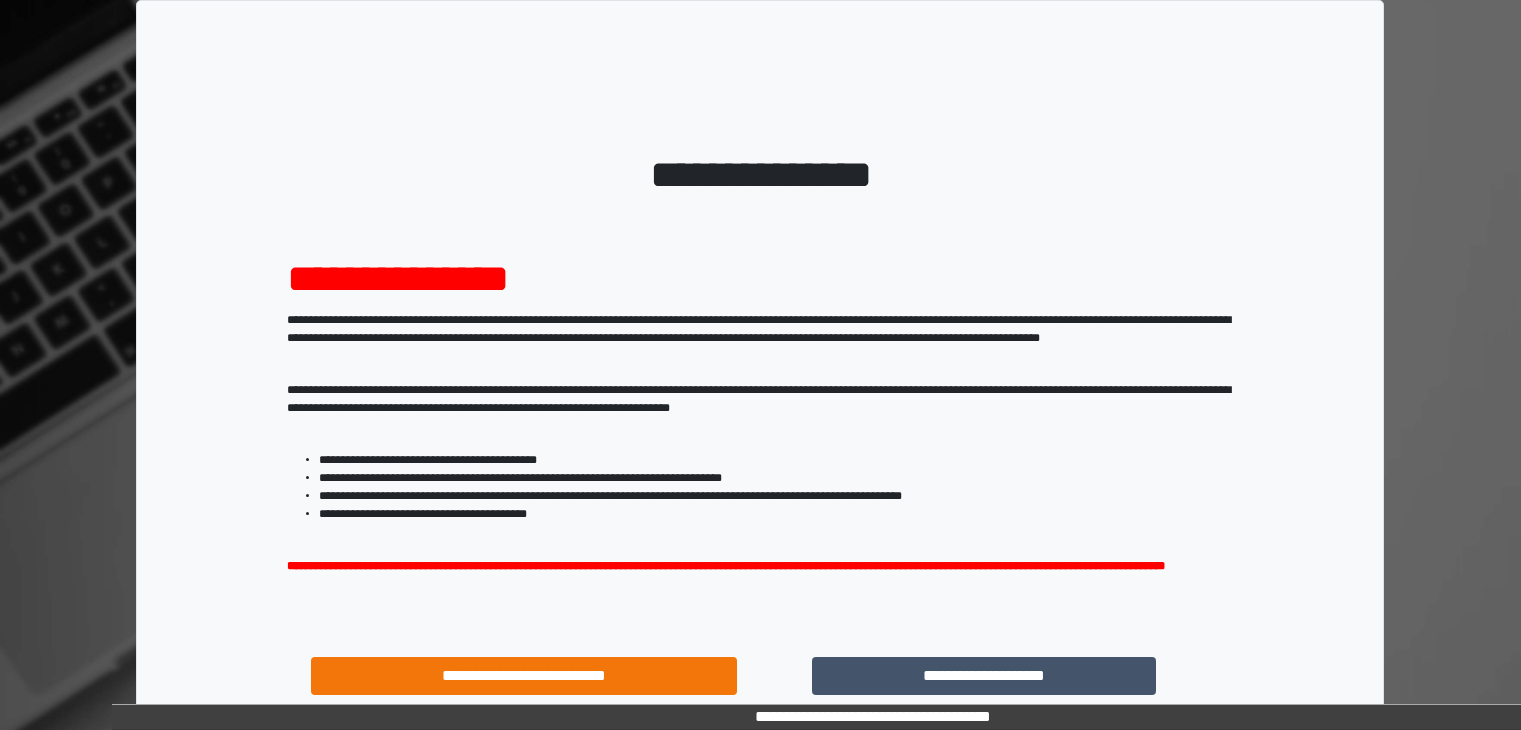 scroll, scrollTop: 0, scrollLeft: 0, axis: both 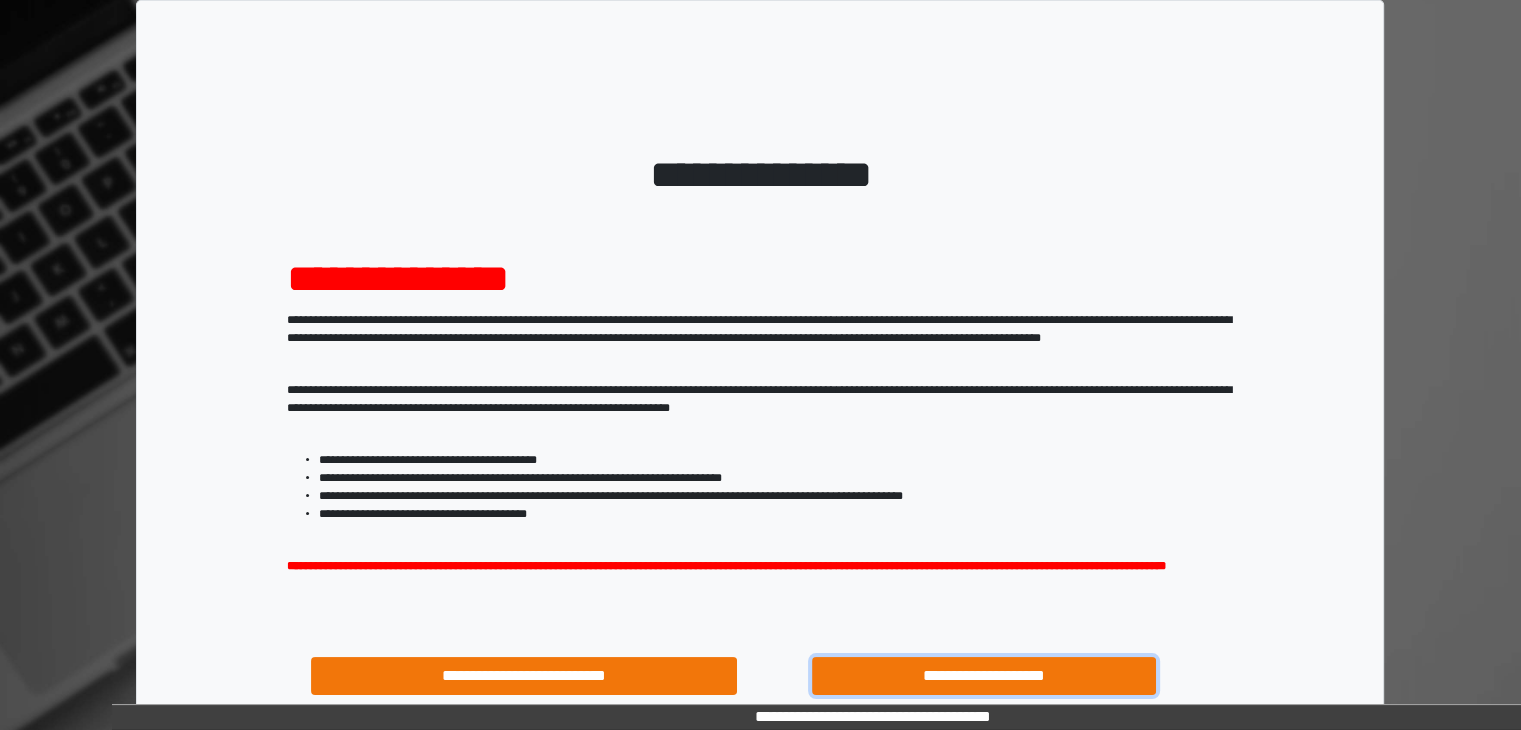 click on "**********" at bounding box center (984, 676) 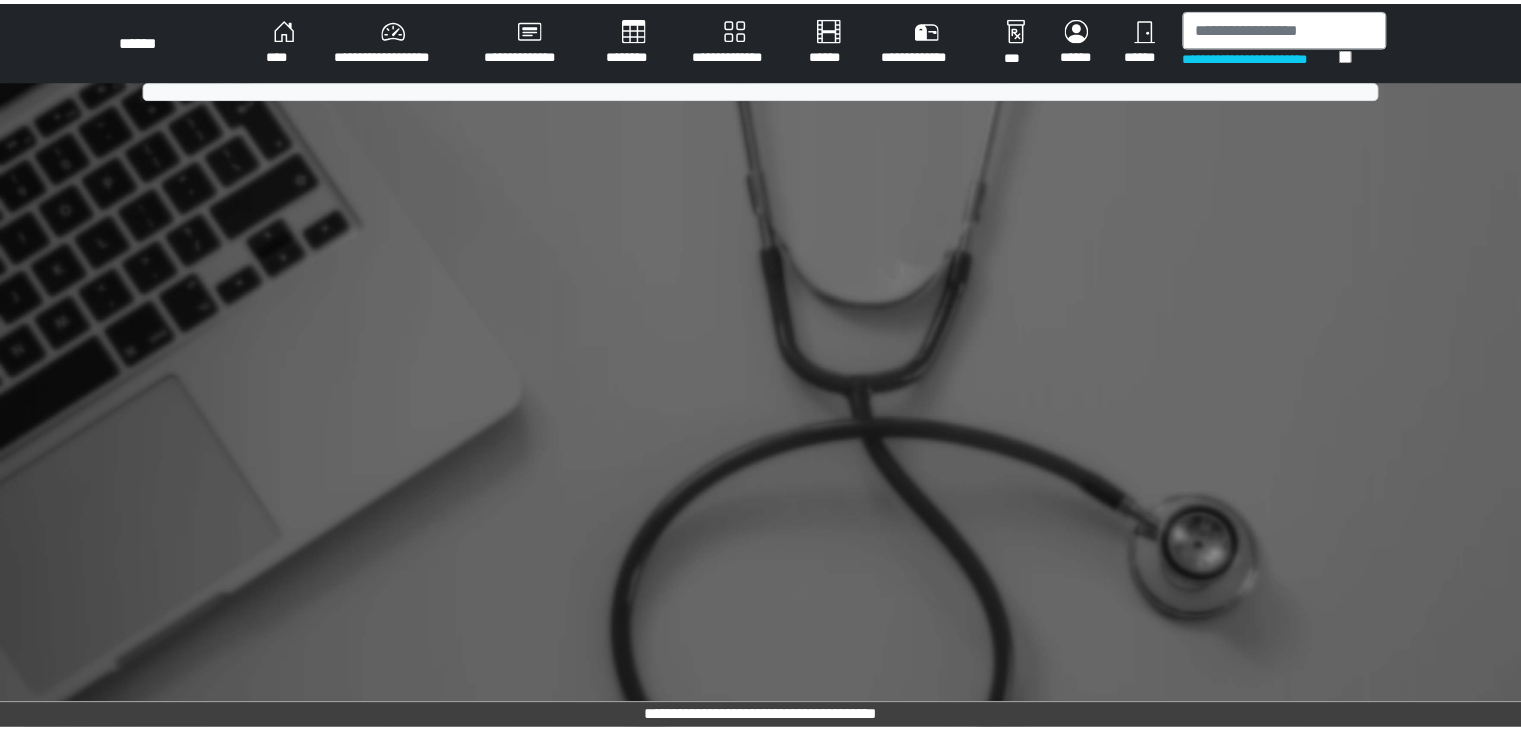 scroll, scrollTop: 0, scrollLeft: 0, axis: both 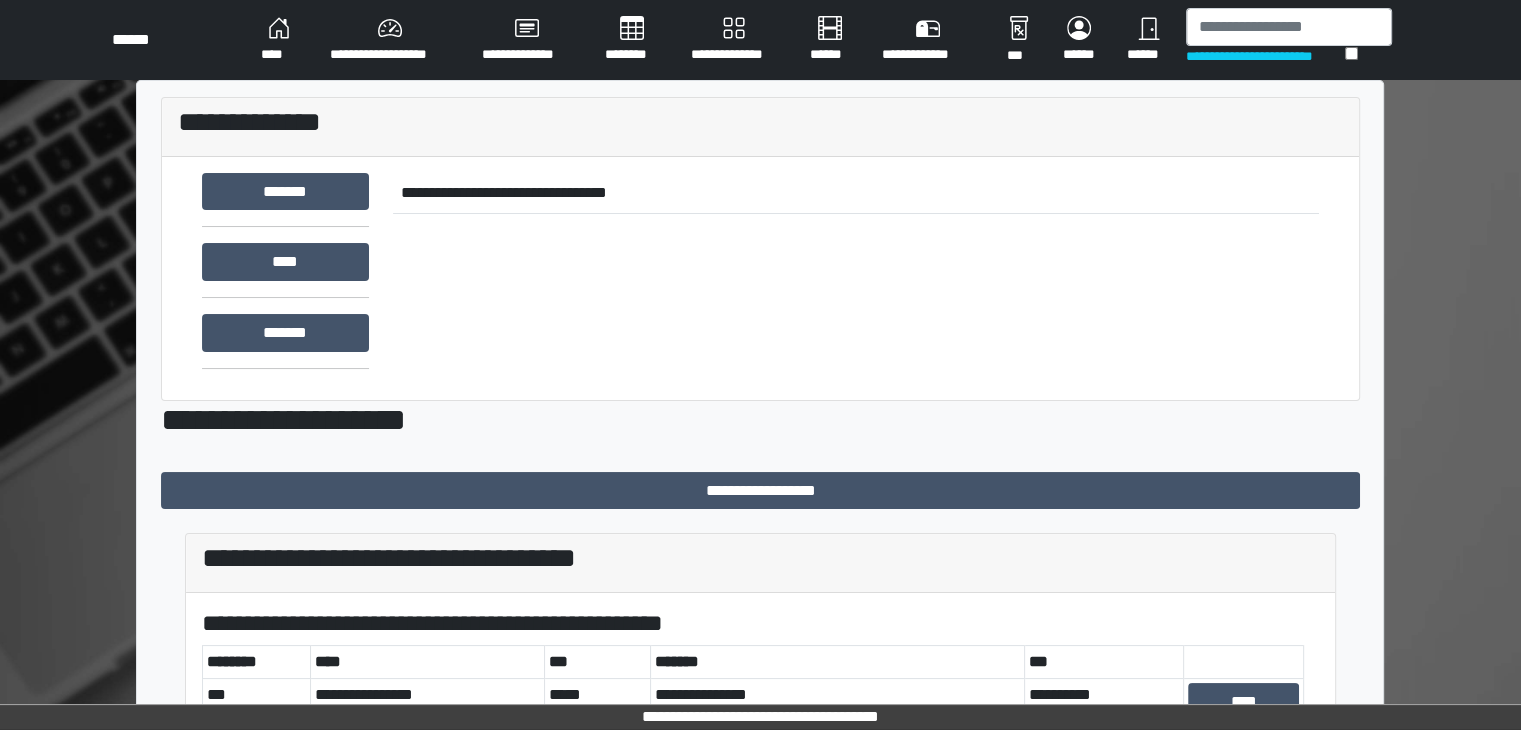 click on "**********" at bounding box center (390, 40) 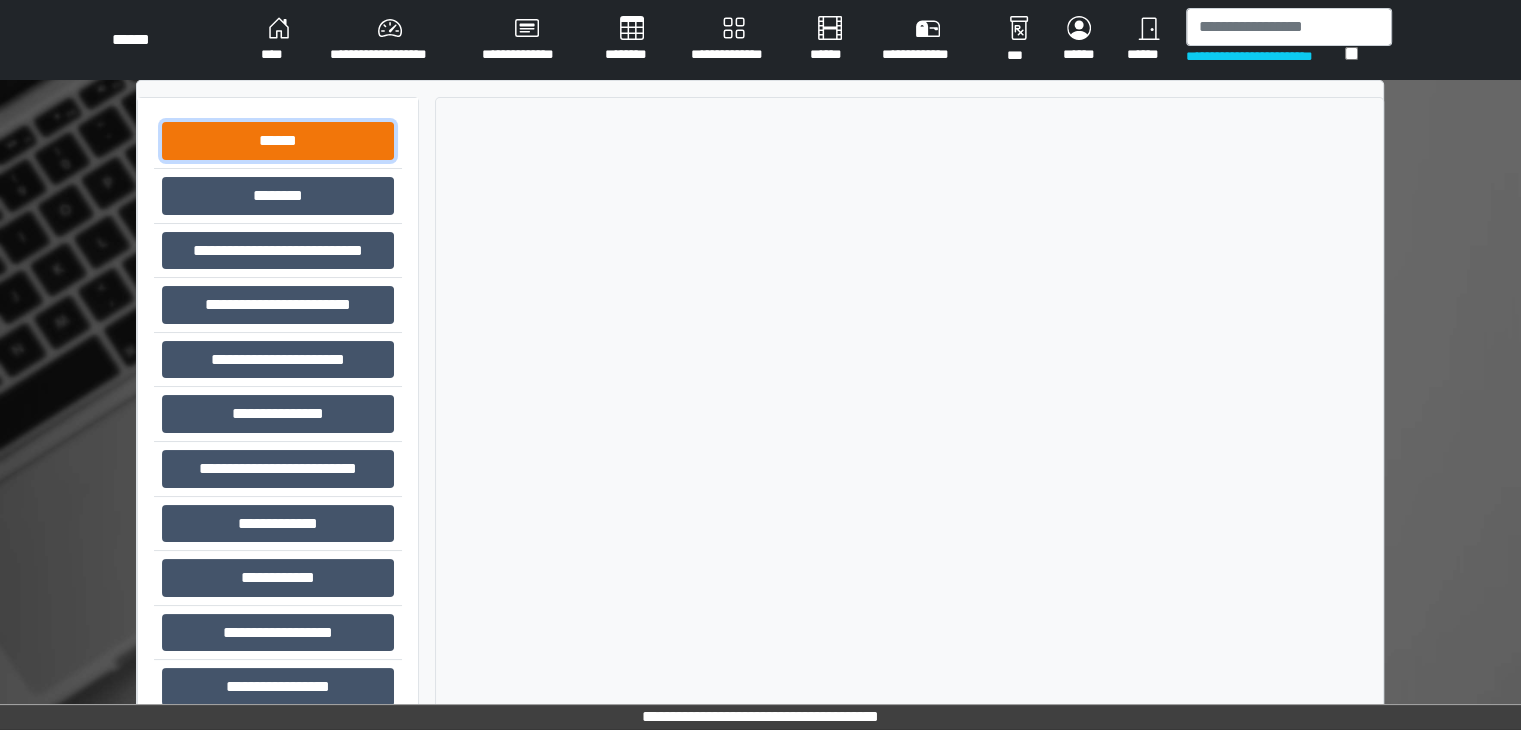 click on "******" at bounding box center (278, 141) 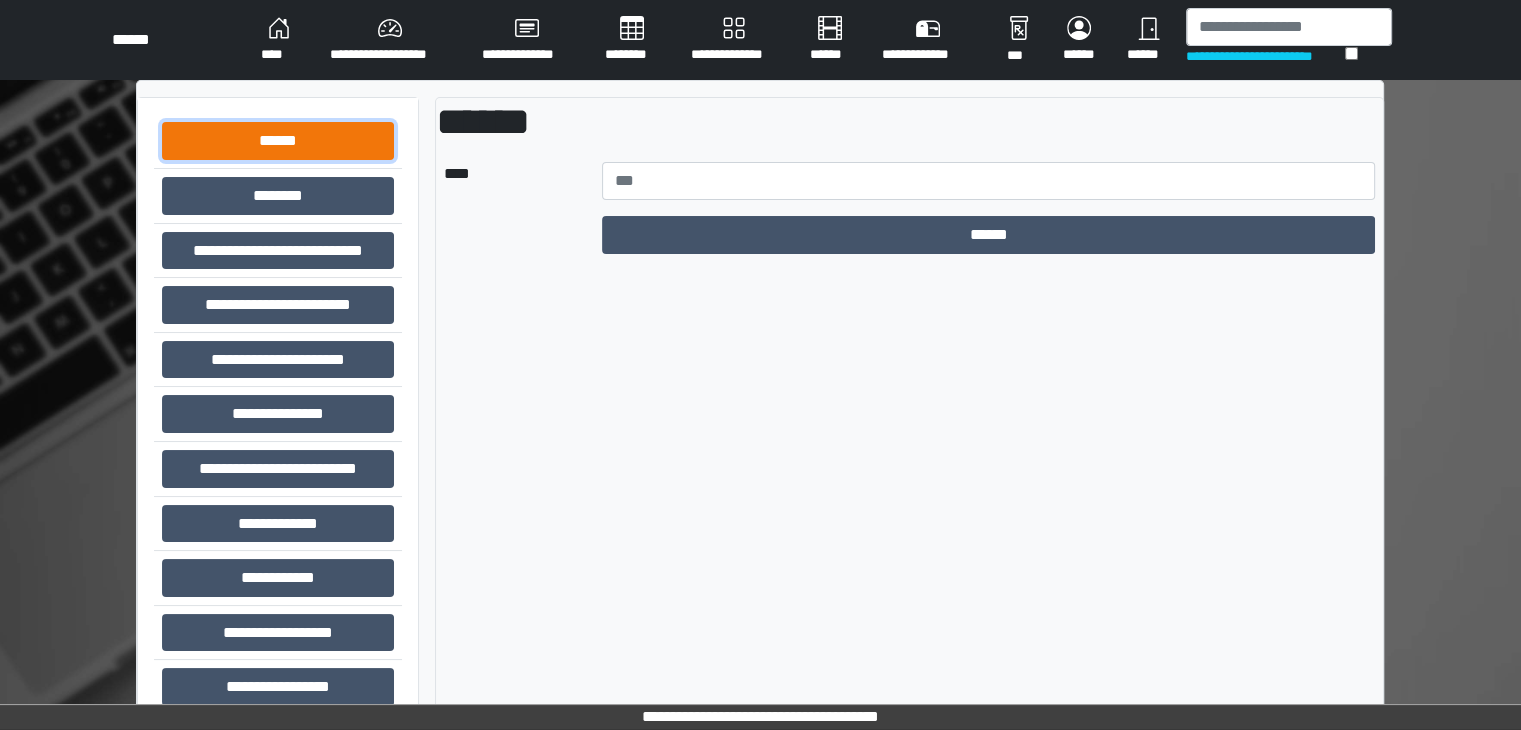 click on "******" at bounding box center [278, 141] 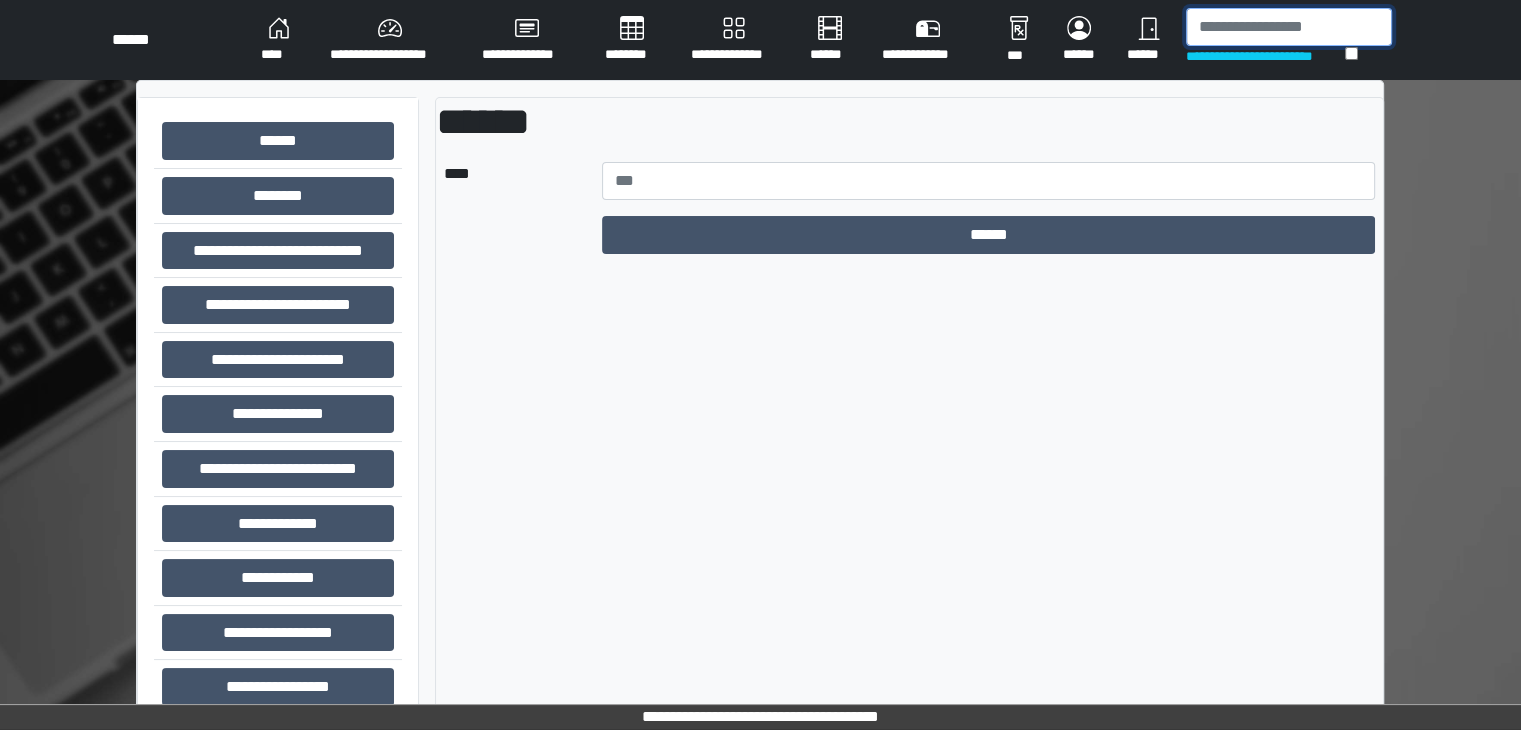 click at bounding box center (1289, 27) 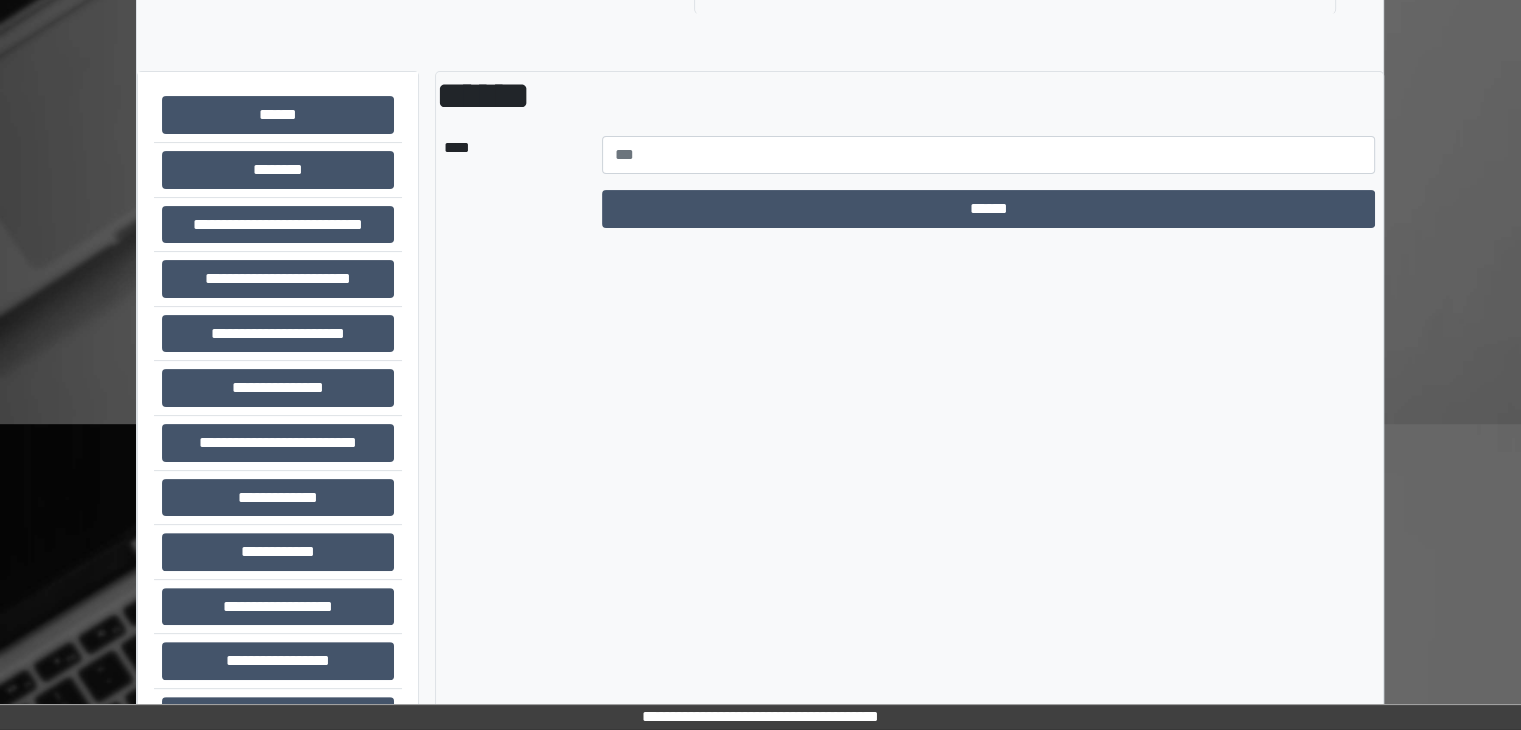 scroll, scrollTop: 487, scrollLeft: 0, axis: vertical 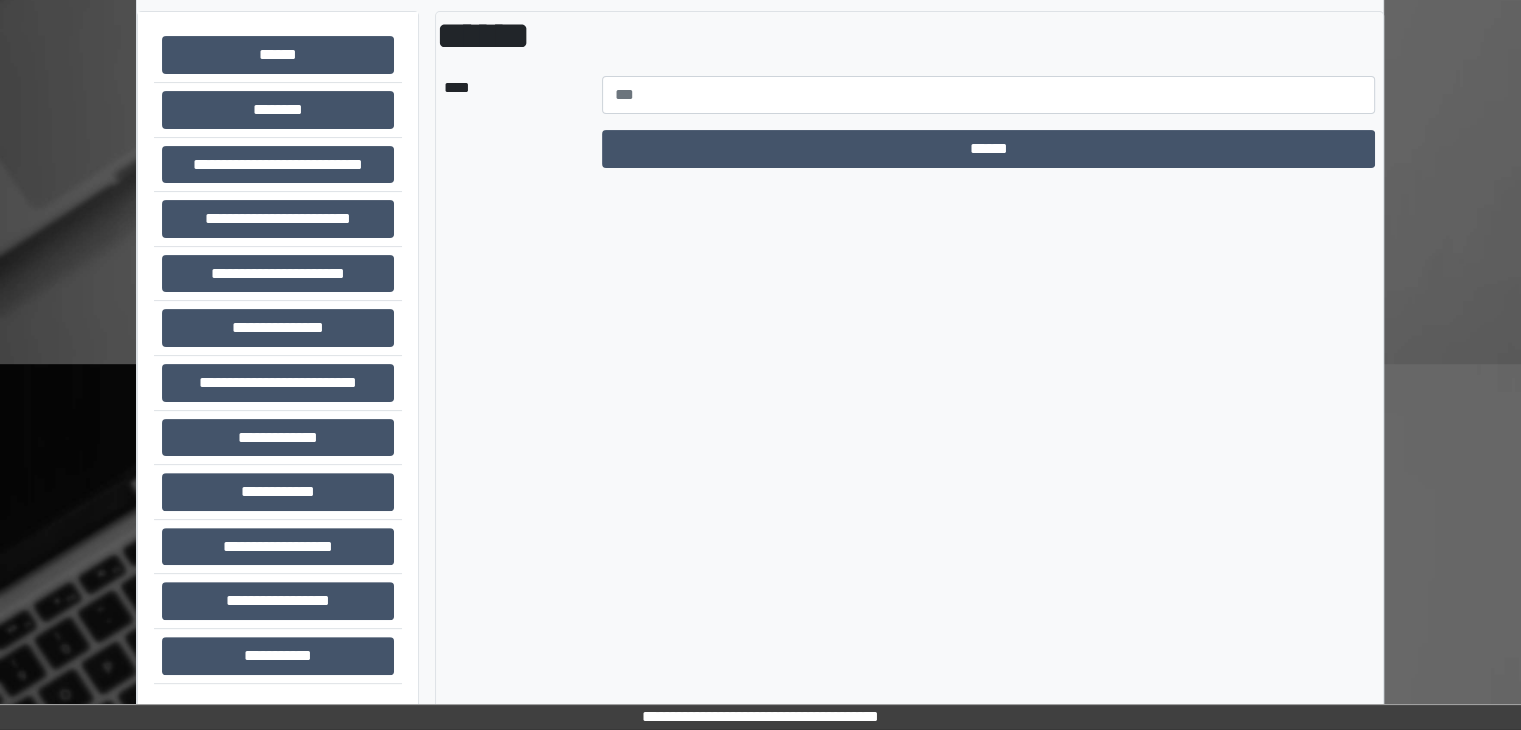 type on "****" 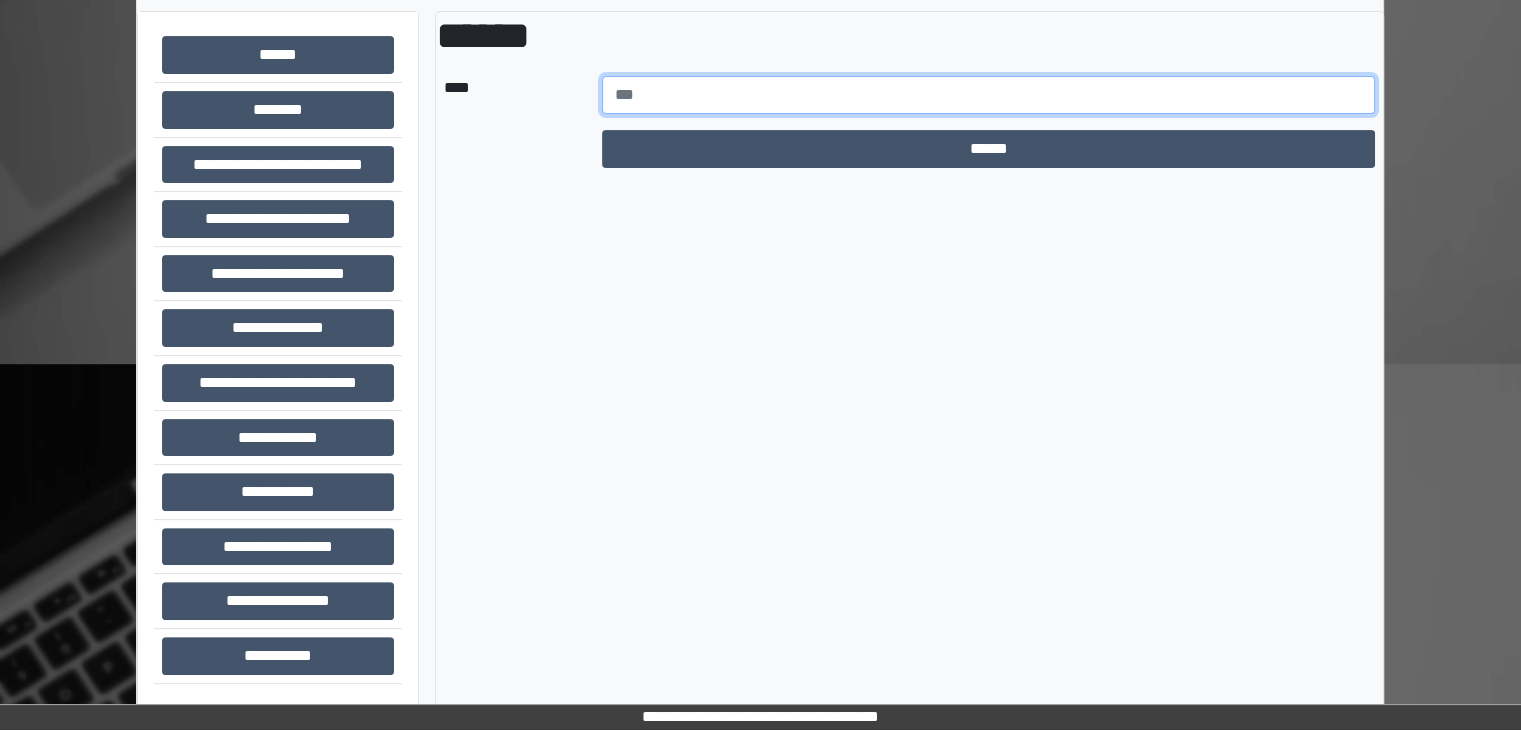 click at bounding box center (989, 95) 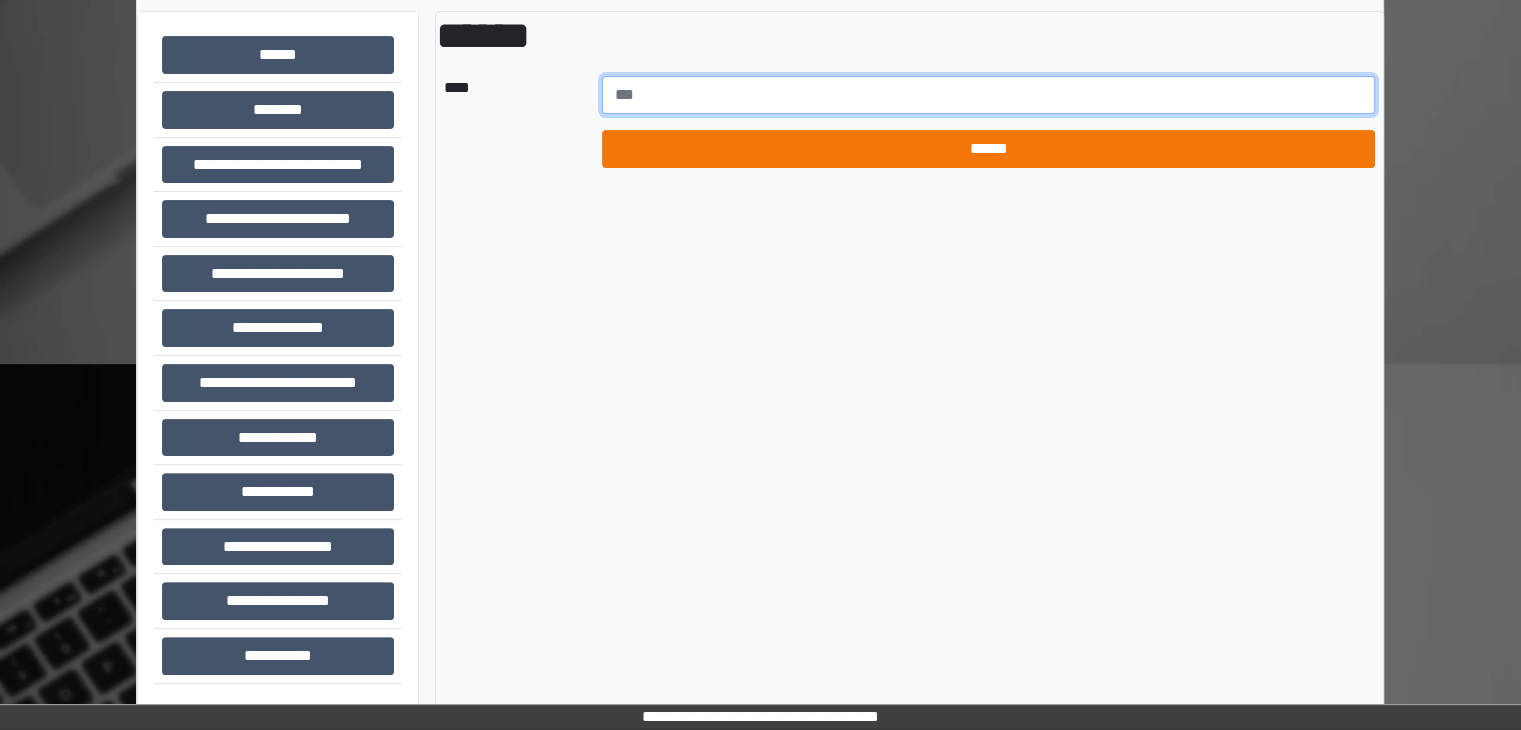 type on "******" 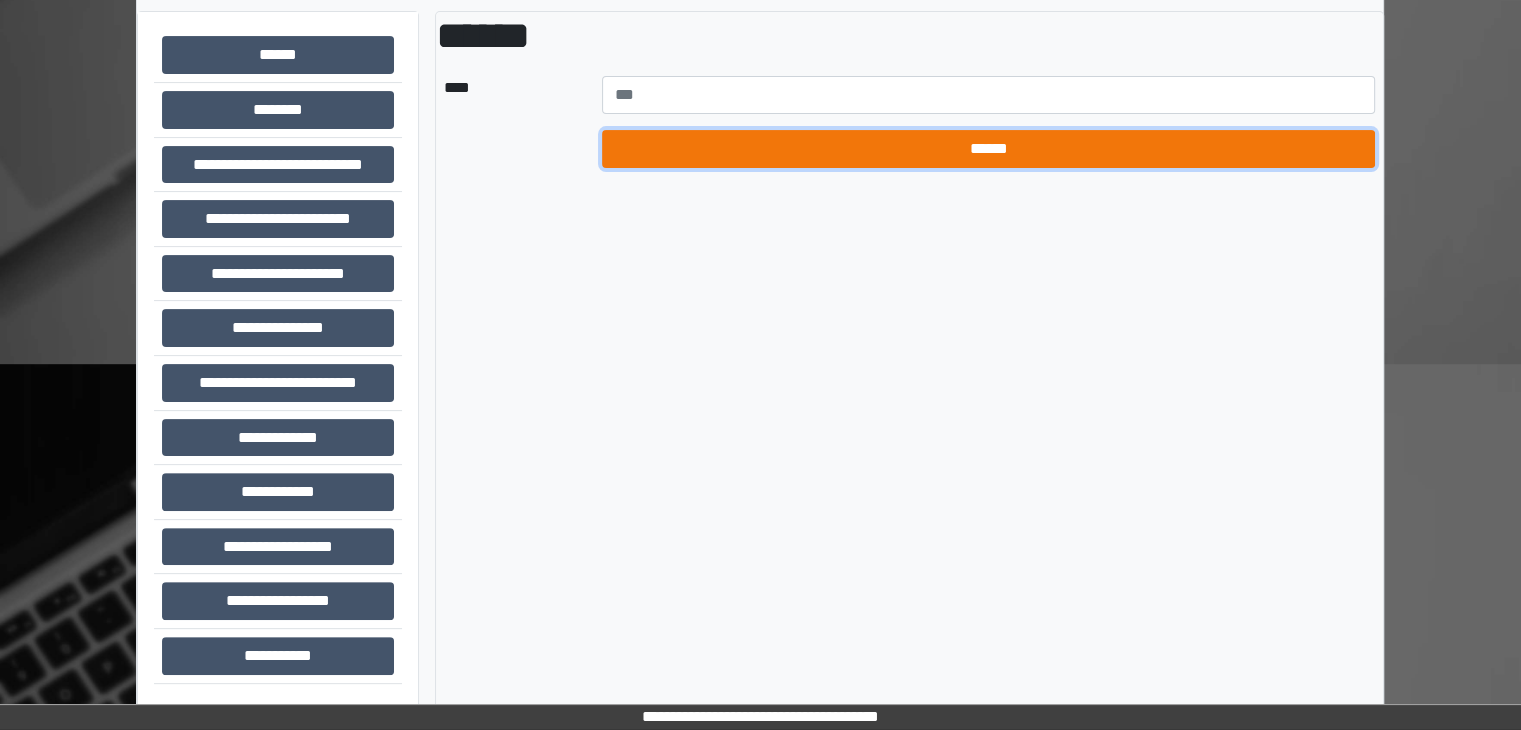 click on "******" at bounding box center [989, 149] 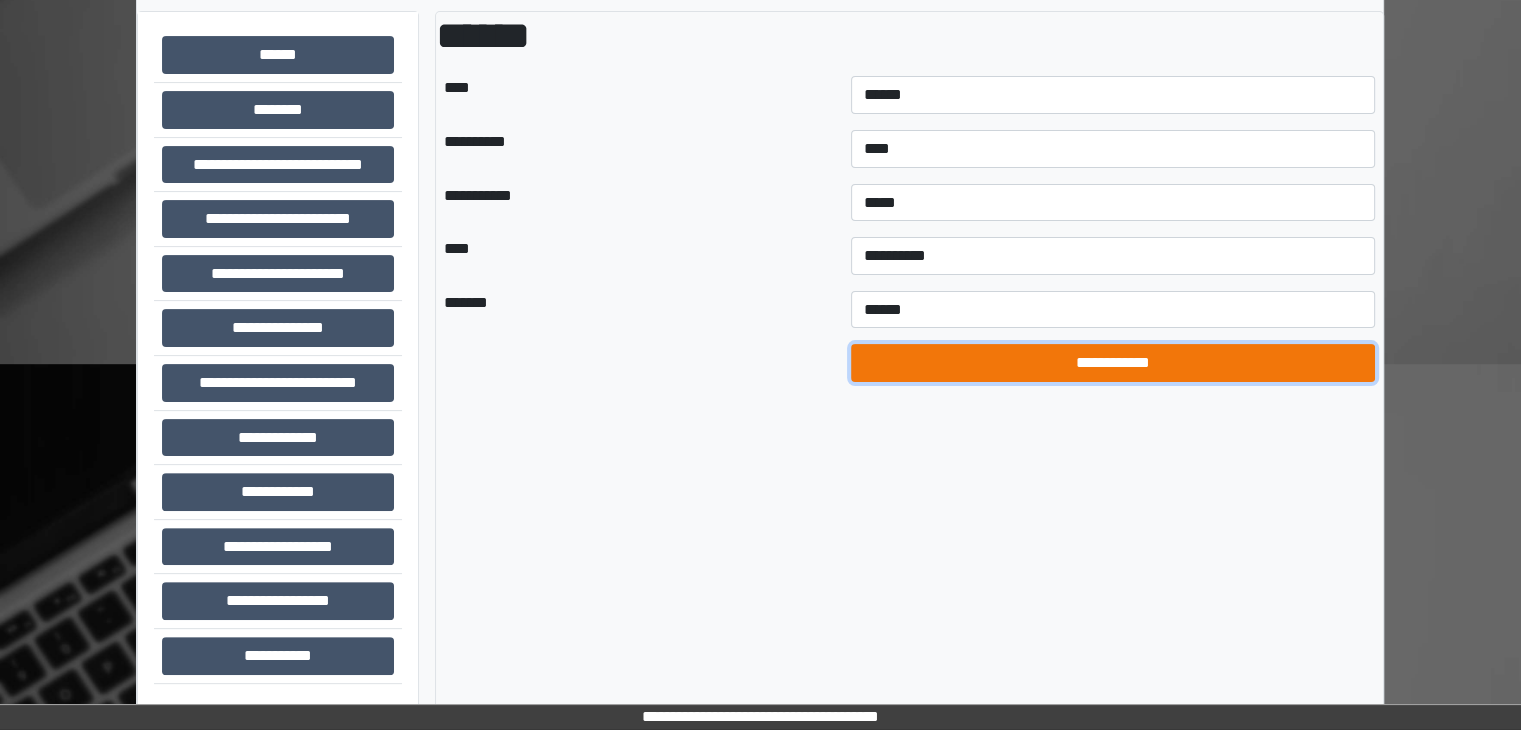 click on "**********" at bounding box center [1113, 363] 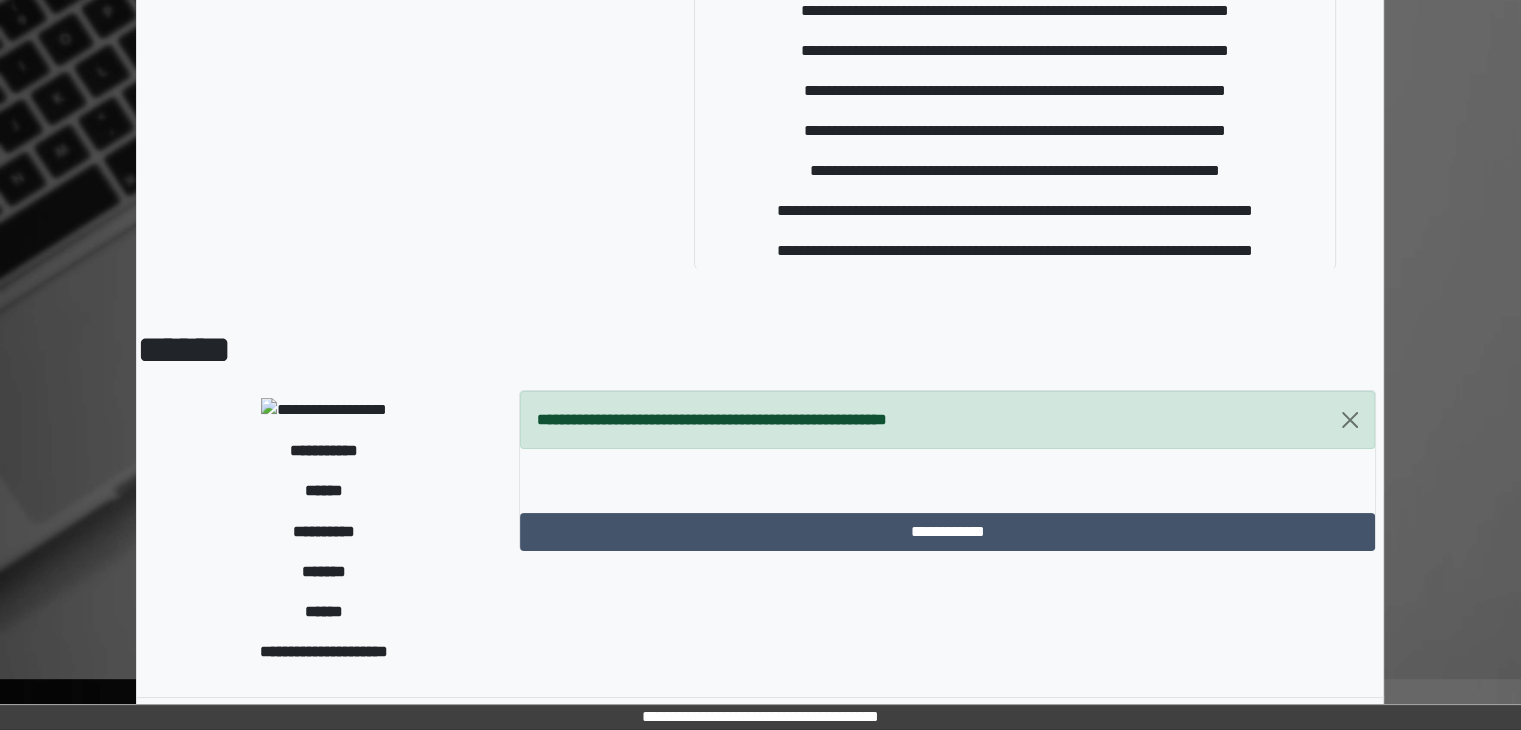 scroll, scrollTop: 172, scrollLeft: 0, axis: vertical 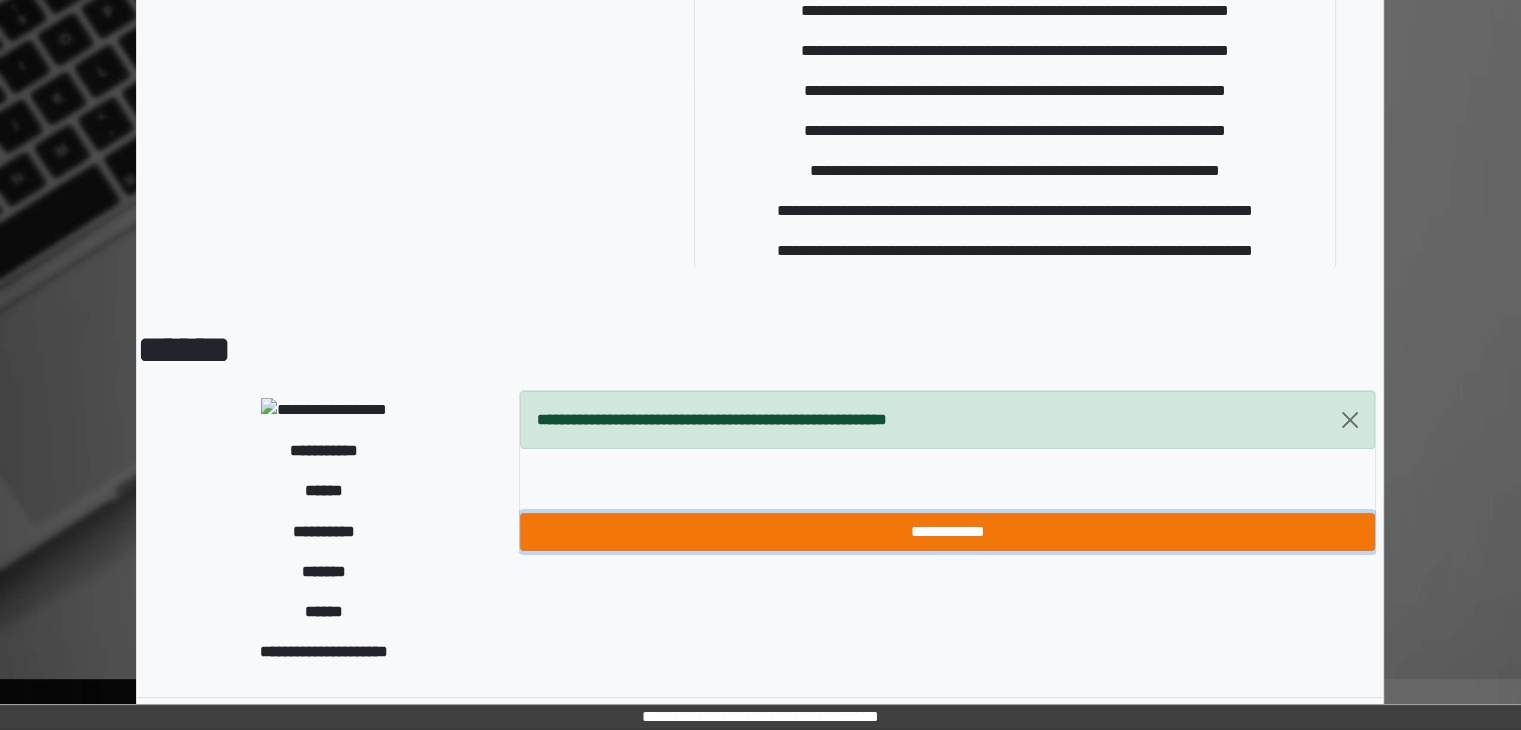 click on "**********" at bounding box center (947, 532) 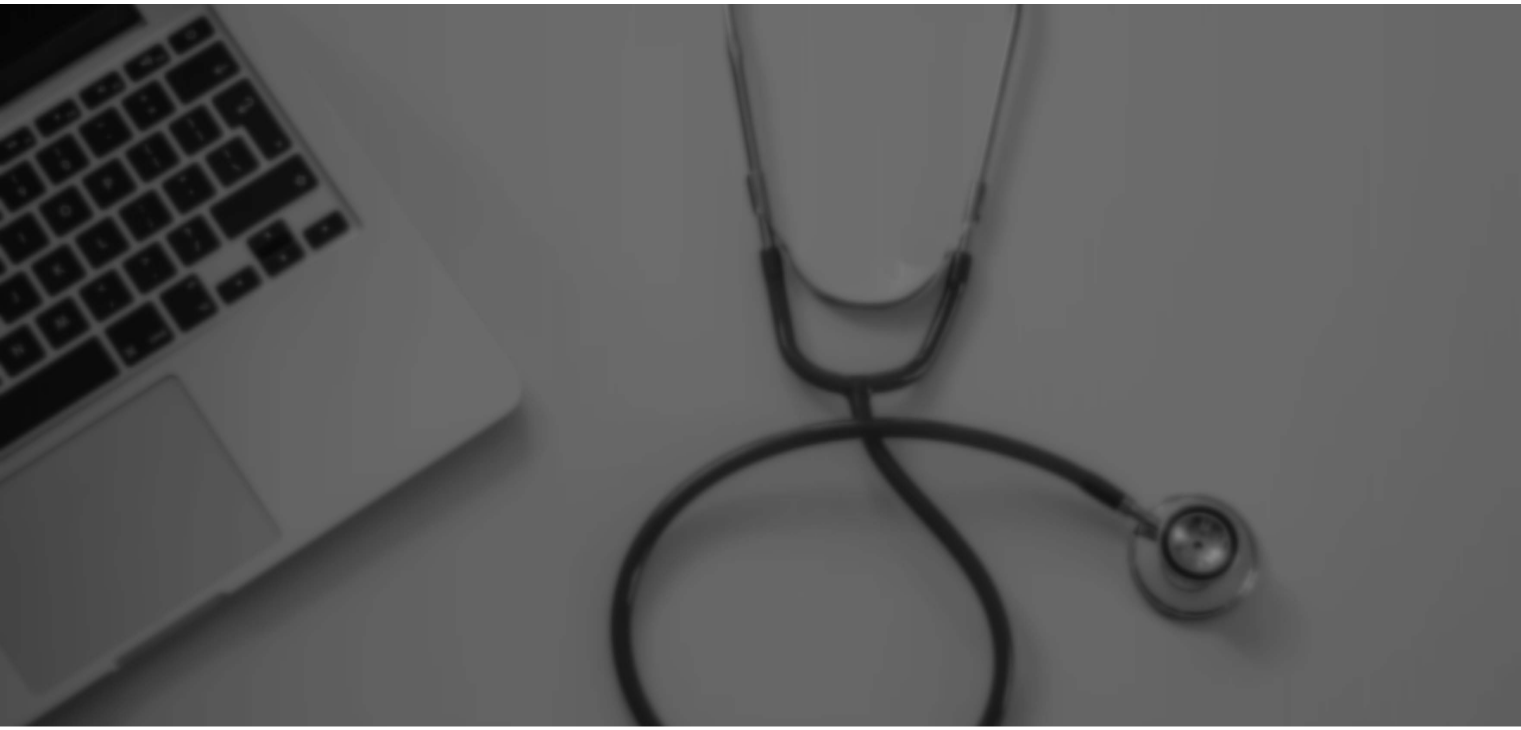 scroll, scrollTop: 0, scrollLeft: 0, axis: both 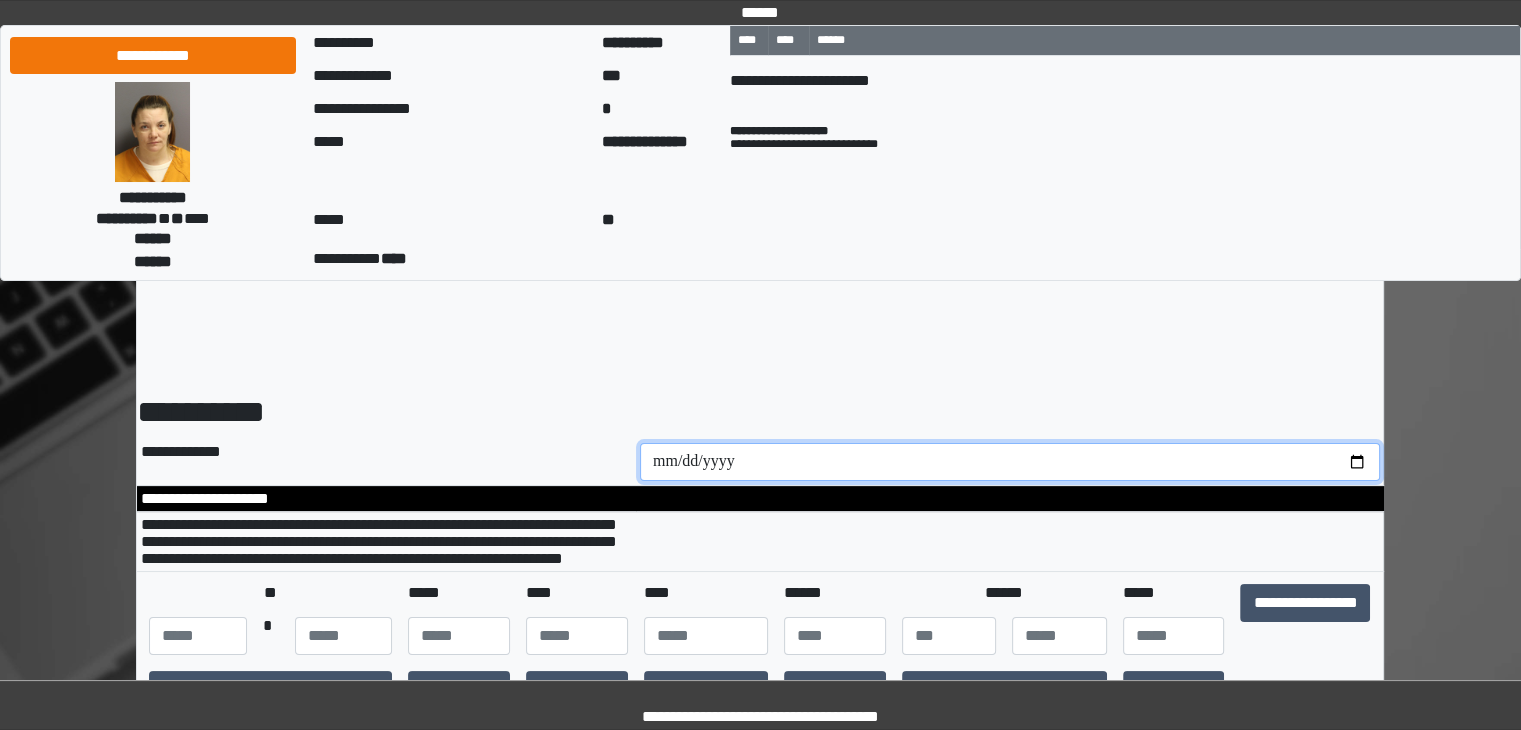 click at bounding box center [1010, 462] 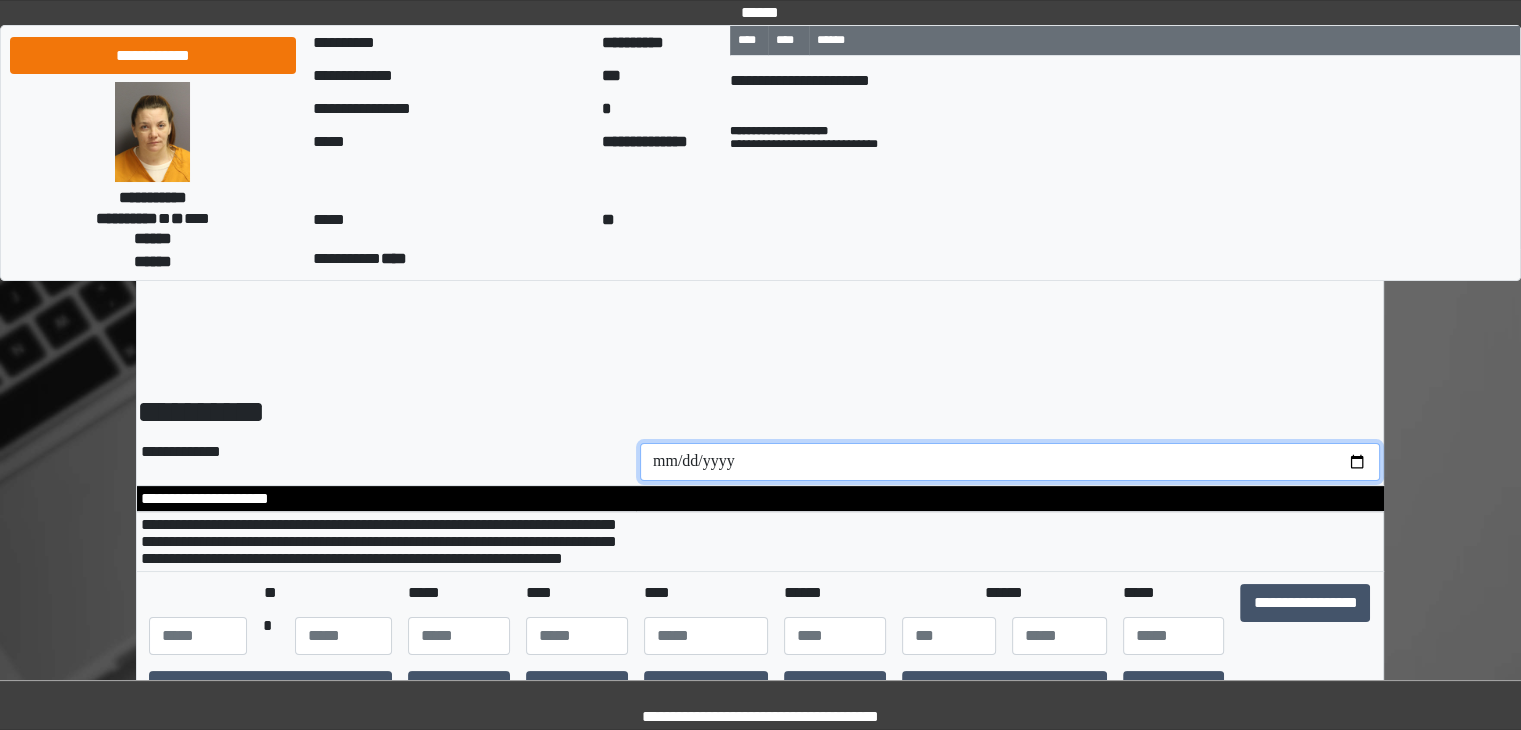 type on "**********" 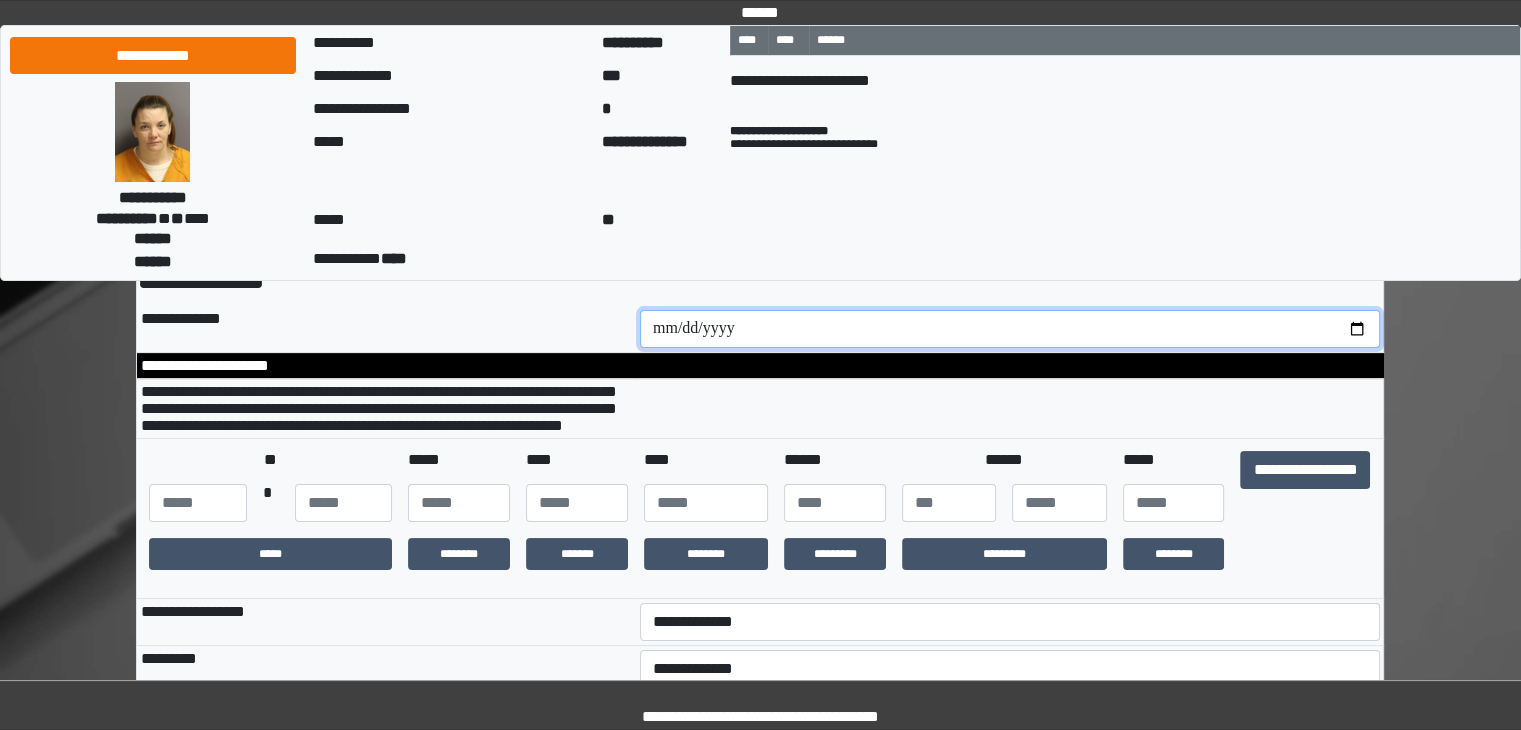 scroll, scrollTop: 213, scrollLeft: 0, axis: vertical 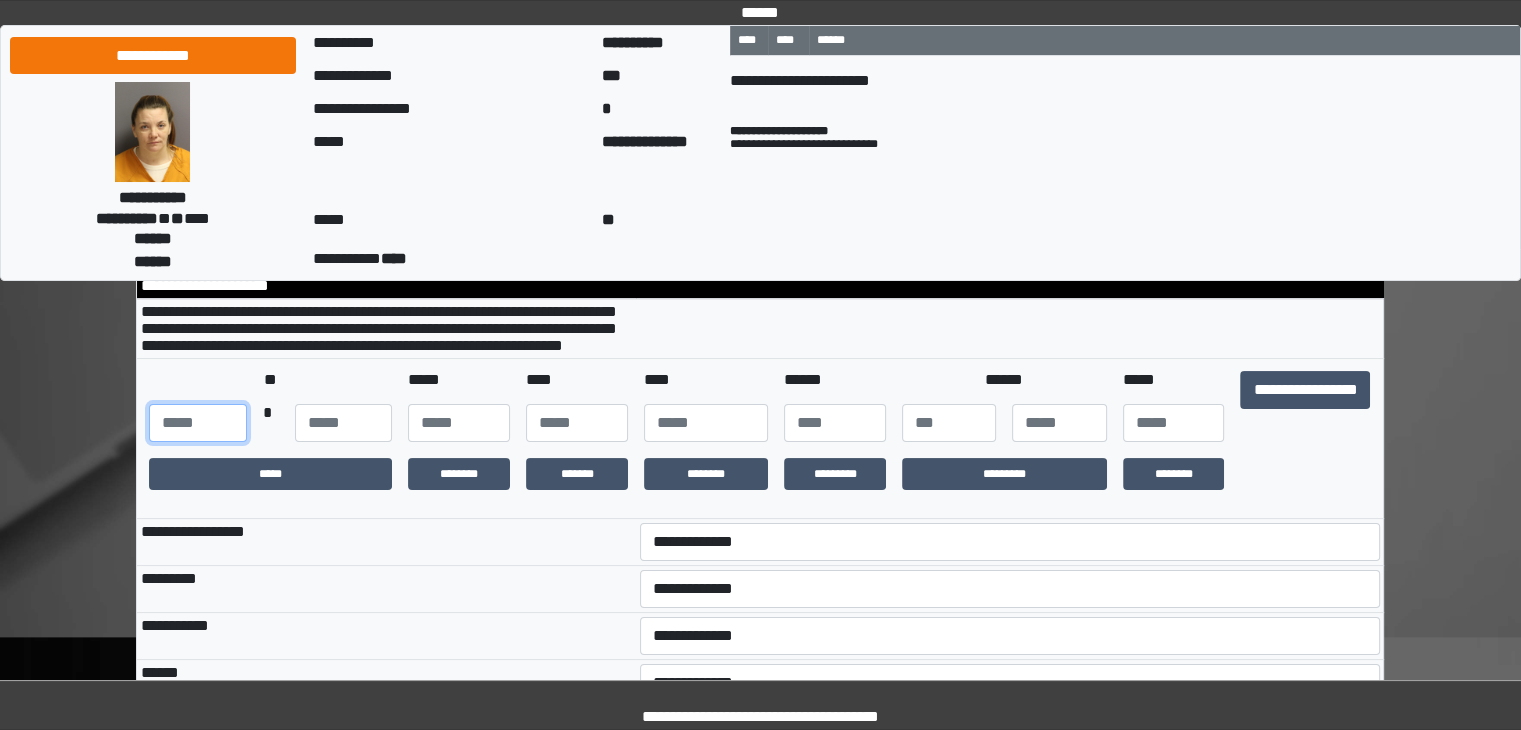click at bounding box center (197, 423) 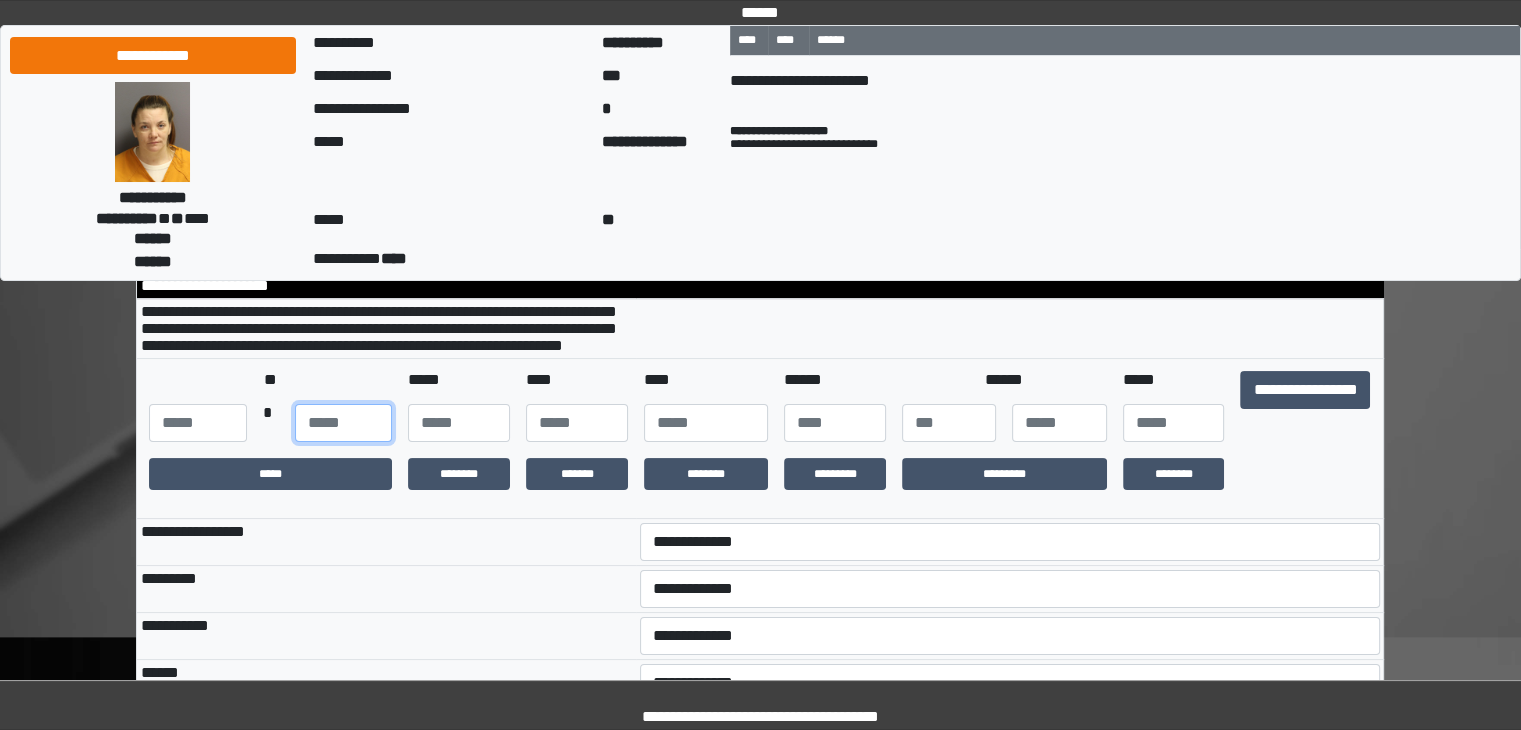 click at bounding box center (343, 423) 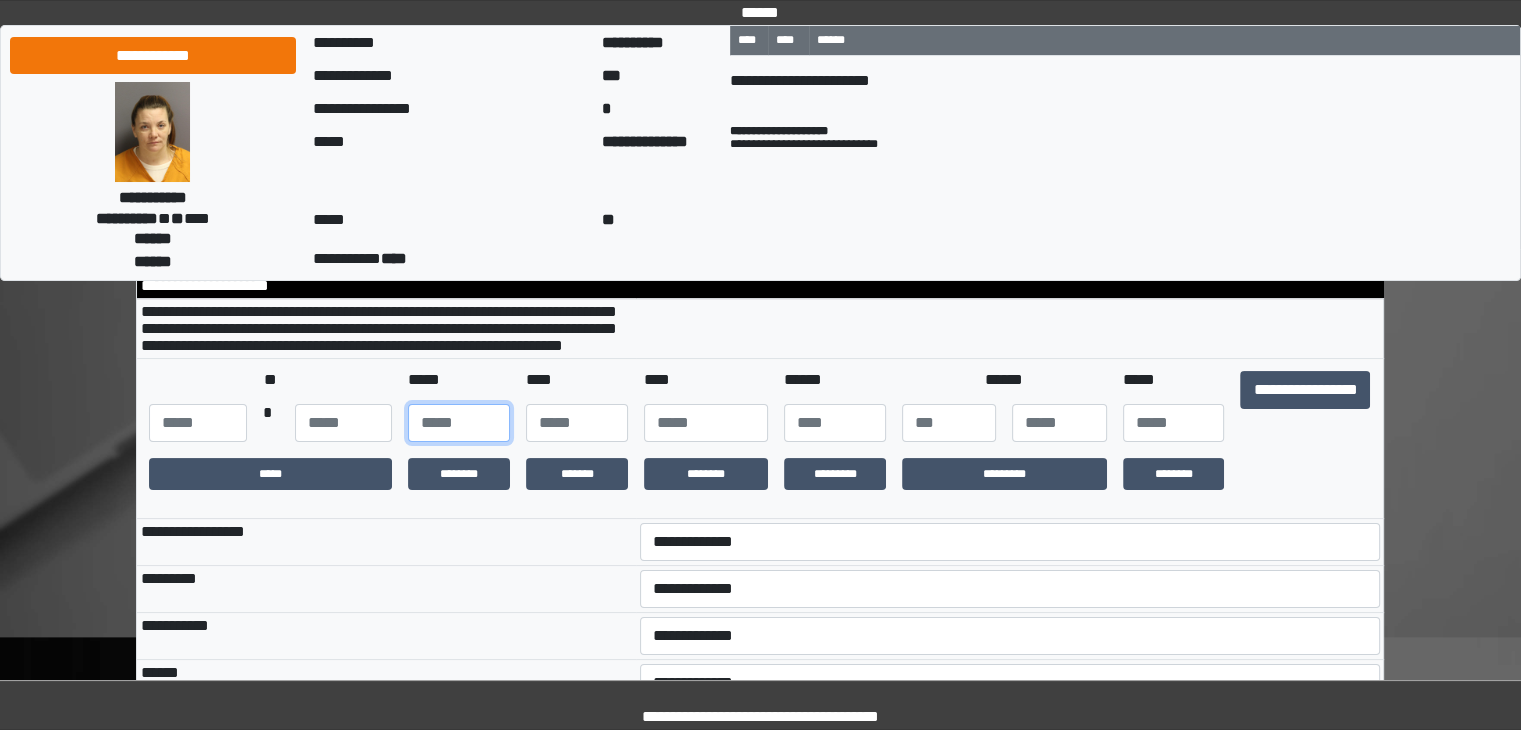 click at bounding box center (459, 423) 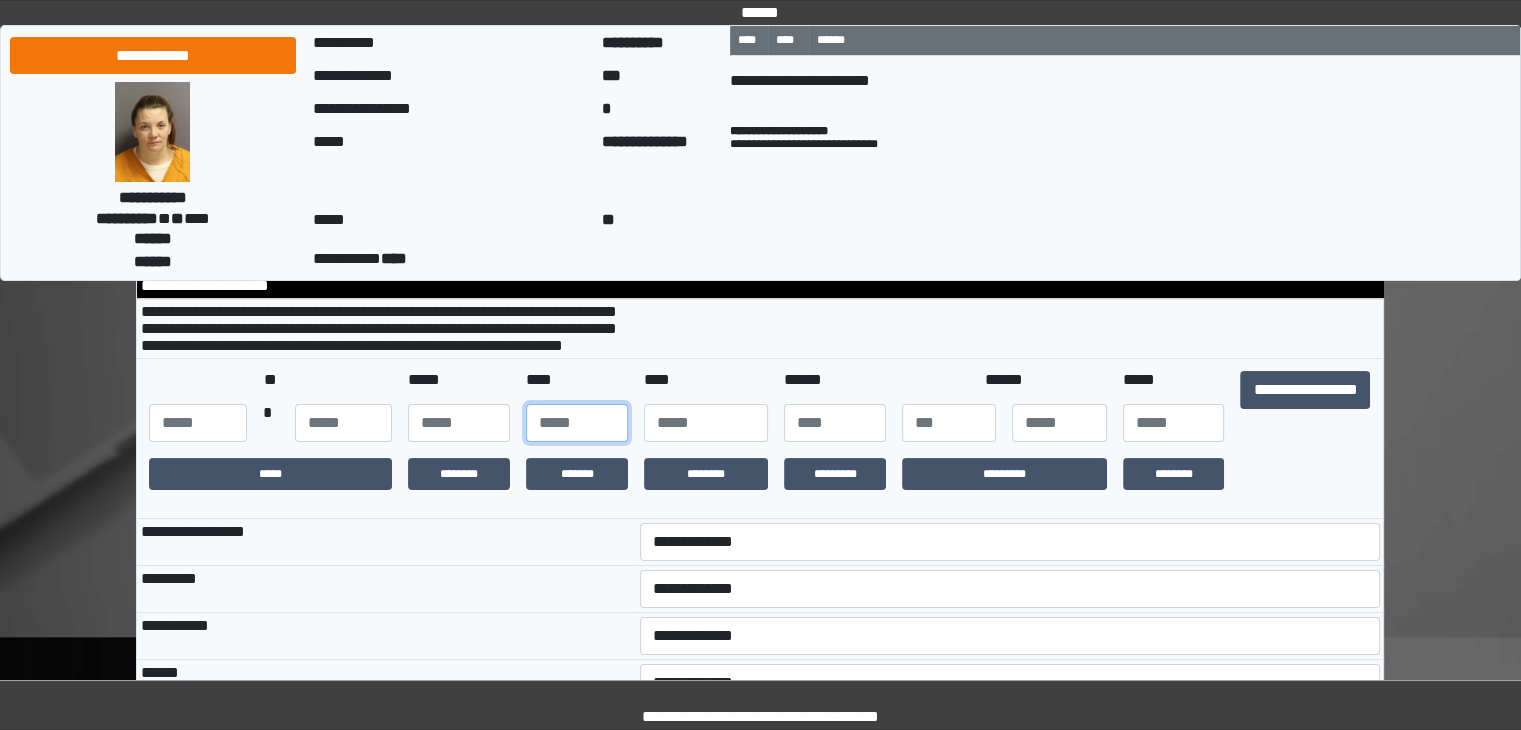 click at bounding box center [577, 423] 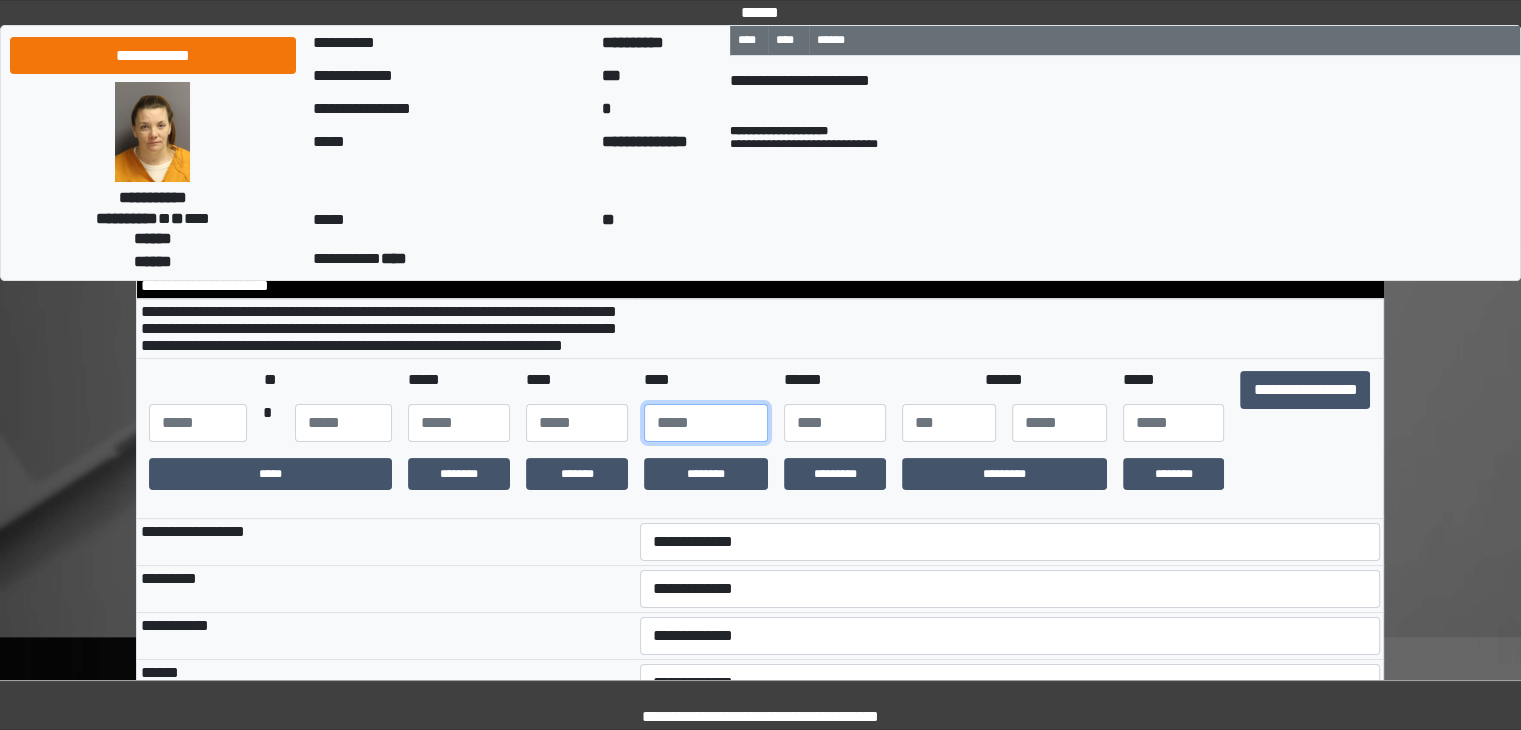 click at bounding box center (706, 423) 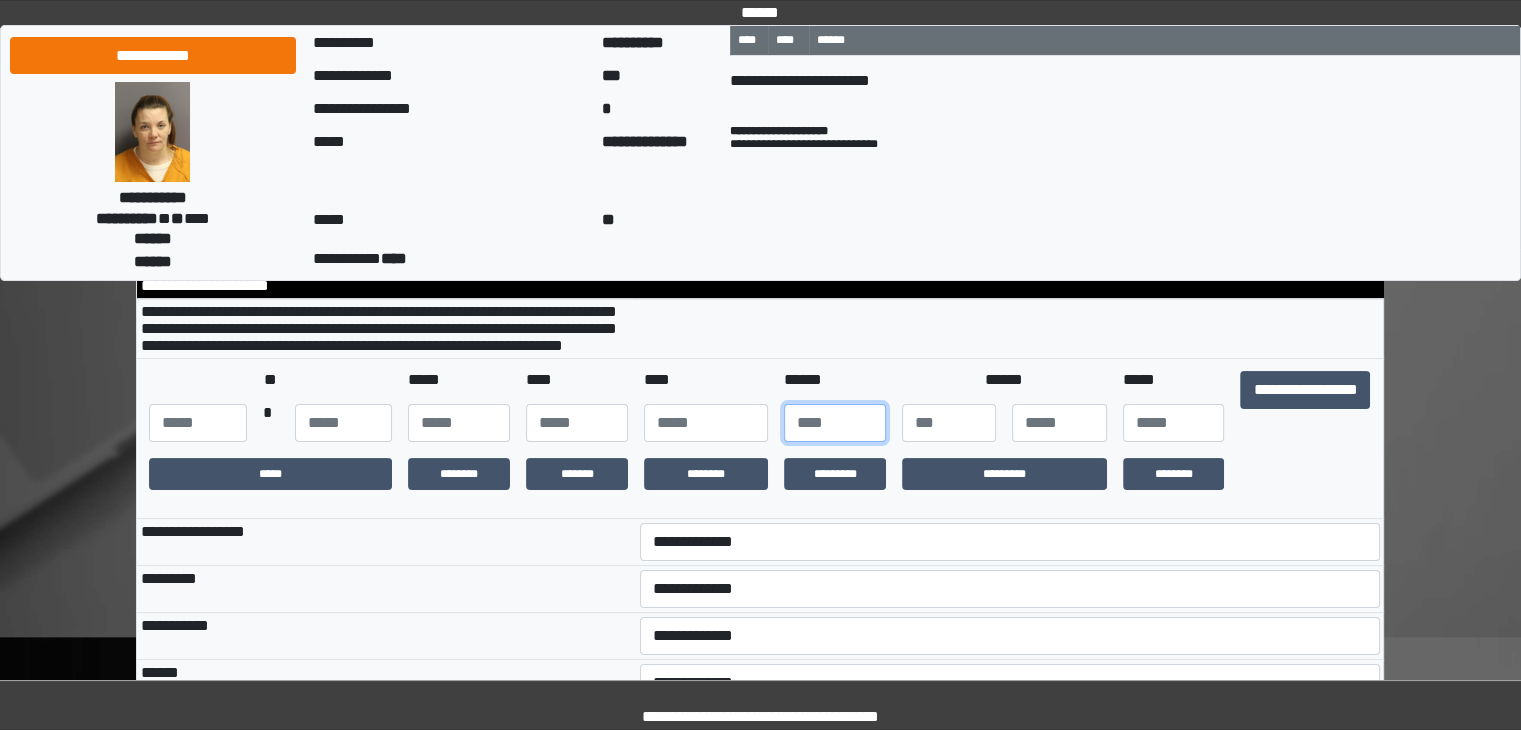 click at bounding box center [835, 423] 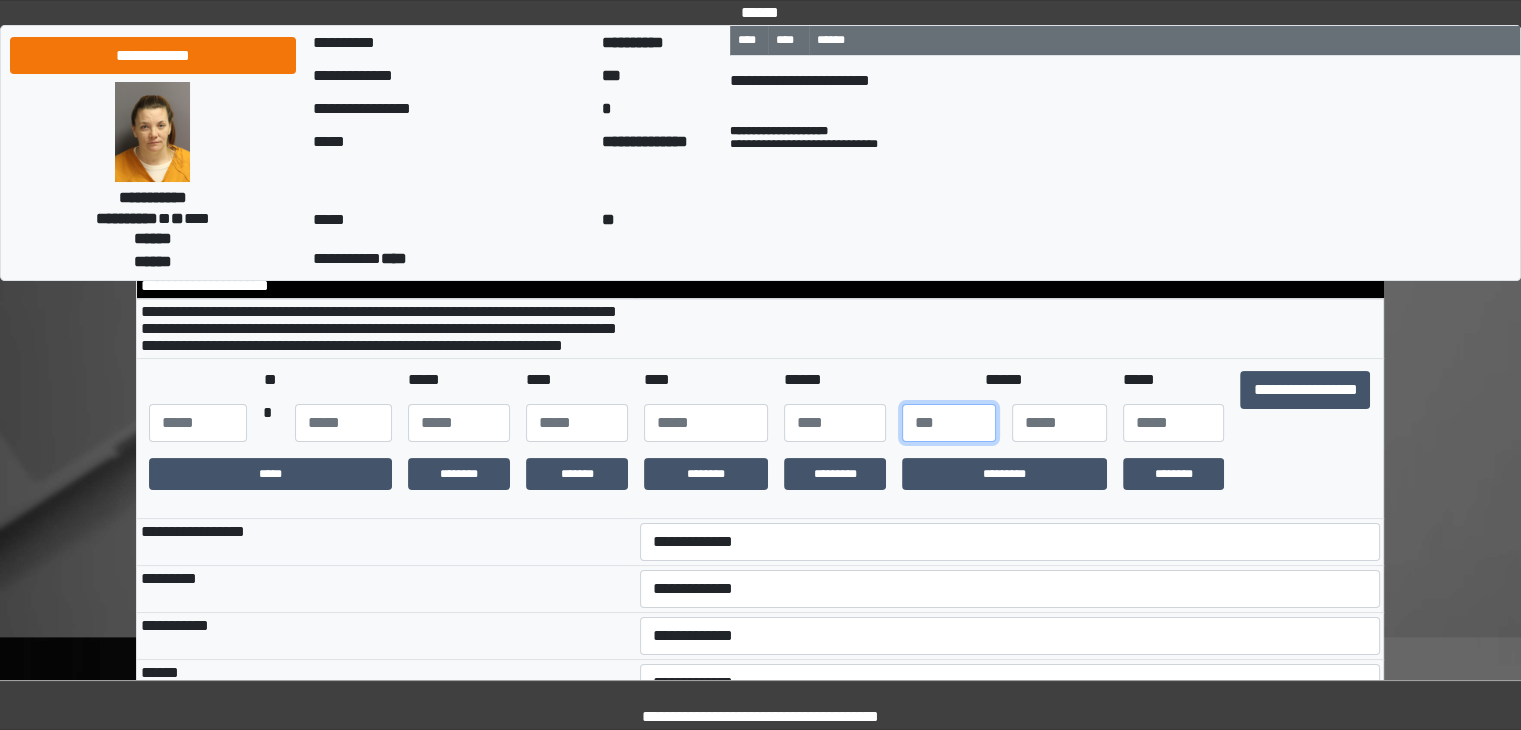 click at bounding box center (949, 423) 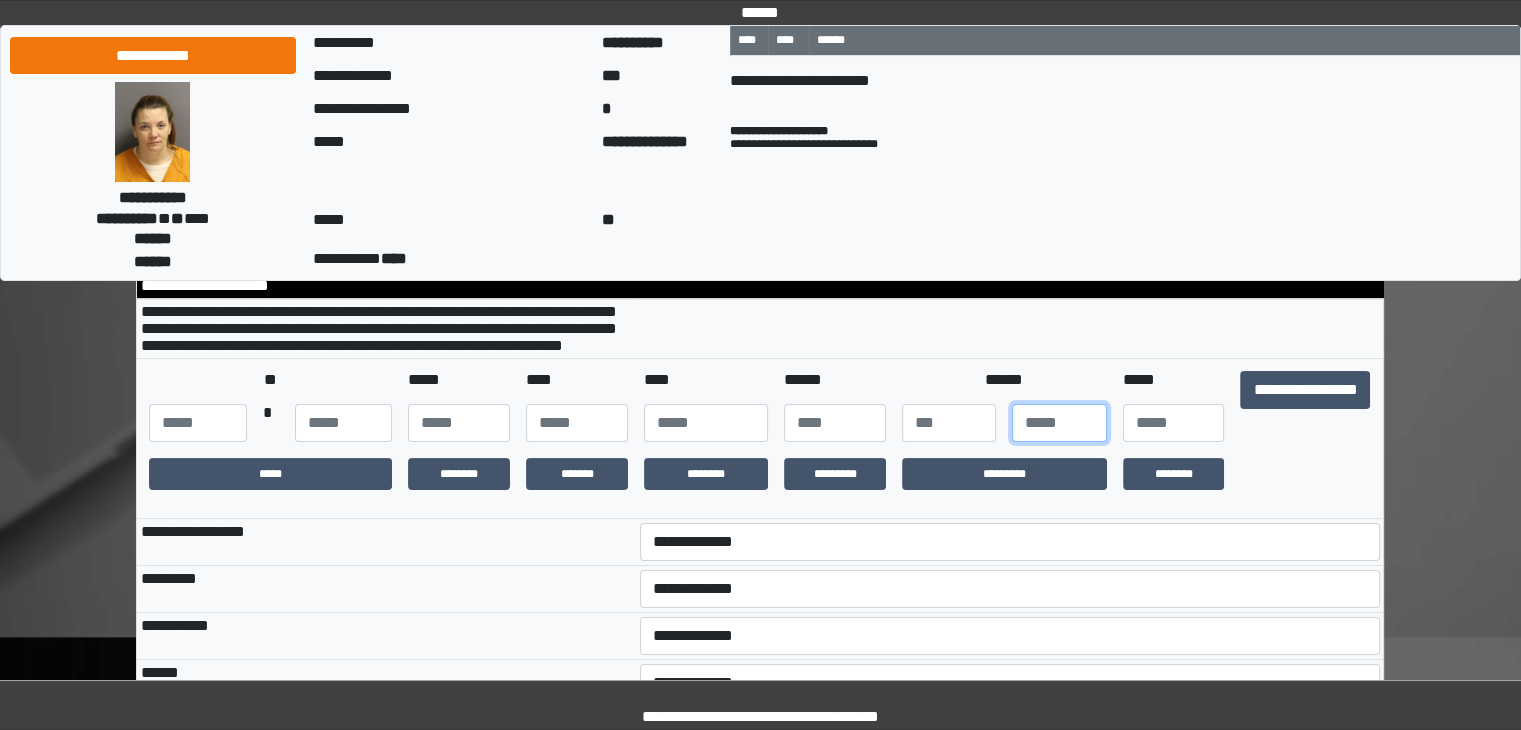 click at bounding box center [1059, 423] 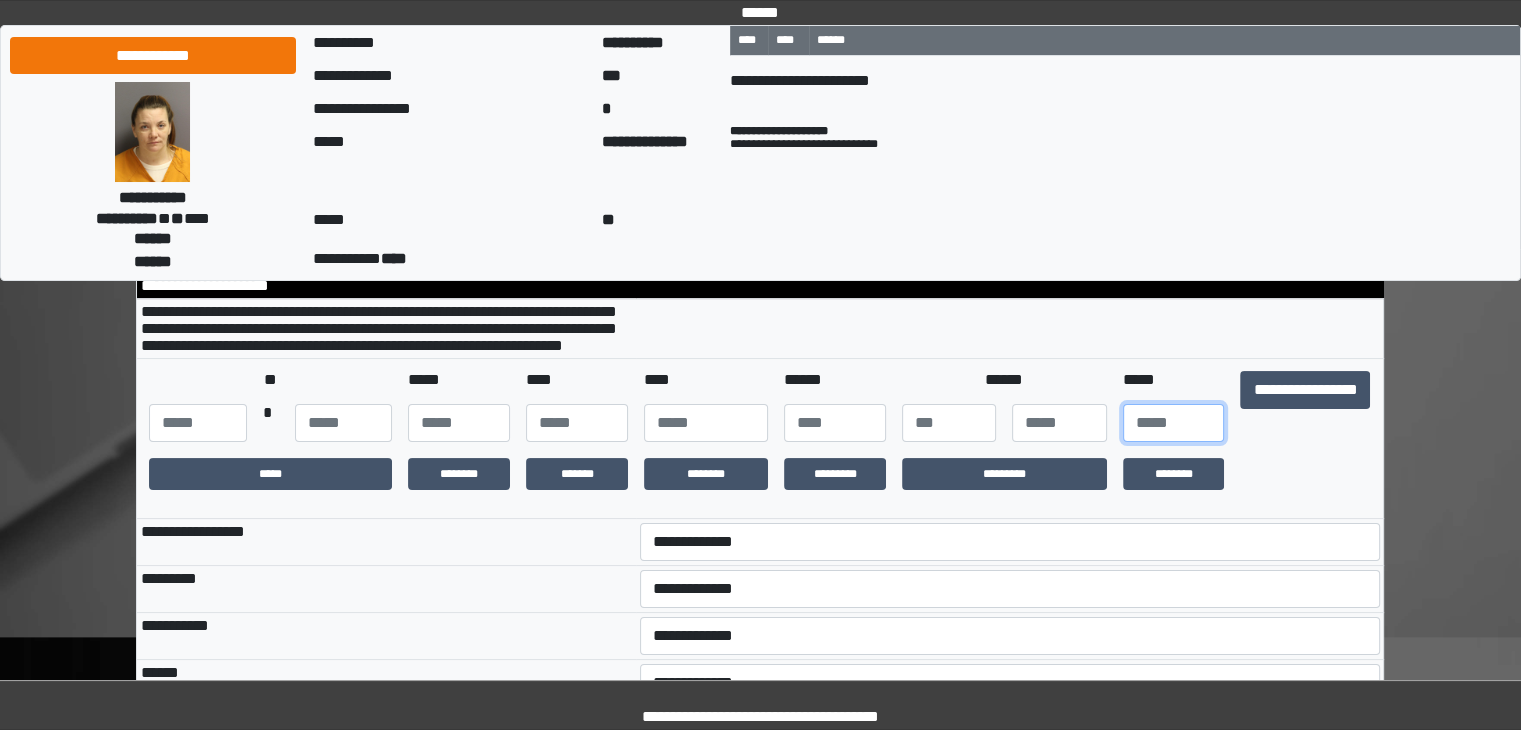 click at bounding box center [1174, 423] 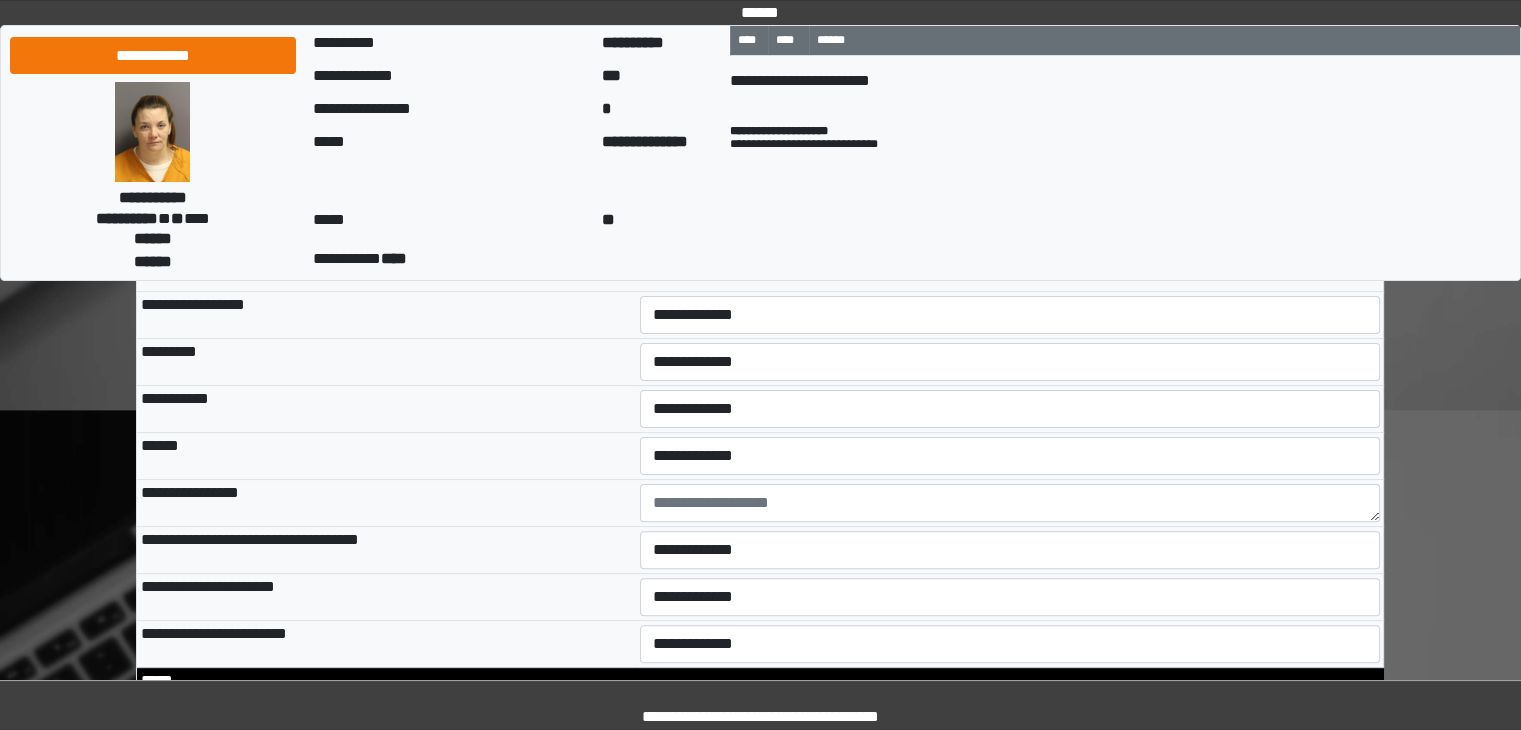 scroll, scrollTop: 493, scrollLeft: 0, axis: vertical 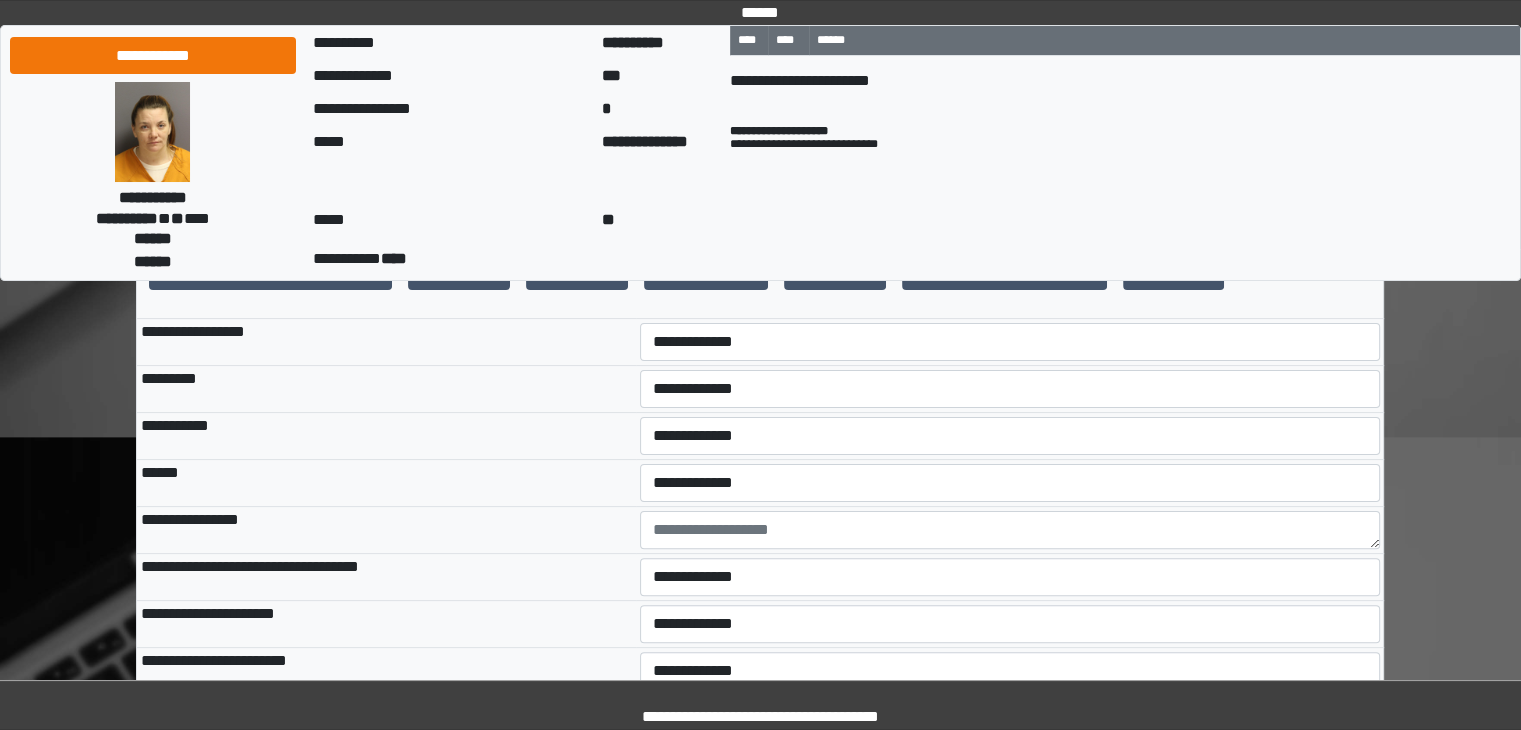 type on "**" 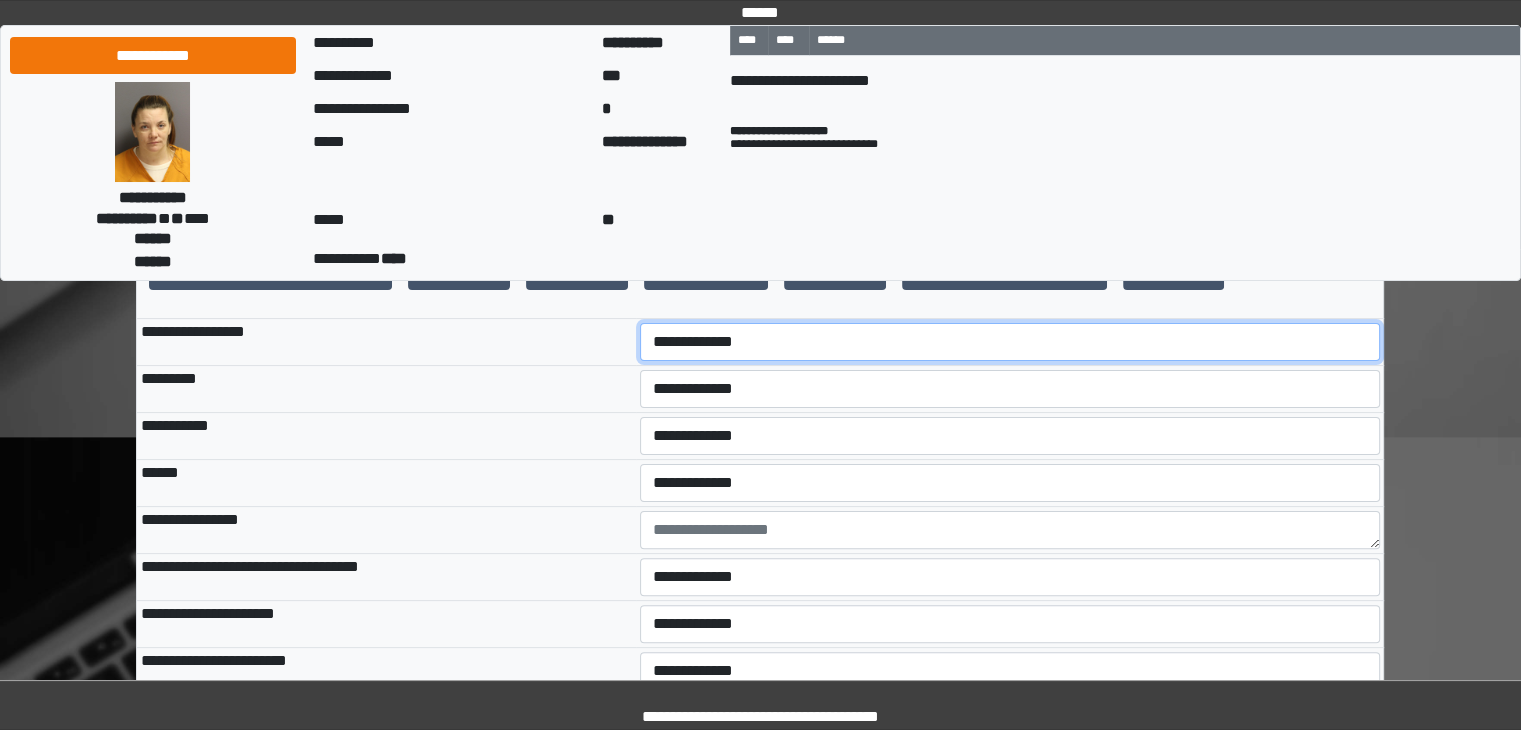 click on "**********" at bounding box center (1010, 342) 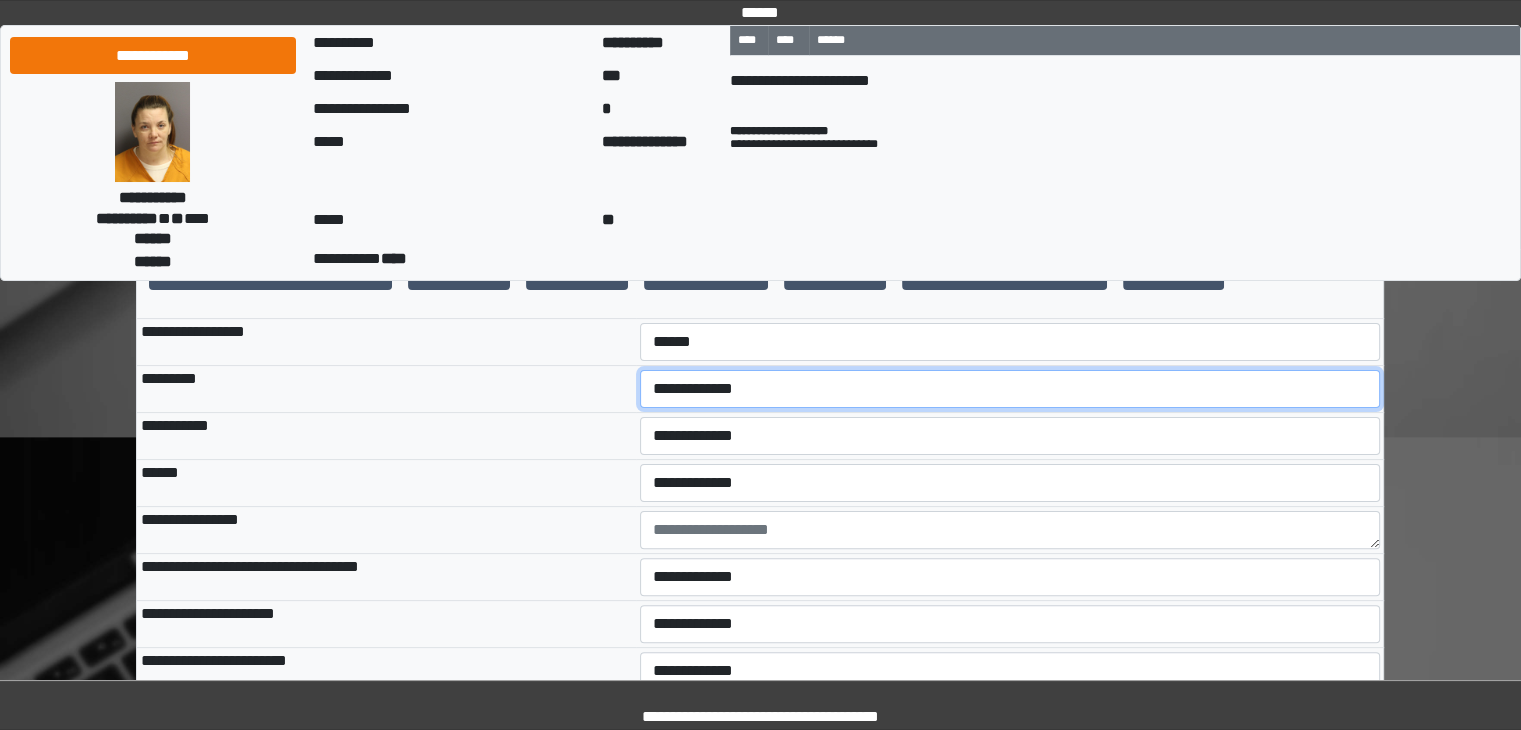 click on "**********" at bounding box center (1010, 389) 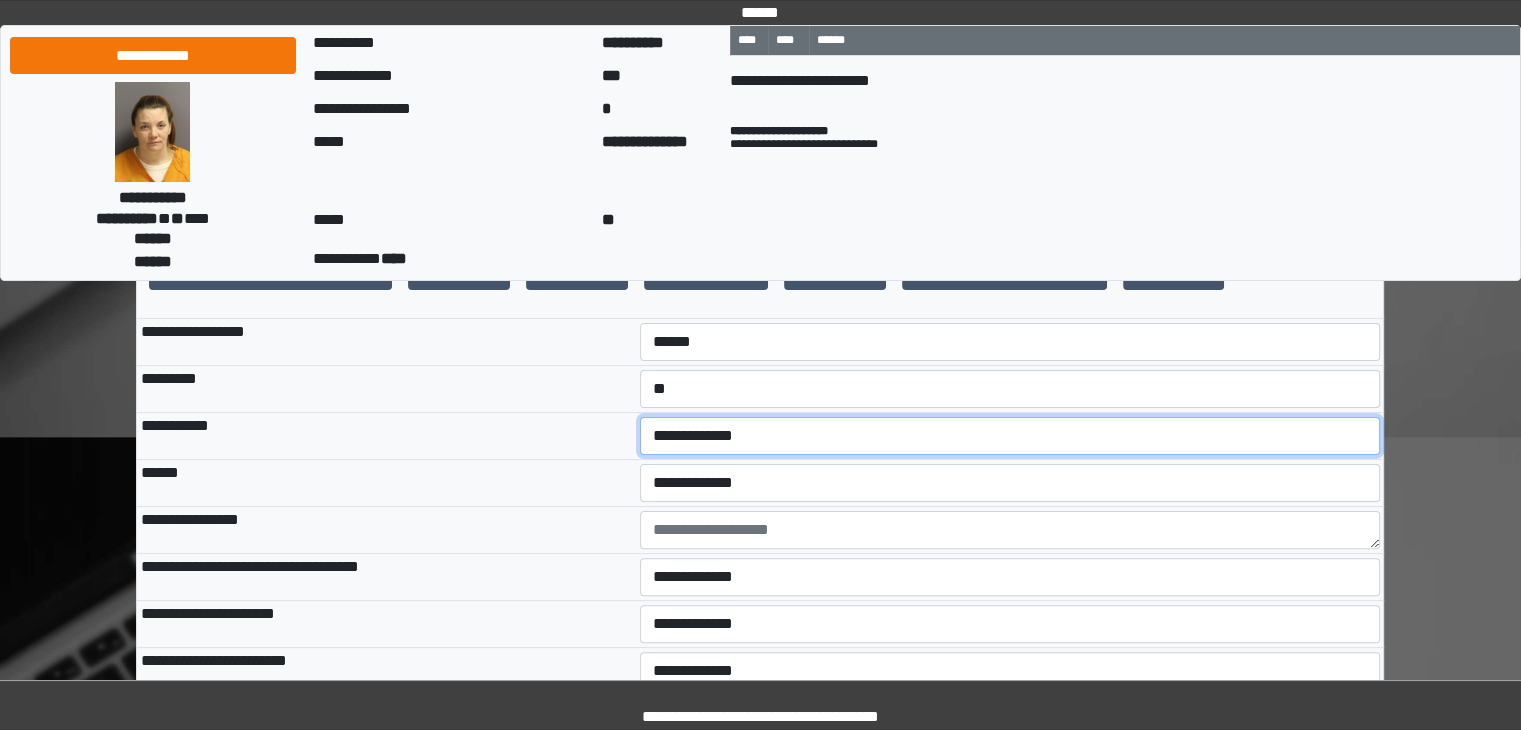 click on "**********" at bounding box center [1010, 436] 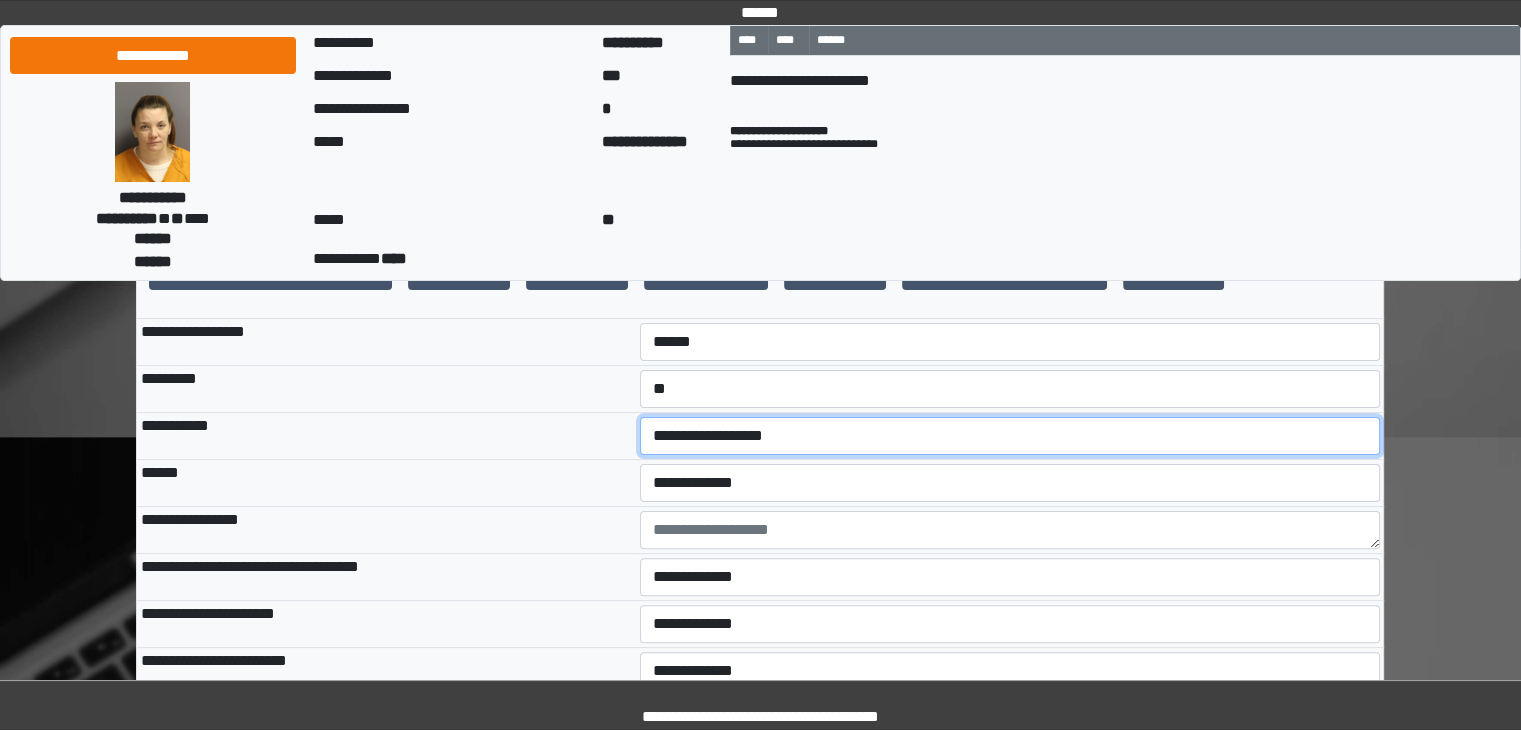 click on "**********" at bounding box center [1010, 436] 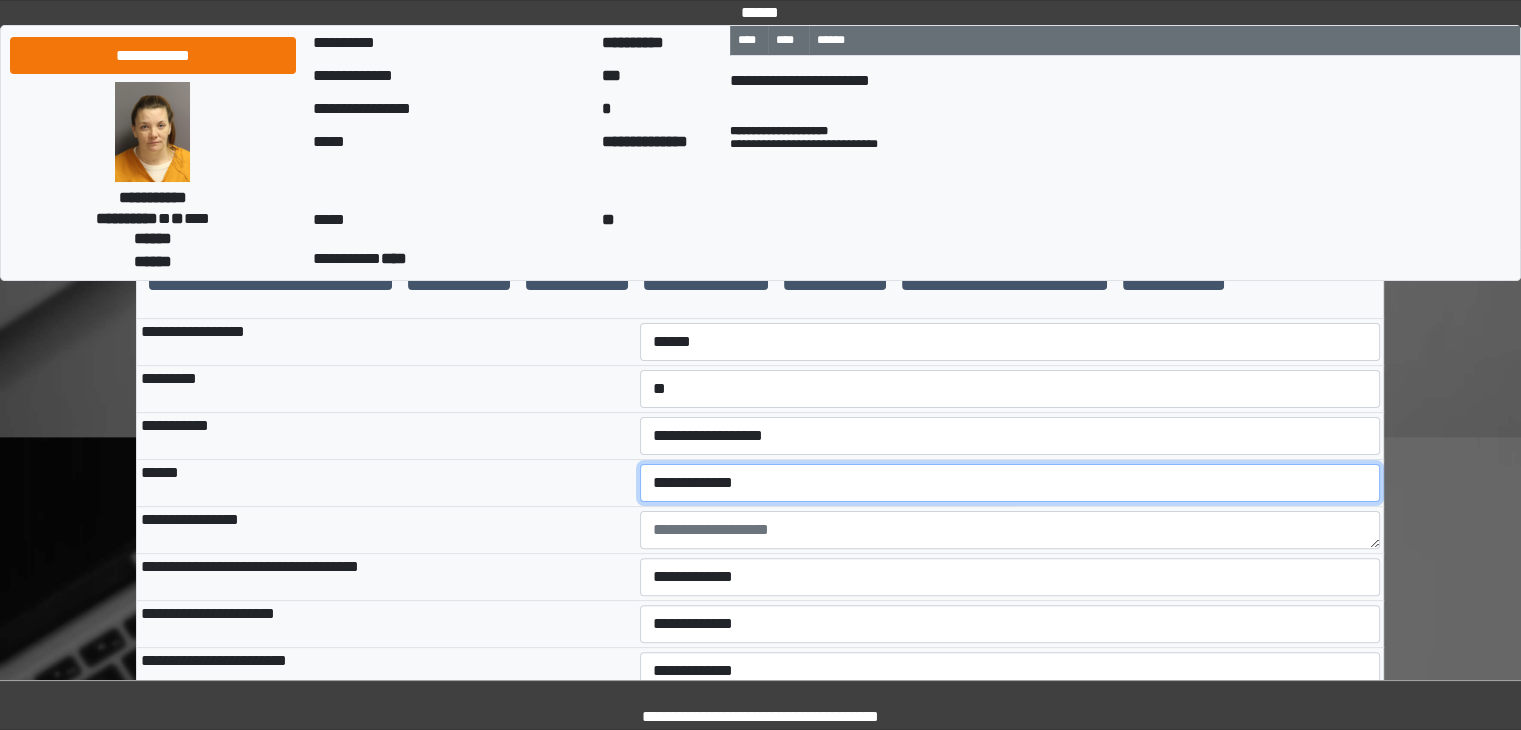 click on "**********" at bounding box center [1010, 483] 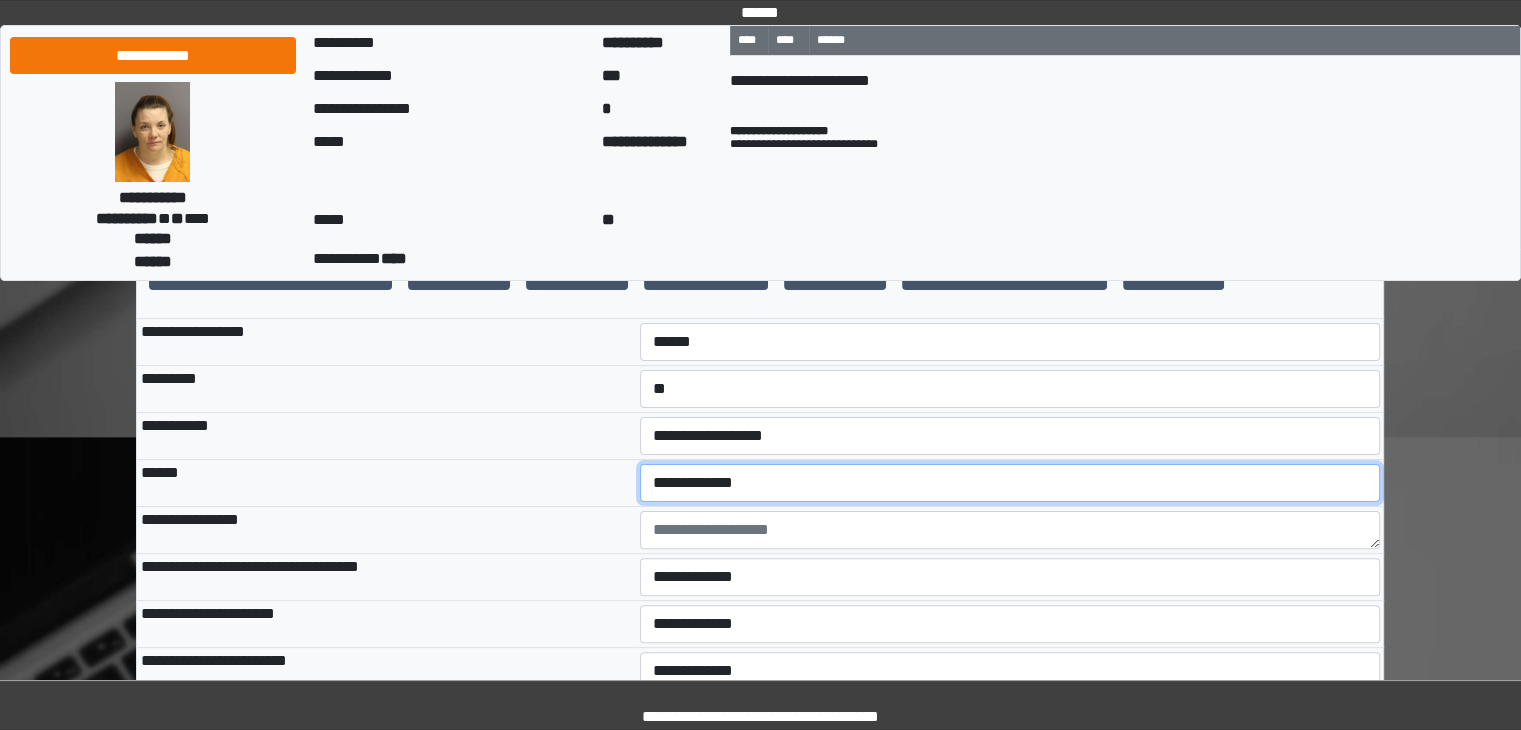 select on "**" 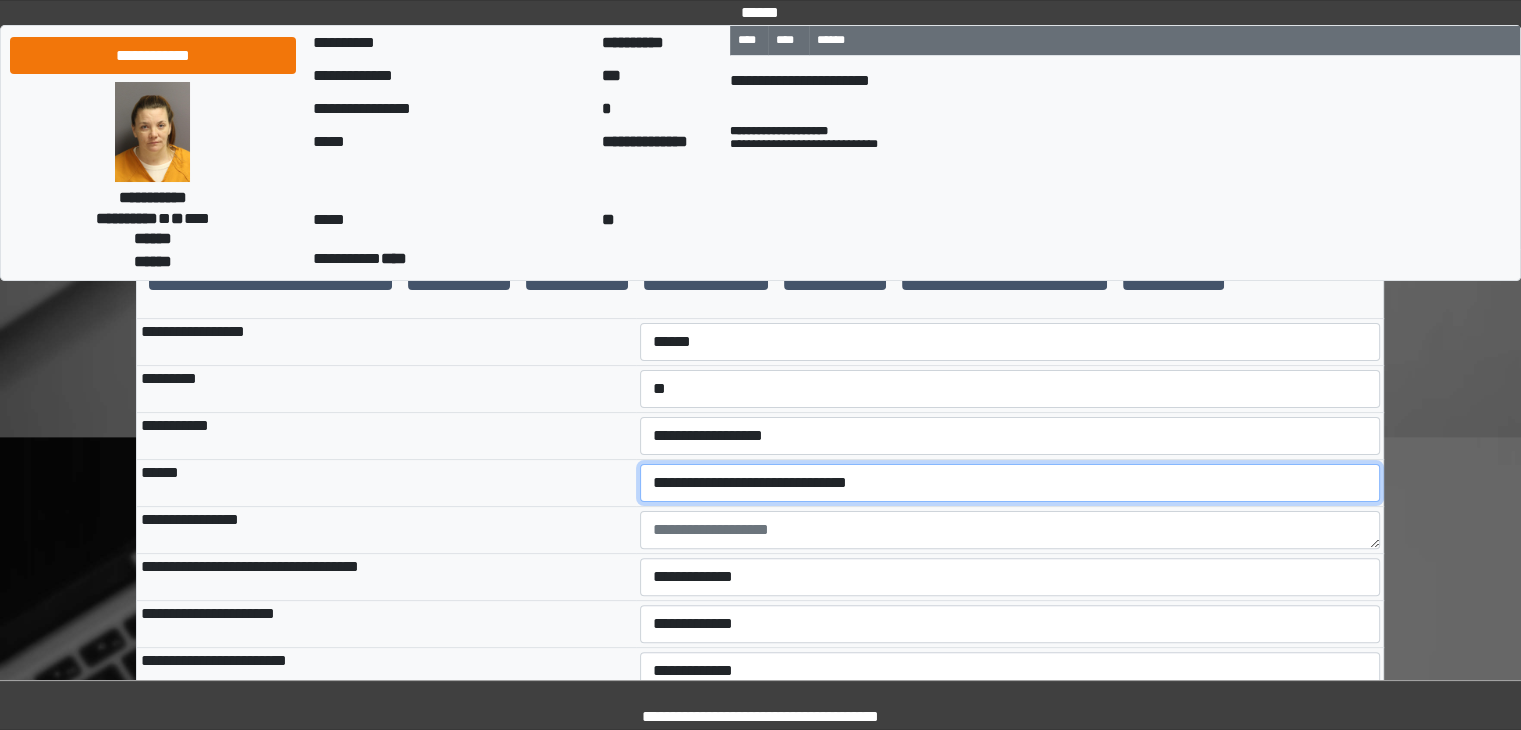 click on "**********" at bounding box center (1010, 483) 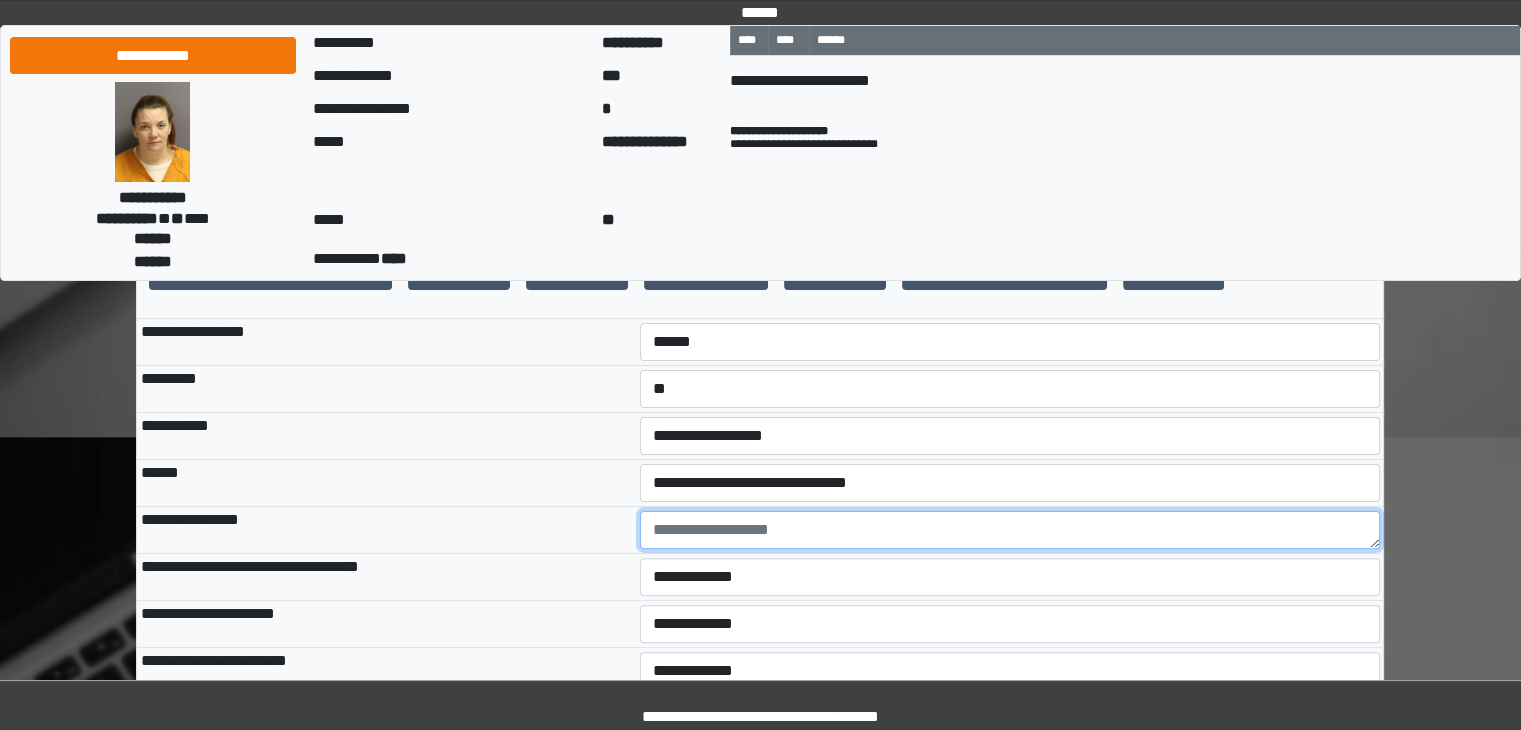 click at bounding box center (1010, 530) 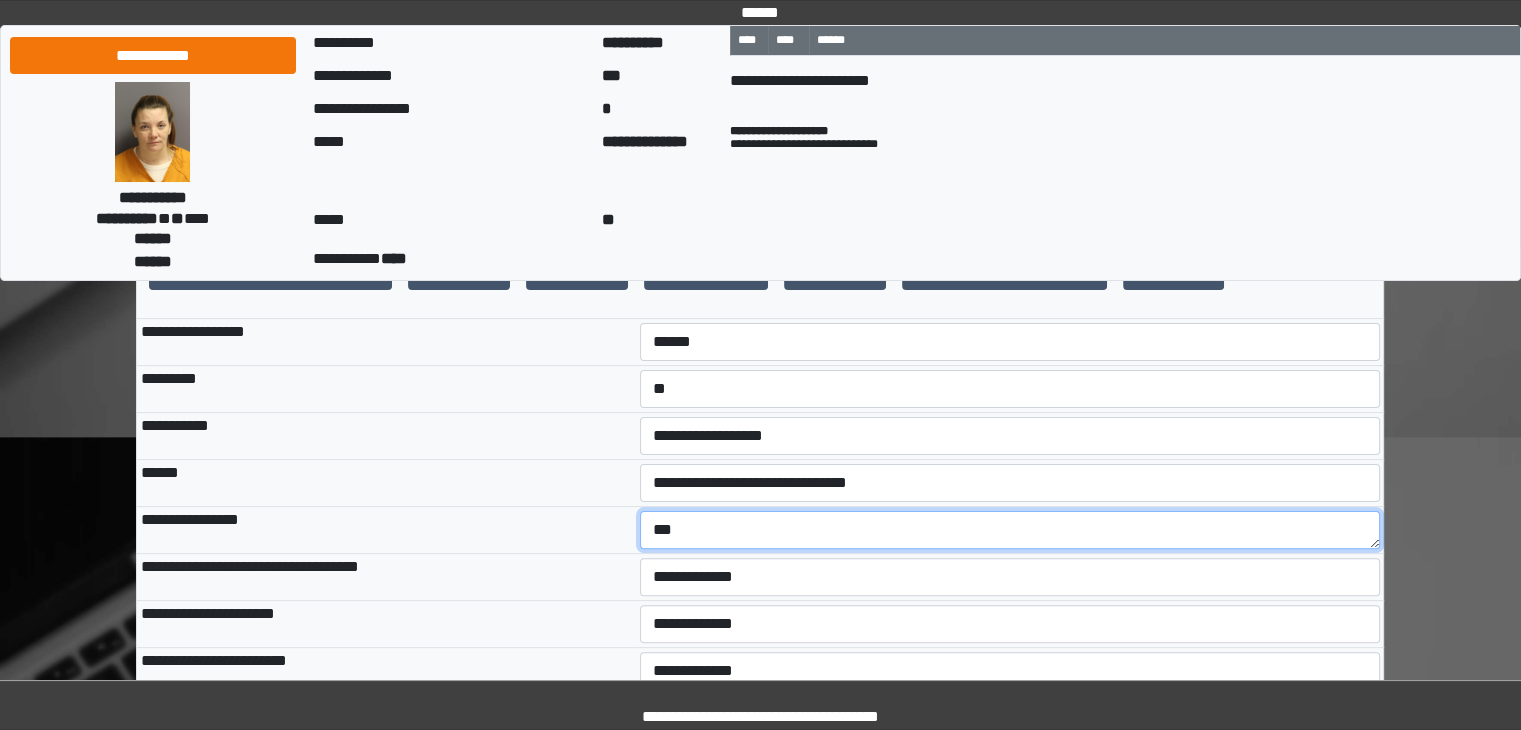 type on "***" 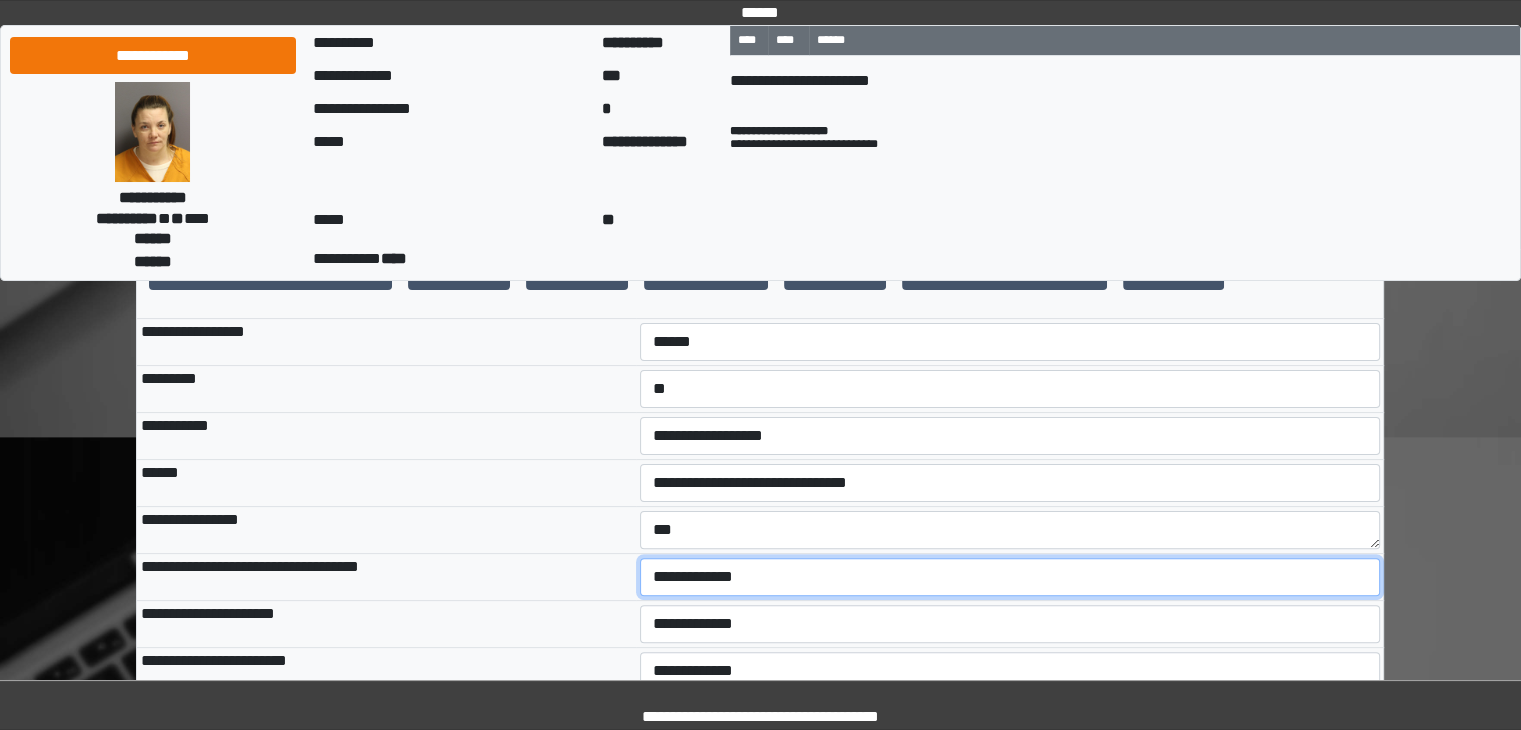 click on "**********" at bounding box center (1010, 577) 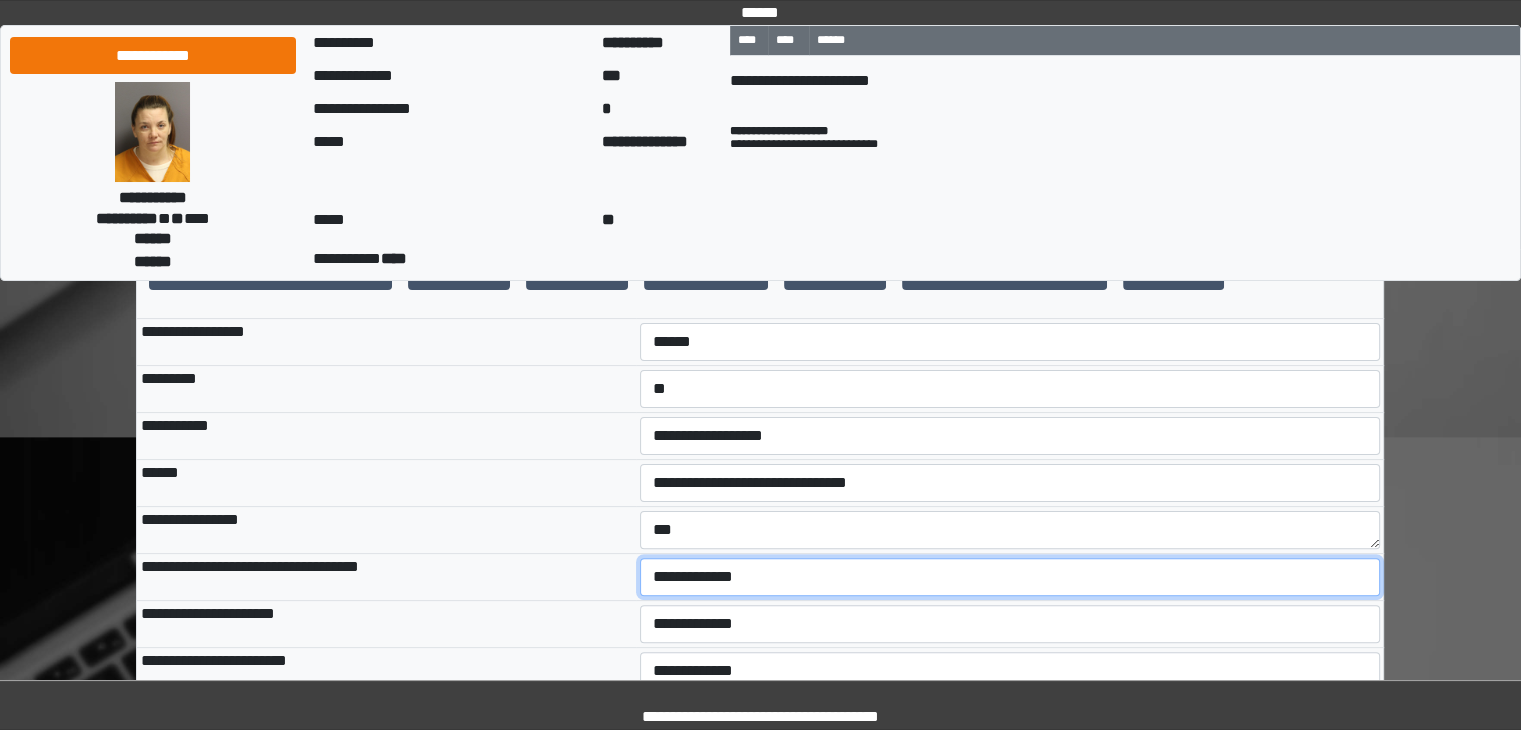 select on "*" 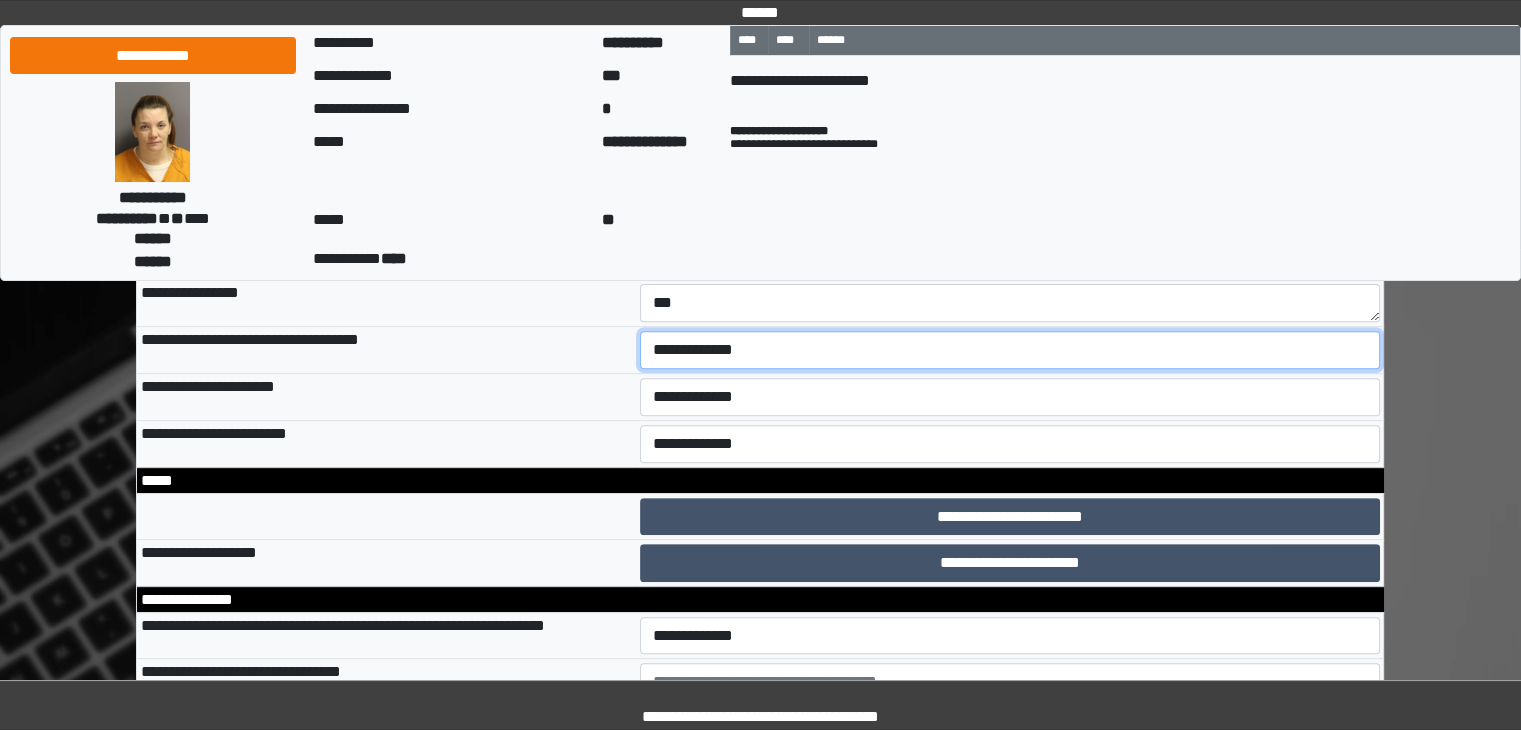 scroll, scrollTop: 733, scrollLeft: 0, axis: vertical 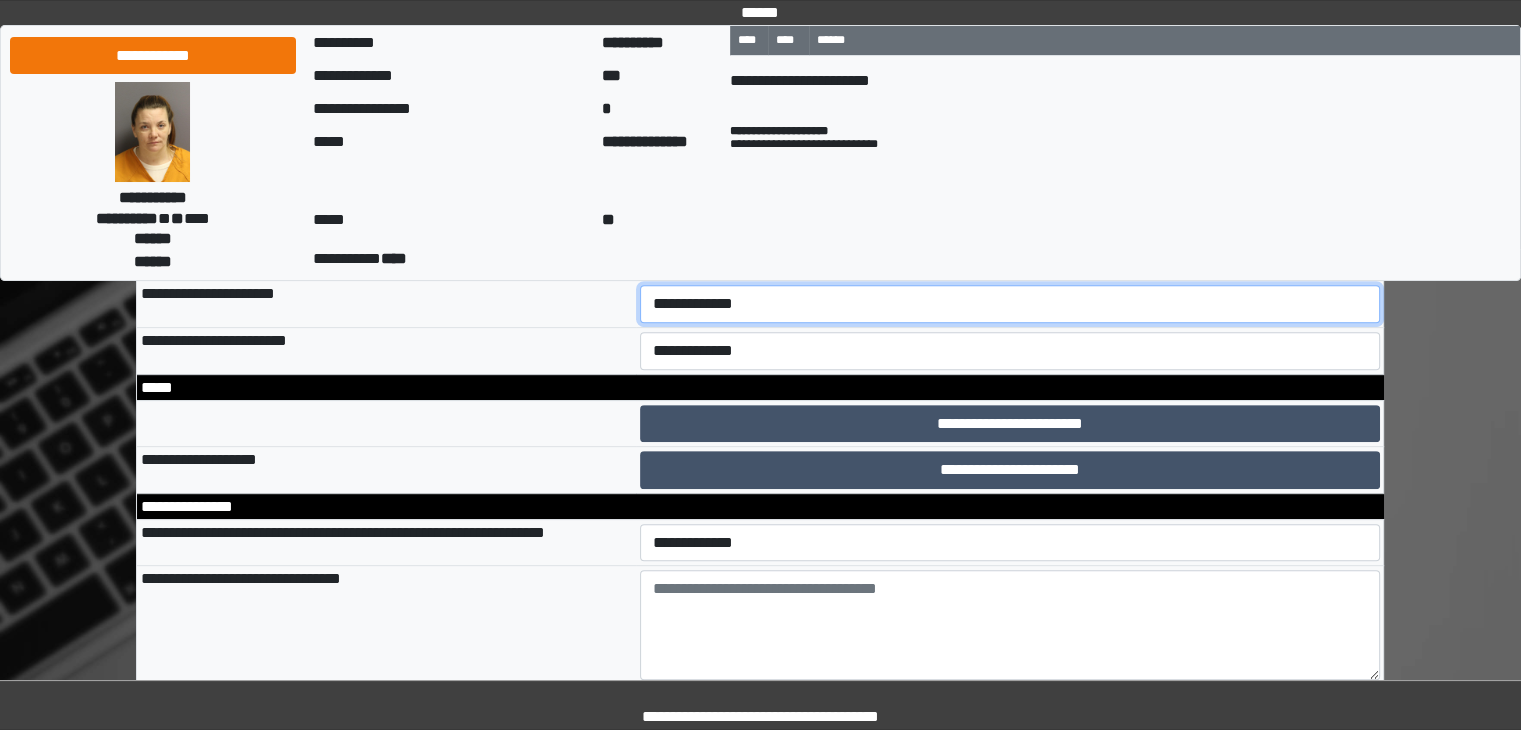 click on "**********" at bounding box center [1010, 304] 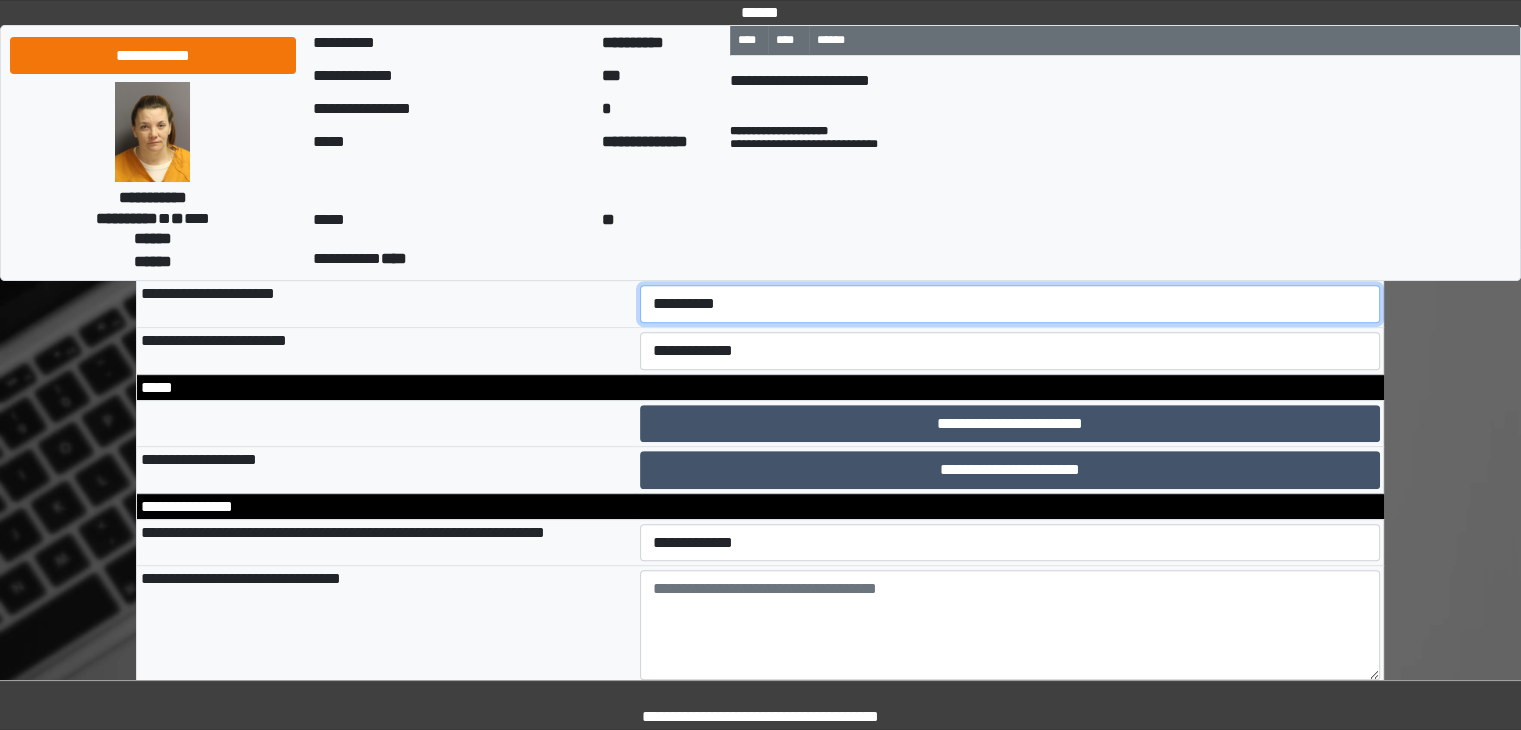click on "**********" at bounding box center [1010, 304] 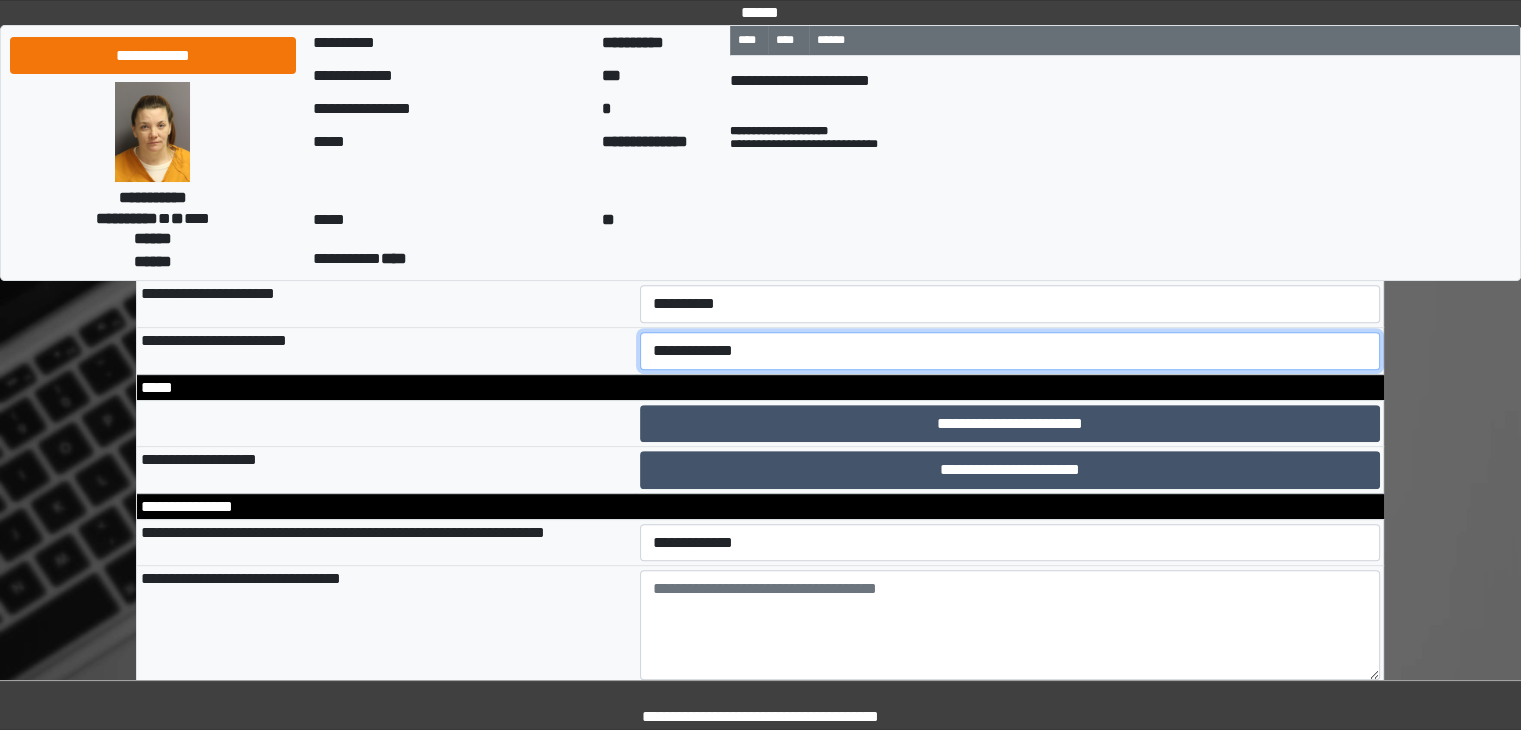 click on "**********" at bounding box center [1010, 351] 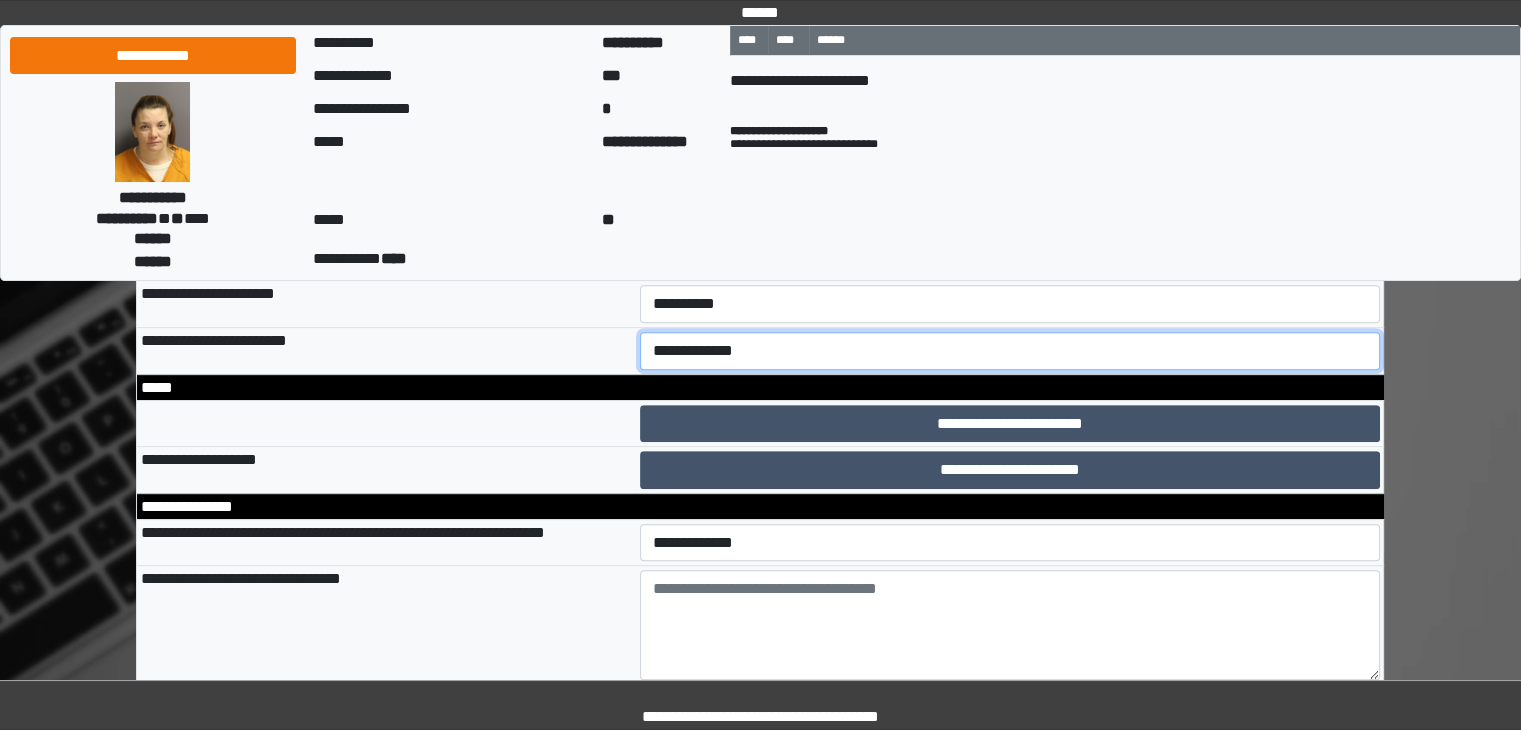 select on "*" 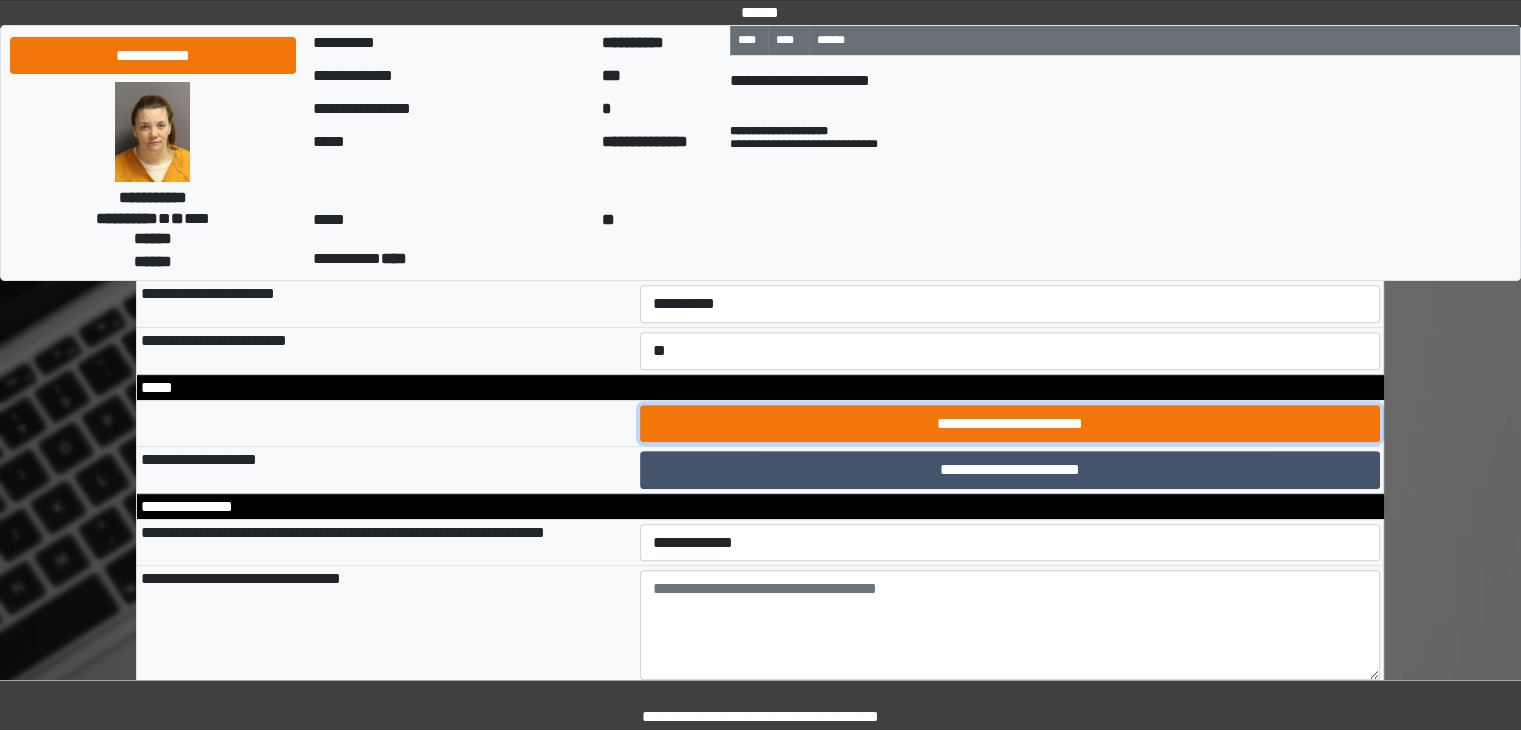 click on "**********" at bounding box center (1010, 424) 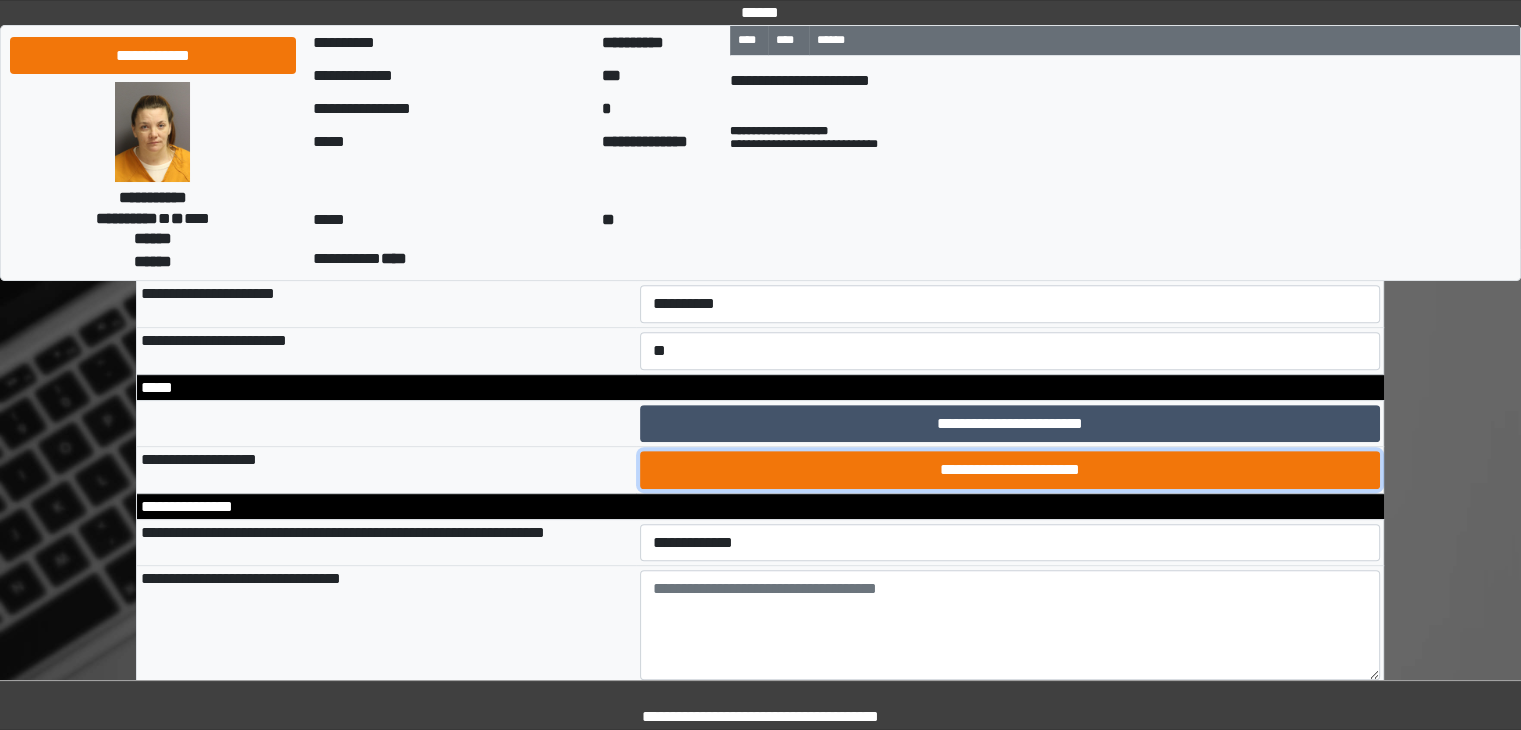 click on "**********" at bounding box center (1010, 470) 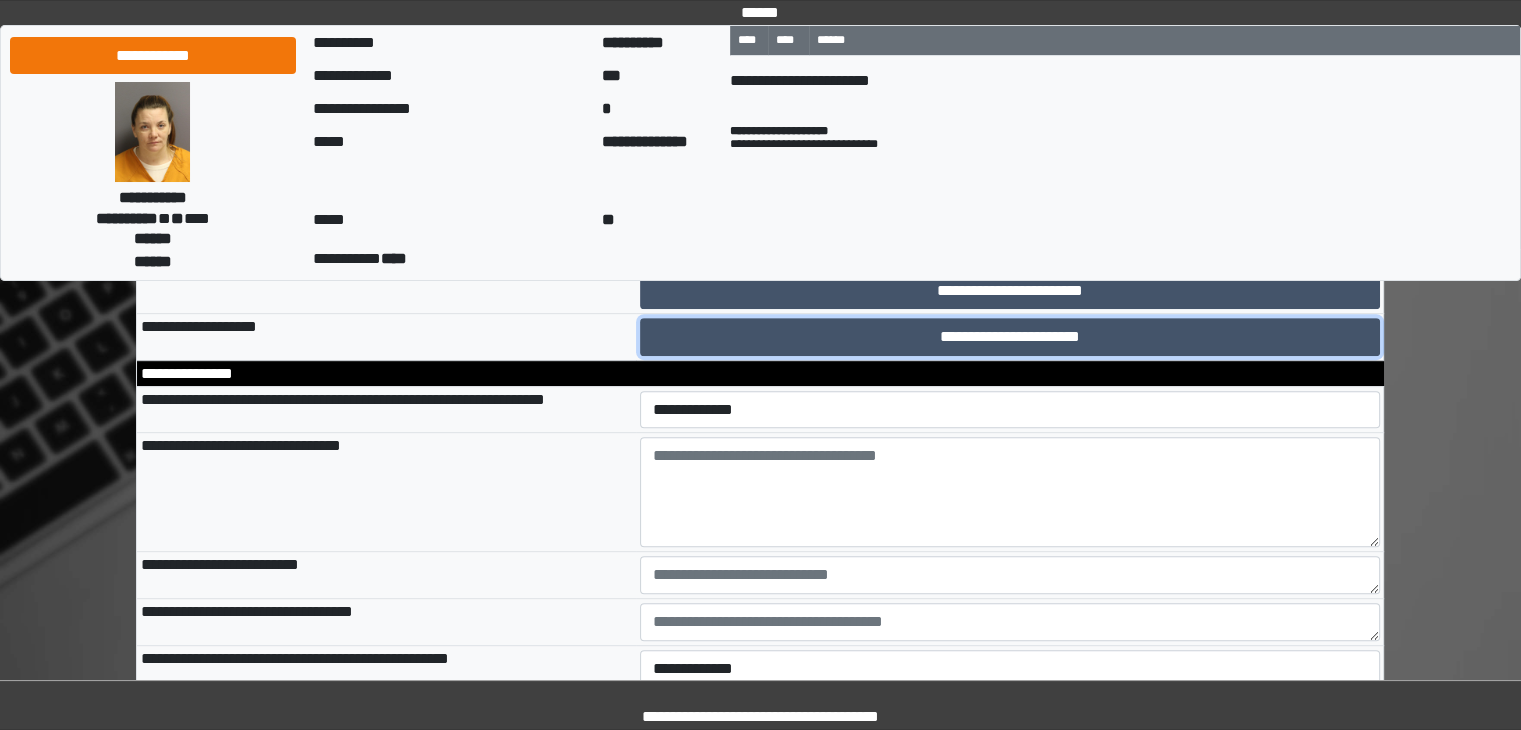 scroll, scrollTop: 893, scrollLeft: 0, axis: vertical 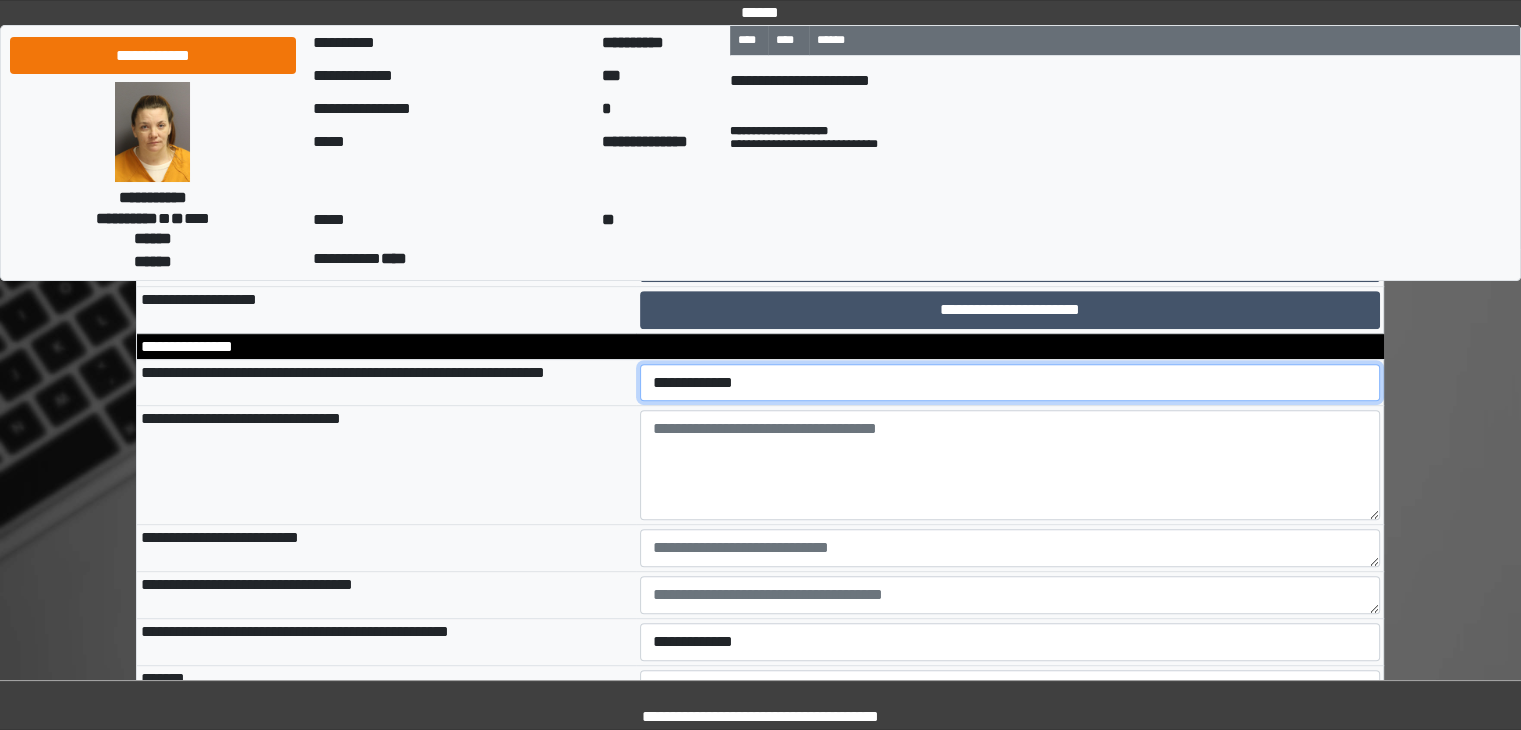 click on "**********" at bounding box center (1010, 383) 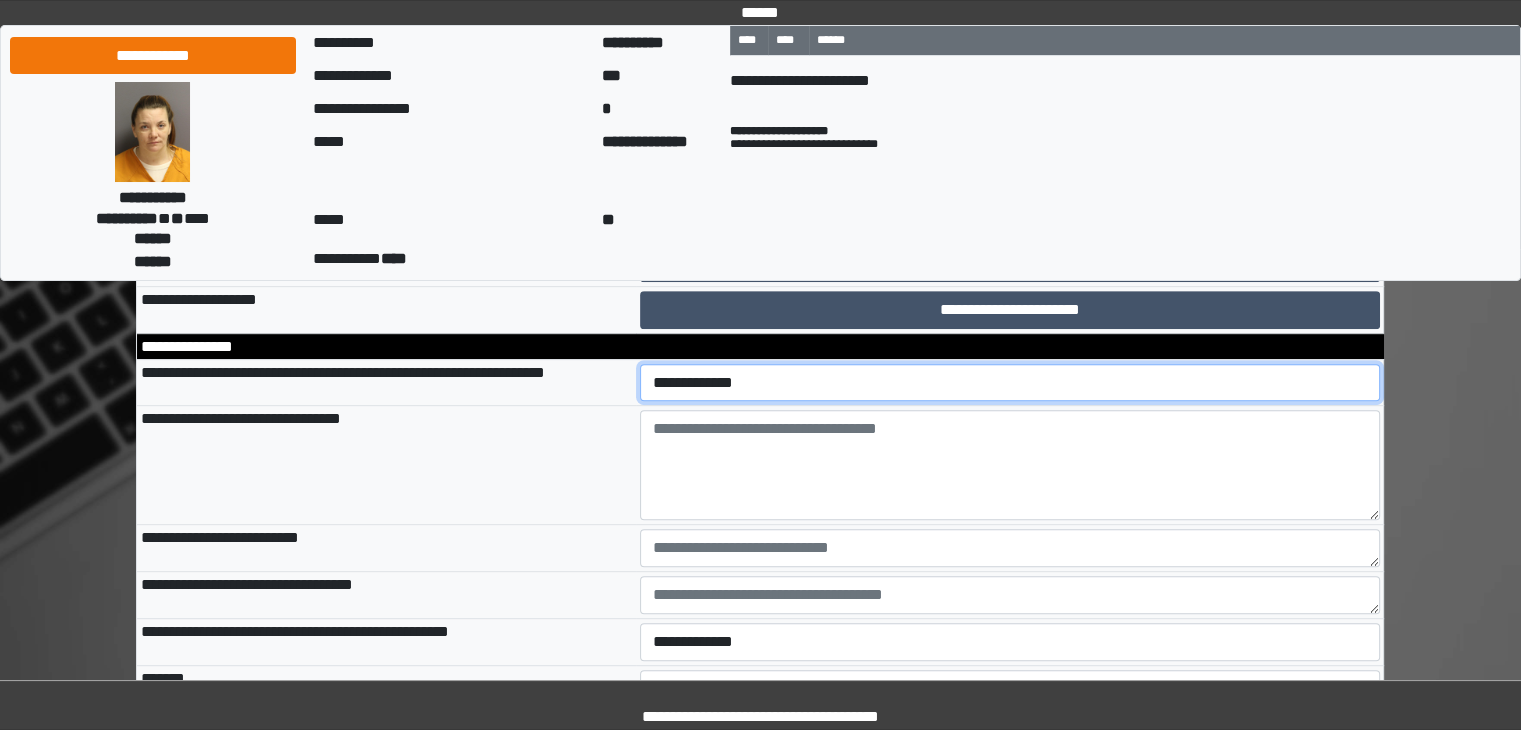 select on "*" 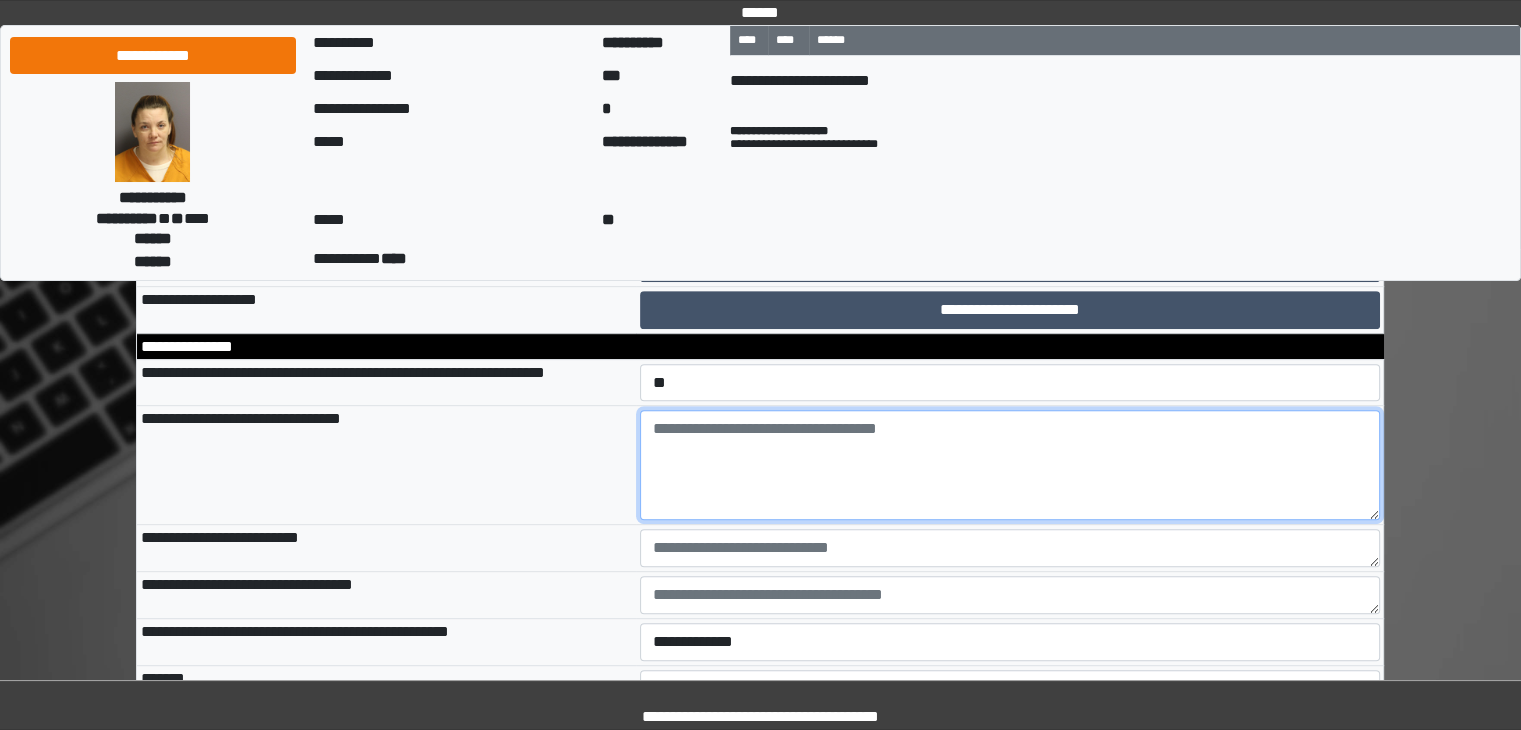 click at bounding box center (1010, 465) 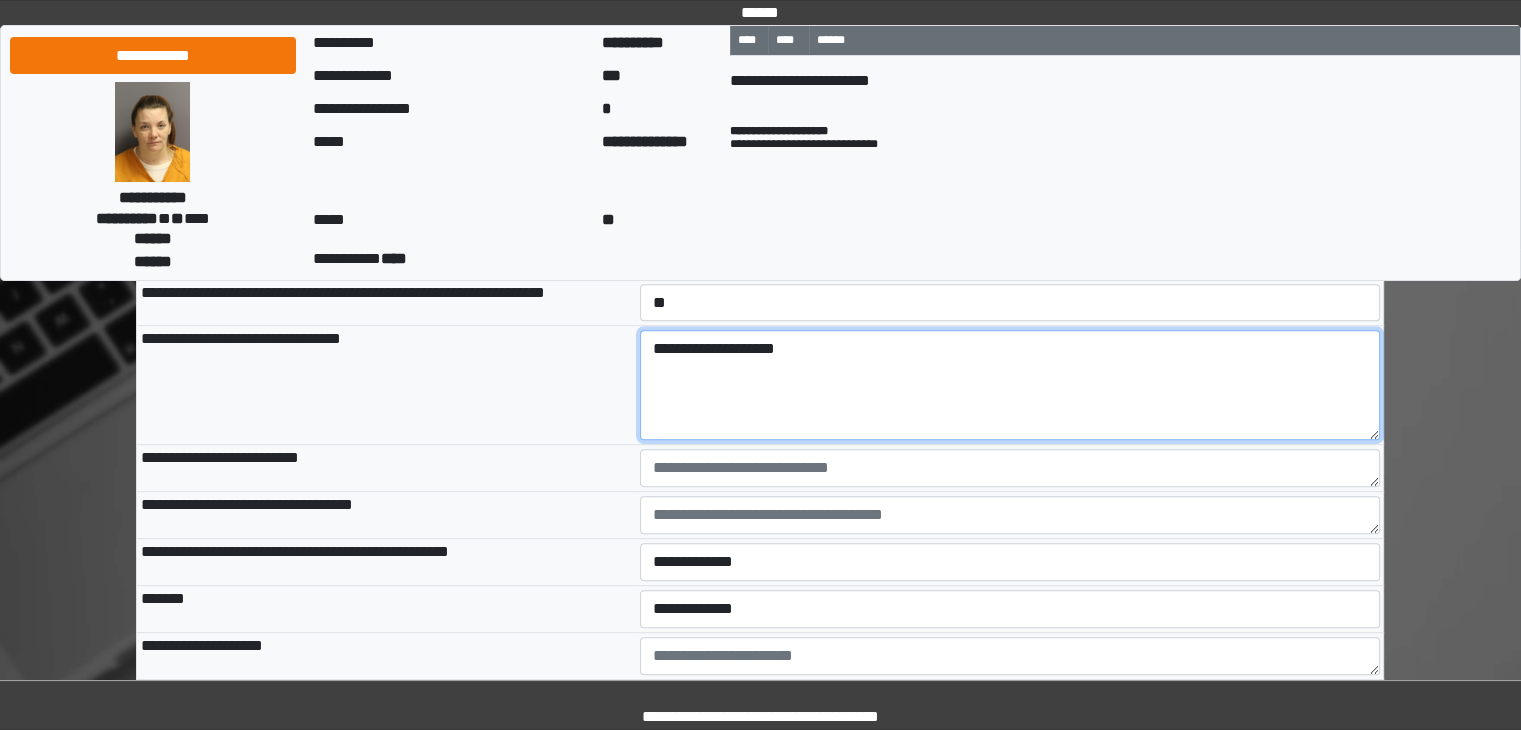 scroll, scrollTop: 1013, scrollLeft: 0, axis: vertical 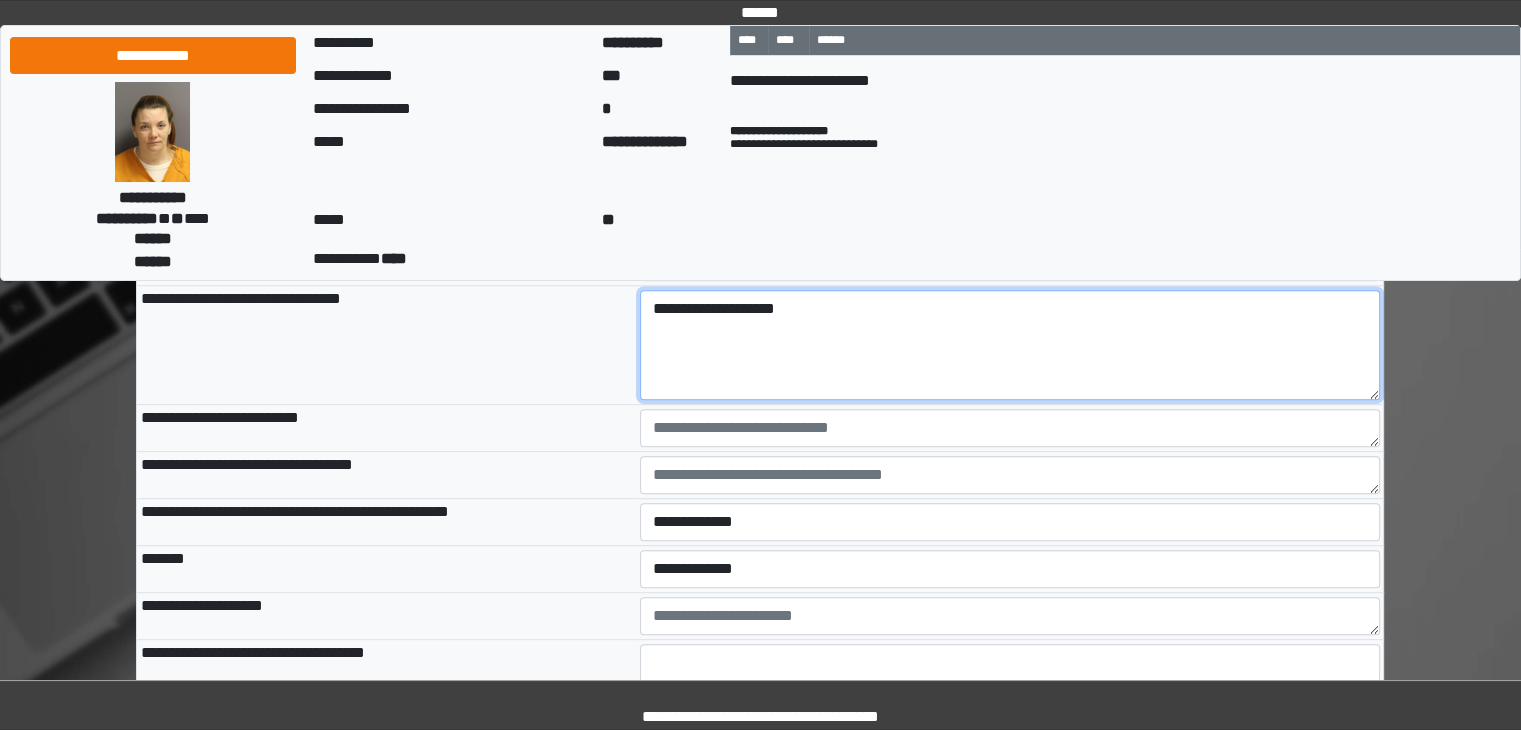 type on "**********" 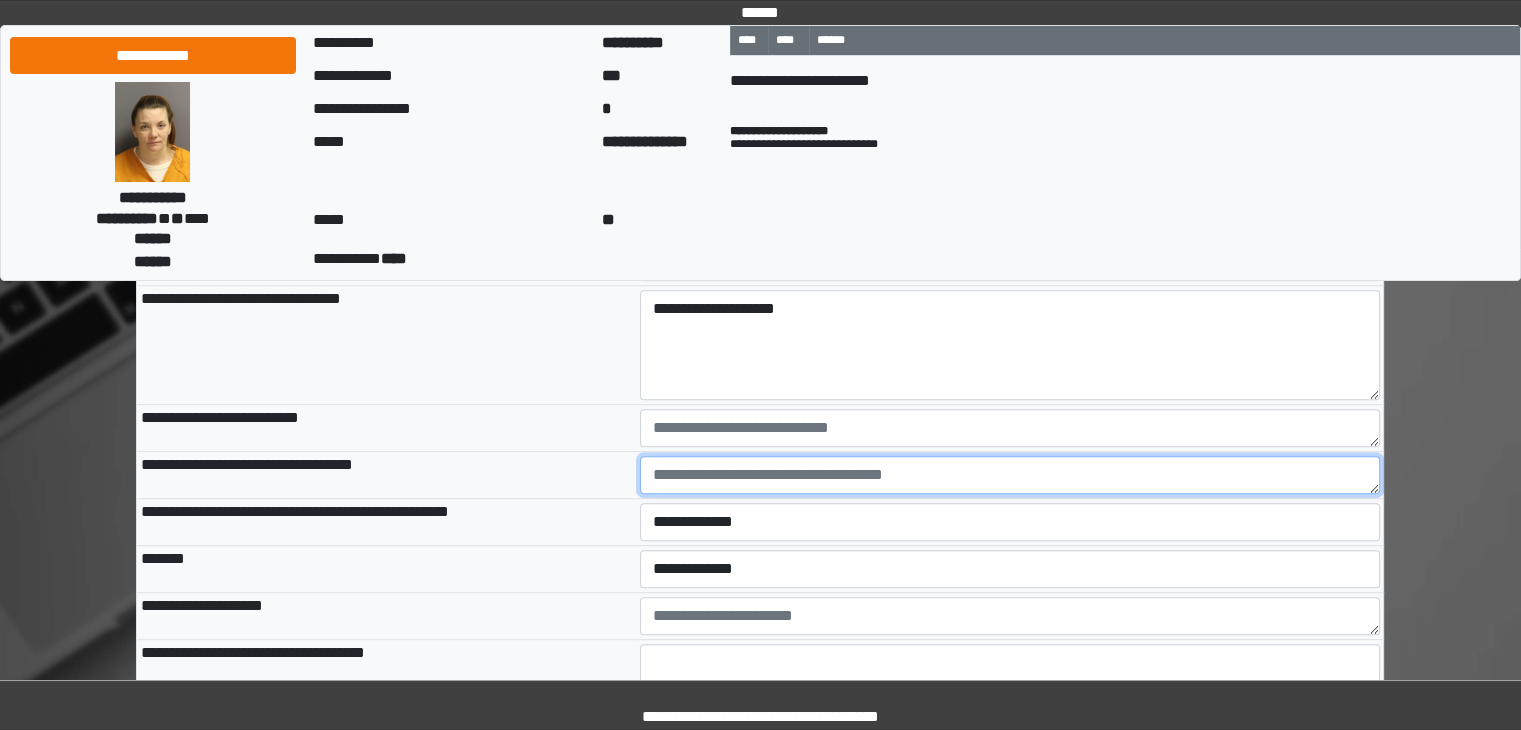 click at bounding box center (1010, 475) 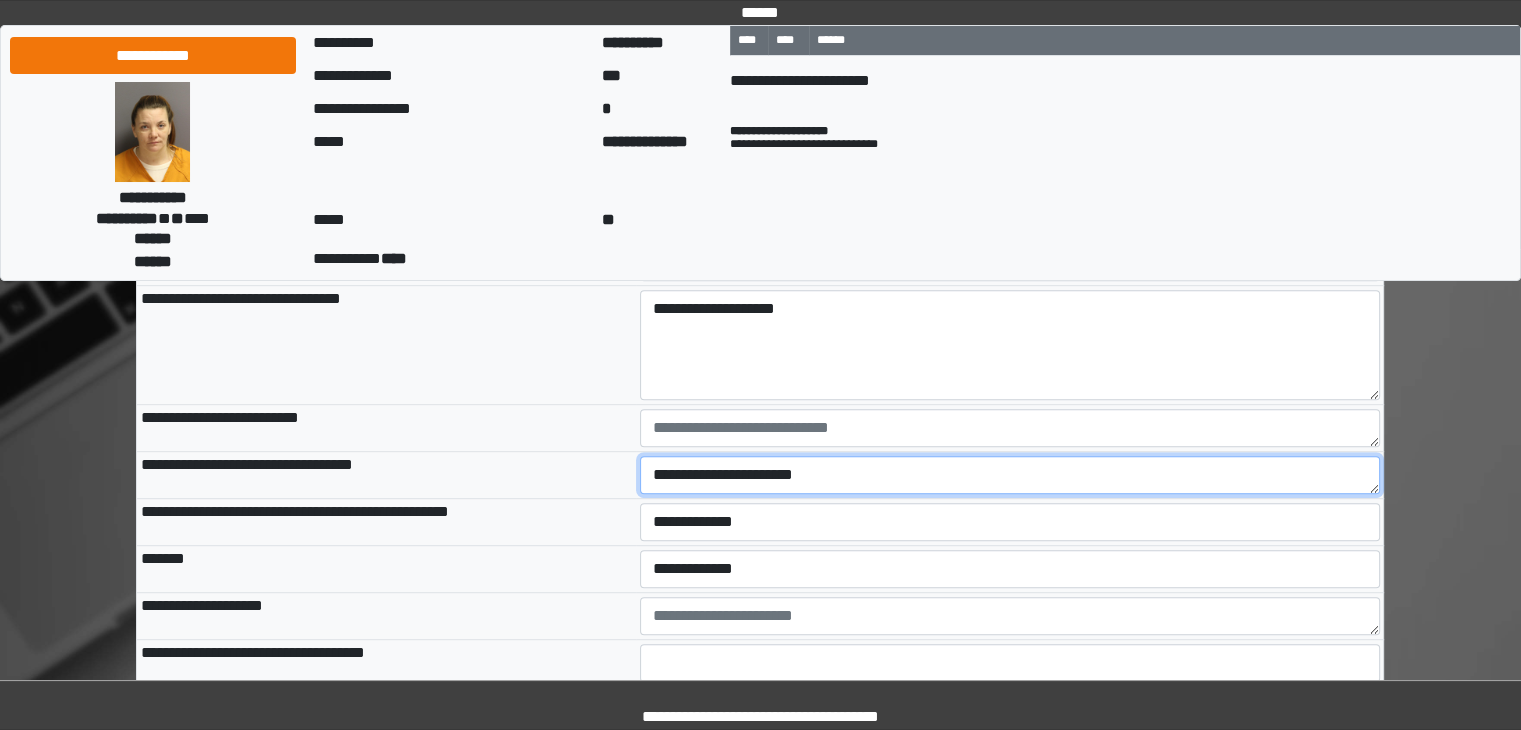 type on "**********" 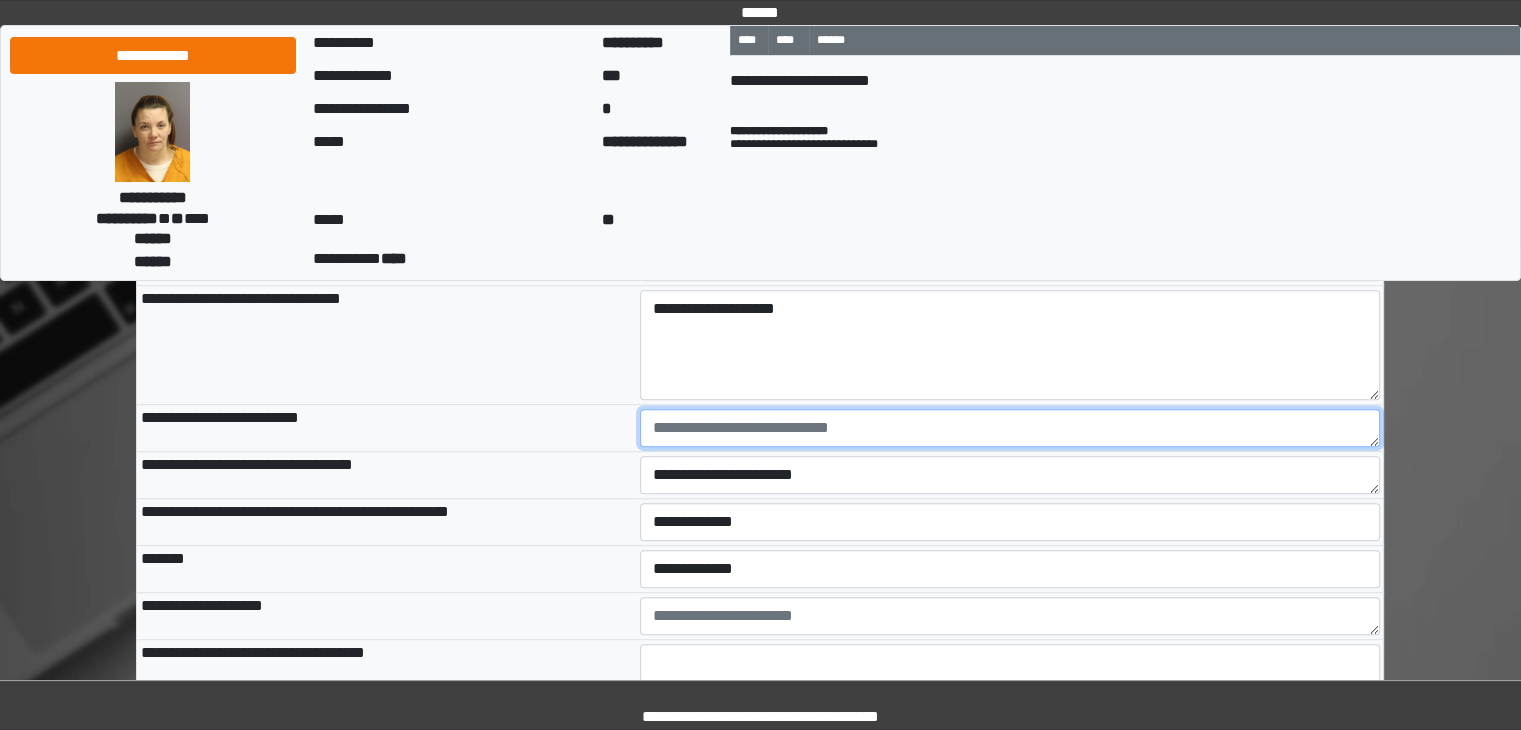 click at bounding box center (1010, 428) 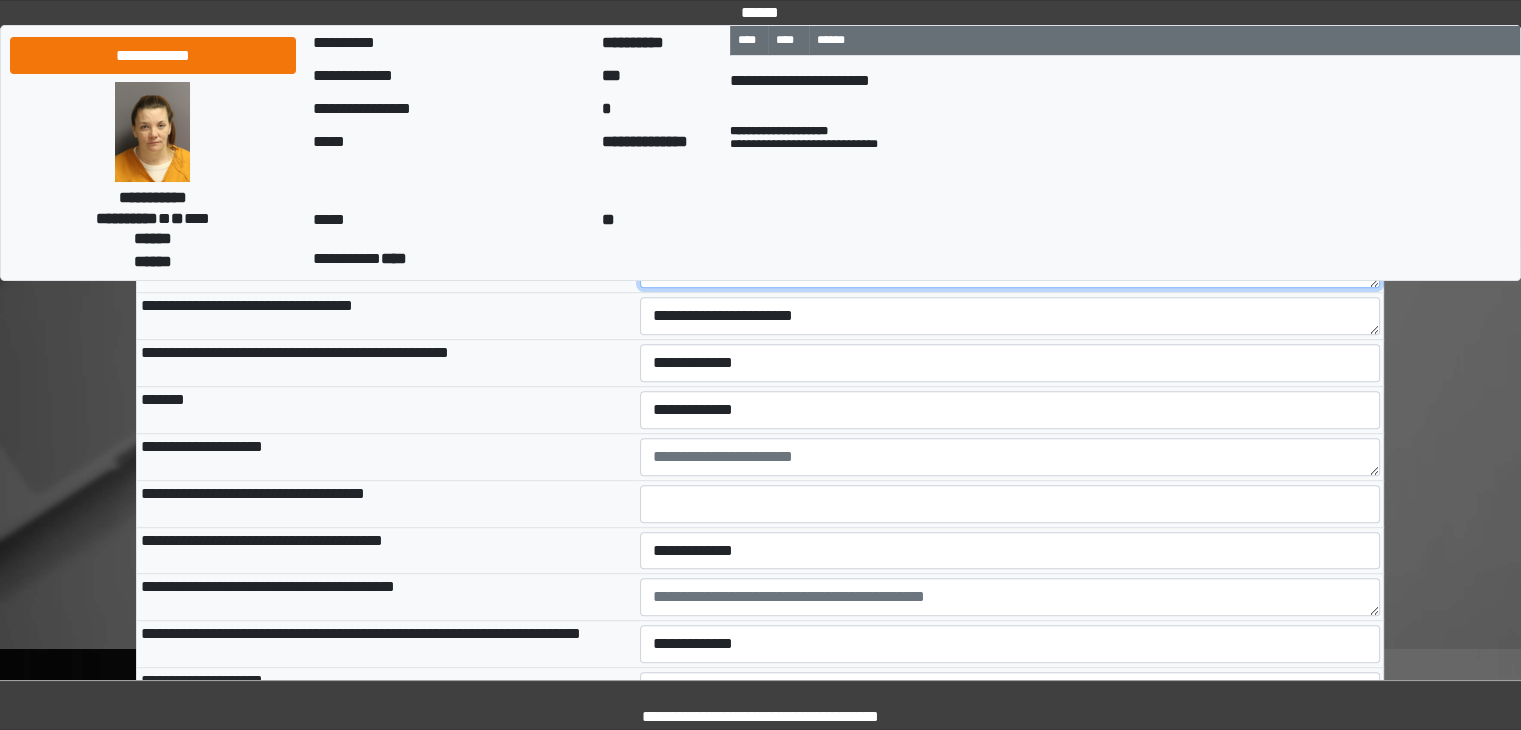scroll, scrollTop: 1173, scrollLeft: 0, axis: vertical 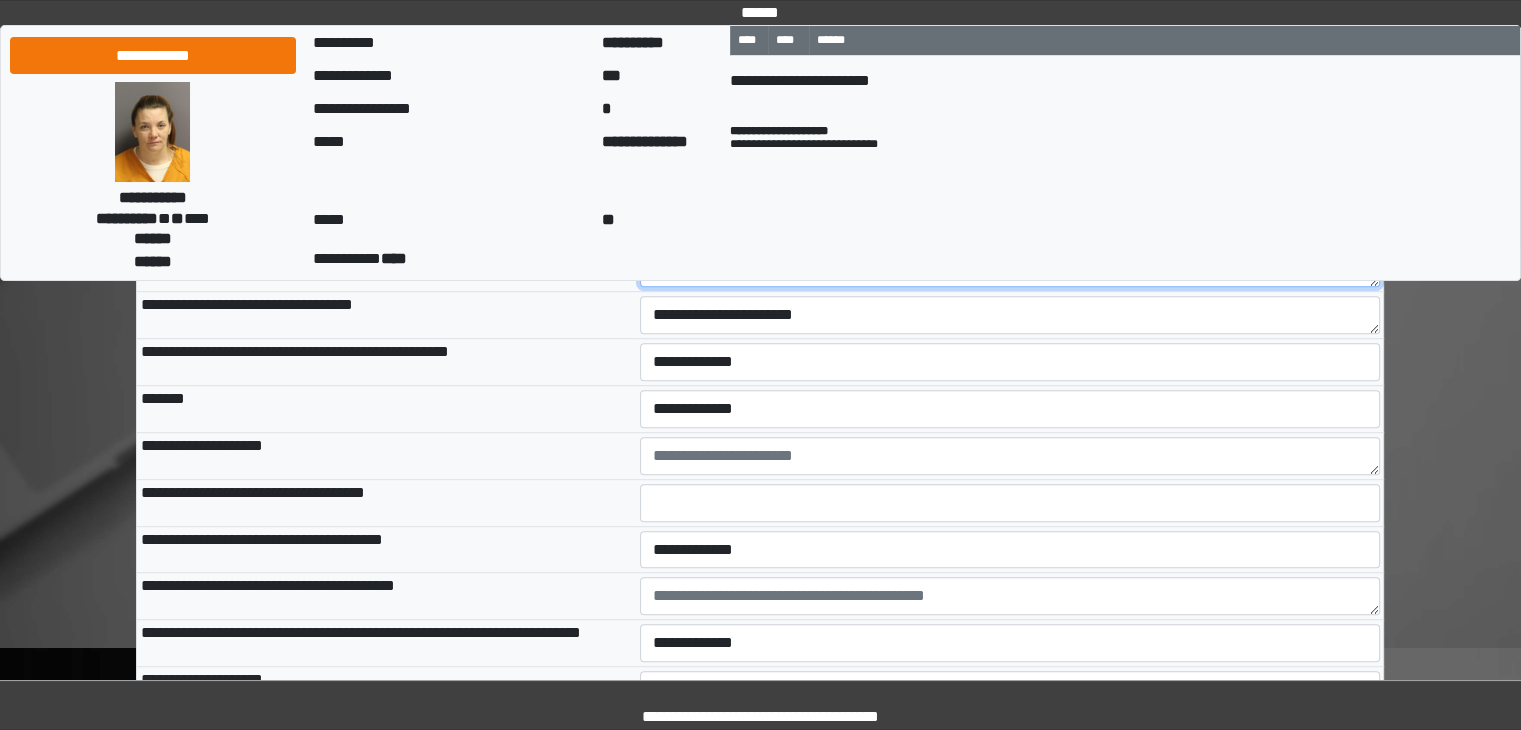 type on "**********" 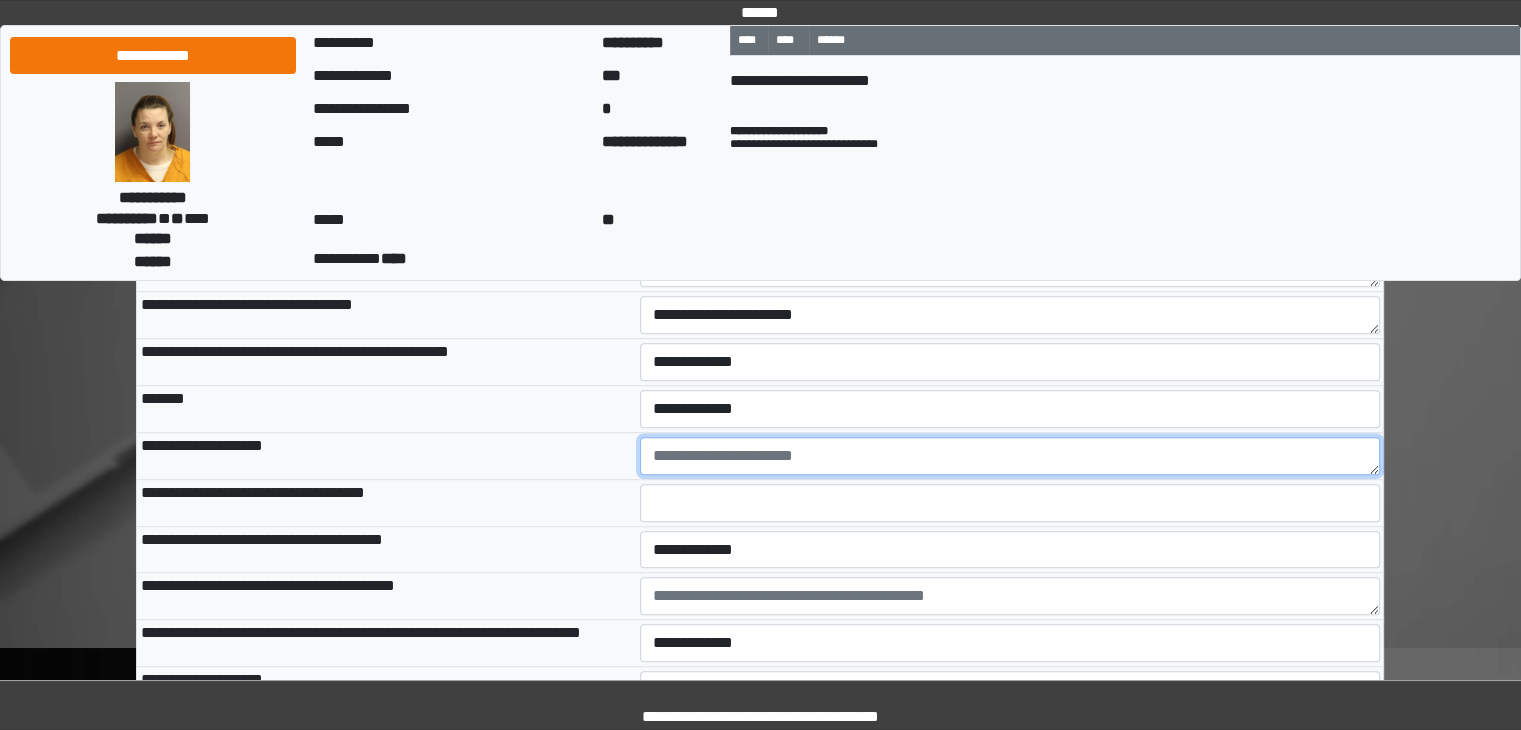click at bounding box center (1010, 456) 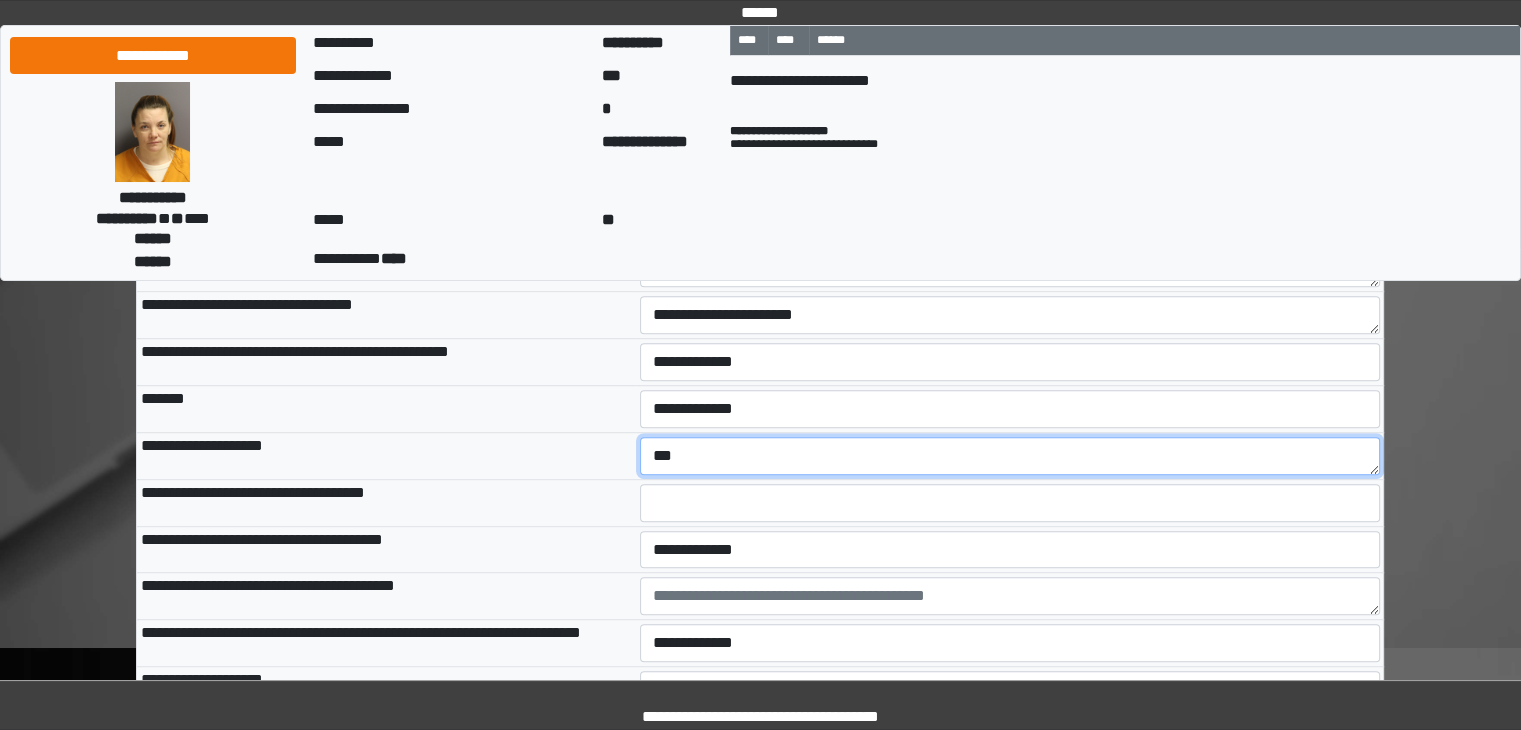 type on "***" 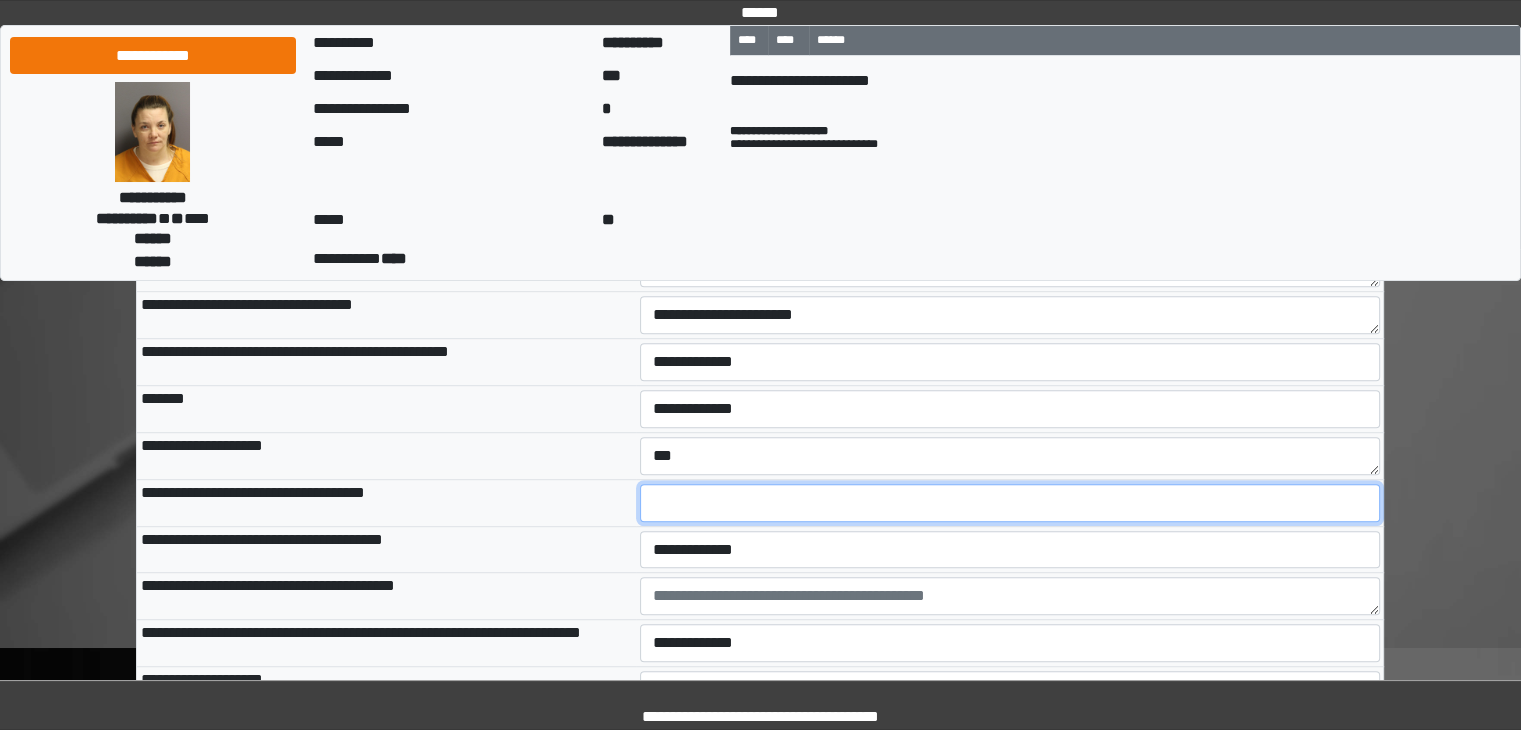 click at bounding box center [1010, 503] 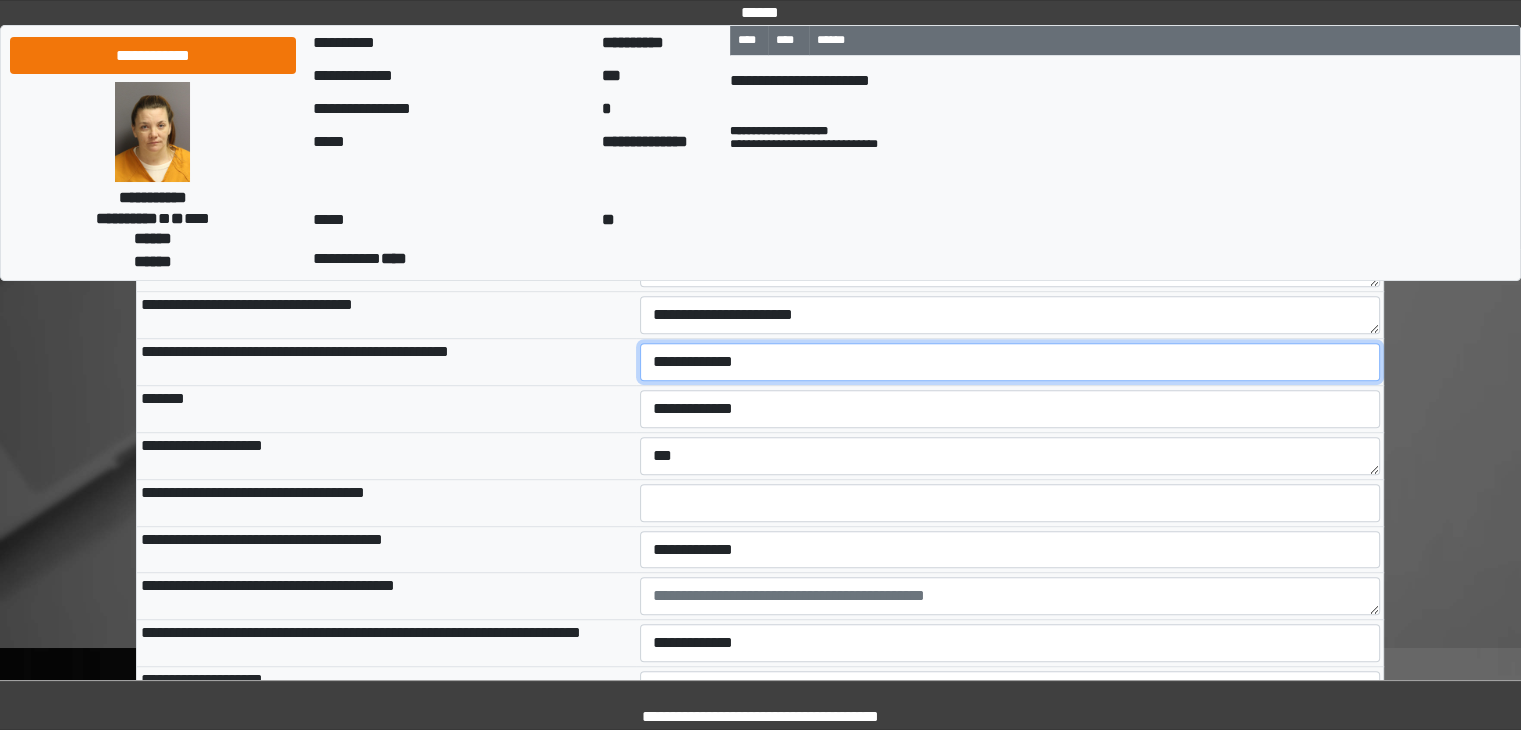 click on "**********" at bounding box center (1010, 362) 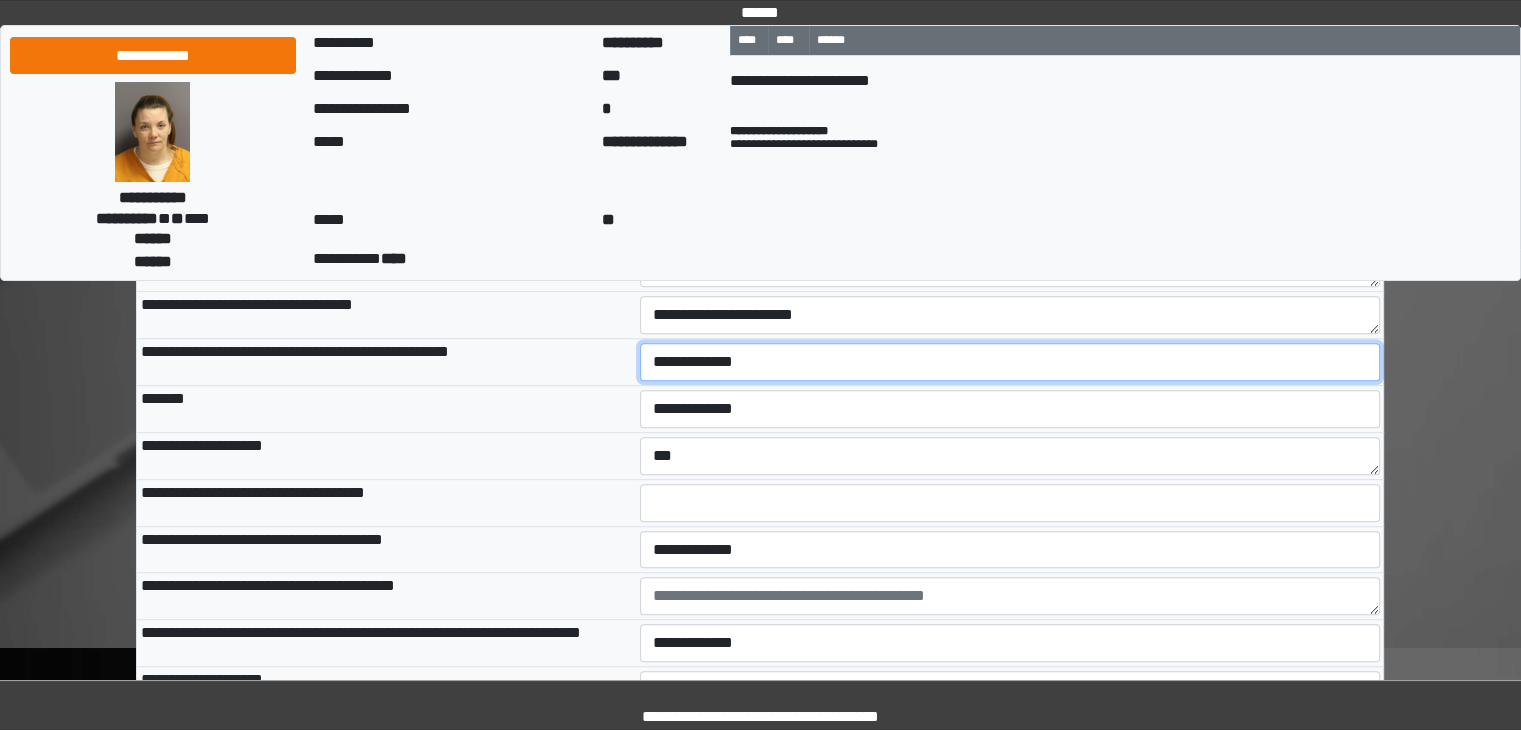 select on "*" 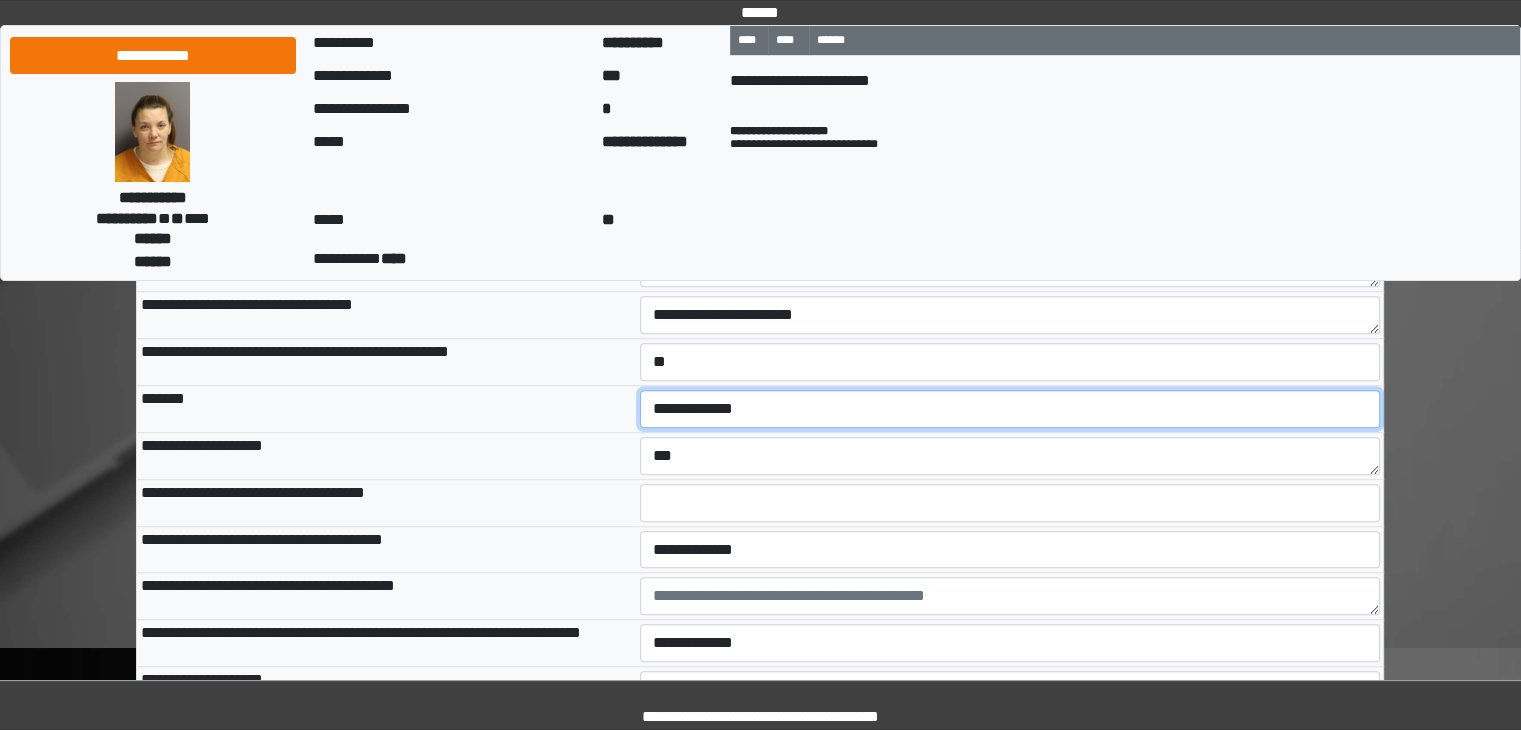click on "**********" at bounding box center (1010, 409) 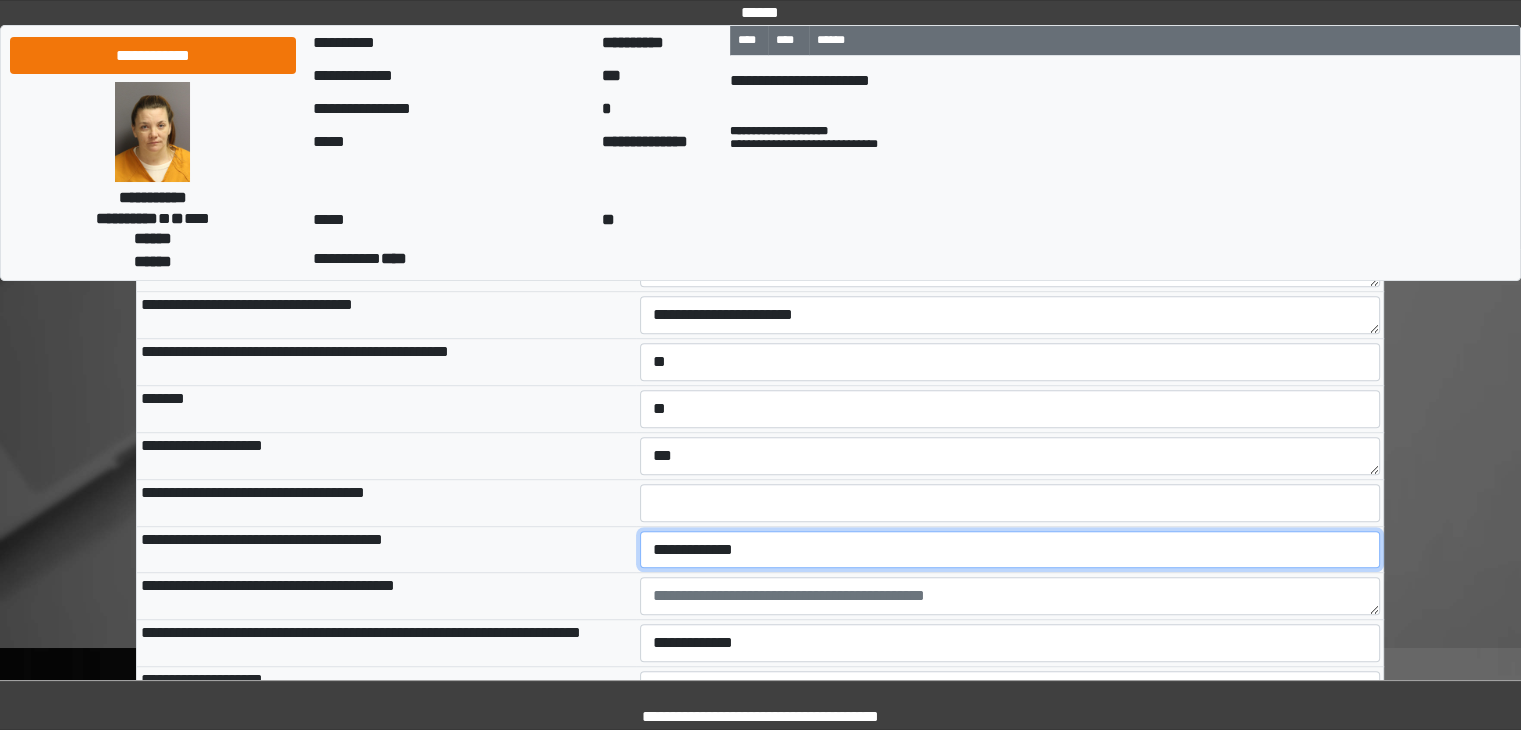 click on "**********" at bounding box center [1010, 550] 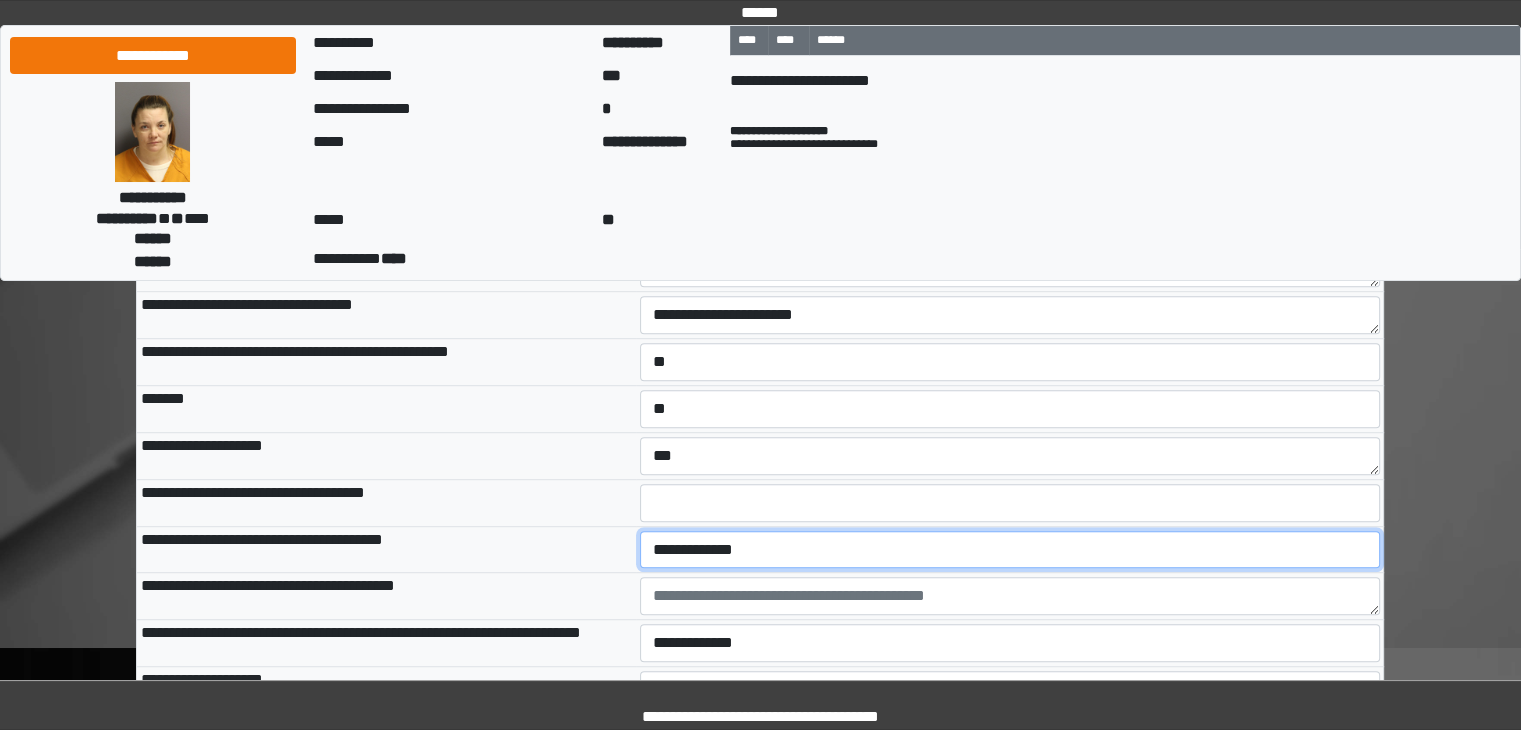select on "*" 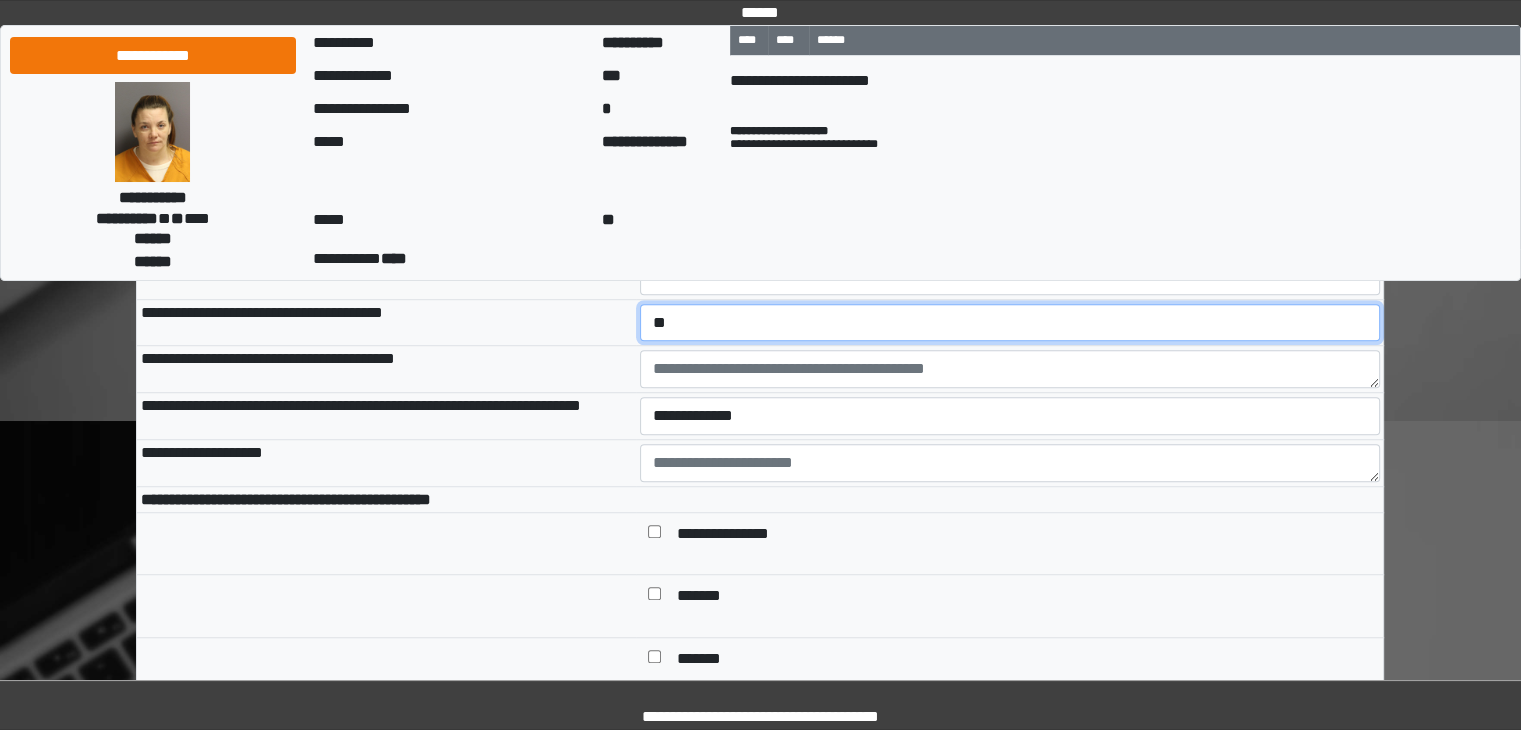 scroll, scrollTop: 1440, scrollLeft: 0, axis: vertical 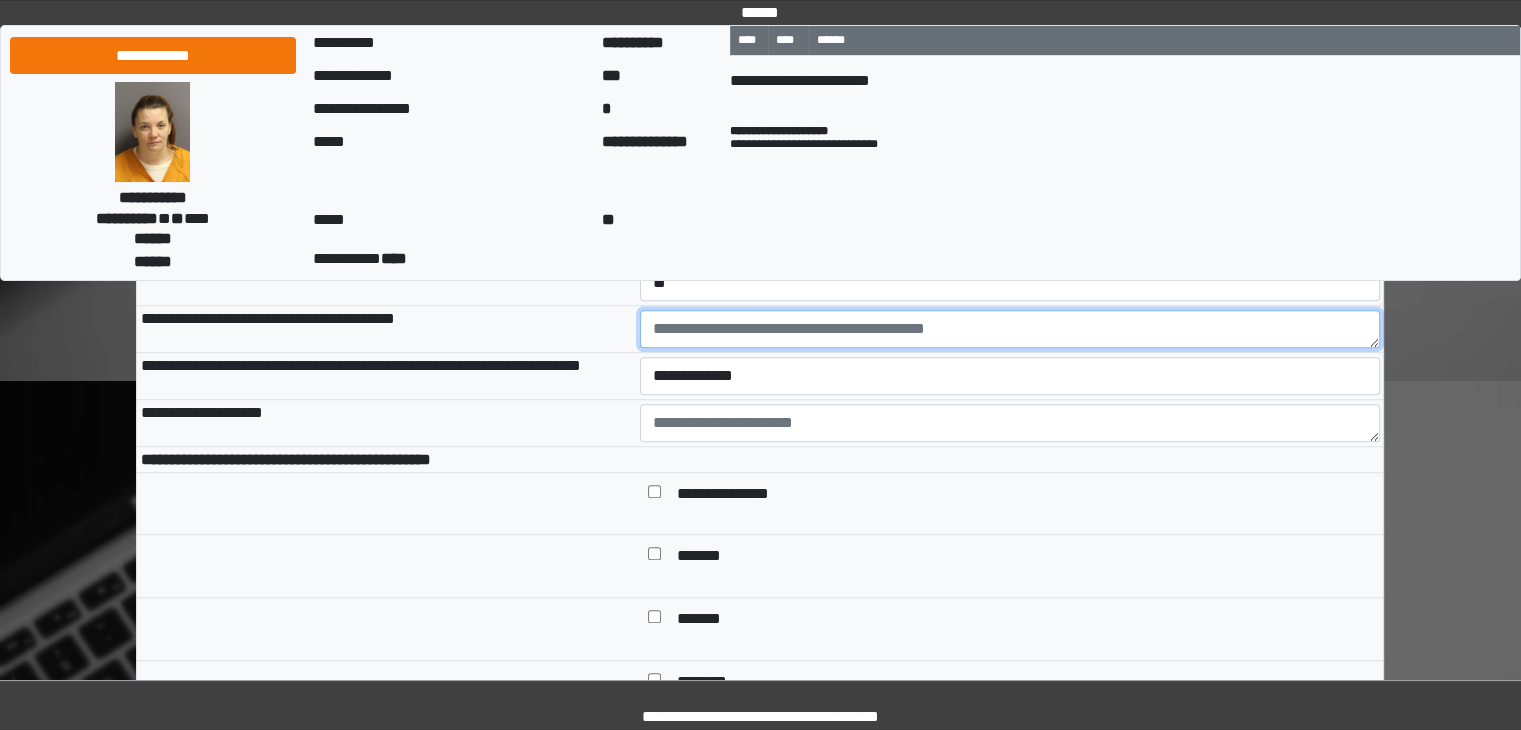 click at bounding box center [1010, 329] 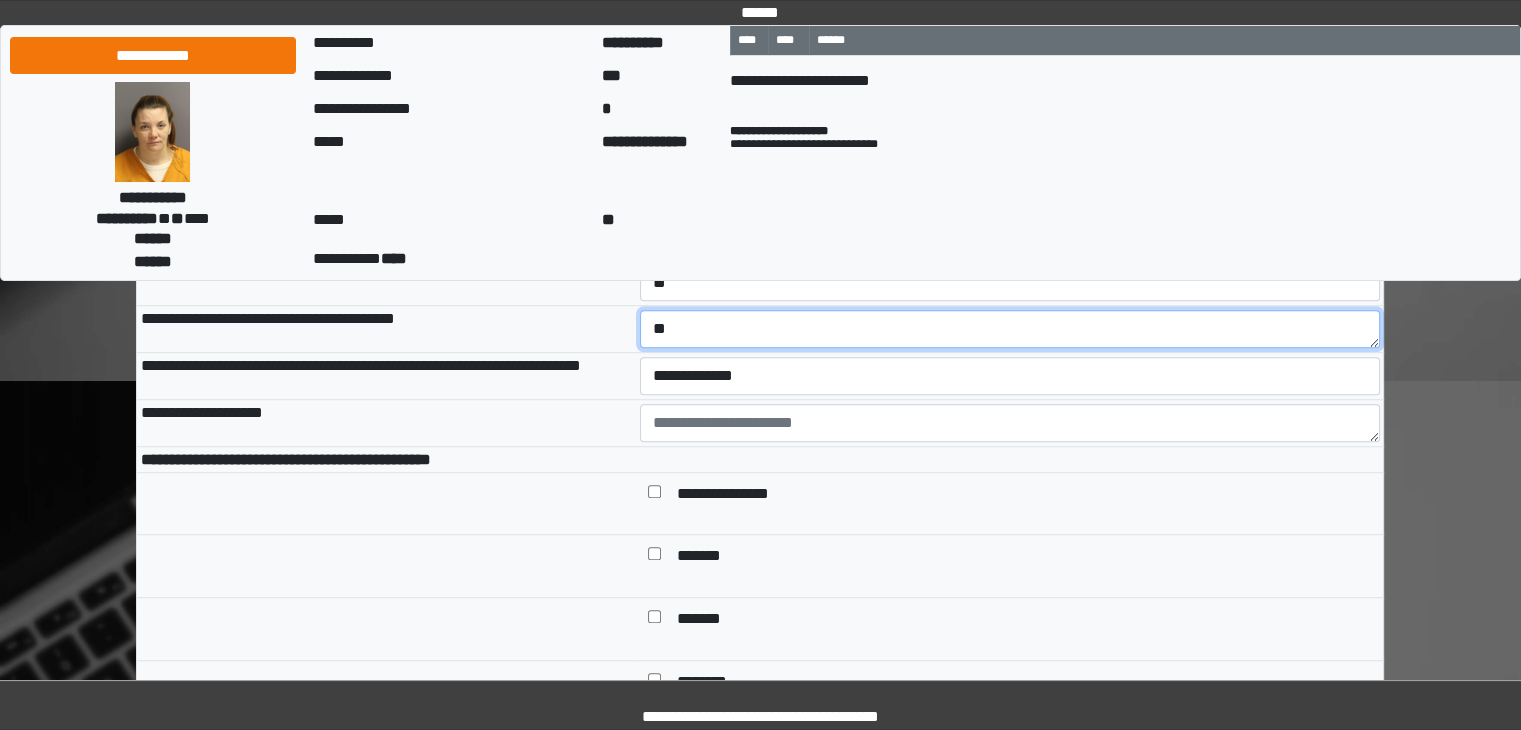 type on "**" 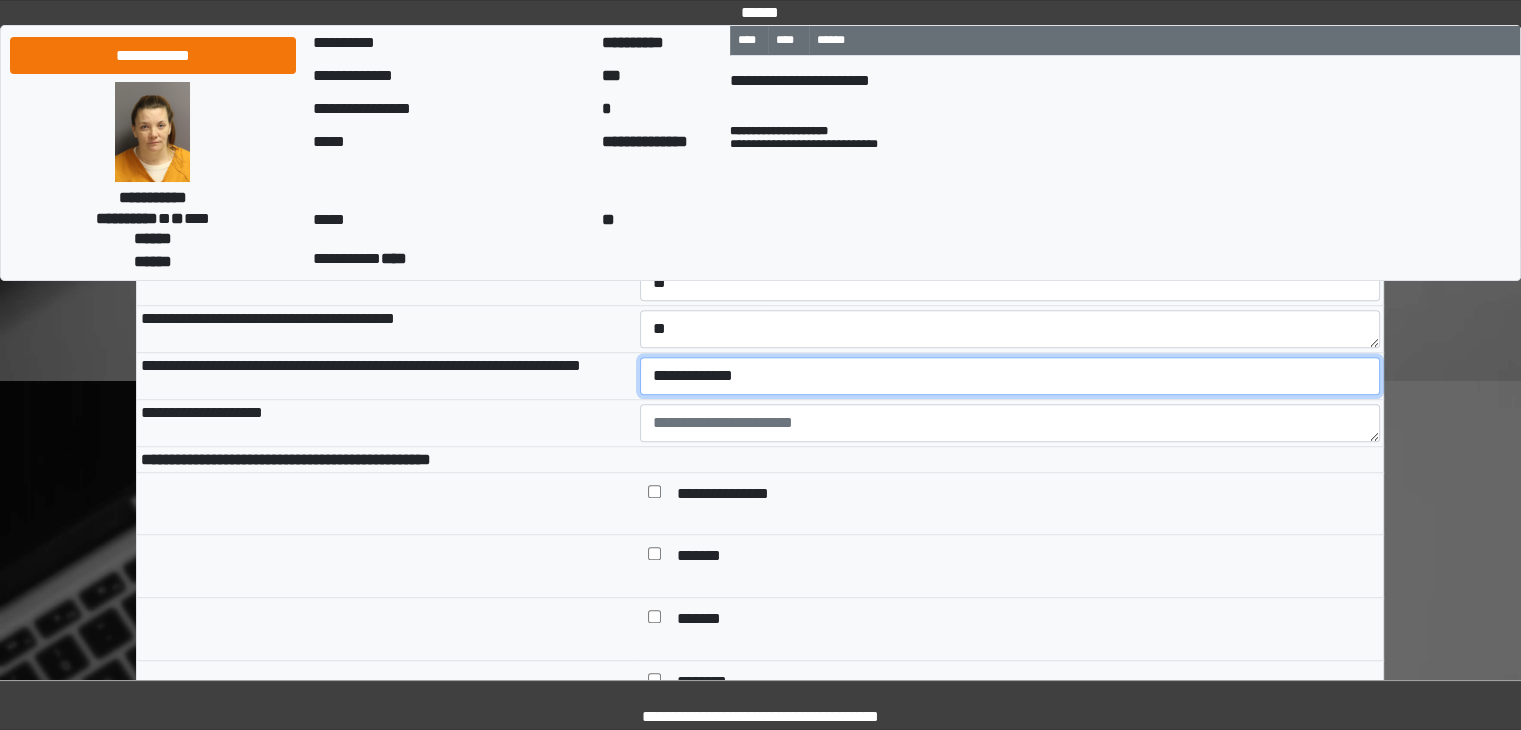 click on "**********" at bounding box center [1010, 376] 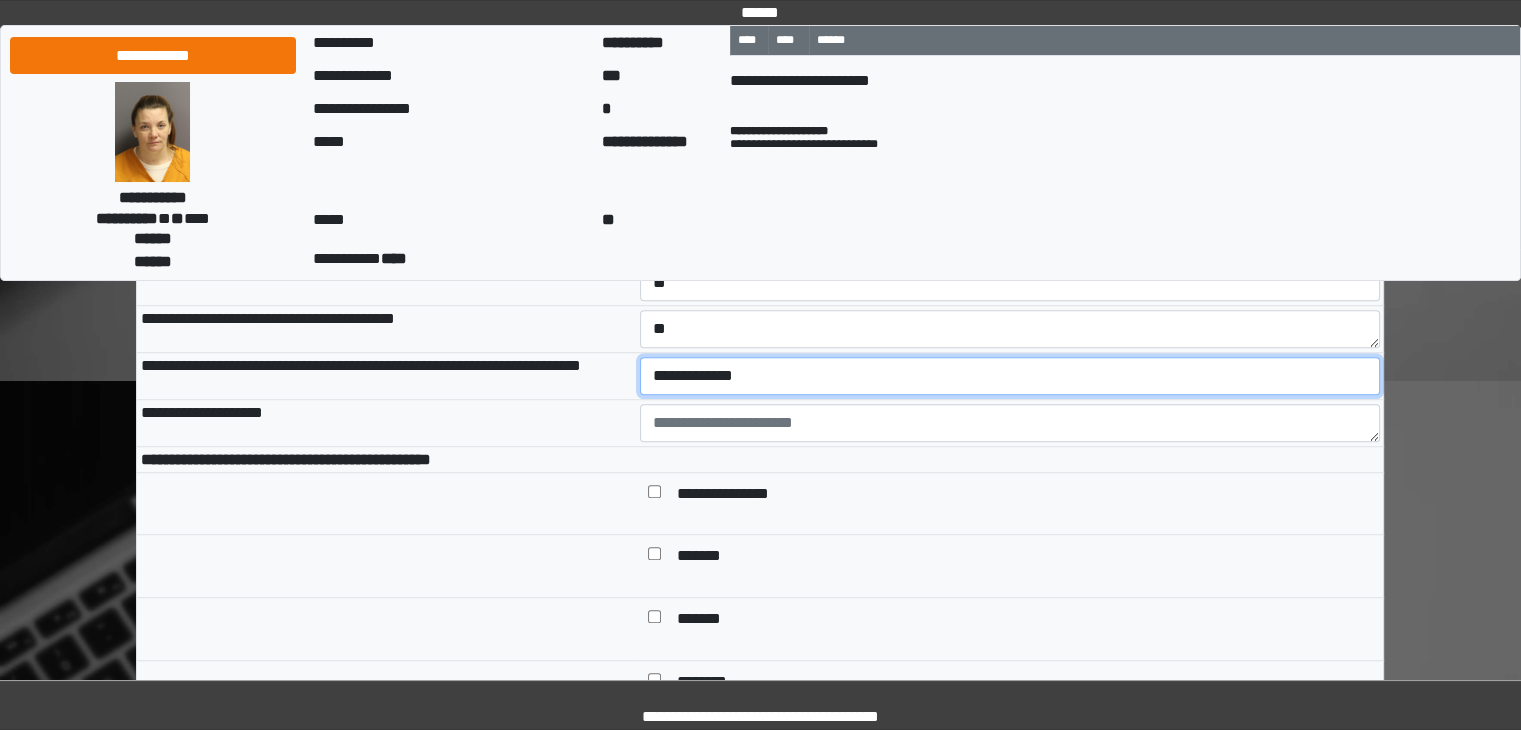 select on "*" 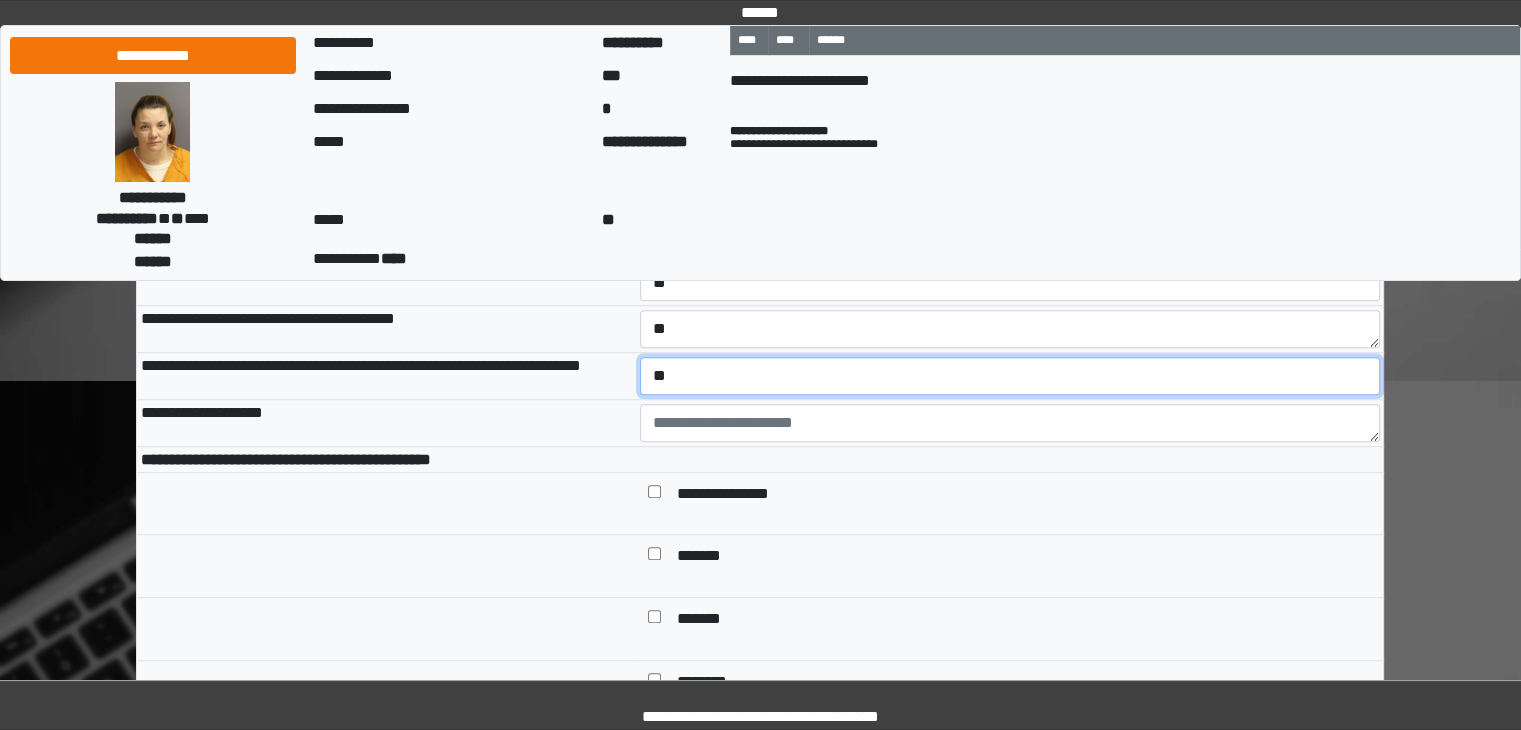 click on "**********" at bounding box center [1010, 376] 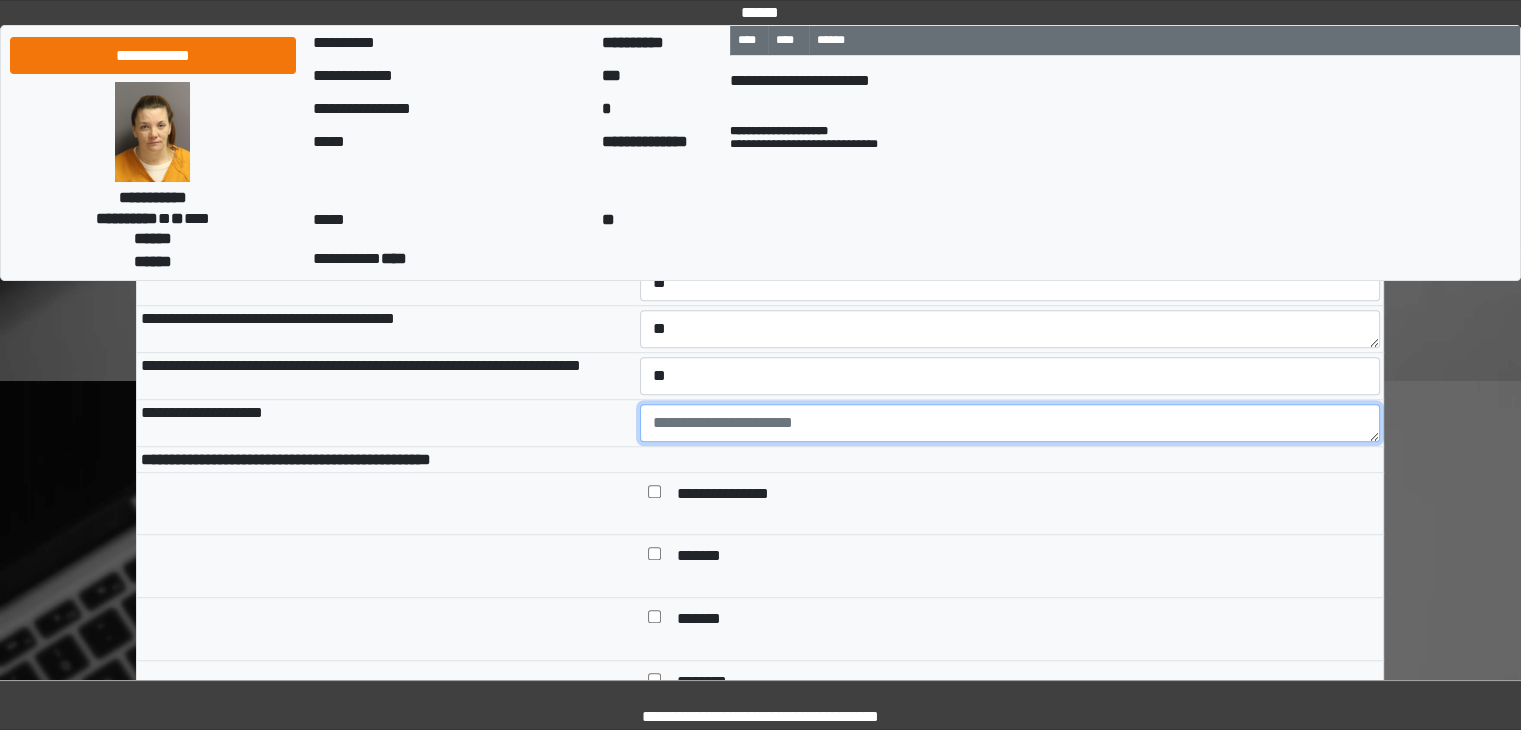 click at bounding box center (1010, 423) 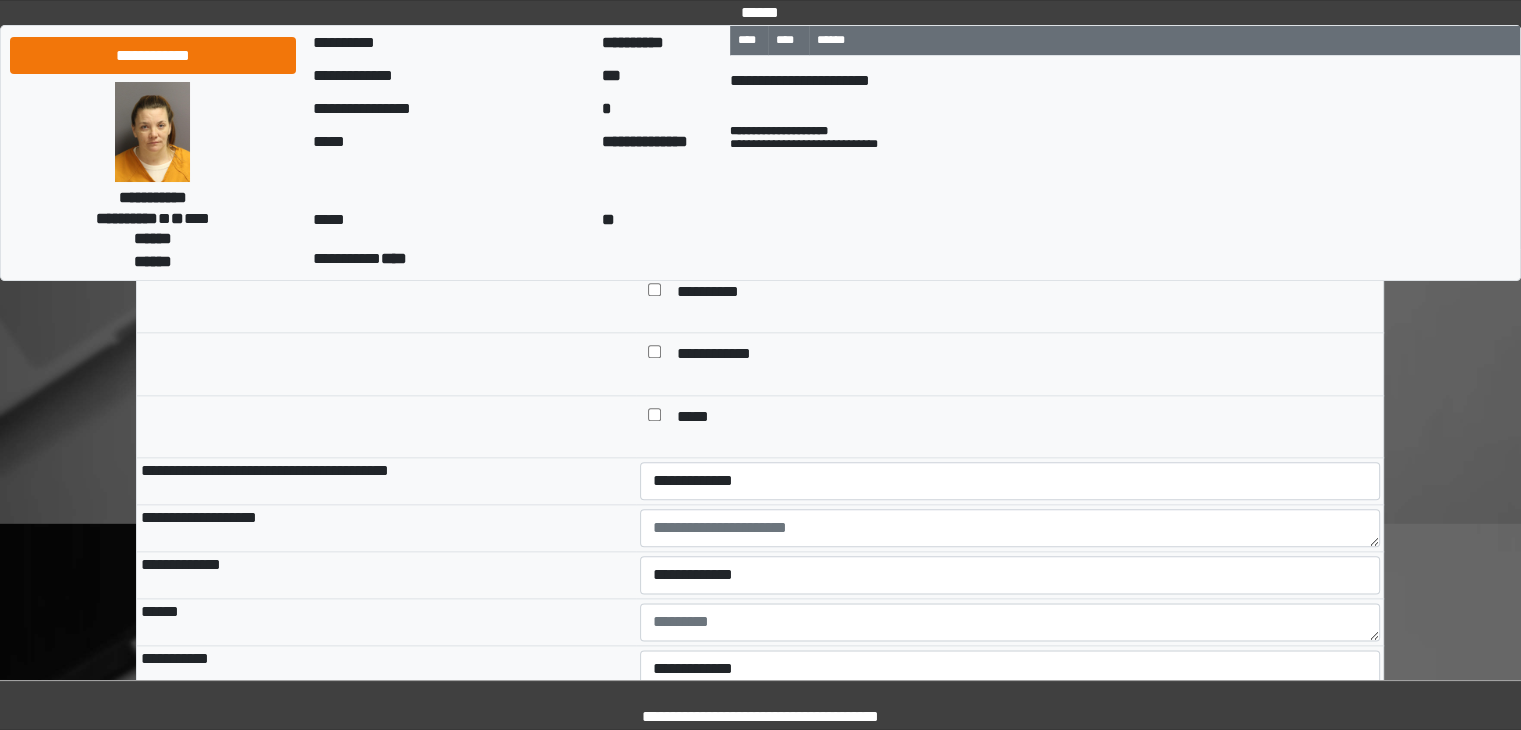 scroll, scrollTop: 2280, scrollLeft: 0, axis: vertical 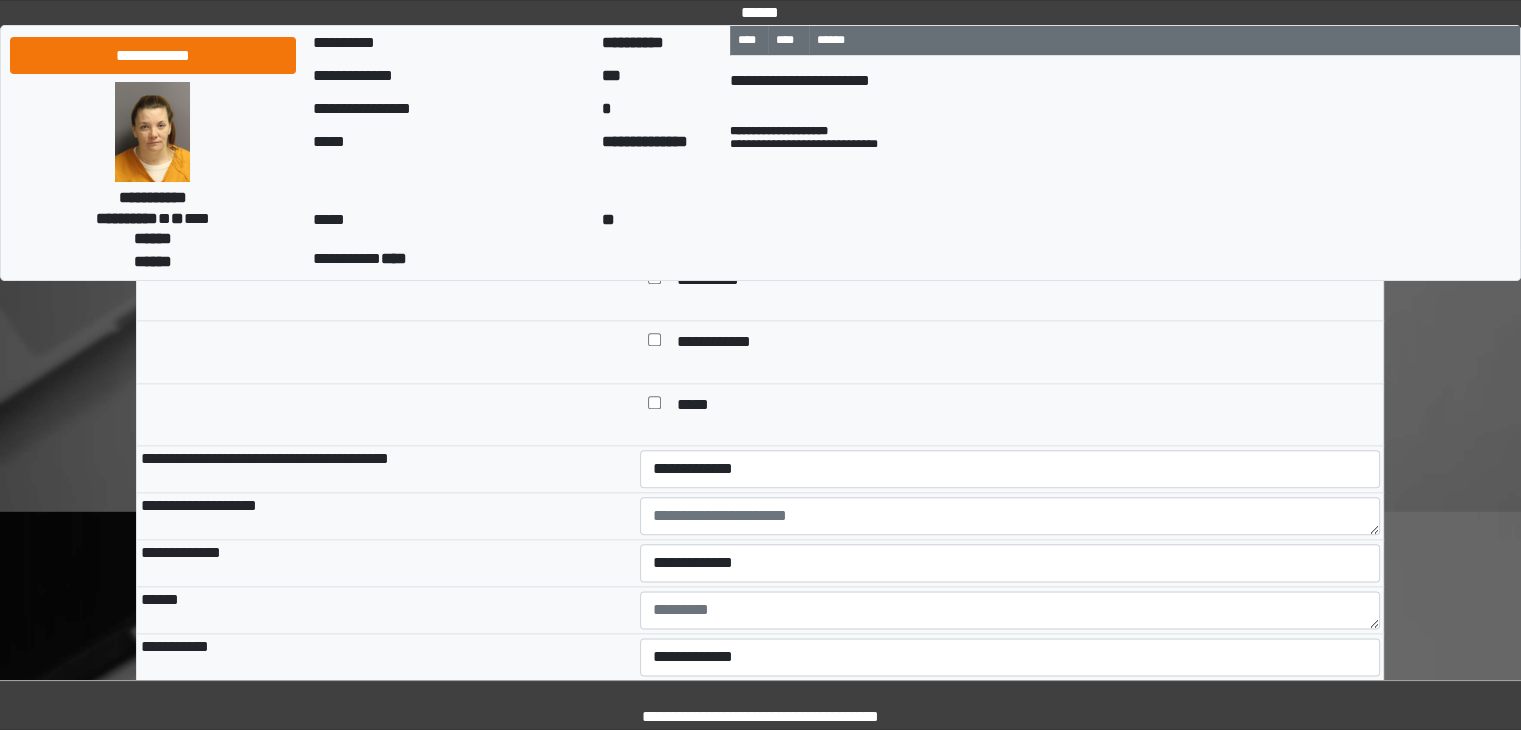 type on "**" 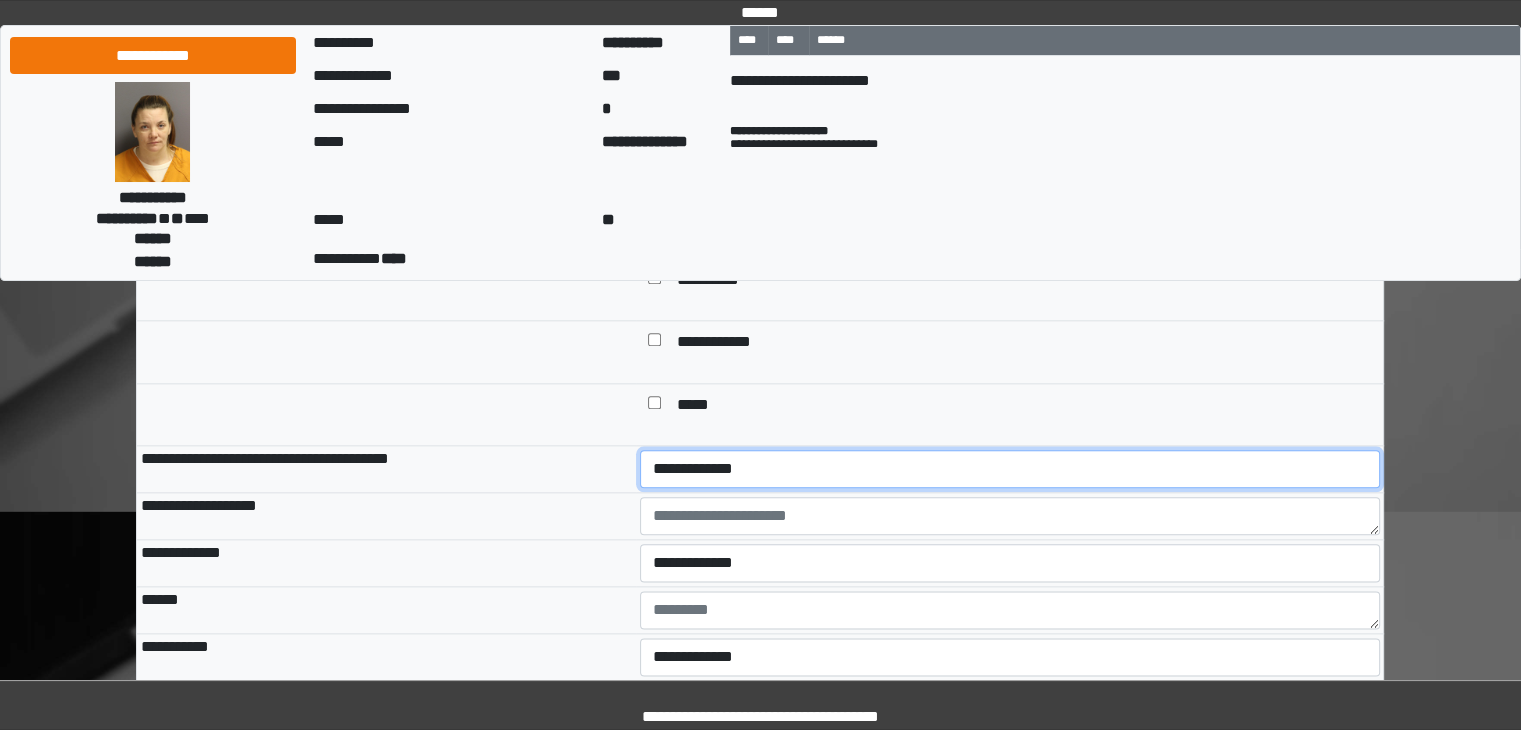 click on "**********" at bounding box center (1010, 469) 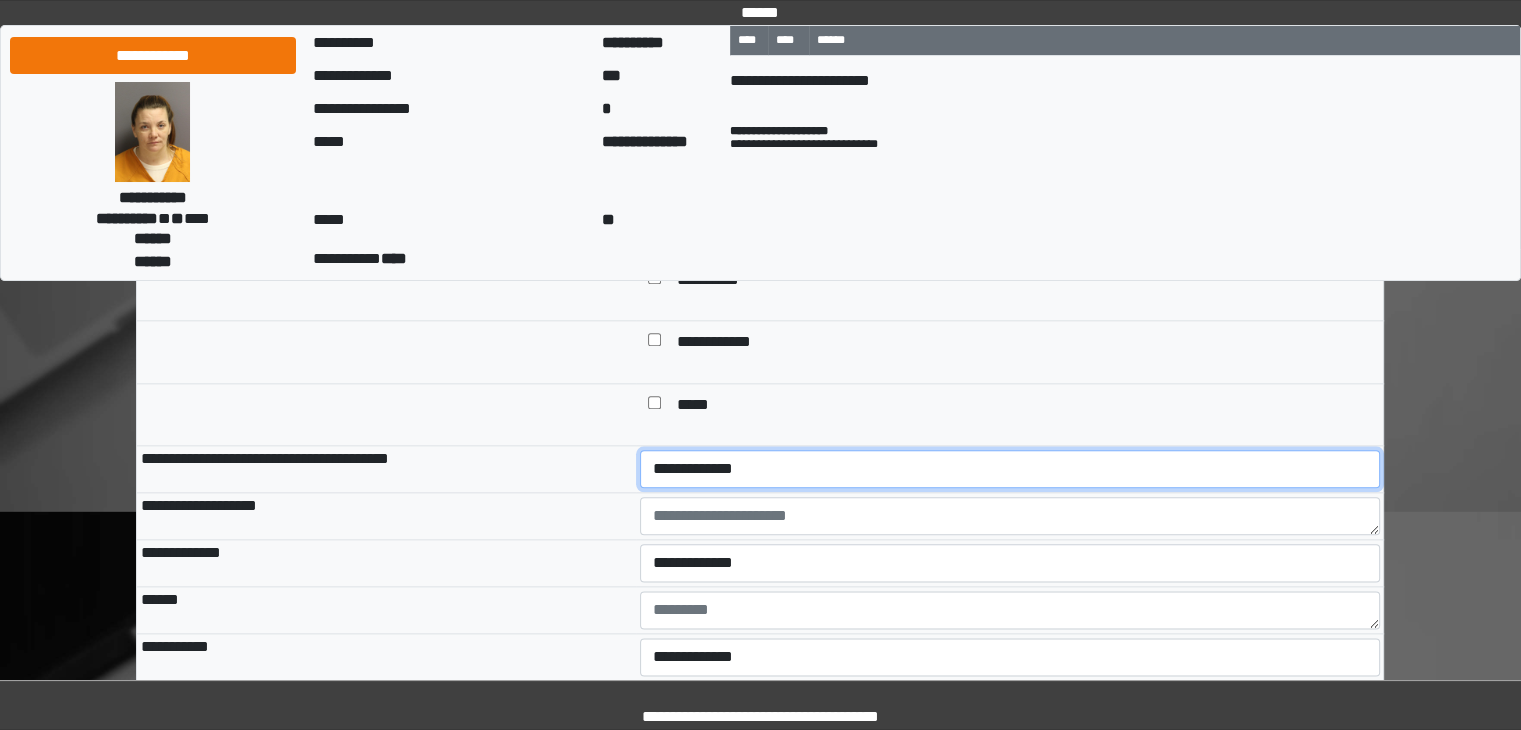 select on "*" 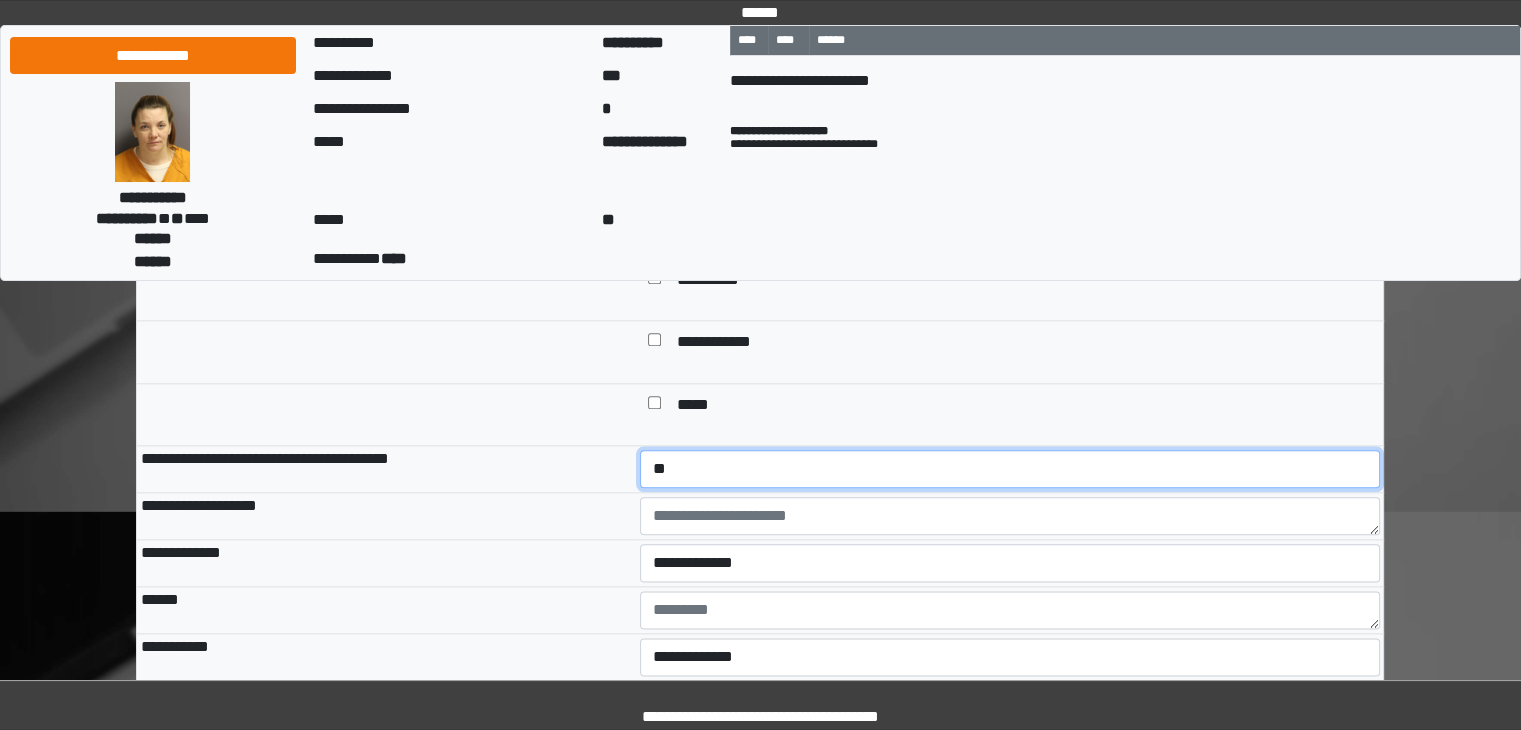 click on "**********" at bounding box center [1010, 469] 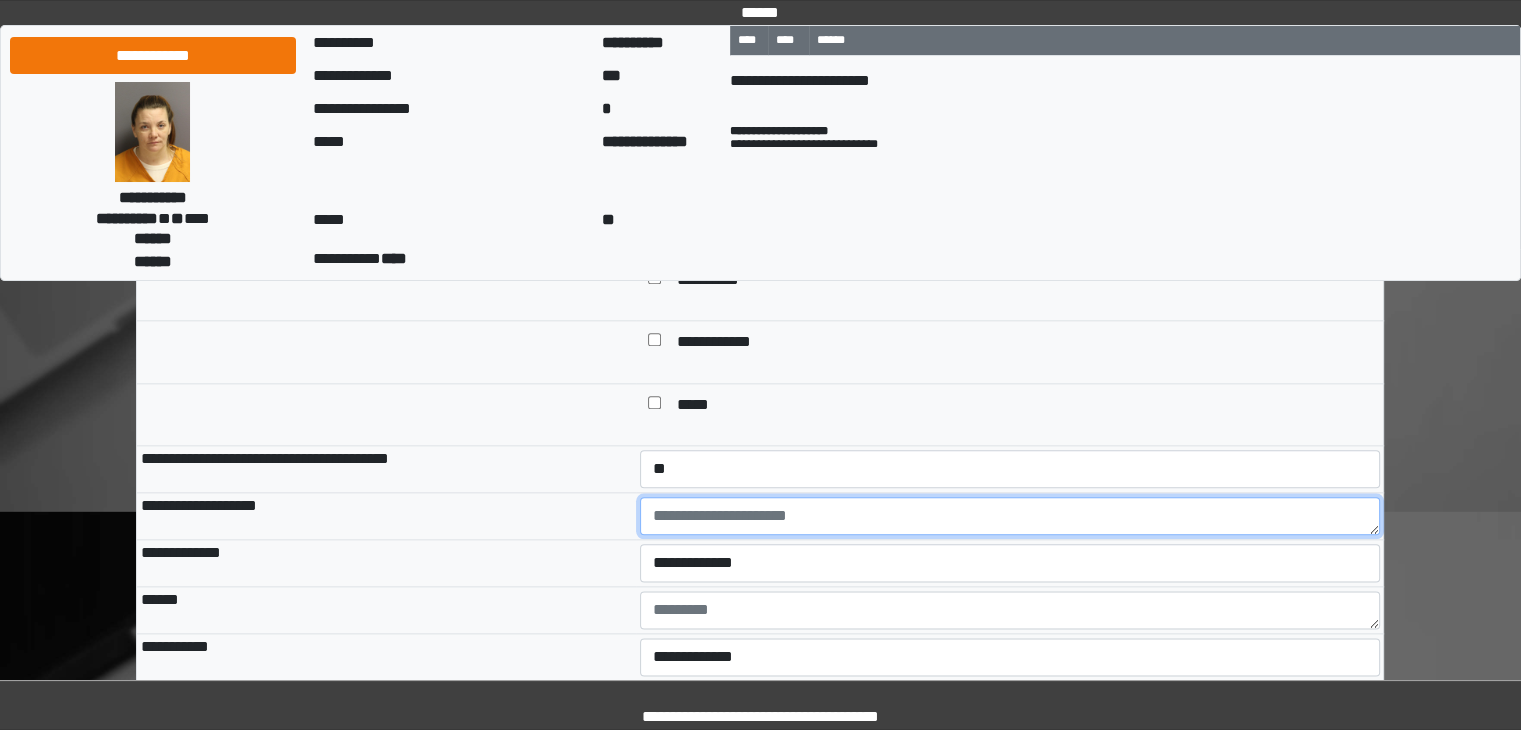 click at bounding box center [1010, 516] 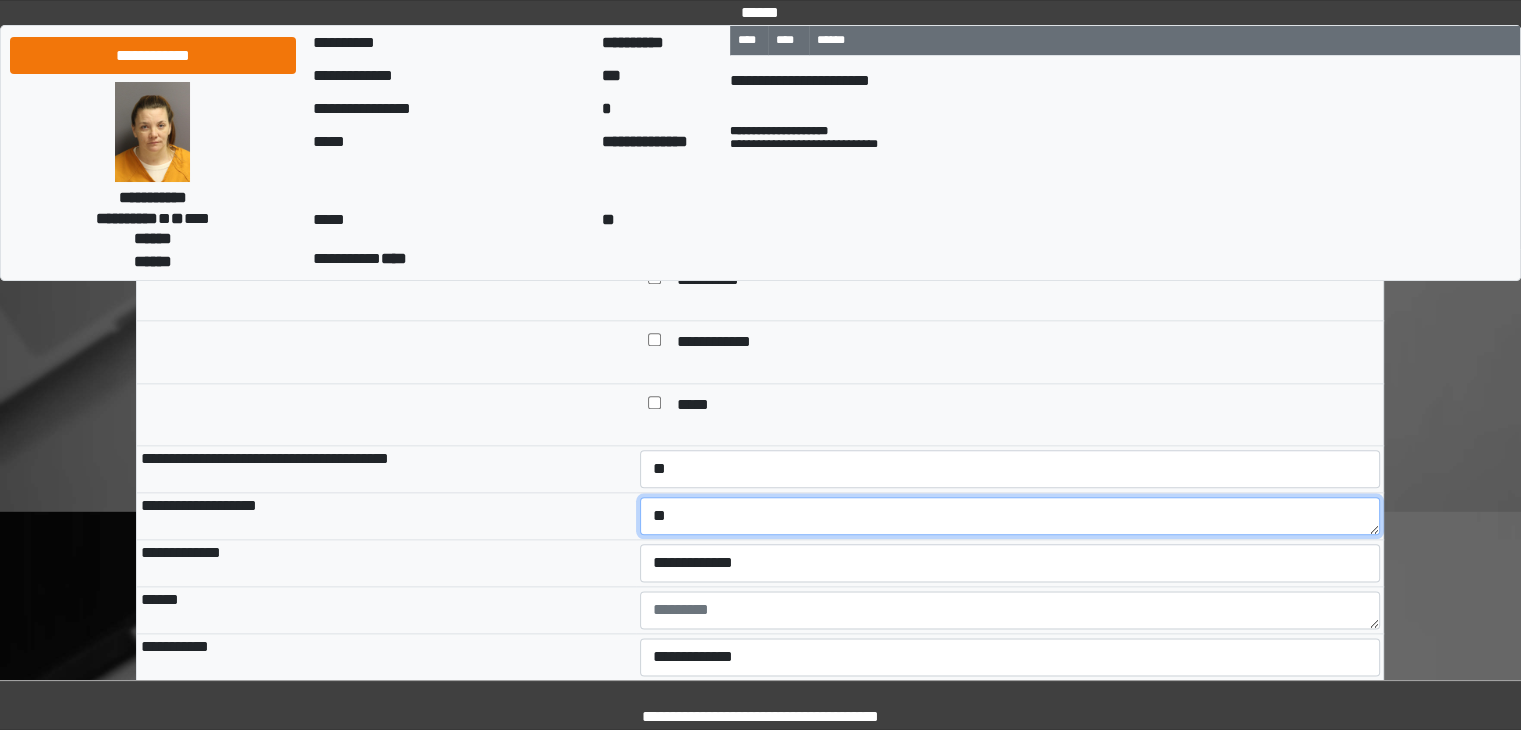 type on "**" 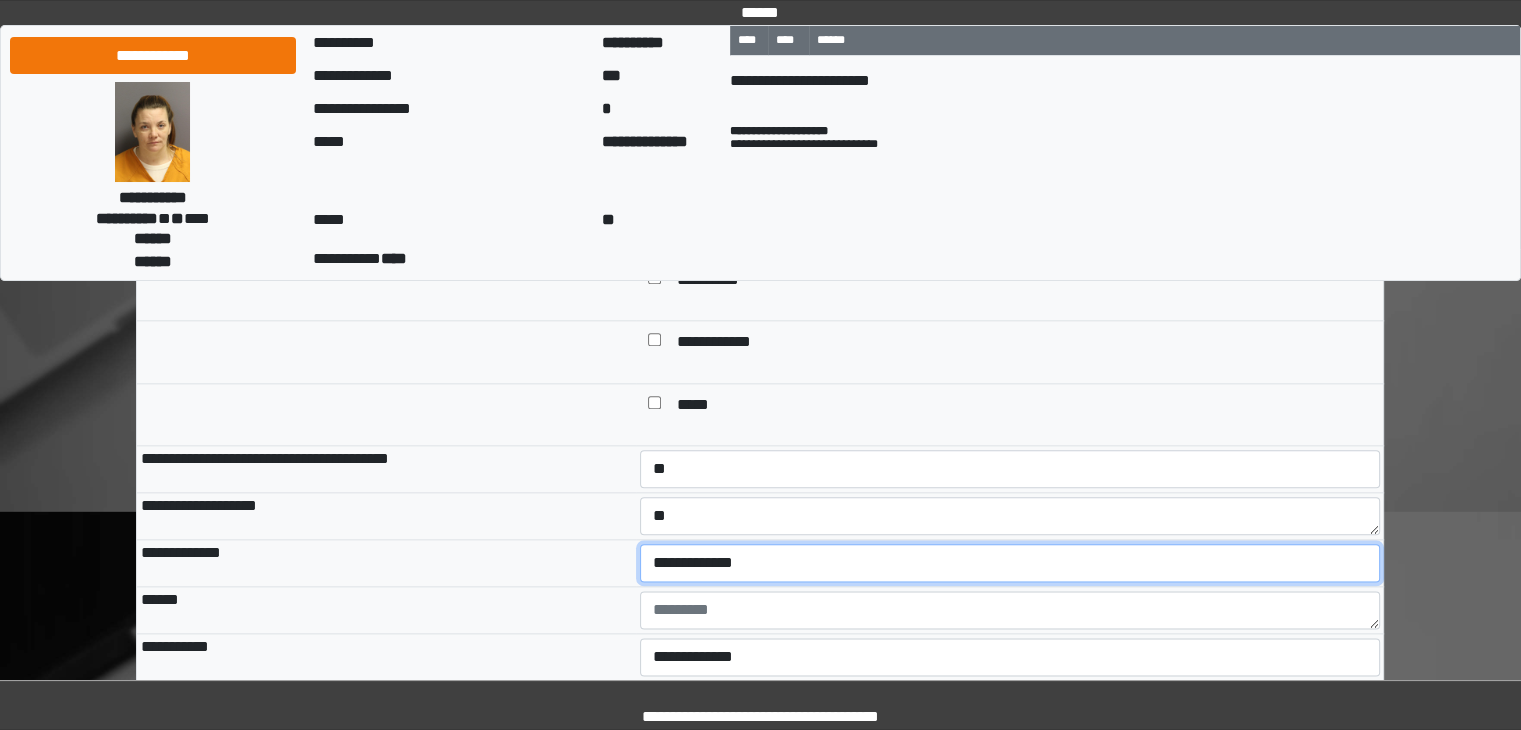 click on "**********" at bounding box center (1010, 563) 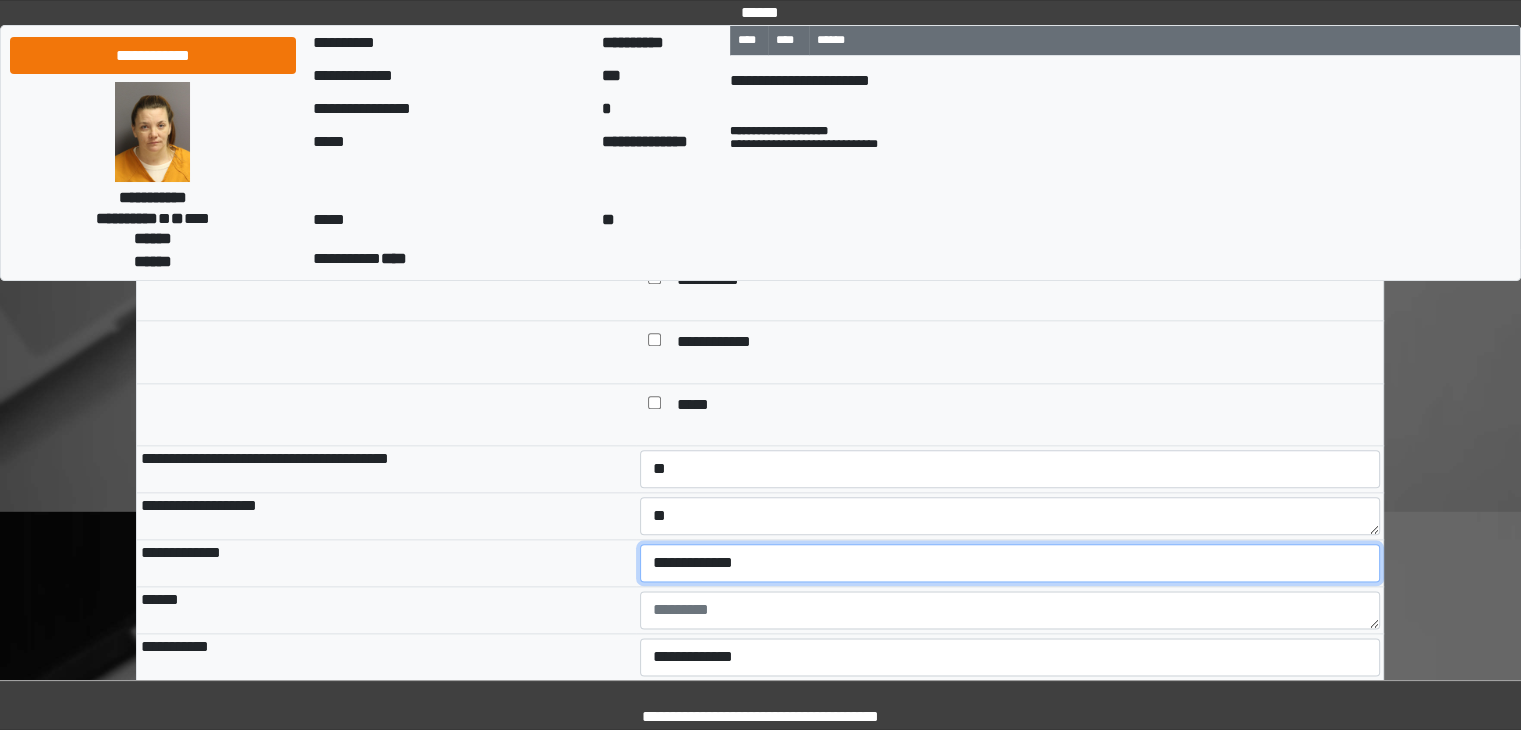 select on "***" 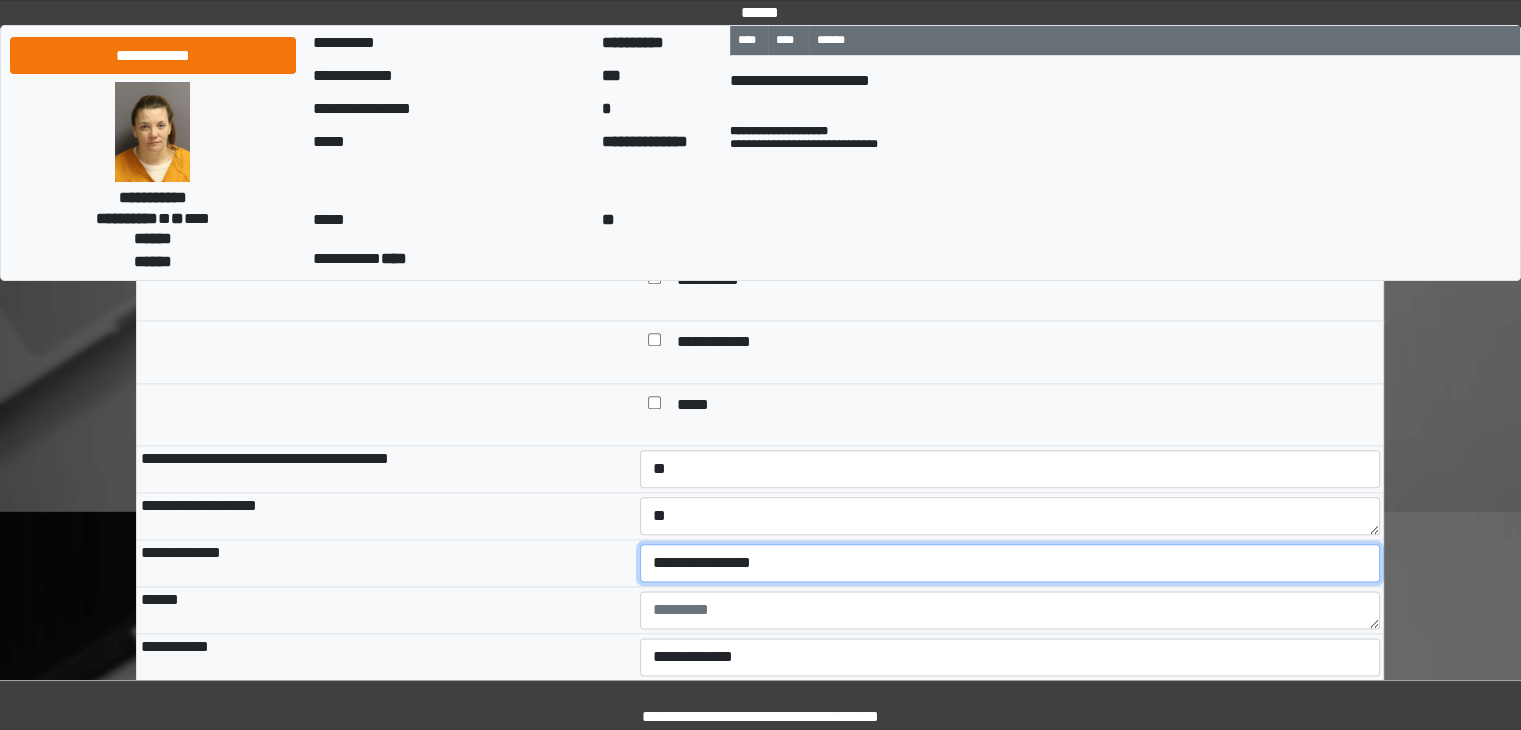 click on "**********" at bounding box center (1010, 563) 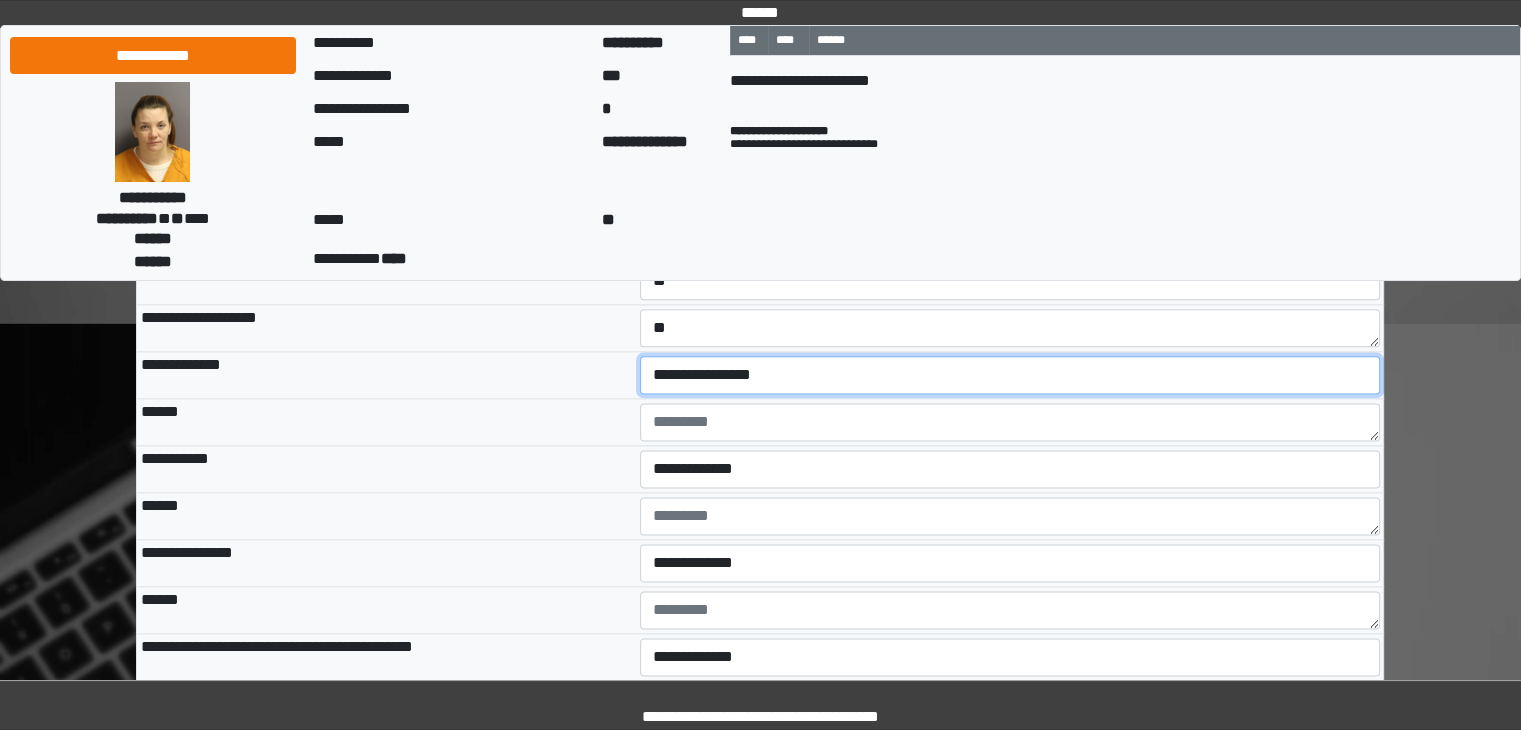 scroll, scrollTop: 2480, scrollLeft: 0, axis: vertical 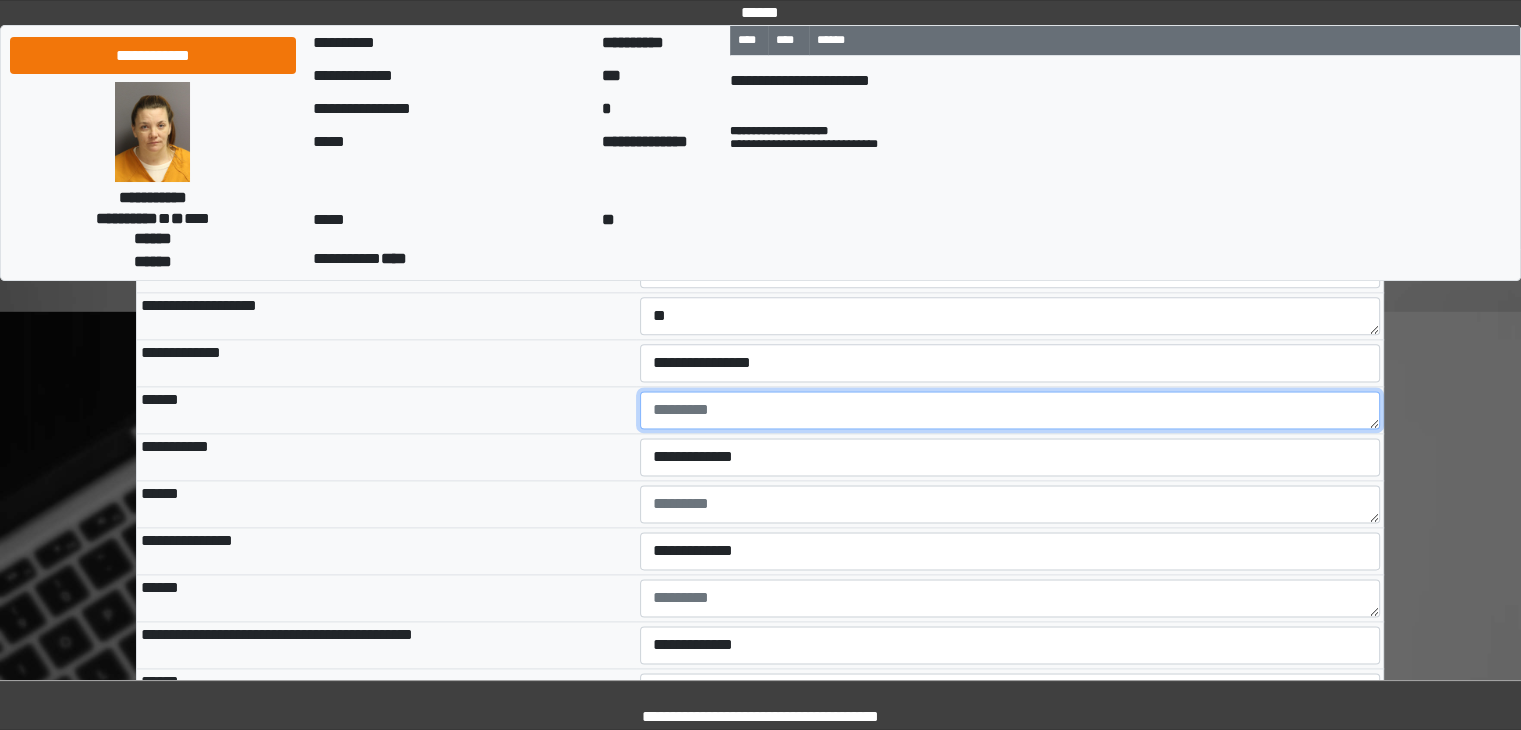 click at bounding box center [1010, 410] 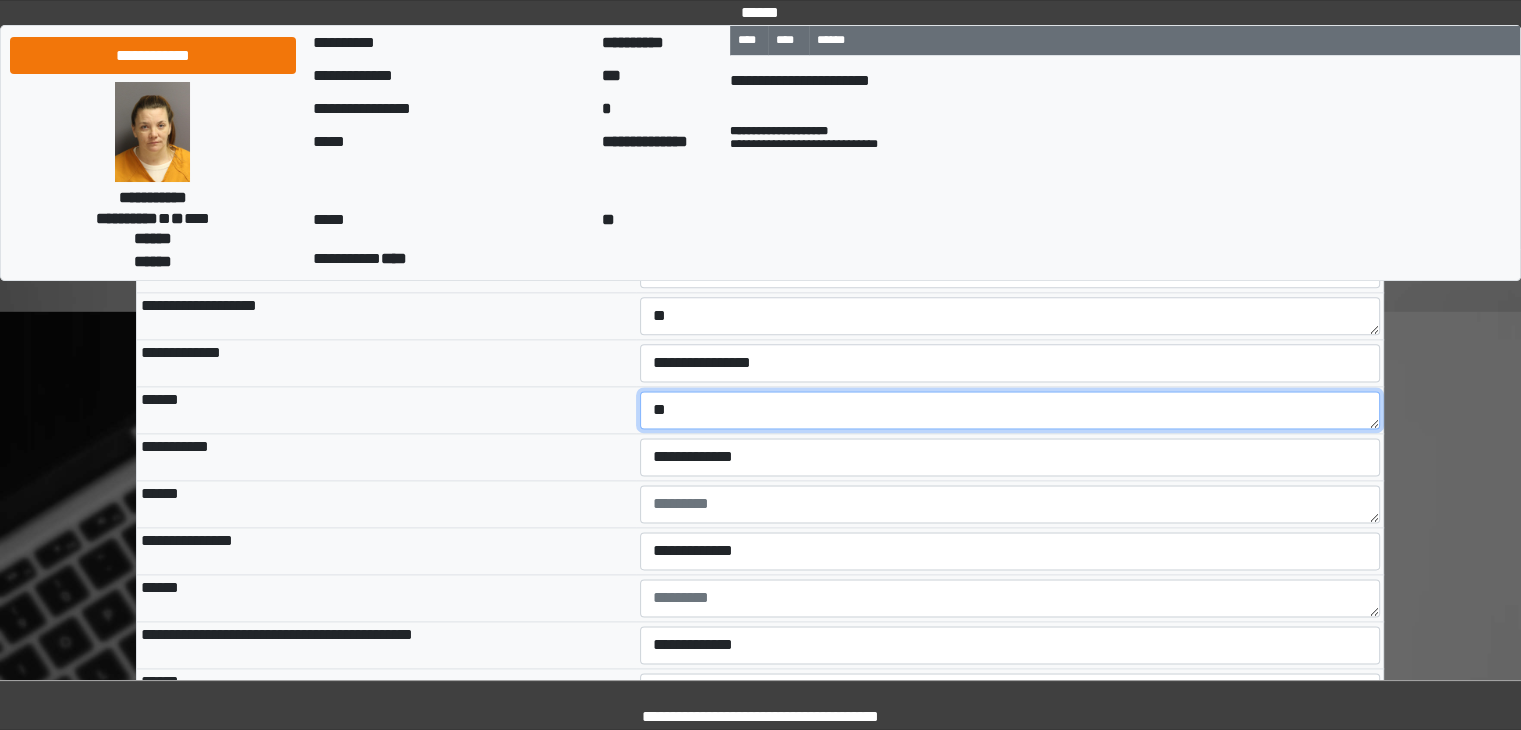 type on "**" 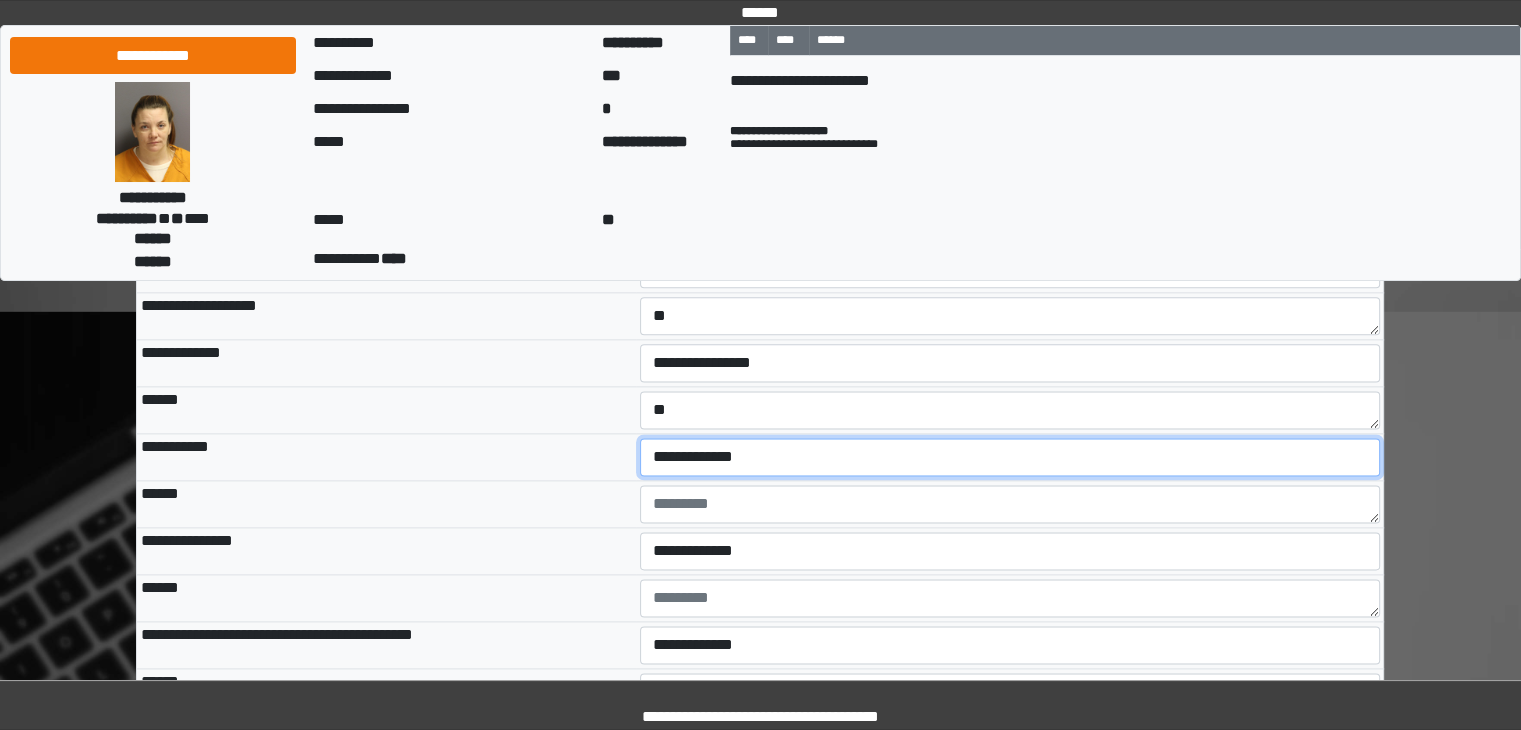 click on "**********" at bounding box center (1010, 457) 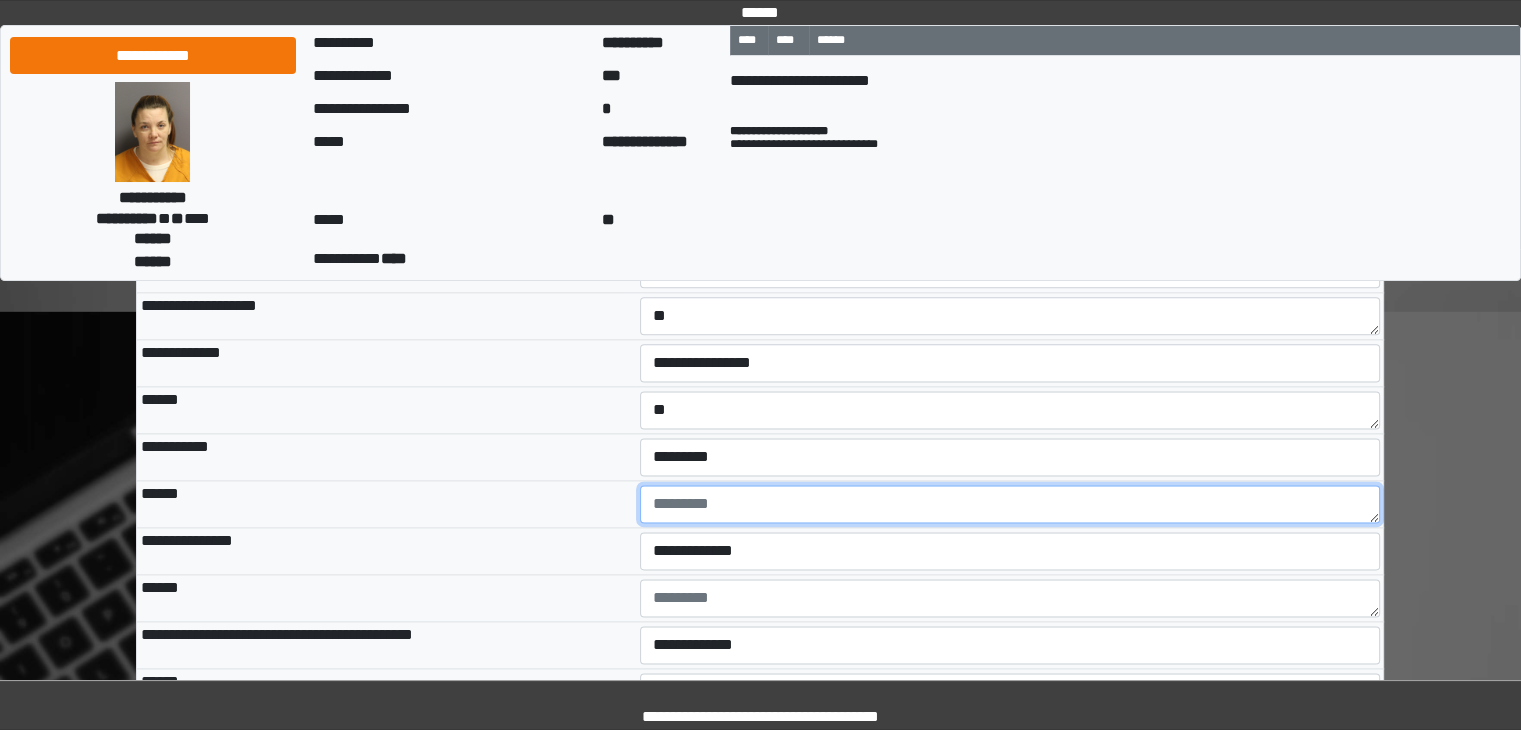 click at bounding box center (1010, 504) 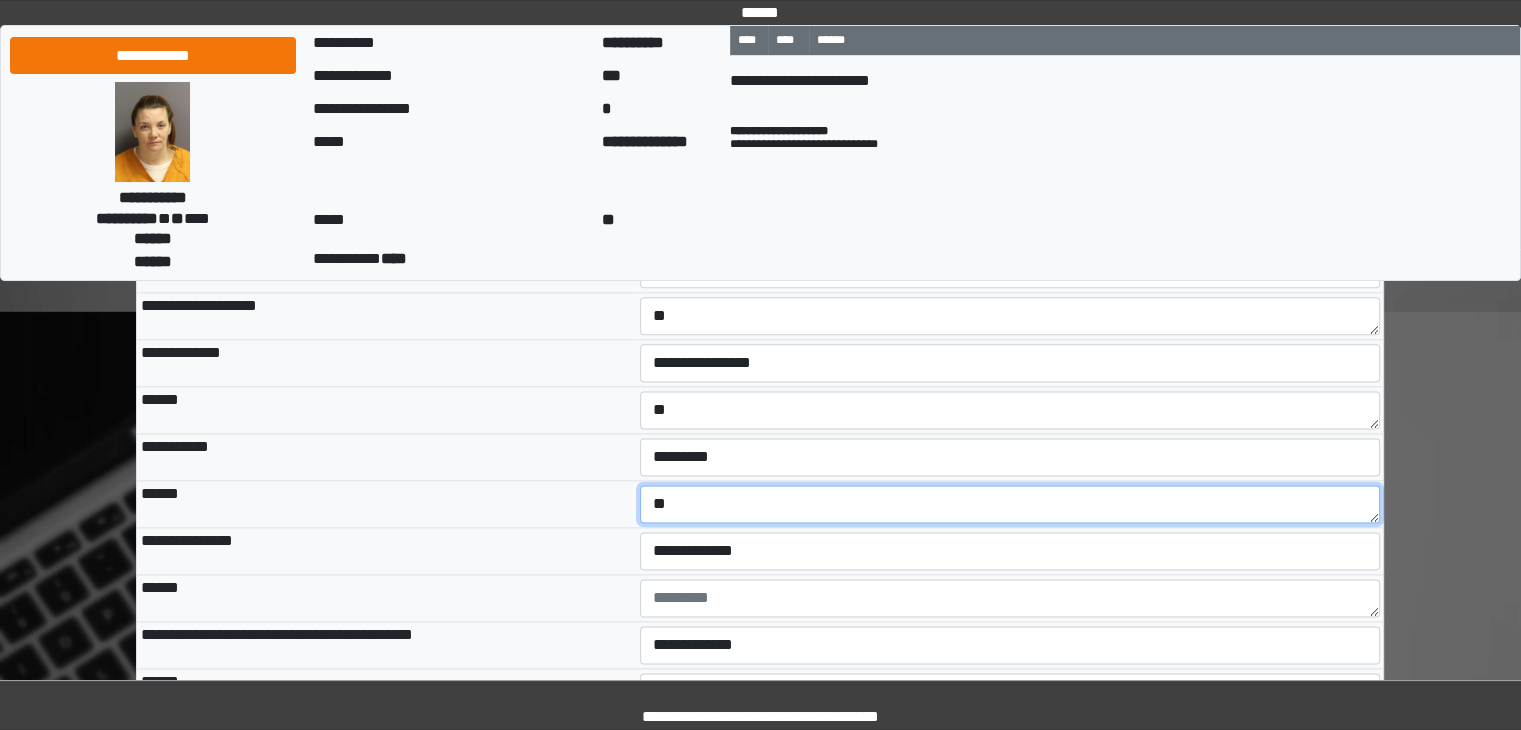 type on "**" 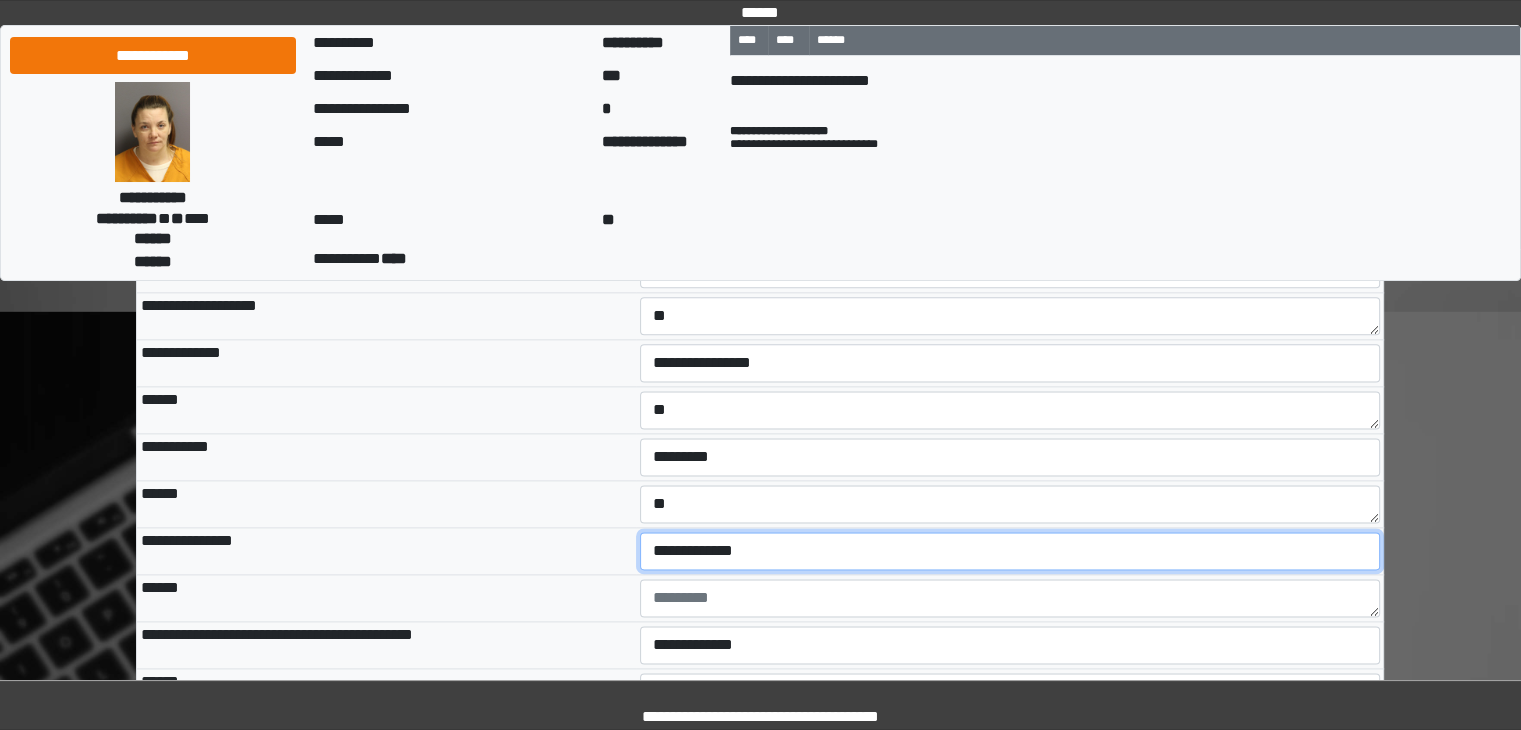 click on "**********" at bounding box center [1010, 551] 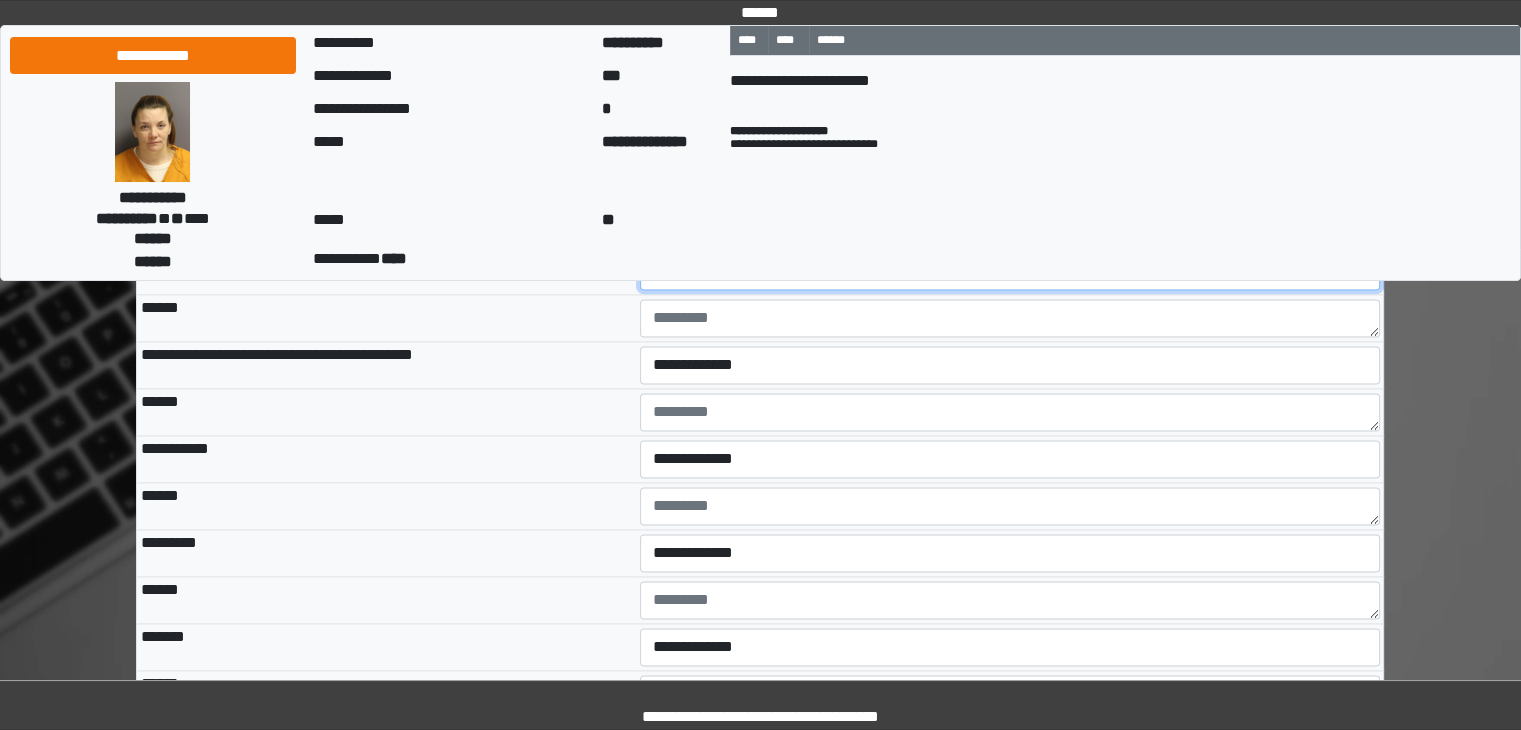 scroll, scrollTop: 2800, scrollLeft: 0, axis: vertical 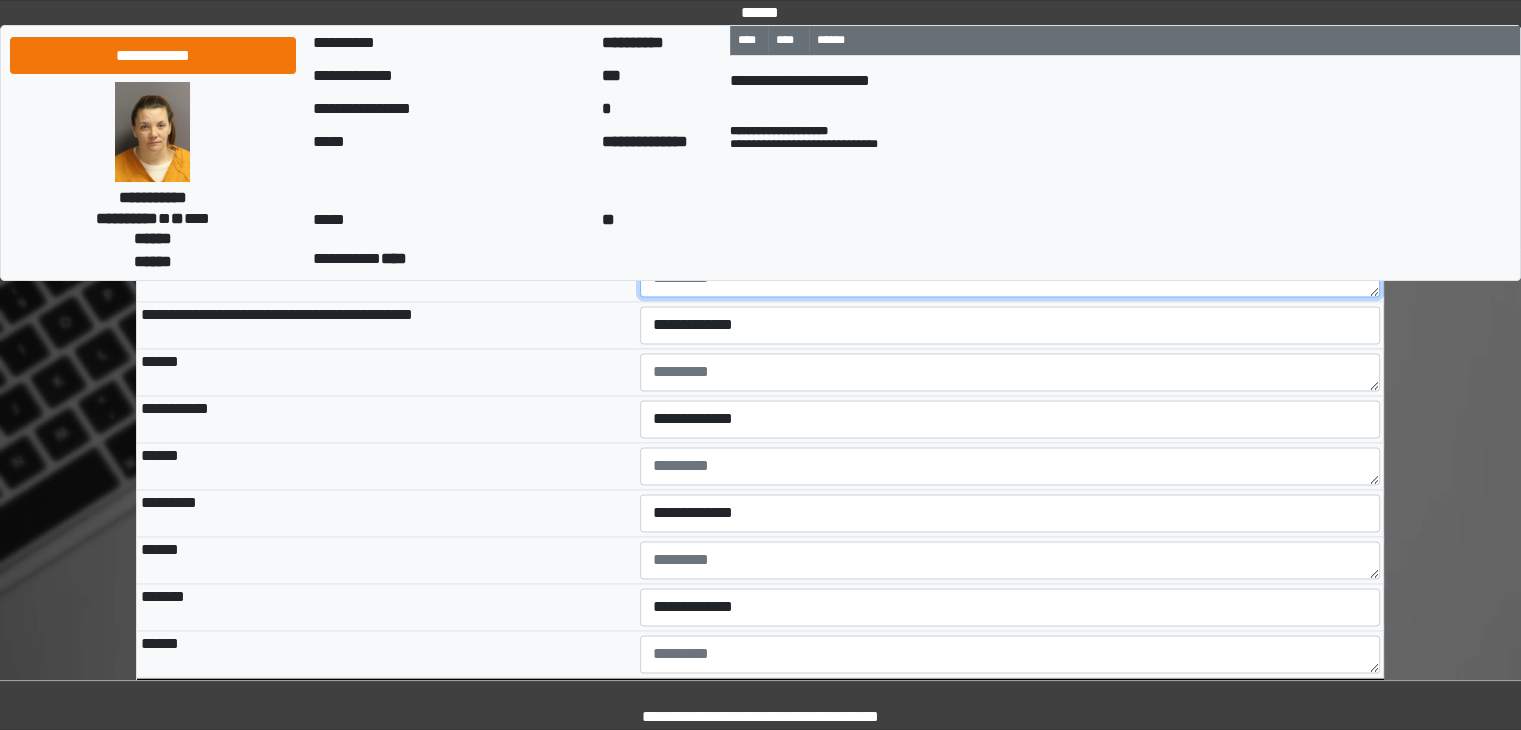 click at bounding box center (1010, 278) 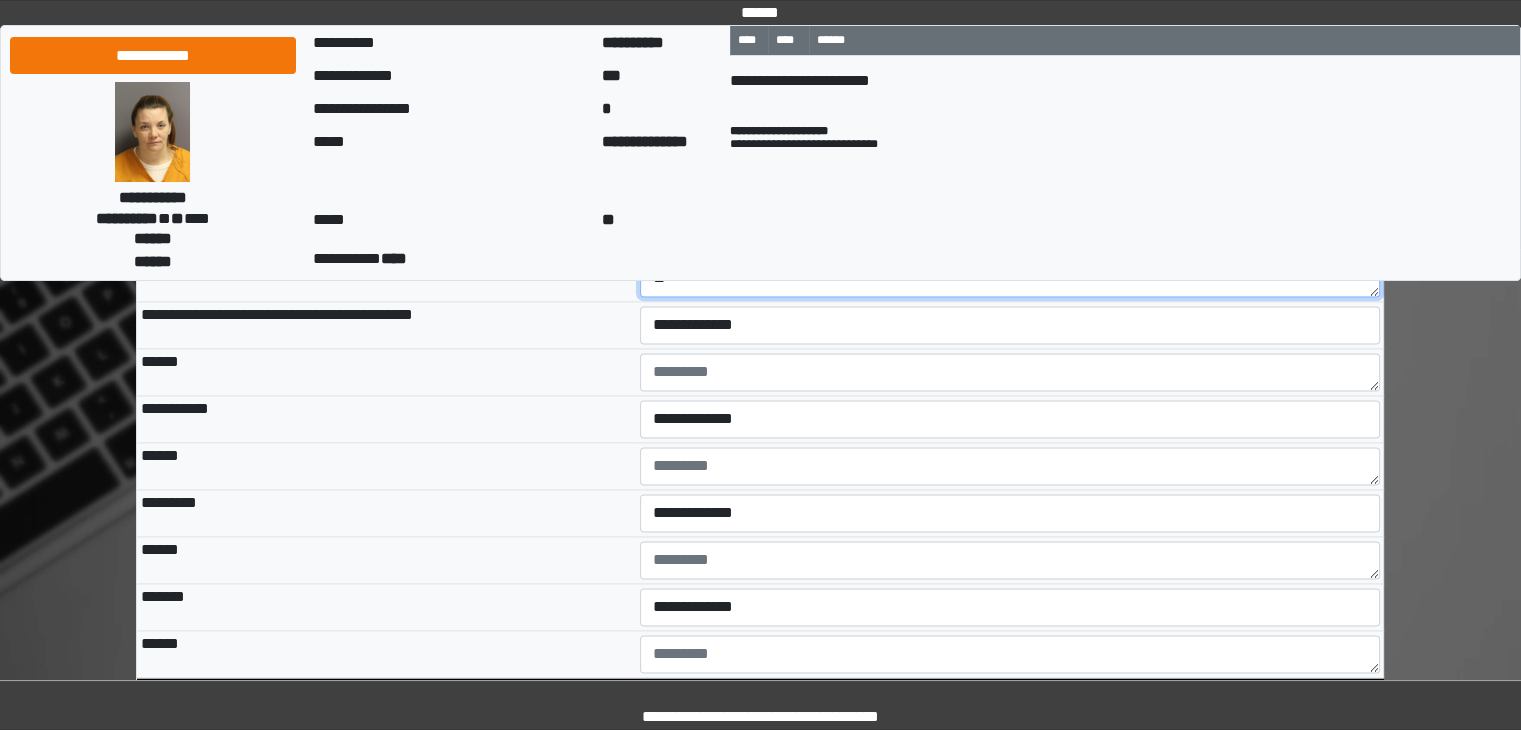 type on "**" 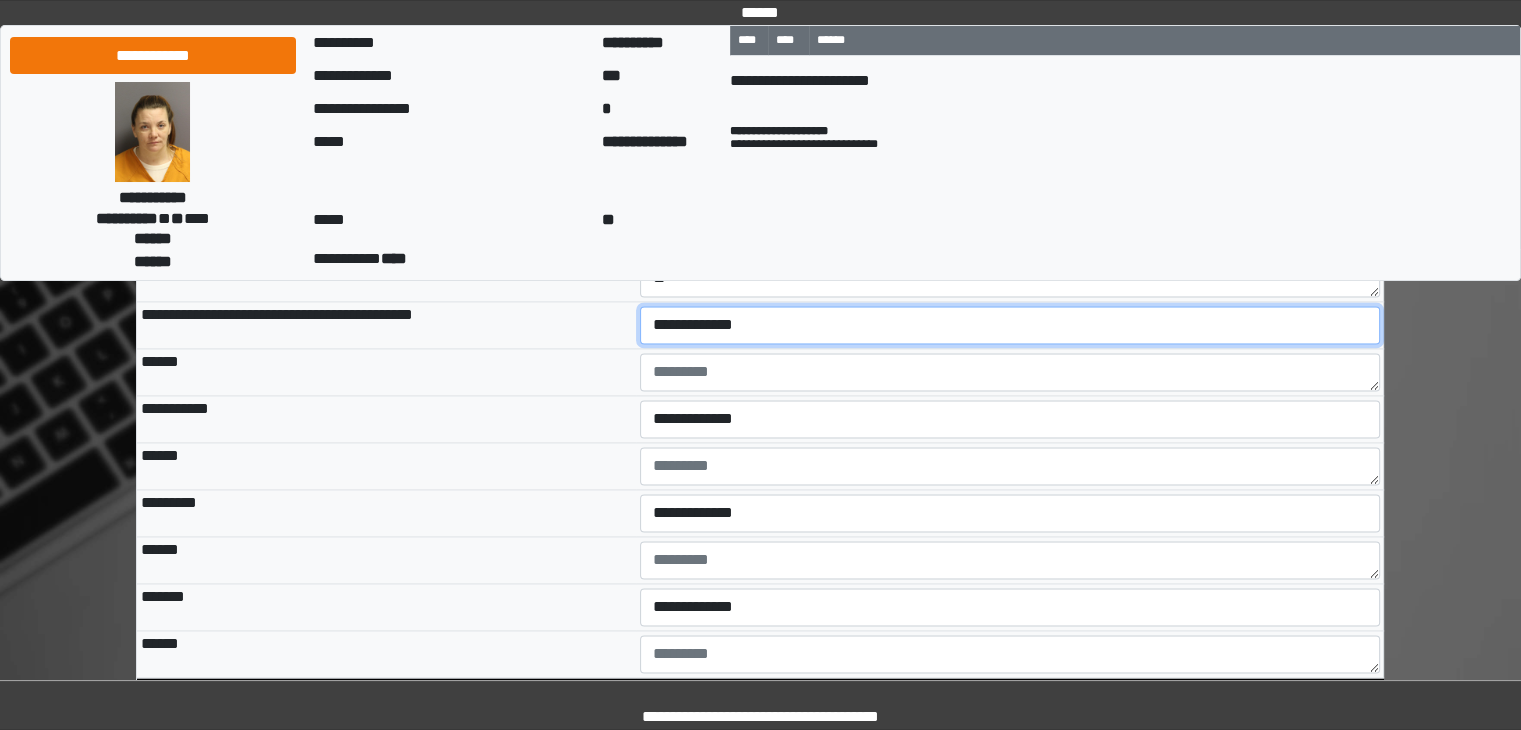 click on "**********" at bounding box center [1010, 325] 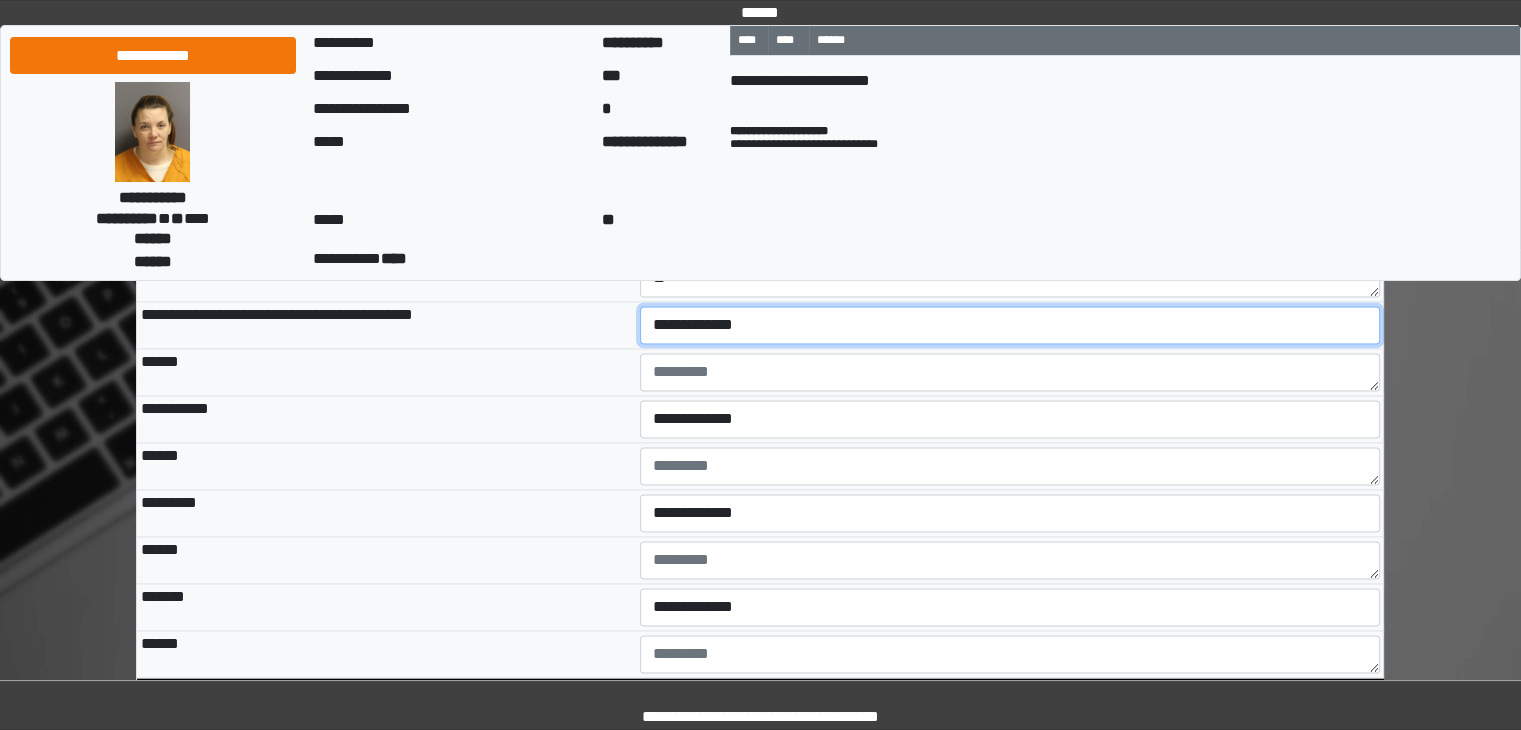 select on "***" 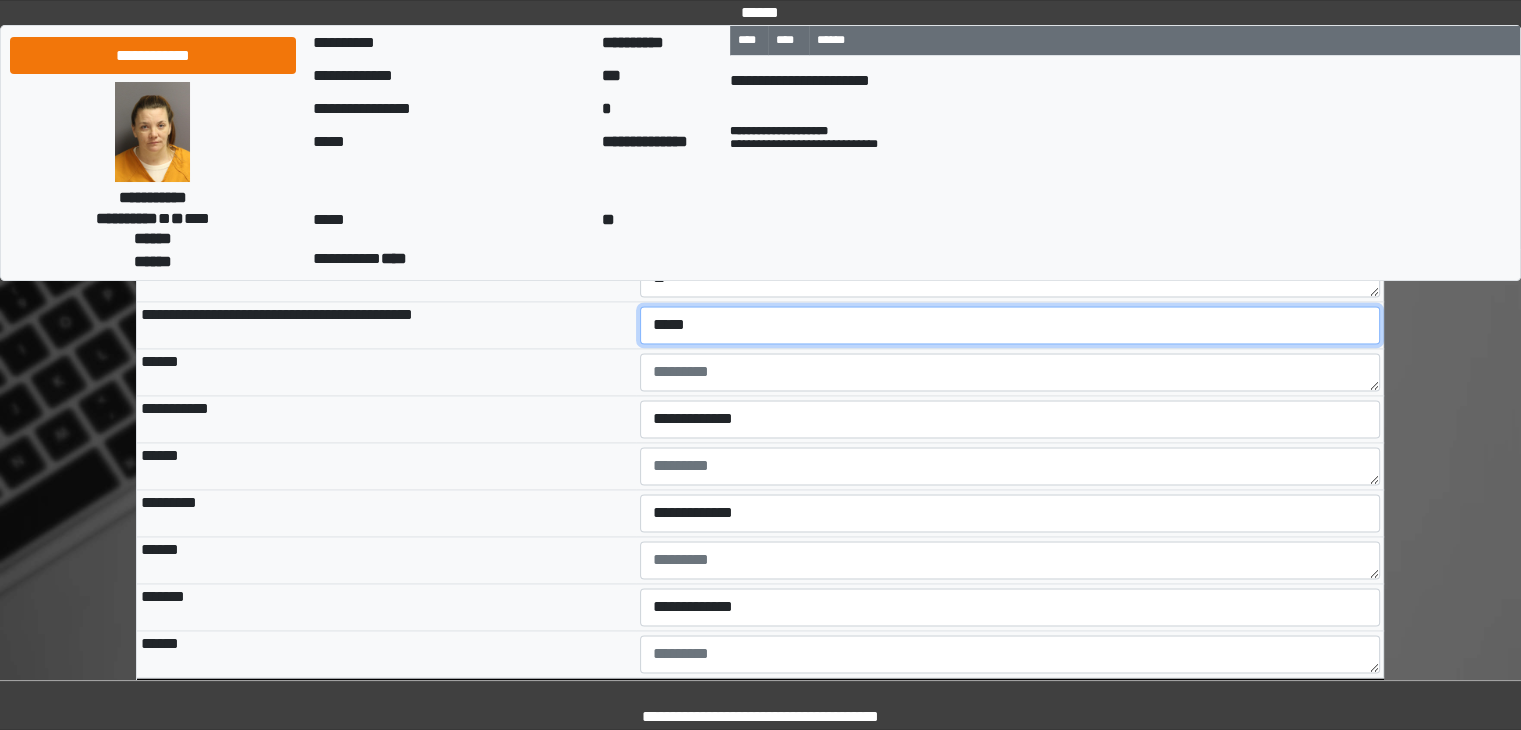 click on "**********" at bounding box center (1010, 325) 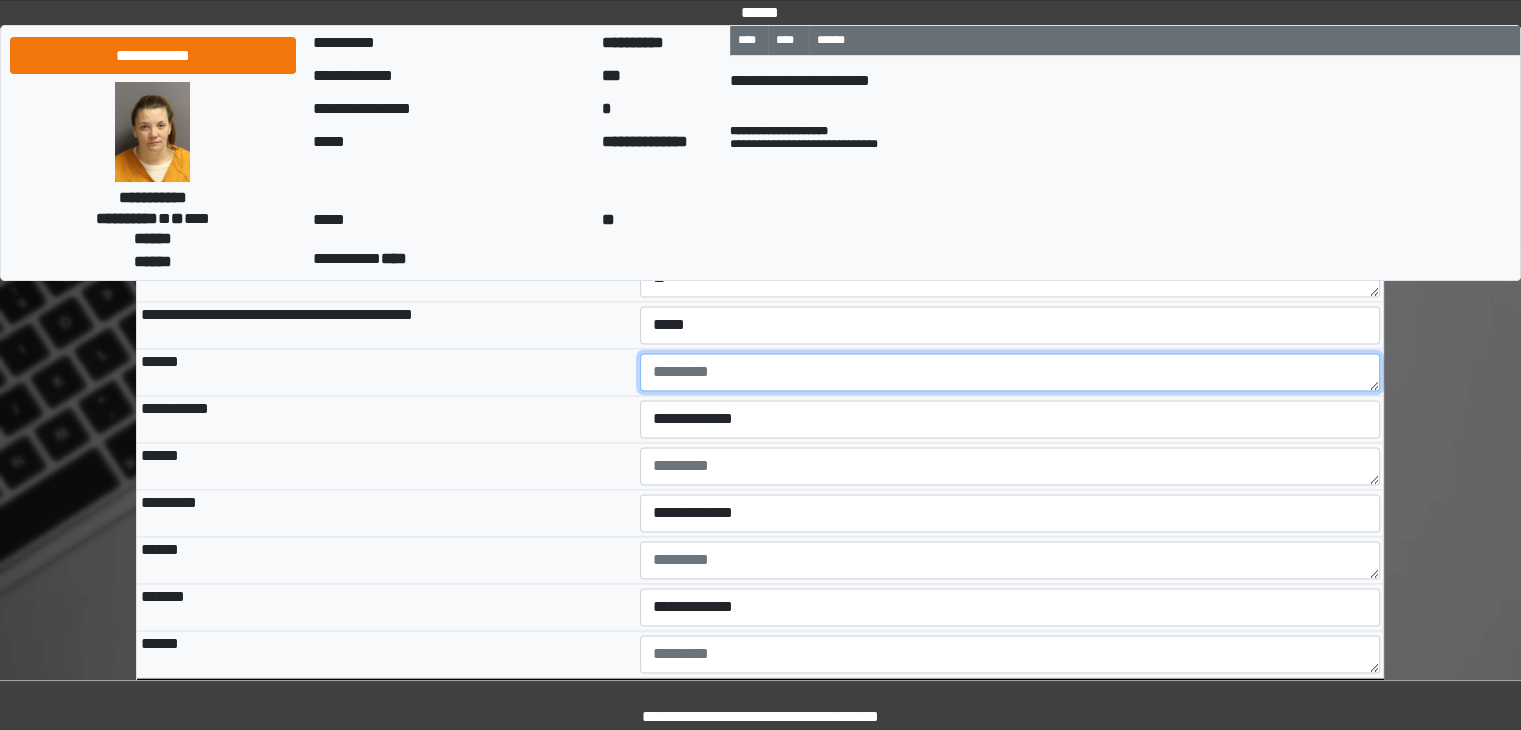 click at bounding box center (1010, 372) 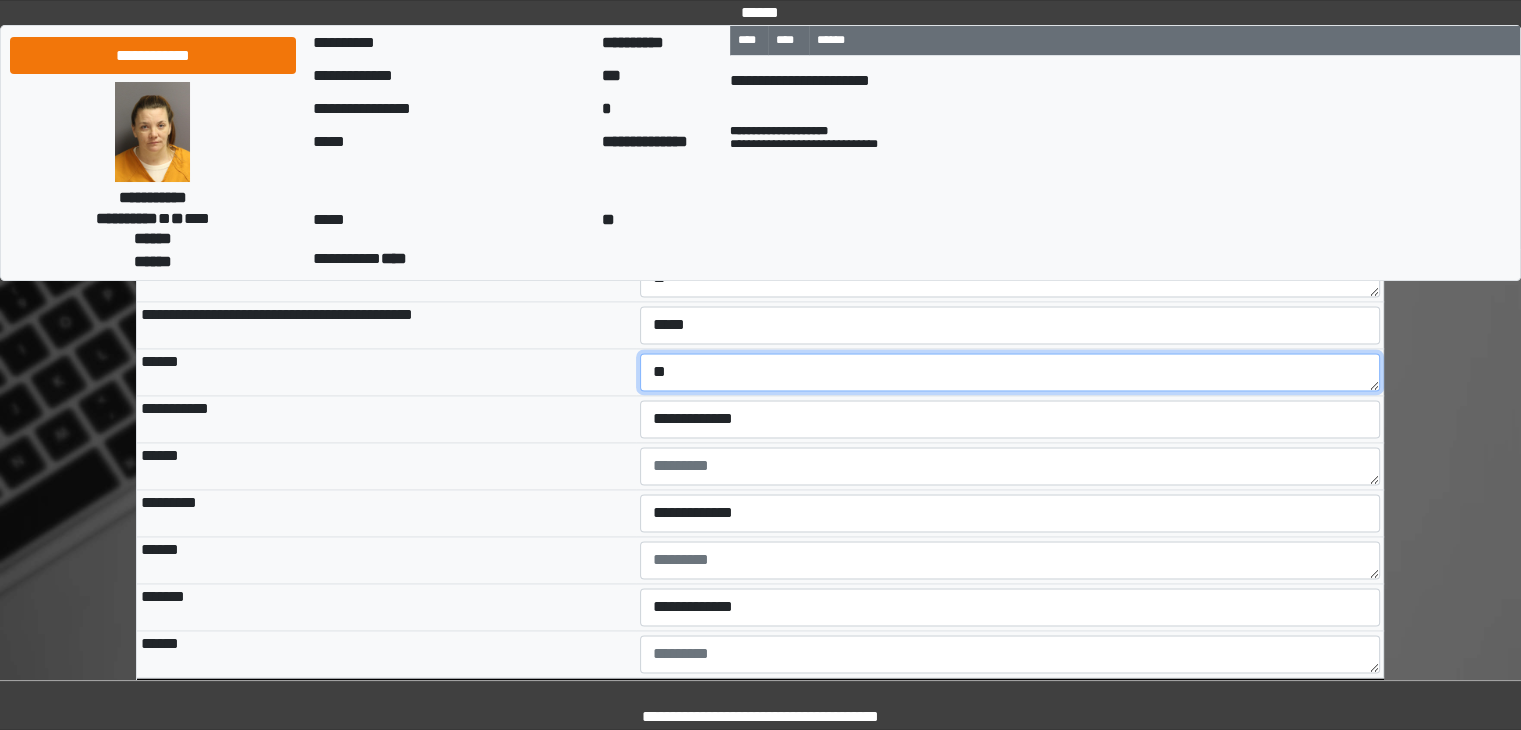type on "**" 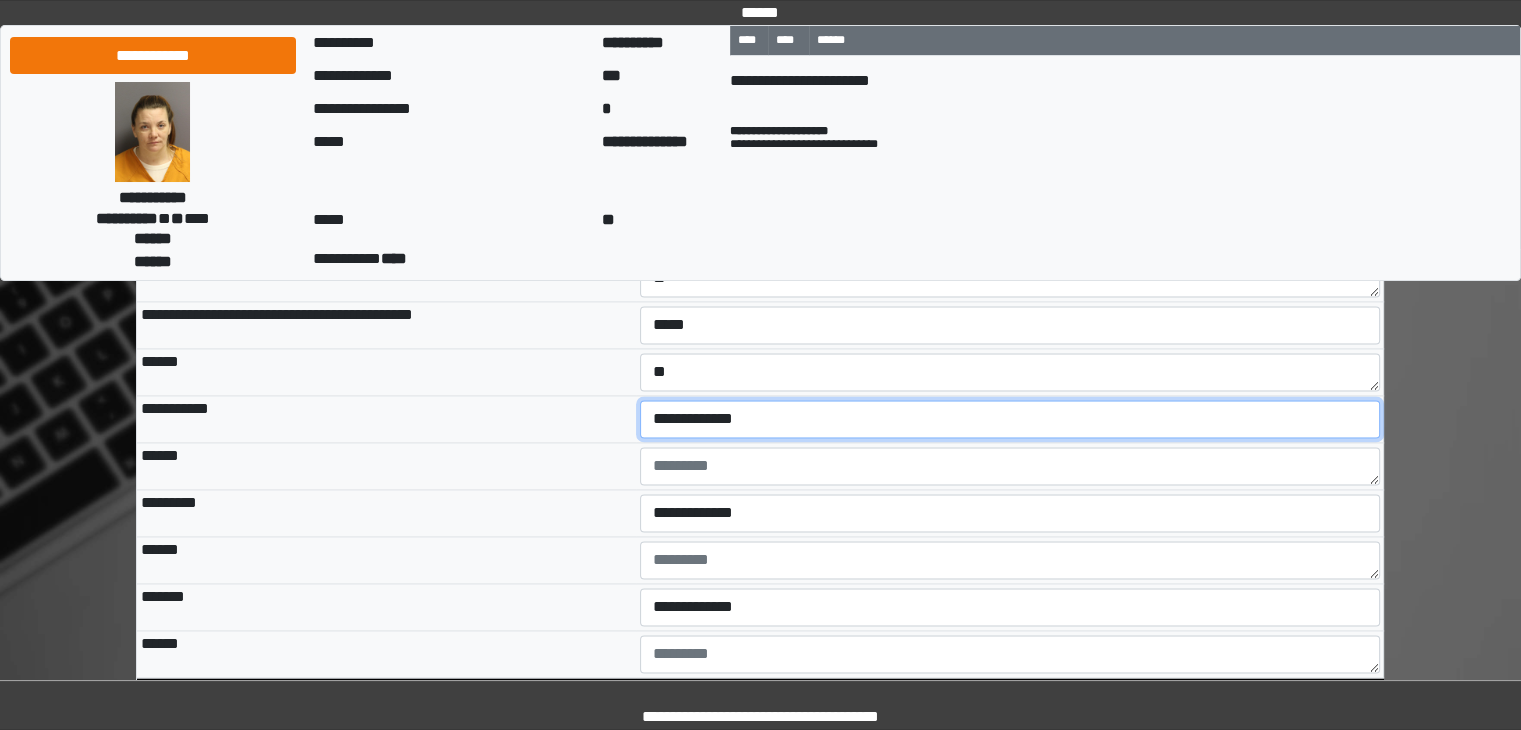 click on "**********" at bounding box center (1010, 419) 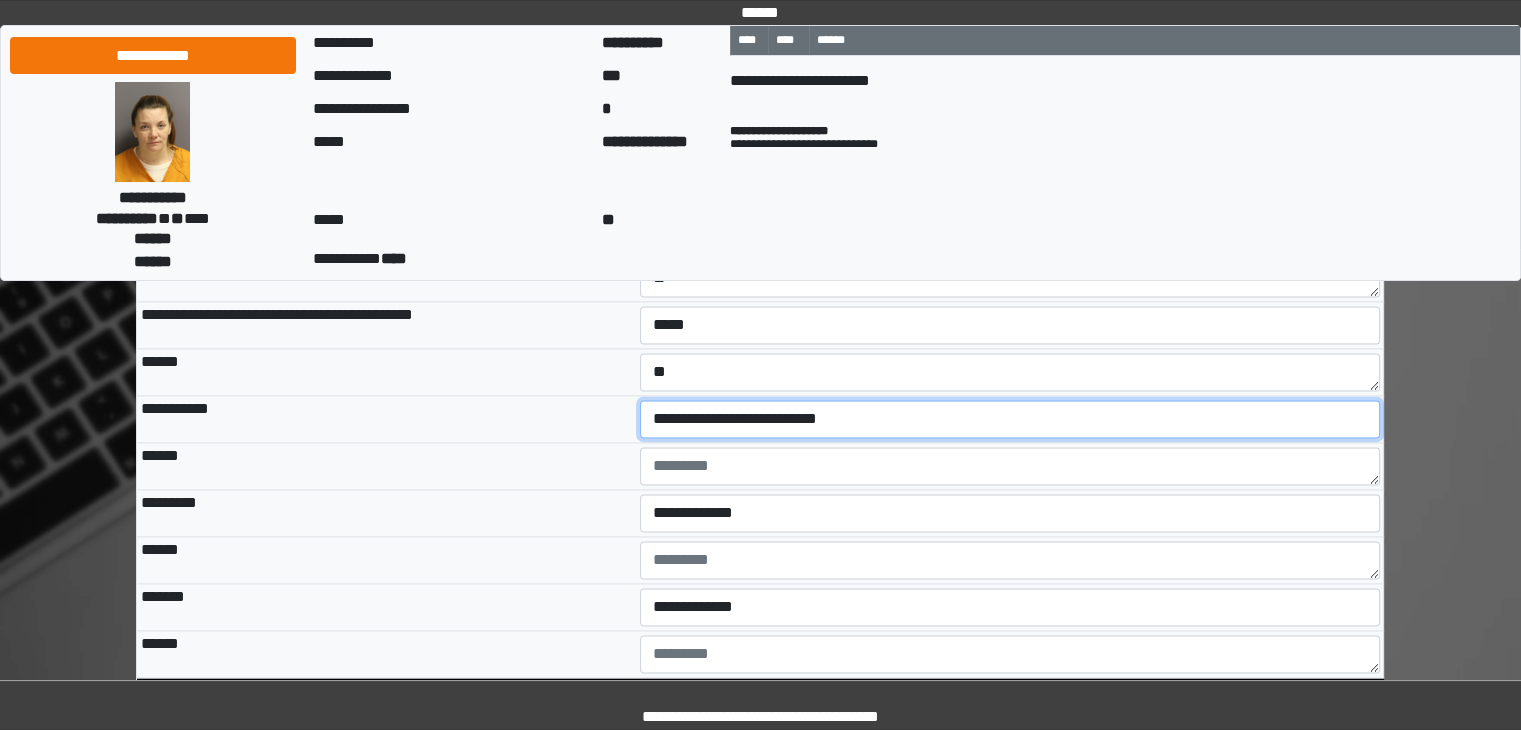 click on "**********" at bounding box center [1010, 419] 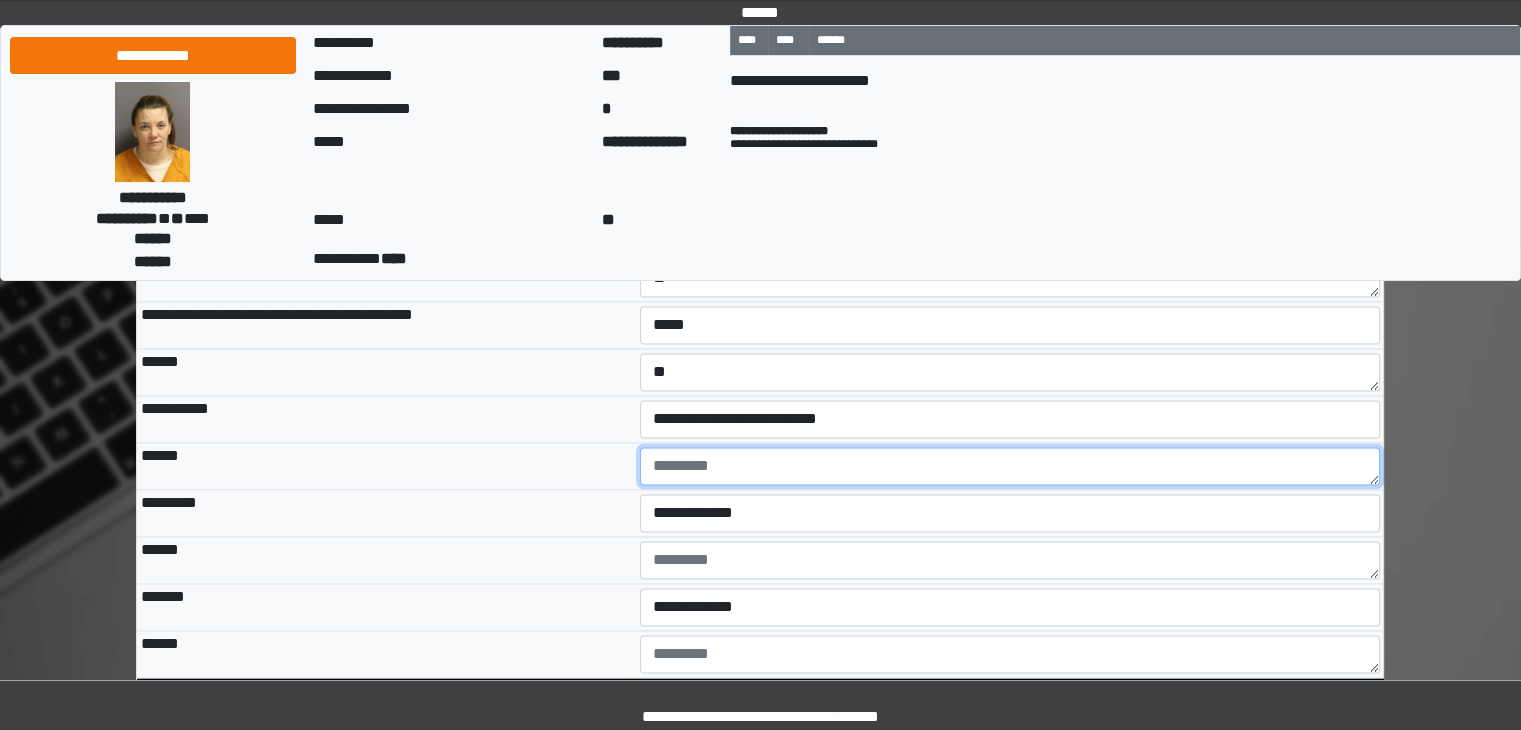 click at bounding box center [1010, 466] 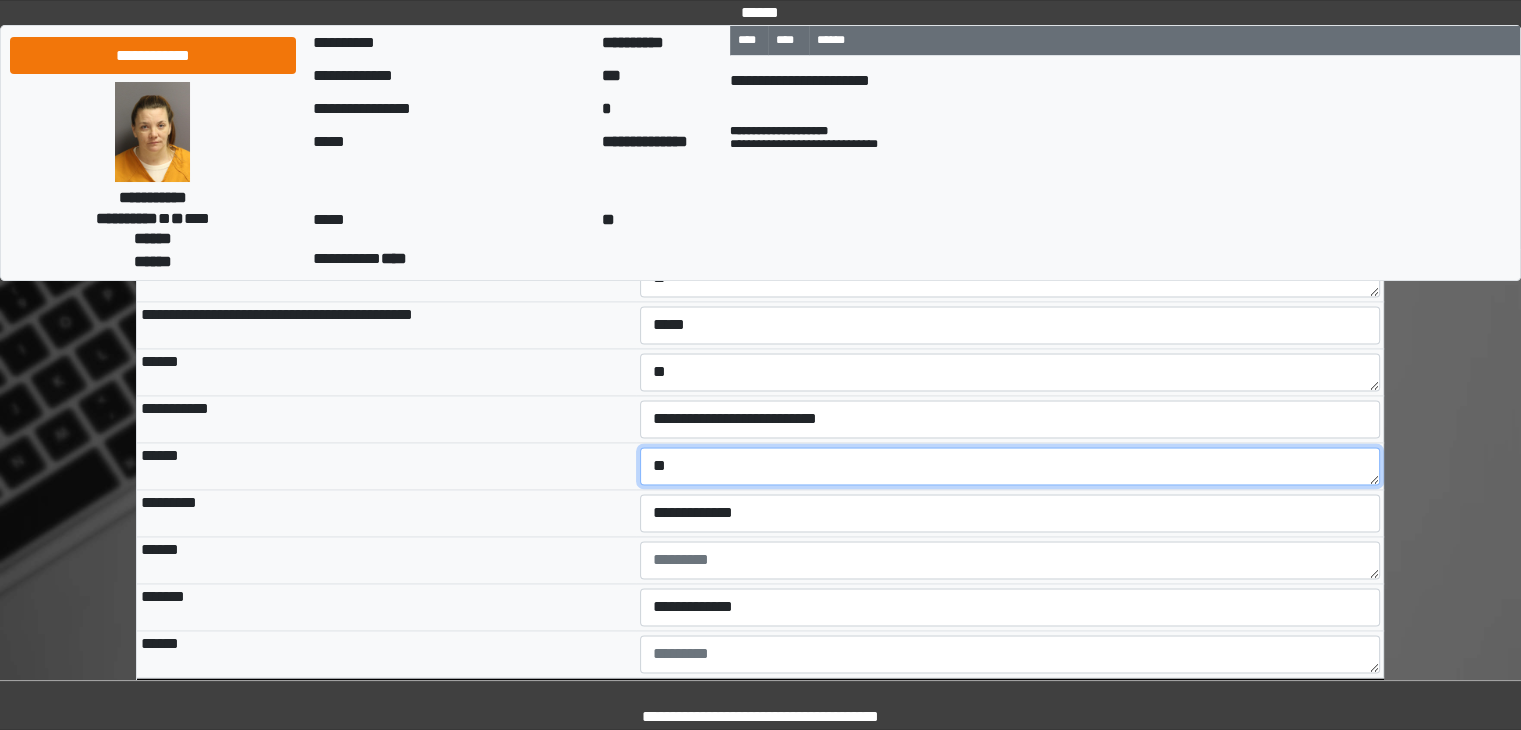 type on "**" 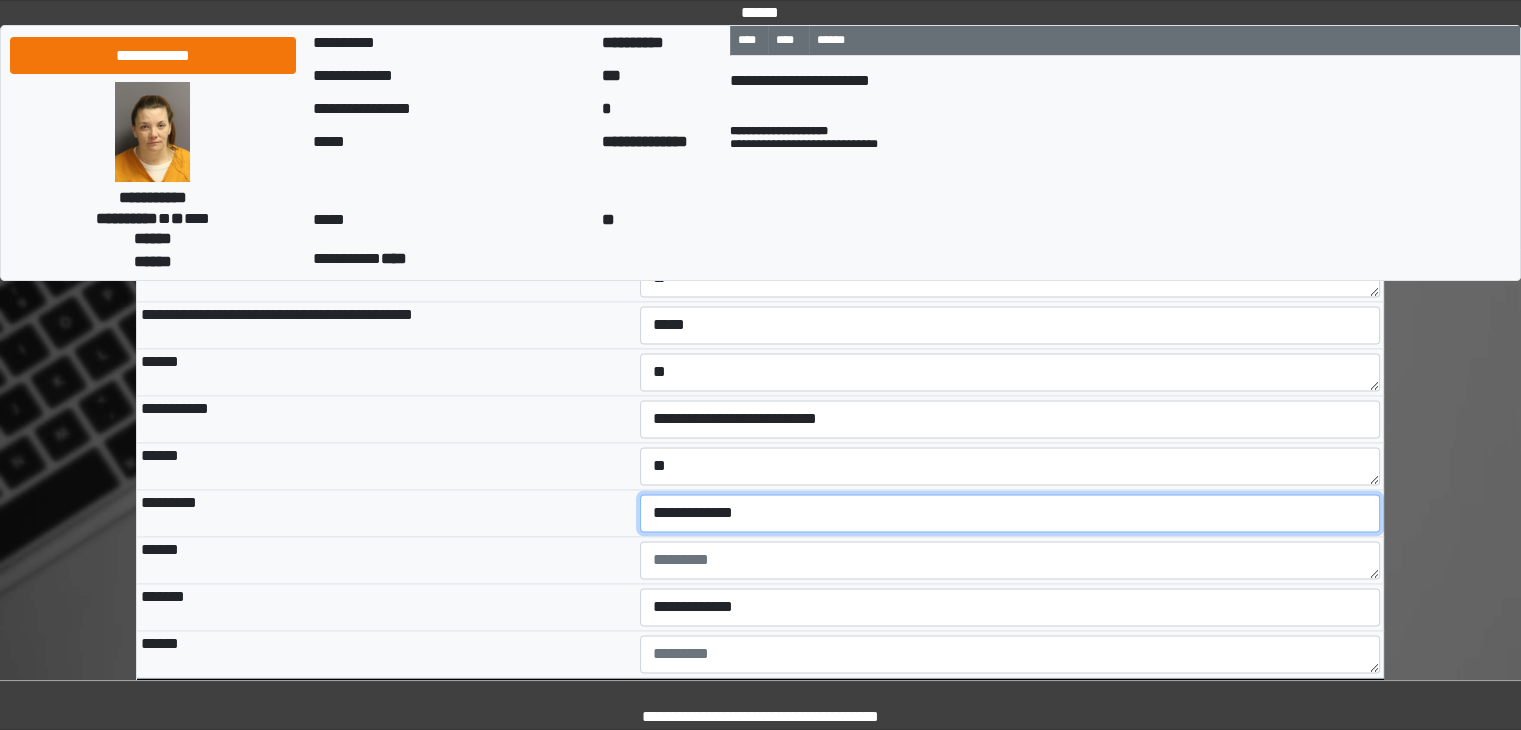 click on "**********" at bounding box center (1010, 513) 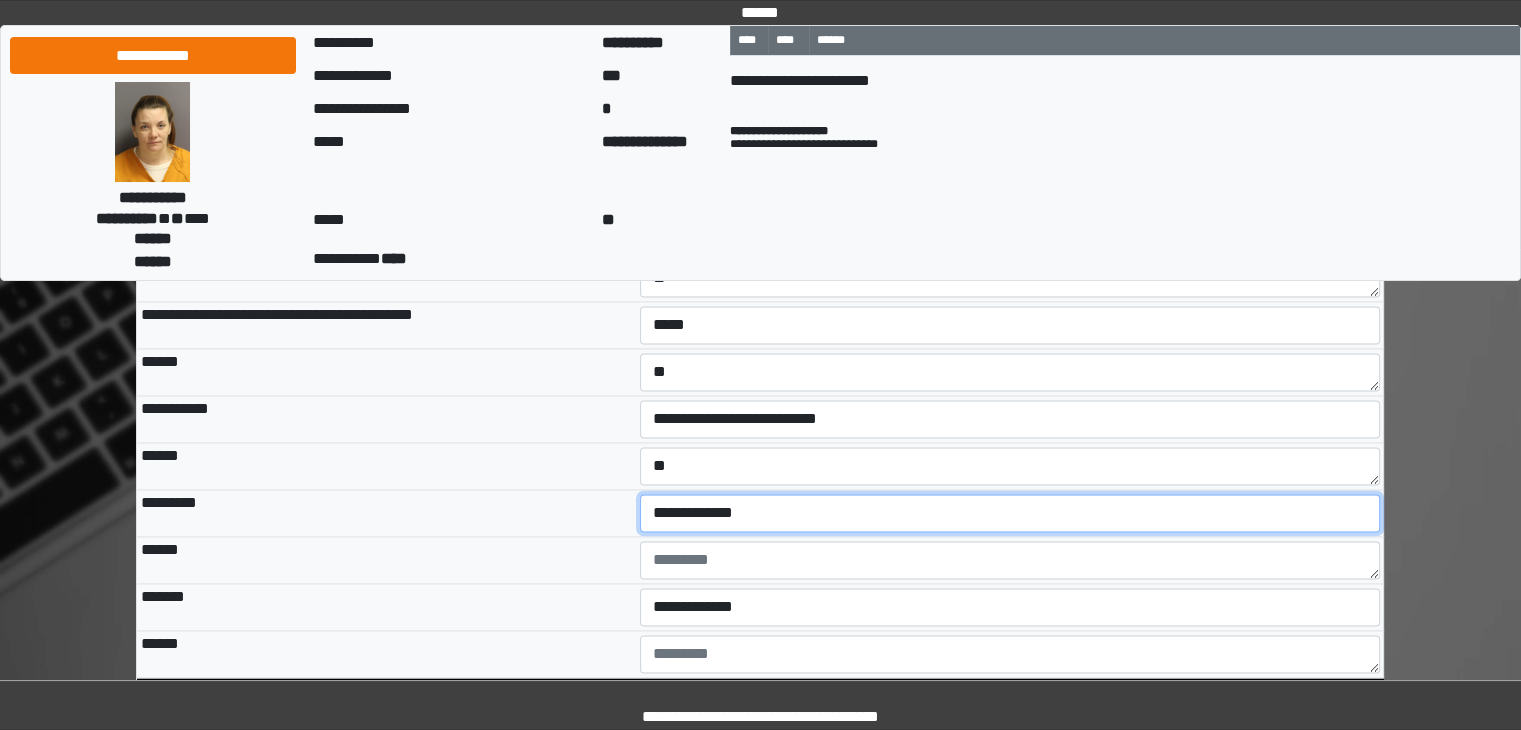 select on "***" 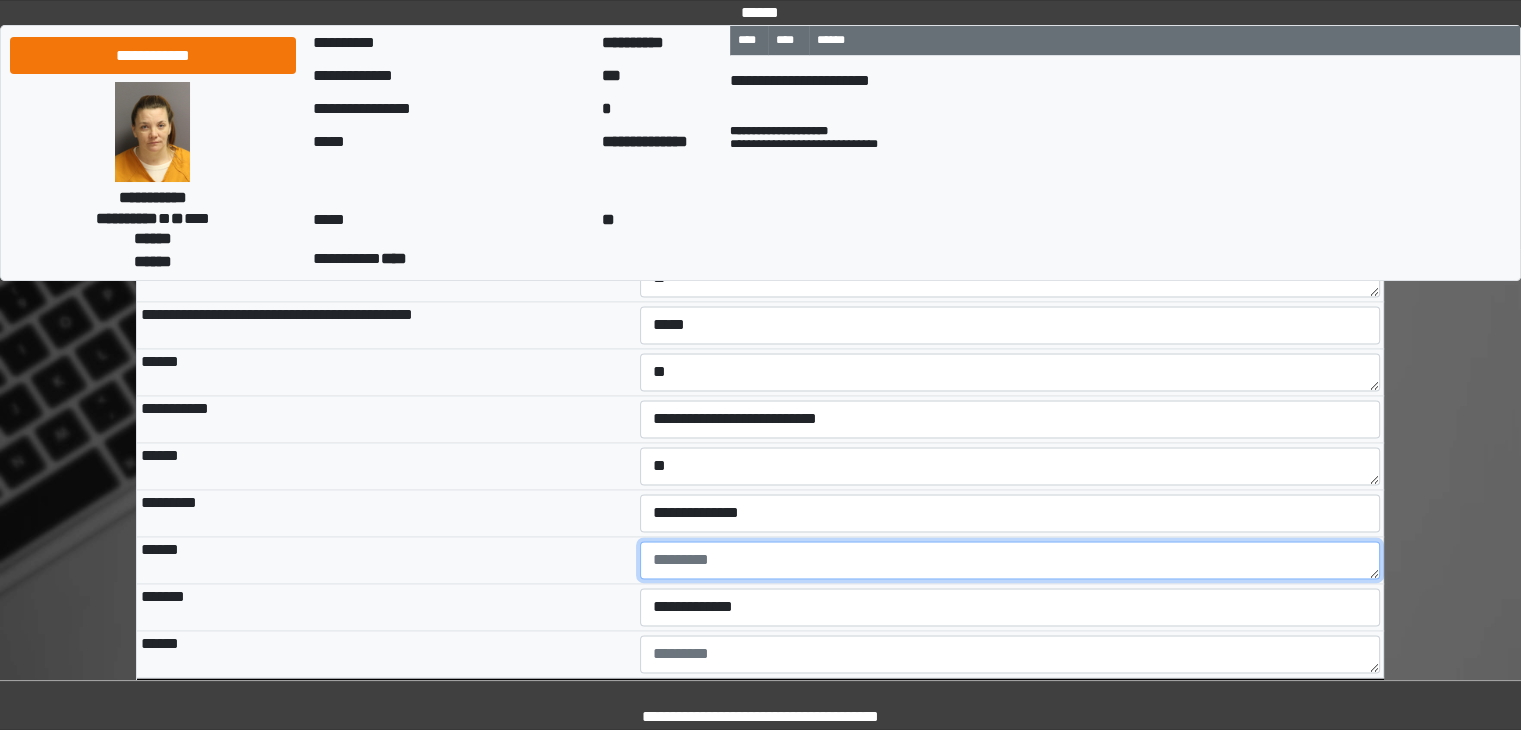 click at bounding box center (1010, 560) 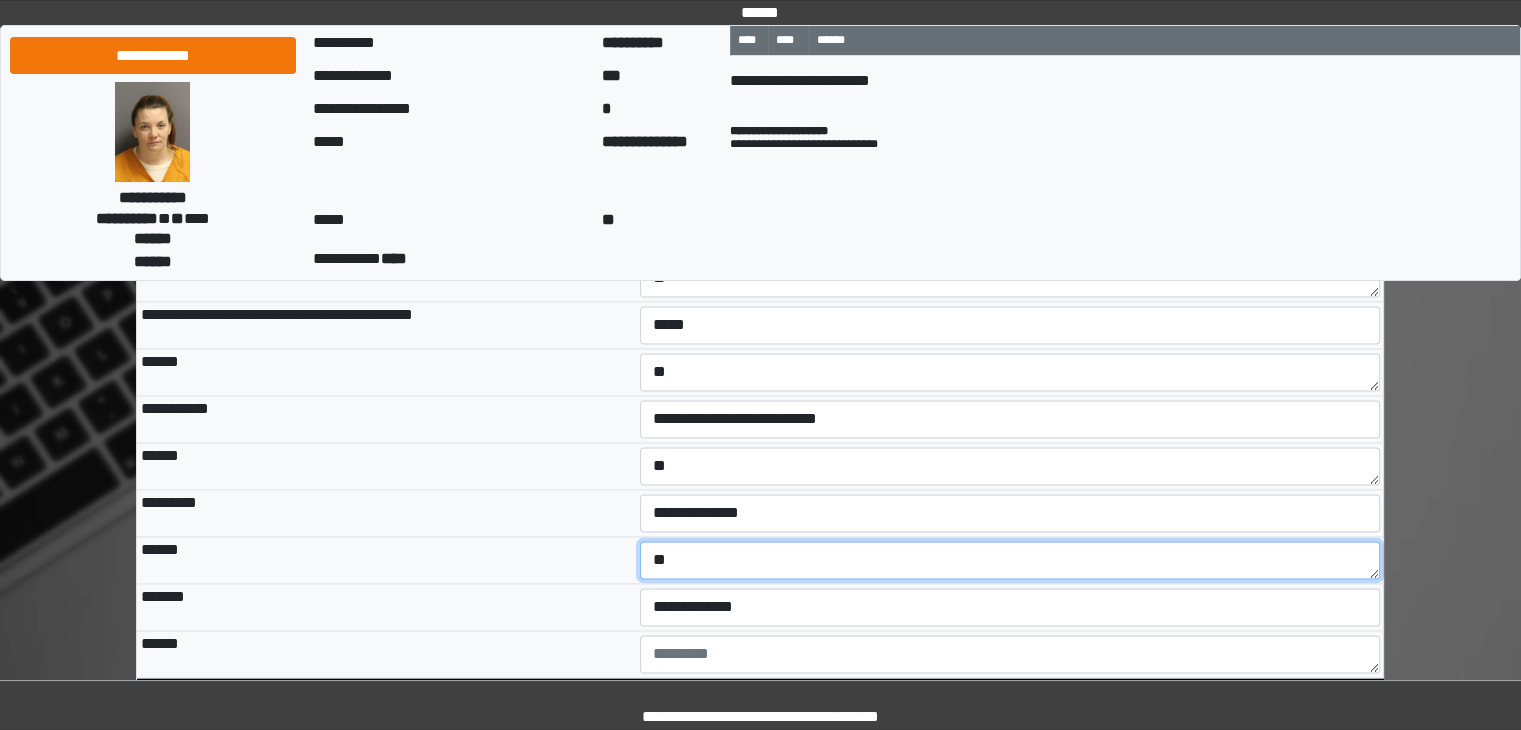 type on "**" 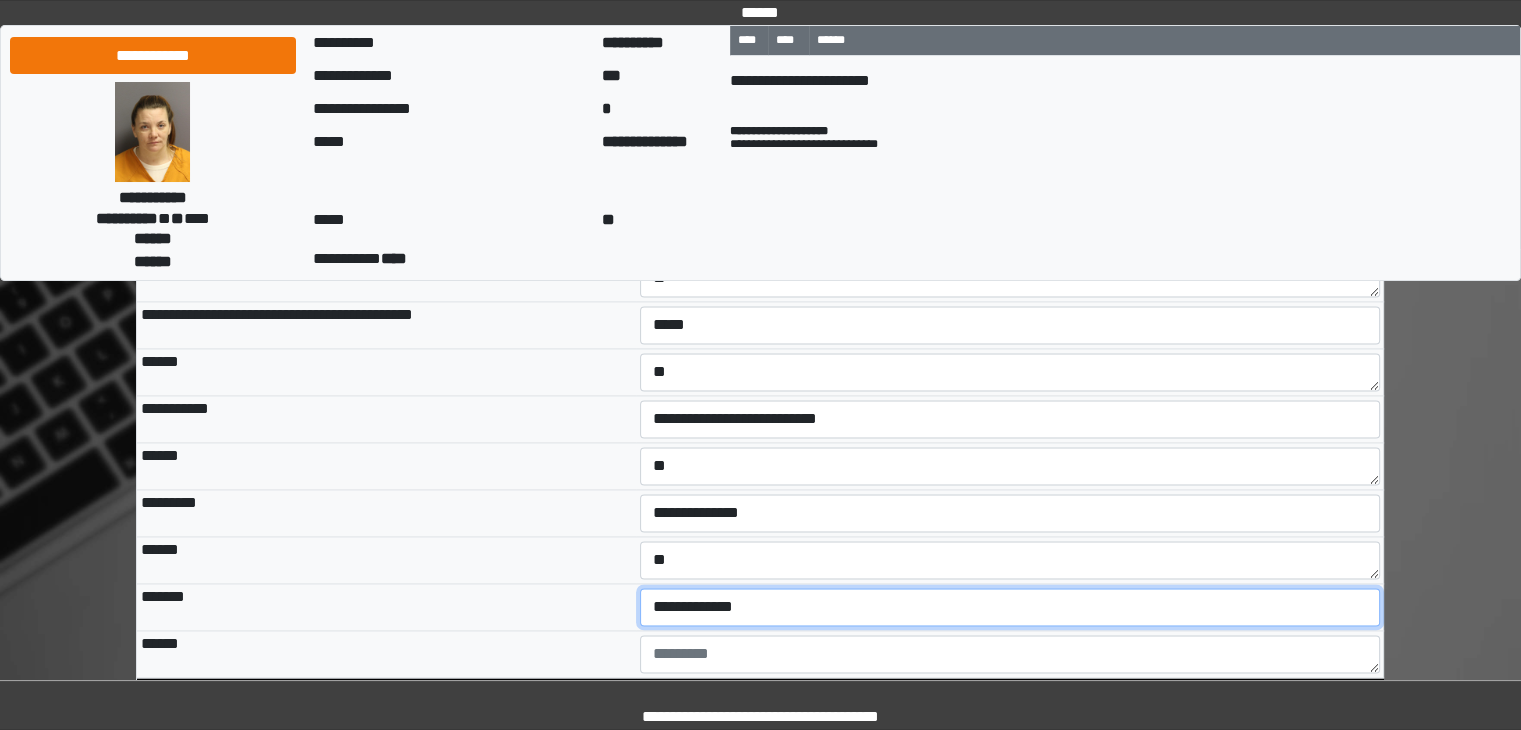 click on "**********" at bounding box center [1010, 607] 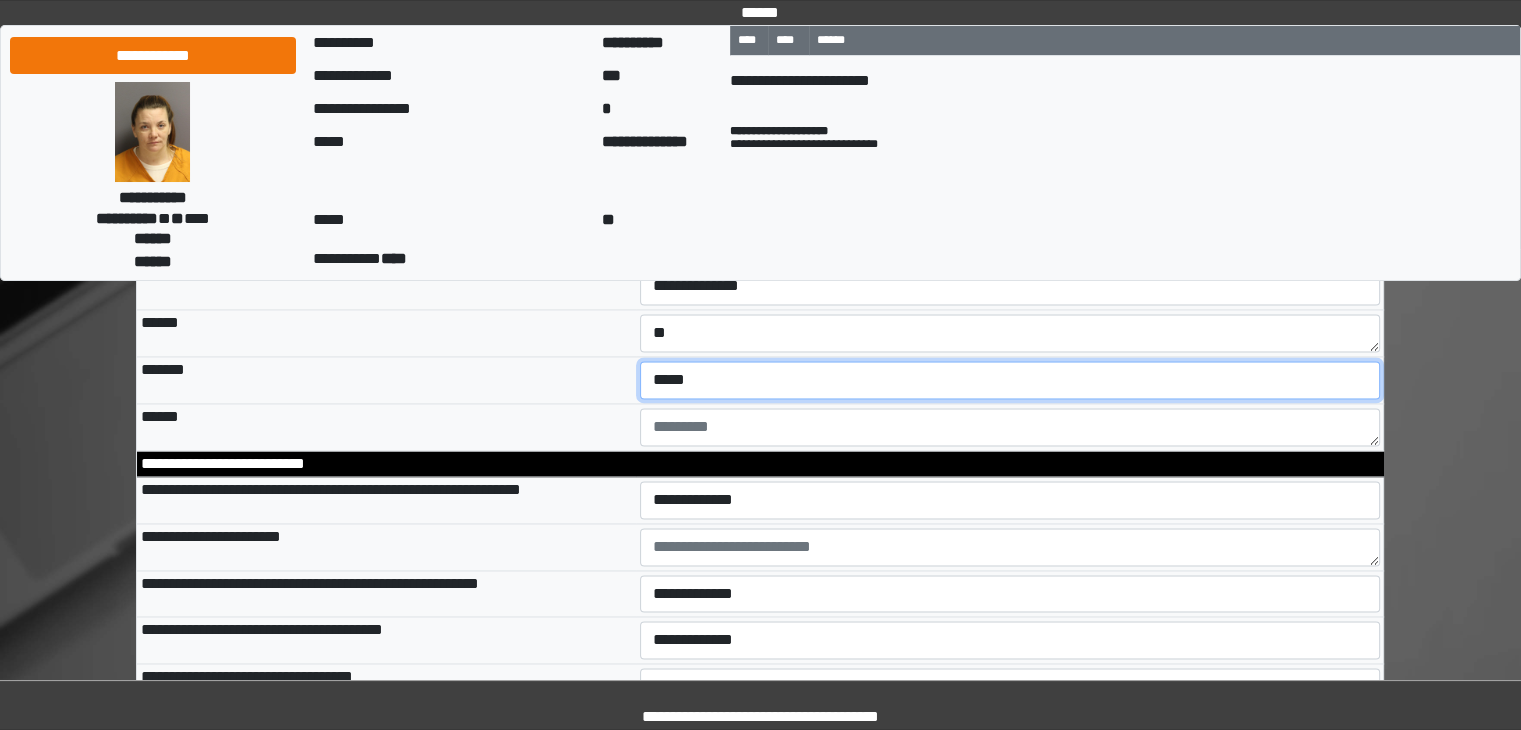 scroll, scrollTop: 3067, scrollLeft: 0, axis: vertical 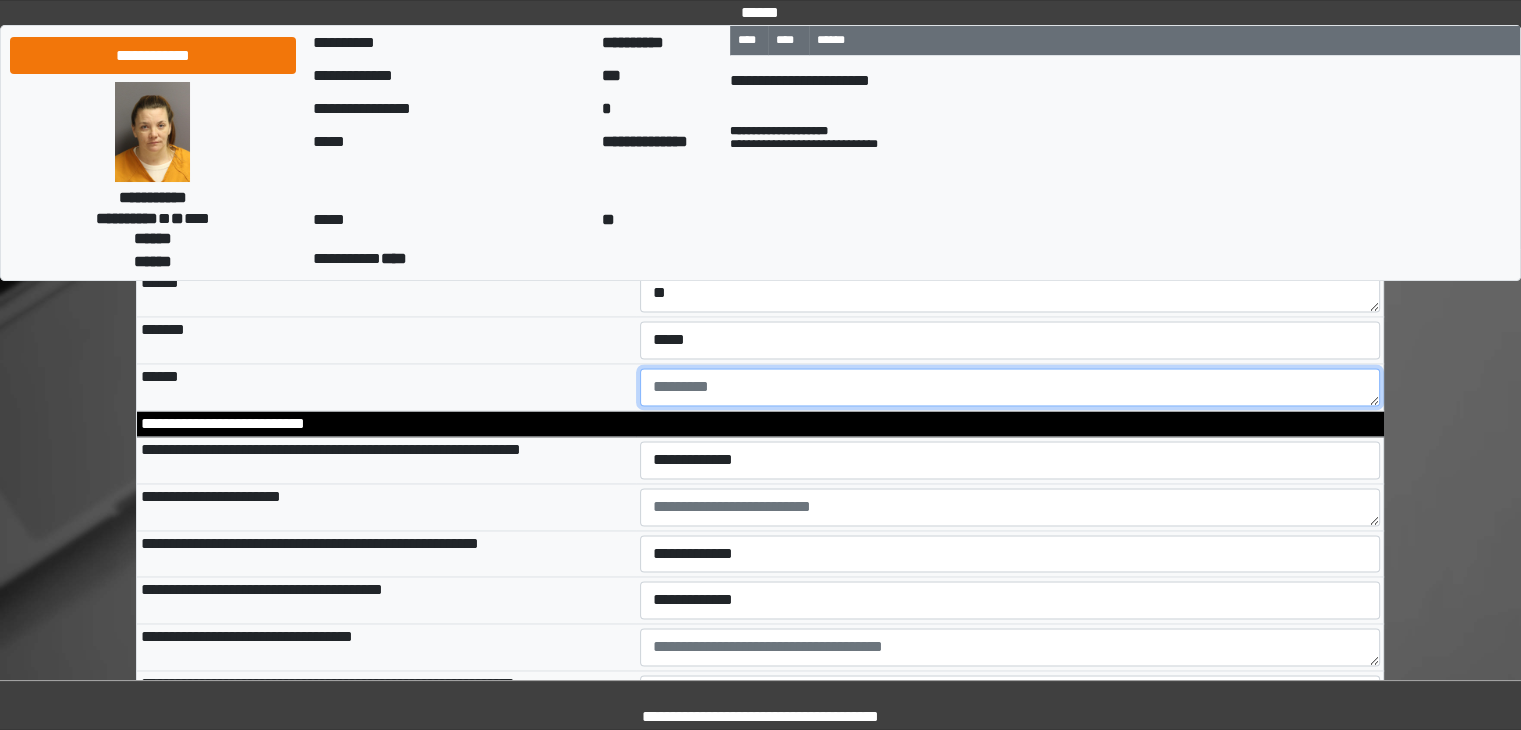 click at bounding box center (1010, 387) 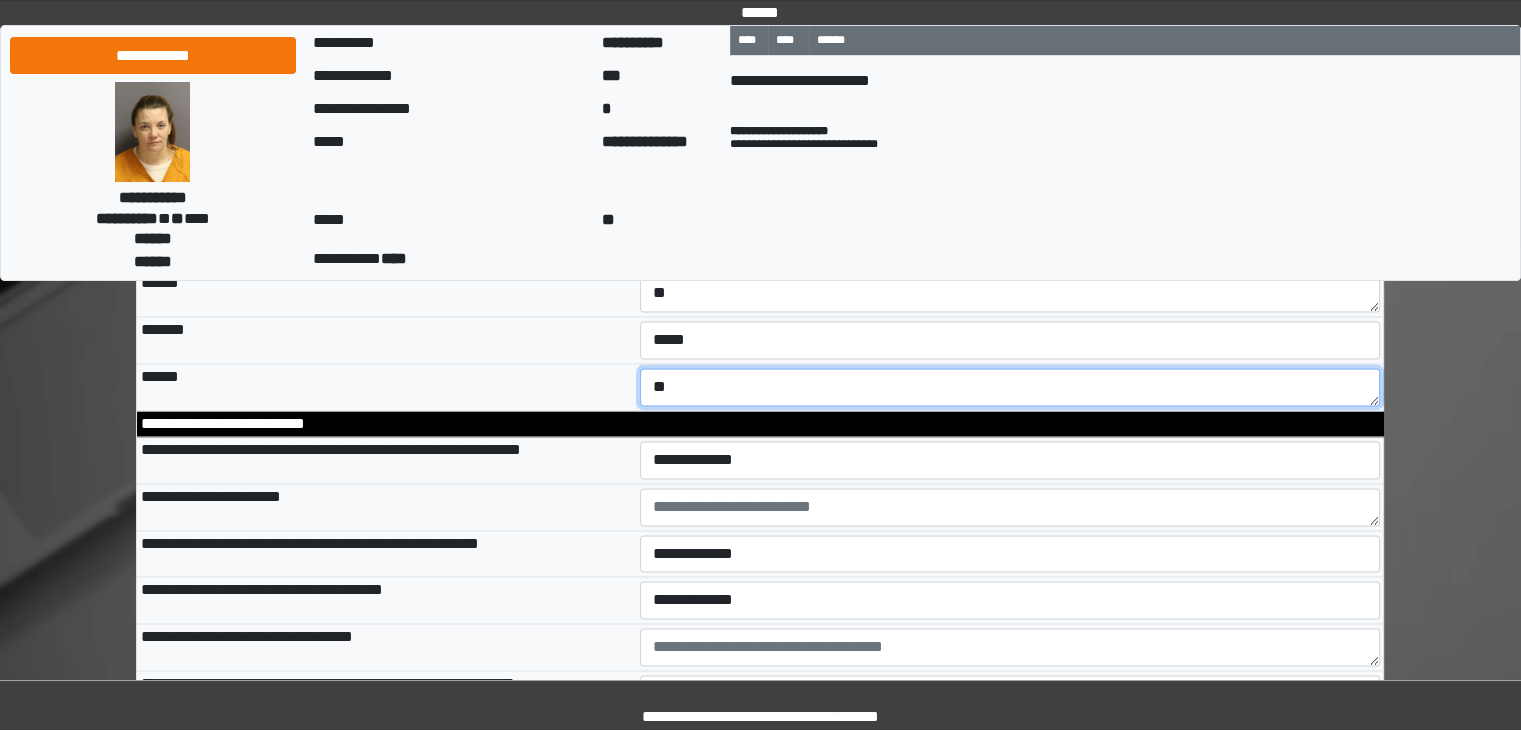 type on "**" 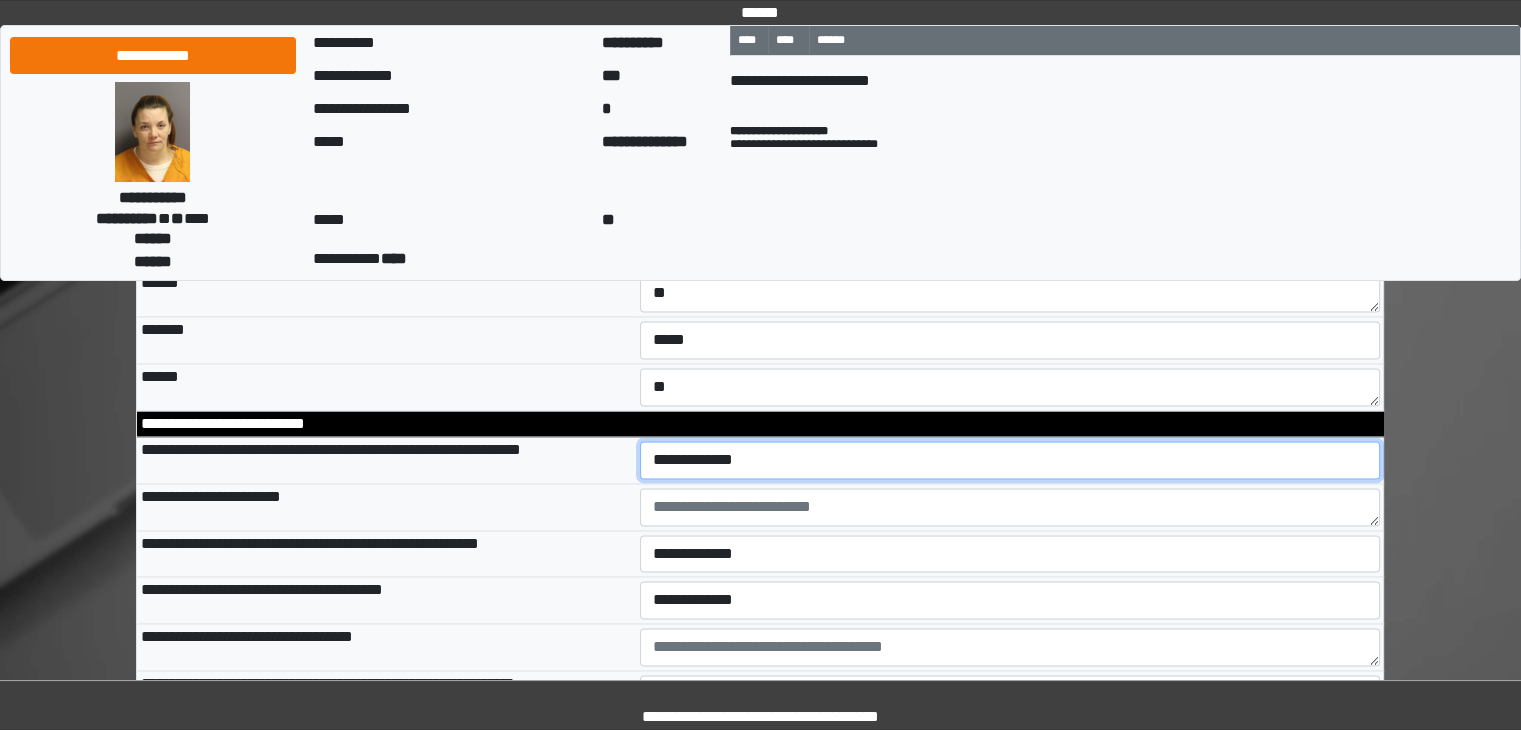 click on "**********" at bounding box center (1010, 460) 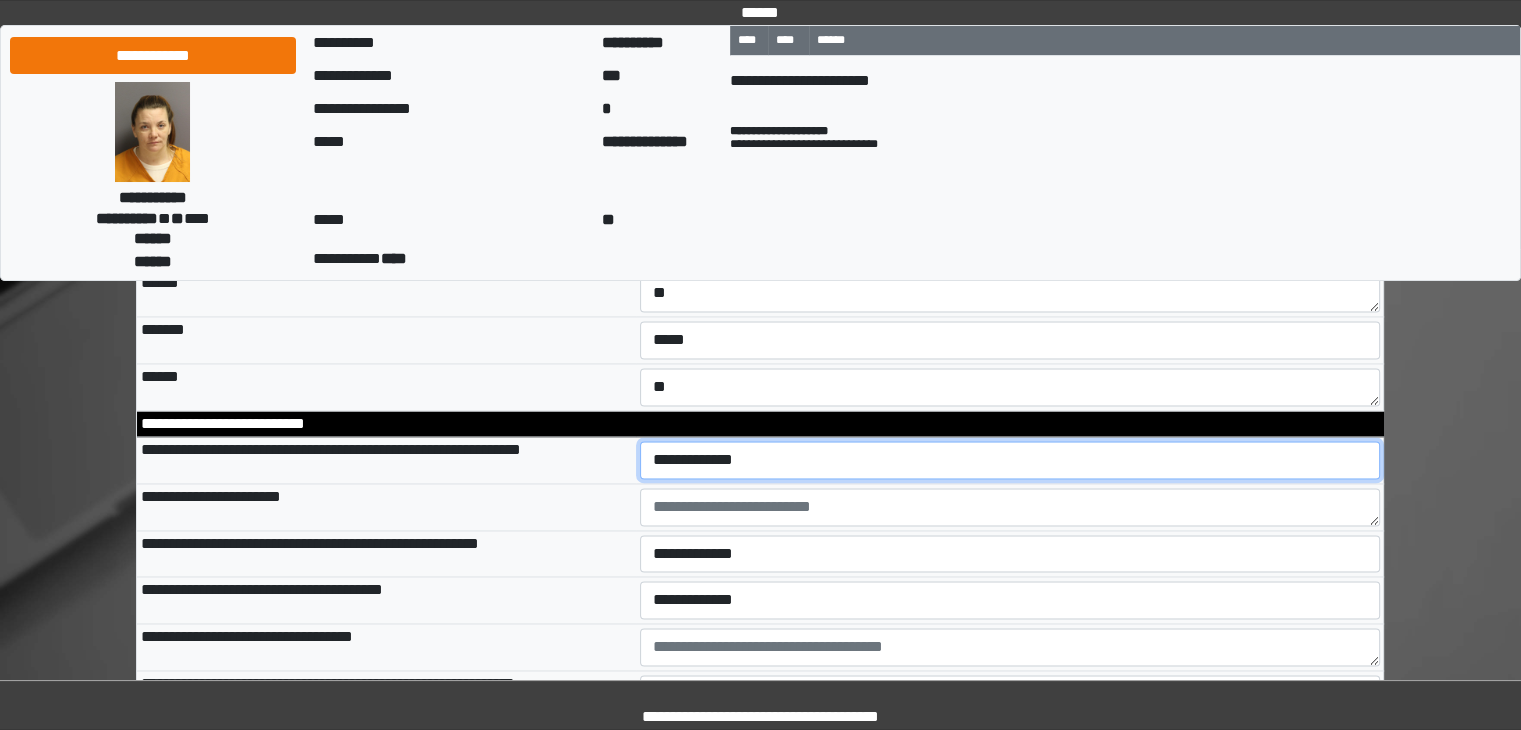 select on "*" 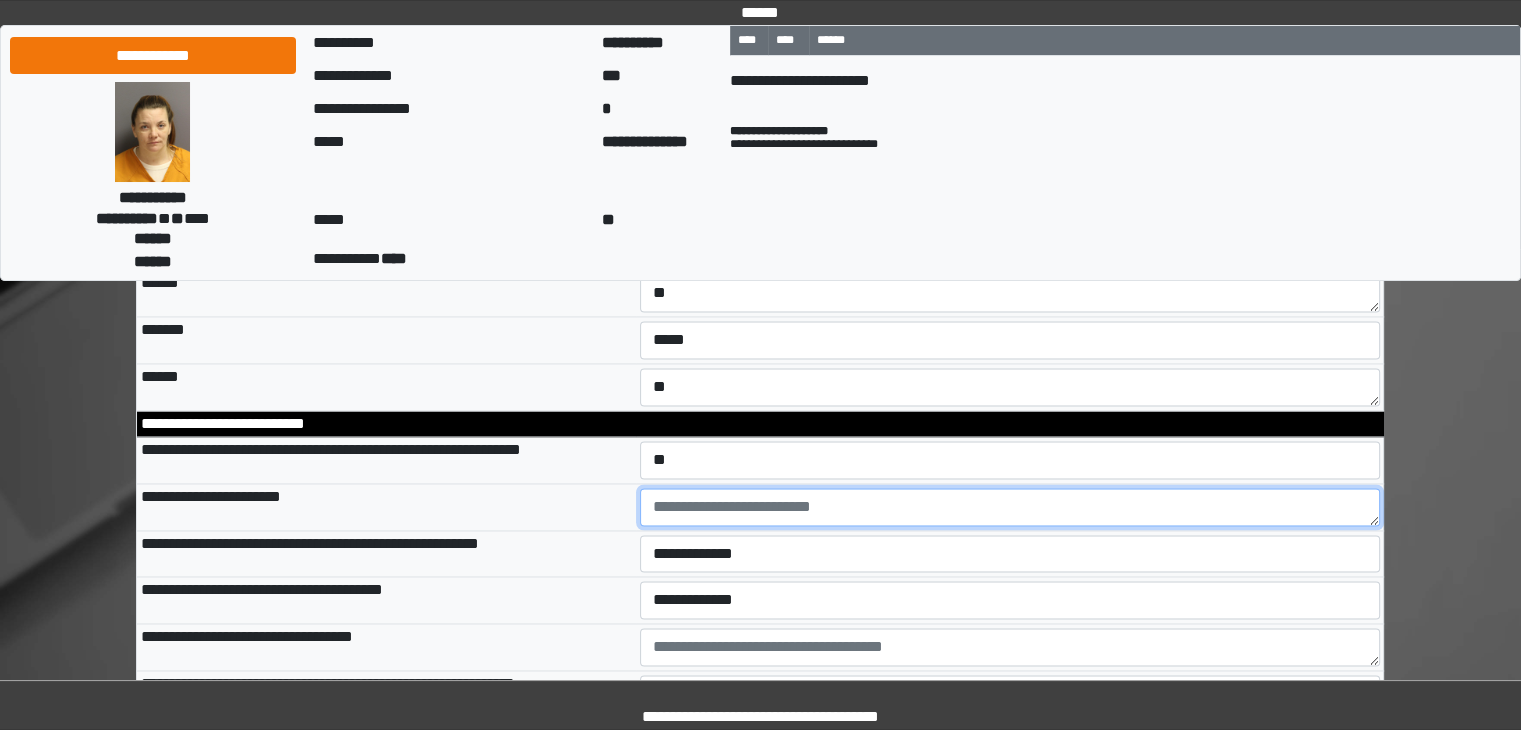 click at bounding box center [1010, 507] 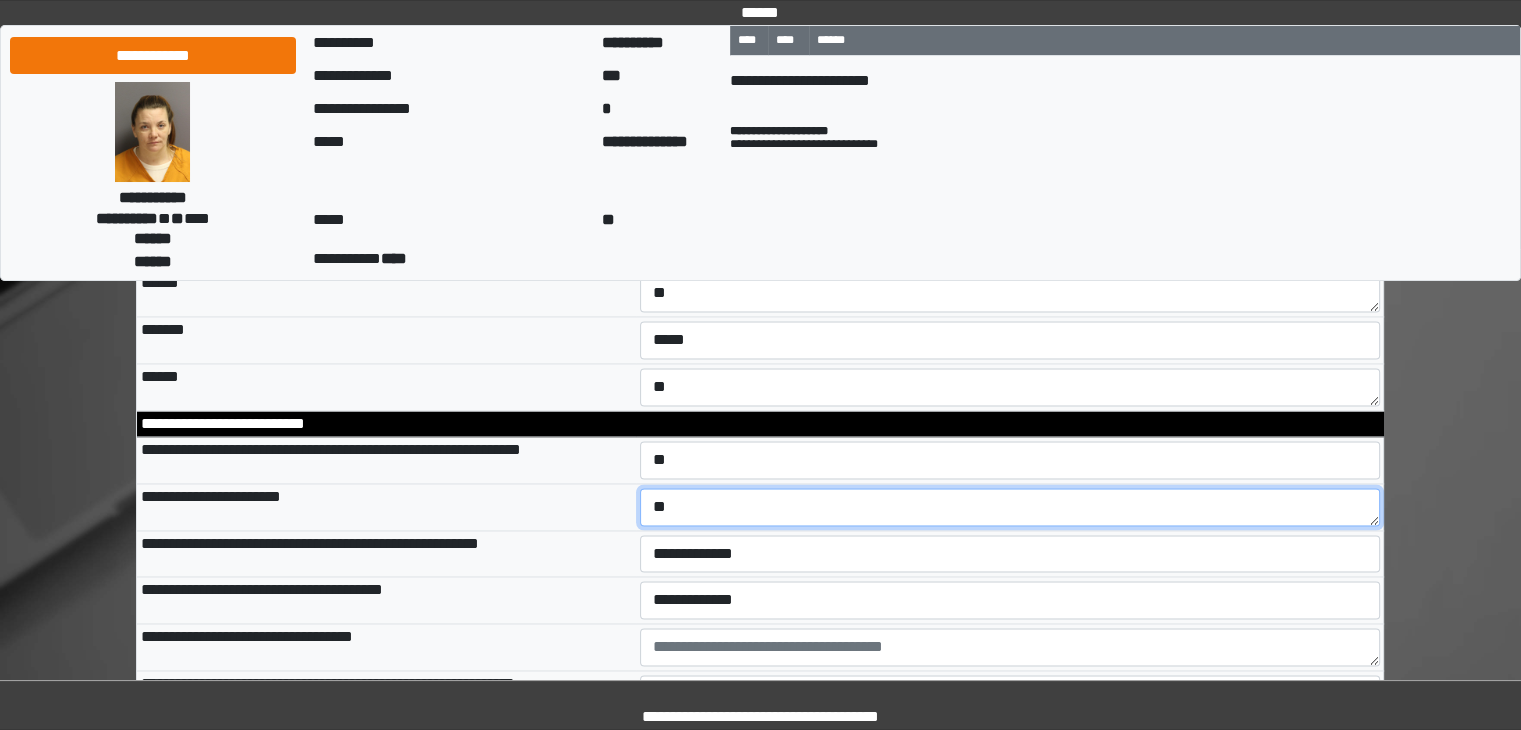 type on "**" 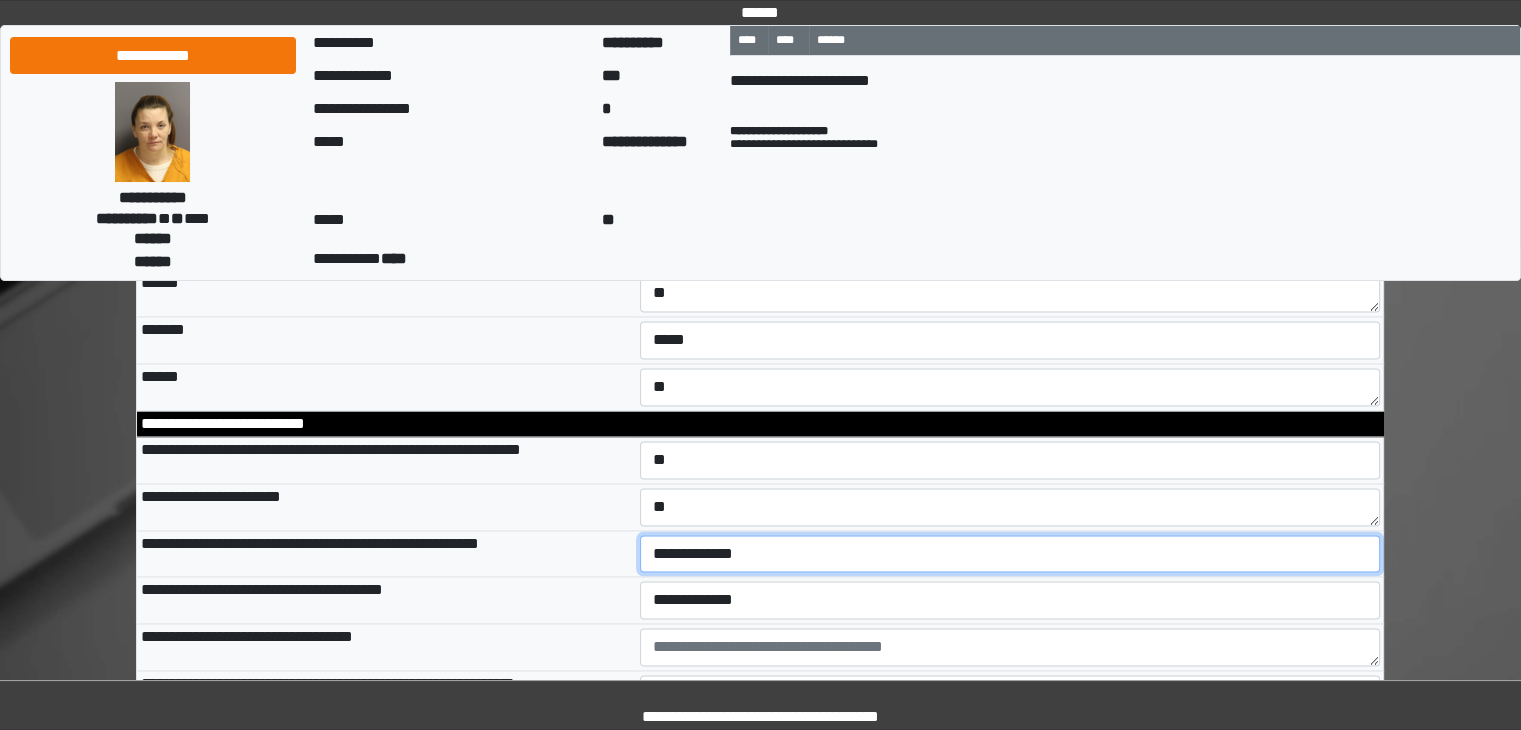 click on "**********" at bounding box center (1010, 554) 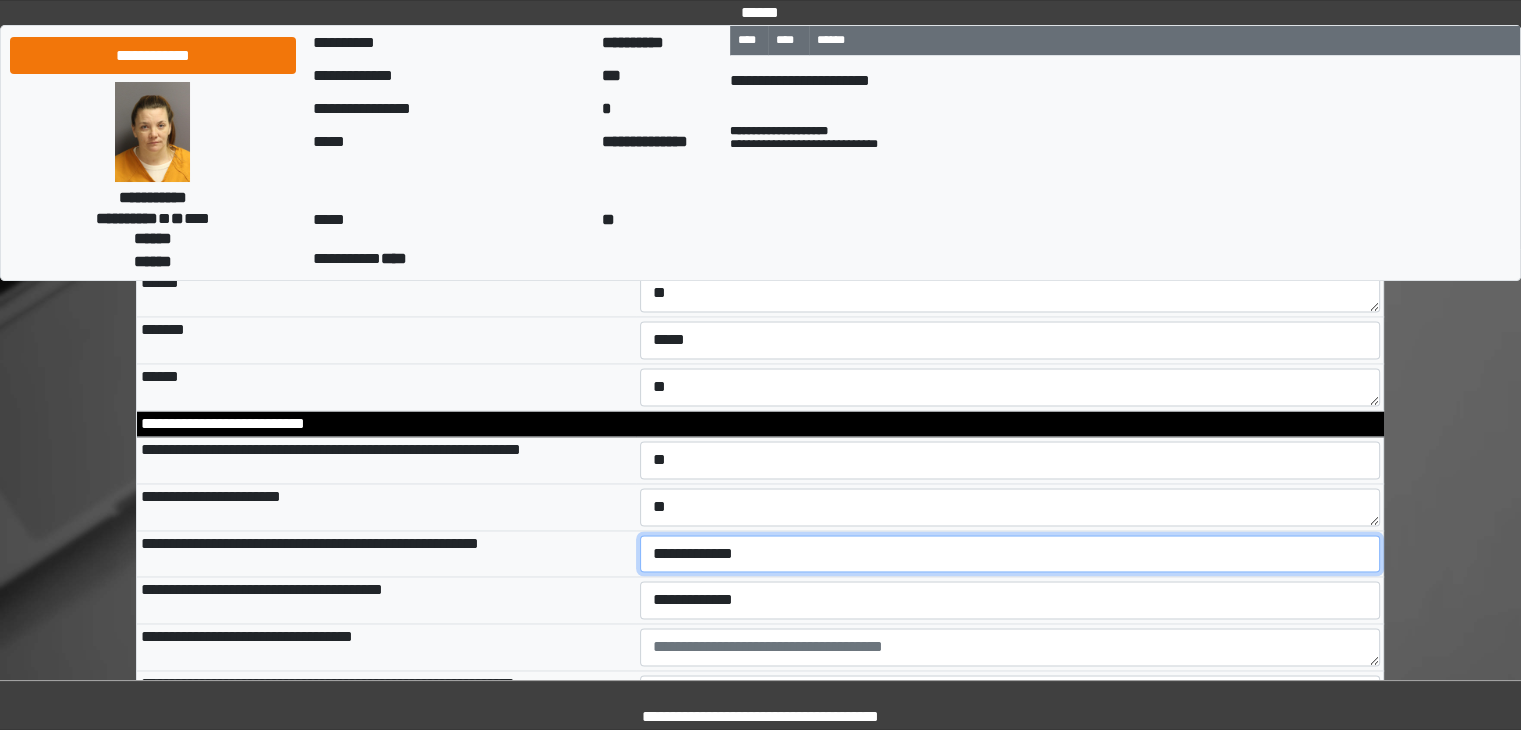 select on "*" 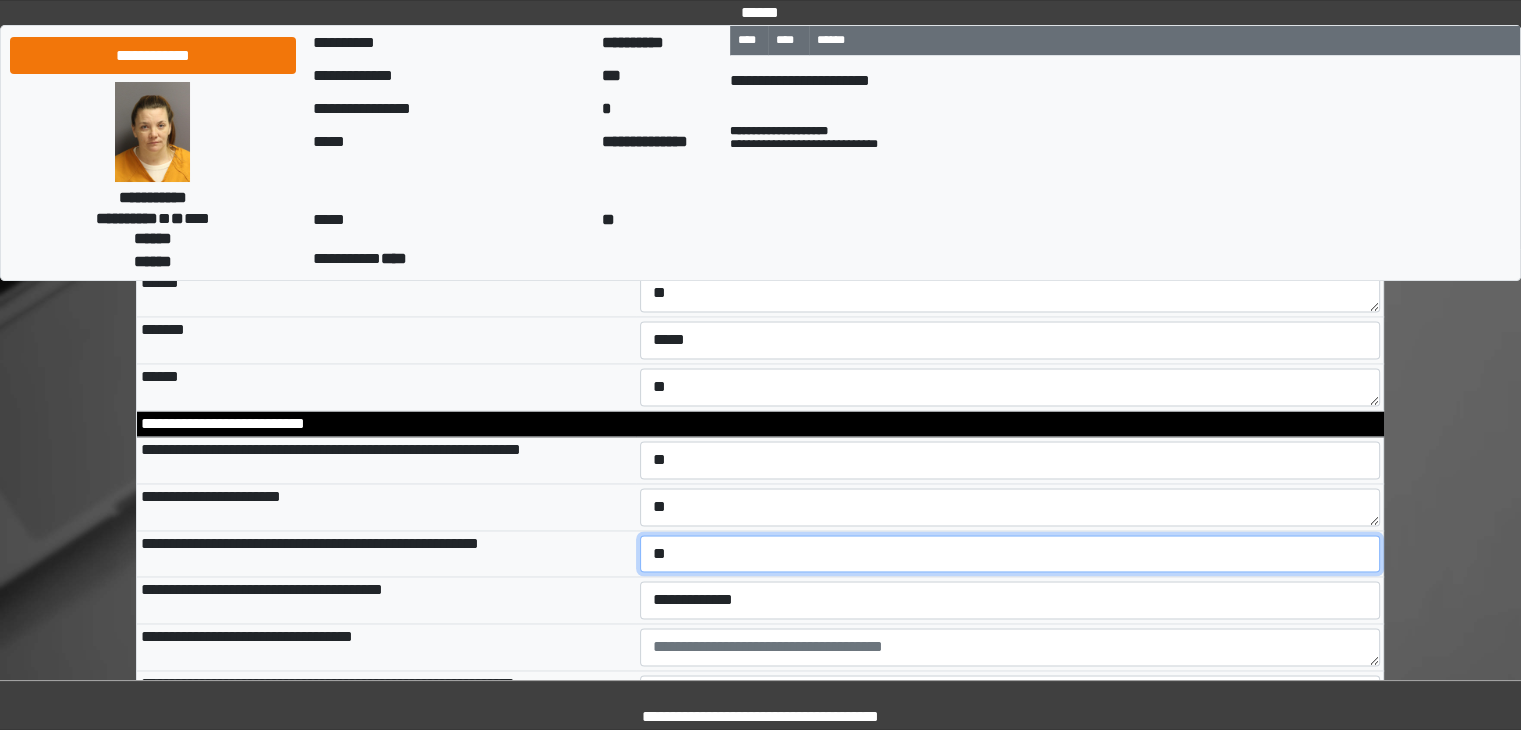 click on "**********" at bounding box center (1010, 554) 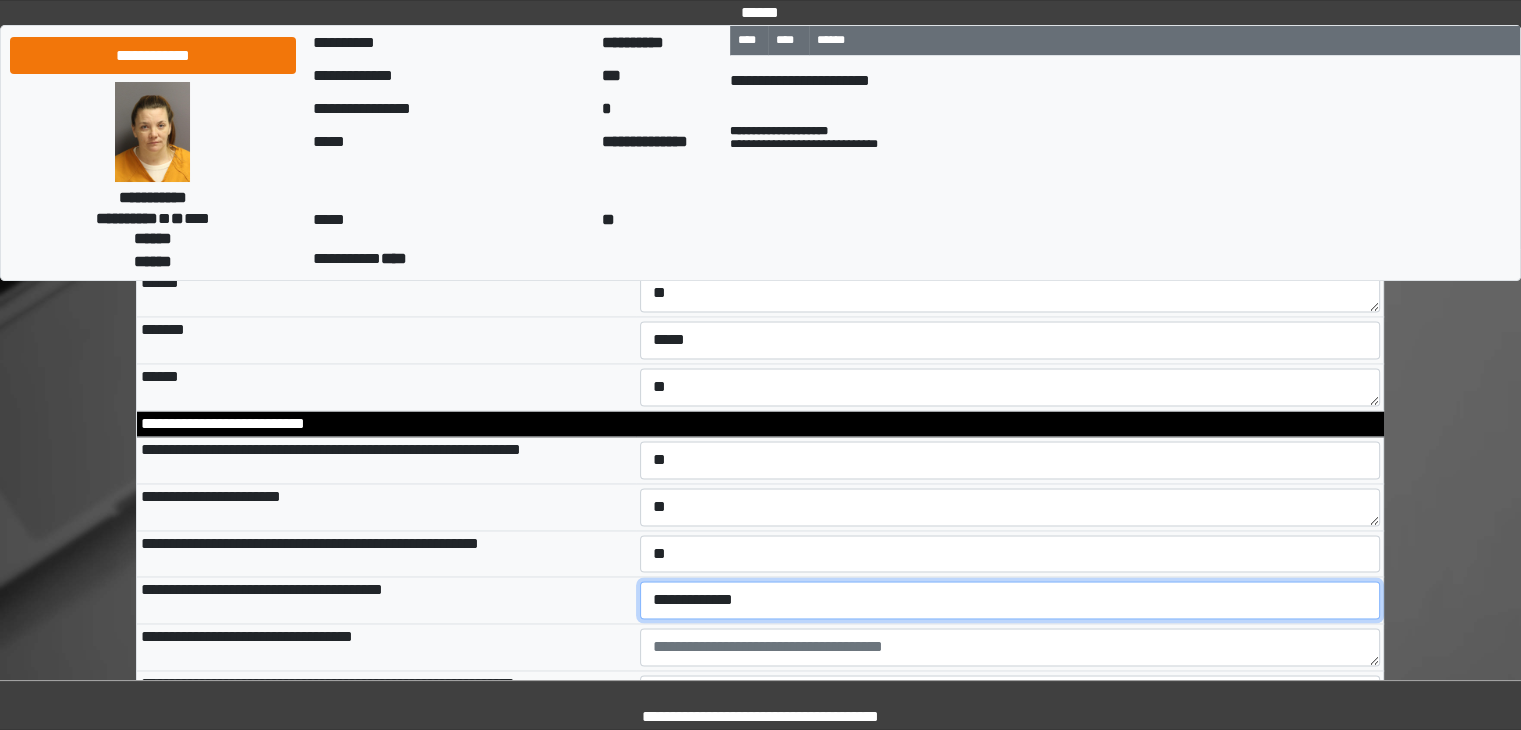 click on "**********" at bounding box center [1010, 600] 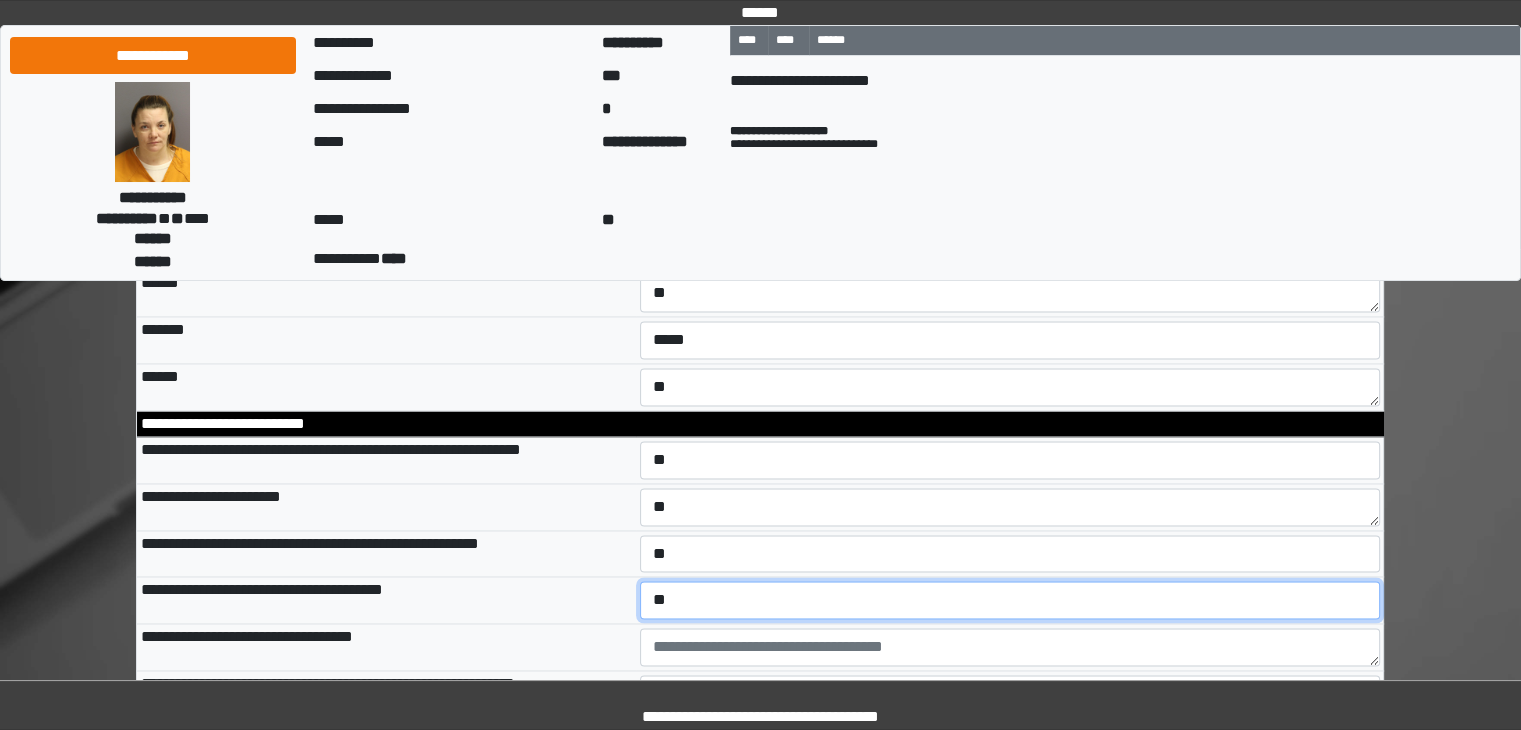 click on "**********" at bounding box center (1010, 600) 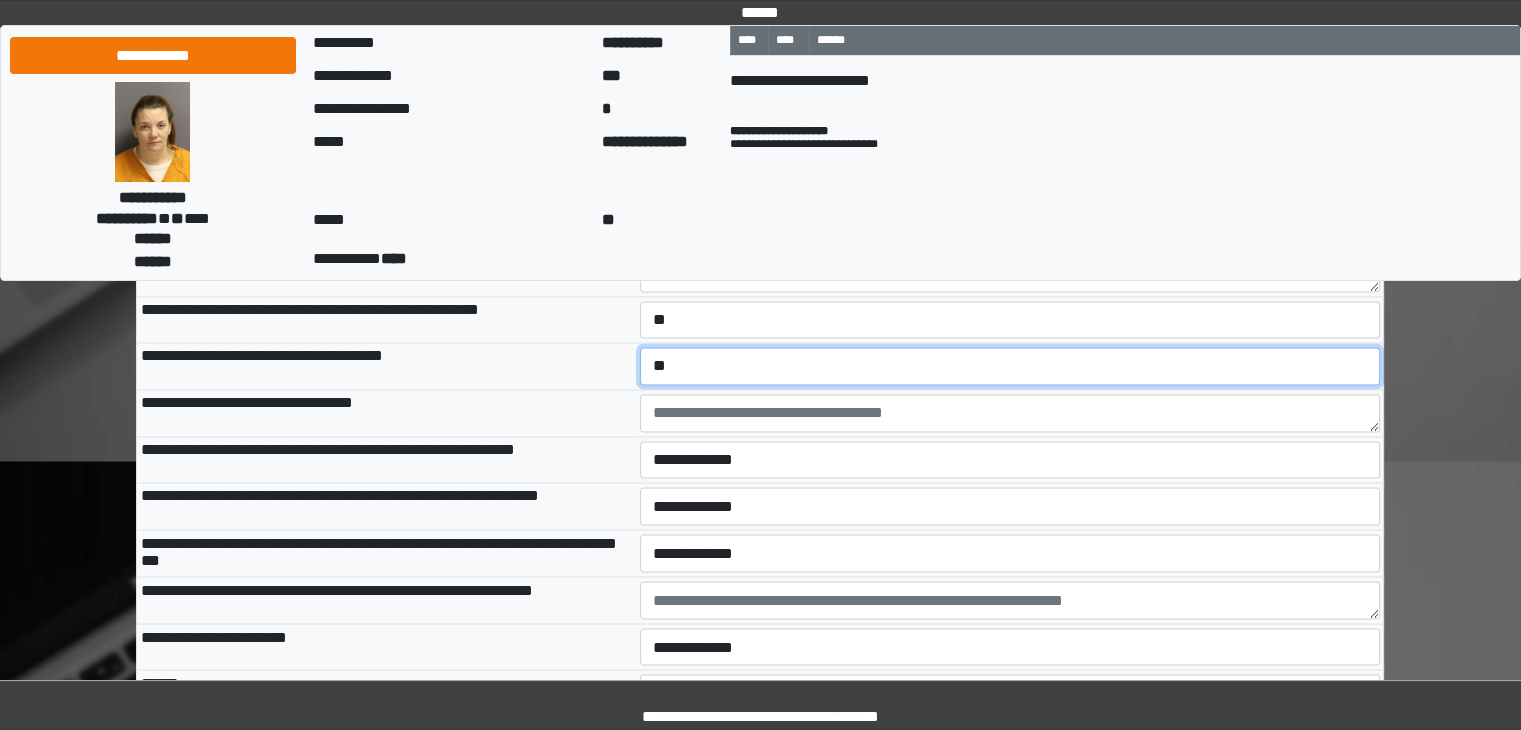 scroll, scrollTop: 3307, scrollLeft: 0, axis: vertical 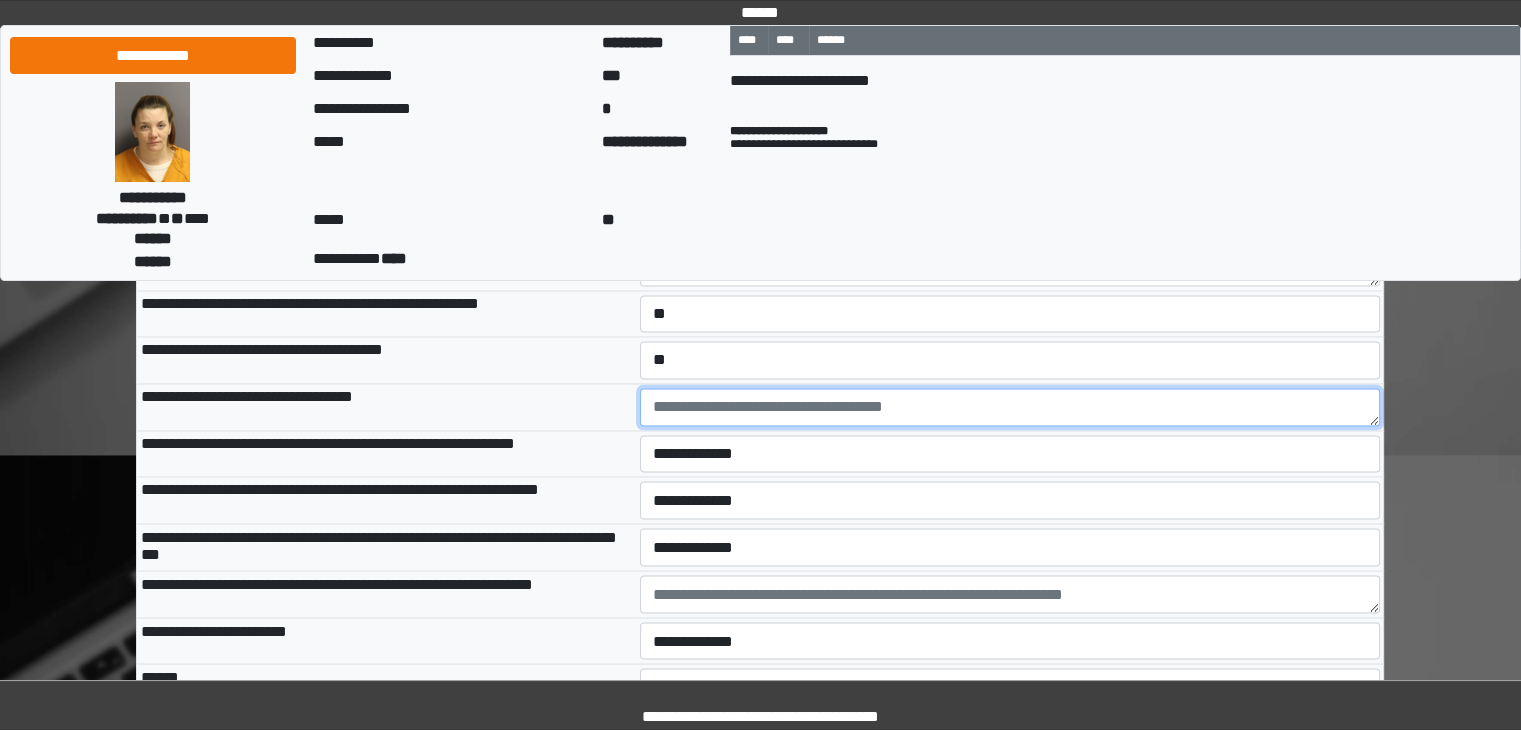 click at bounding box center [1010, 407] 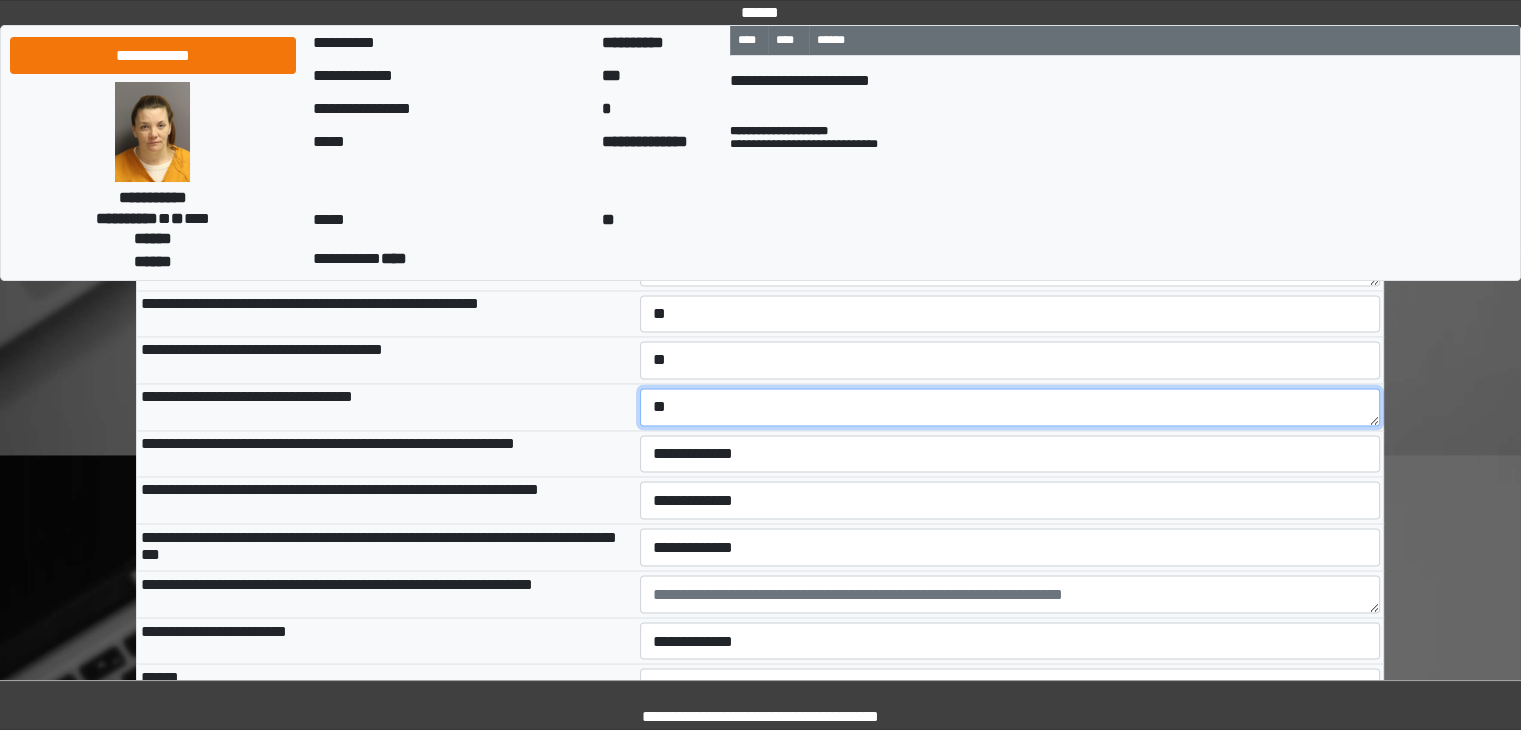 type on "**" 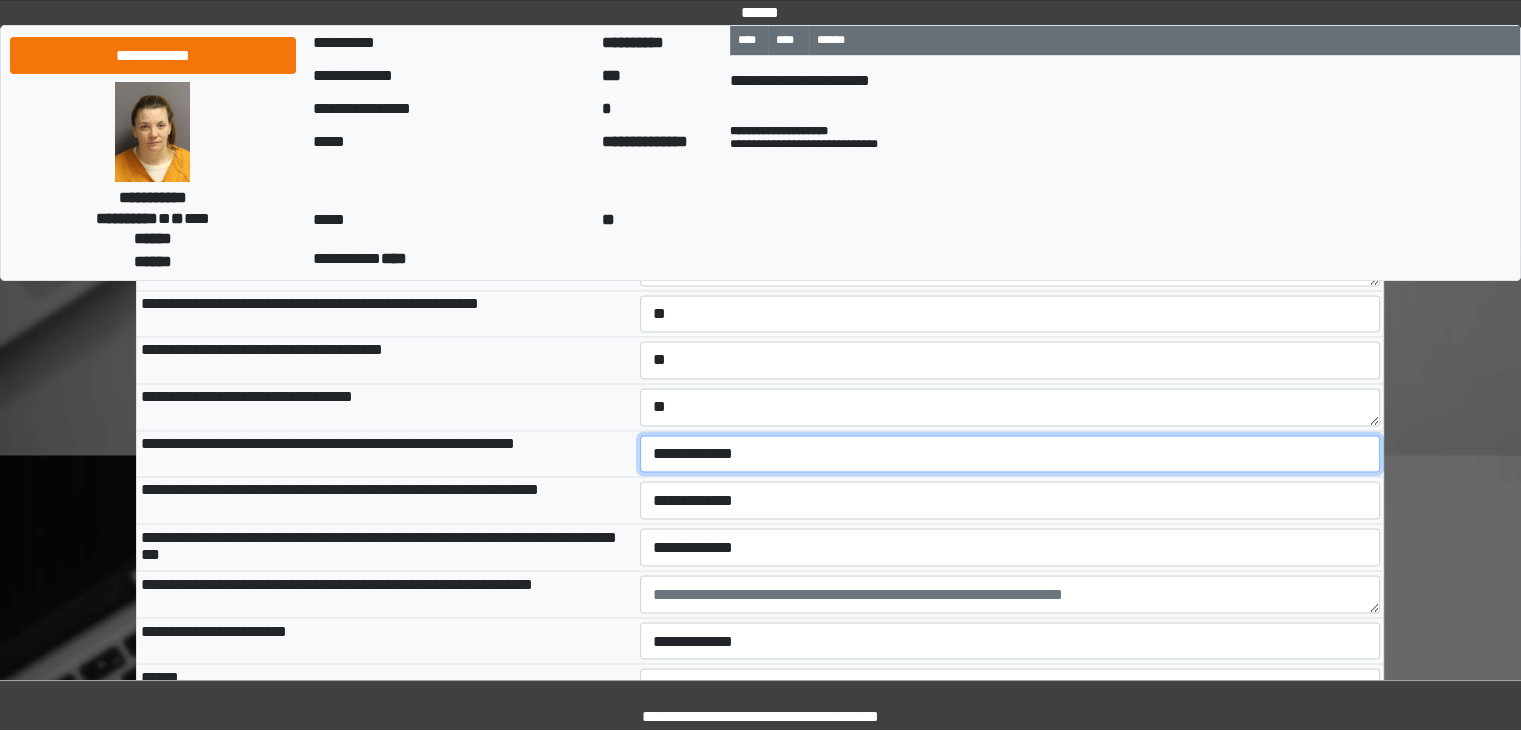 click on "**********" at bounding box center (1010, 454) 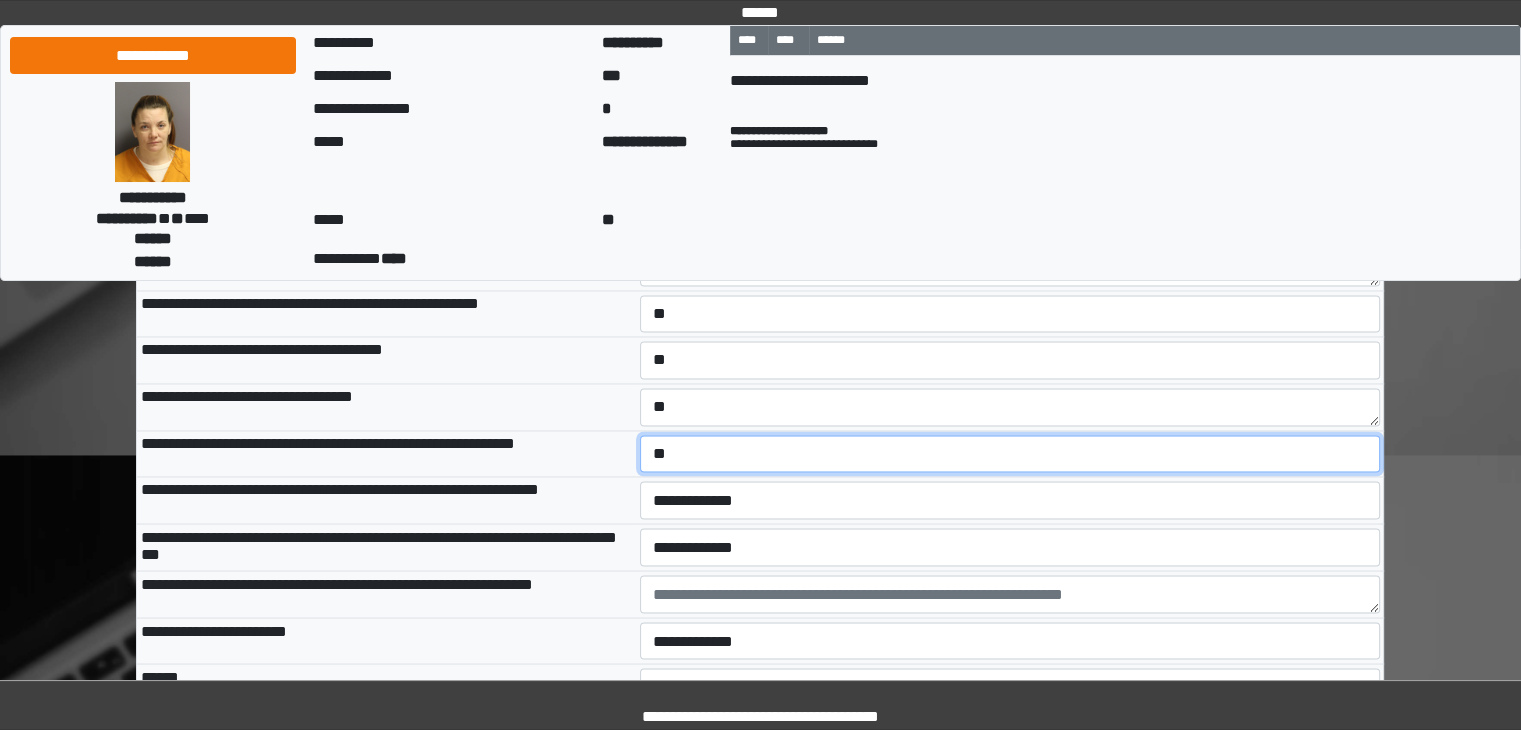 click on "**********" at bounding box center (1010, 454) 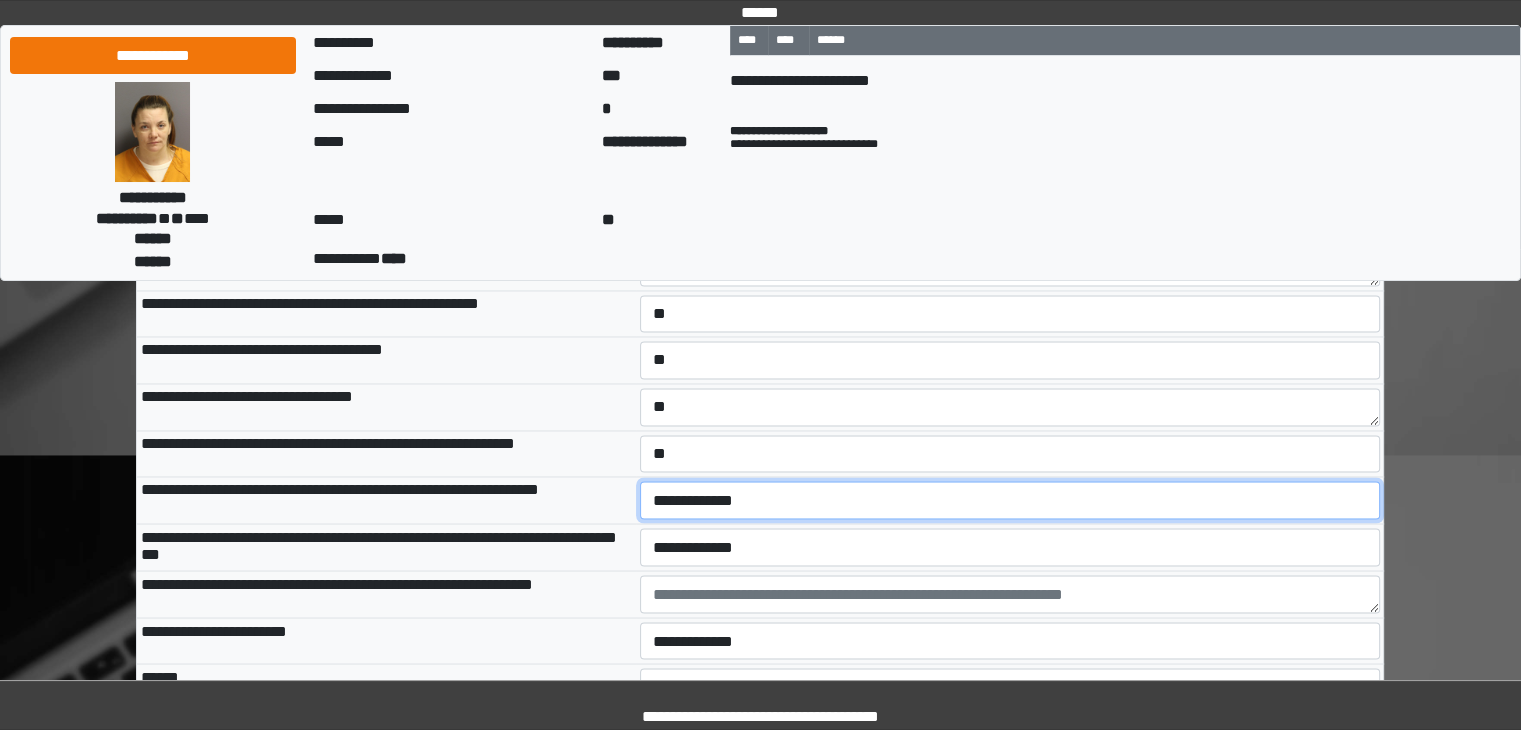 click on "**********" at bounding box center (1010, 500) 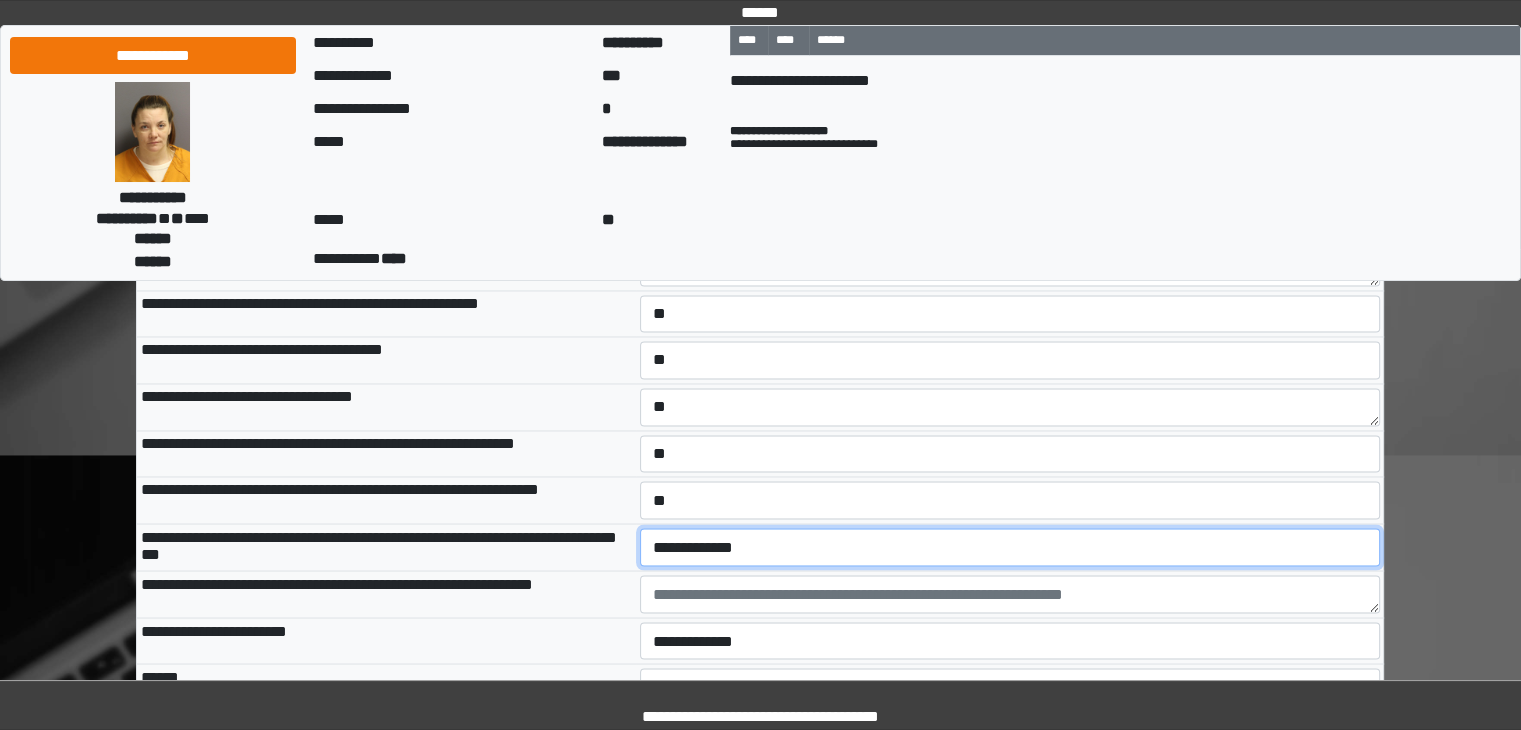 click on "**********" at bounding box center [1010, 547] 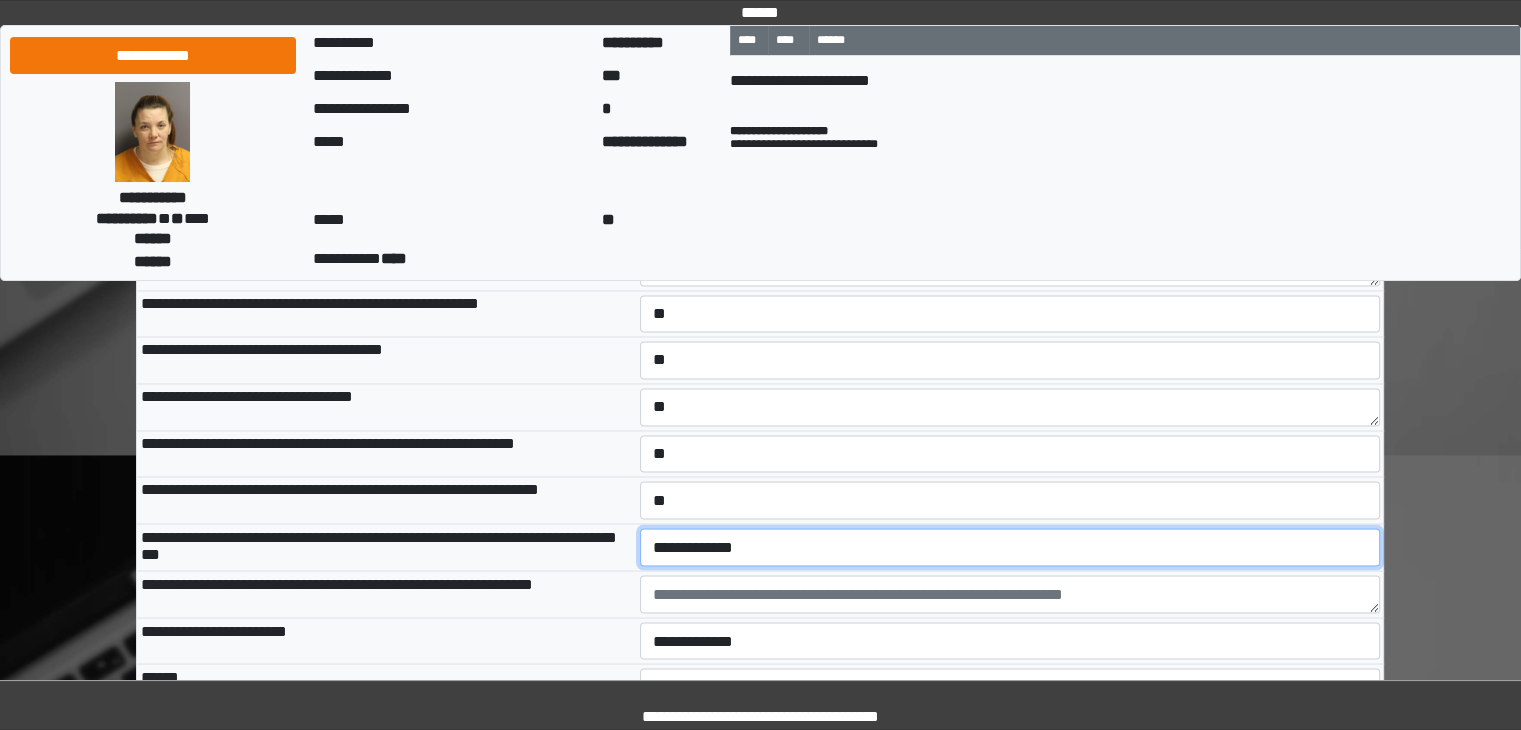 select on "*" 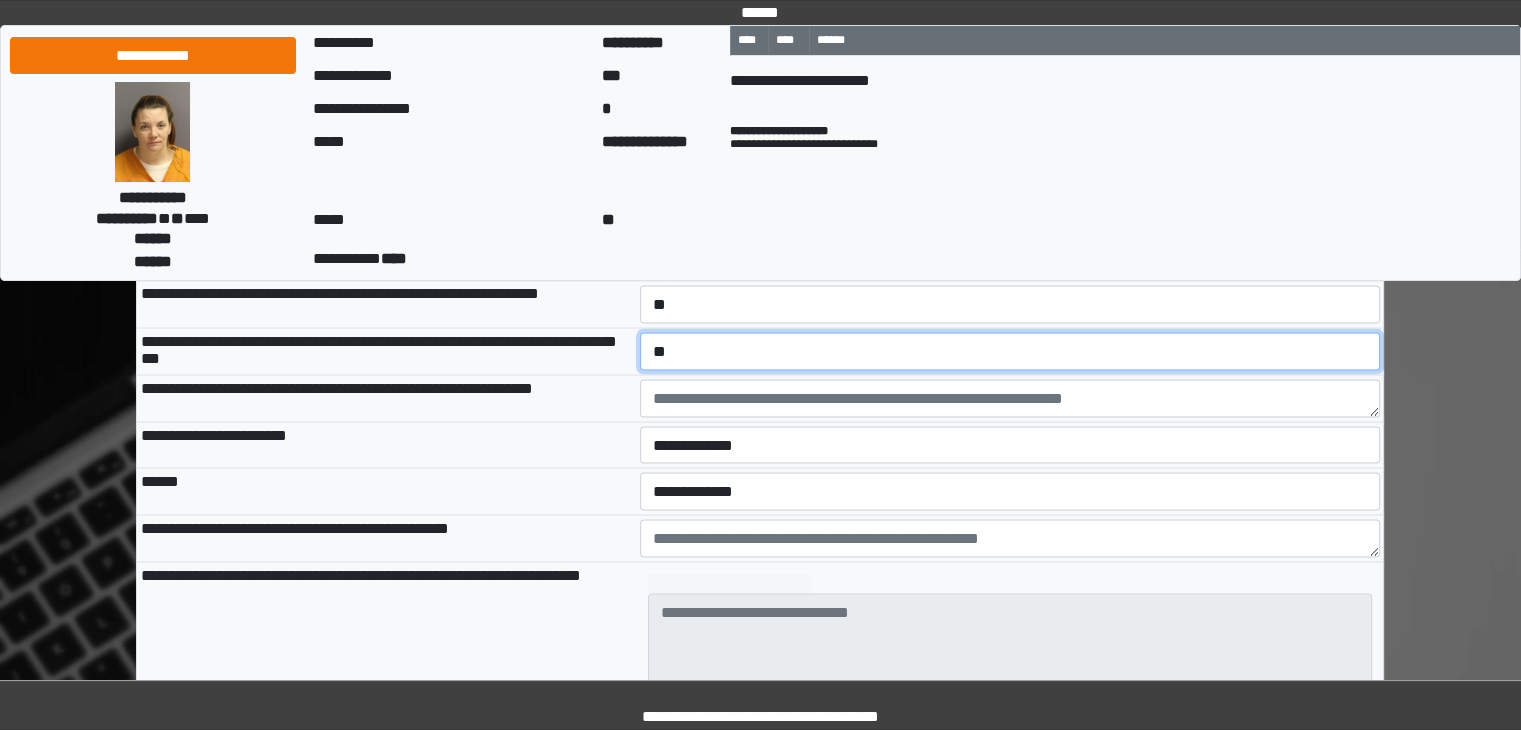 scroll, scrollTop: 3507, scrollLeft: 0, axis: vertical 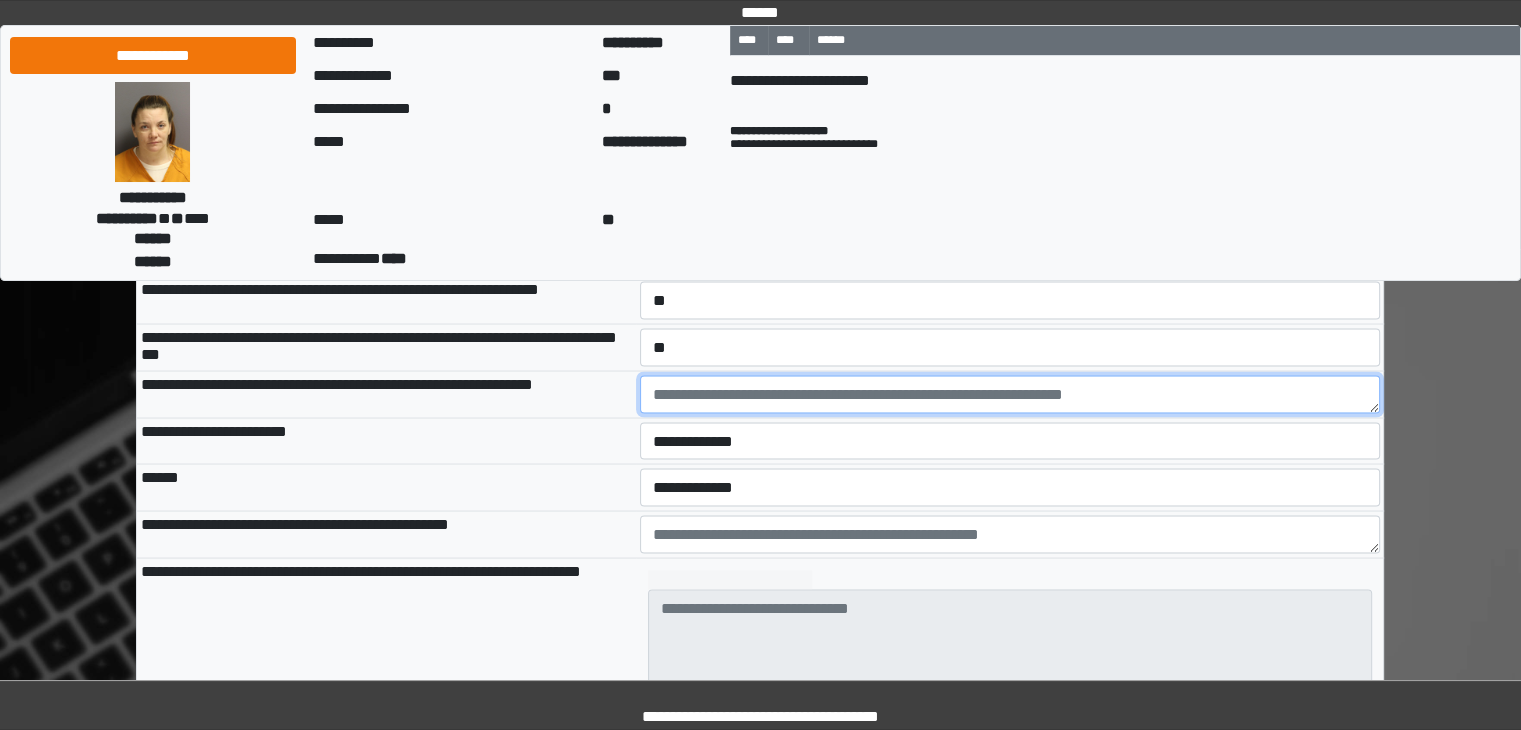 click at bounding box center [1010, 394] 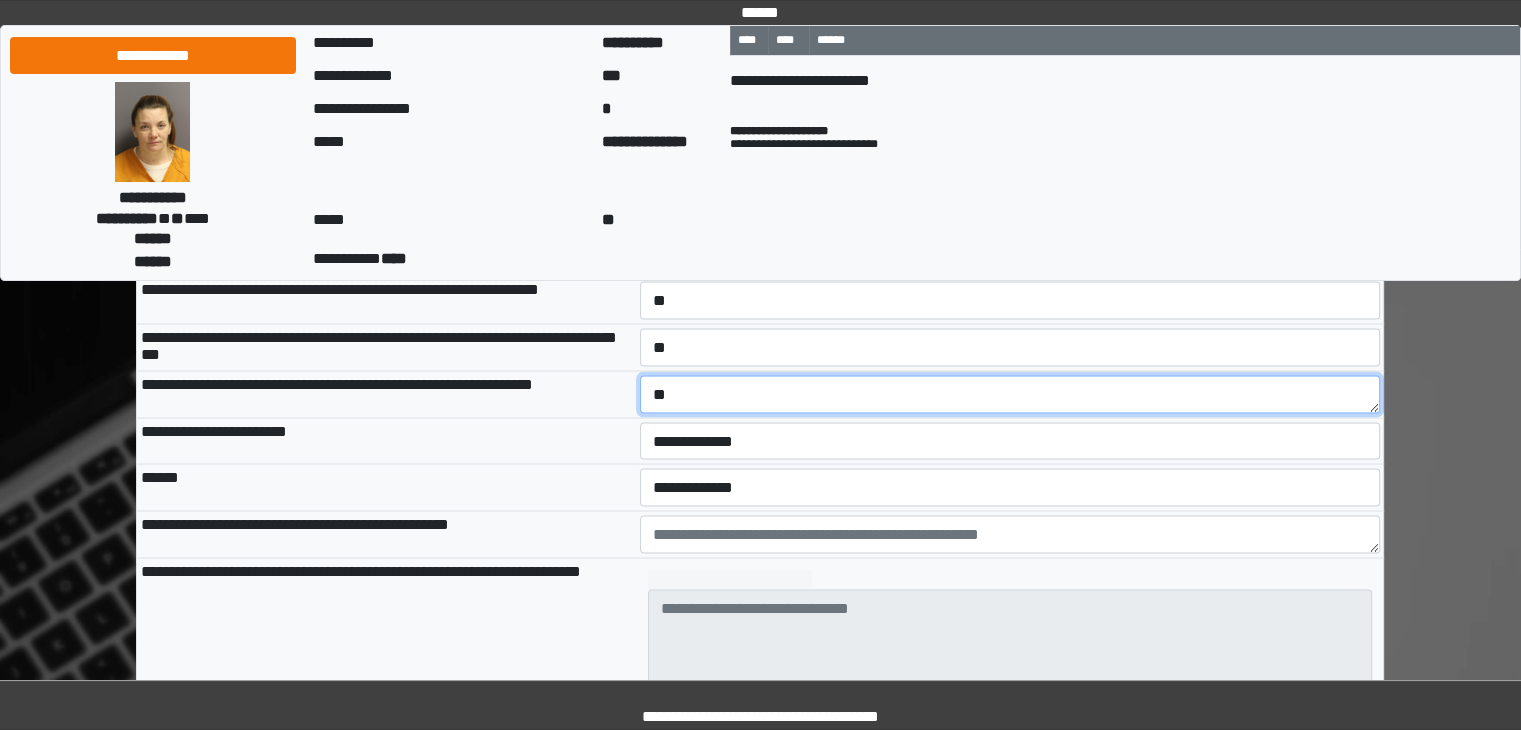 type on "**" 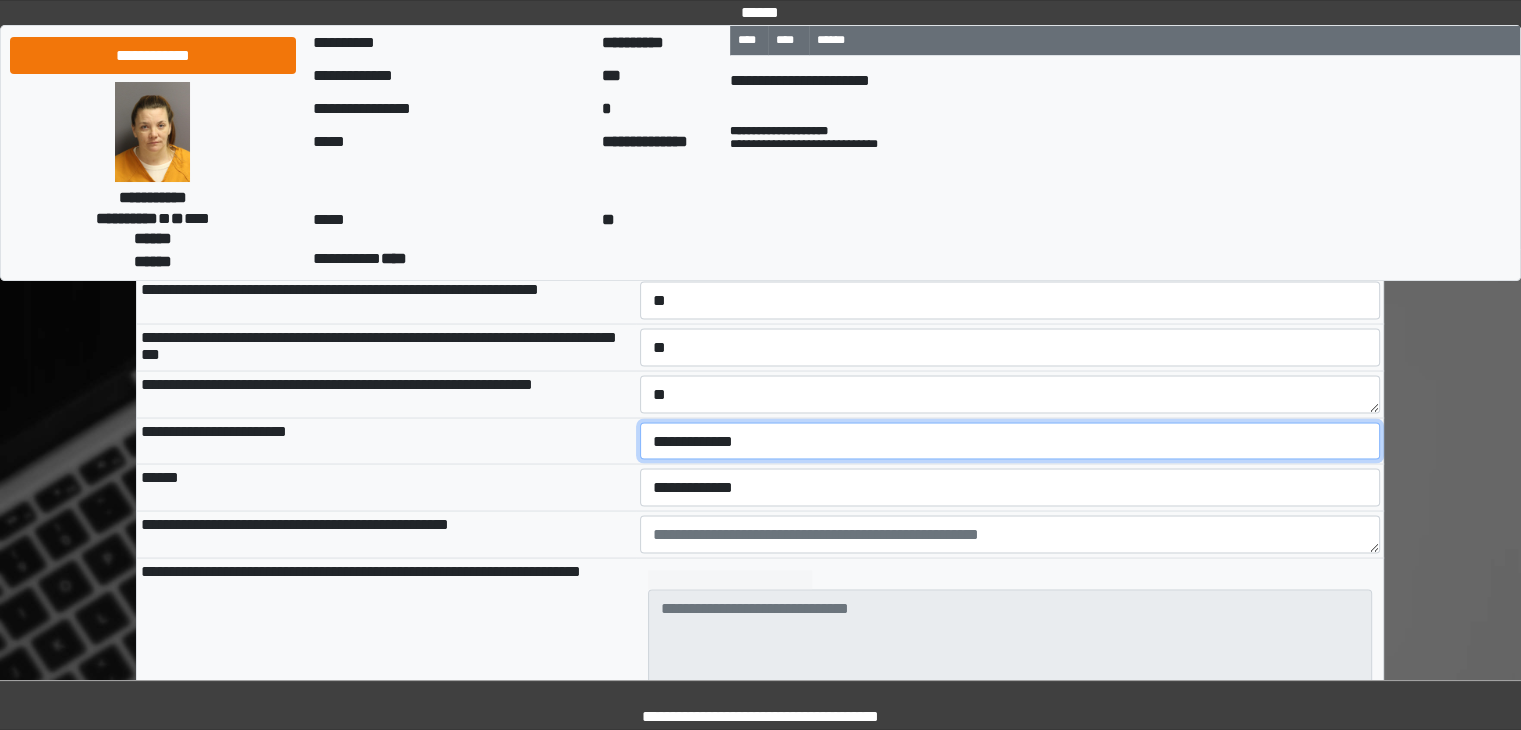 click on "**********" at bounding box center (1010, 441) 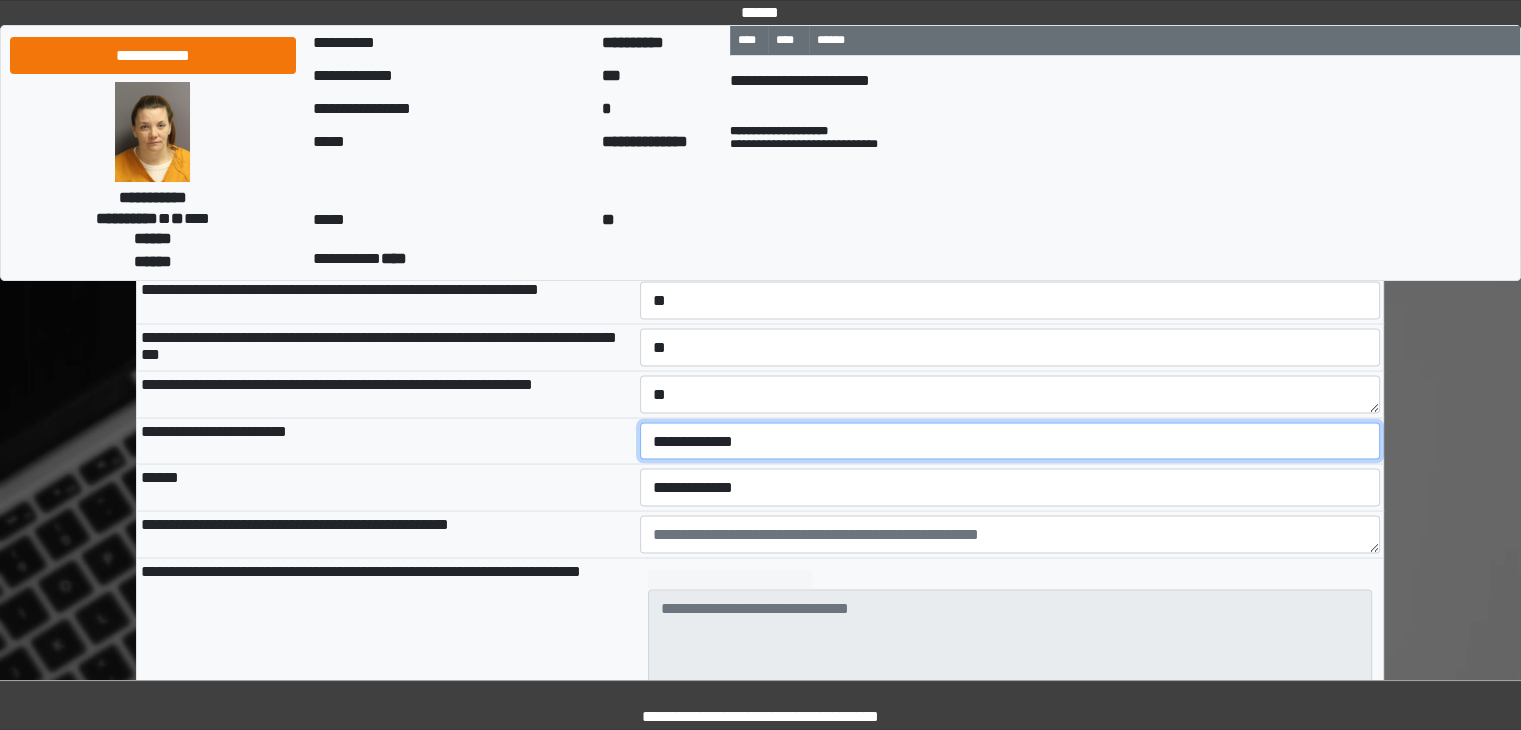 select on "*" 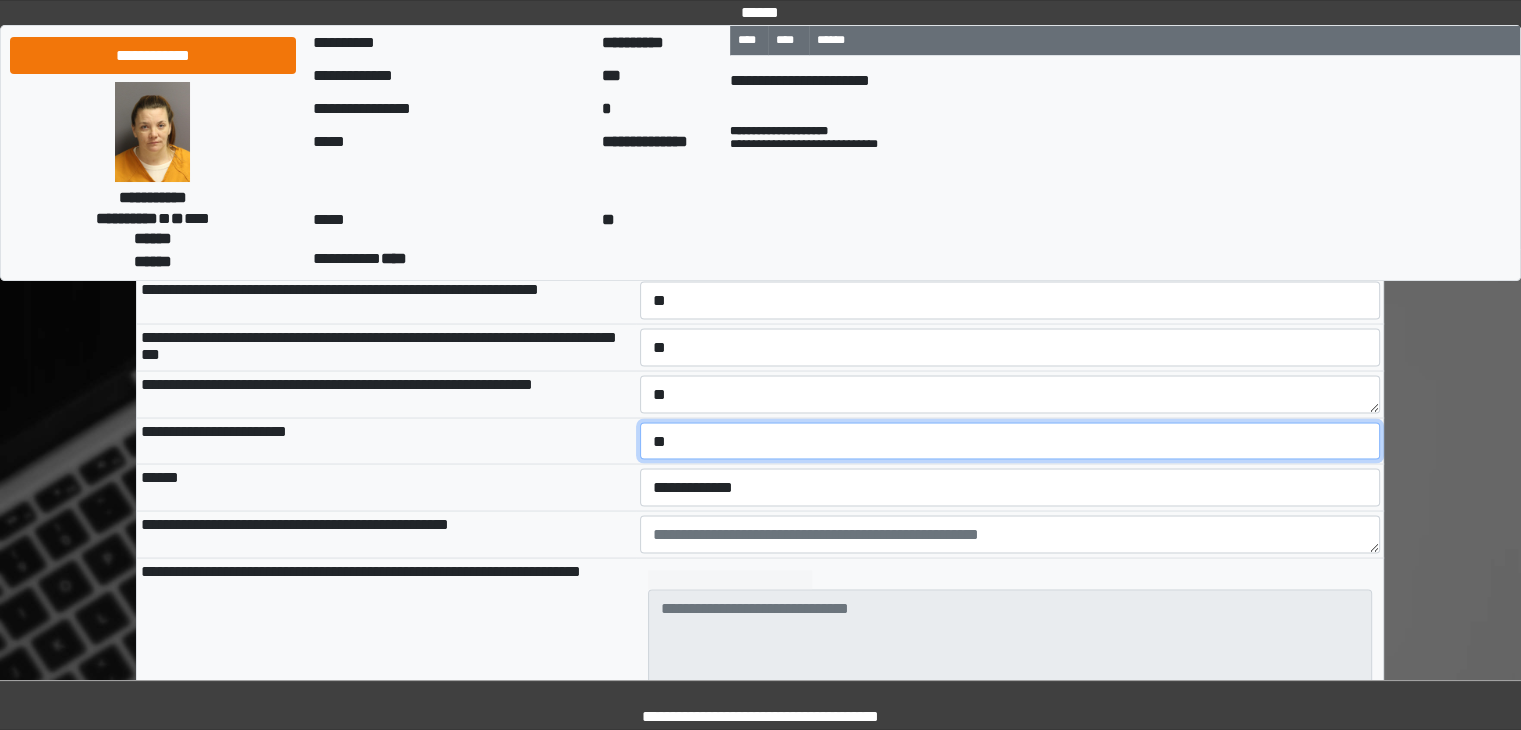 click on "**********" at bounding box center (1010, 441) 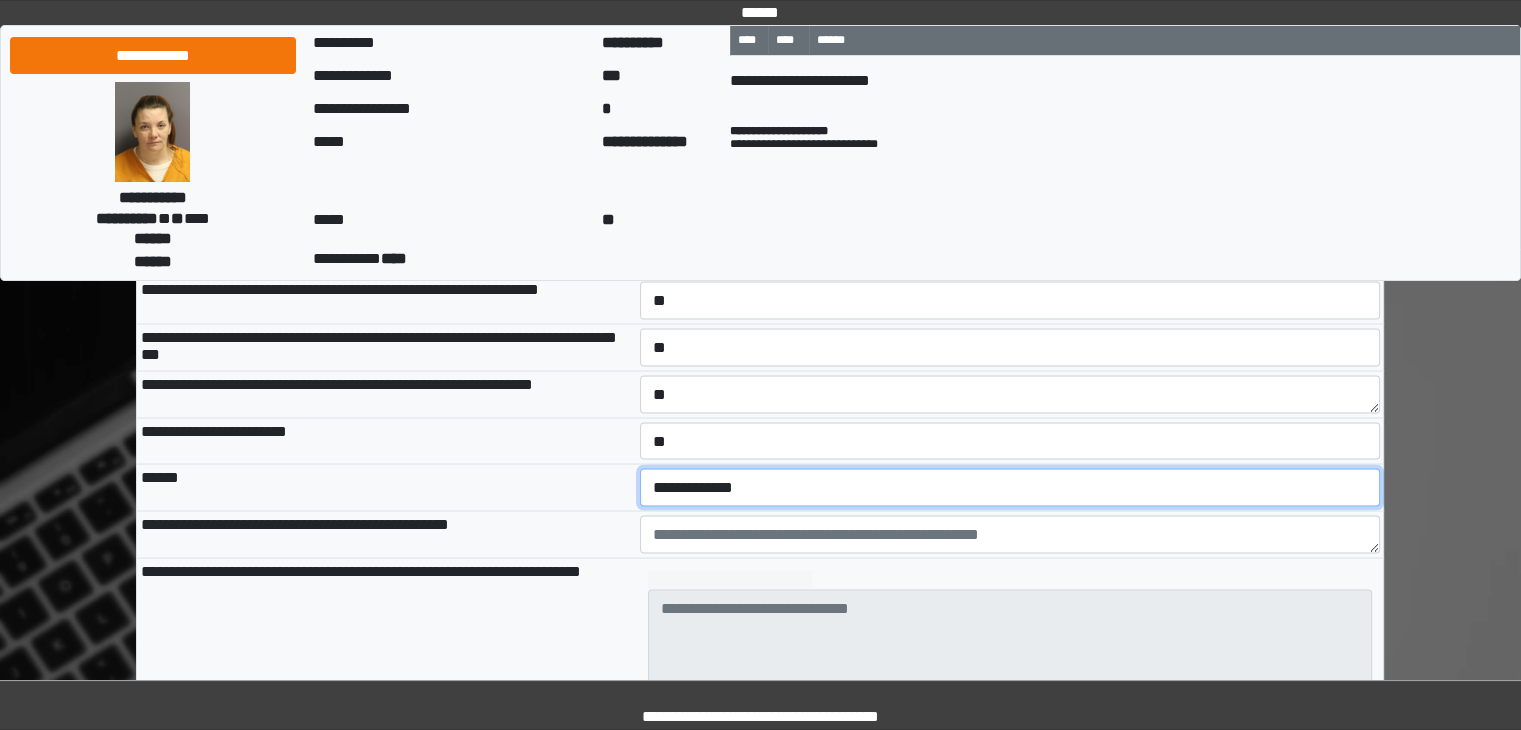 click on "**********" at bounding box center [1010, 487] 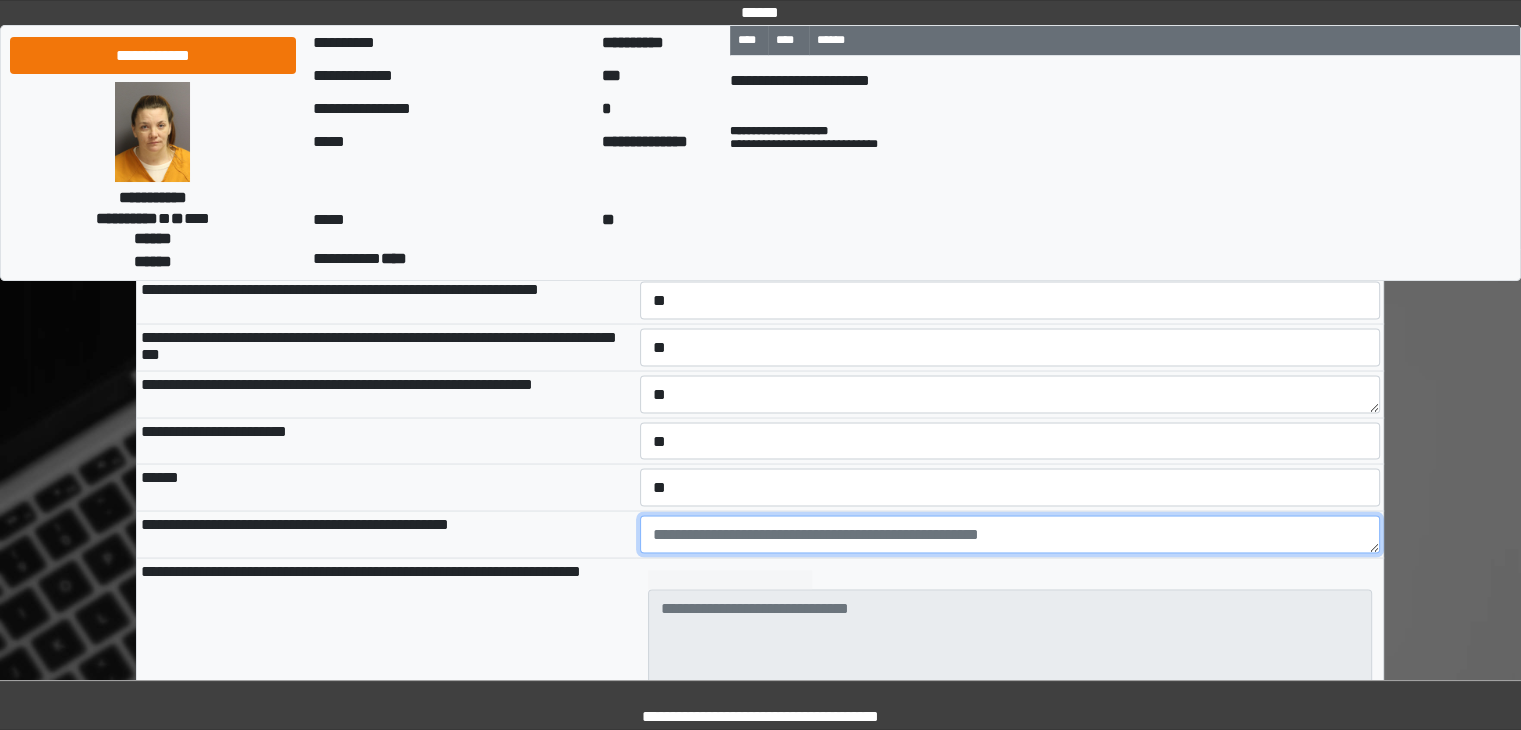 click at bounding box center (1010, 534) 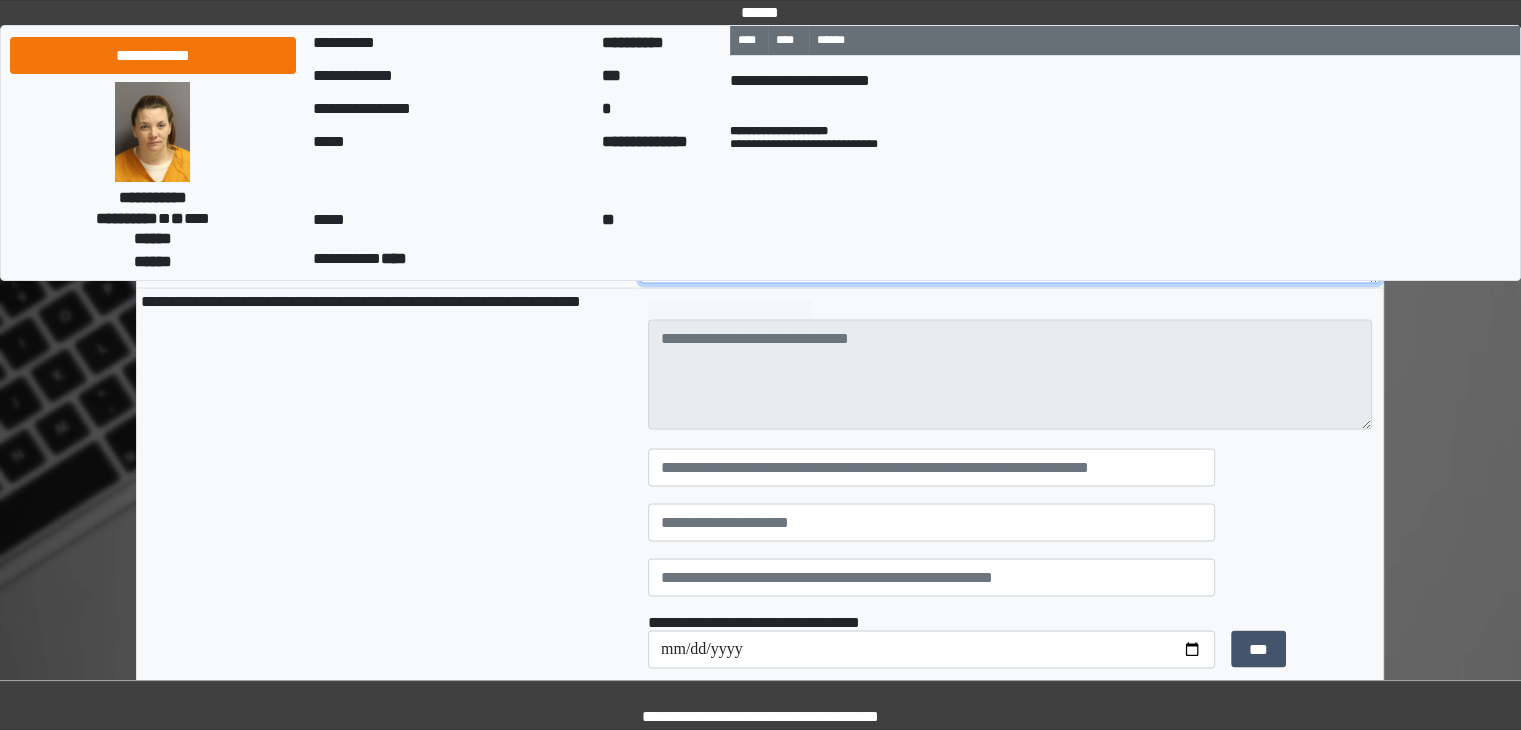 scroll, scrollTop: 3787, scrollLeft: 0, axis: vertical 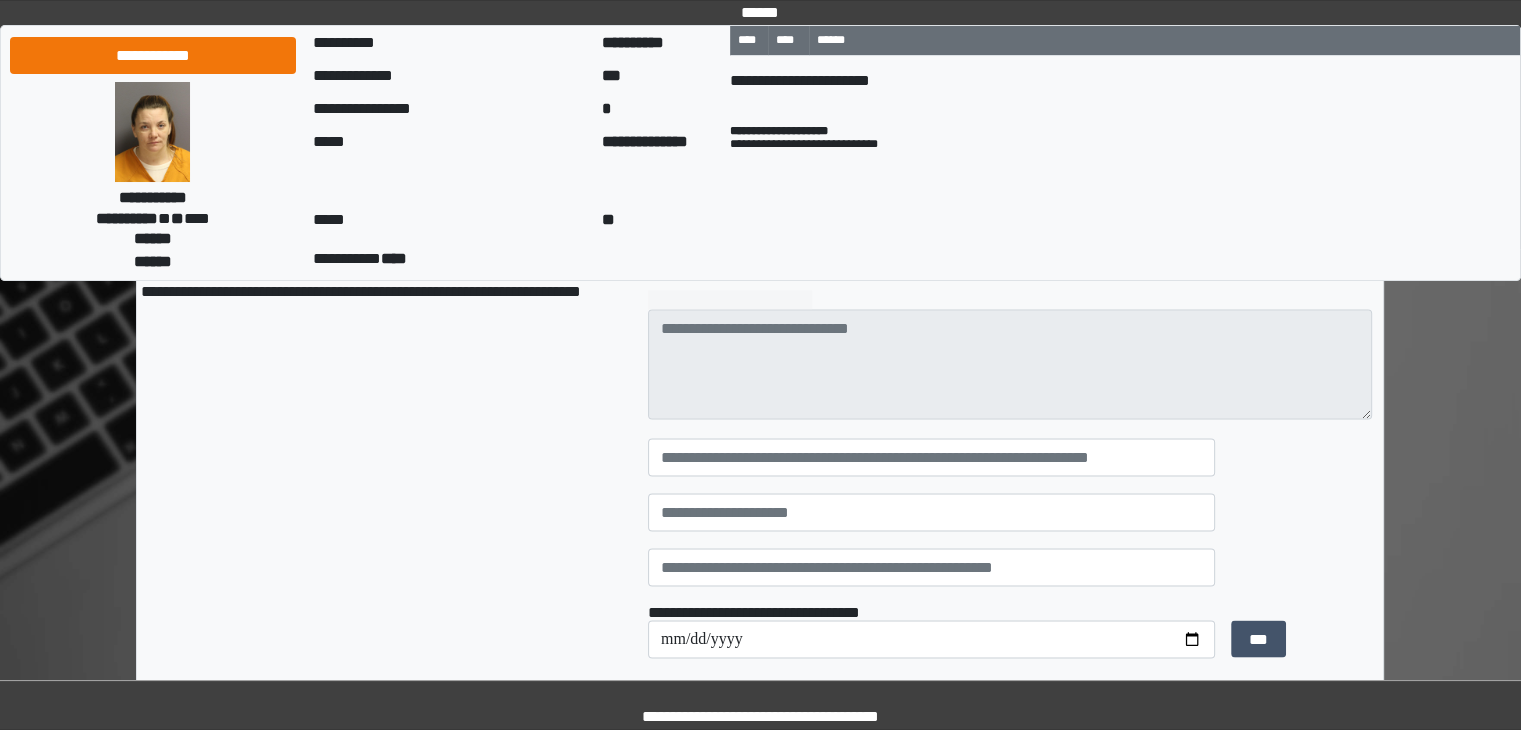 type on "**" 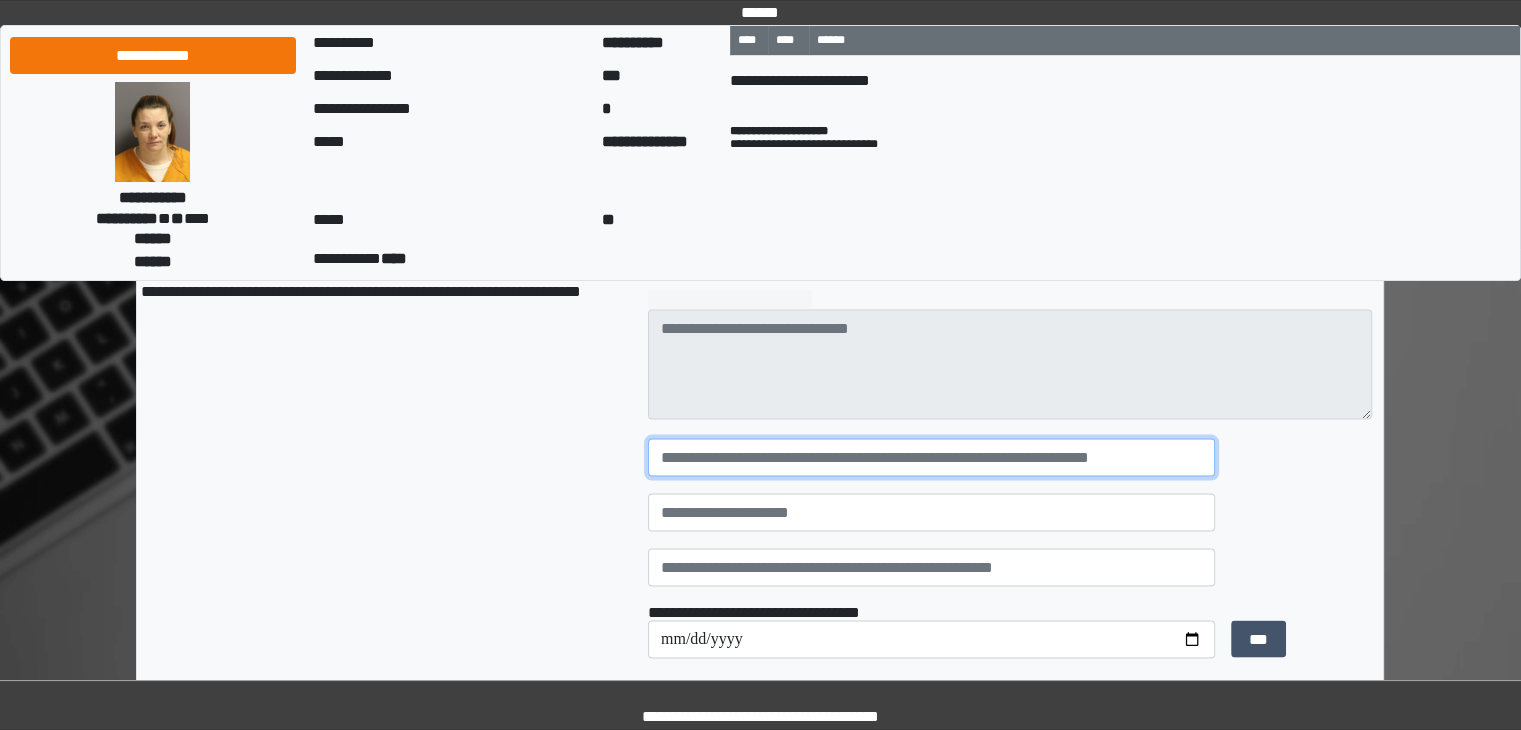 click at bounding box center [931, 457] 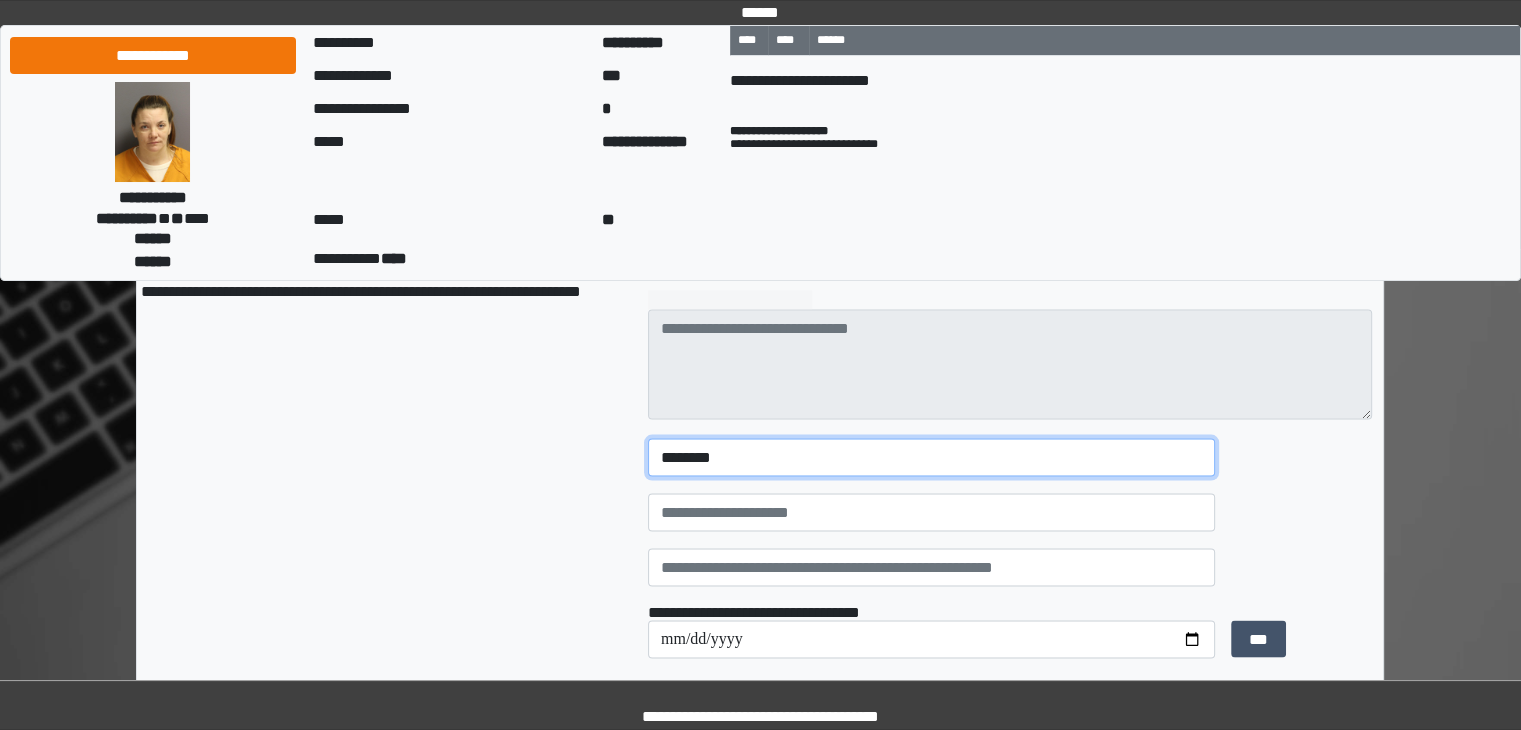 type on "********" 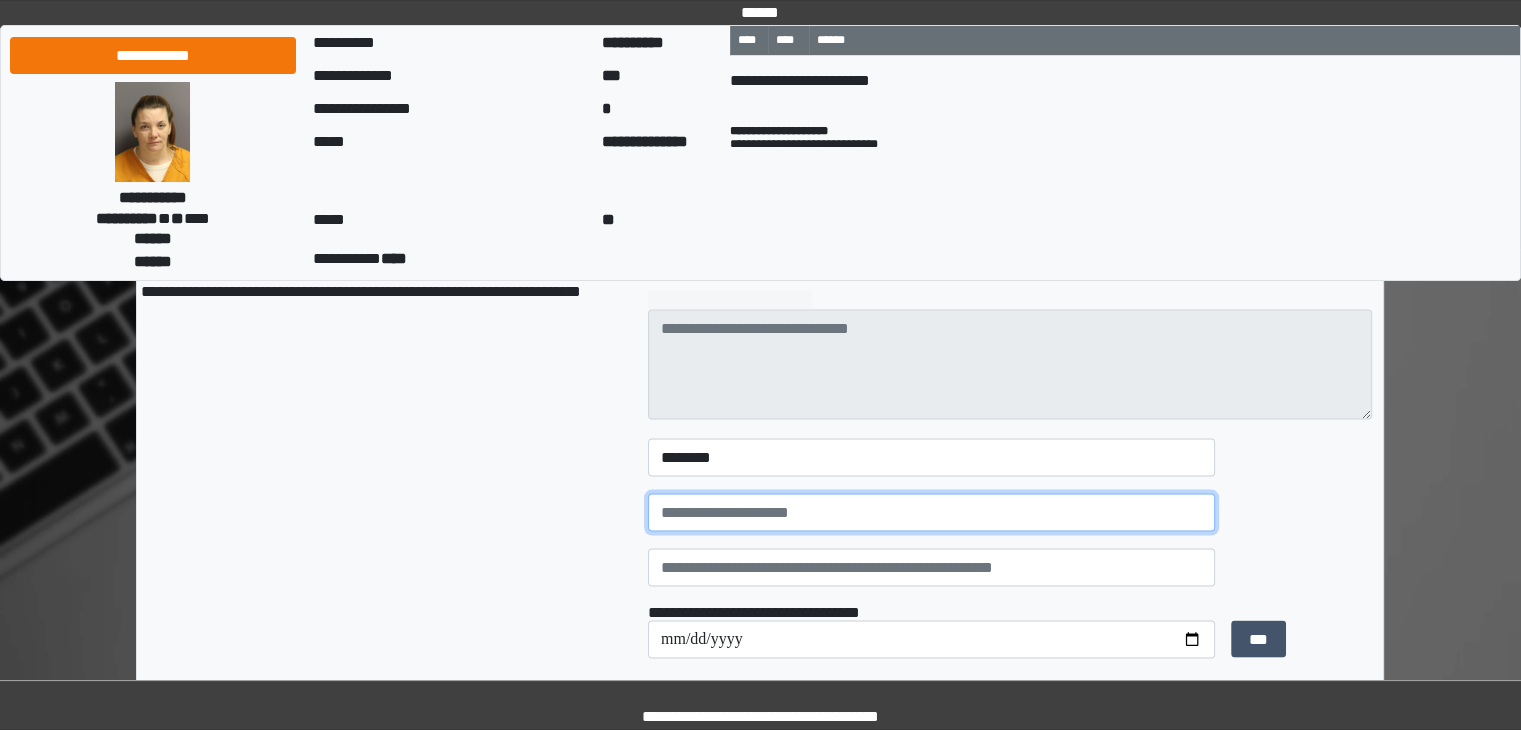 click at bounding box center (931, 512) 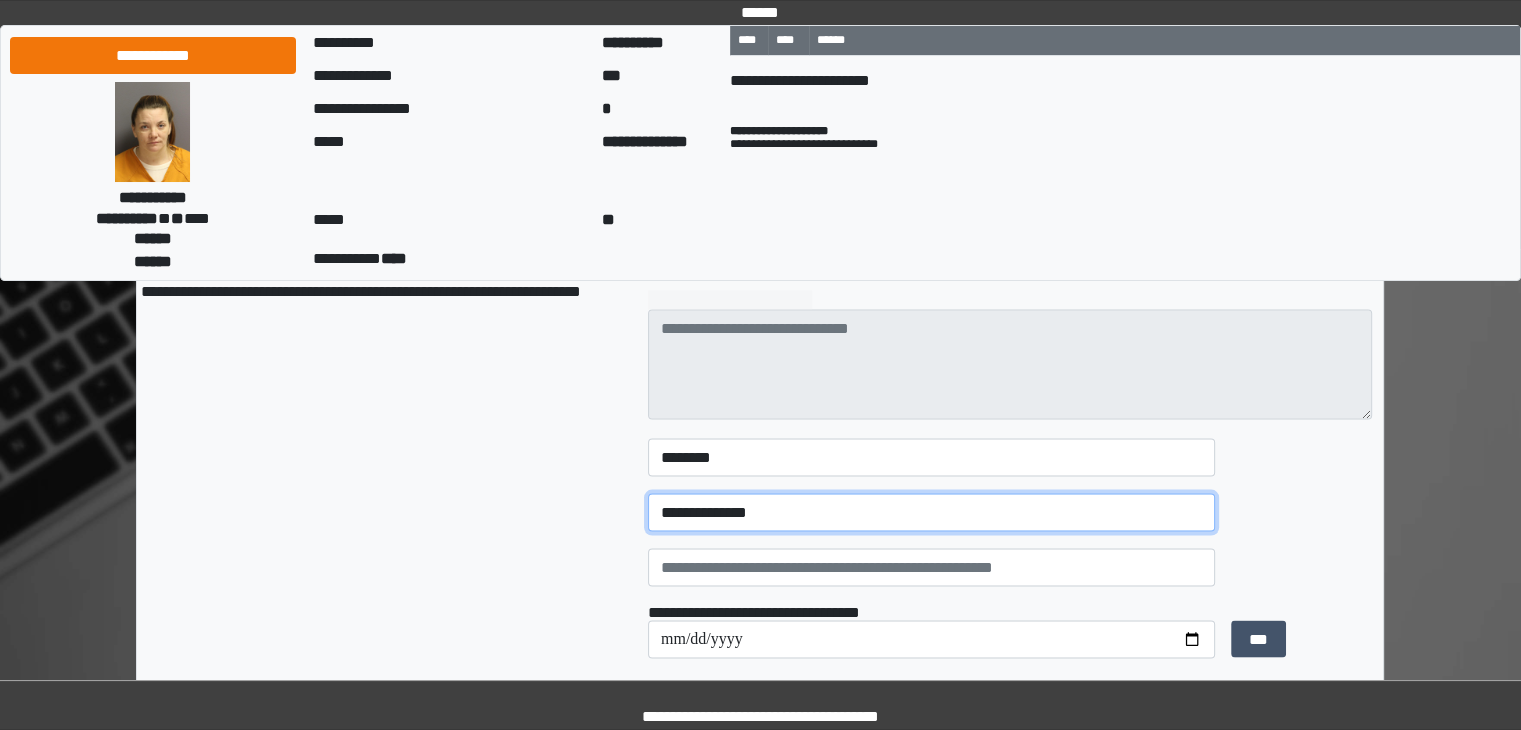 type on "**********" 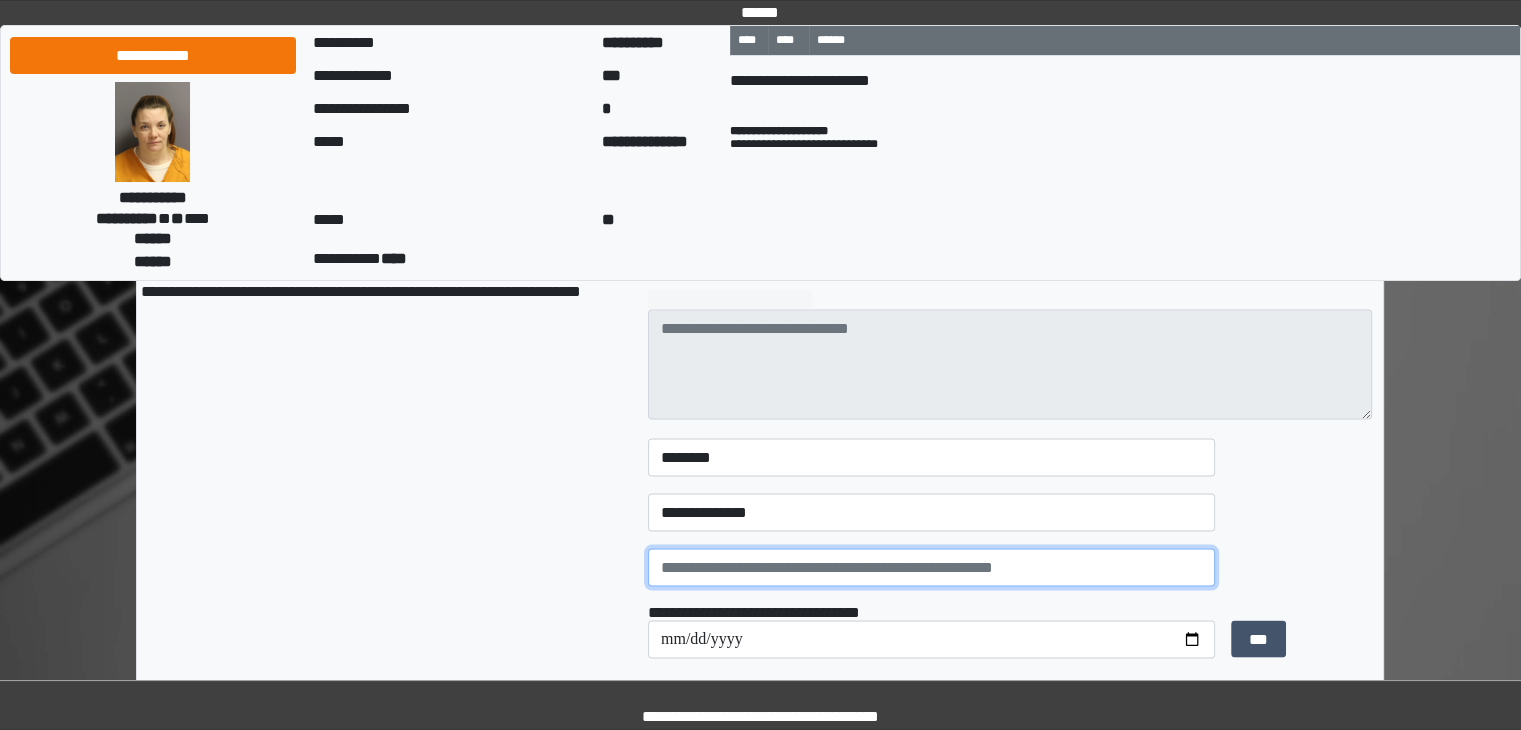 click at bounding box center (931, 567) 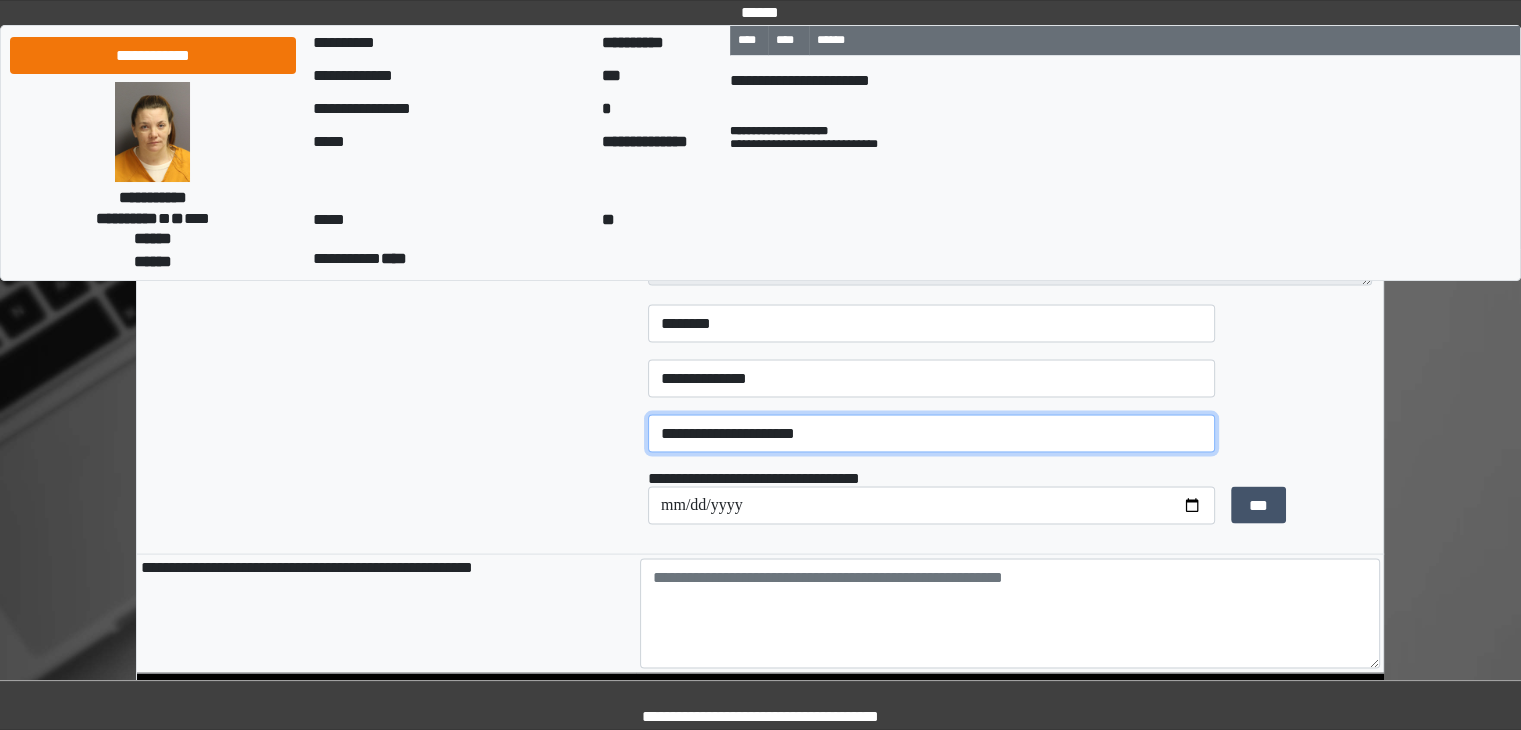 scroll, scrollTop: 4013, scrollLeft: 0, axis: vertical 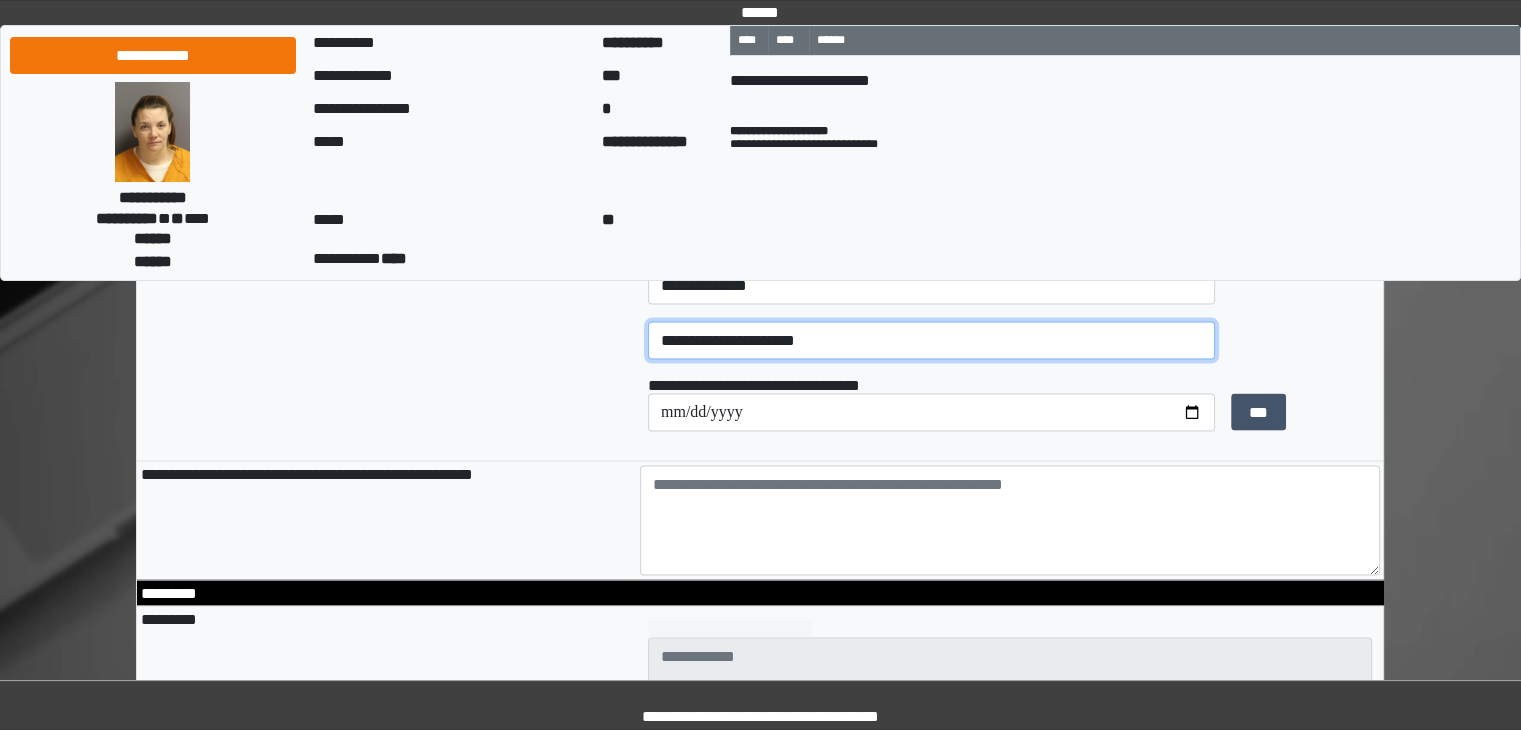 type on "**********" 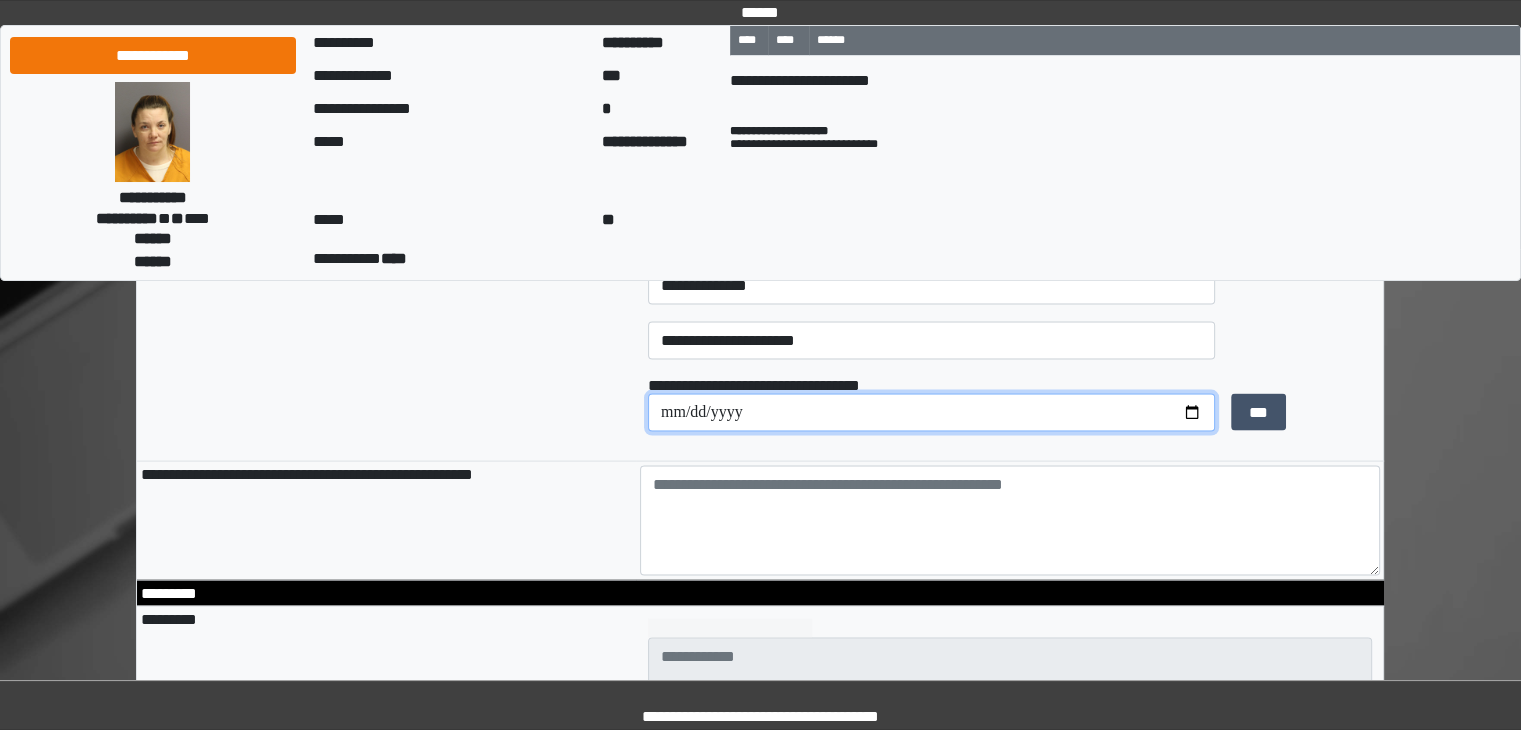 click at bounding box center [931, 413] 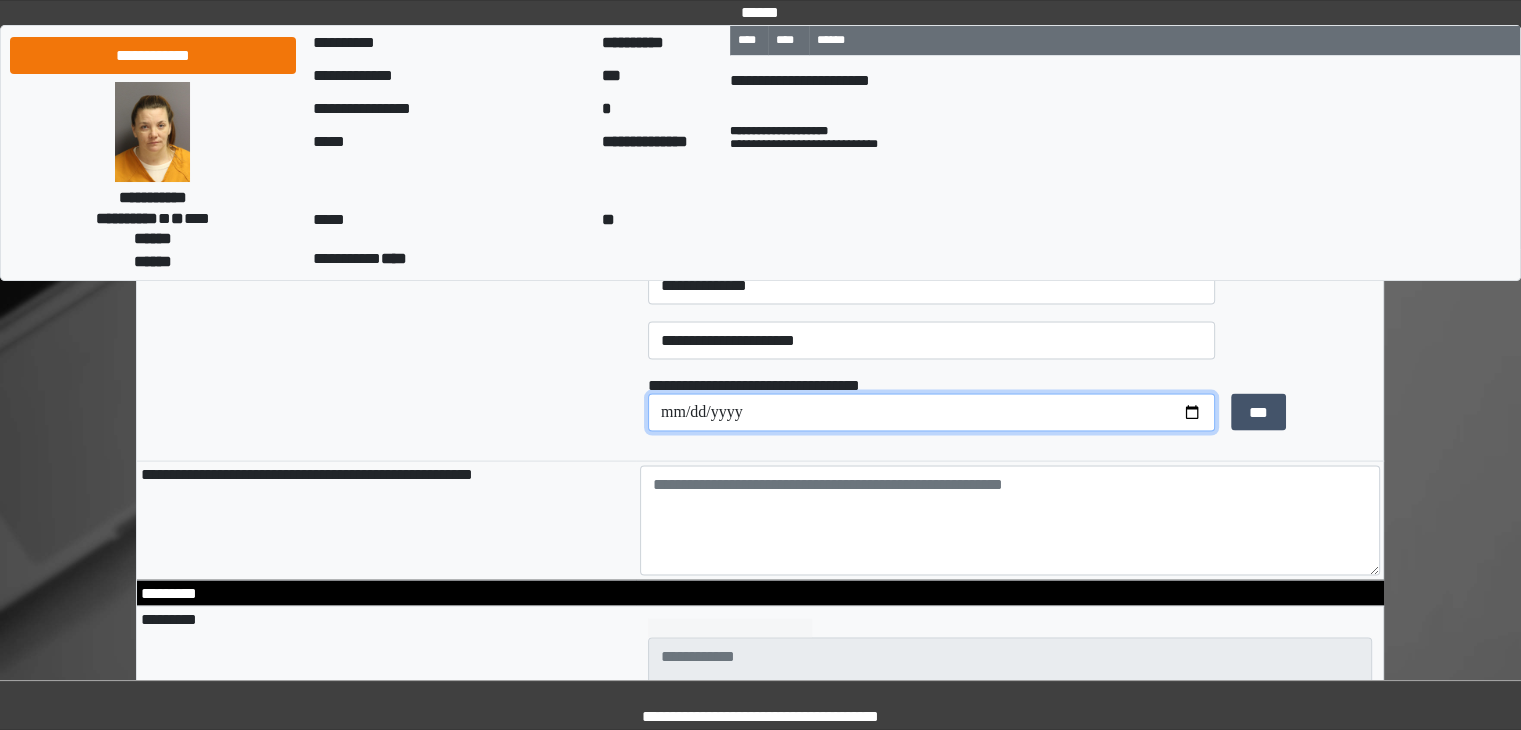 type on "**********" 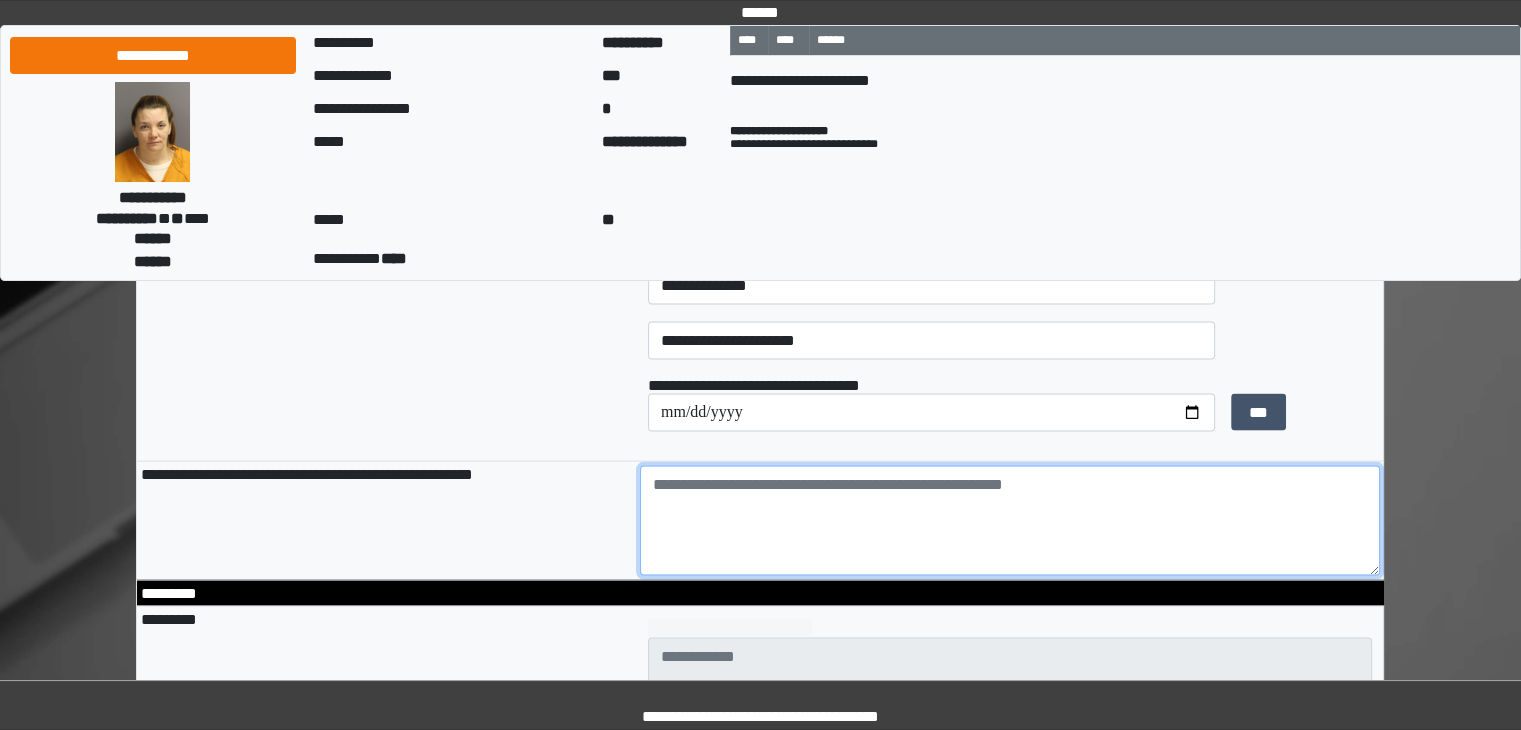 click at bounding box center [1010, 521] 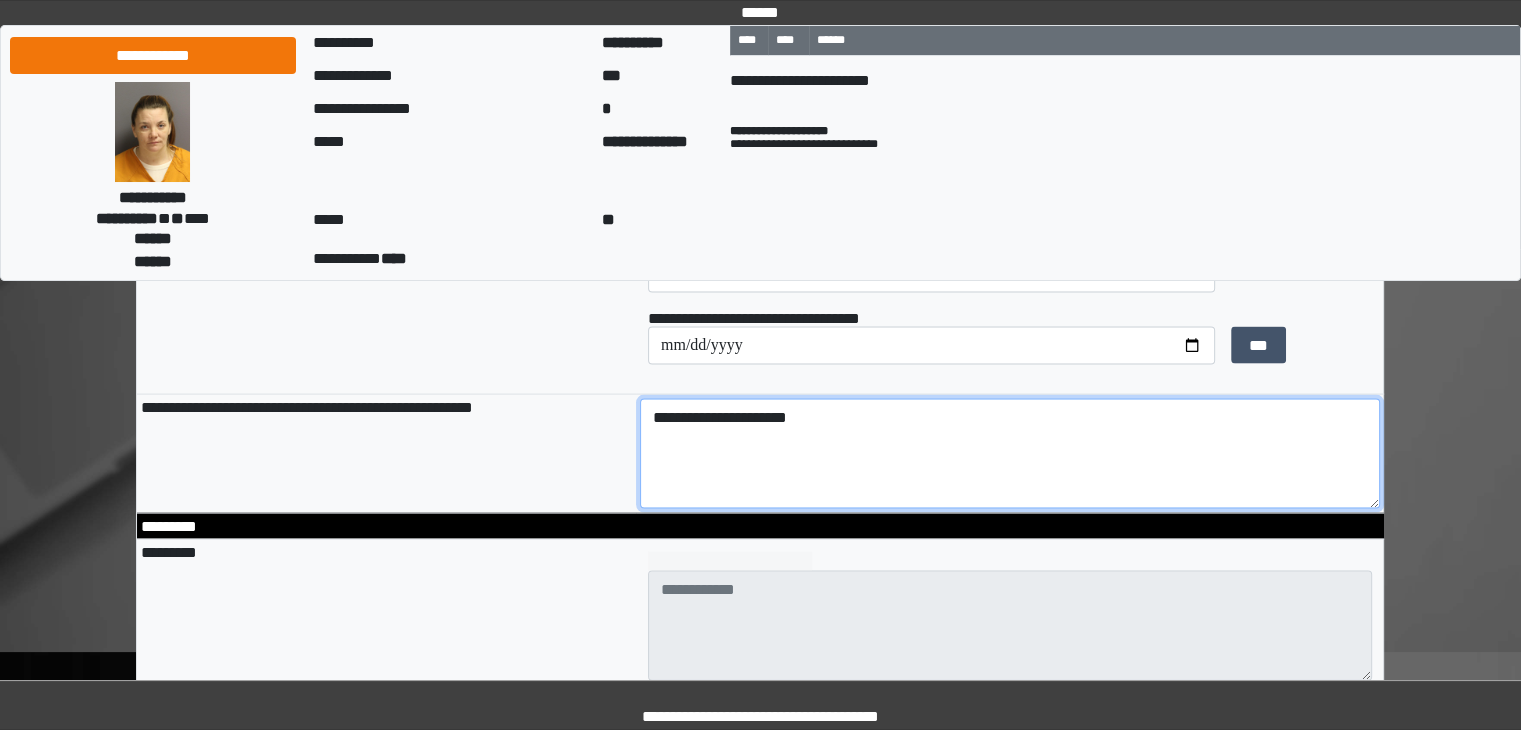 scroll, scrollTop: 4093, scrollLeft: 0, axis: vertical 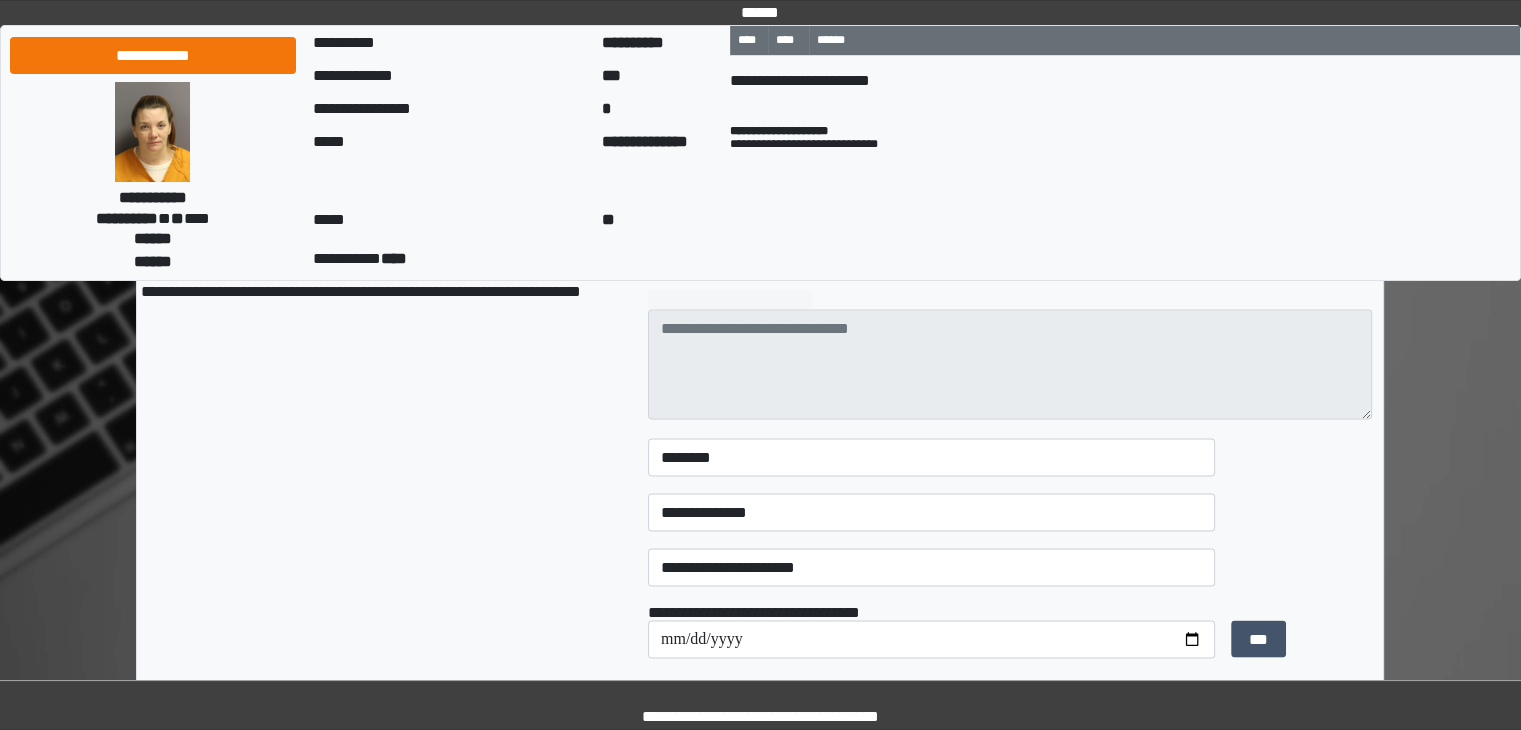 type on "**********" 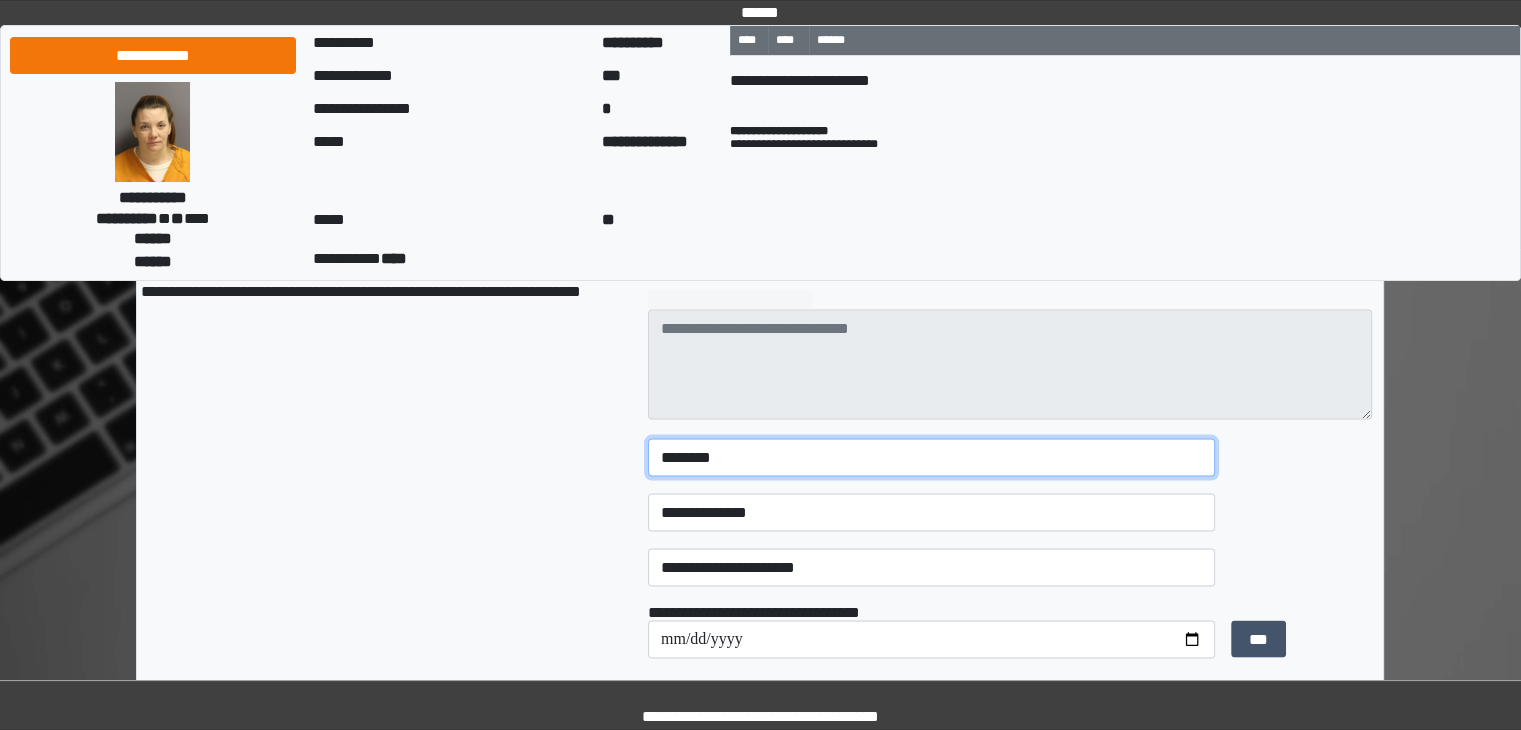 click on "********" at bounding box center (931, 457) 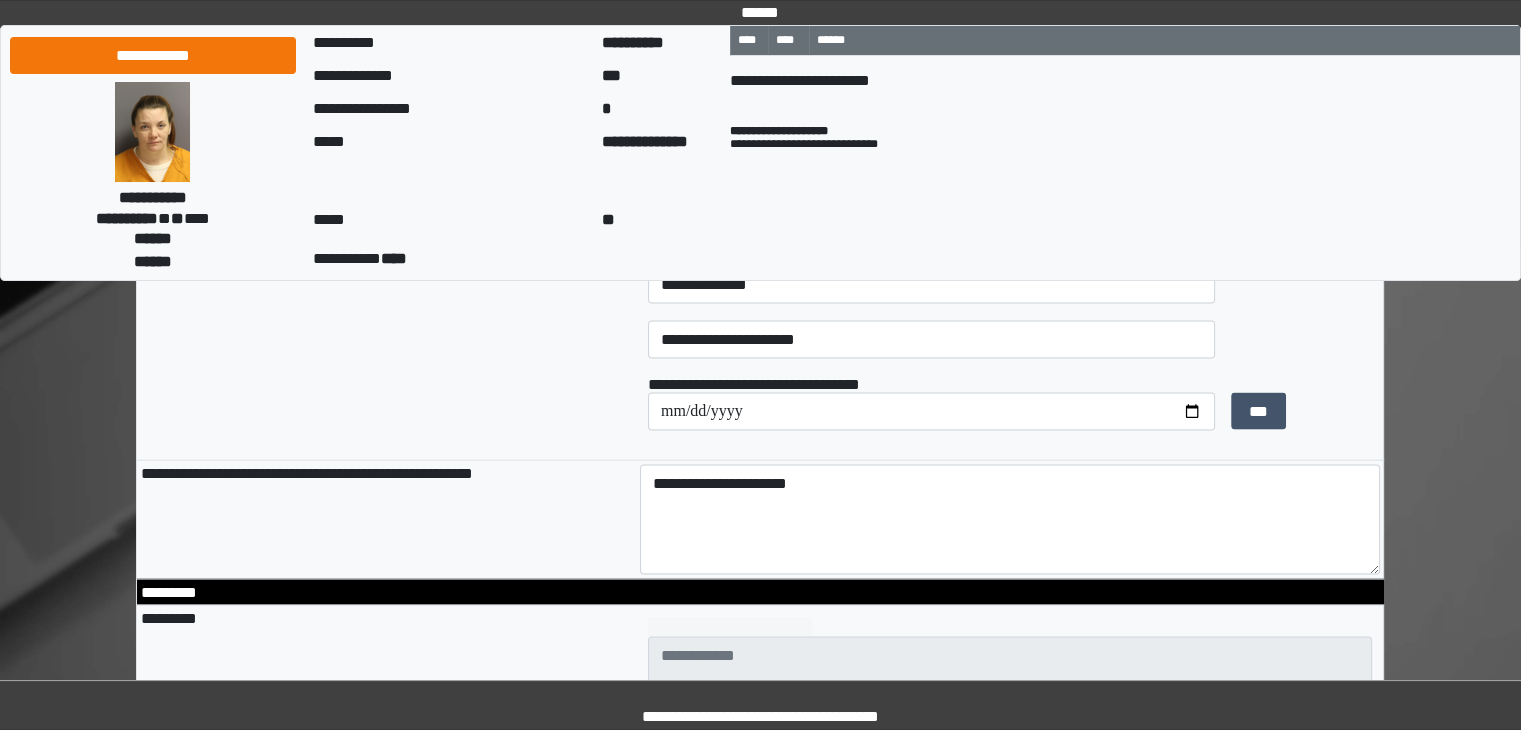 scroll, scrollTop: 4027, scrollLeft: 0, axis: vertical 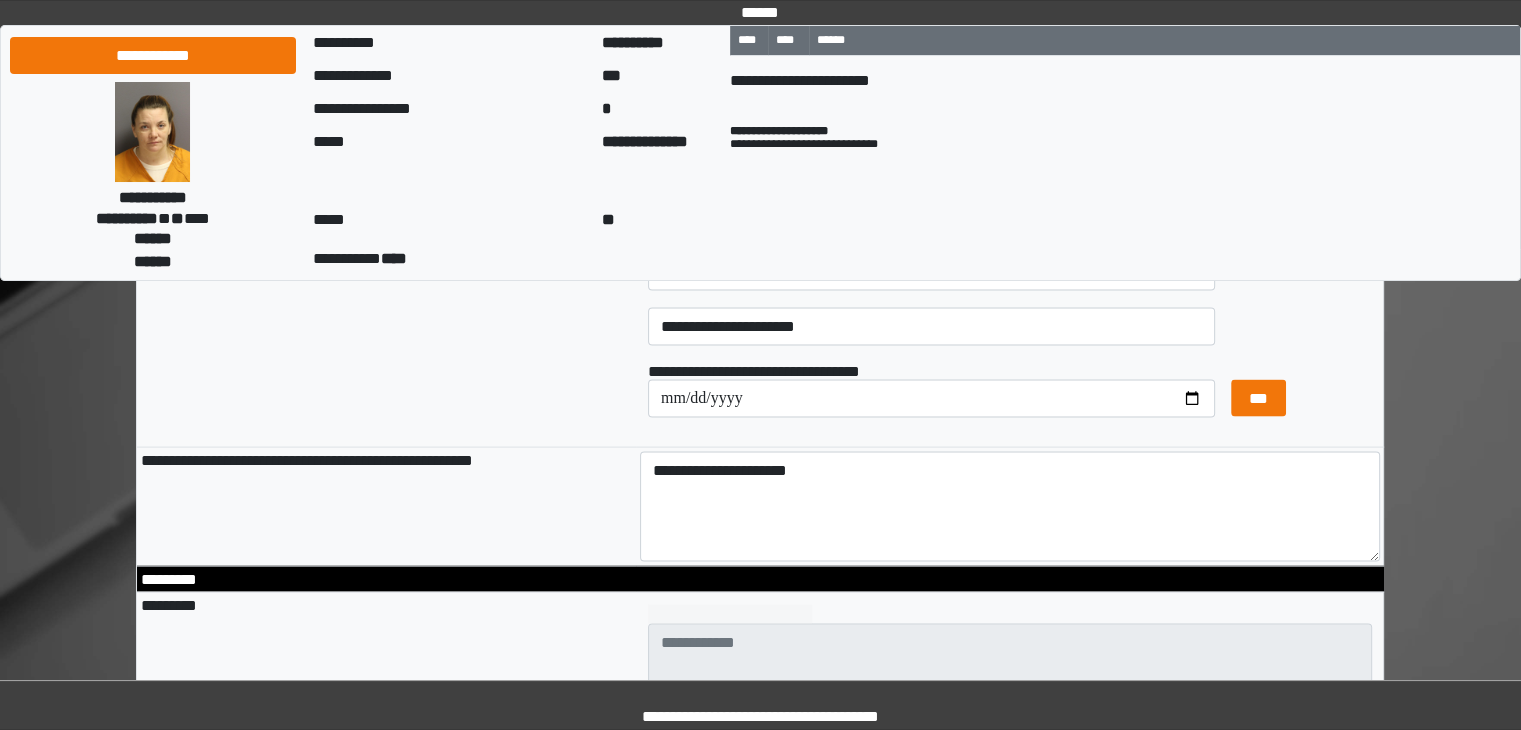type on "**********" 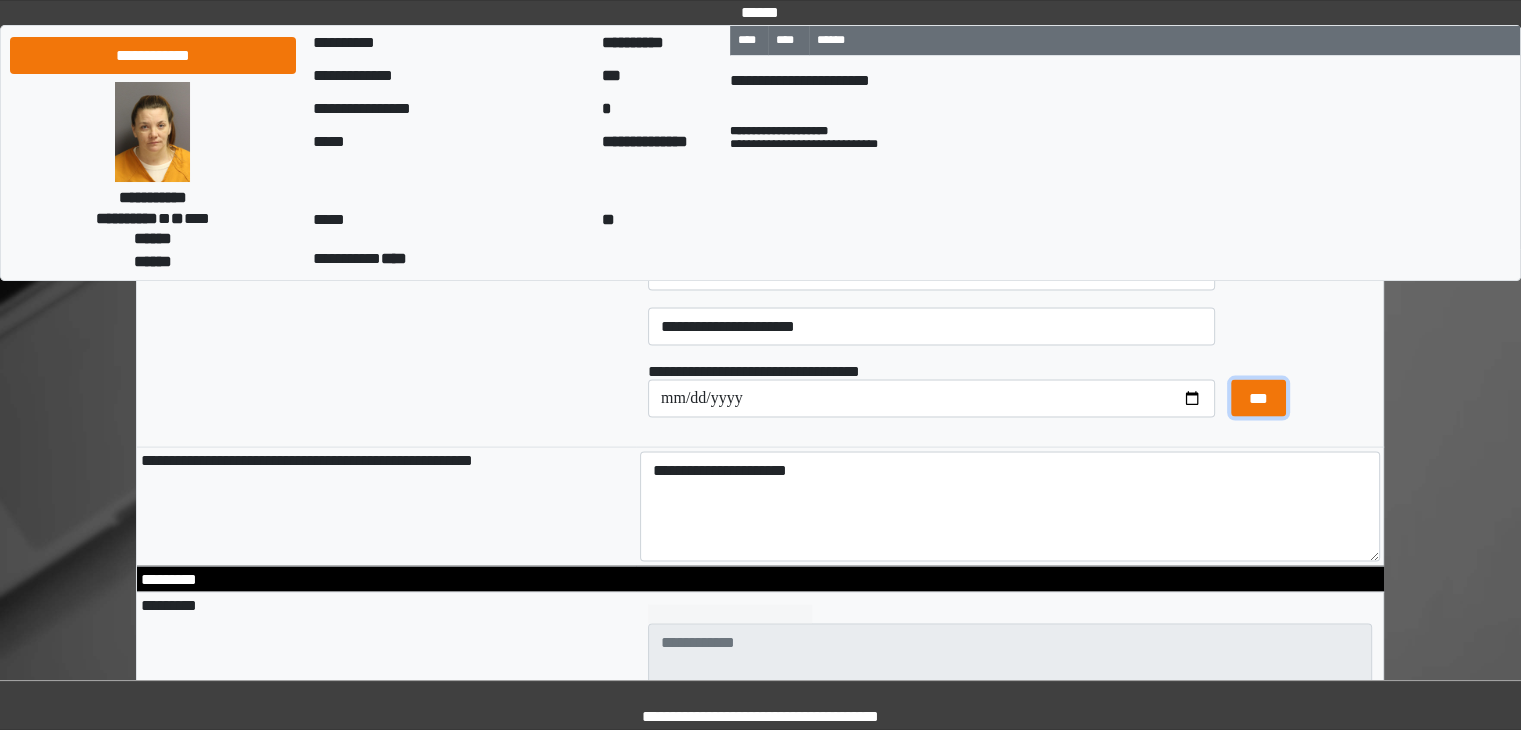click on "***" at bounding box center [1258, 399] 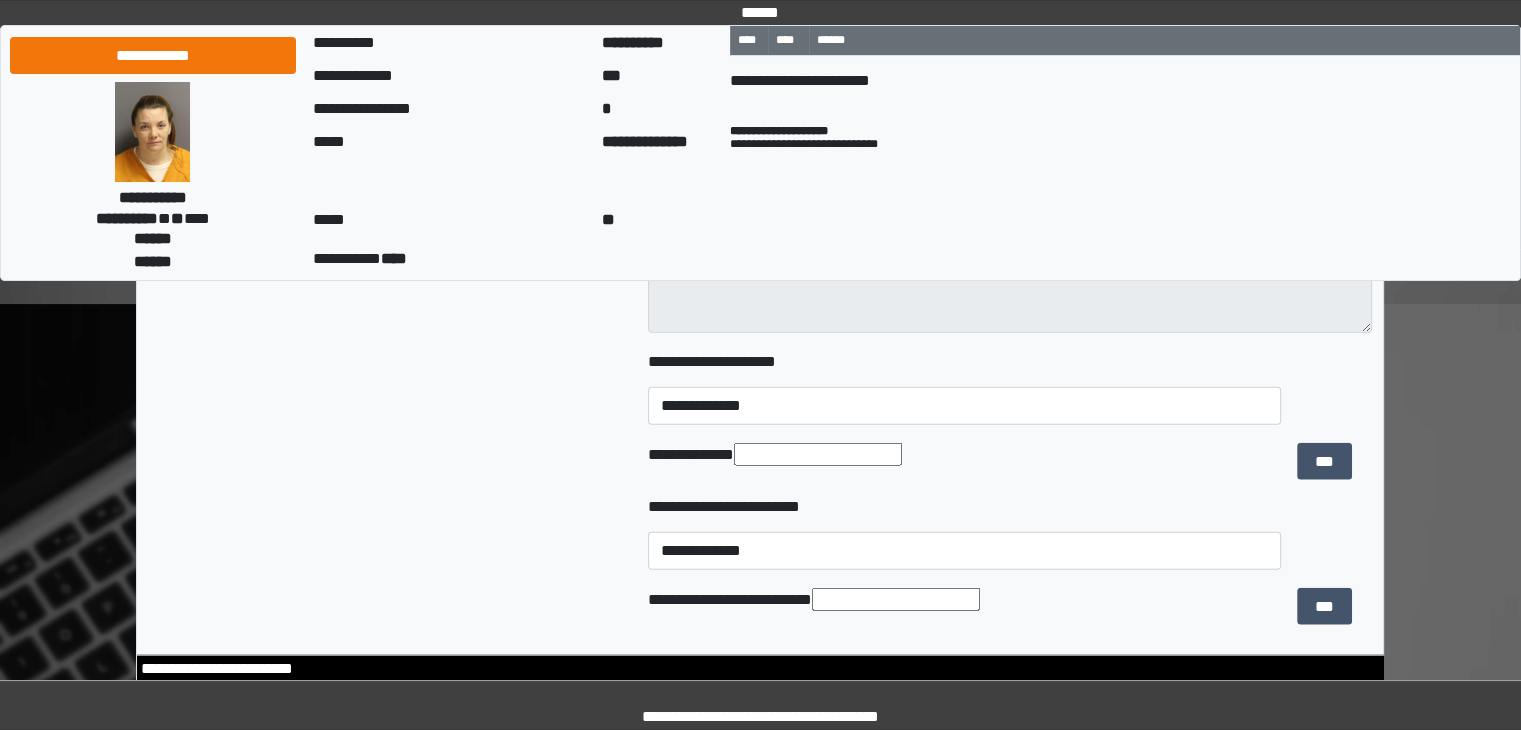 scroll, scrollTop: 4440, scrollLeft: 0, axis: vertical 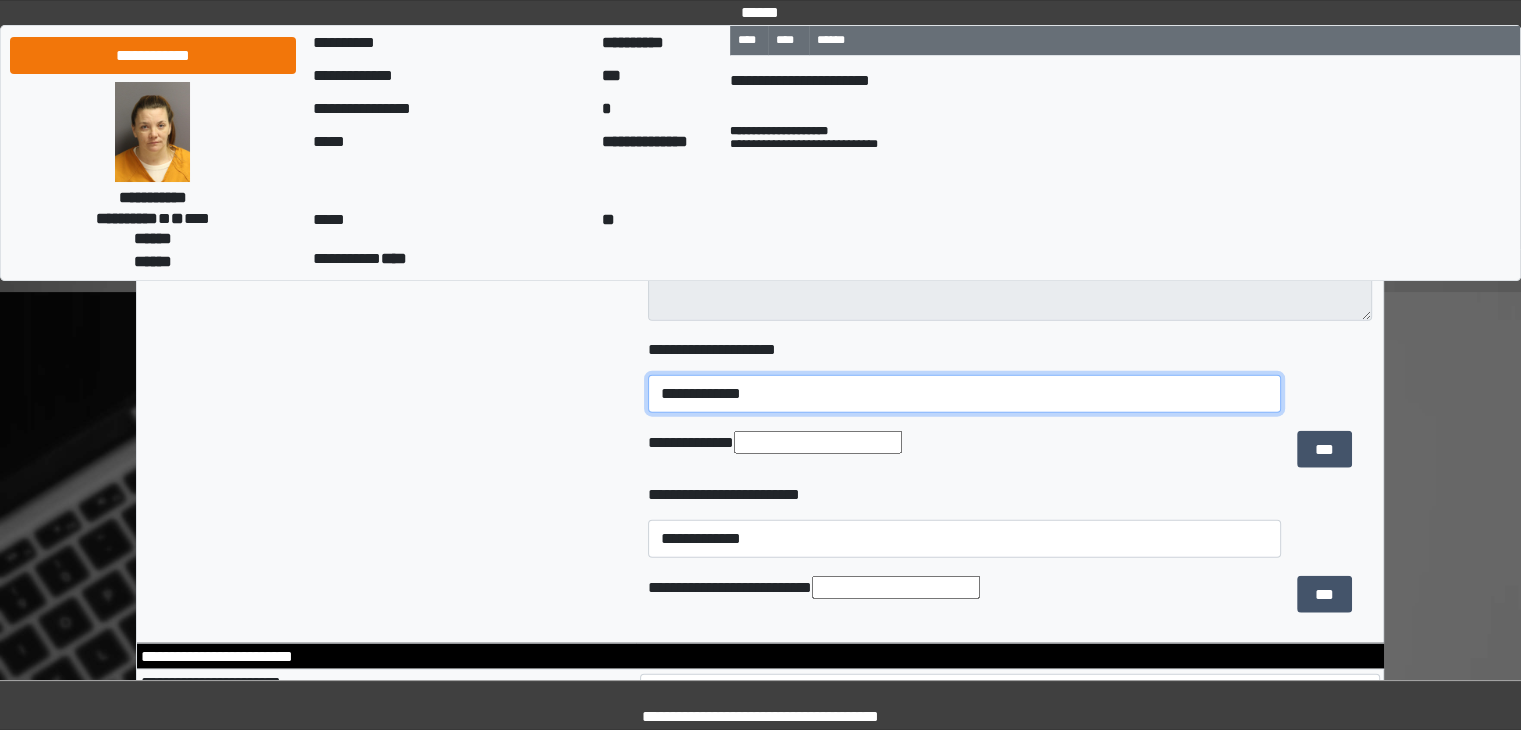 click on "**********" at bounding box center [965, 394] 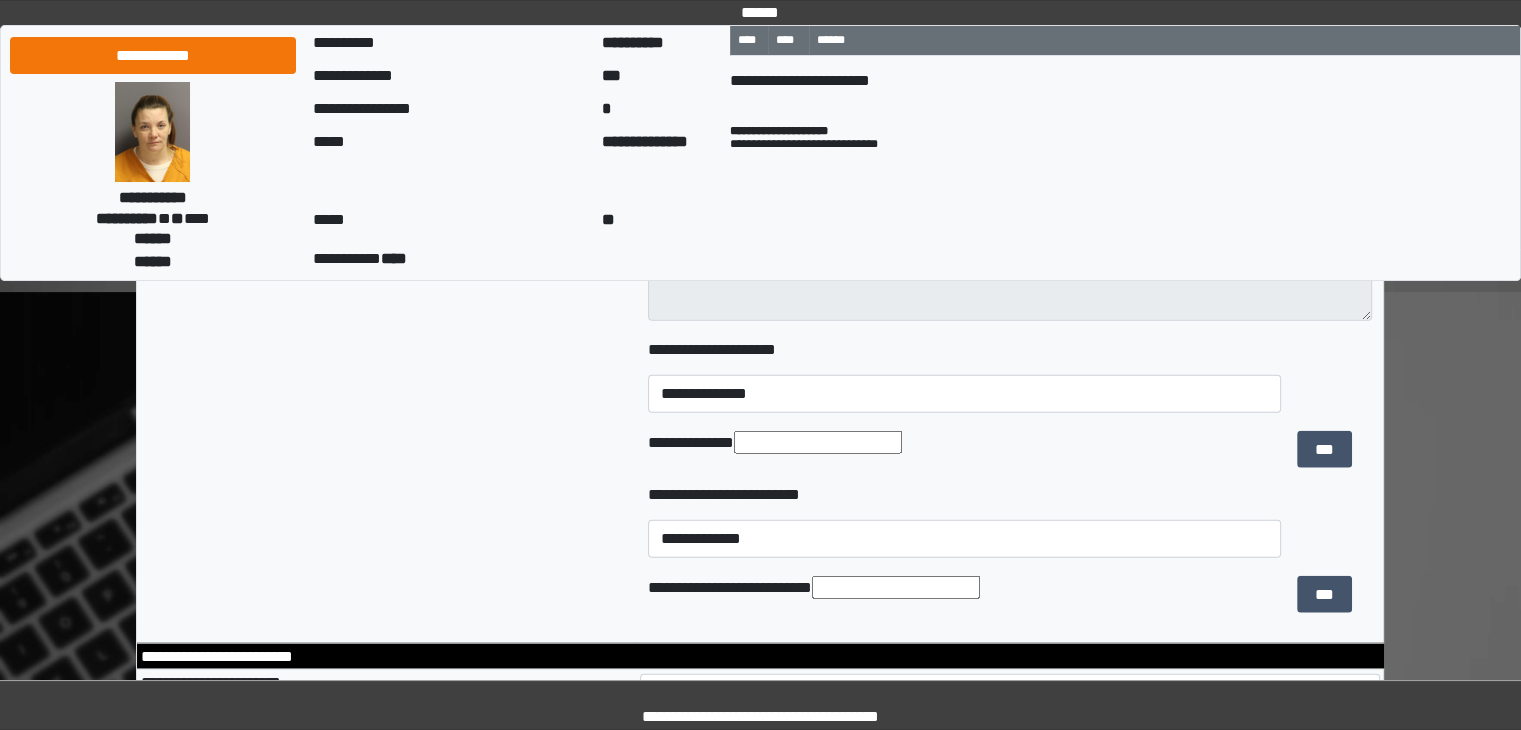 click on "*********" at bounding box center (386, 411) 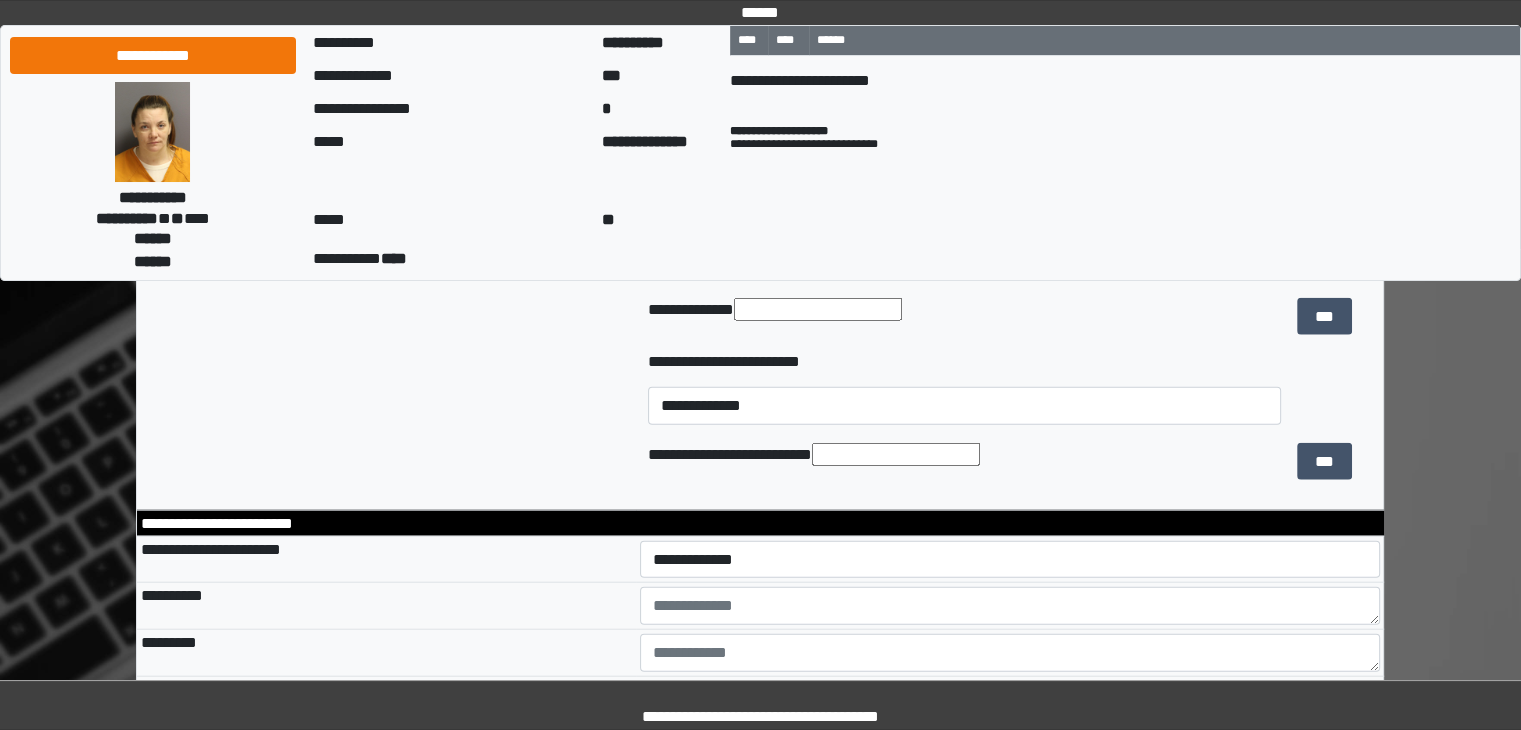 scroll, scrollTop: 4627, scrollLeft: 0, axis: vertical 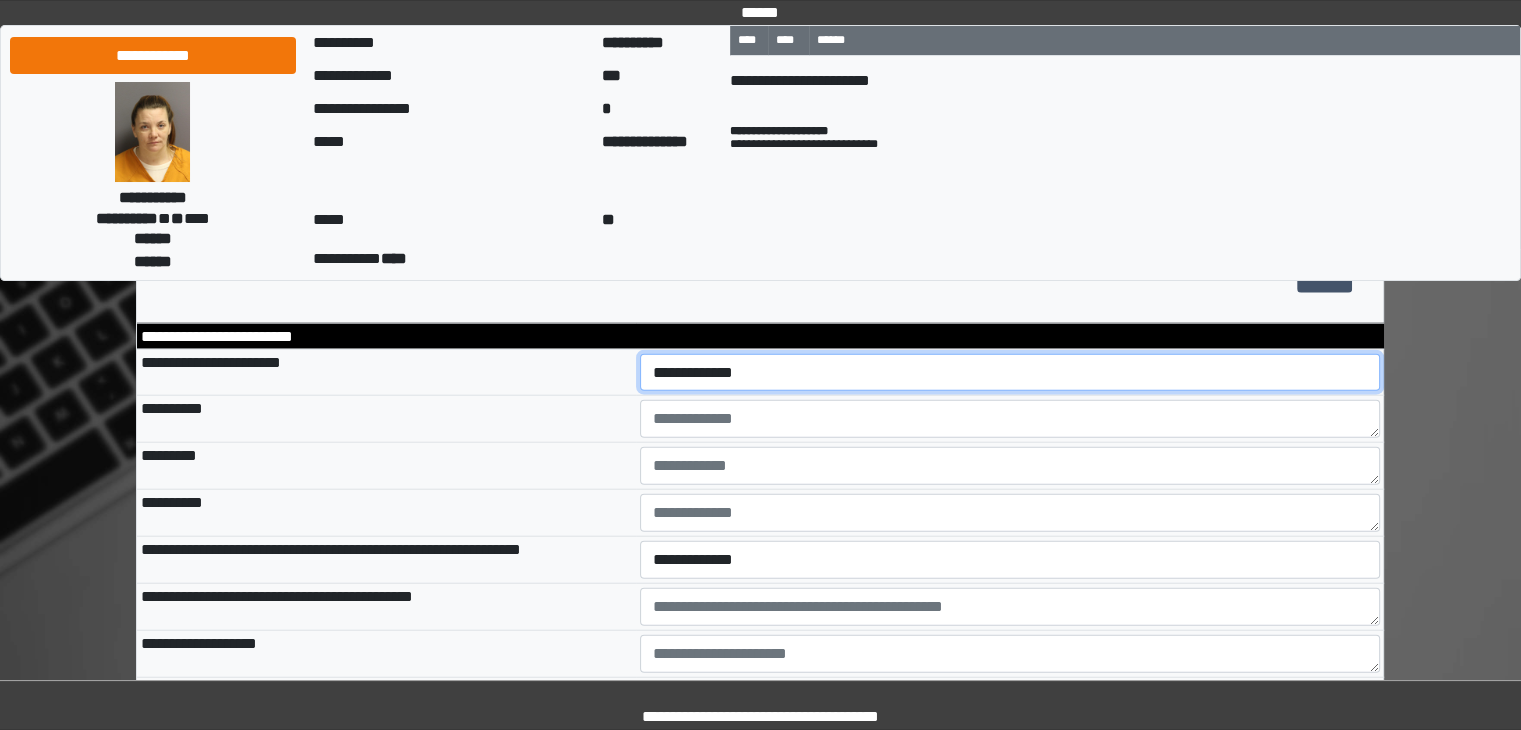 click on "**********" at bounding box center (1010, 373) 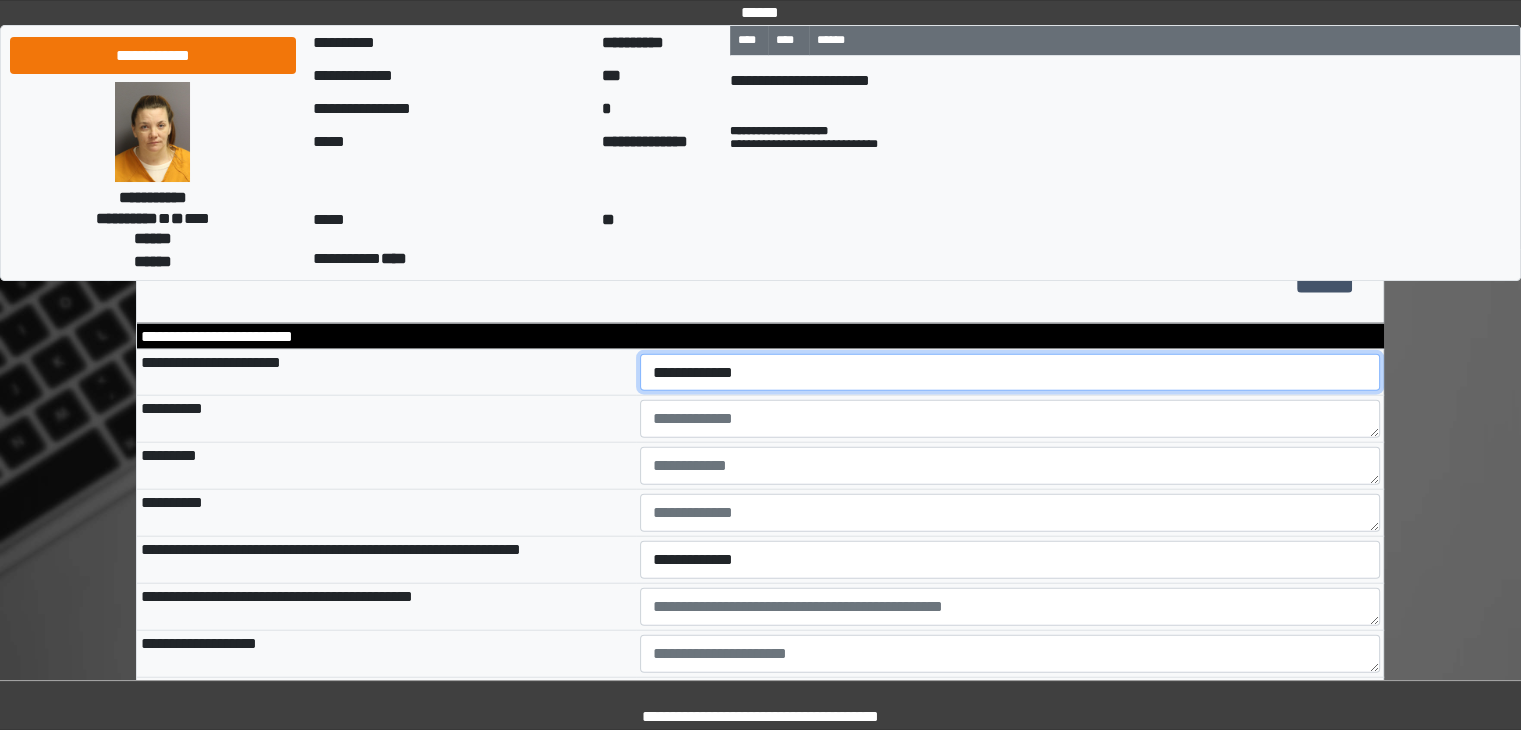 select on "*" 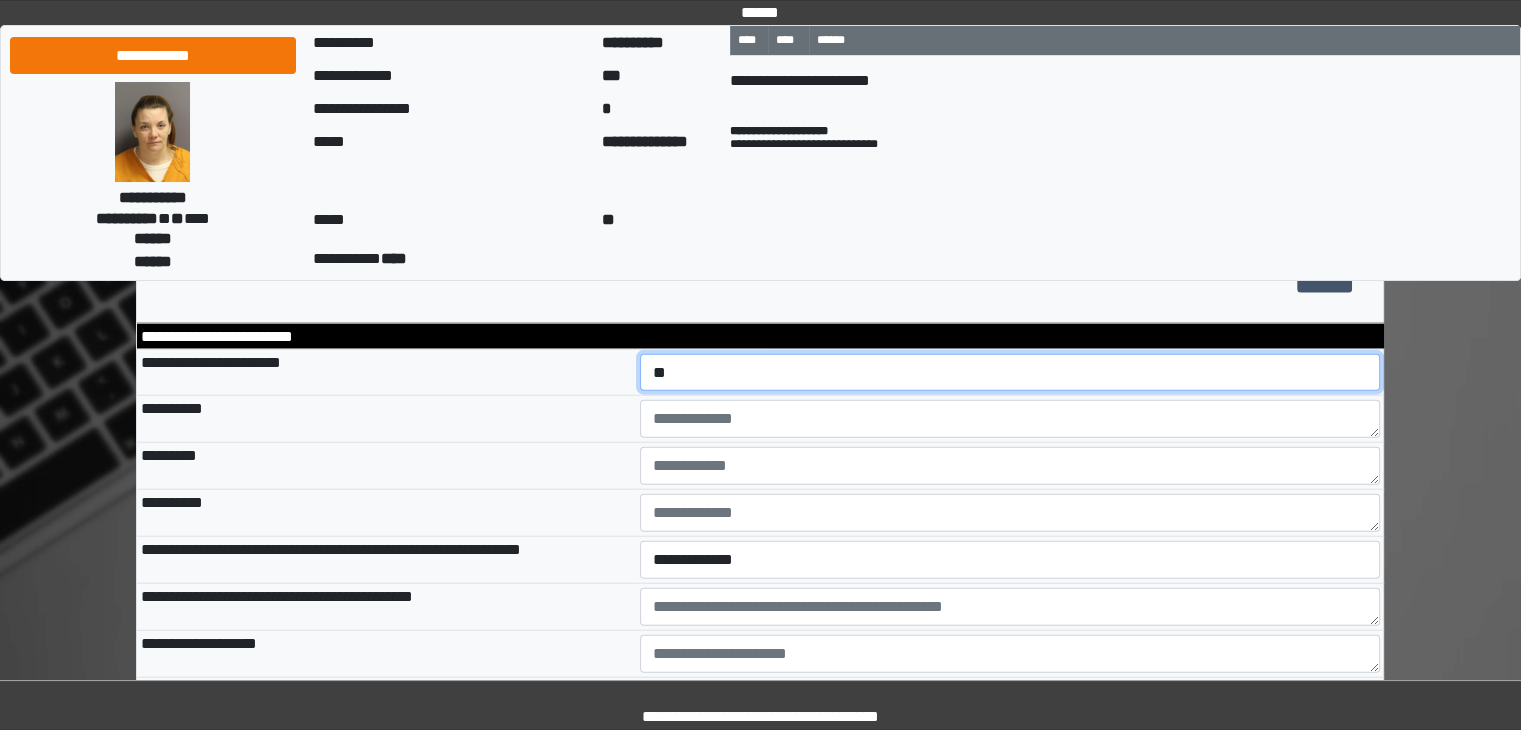 click on "**********" at bounding box center [1010, 373] 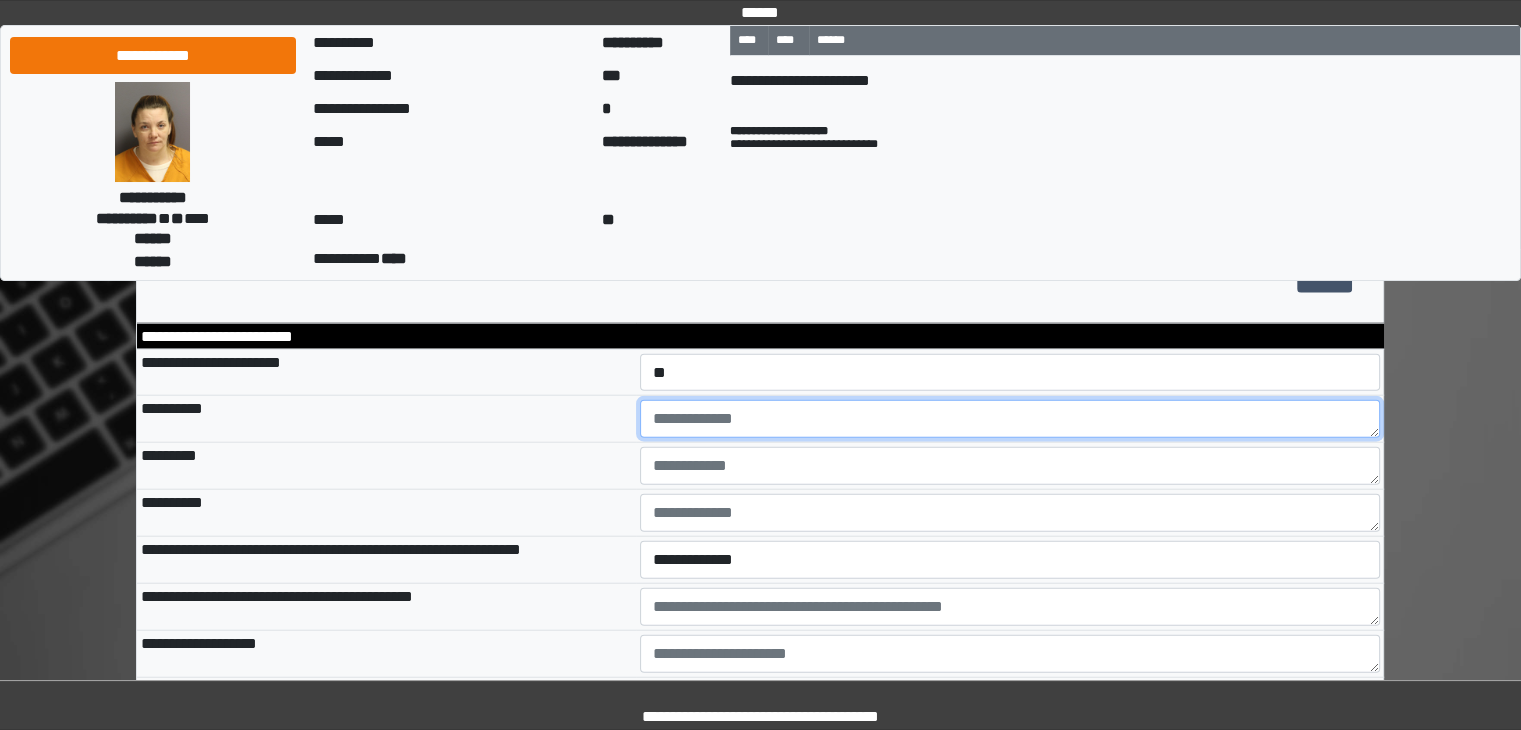 click at bounding box center (1010, 419) 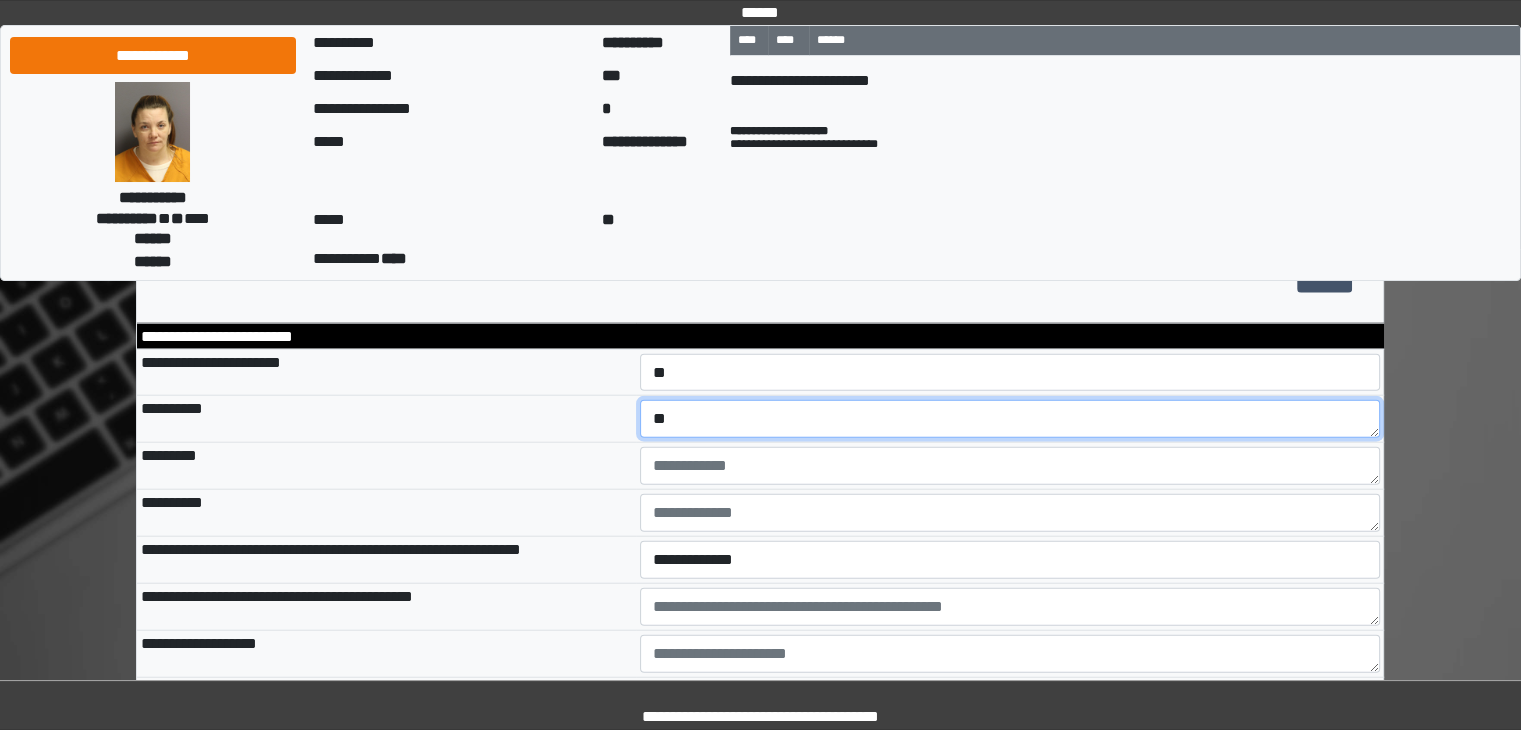 type on "**" 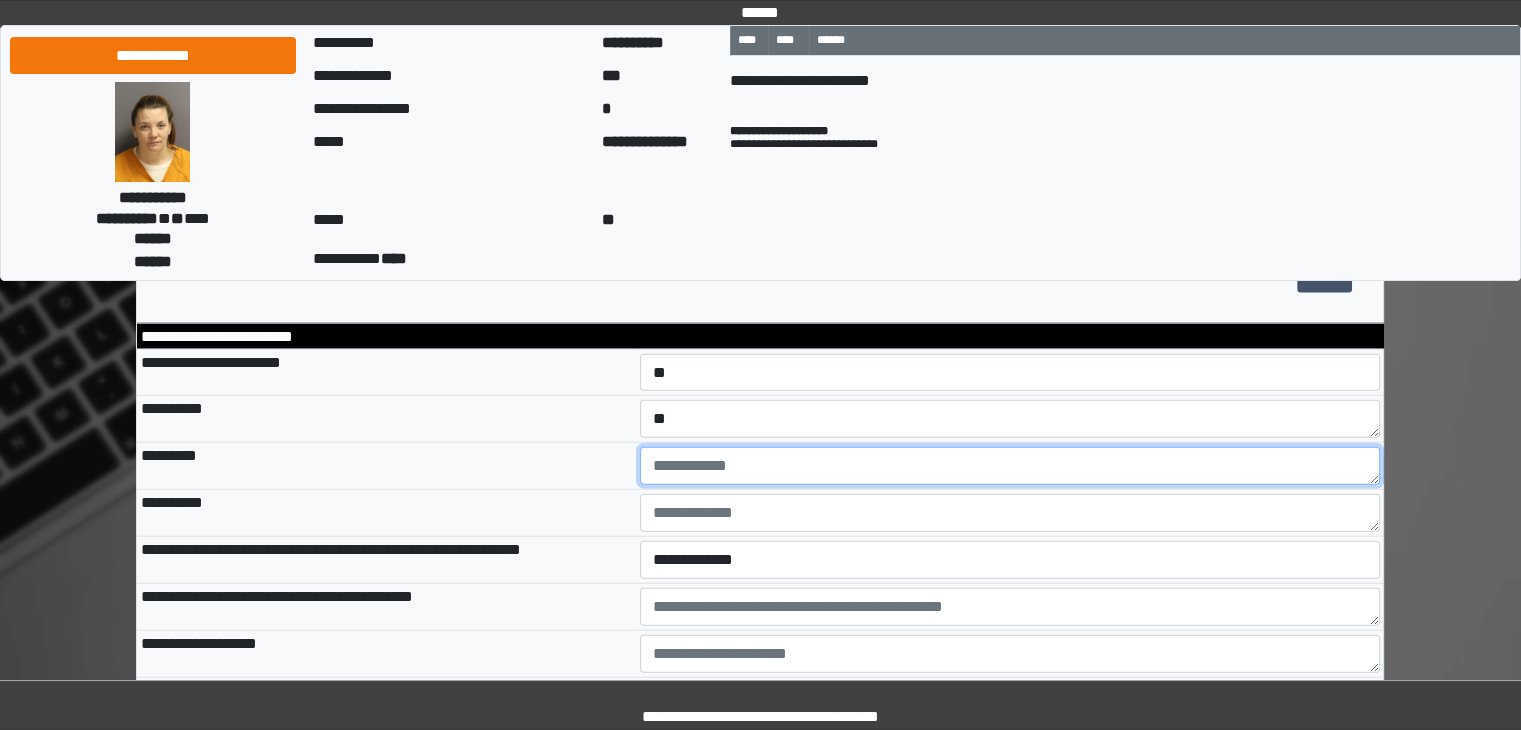 click at bounding box center [1010, 466] 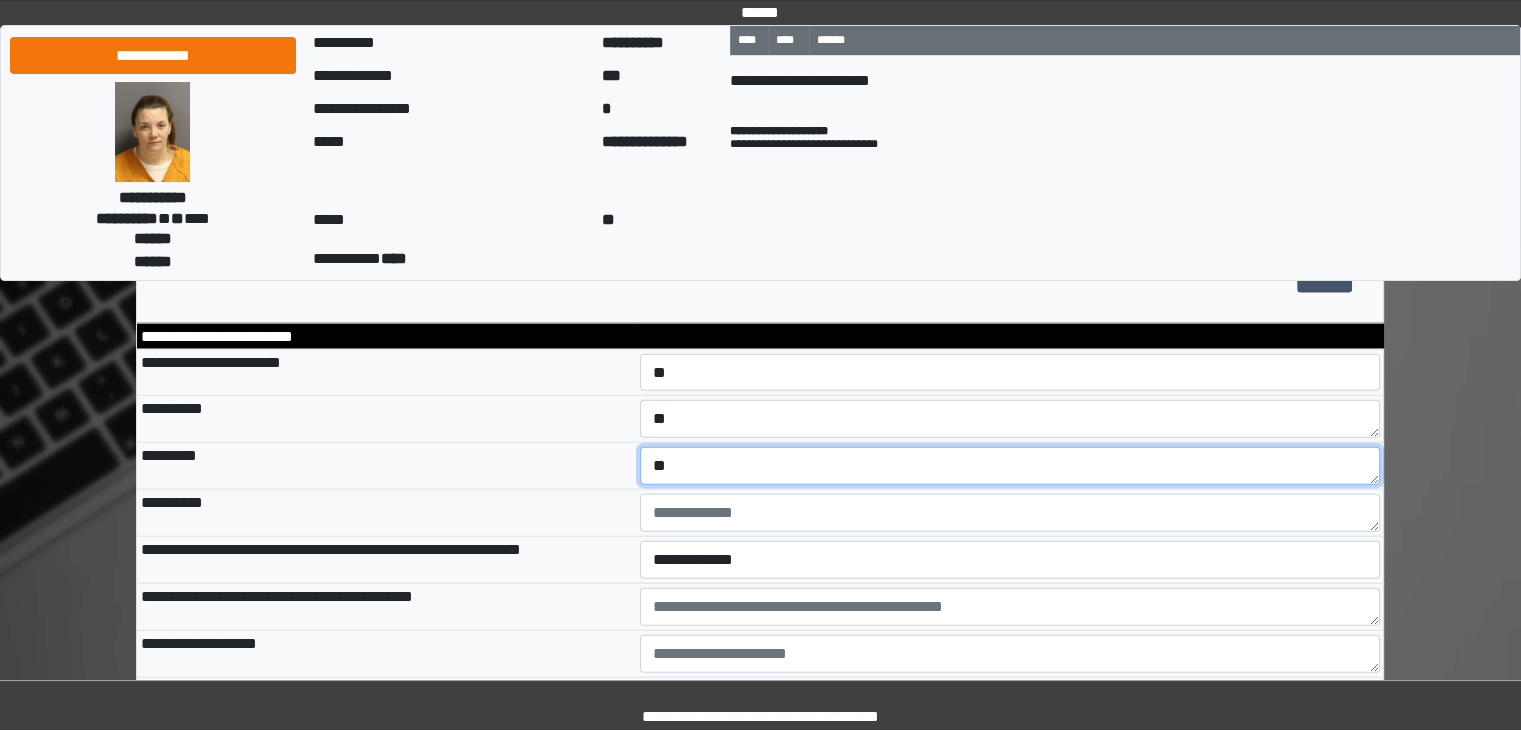type on "**" 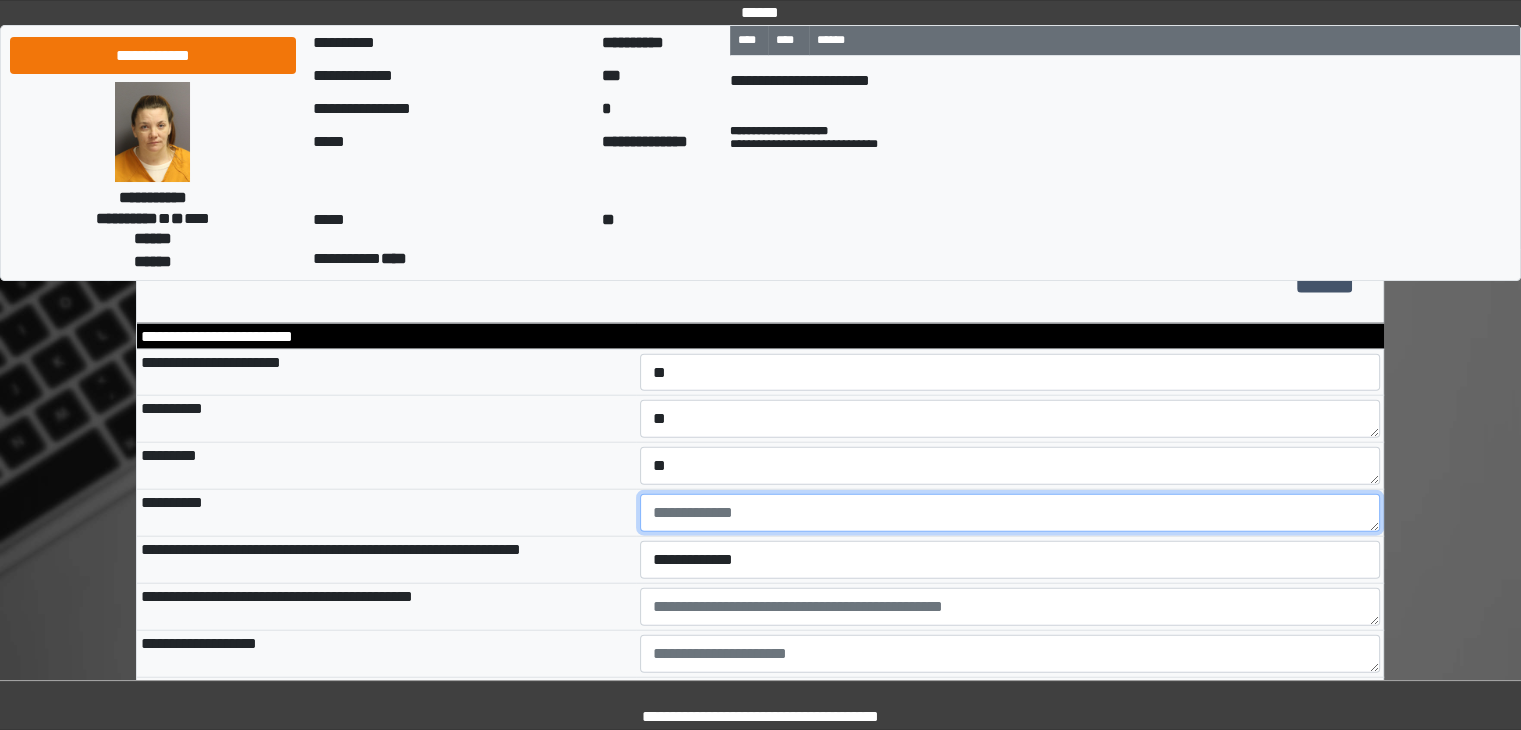click at bounding box center (1010, 513) 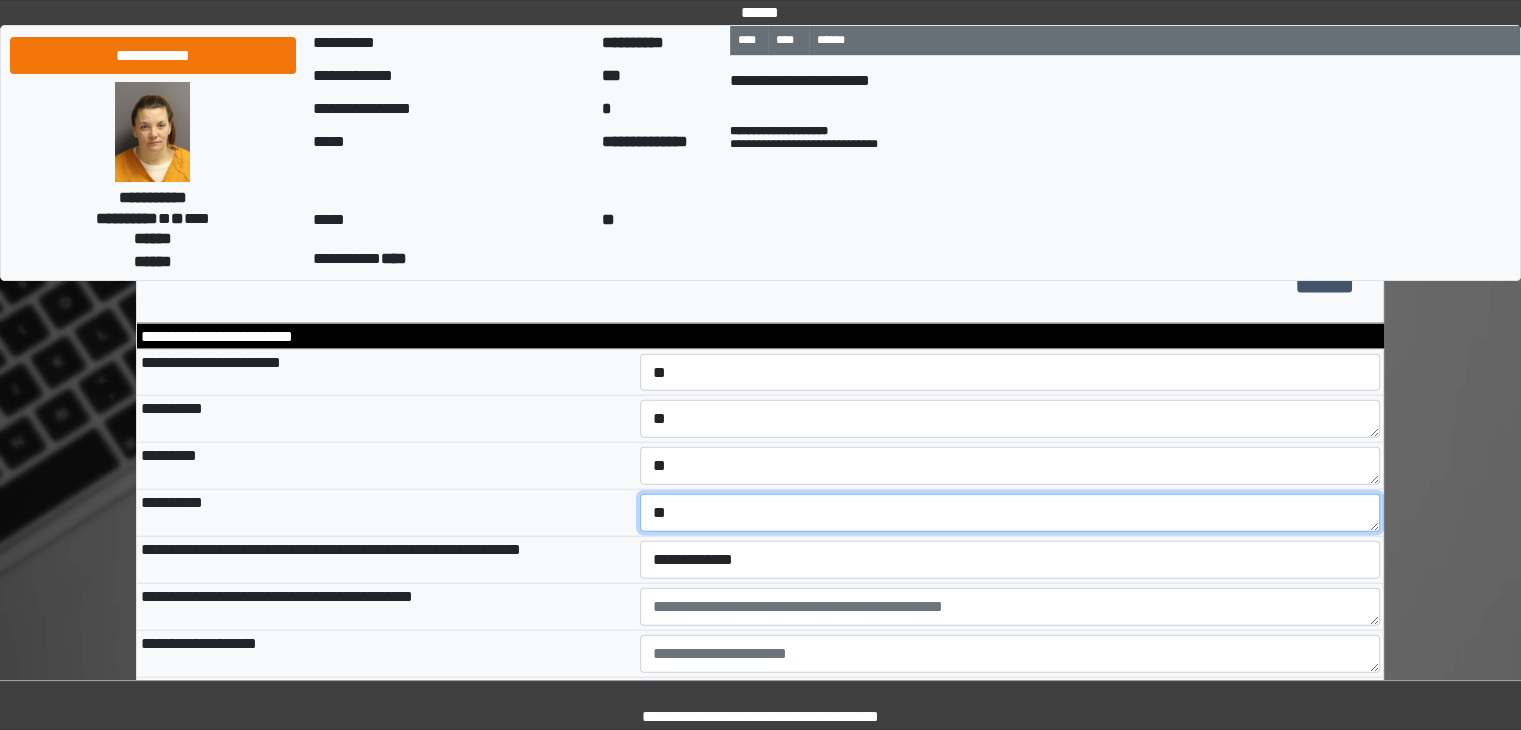 type on "**" 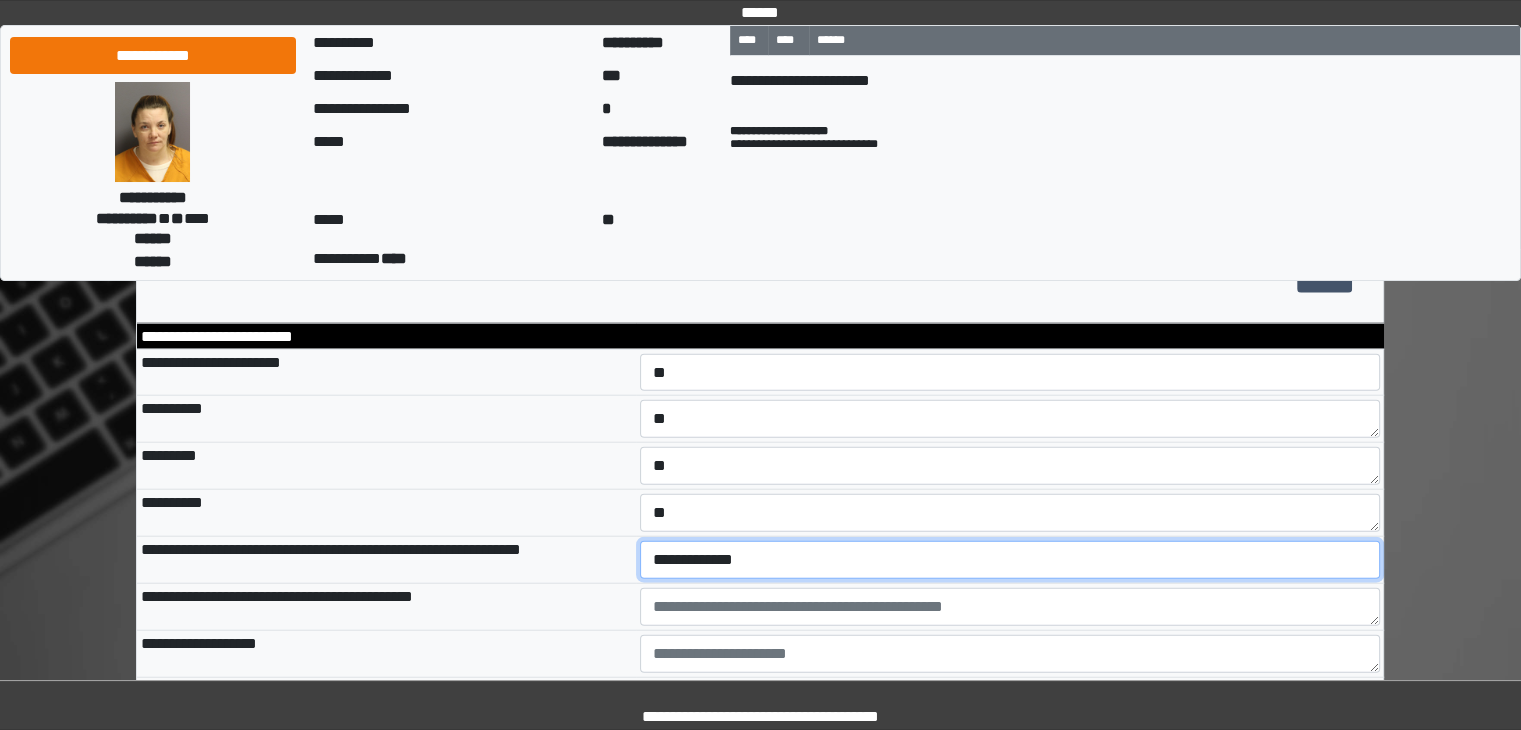 click on "**********" at bounding box center [1010, 560] 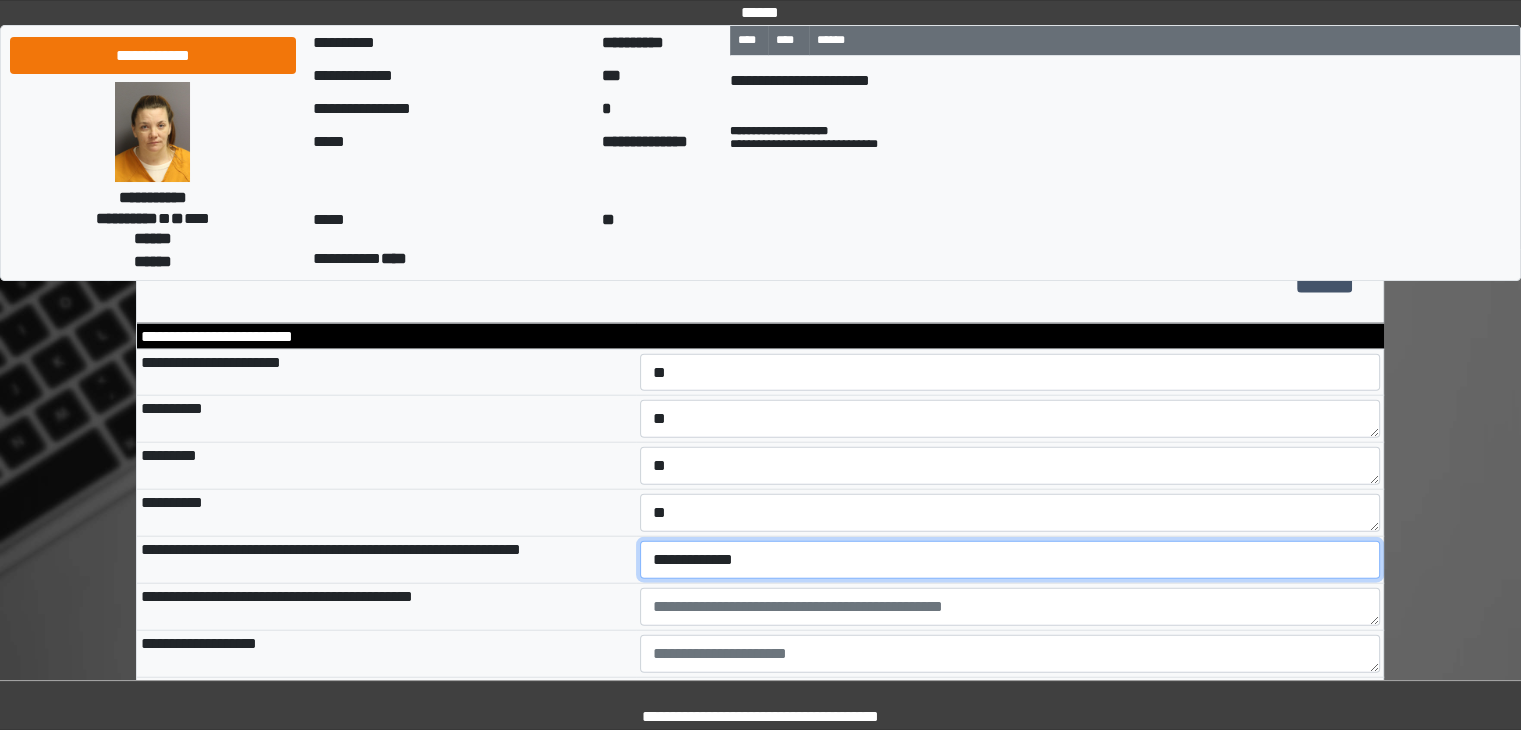 select on "*" 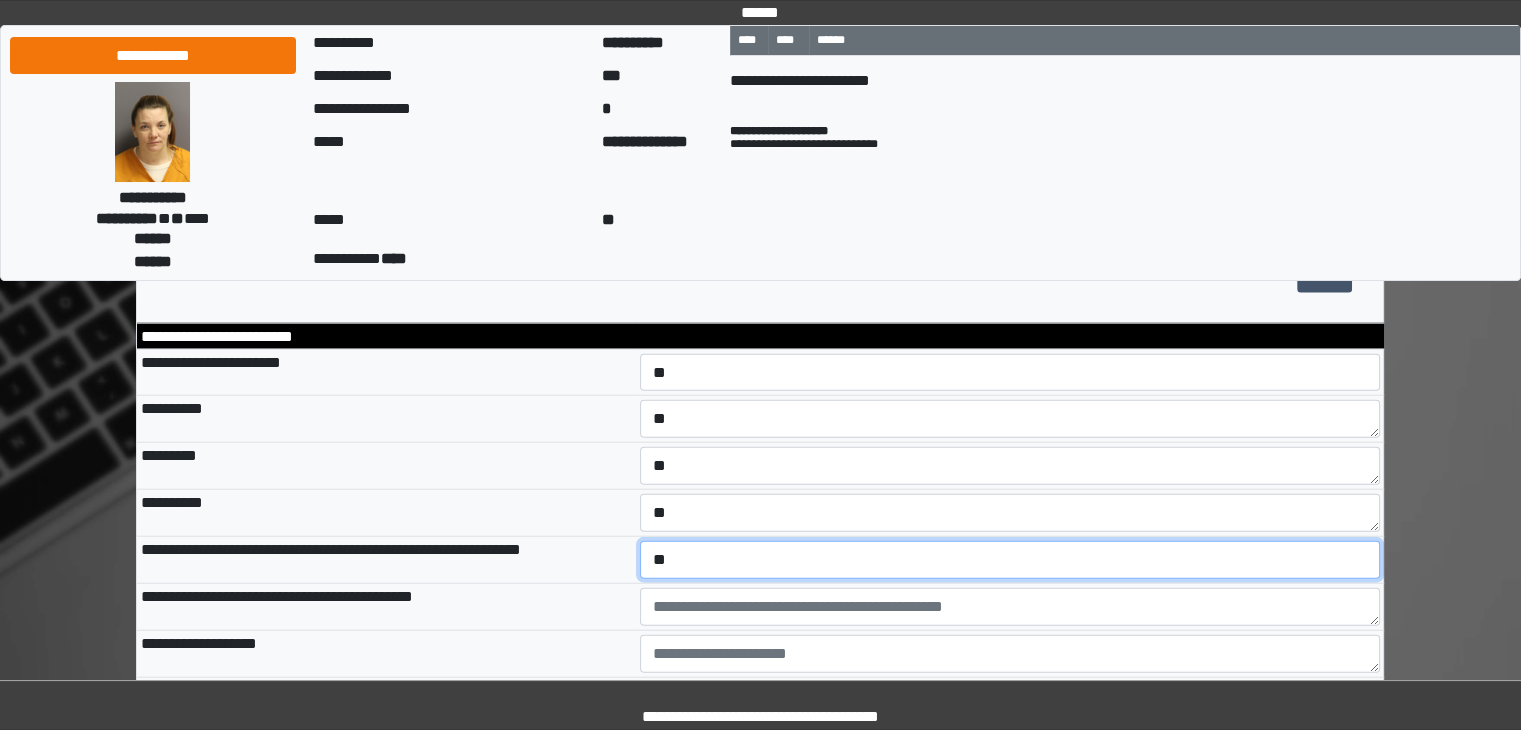 click on "**********" at bounding box center [1010, 560] 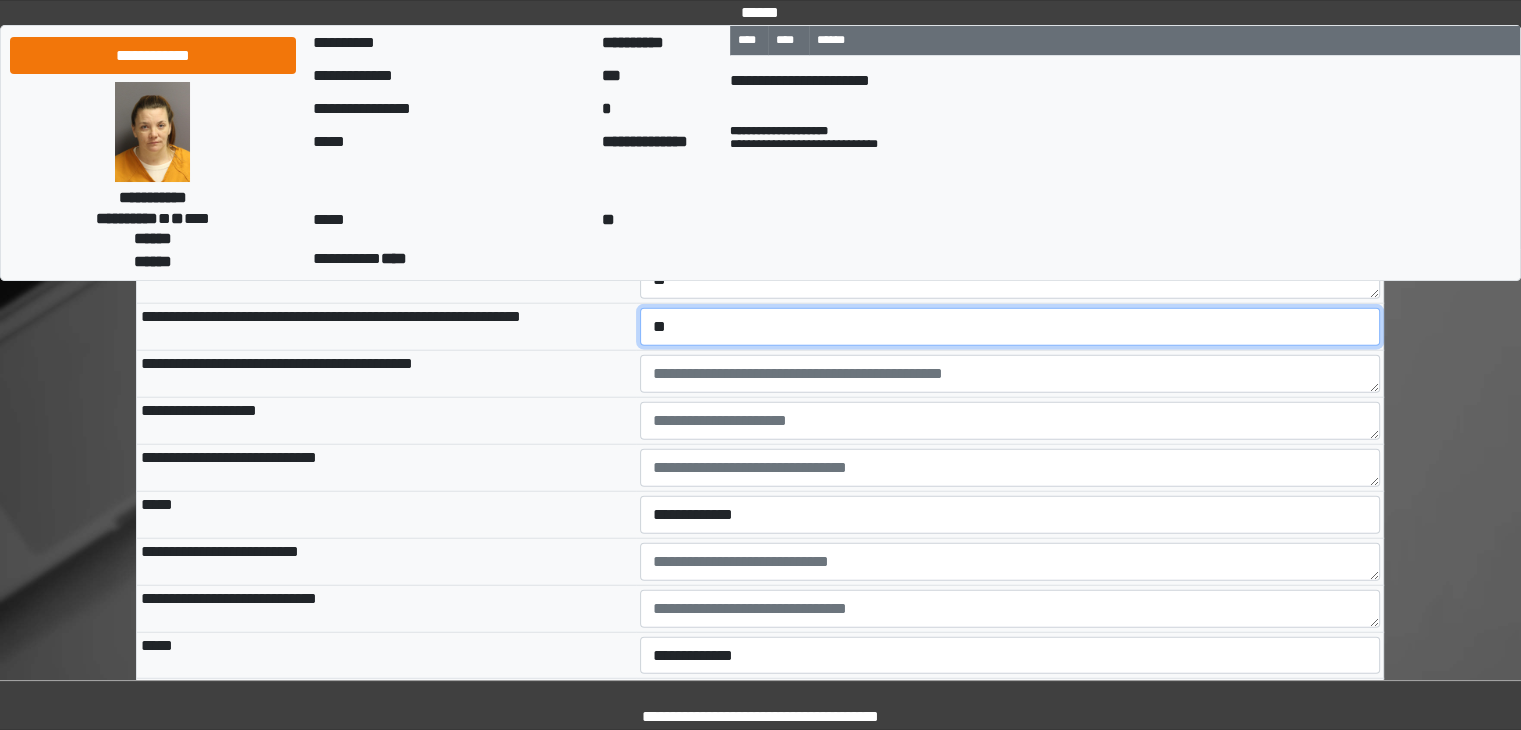 scroll, scrollTop: 5000, scrollLeft: 0, axis: vertical 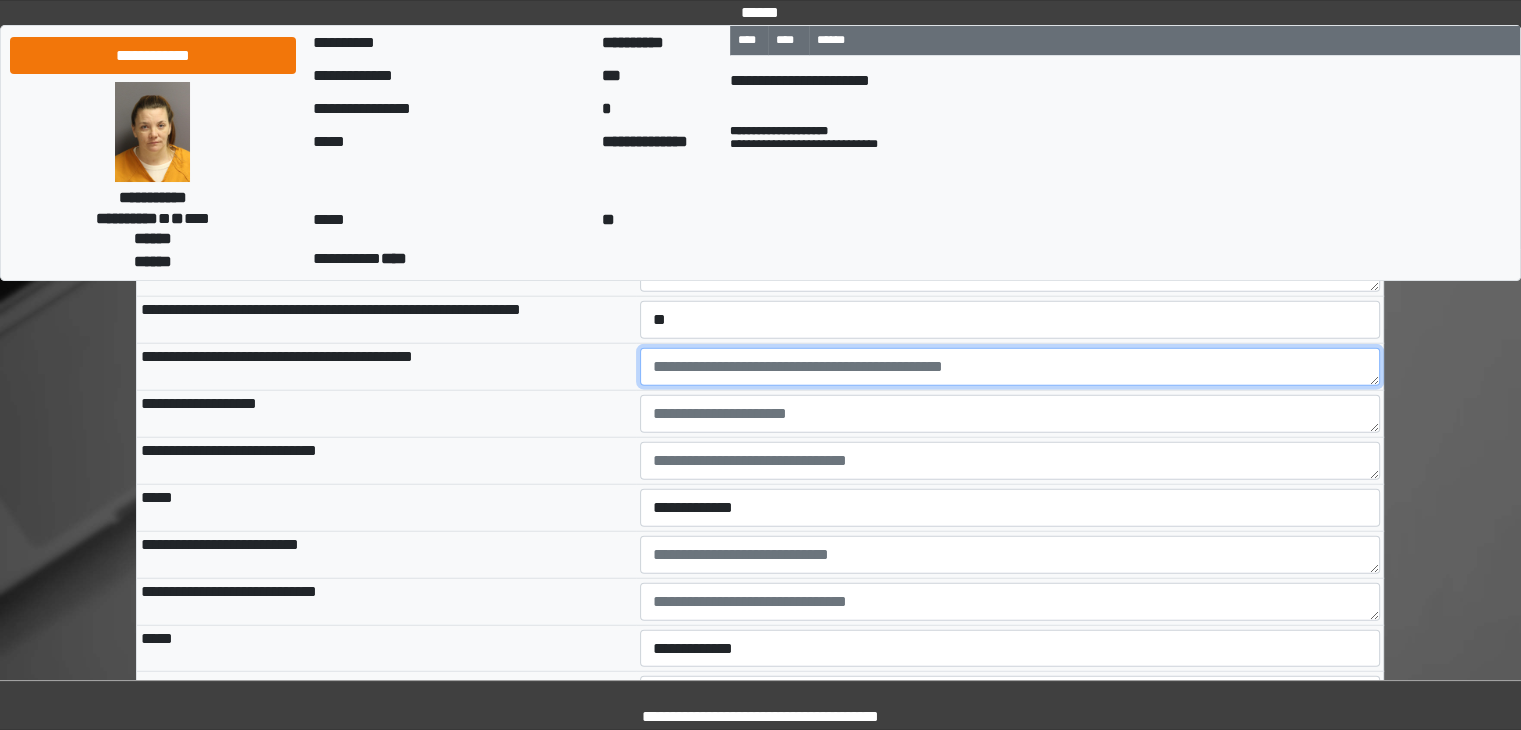 click at bounding box center [1010, 367] 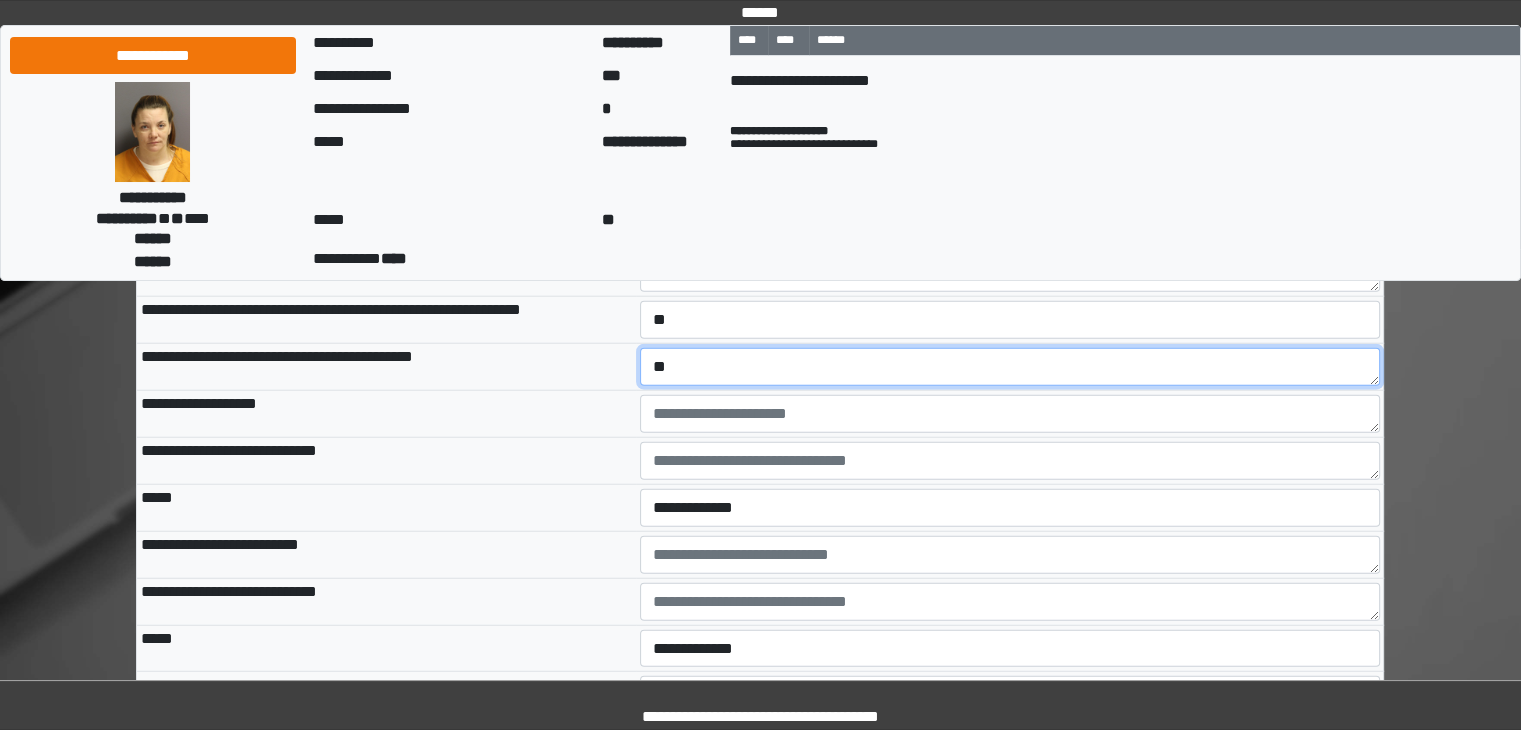 type on "**" 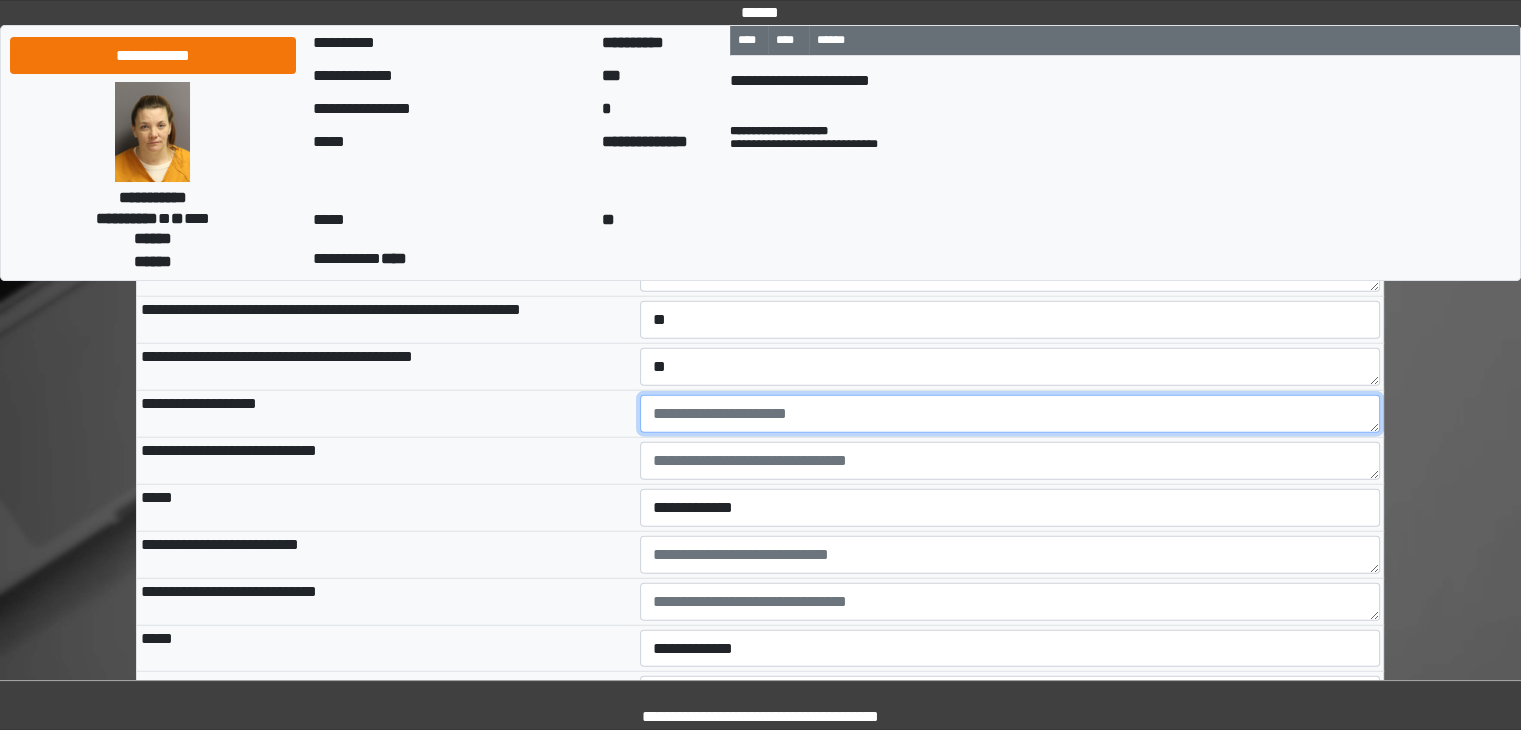 click at bounding box center (1010, 414) 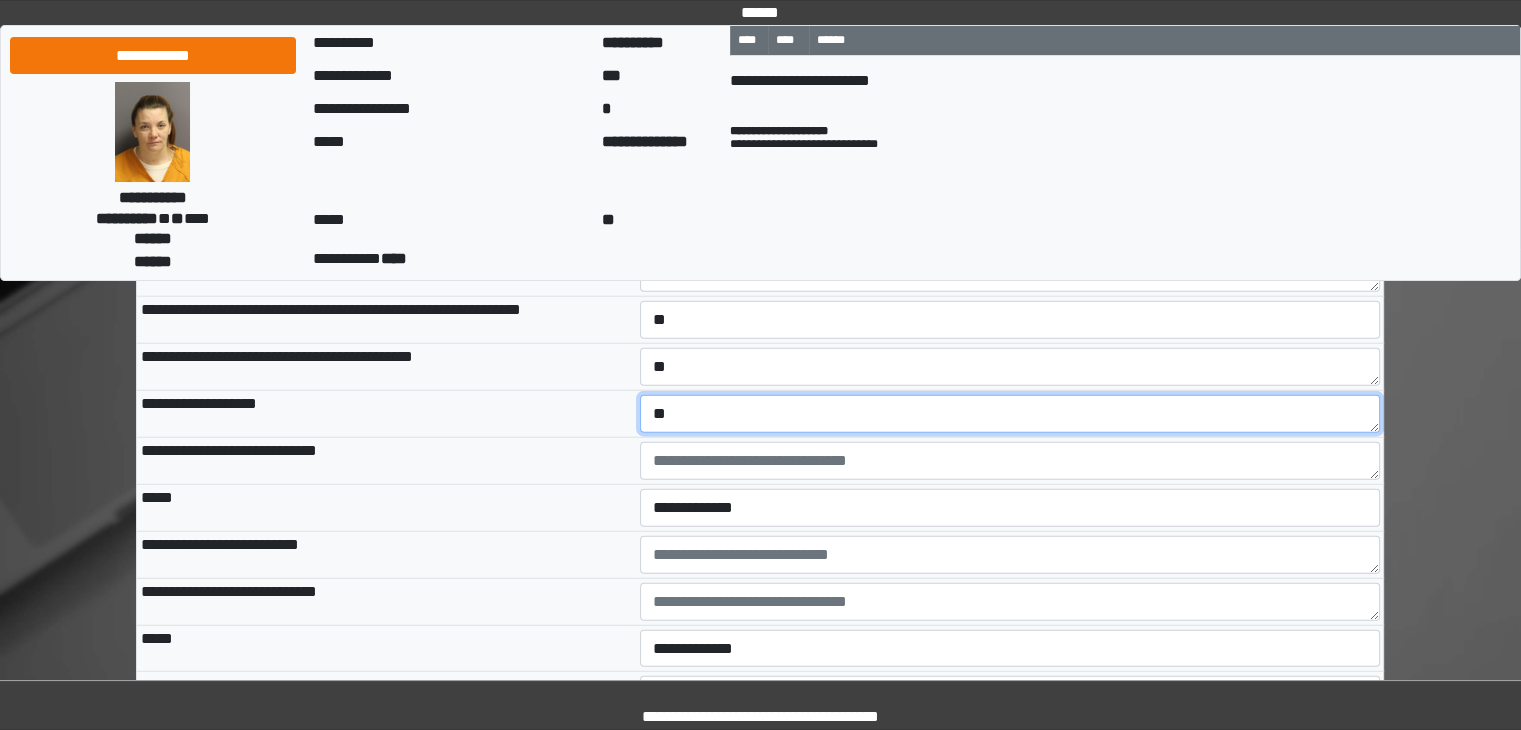 type on "**" 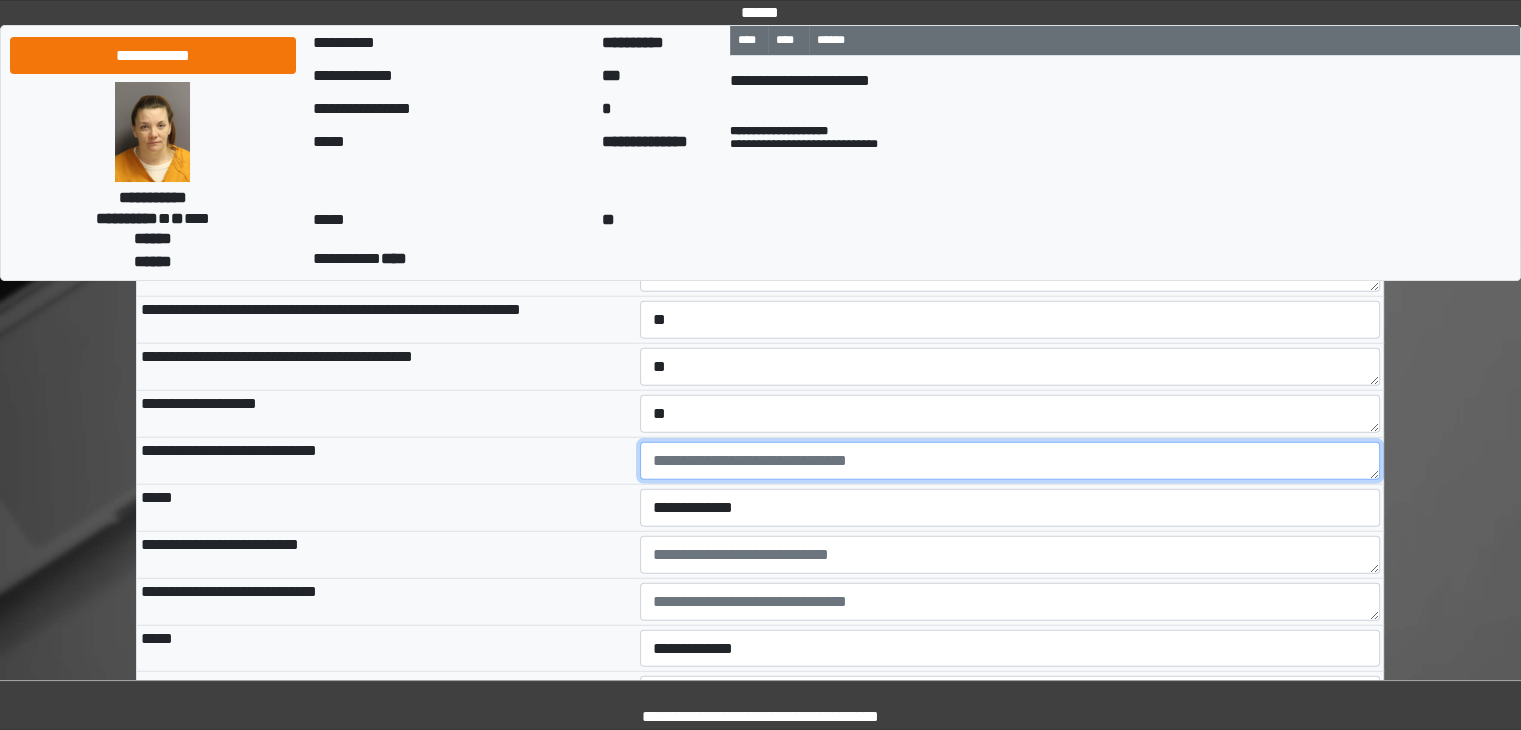 click at bounding box center [1010, 461] 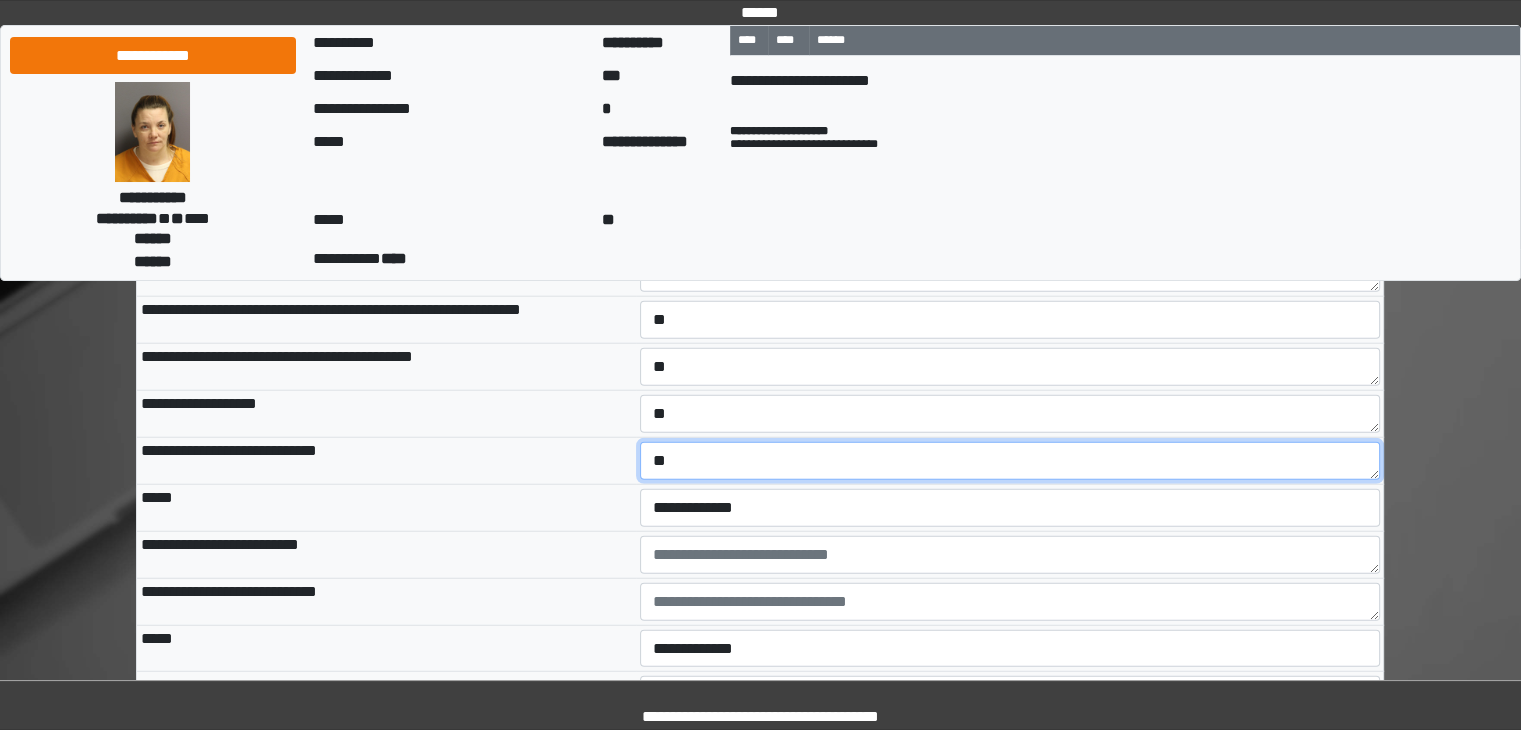 type on "**" 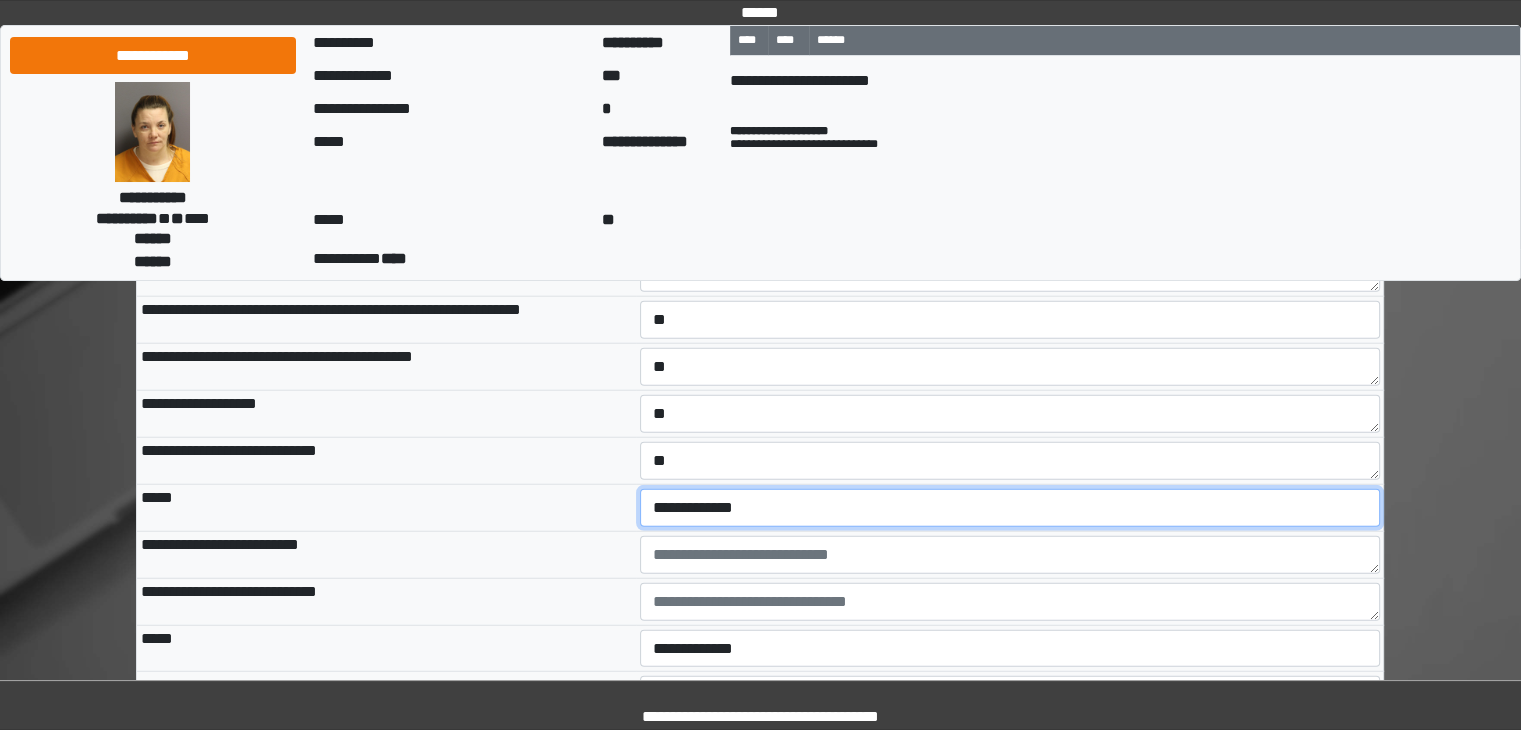 click on "**********" at bounding box center [1010, 508] 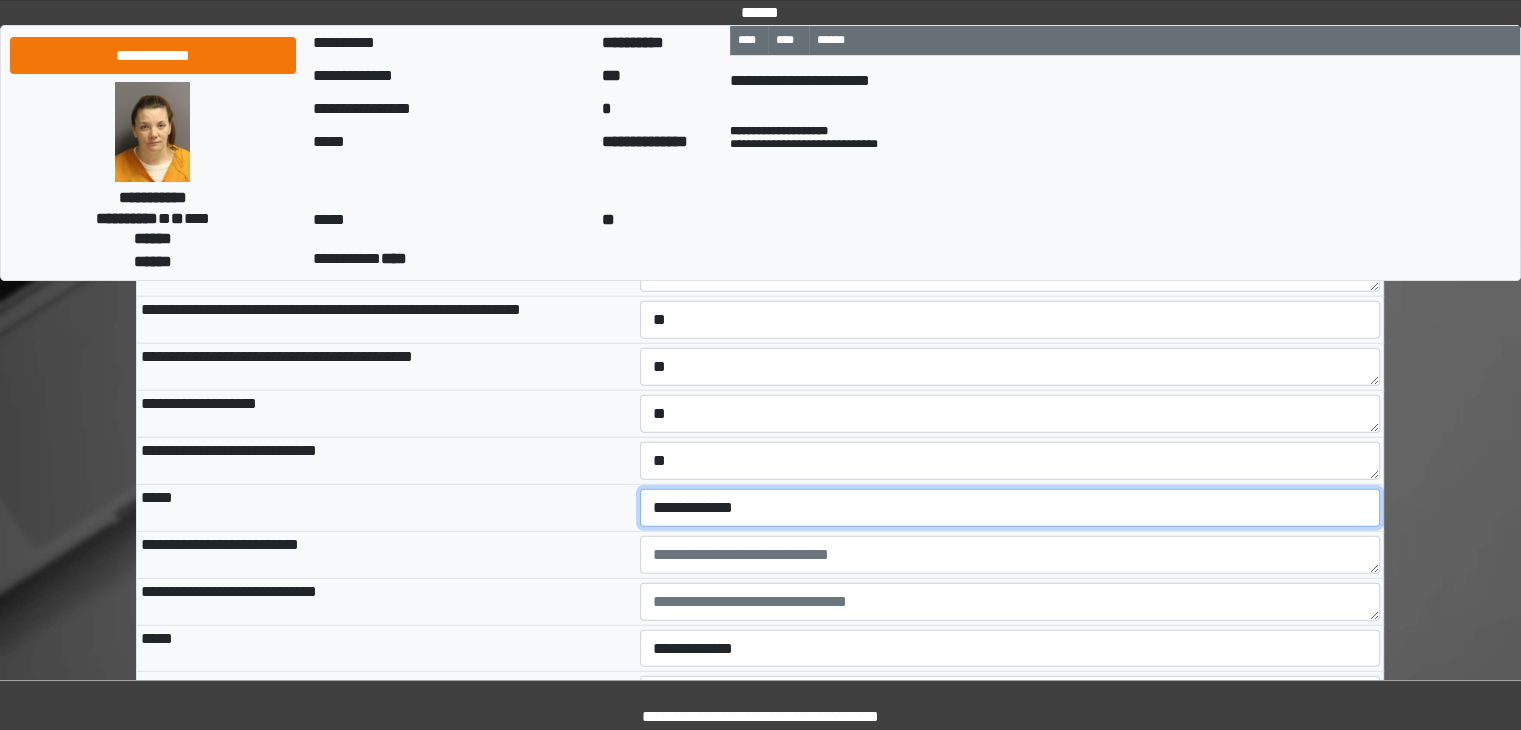 select on "*" 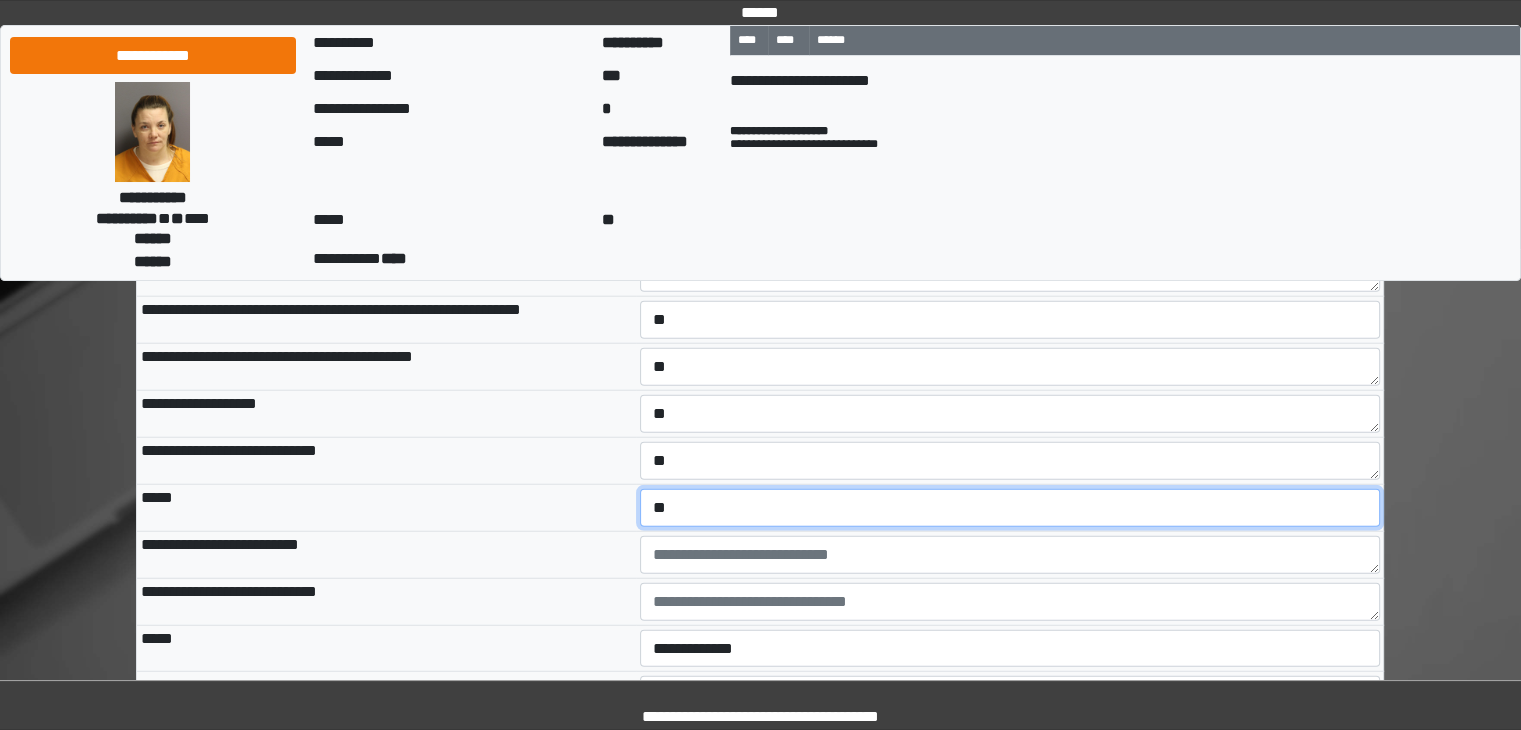 click on "**********" at bounding box center (1010, 508) 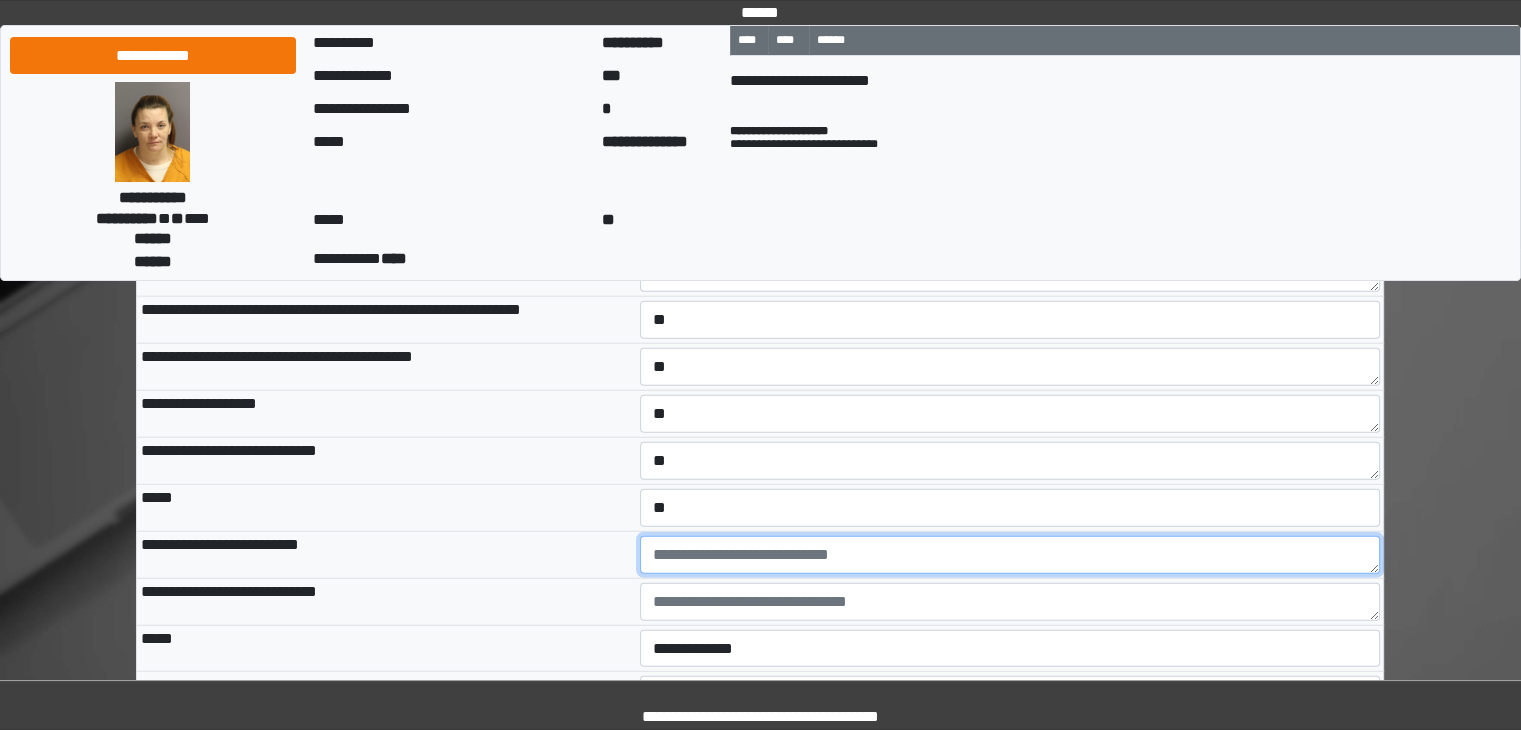 click at bounding box center [1010, 555] 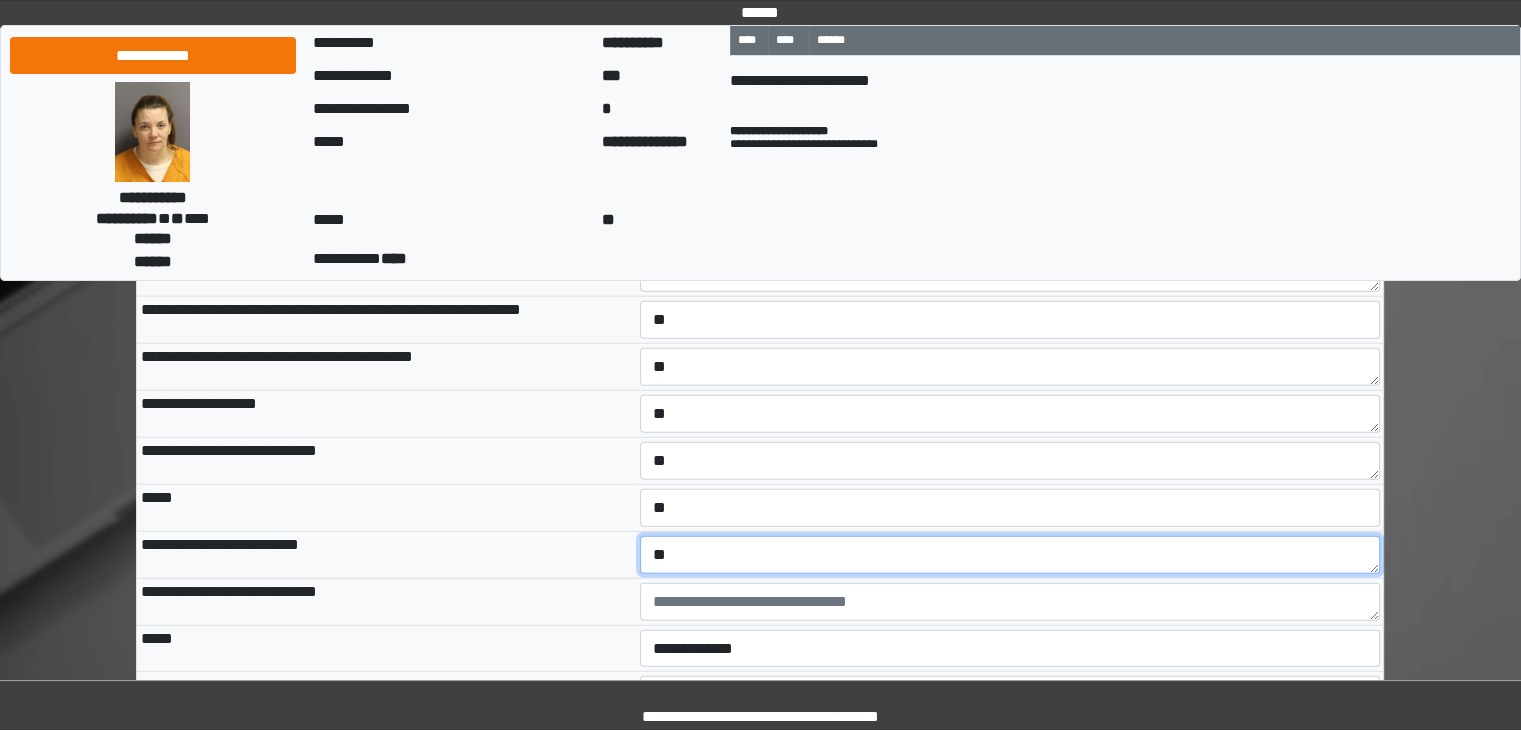 type on "**" 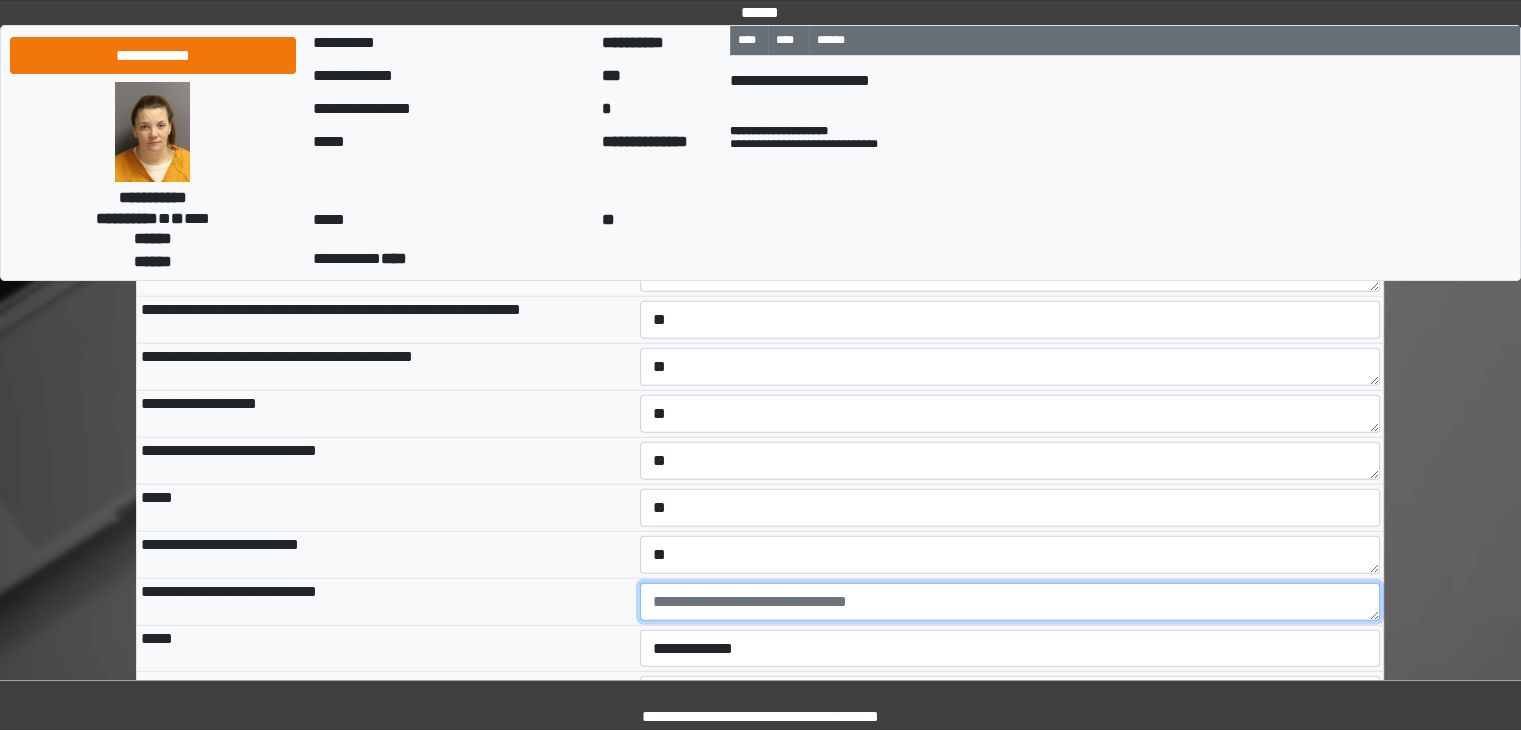 click at bounding box center [1010, 602] 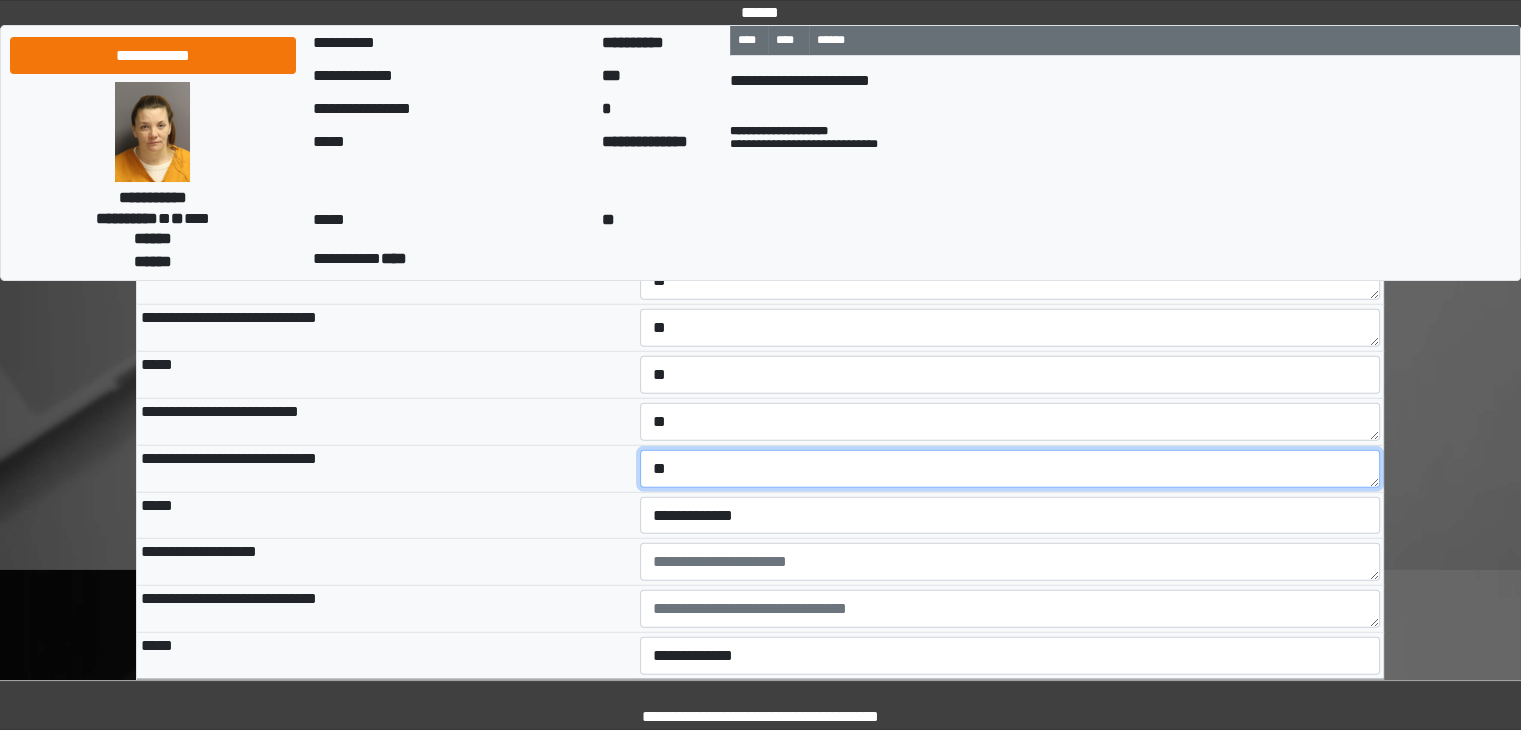 scroll, scrollTop: 5226, scrollLeft: 0, axis: vertical 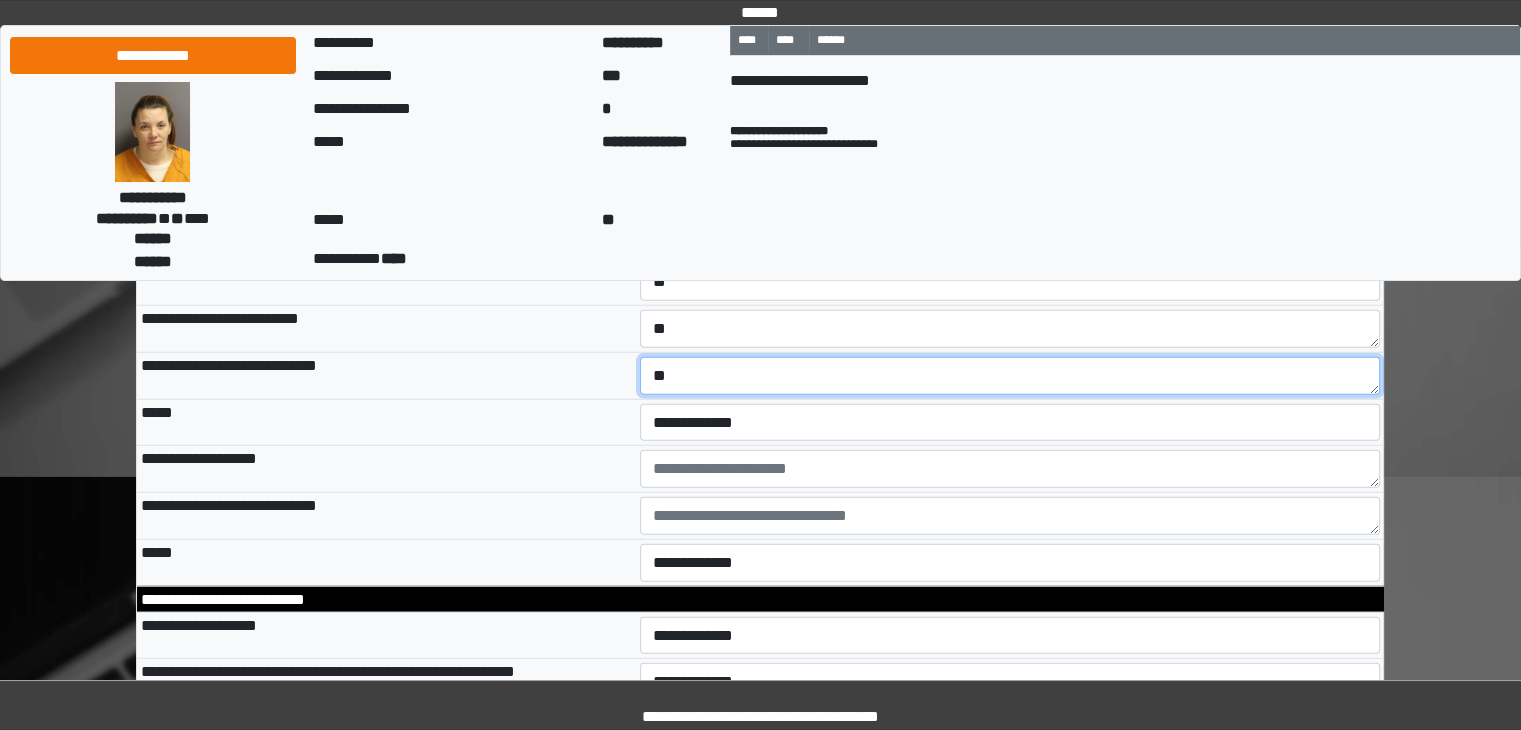 type on "**" 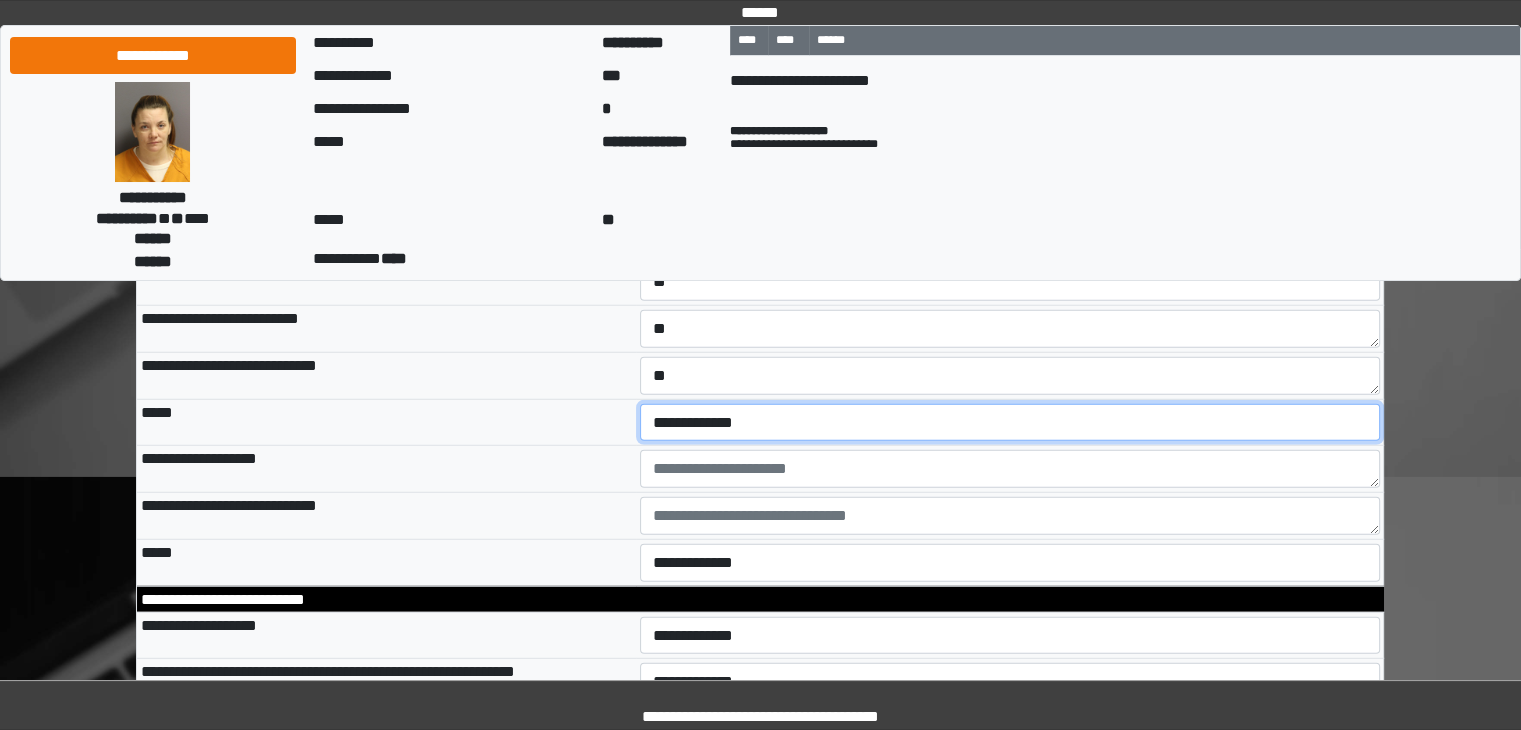 click on "**********" at bounding box center (1010, 423) 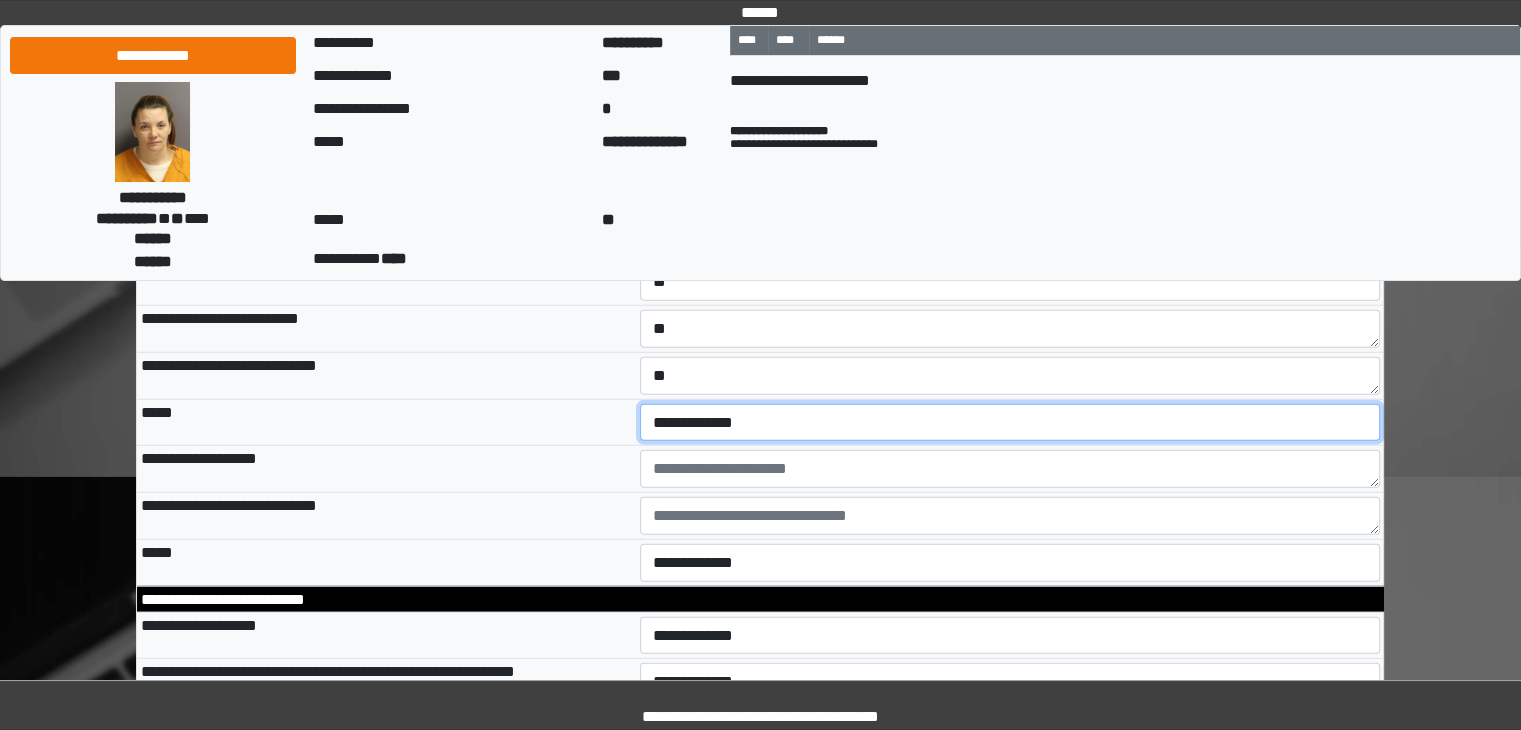 select on "*" 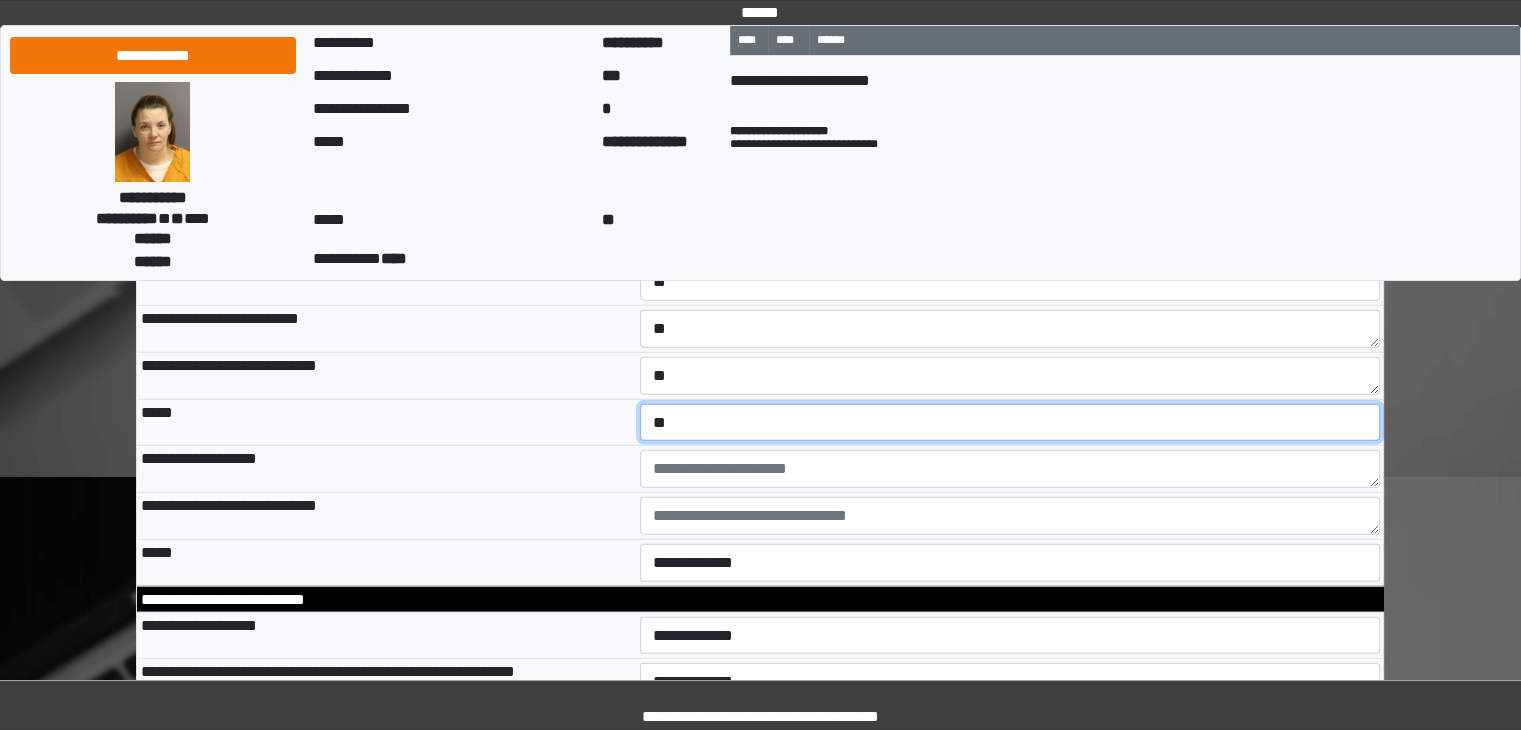 click on "**********" at bounding box center (1010, 423) 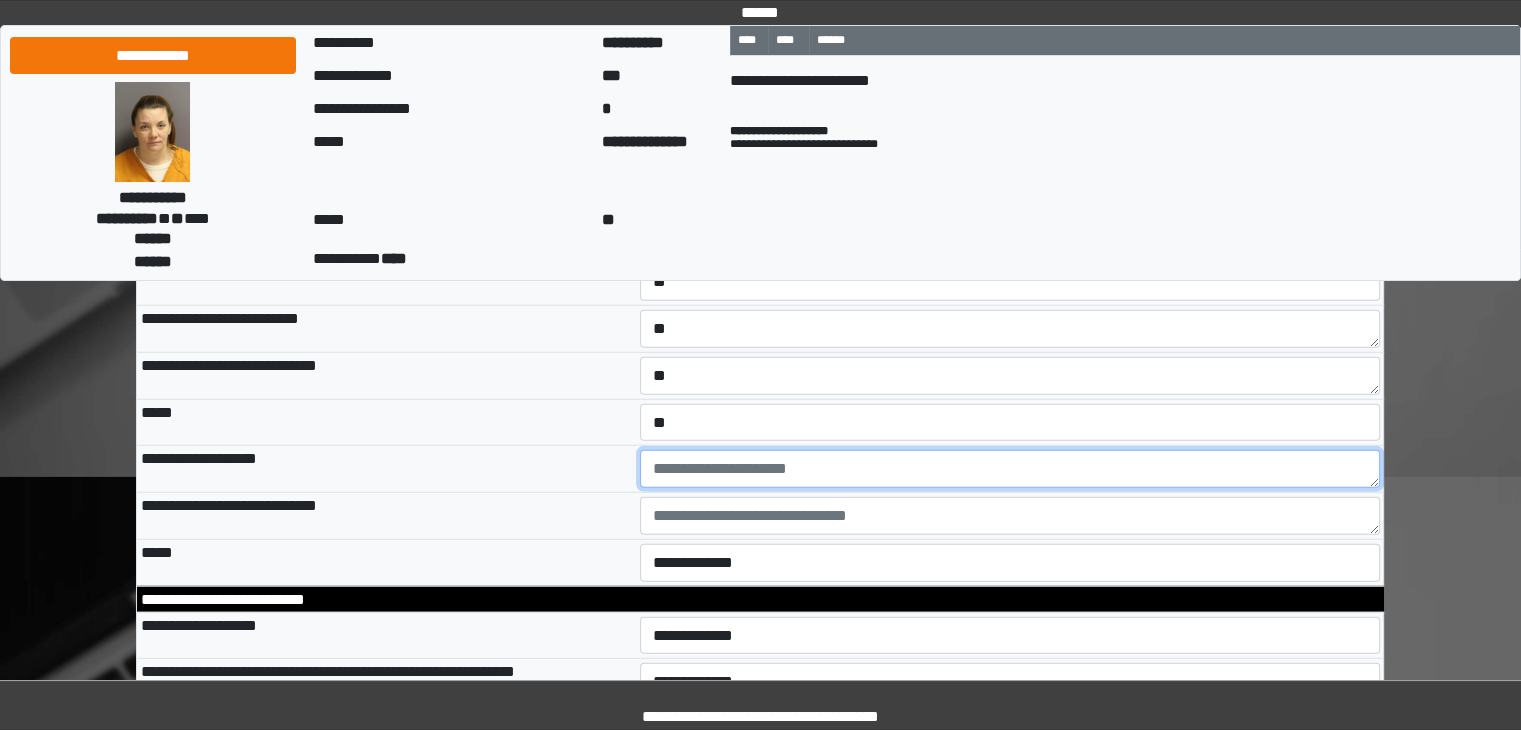 click at bounding box center (1010, 469) 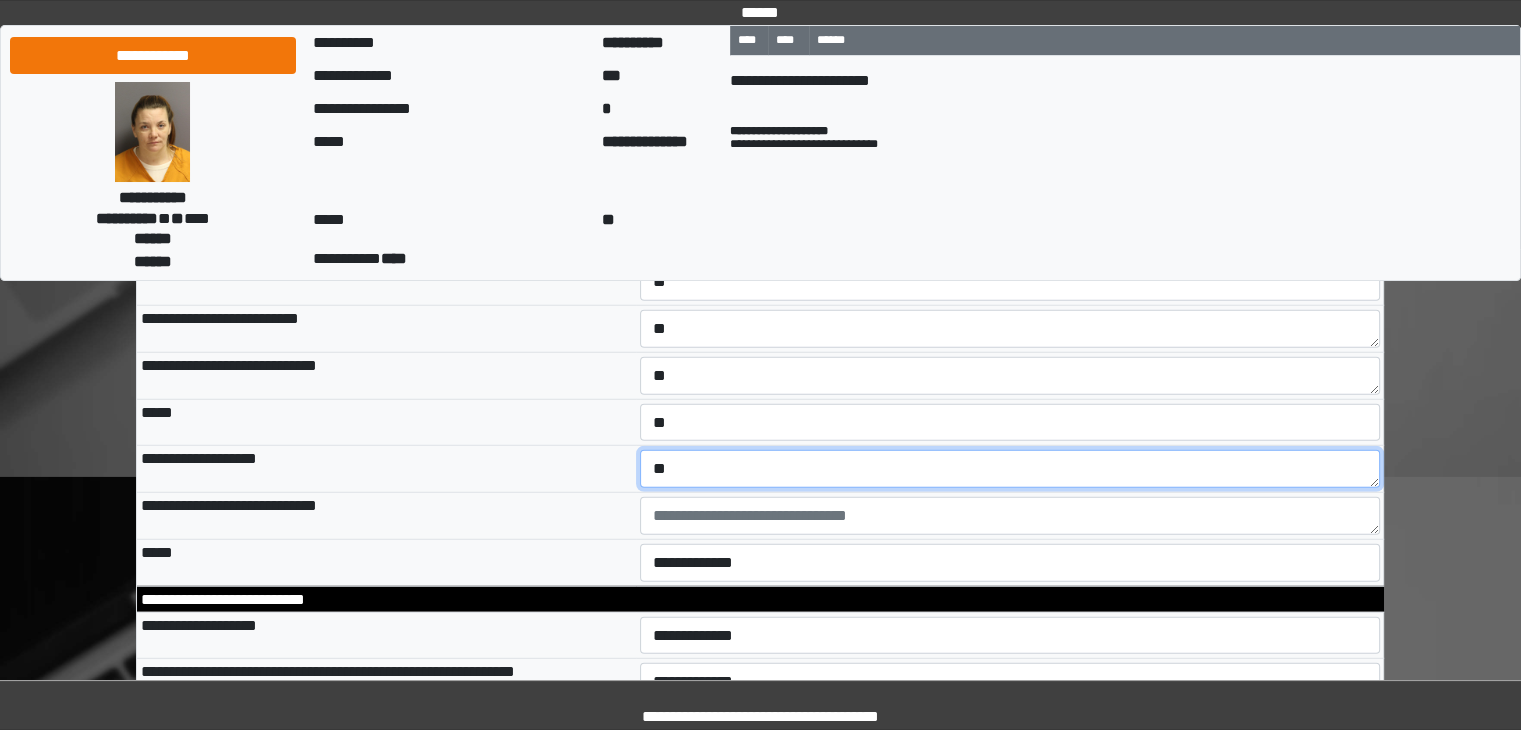 type on "**" 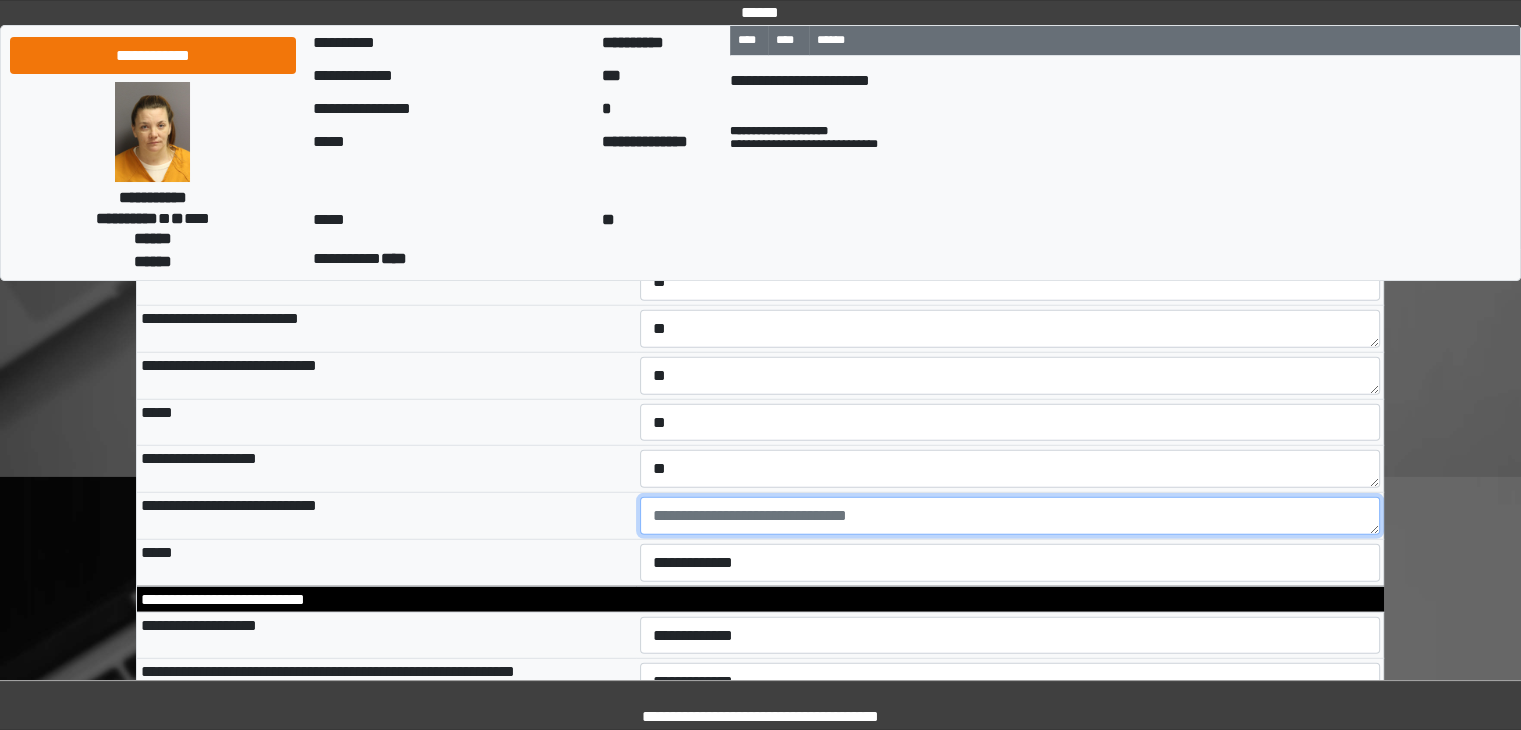 click at bounding box center (1010, 516) 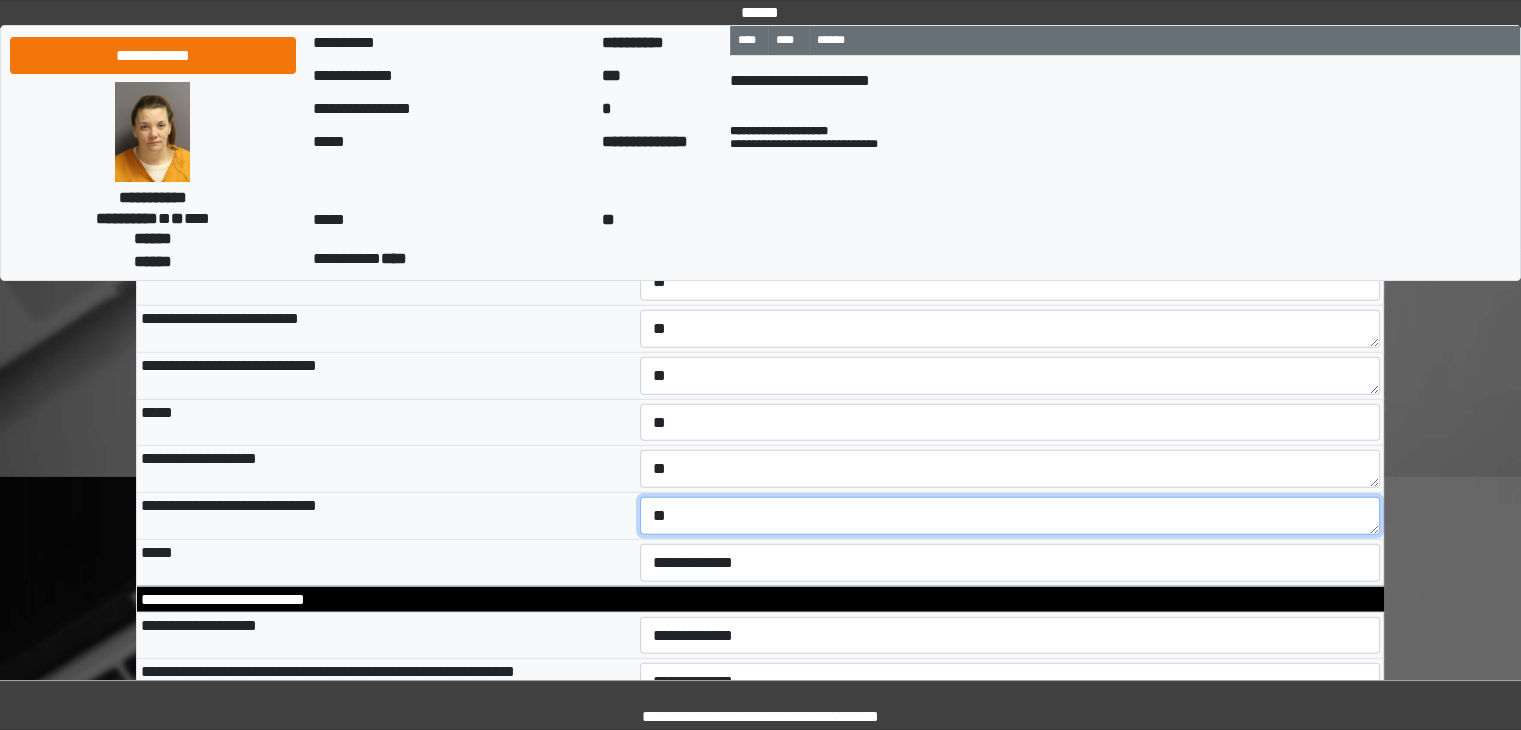 type on "**" 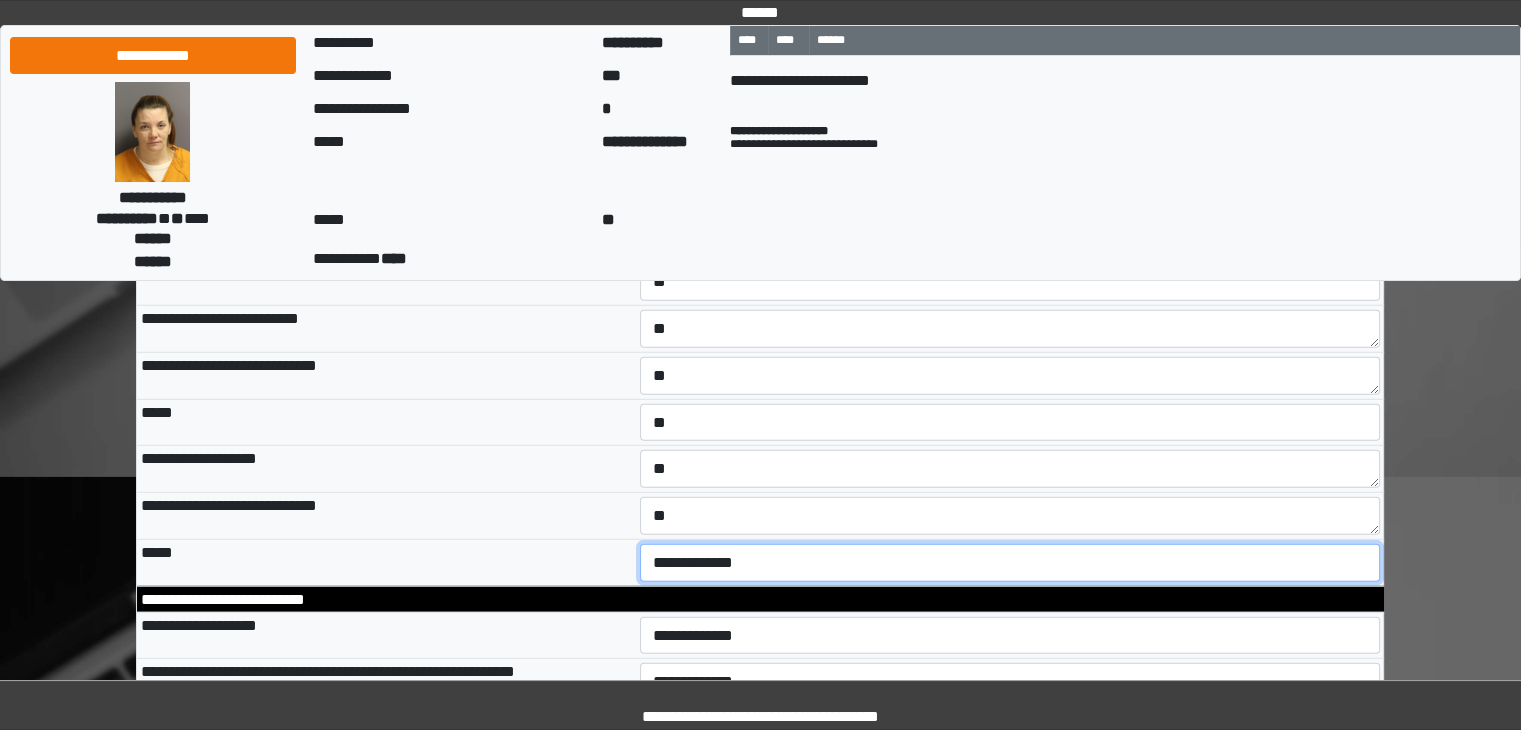 click on "**********" at bounding box center (1010, 563) 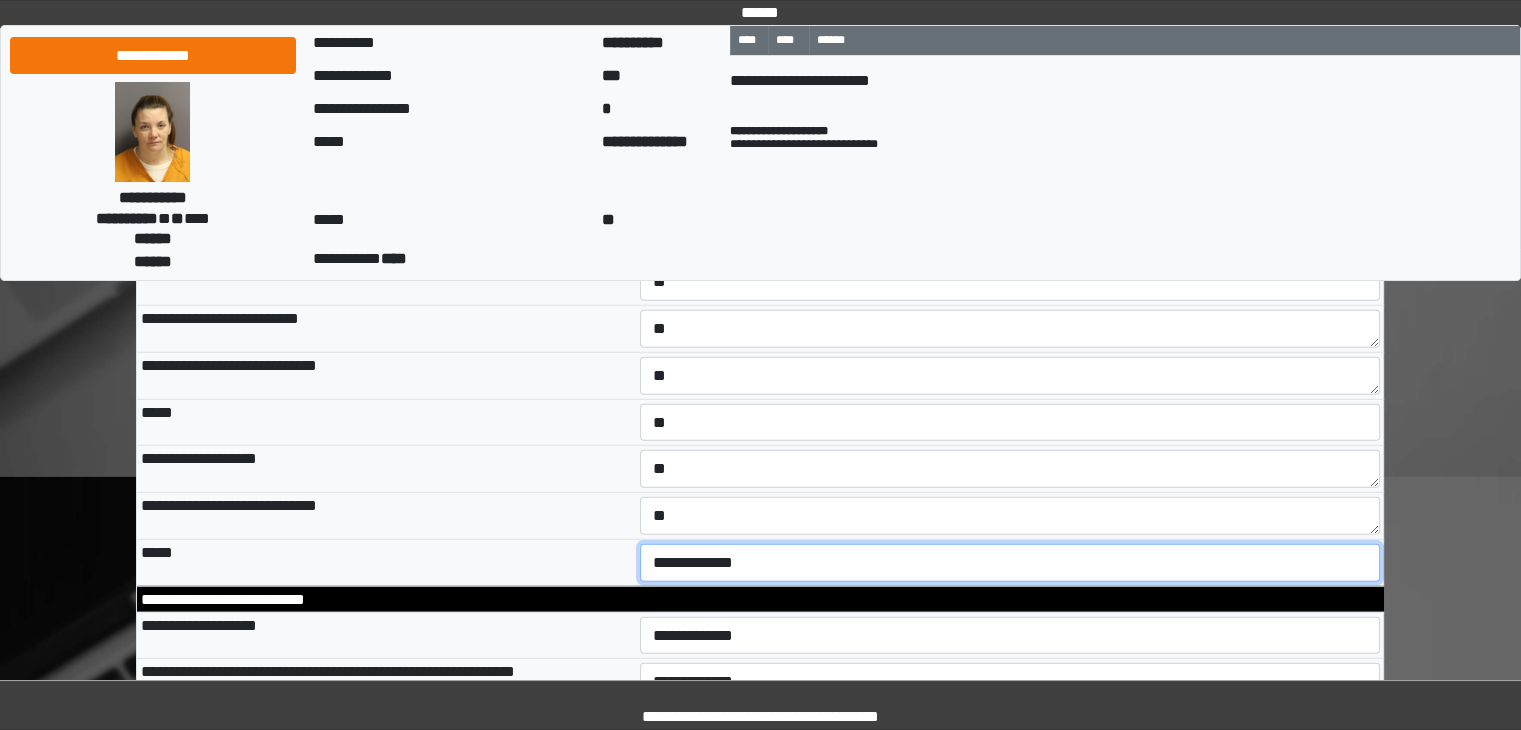 select on "*" 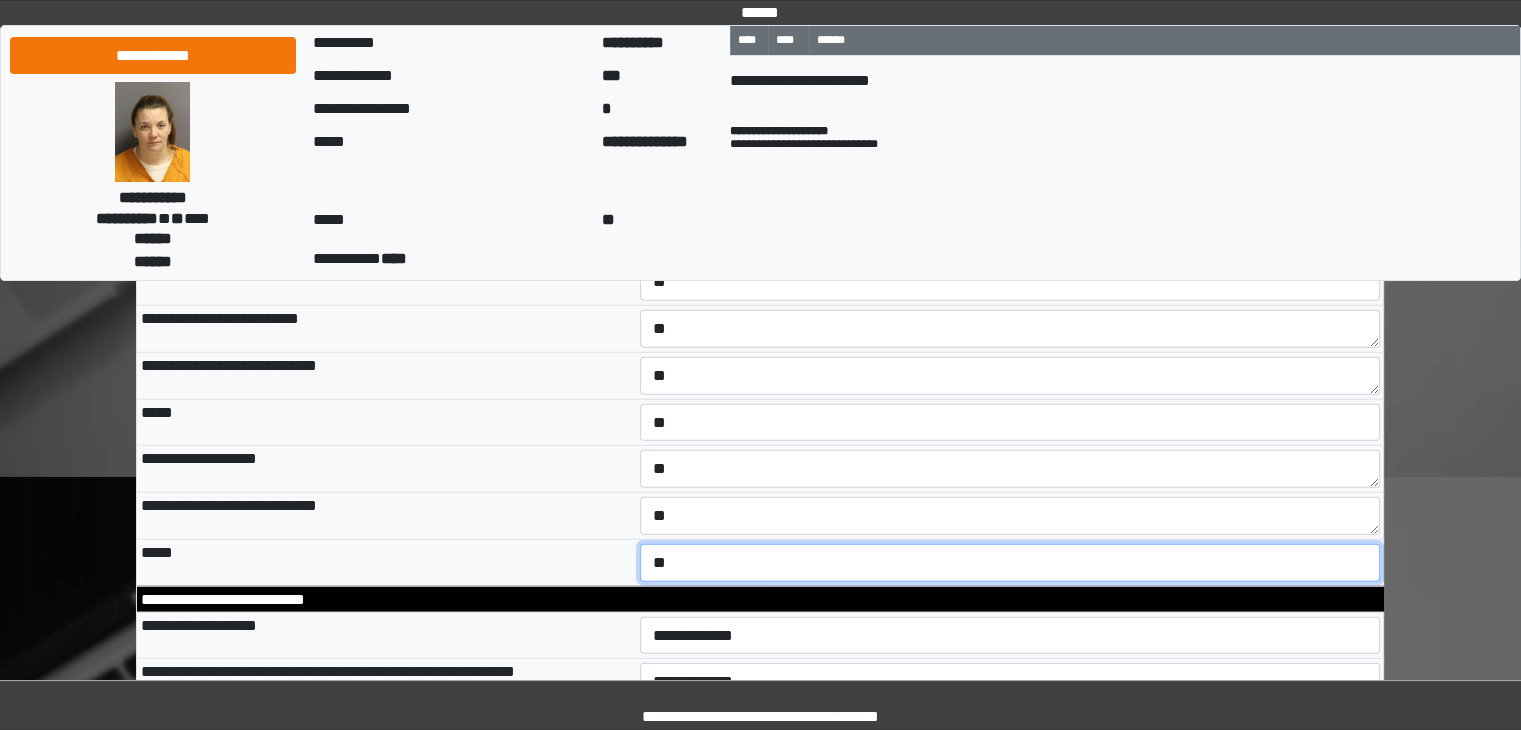 click on "**********" at bounding box center [1010, 563] 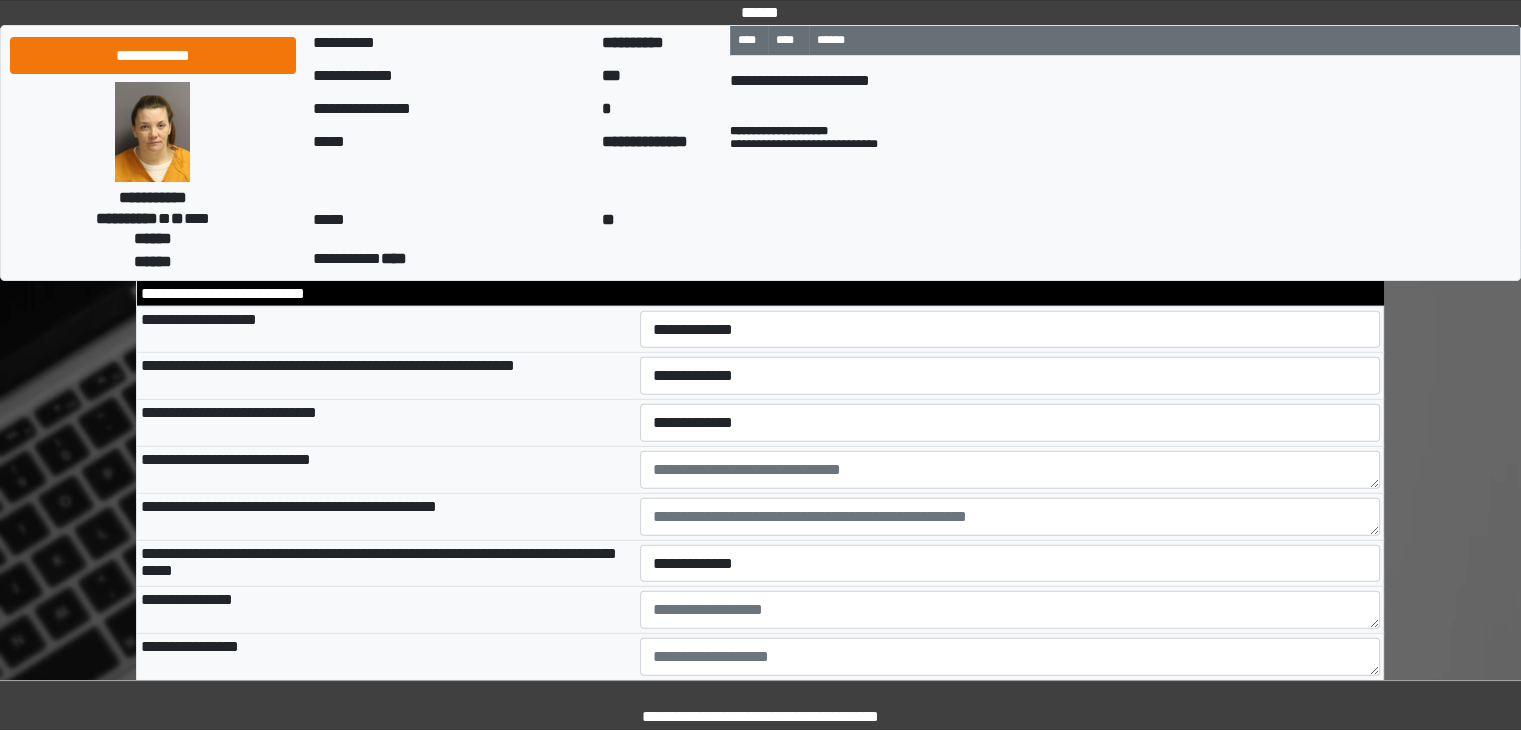 scroll, scrollTop: 5546, scrollLeft: 0, axis: vertical 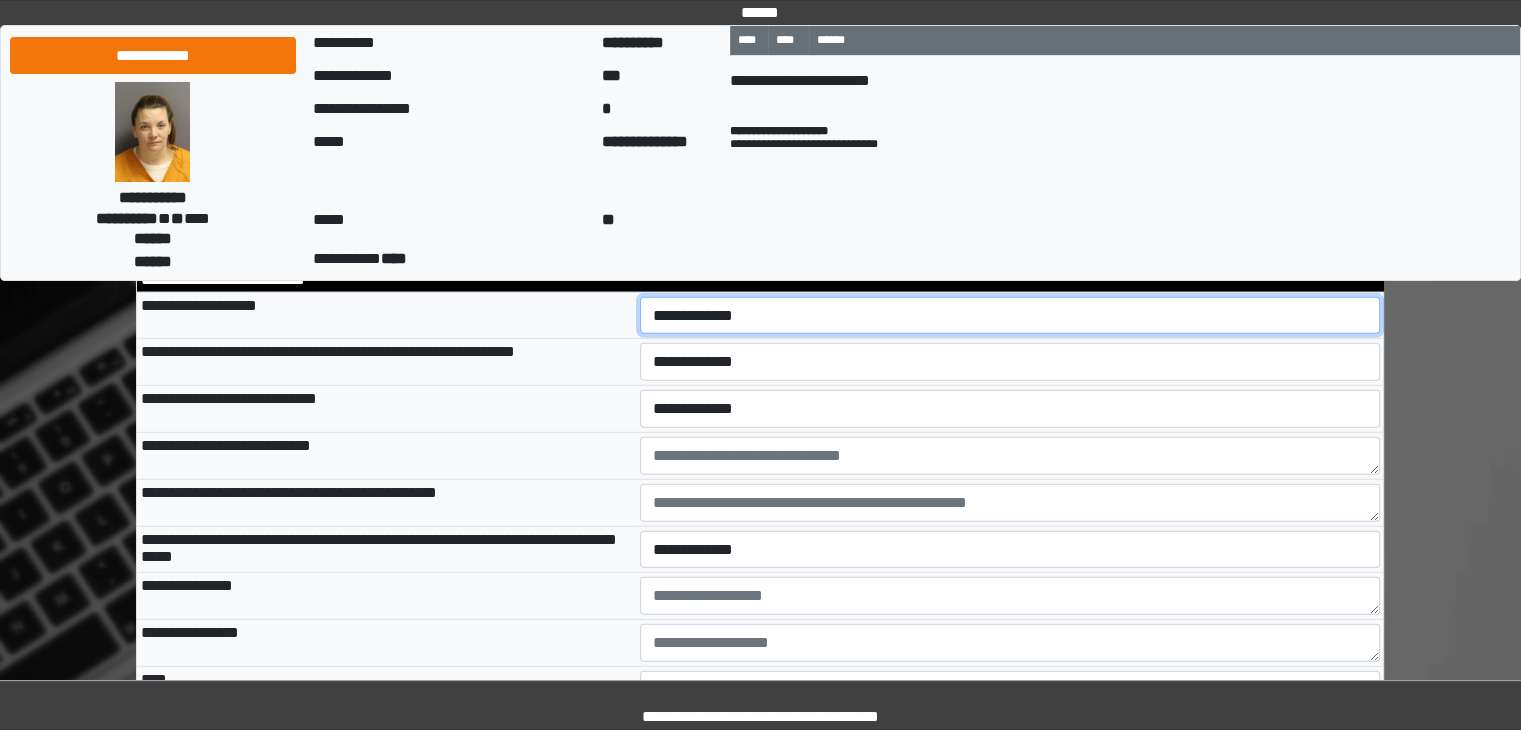click on "**********" at bounding box center [1010, 316] 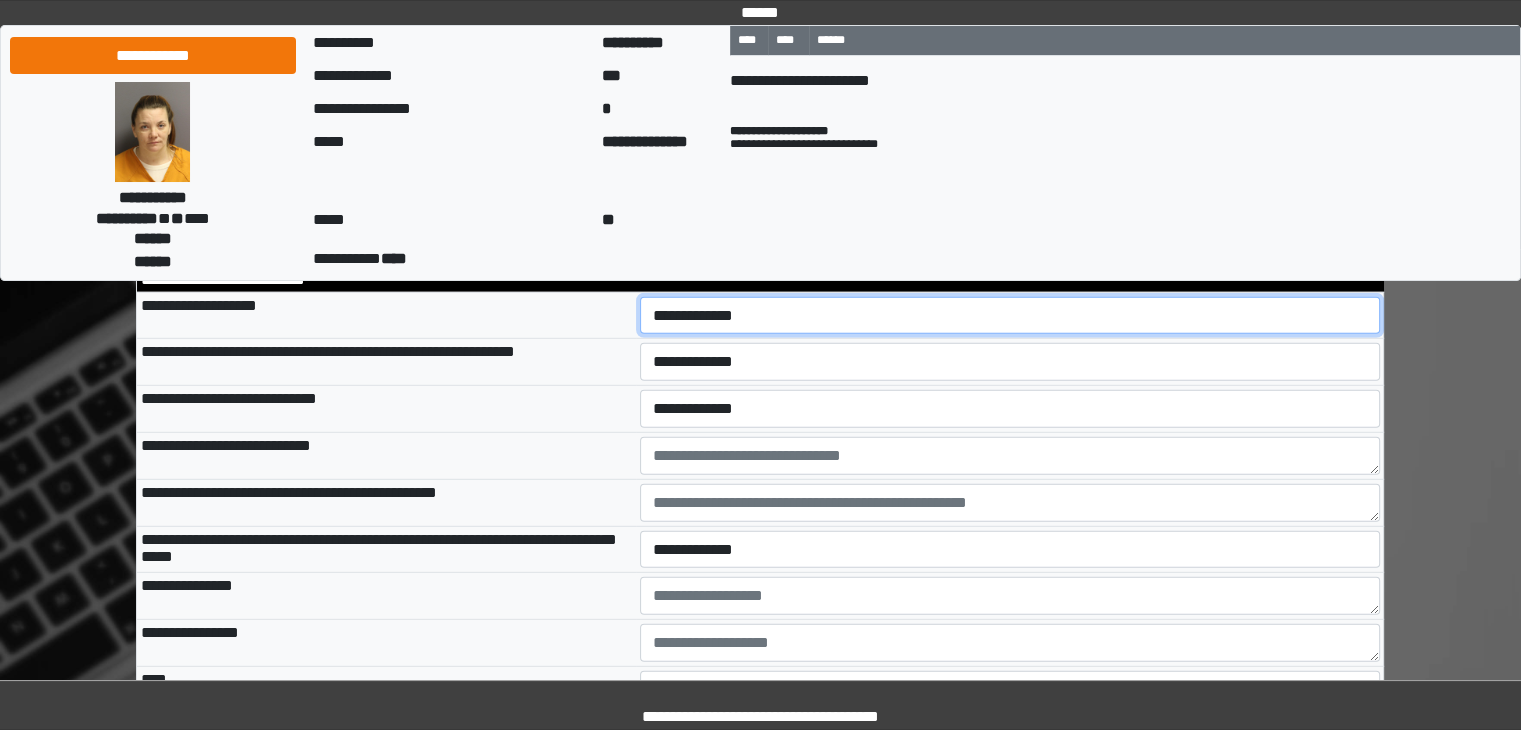 select on "*" 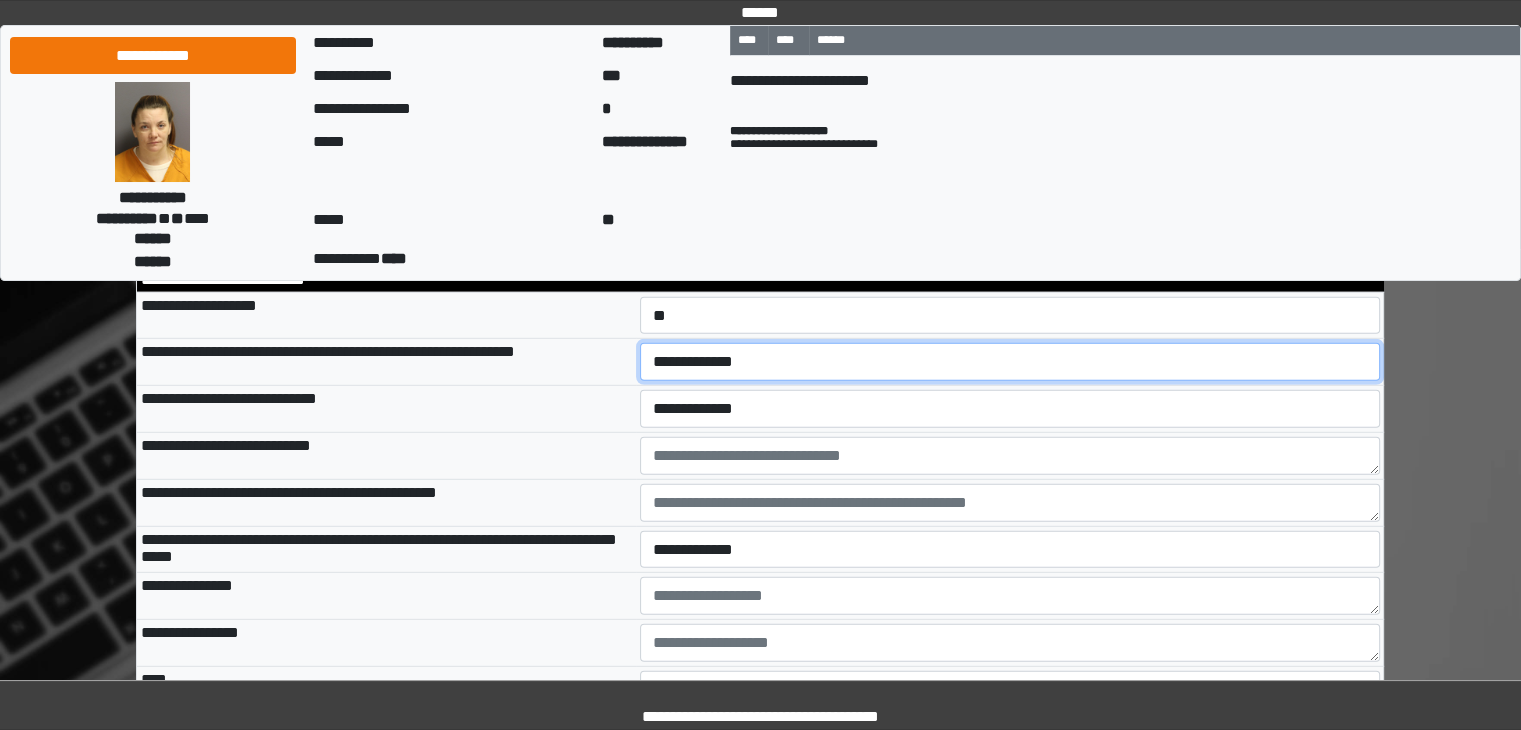 click on "**********" at bounding box center (1010, 362) 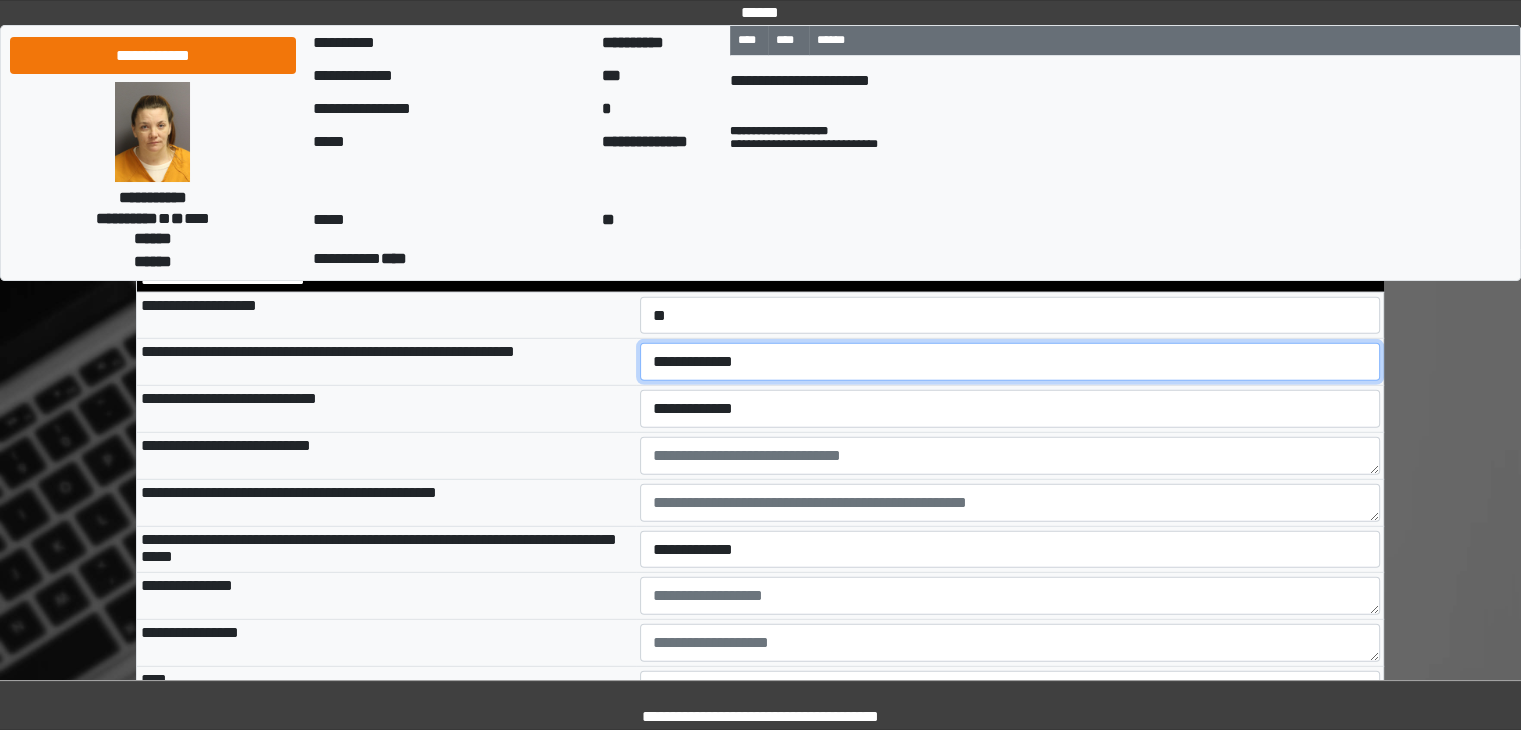 select on "*" 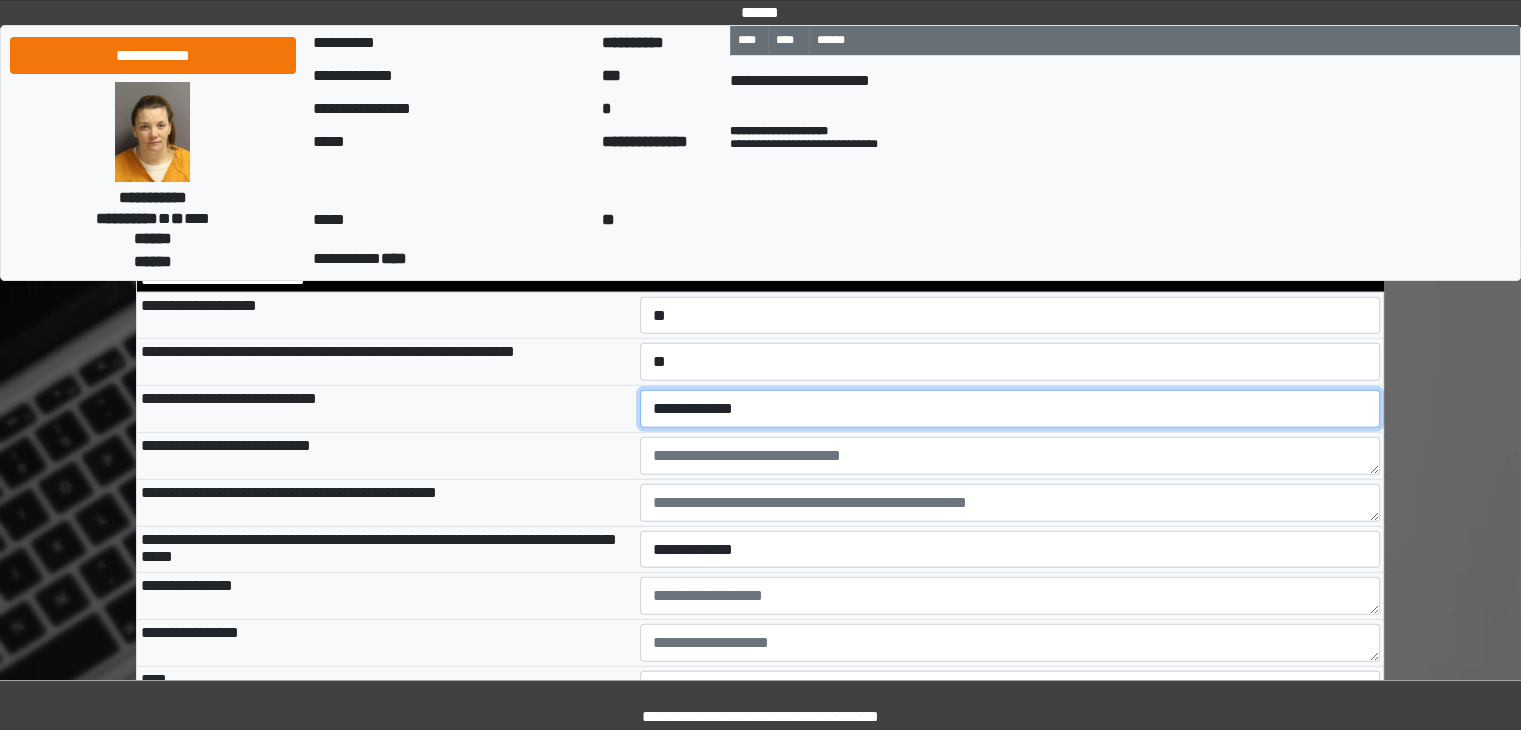 click on "**********" at bounding box center [1010, 409] 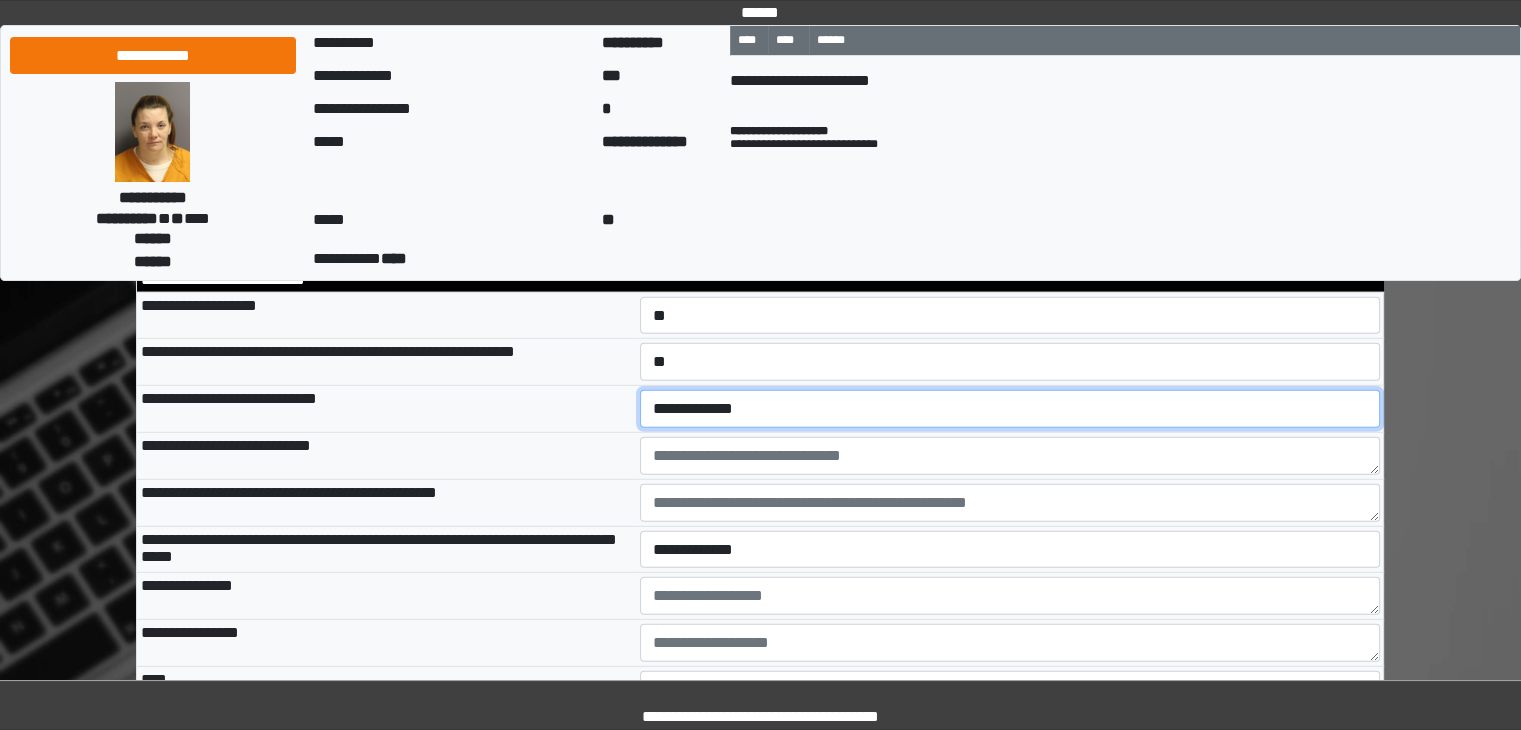 select on "*" 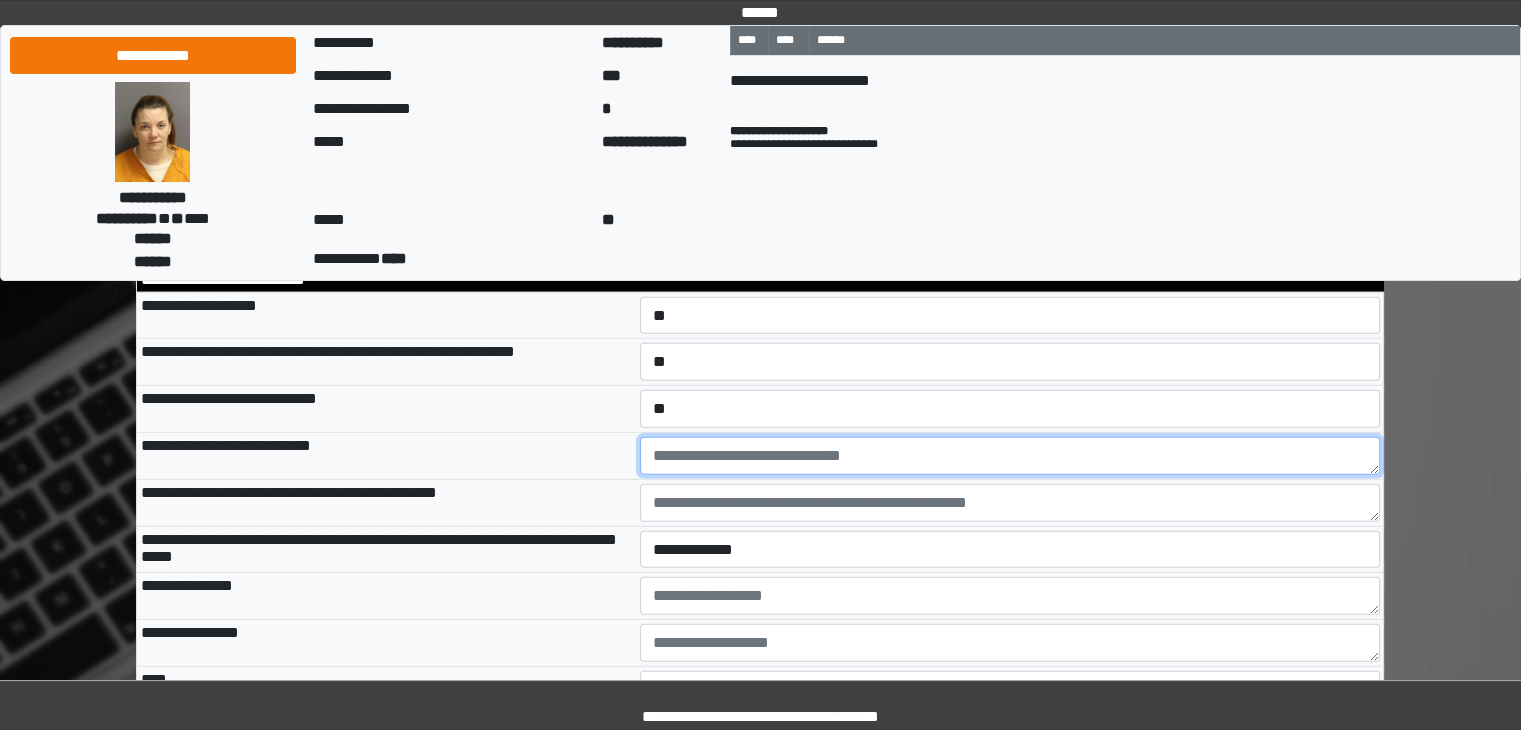 click at bounding box center [1010, 456] 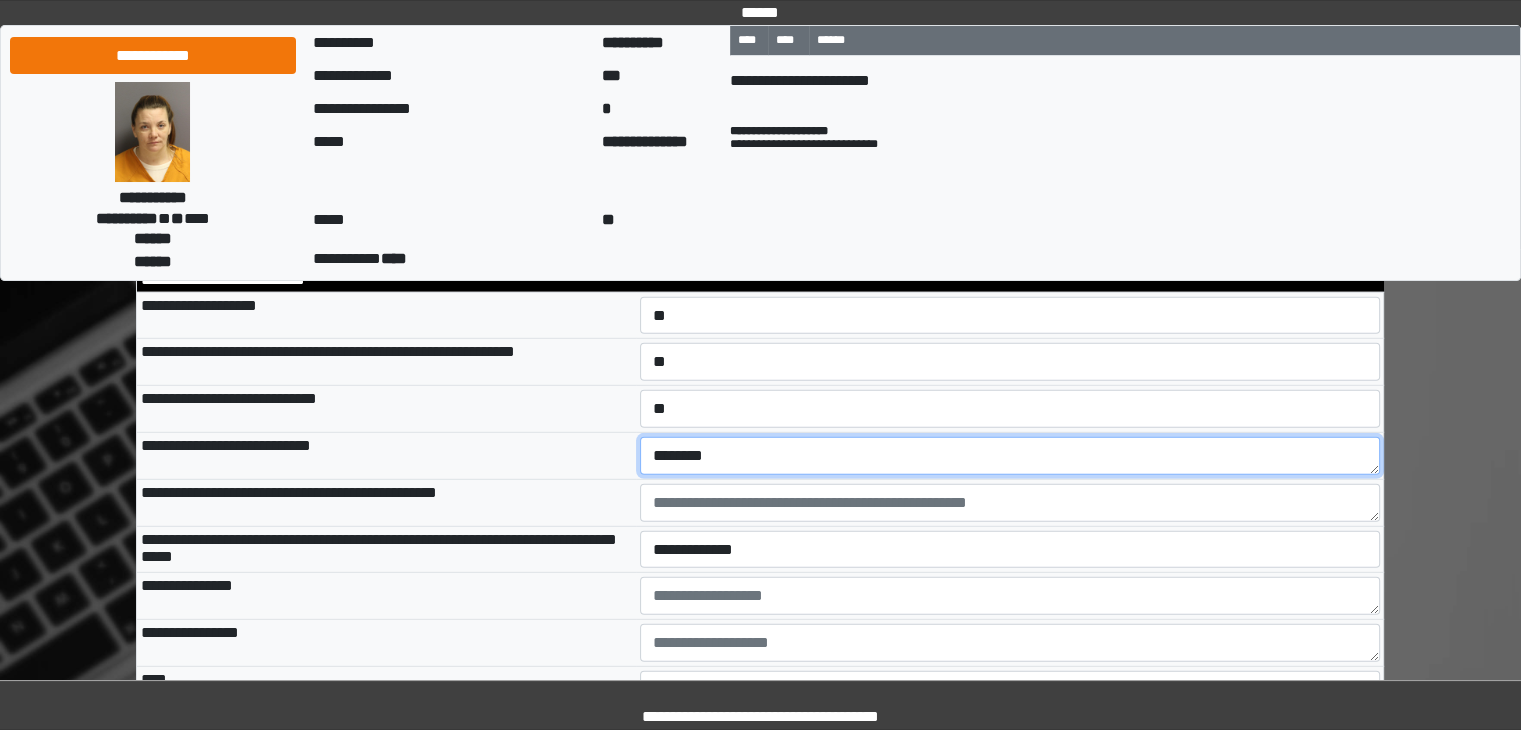 type on "********" 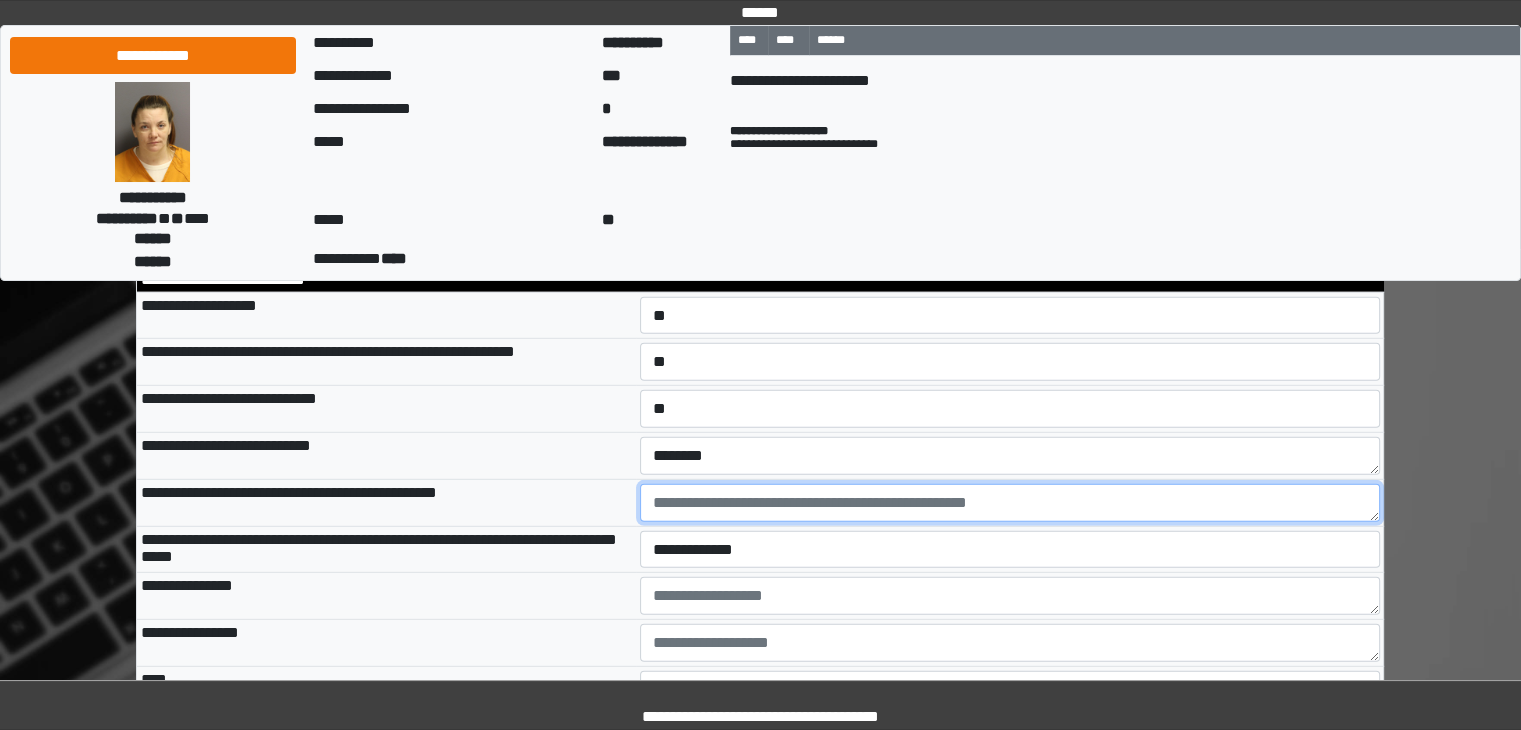 click at bounding box center [1010, 503] 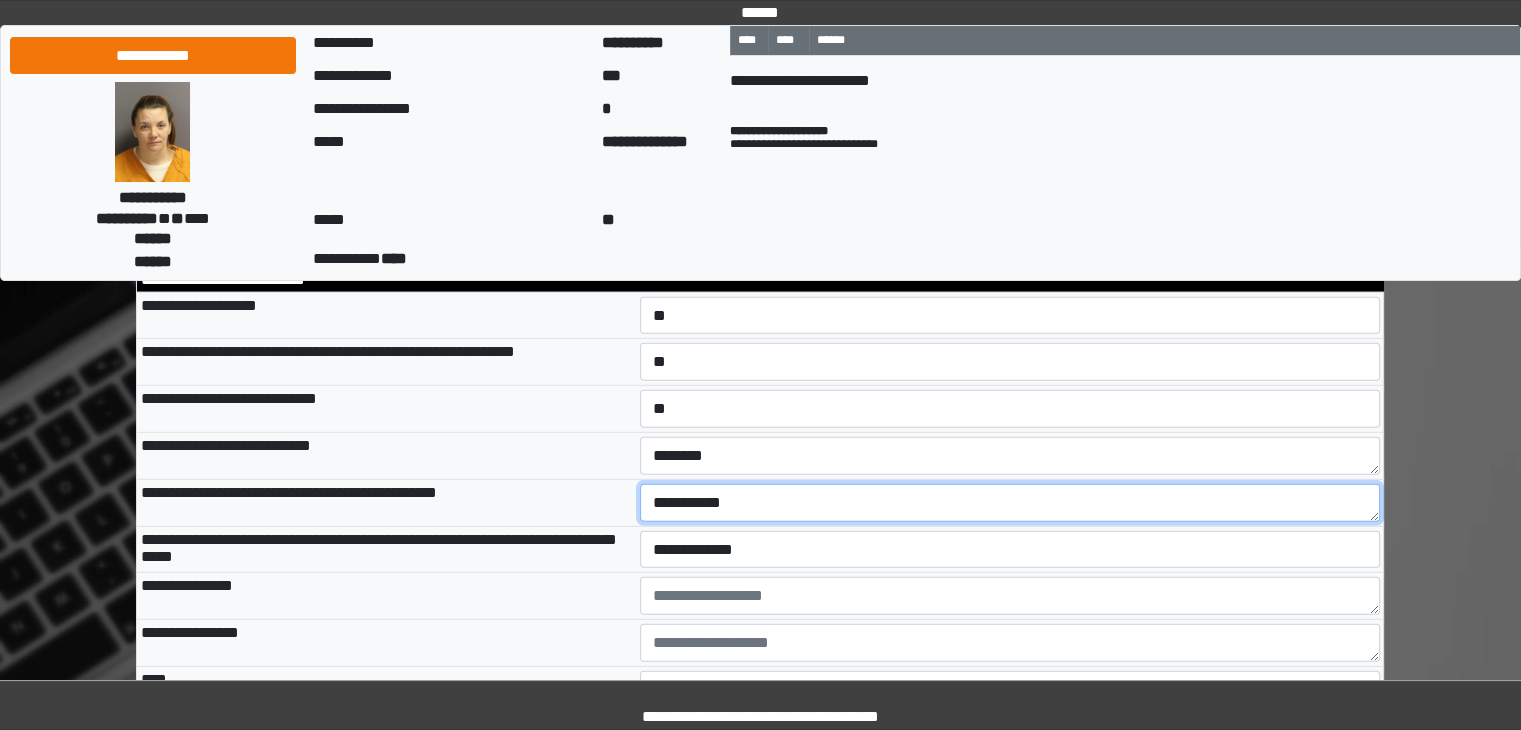 type on "**********" 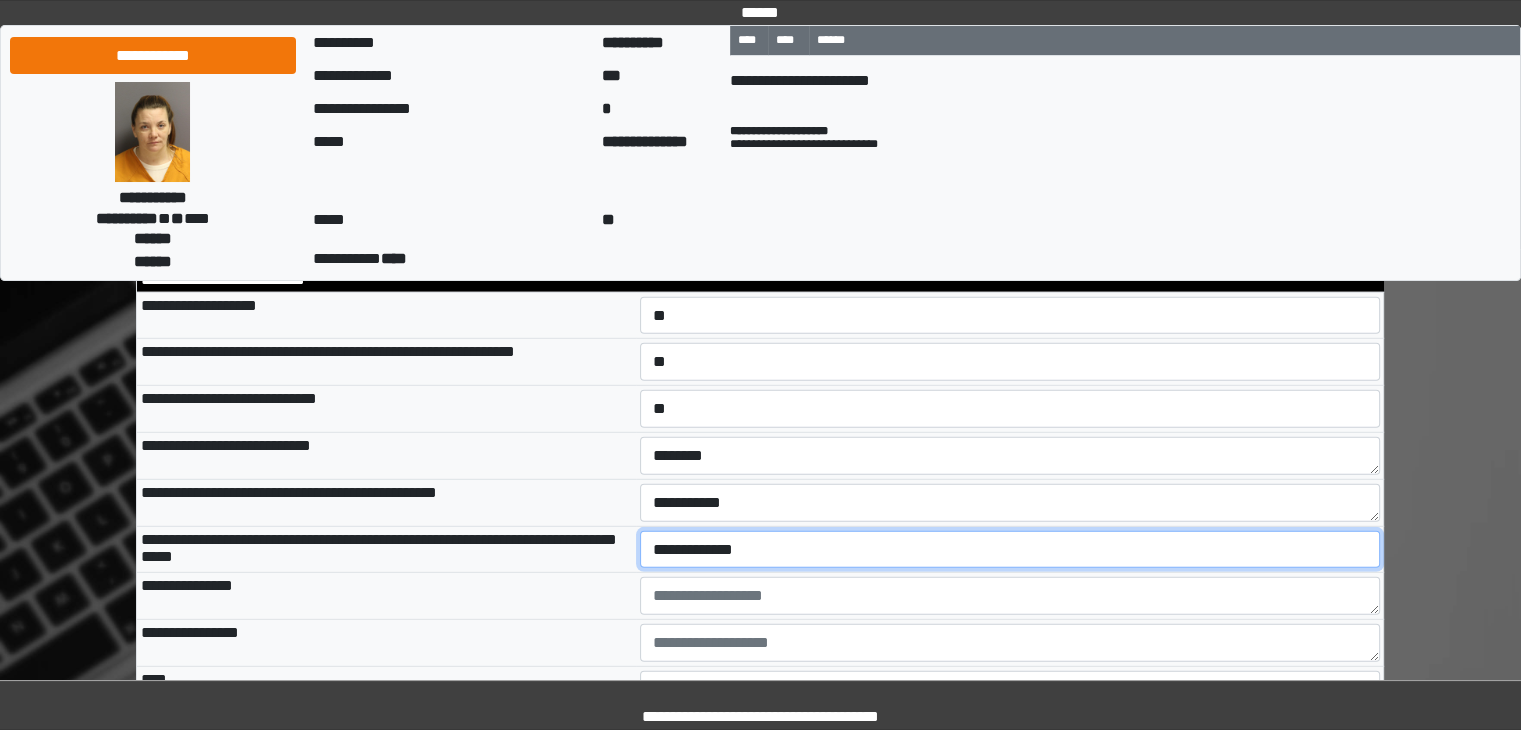 click on "**********" at bounding box center (1010, 550) 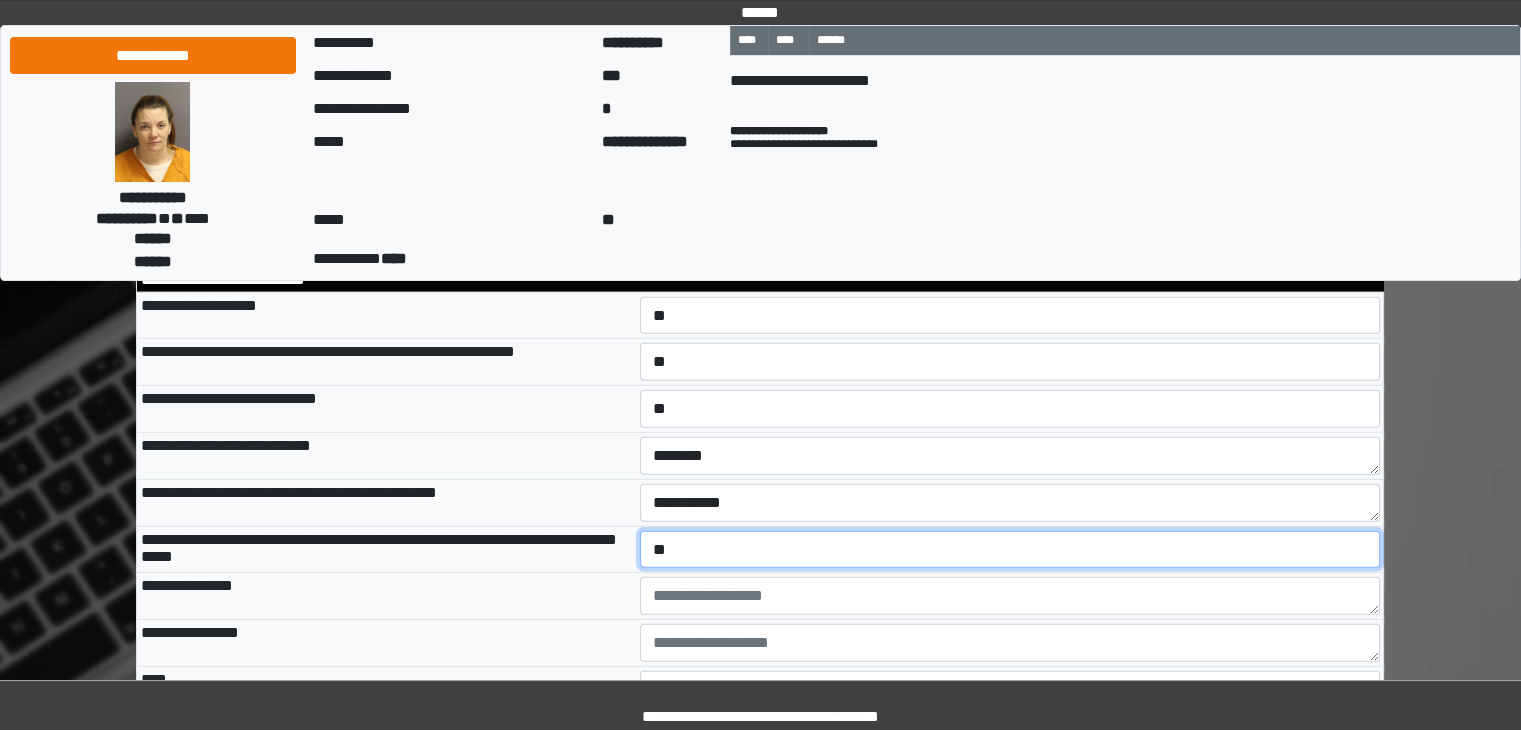 click on "**********" at bounding box center [1010, 550] 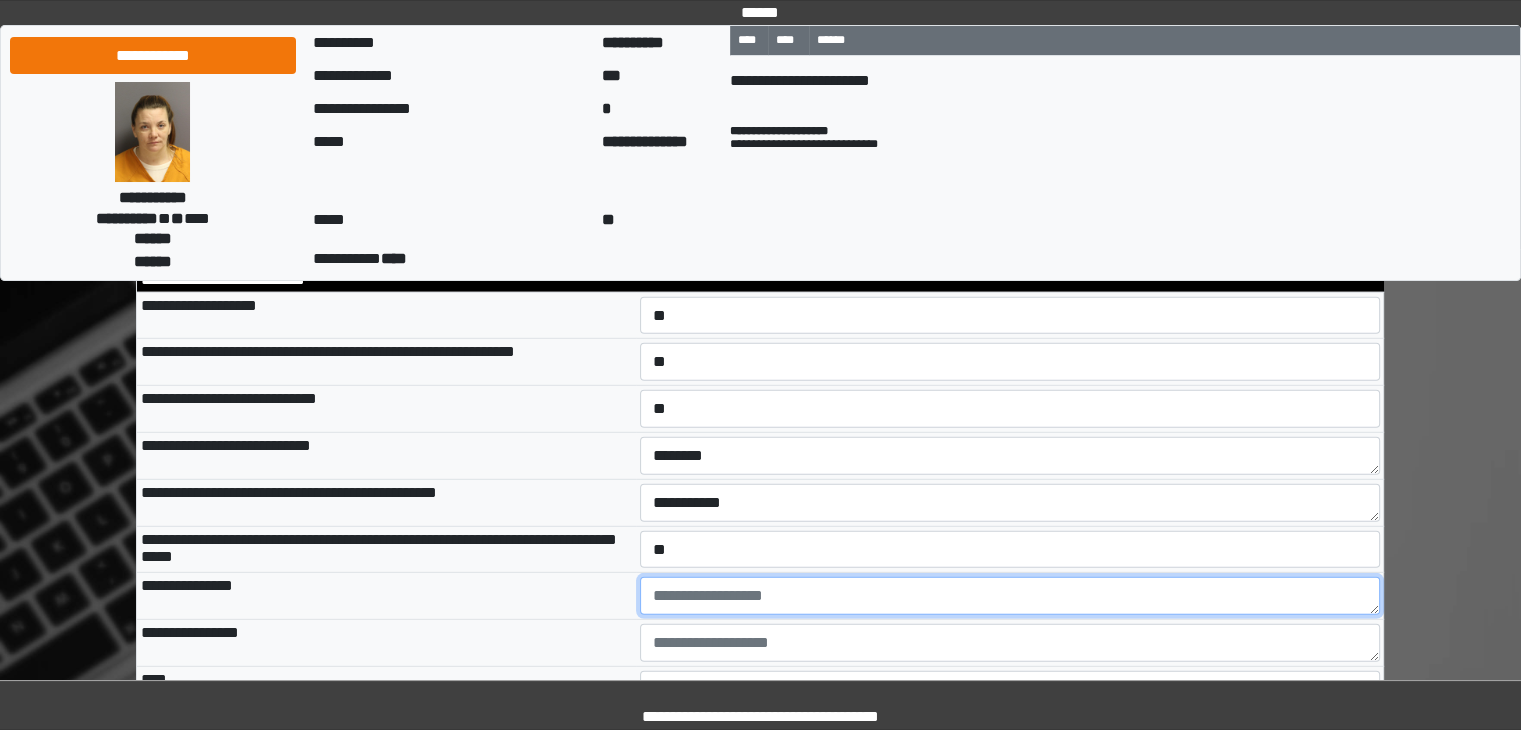 click at bounding box center [1010, 596] 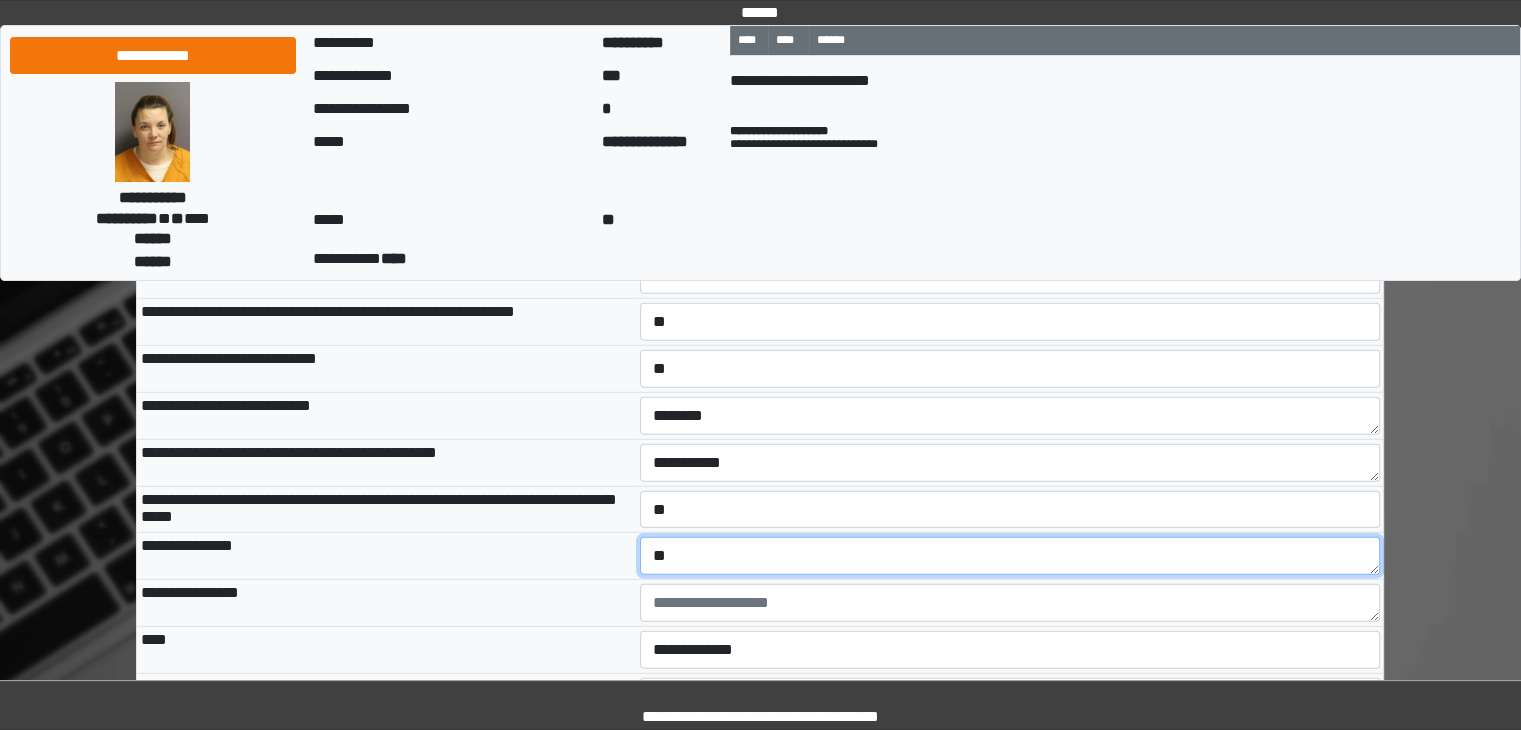 scroll, scrollTop: 5546, scrollLeft: 0, axis: vertical 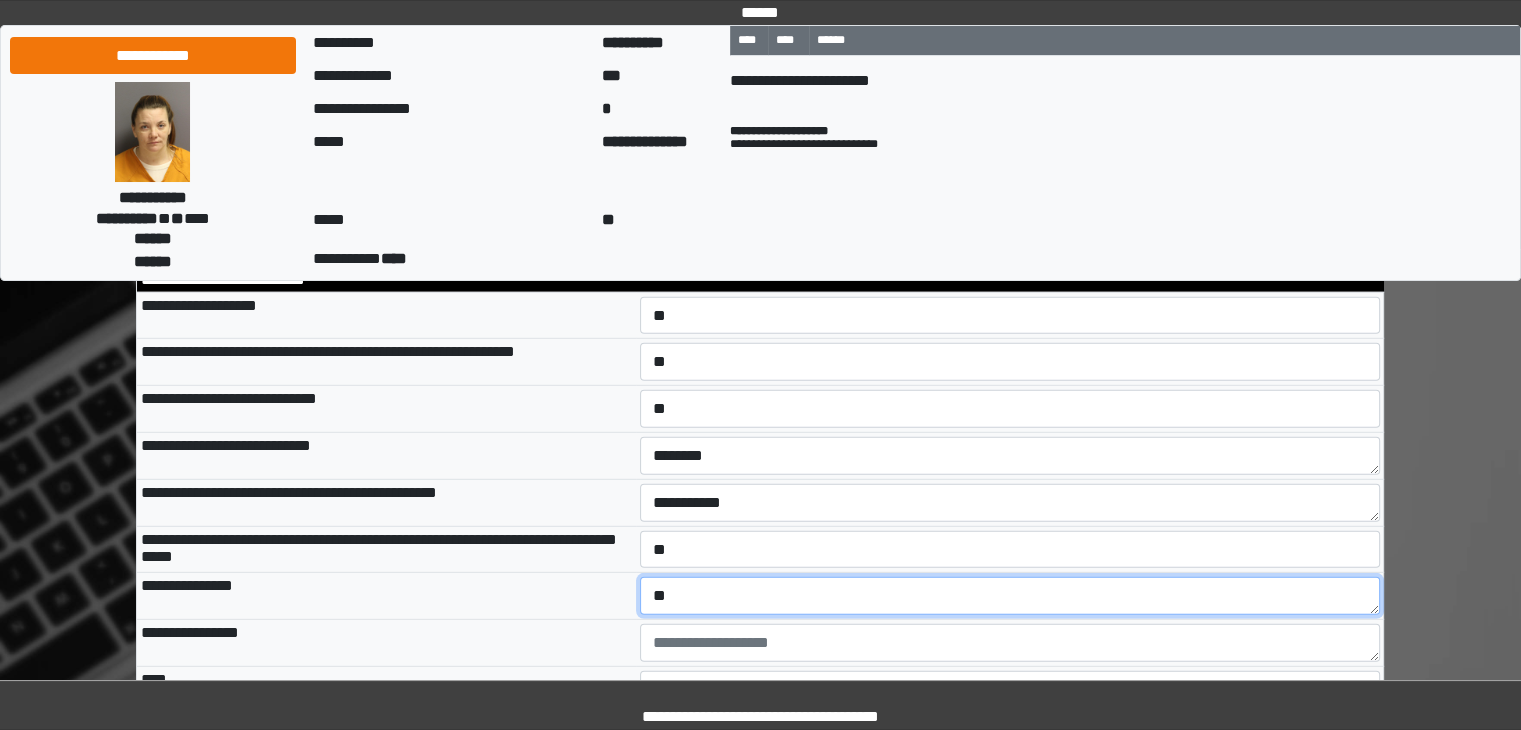 type on "**" 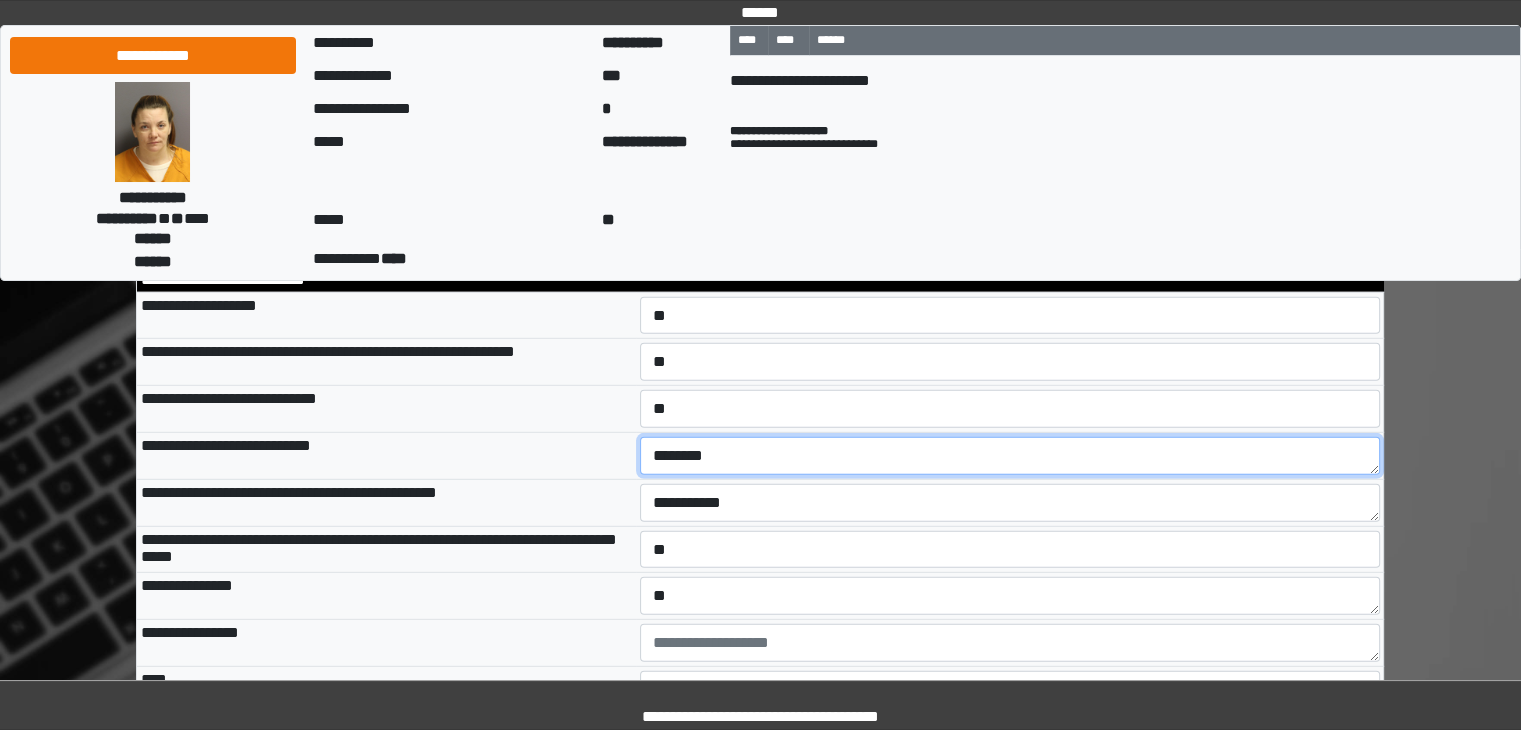 click on "********" at bounding box center (1010, 456) 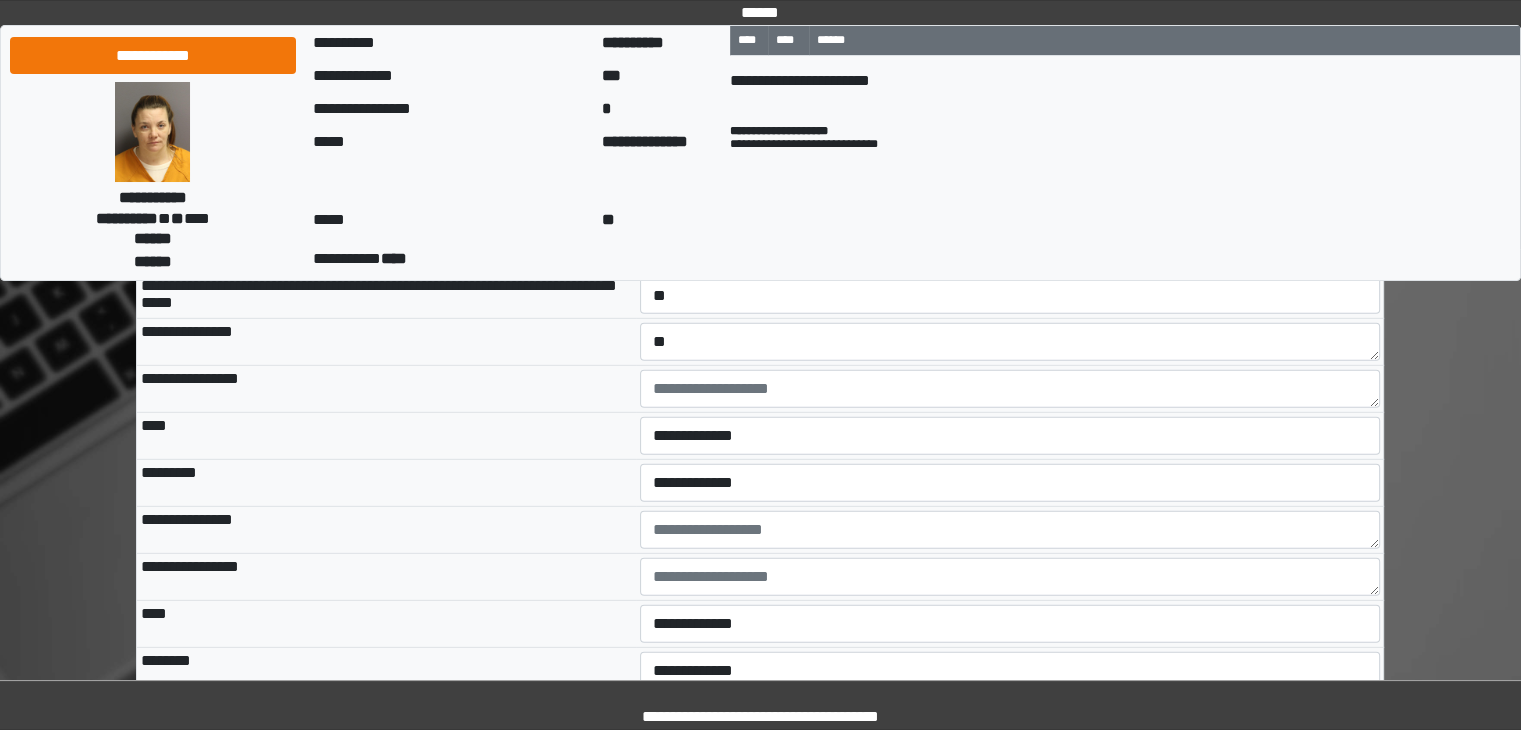 scroll, scrollTop: 5880, scrollLeft: 0, axis: vertical 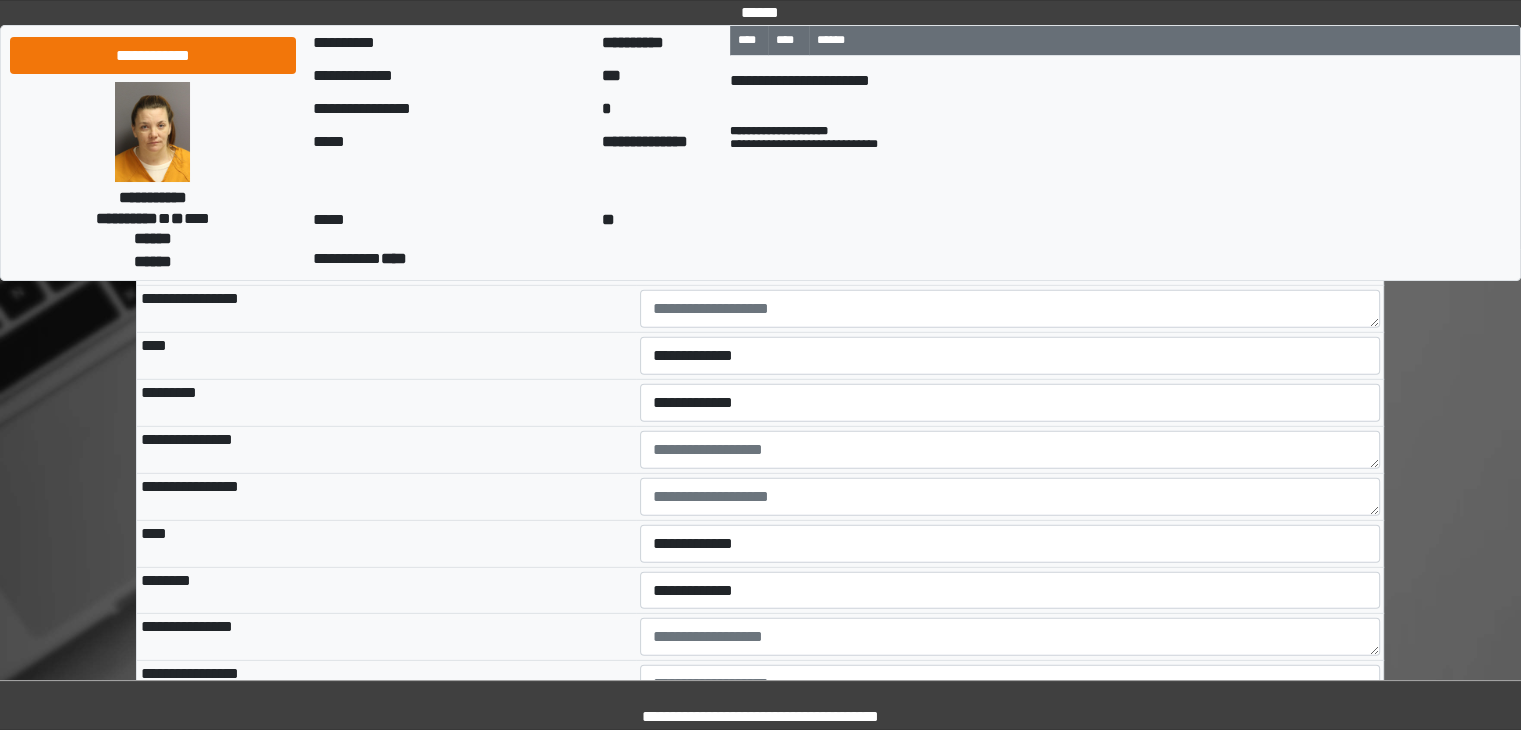 type on "**********" 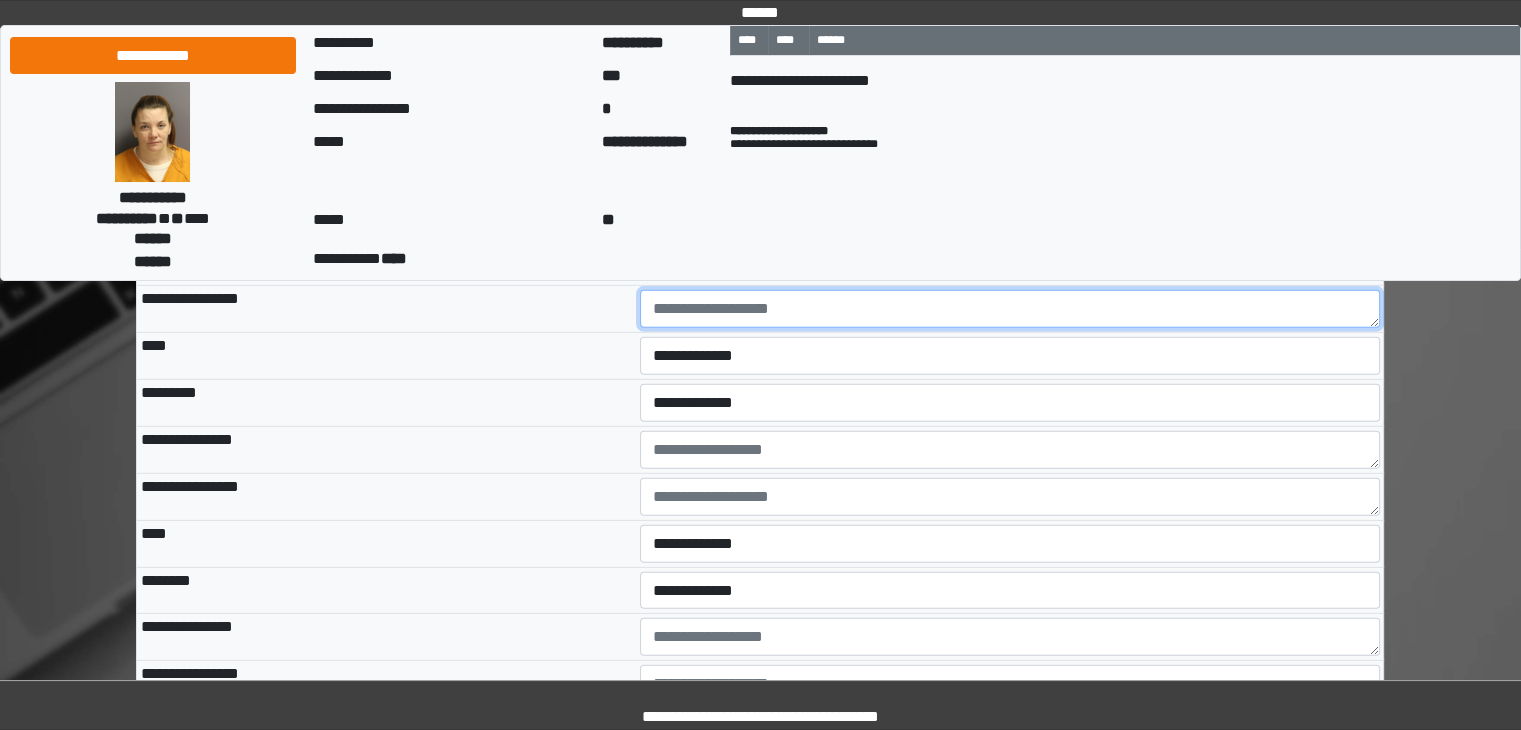 click at bounding box center [1010, 309] 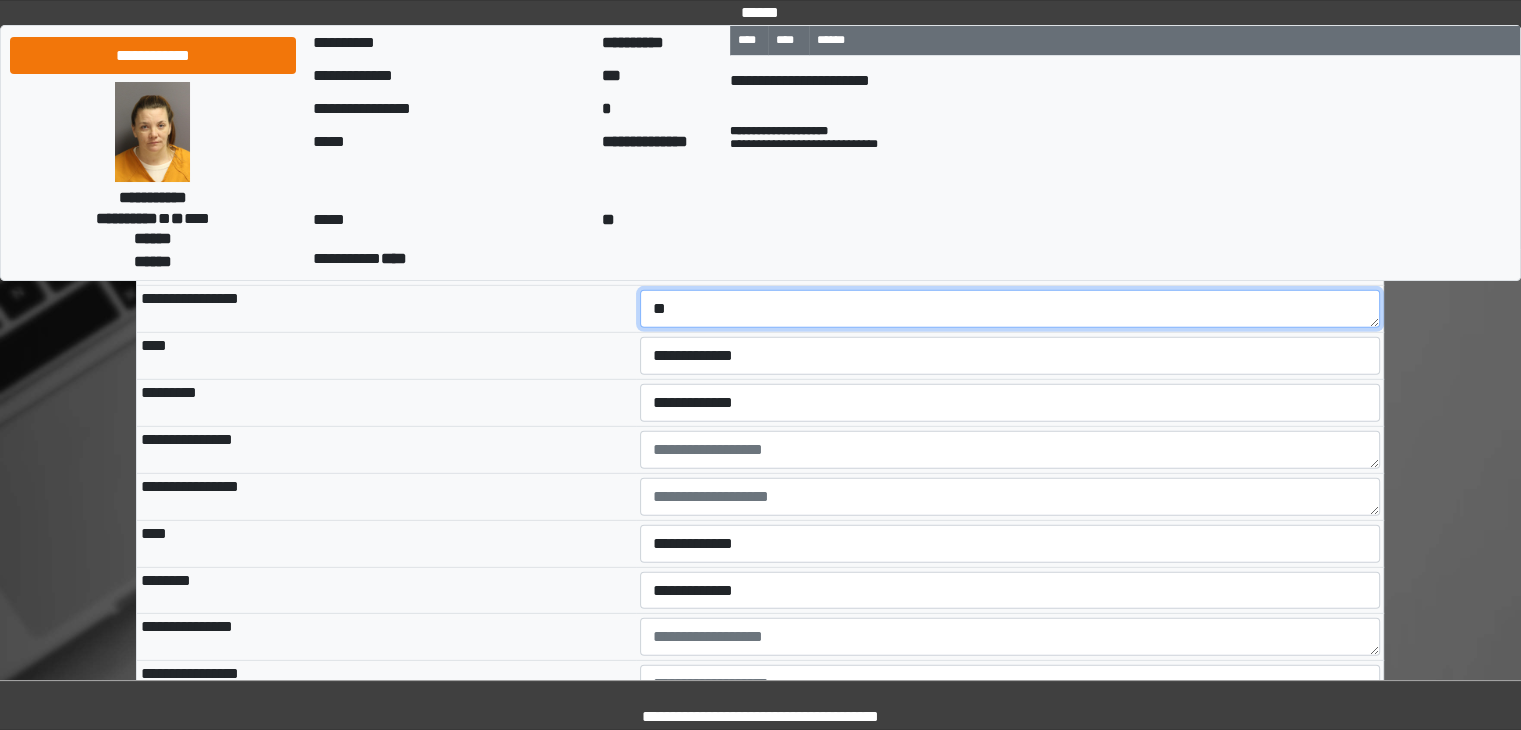type on "**" 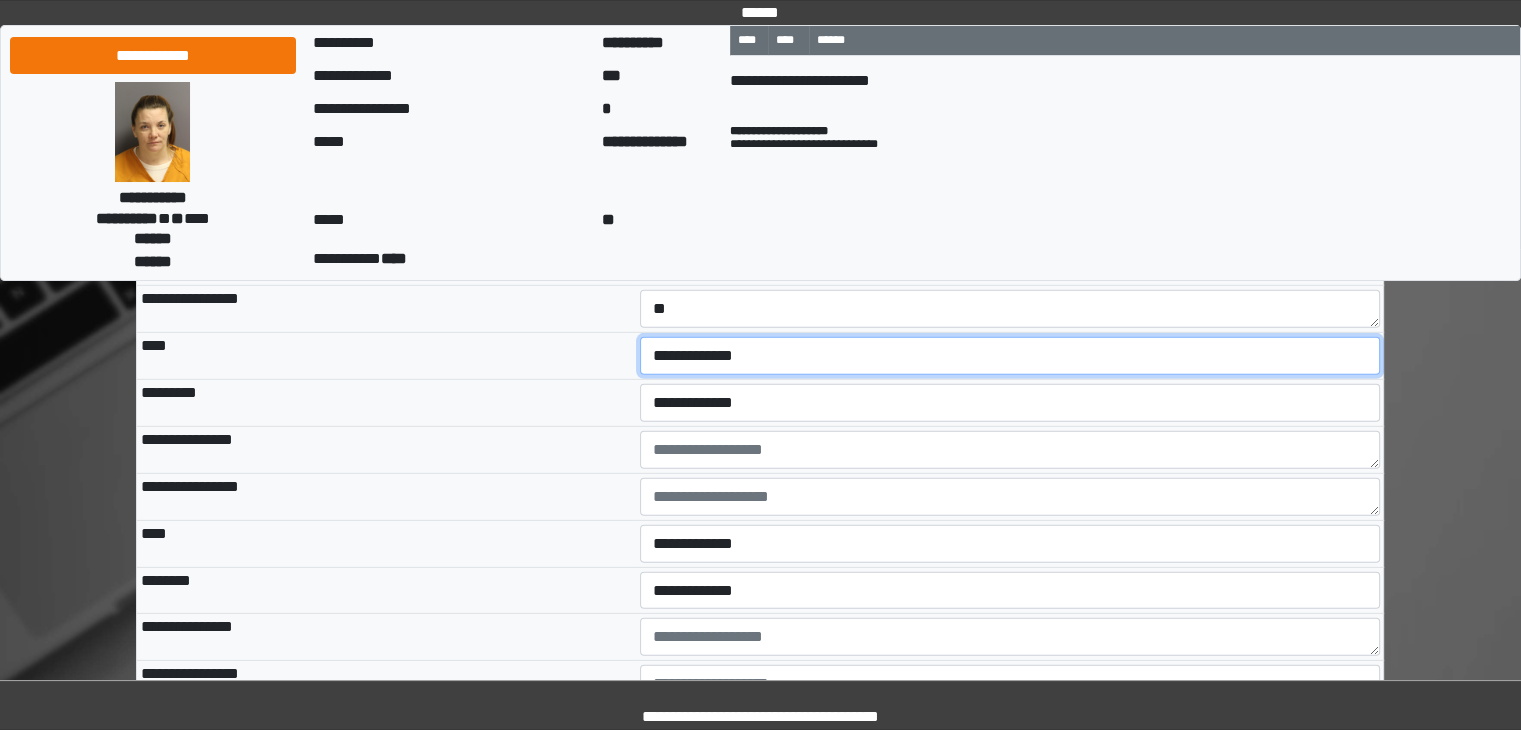 click on "**********" at bounding box center [1010, 356] 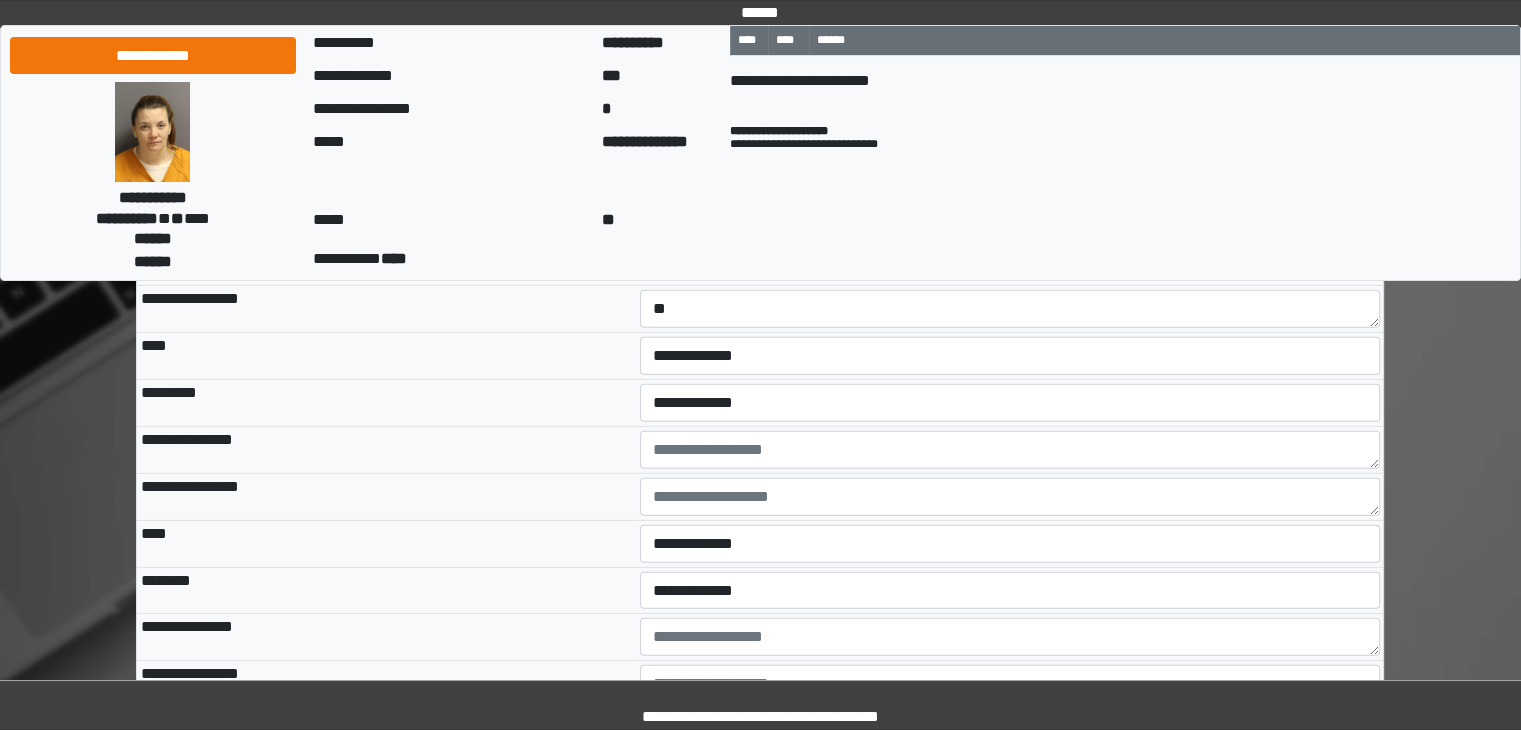 click on "*********" at bounding box center (386, 403) 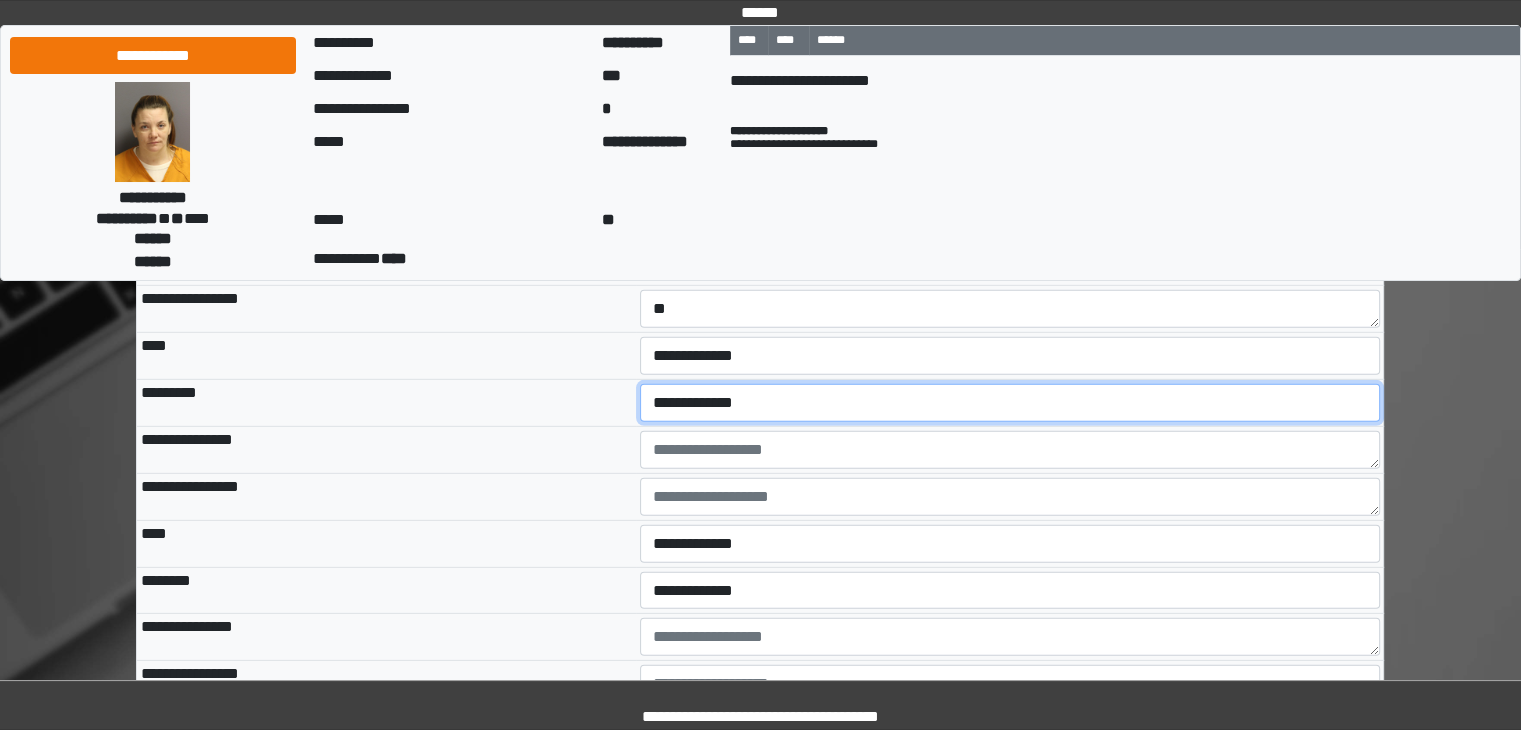 click on "**********" at bounding box center (1010, 403) 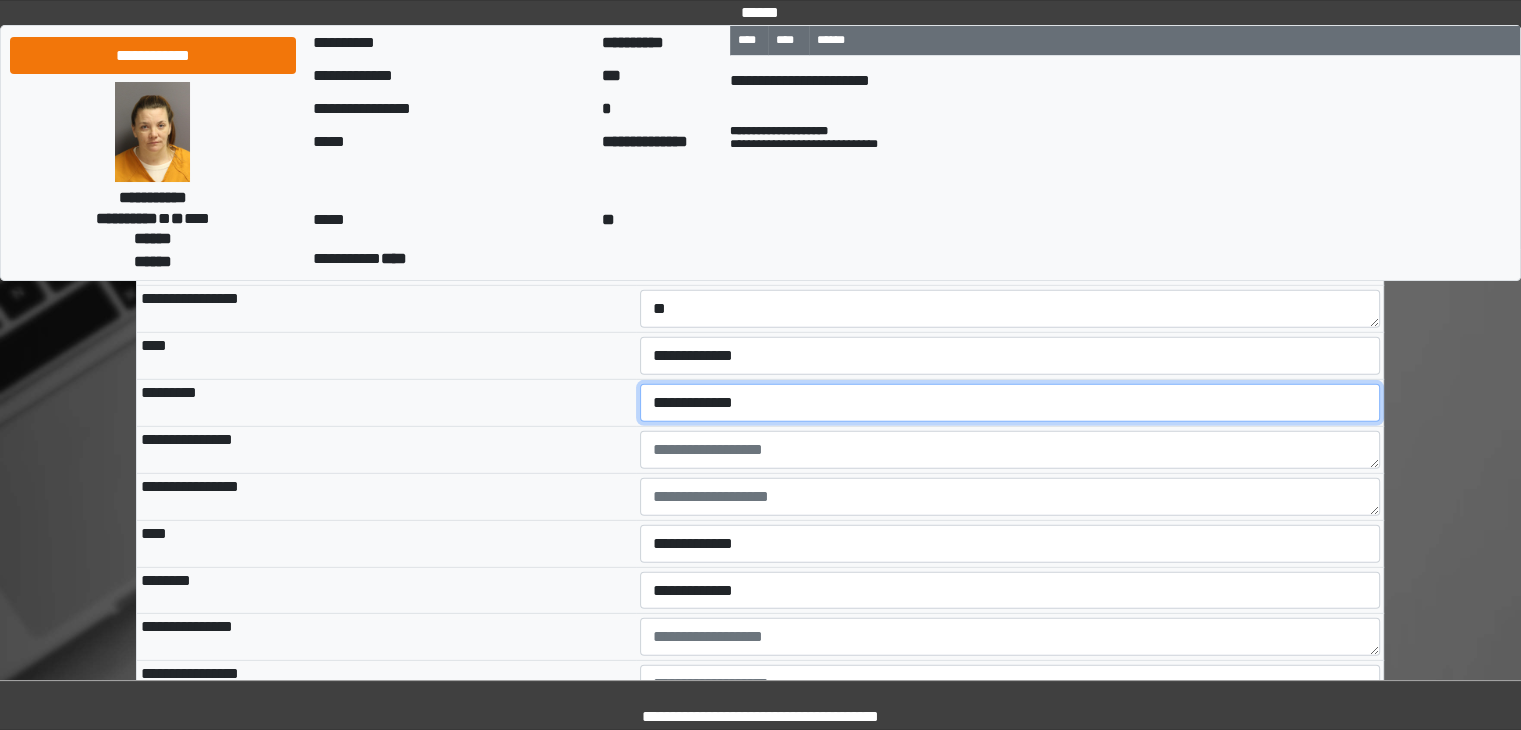 select on "*" 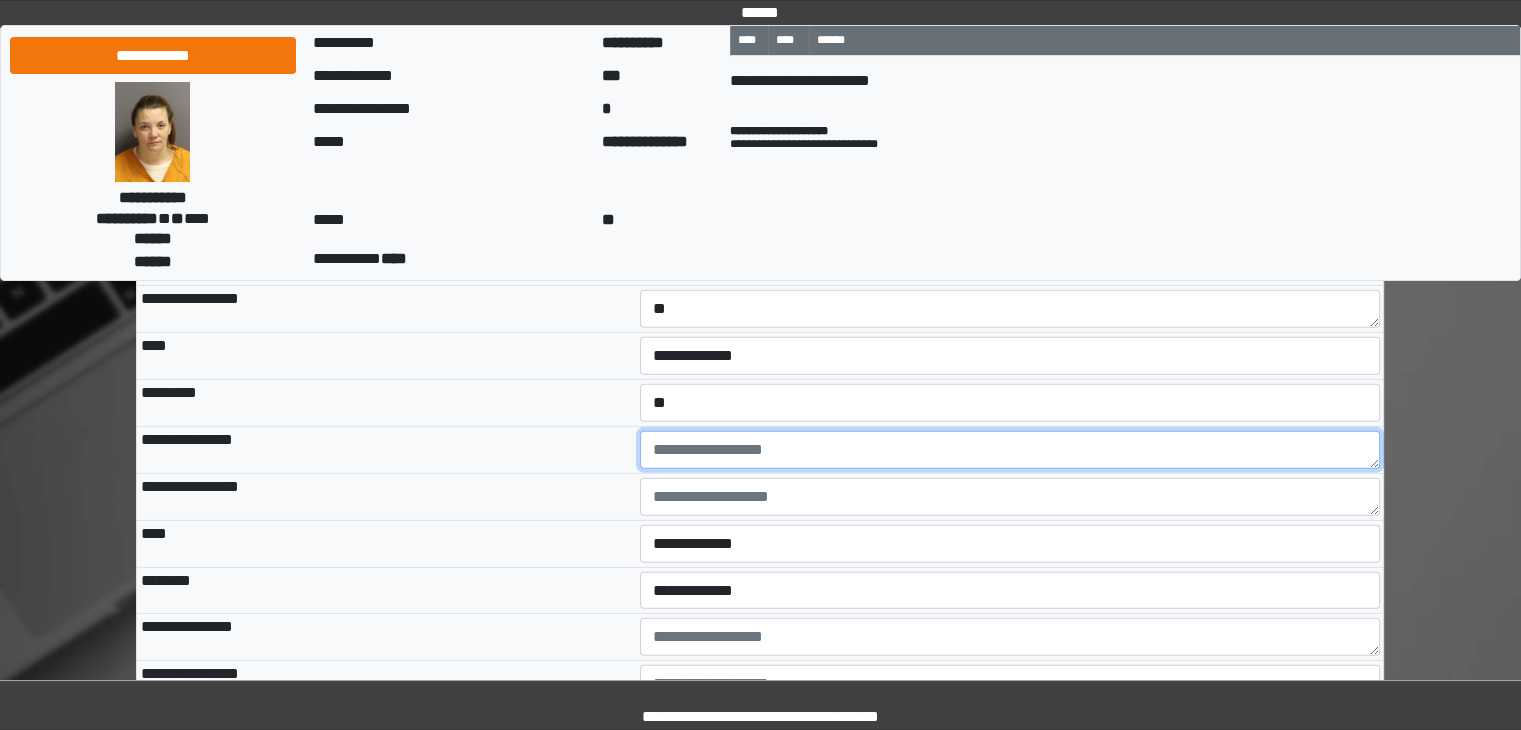 click at bounding box center [1010, 450] 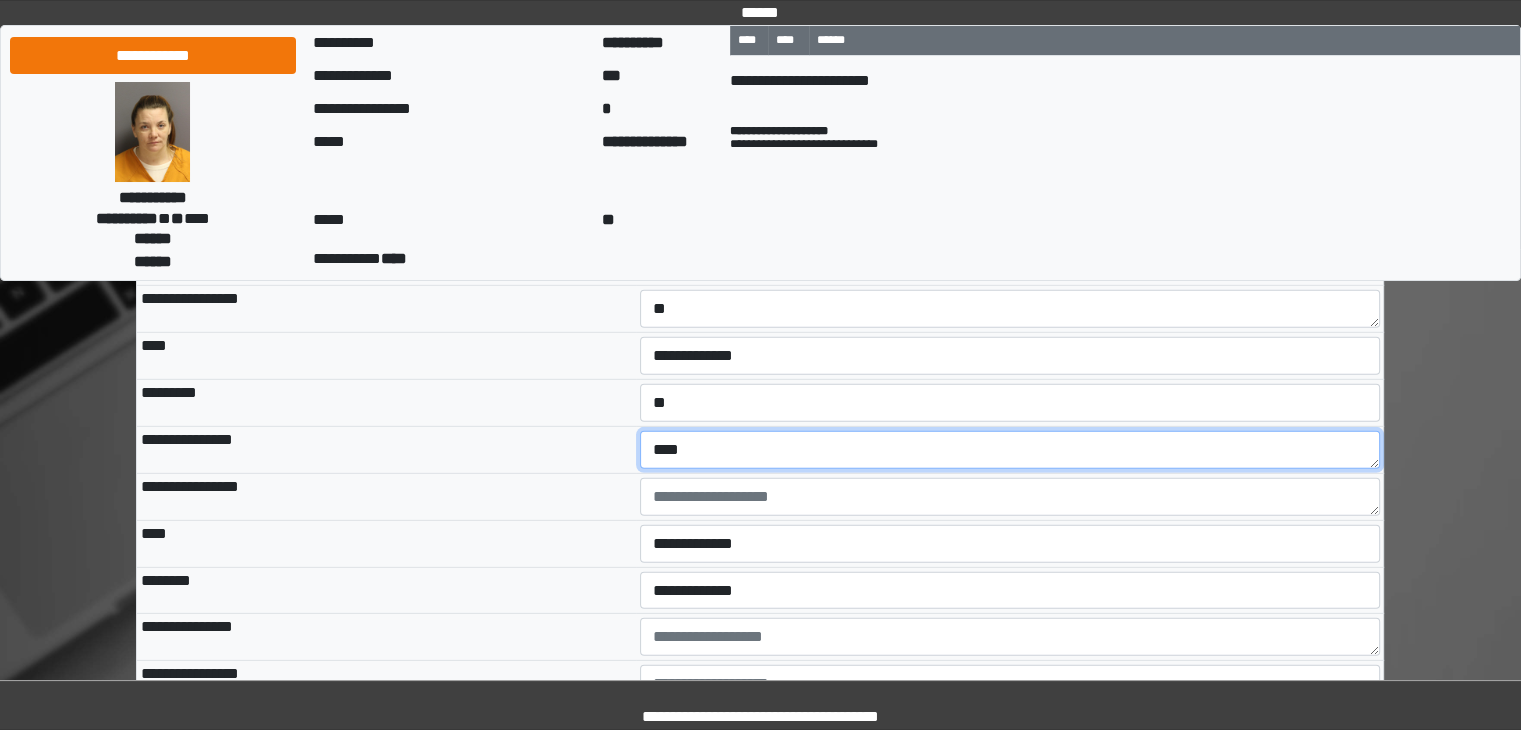 type on "****" 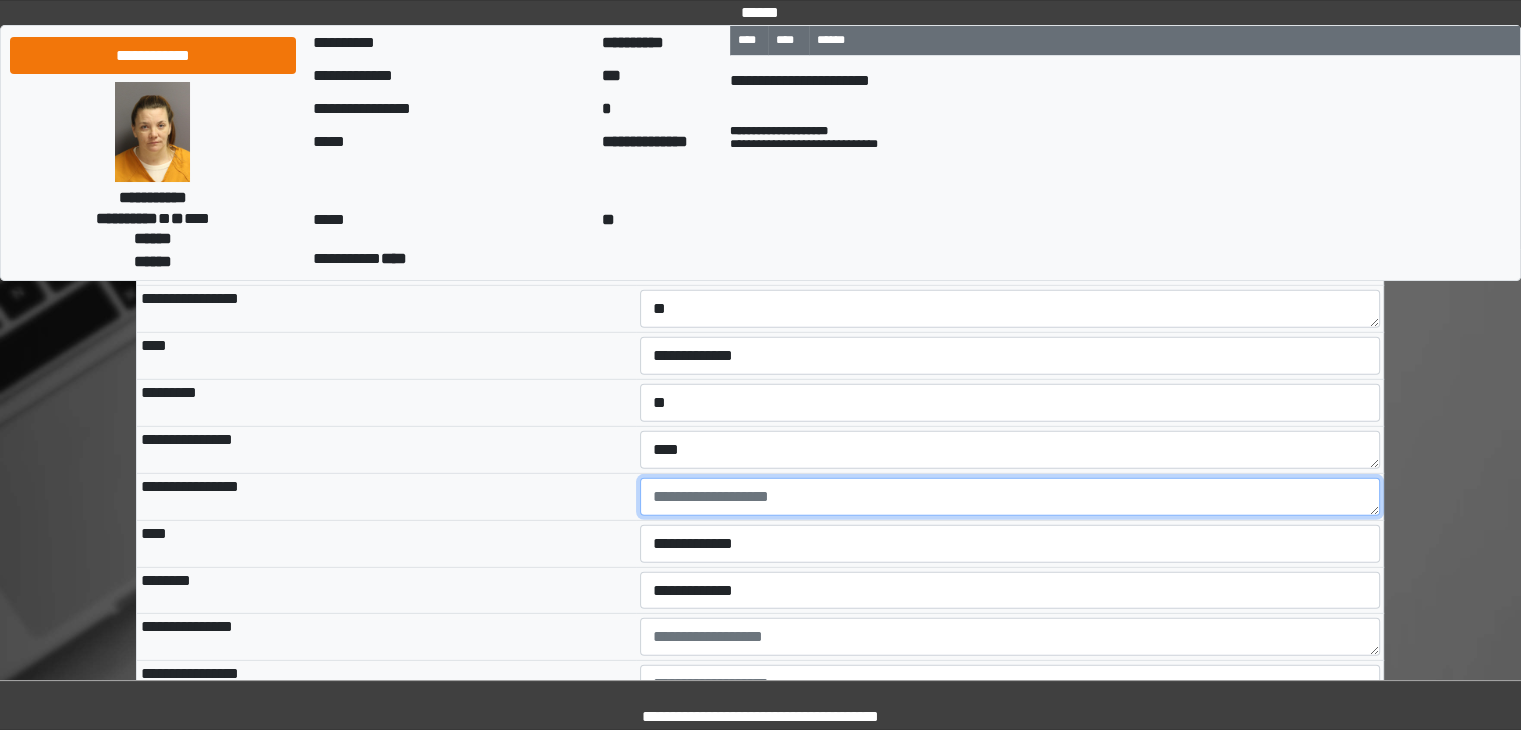 click at bounding box center [1010, 497] 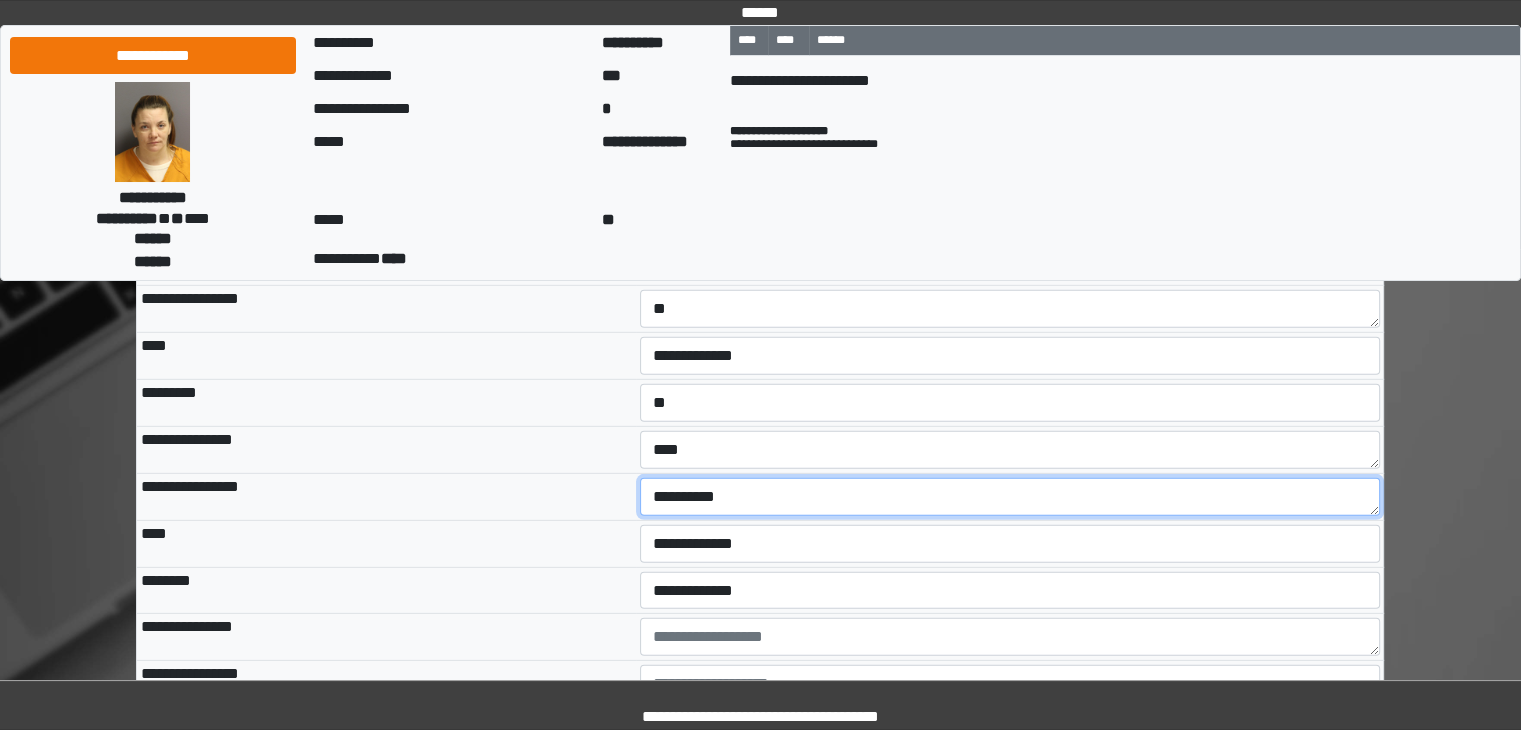 type on "**********" 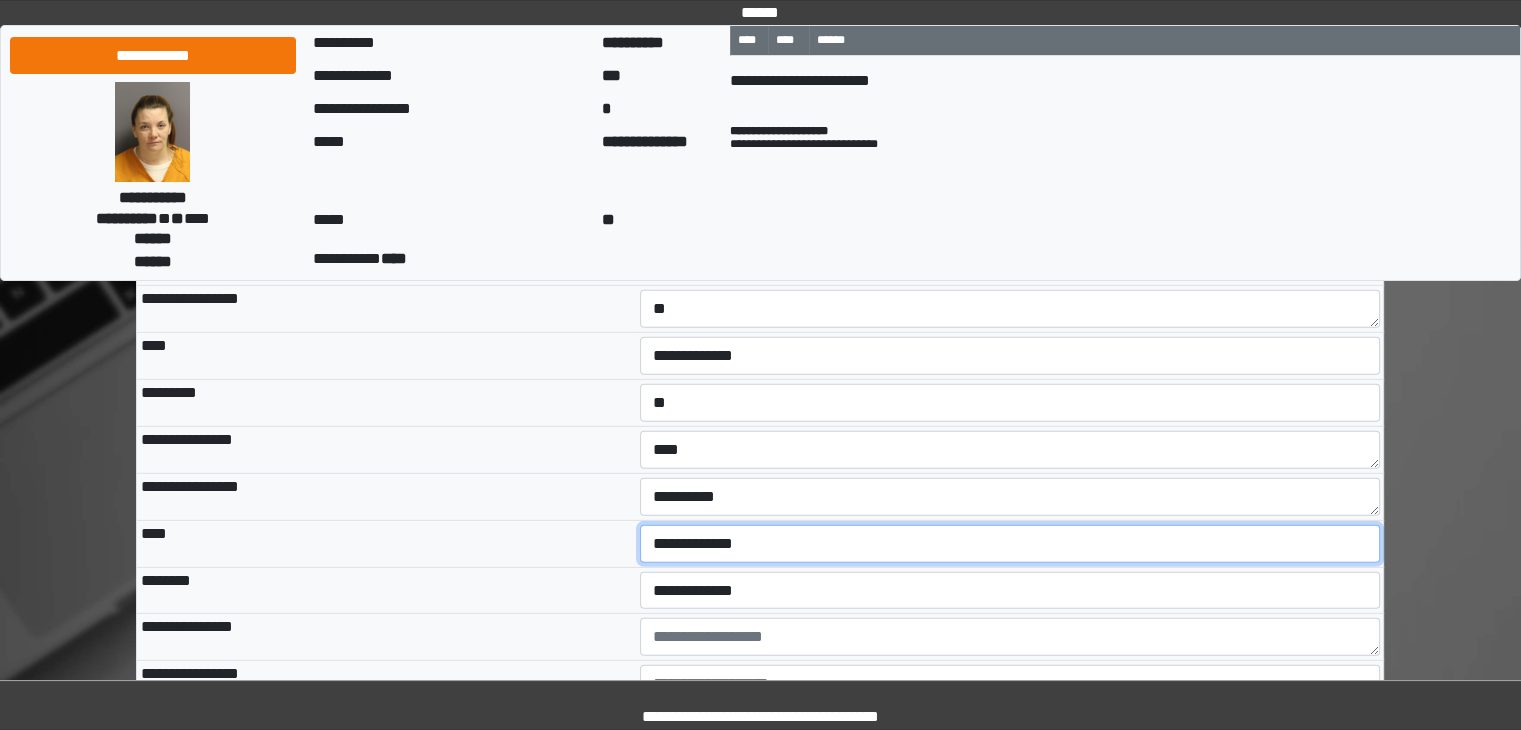 click on "**********" at bounding box center (1010, 544) 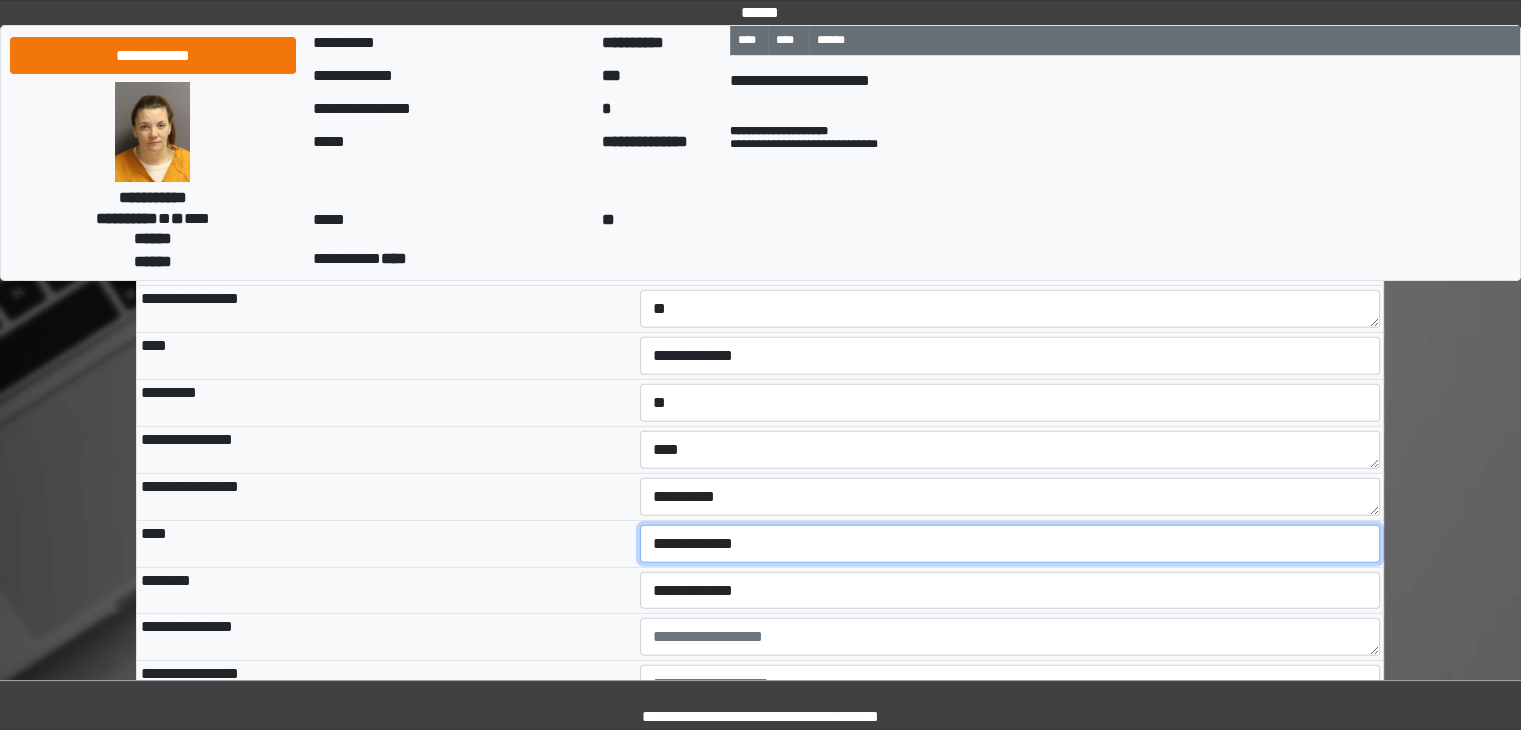 select on "**" 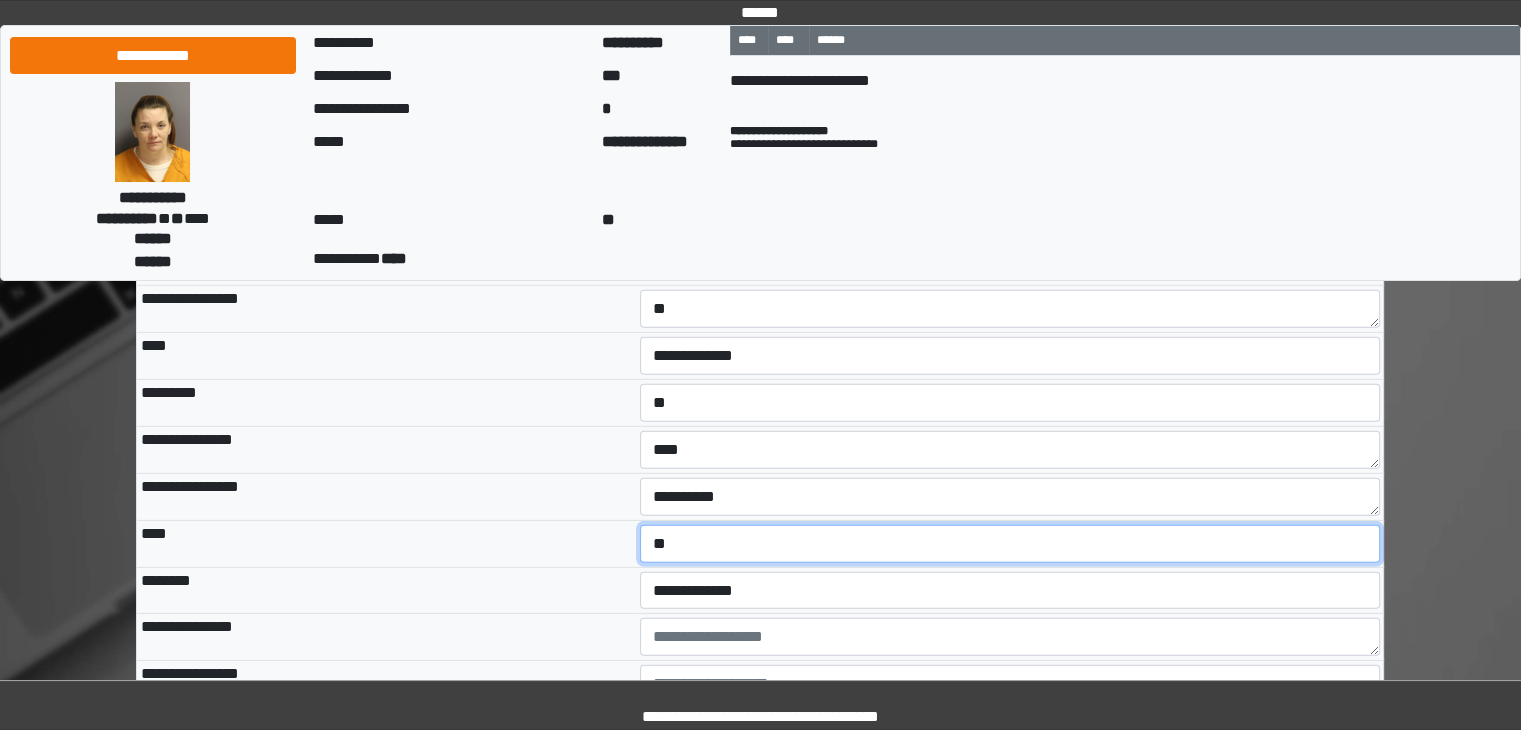 click on "**********" at bounding box center (1010, 544) 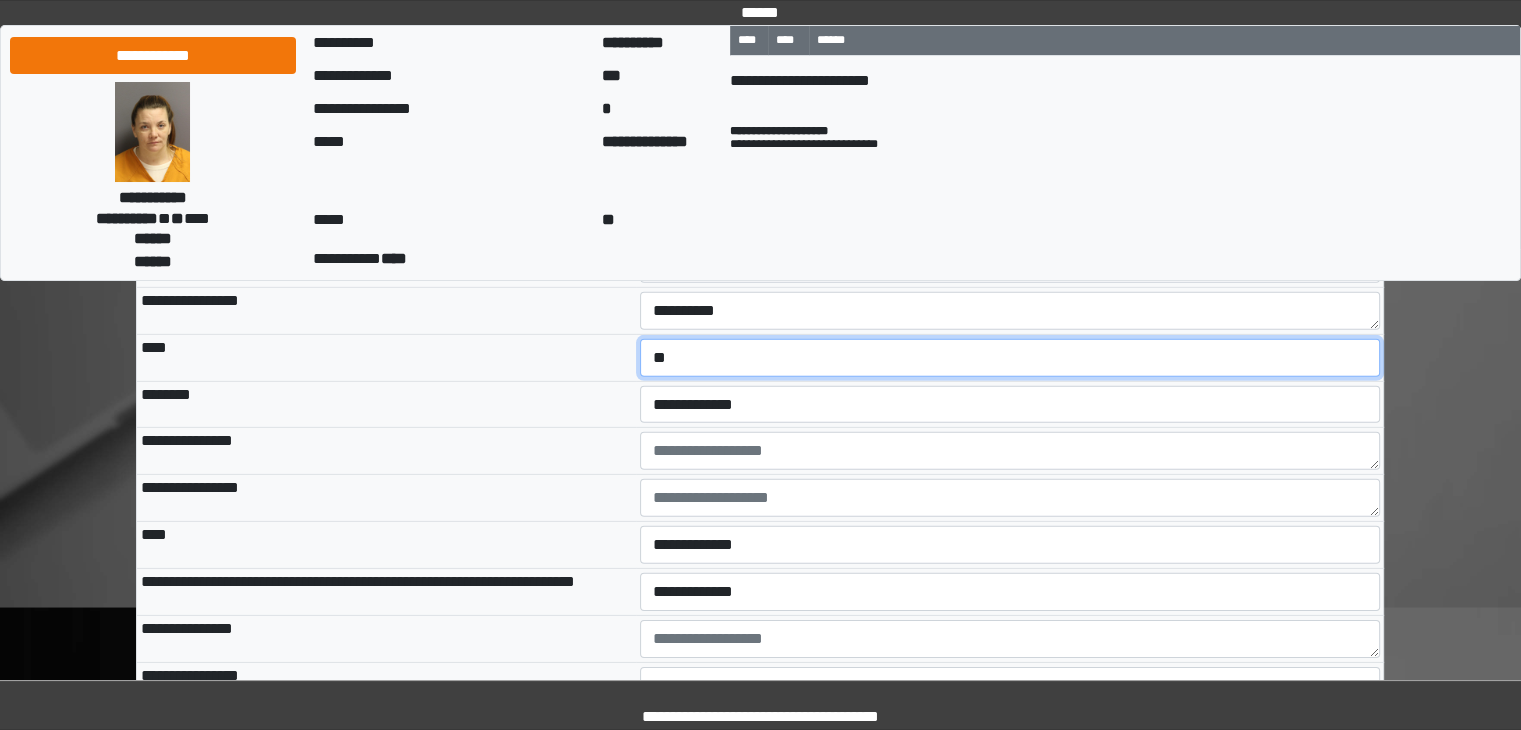 scroll, scrollTop: 6106, scrollLeft: 0, axis: vertical 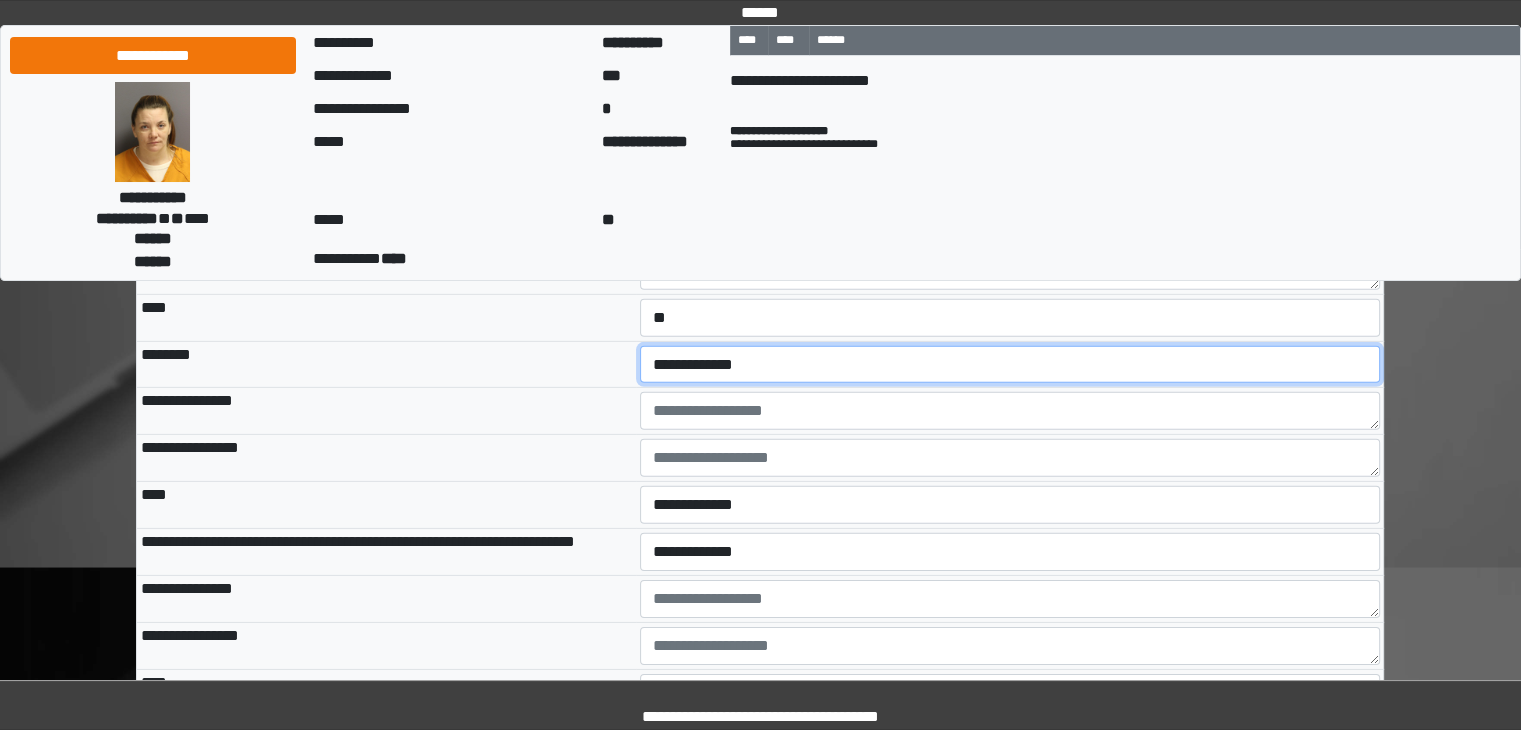 click on "**********" at bounding box center (1010, 365) 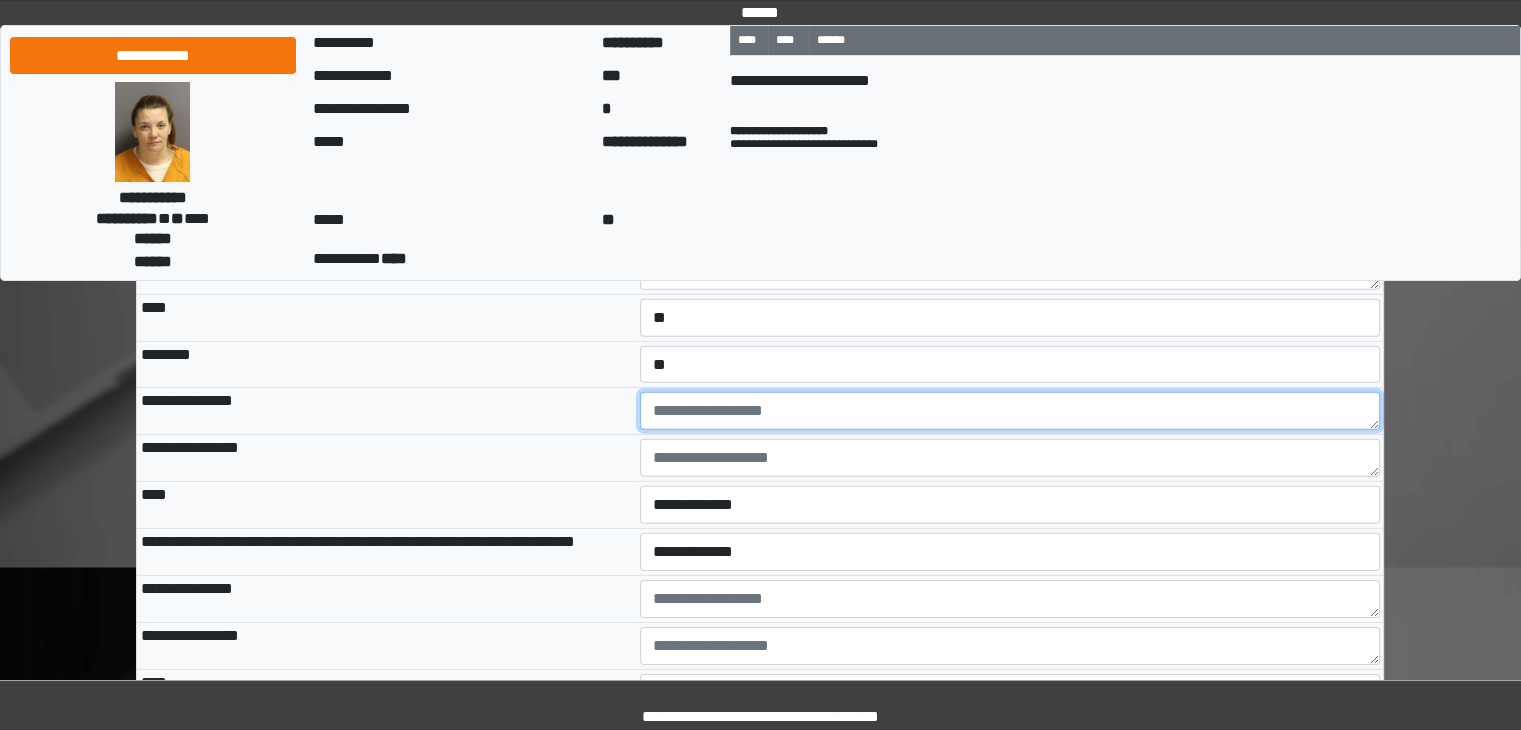click at bounding box center (1010, 411) 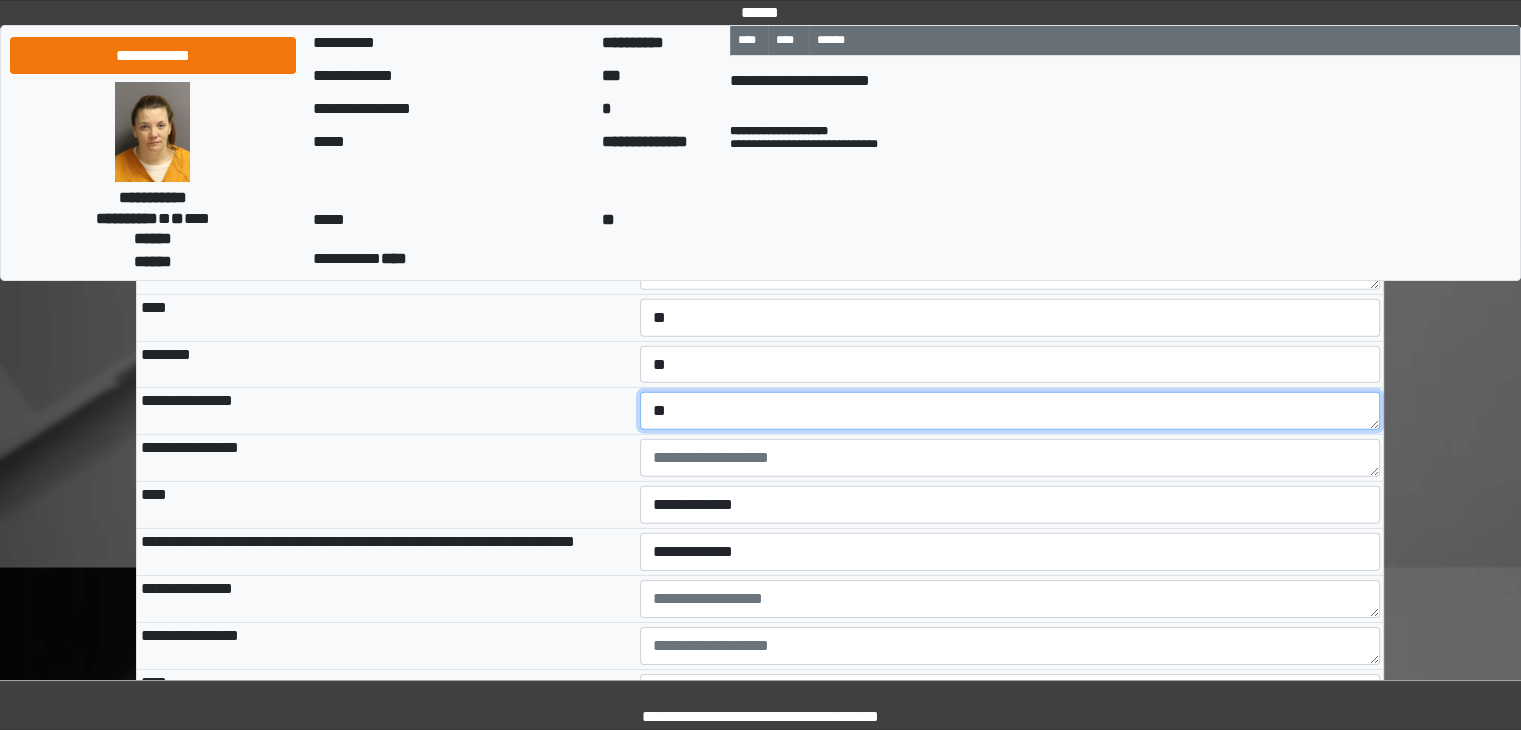 type on "**" 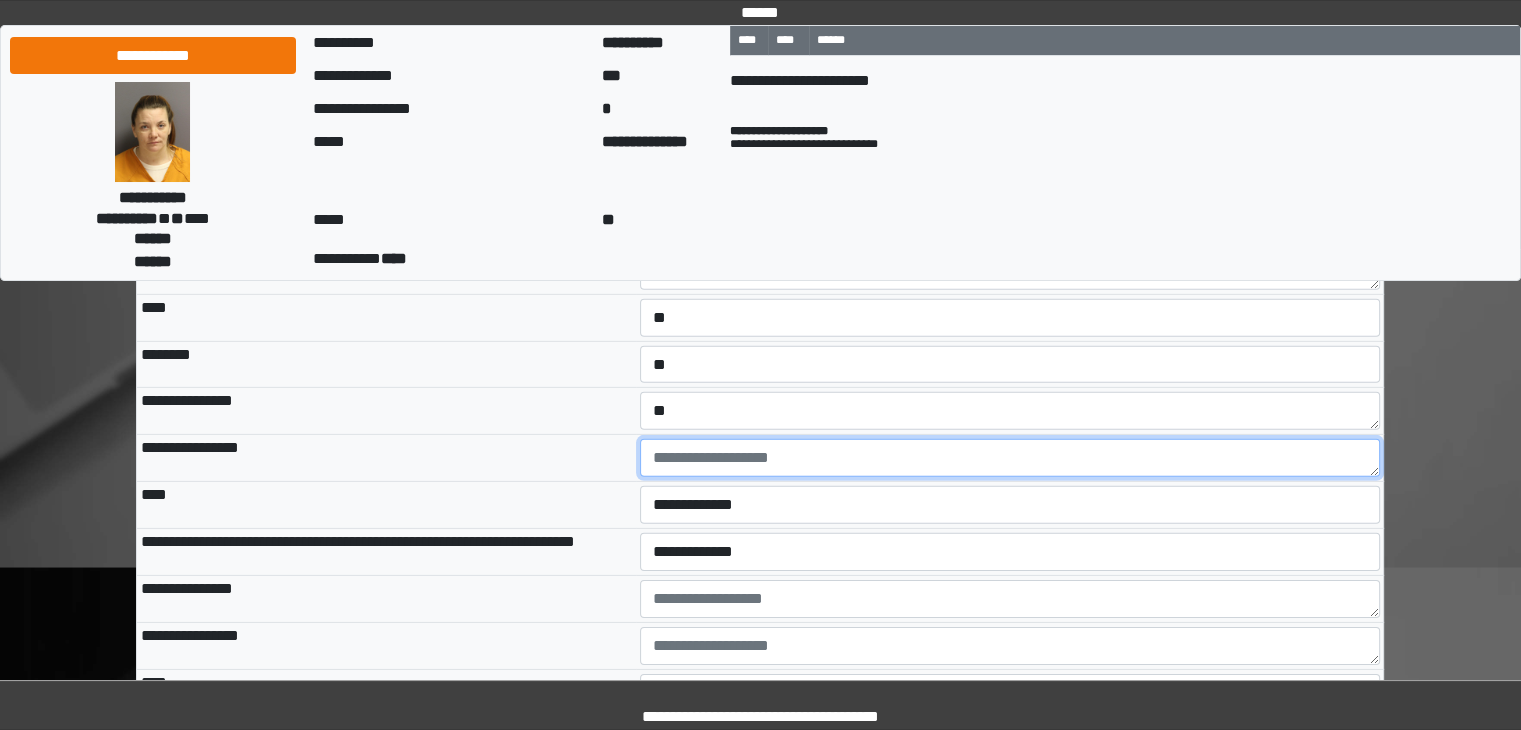 click at bounding box center [1010, 458] 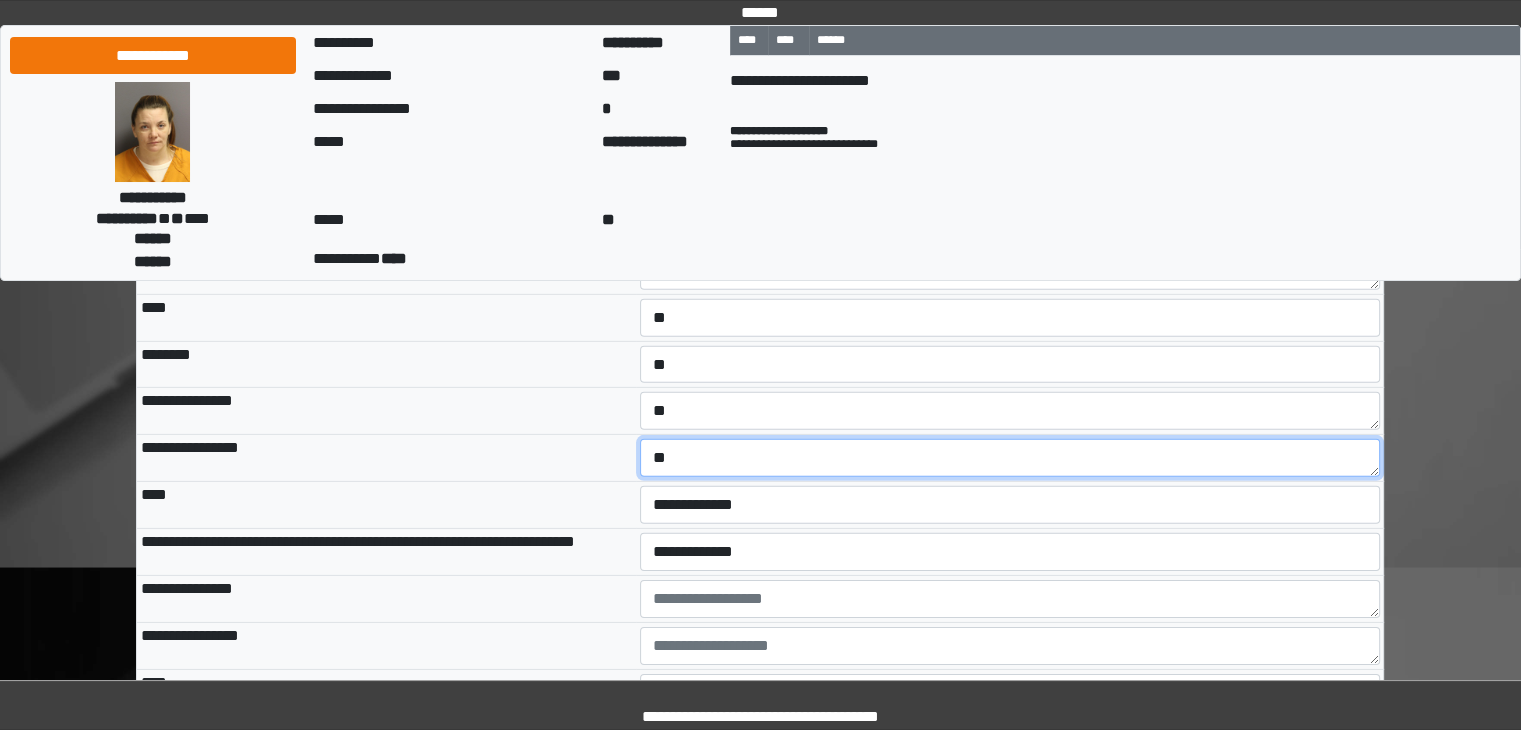 type on "**" 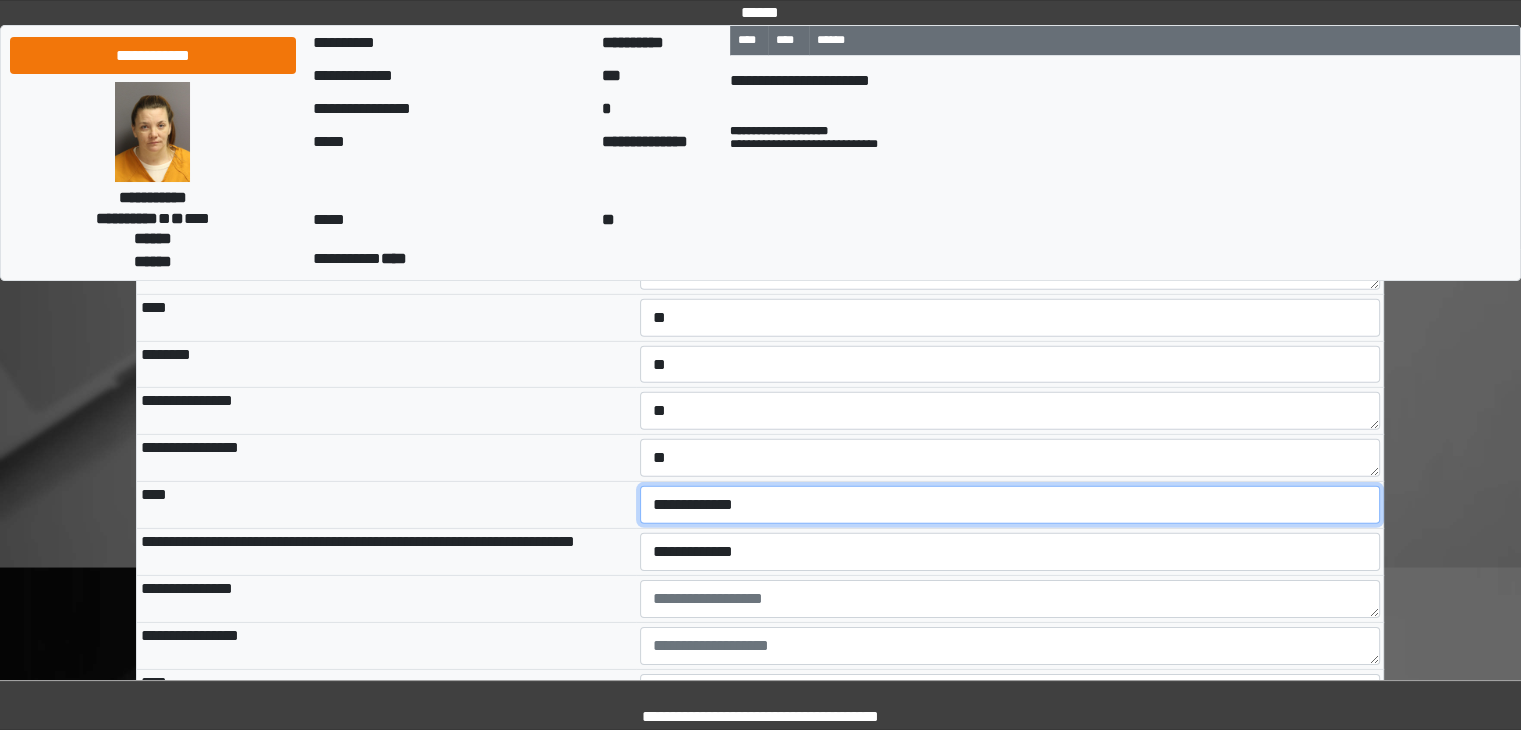 click on "**********" at bounding box center [1010, 505] 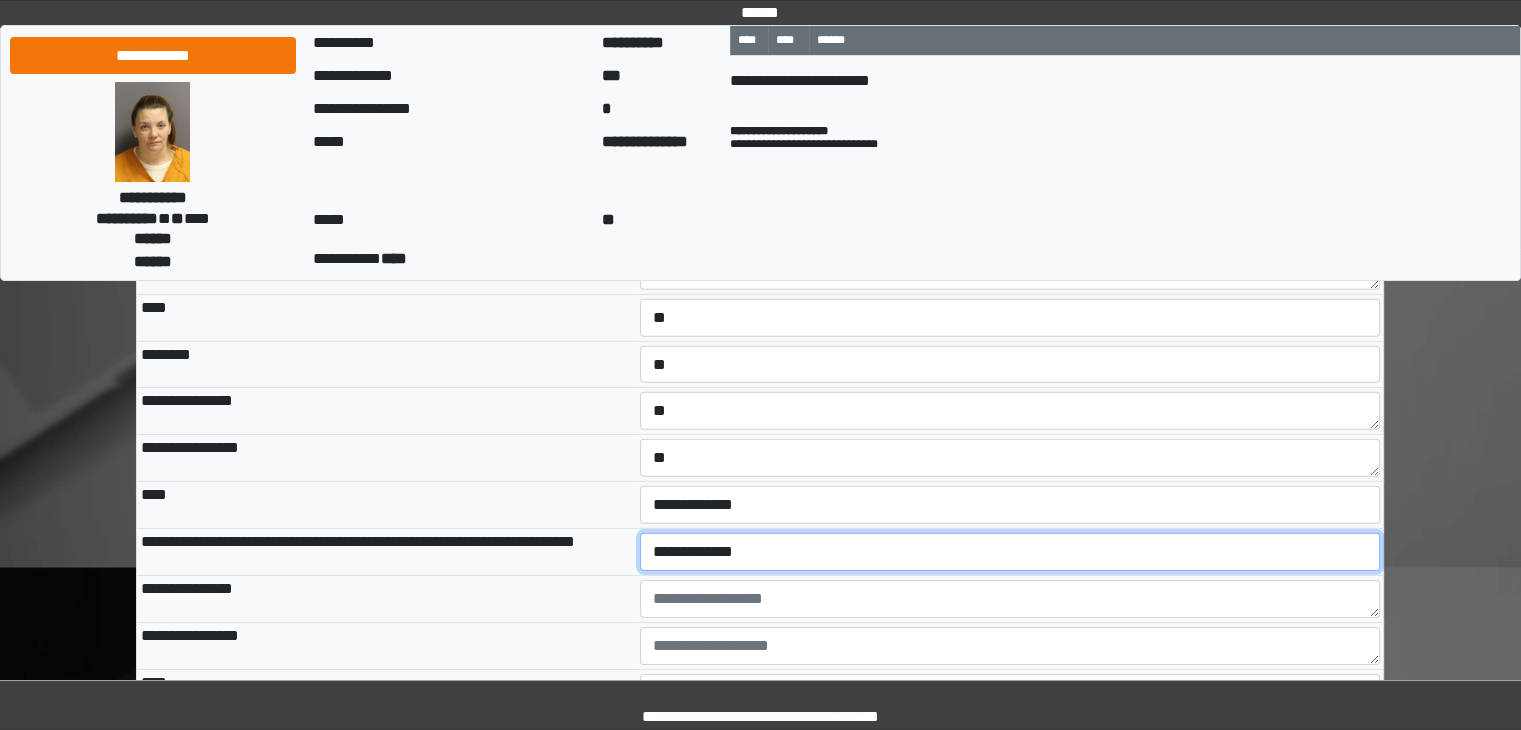 click on "**********" at bounding box center (1010, 552) 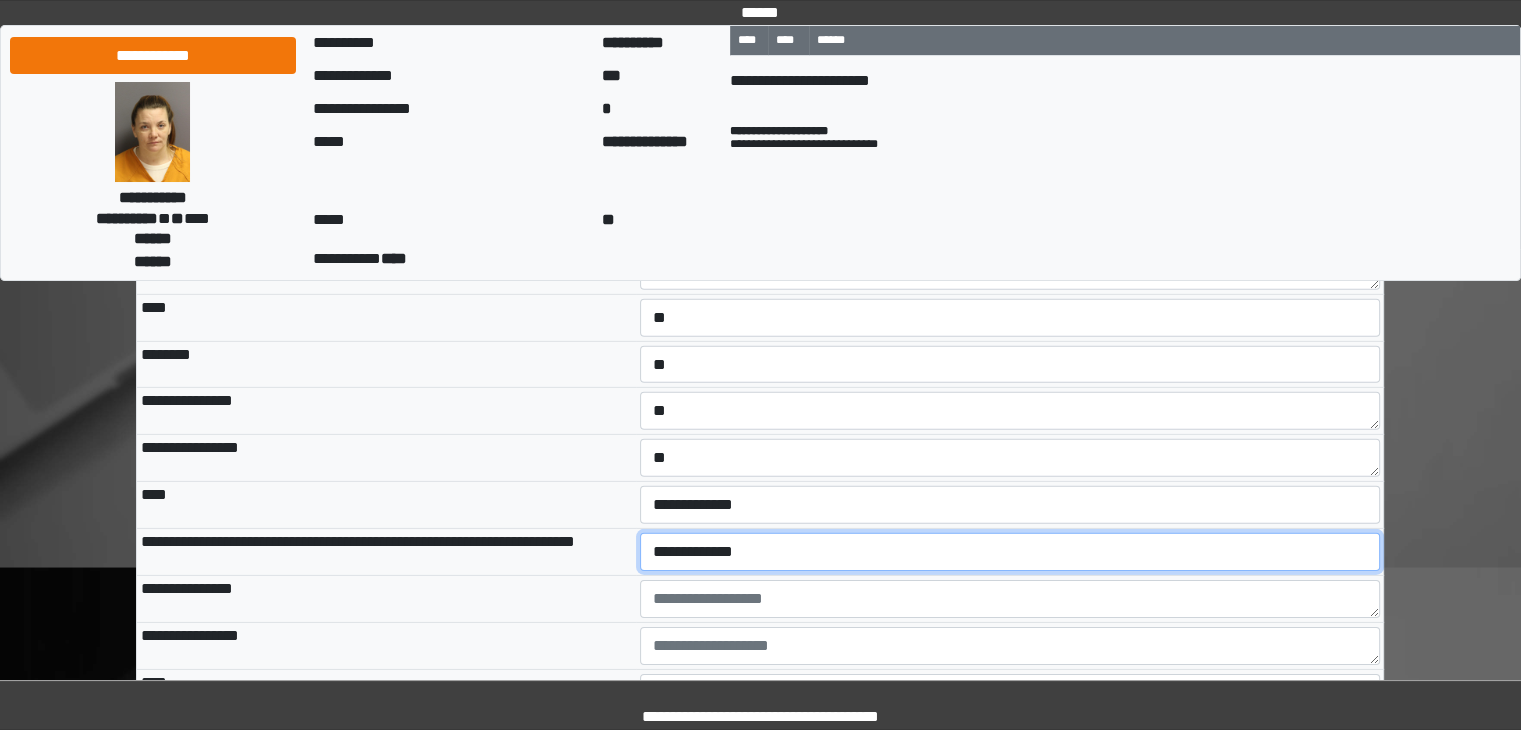 select on "*" 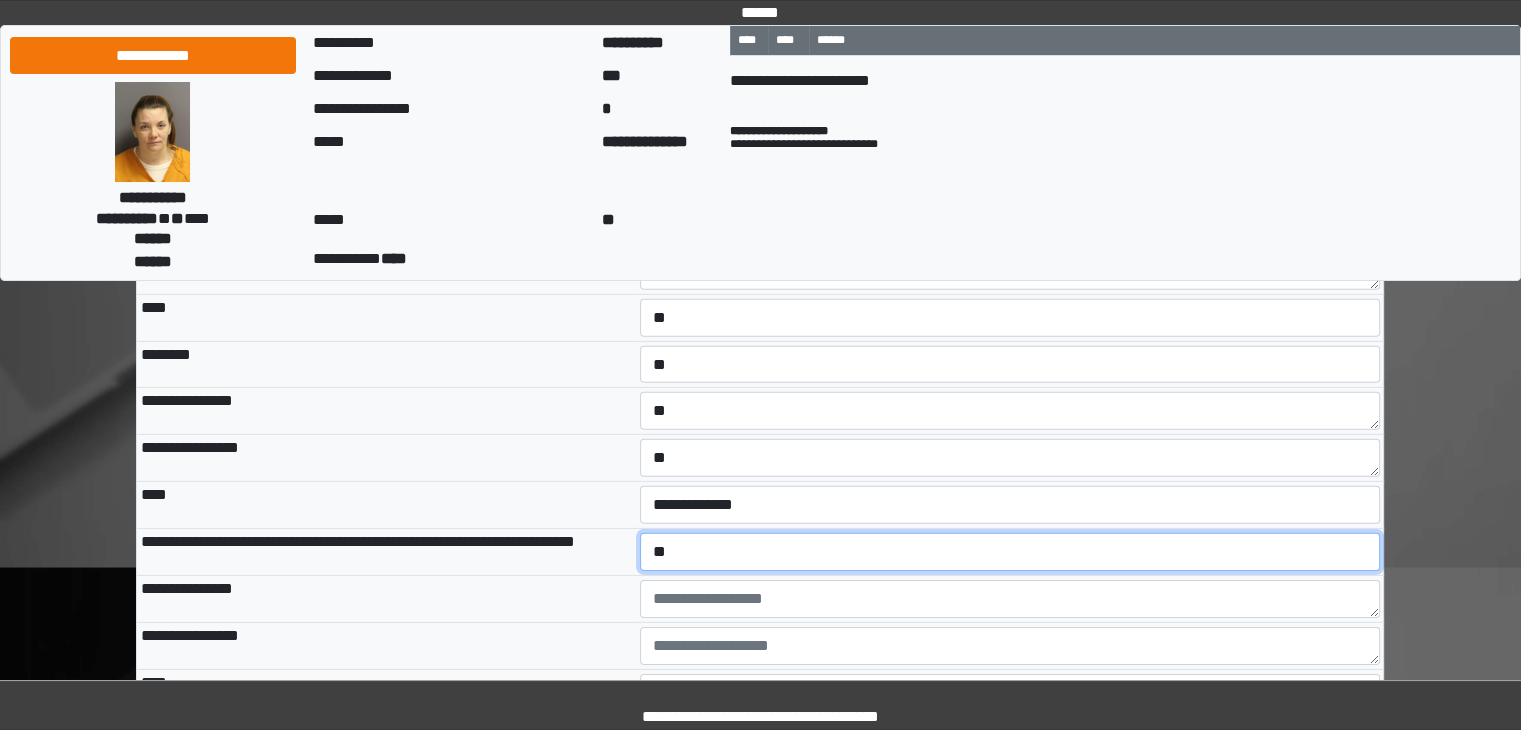 click on "**********" at bounding box center [1010, 552] 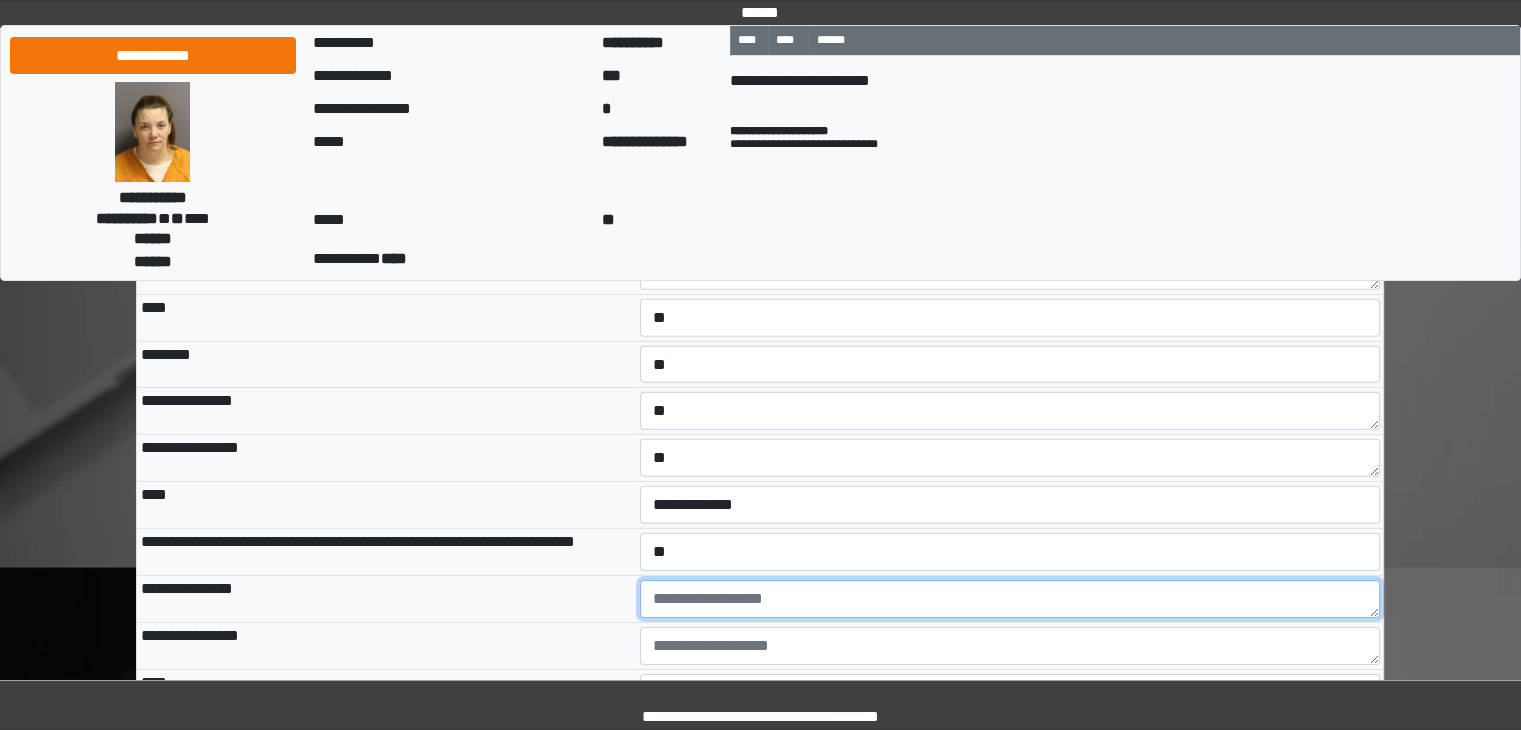 click at bounding box center (1010, 599) 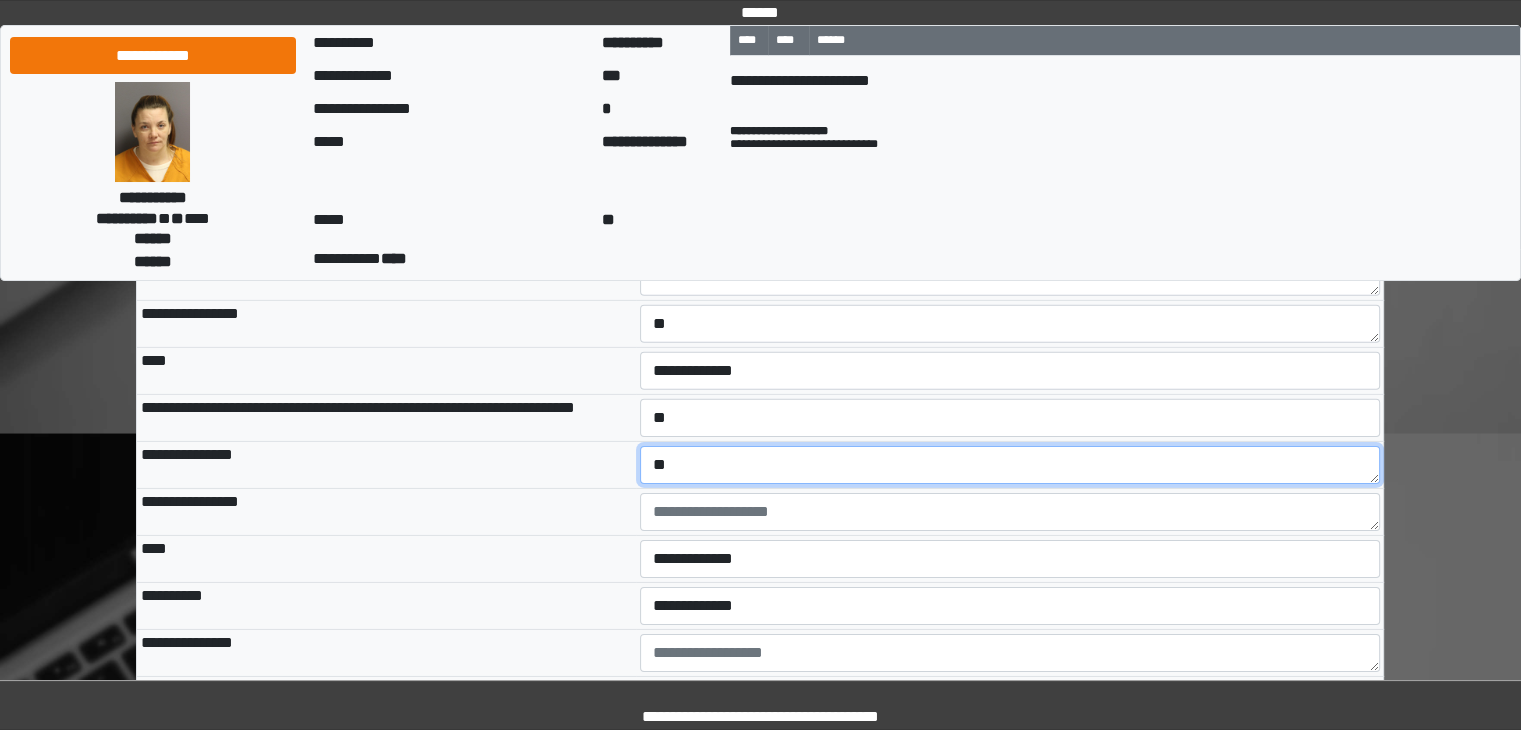 scroll, scrollTop: 6360, scrollLeft: 0, axis: vertical 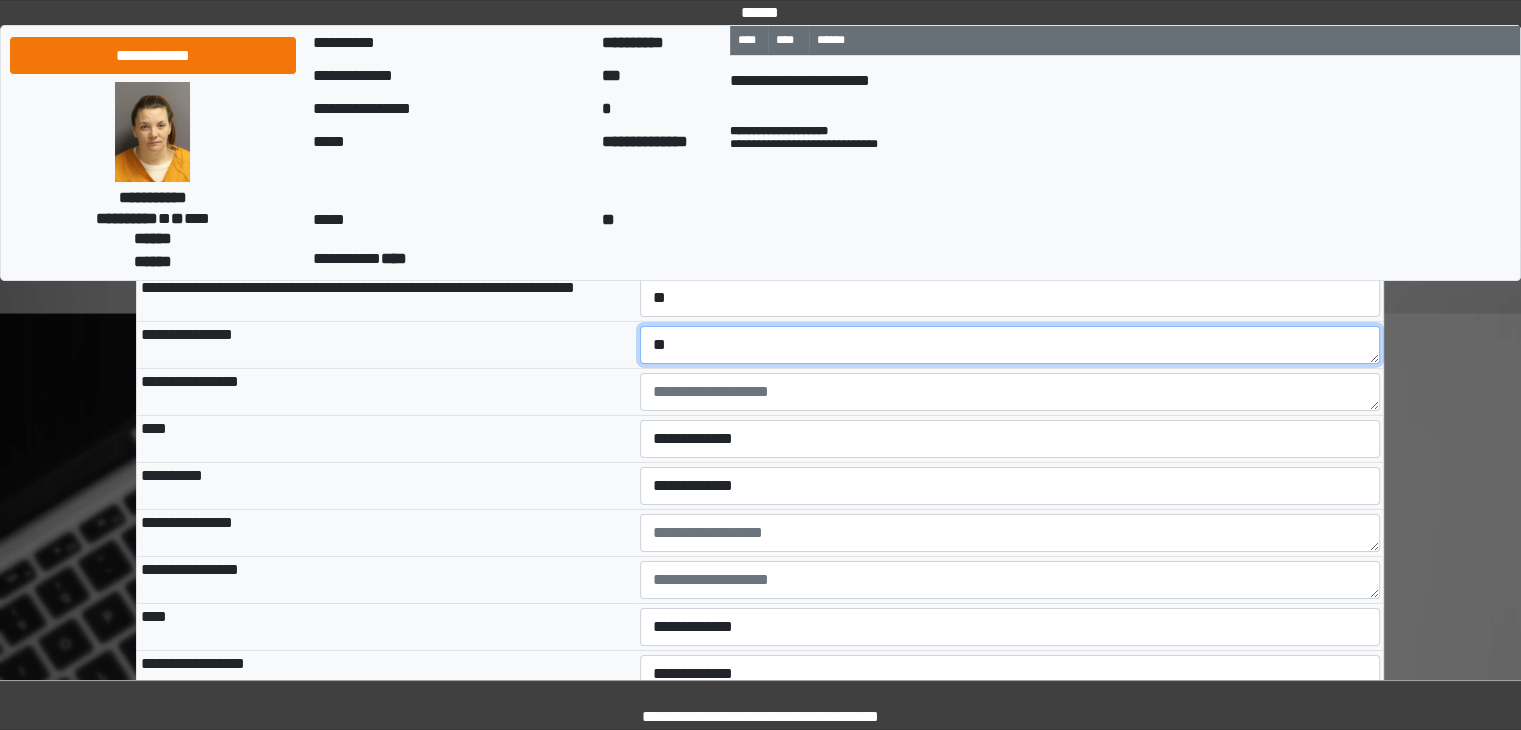 type on "**" 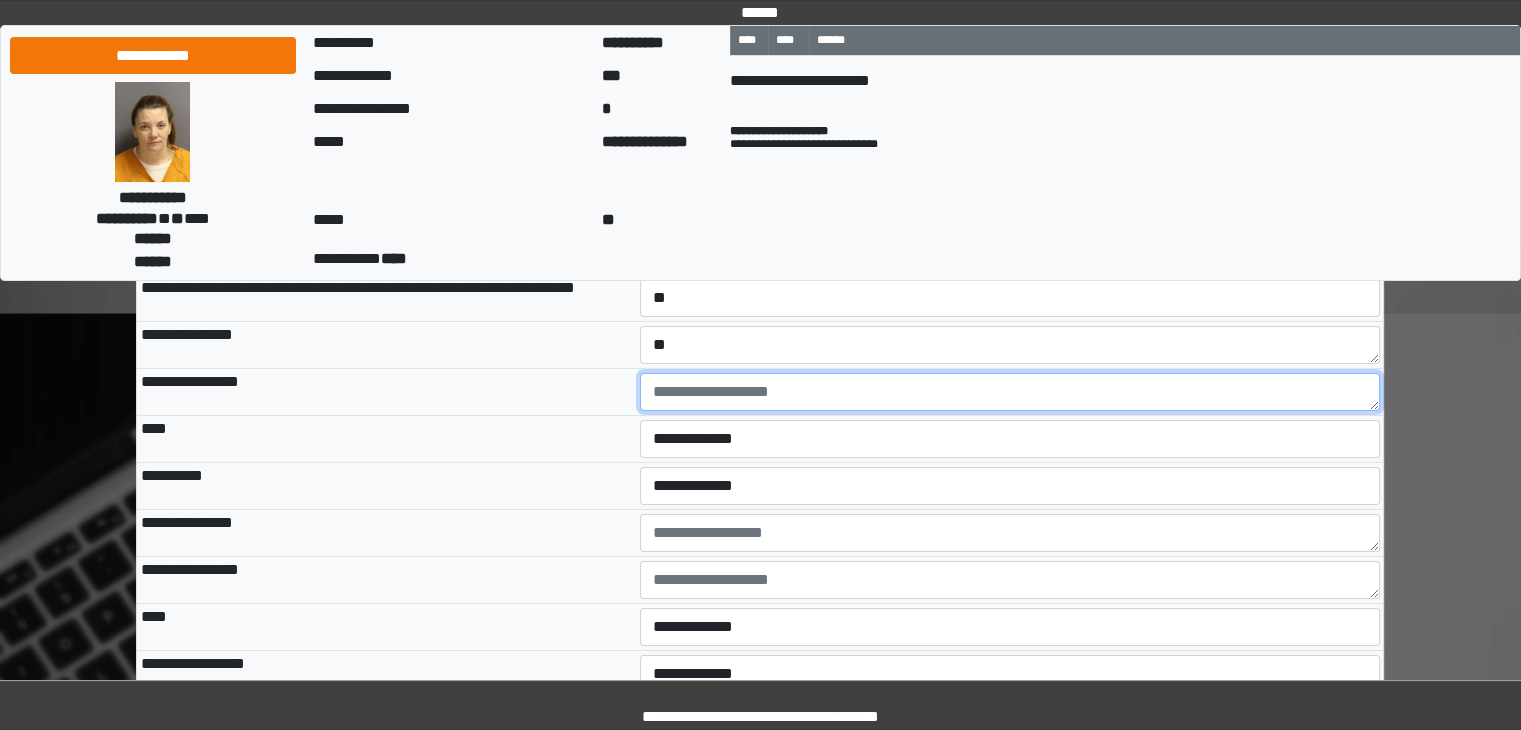 click at bounding box center [1010, 392] 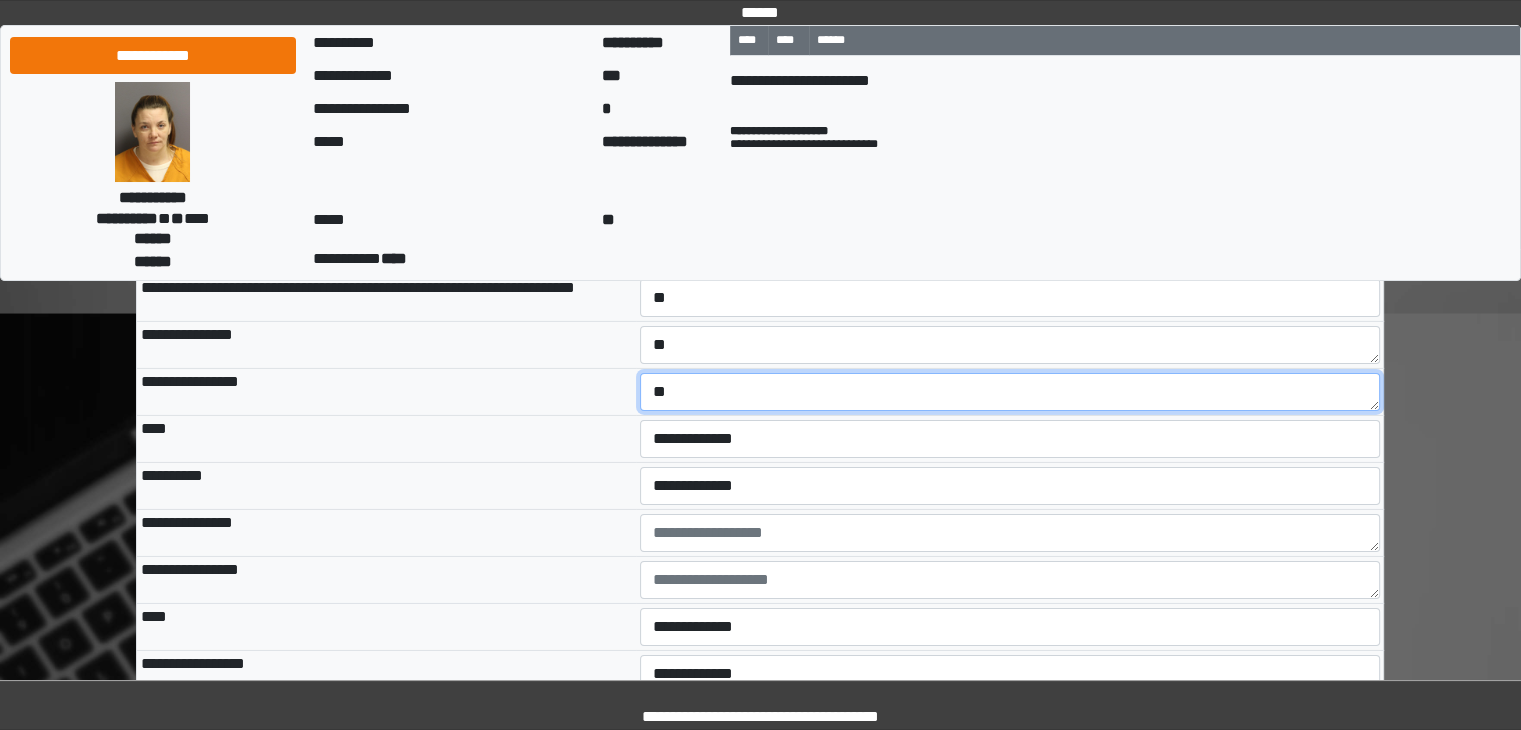 type on "**" 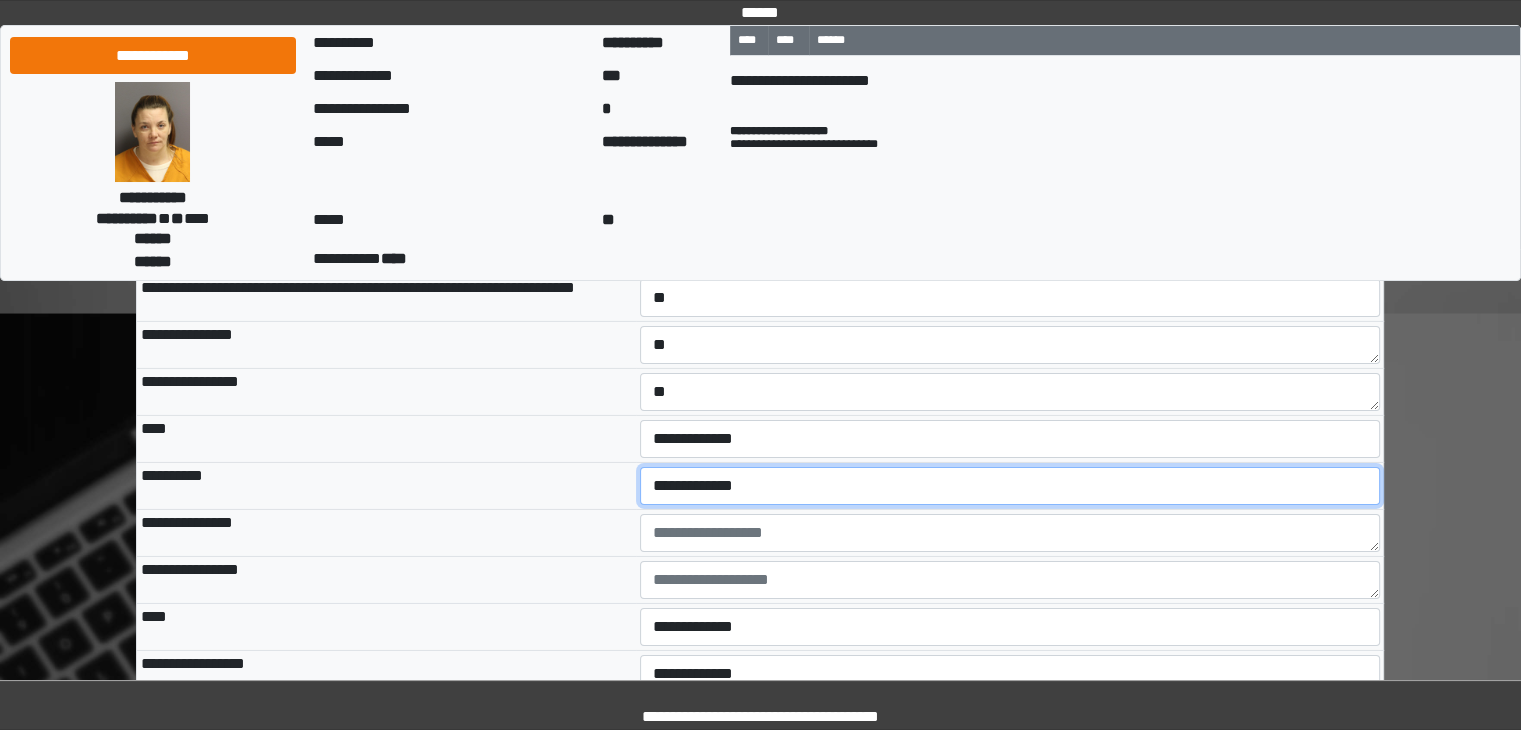 click on "**********" at bounding box center [1010, 486] 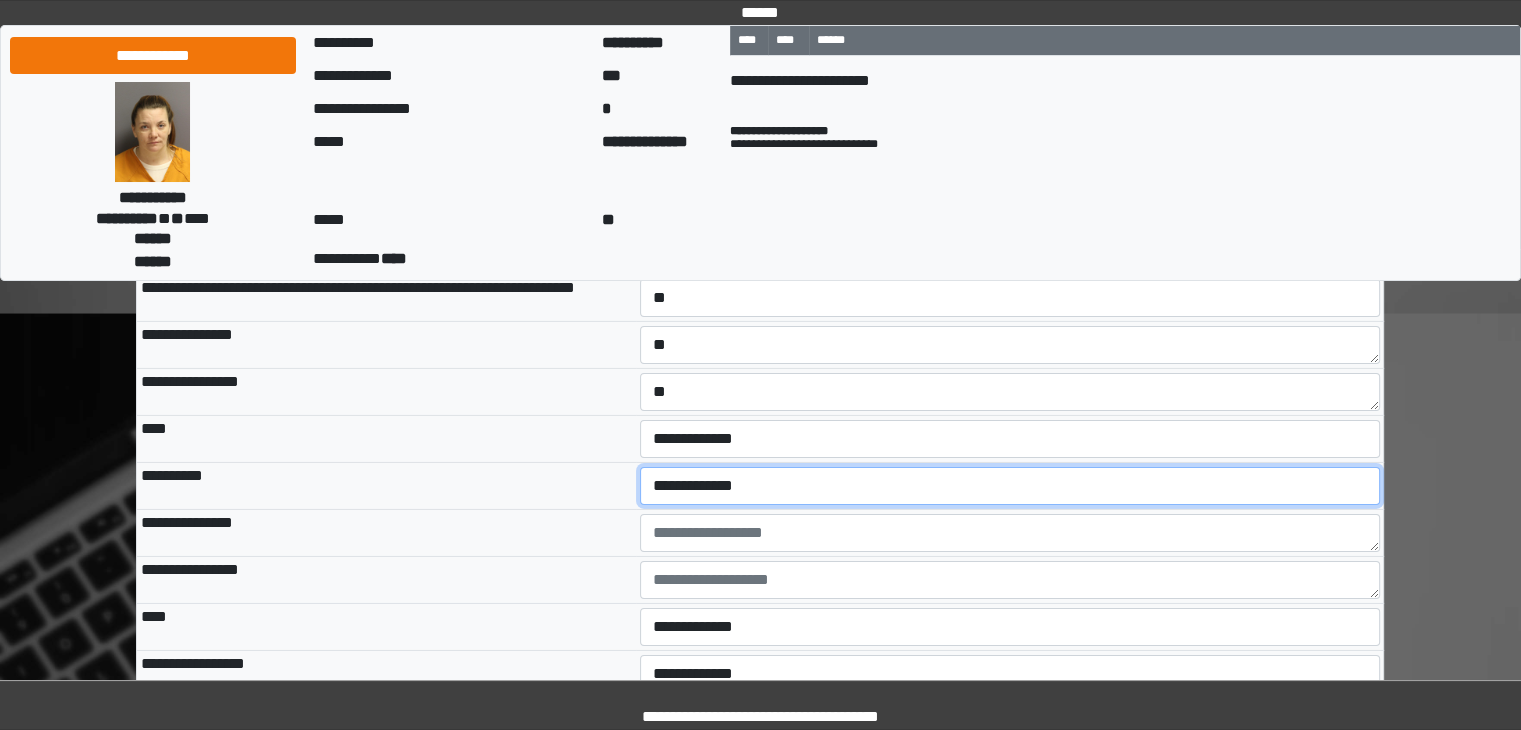 select on "*" 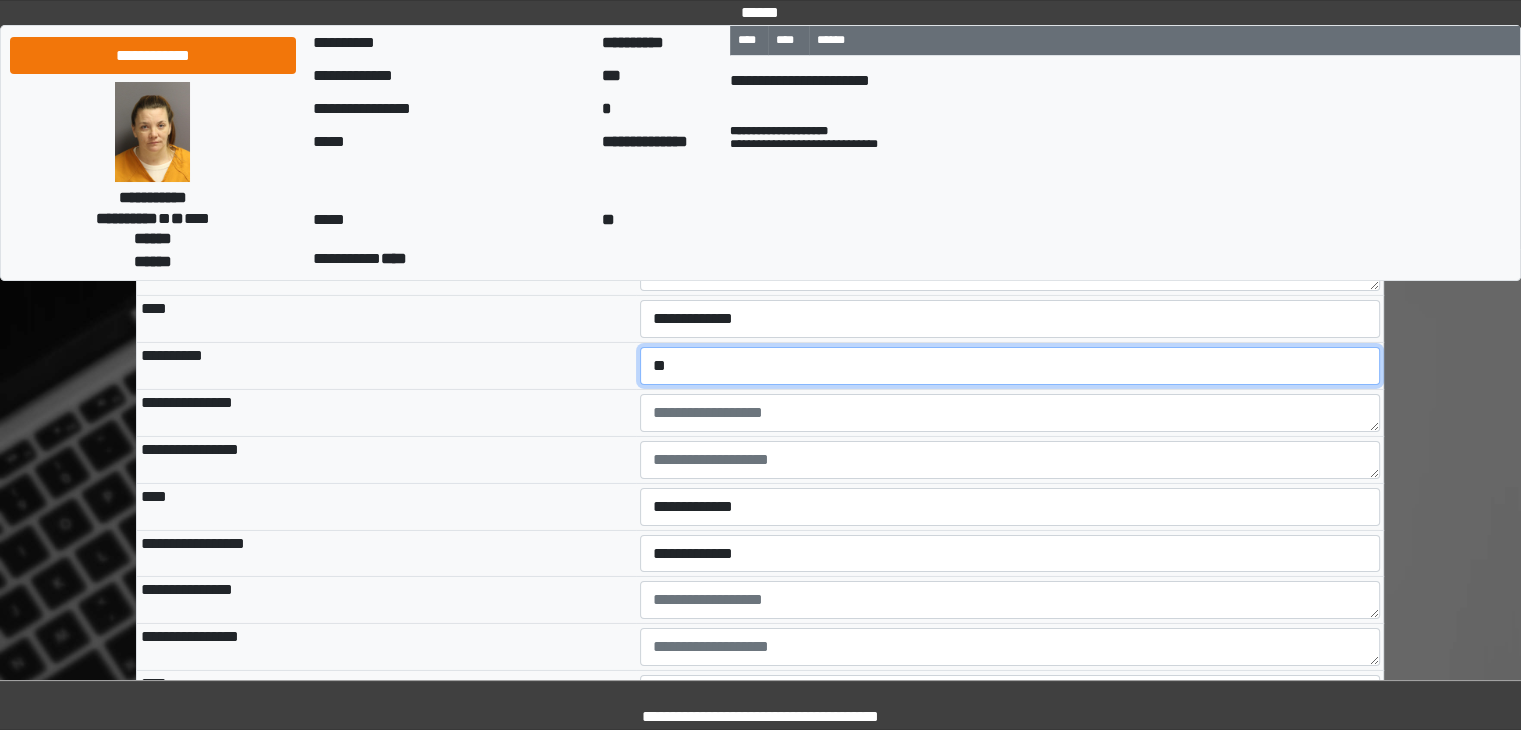 scroll, scrollTop: 6520, scrollLeft: 0, axis: vertical 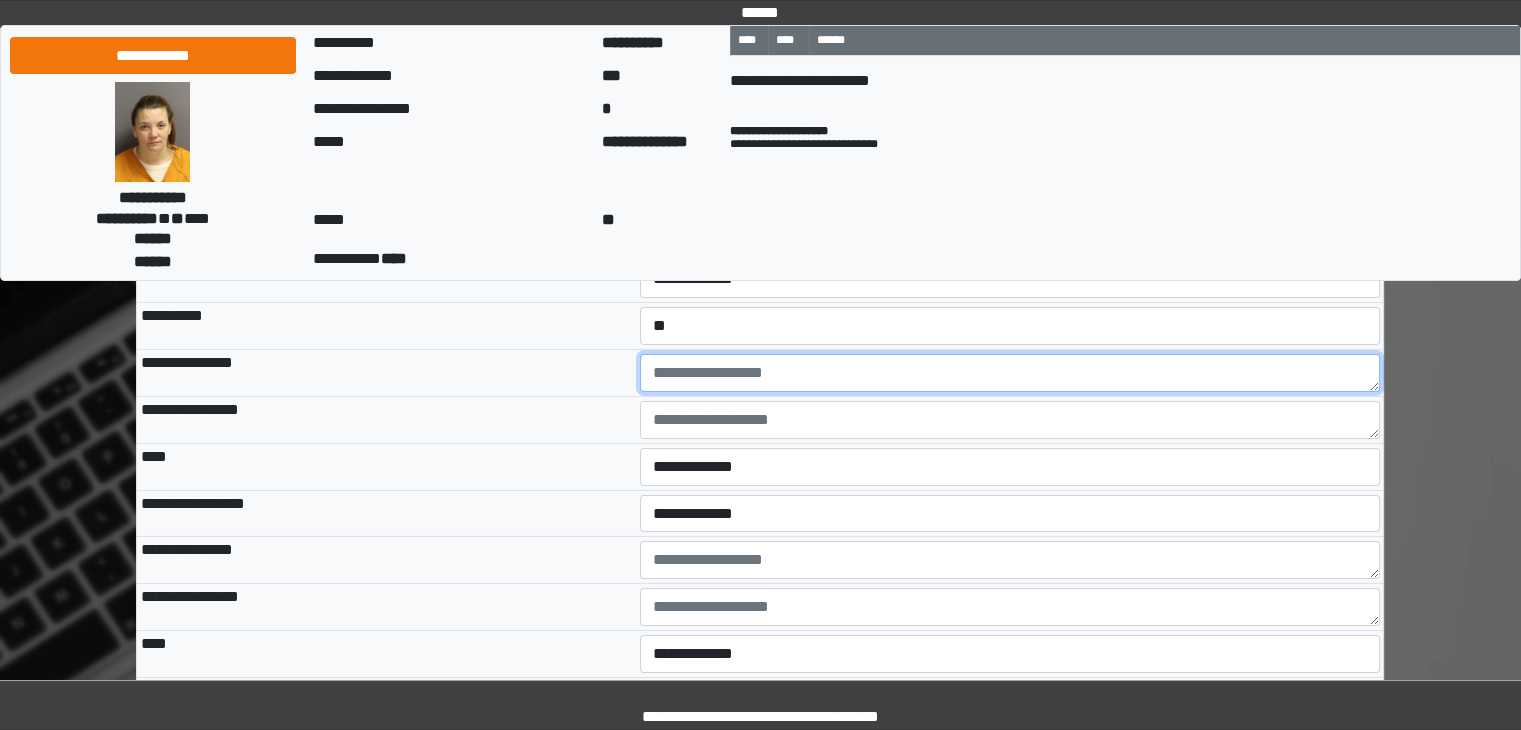 click at bounding box center (1010, 373) 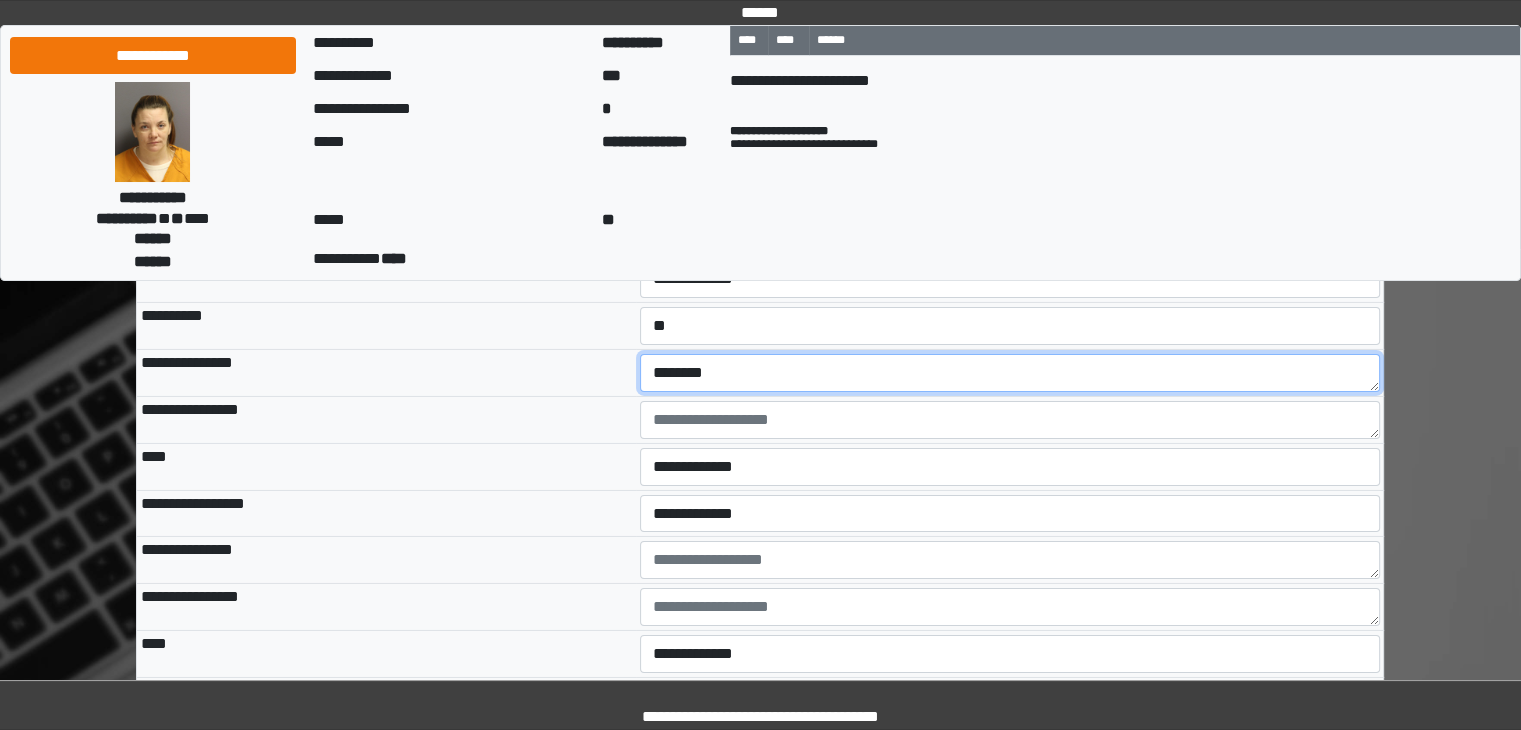 type on "********" 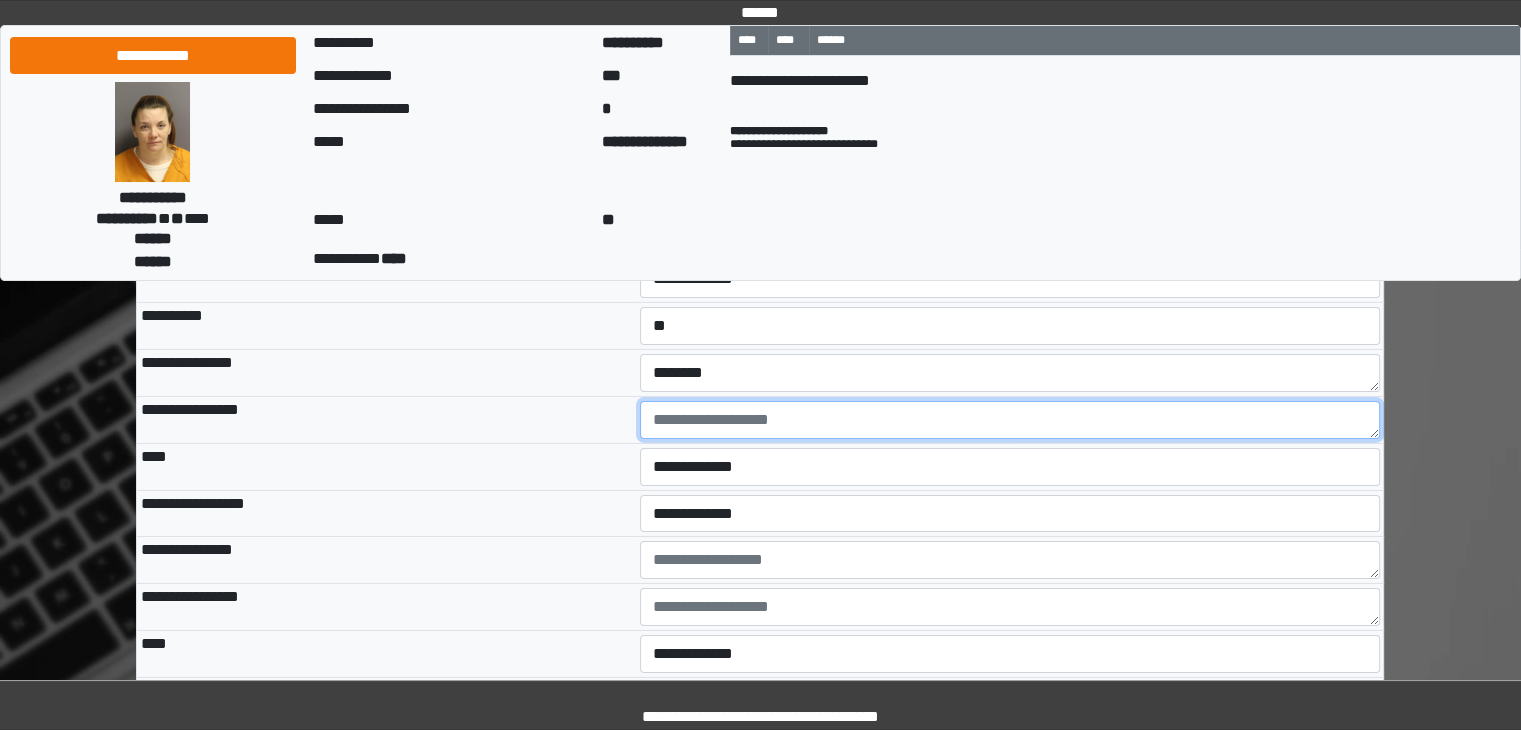 click at bounding box center [1010, 420] 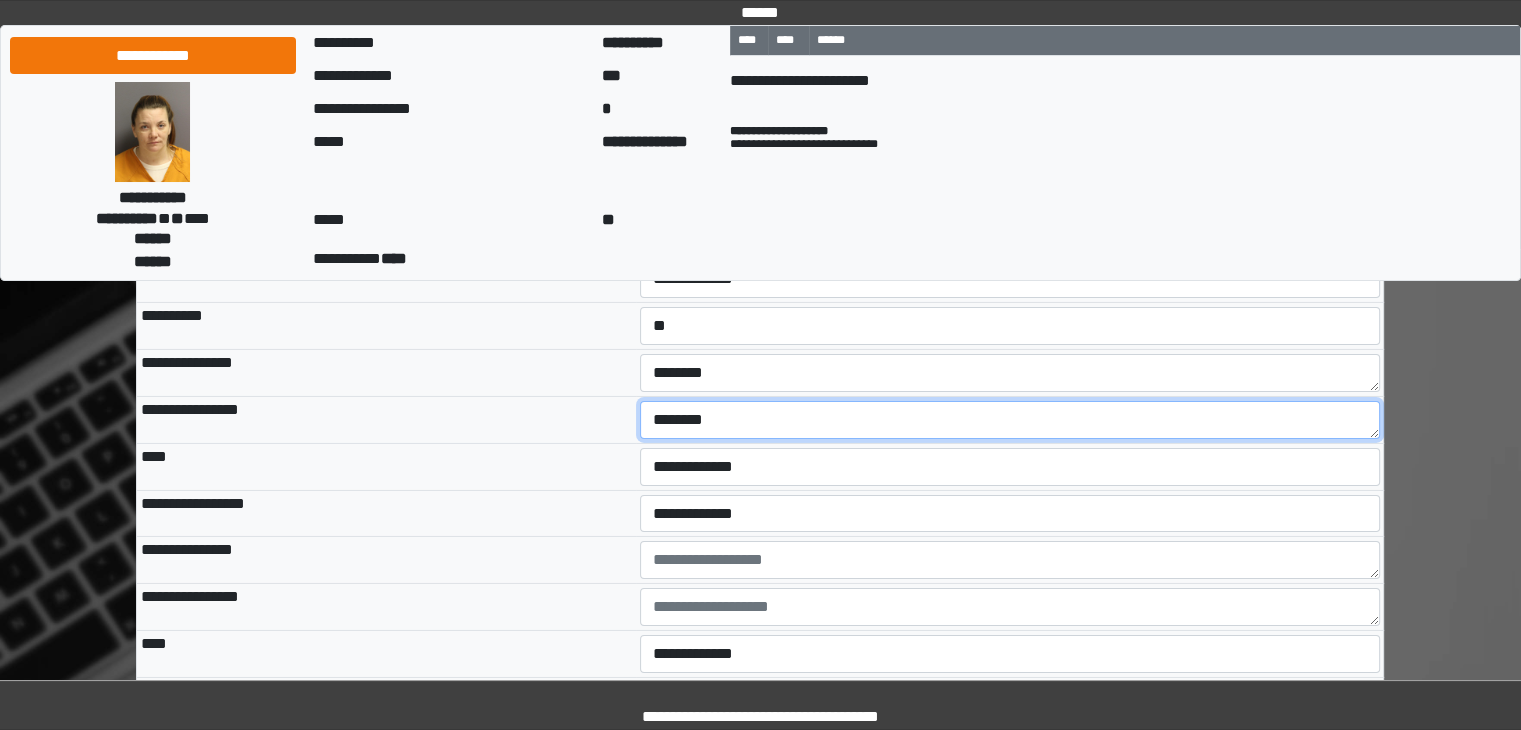 type on "********" 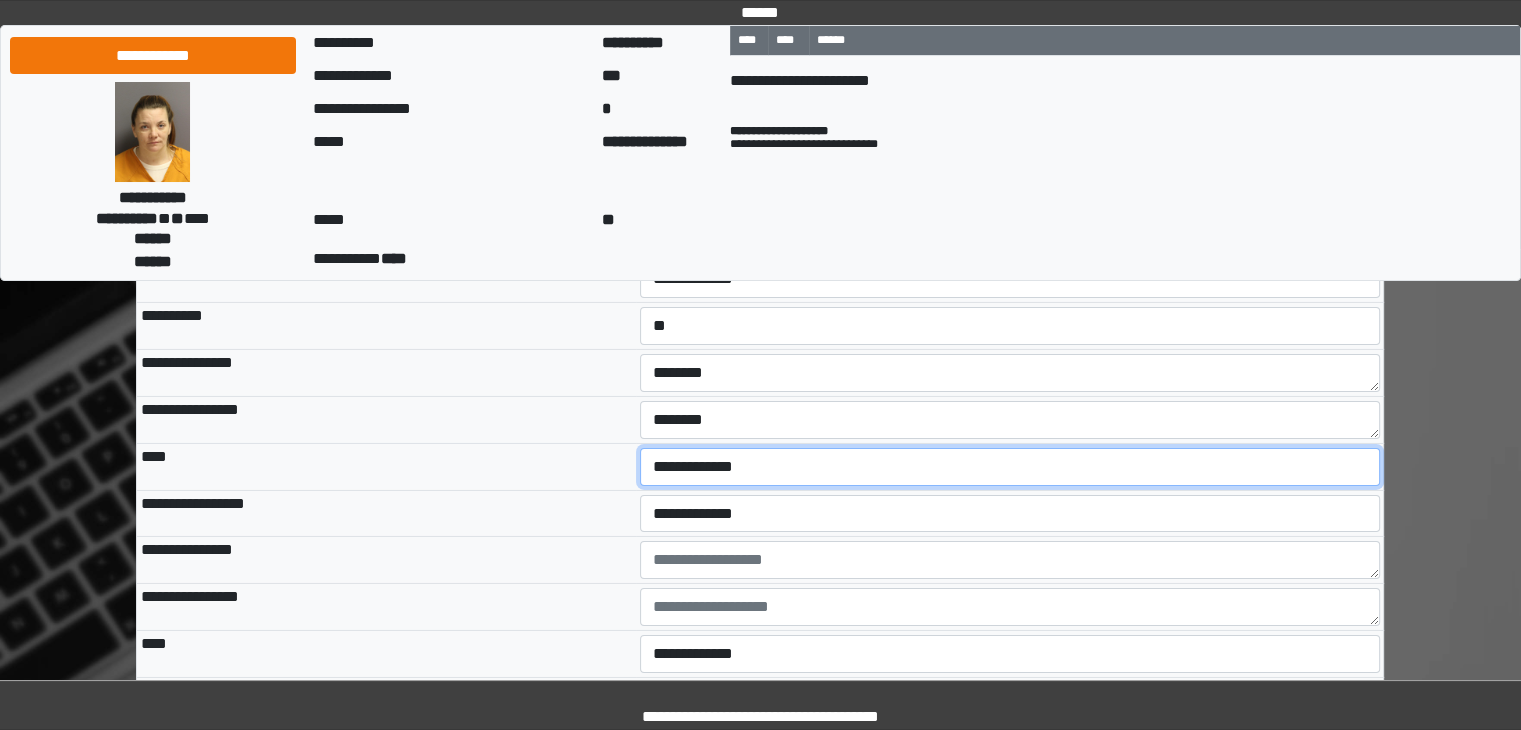 click on "**********" at bounding box center [1010, 467] 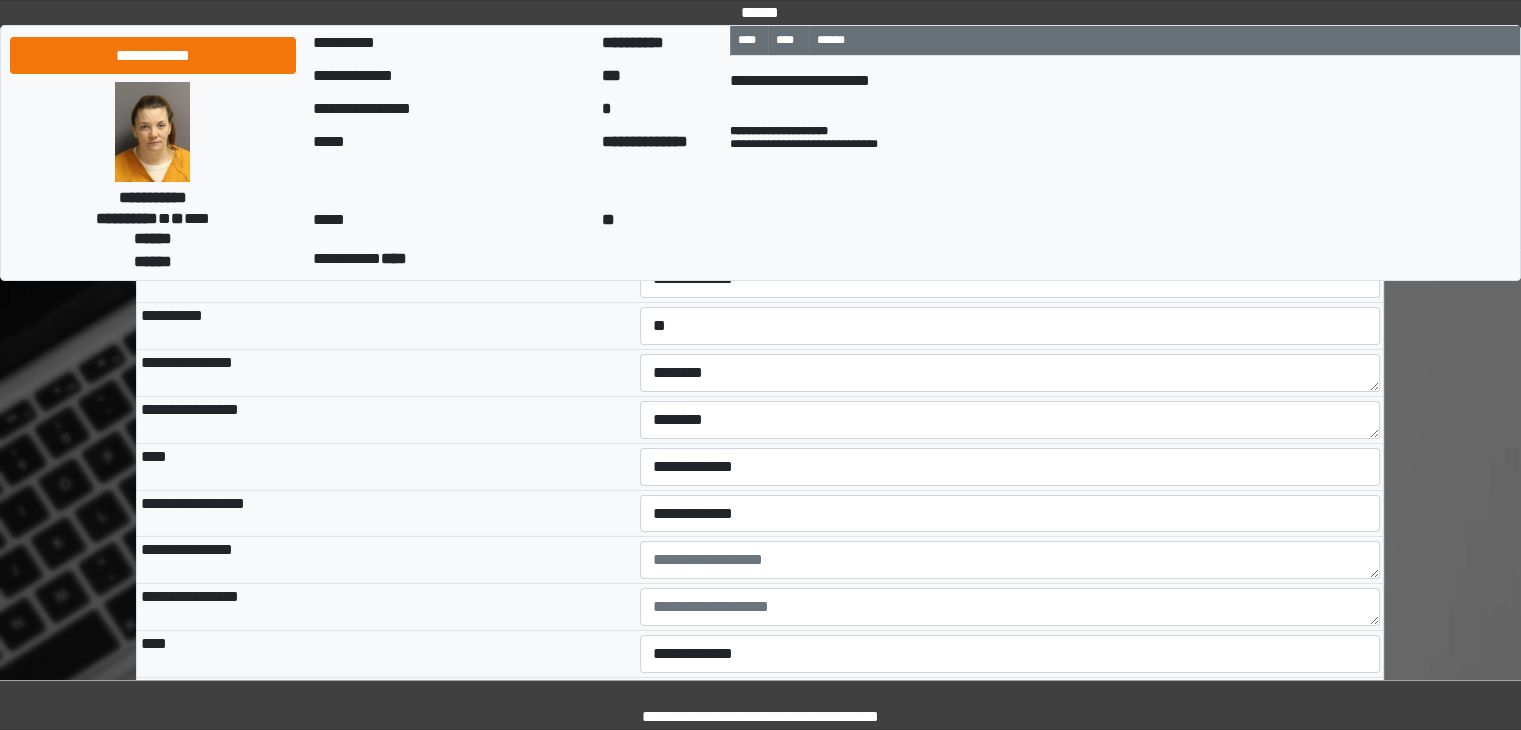 click on "****" at bounding box center (386, 466) 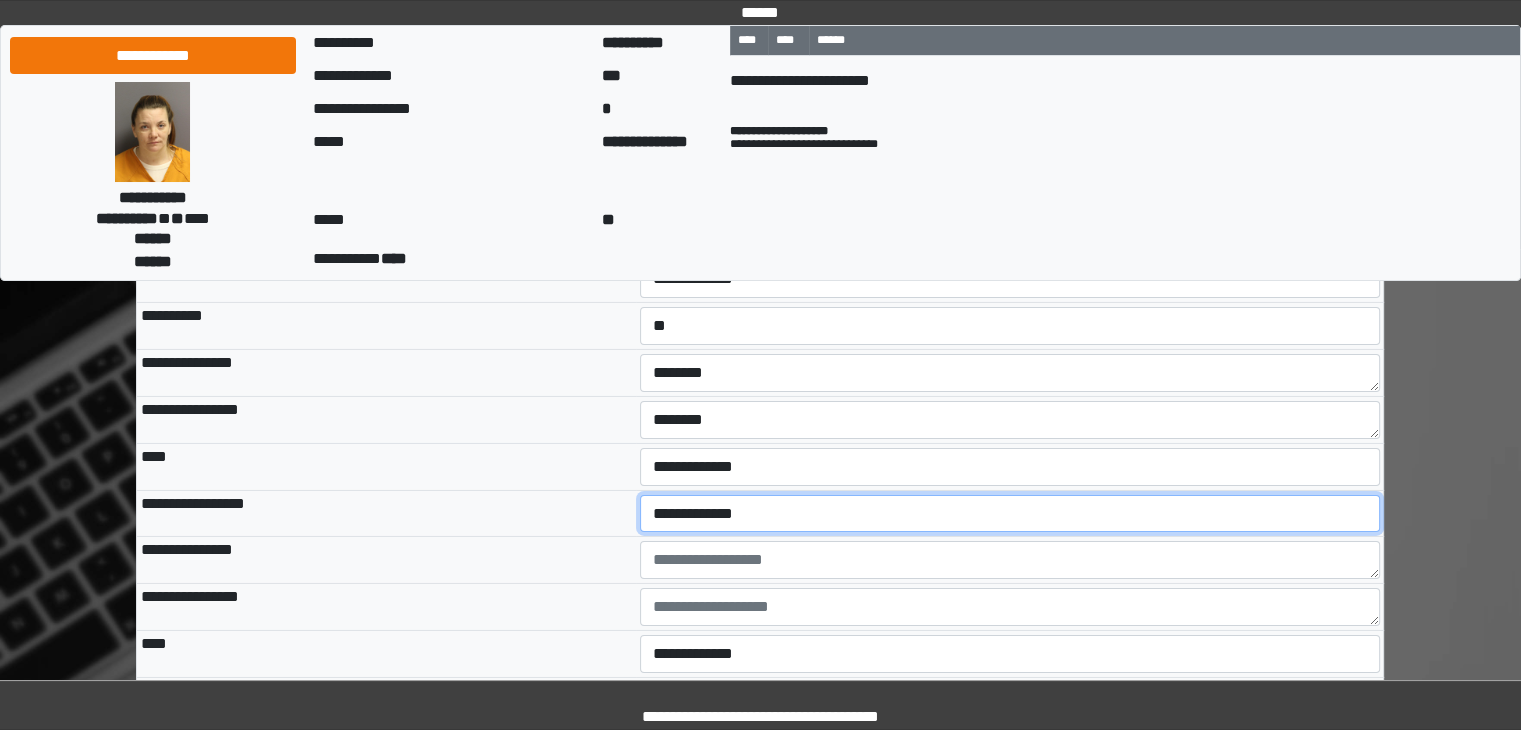 click on "**********" at bounding box center (1010, 514) 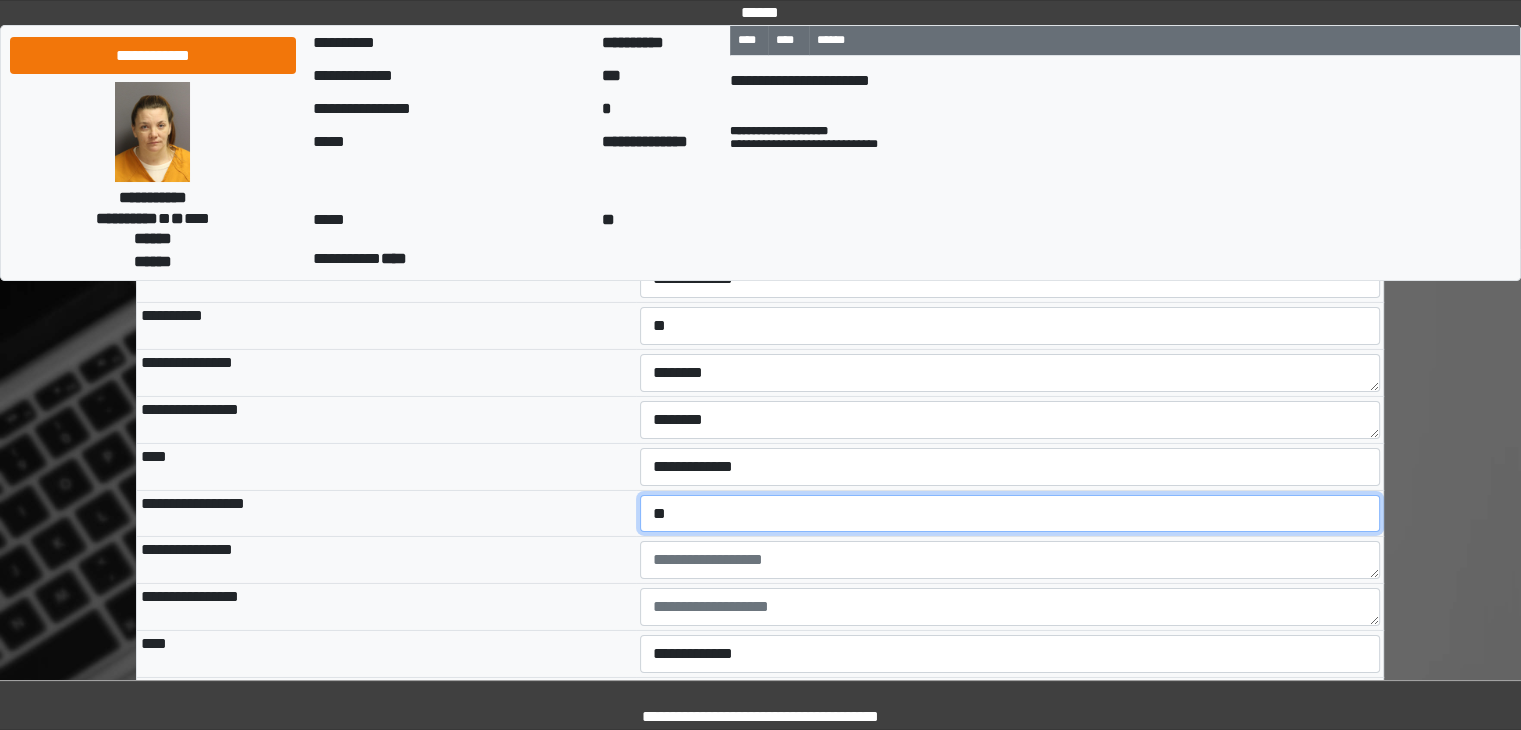 click on "**********" at bounding box center [1010, 514] 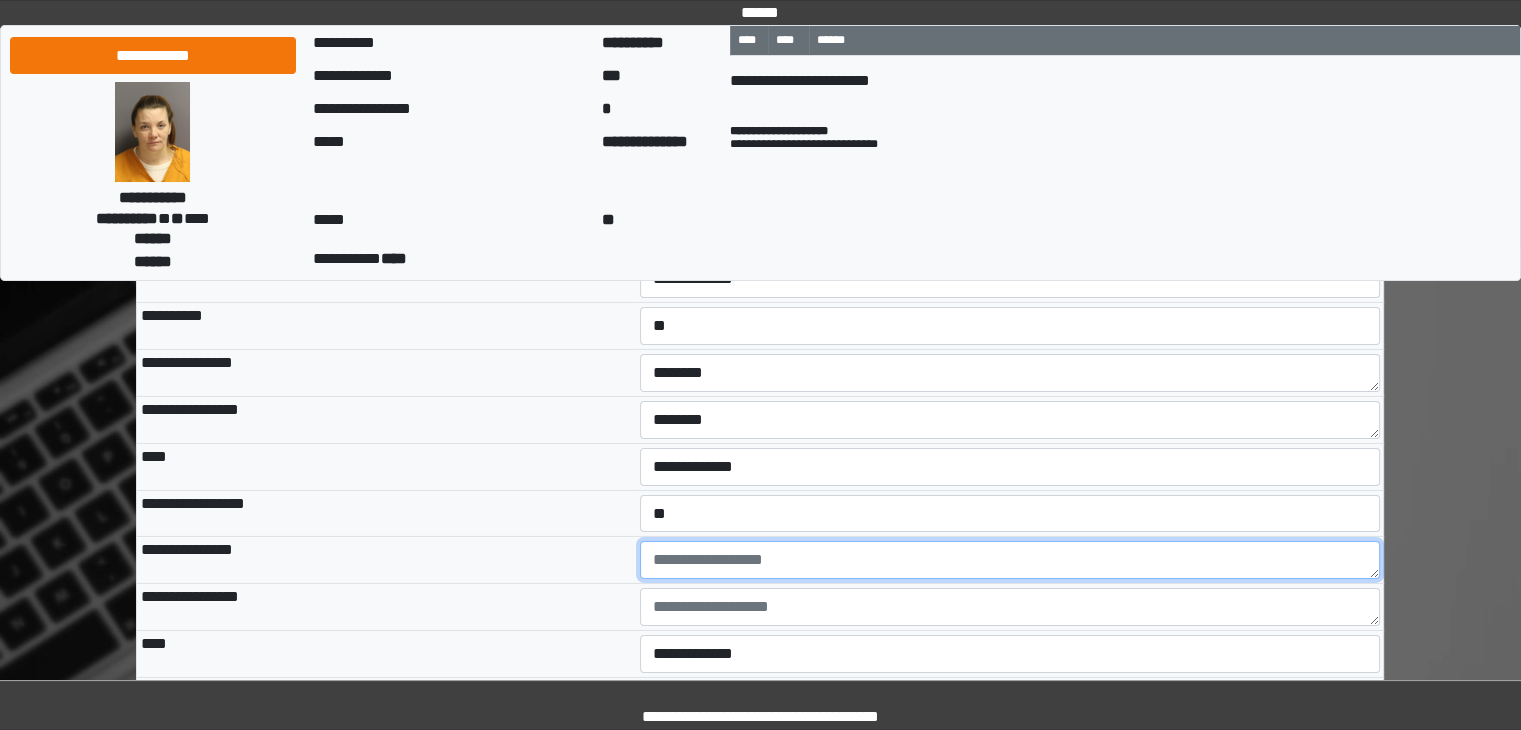 click at bounding box center (1010, 560) 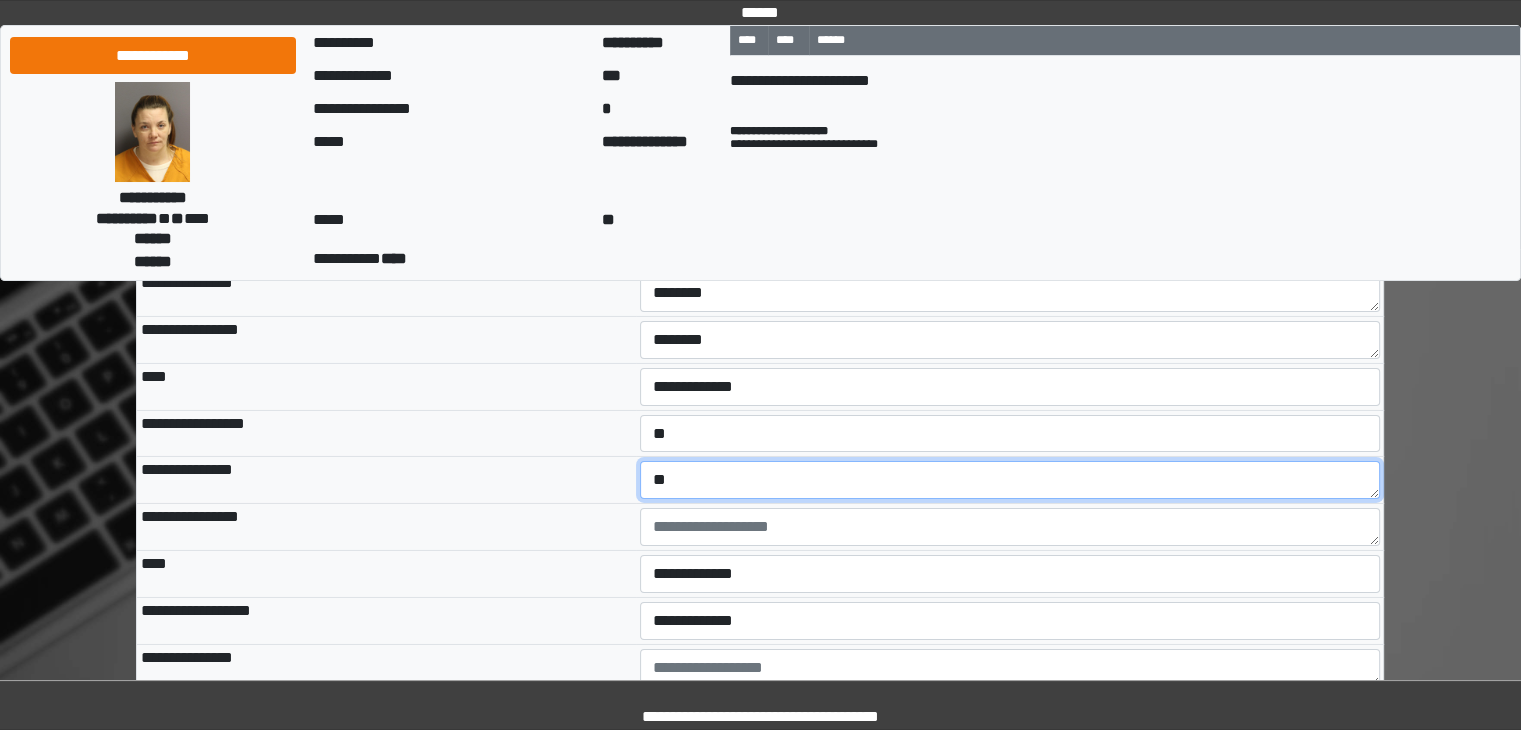 scroll, scrollTop: 6772, scrollLeft: 0, axis: vertical 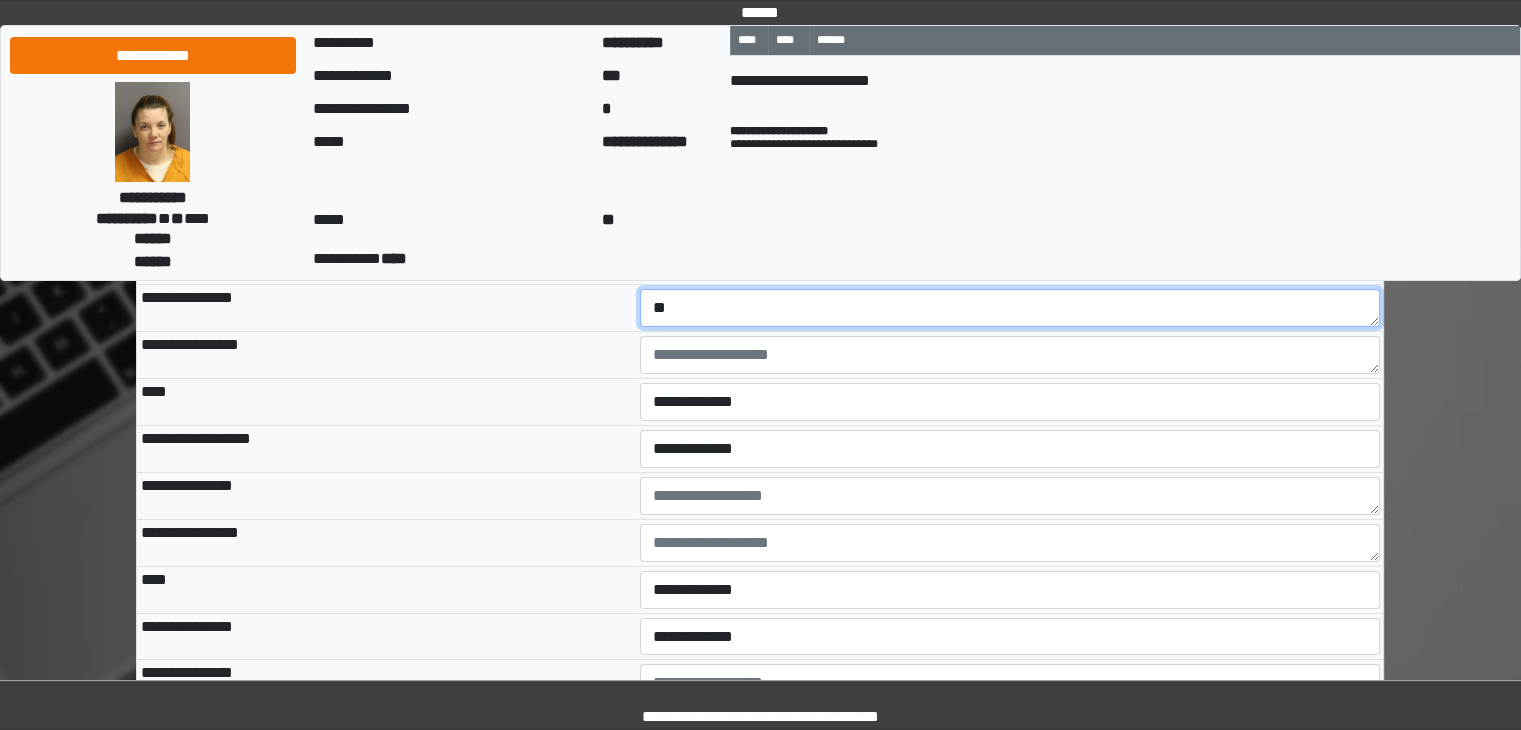 type on "**" 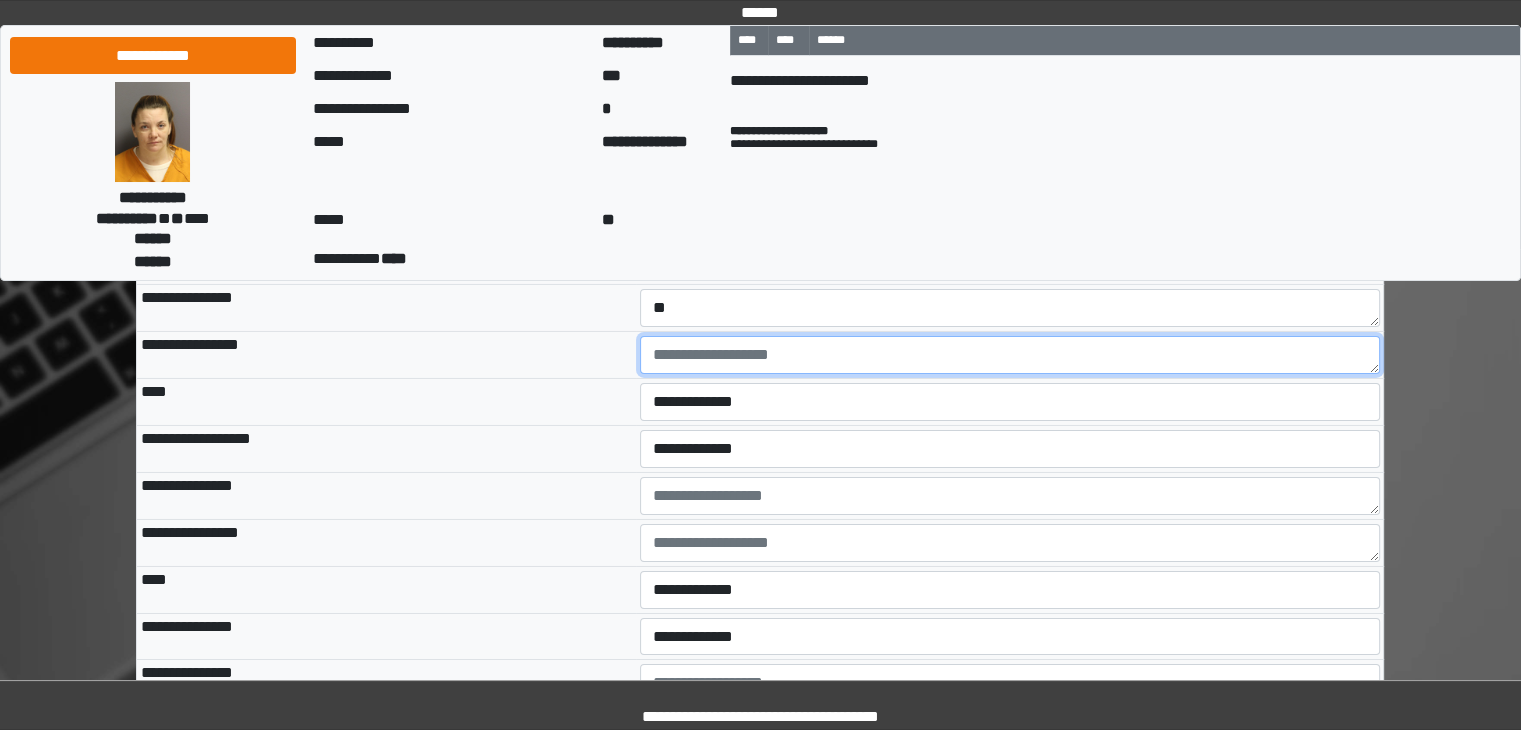 click at bounding box center (1010, 355) 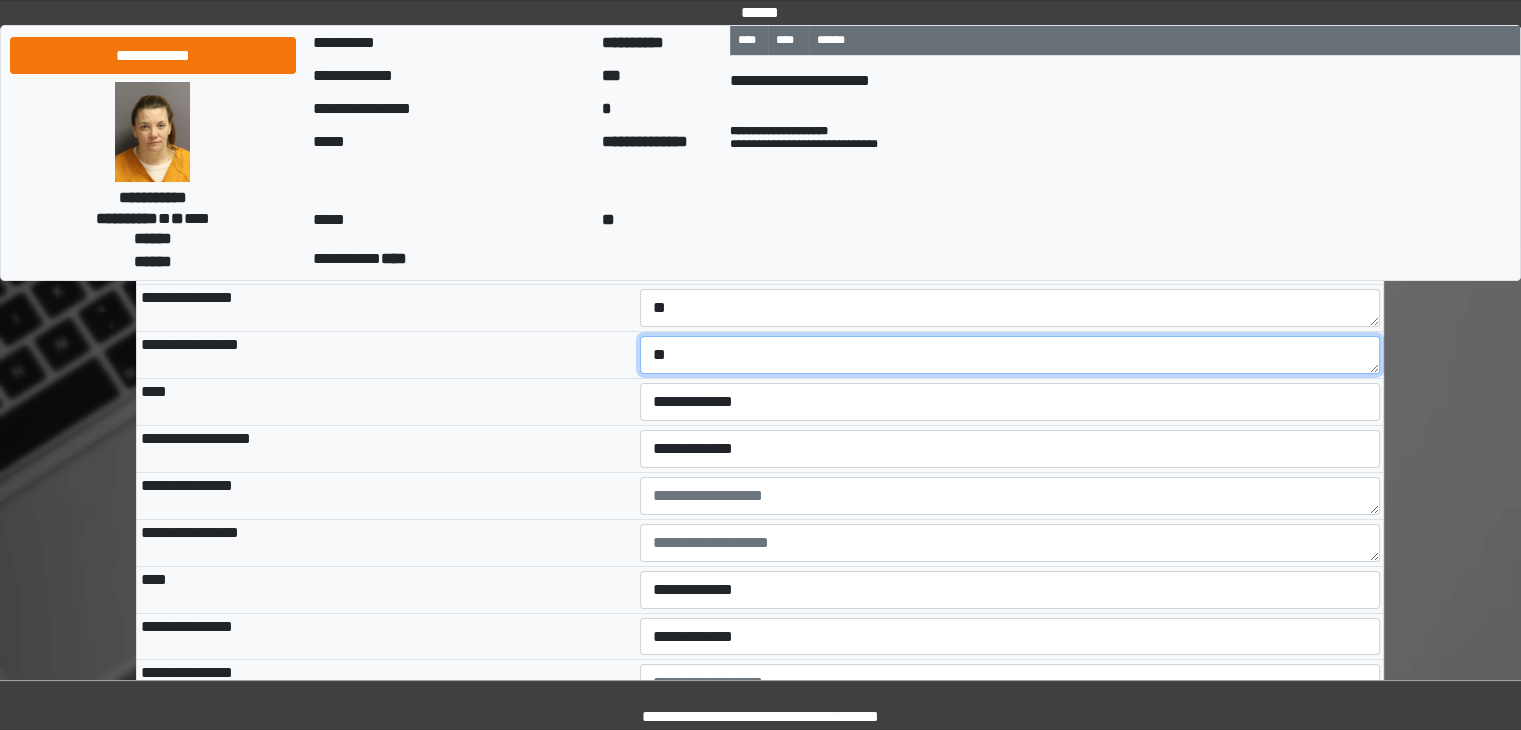 type on "**" 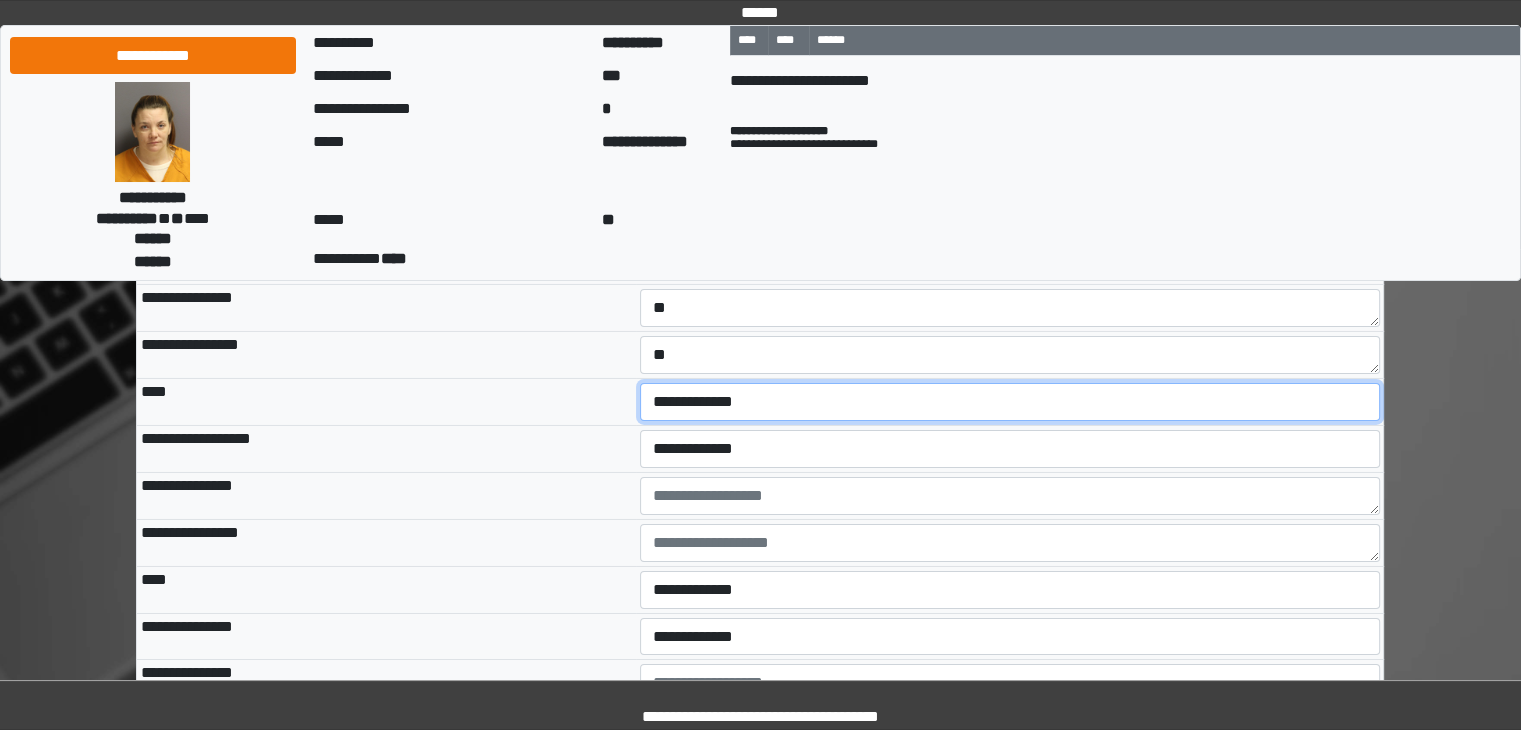 click on "**********" at bounding box center [1010, 402] 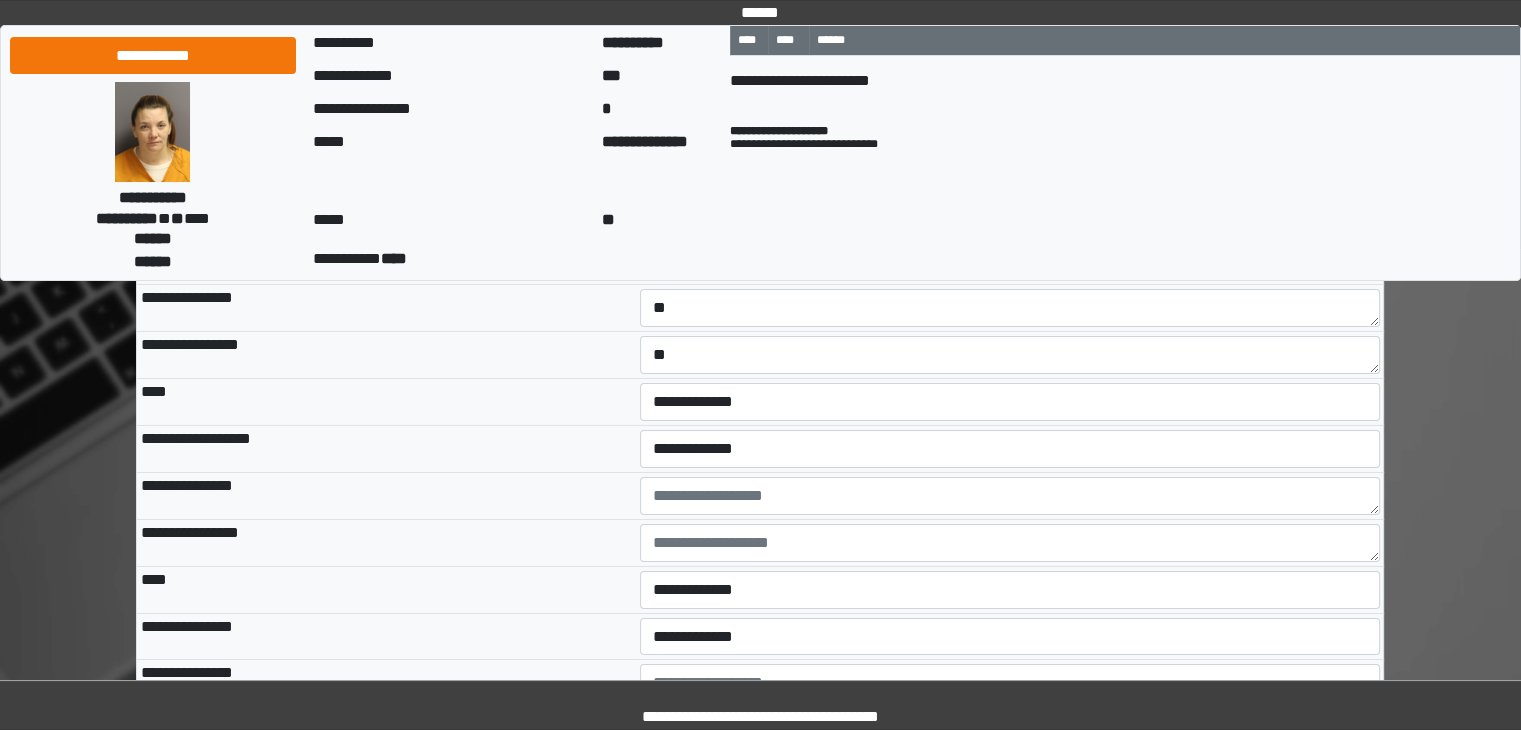 click on "**********" at bounding box center (386, 355) 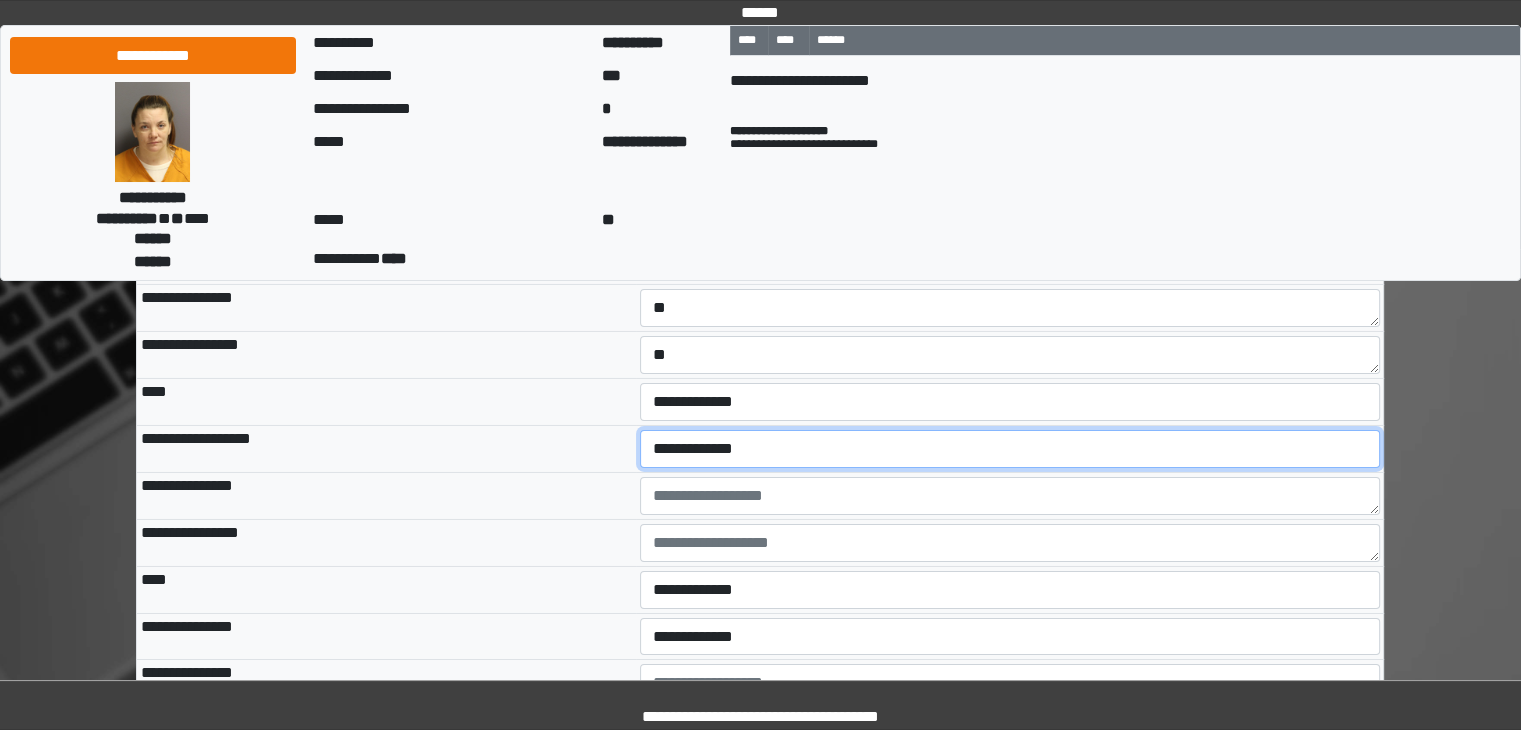 click on "**********" at bounding box center (1010, 449) 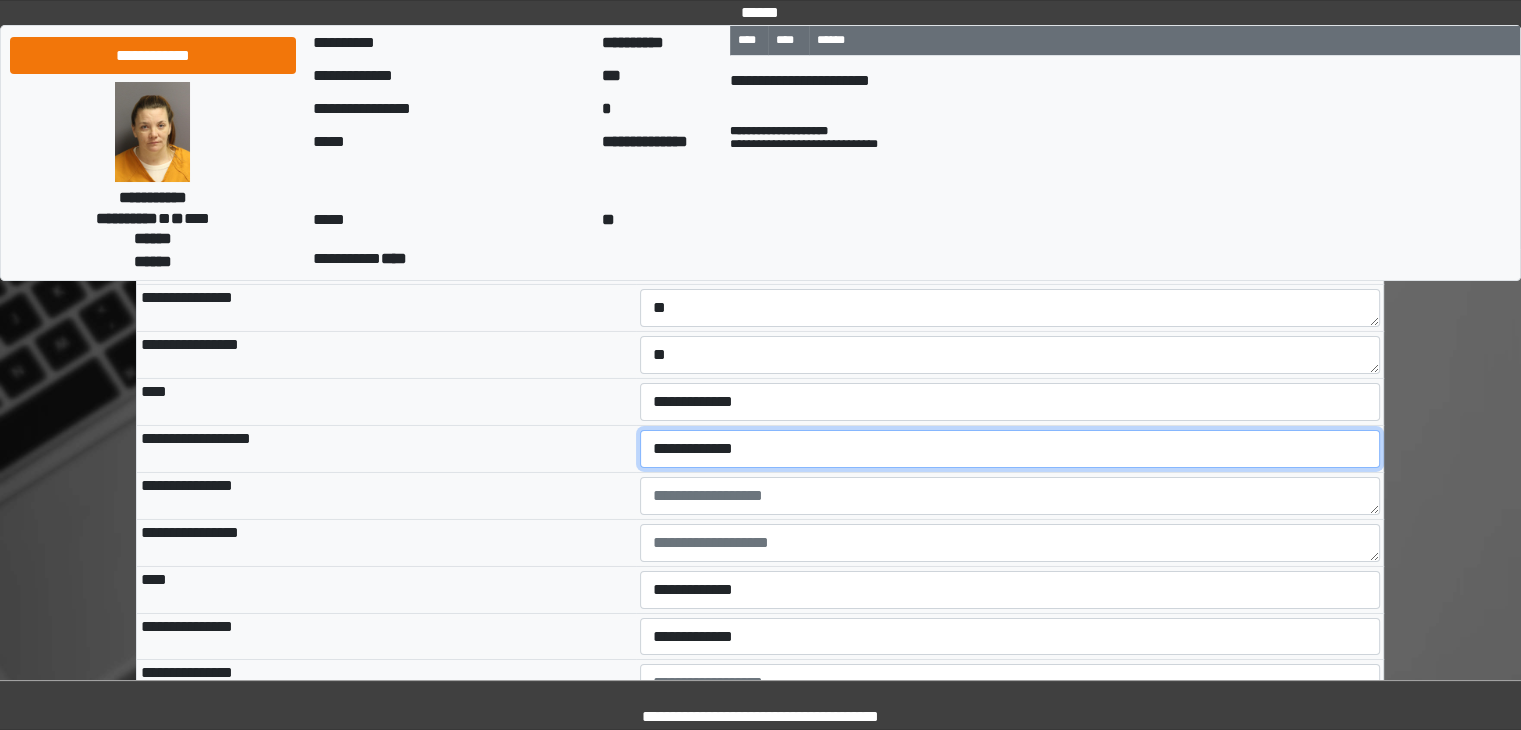 select on "*" 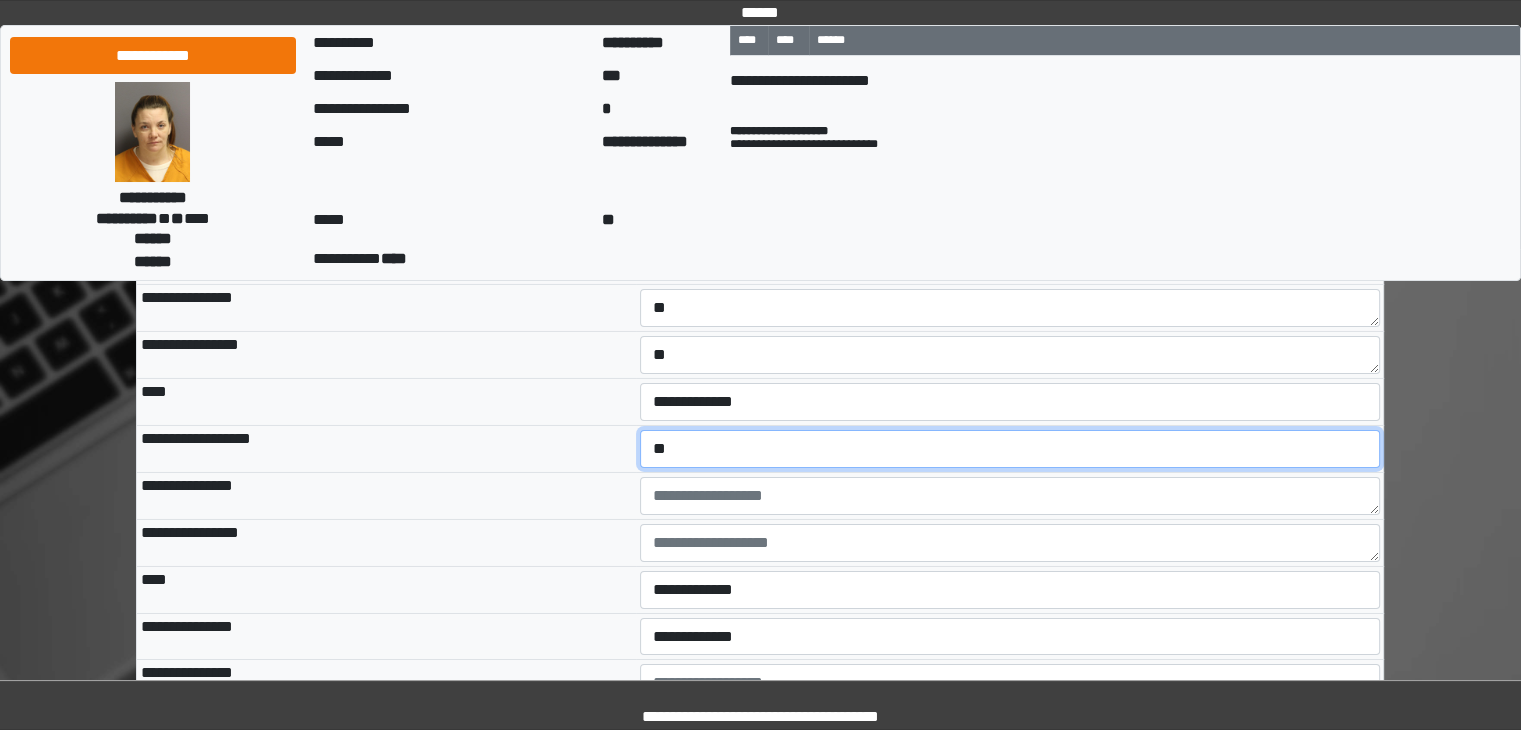 click on "**********" at bounding box center [1010, 449] 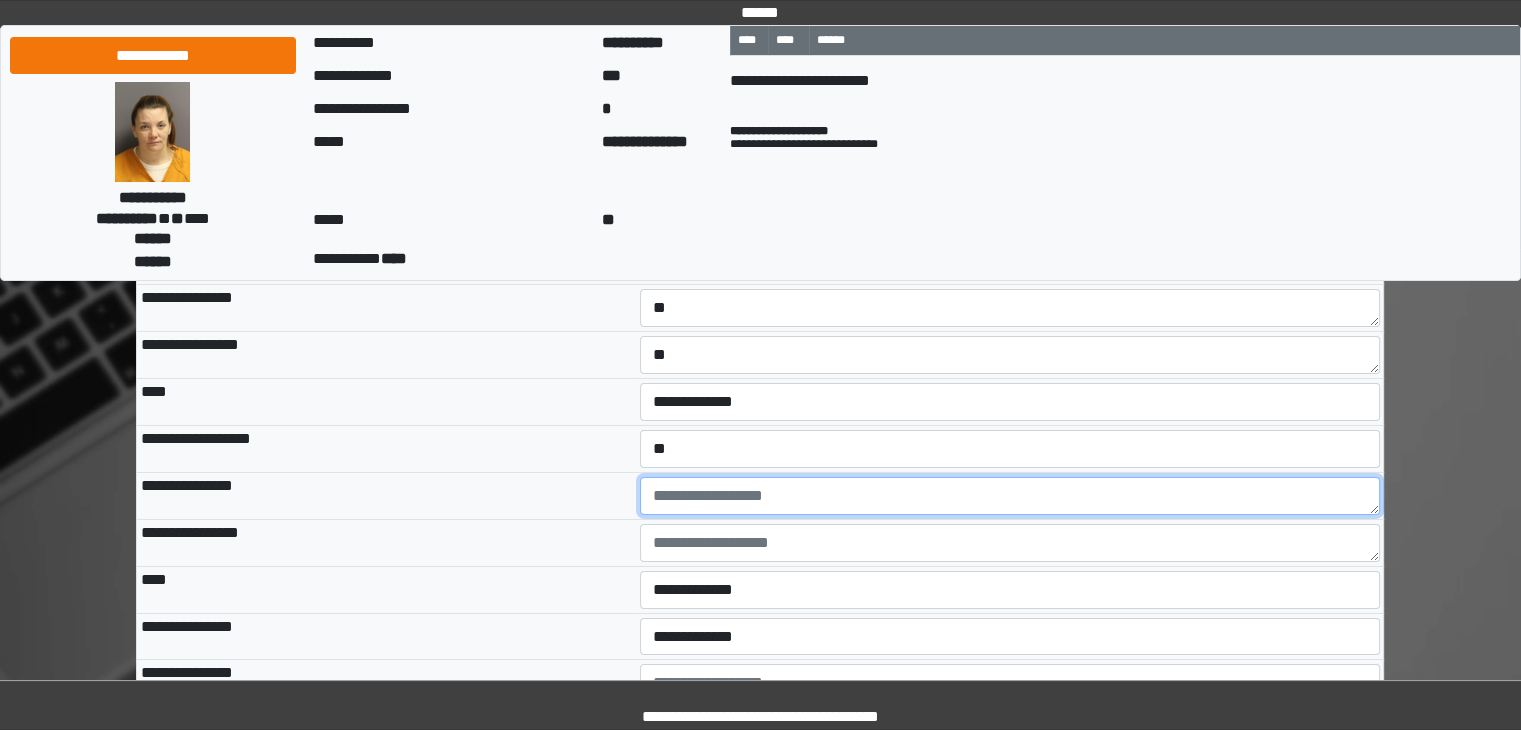 click at bounding box center (1010, 496) 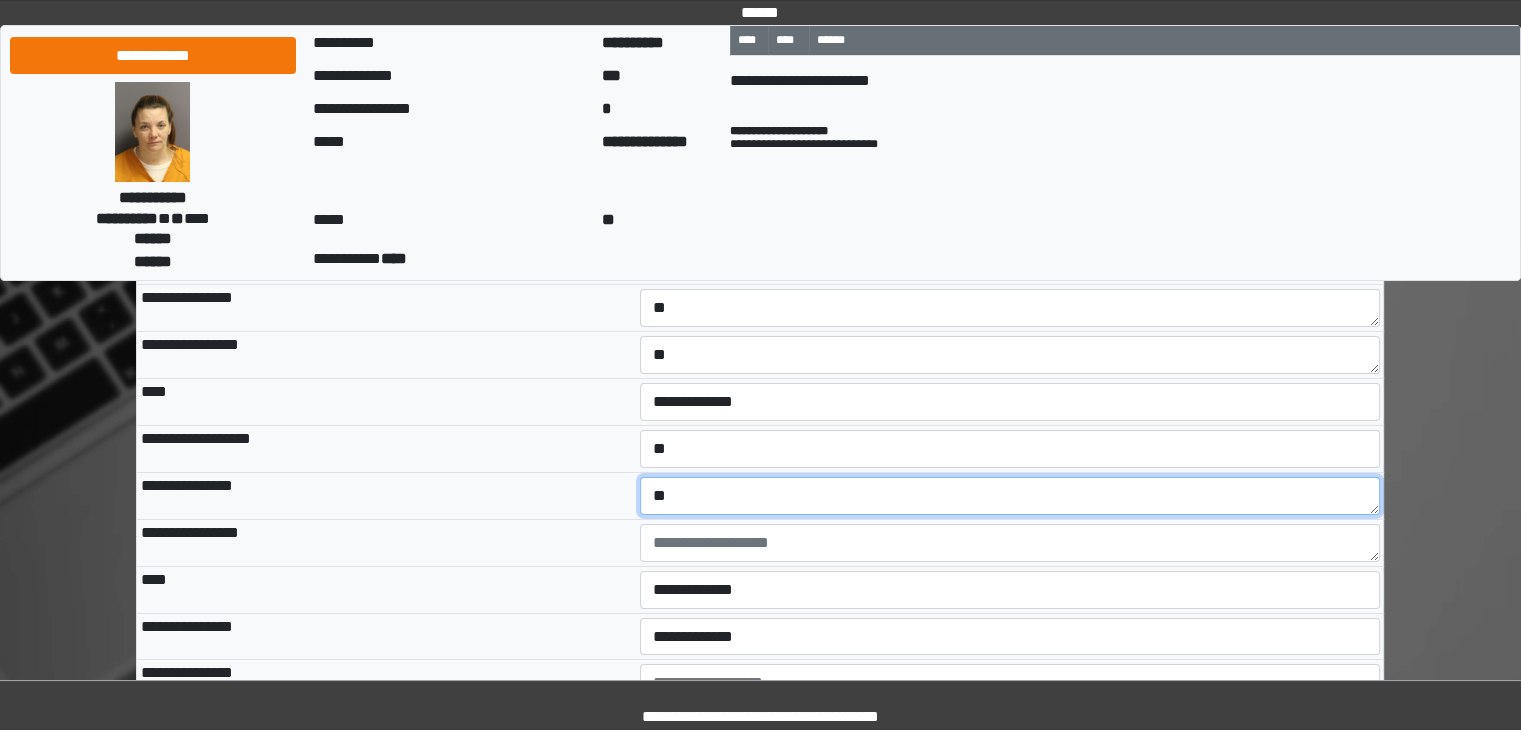 type on "**" 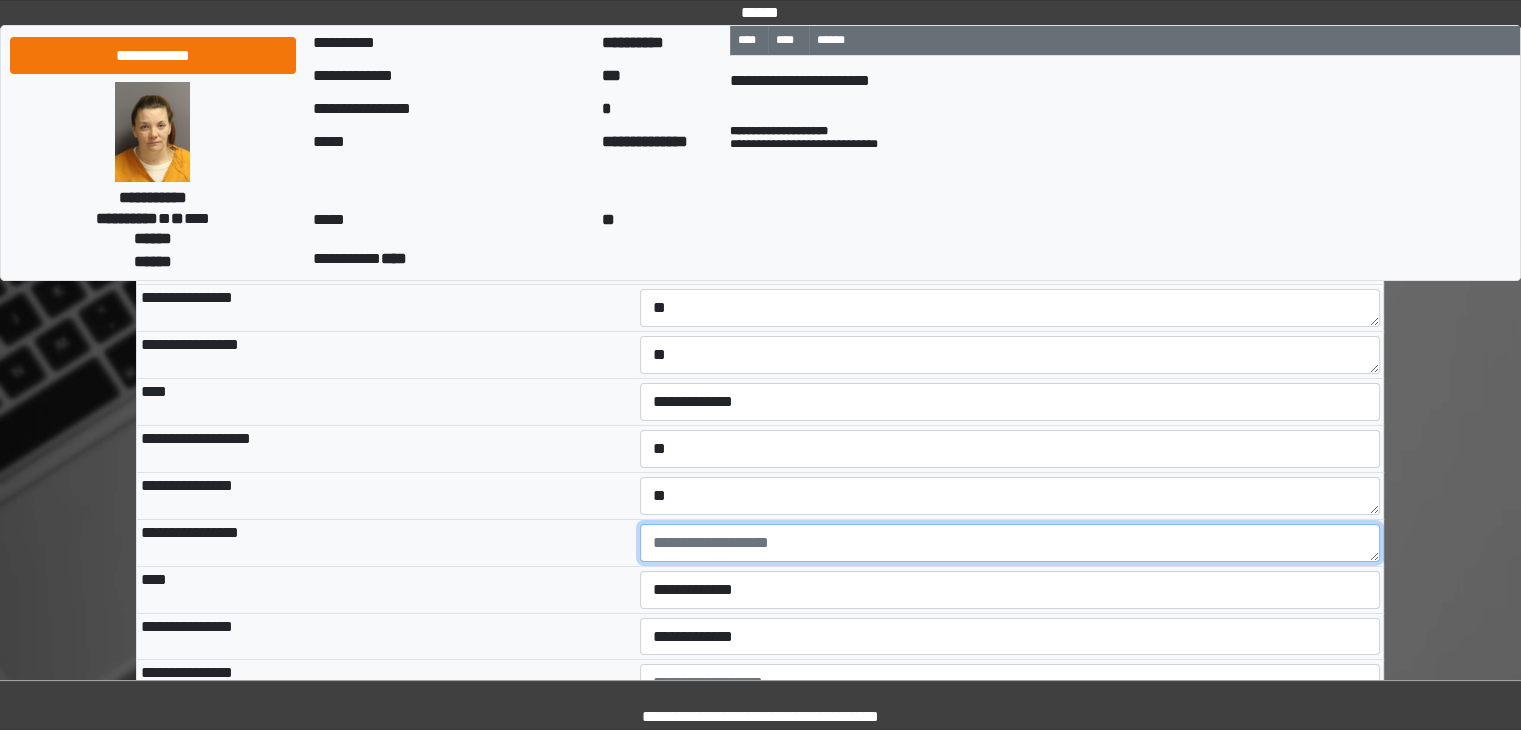 click at bounding box center (1010, 543) 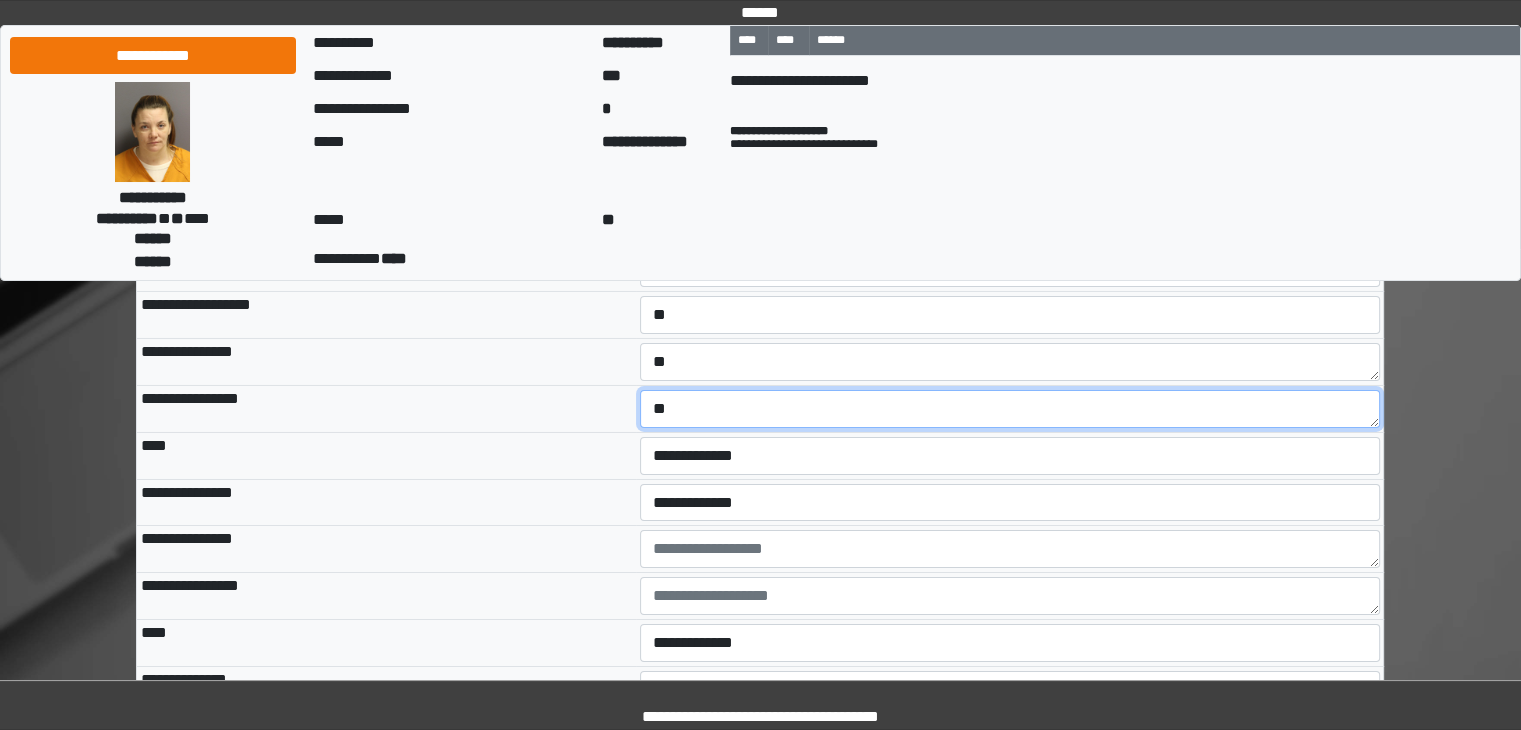 scroll, scrollTop: 7000, scrollLeft: 0, axis: vertical 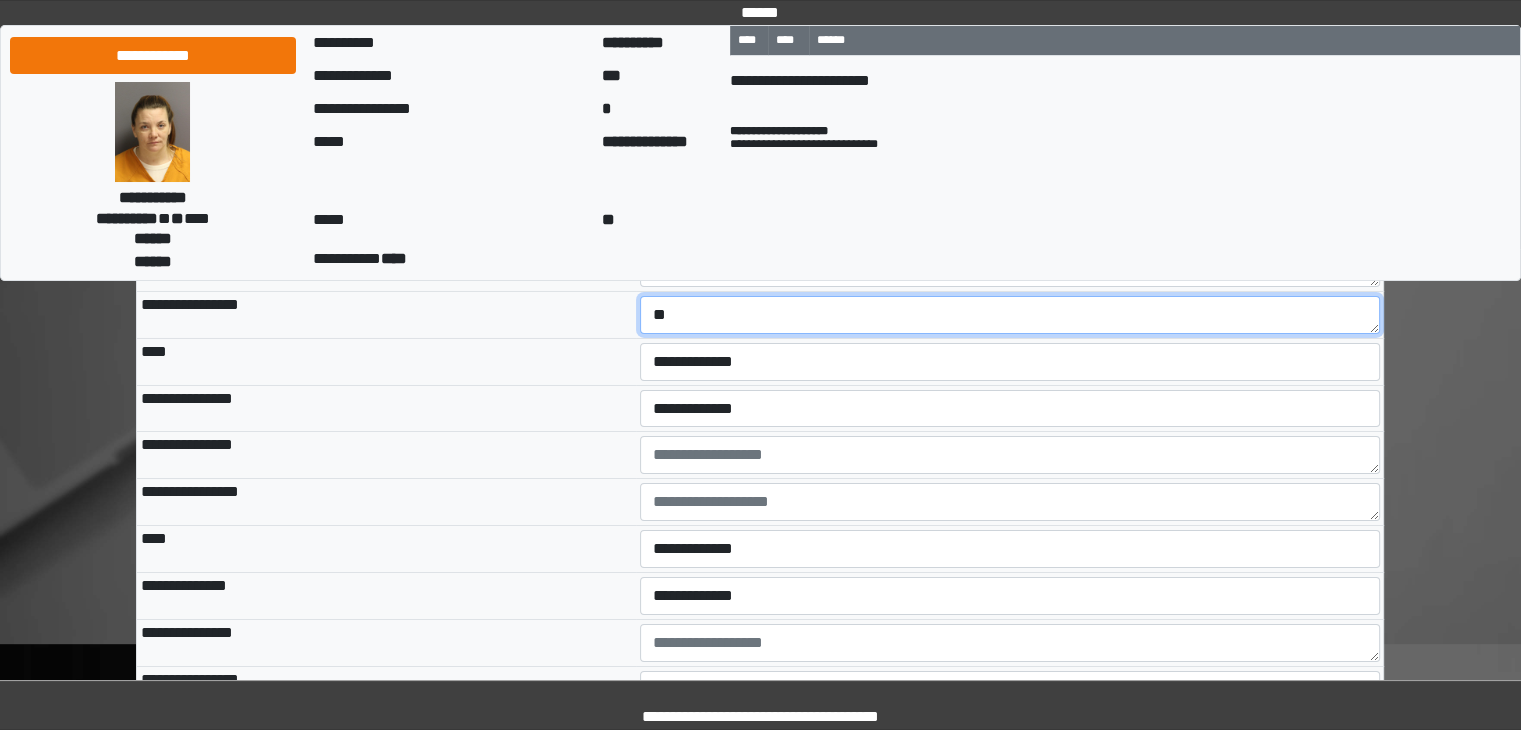 type on "**" 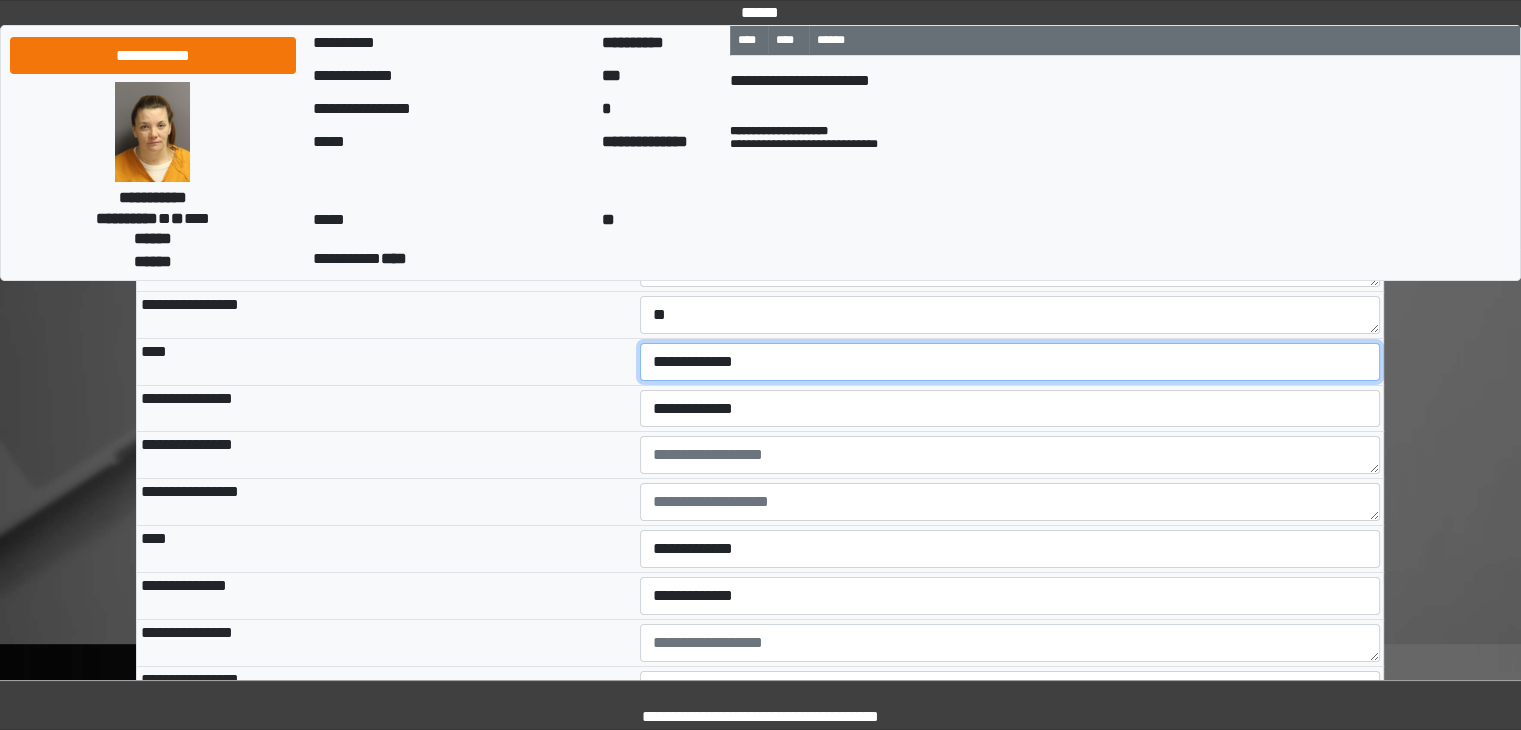 click on "**********" at bounding box center (1010, 362) 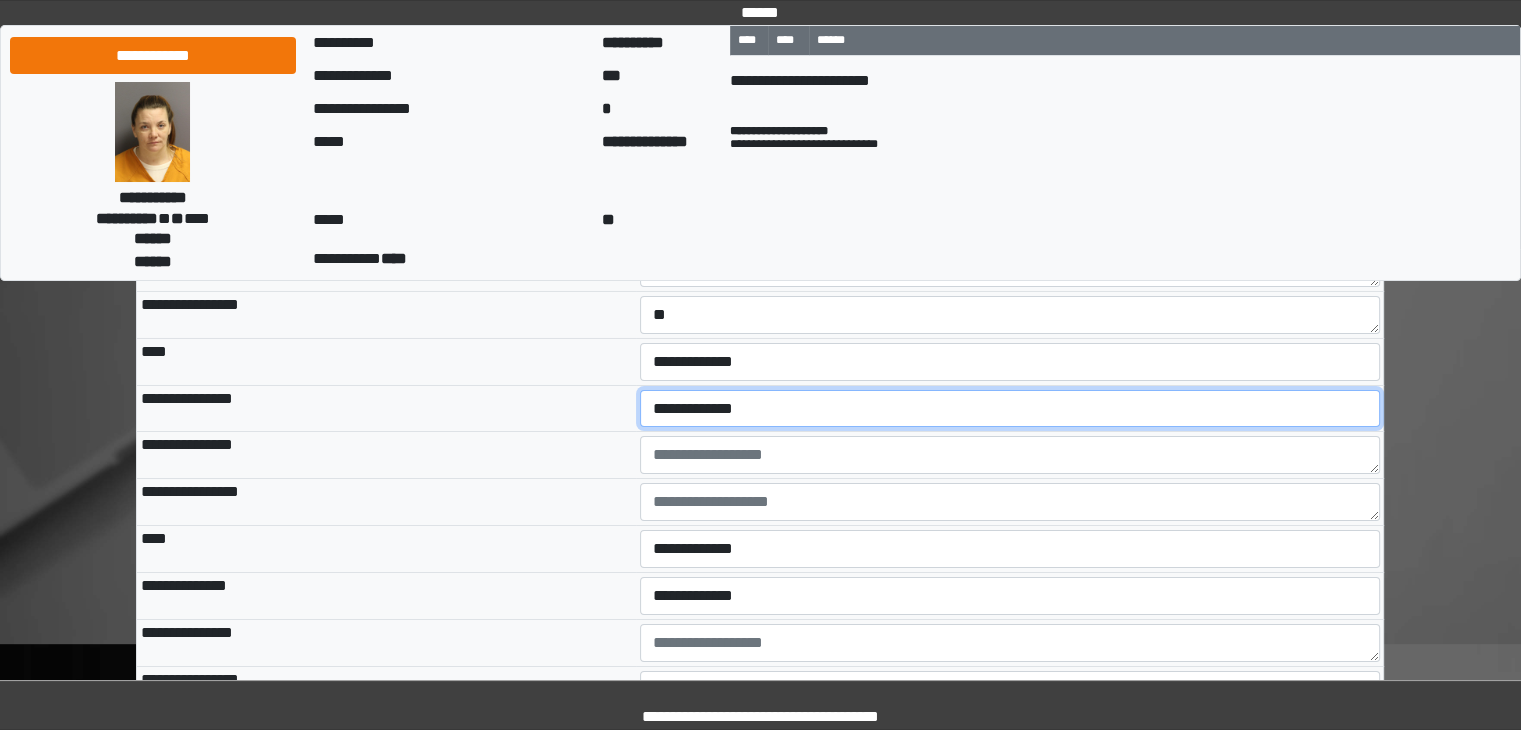 click on "**********" at bounding box center [1010, 409] 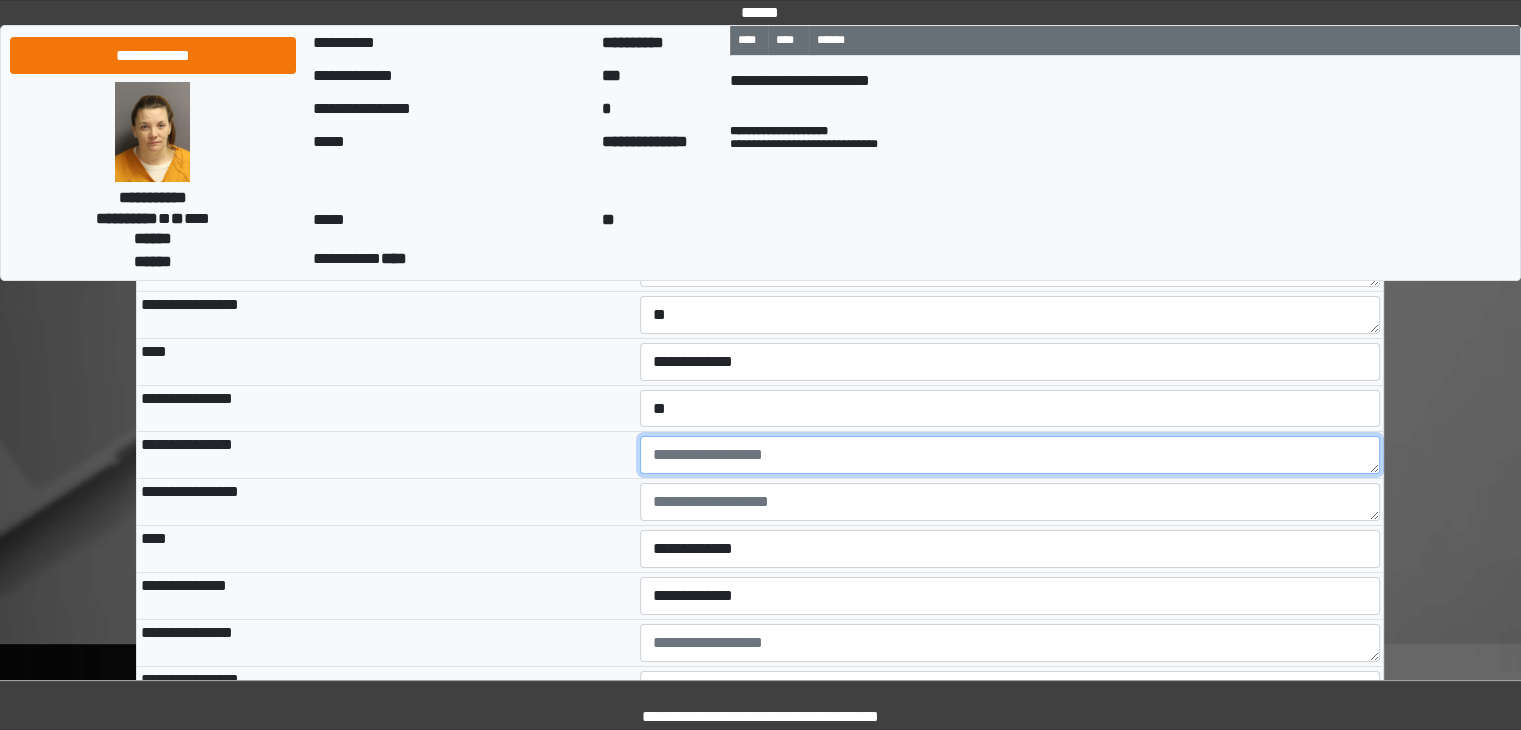 click at bounding box center (1010, 455) 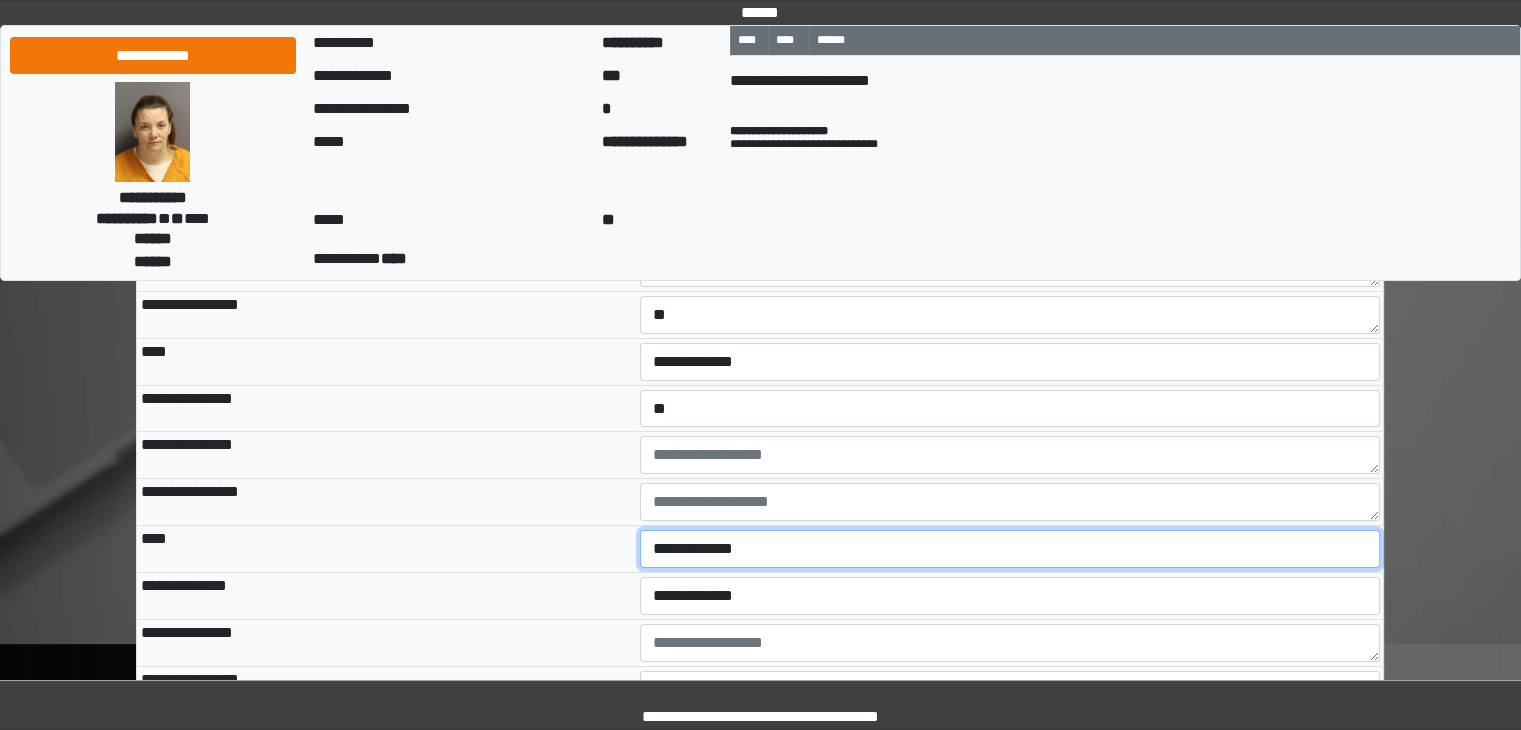 click on "**********" at bounding box center [1010, 549] 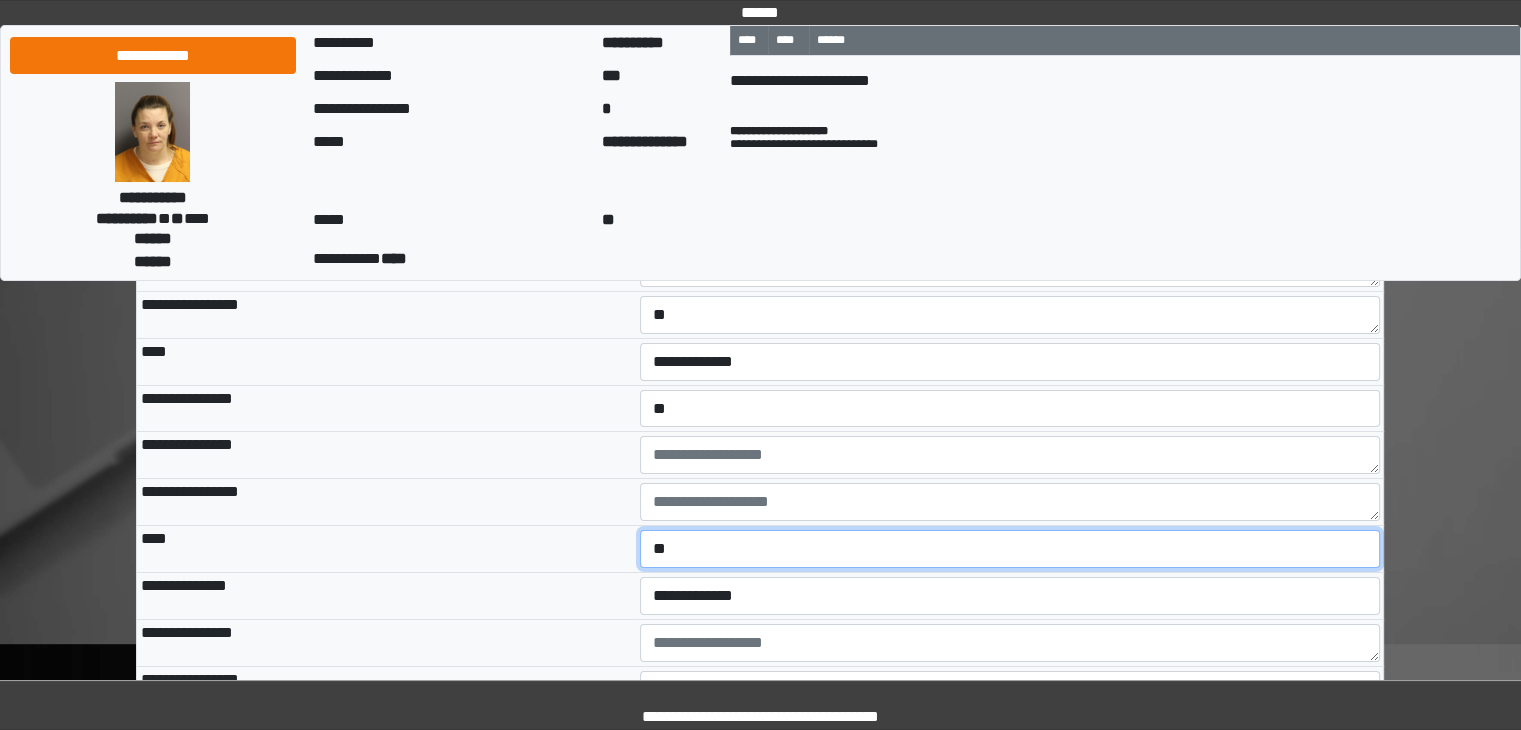 click on "**********" at bounding box center (1010, 549) 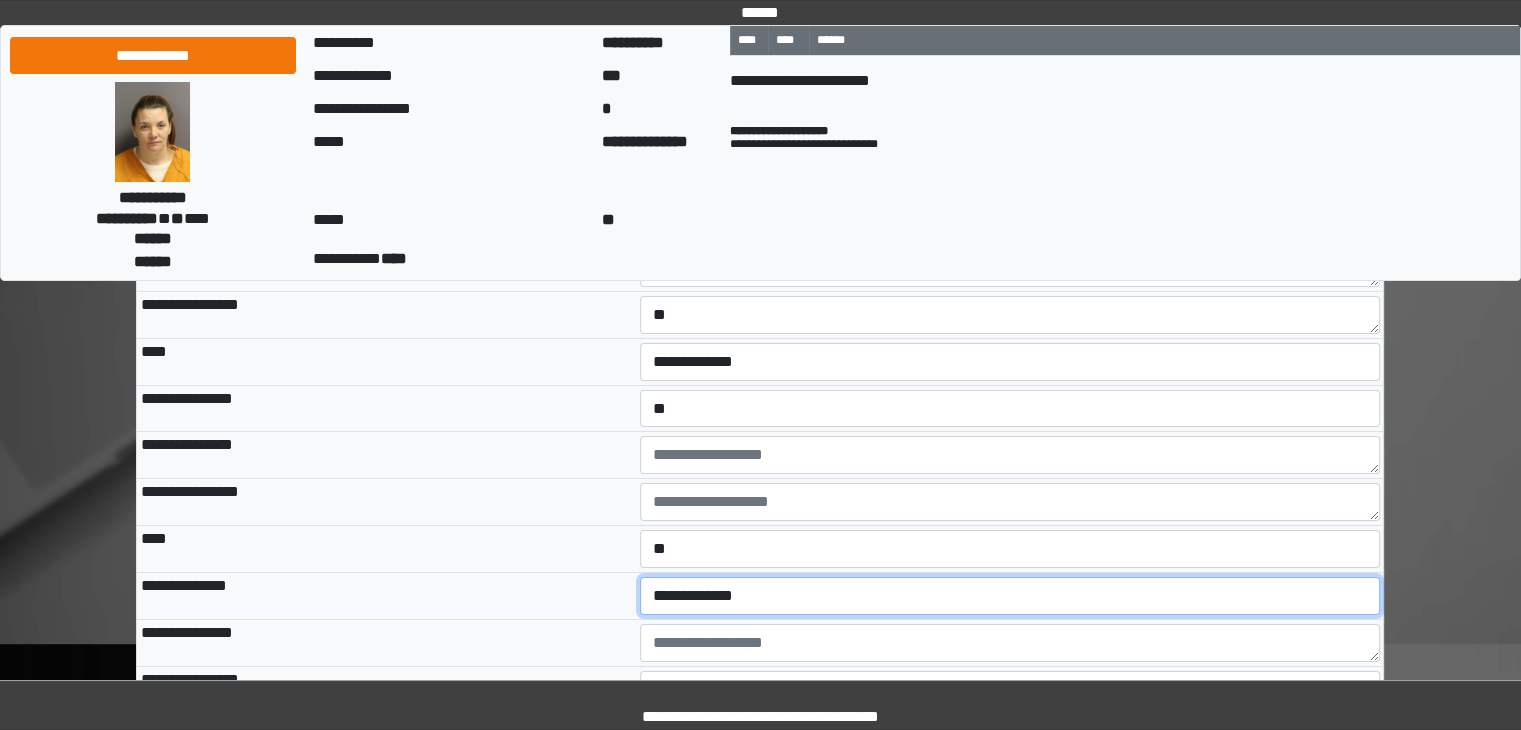 click on "**********" at bounding box center (1010, 596) 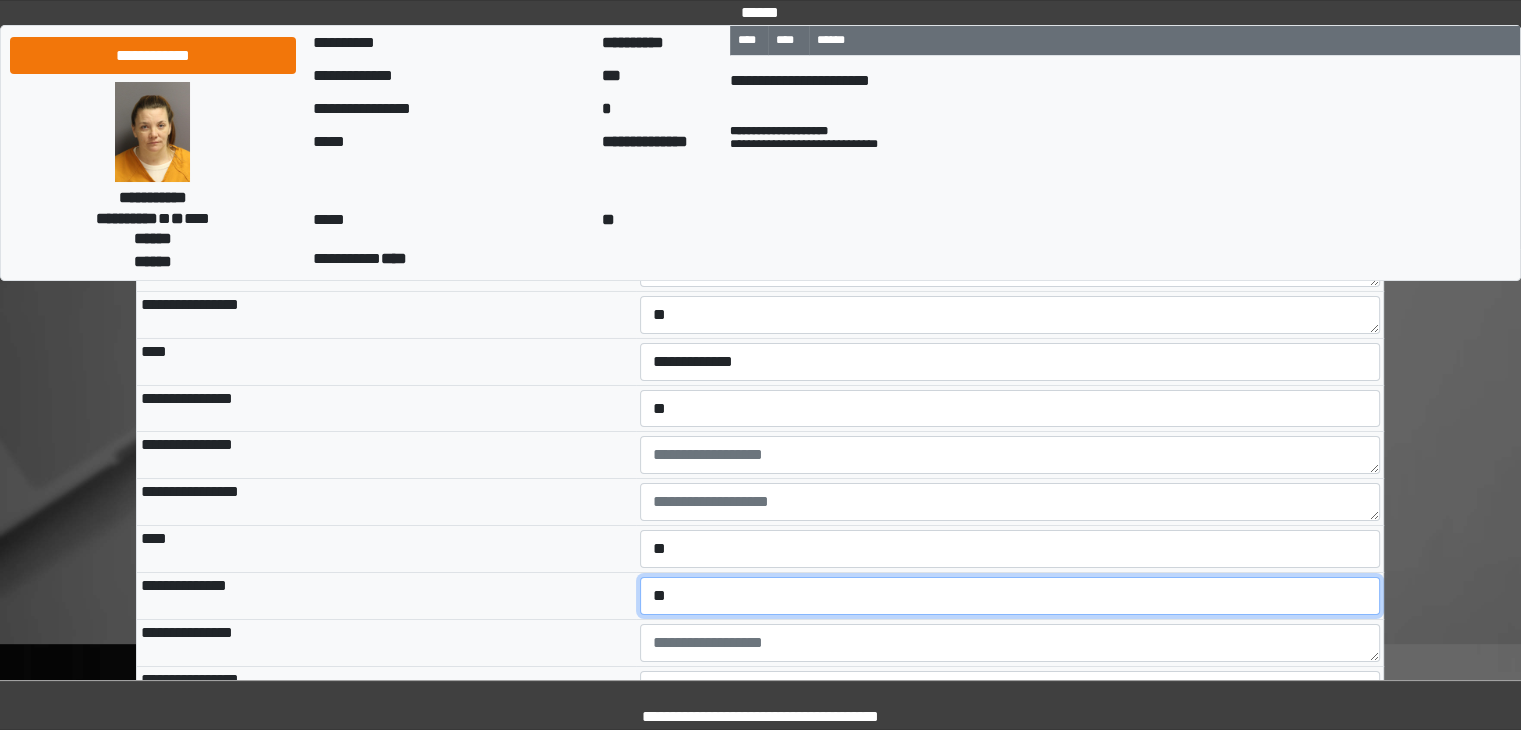 click on "**********" at bounding box center [1010, 596] 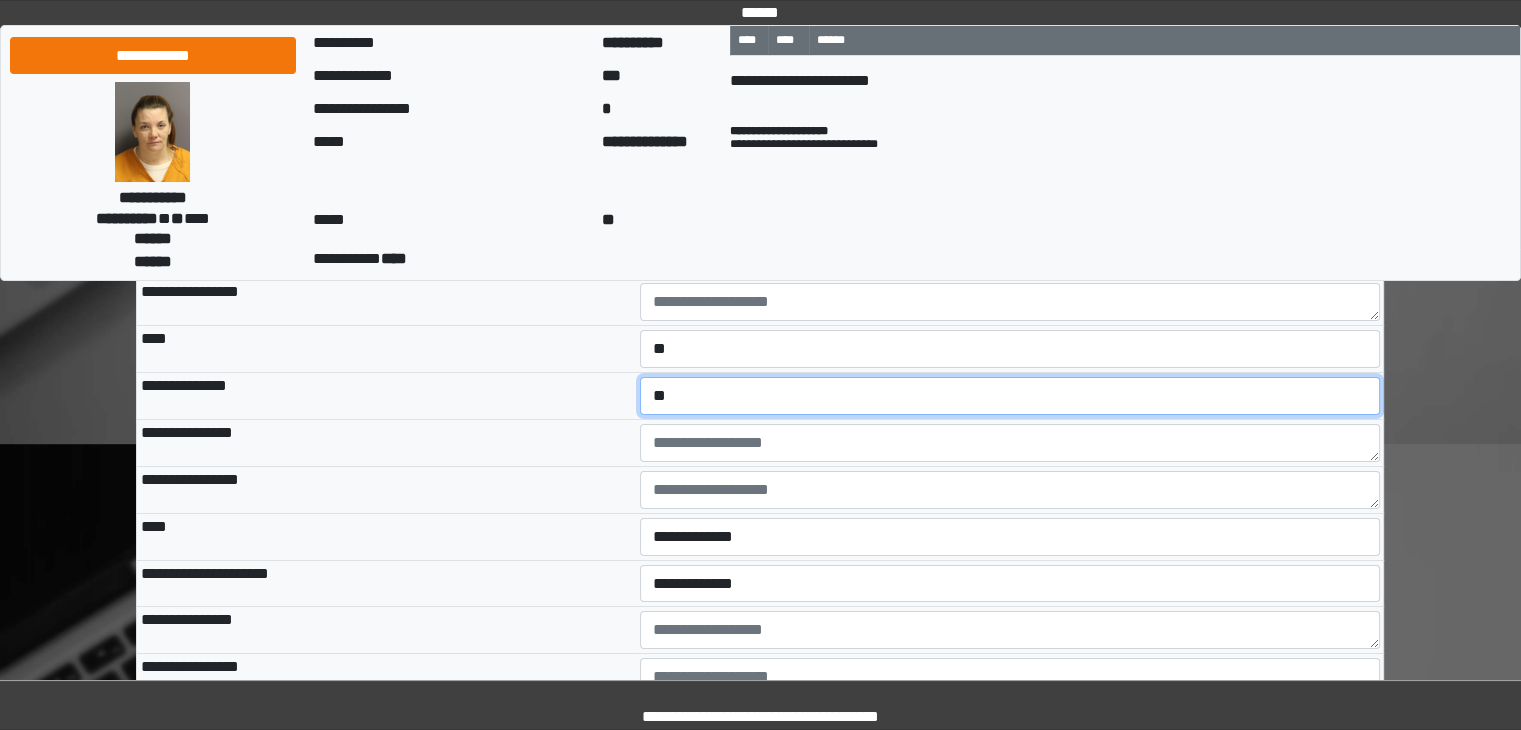 scroll, scrollTop: 7280, scrollLeft: 0, axis: vertical 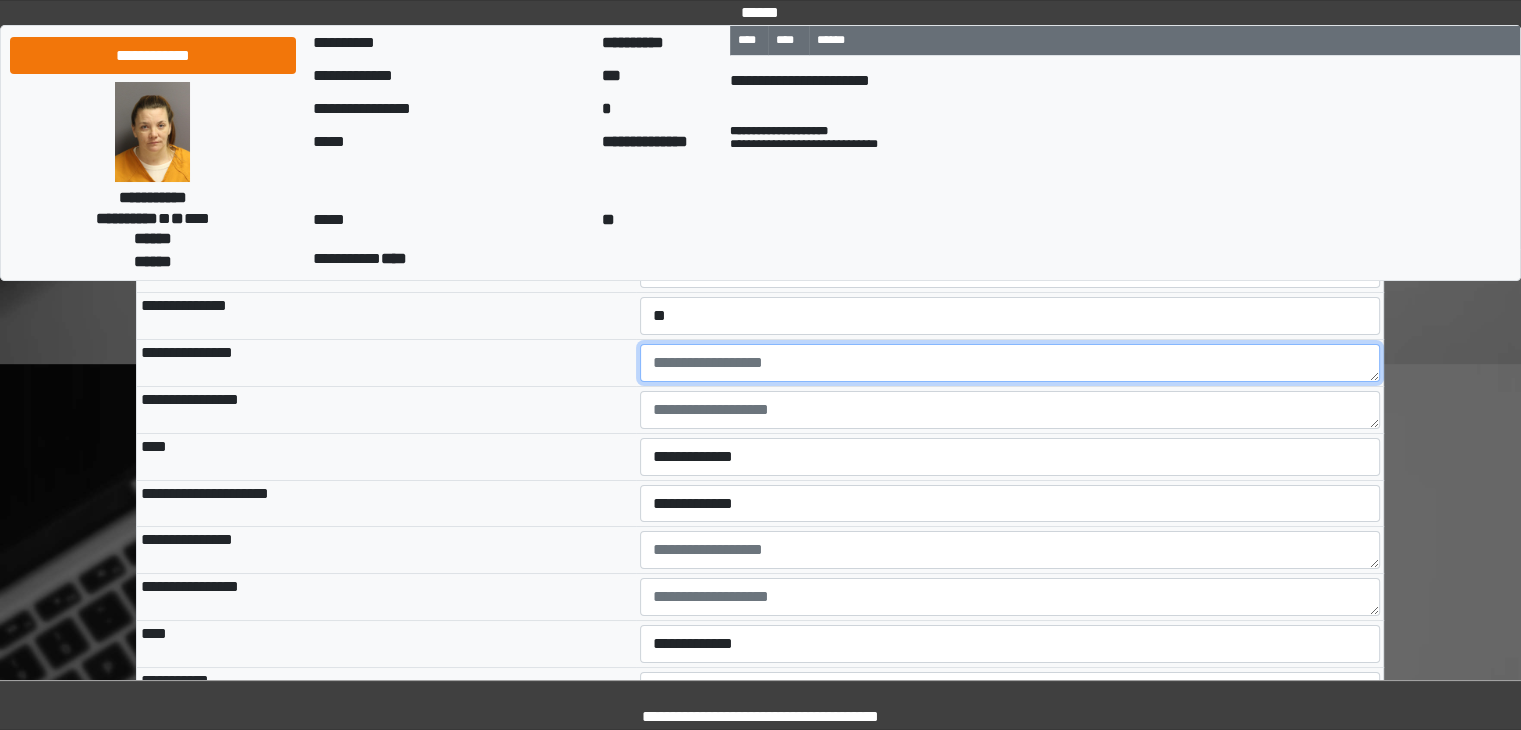 click at bounding box center (1010, 363) 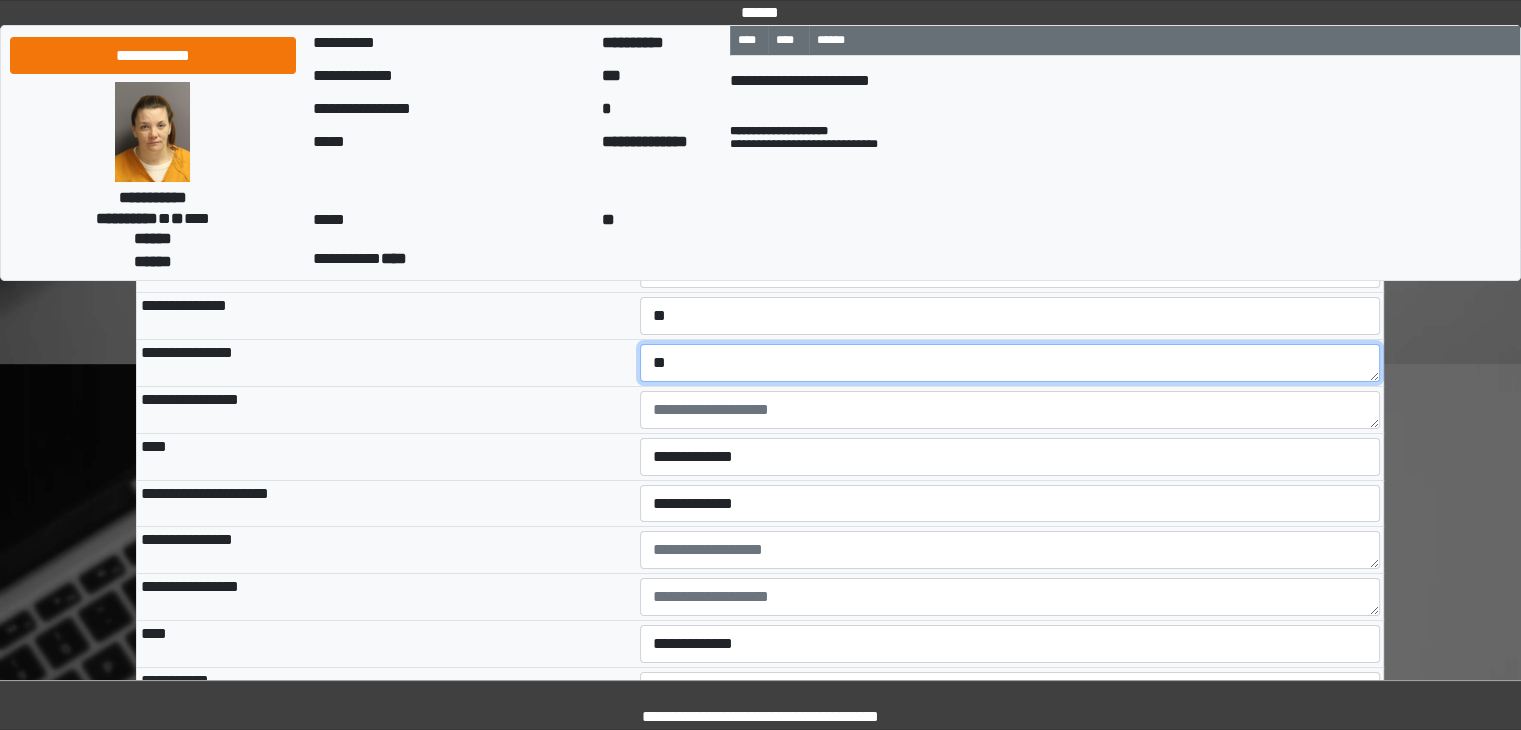 type on "**" 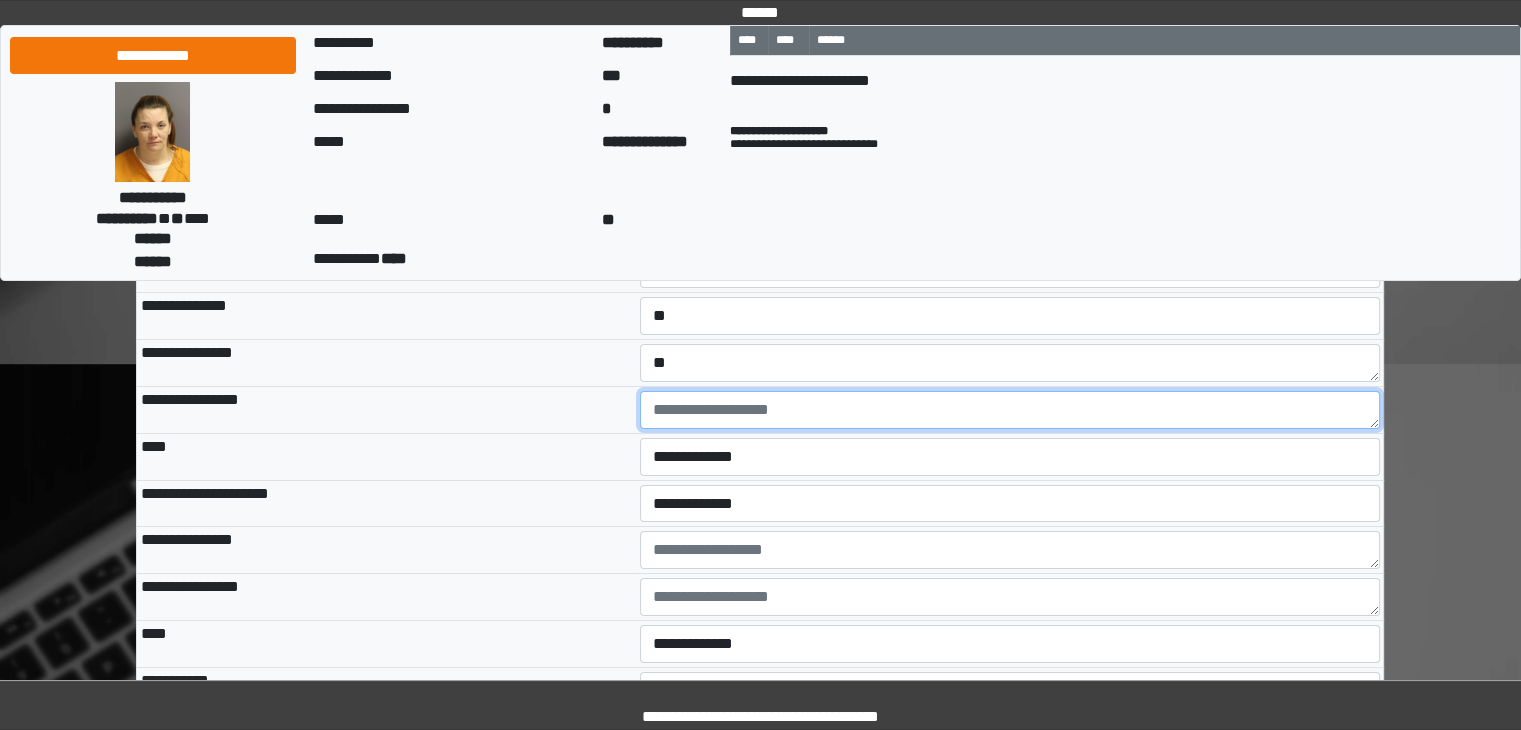 click at bounding box center [1010, 410] 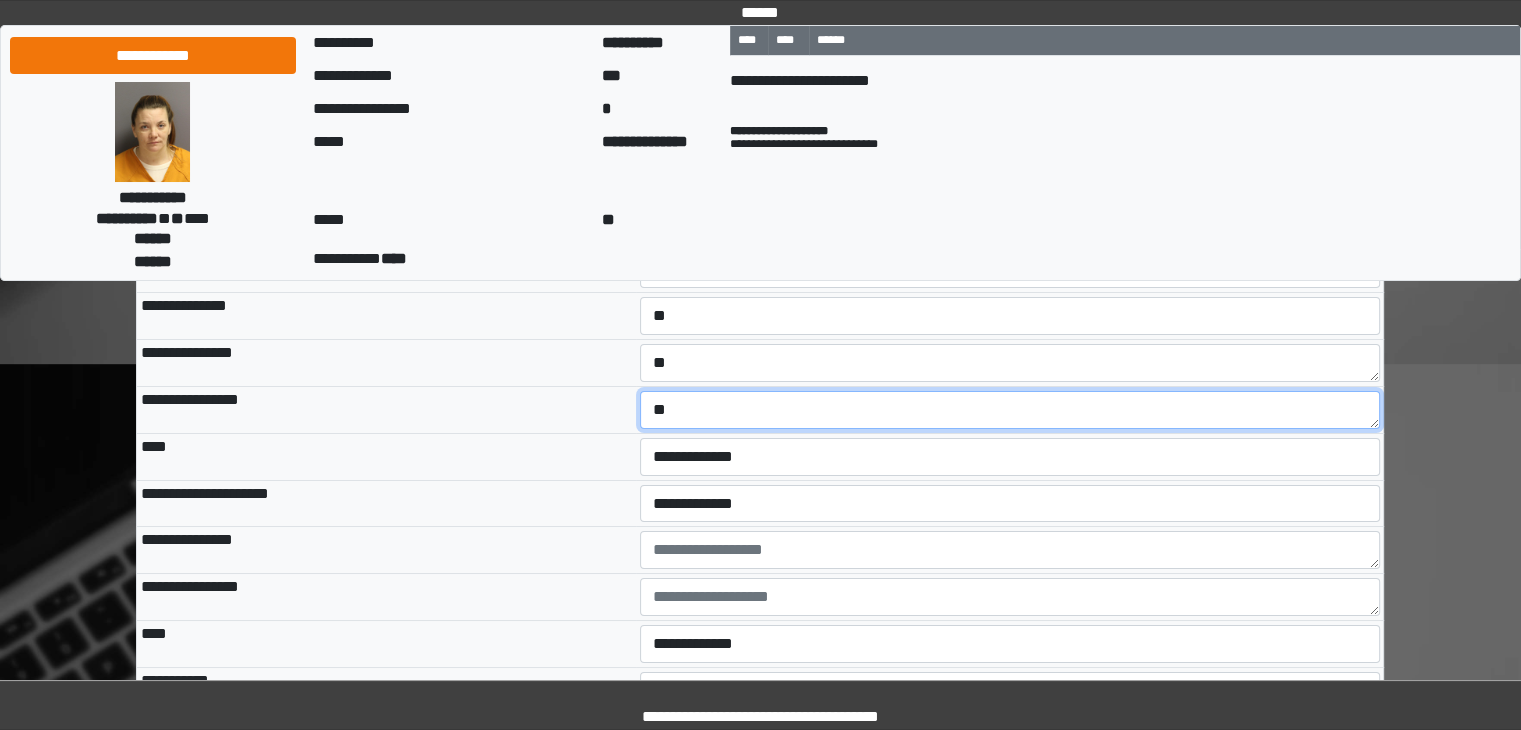 type on "**" 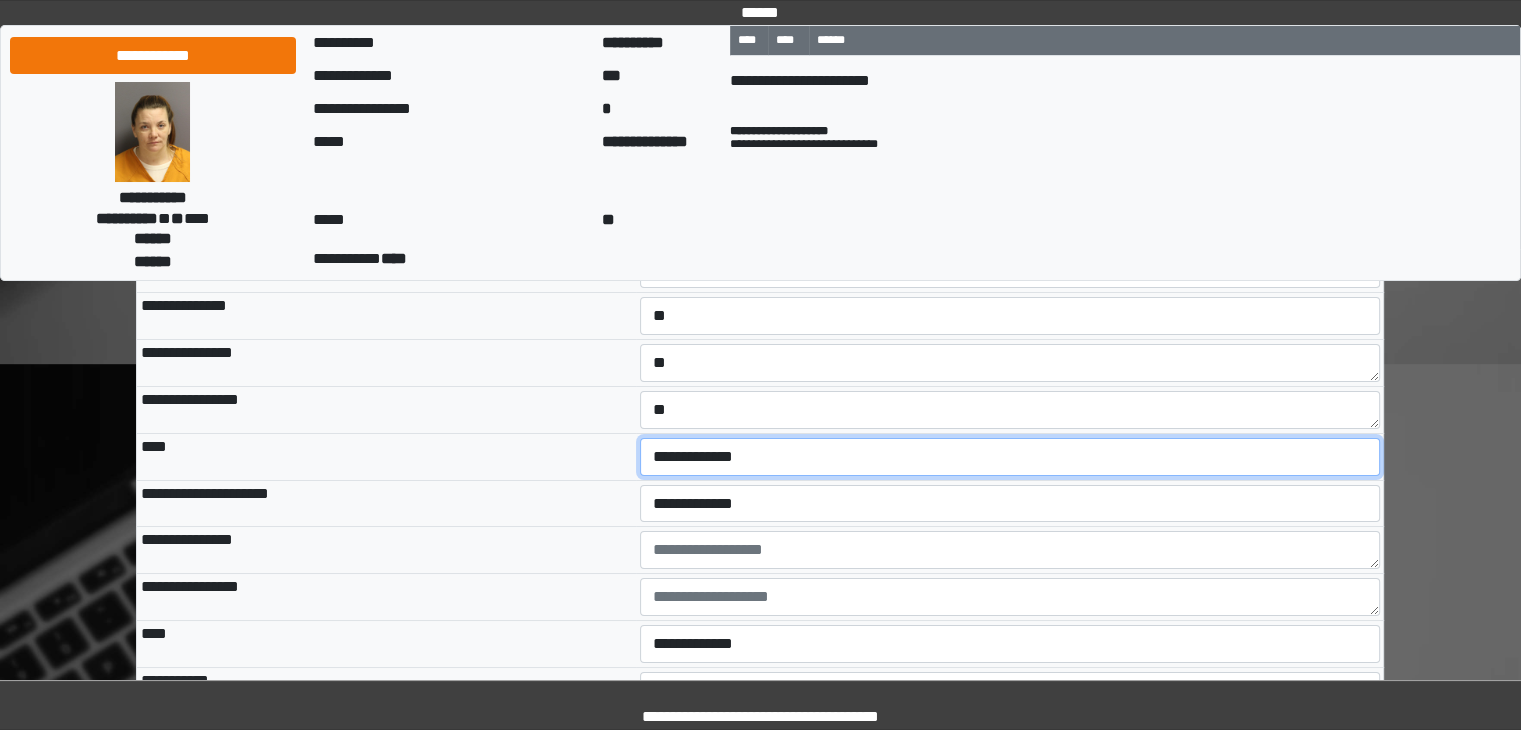 click on "**********" at bounding box center (1010, 457) 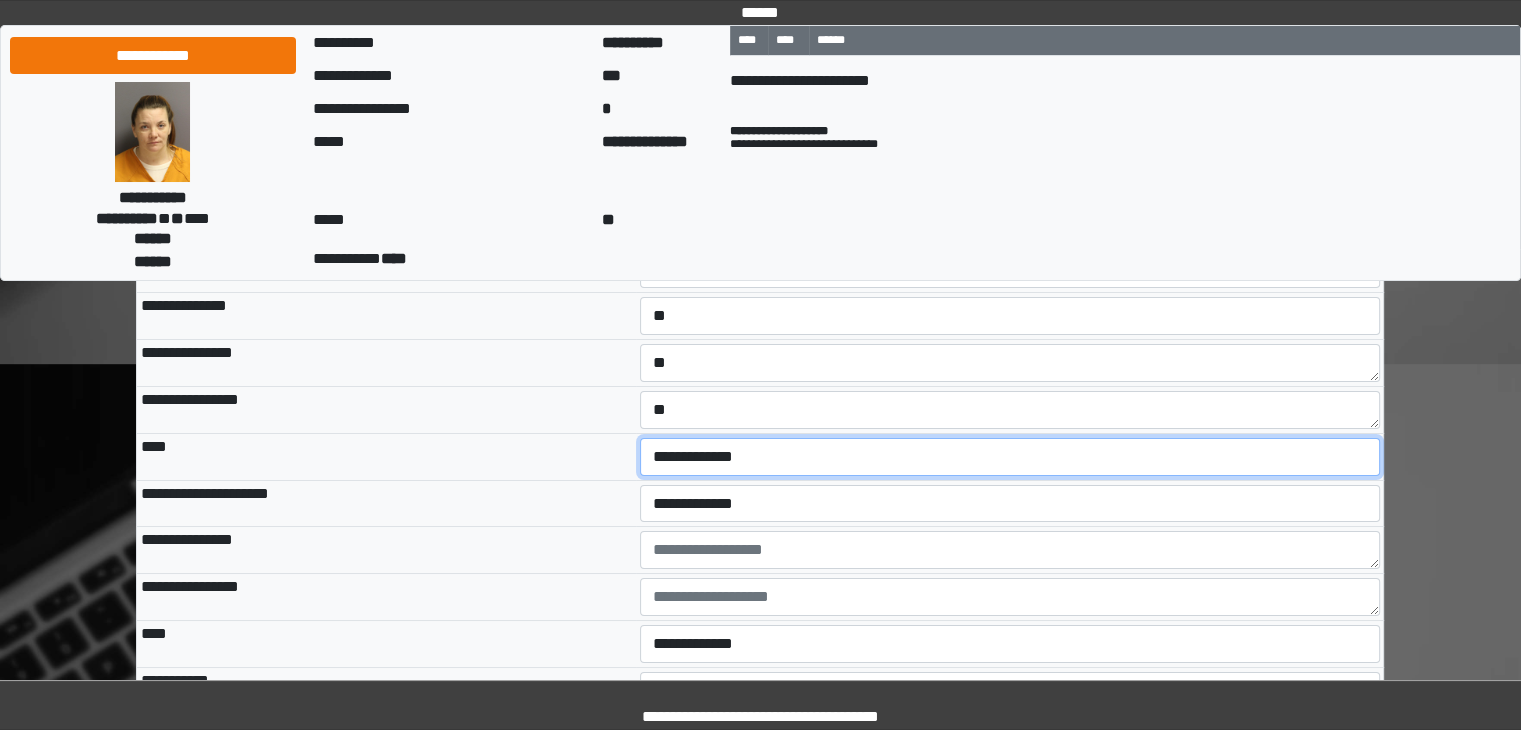 click on "**********" at bounding box center [1010, 457] 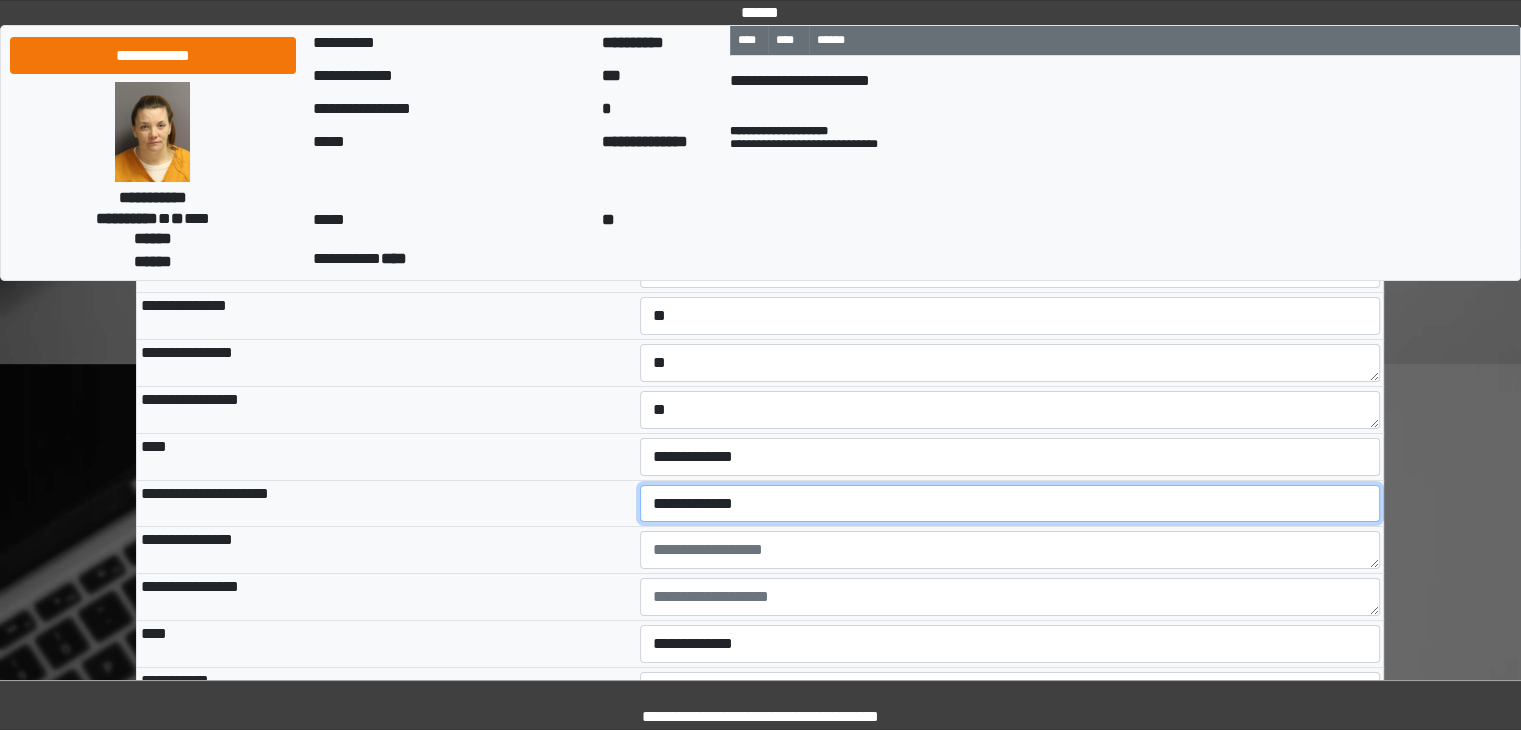 click on "**********" at bounding box center (1010, 504) 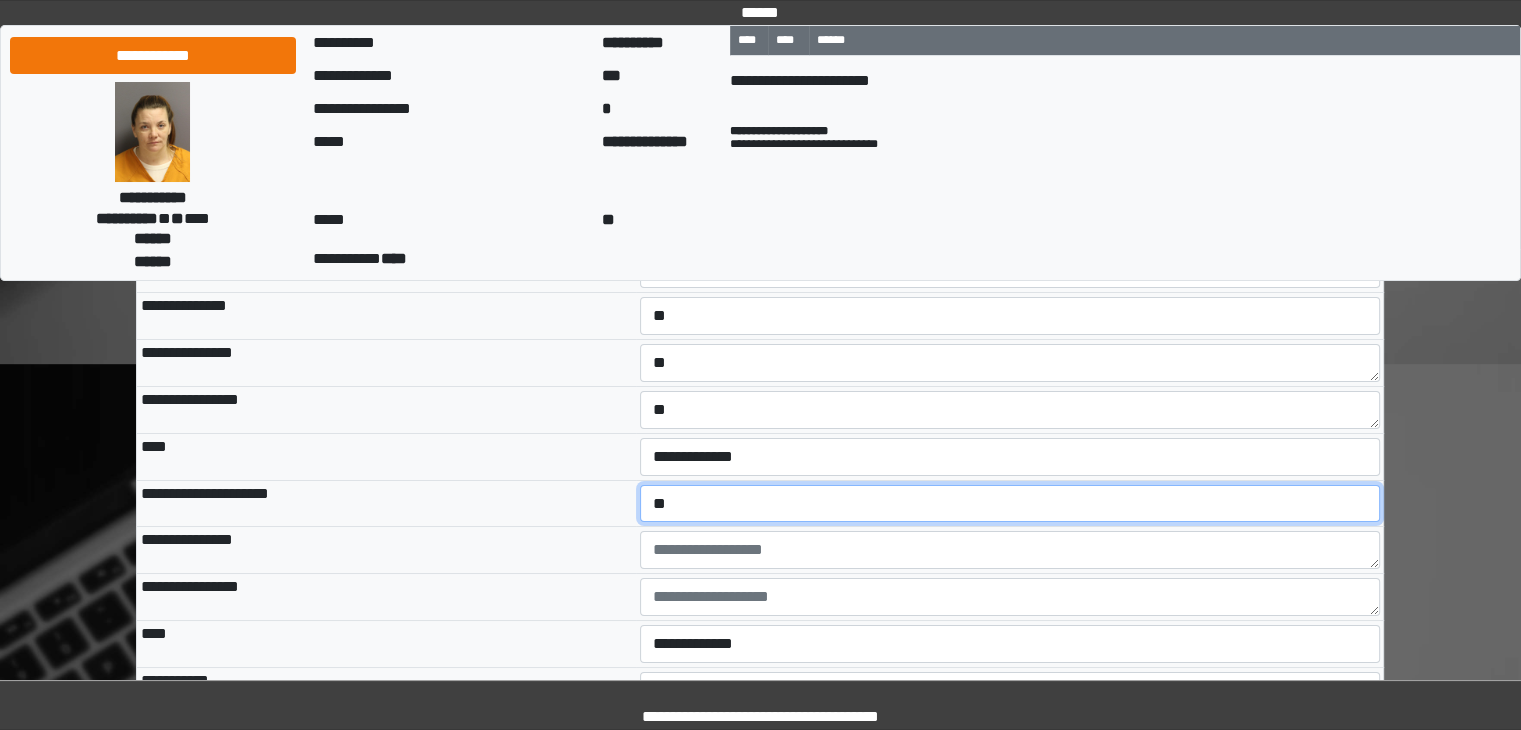 click on "**********" at bounding box center (1010, 504) 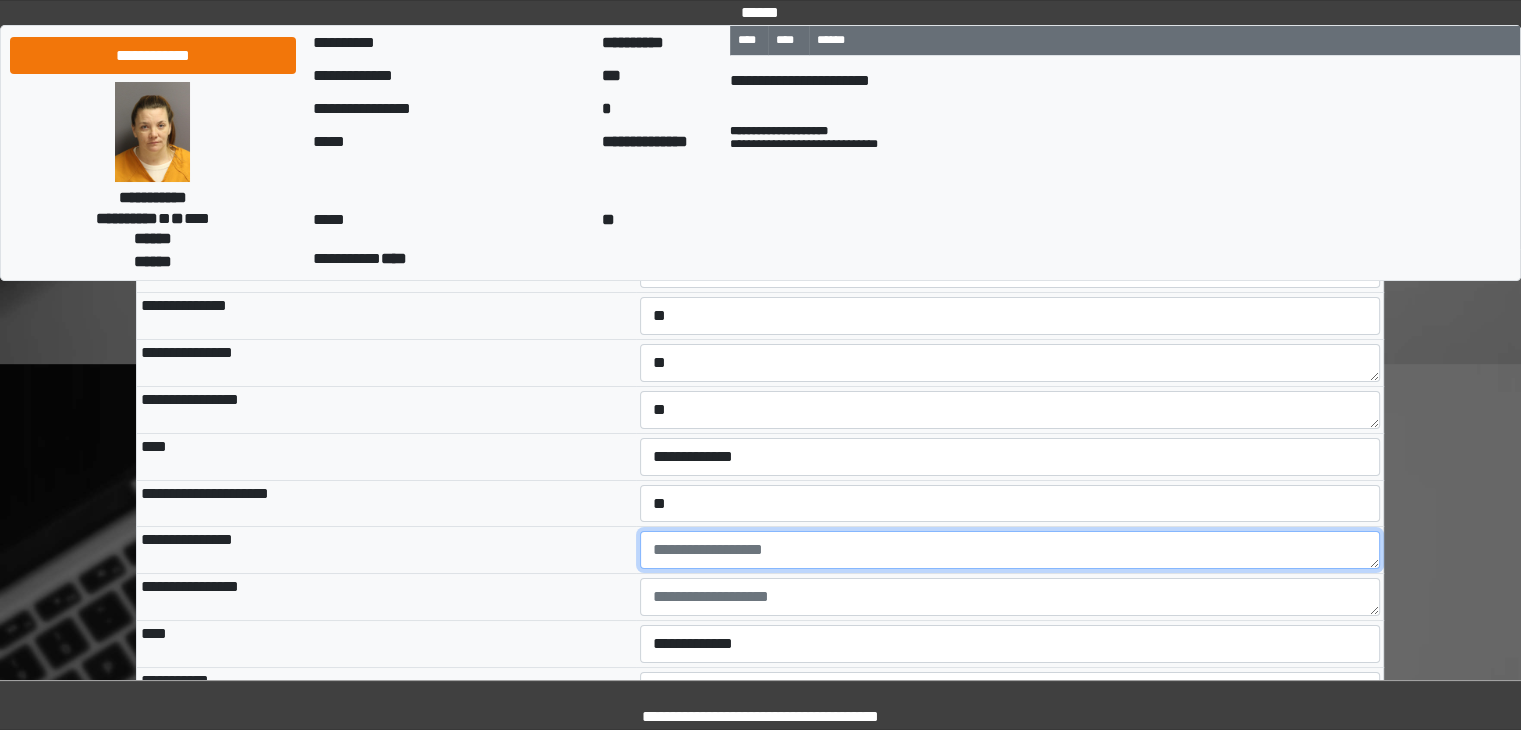 click at bounding box center (1010, 550) 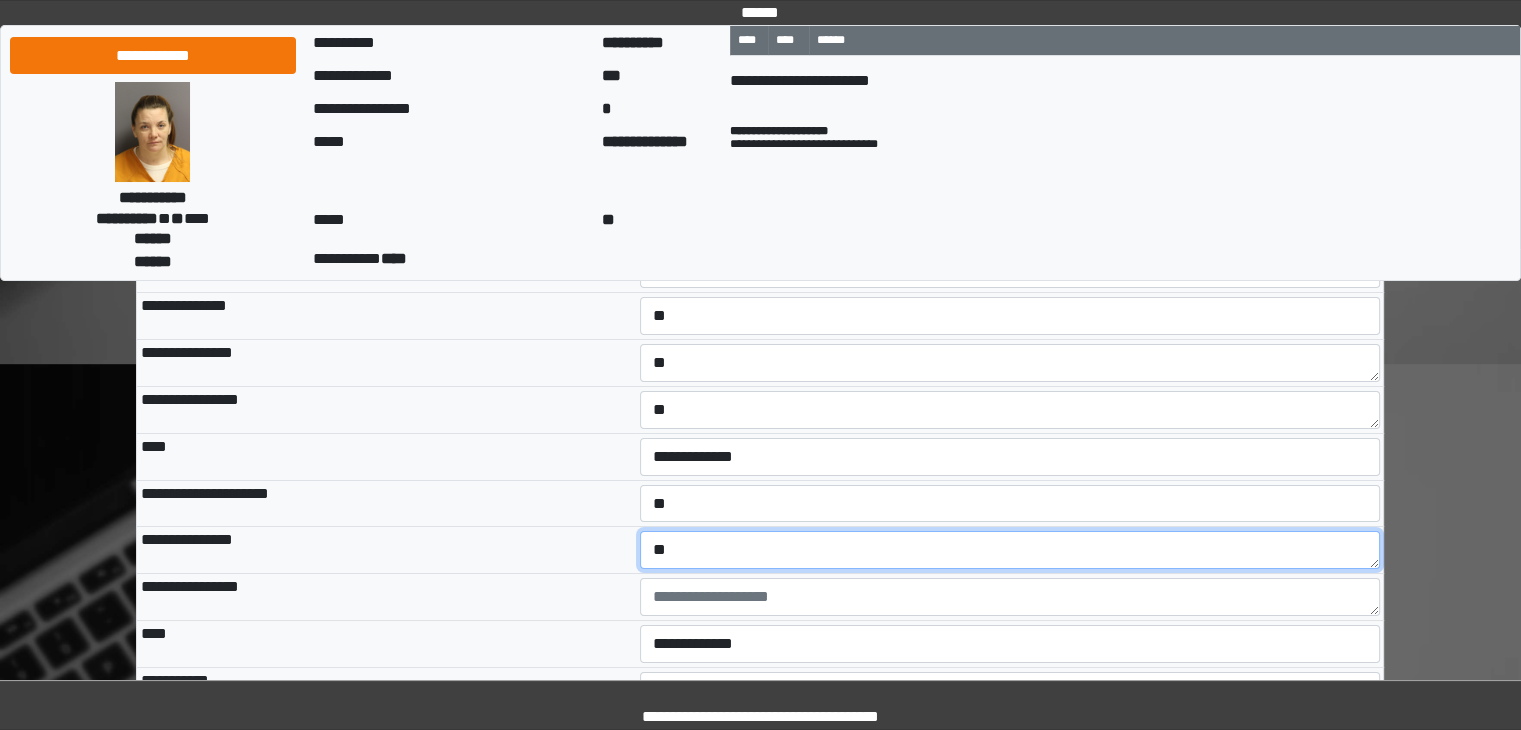 type on "**" 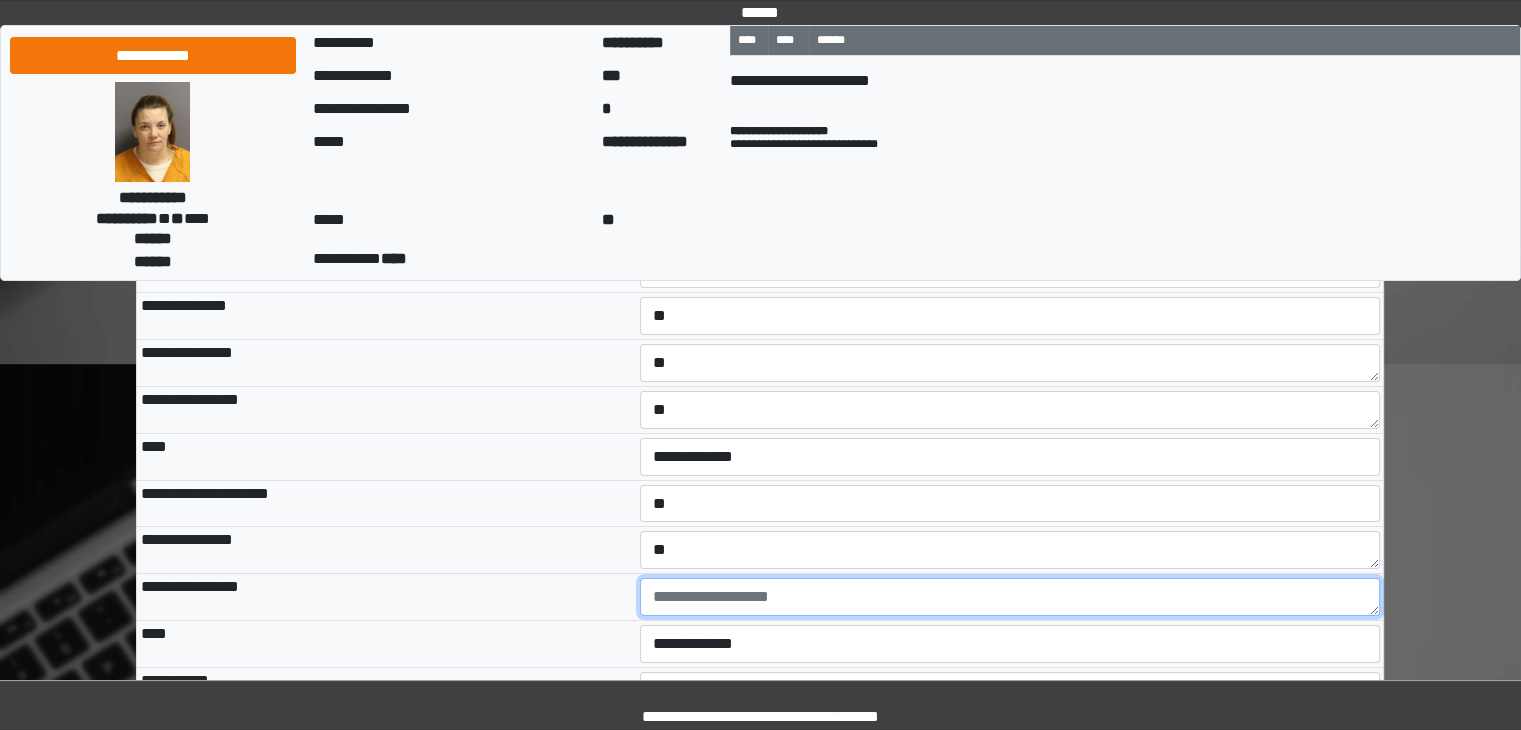 click at bounding box center (1010, 597) 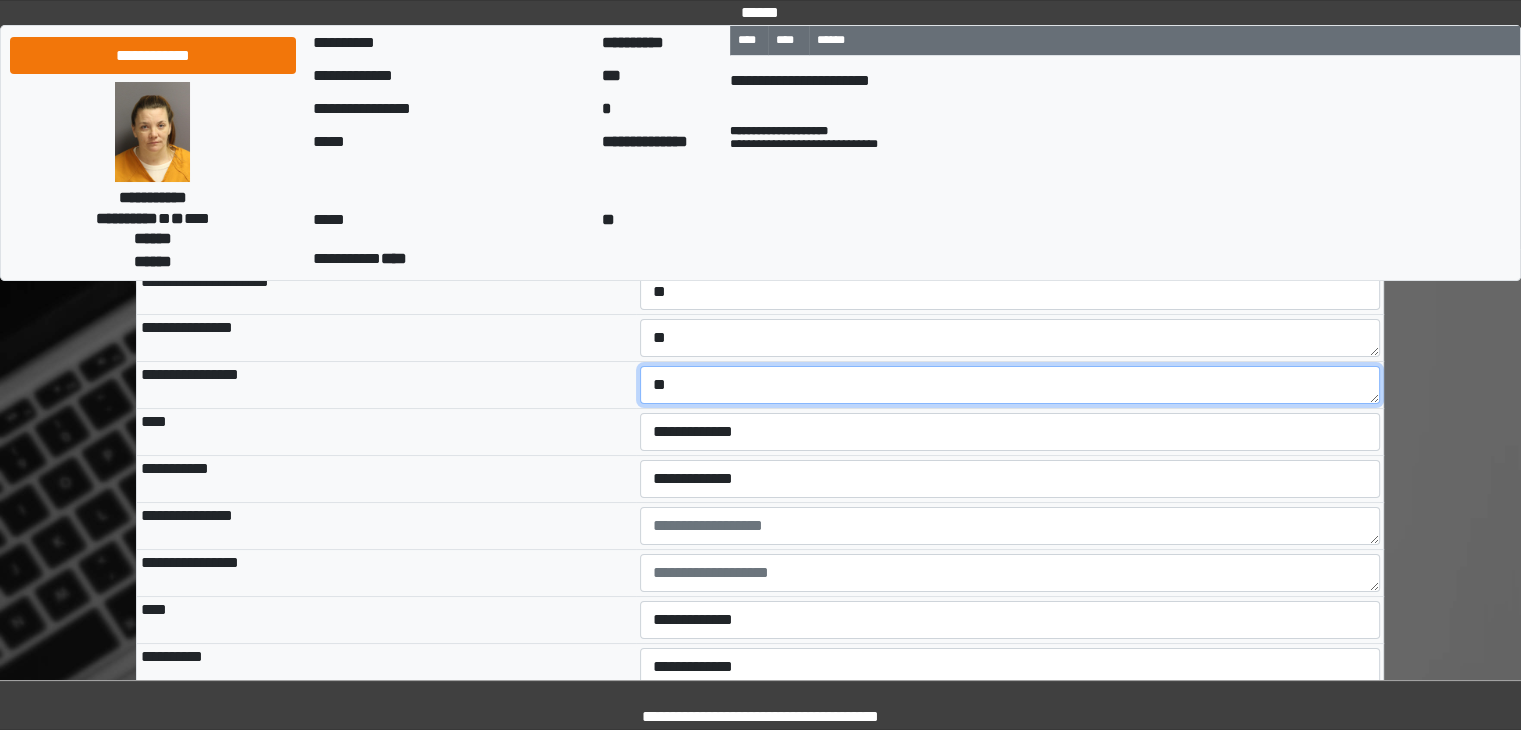 scroll, scrollTop: 7546, scrollLeft: 0, axis: vertical 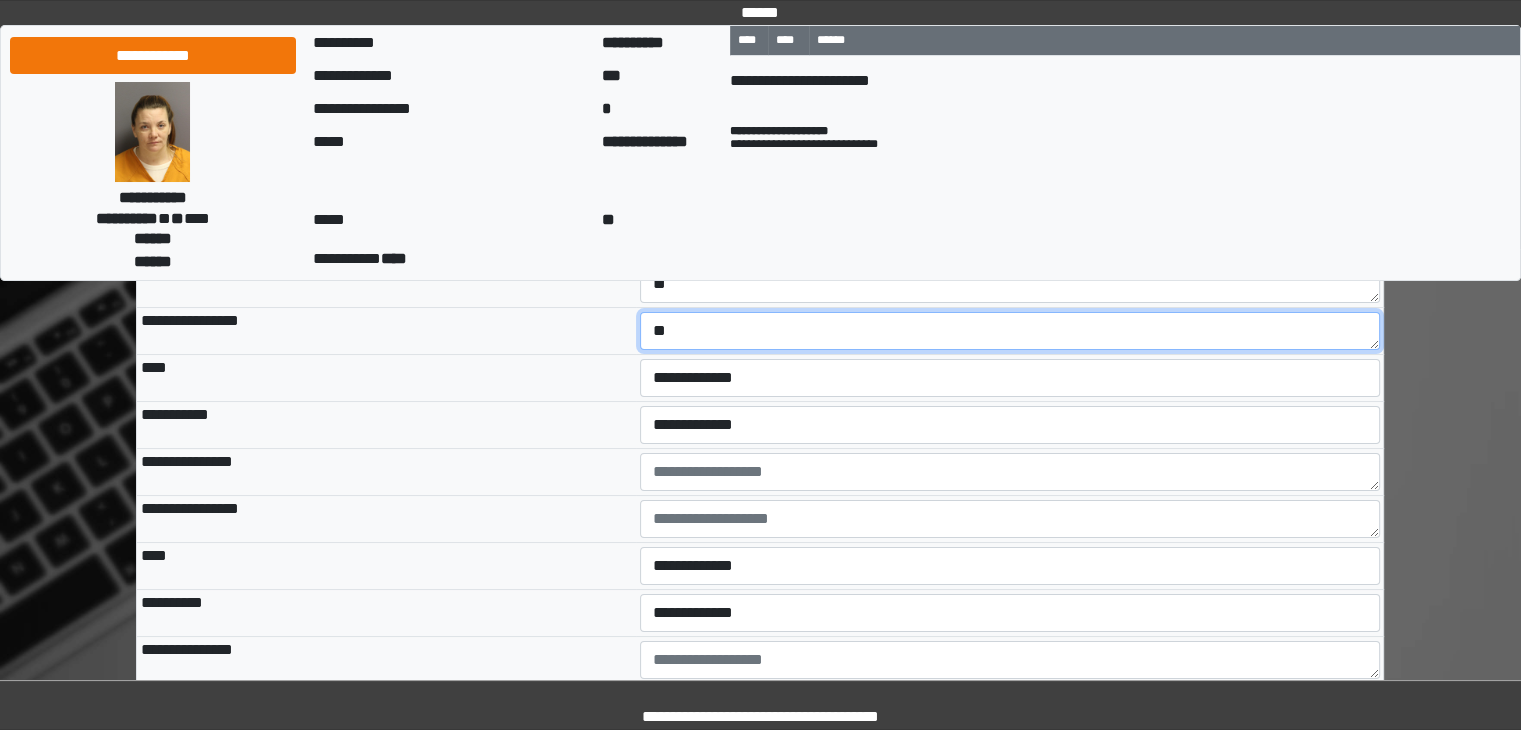 type on "**" 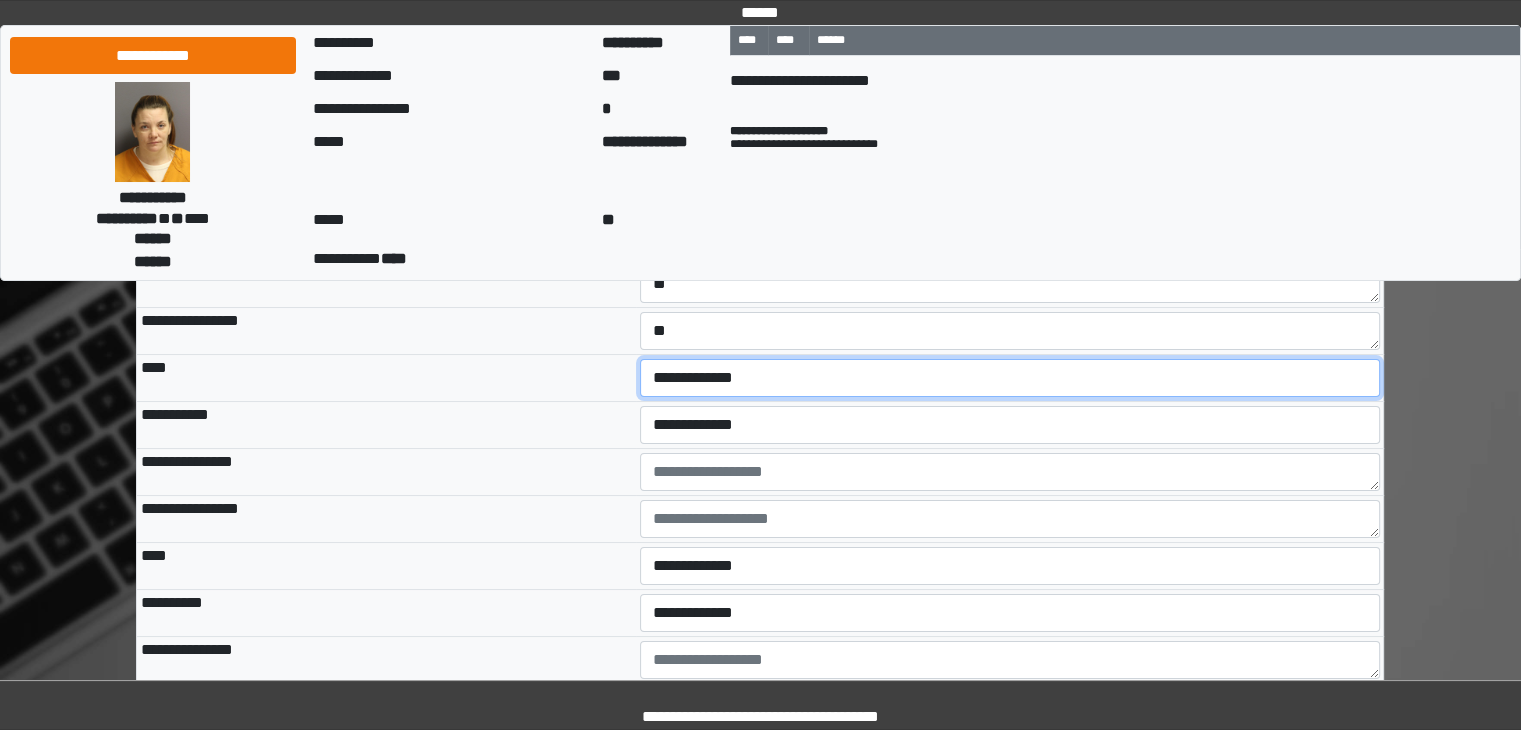 click on "**********" at bounding box center (1010, 378) 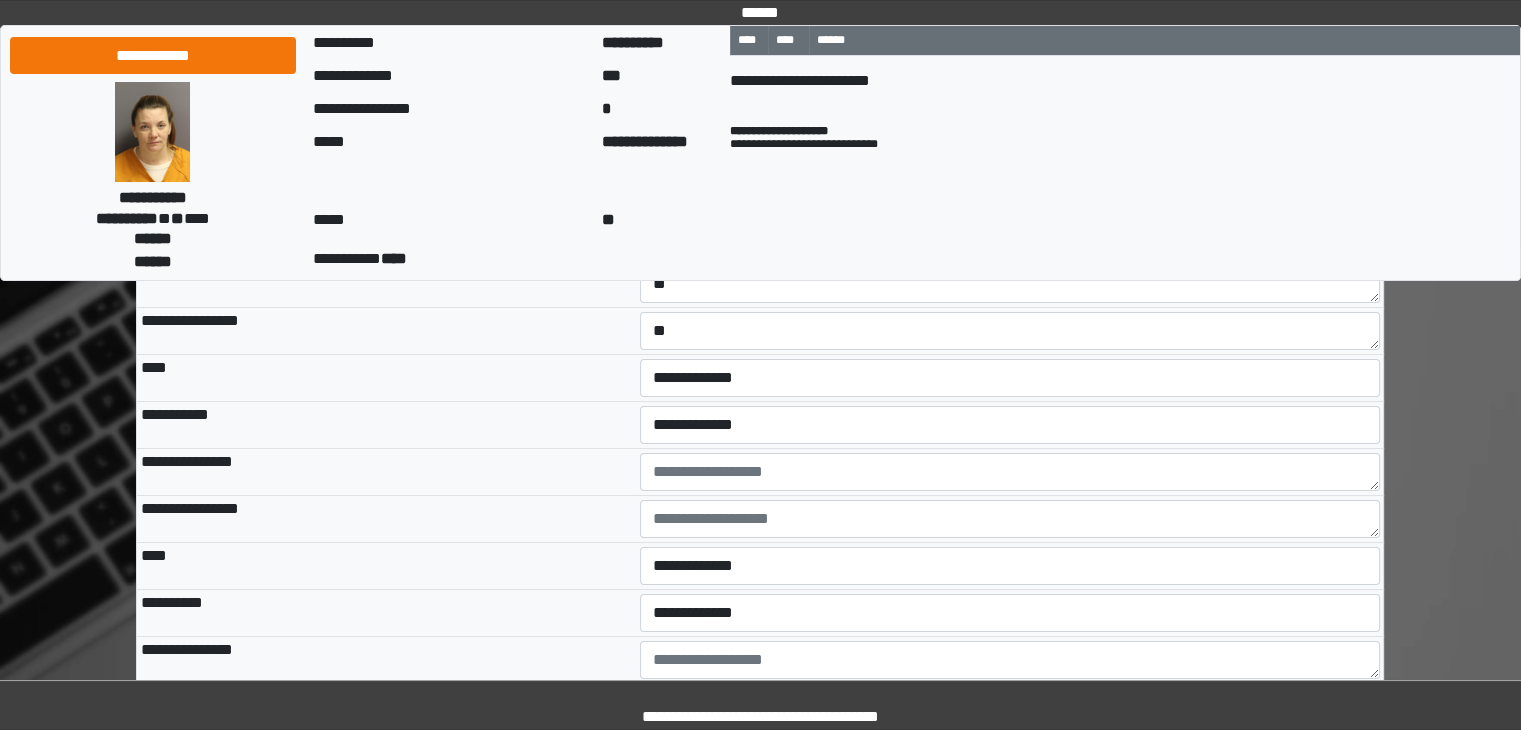 click on "**********" at bounding box center (386, 425) 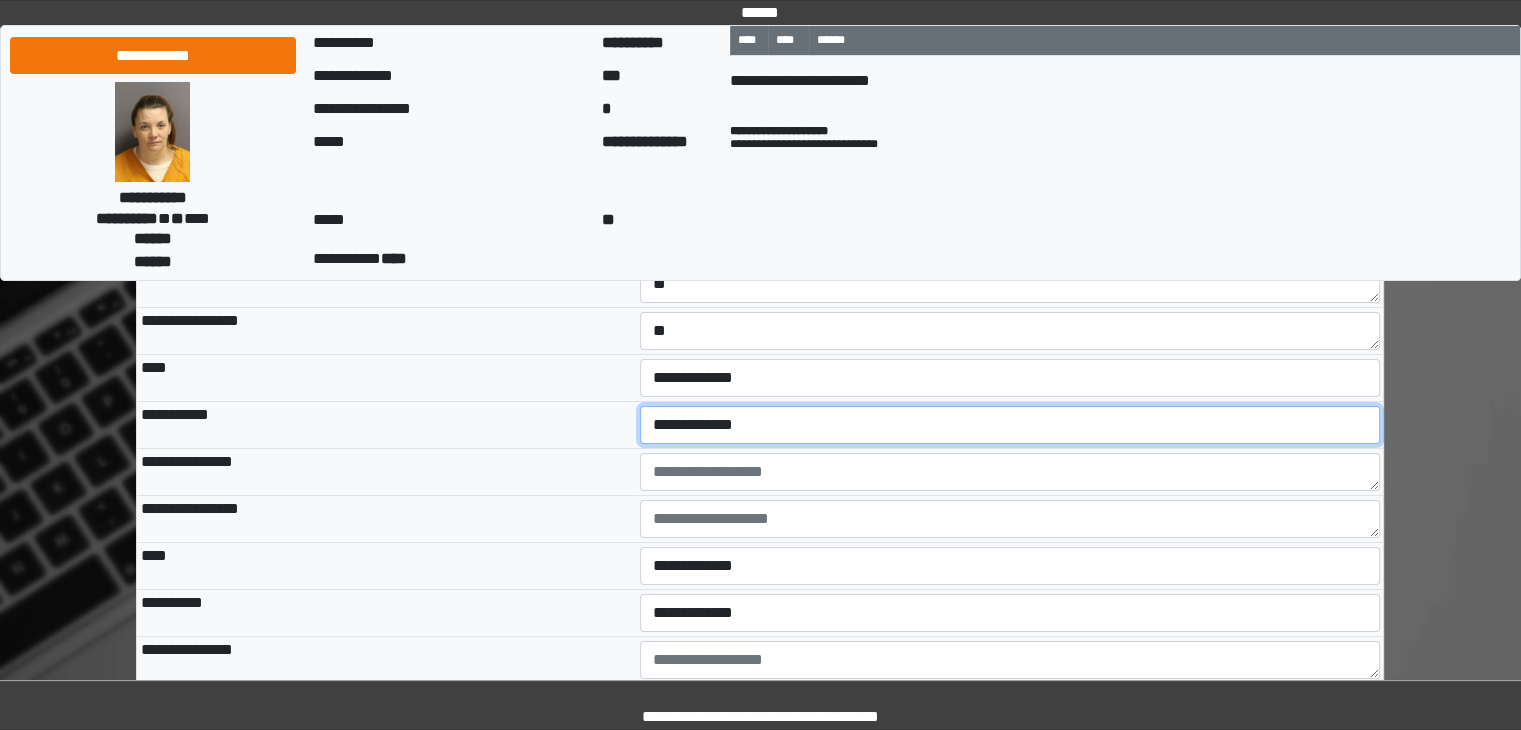 click on "**********" at bounding box center [1010, 425] 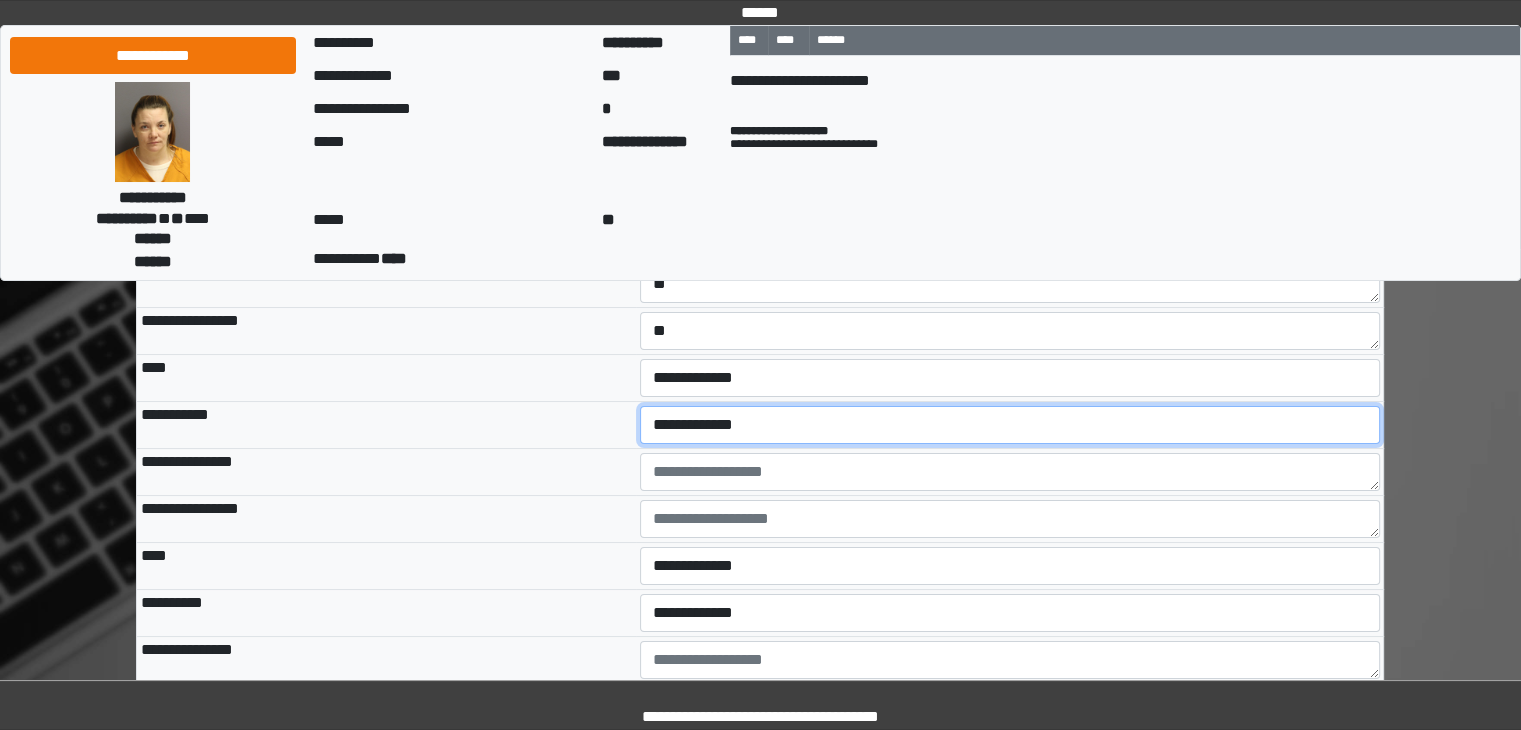 select on "*" 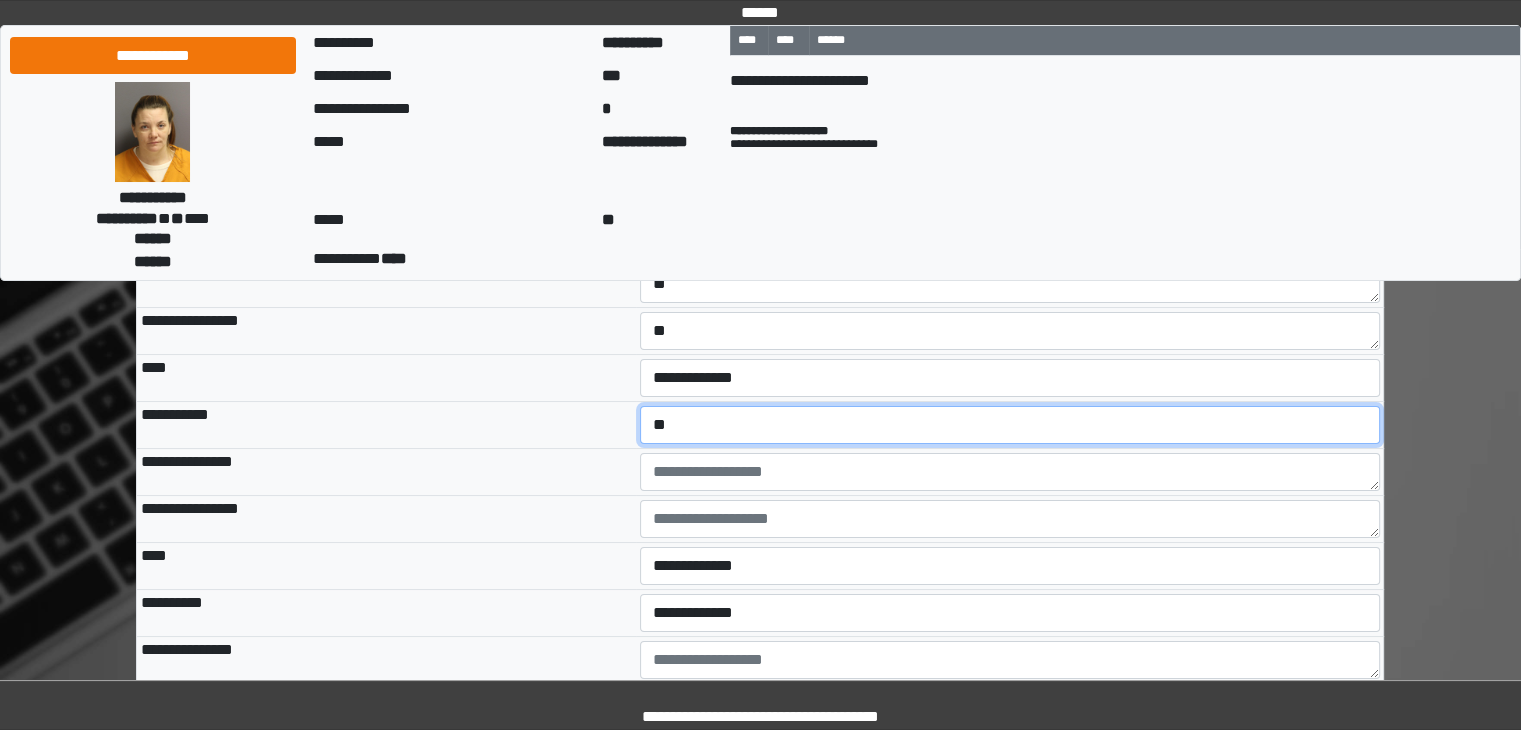 click on "**********" at bounding box center [1010, 425] 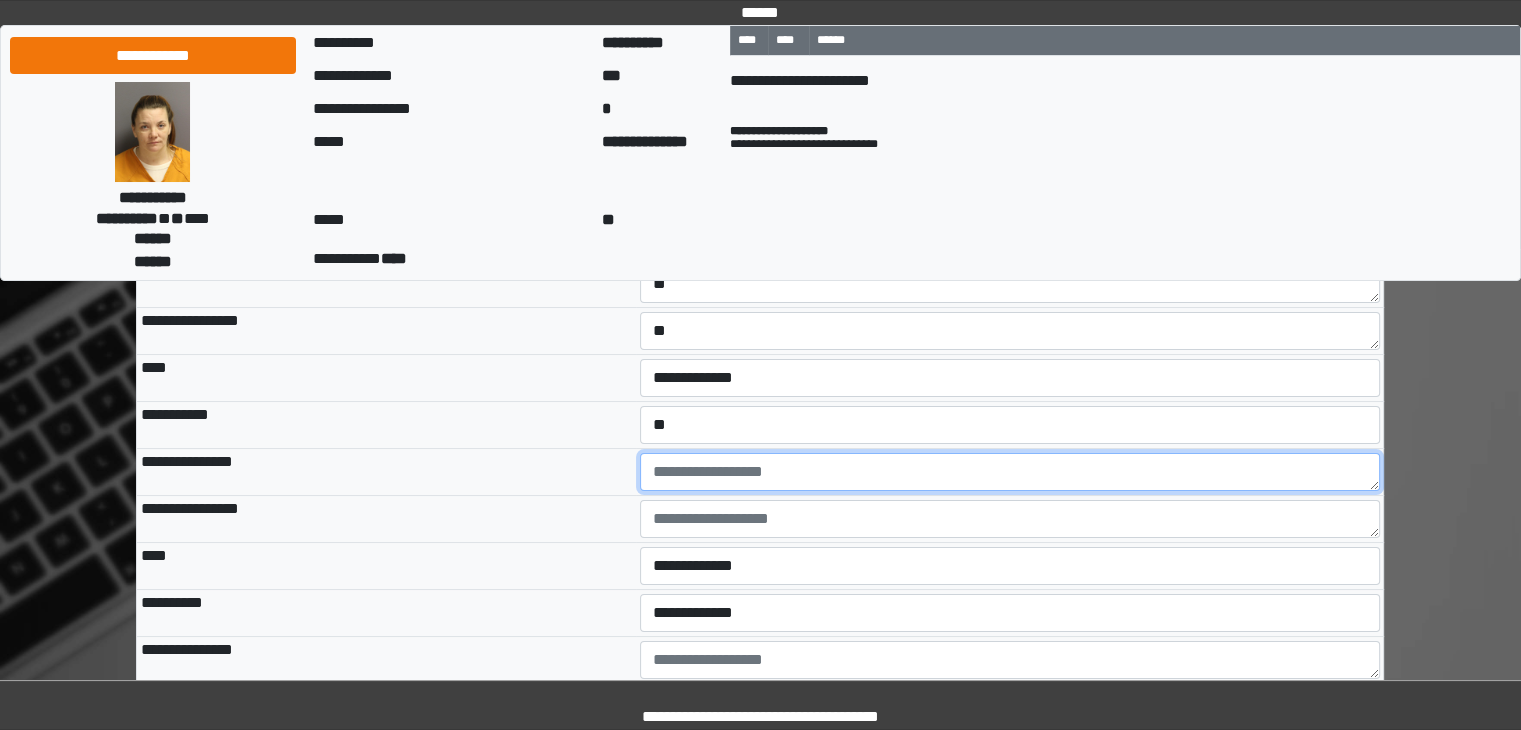 click at bounding box center [1010, 472] 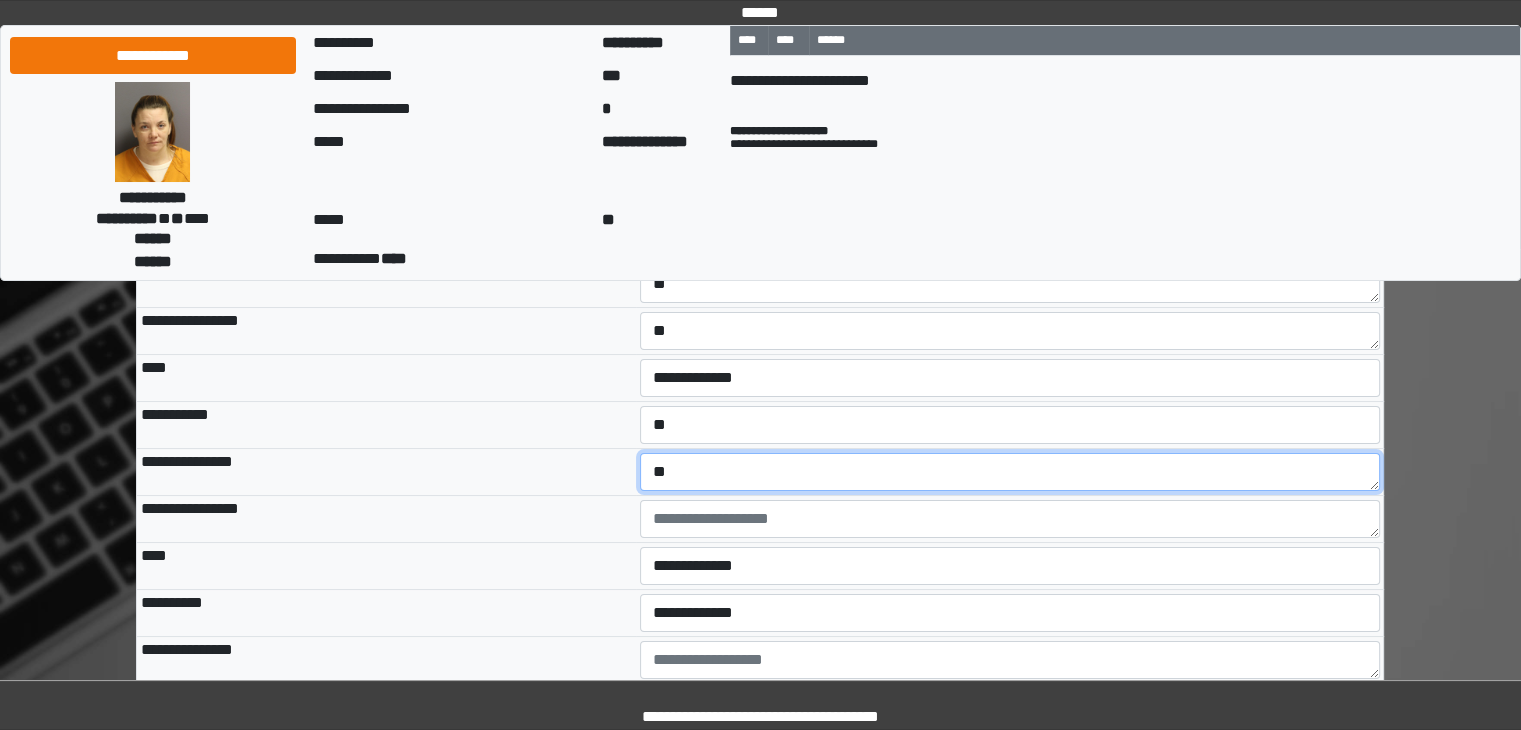 type on "**" 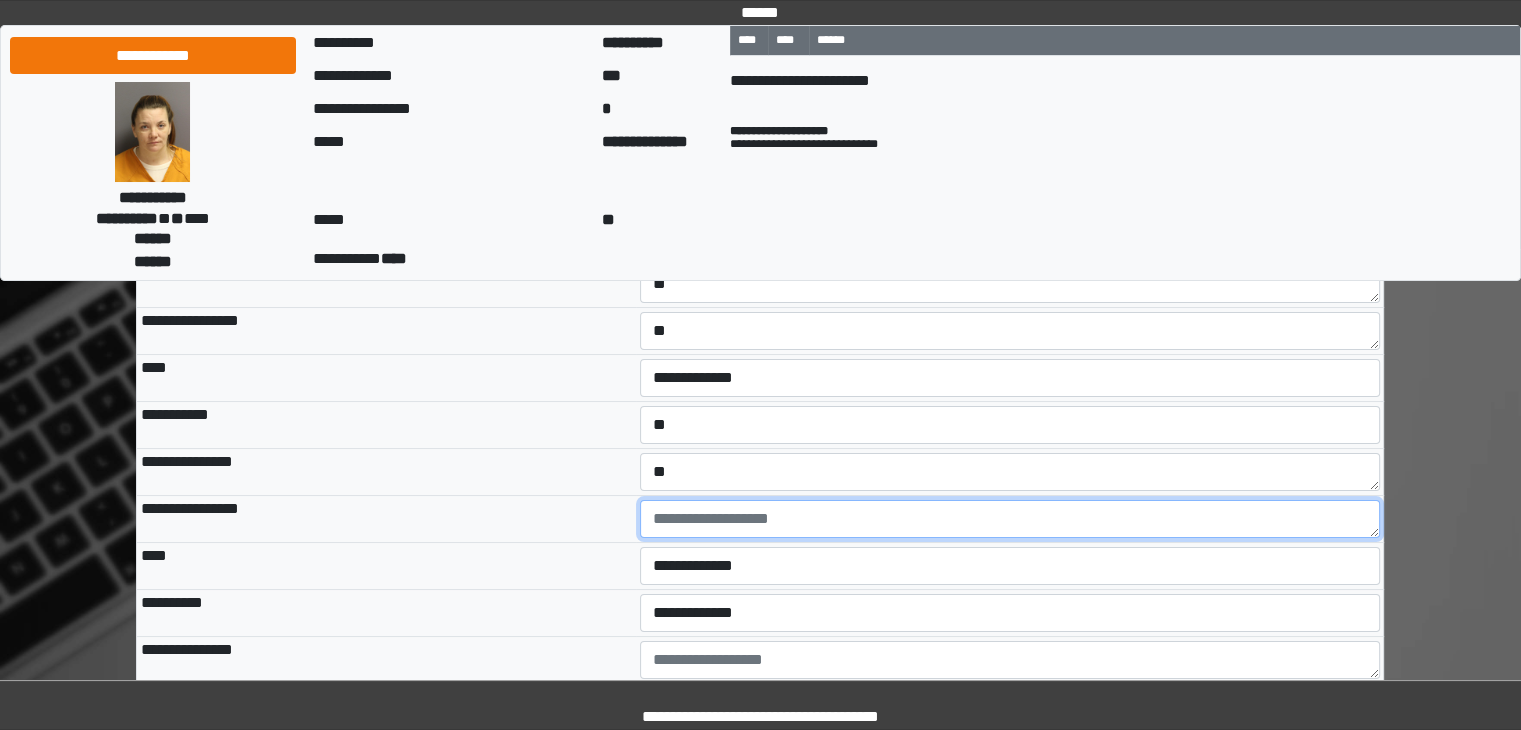 click at bounding box center (1010, 519) 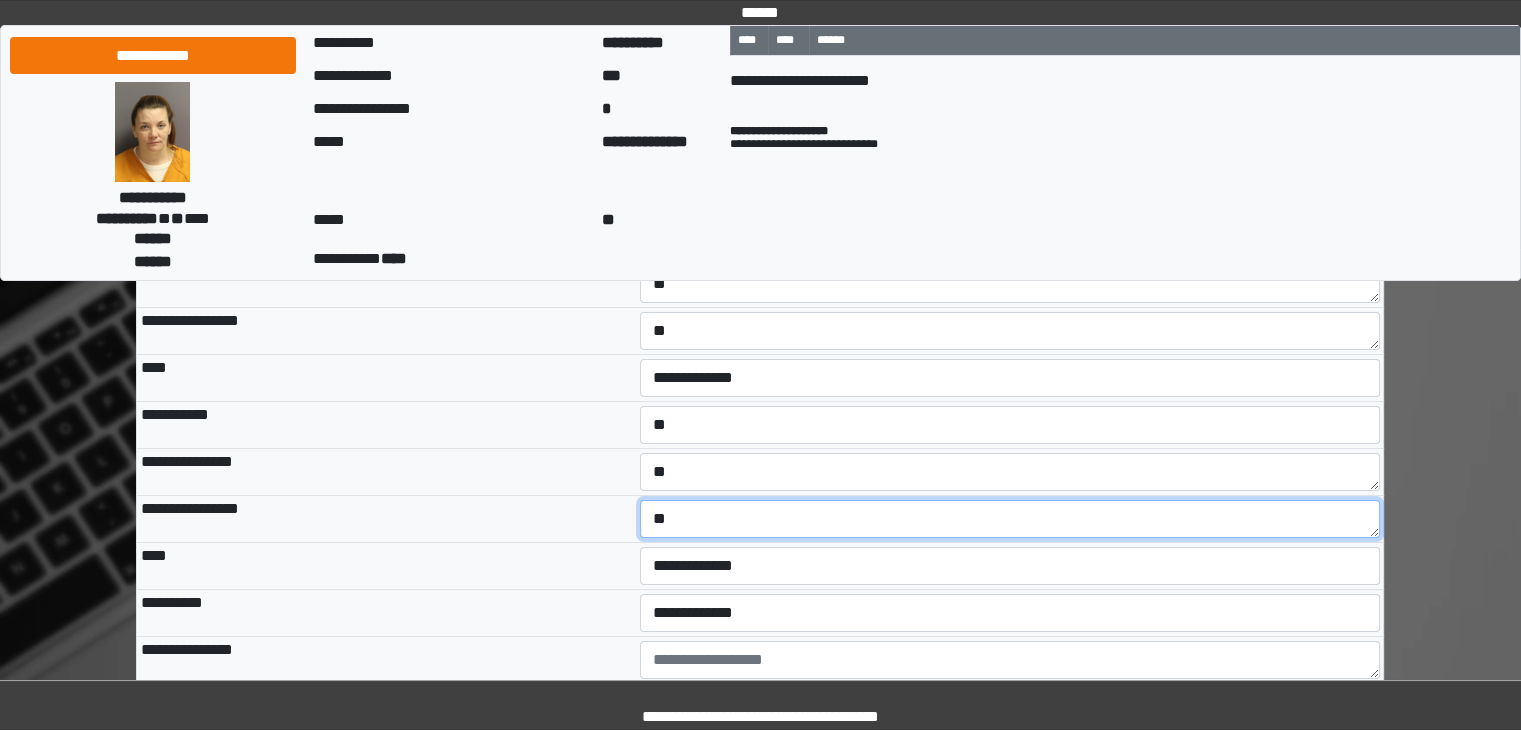 type on "**" 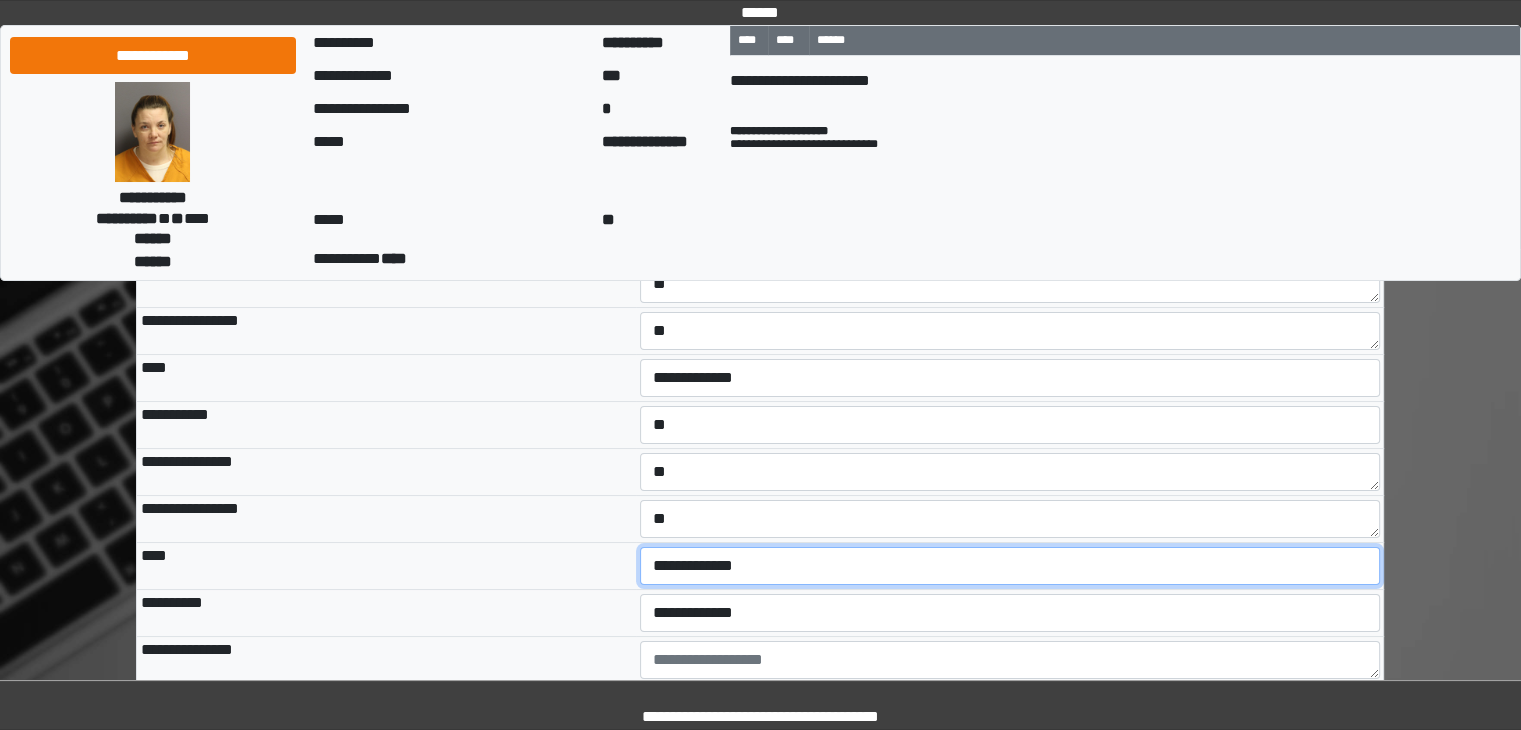 click on "**********" at bounding box center [1010, 566] 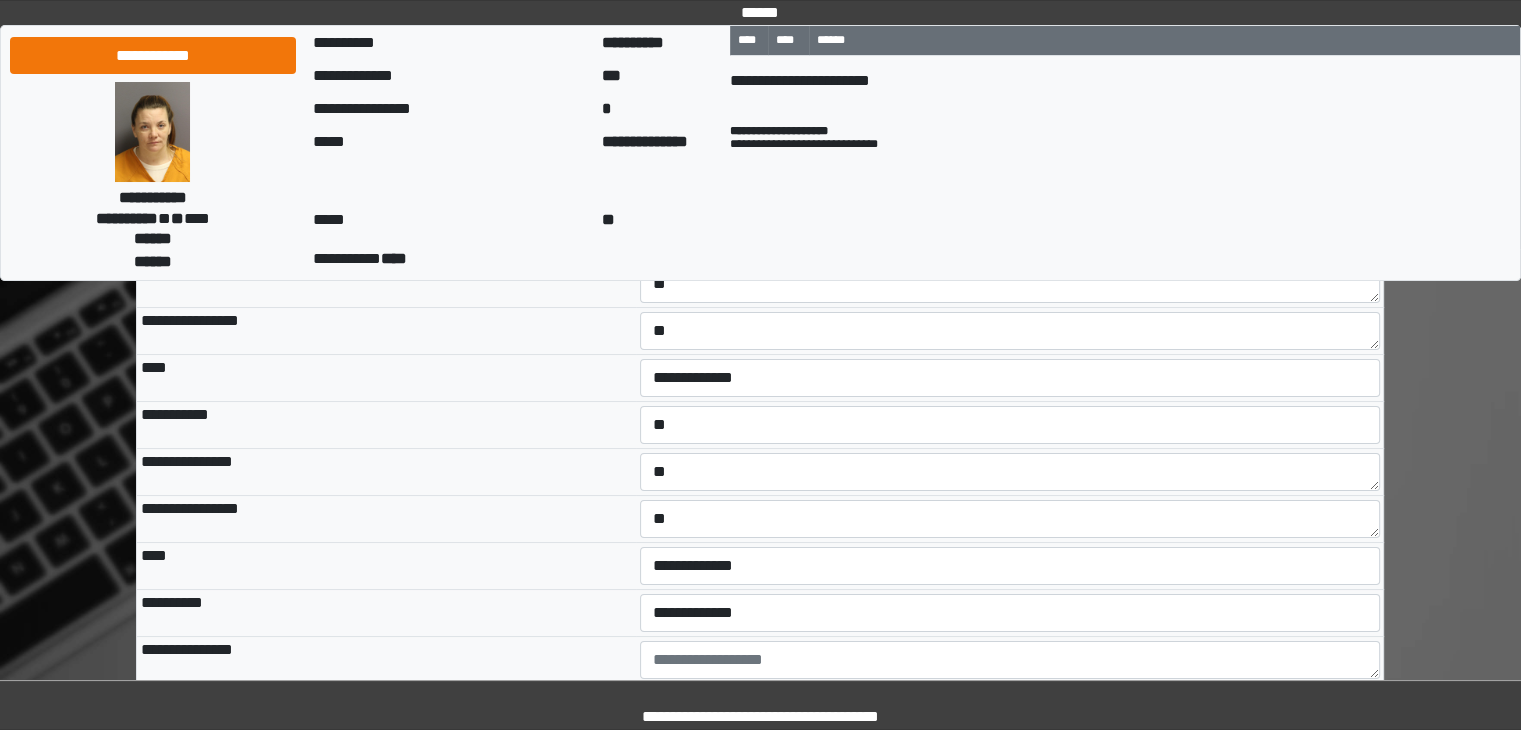 click on "****" at bounding box center (386, 566) 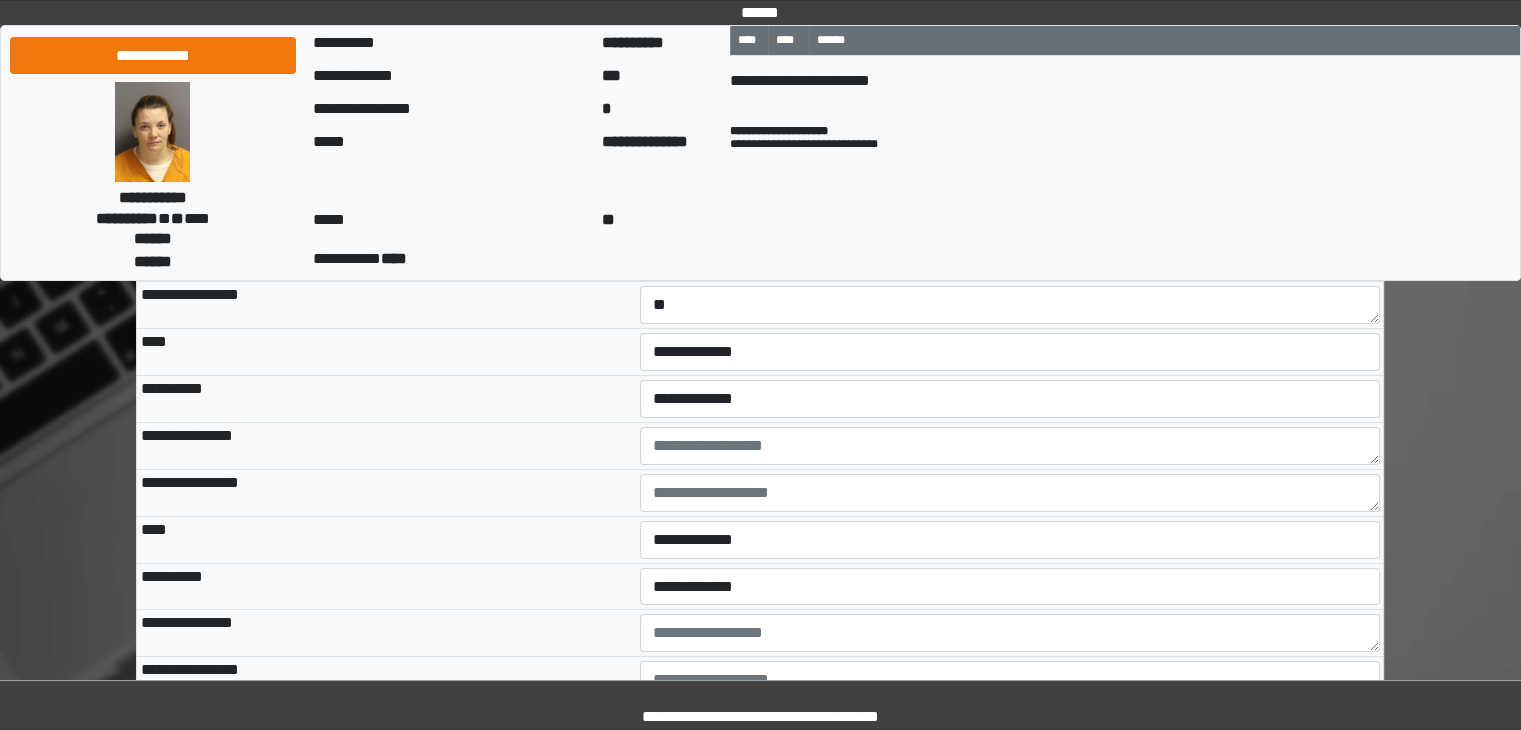 scroll, scrollTop: 7812, scrollLeft: 0, axis: vertical 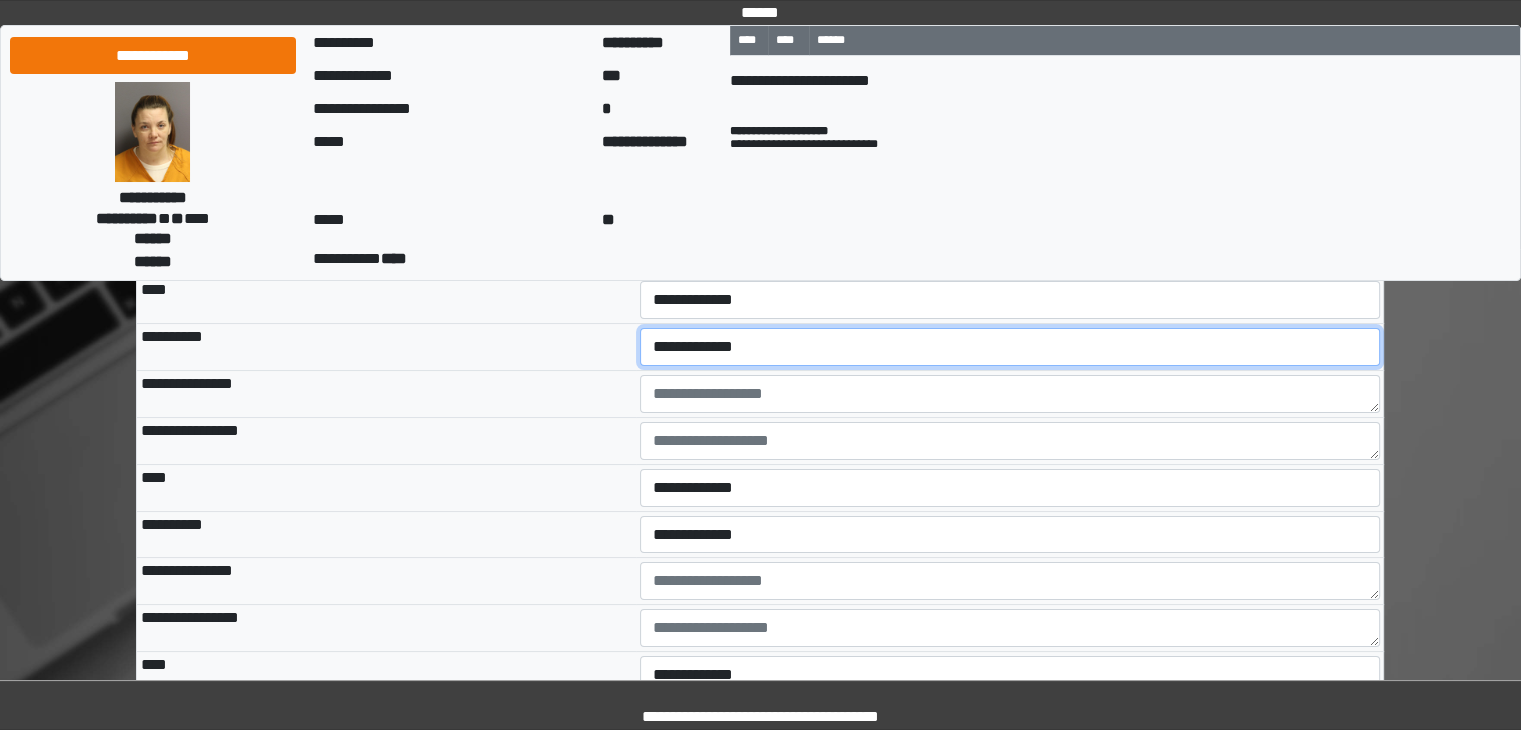 click on "**********" at bounding box center [1010, 347] 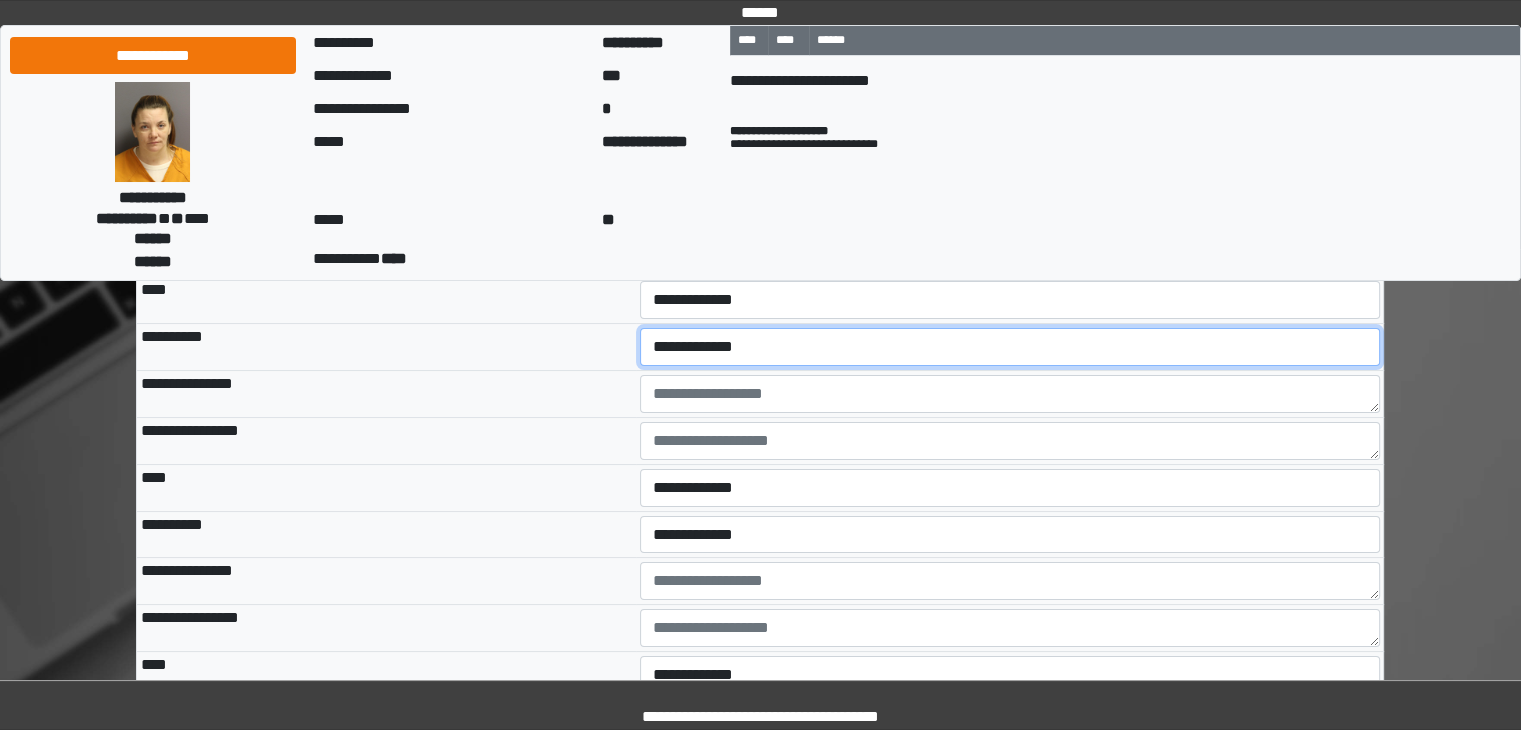 select on "*" 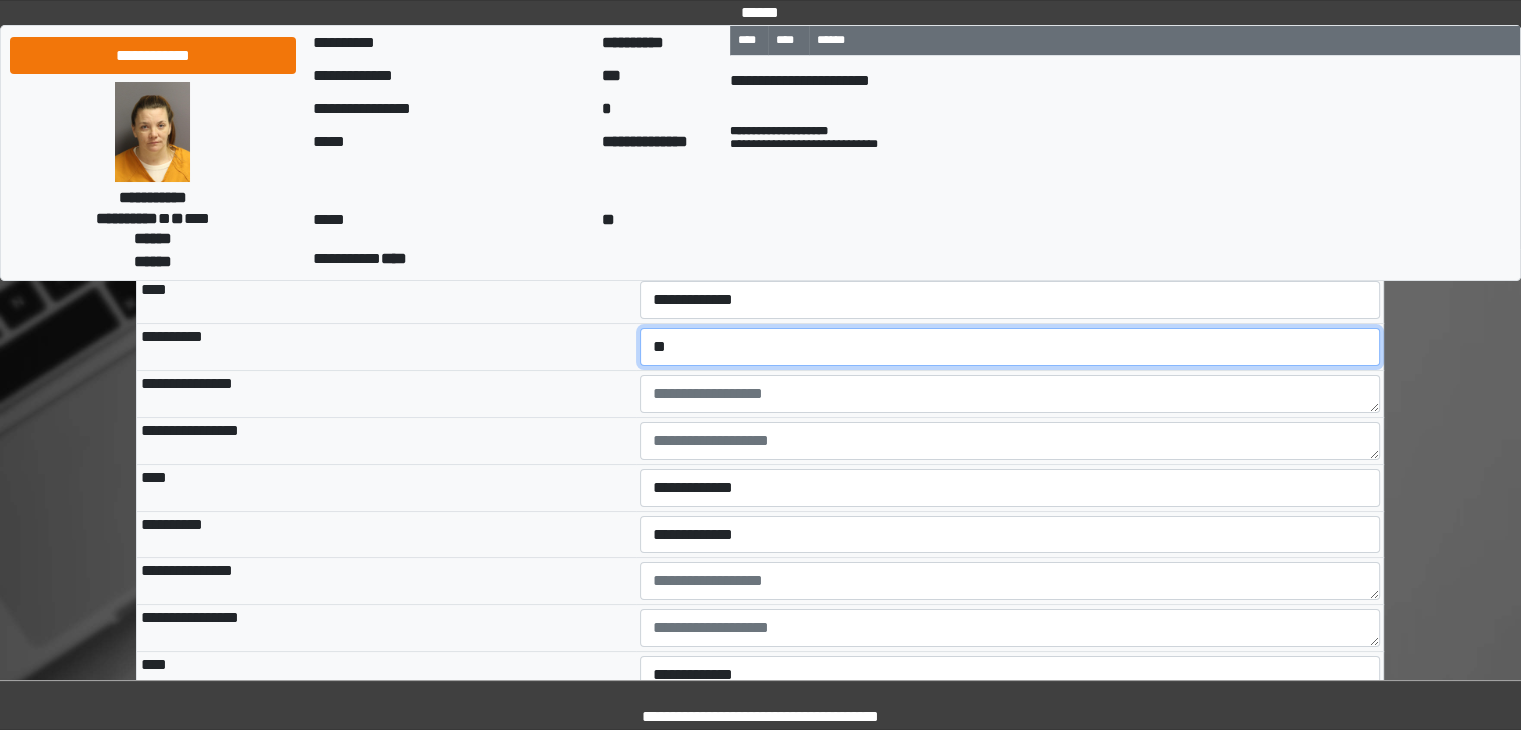 click on "**********" at bounding box center (1010, 347) 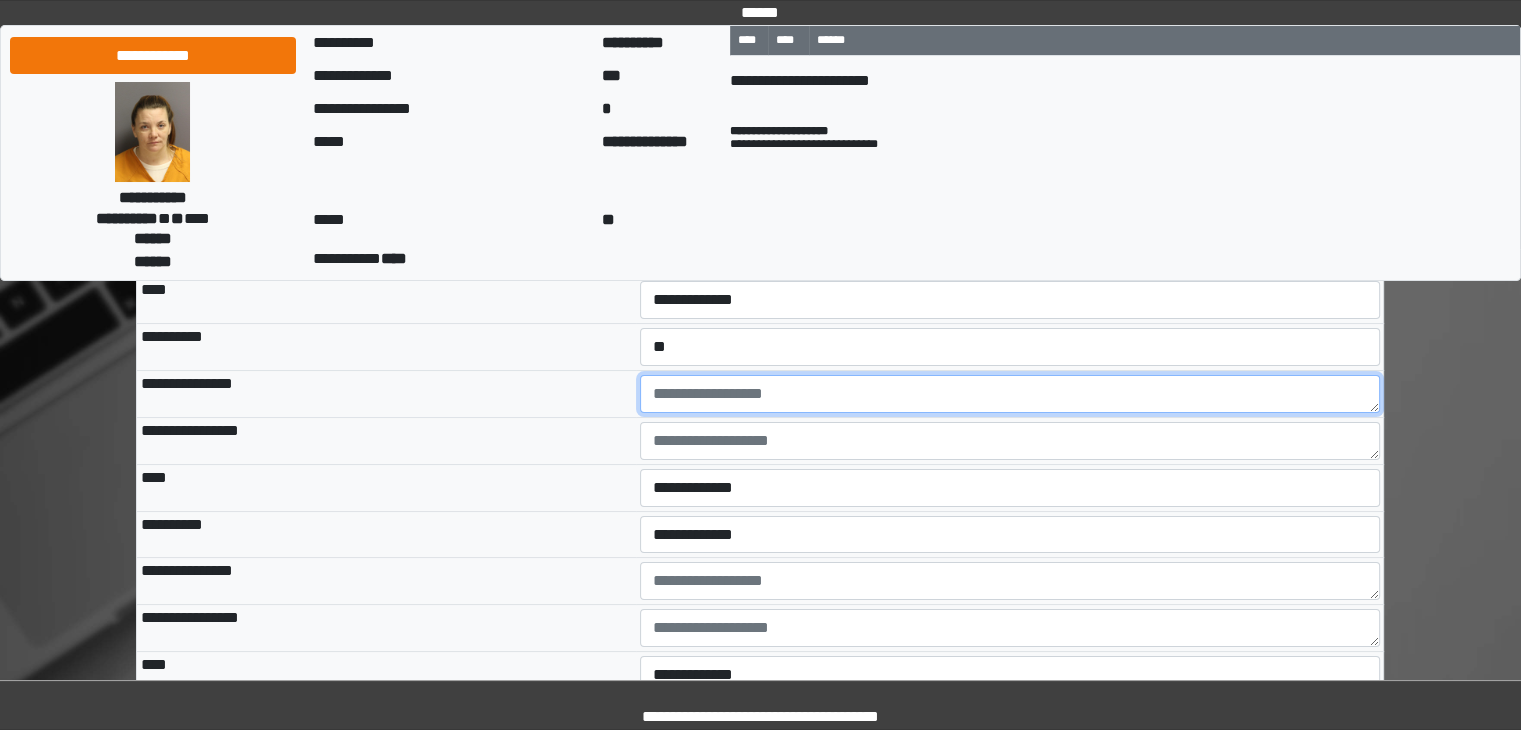 click at bounding box center (1010, 394) 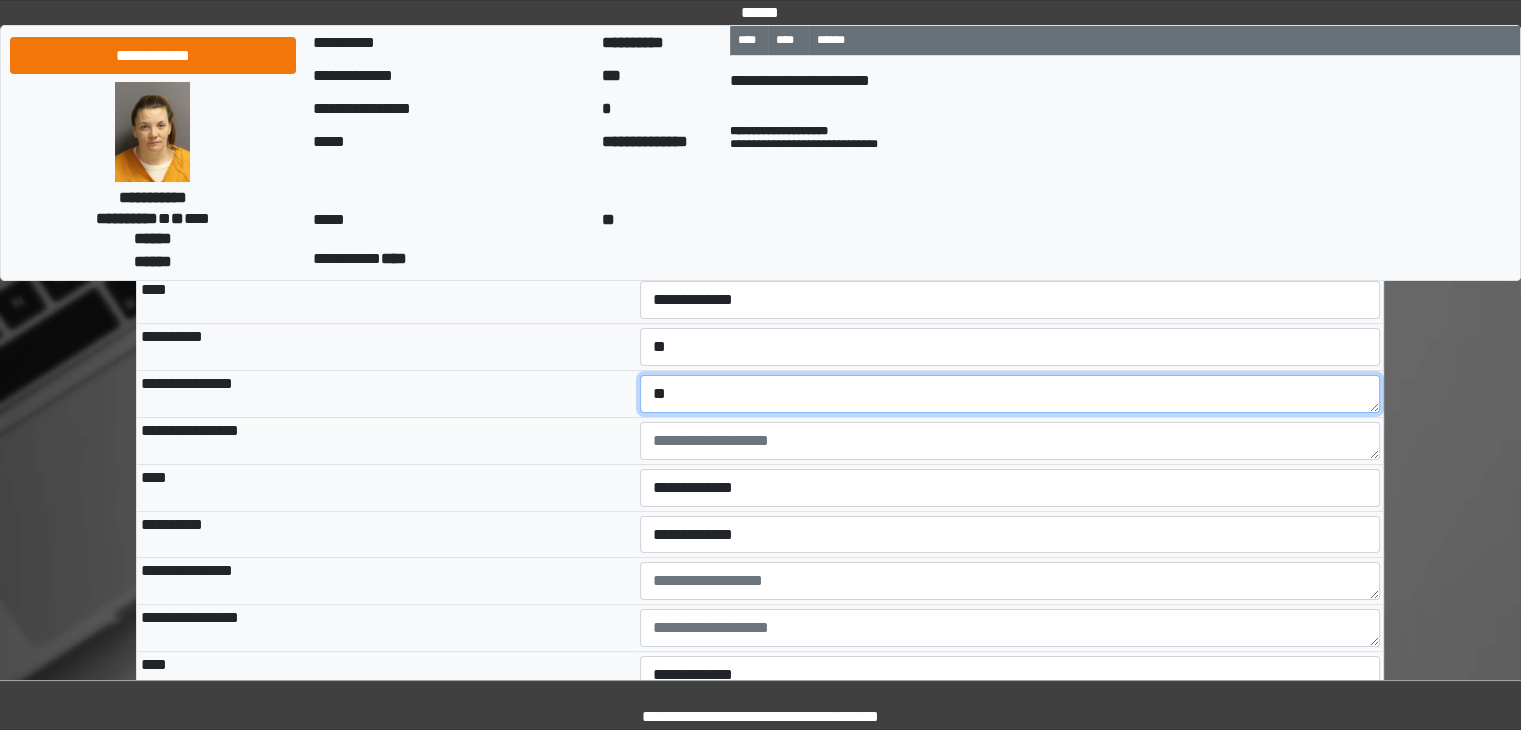 type on "**" 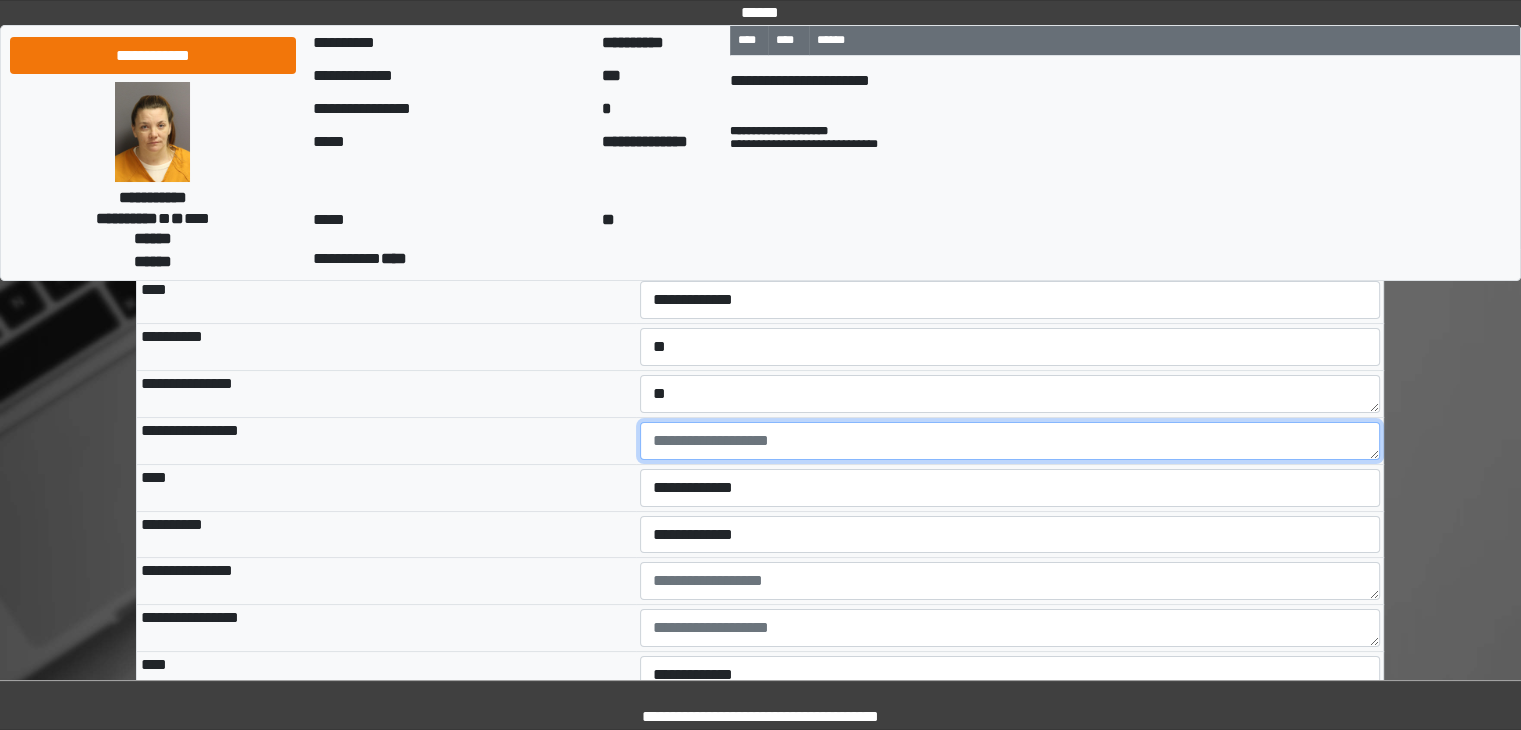 click at bounding box center [1010, 441] 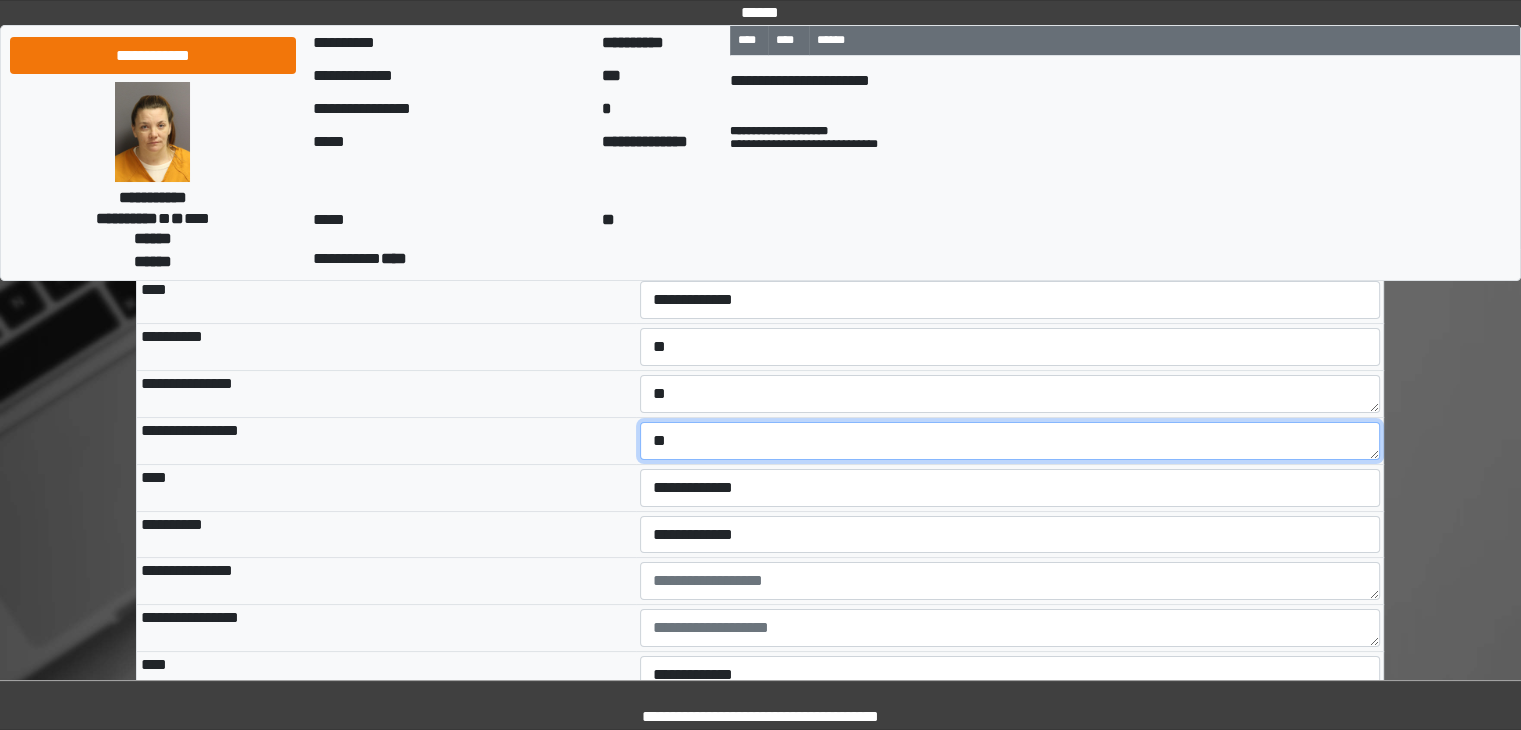 type on "**" 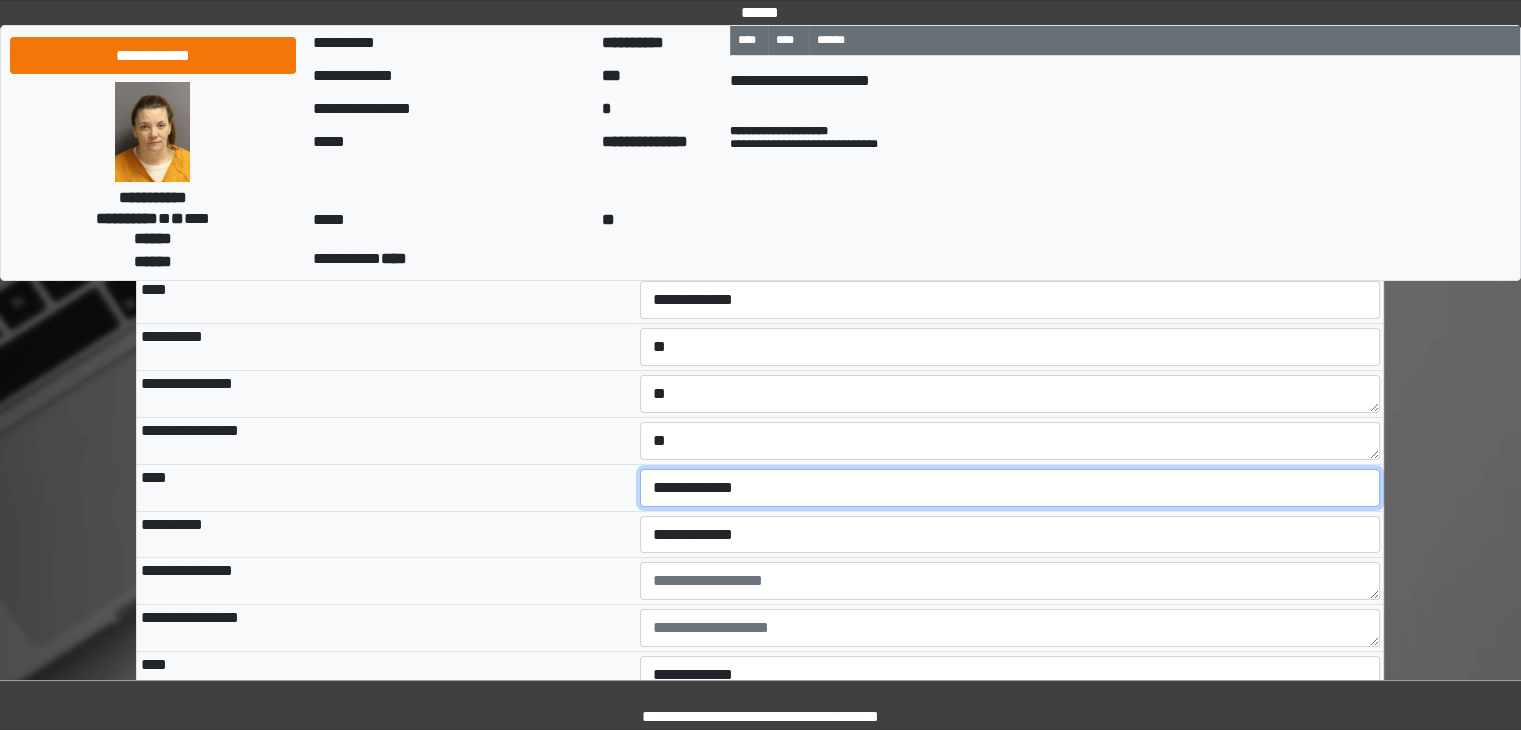 click on "**********" at bounding box center (1010, 488) 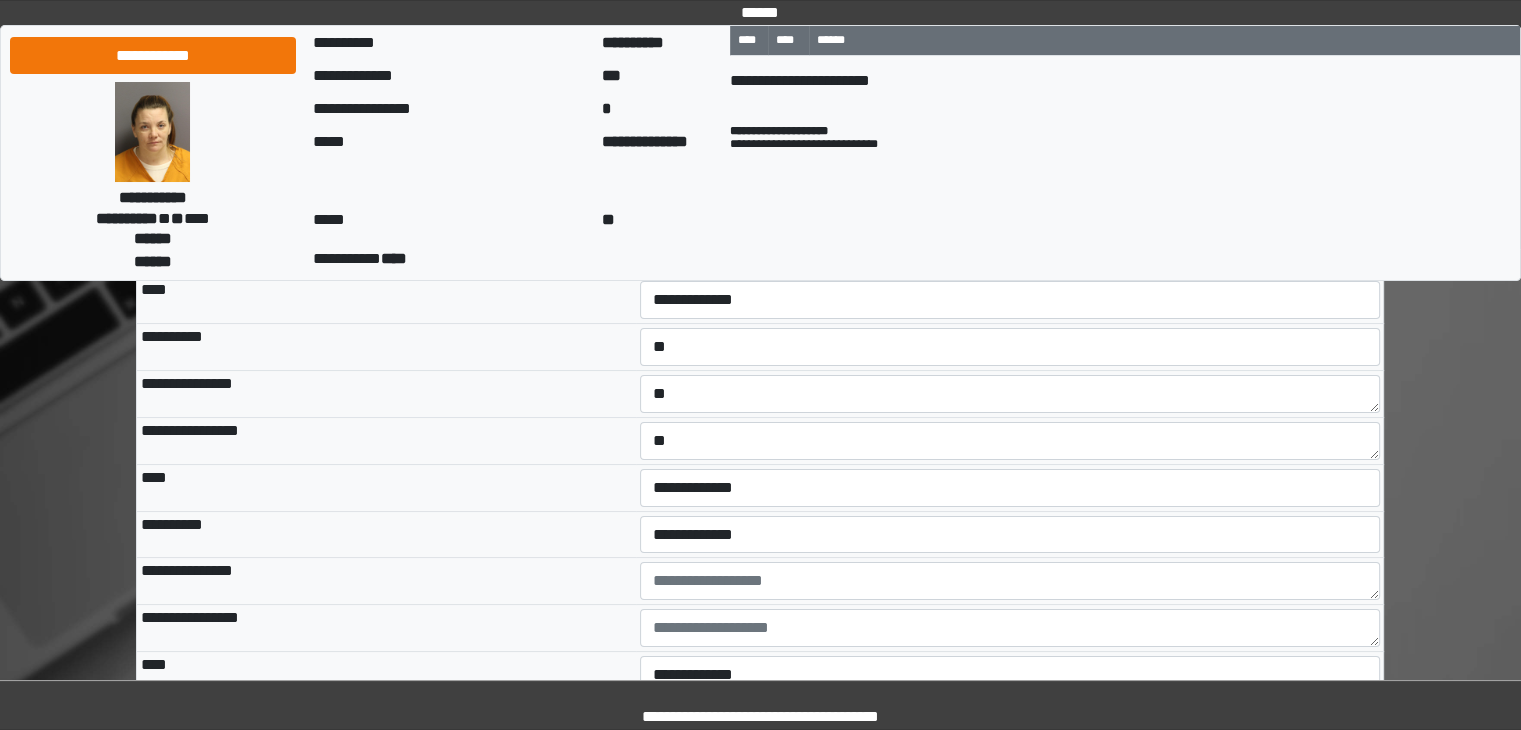 click on "****" at bounding box center (386, 487) 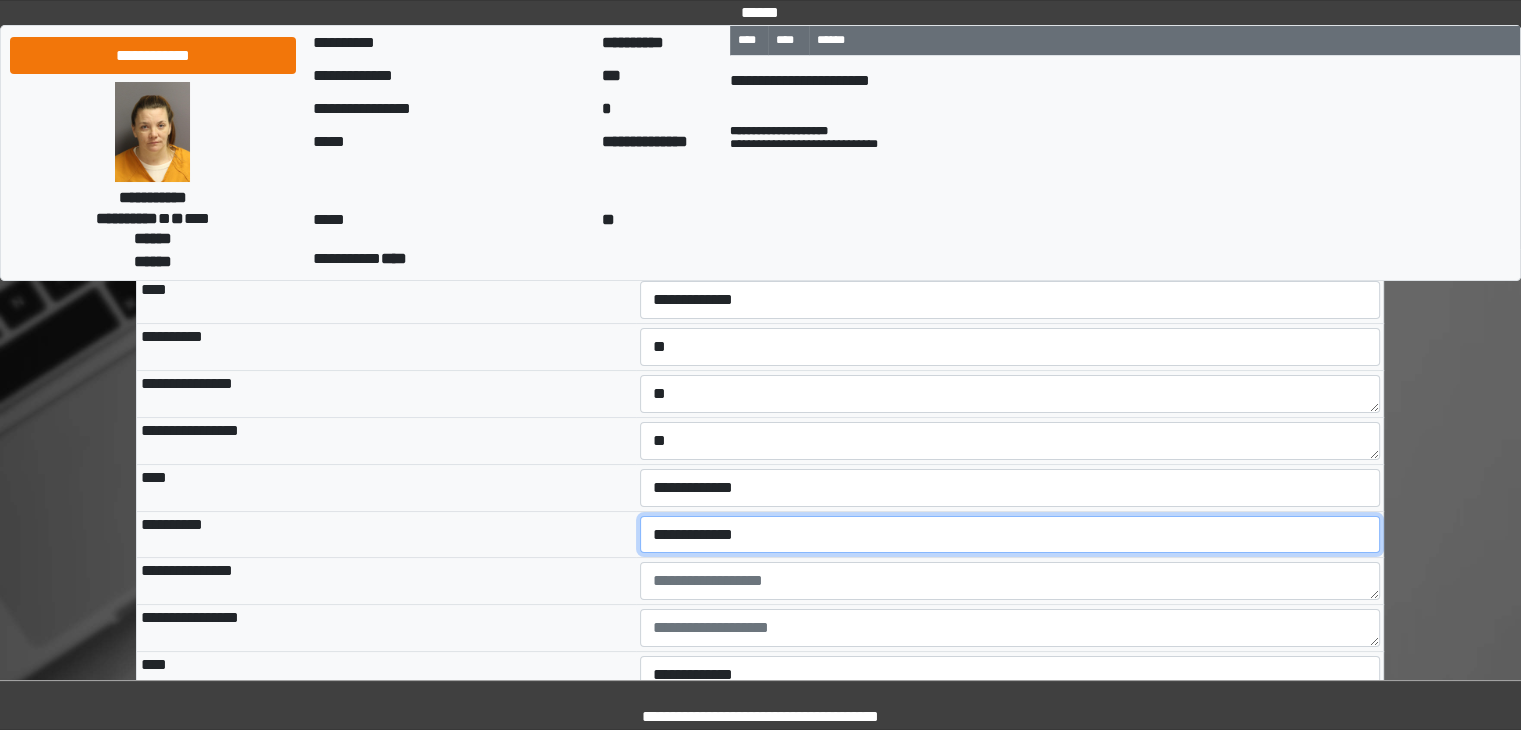click on "**********" at bounding box center (1010, 535) 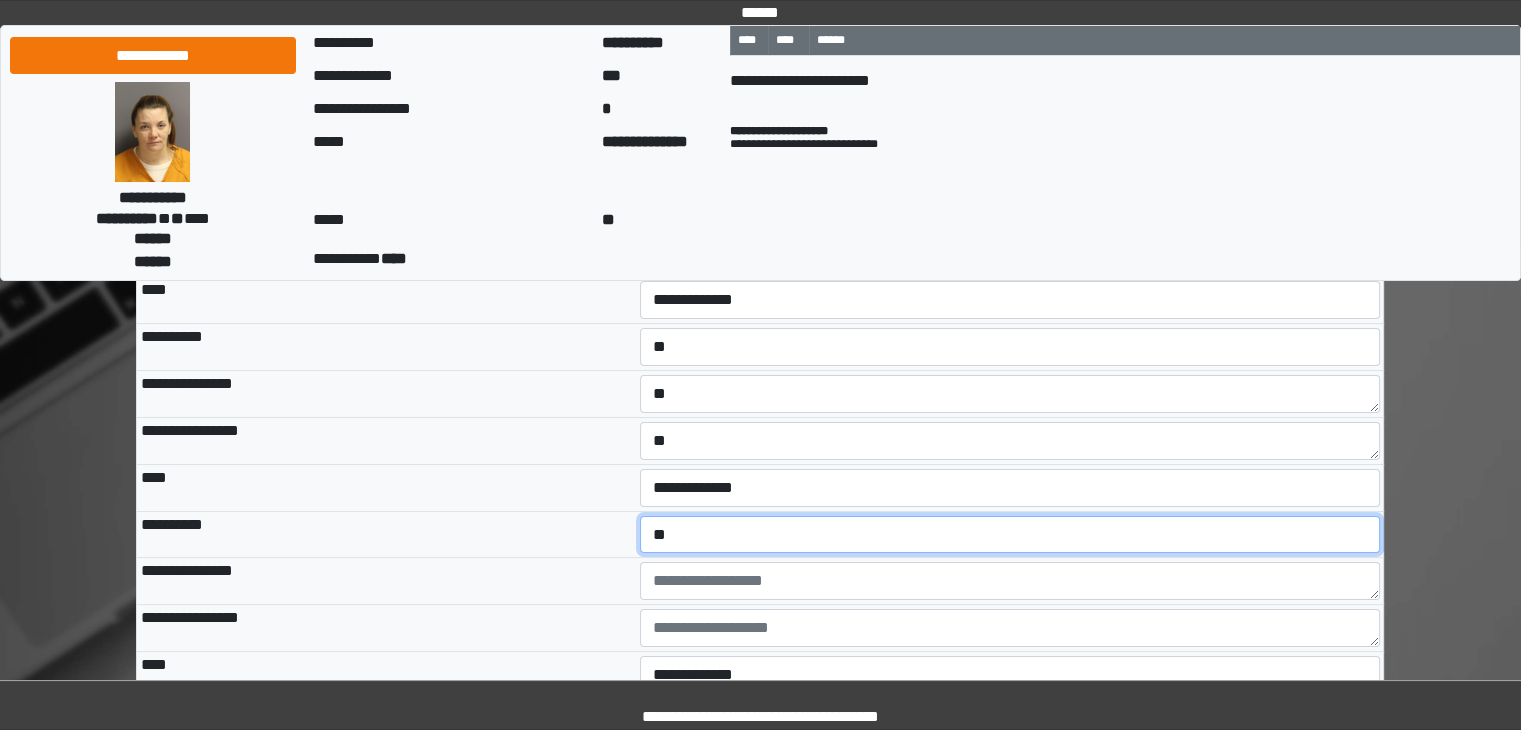 click on "**********" at bounding box center [1010, 535] 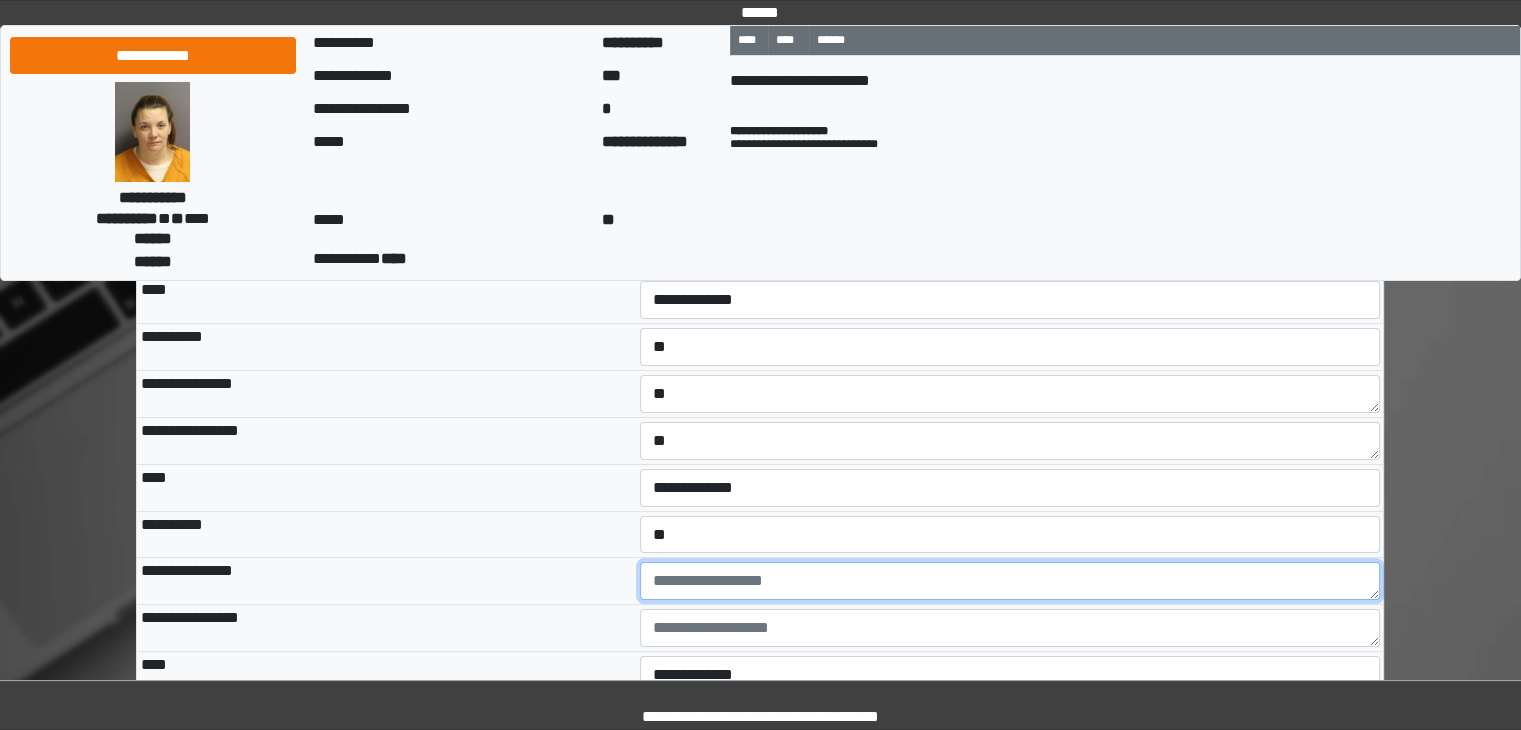 click at bounding box center (1010, 581) 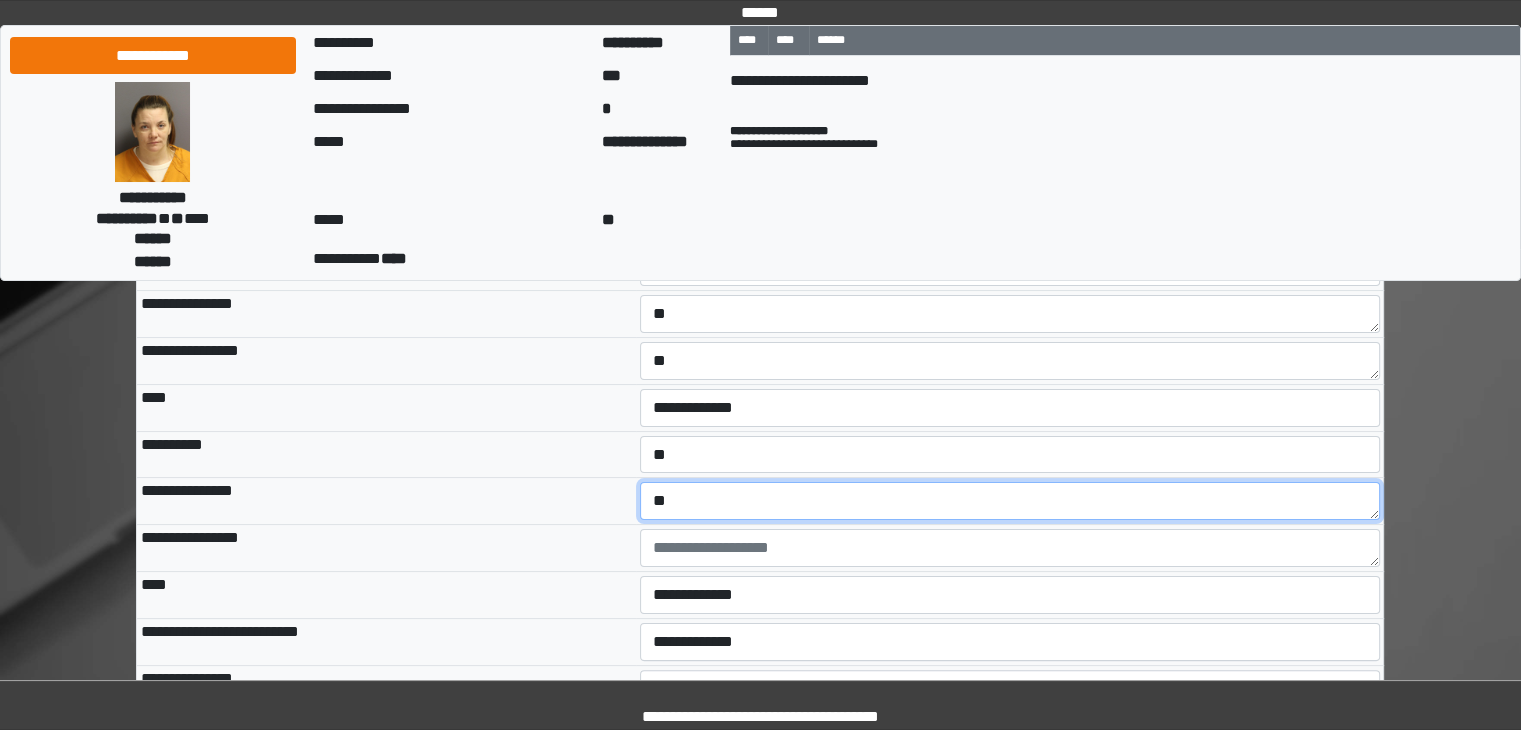 scroll, scrollTop: 8026, scrollLeft: 0, axis: vertical 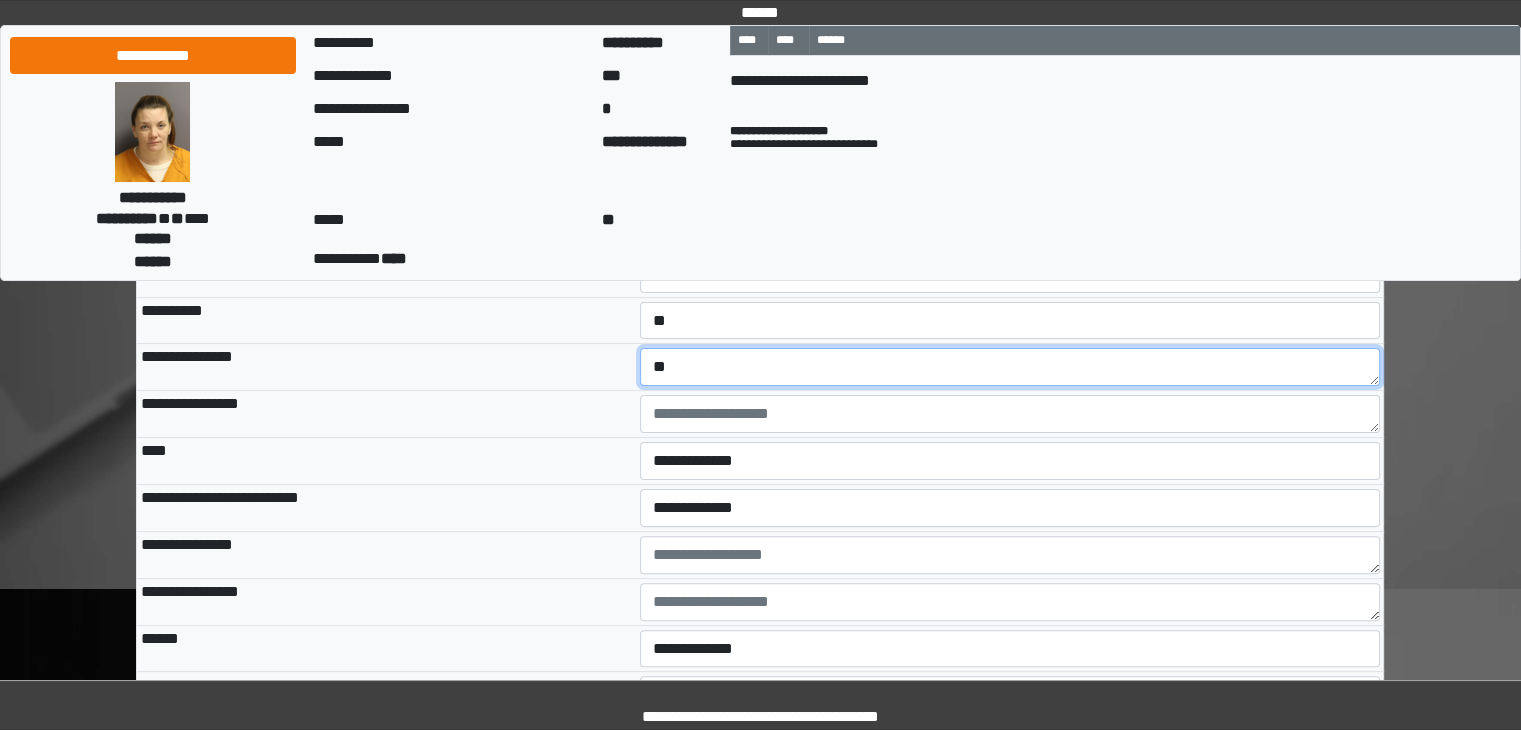type on "**" 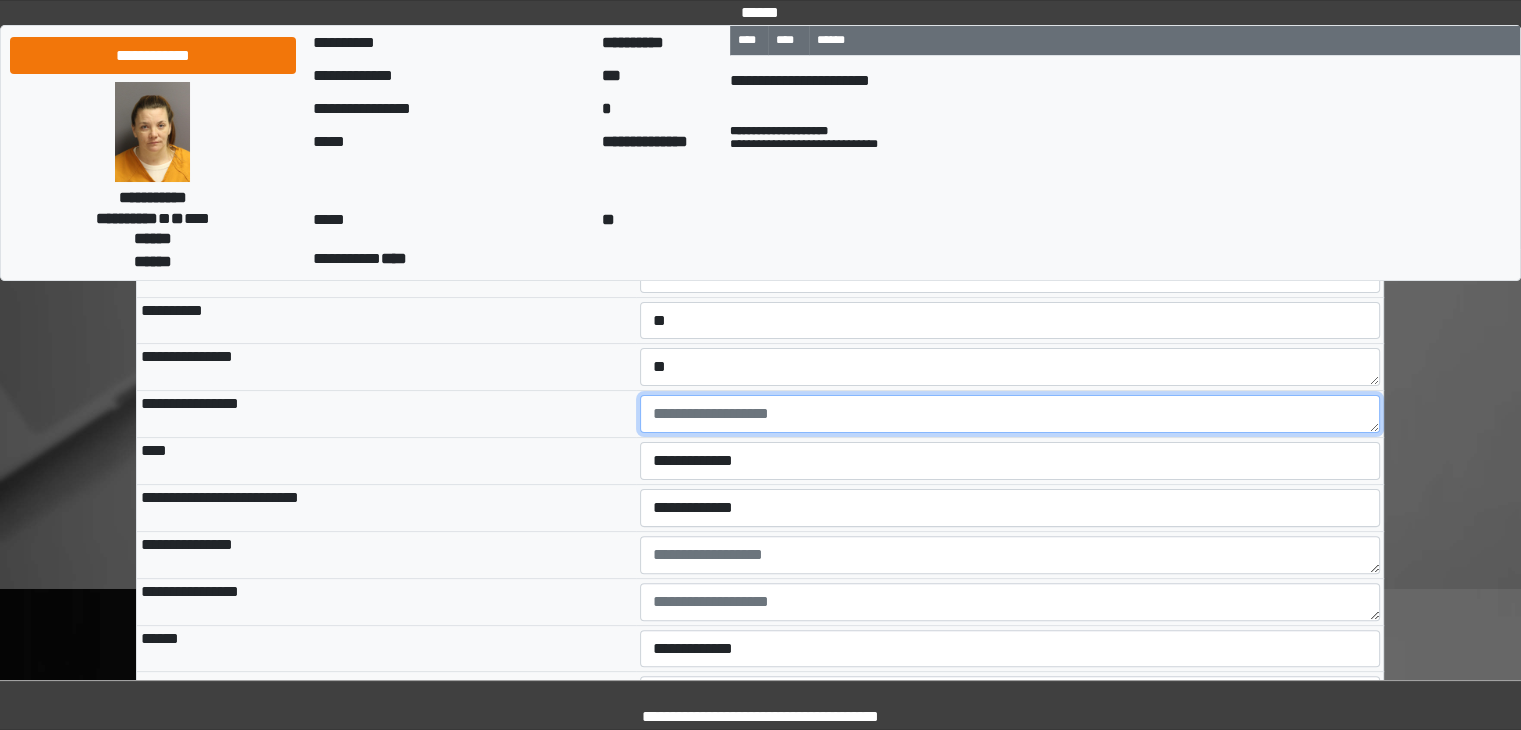 click at bounding box center (1010, 414) 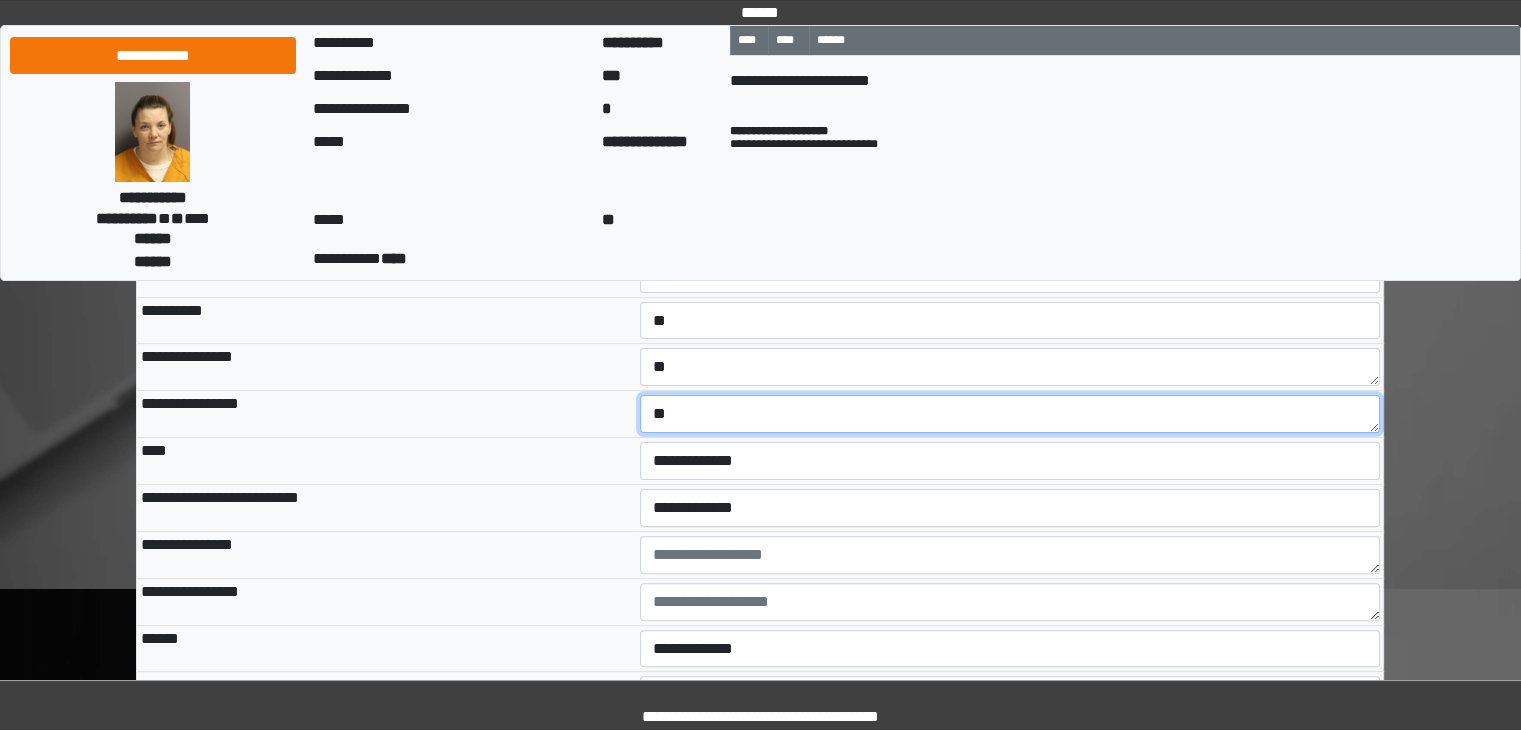type on "**" 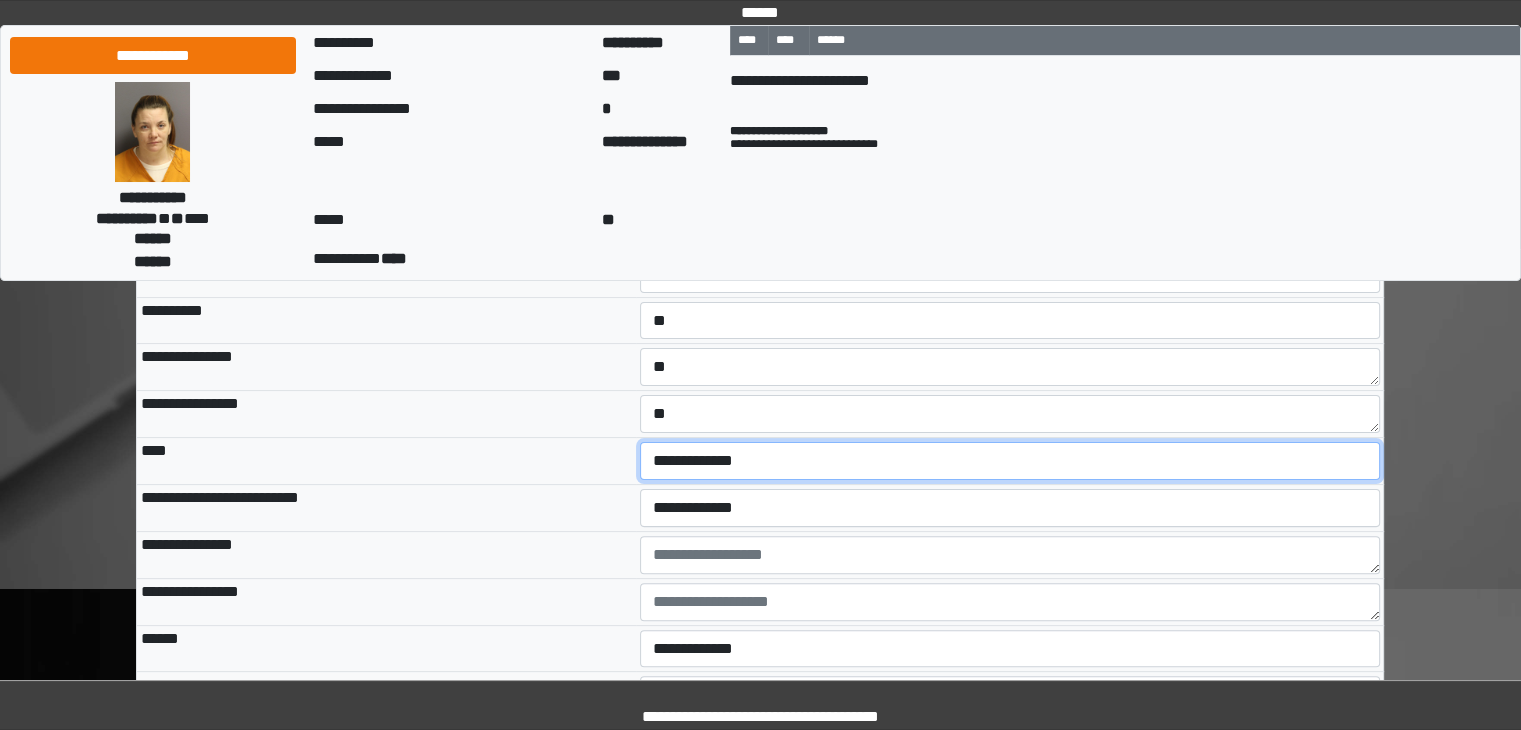 click on "**********" at bounding box center (1010, 461) 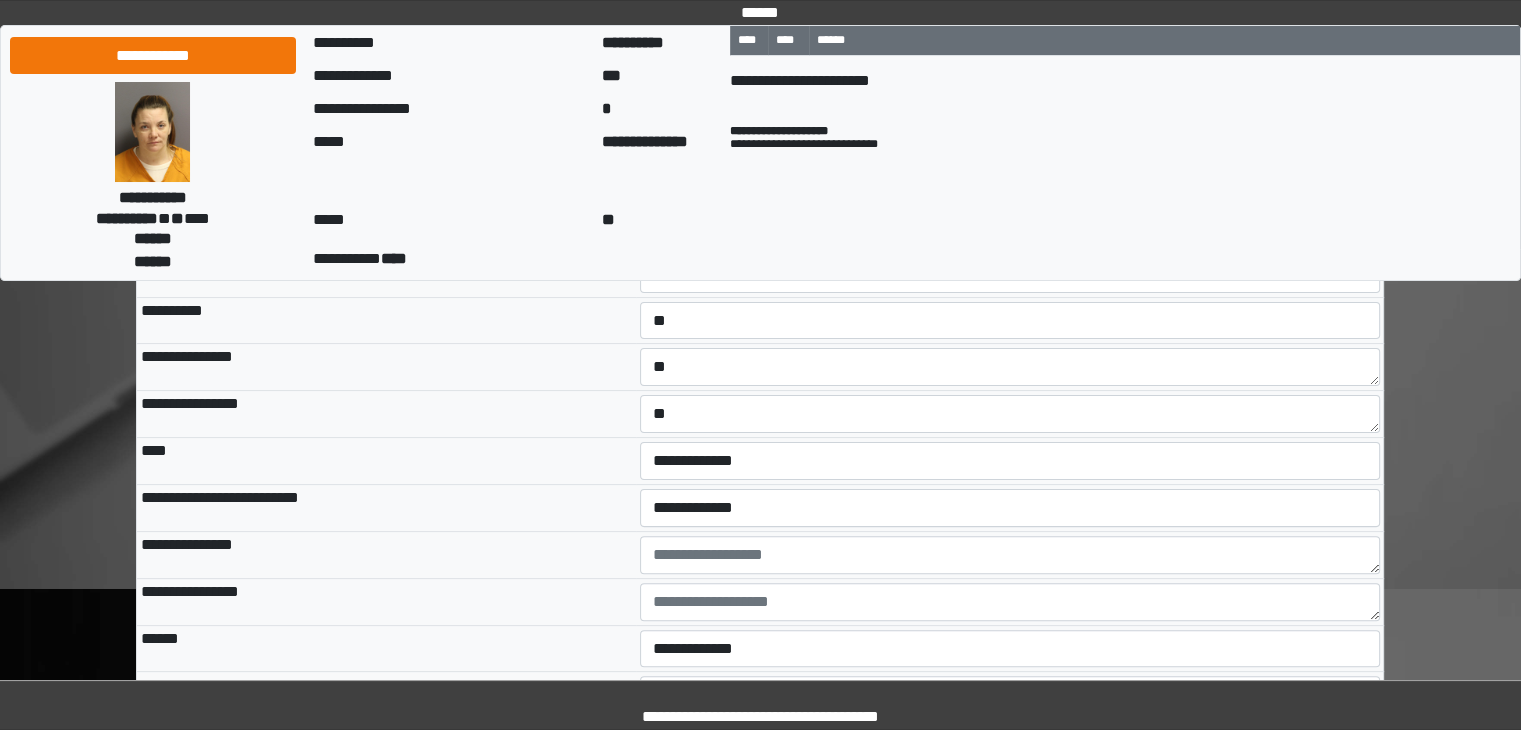 click on "****" at bounding box center [386, 461] 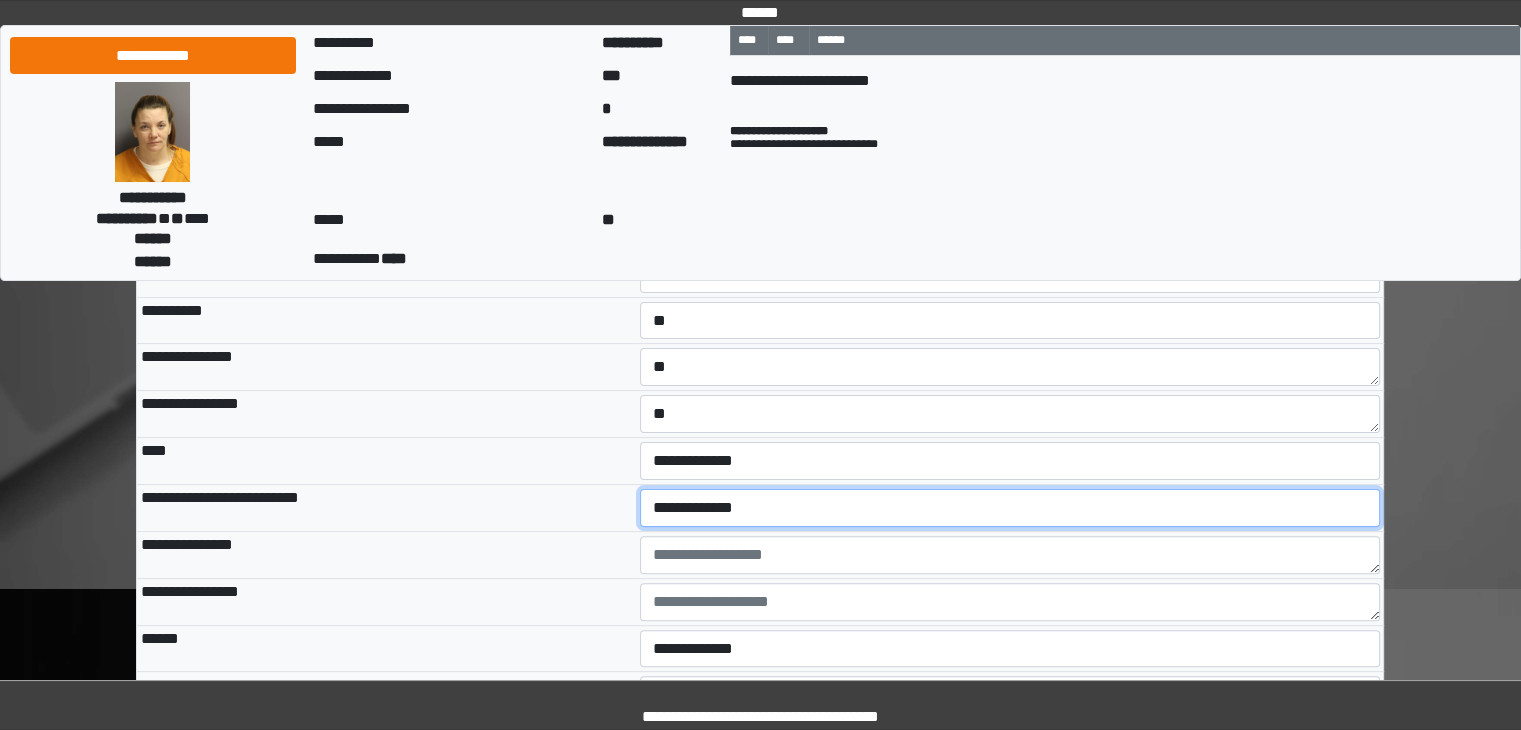click on "**********" at bounding box center [1010, 508] 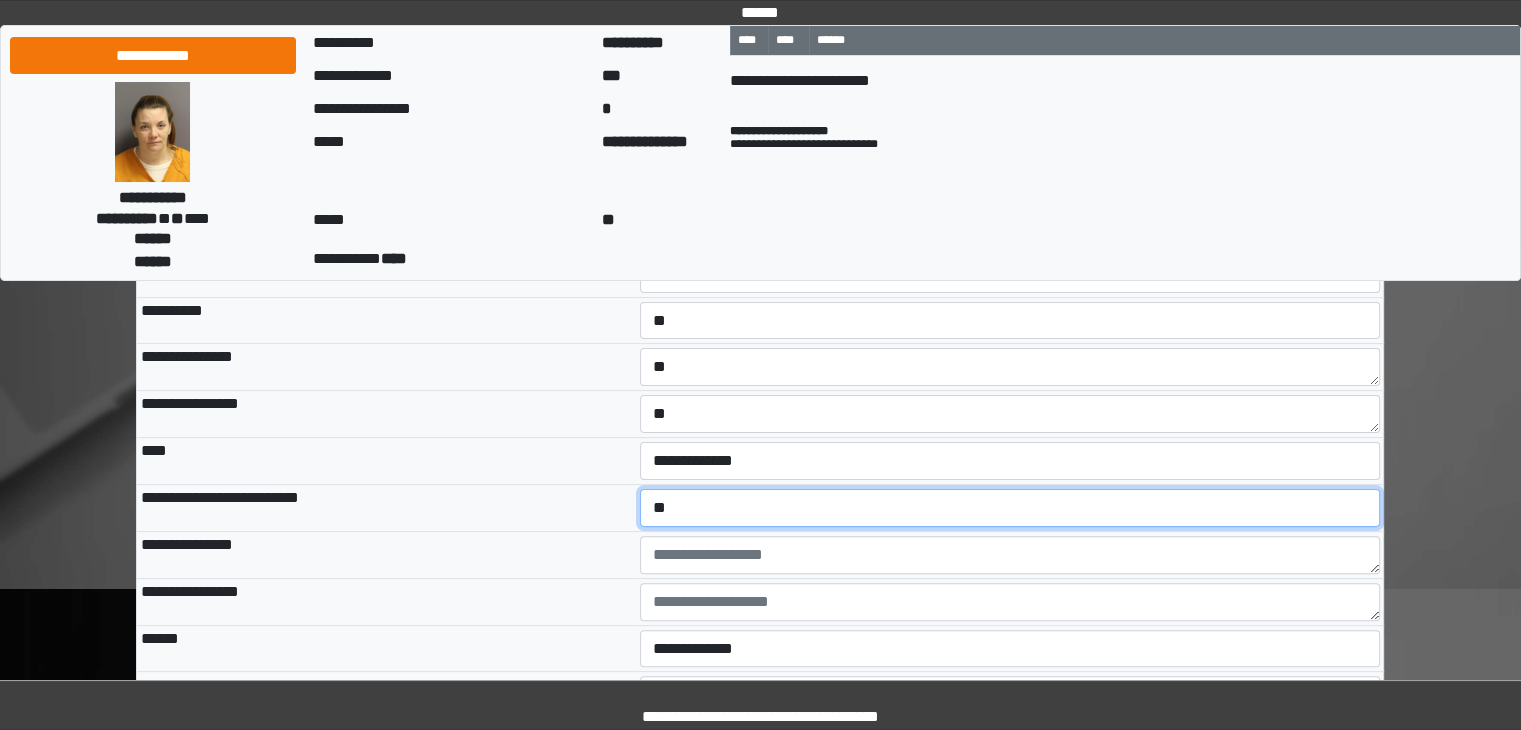 click on "**********" at bounding box center [1010, 508] 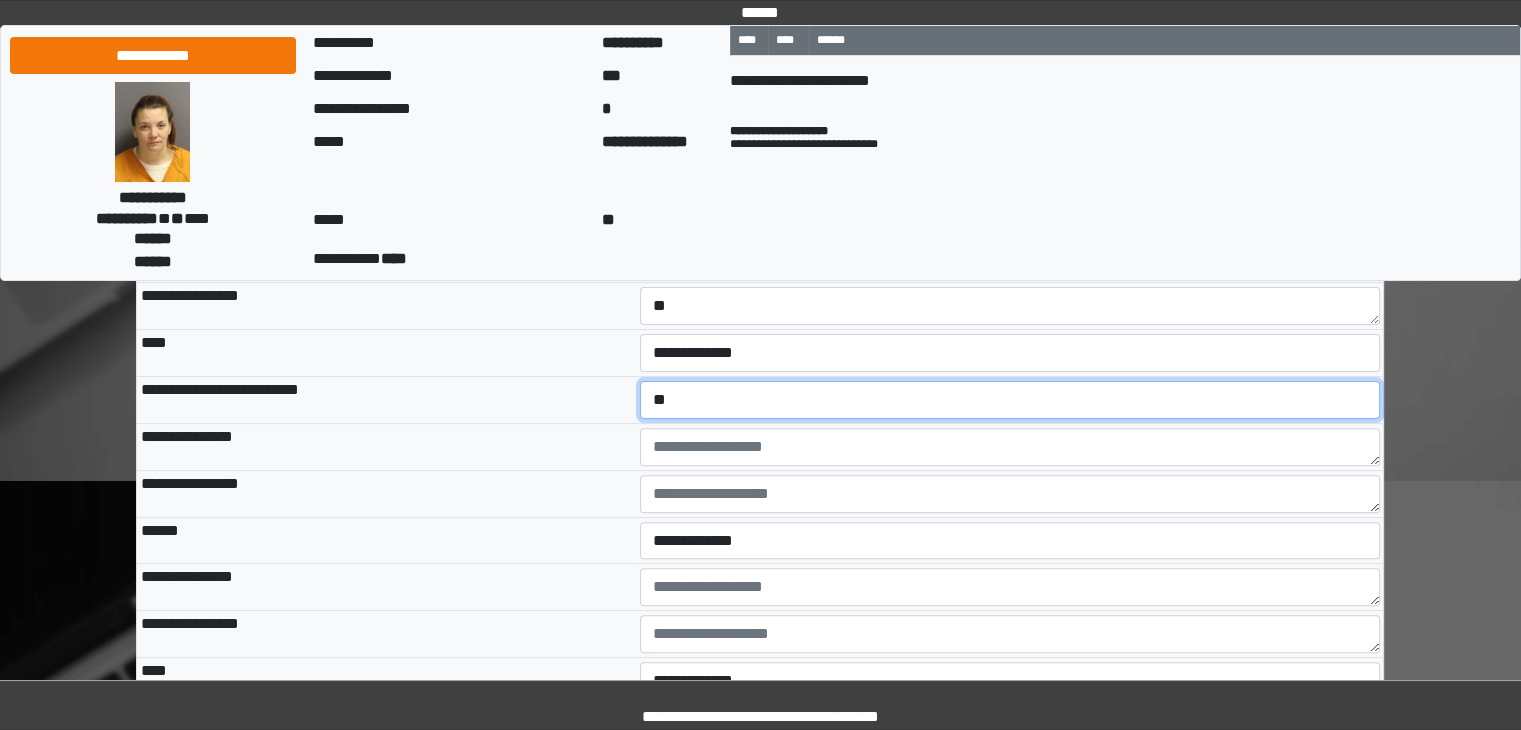 scroll, scrollTop: 8146, scrollLeft: 0, axis: vertical 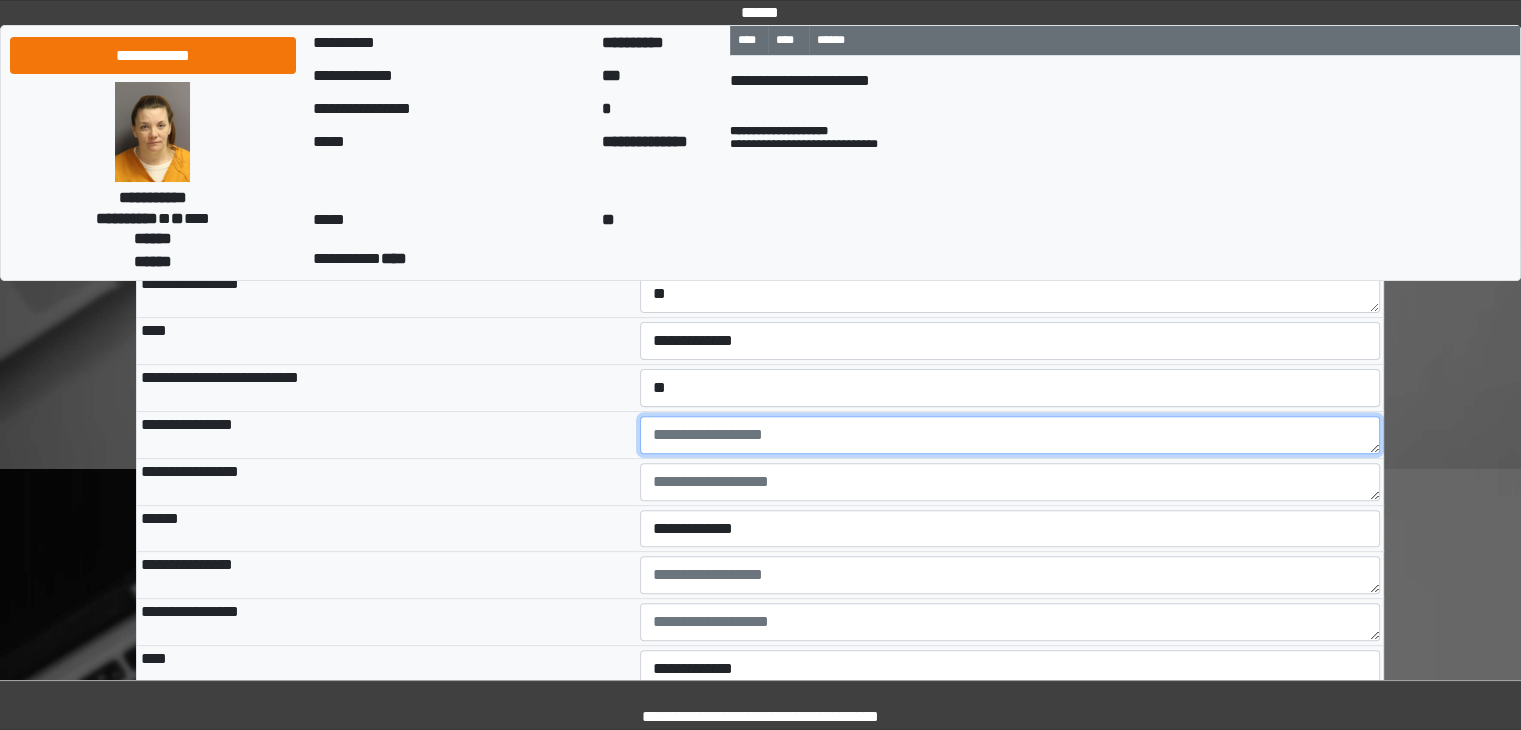 click at bounding box center (1010, 435) 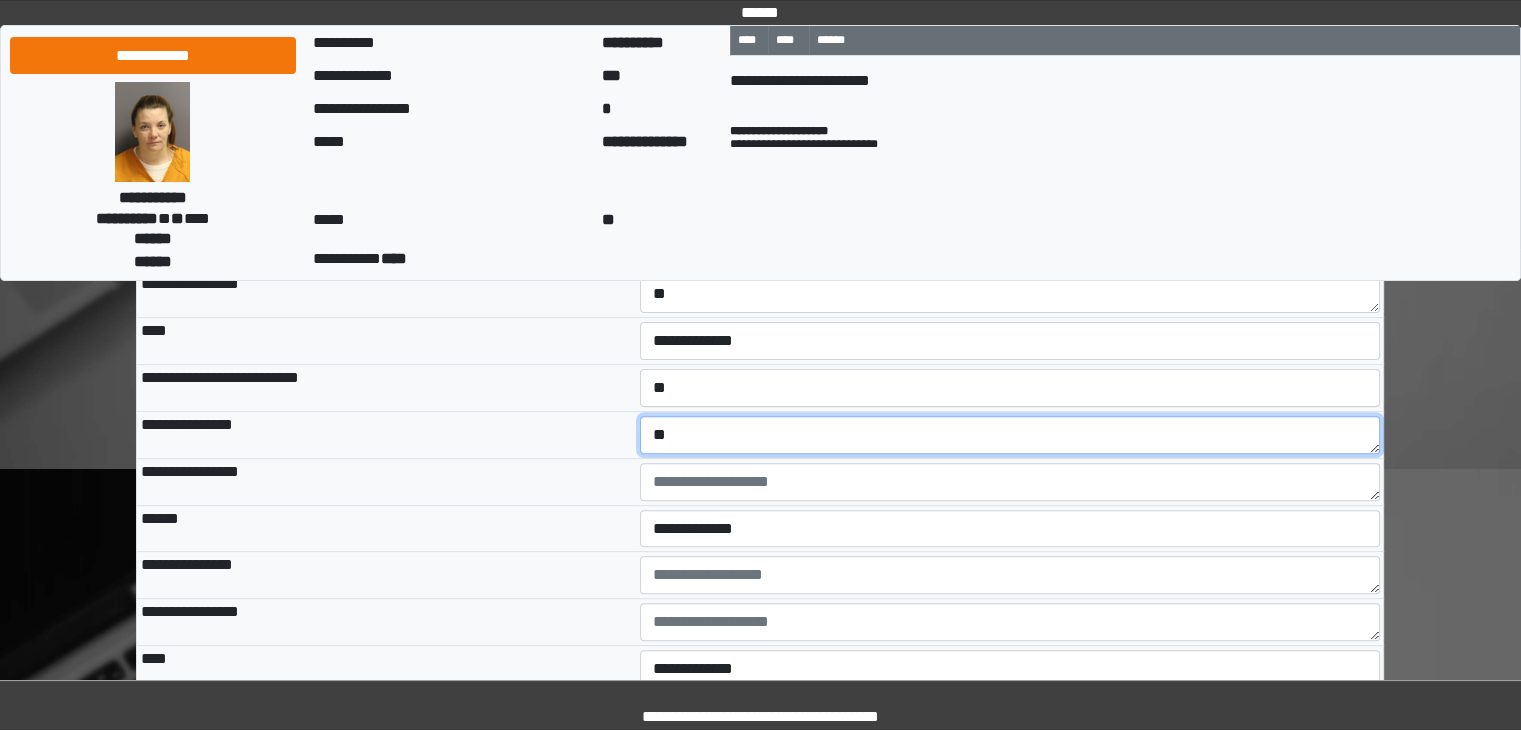 type on "**" 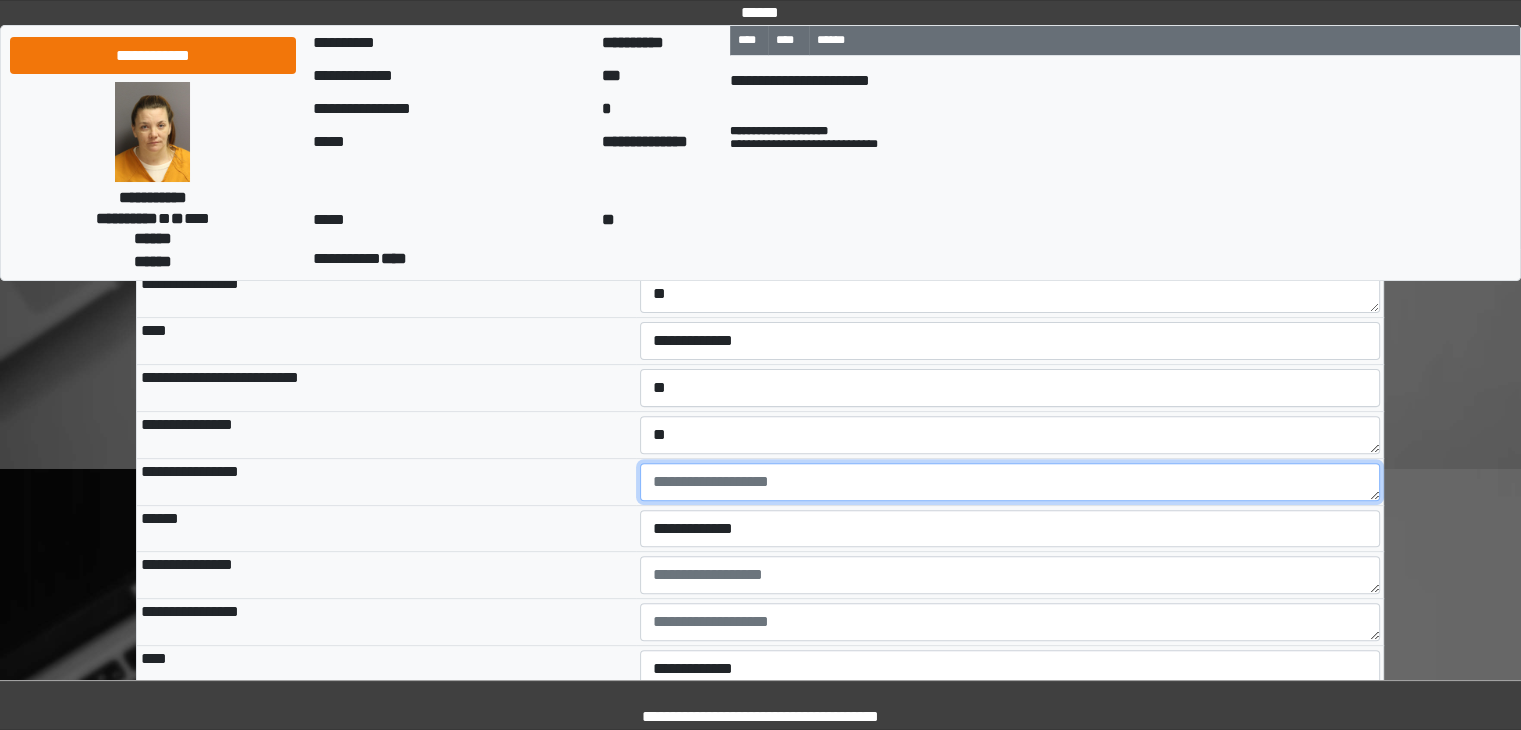 click at bounding box center (1010, 482) 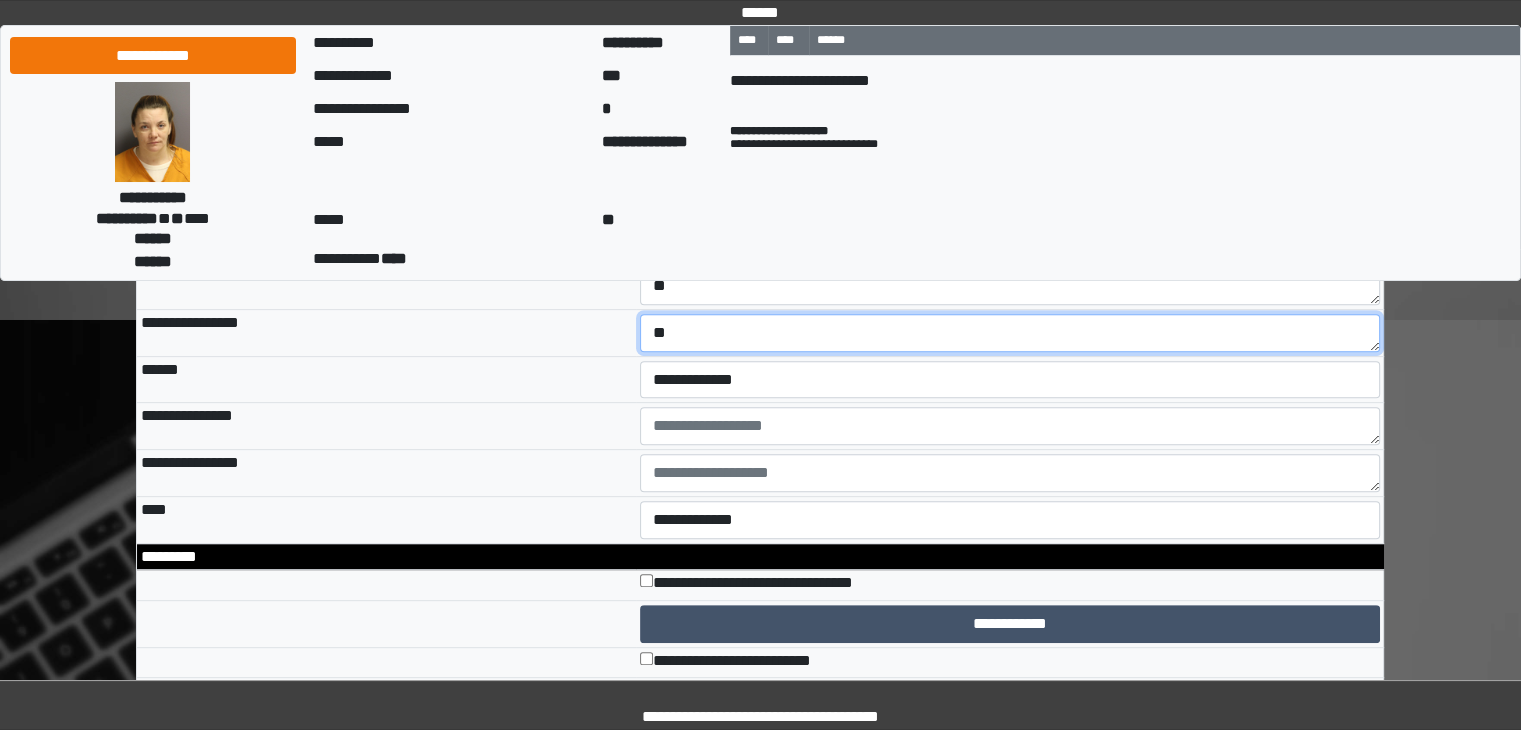 scroll, scrollTop: 8306, scrollLeft: 0, axis: vertical 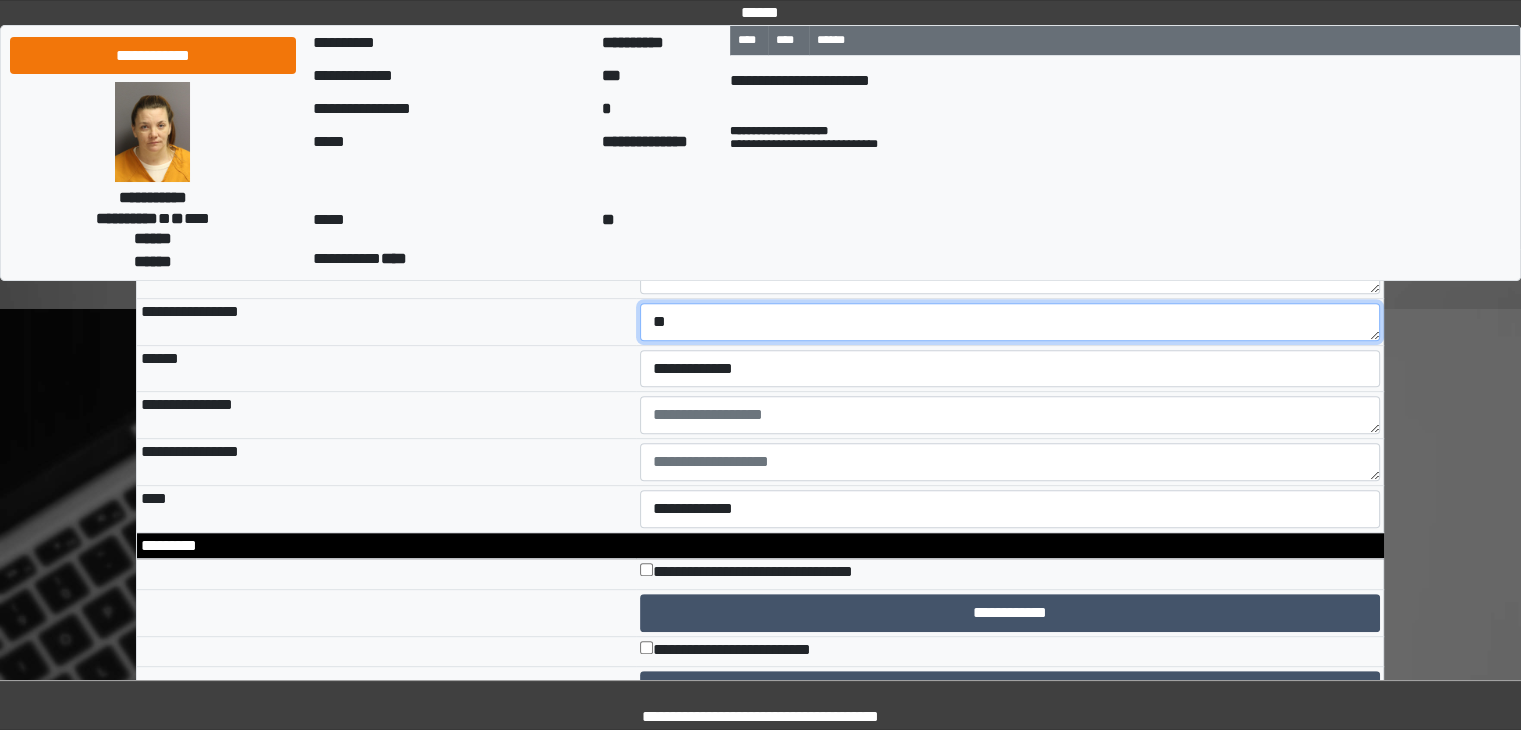 type on "**" 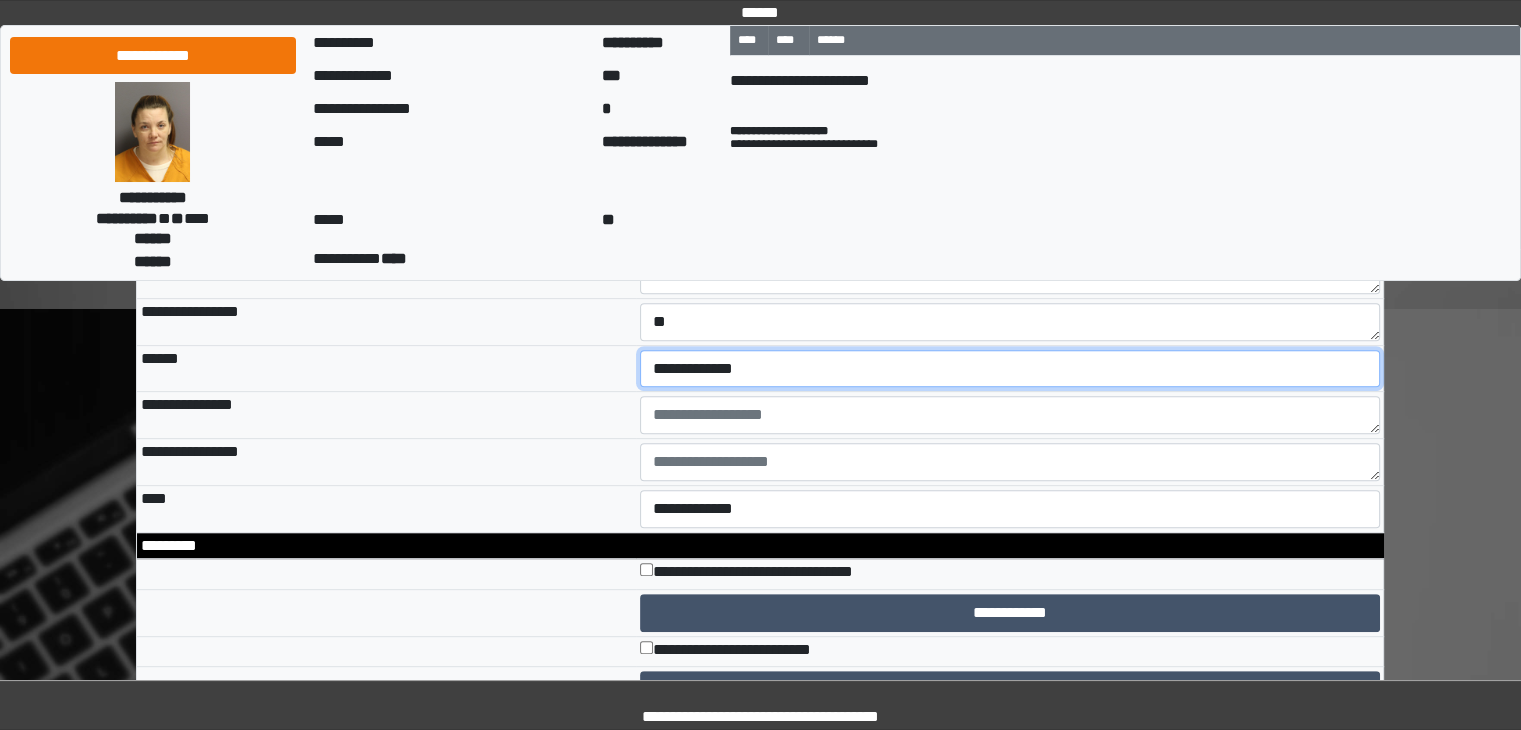 click on "**********" at bounding box center (1010, 369) 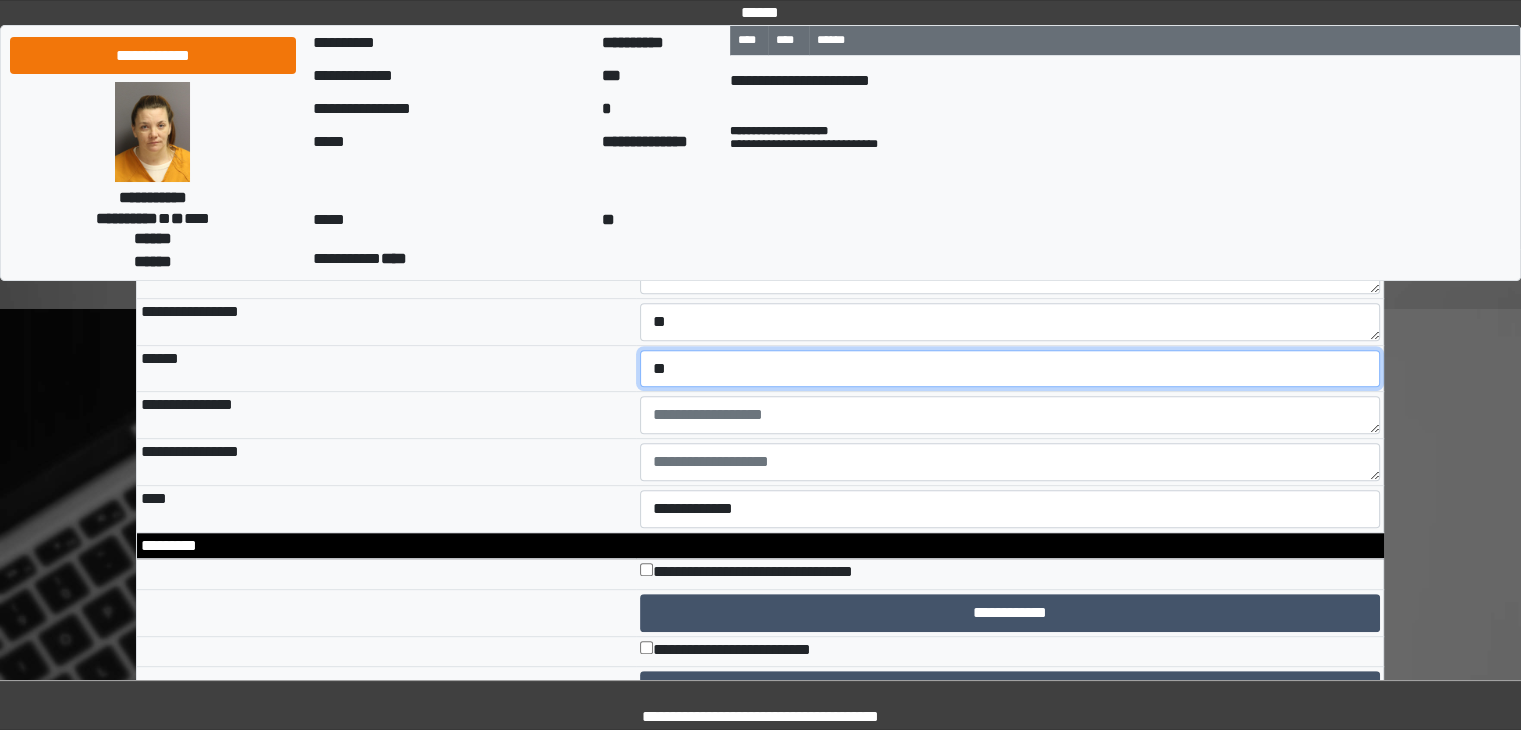click on "**********" at bounding box center [1010, 369] 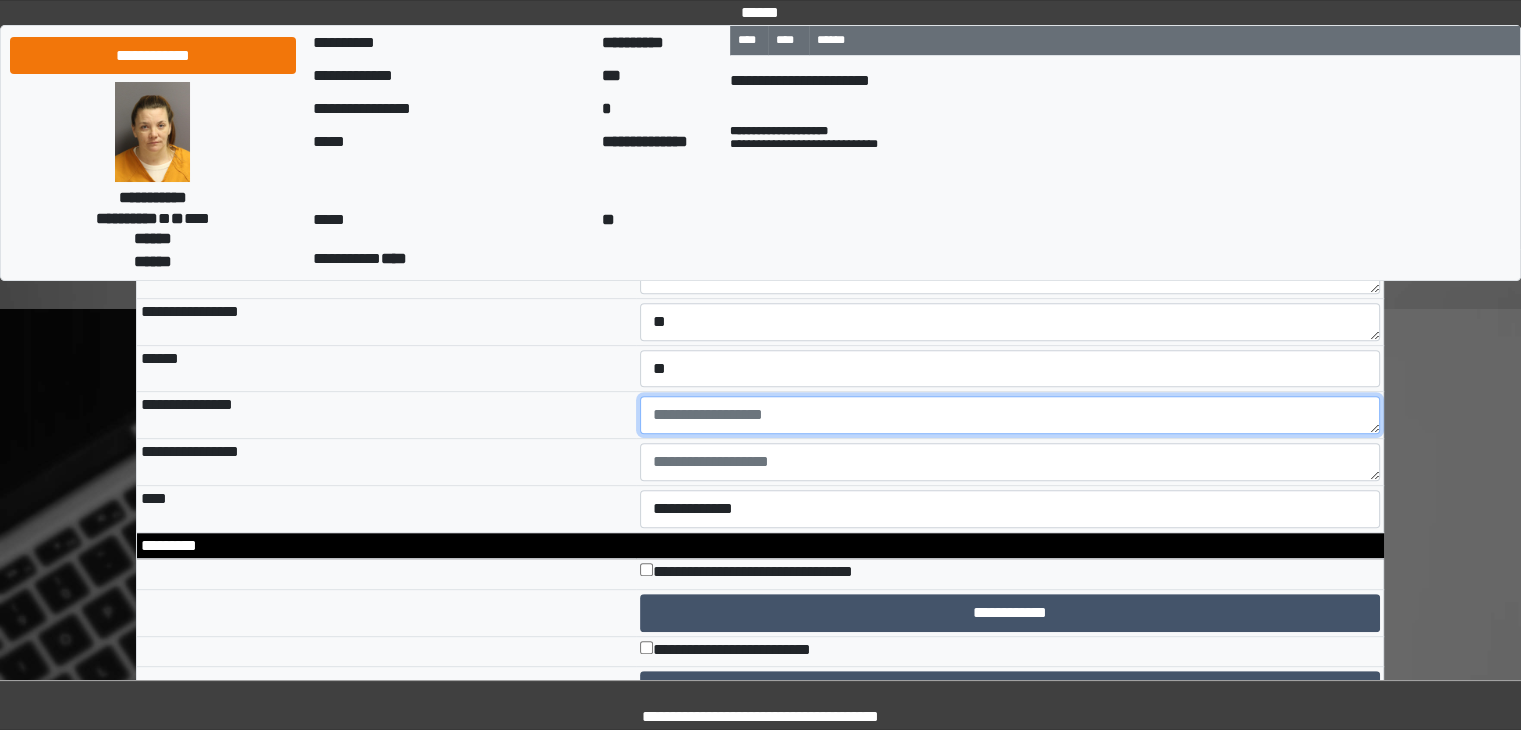 click at bounding box center (1010, 415) 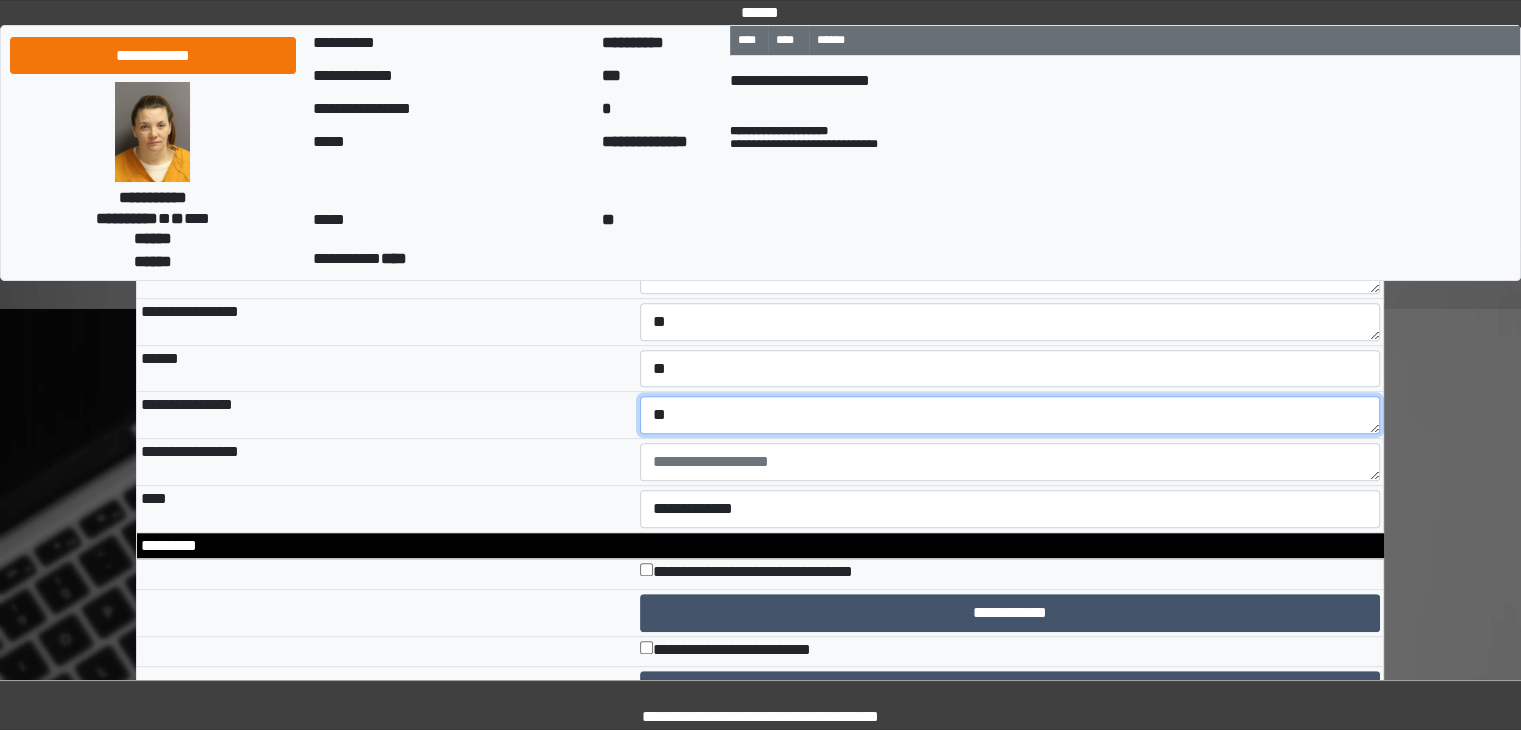 type on "**" 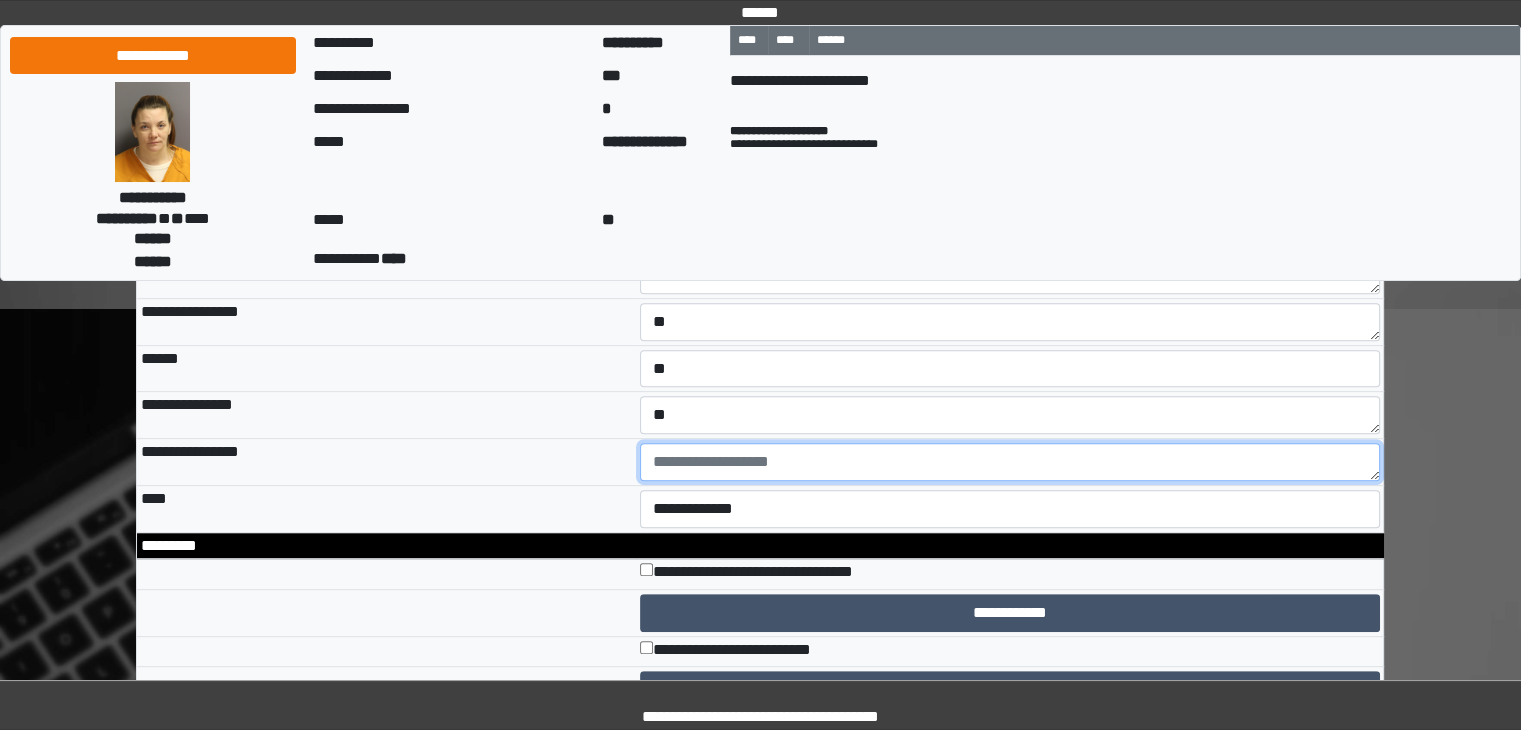 click at bounding box center [1010, 462] 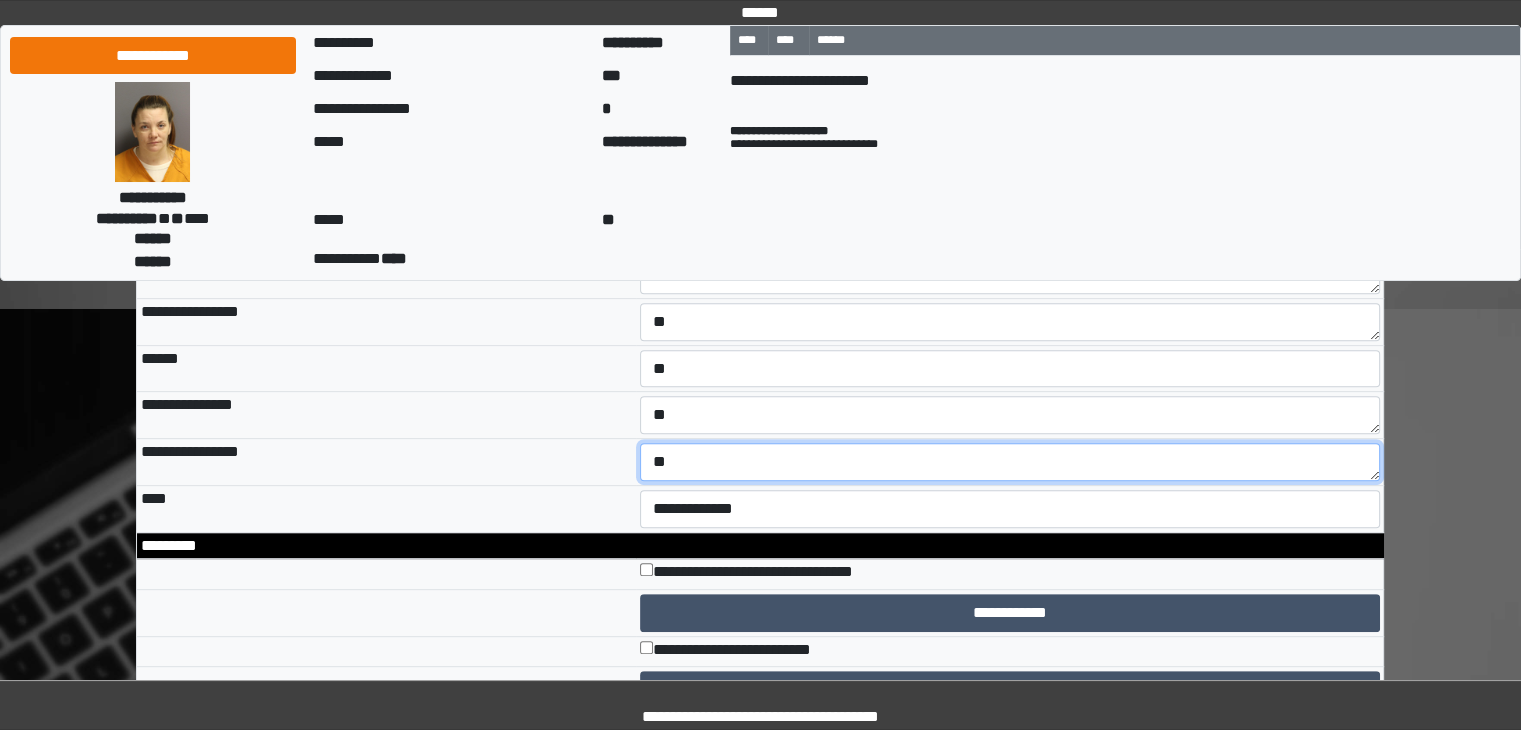 type on "**" 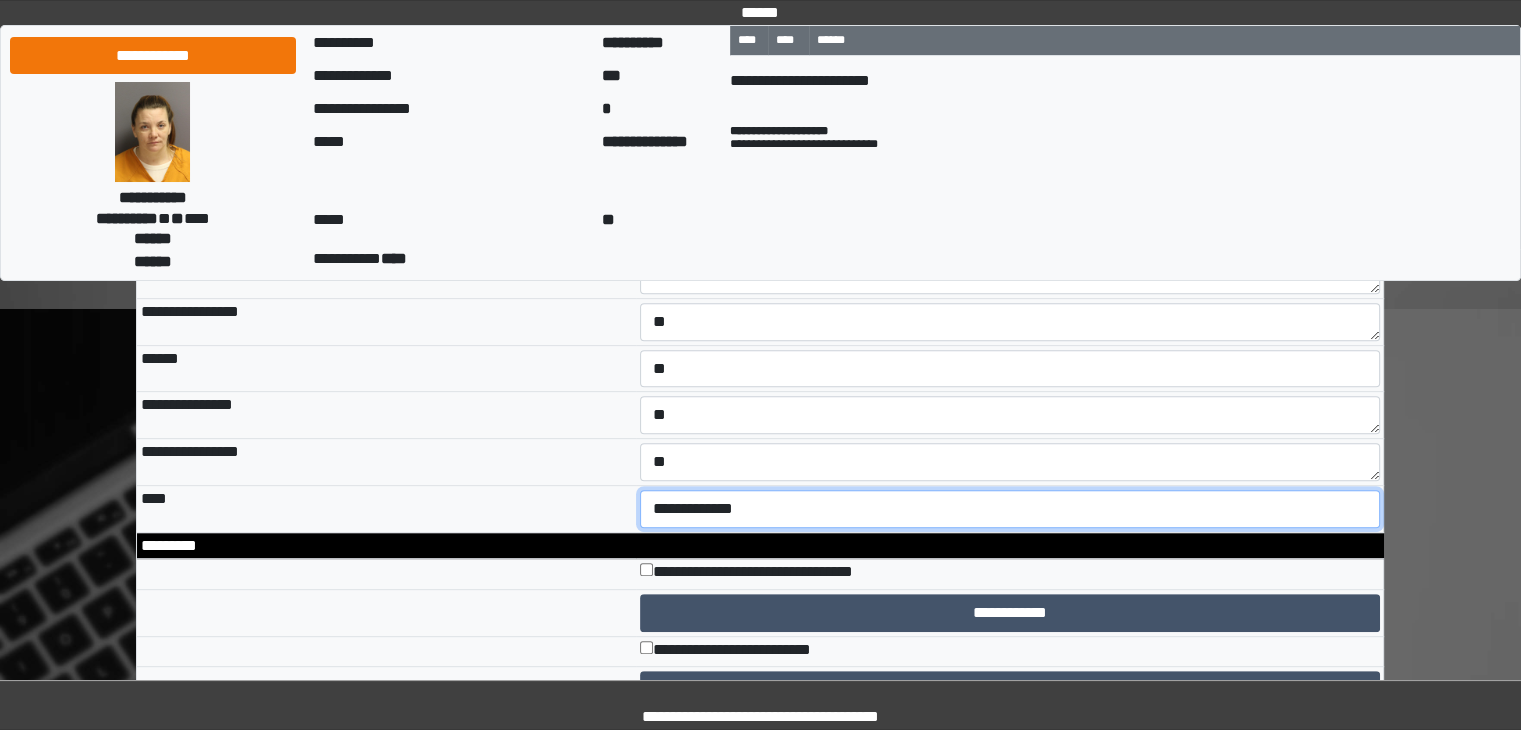 click on "**********" at bounding box center [1010, 509] 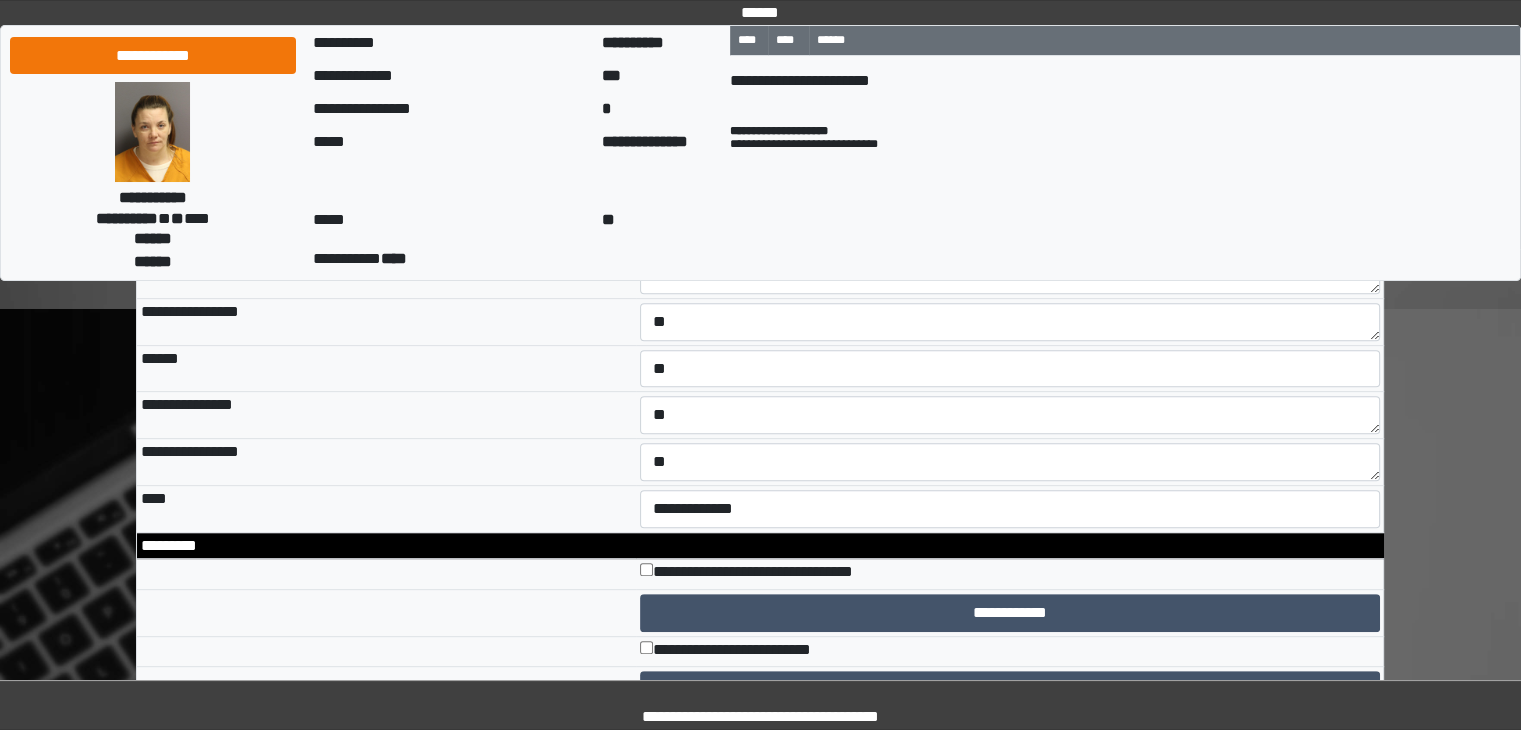 click on "**********" at bounding box center (386, 462) 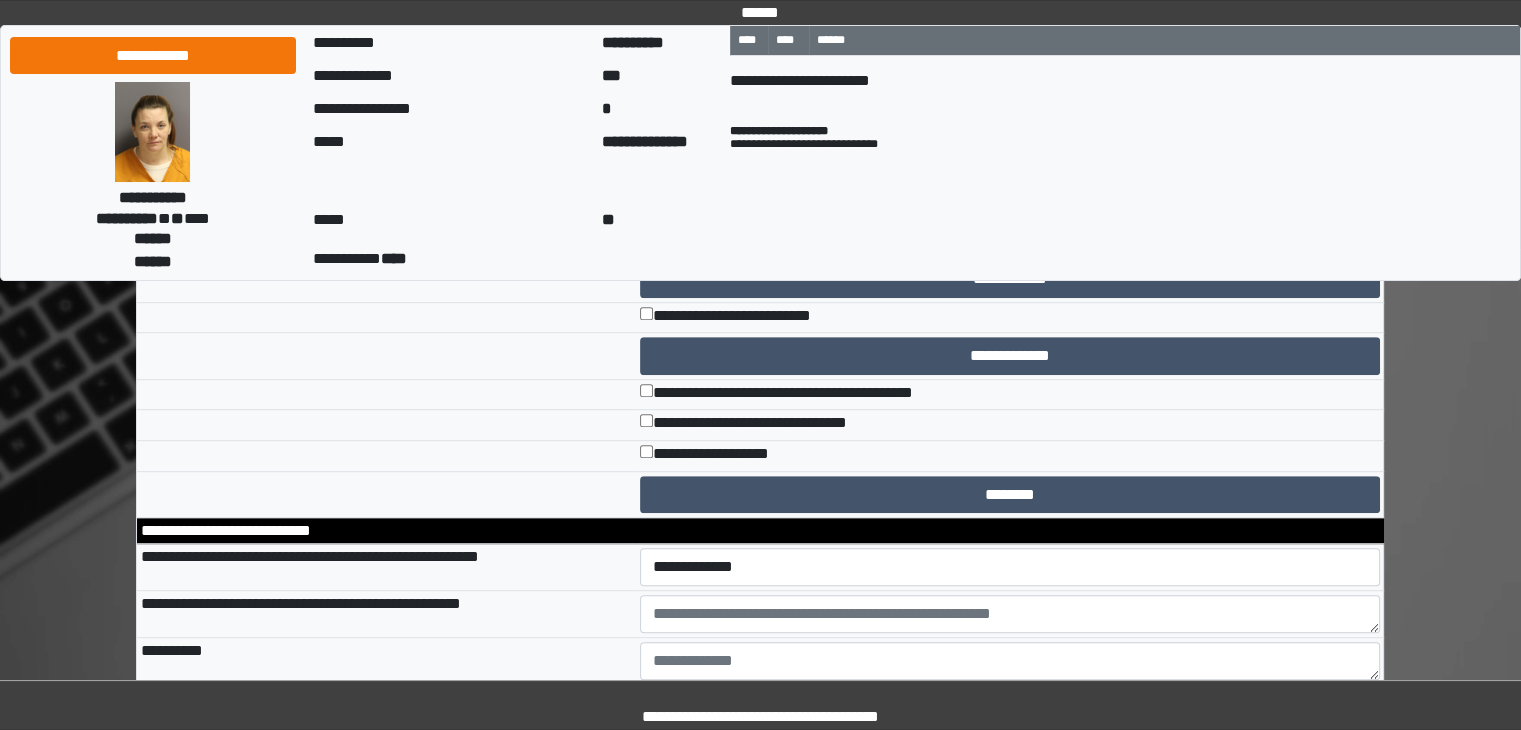 scroll, scrollTop: 8626, scrollLeft: 0, axis: vertical 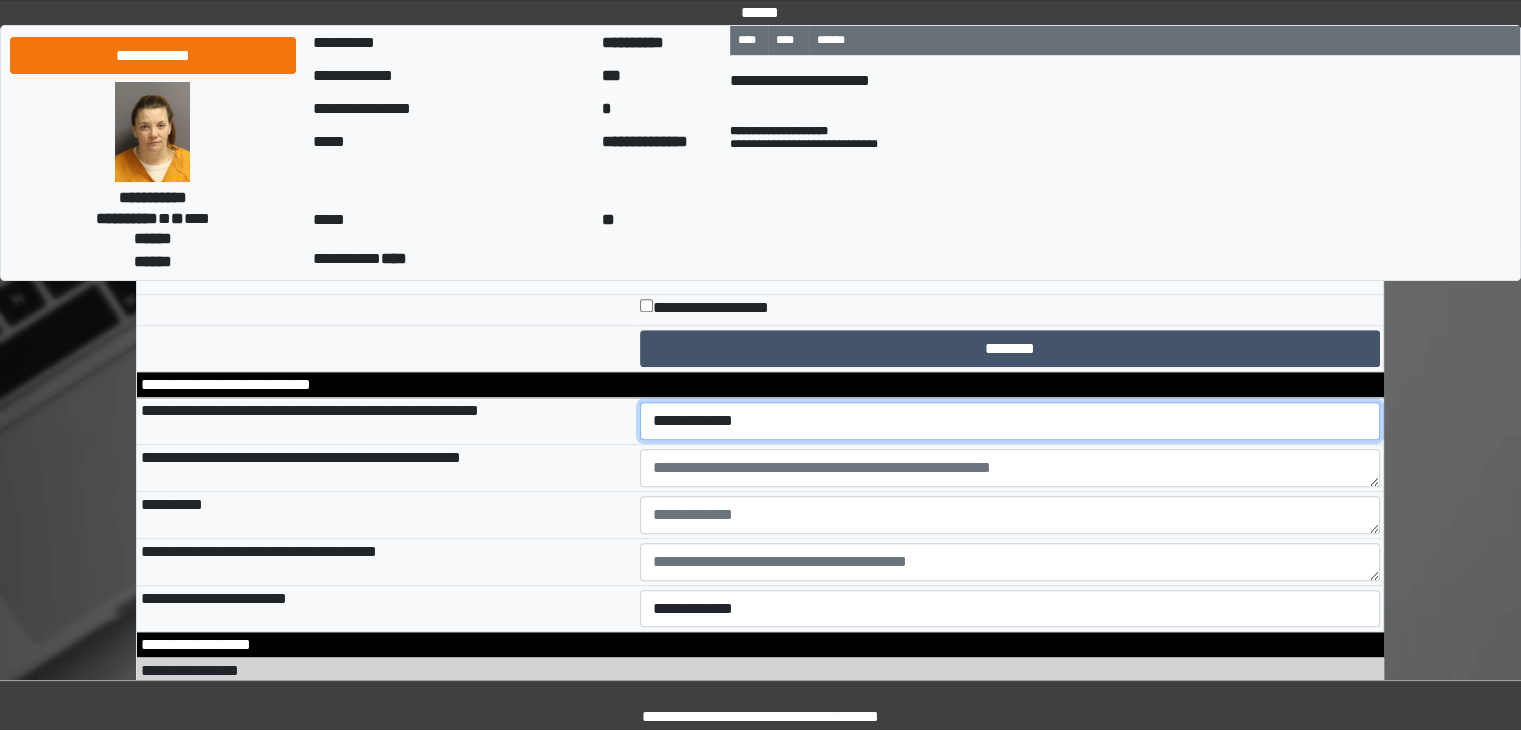 click on "**********" at bounding box center [1010, 421] 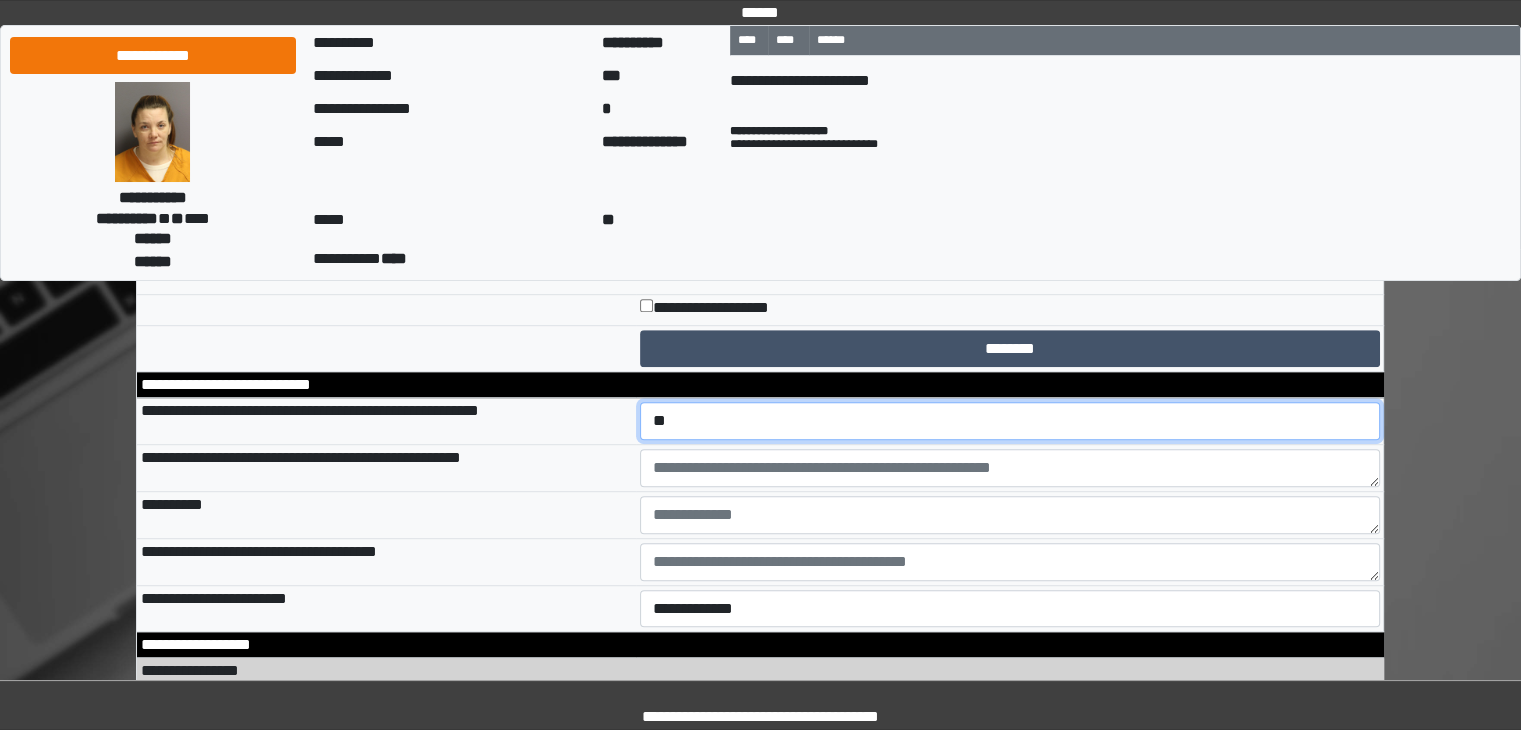click on "**********" at bounding box center (1010, 421) 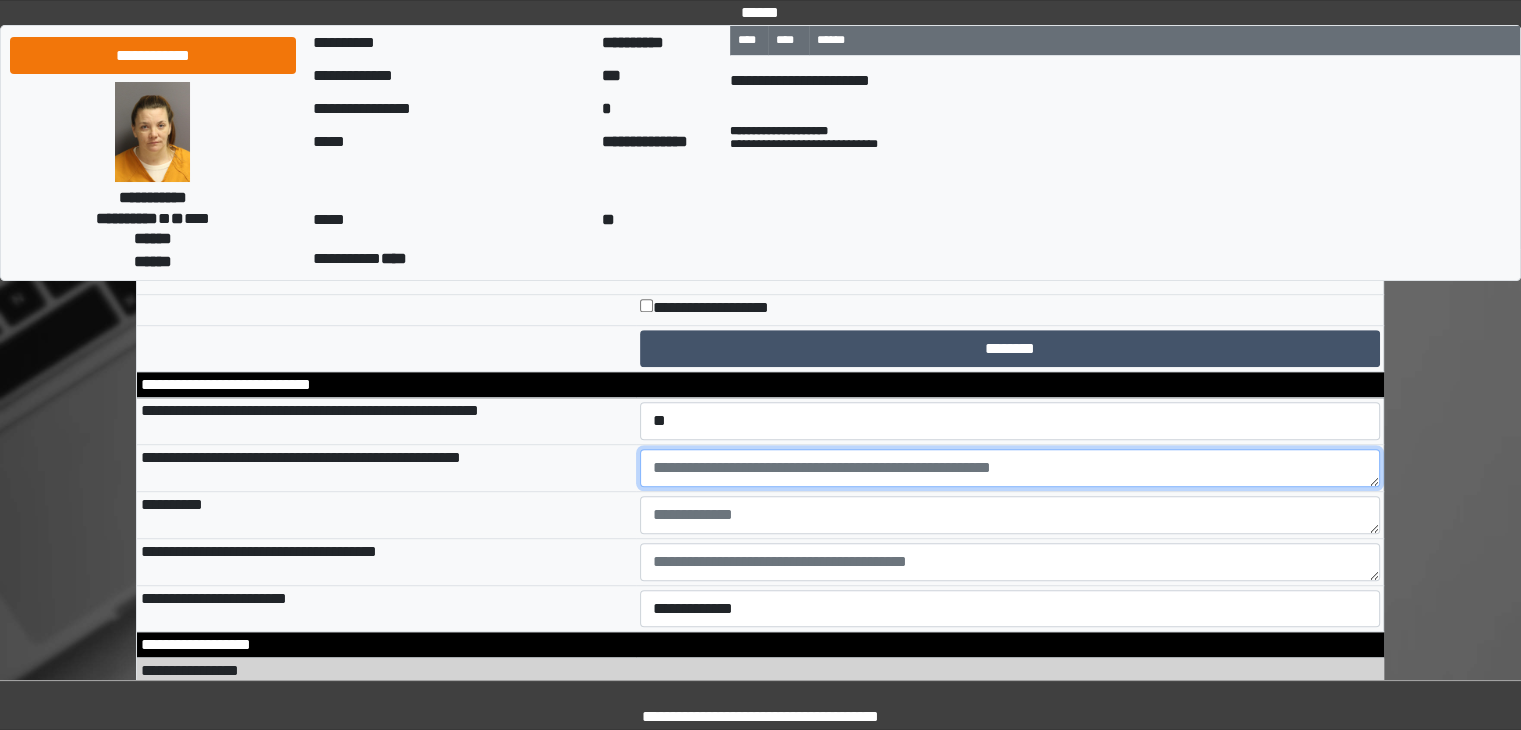 click at bounding box center [1010, 468] 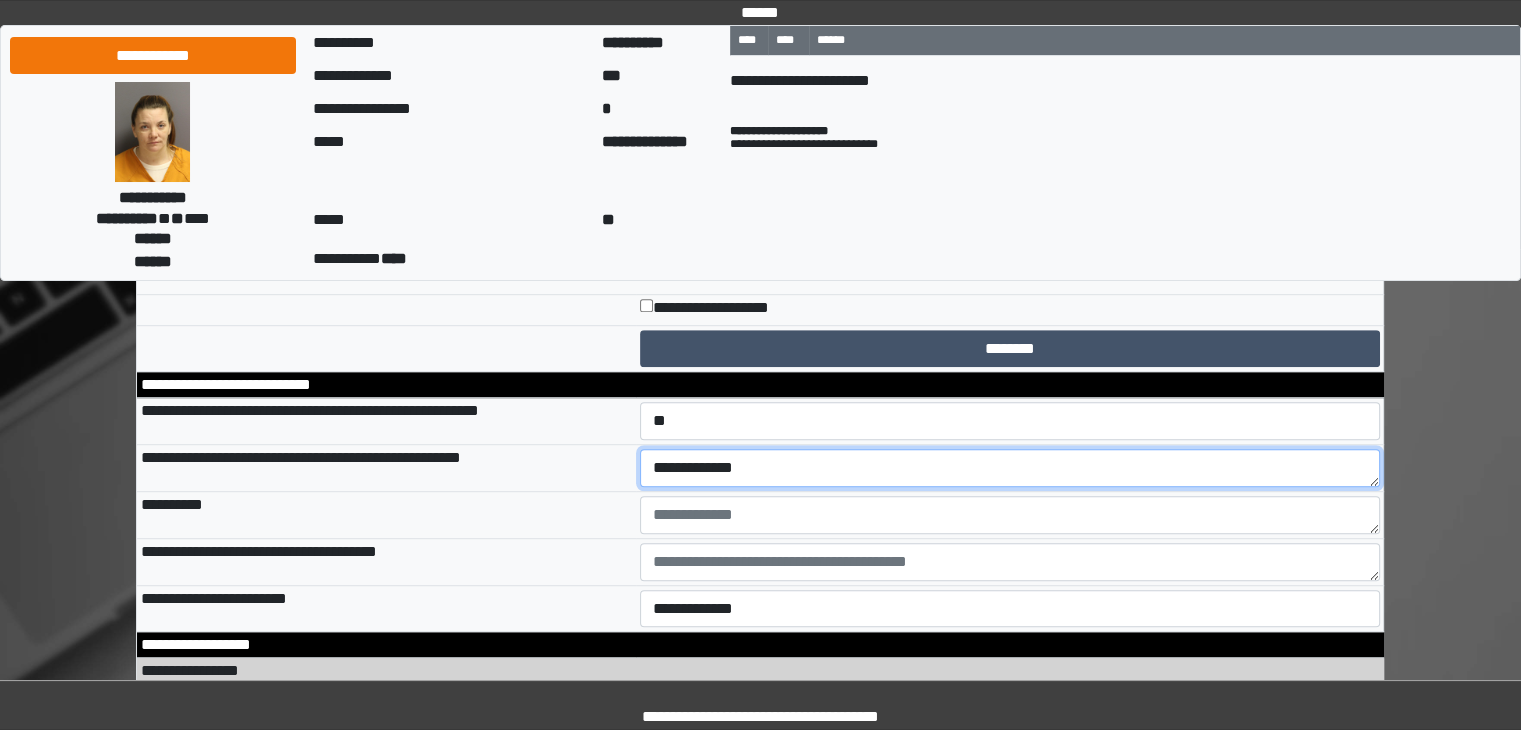 type on "**********" 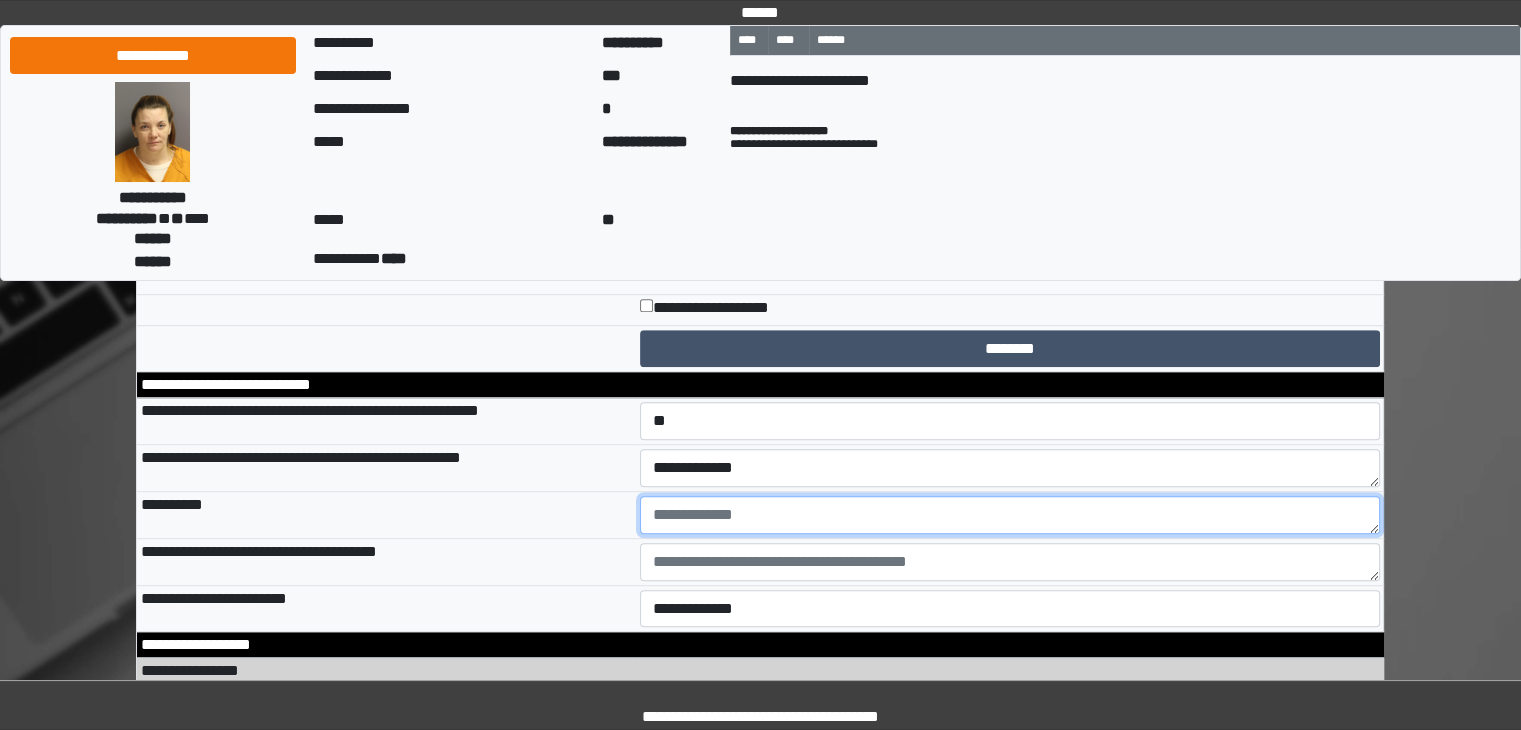 click at bounding box center (1010, 515) 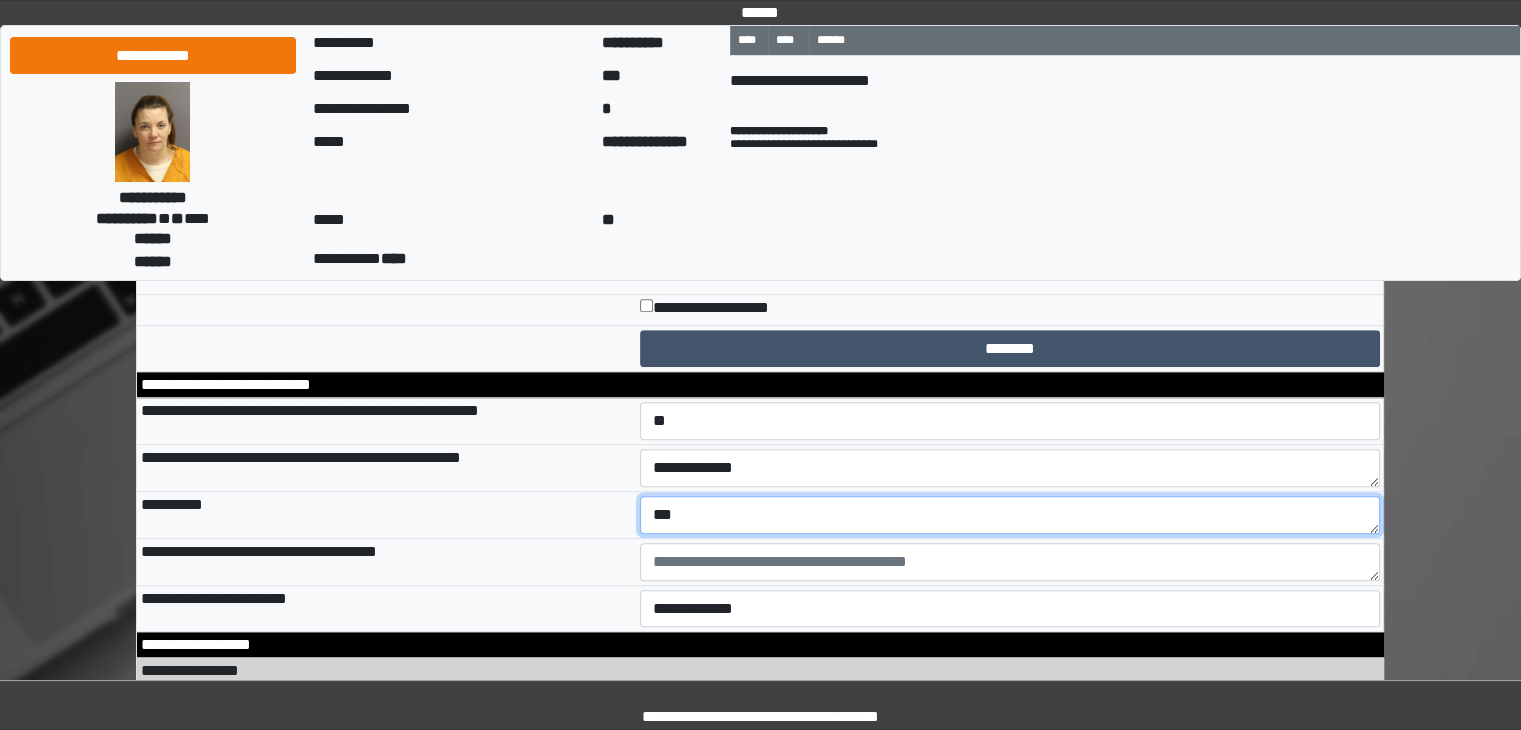 type on "***" 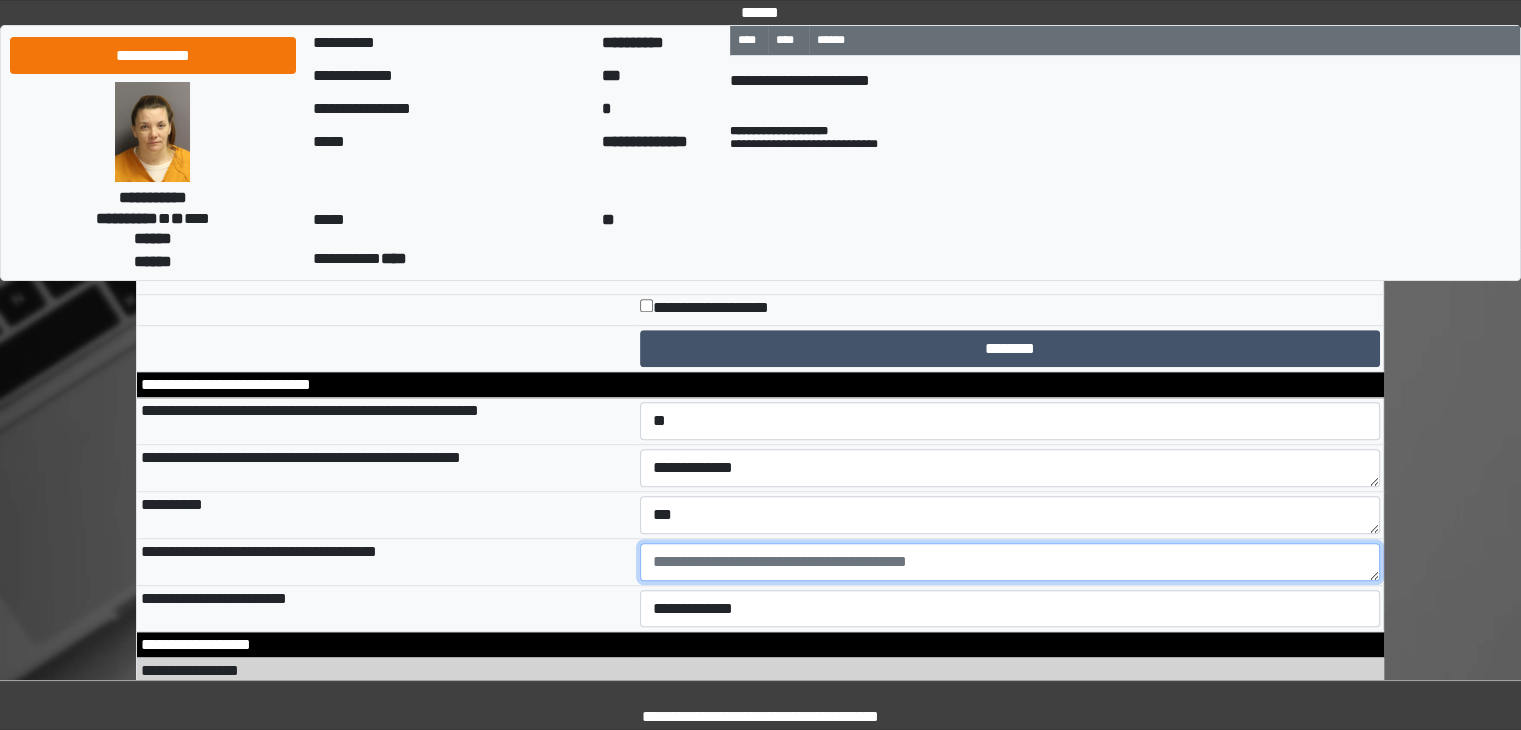 click at bounding box center (1010, 562) 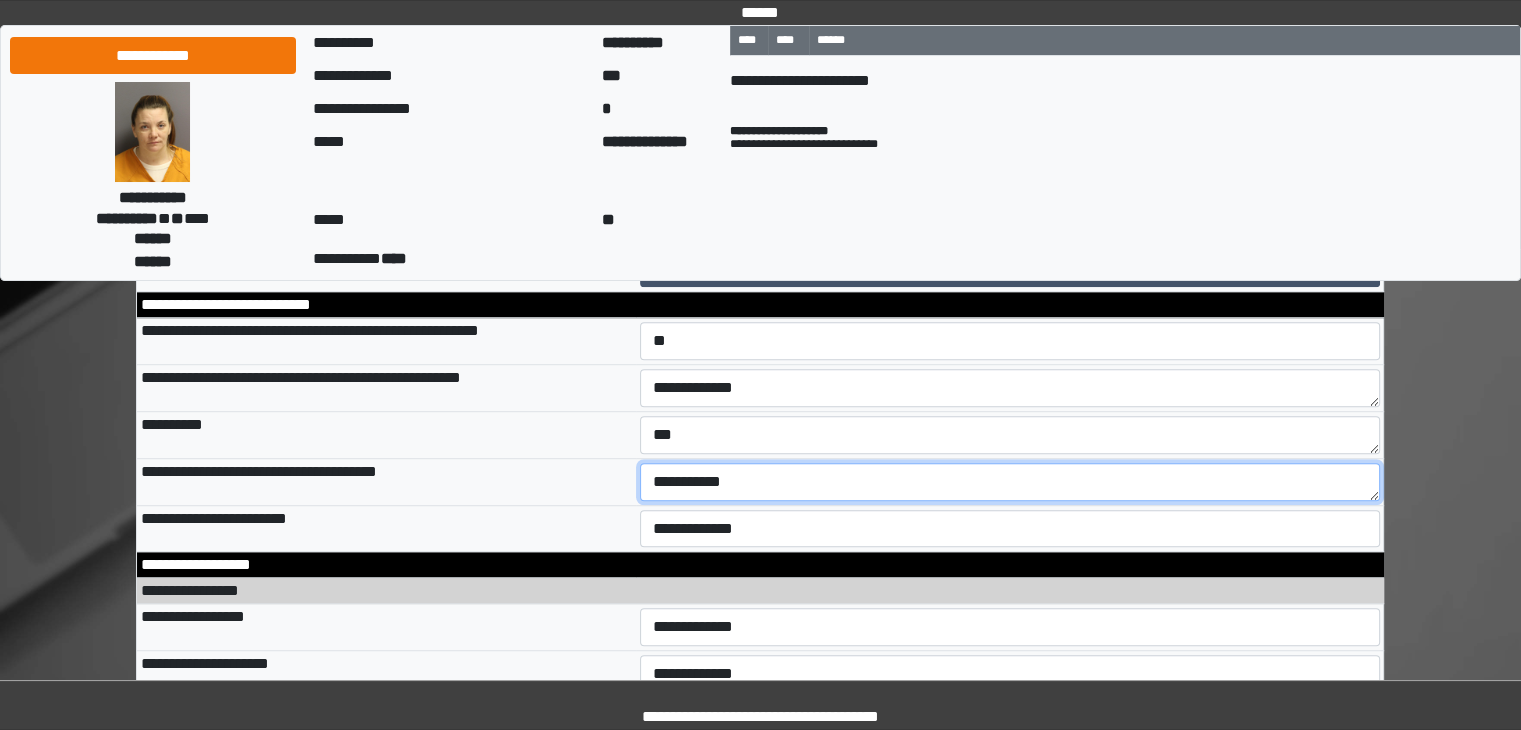 scroll, scrollTop: 8906, scrollLeft: 0, axis: vertical 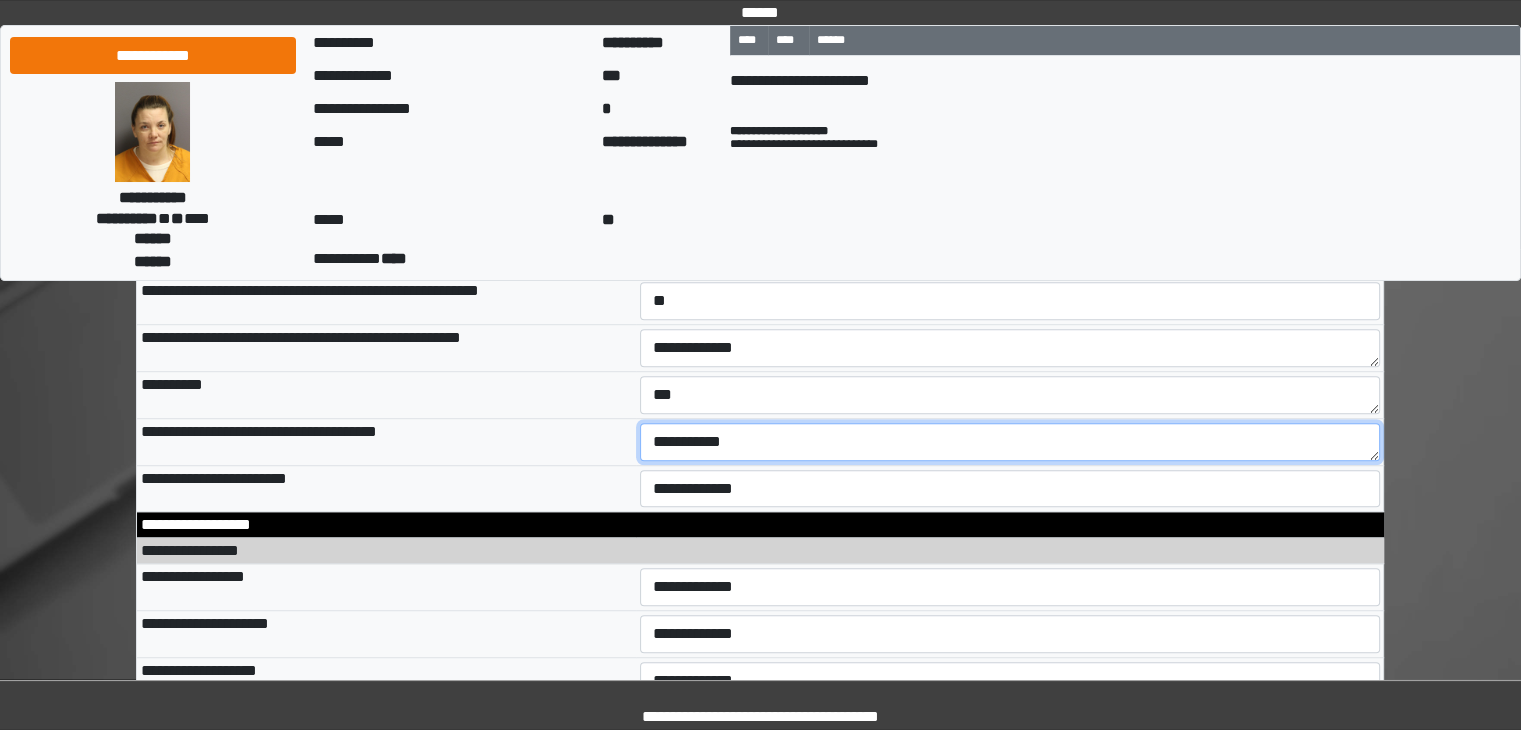 type on "**********" 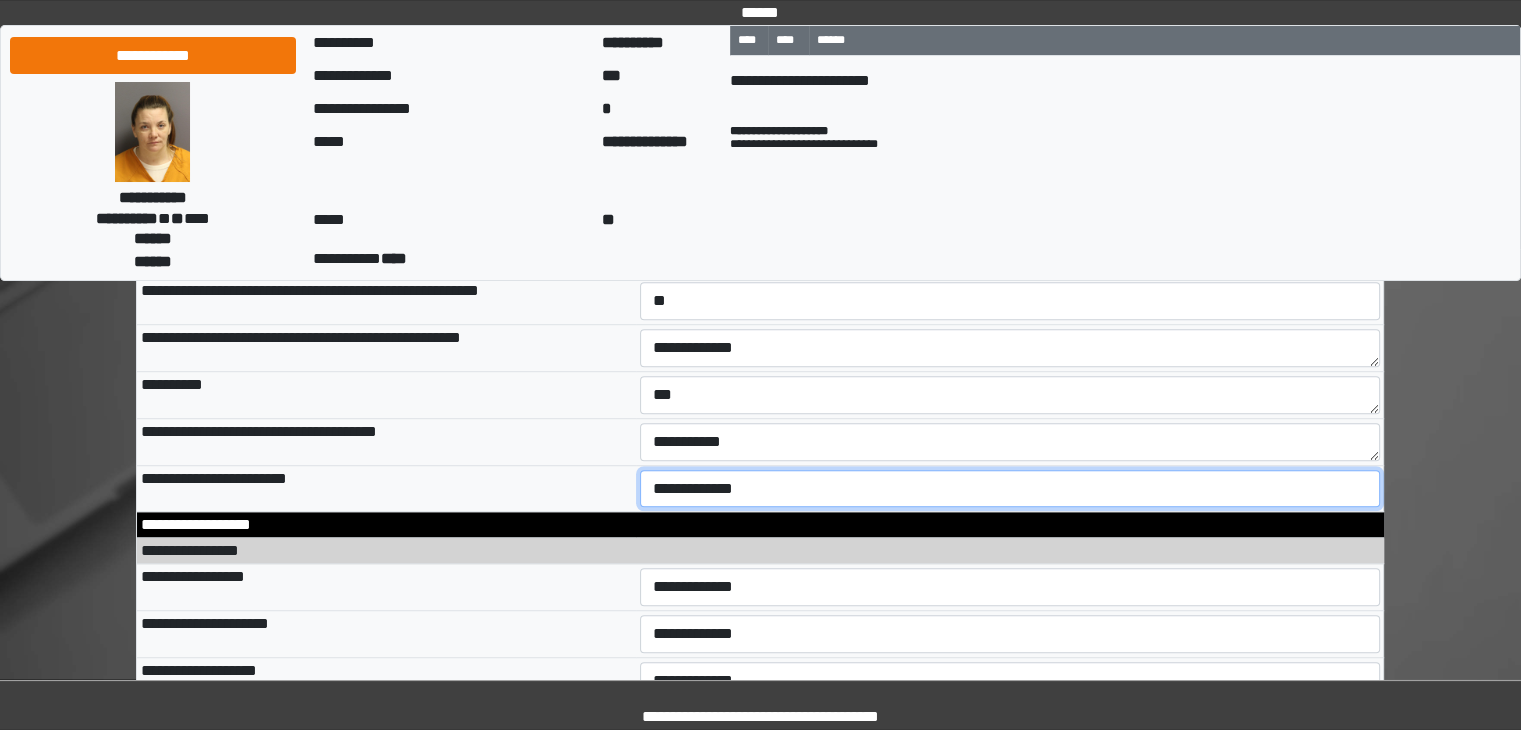 click on "**********" at bounding box center [1010, 489] 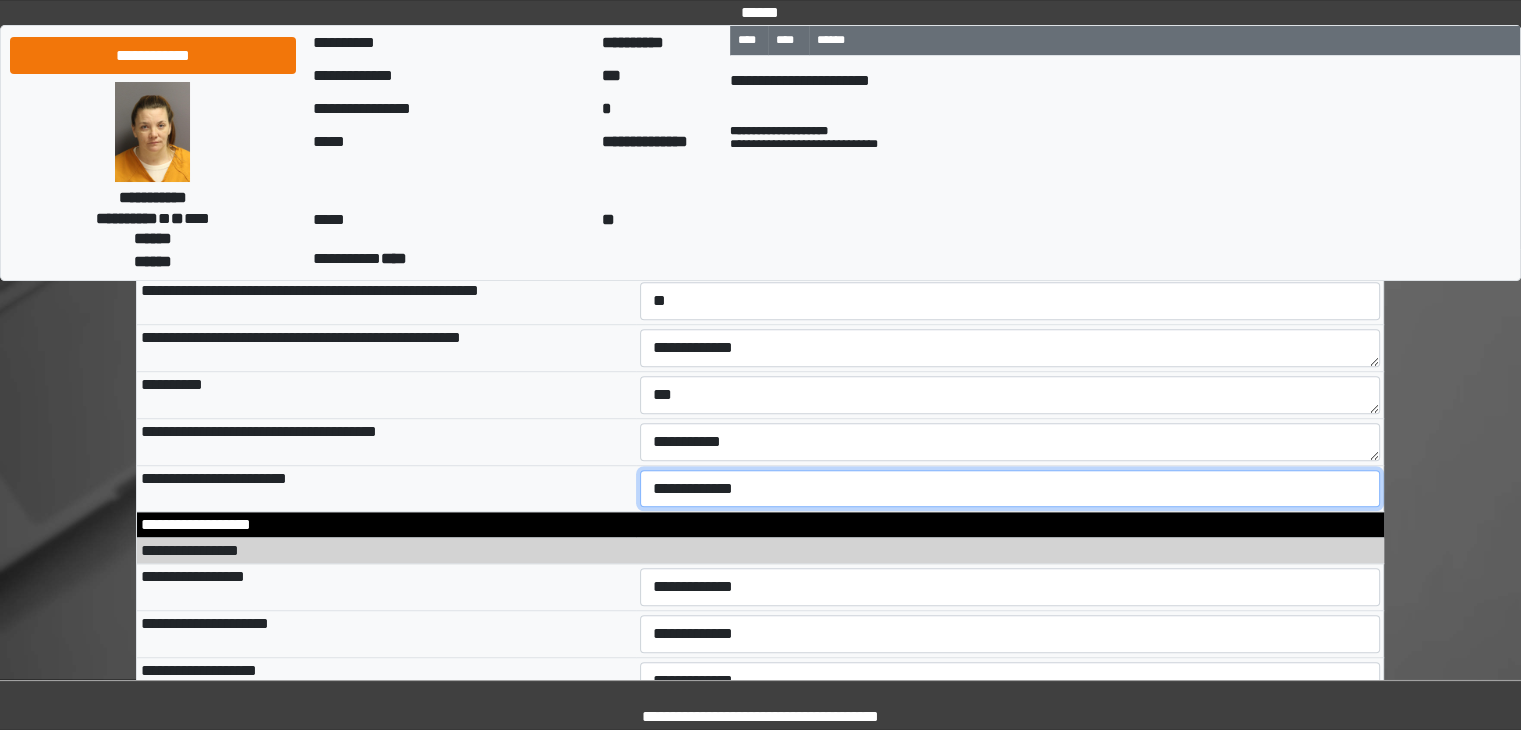 select on "*" 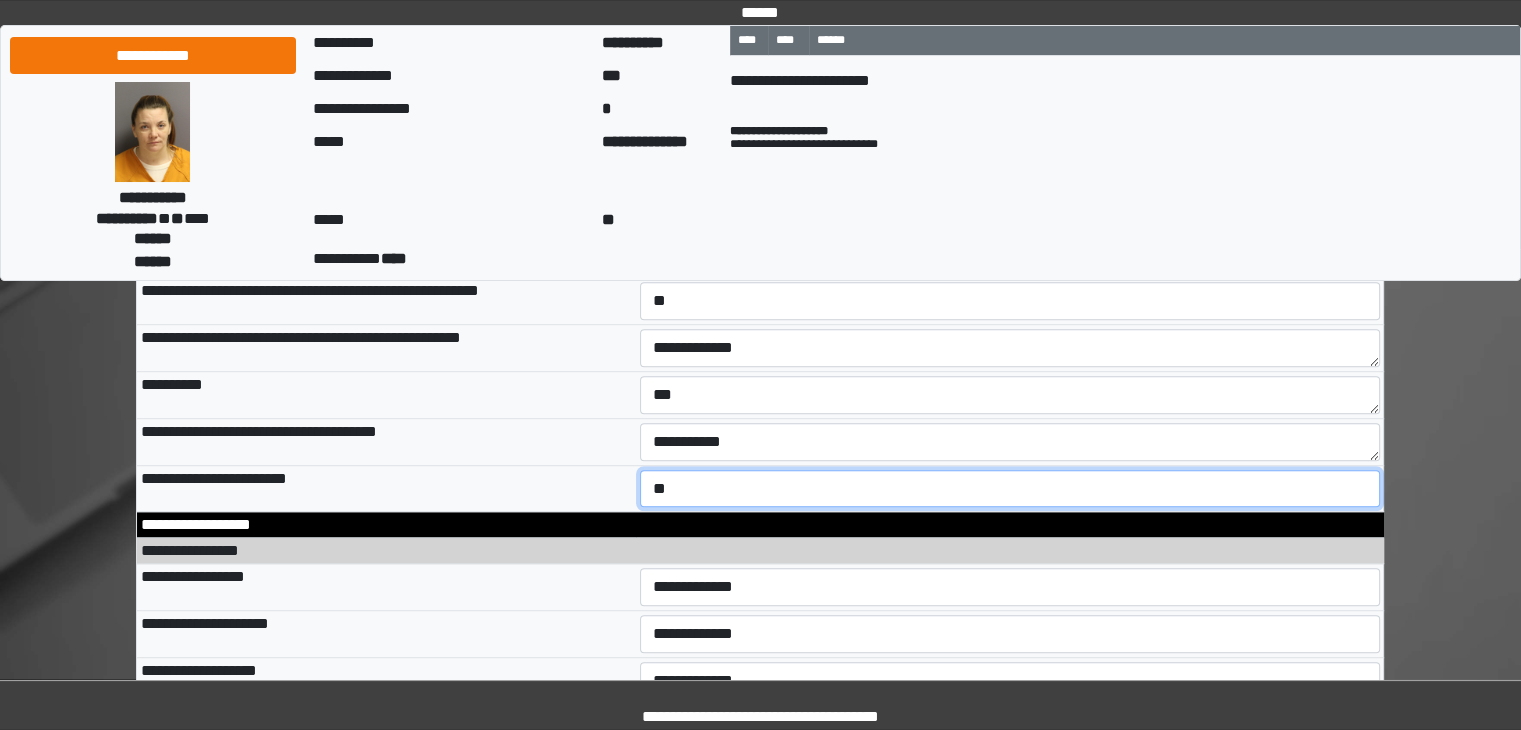 click on "**********" at bounding box center (1010, 489) 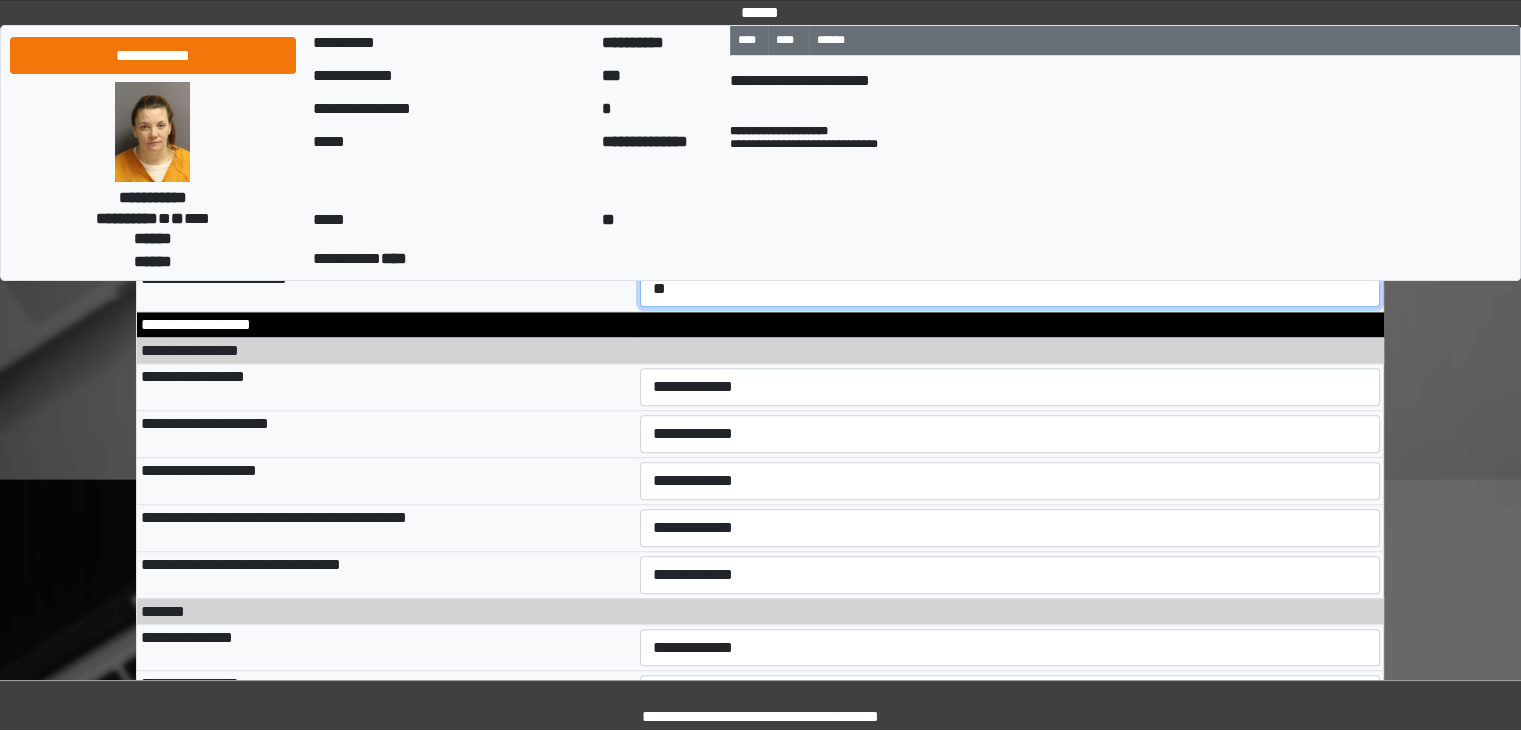 scroll, scrollTop: 9146, scrollLeft: 0, axis: vertical 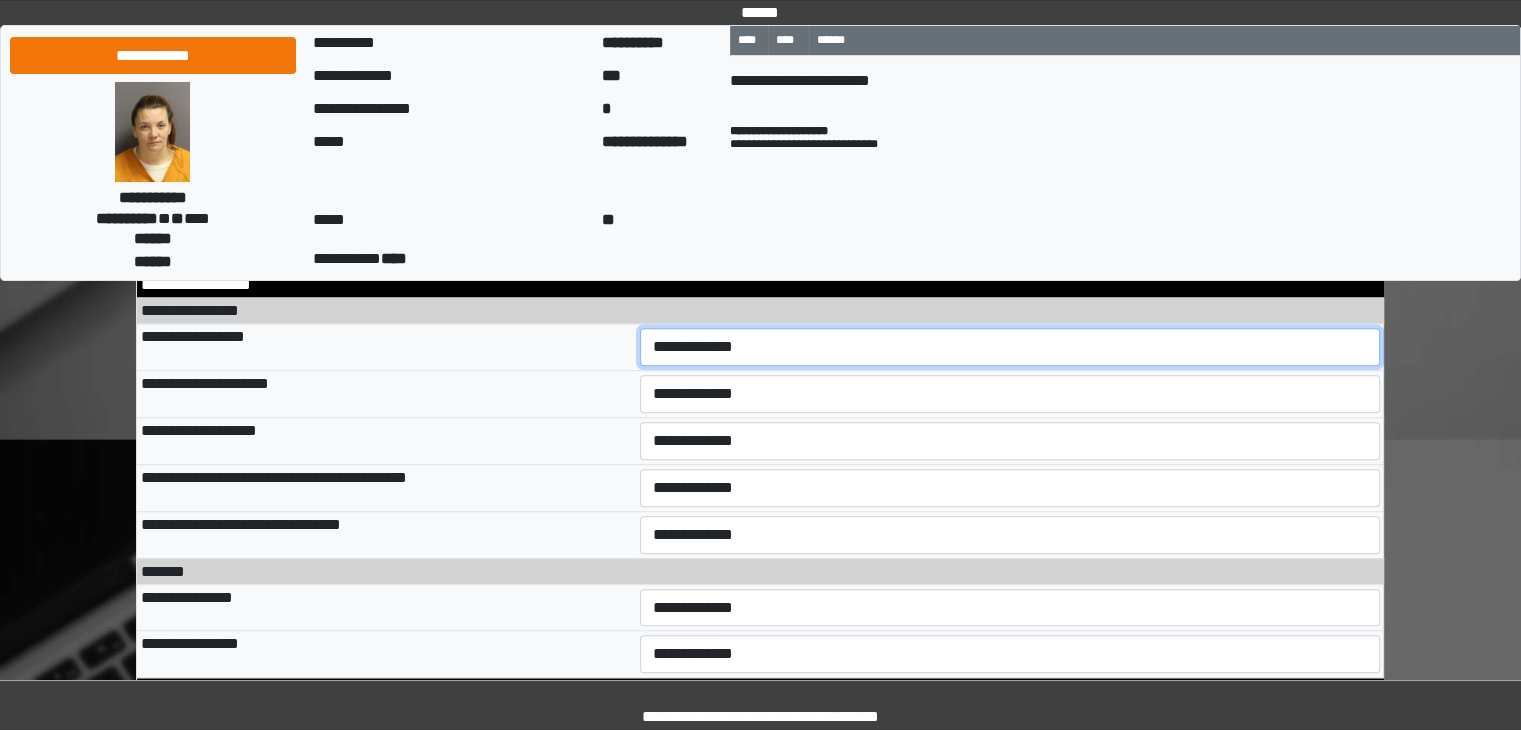 click on "**********" at bounding box center (1010, 347) 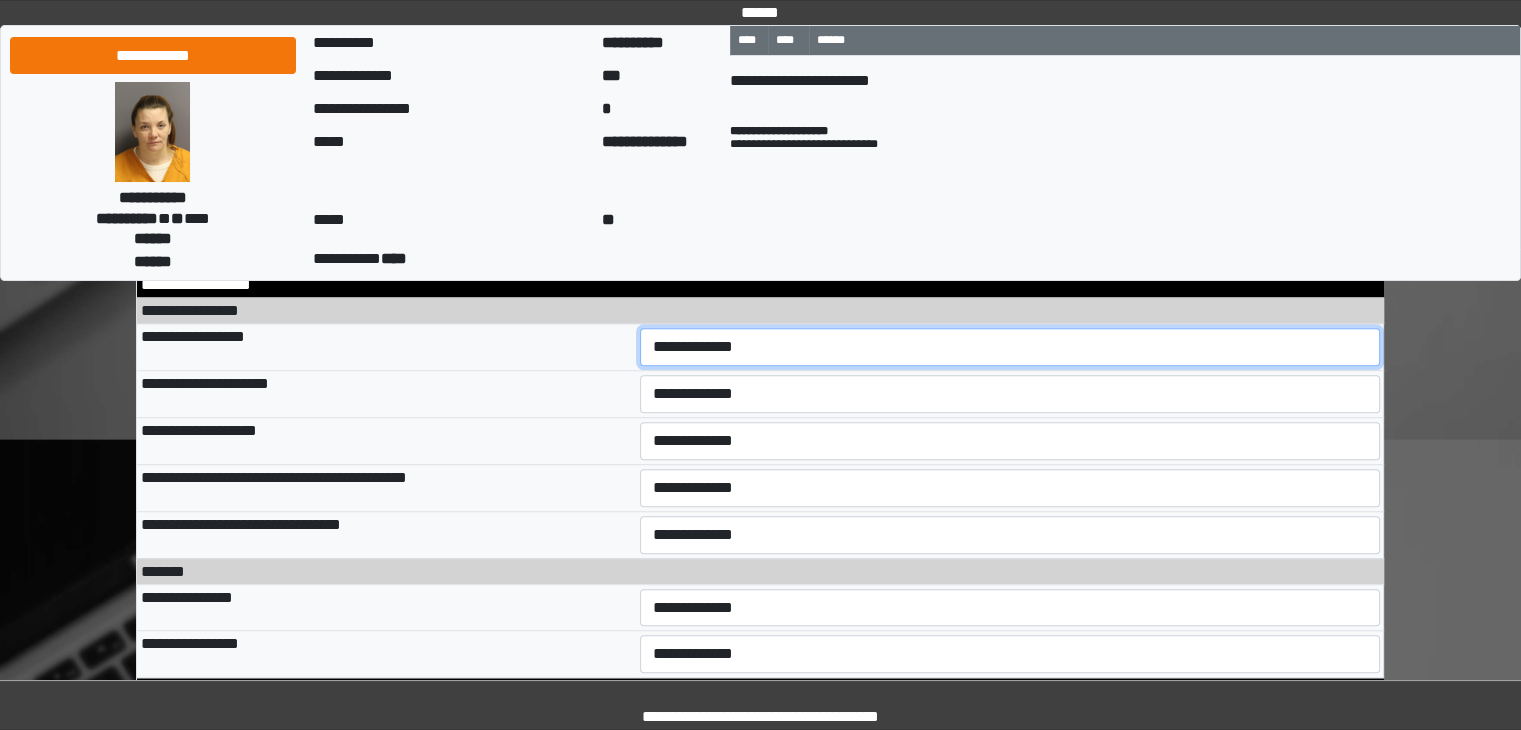 select on "*" 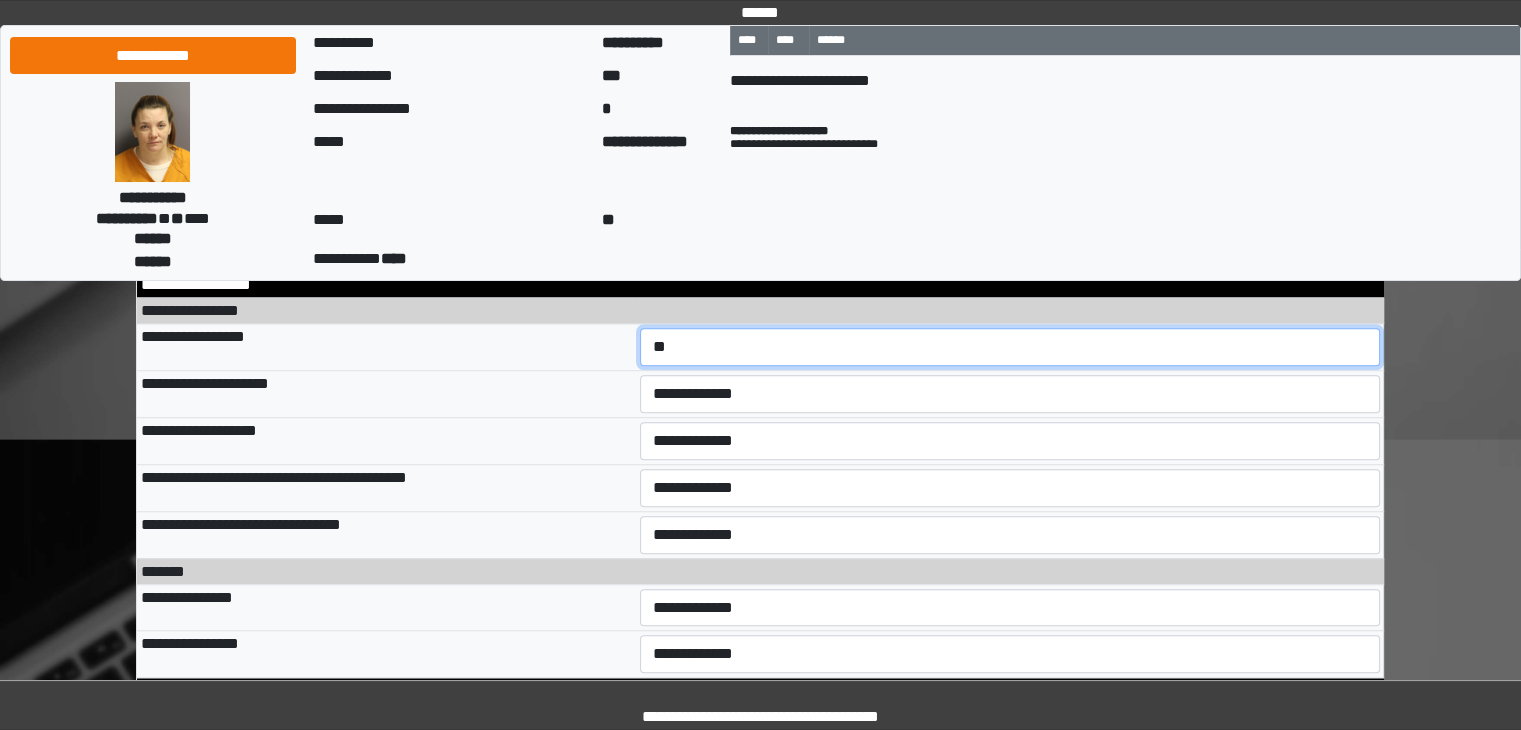 click on "**********" at bounding box center [1010, 347] 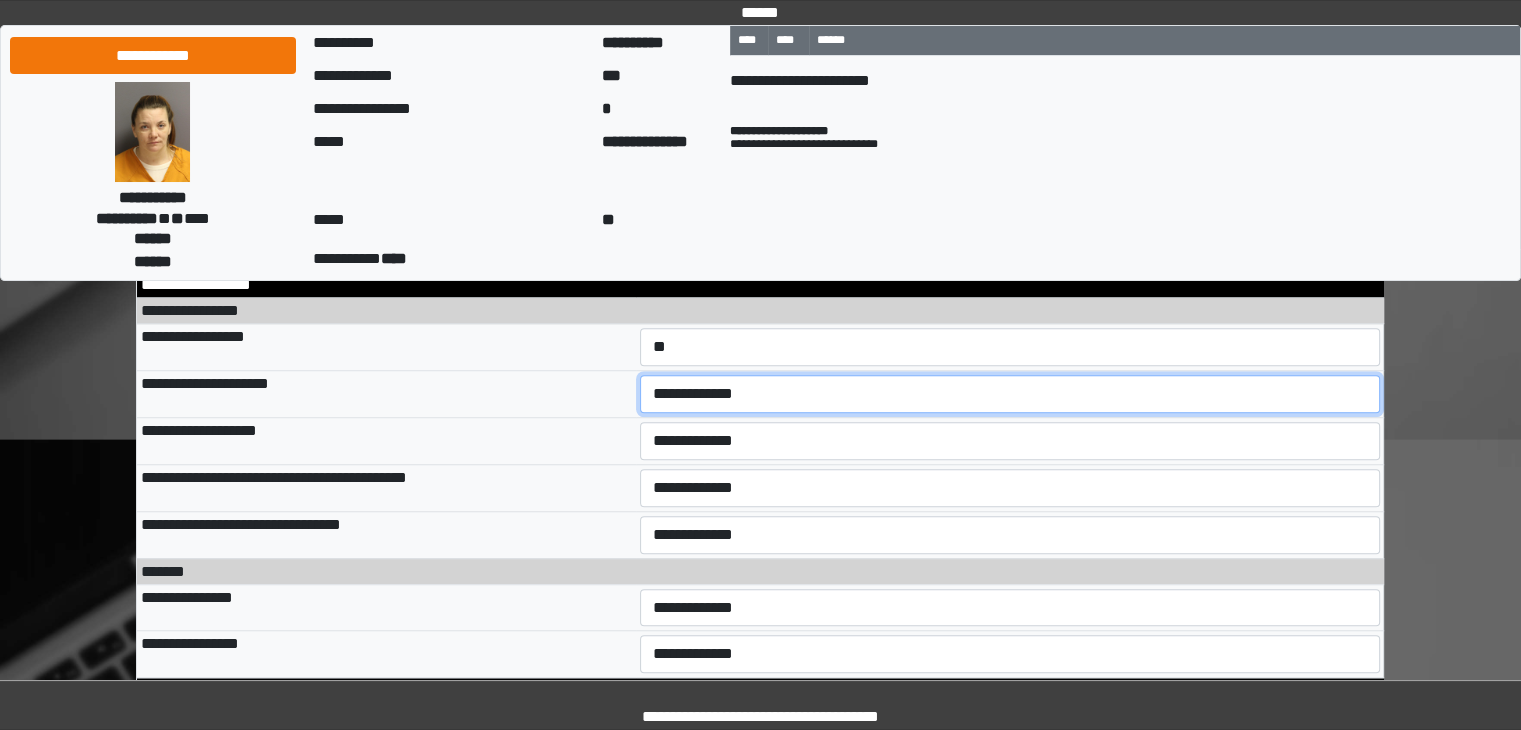 click on "**********" at bounding box center (1010, 394) 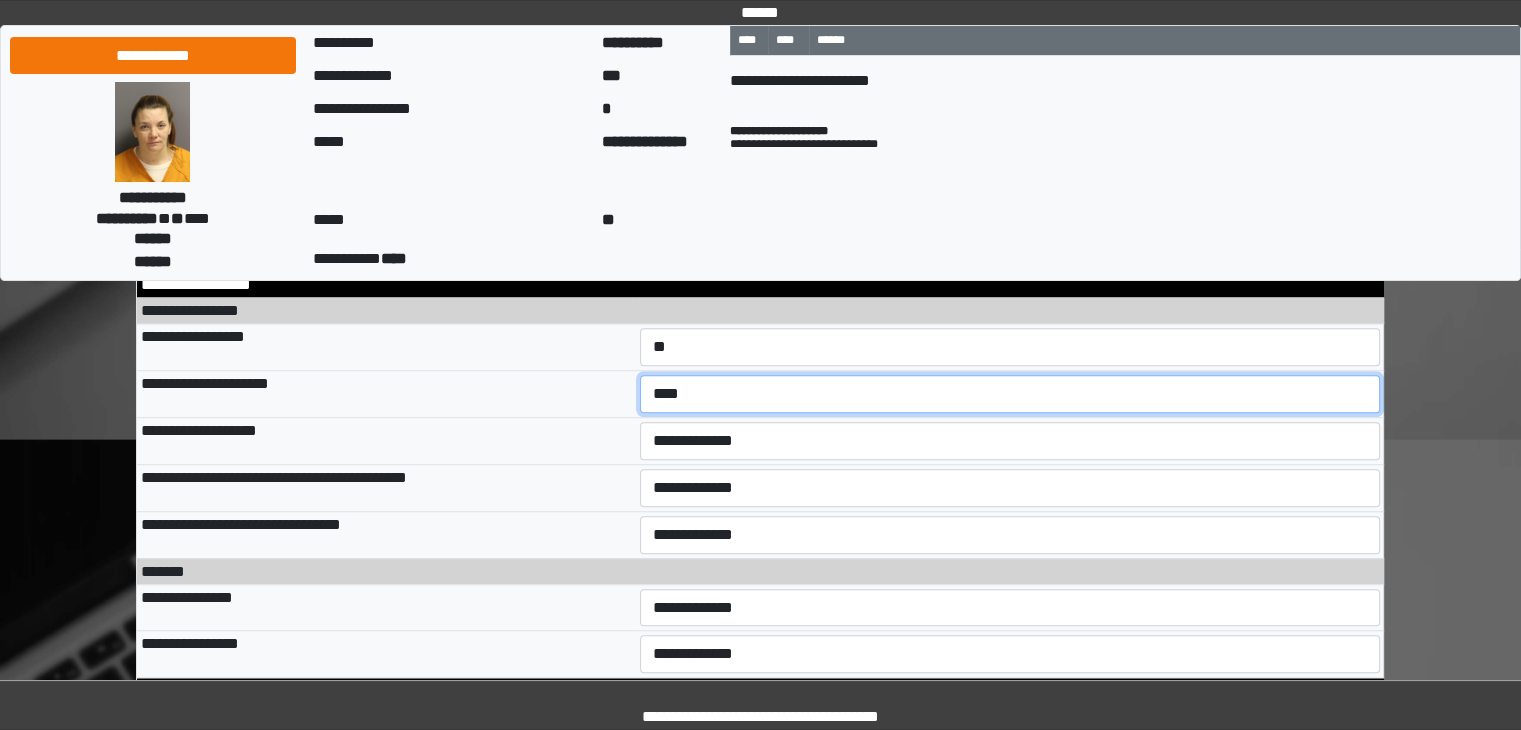 click on "**********" at bounding box center [1010, 394] 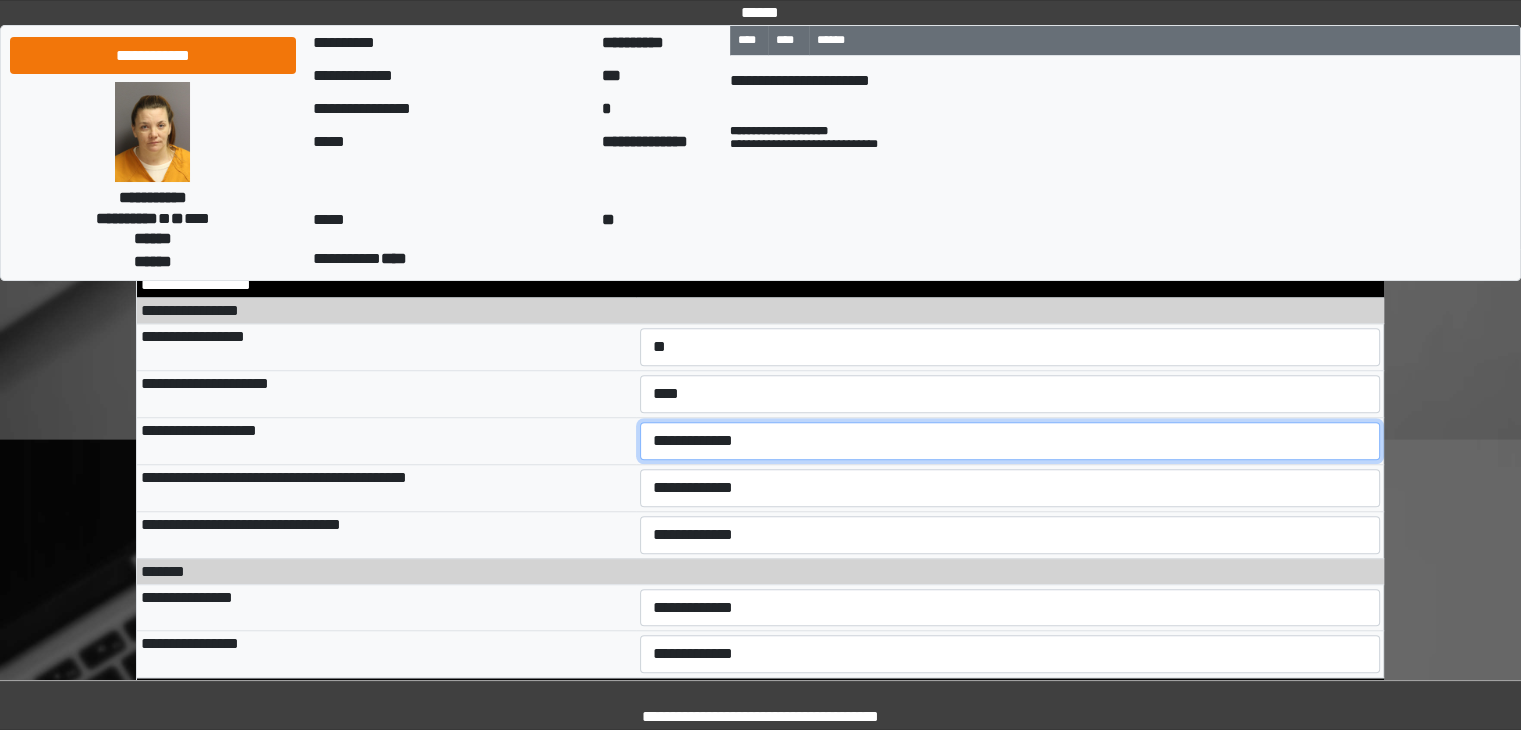 click on "**********" at bounding box center (1010, 441) 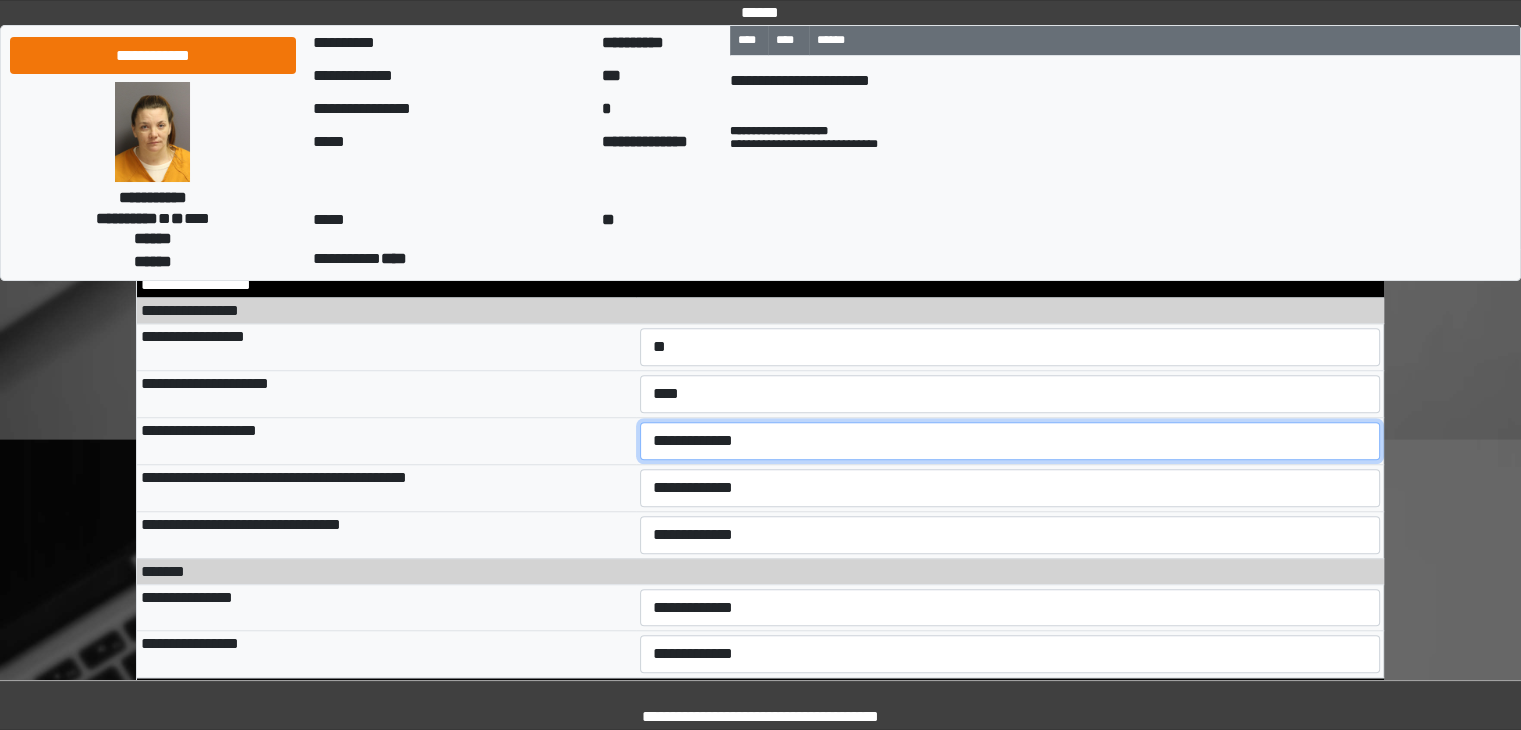 select on "**" 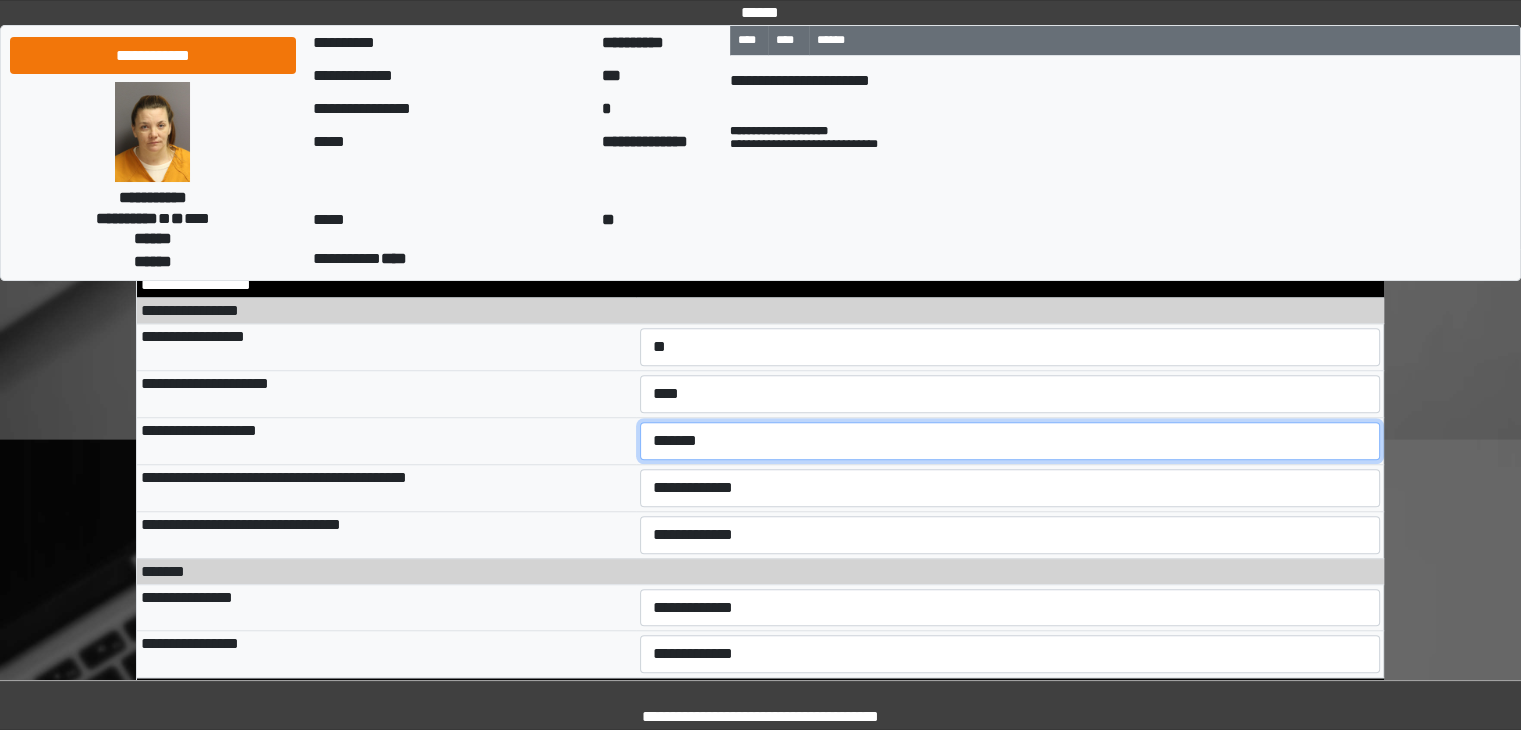 click on "**********" at bounding box center (1010, 441) 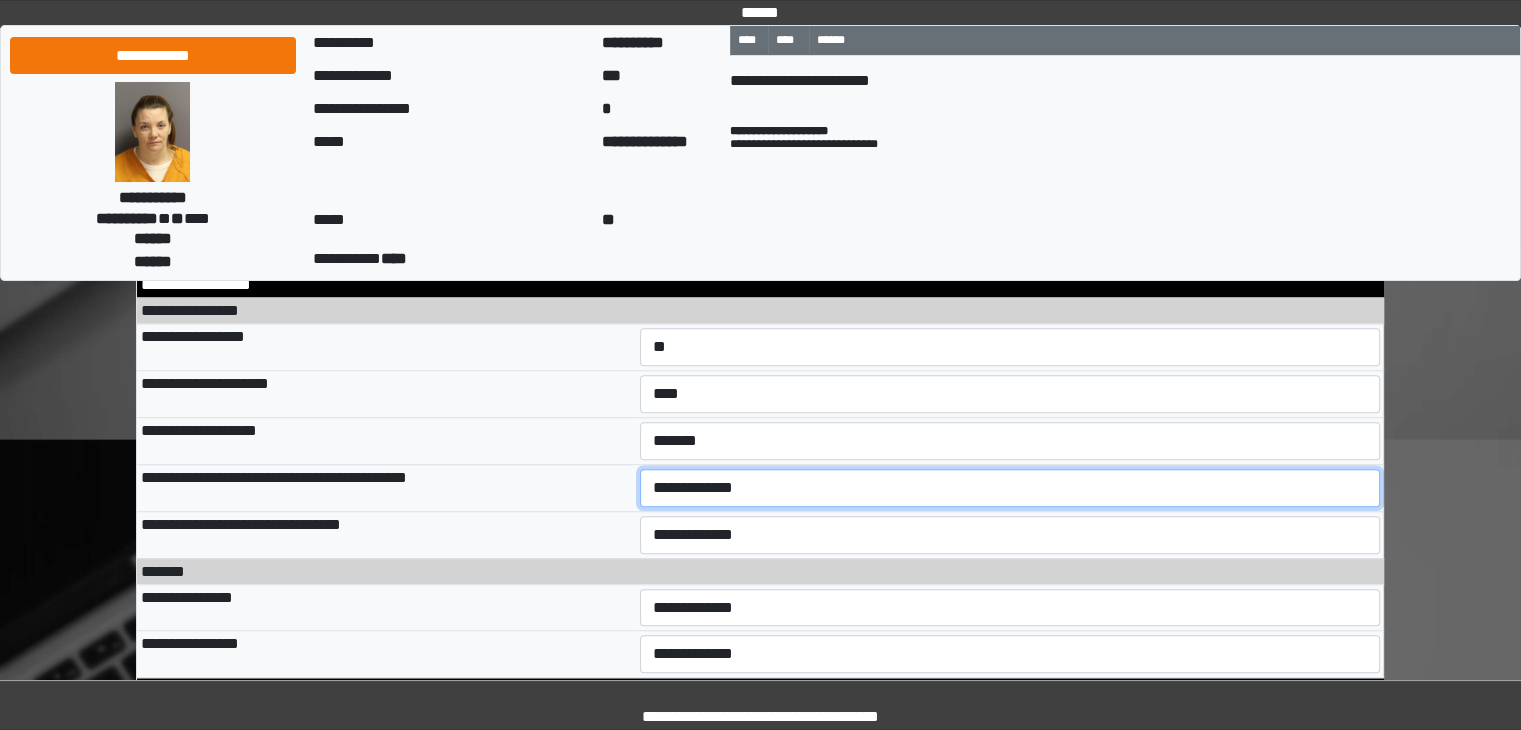 click on "**********" at bounding box center (1010, 488) 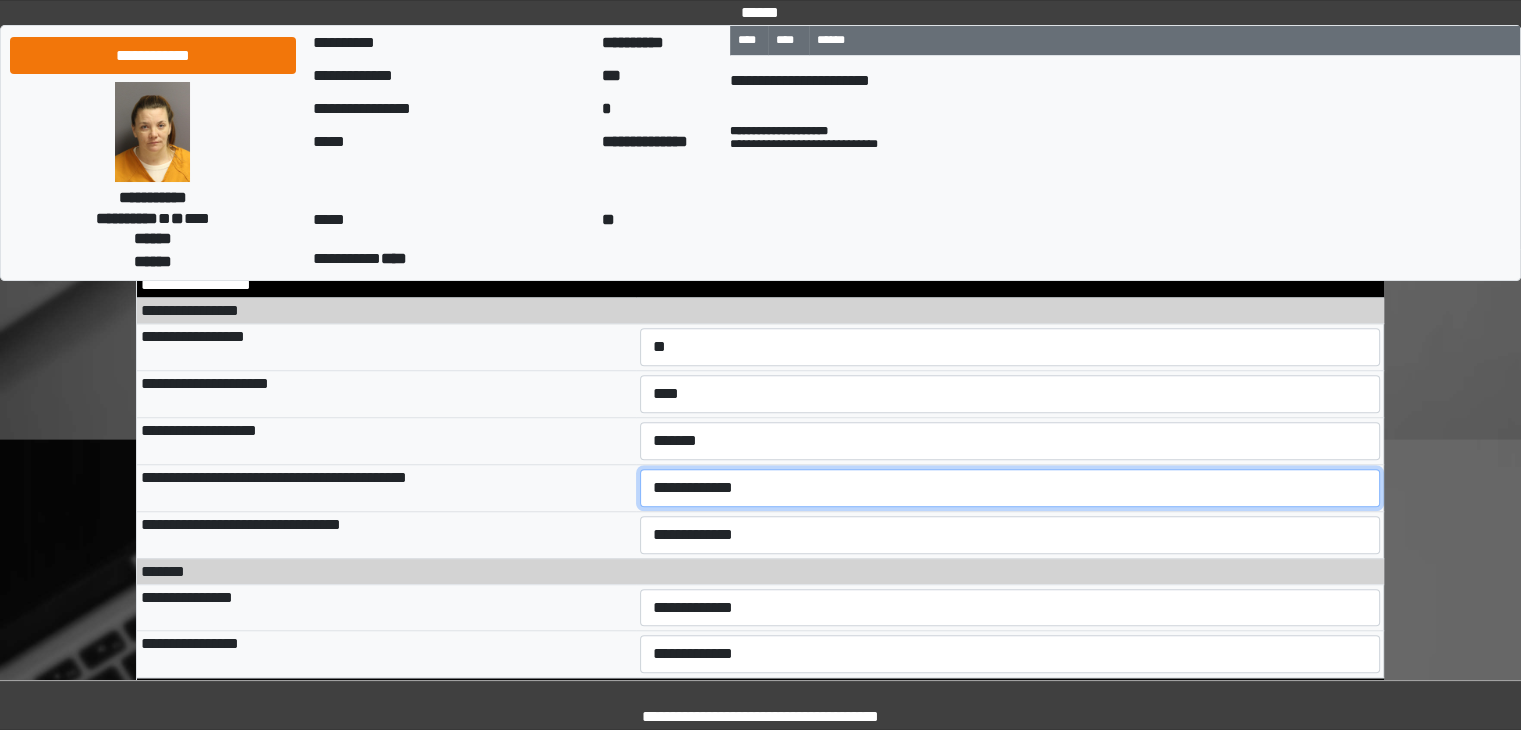 select on "***" 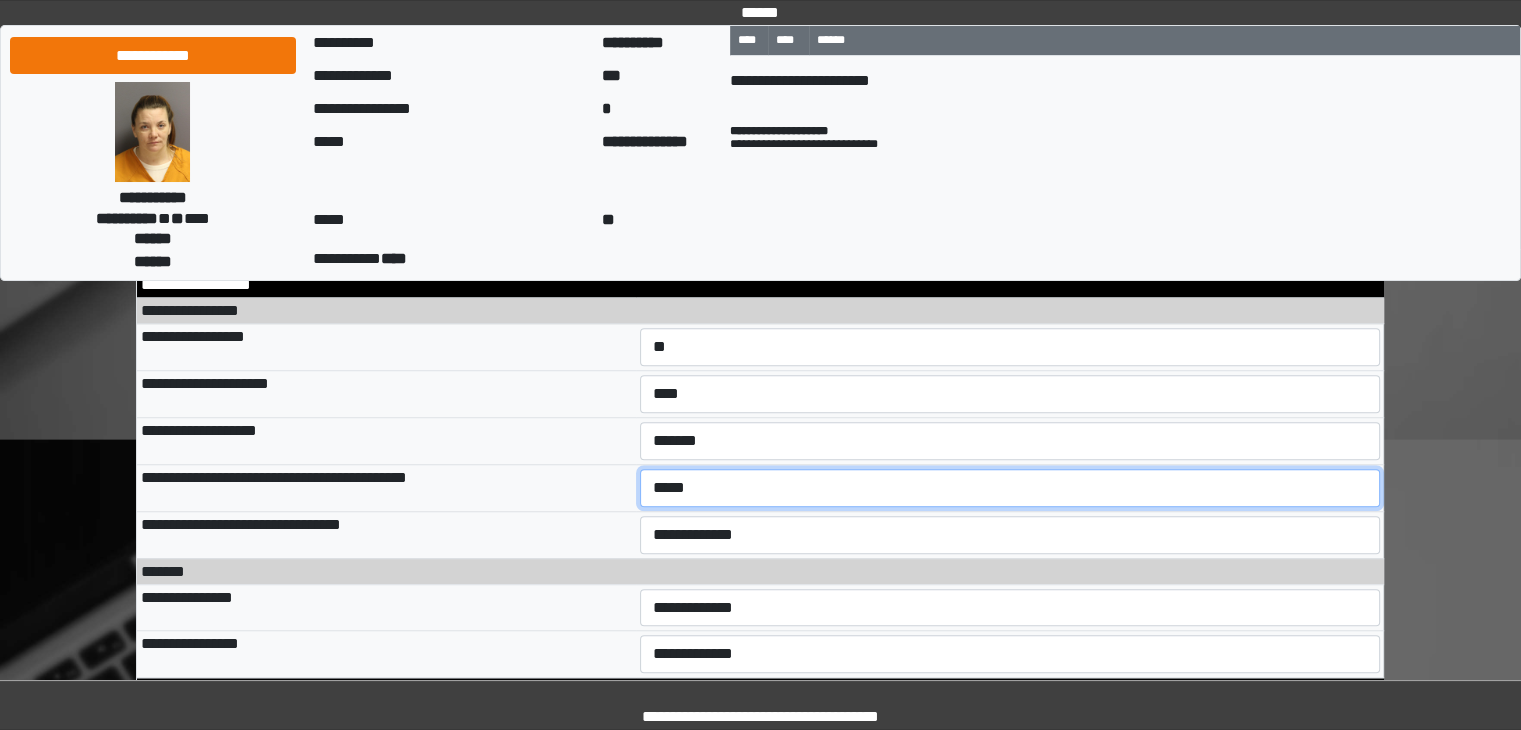 click on "**********" at bounding box center [1010, 488] 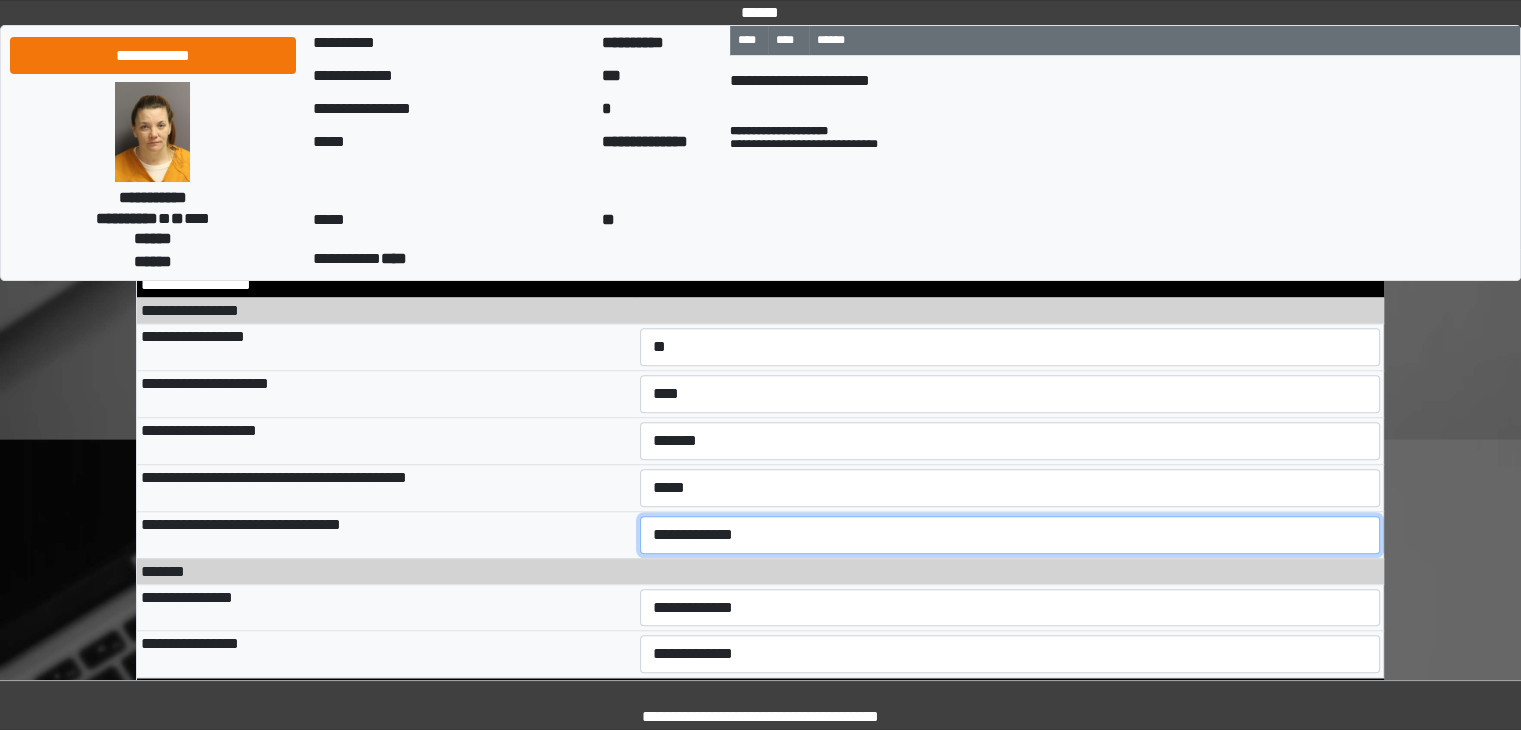 click on "**********" at bounding box center [1010, 535] 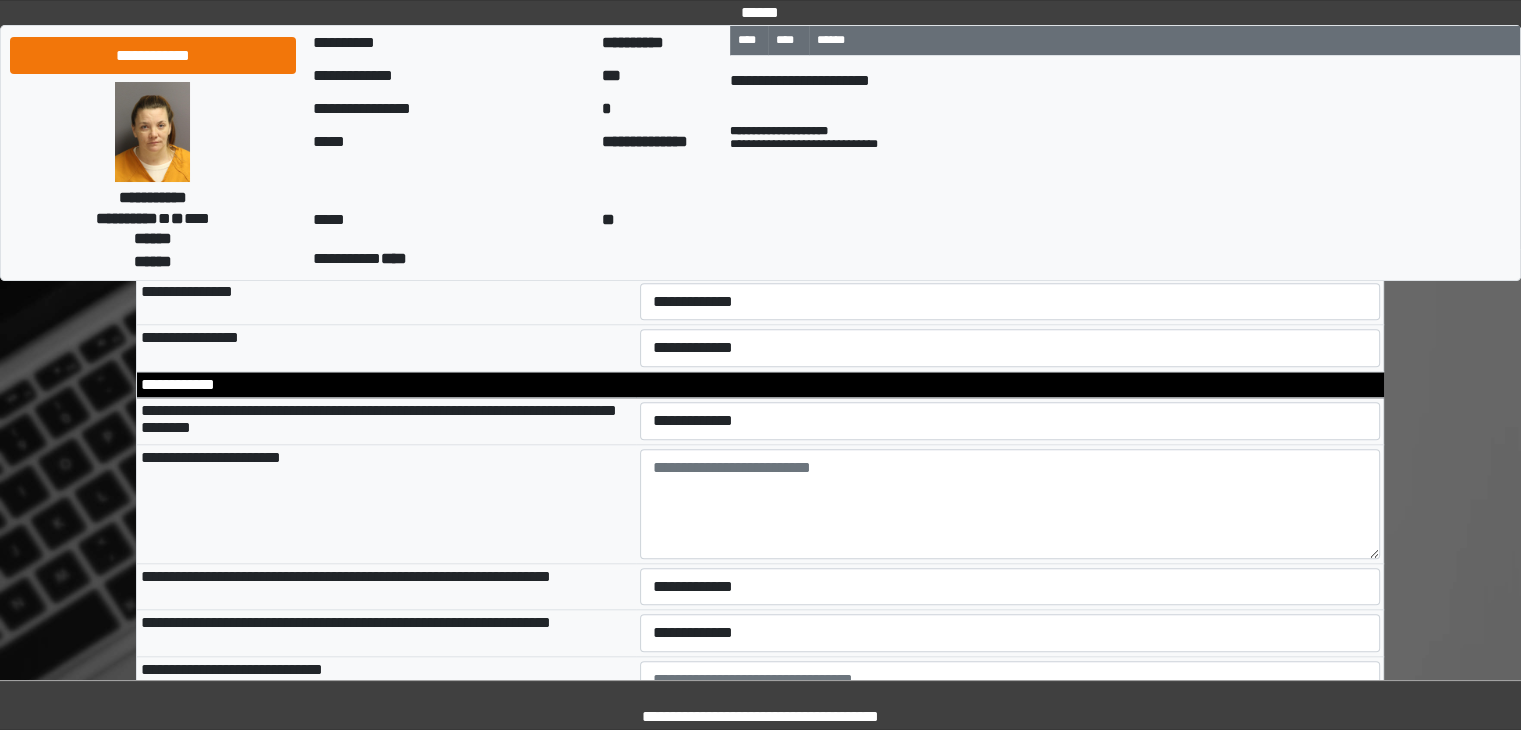 scroll, scrollTop: 9492, scrollLeft: 0, axis: vertical 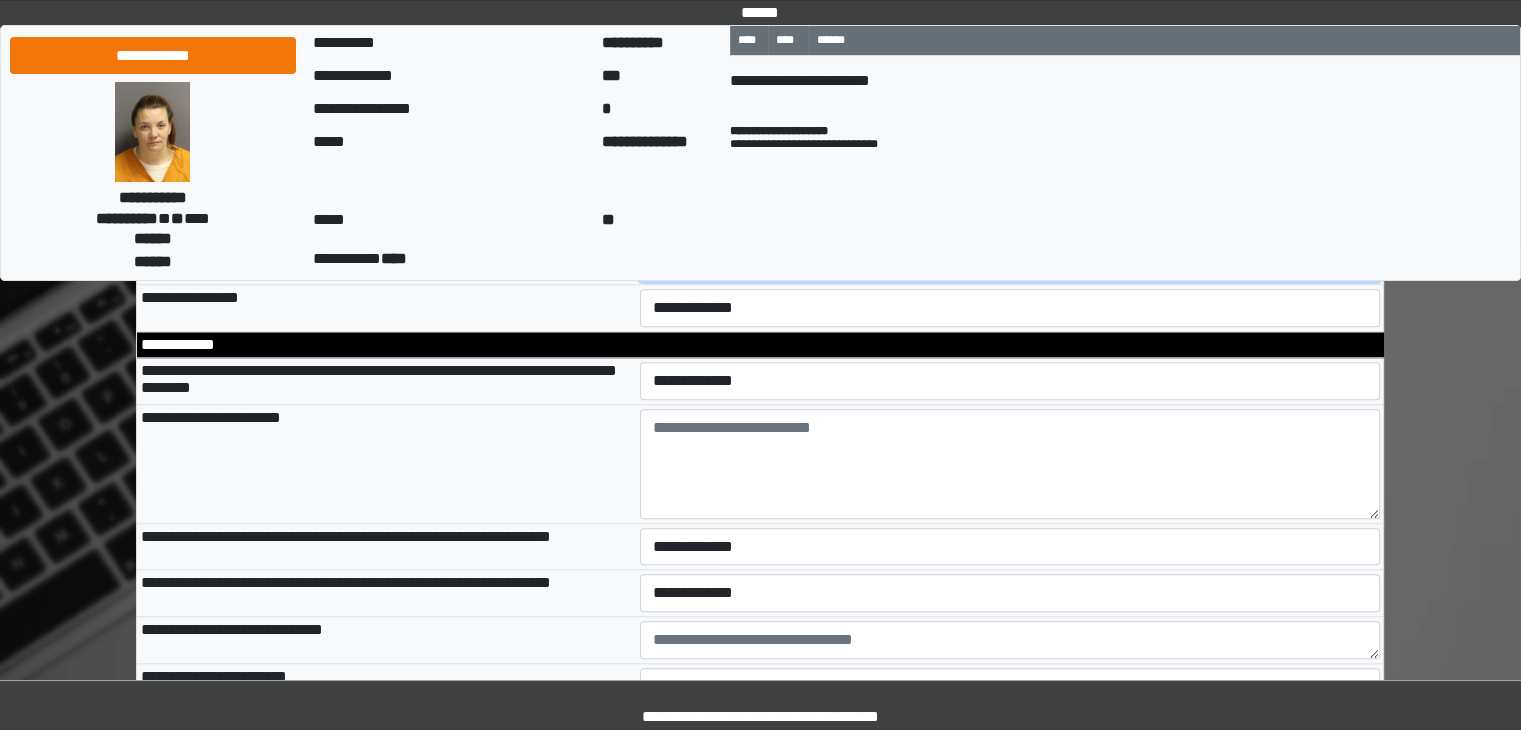 click on "**********" at bounding box center (1010, 262) 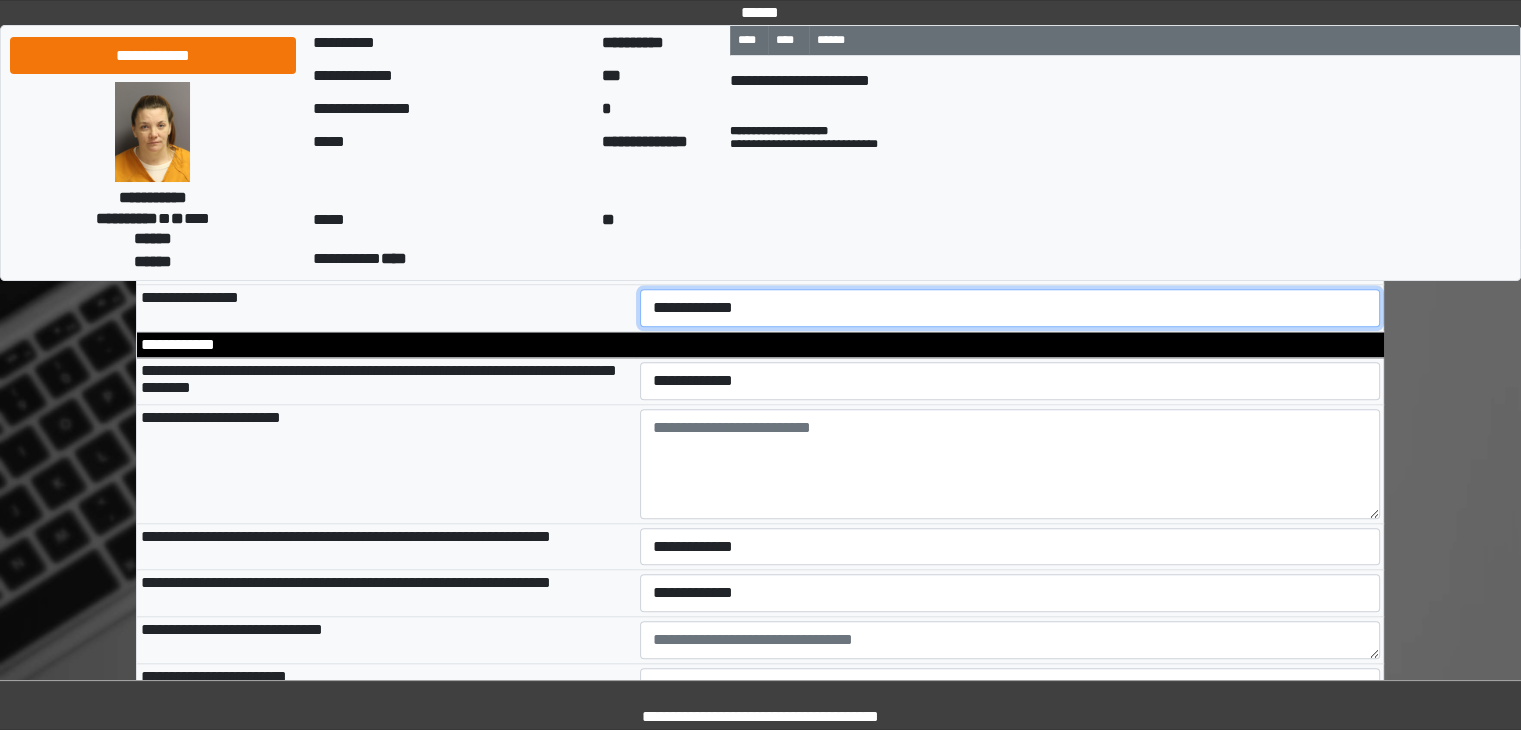 click on "**********" at bounding box center (1010, 308) 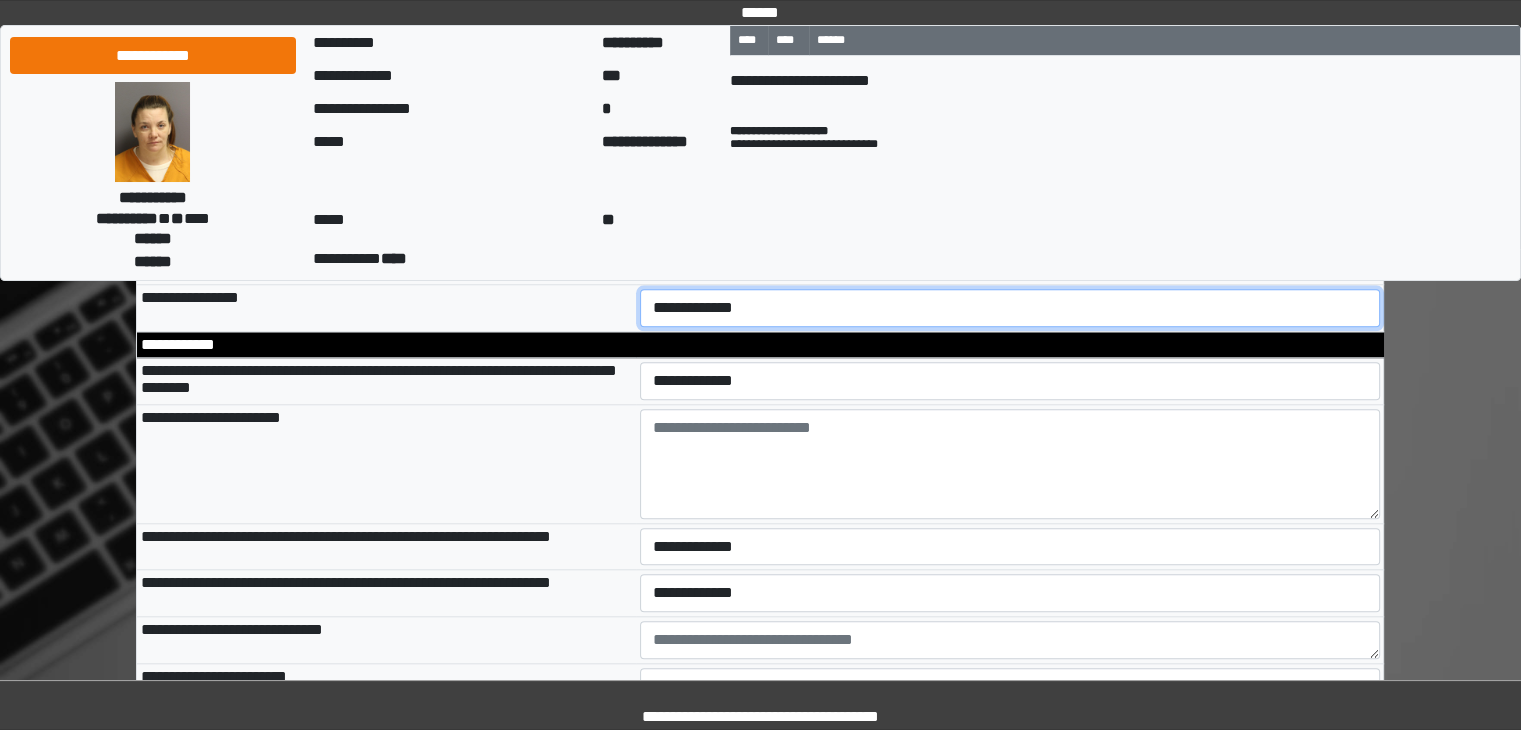 click on "**********" at bounding box center [1010, 308] 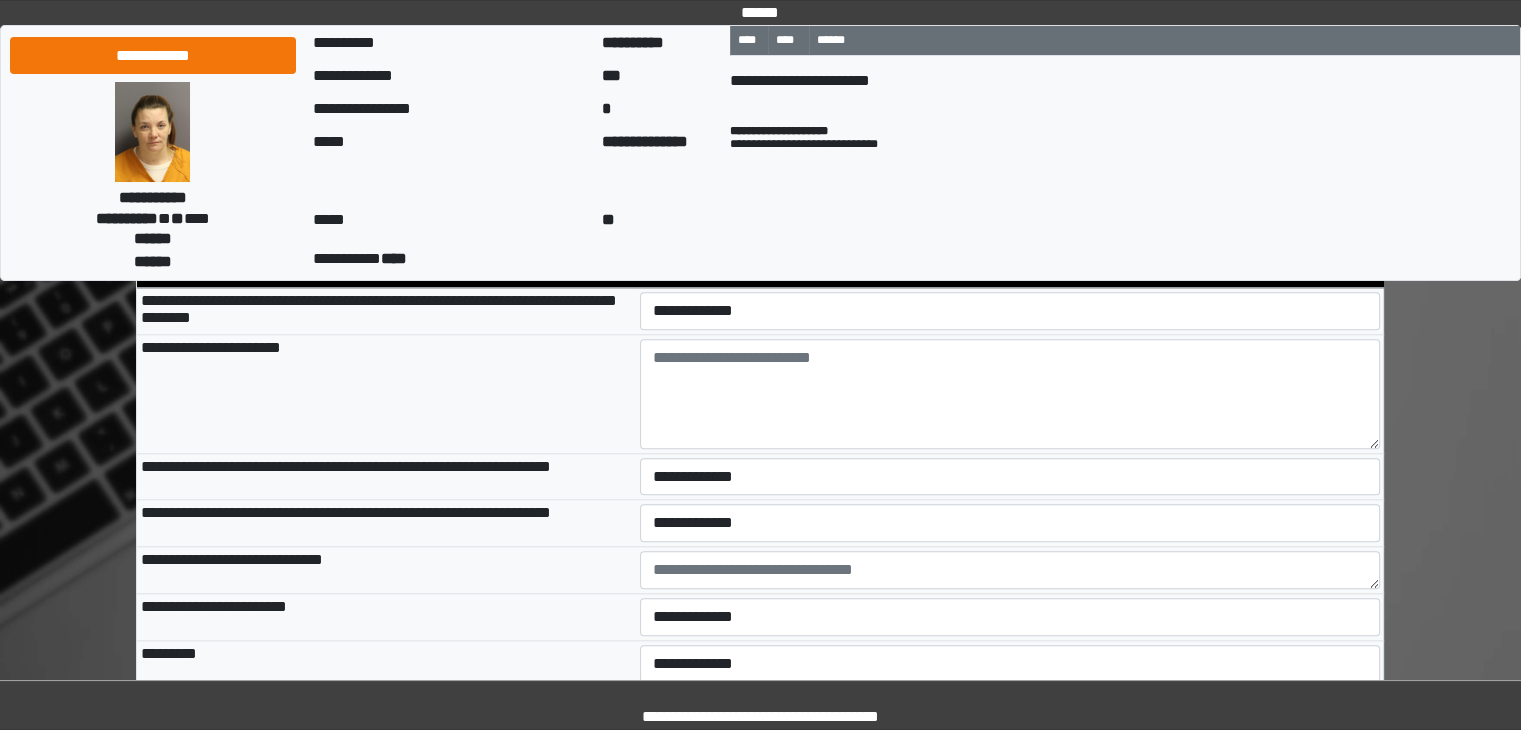 scroll, scrollTop: 9574, scrollLeft: 0, axis: vertical 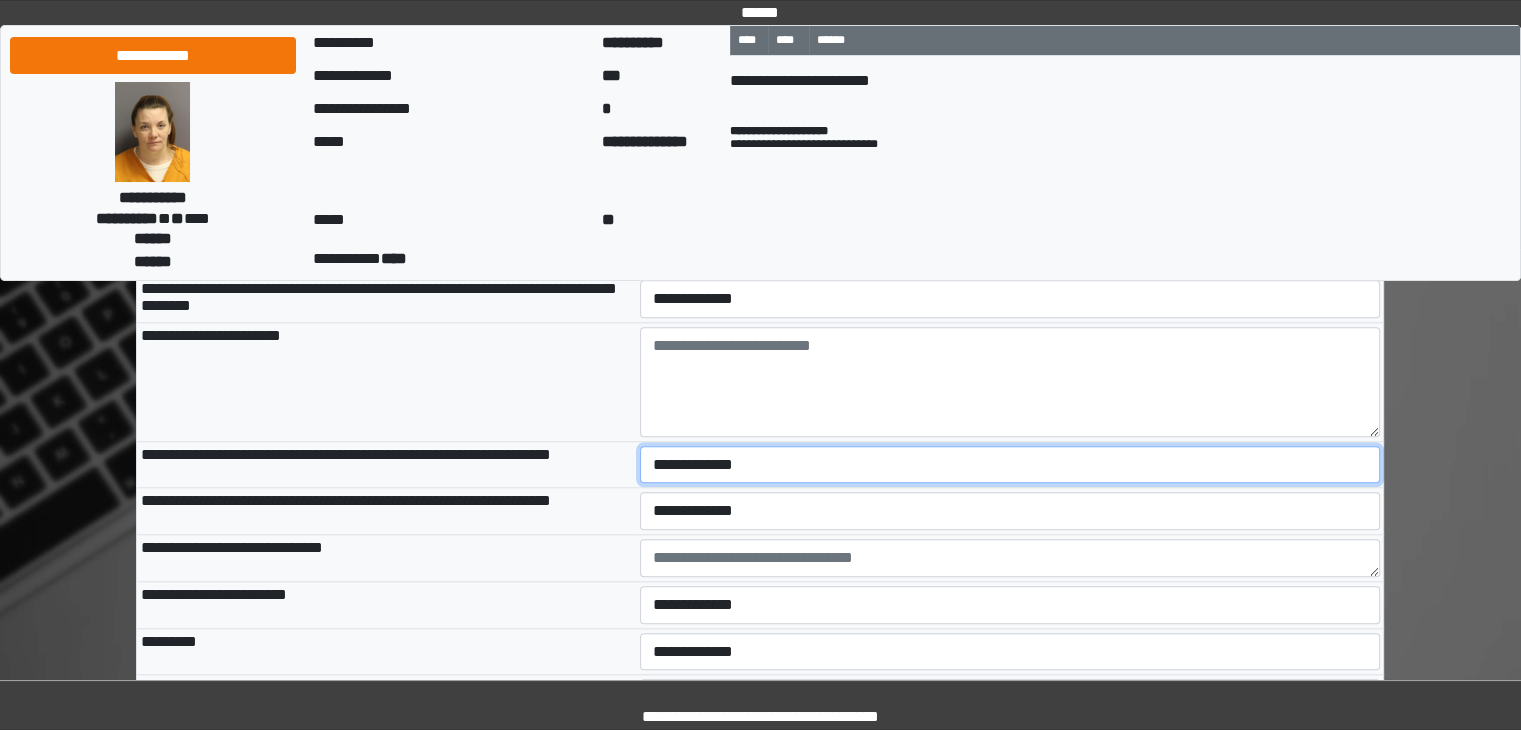 click on "**********" at bounding box center [1010, 465] 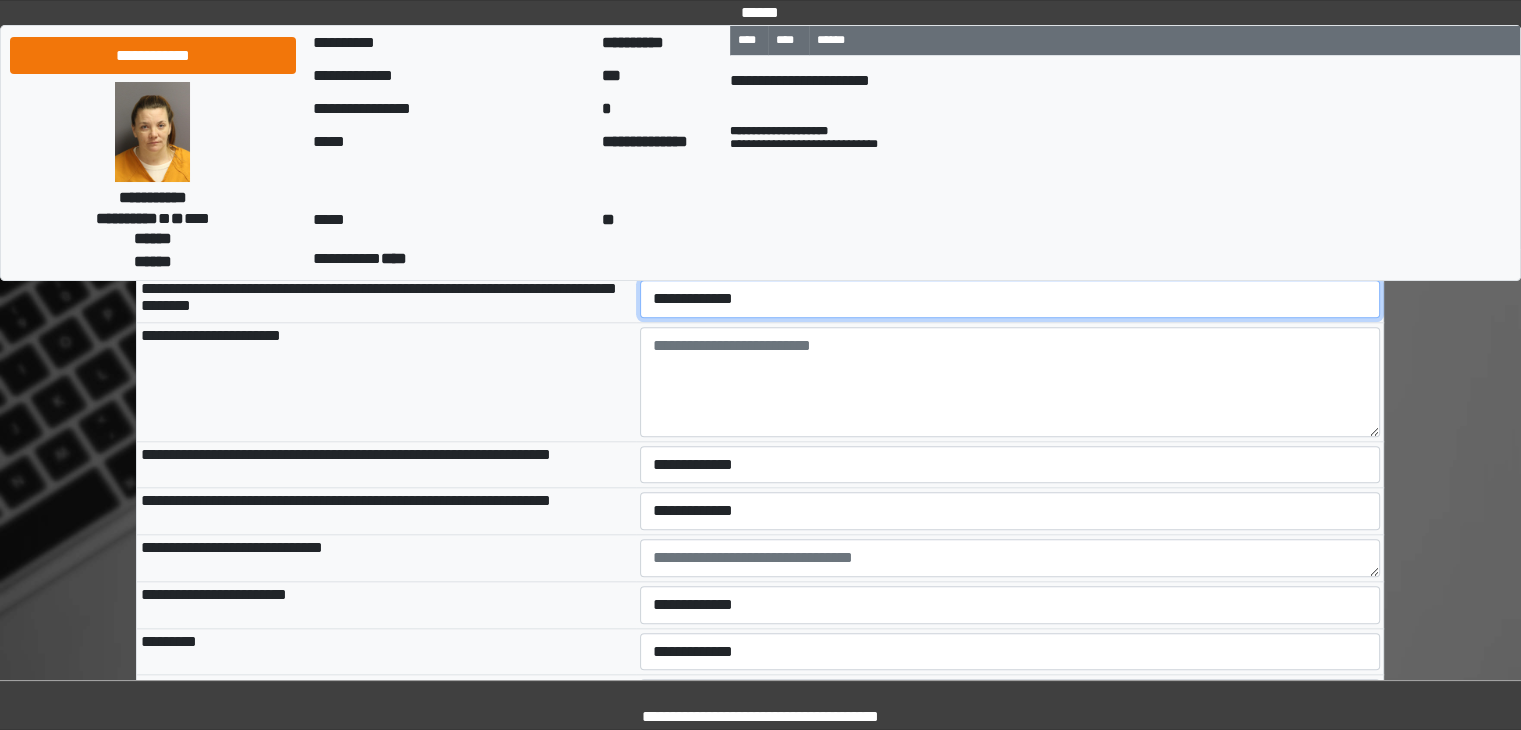 click on "**********" at bounding box center [1010, 299] 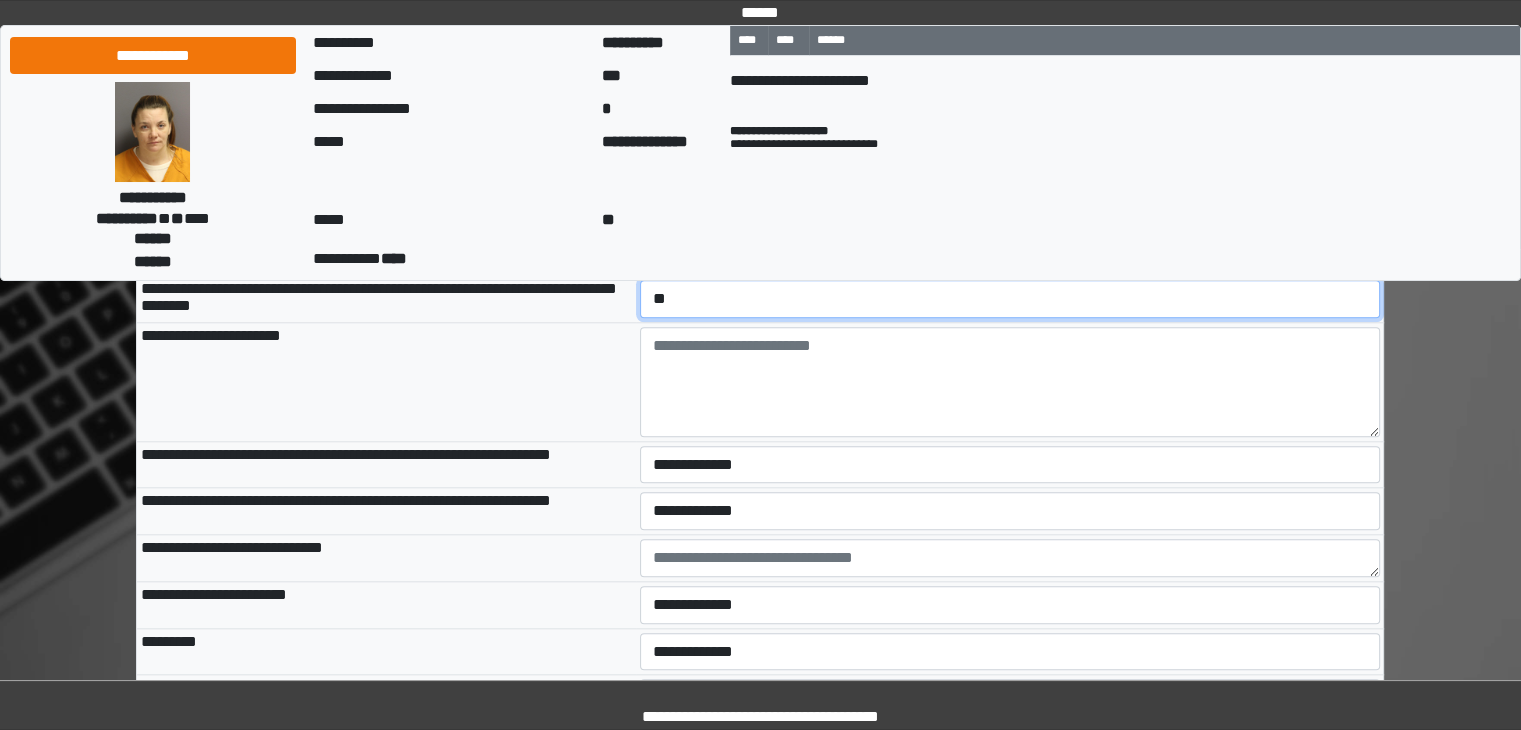 click on "**********" at bounding box center (1010, 299) 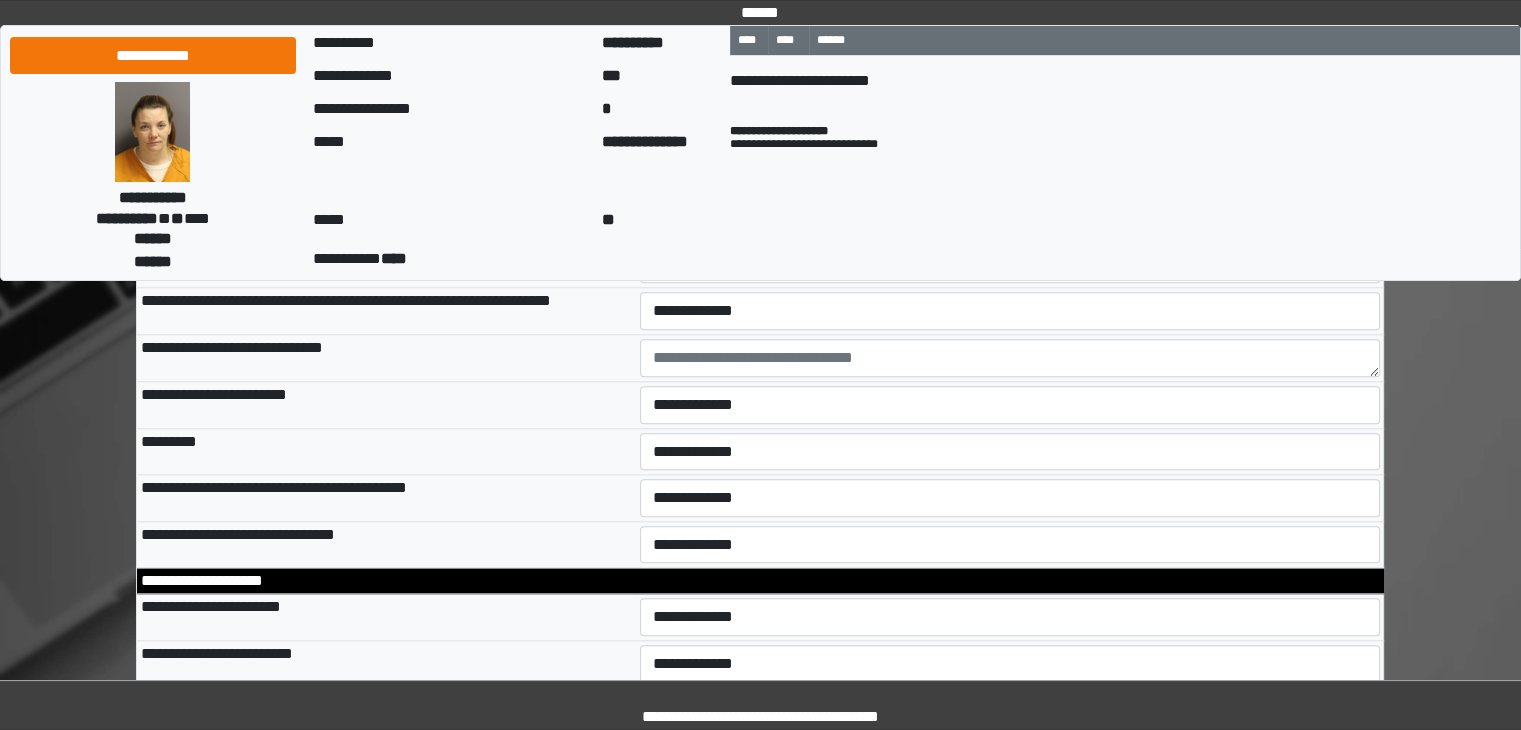 scroll, scrollTop: 9814, scrollLeft: 0, axis: vertical 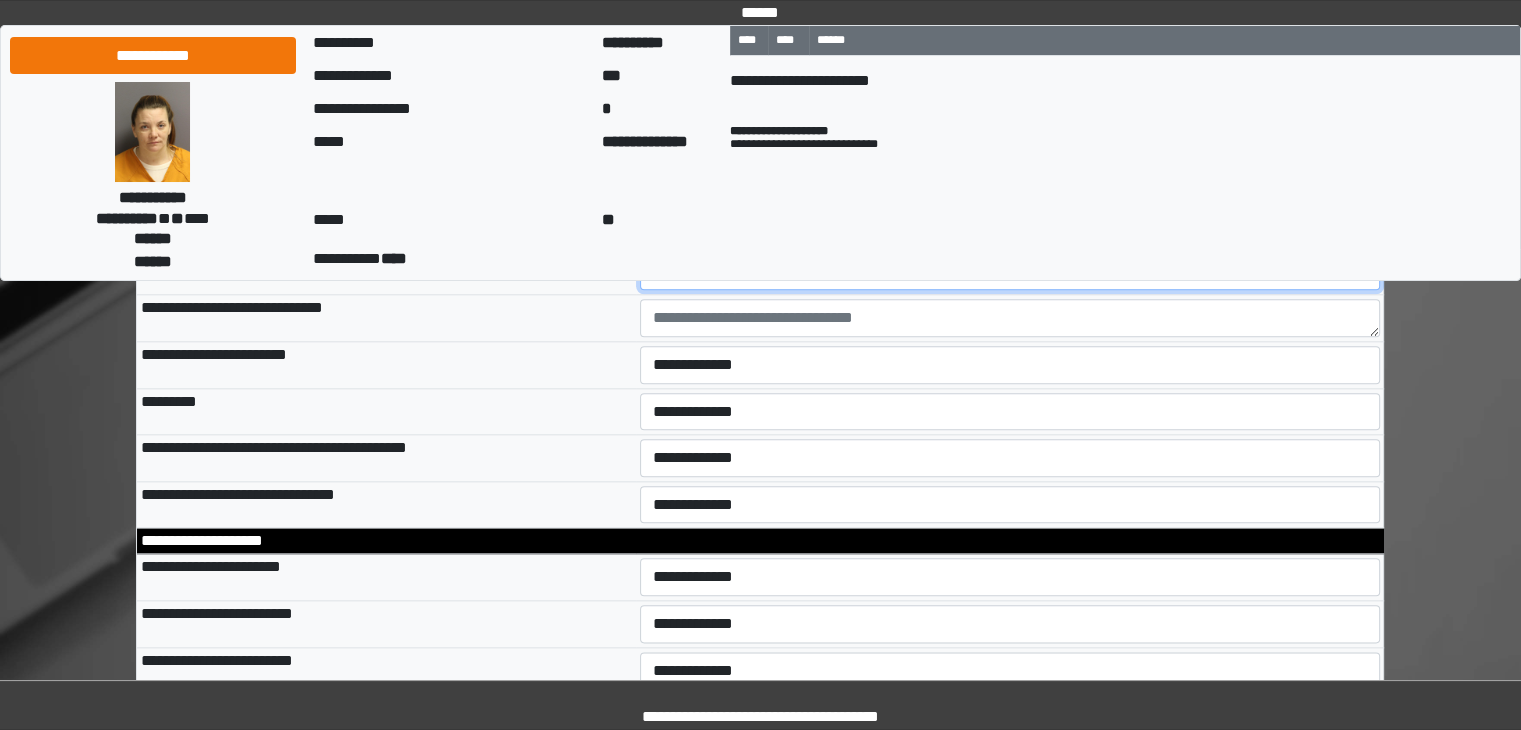 click on "**********" at bounding box center [1010, 271] 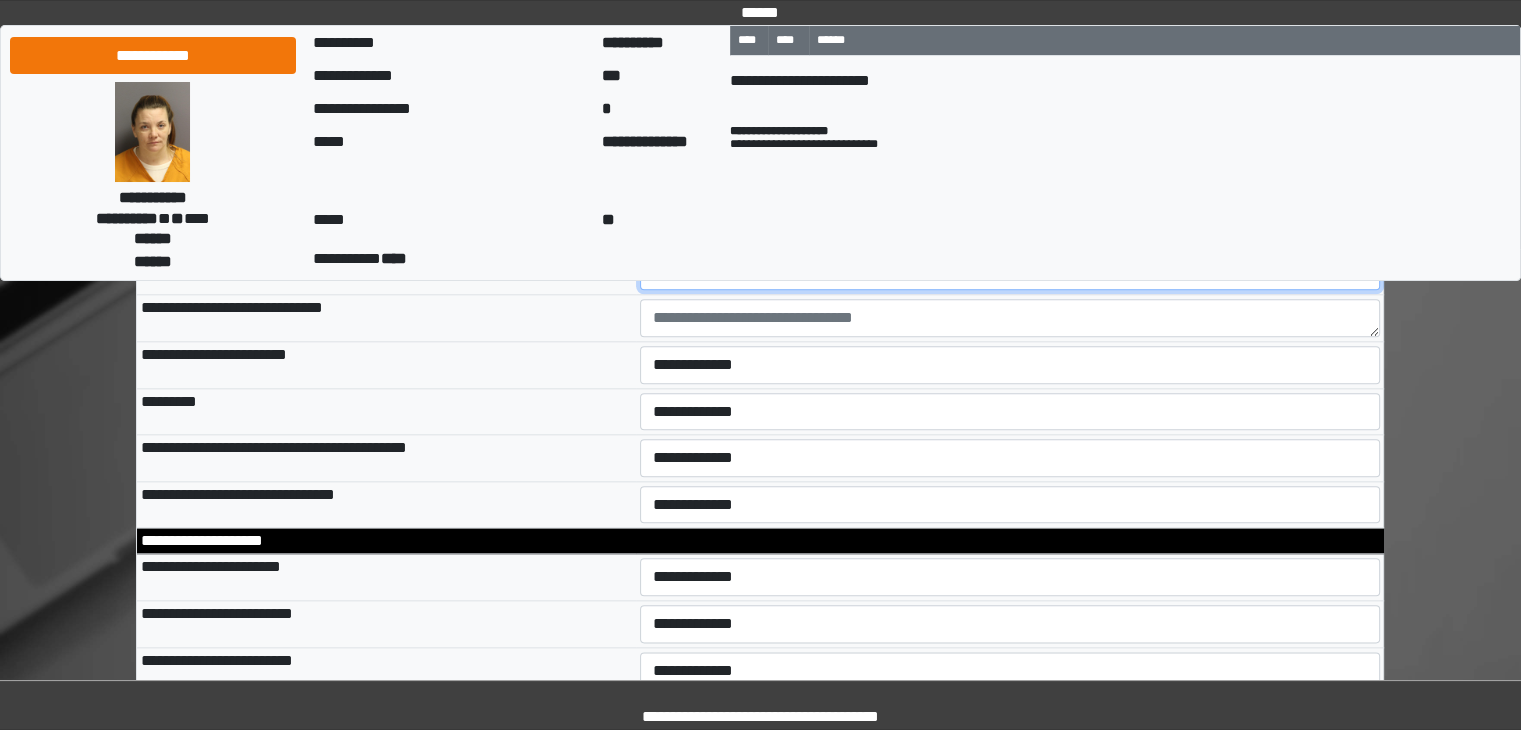 select on "*" 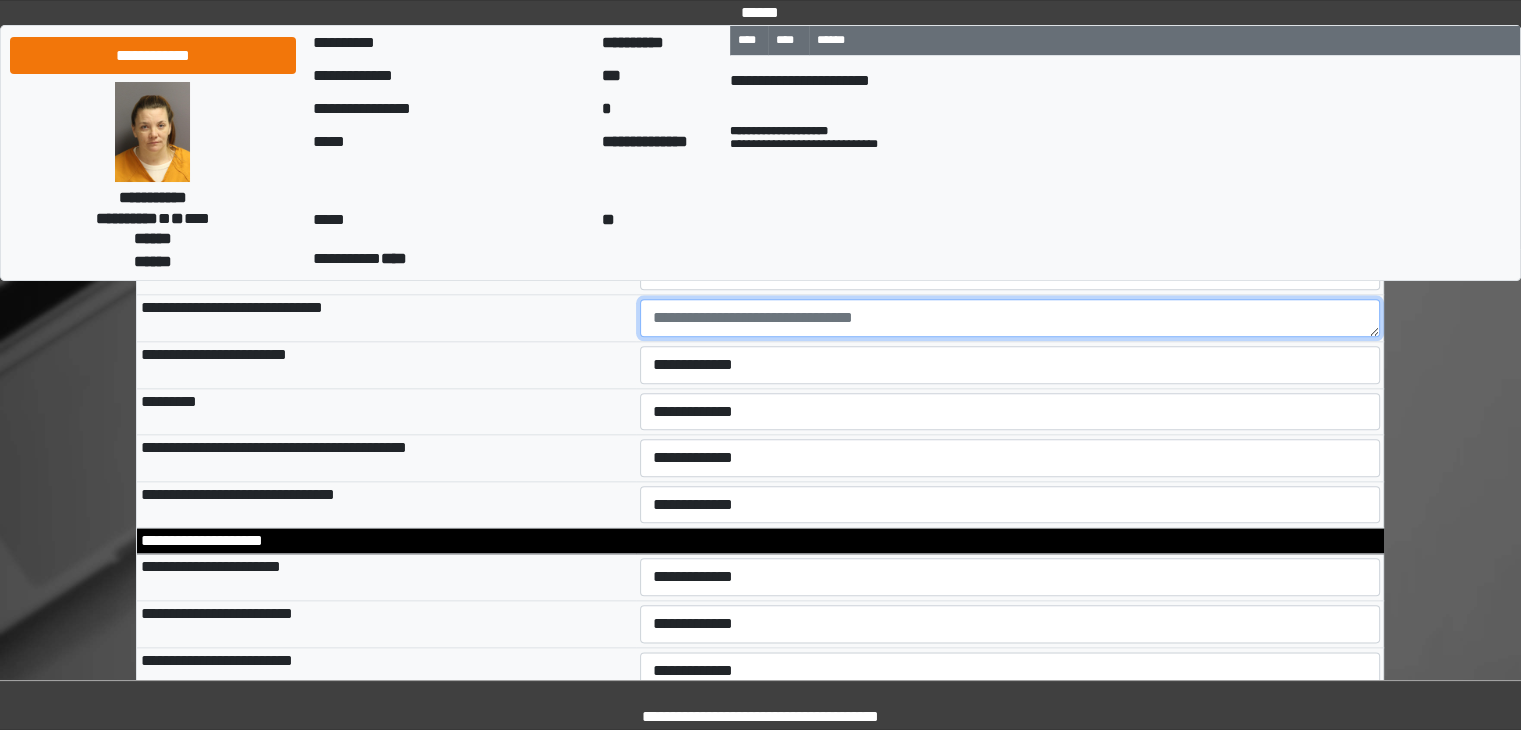 click at bounding box center [1010, 318] 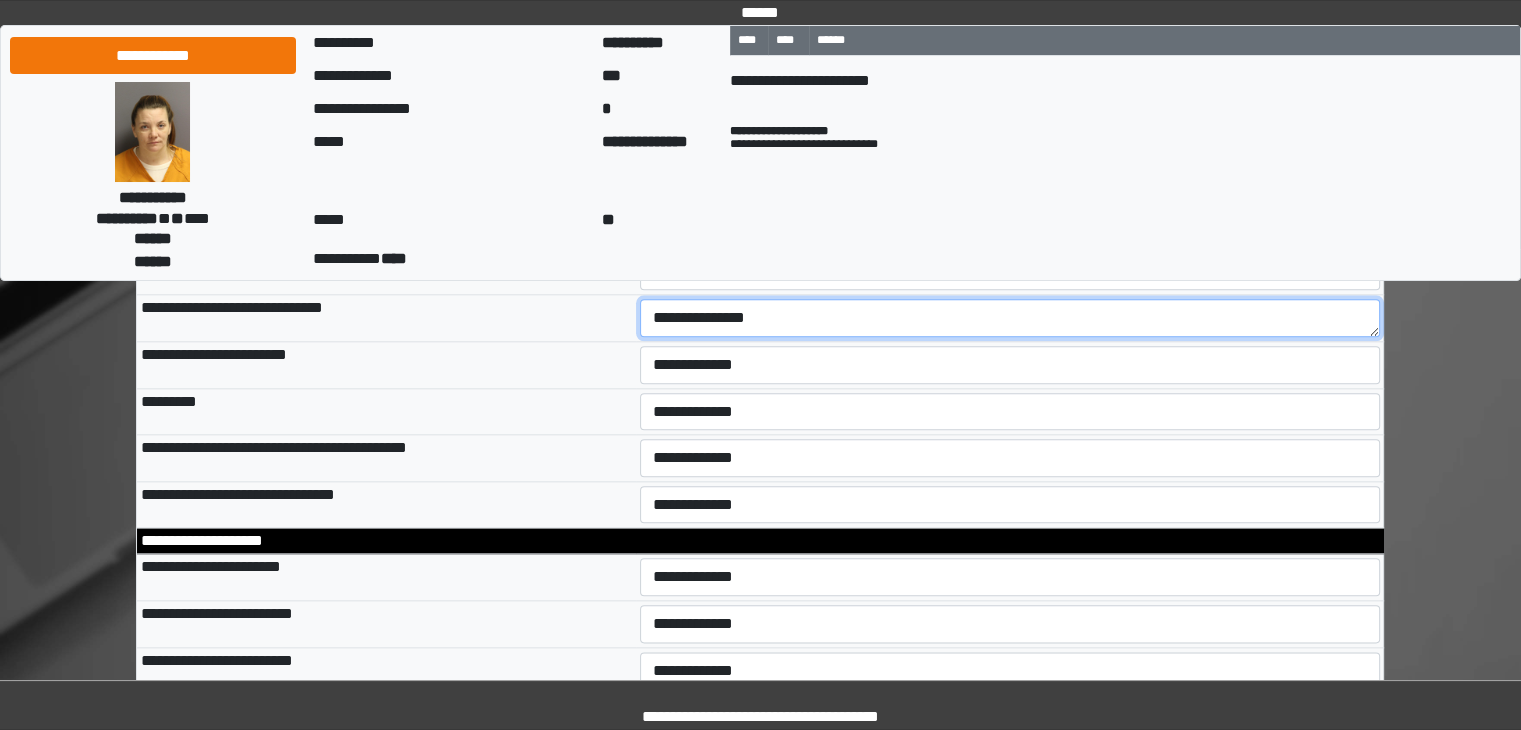 type on "**********" 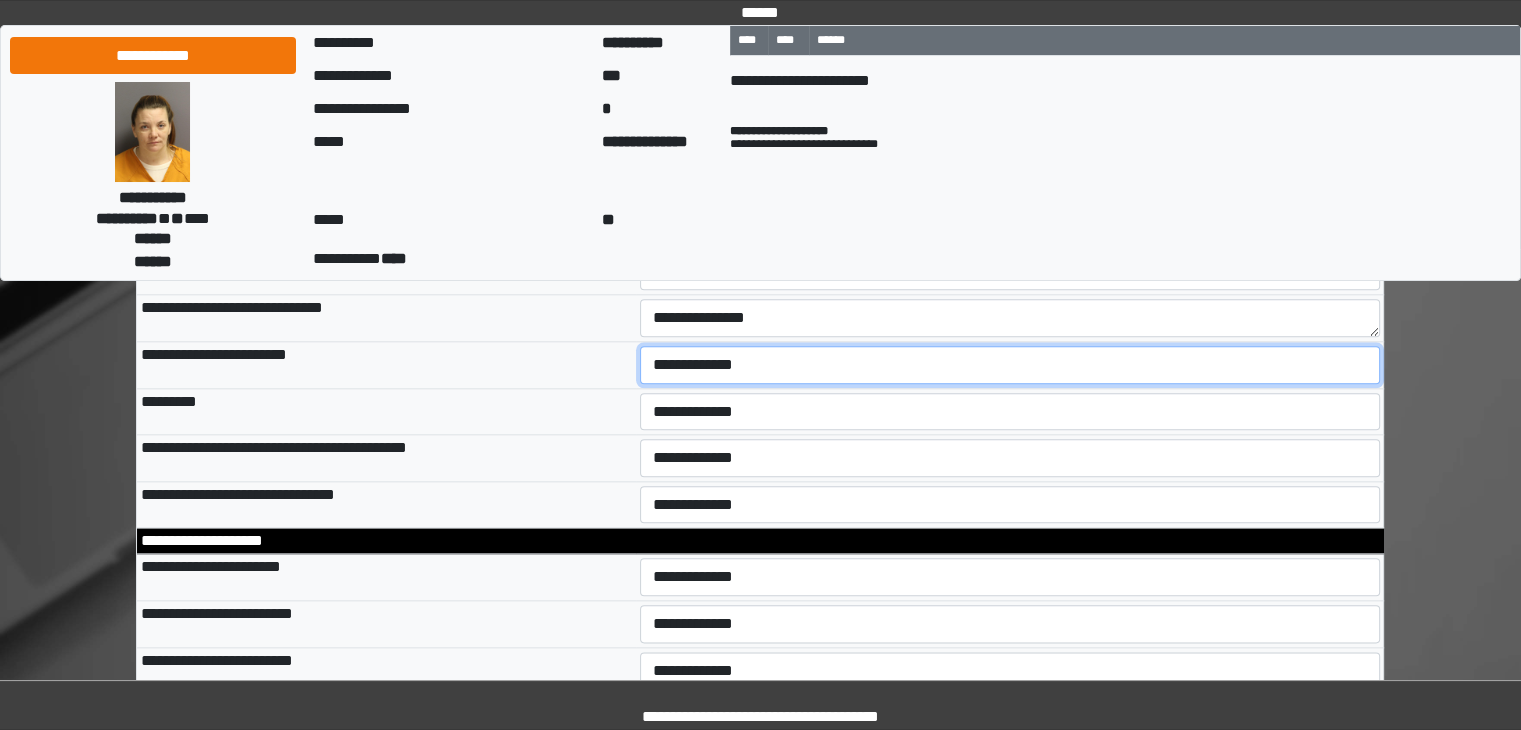 click on "**********" at bounding box center (1010, 365) 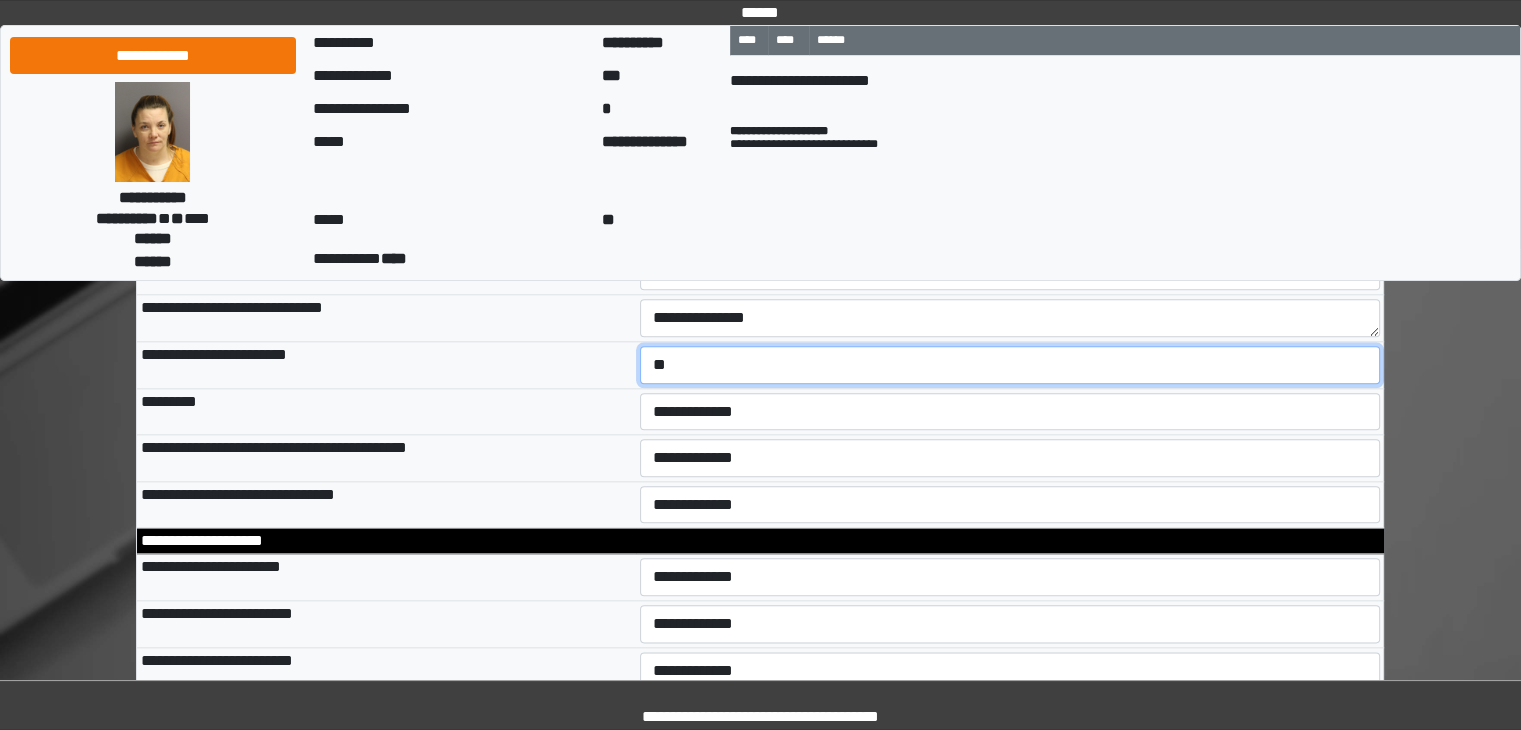 click on "**********" at bounding box center (1010, 365) 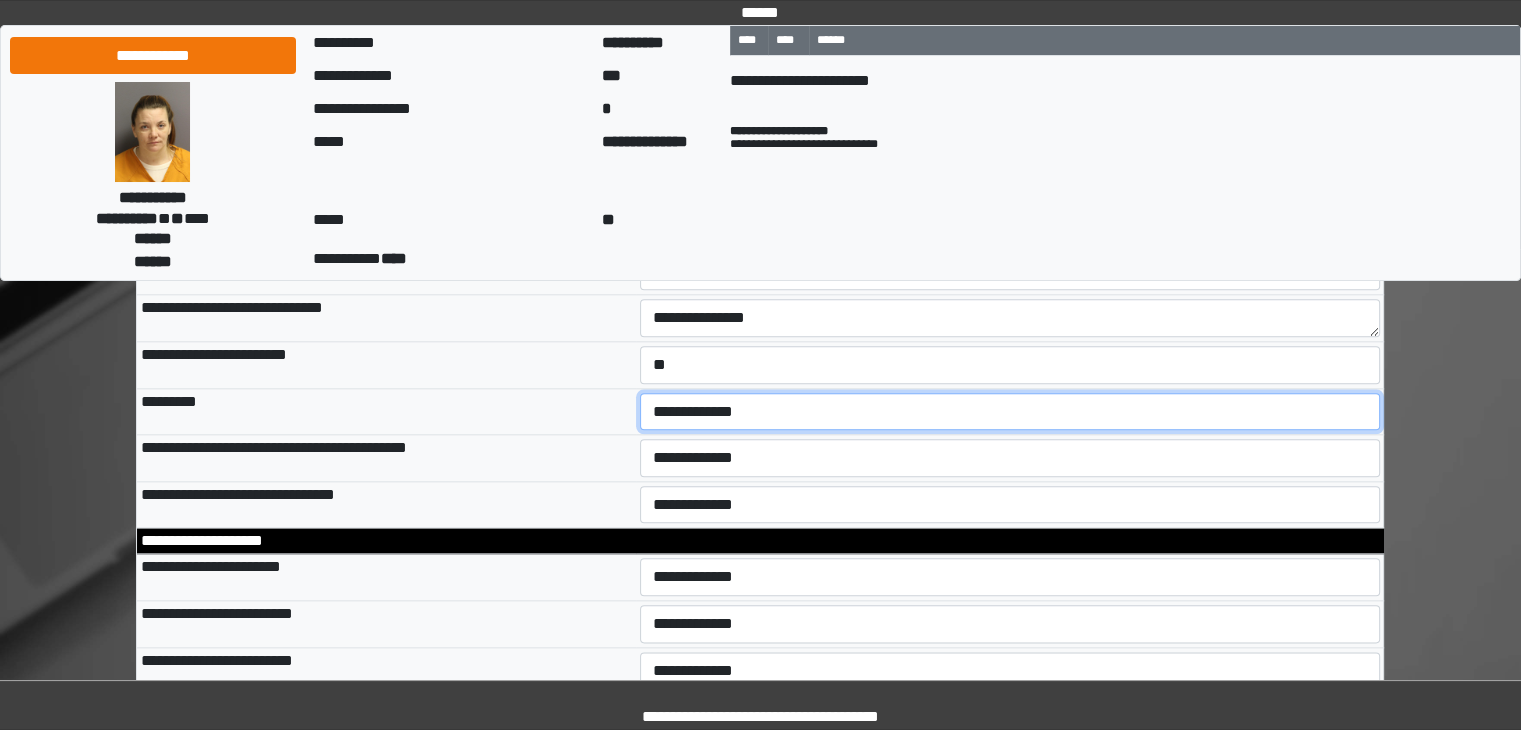 click on "**********" at bounding box center [1010, 412] 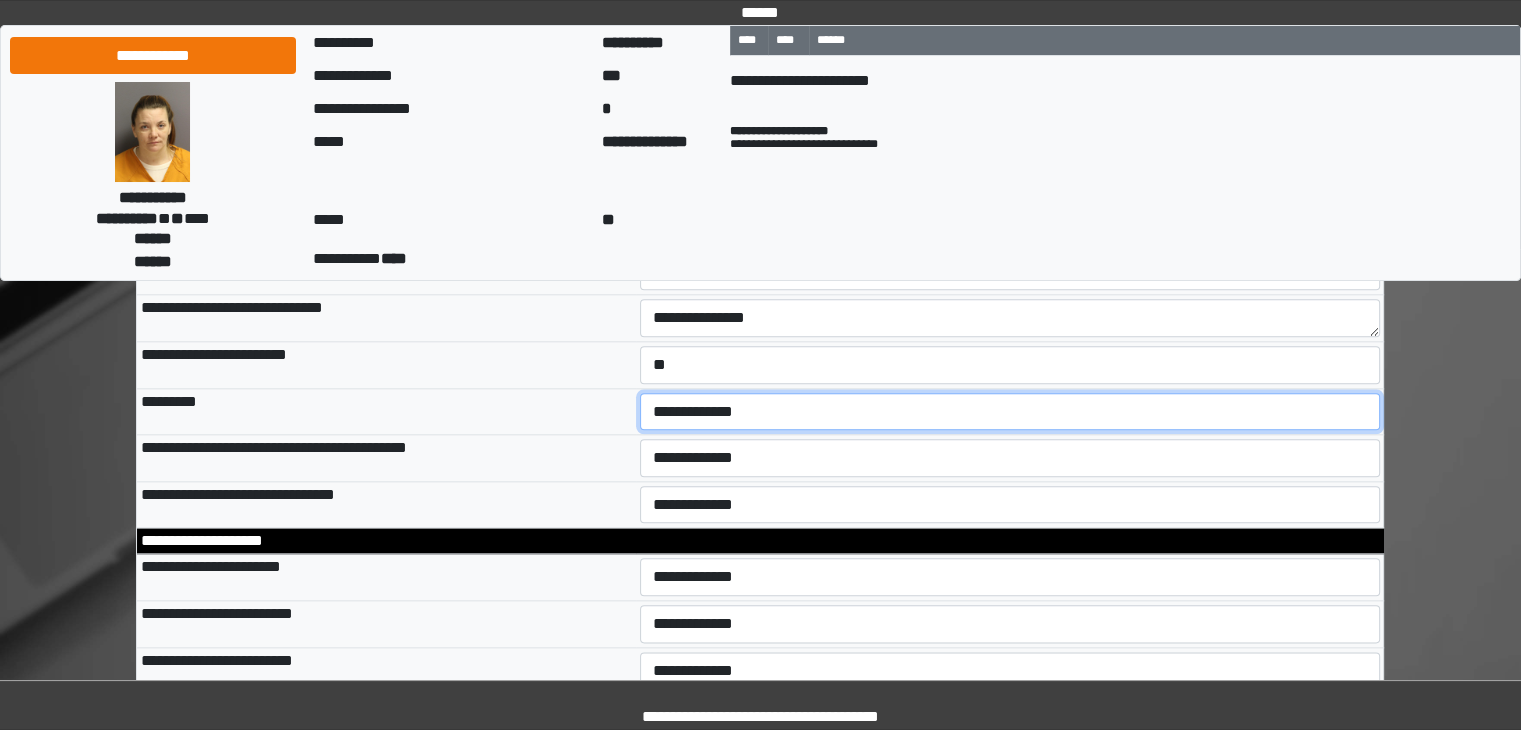 select on "*" 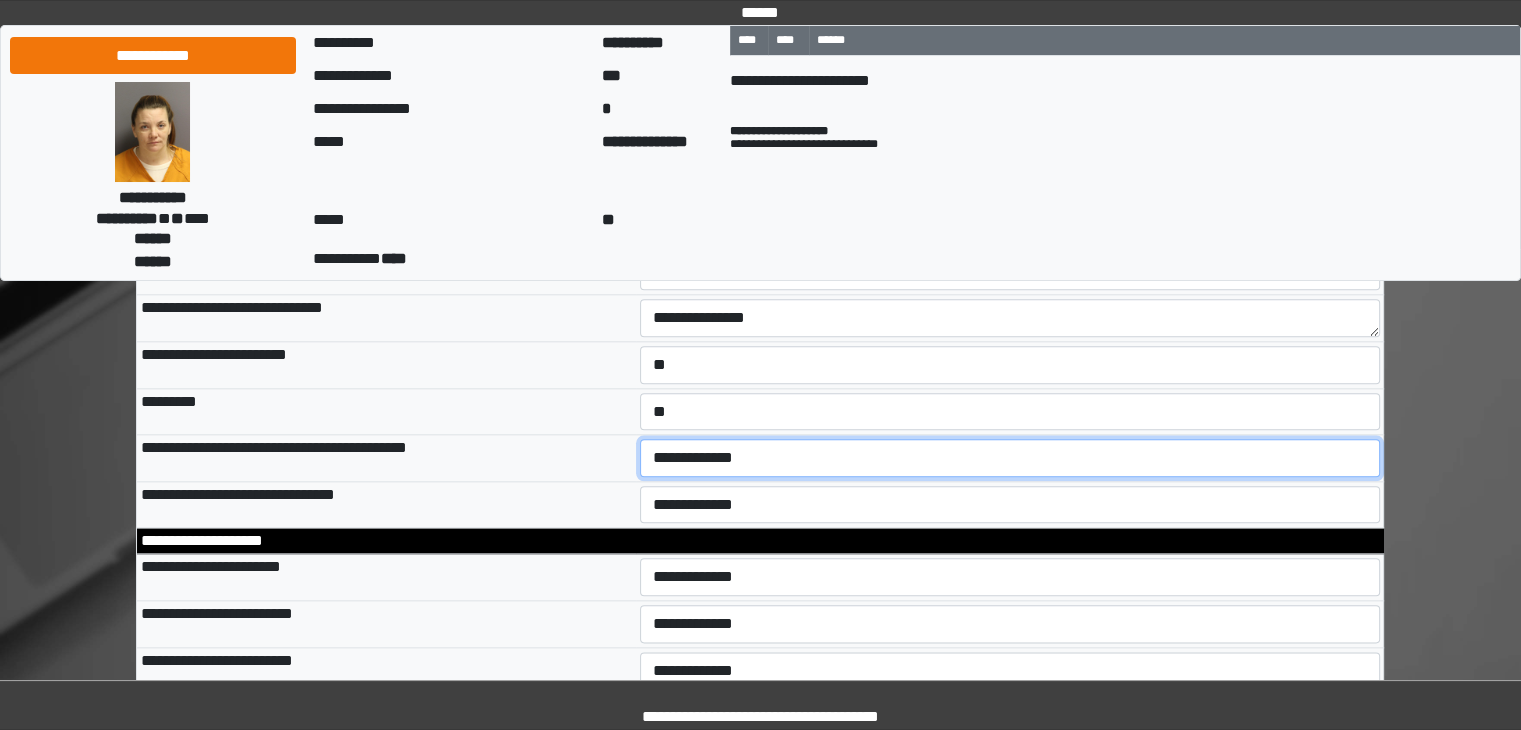 click on "**********" at bounding box center (1010, 458) 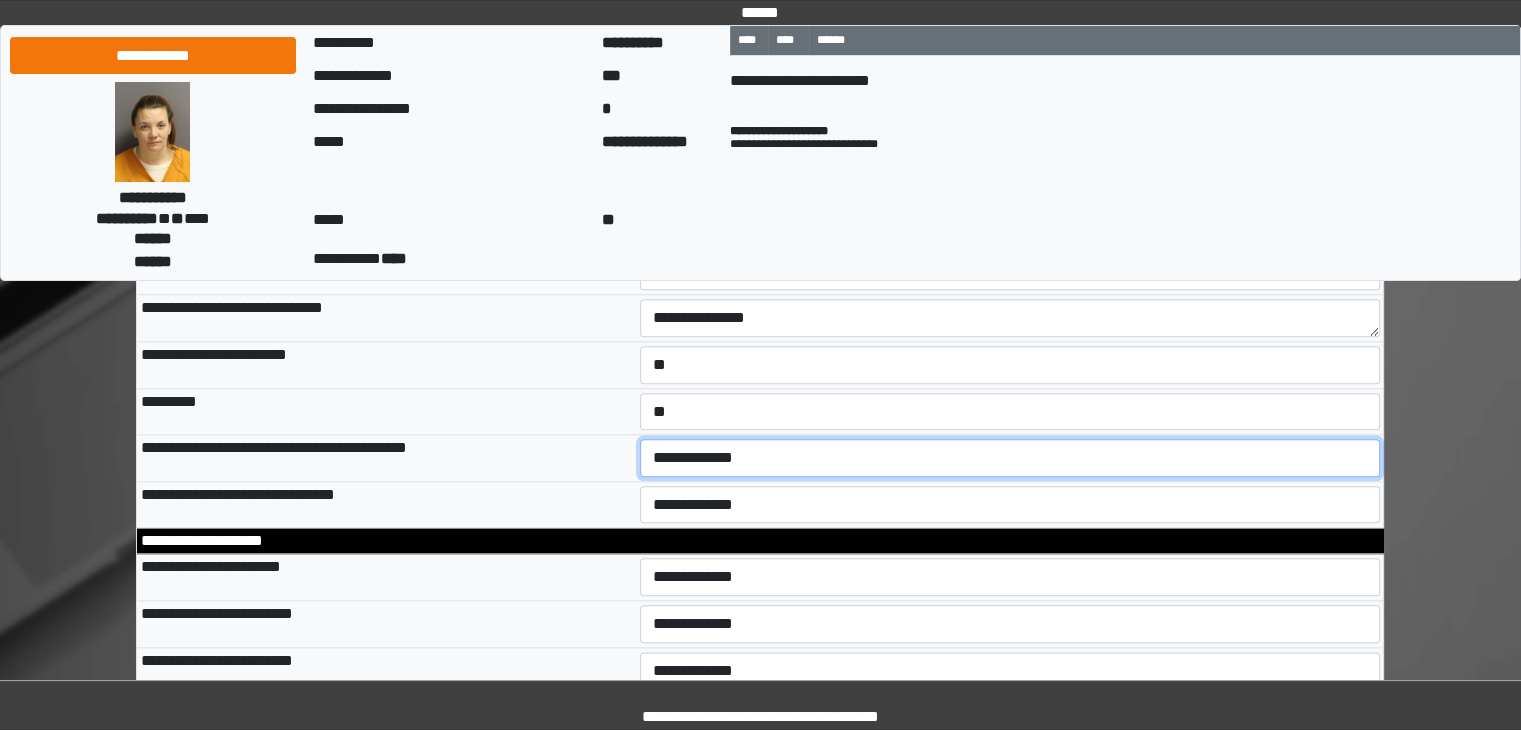 select on "*" 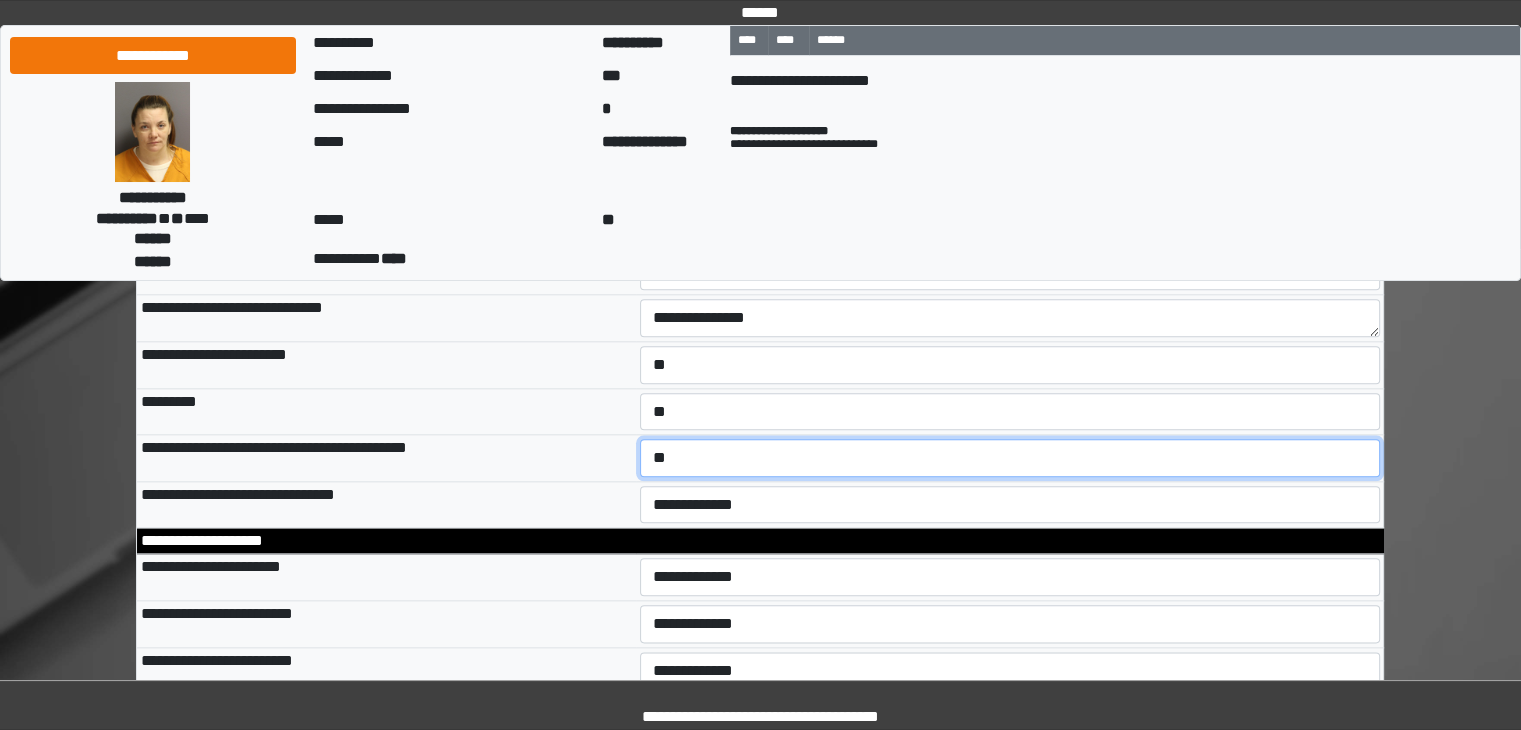 click on "**********" at bounding box center (1010, 458) 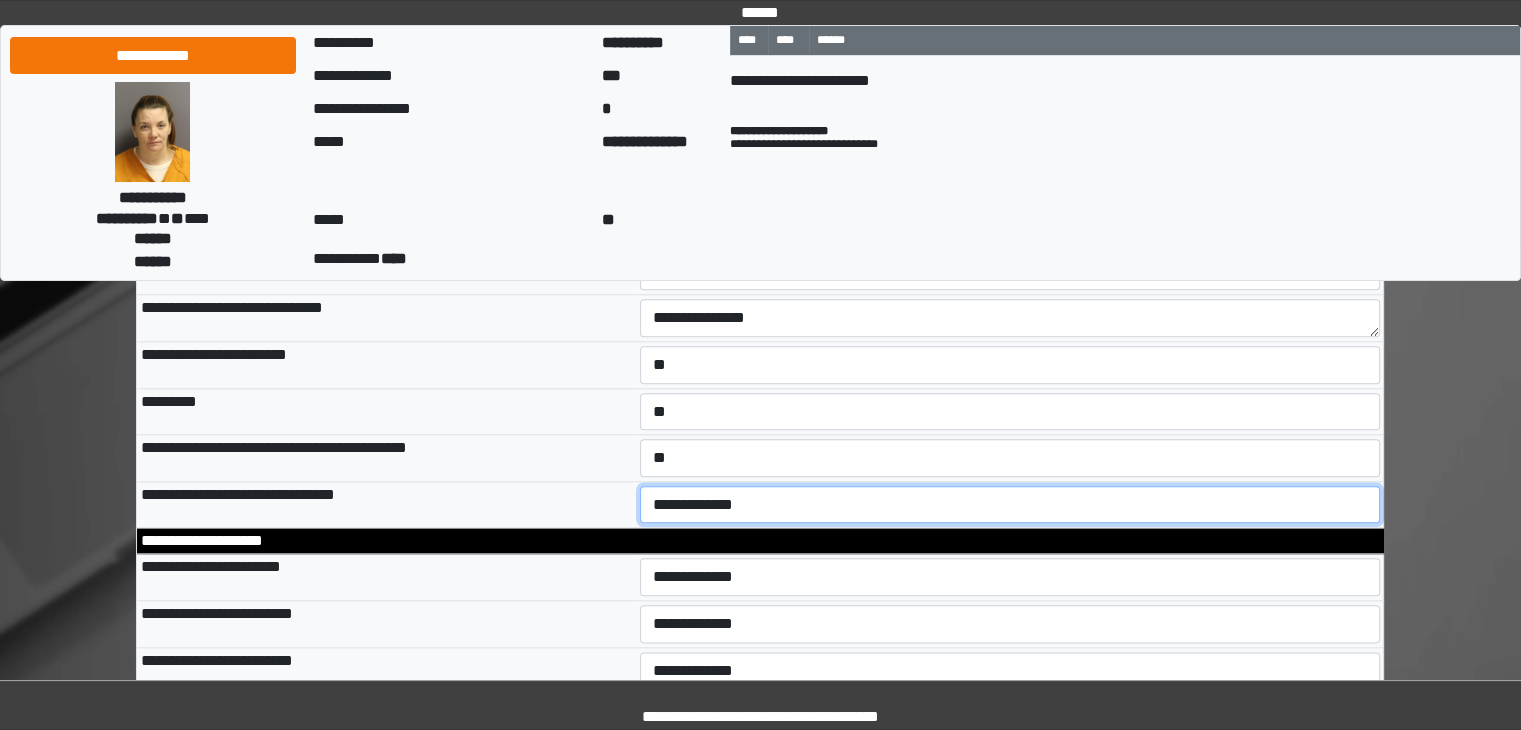 click on "**********" at bounding box center (1010, 505) 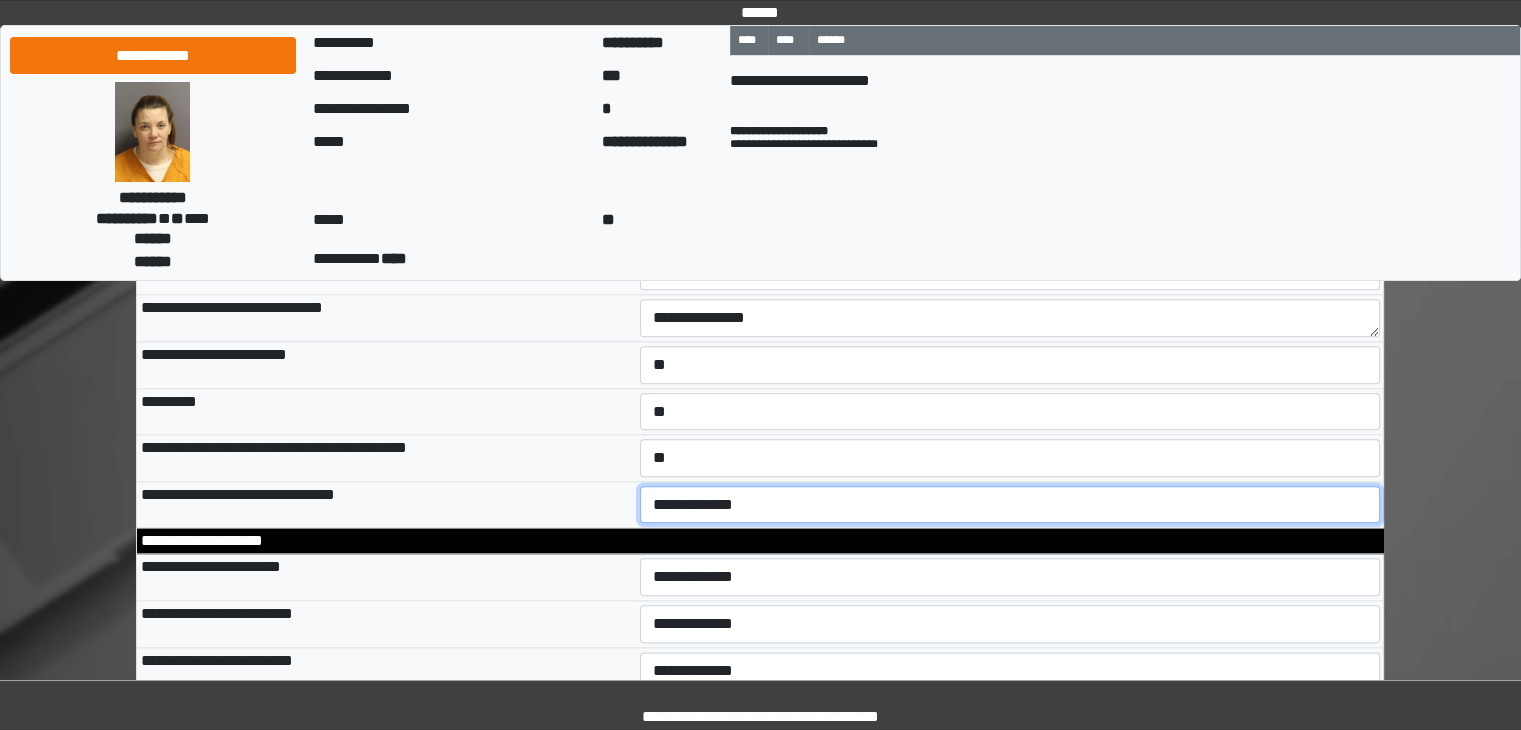 select on "*" 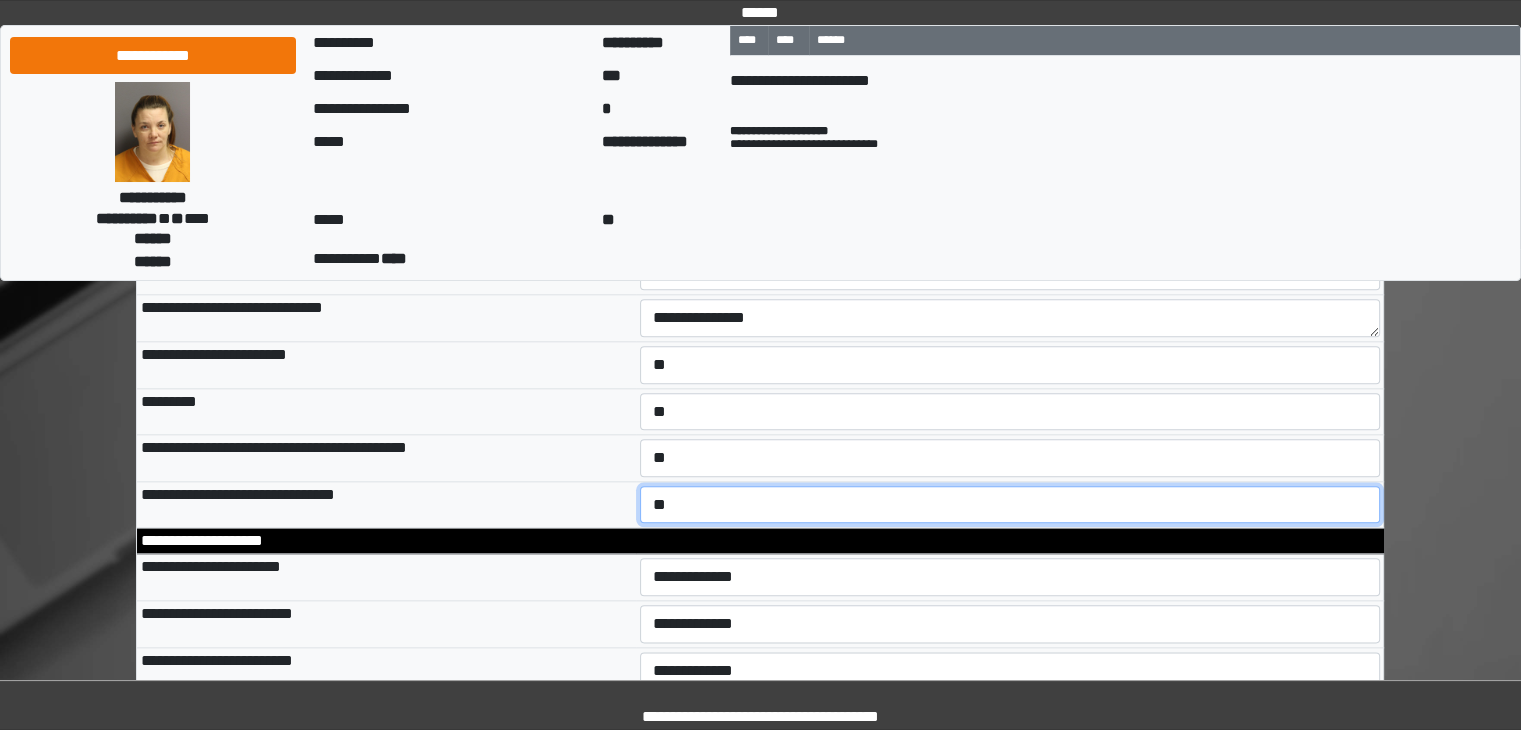 click on "**********" at bounding box center [1010, 505] 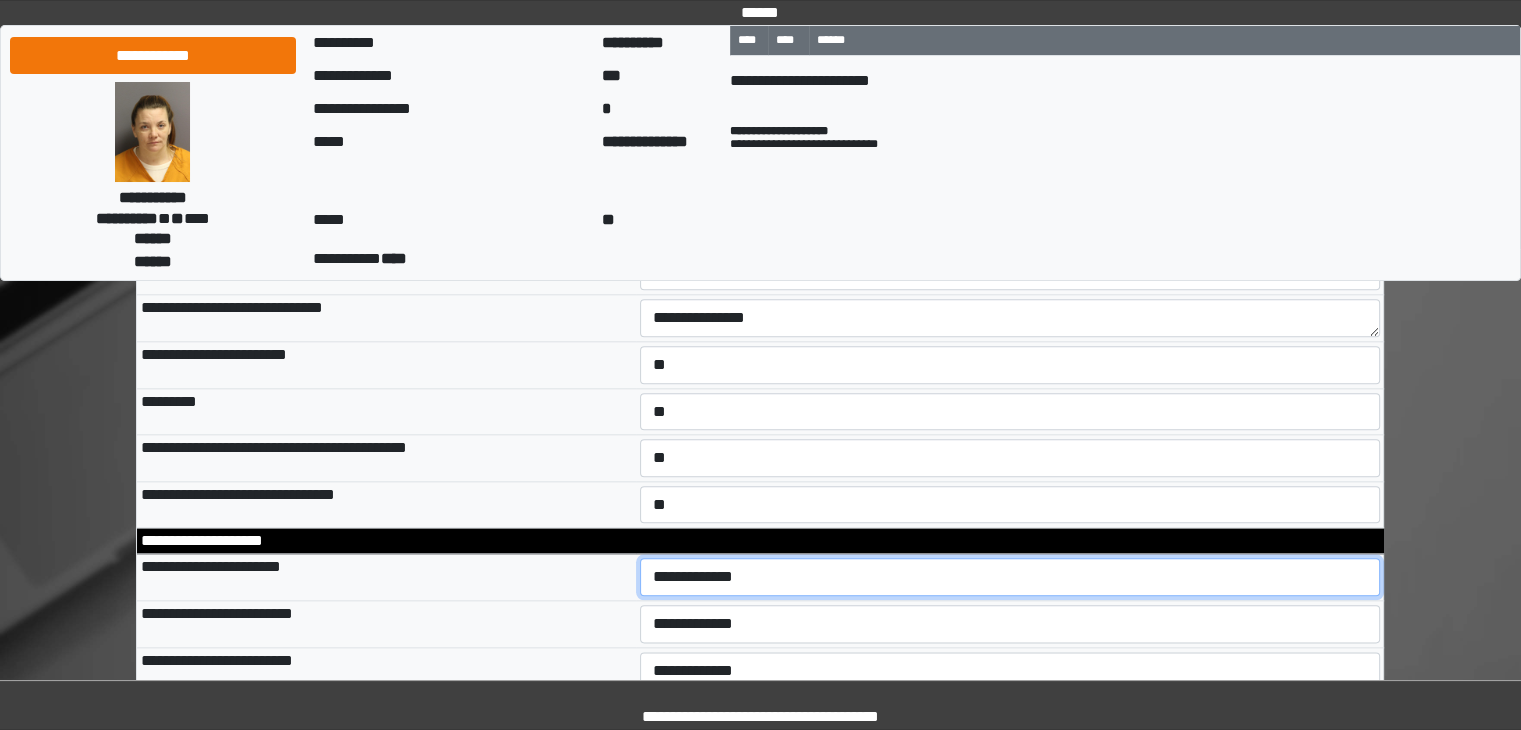 click on "**********" at bounding box center [1010, 577] 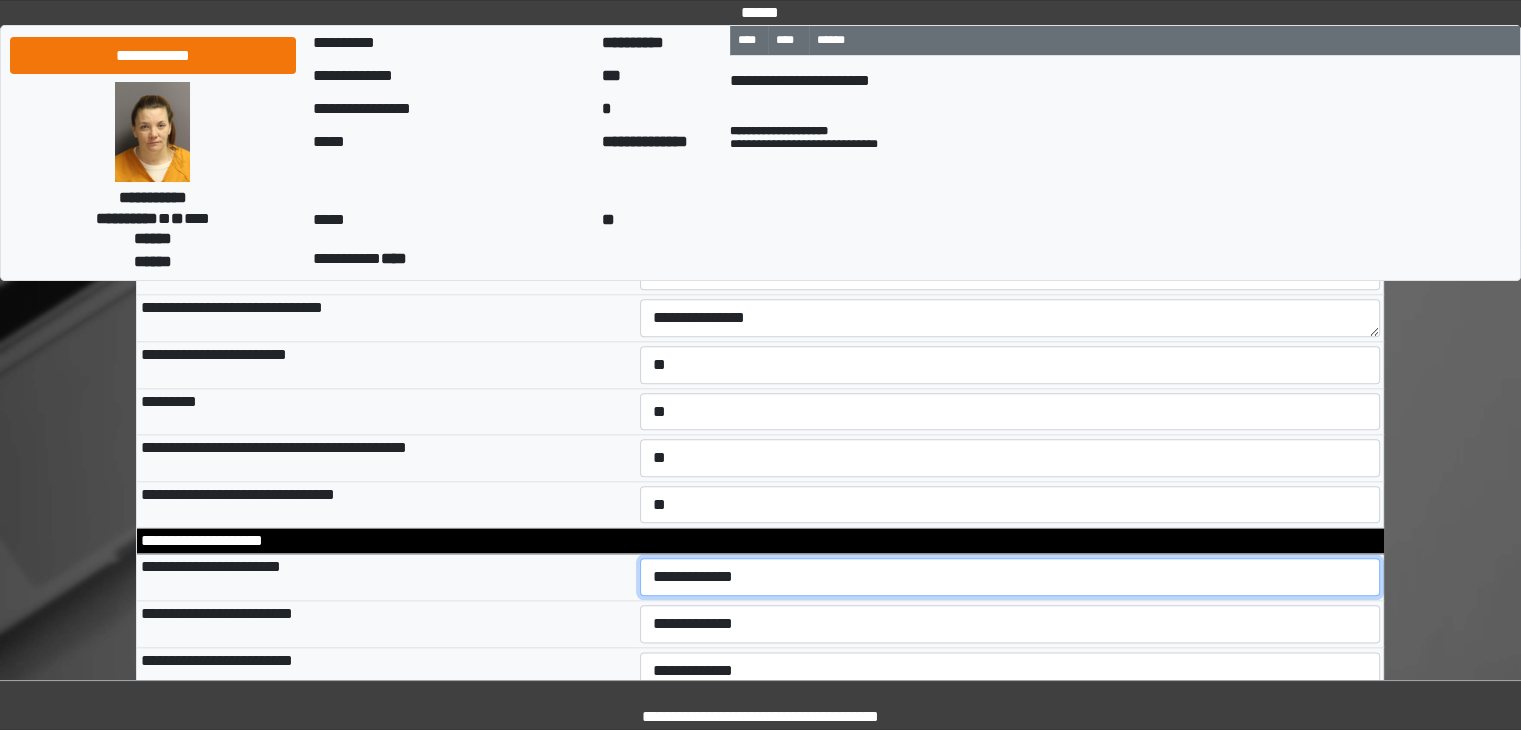 select on "*" 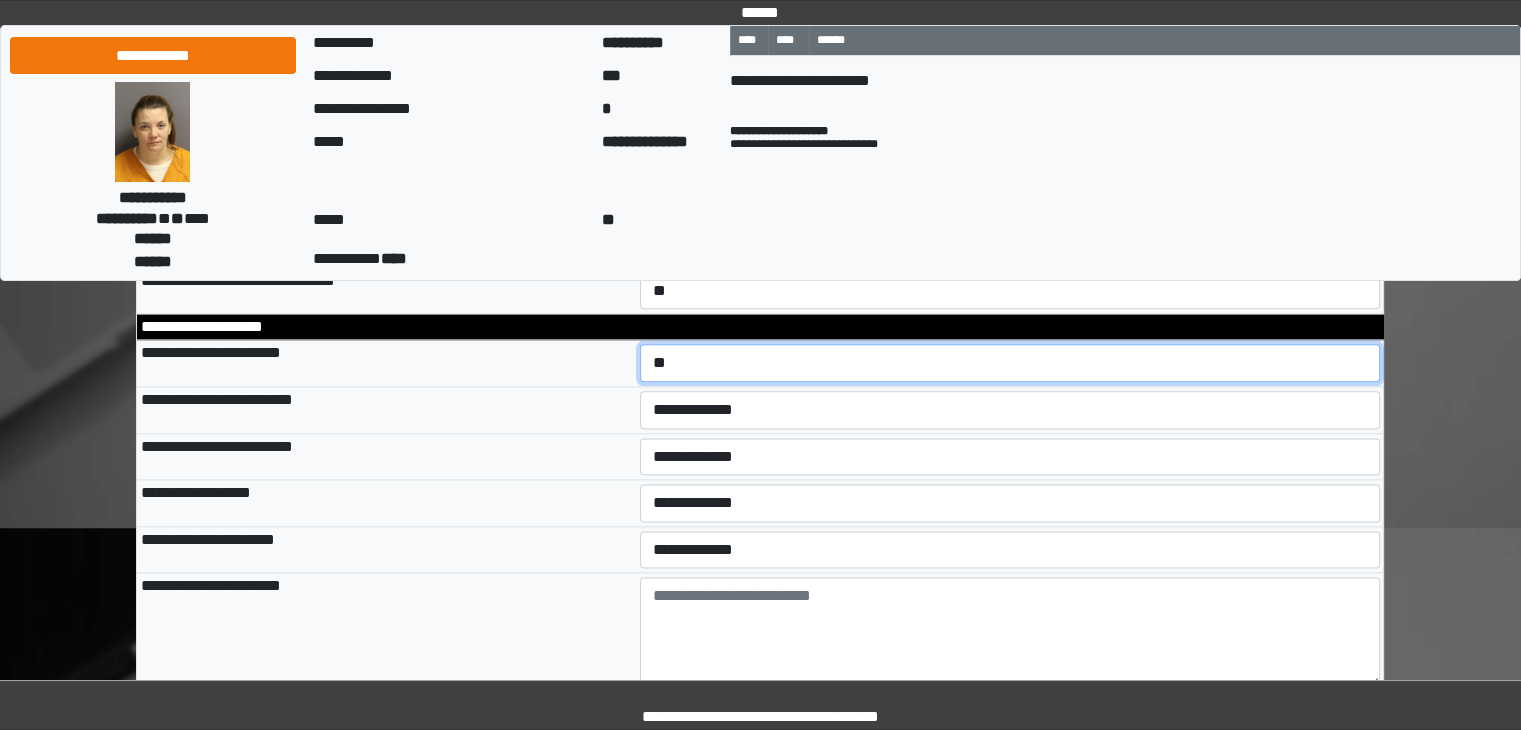 scroll, scrollTop: 10108, scrollLeft: 0, axis: vertical 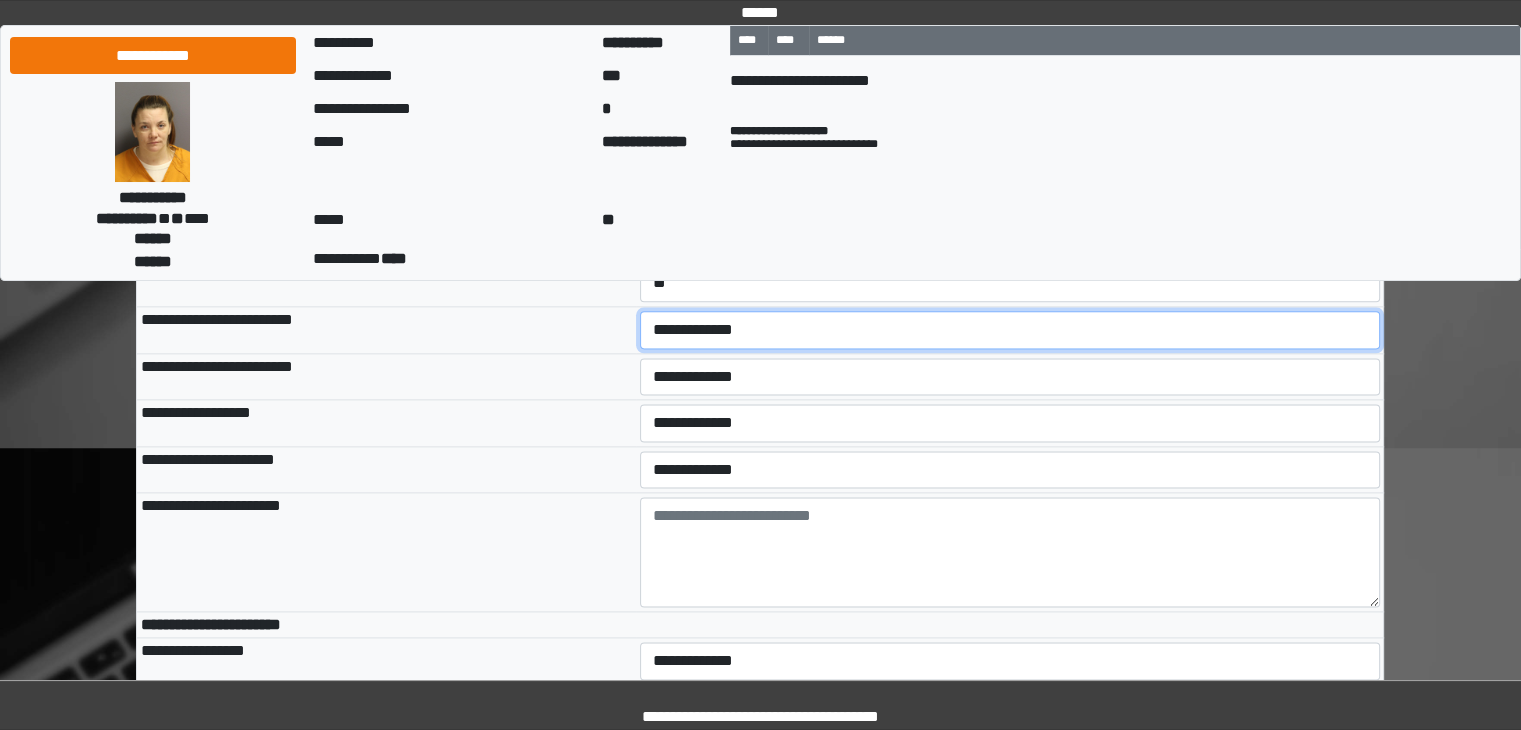 click on "**********" at bounding box center [1010, 330] 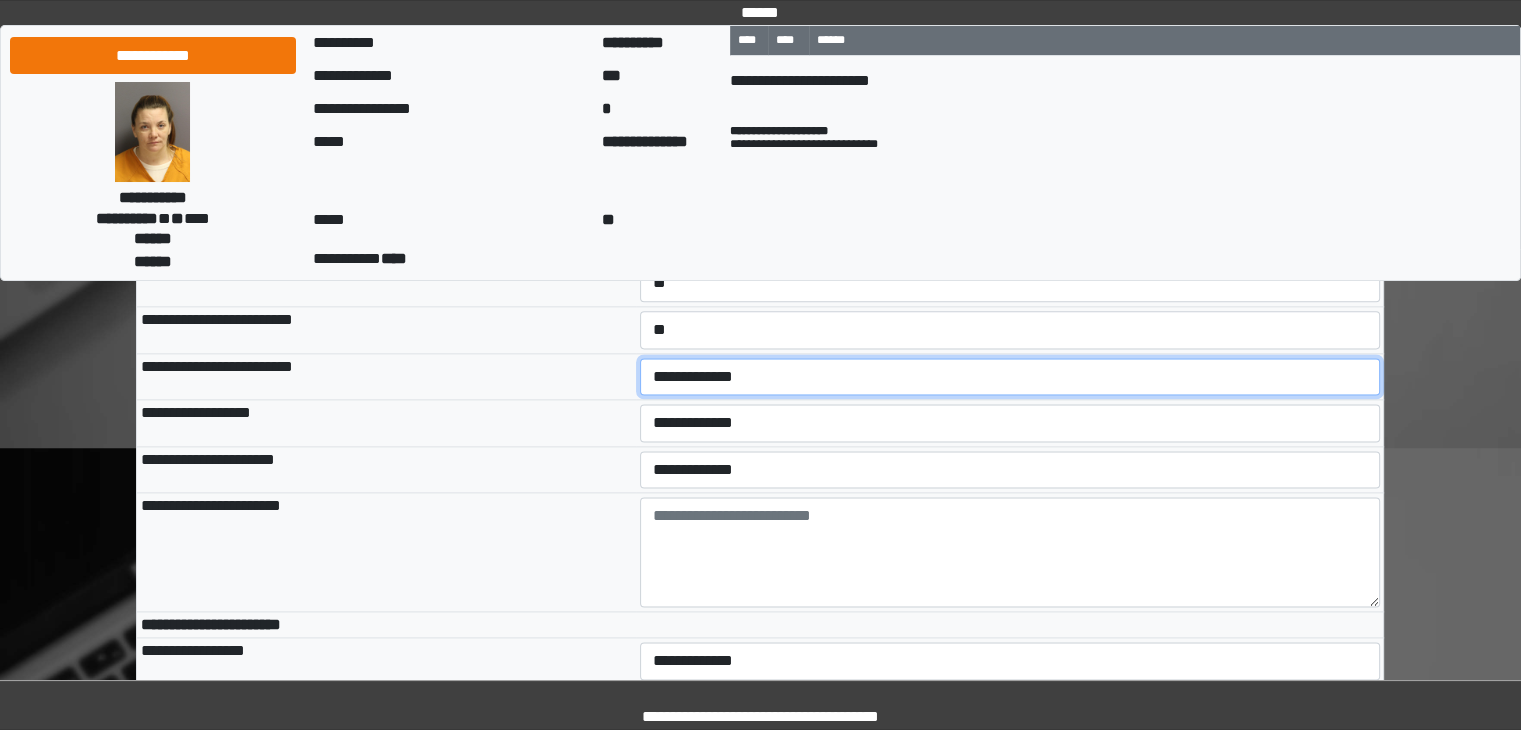 click on "**********" at bounding box center (1010, 377) 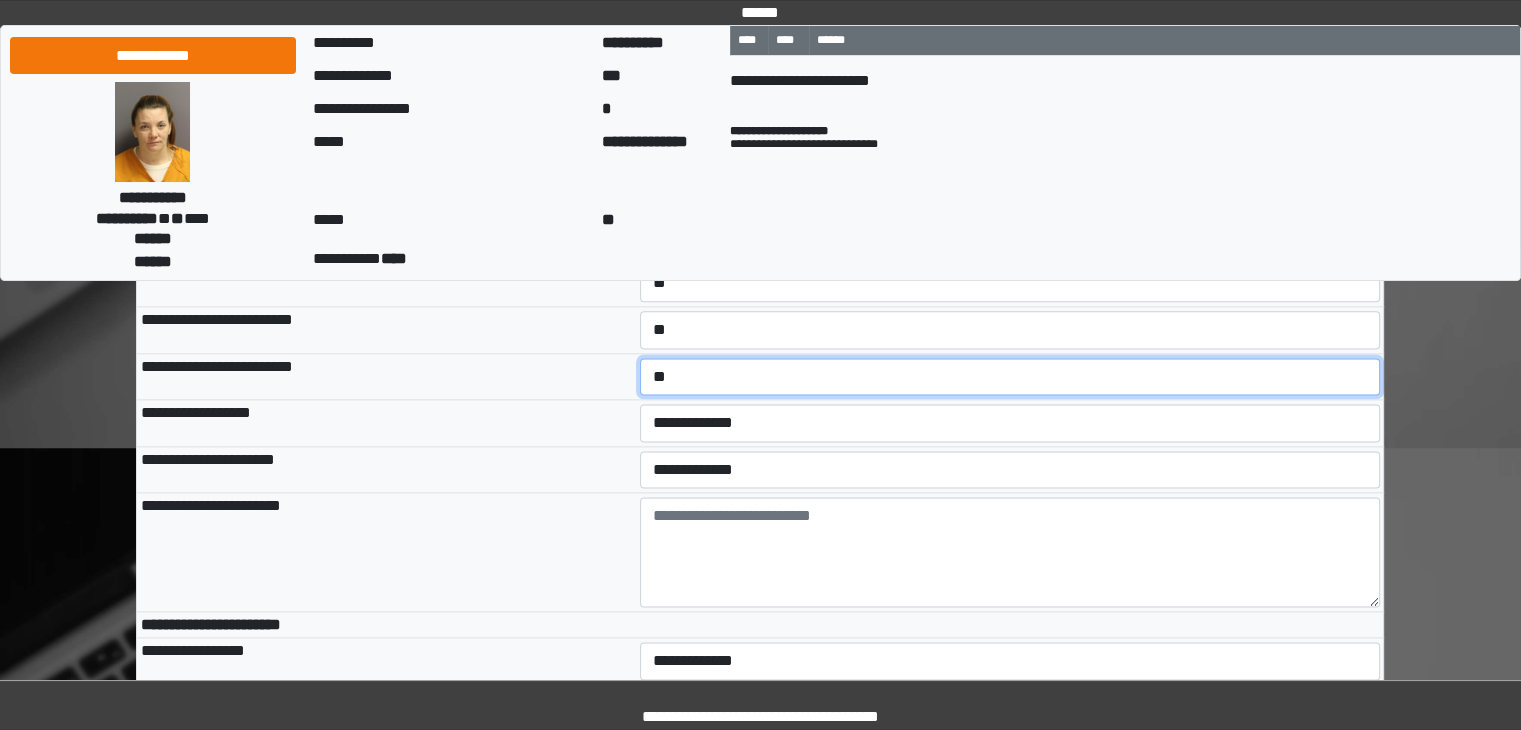 click on "**********" at bounding box center [1010, 377] 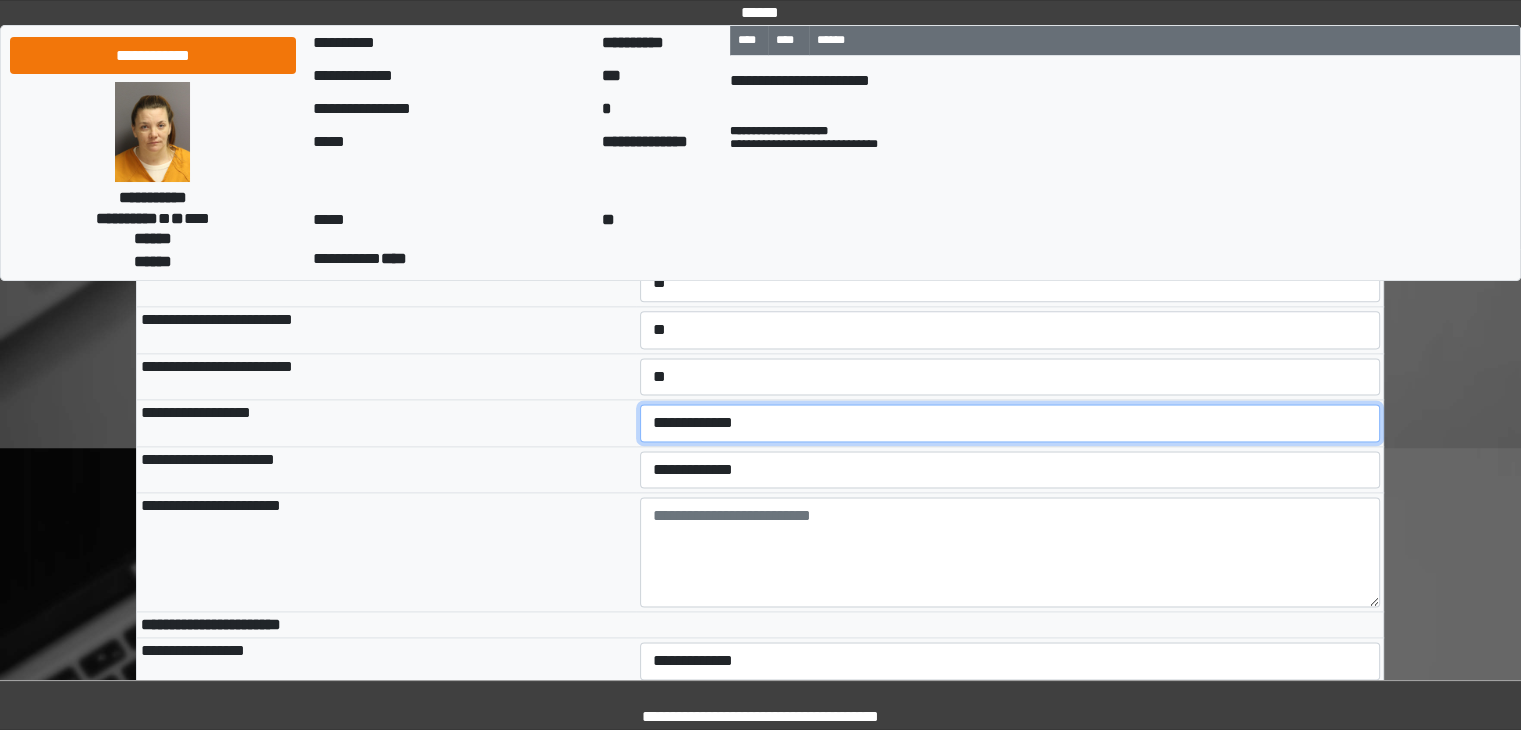 click on "**********" at bounding box center [1010, 423] 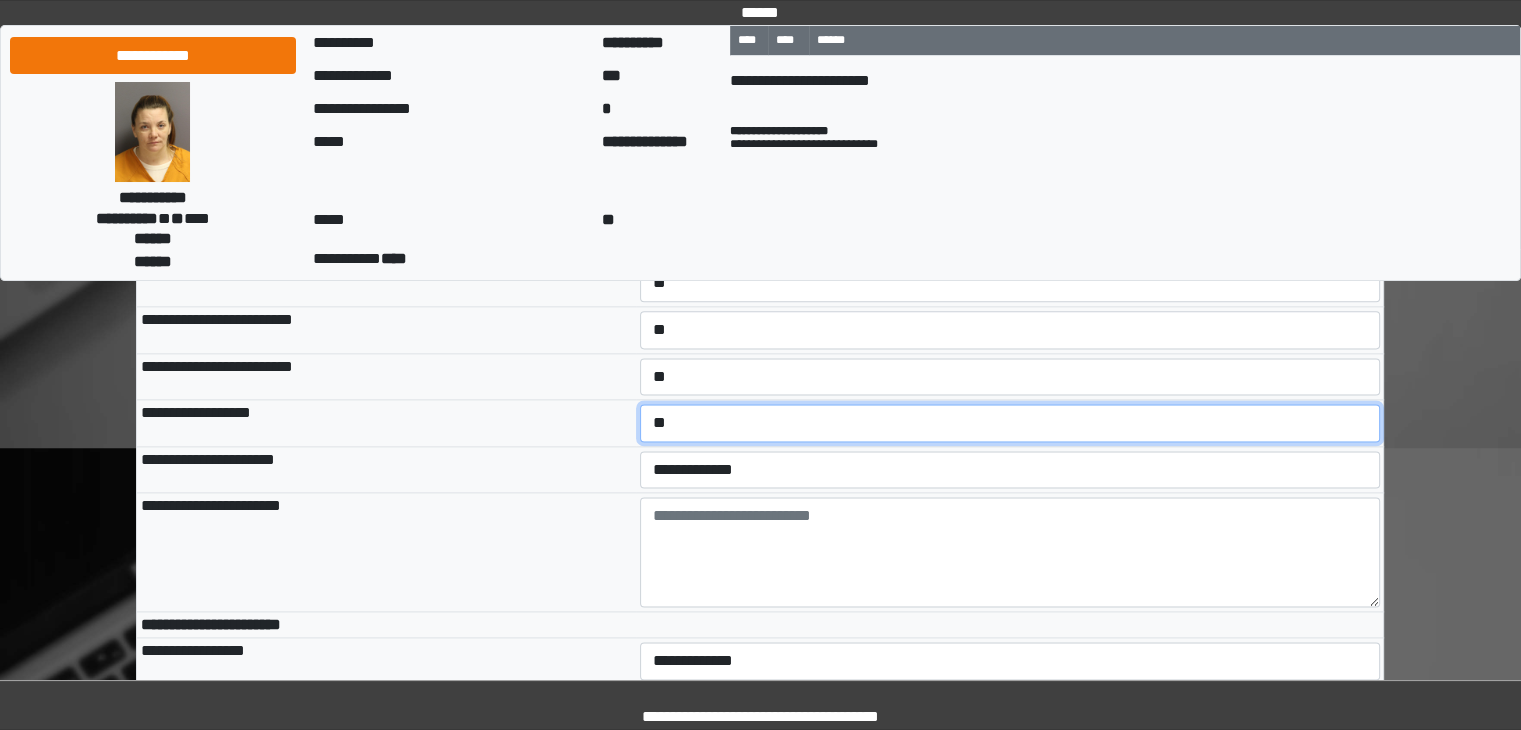 click on "**********" at bounding box center [1010, 423] 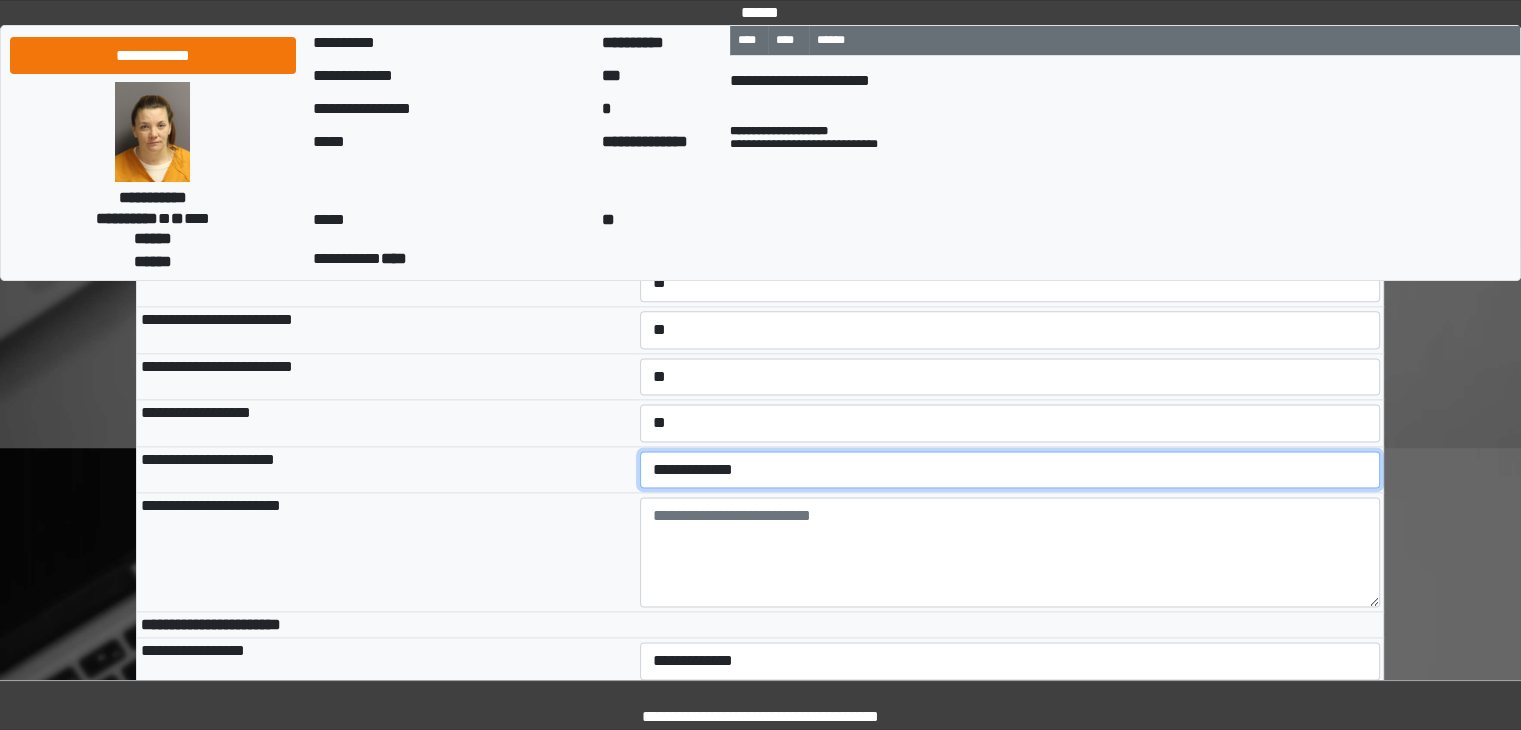 click on "**********" at bounding box center (1010, 470) 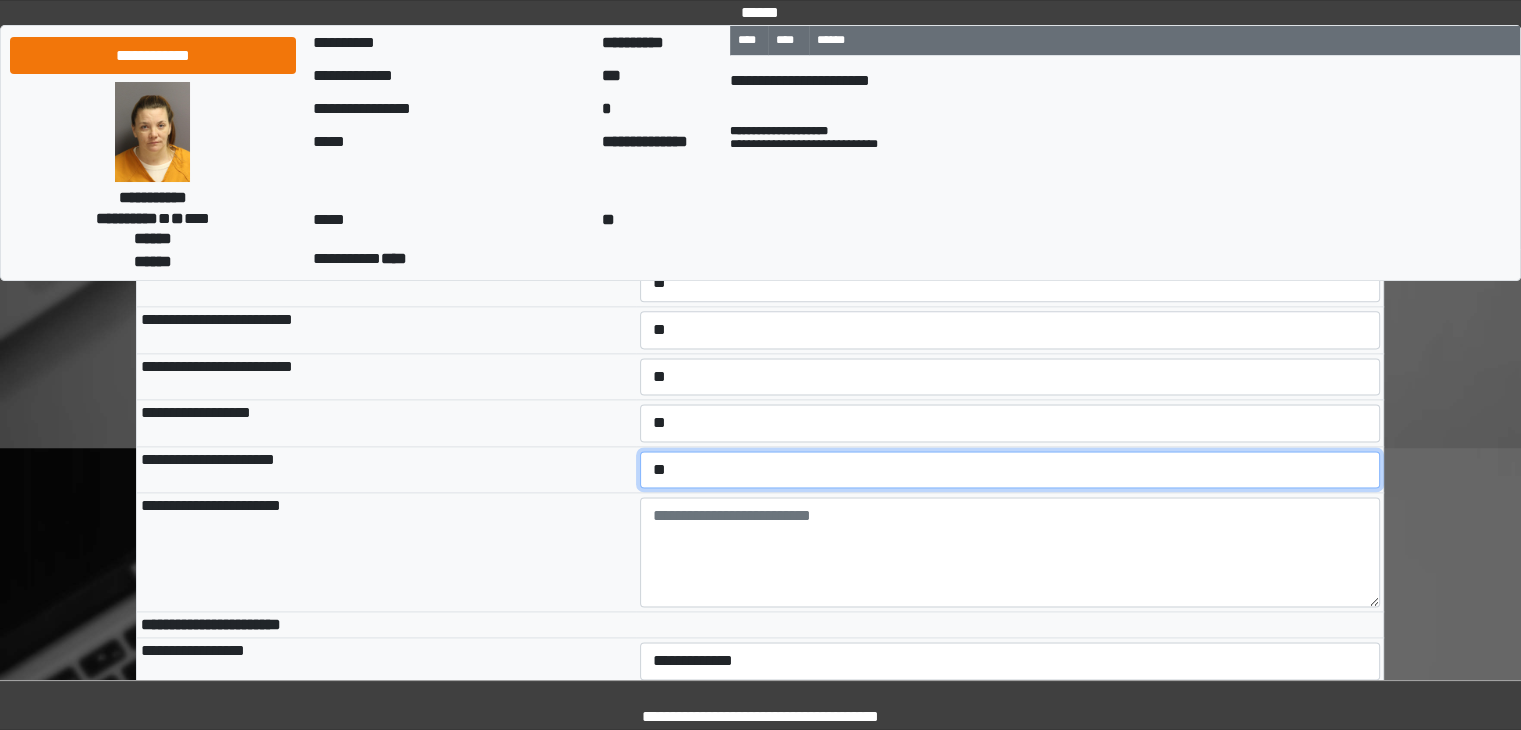 click on "**********" at bounding box center (1010, 470) 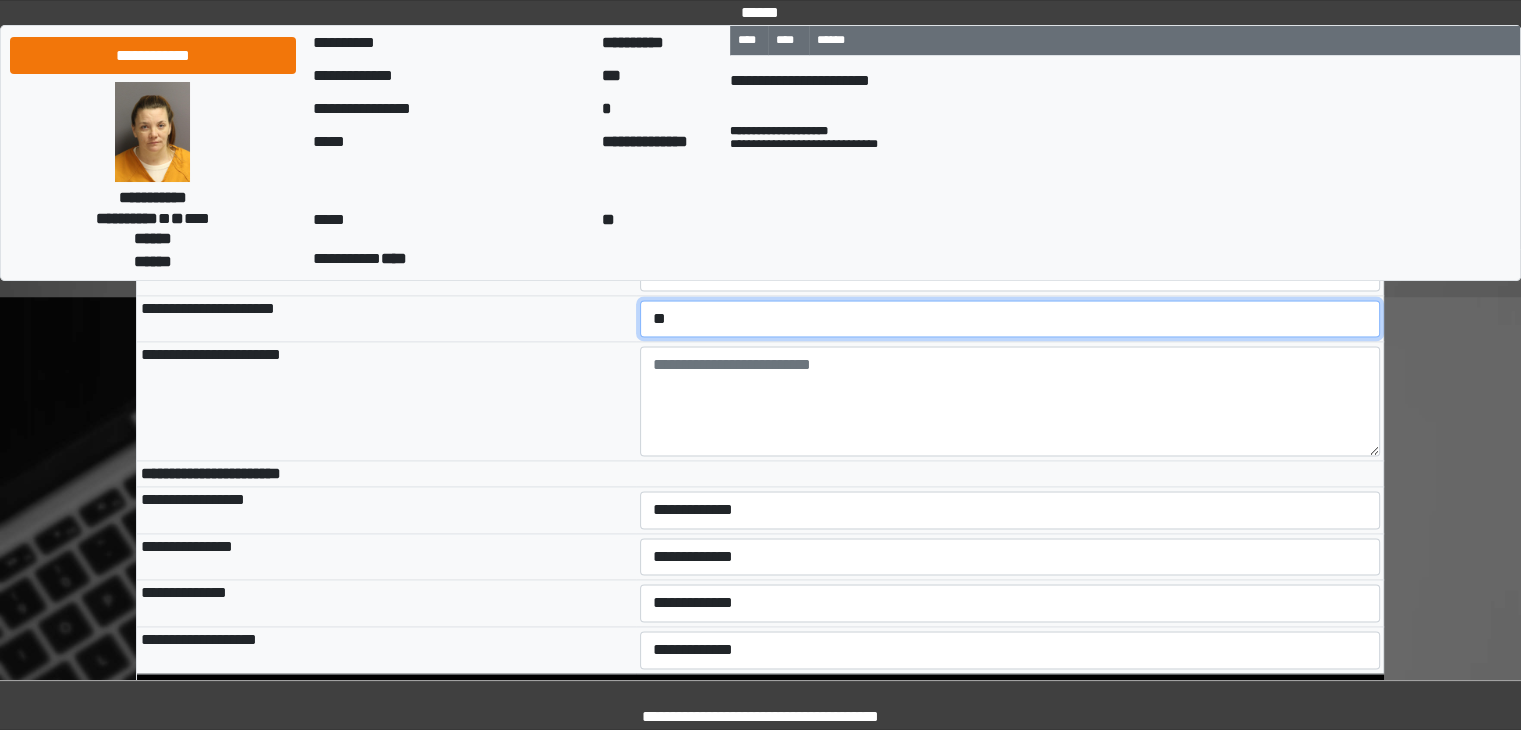 scroll, scrollTop: 10268, scrollLeft: 0, axis: vertical 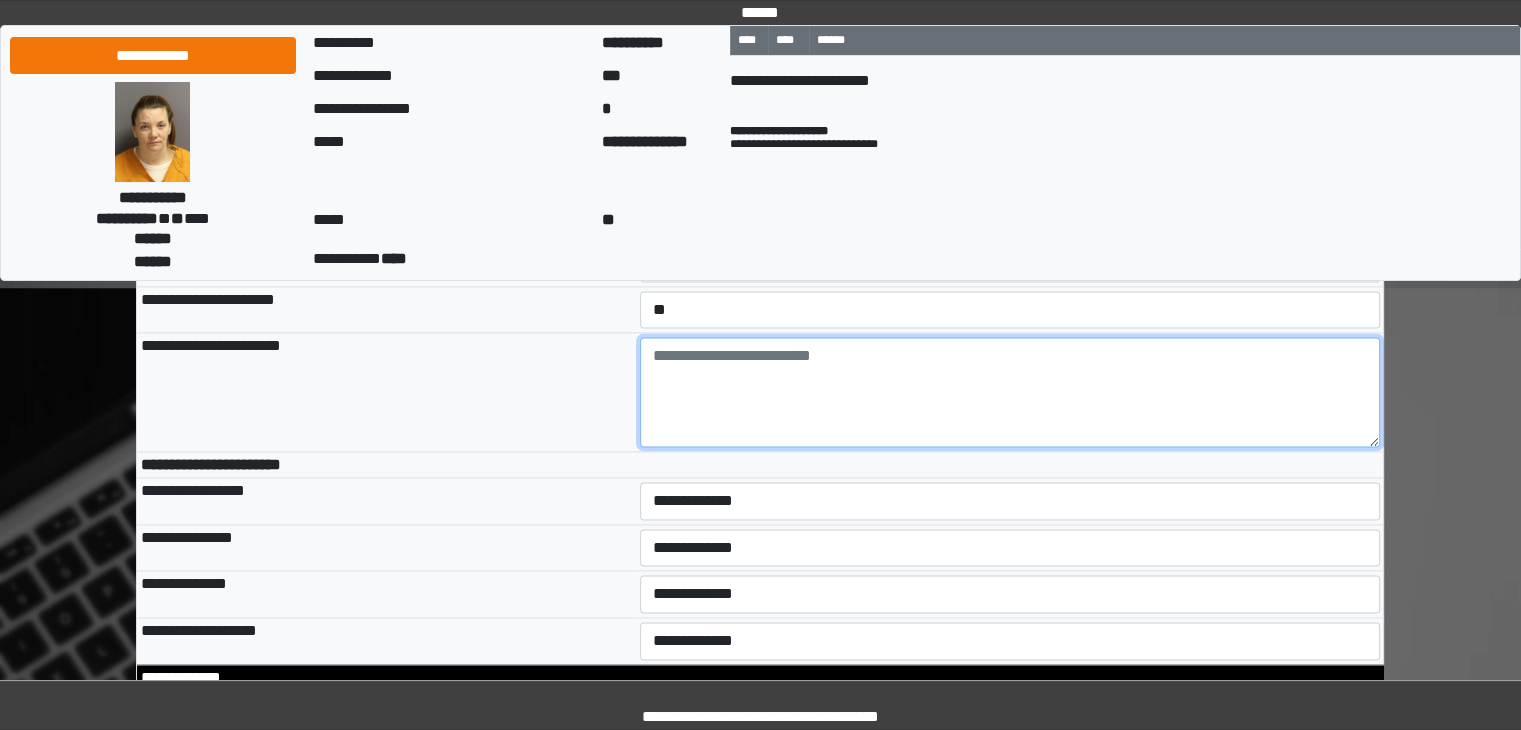 click at bounding box center [1010, 392] 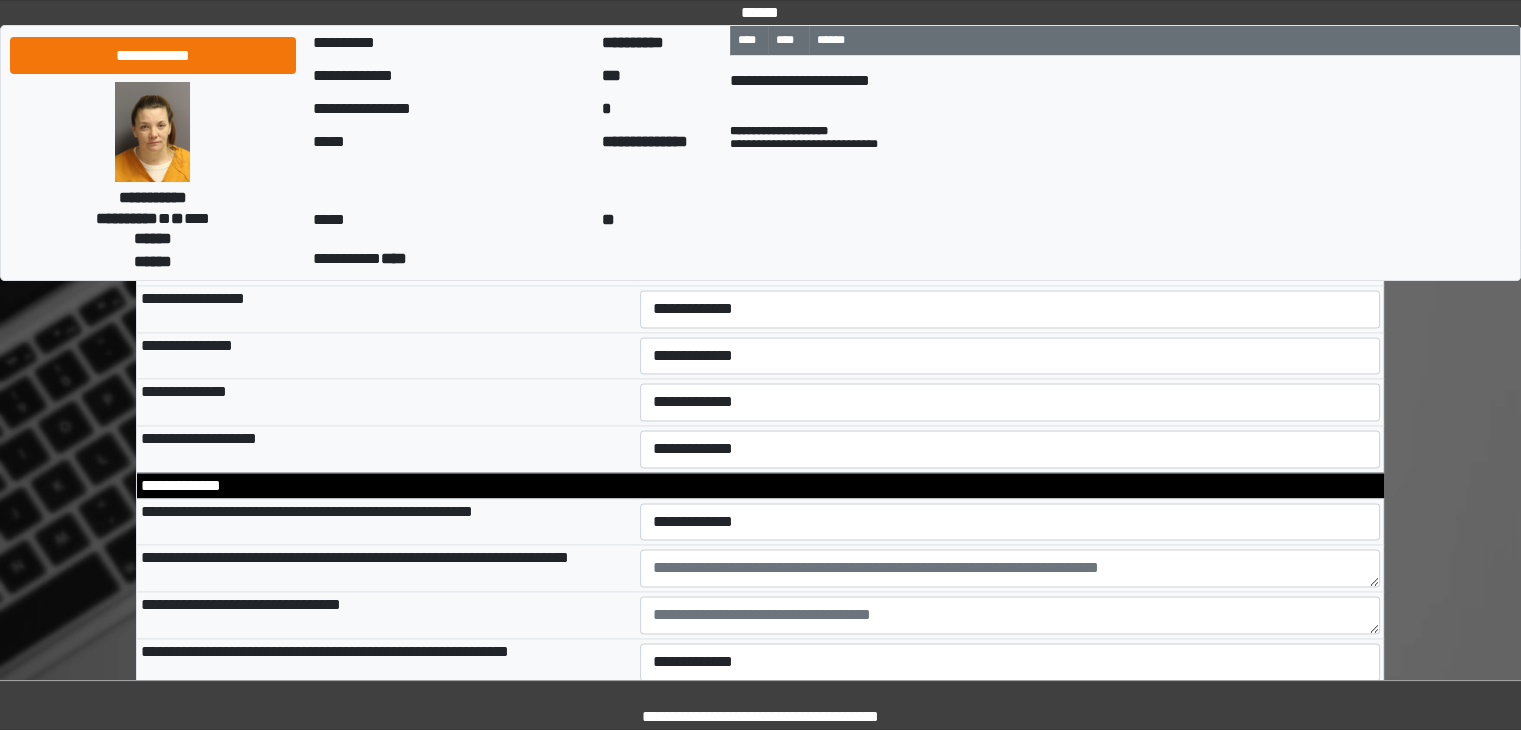 scroll, scrollTop: 10468, scrollLeft: 0, axis: vertical 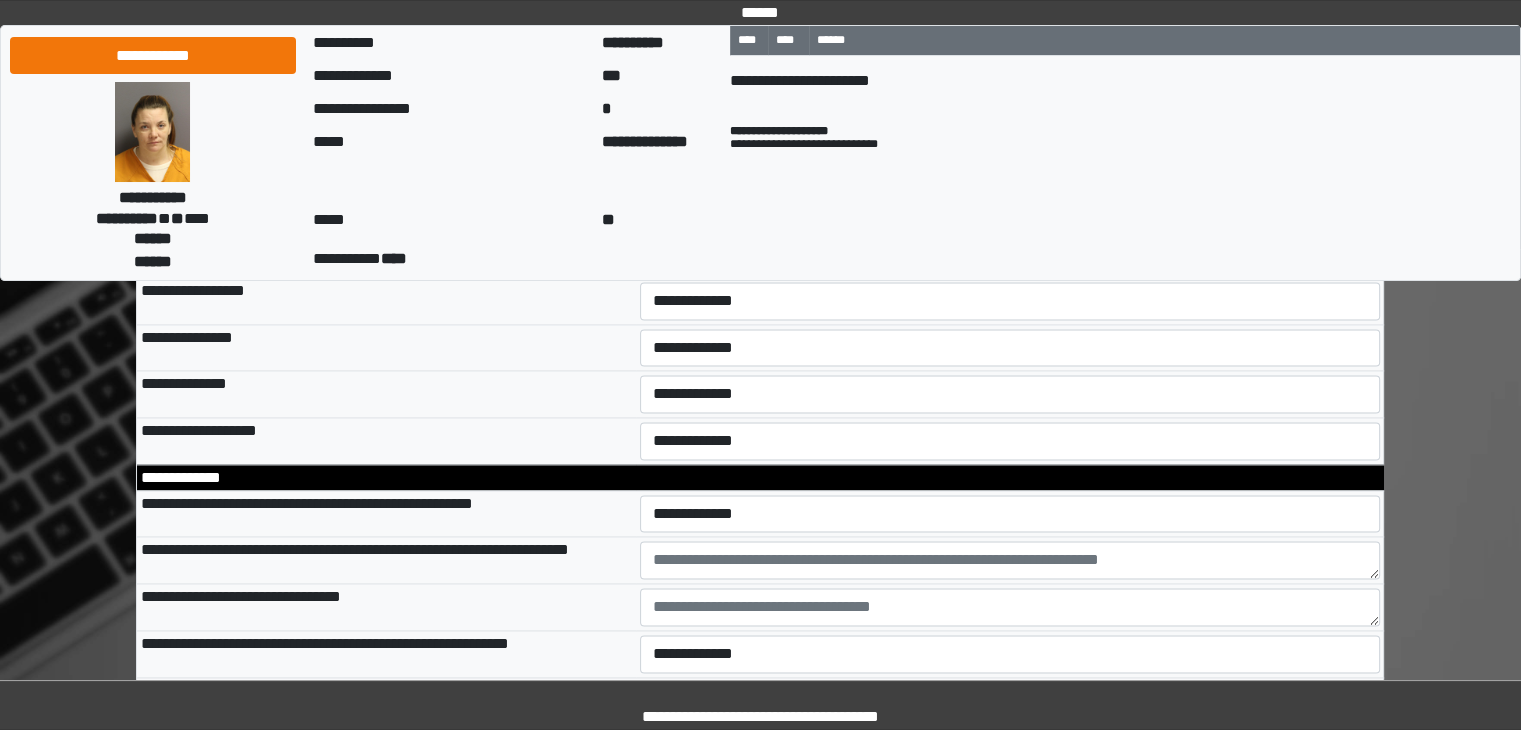type on "**********" 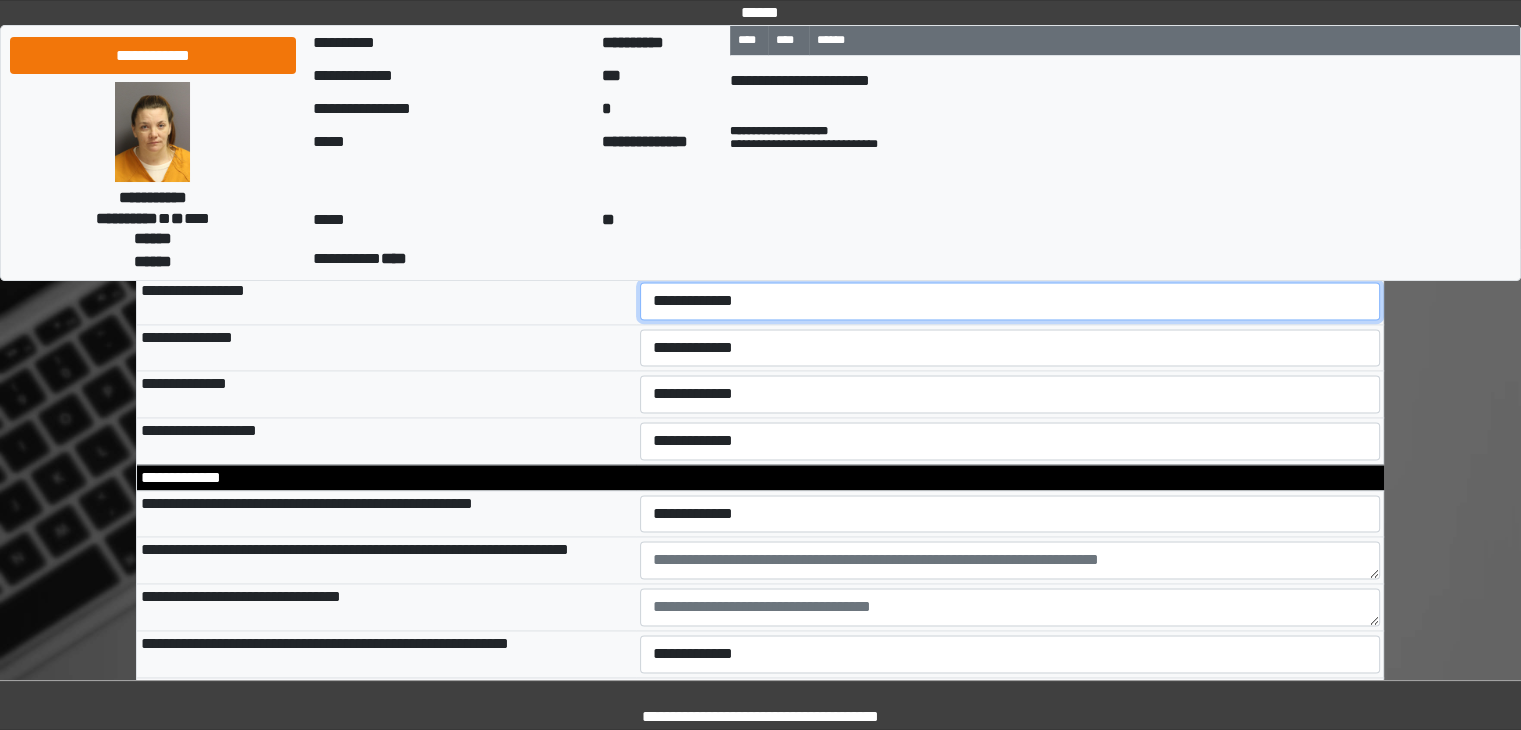 click on "**********" at bounding box center [1010, 301] 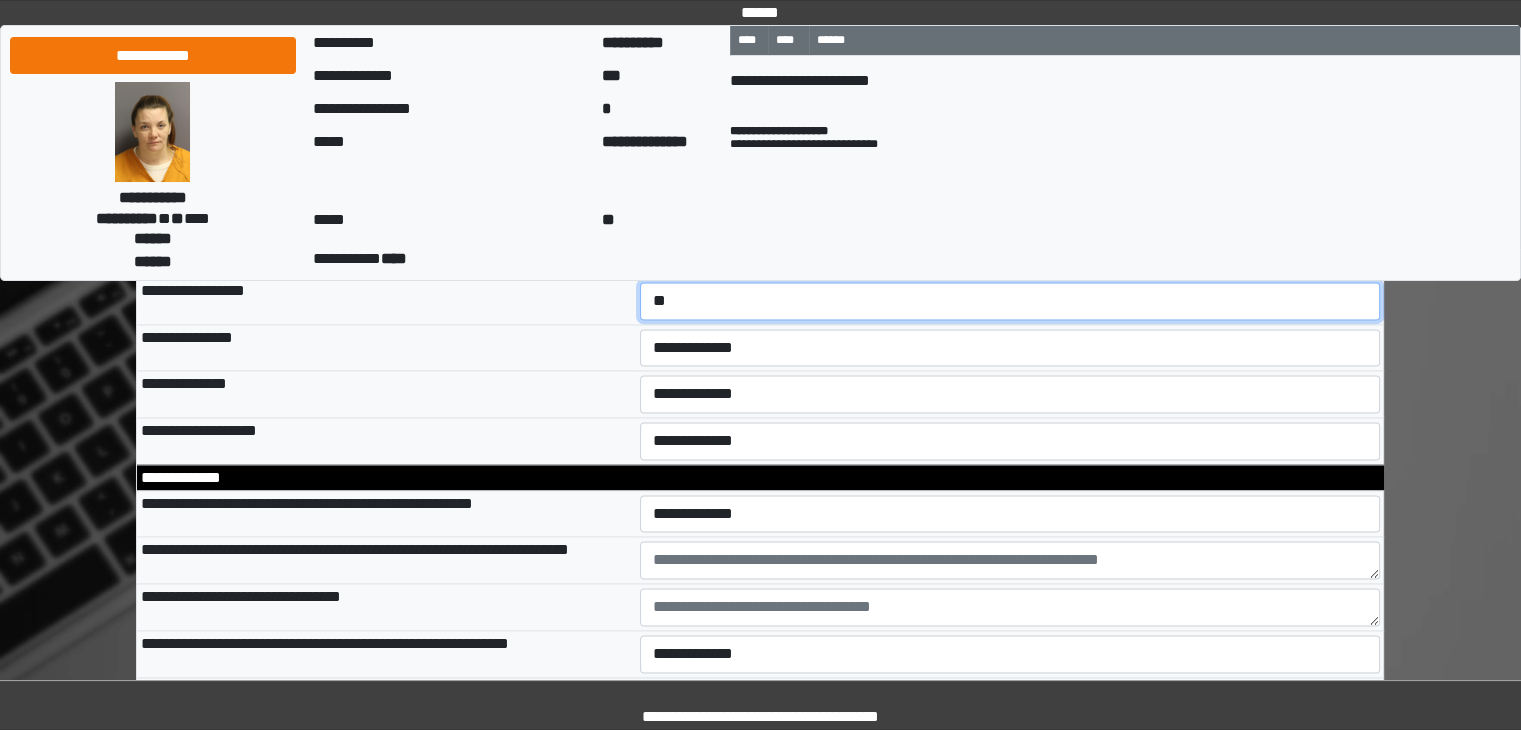 click on "**********" at bounding box center (1010, 301) 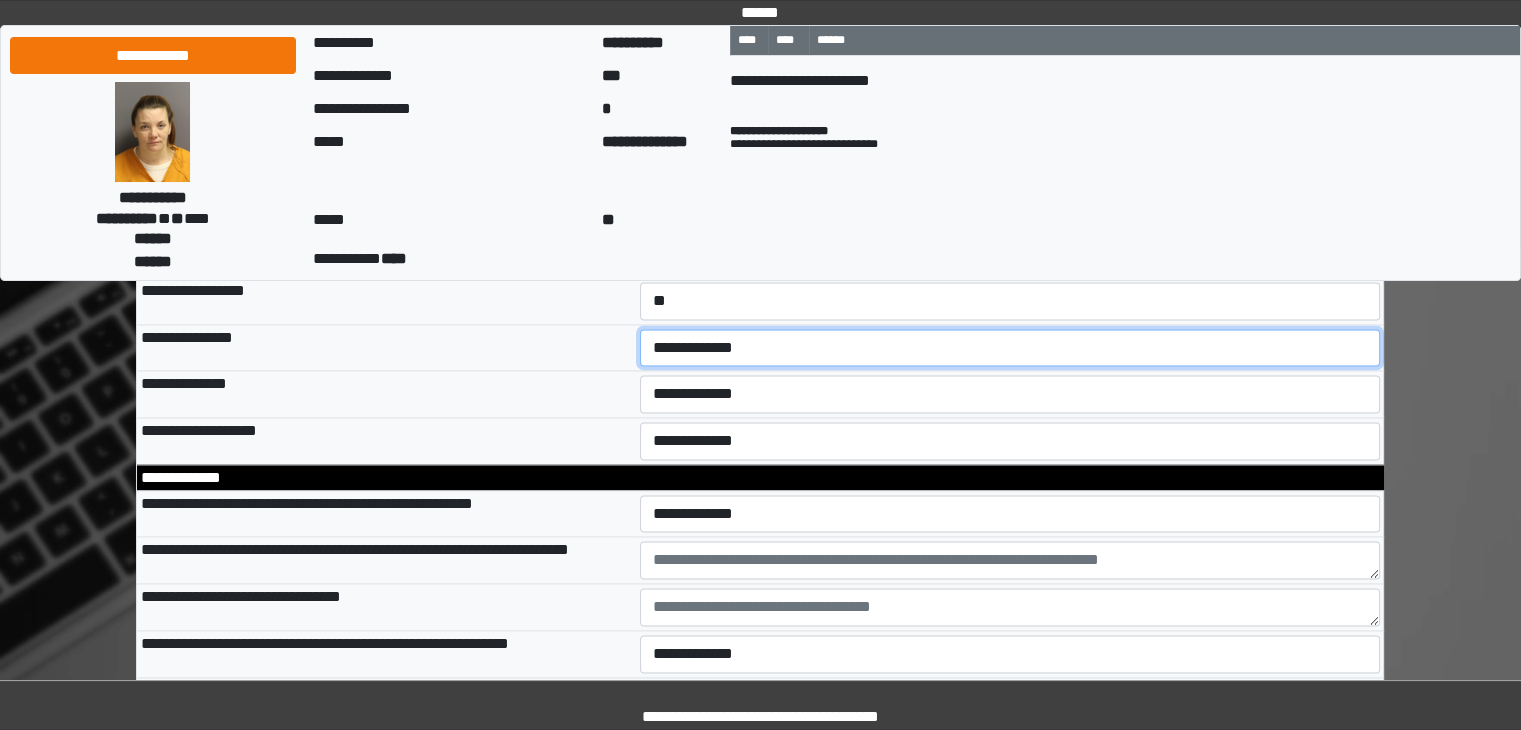 click on "**********" at bounding box center (1010, 348) 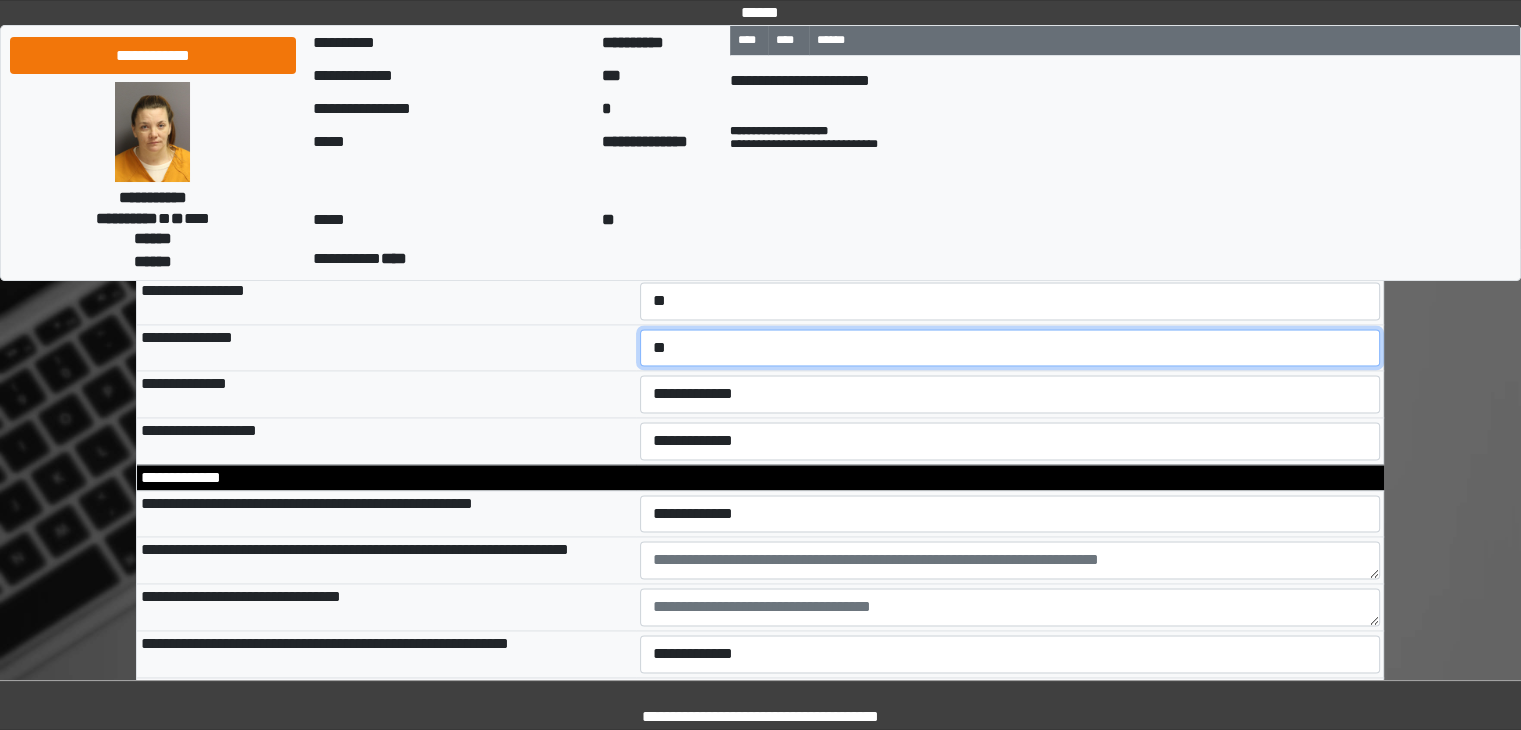 click on "**********" at bounding box center (1010, 348) 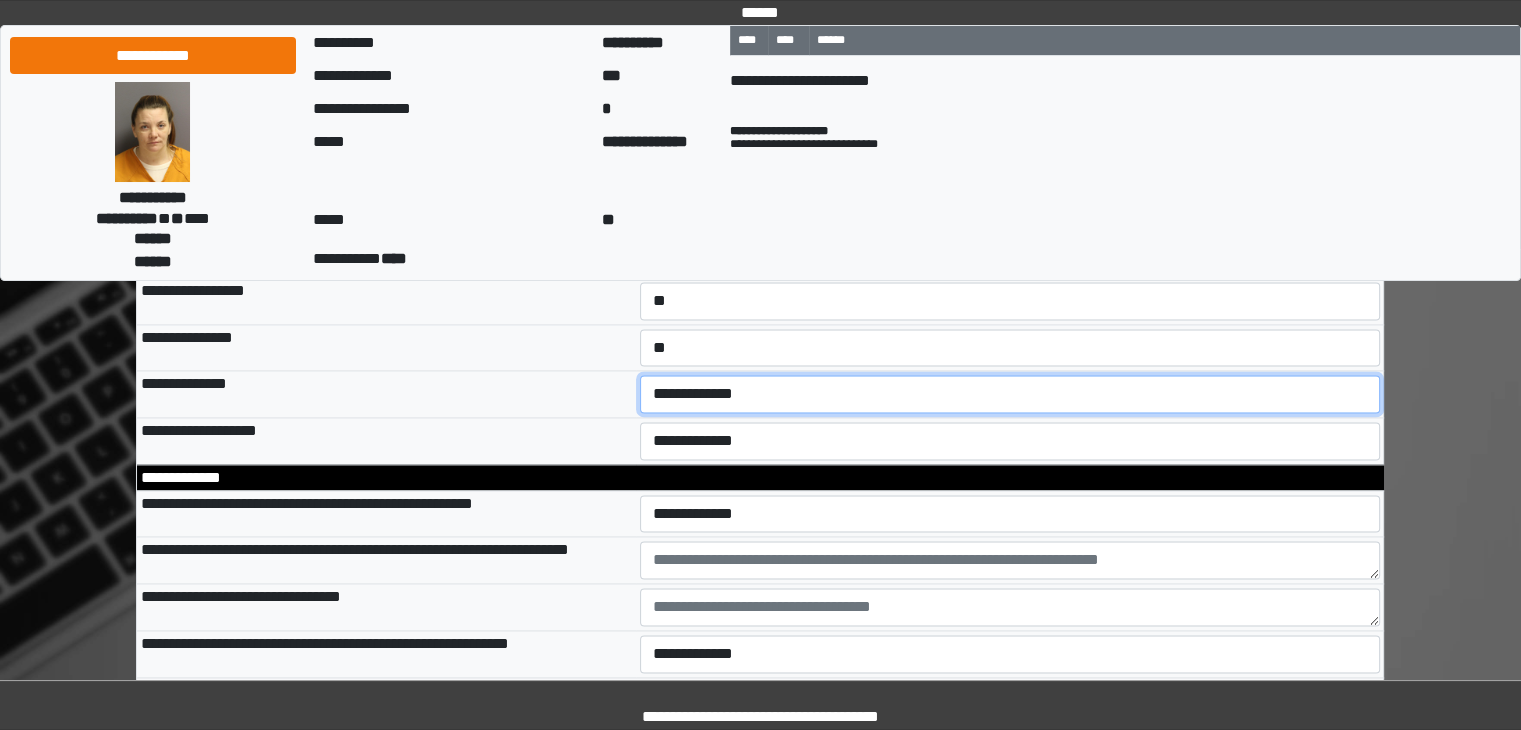 click on "**********" at bounding box center [1010, 394] 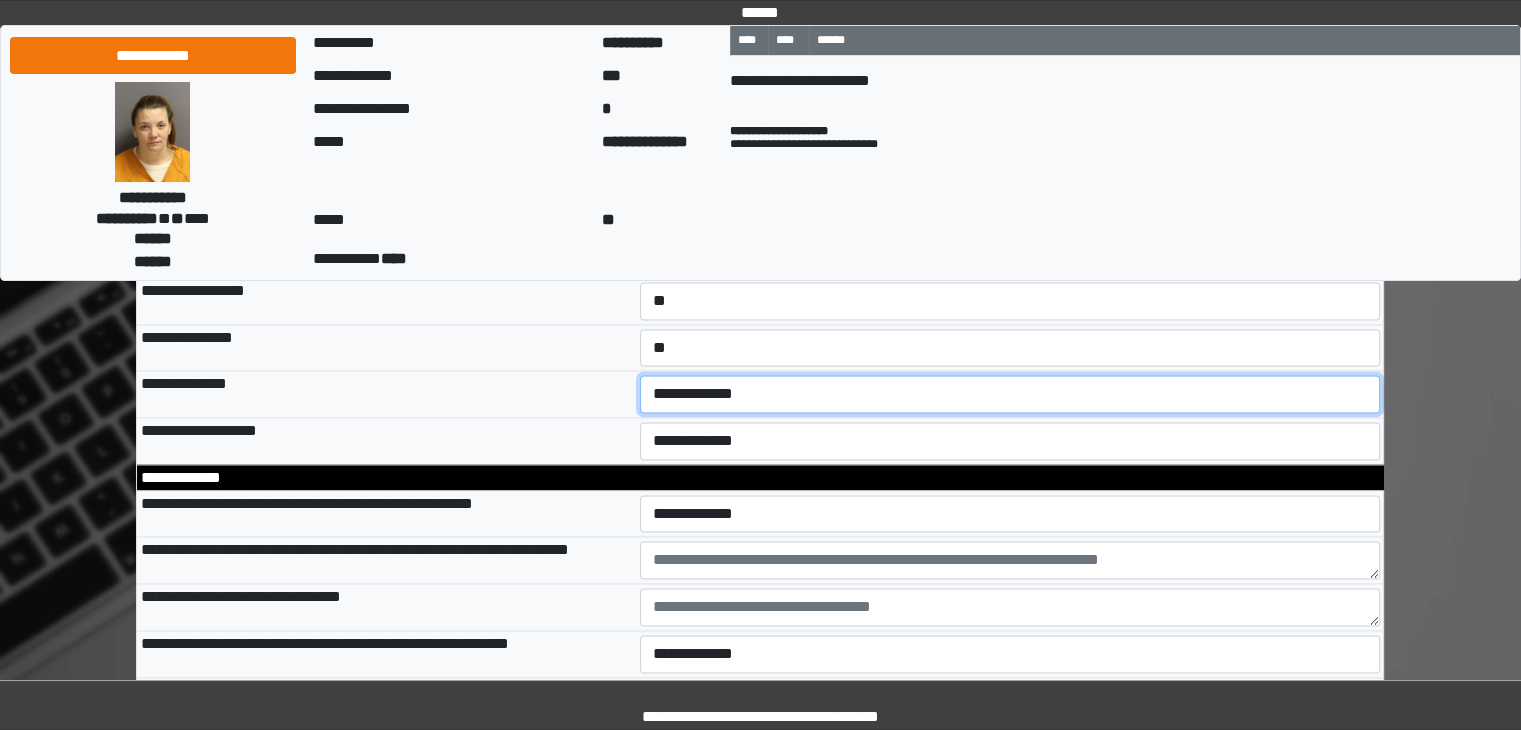 select on "*" 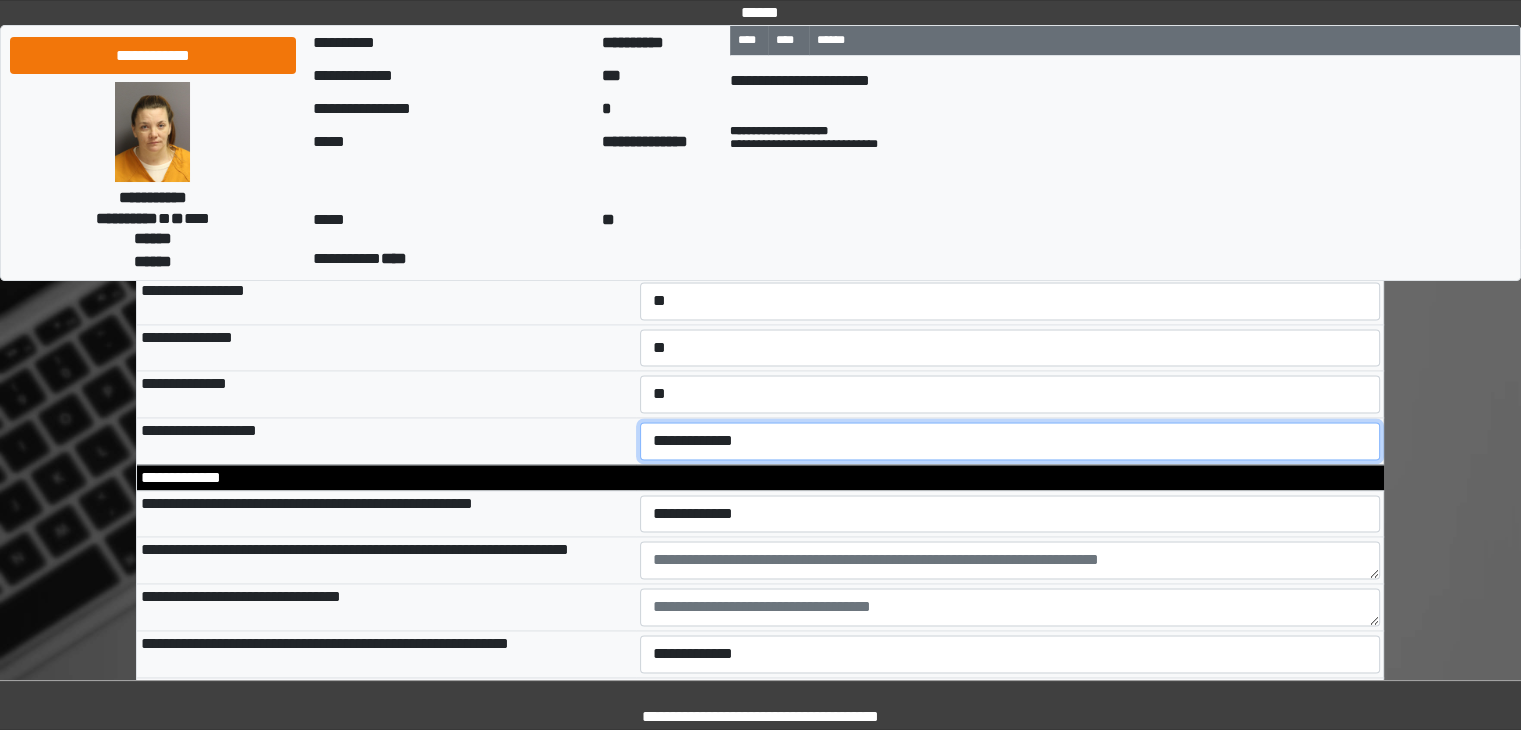 click on "**********" at bounding box center [1010, 441] 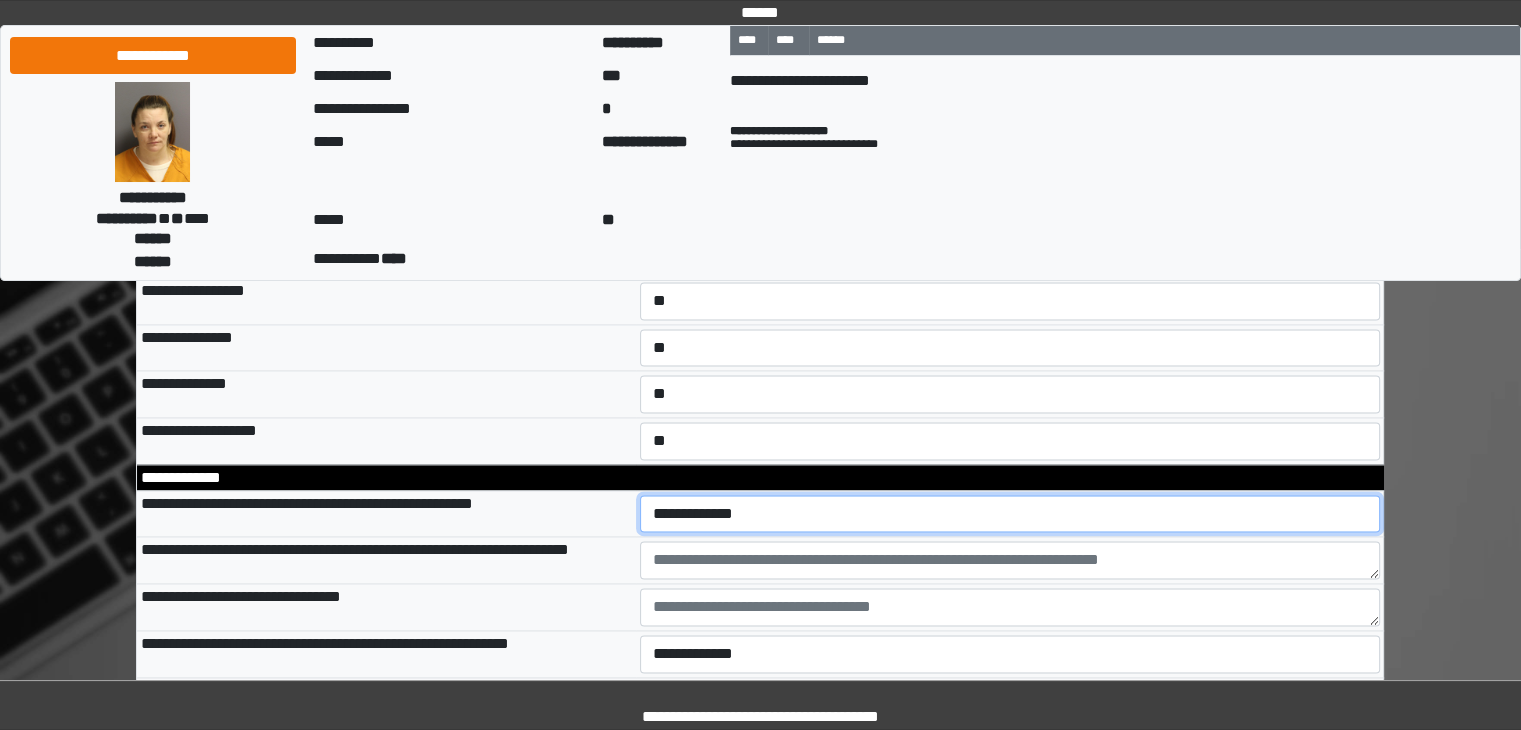 click on "**********" at bounding box center [1010, 514] 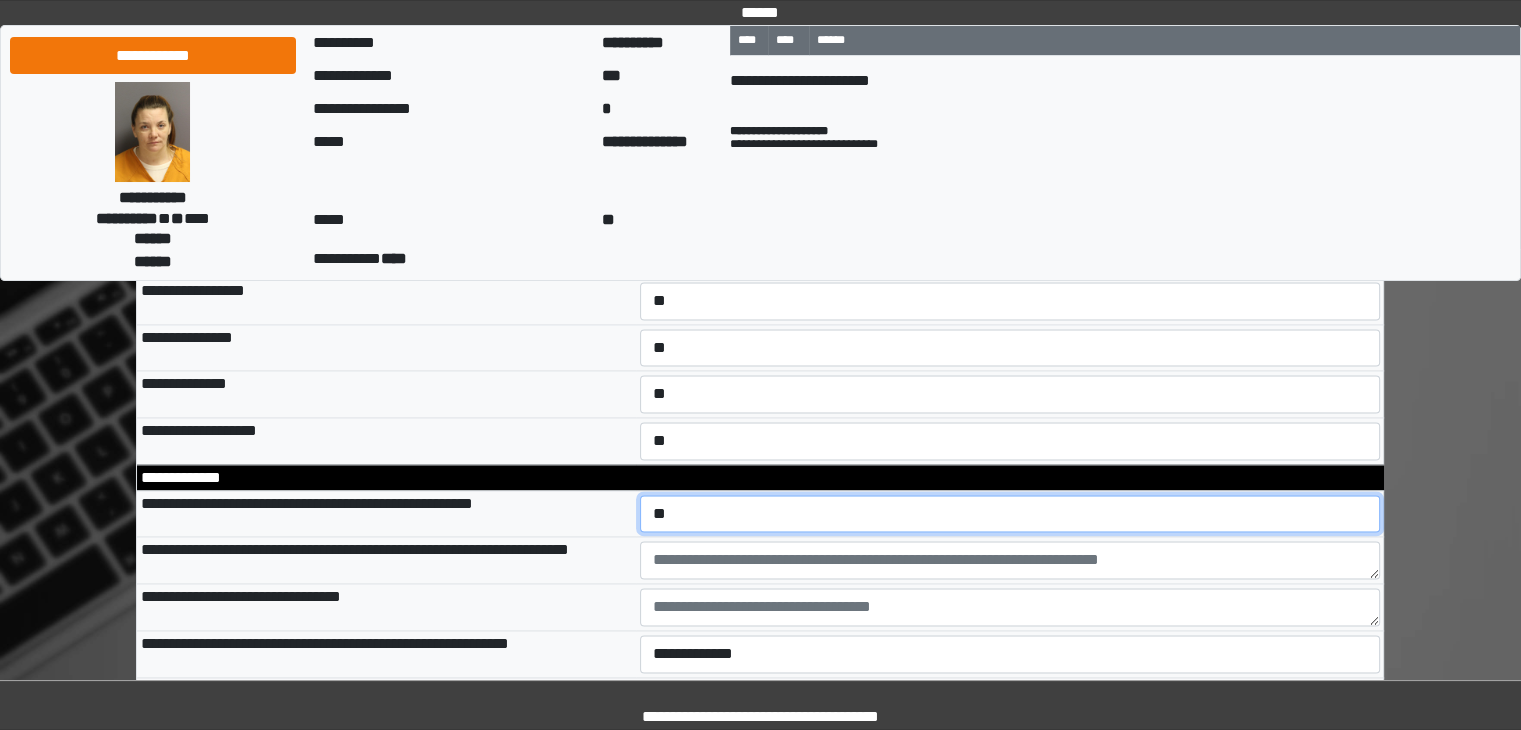 click on "**********" at bounding box center [1010, 514] 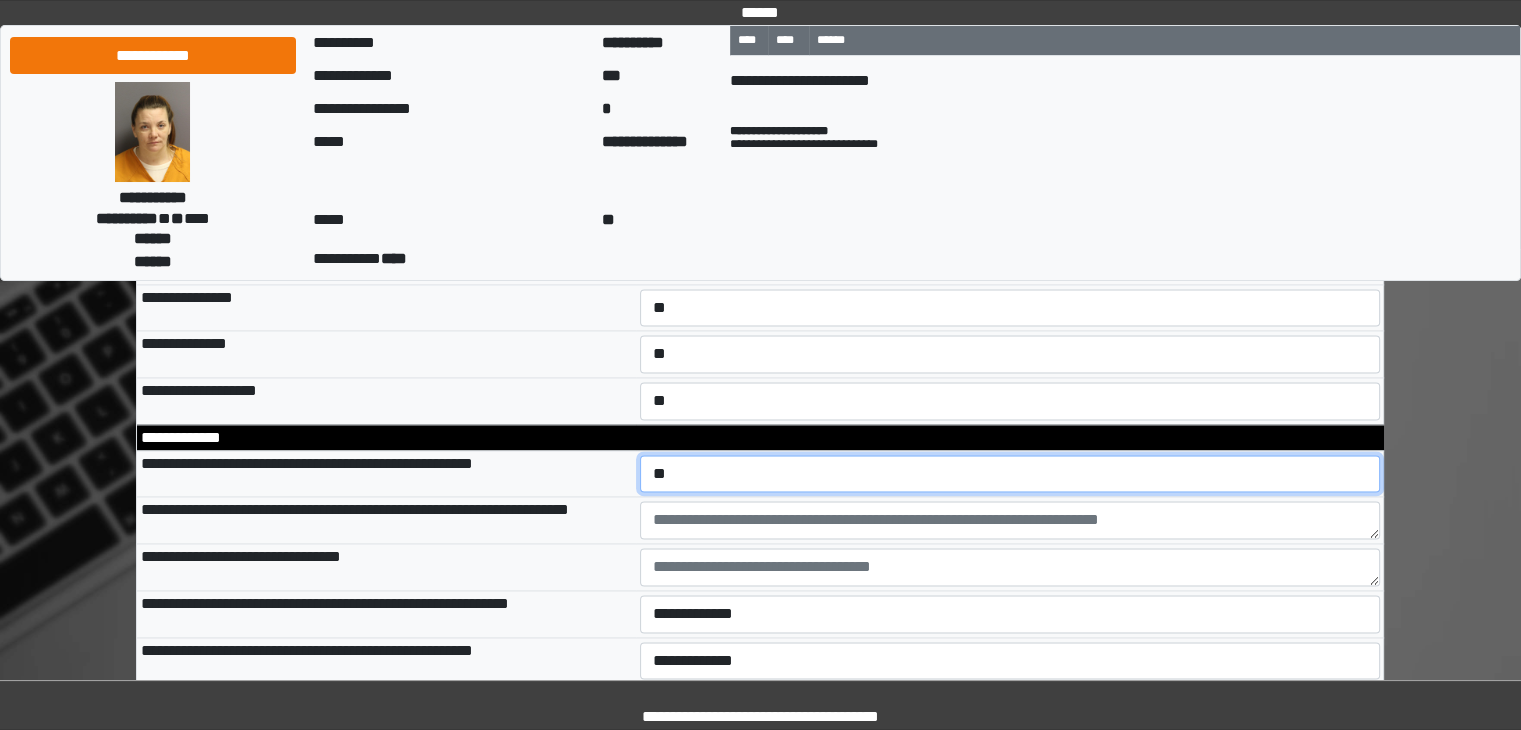 scroll, scrollTop: 10548, scrollLeft: 0, axis: vertical 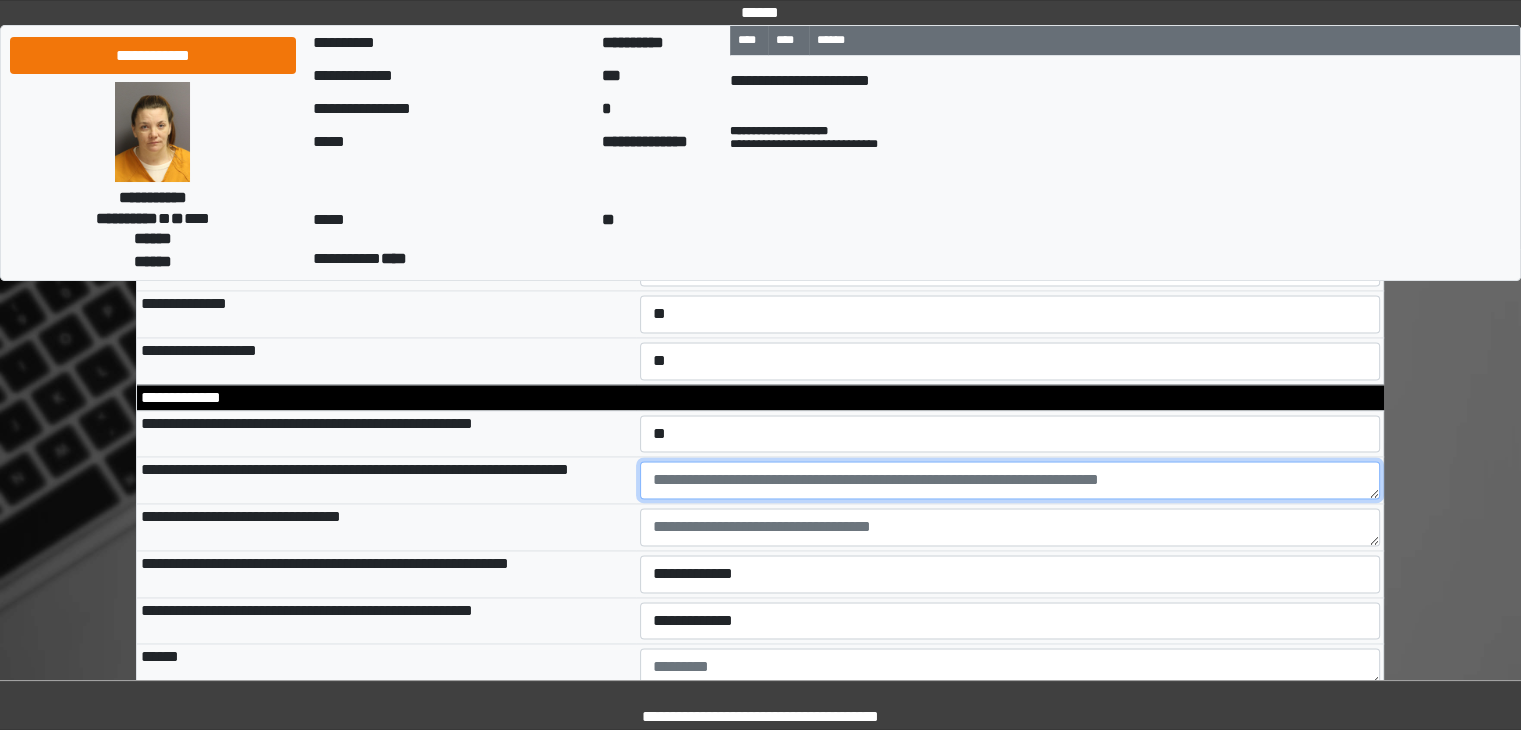 click at bounding box center [1010, 480] 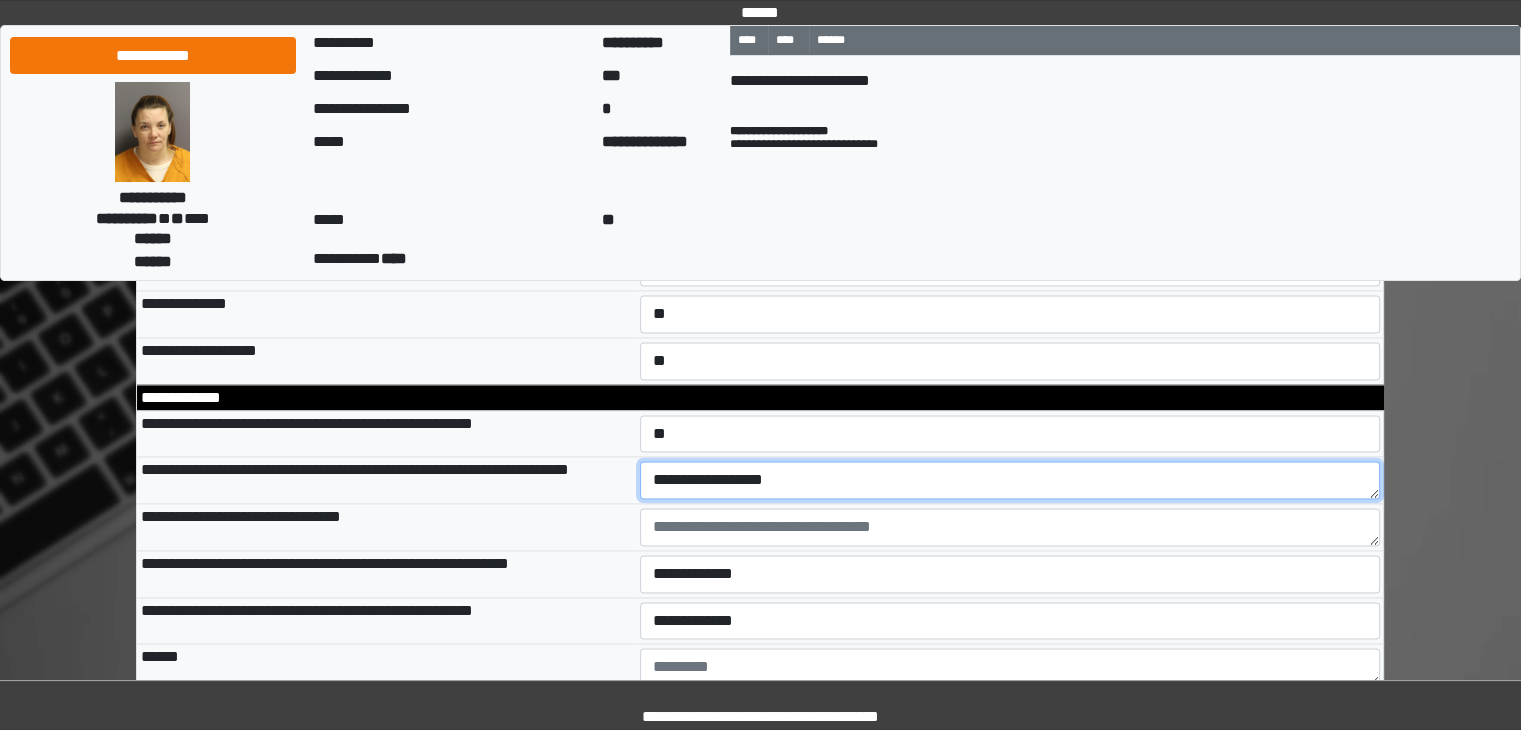 type on "**********" 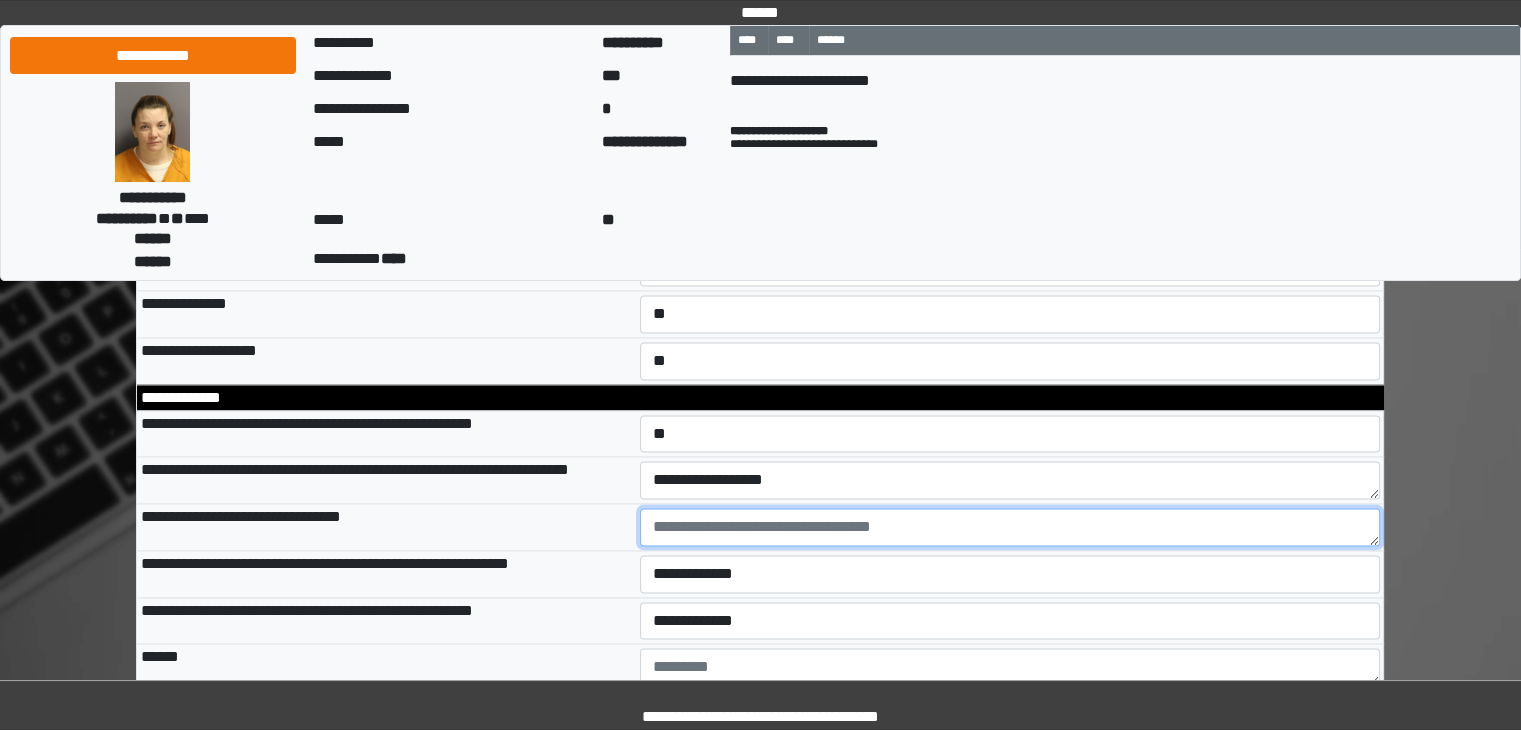 click at bounding box center [1010, 527] 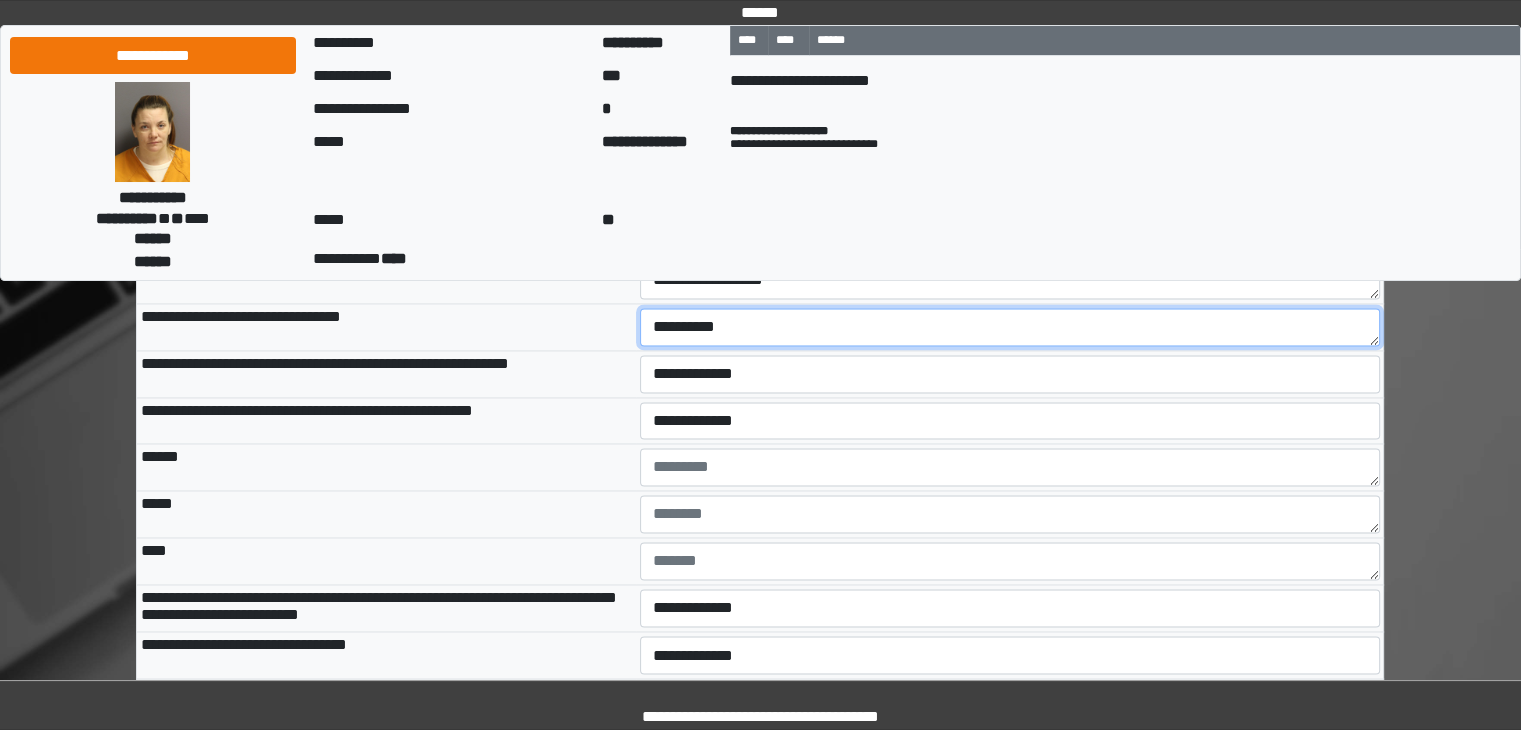 scroll, scrollTop: 10788, scrollLeft: 0, axis: vertical 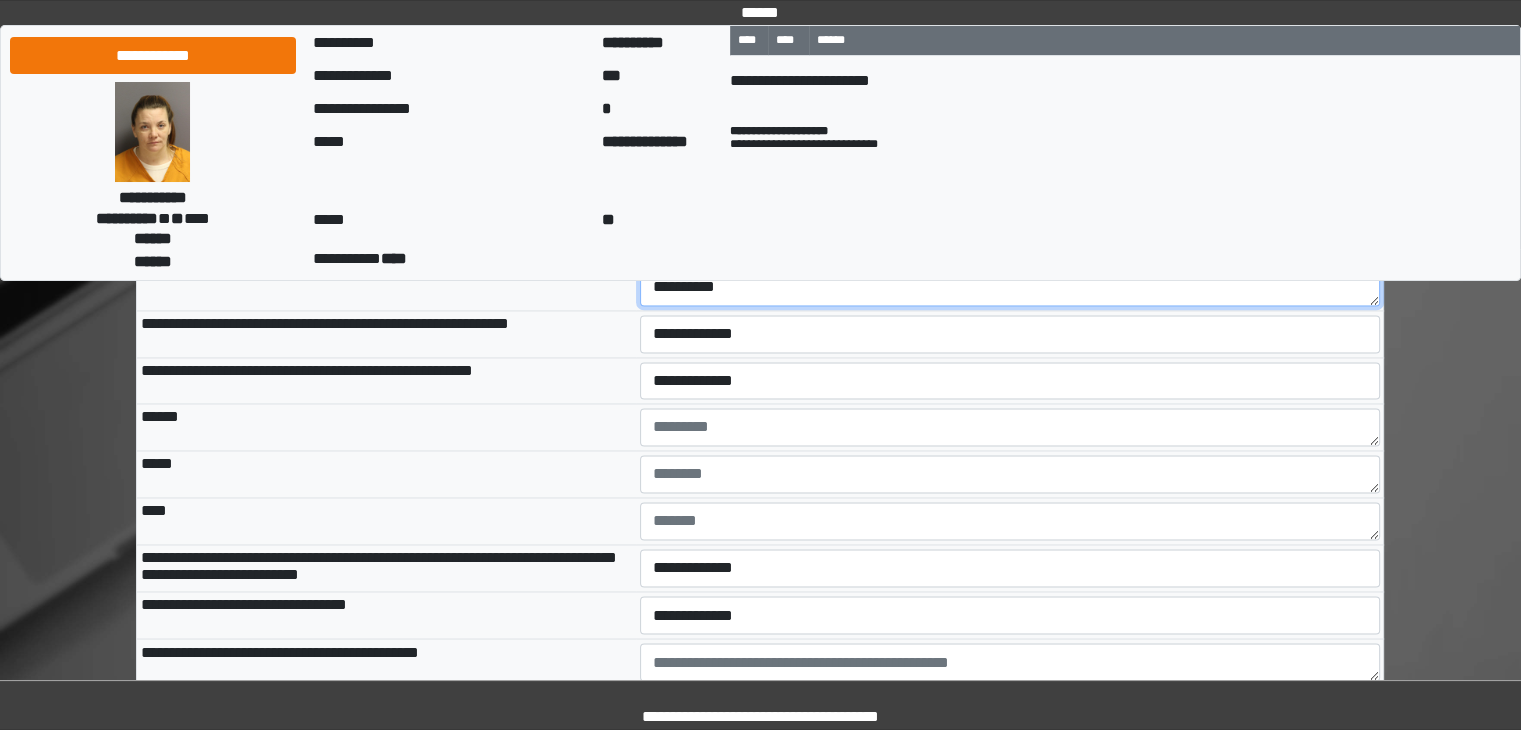 type on "**********" 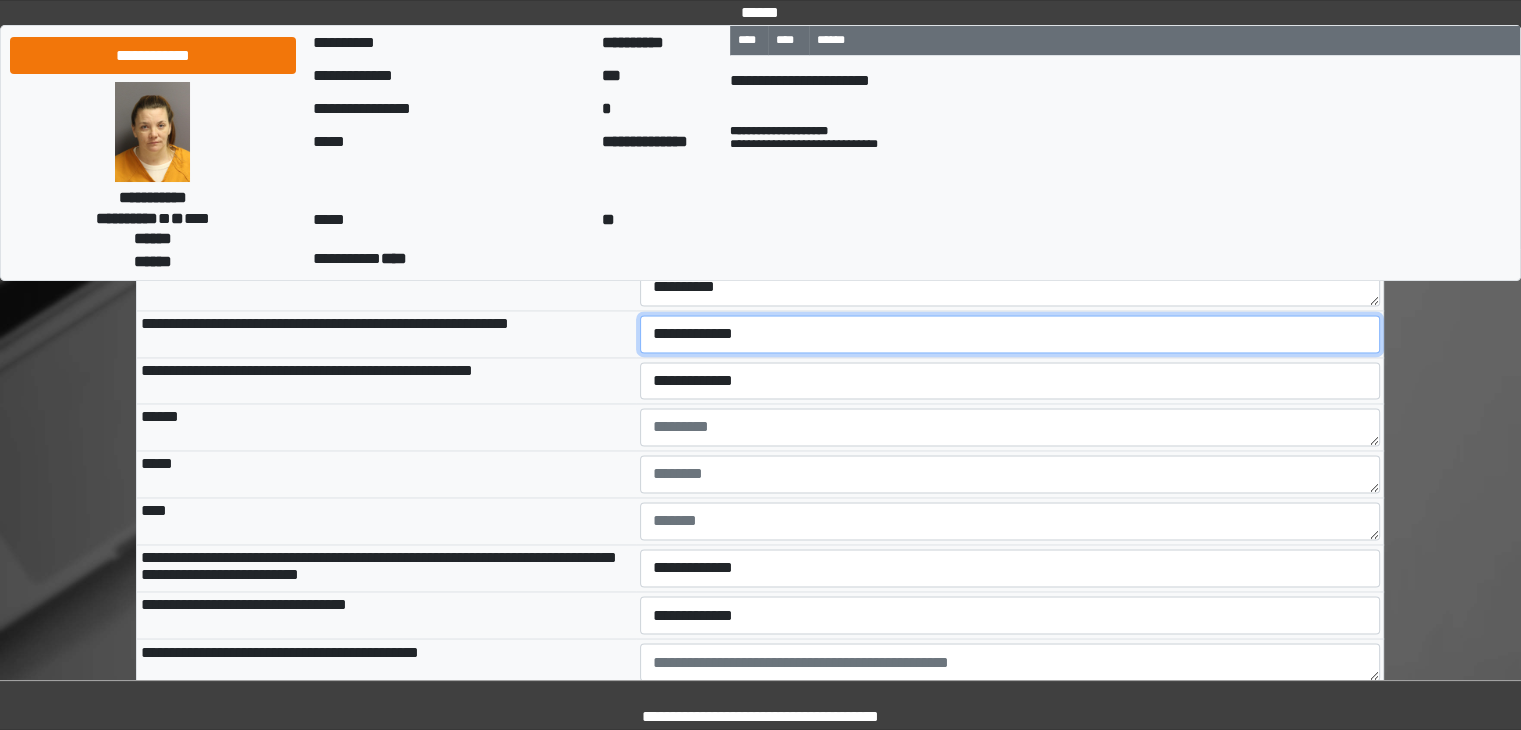 click on "**********" at bounding box center [1010, 334] 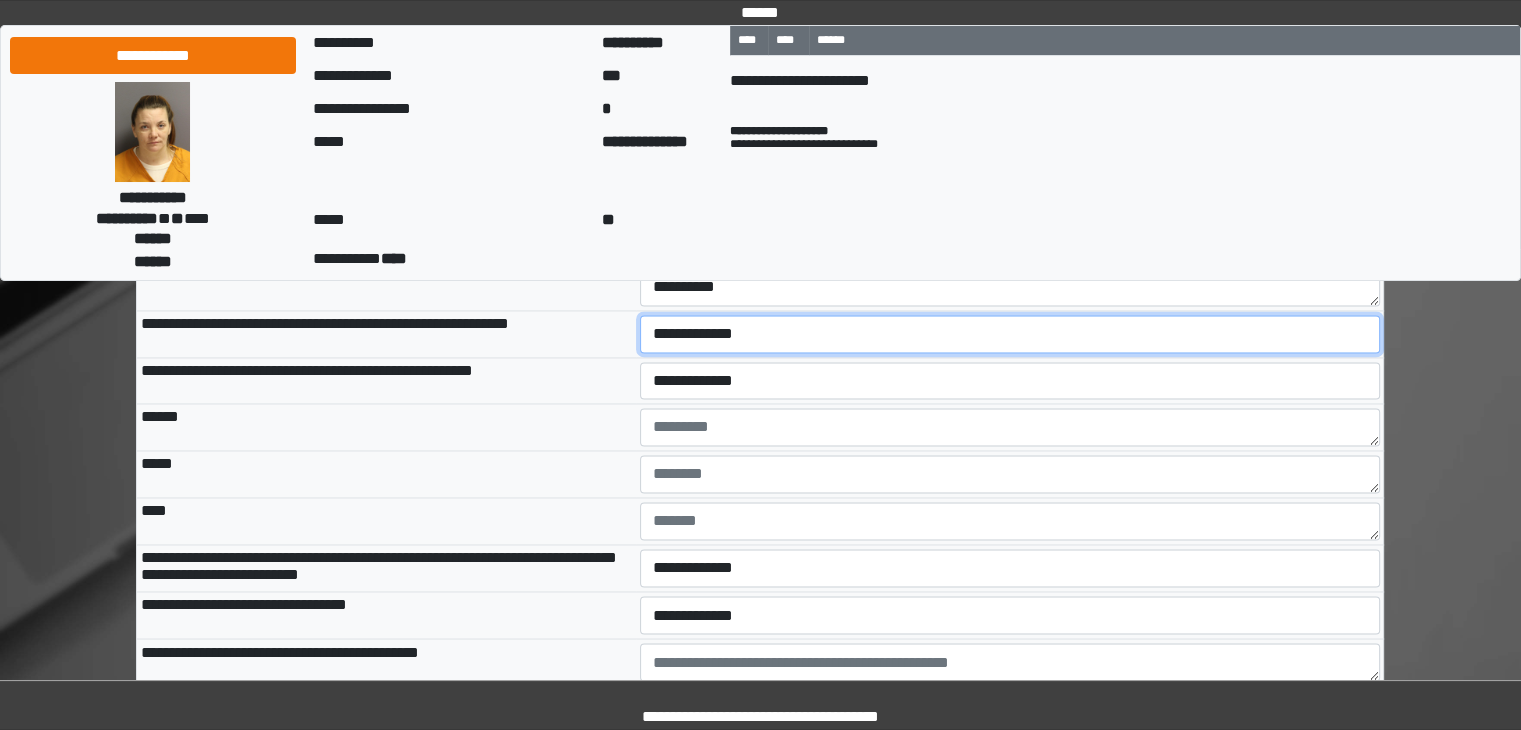 select on "*" 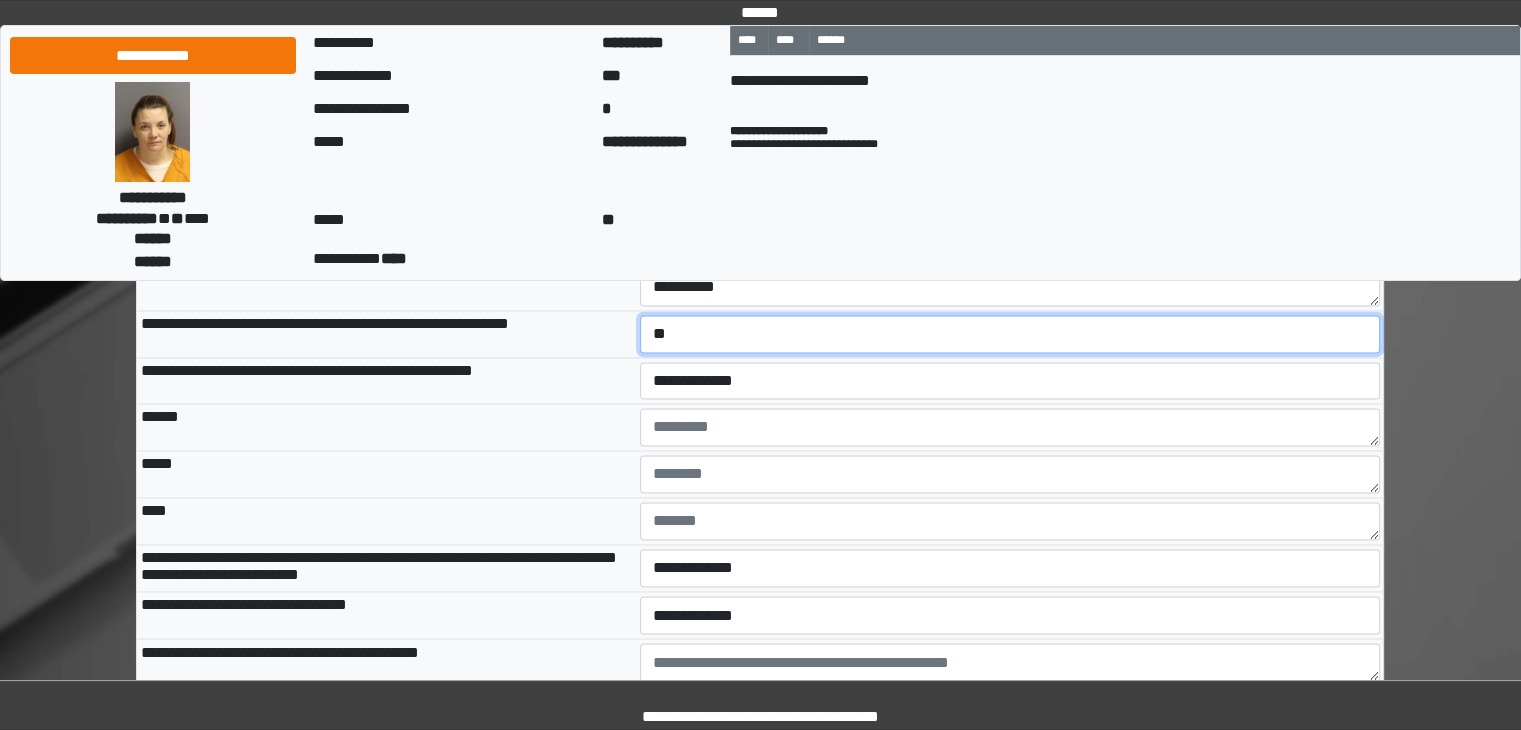 click on "**********" at bounding box center (1010, 334) 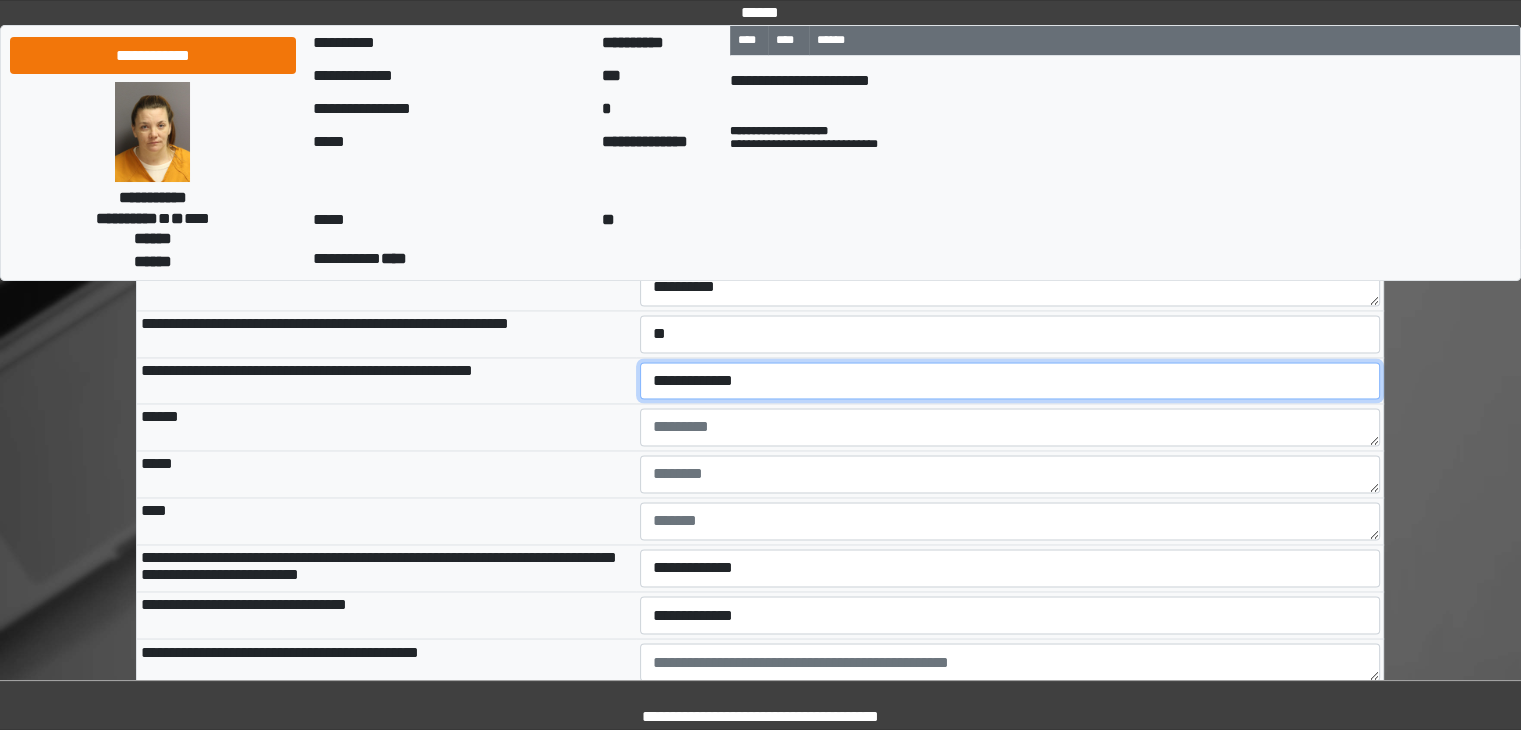 click on "**********" at bounding box center [1010, 381] 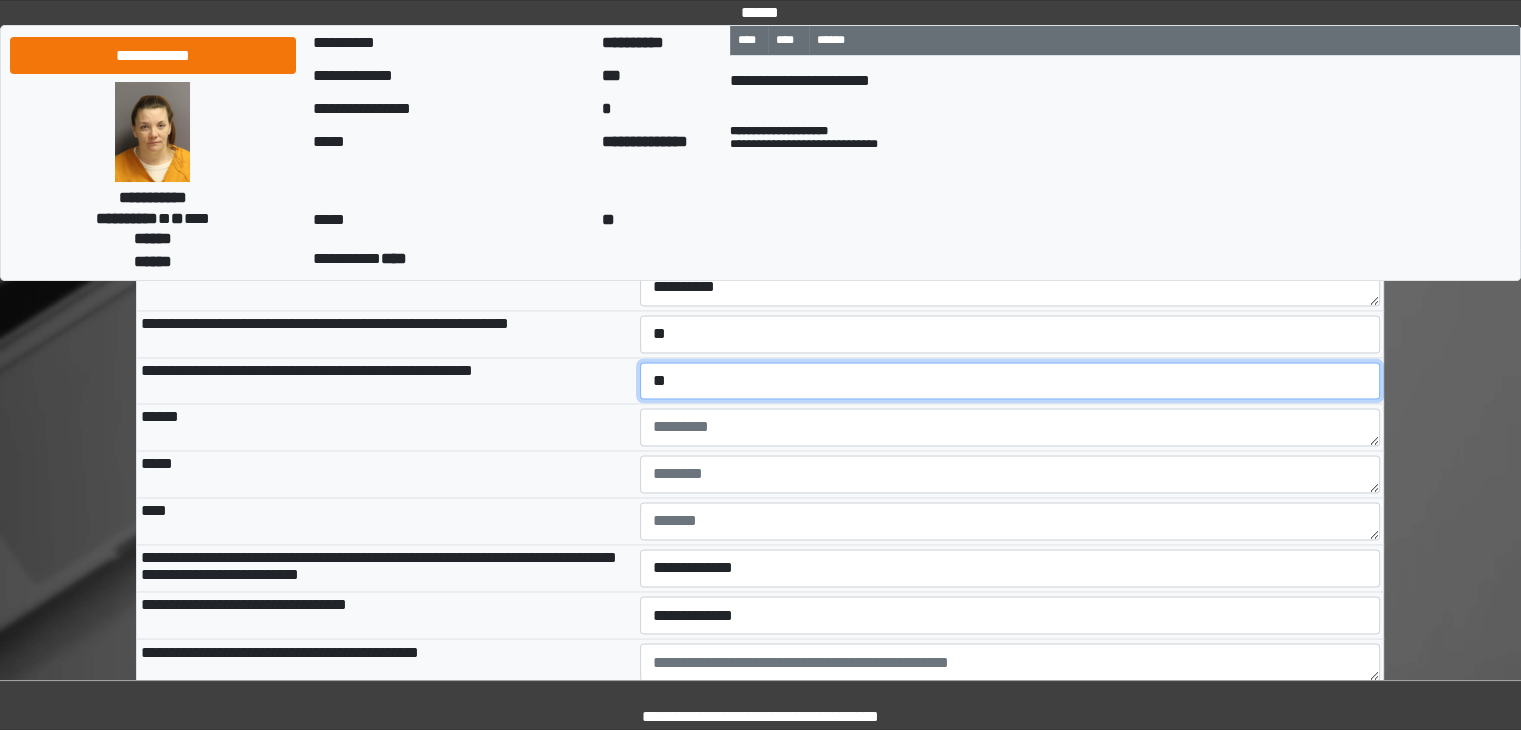 click on "**********" at bounding box center (1010, 381) 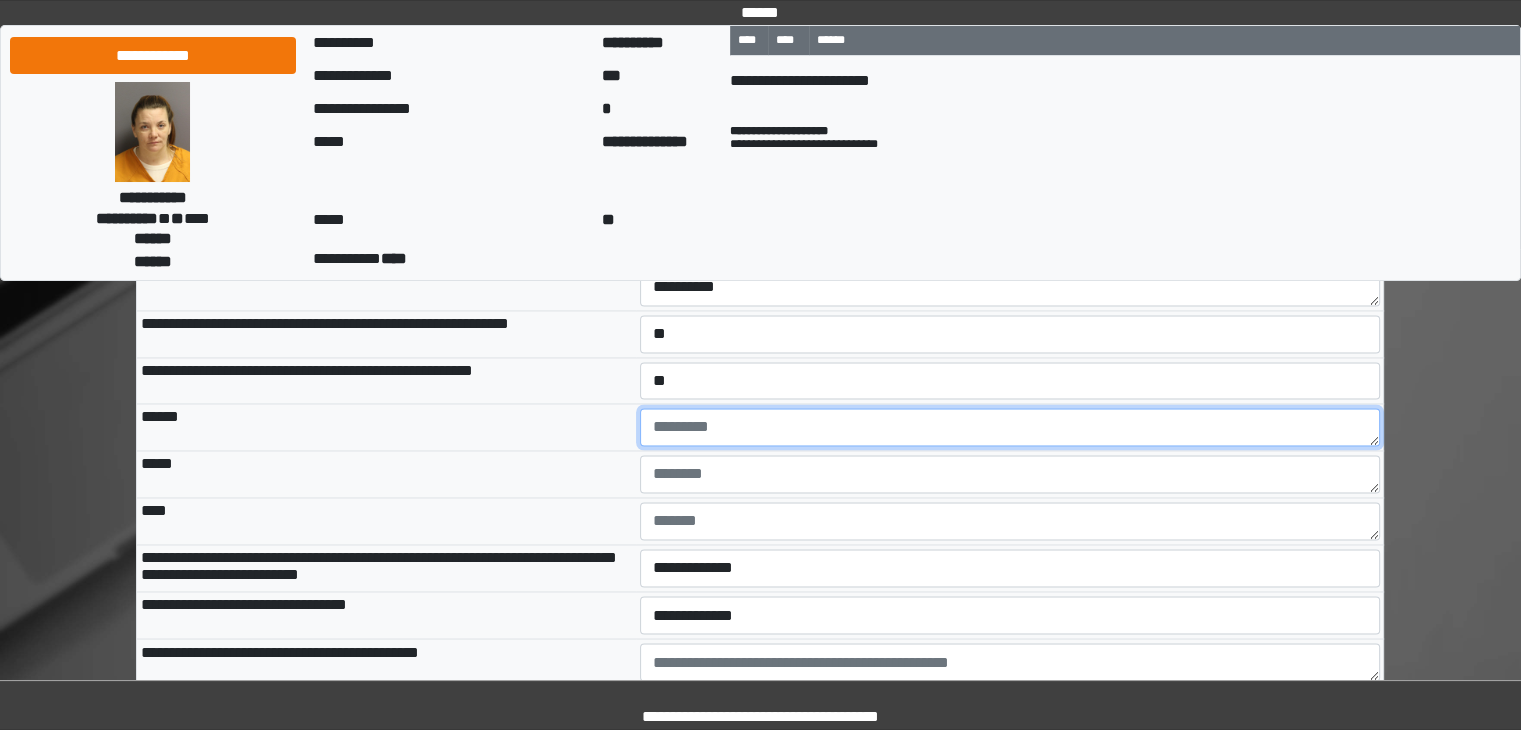 click at bounding box center [1010, 427] 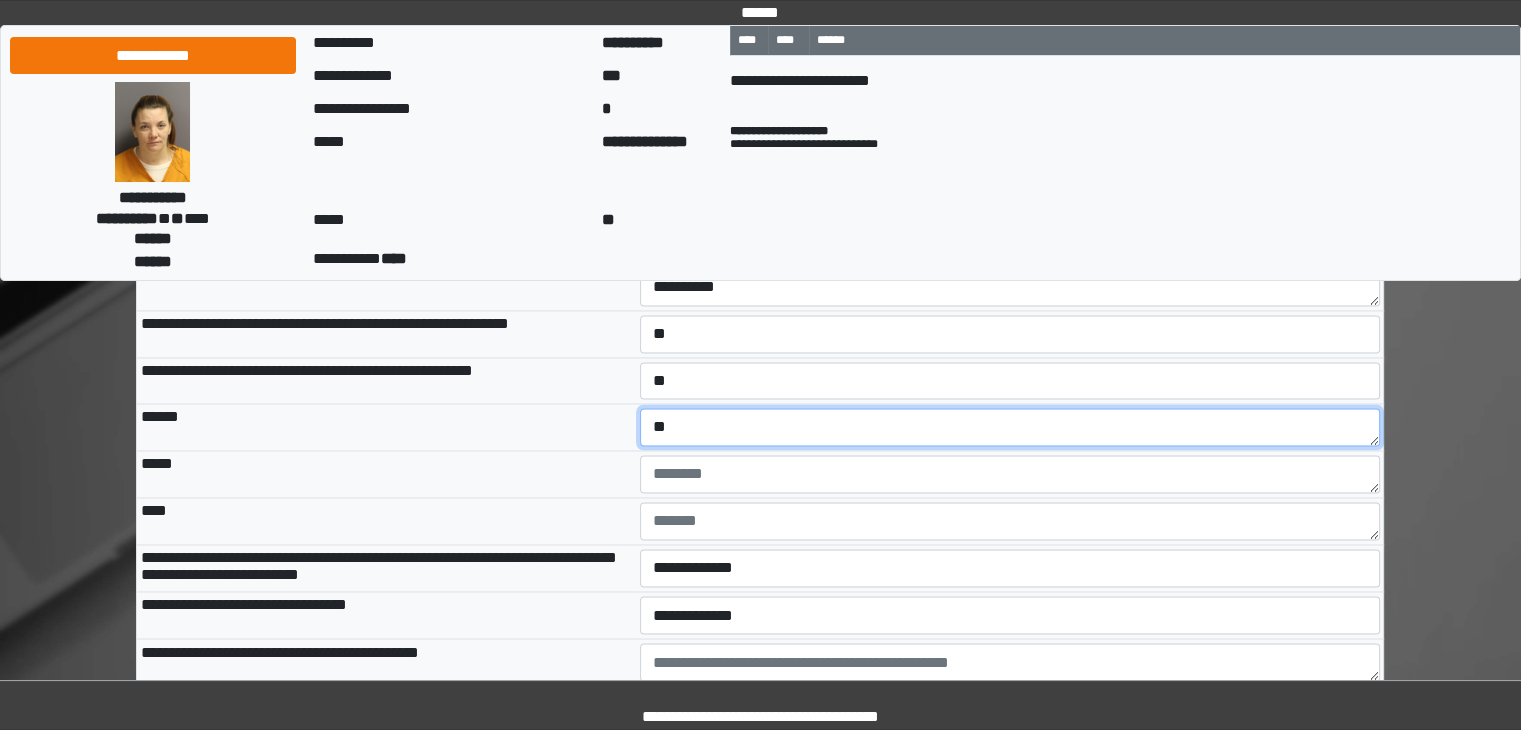 type on "**" 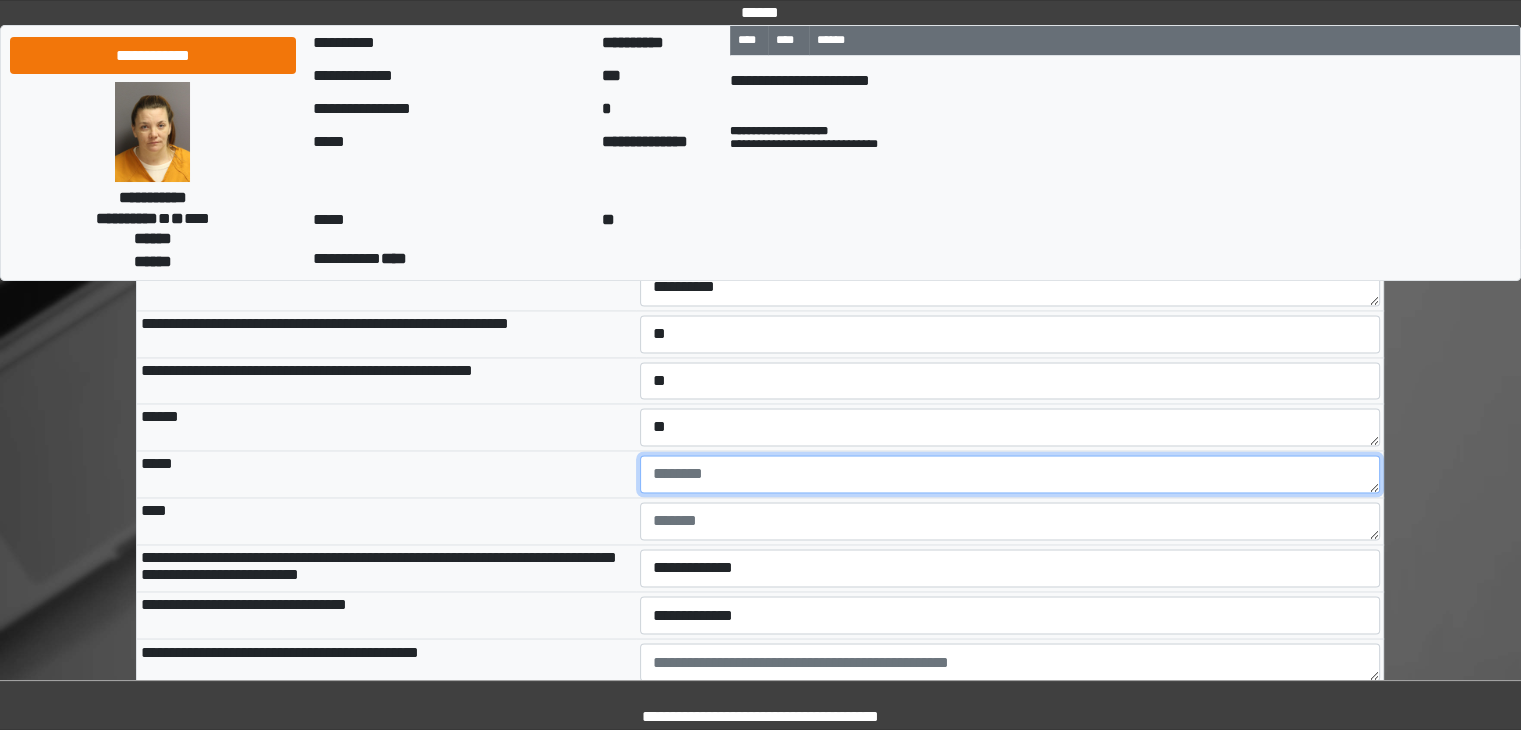 click at bounding box center (1010, 474) 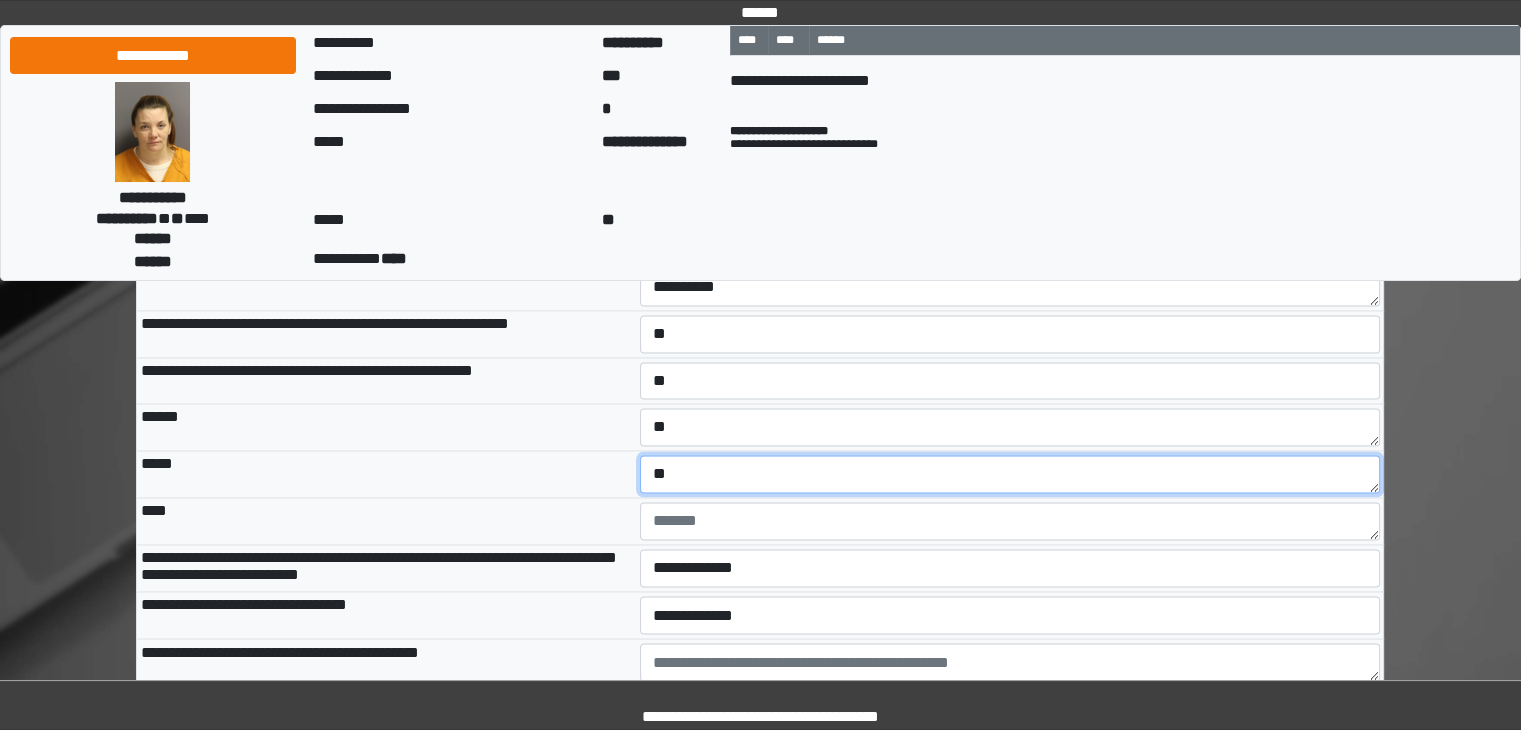 type on "**" 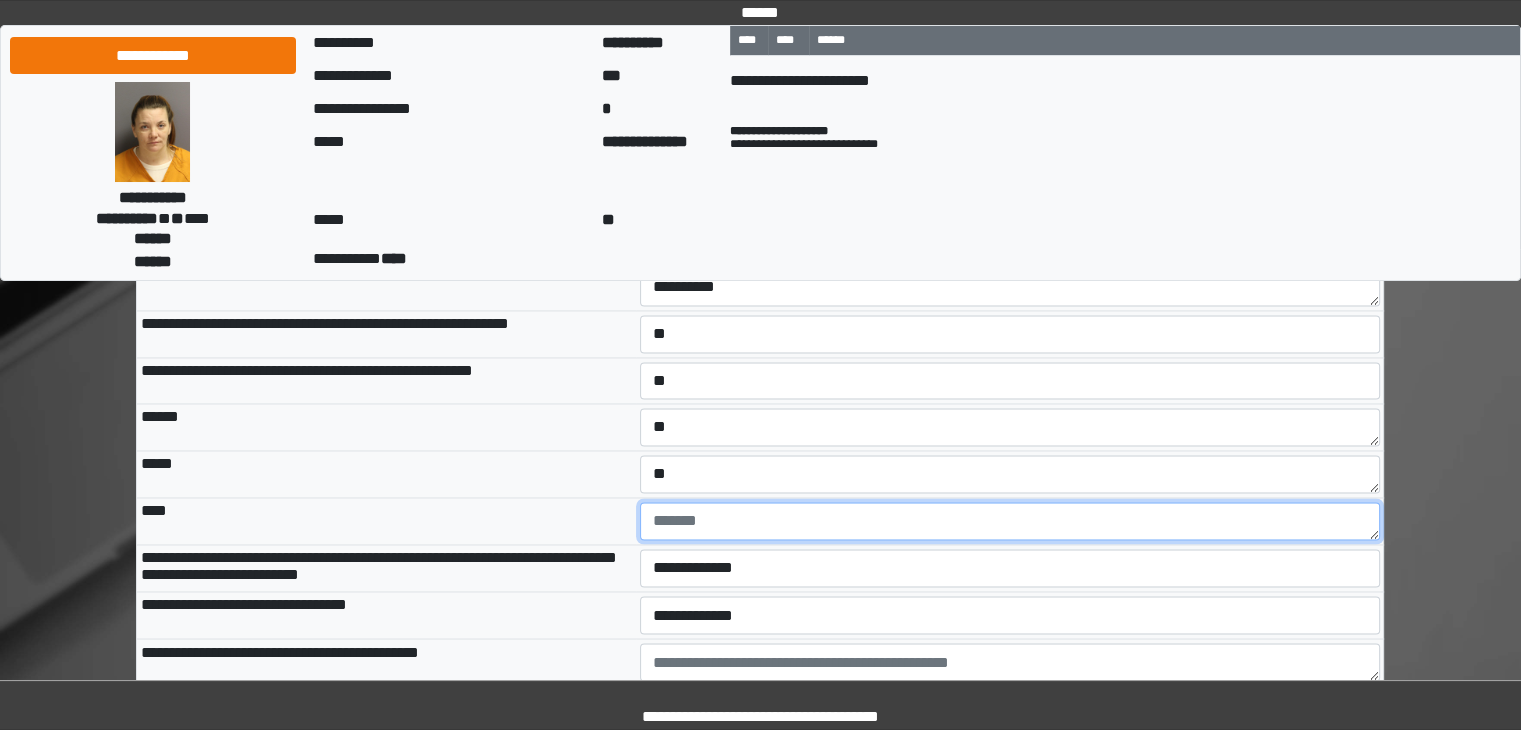 click at bounding box center [1010, 521] 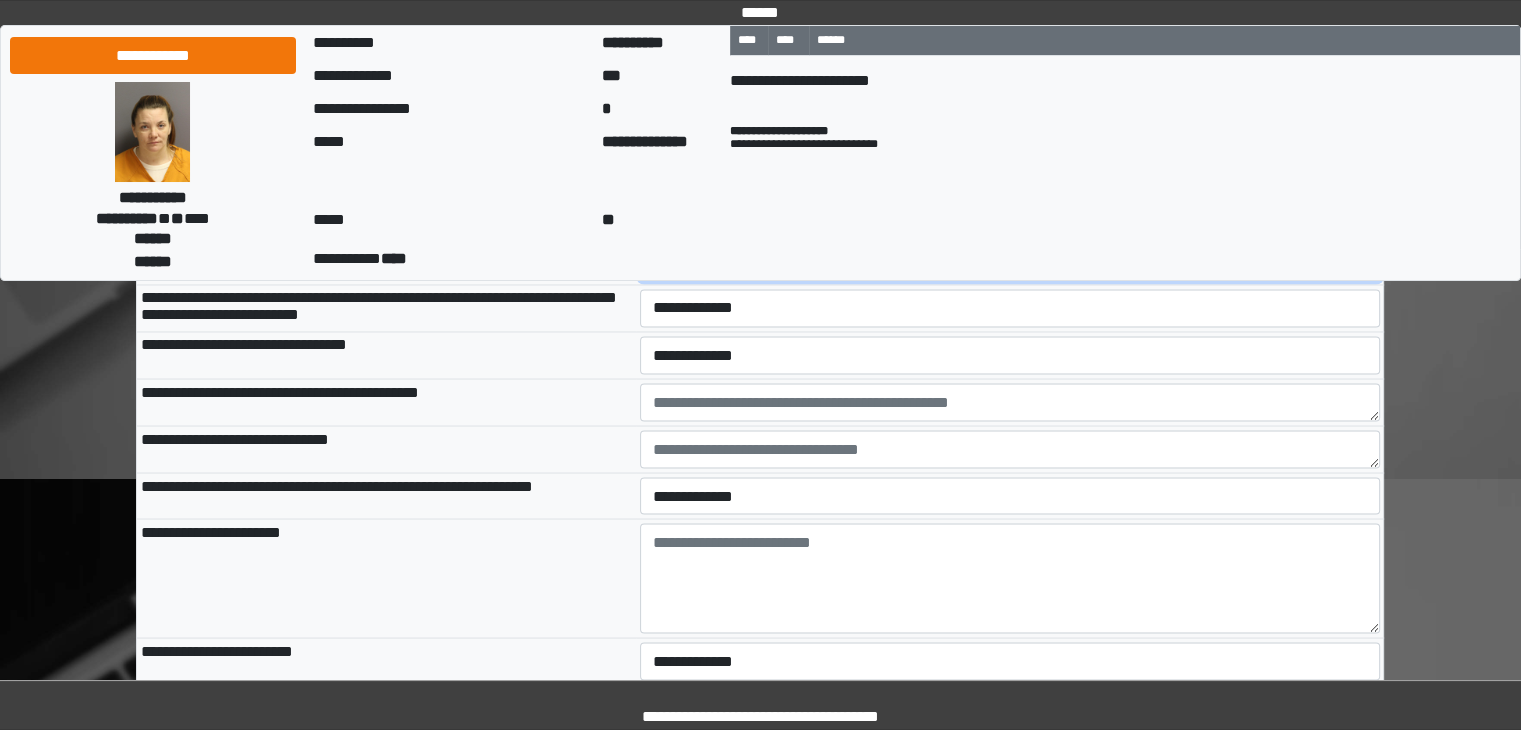 scroll, scrollTop: 11068, scrollLeft: 0, axis: vertical 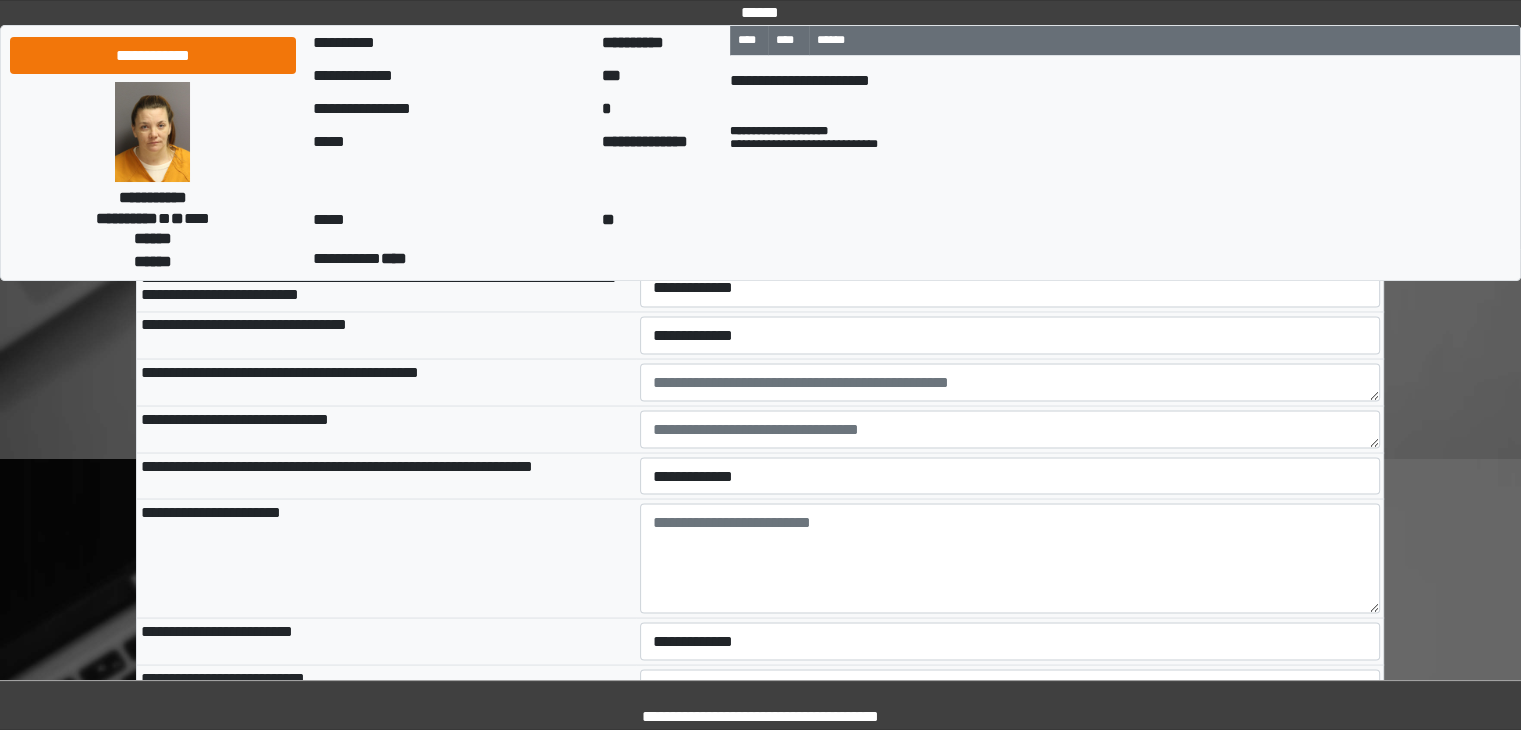 type on "**" 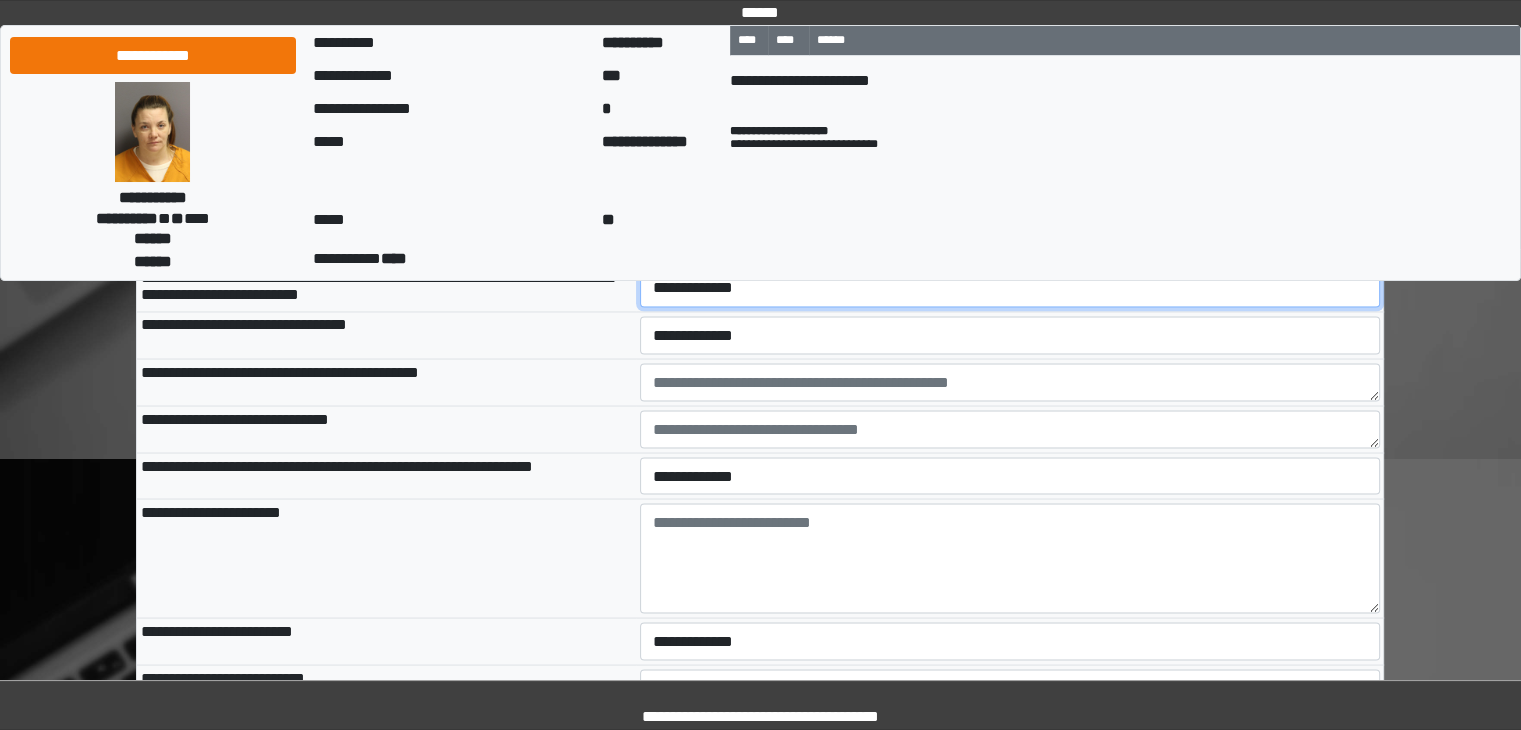 click on "**********" at bounding box center [1010, 288] 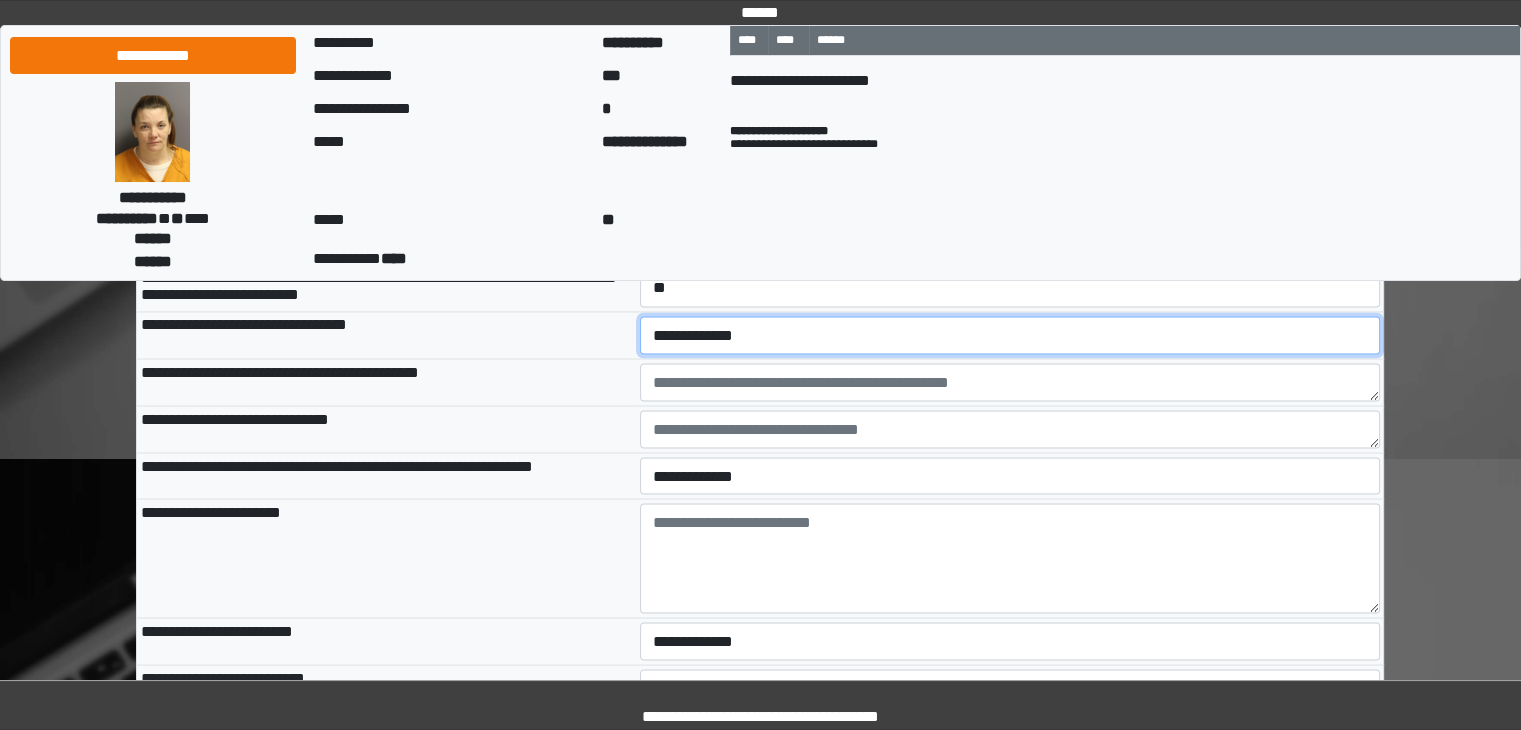 click on "**********" at bounding box center [1010, 335] 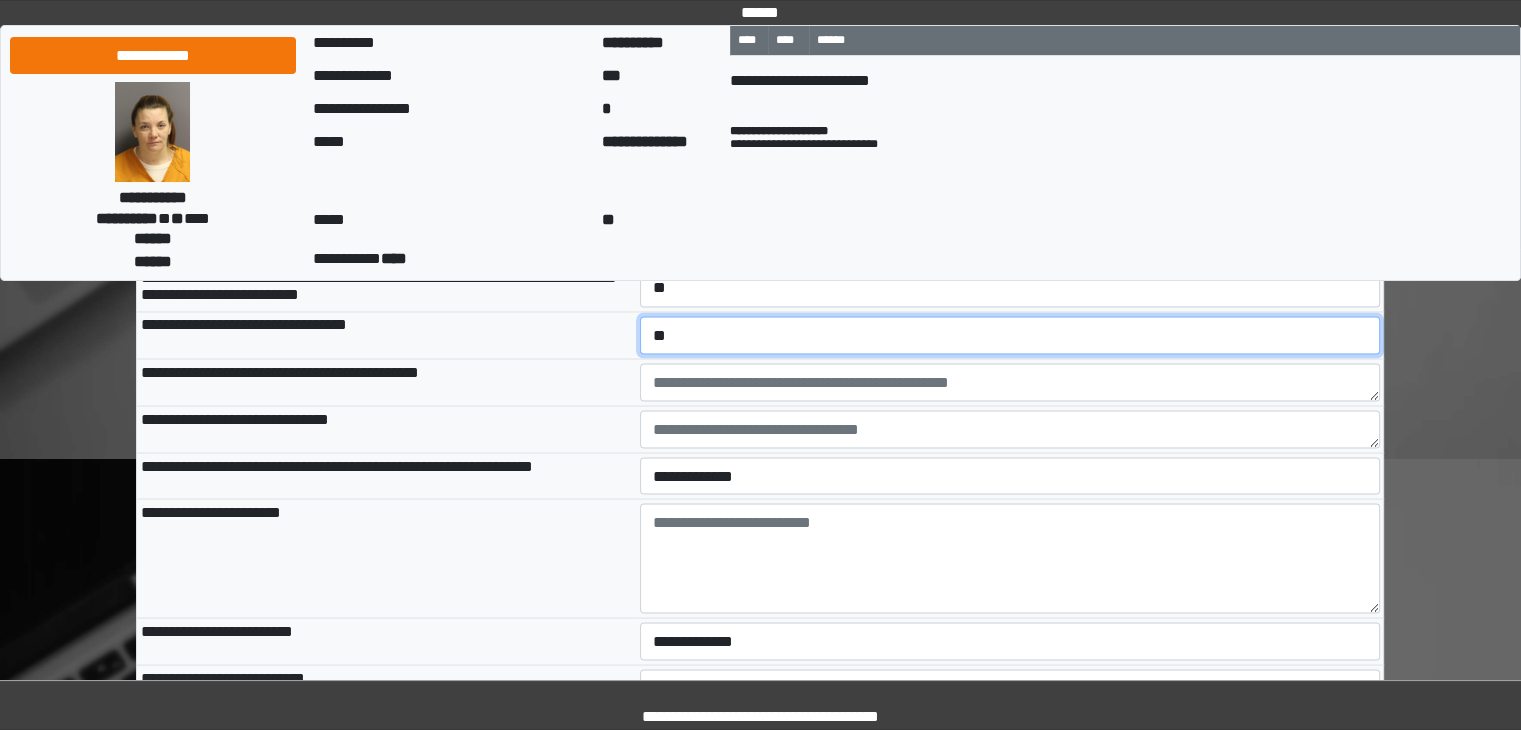 click on "**********" at bounding box center [1010, 335] 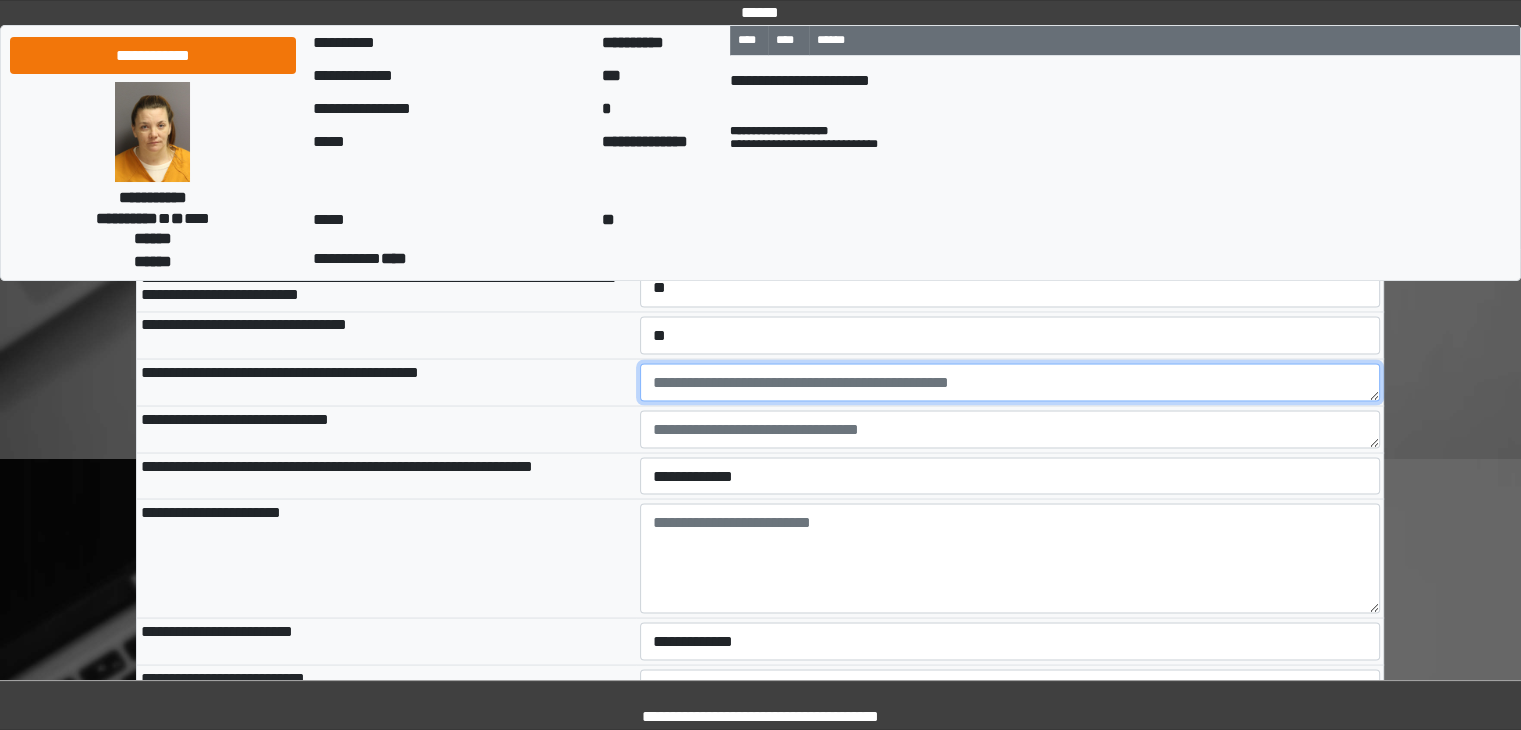 click at bounding box center [1010, 382] 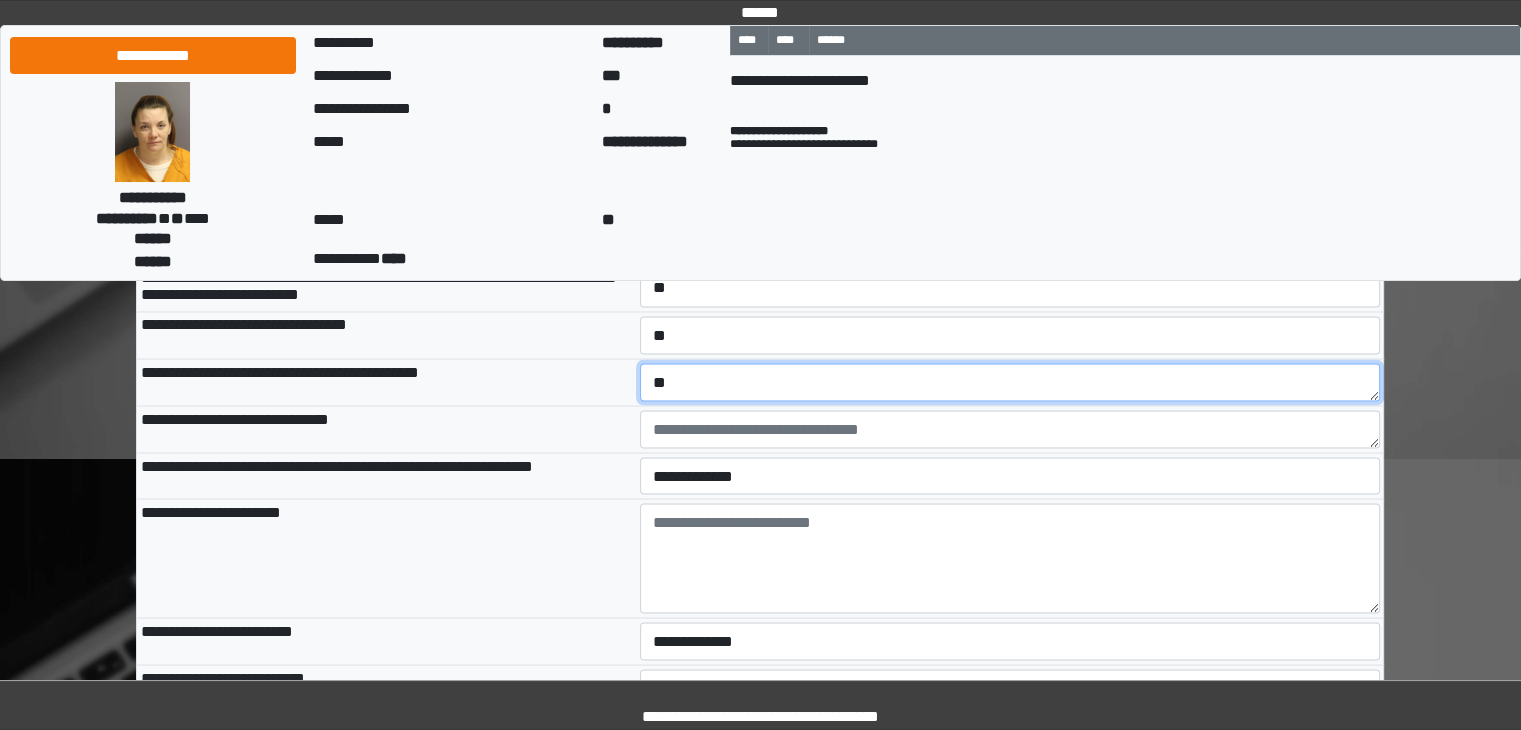 type on "**" 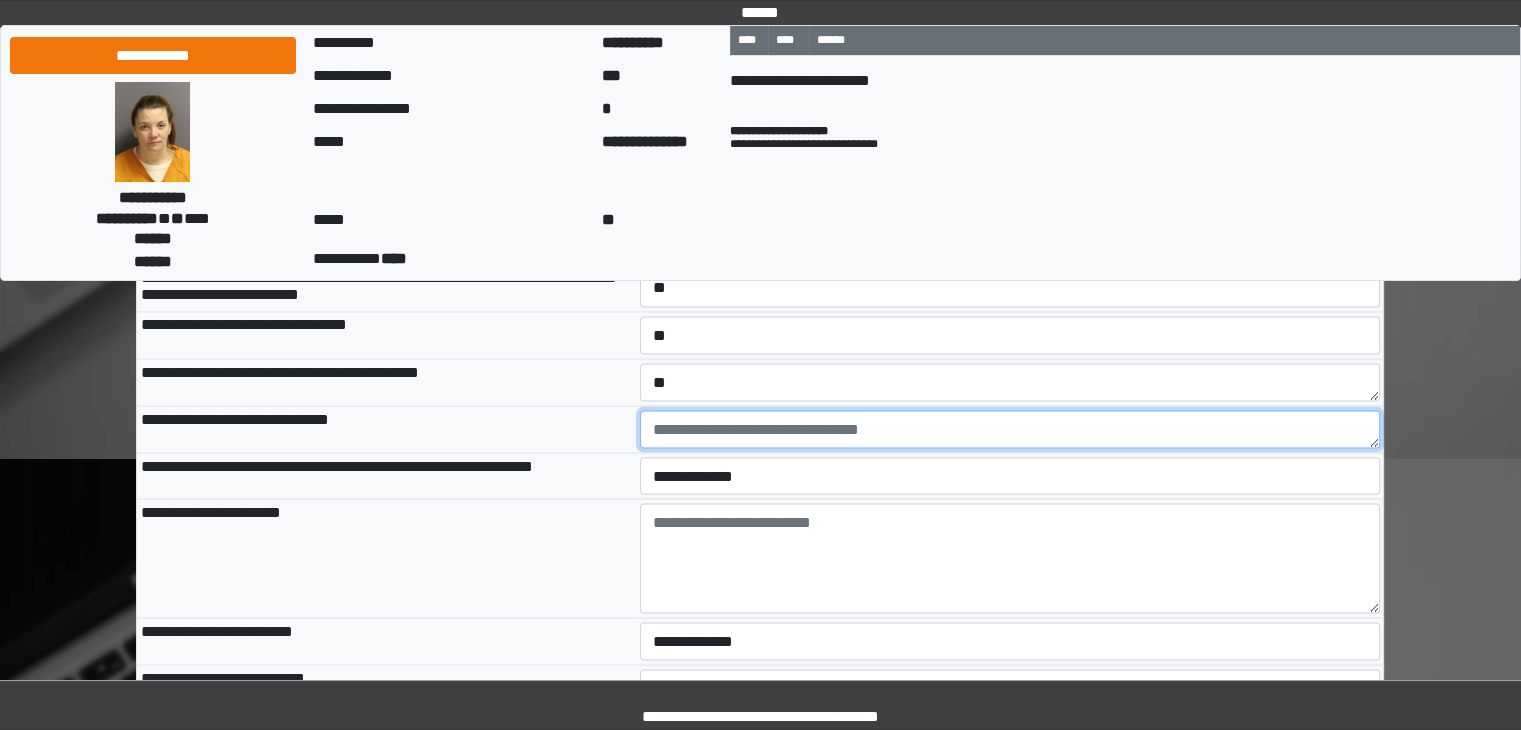 click at bounding box center [1010, 429] 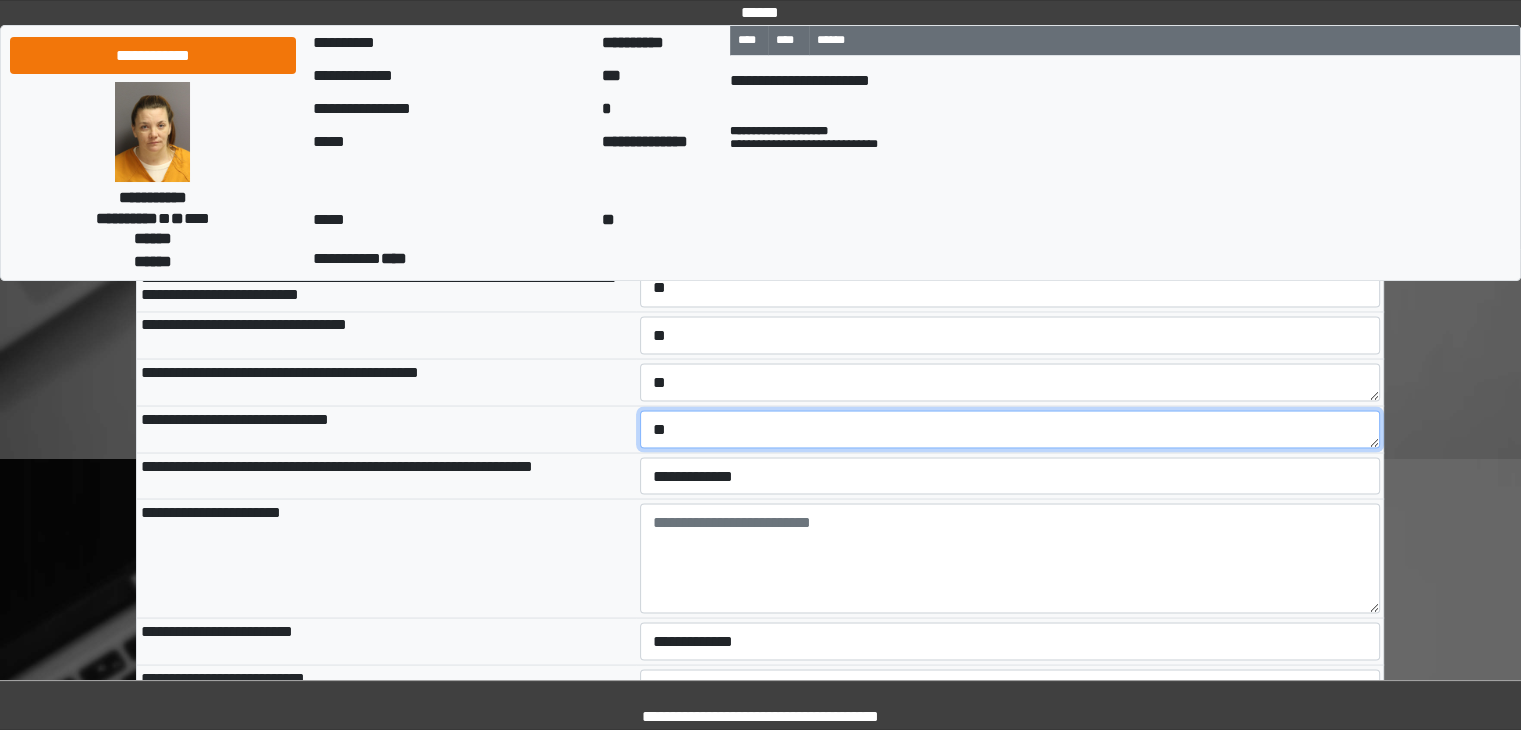type on "**" 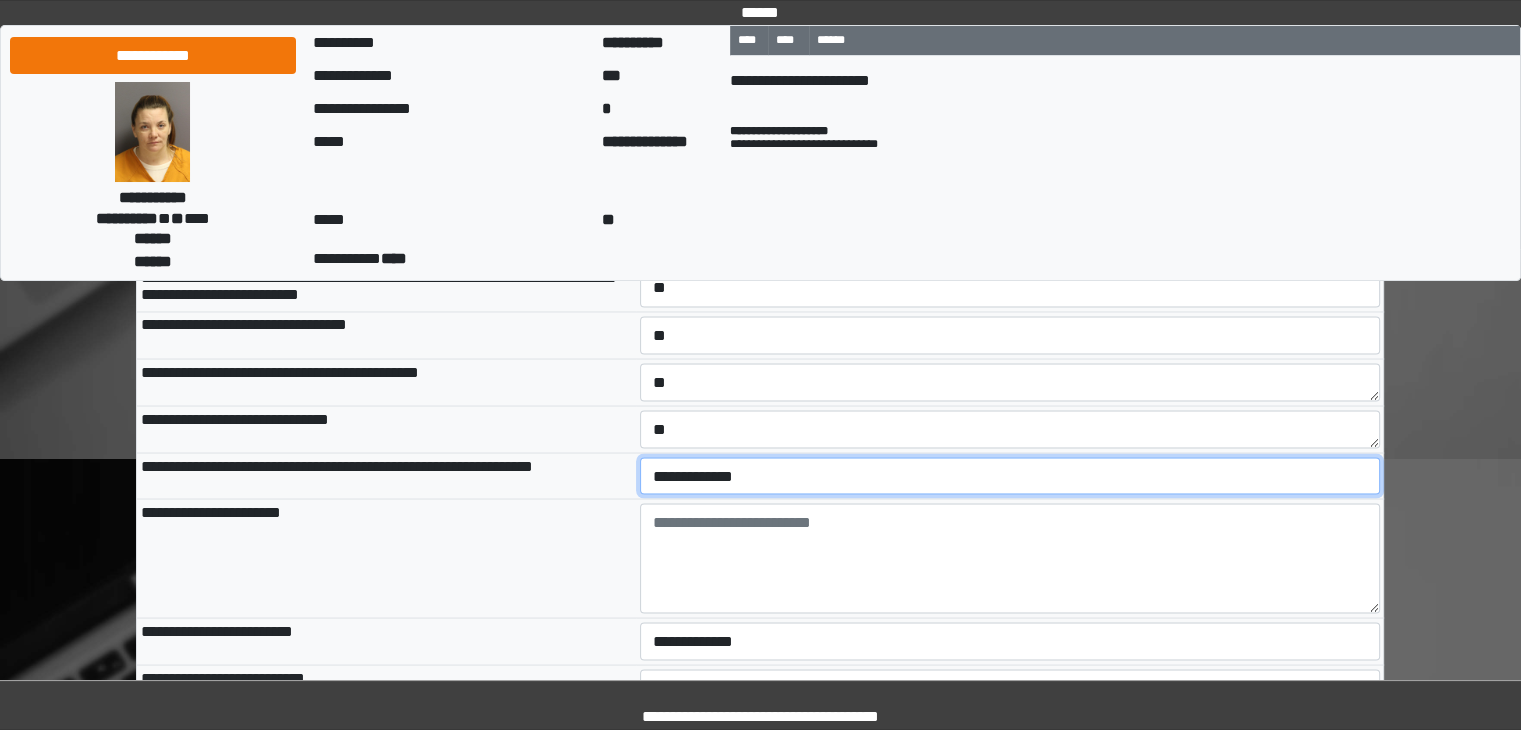 click on "**********" at bounding box center [1010, 476] 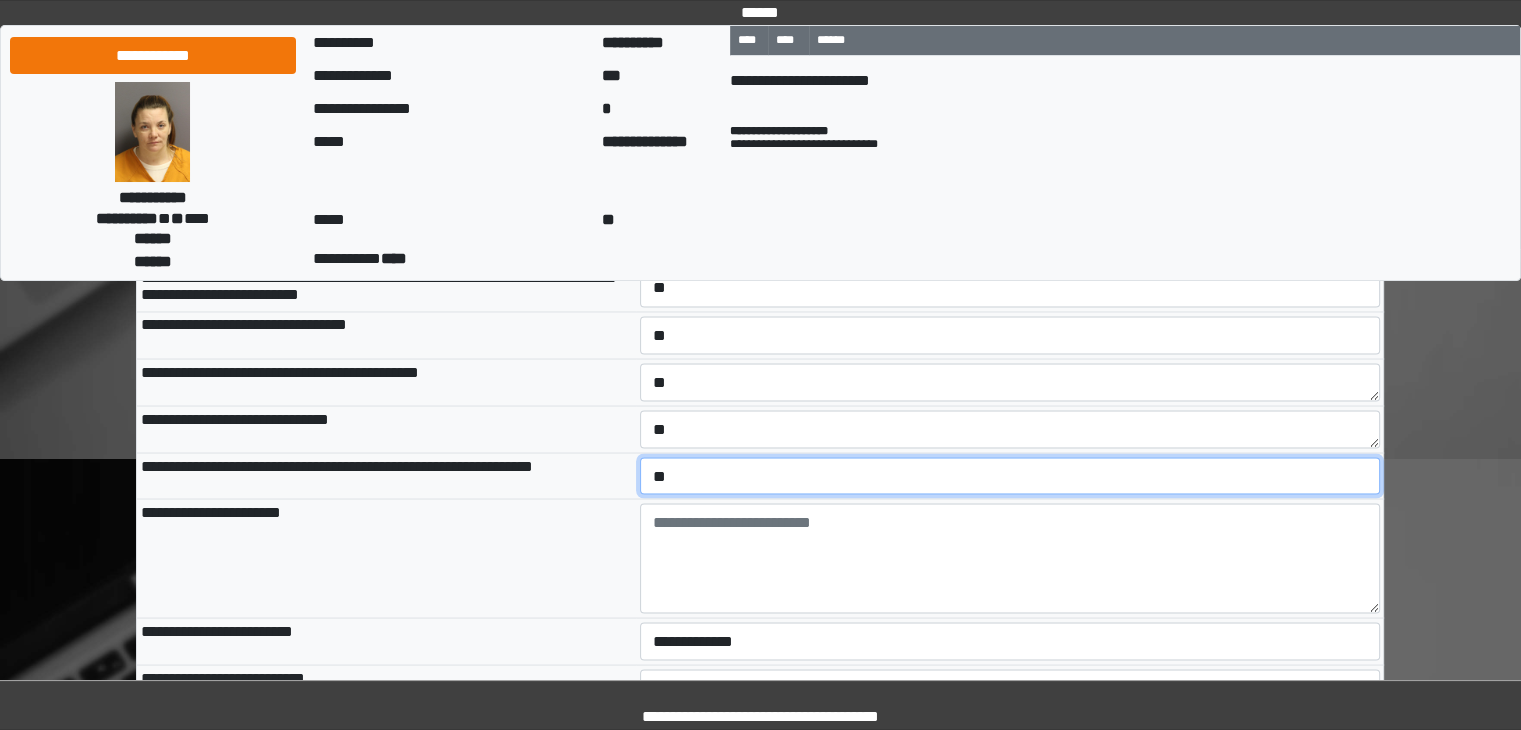 click on "**********" at bounding box center [1010, 476] 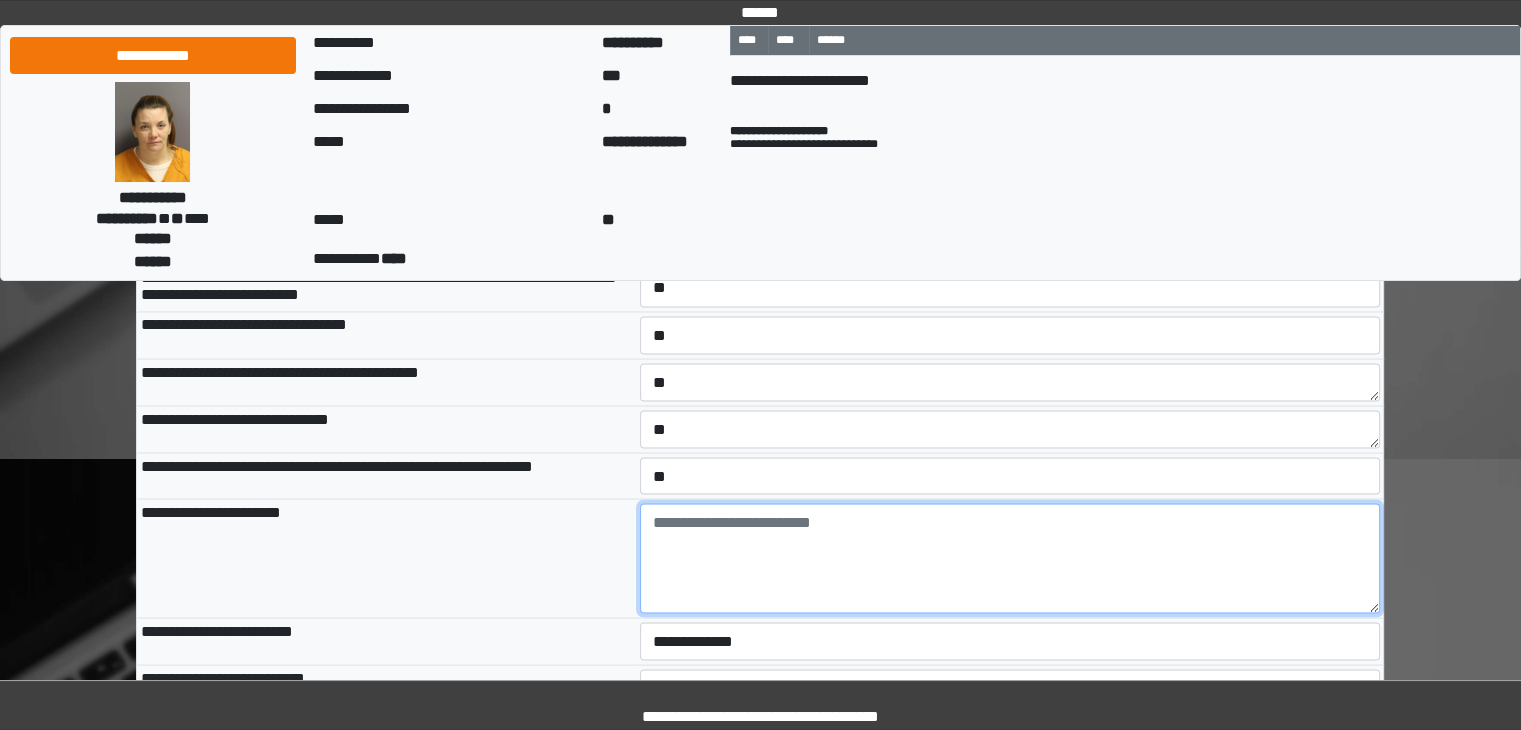 click at bounding box center [1010, 558] 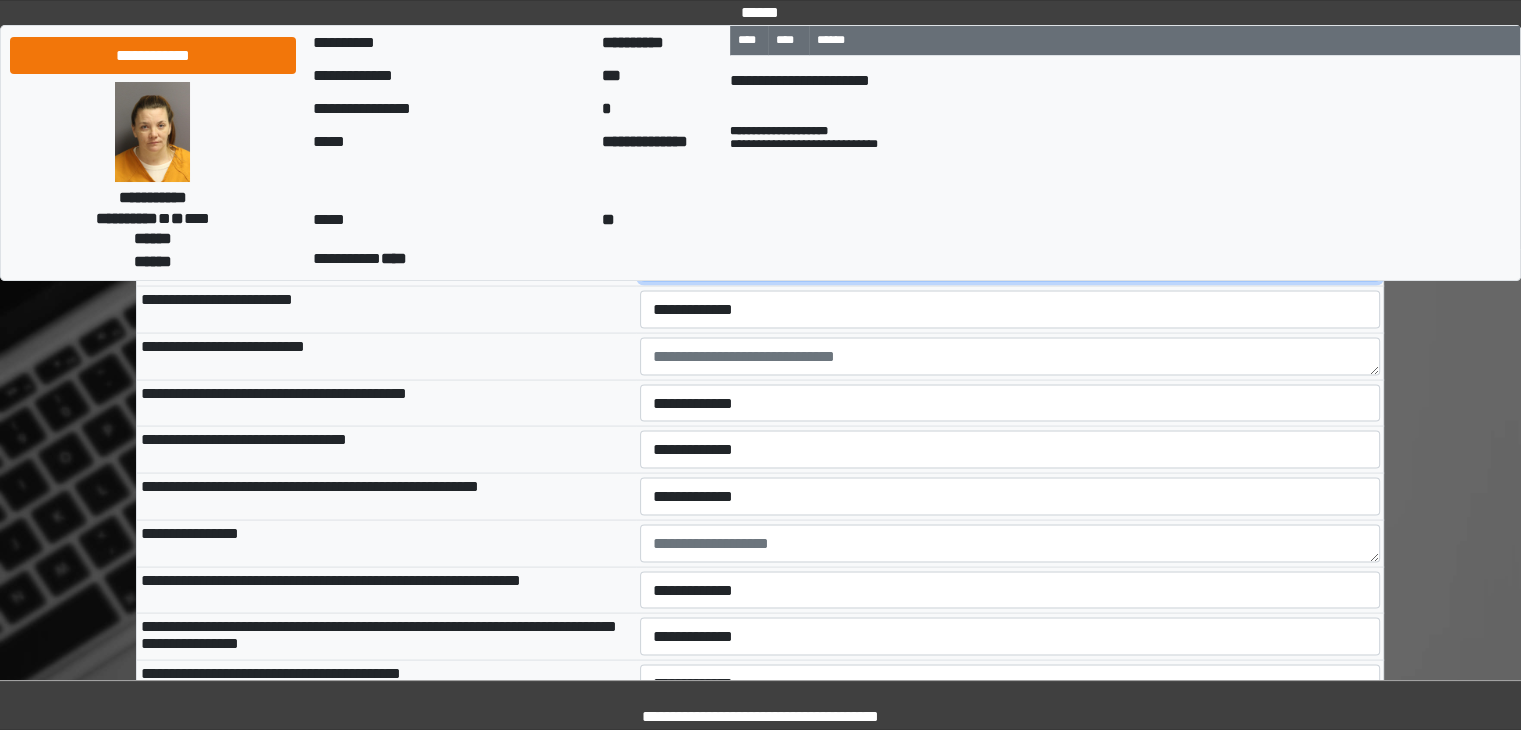 scroll, scrollTop: 11414, scrollLeft: 0, axis: vertical 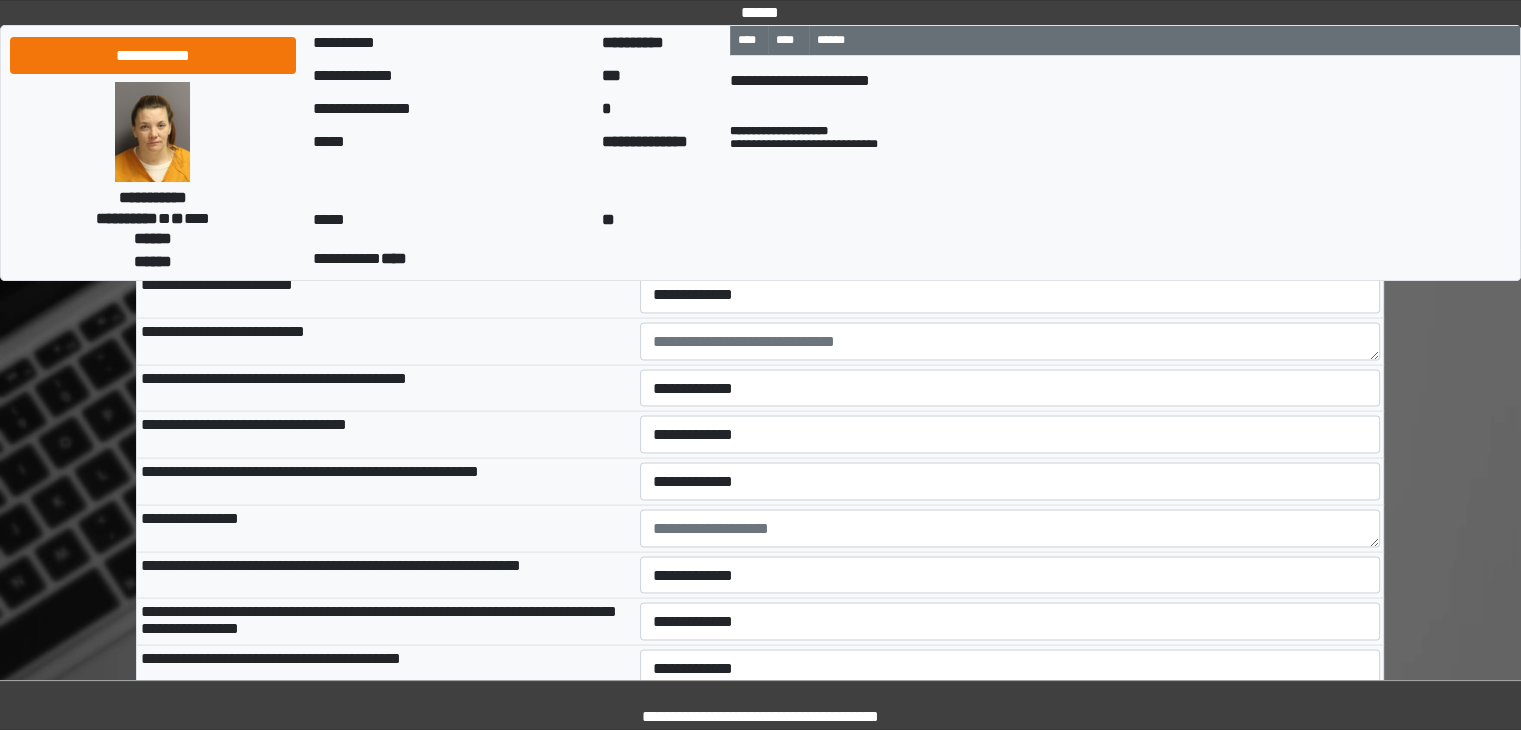 type on "**" 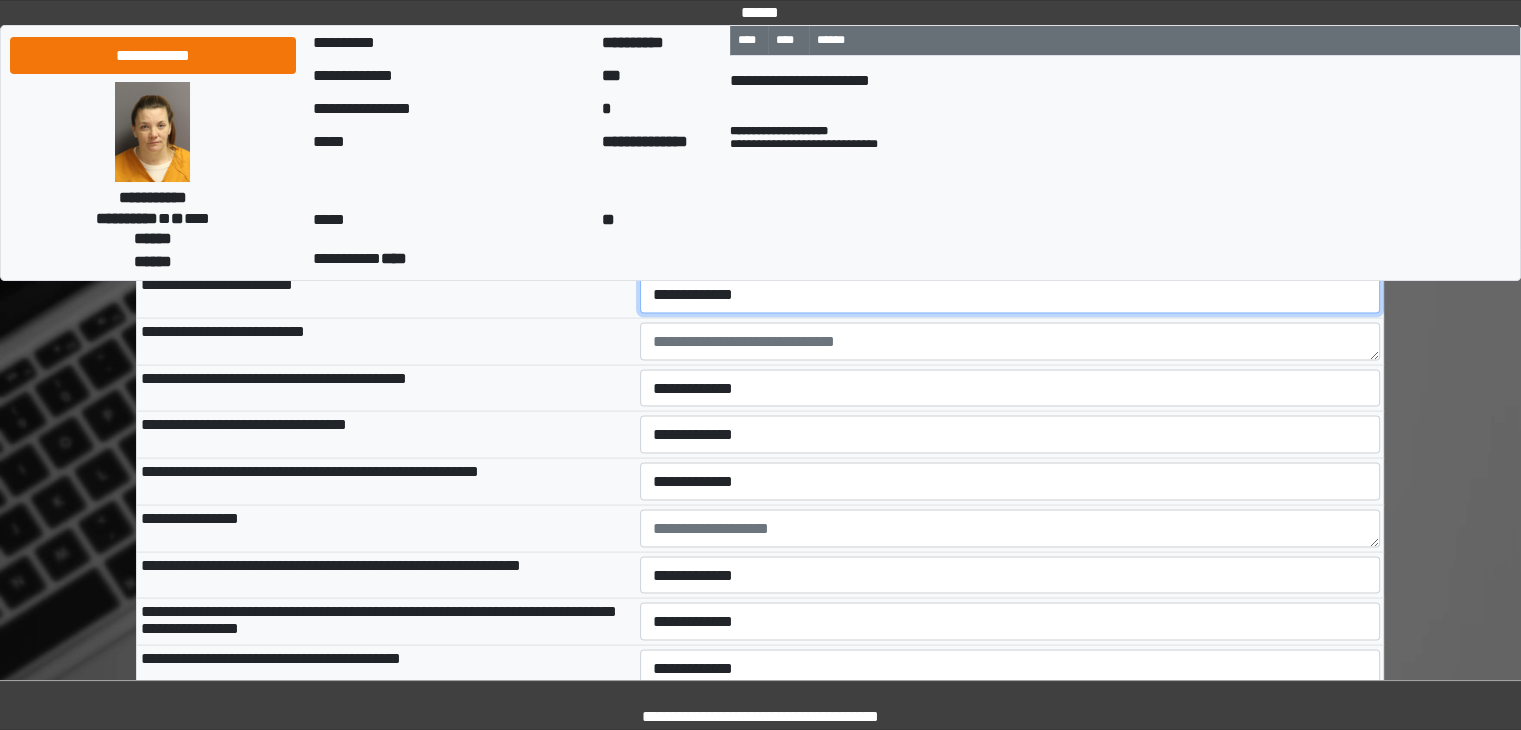 click on "**********" at bounding box center (1010, 295) 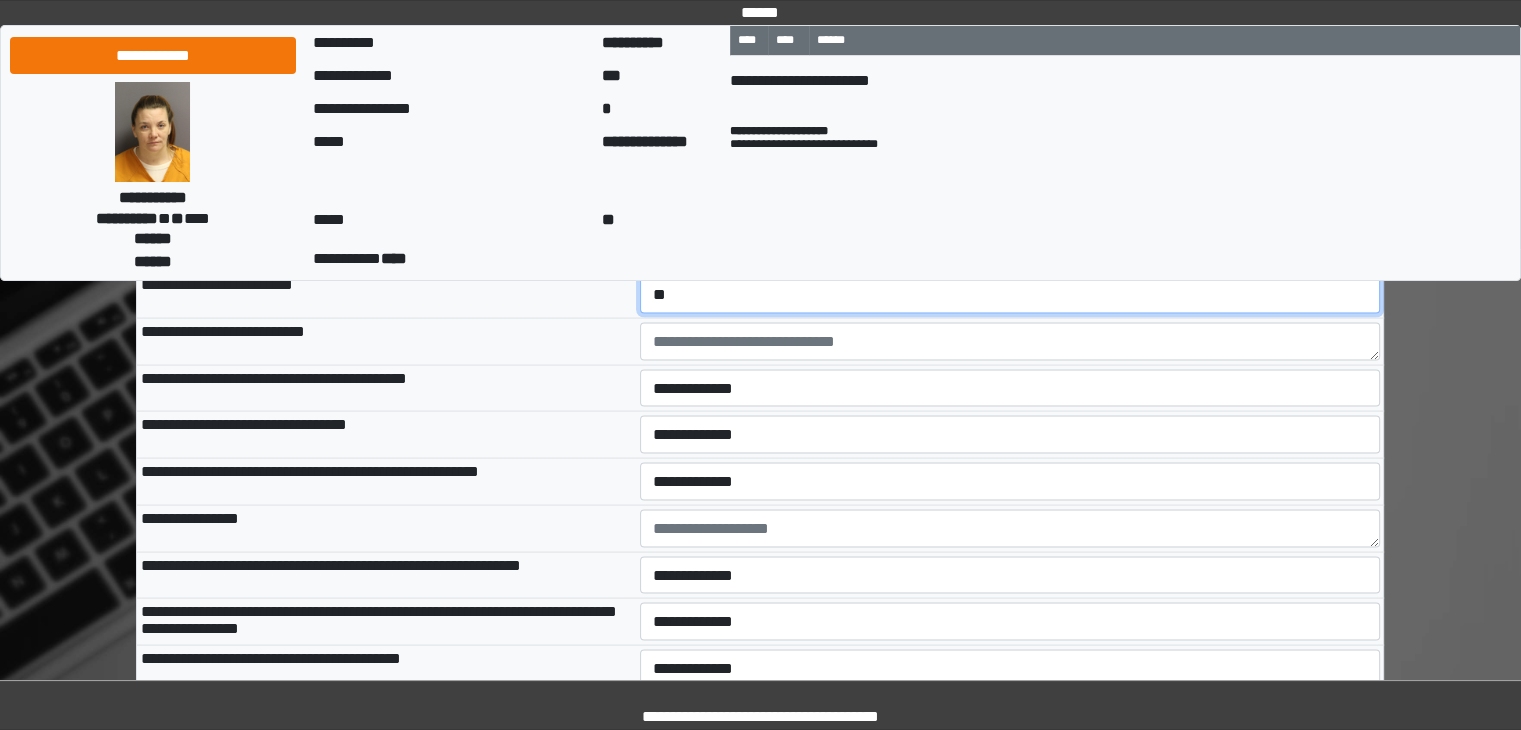 click on "**********" at bounding box center (1010, 295) 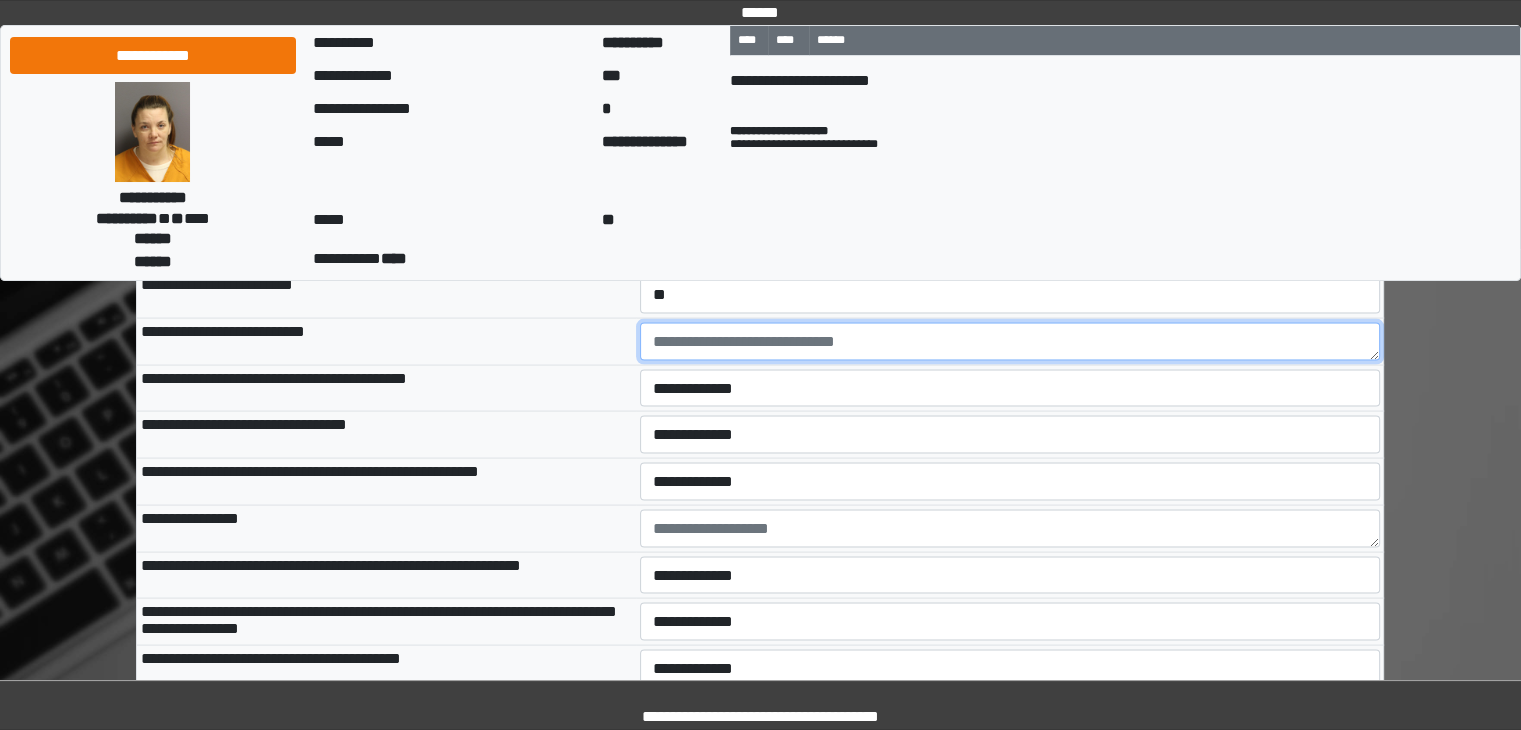 click at bounding box center (1010, 342) 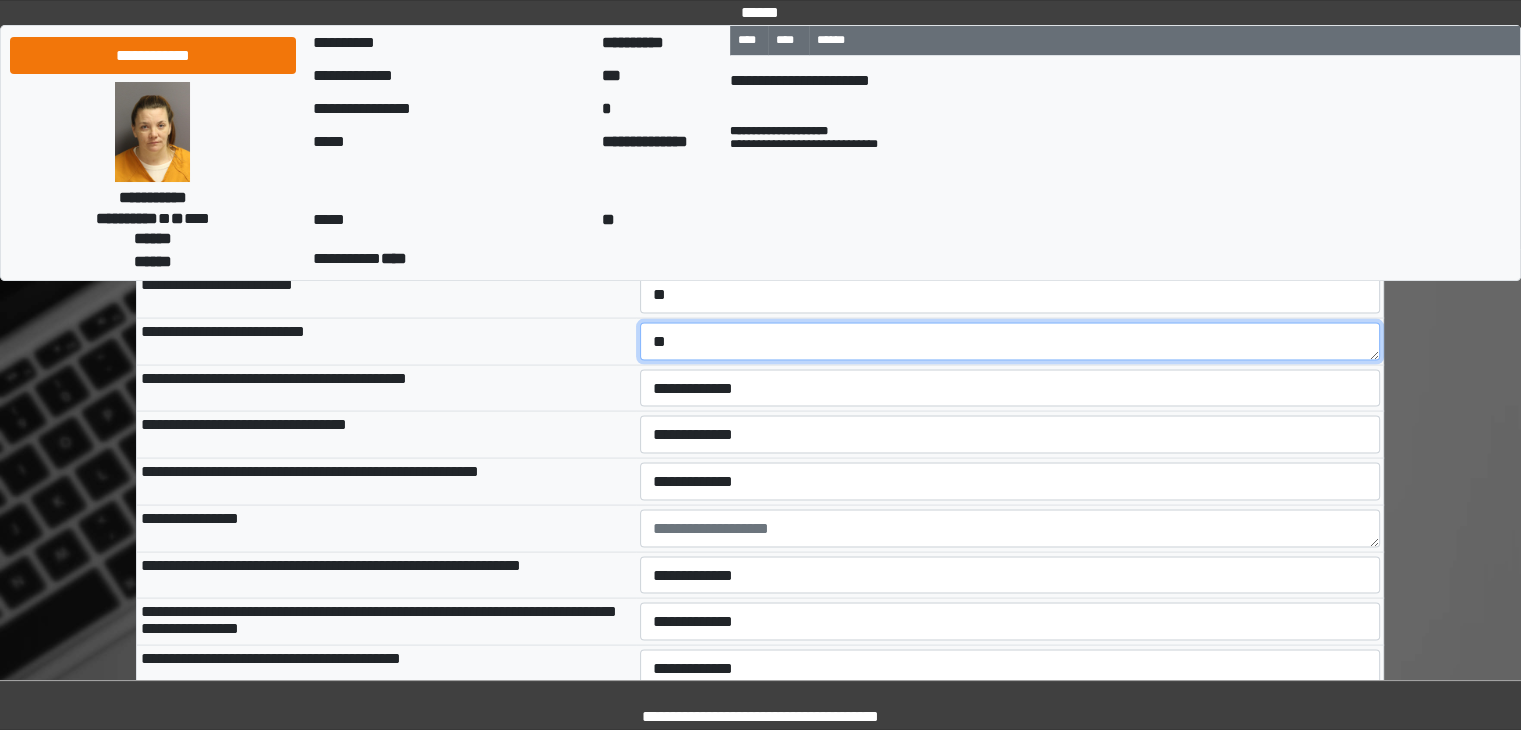 type on "**" 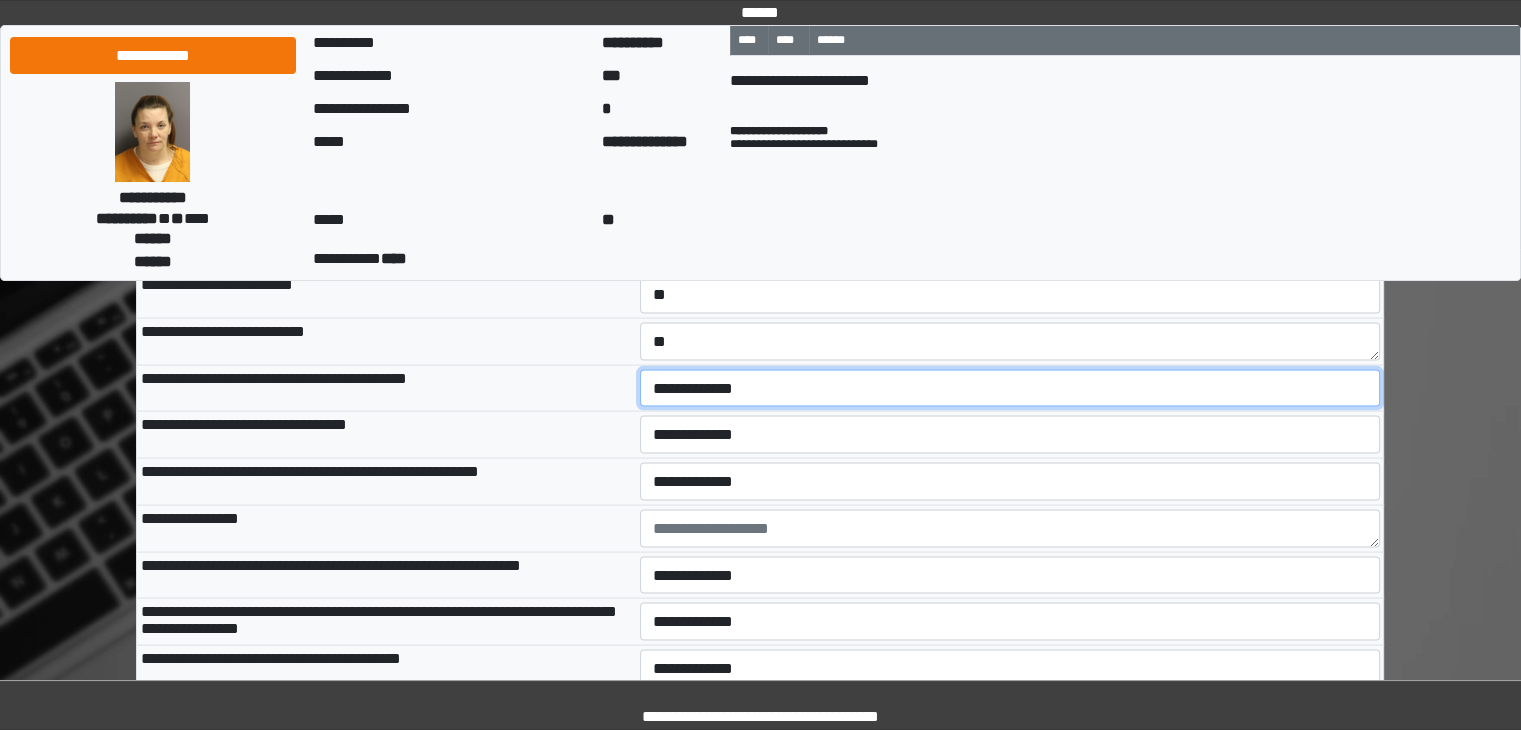 click on "**********" at bounding box center [1010, 389] 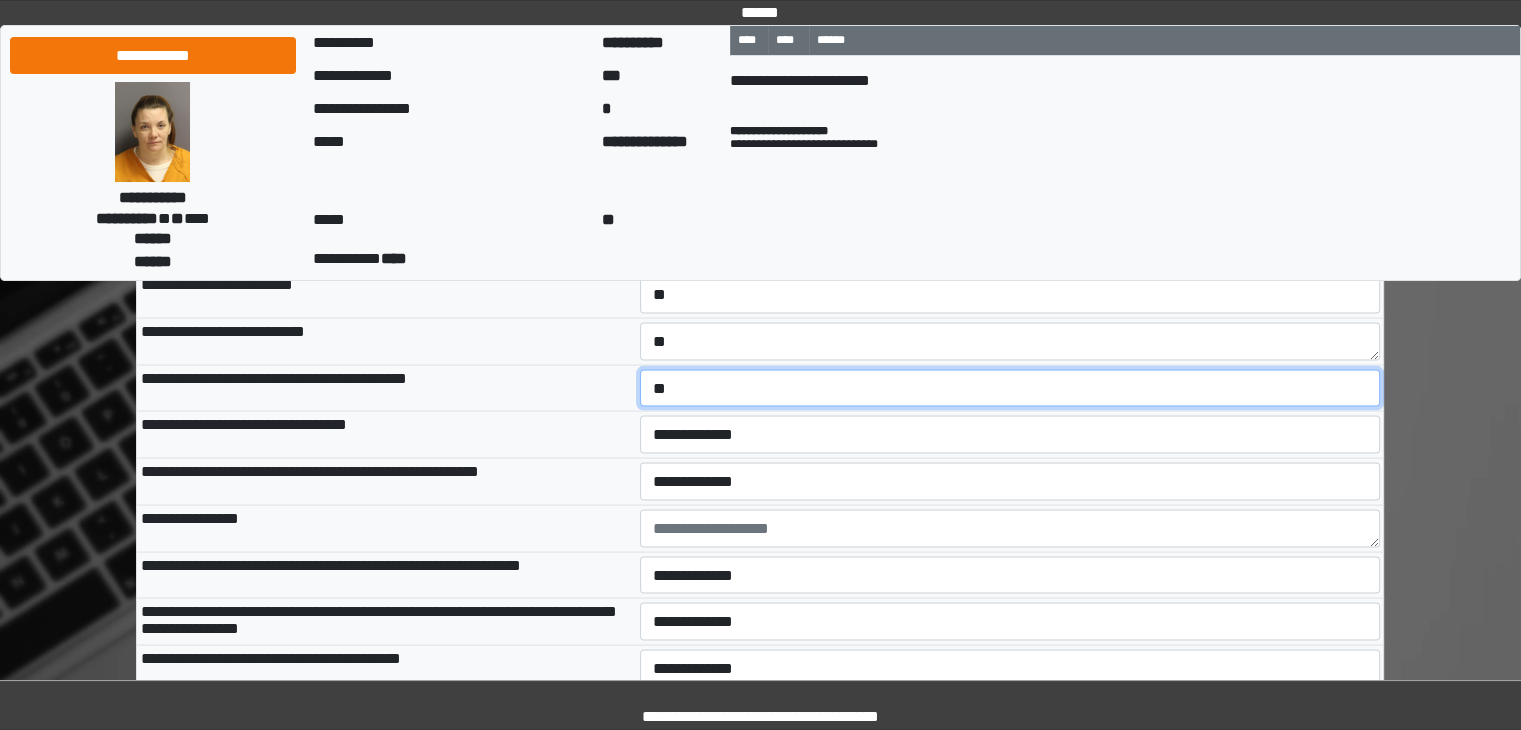 click on "**********" at bounding box center (1010, 389) 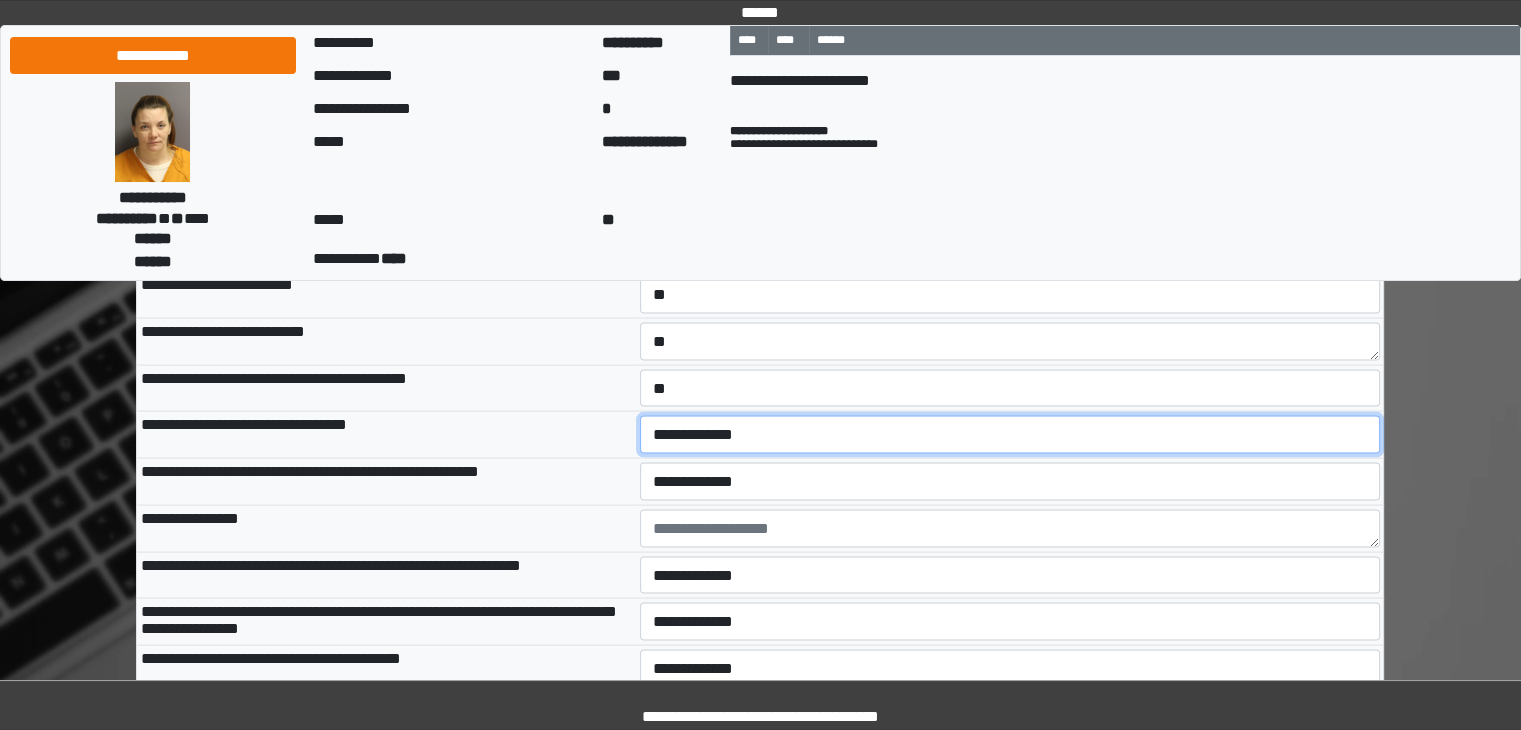 click on "**********" at bounding box center (1010, 435) 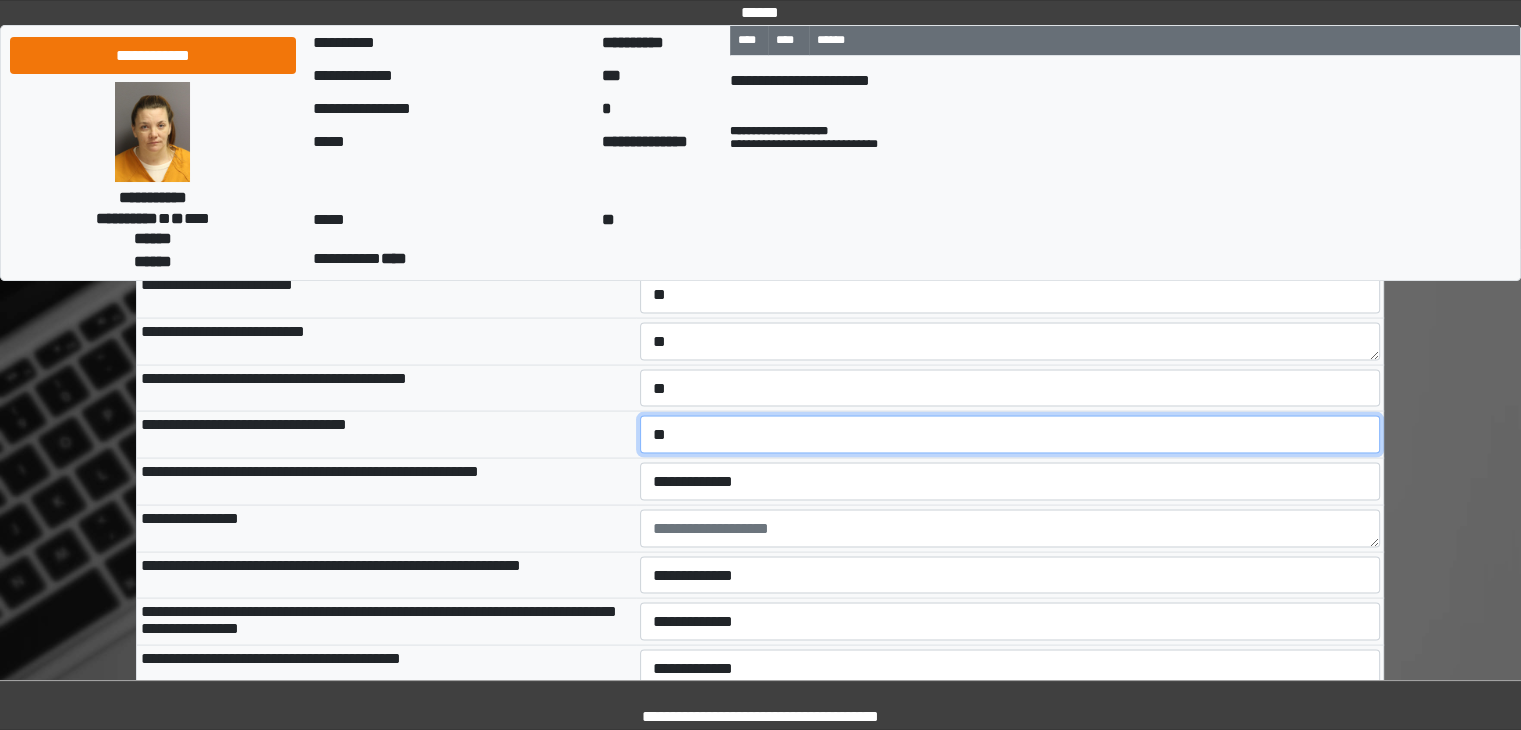 click on "**********" at bounding box center (1010, 435) 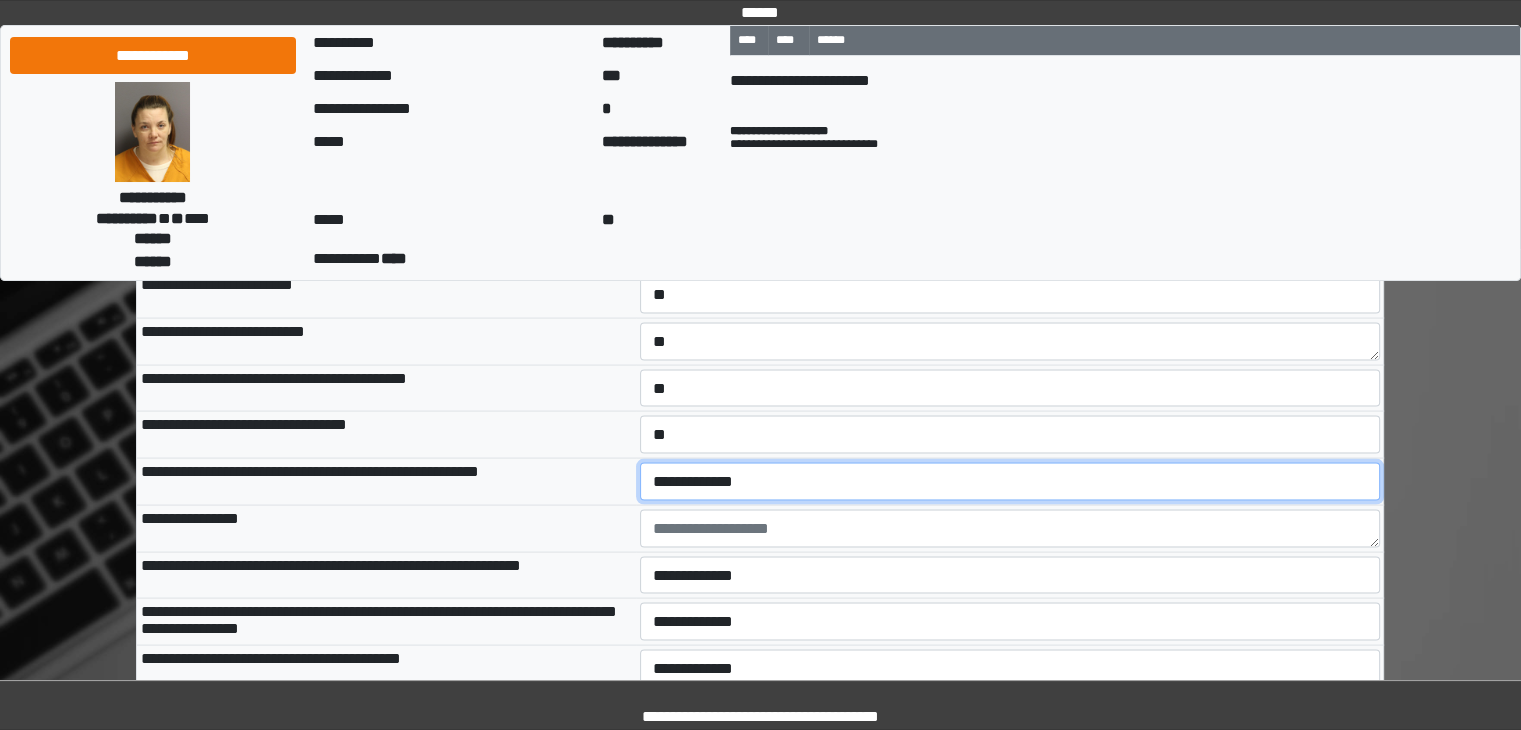 click on "**********" at bounding box center [1010, 482] 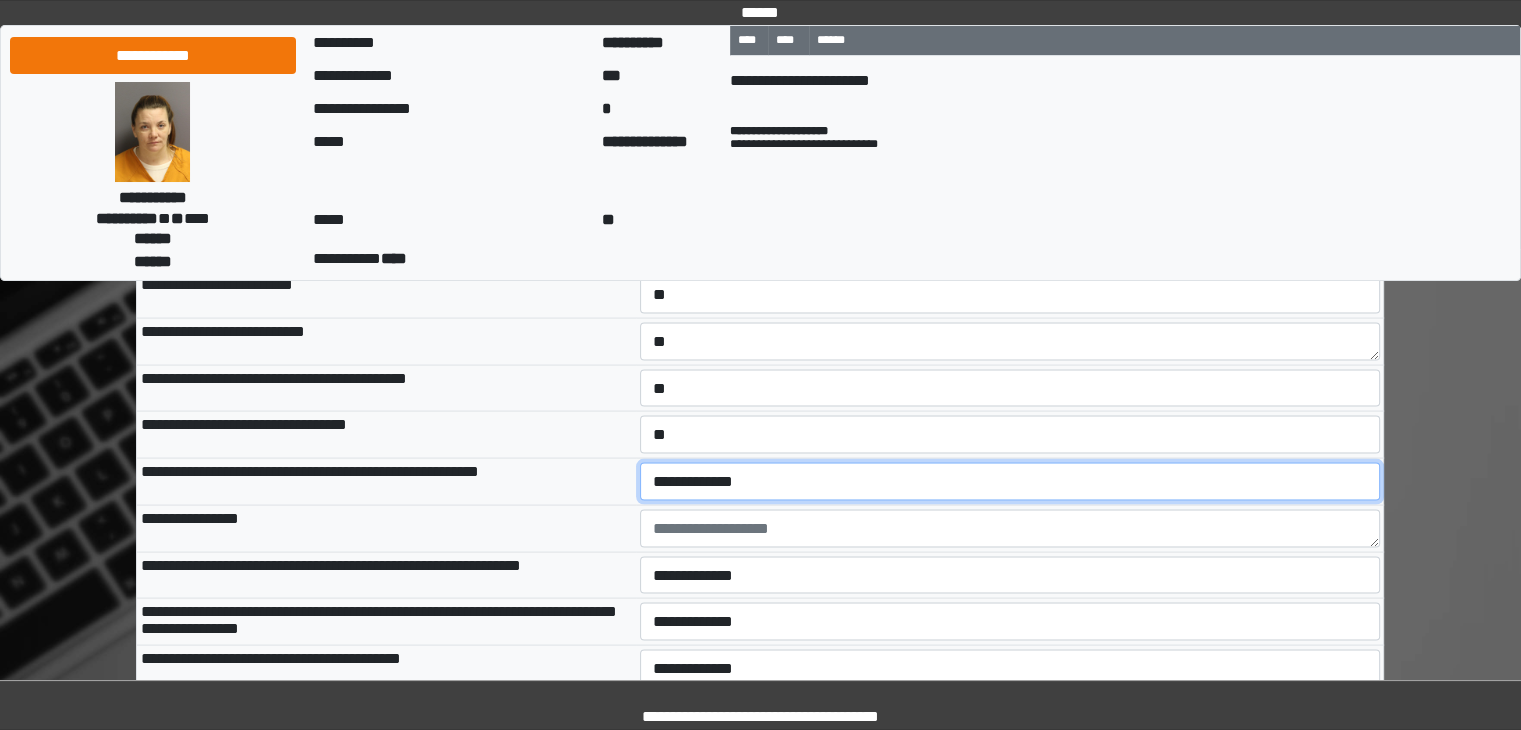 select on "*" 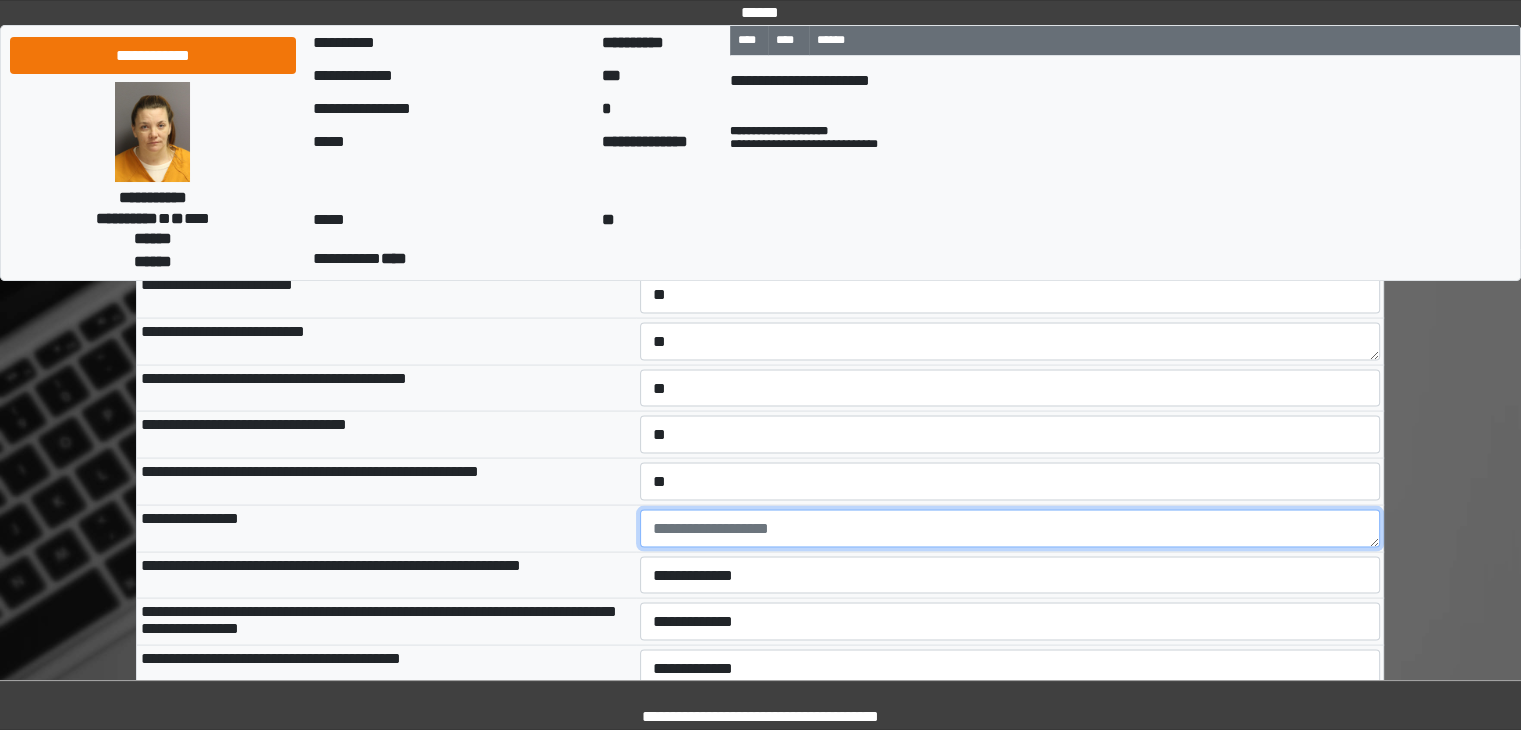 click at bounding box center [1010, 529] 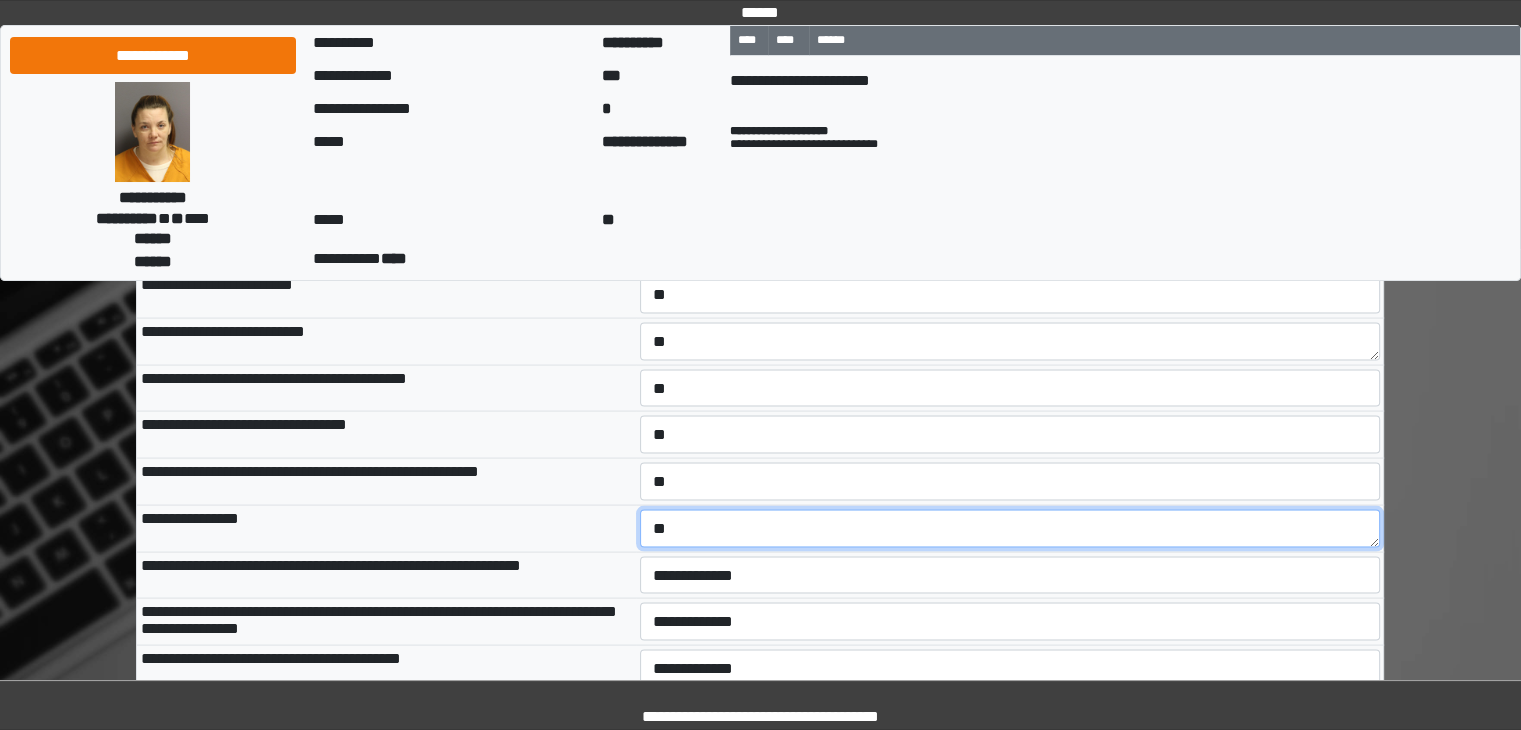 type on "**" 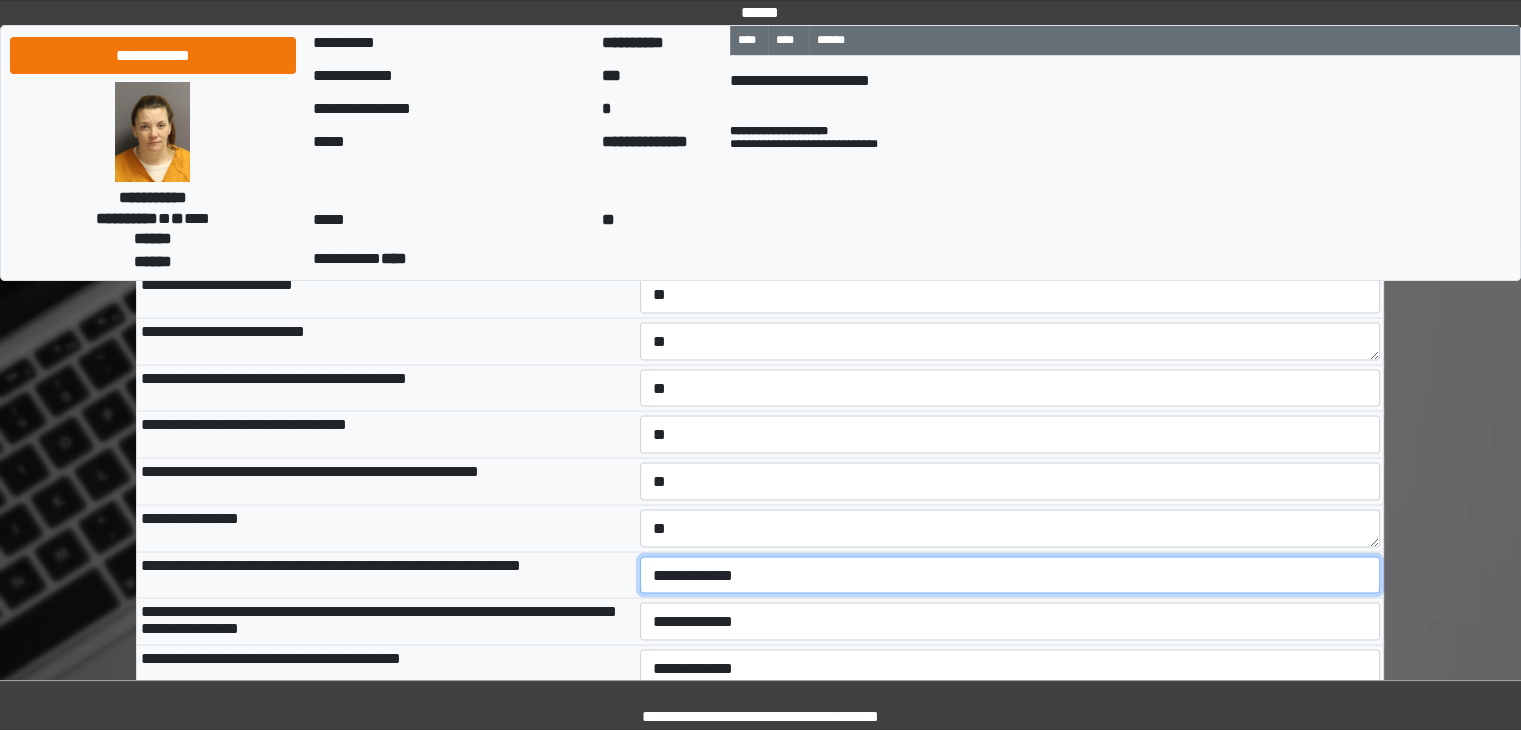 click on "**********" at bounding box center [1010, 576] 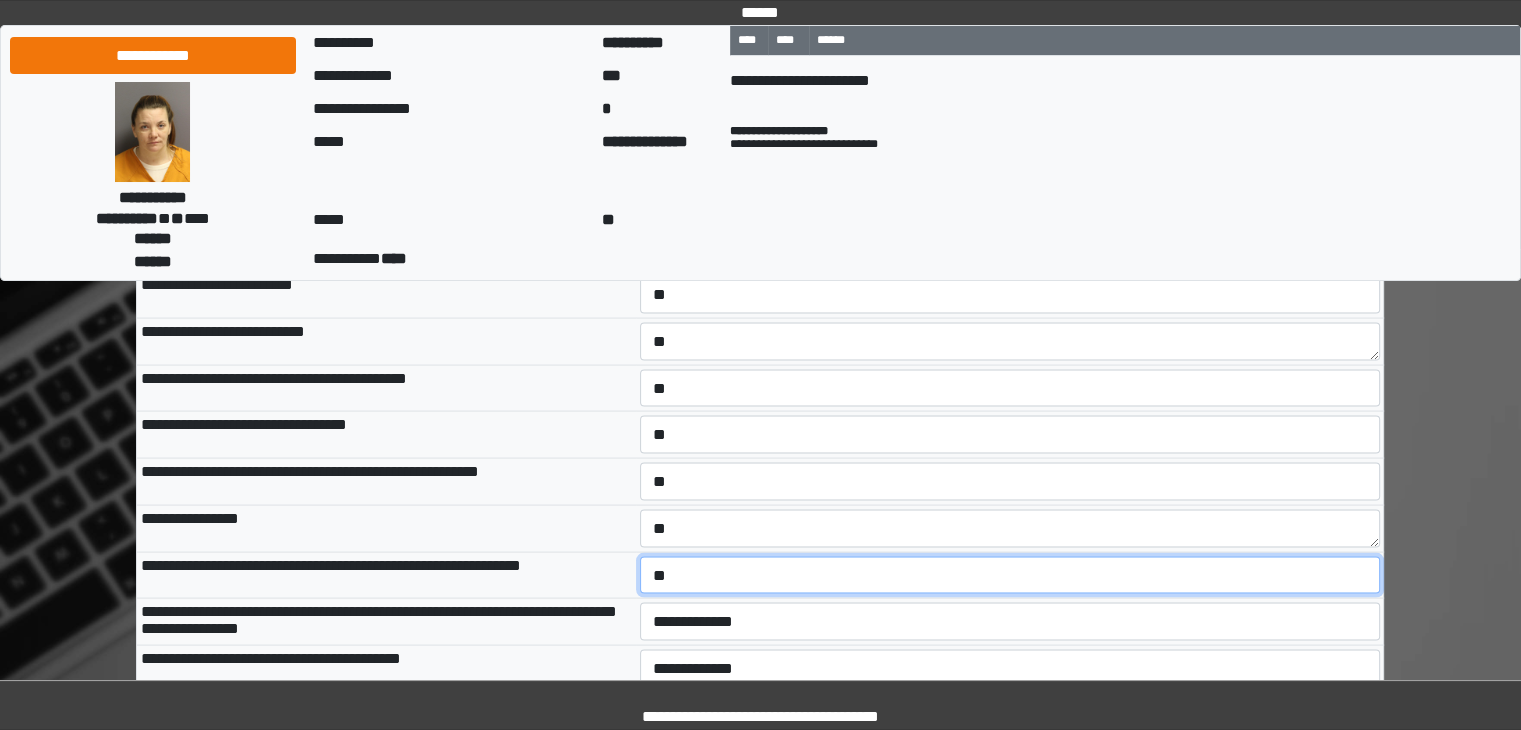 click on "**********" at bounding box center [1010, 576] 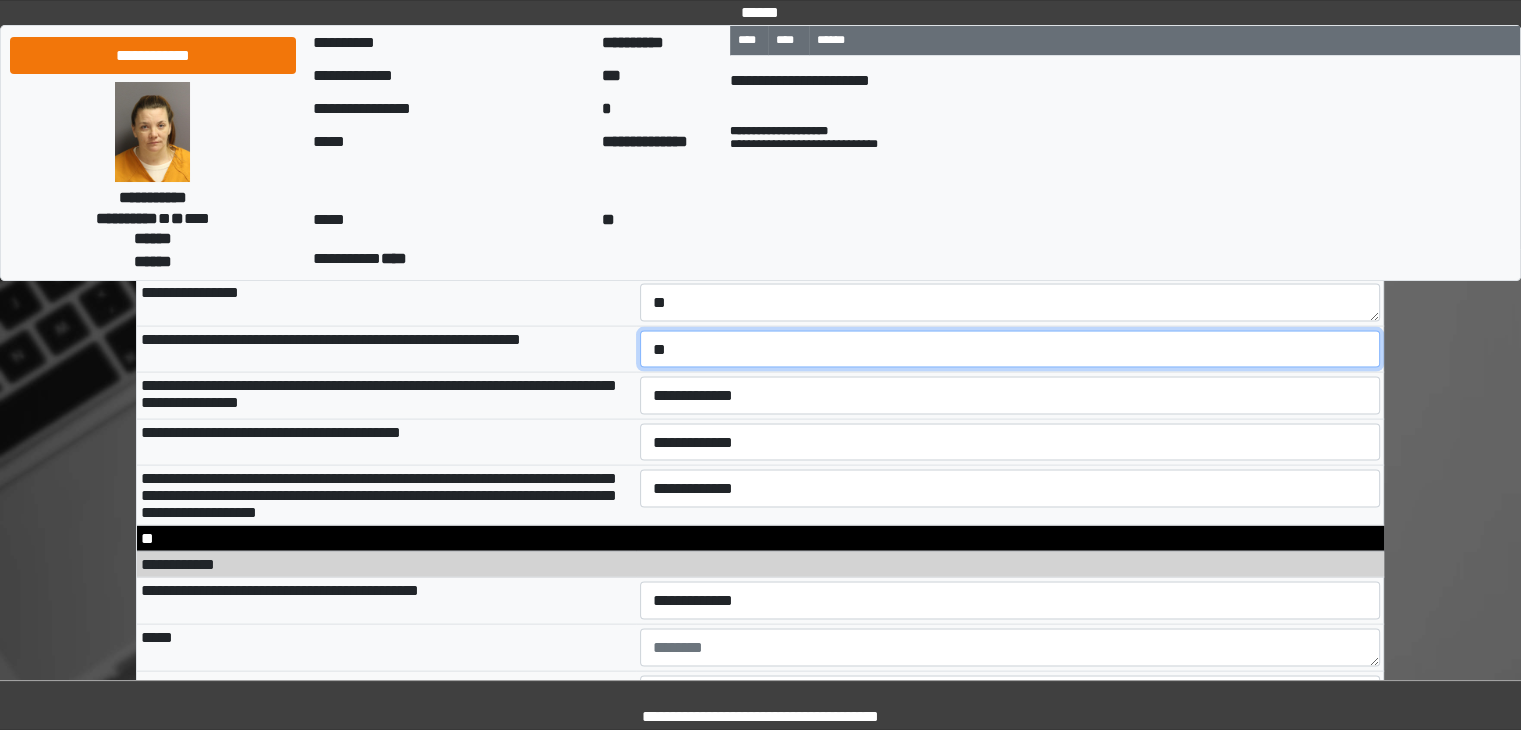 scroll, scrollTop: 11680, scrollLeft: 0, axis: vertical 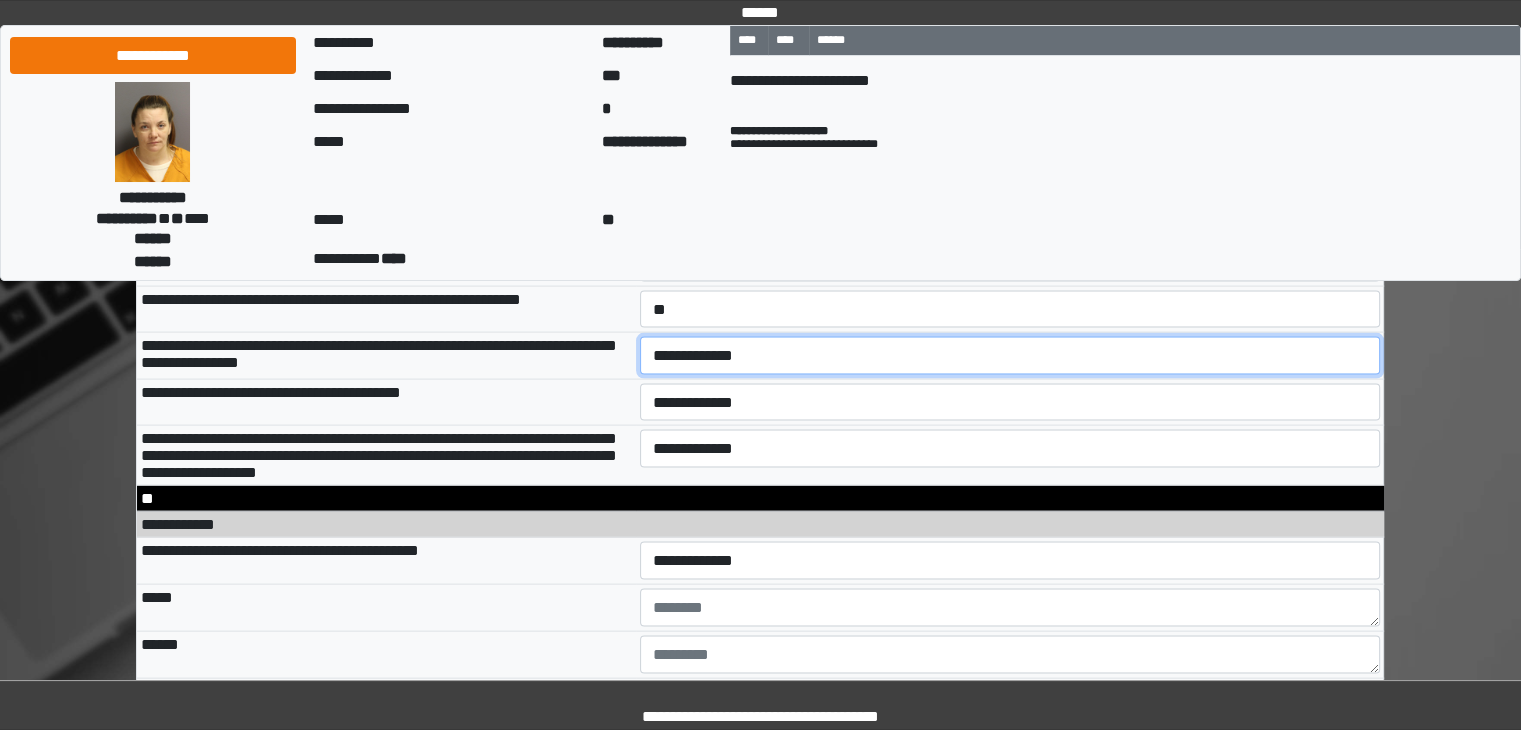 click on "**********" at bounding box center [1010, 356] 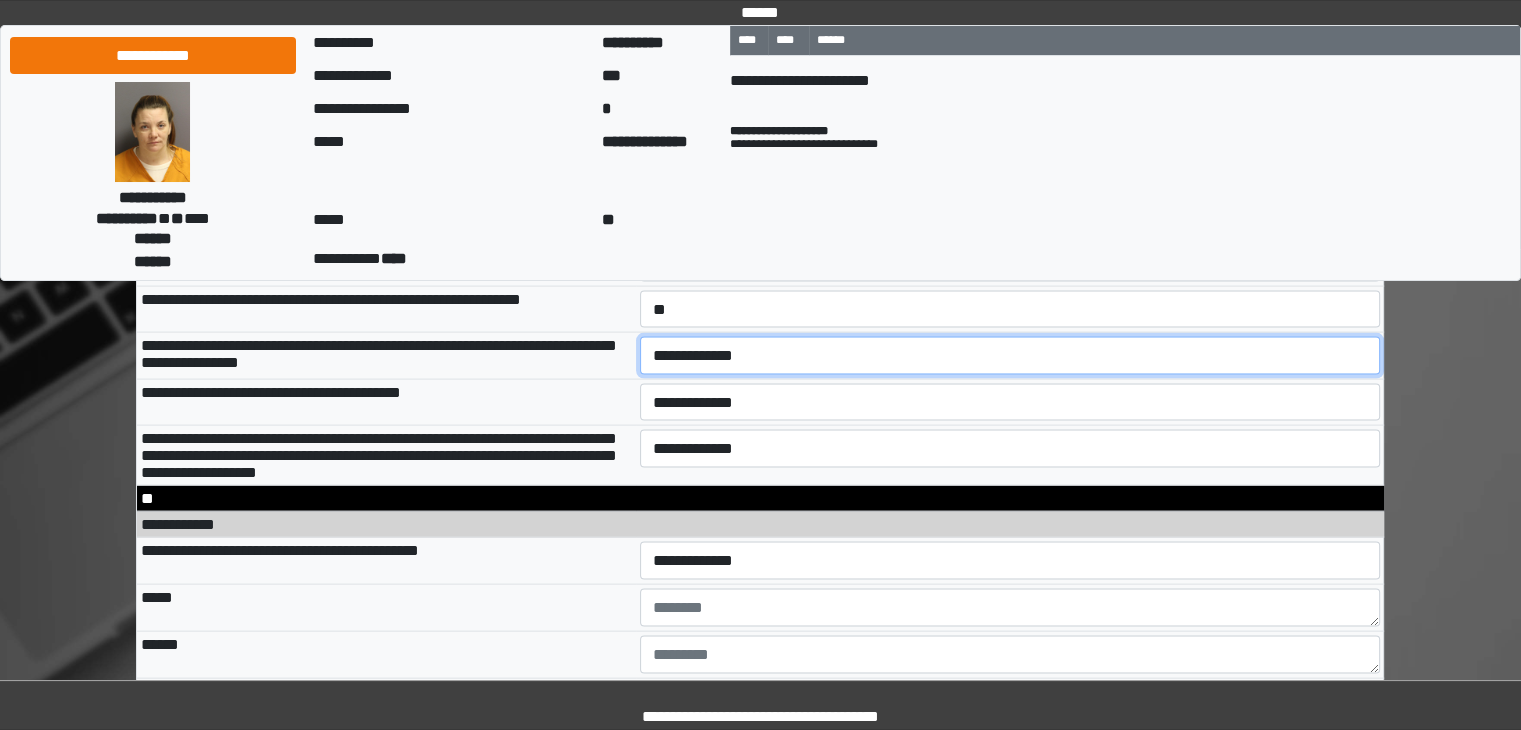 select on "*" 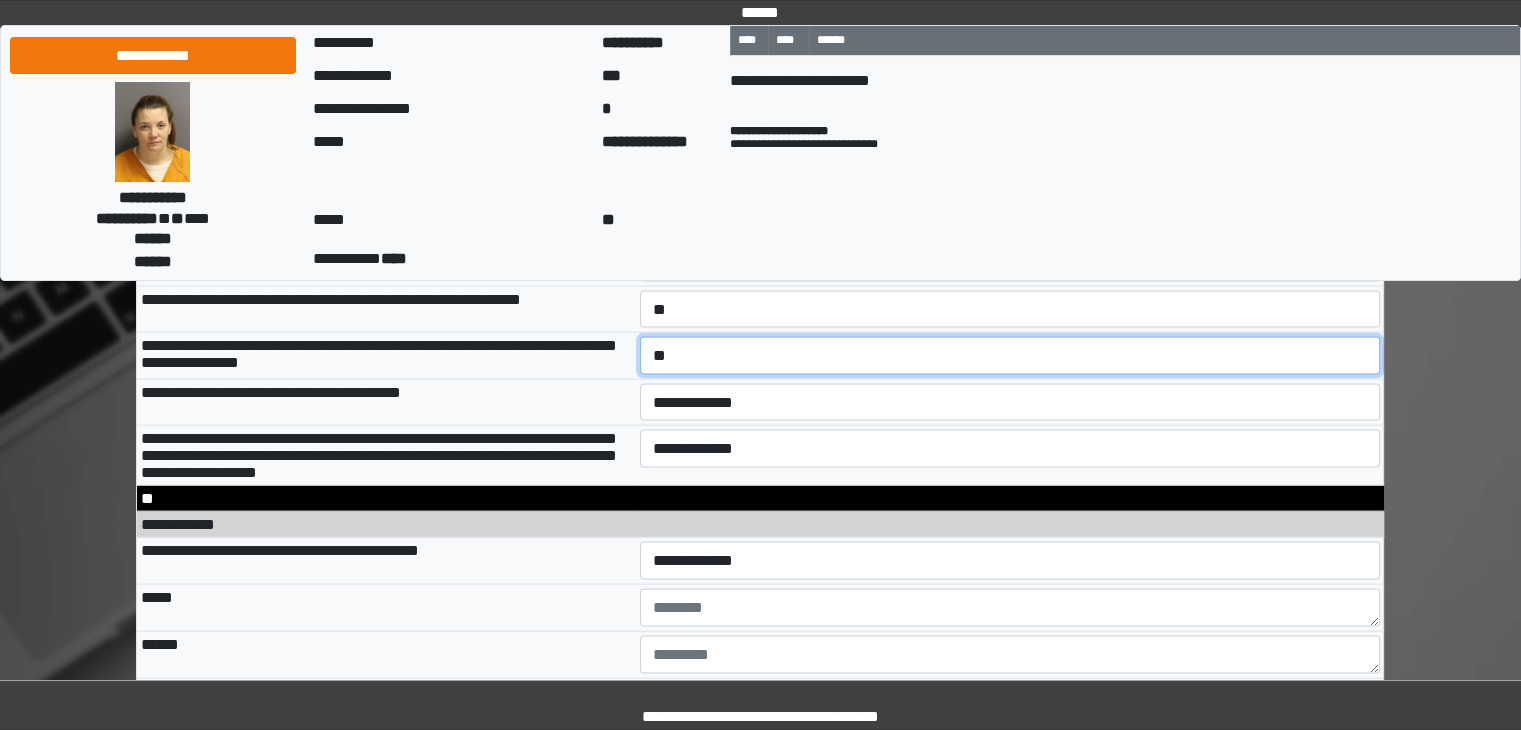 click on "**********" at bounding box center [1010, 356] 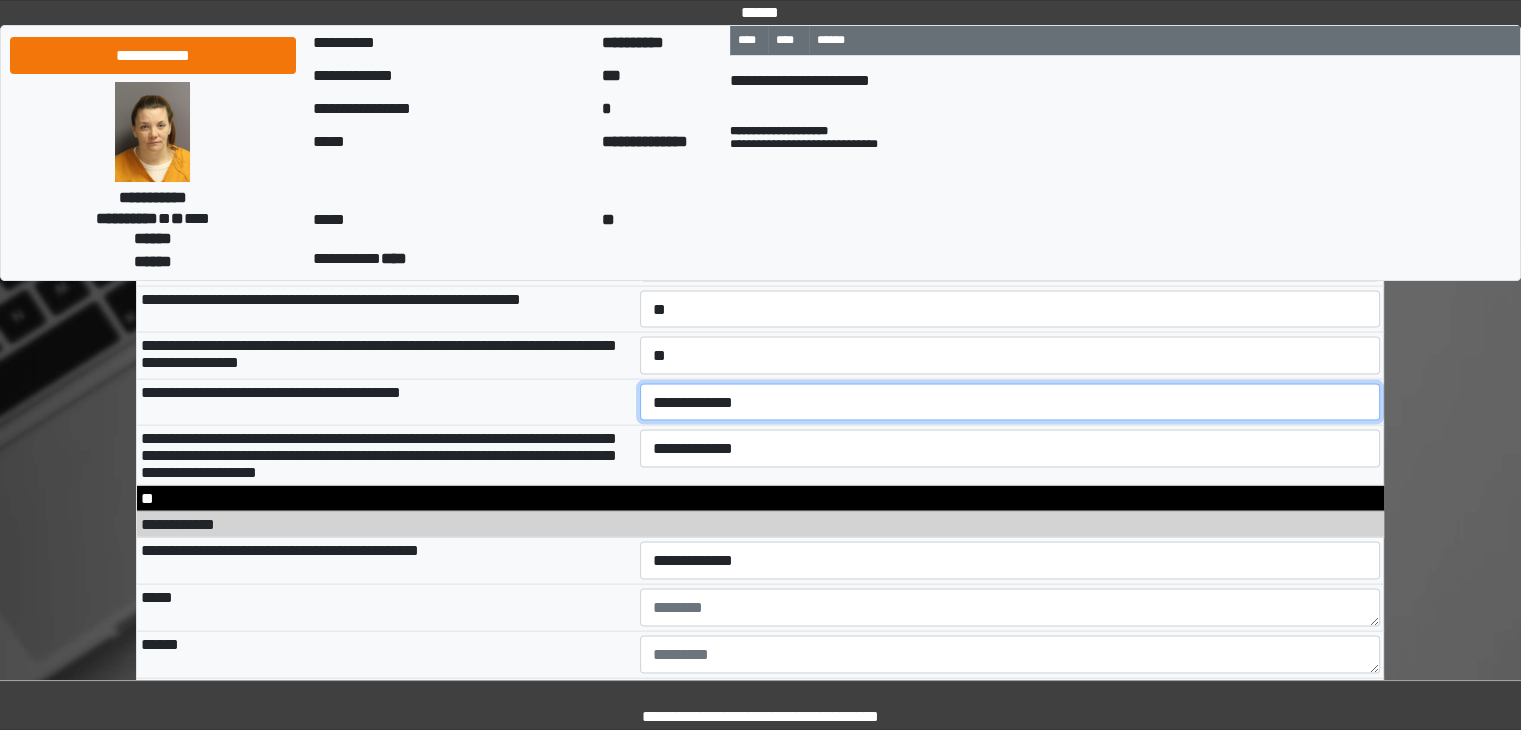 click on "**********" at bounding box center (1010, 403) 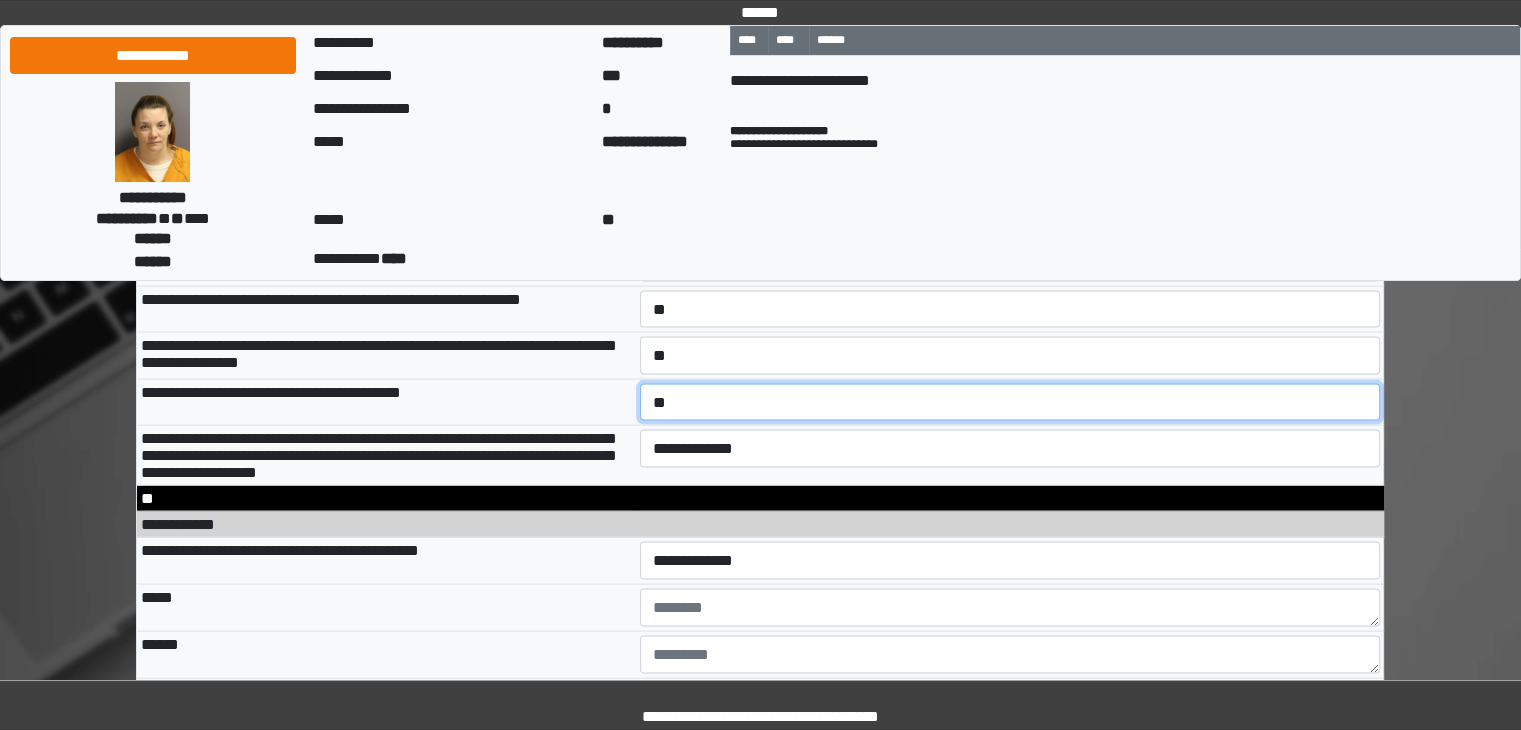 click on "**********" at bounding box center [1010, 403] 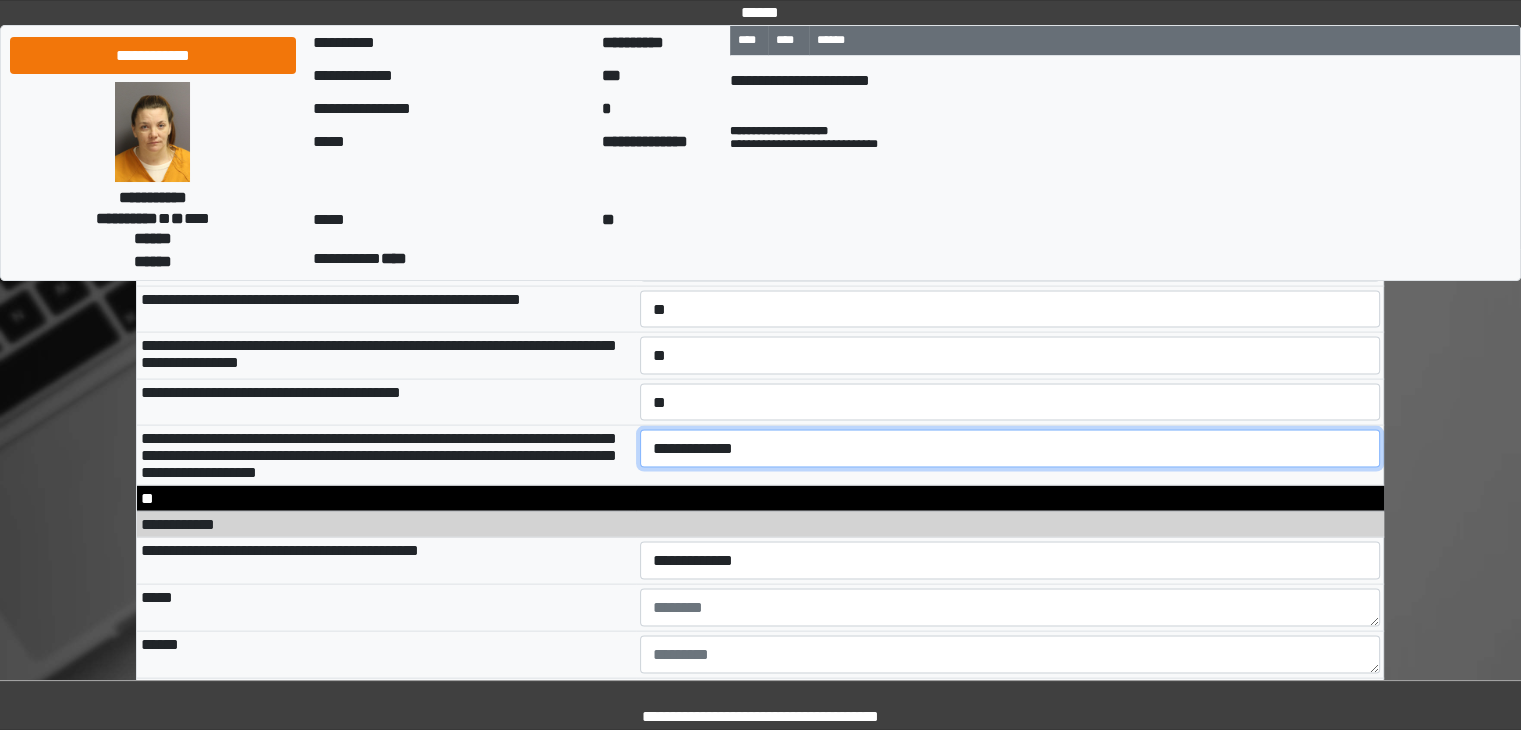 click on "**********" at bounding box center (1010, 449) 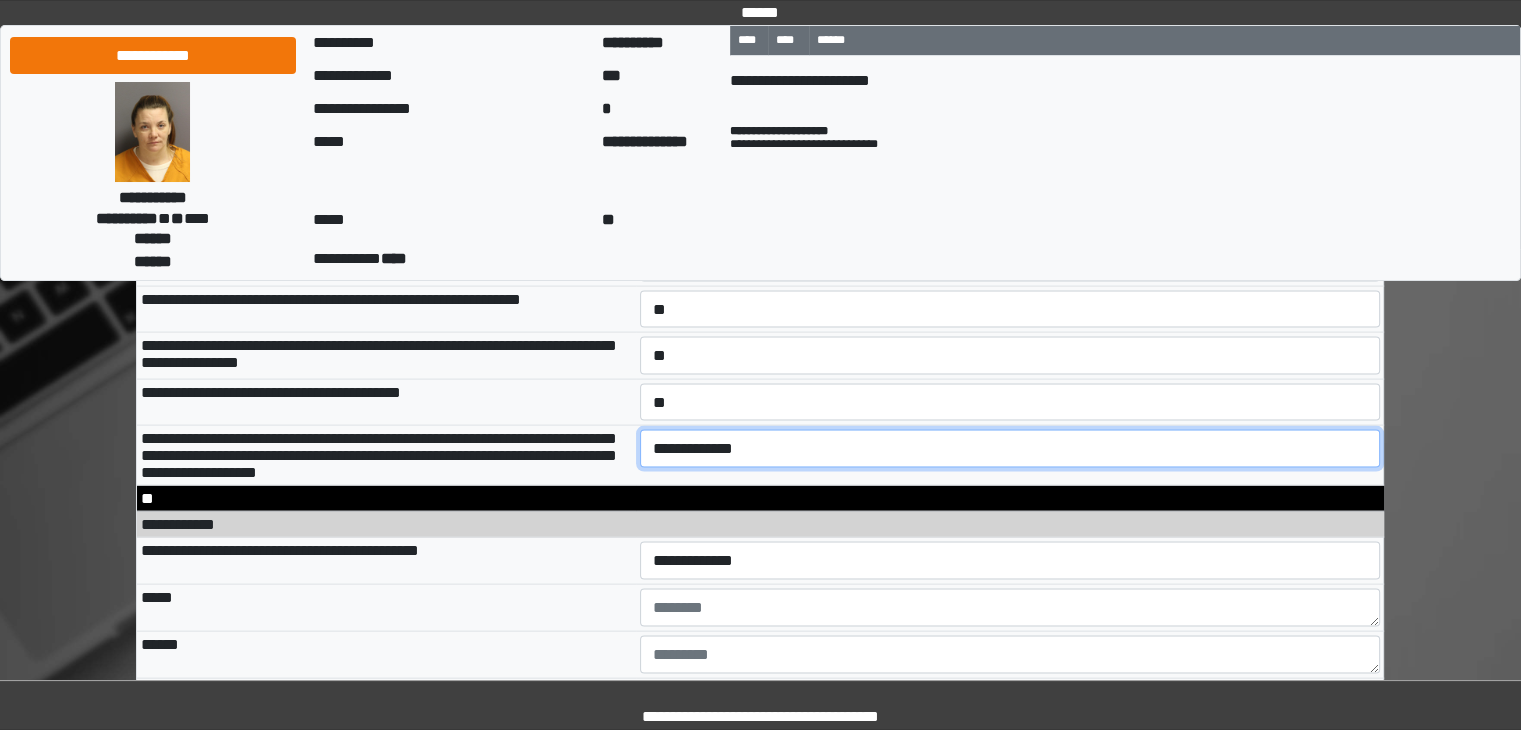 select on "*" 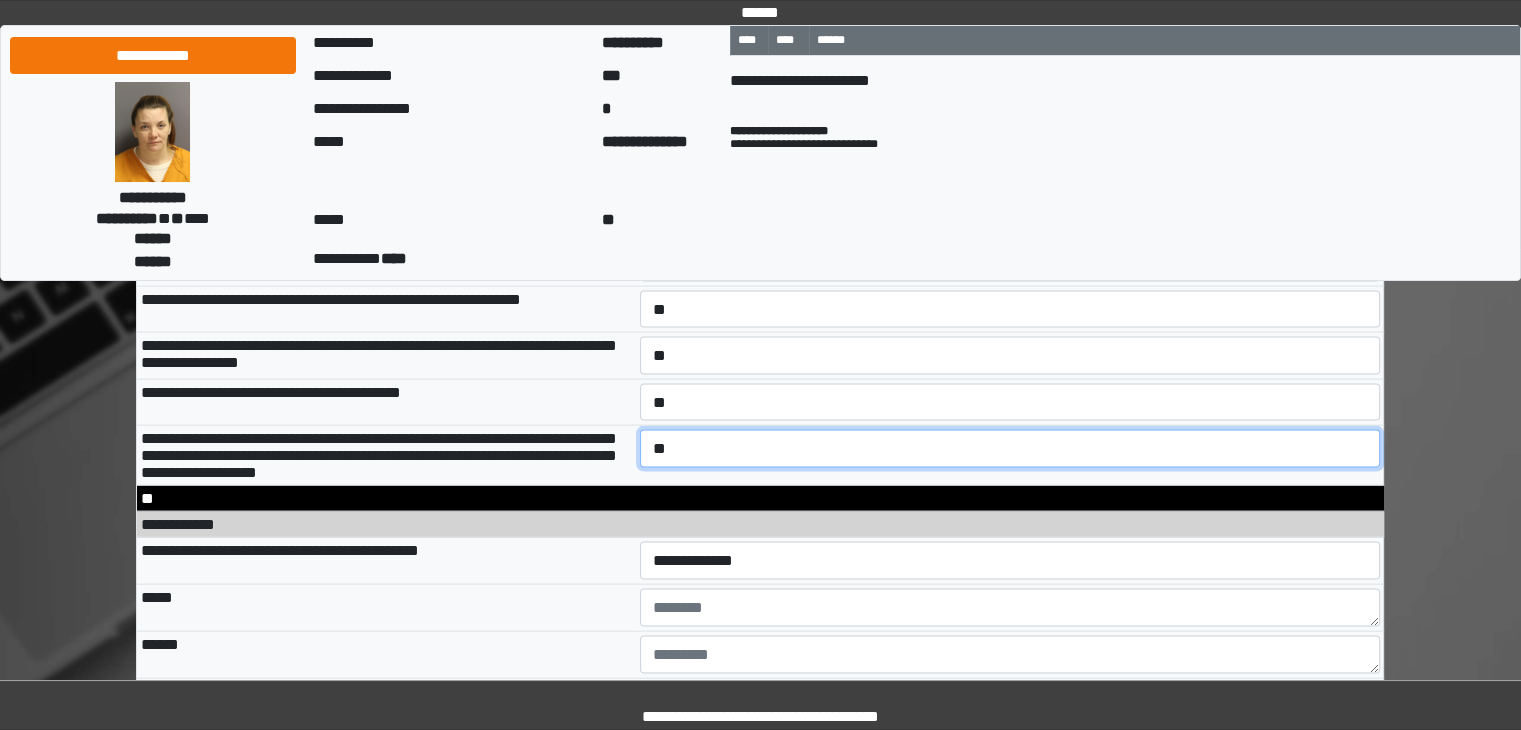 click on "**********" at bounding box center [1010, 449] 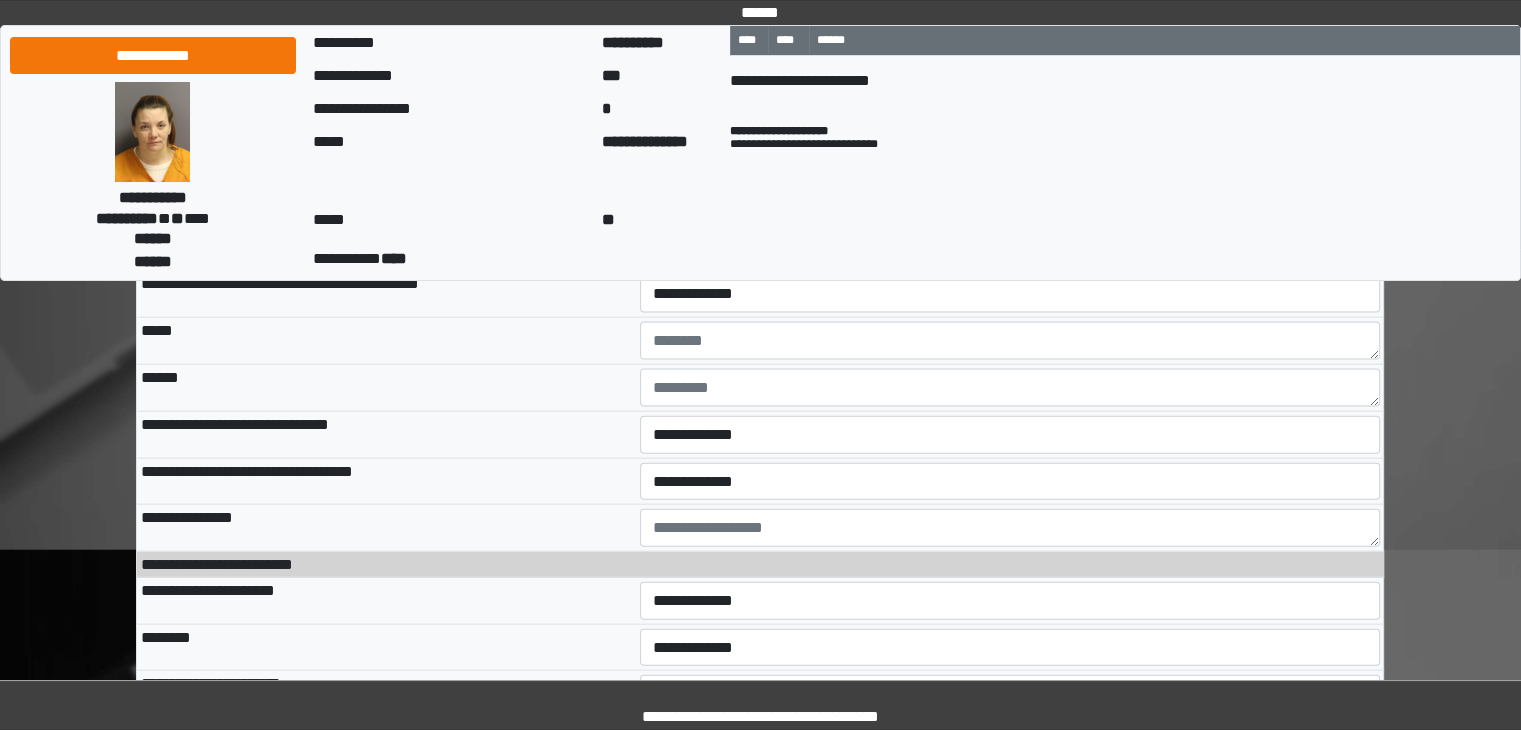 scroll, scrollTop: 11960, scrollLeft: 0, axis: vertical 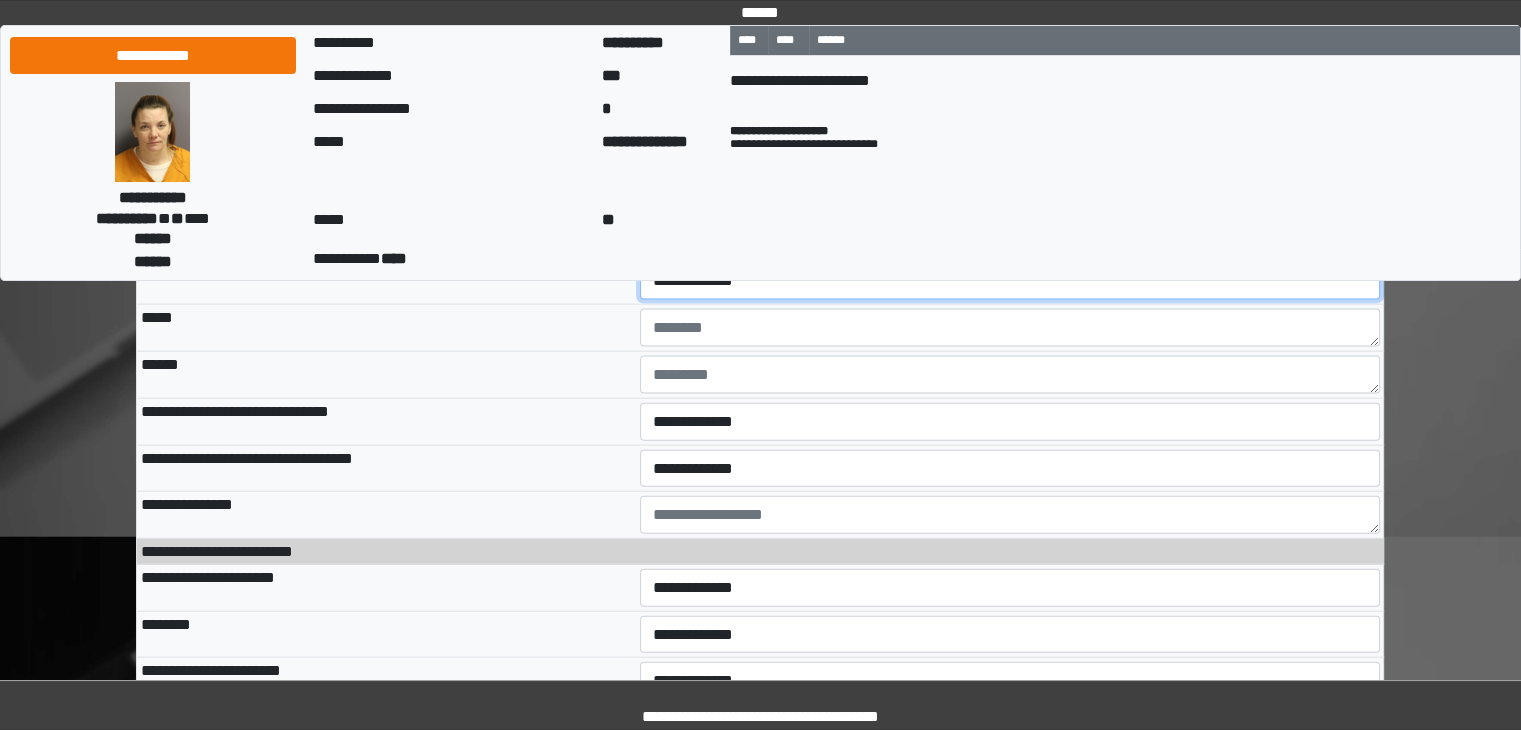 click on "**********" at bounding box center (1010, 281) 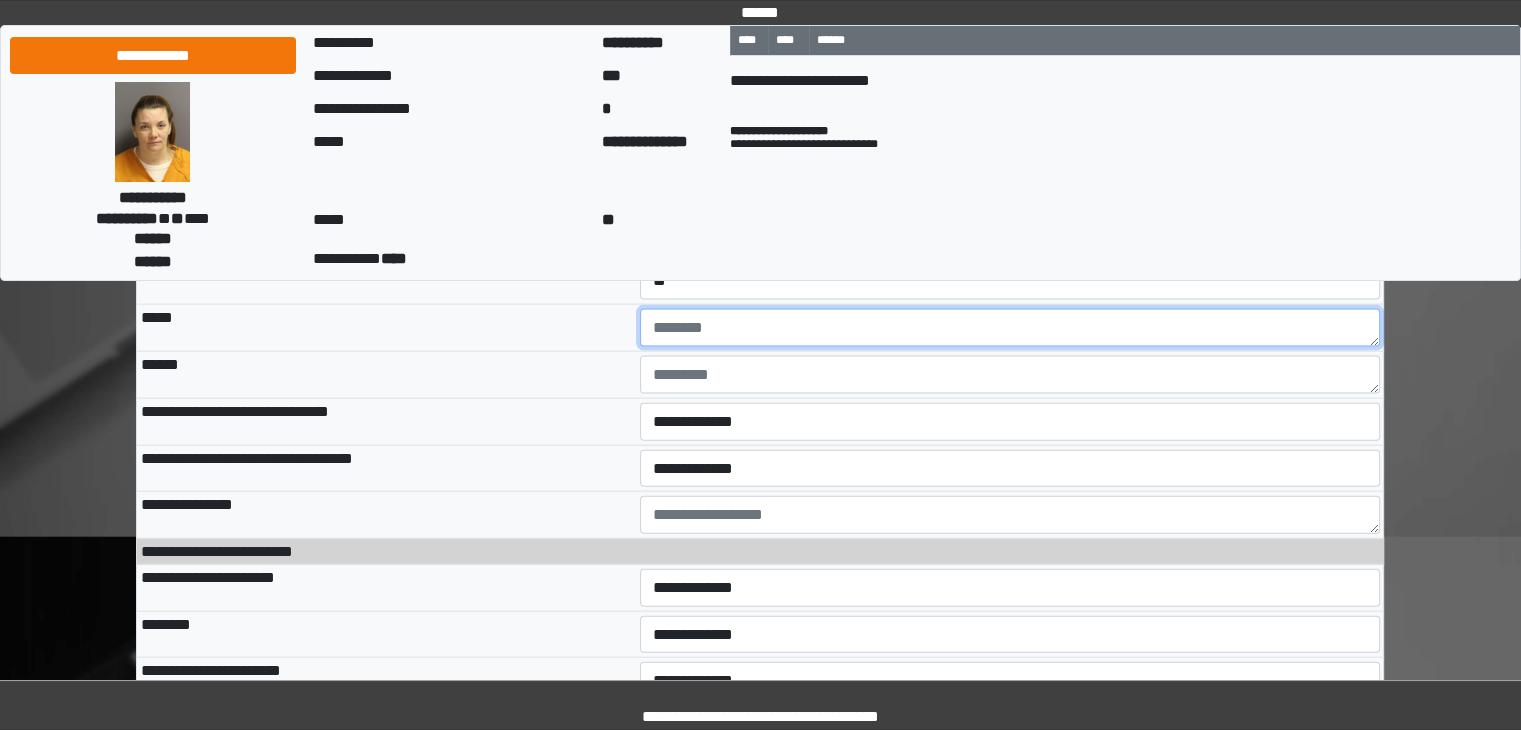 click at bounding box center [1010, 328] 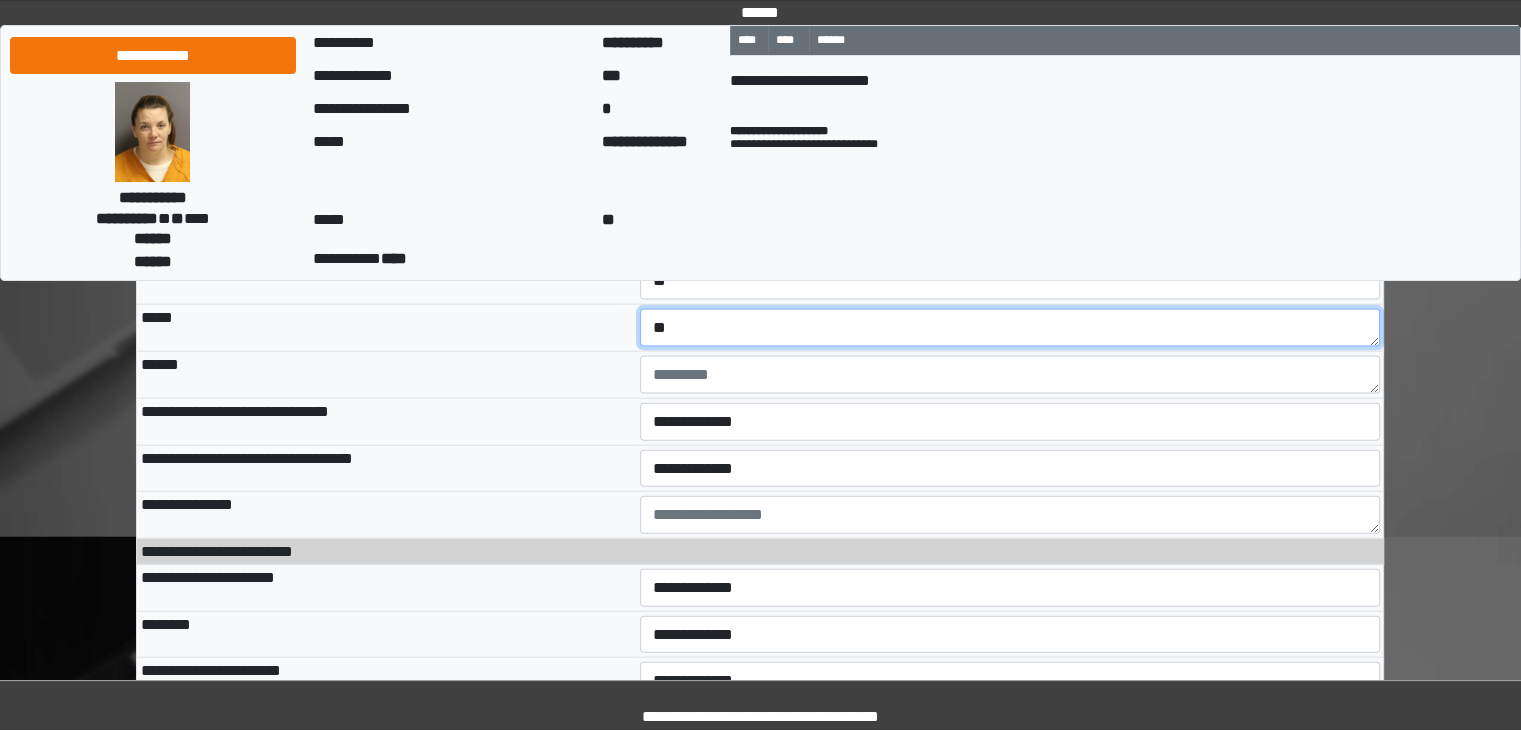 type on "**" 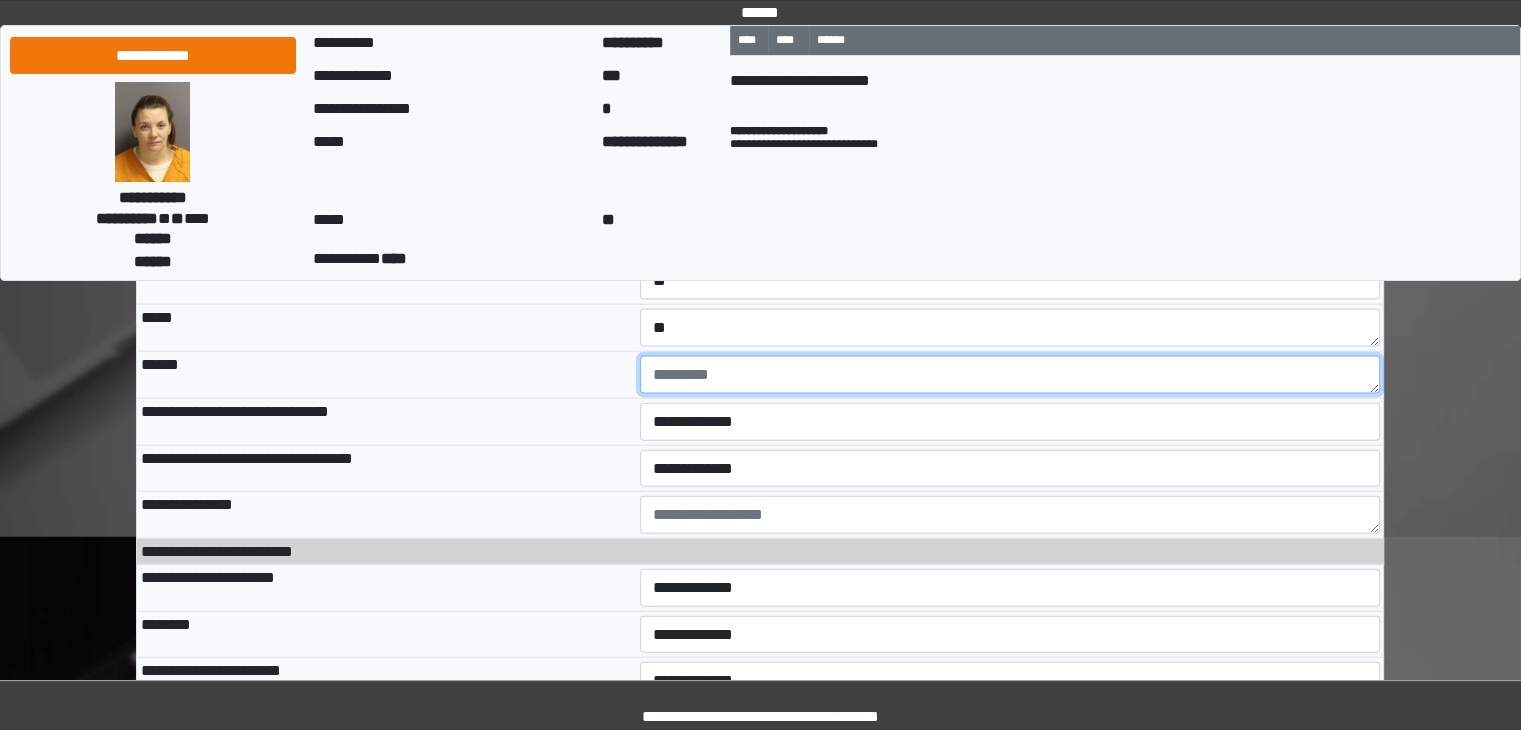 click at bounding box center [1010, 375] 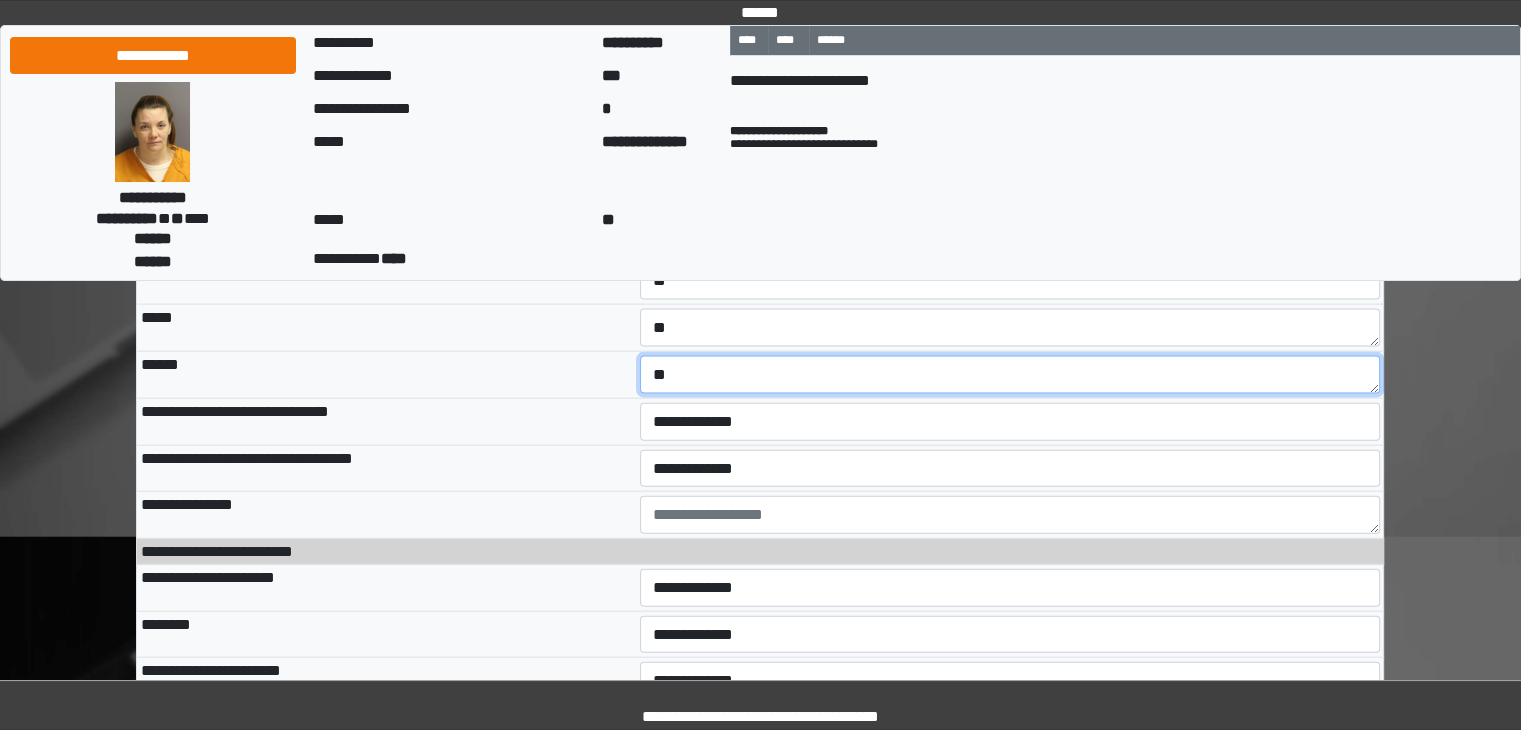 type on "**" 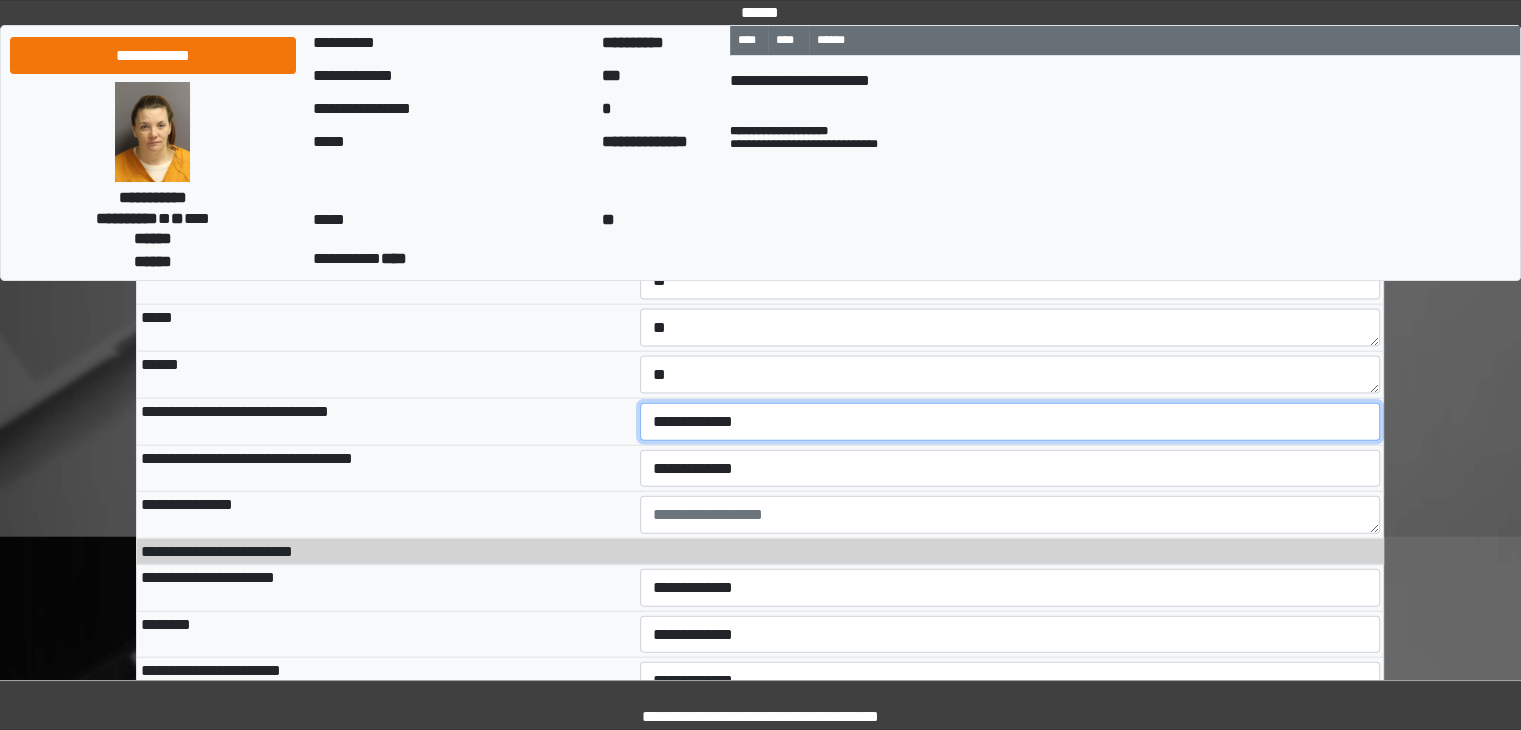 click on "**********" at bounding box center [1010, 422] 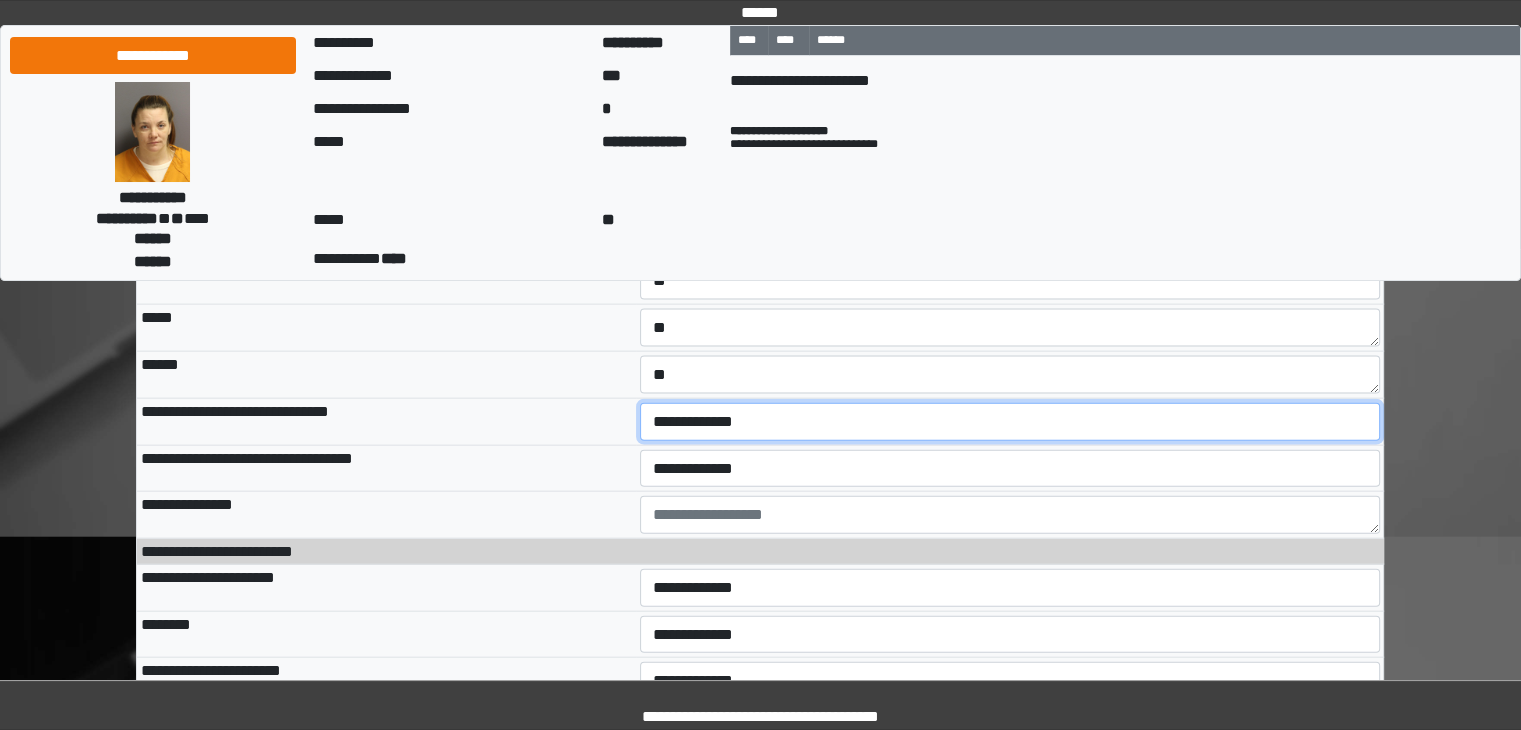 select on "*" 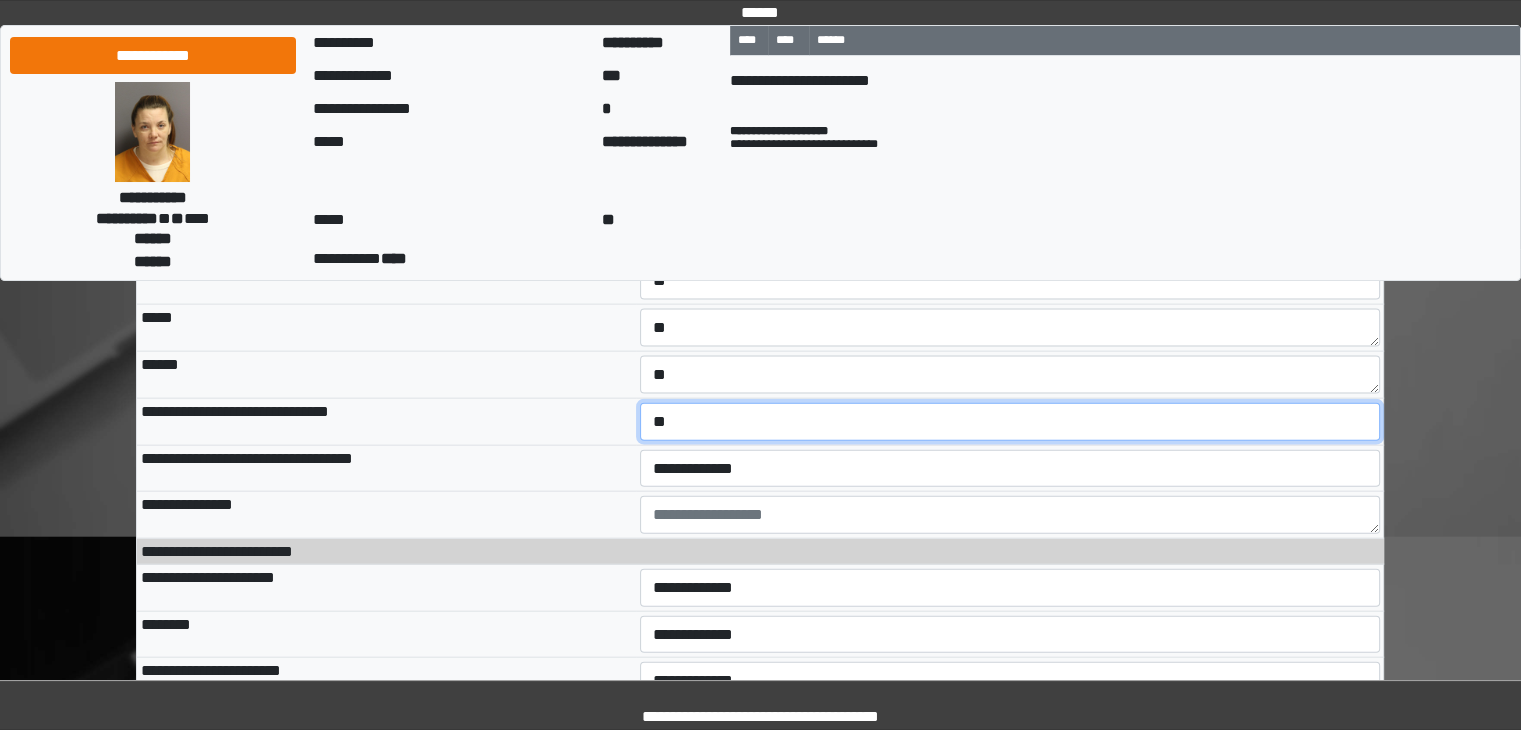 click on "**********" at bounding box center [1010, 422] 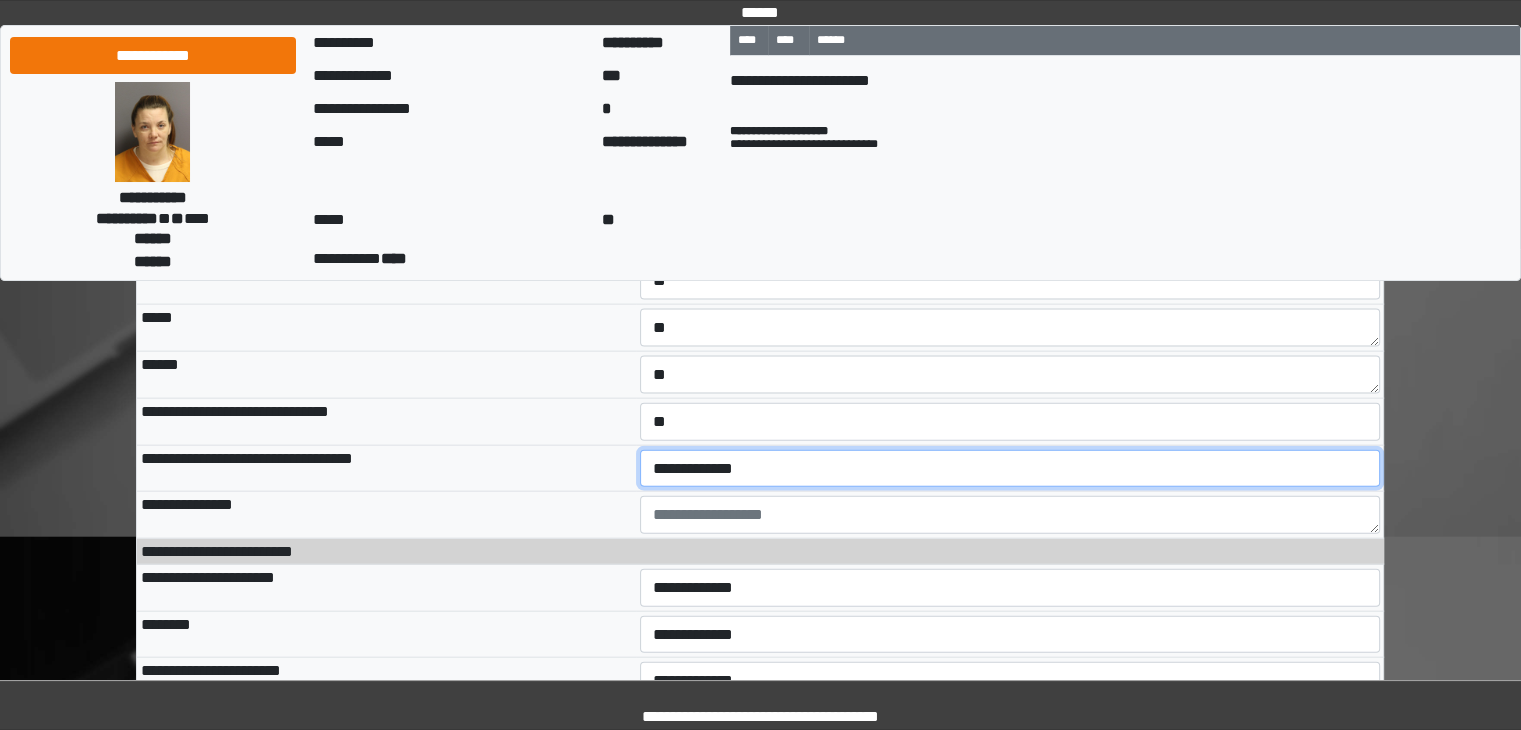 click on "**********" at bounding box center [1010, 469] 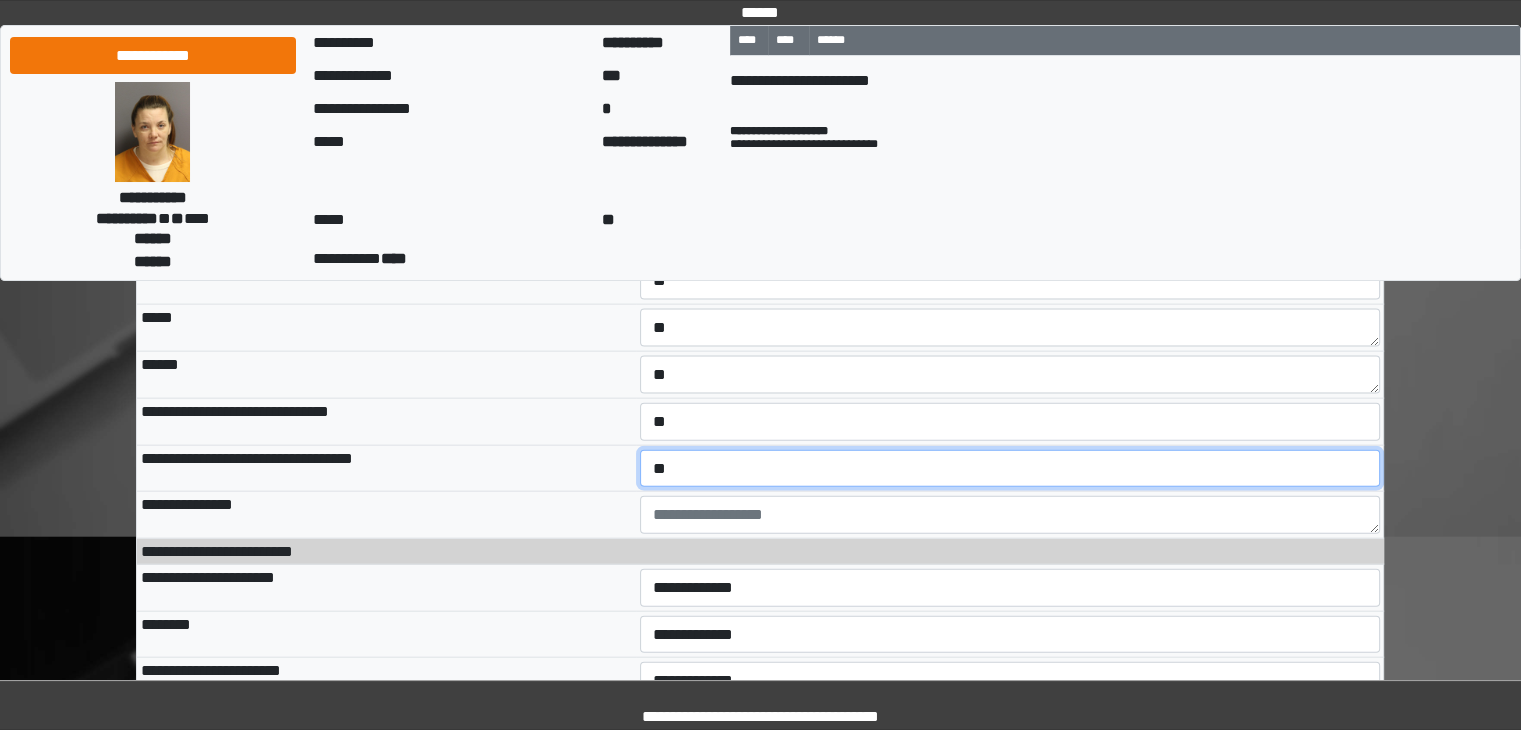 click on "**********" at bounding box center (1010, 469) 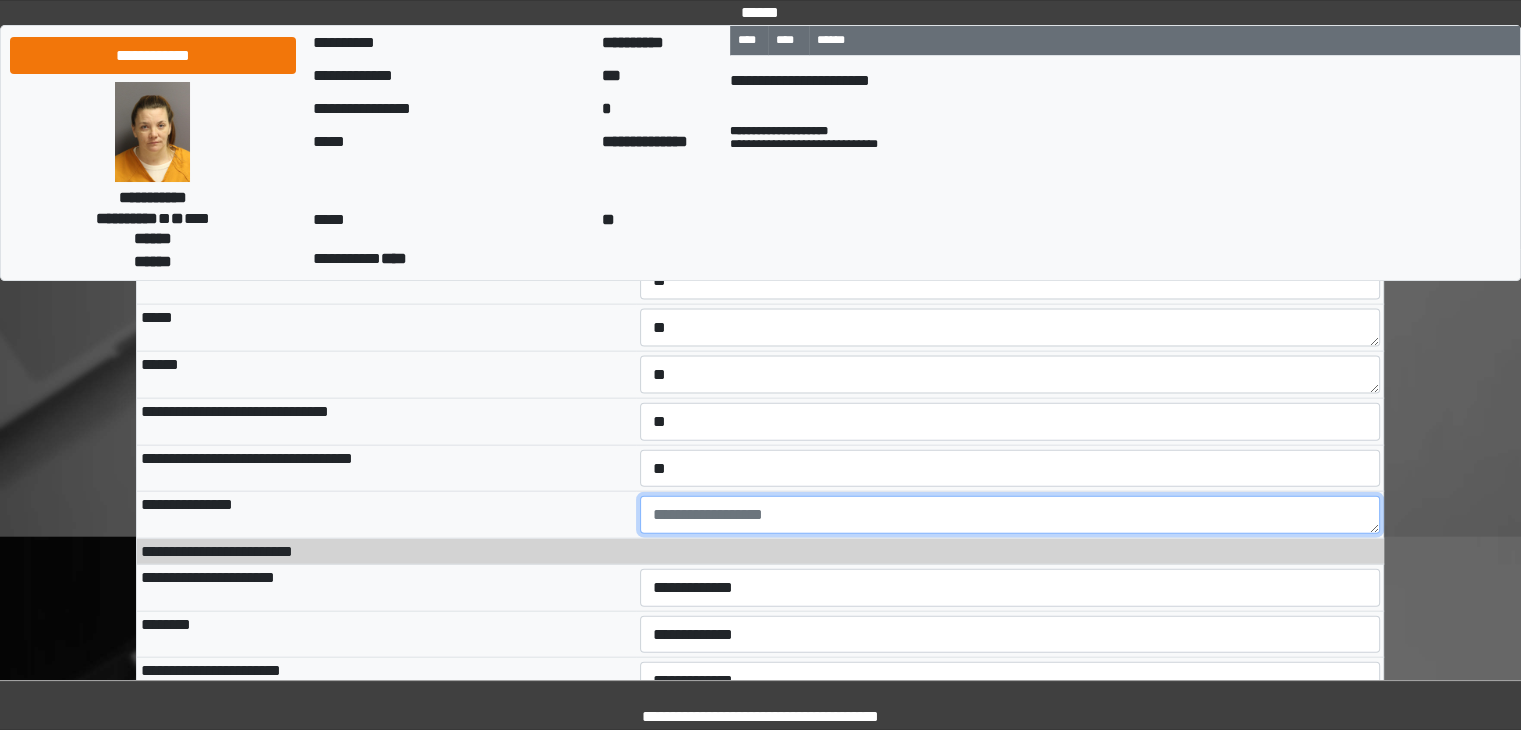 click at bounding box center [1010, 515] 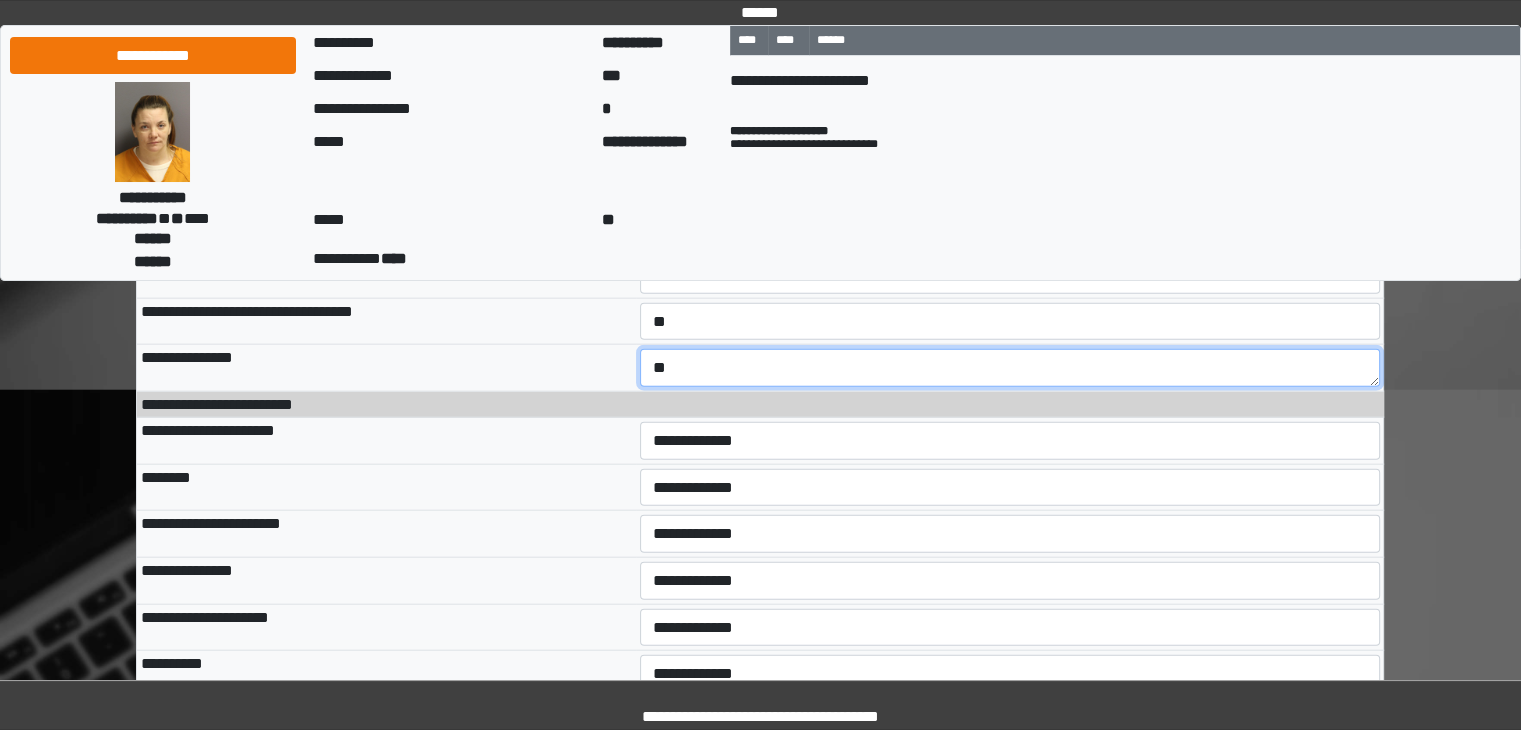 scroll, scrollTop: 12147, scrollLeft: 0, axis: vertical 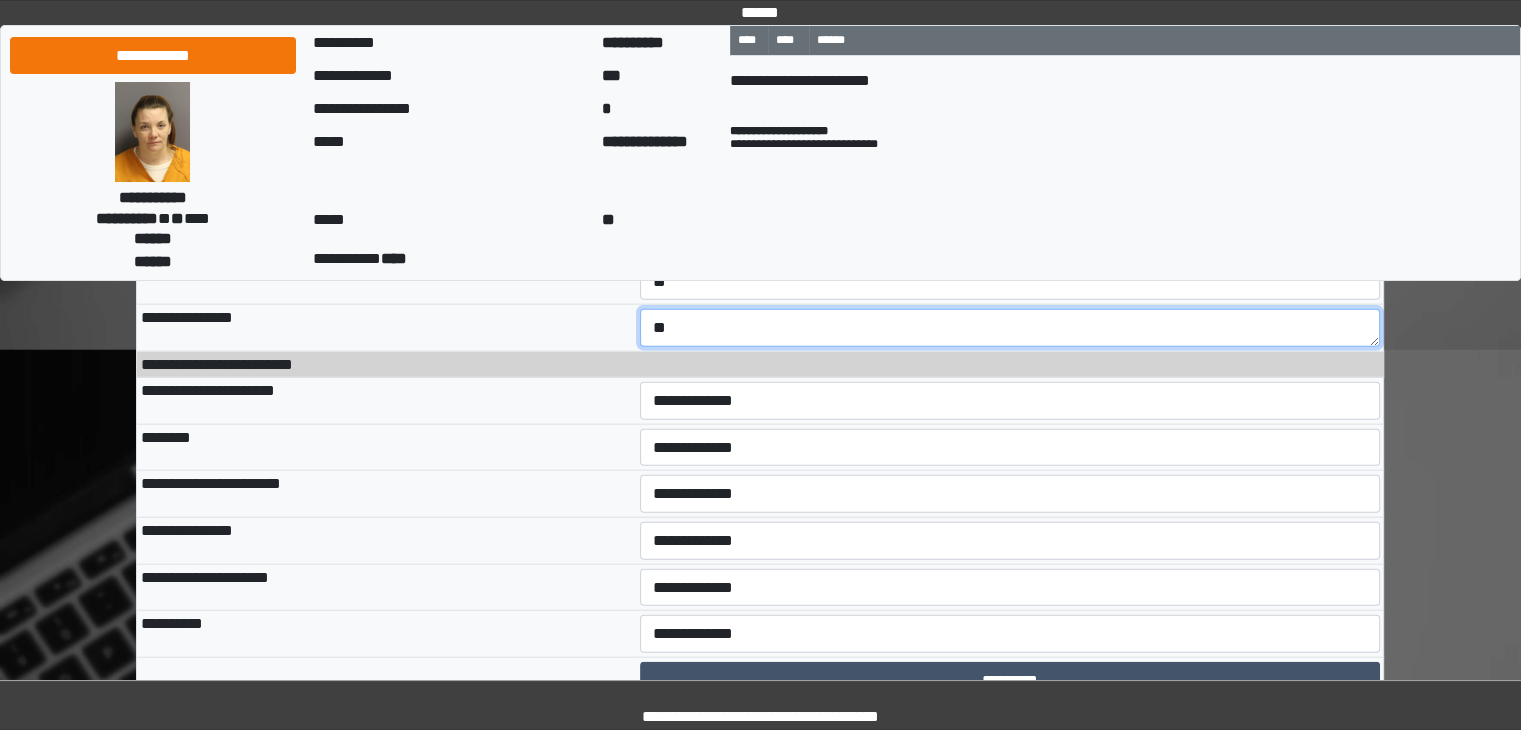 type on "**" 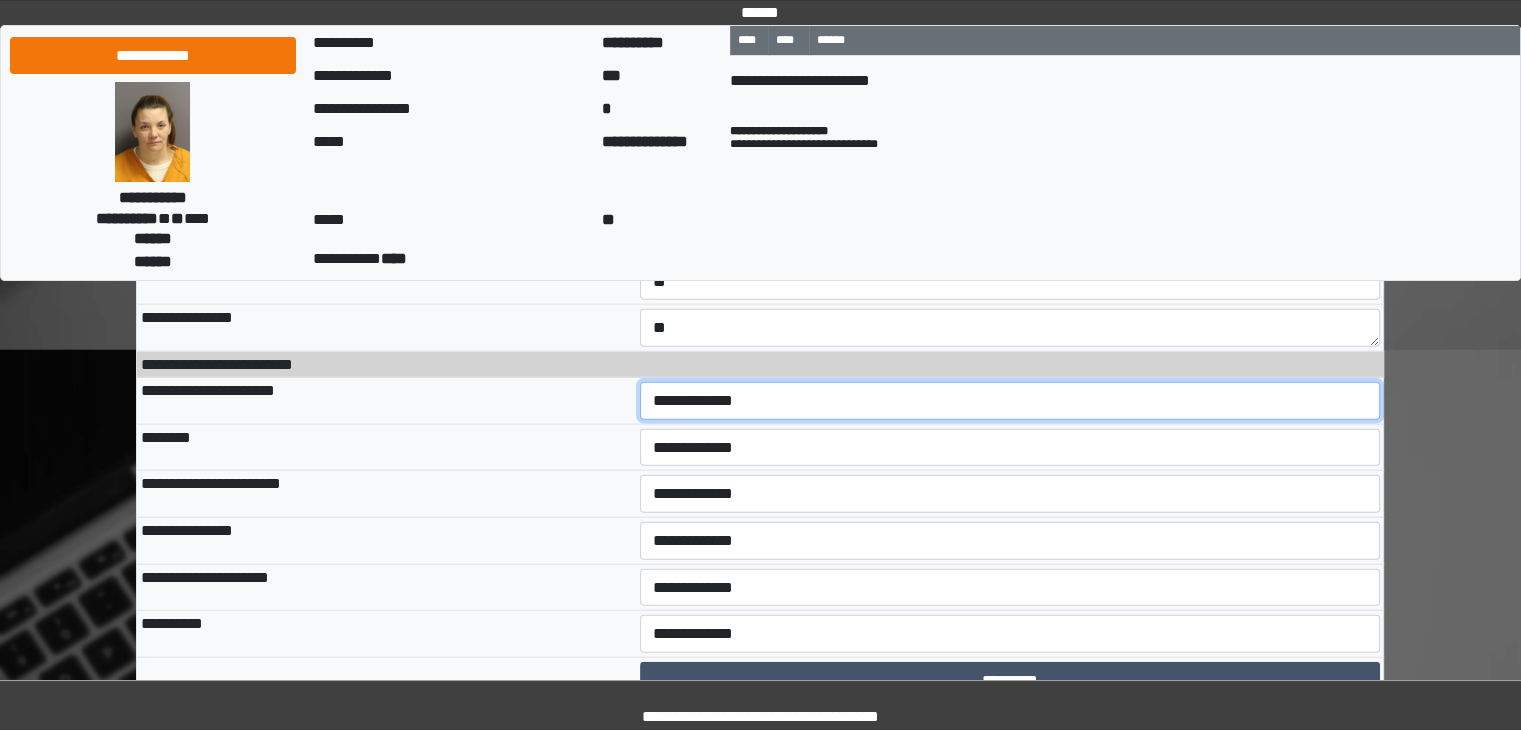 click on "**********" at bounding box center (1010, 401) 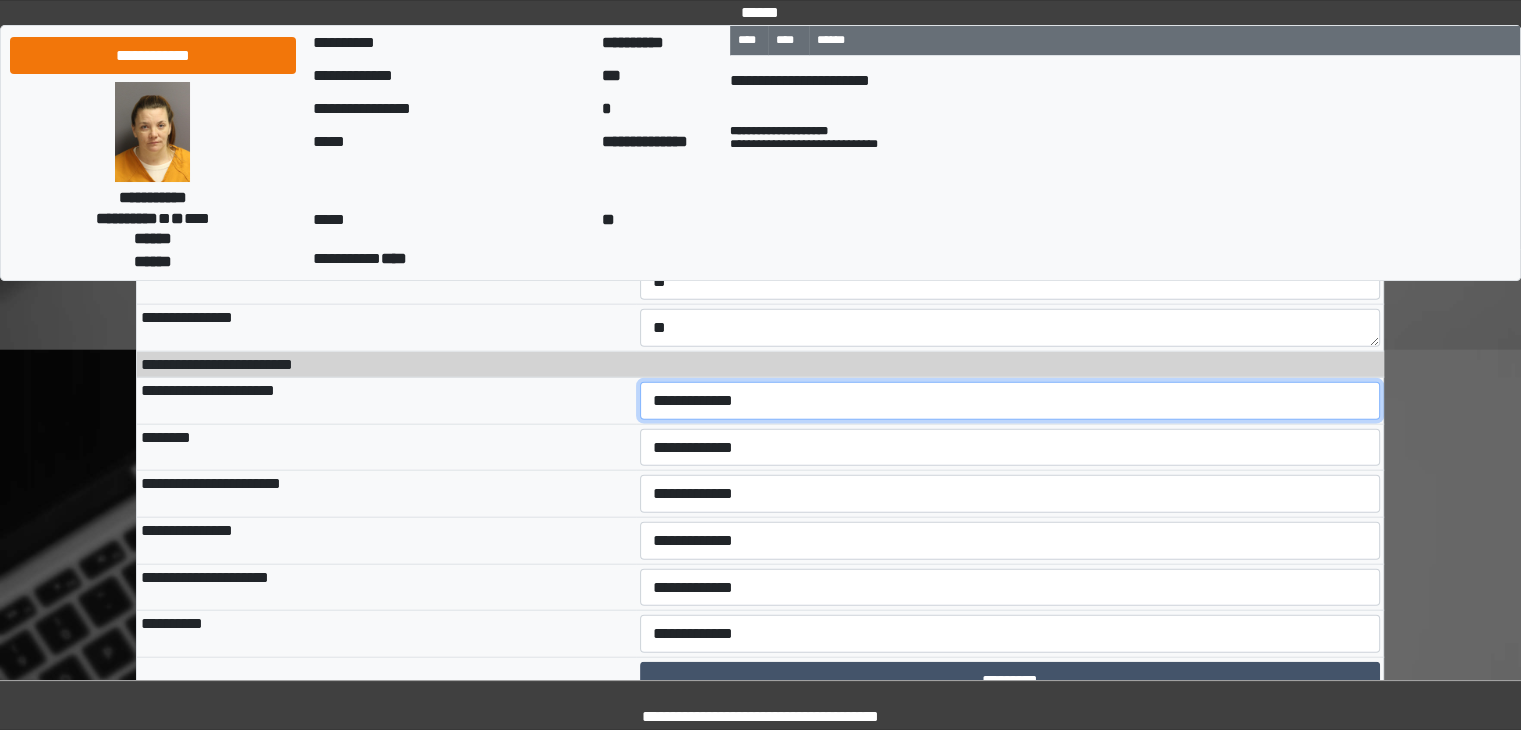select on "*" 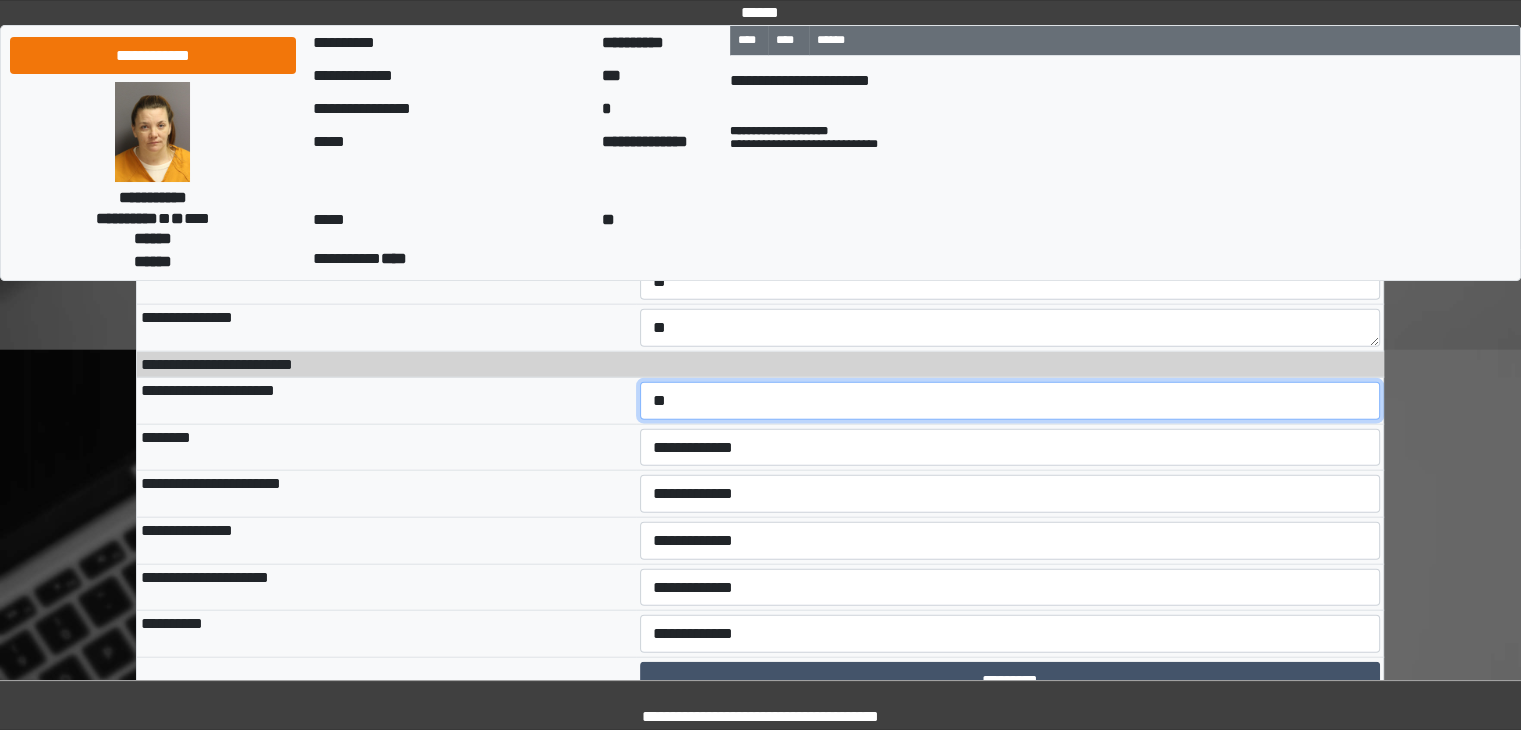 click on "**********" at bounding box center [1010, 401] 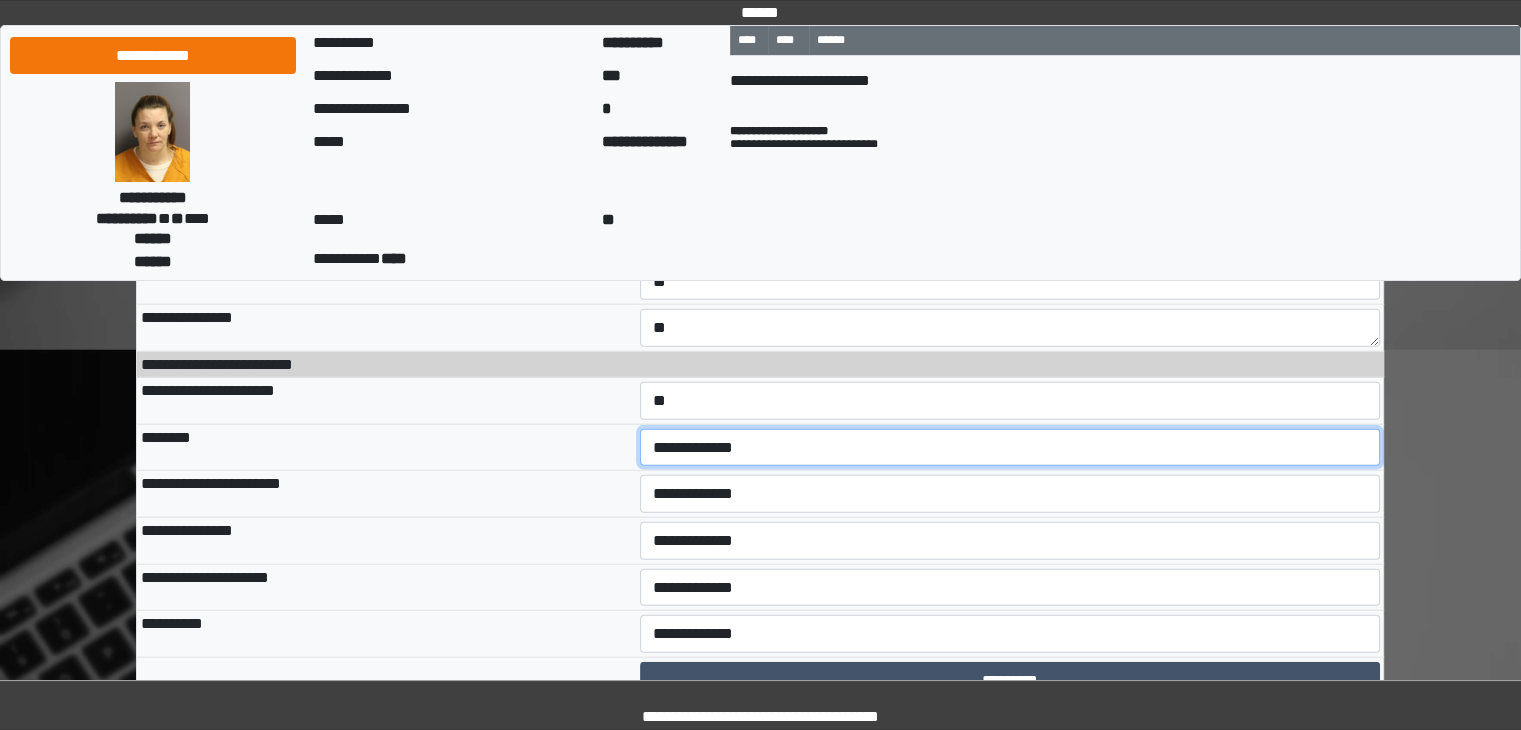 click on "**********" at bounding box center (1010, 448) 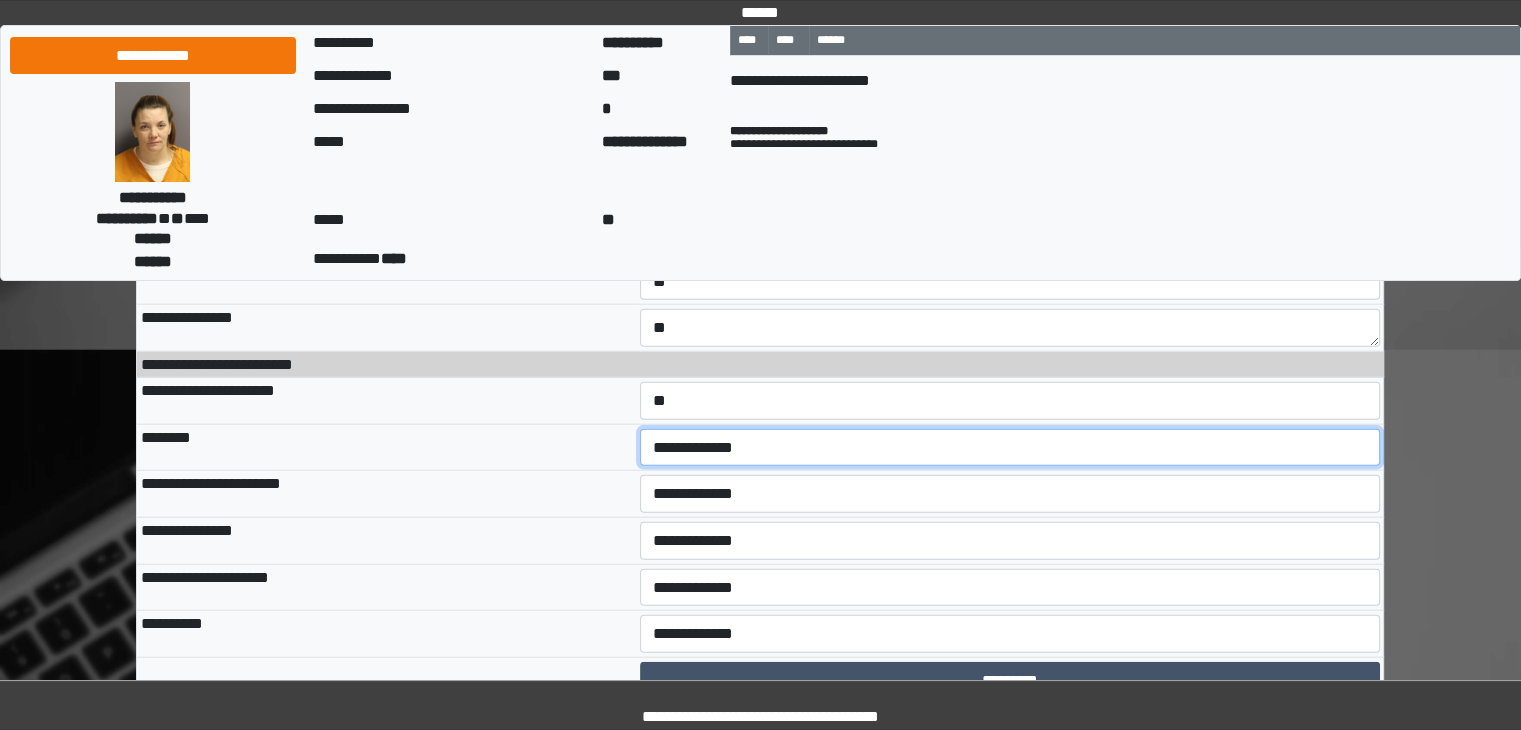 select on "*" 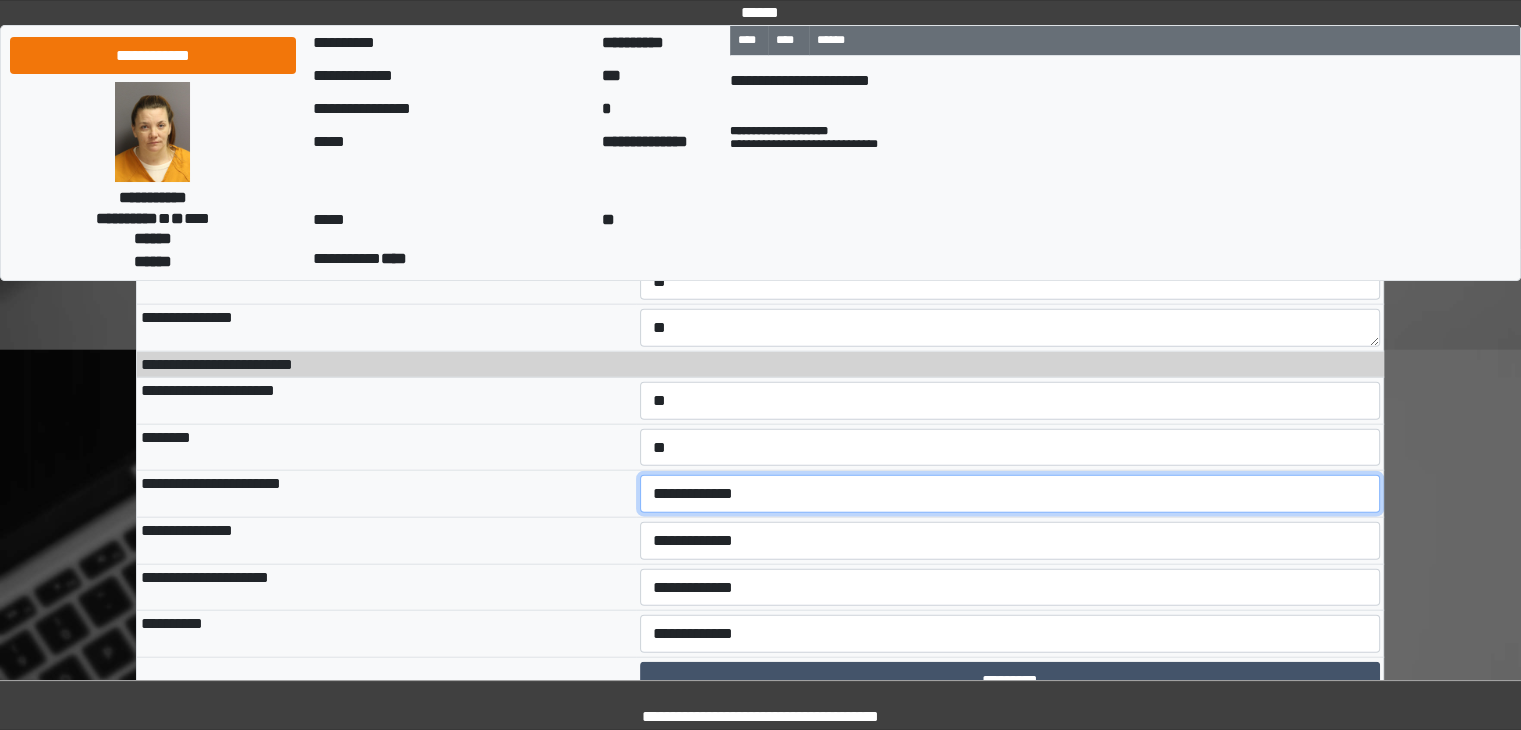 click on "**********" at bounding box center (1010, 494) 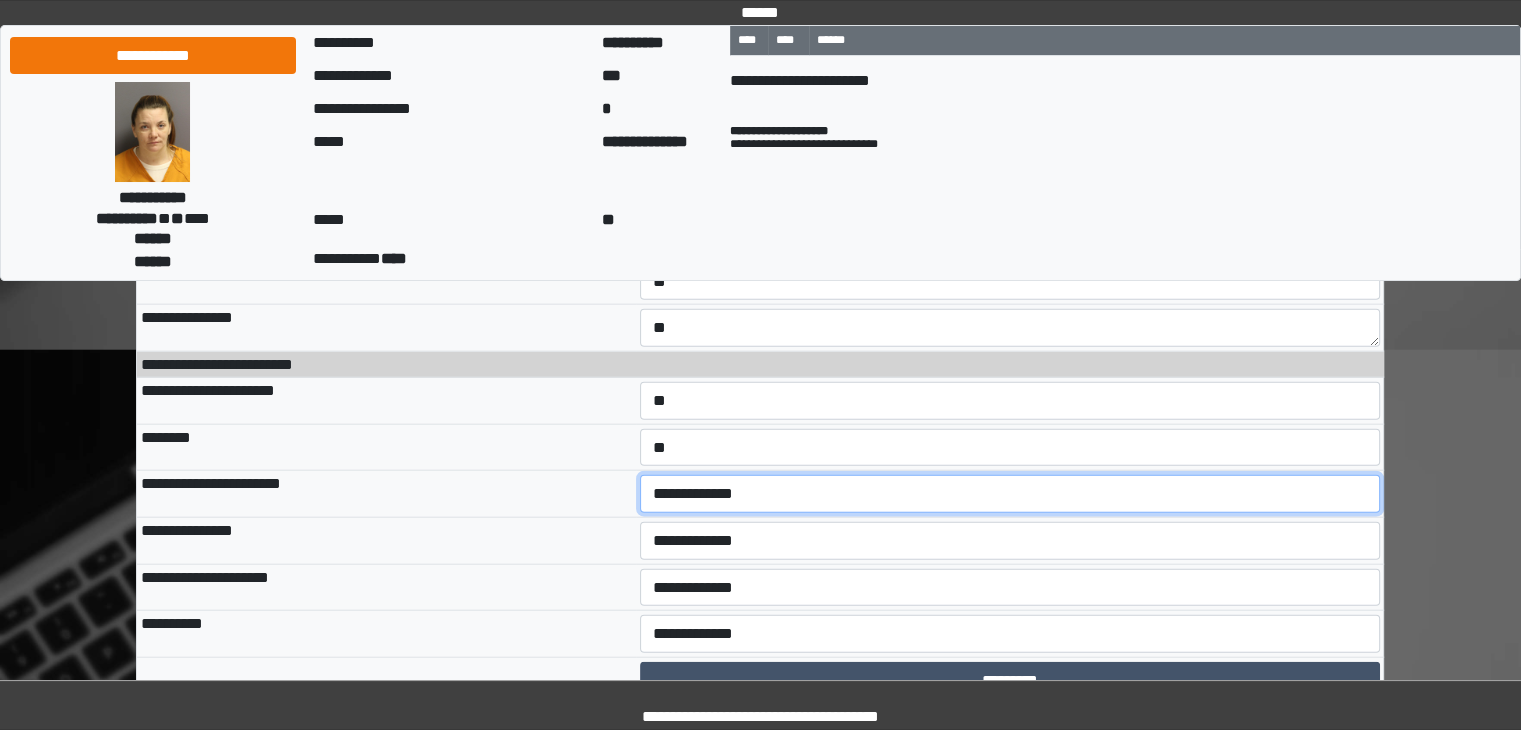 select on "*" 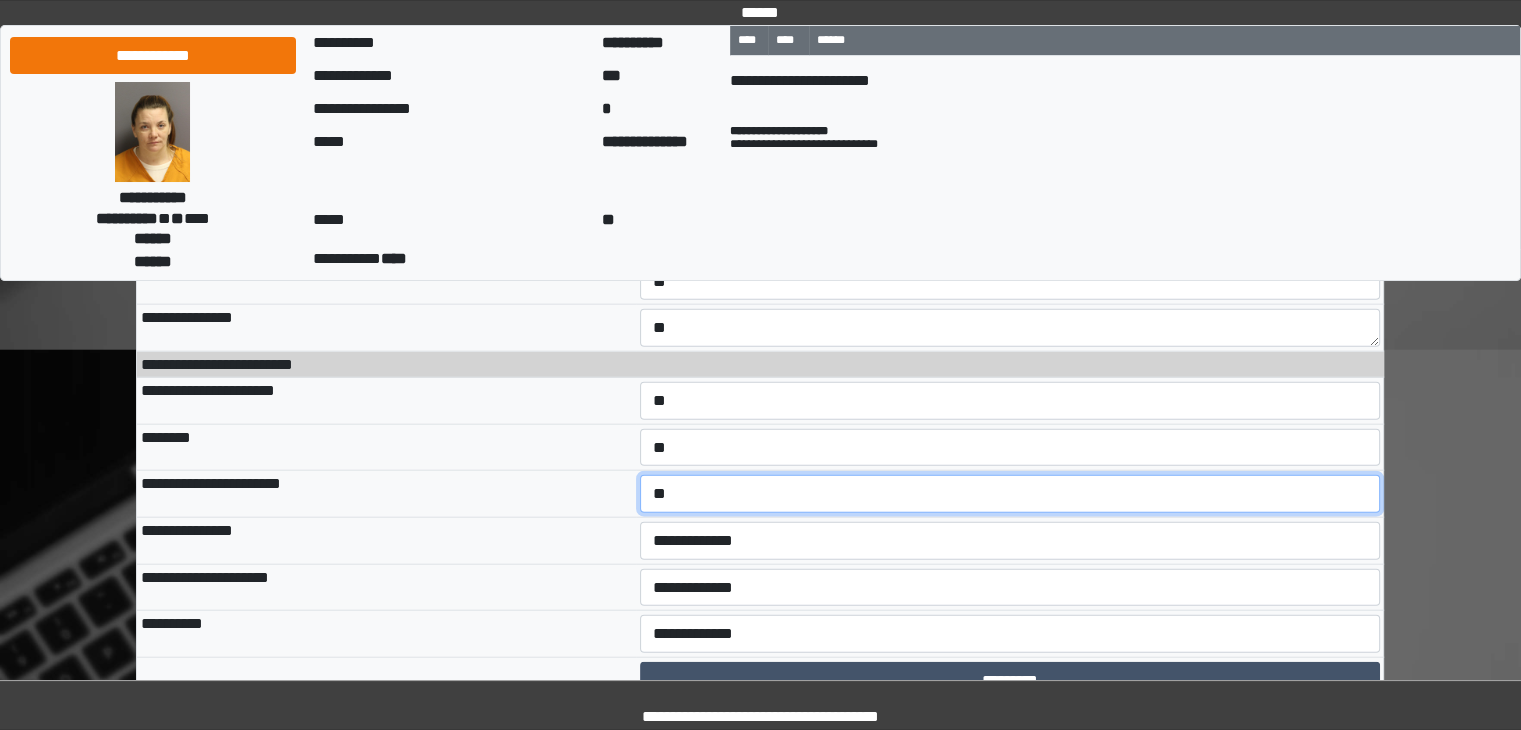 click on "**********" at bounding box center (1010, 494) 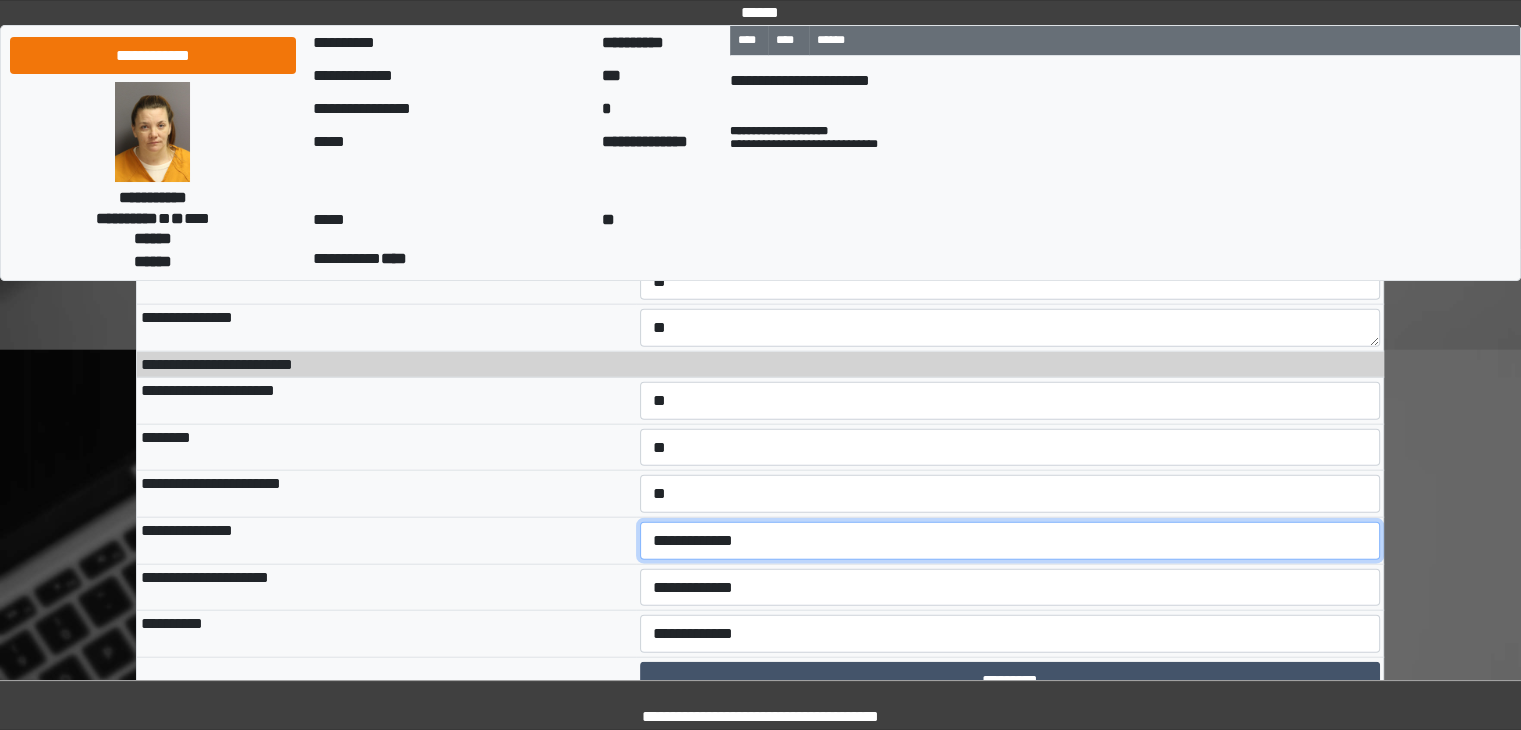 click on "**********" at bounding box center (1010, 541) 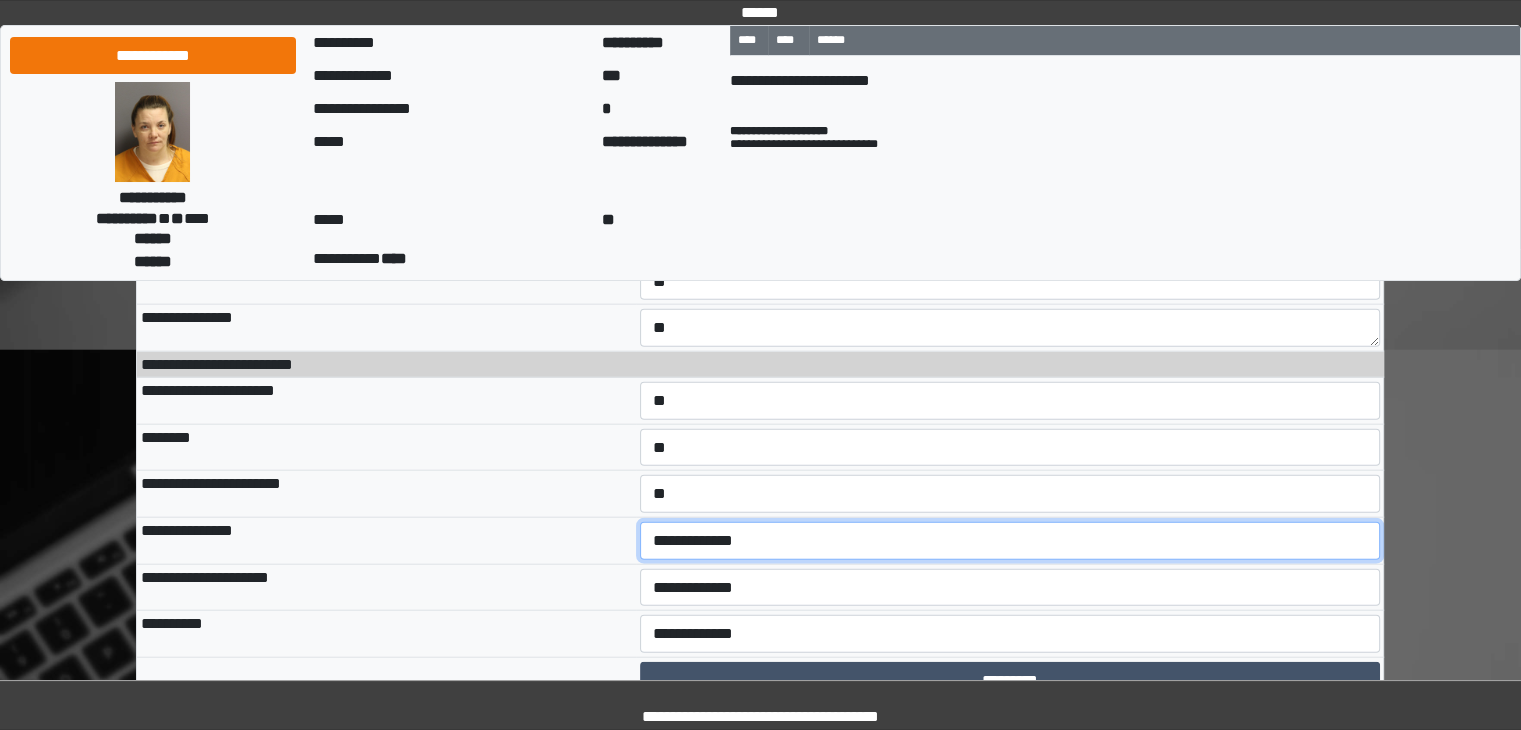 select on "*" 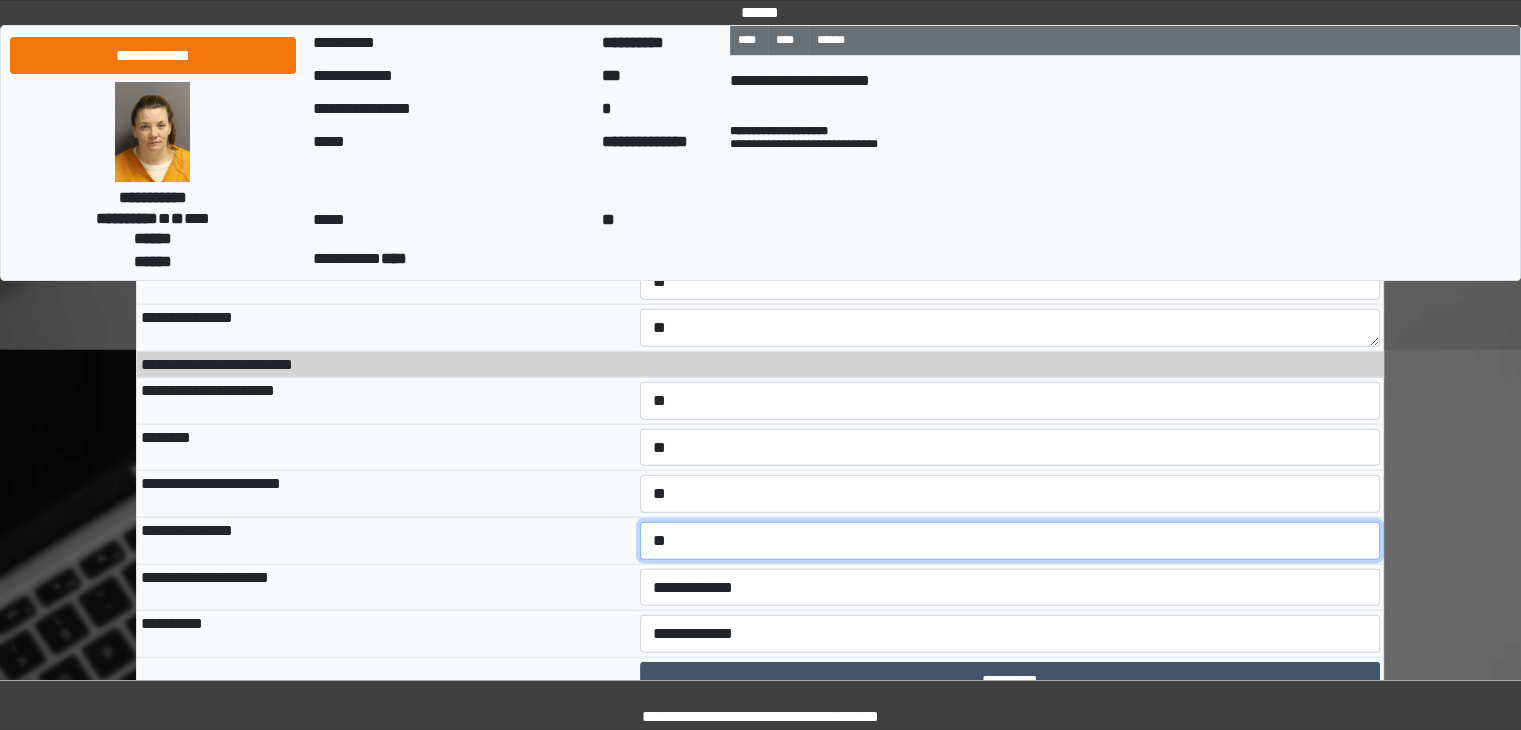 click on "**********" at bounding box center (1010, 541) 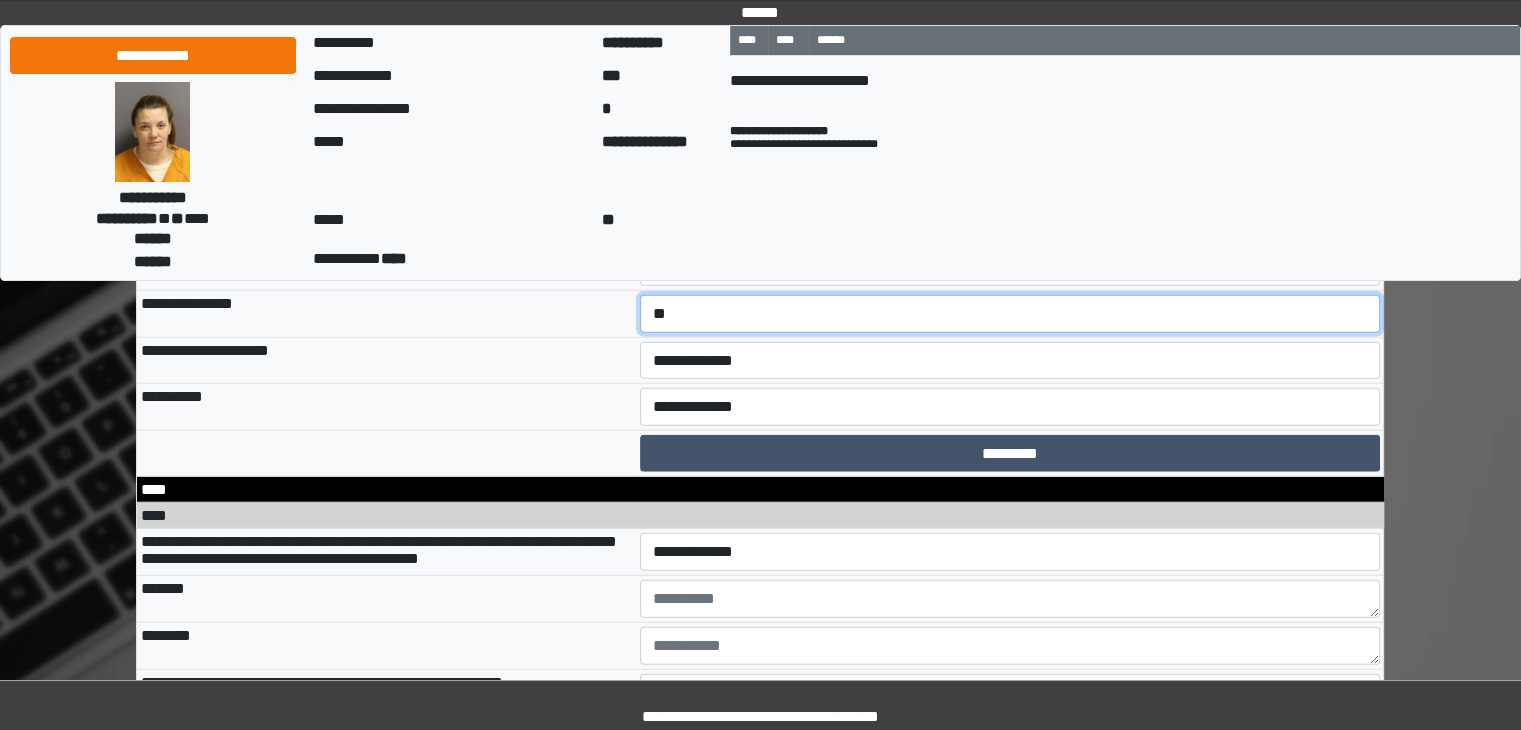 scroll, scrollTop: 12440, scrollLeft: 0, axis: vertical 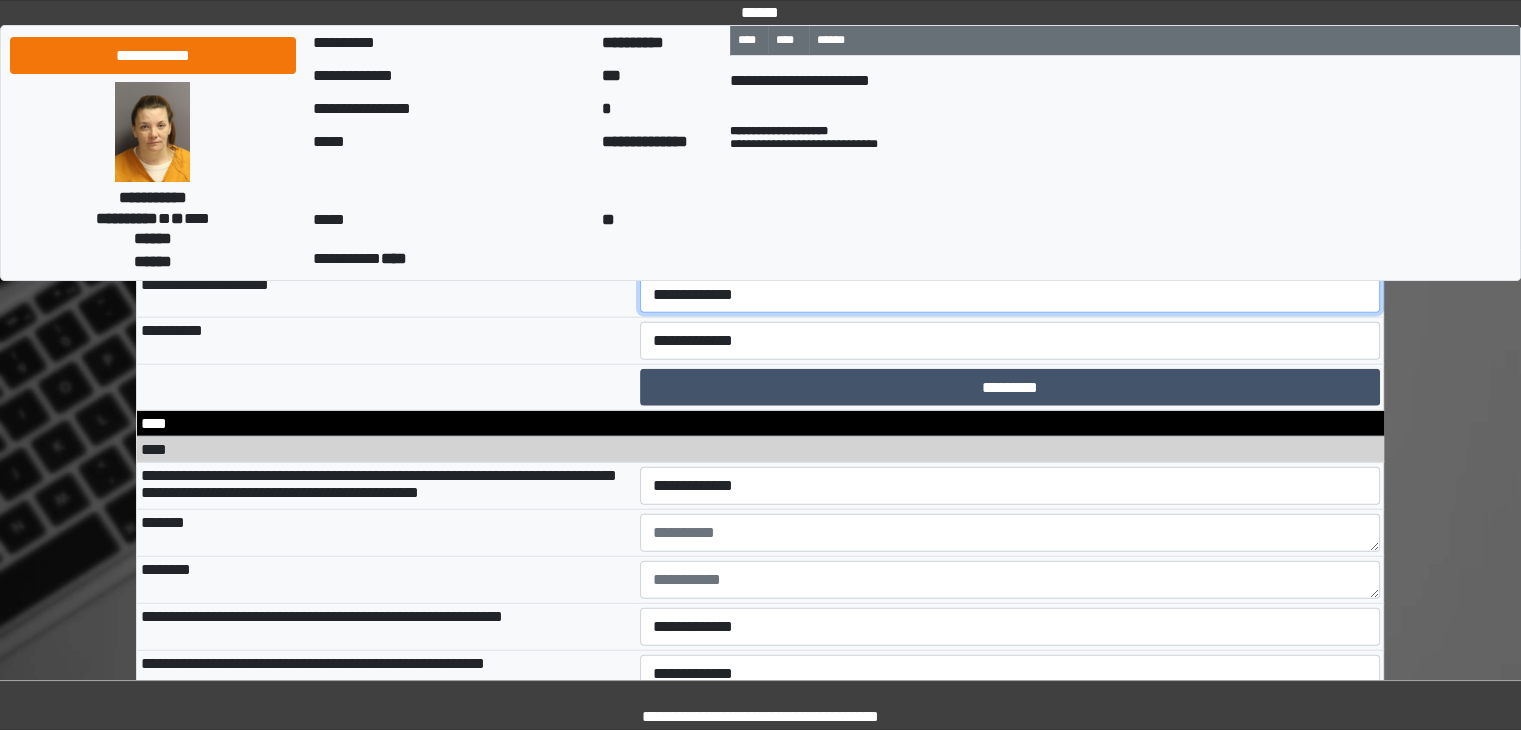 click on "**********" at bounding box center (1010, 295) 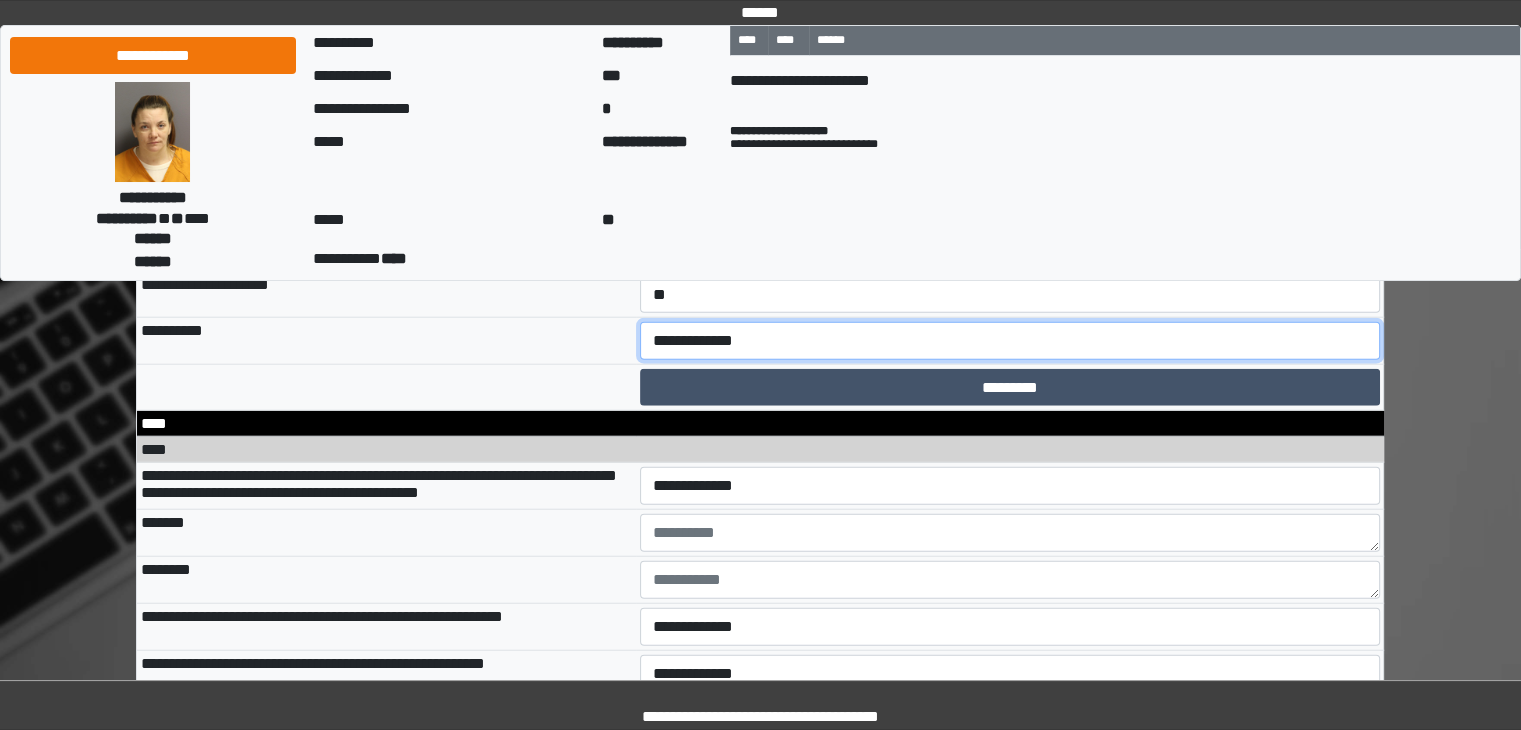 click on "**********" at bounding box center [1010, 341] 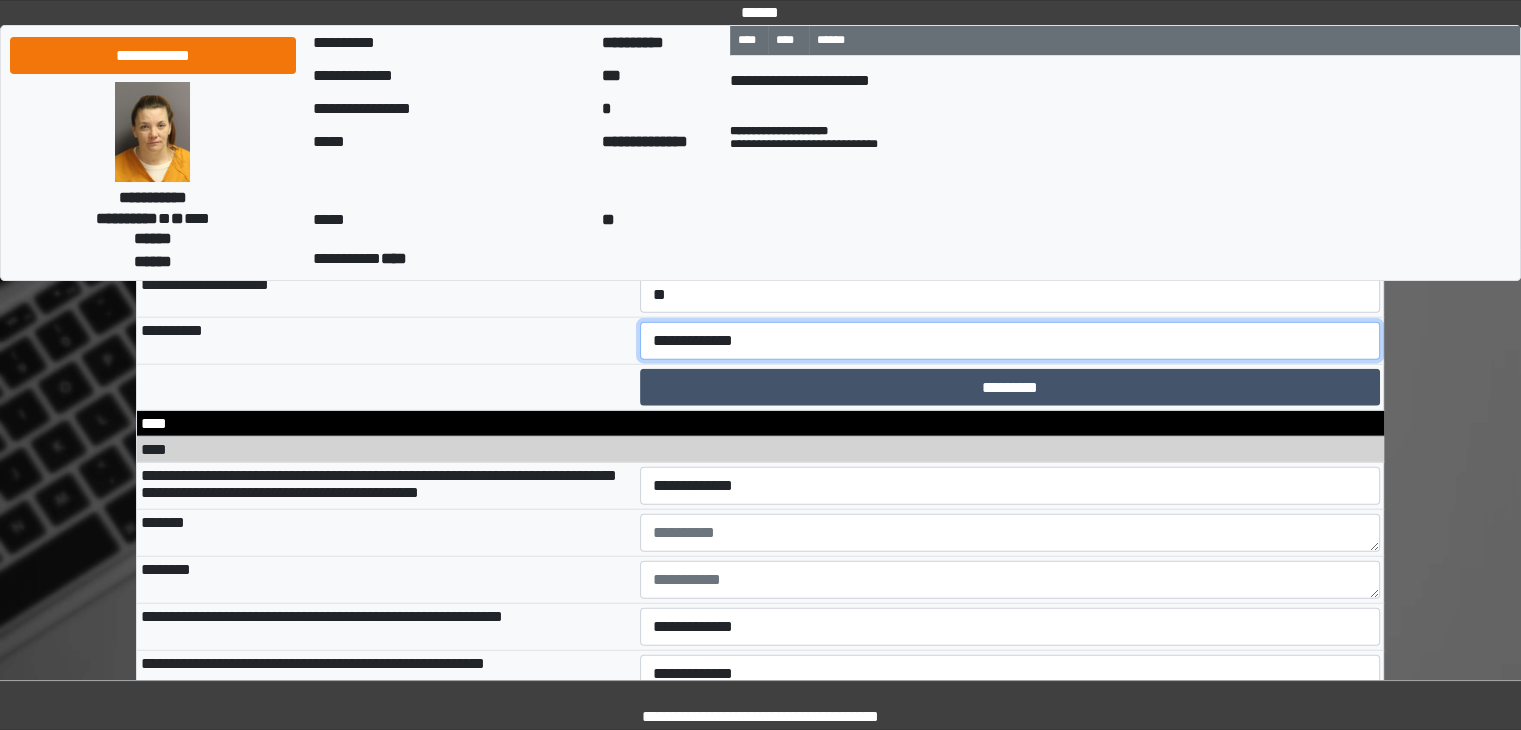 select on "*" 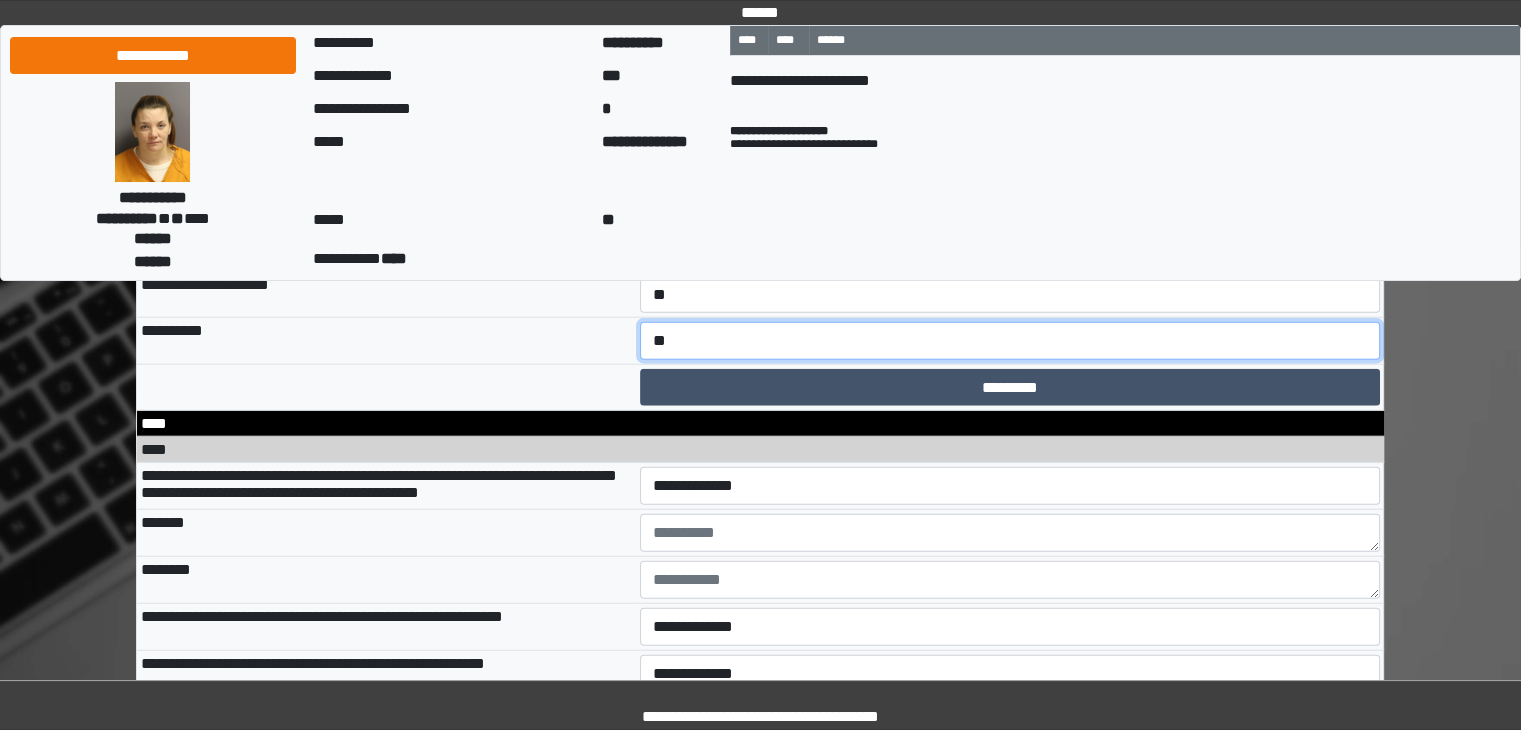 click on "**********" at bounding box center [1010, 341] 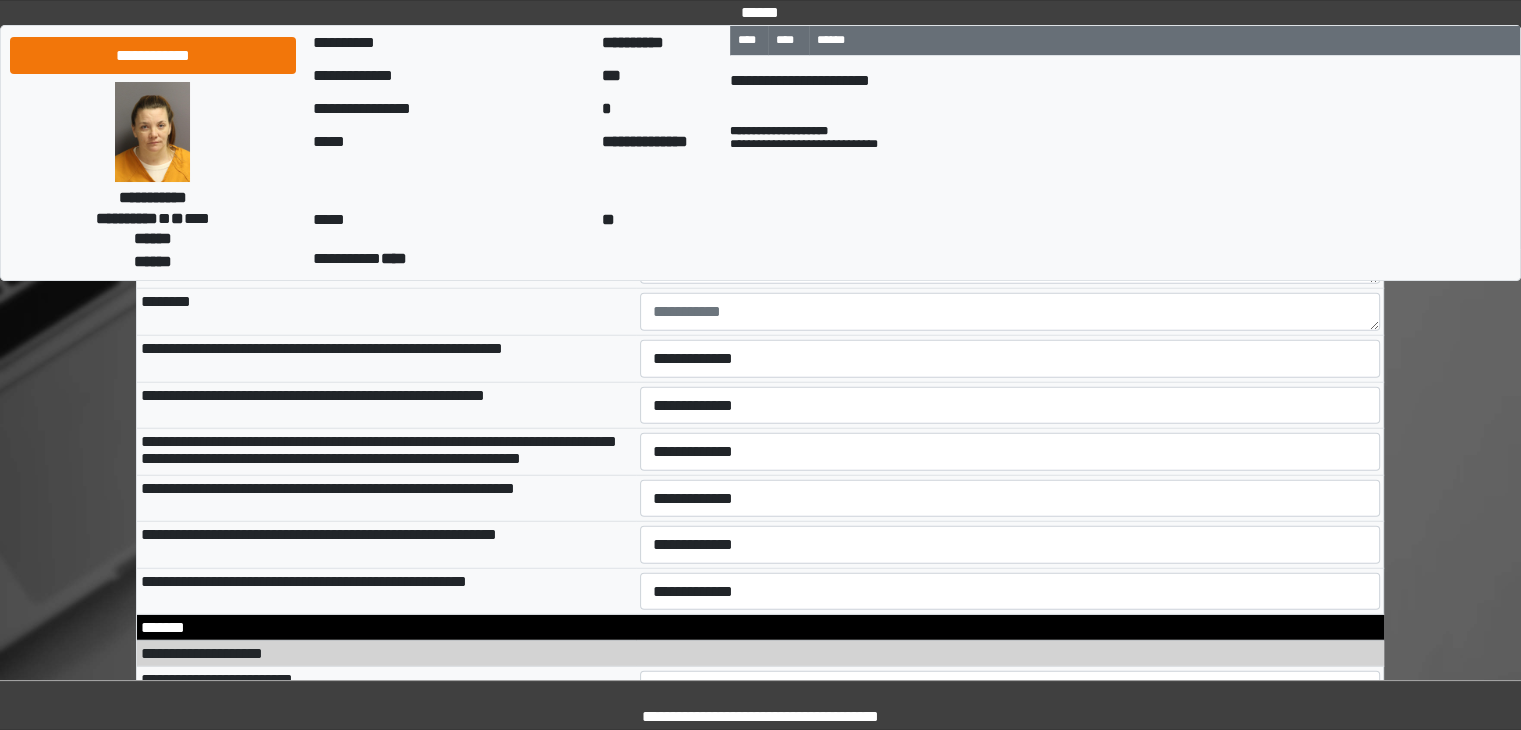 scroll, scrollTop: 12720, scrollLeft: 0, axis: vertical 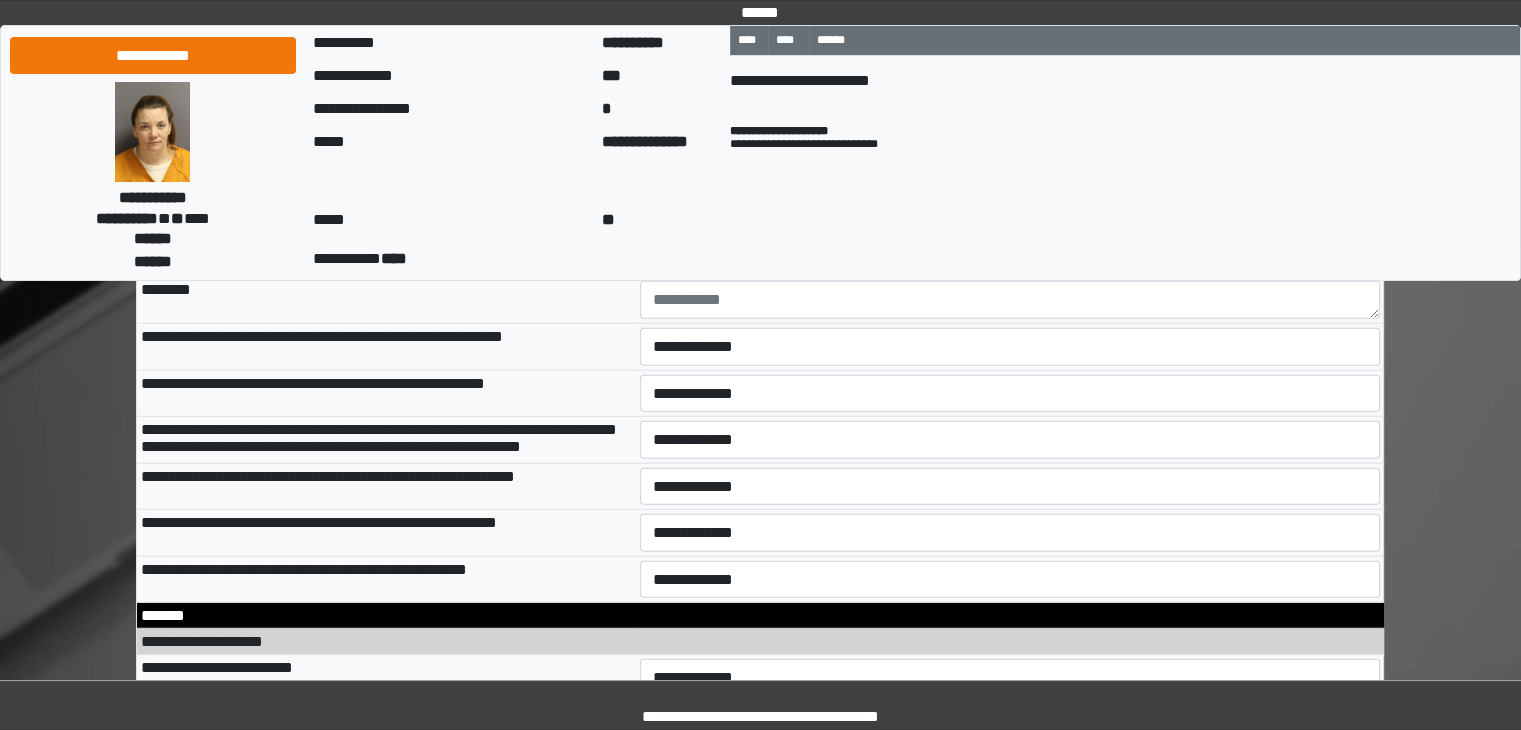 click on "**********" at bounding box center [1010, 206] 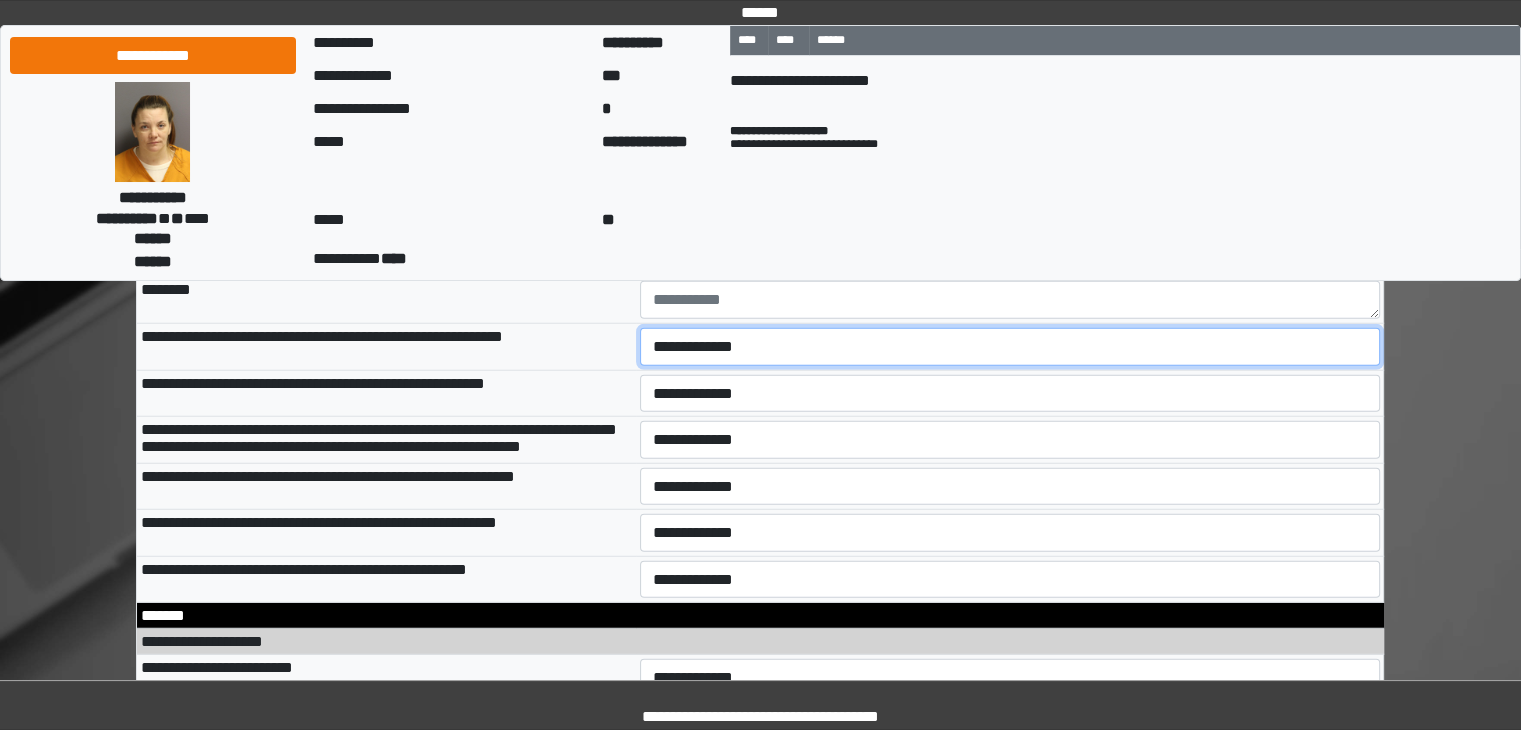 click on "**********" at bounding box center [1010, 347] 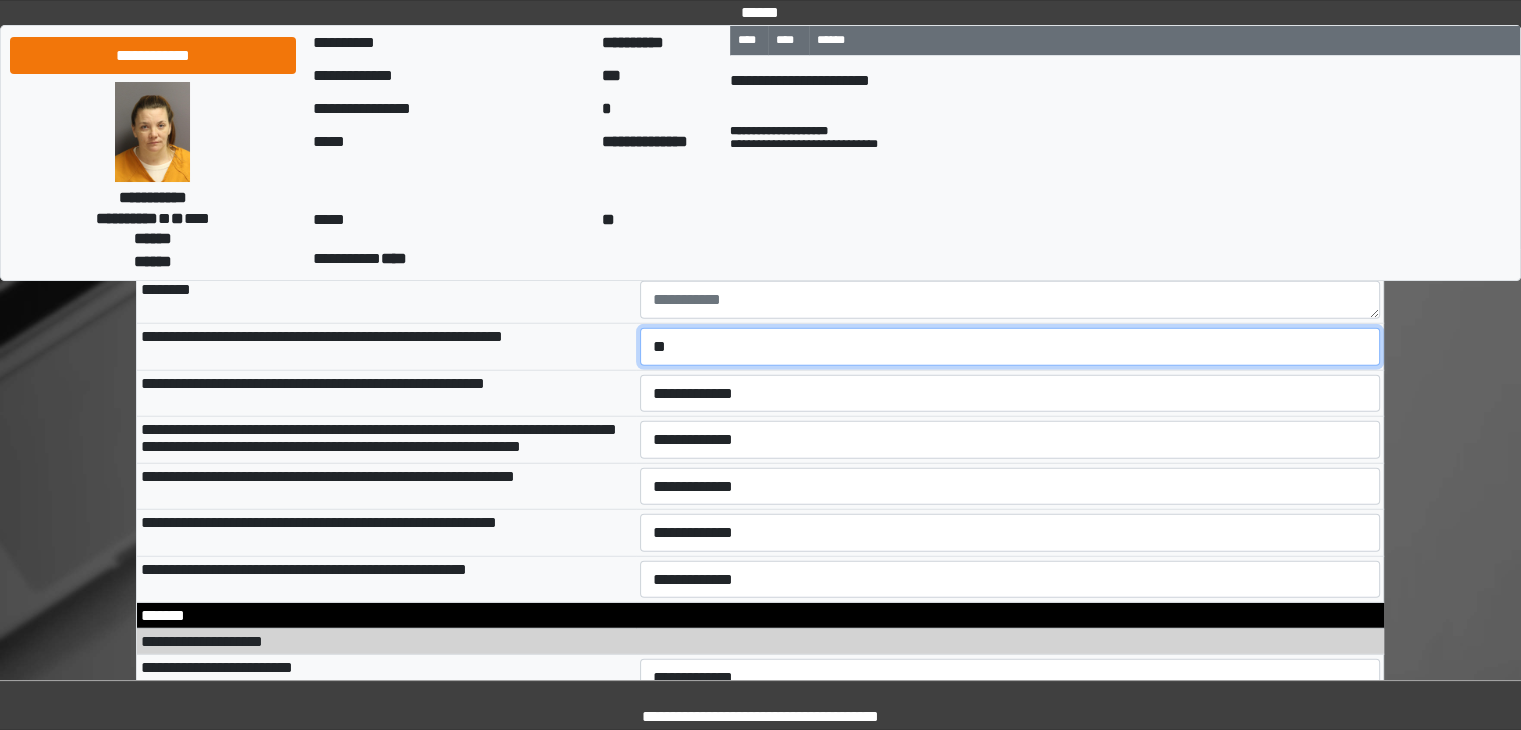 click on "**********" at bounding box center (1010, 347) 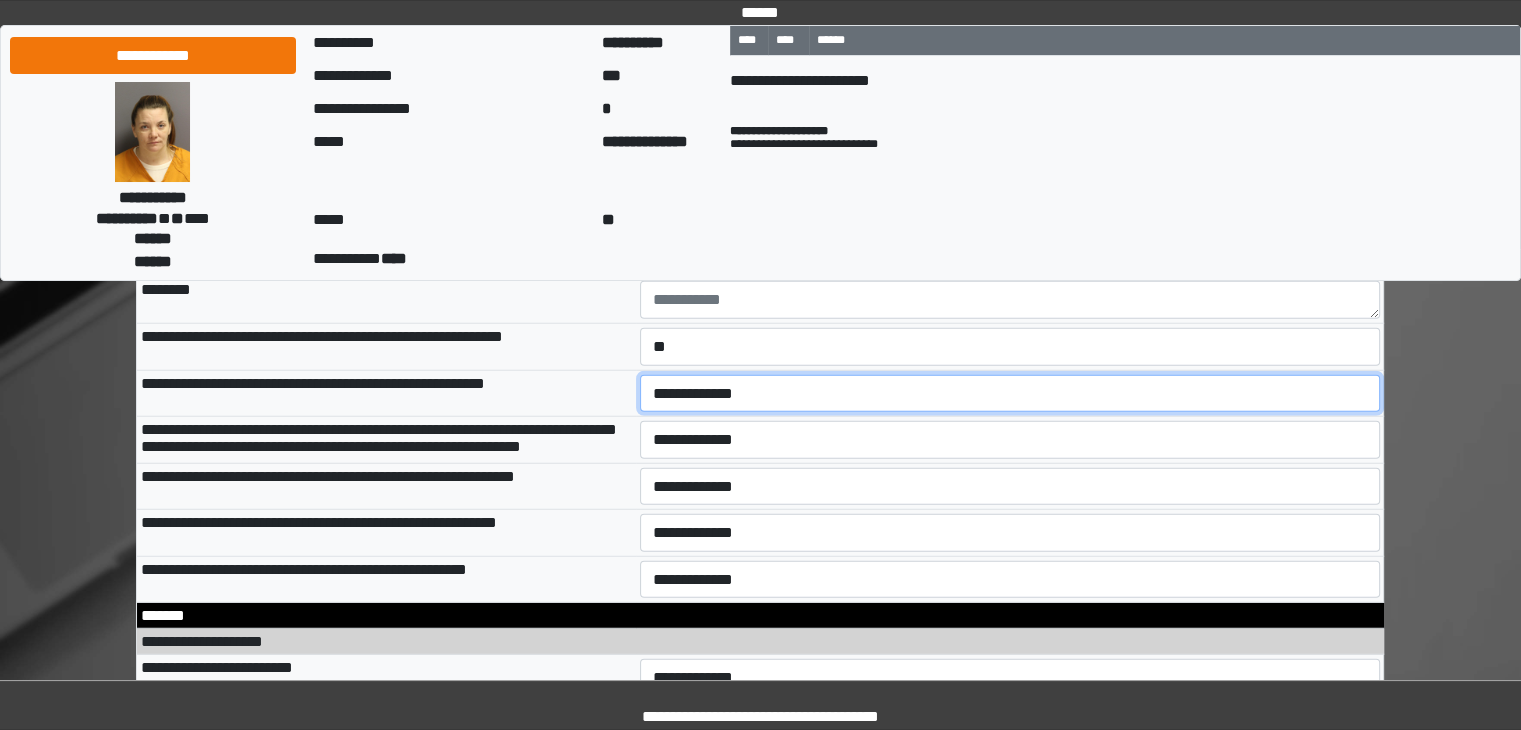 click on "**********" at bounding box center [1010, 394] 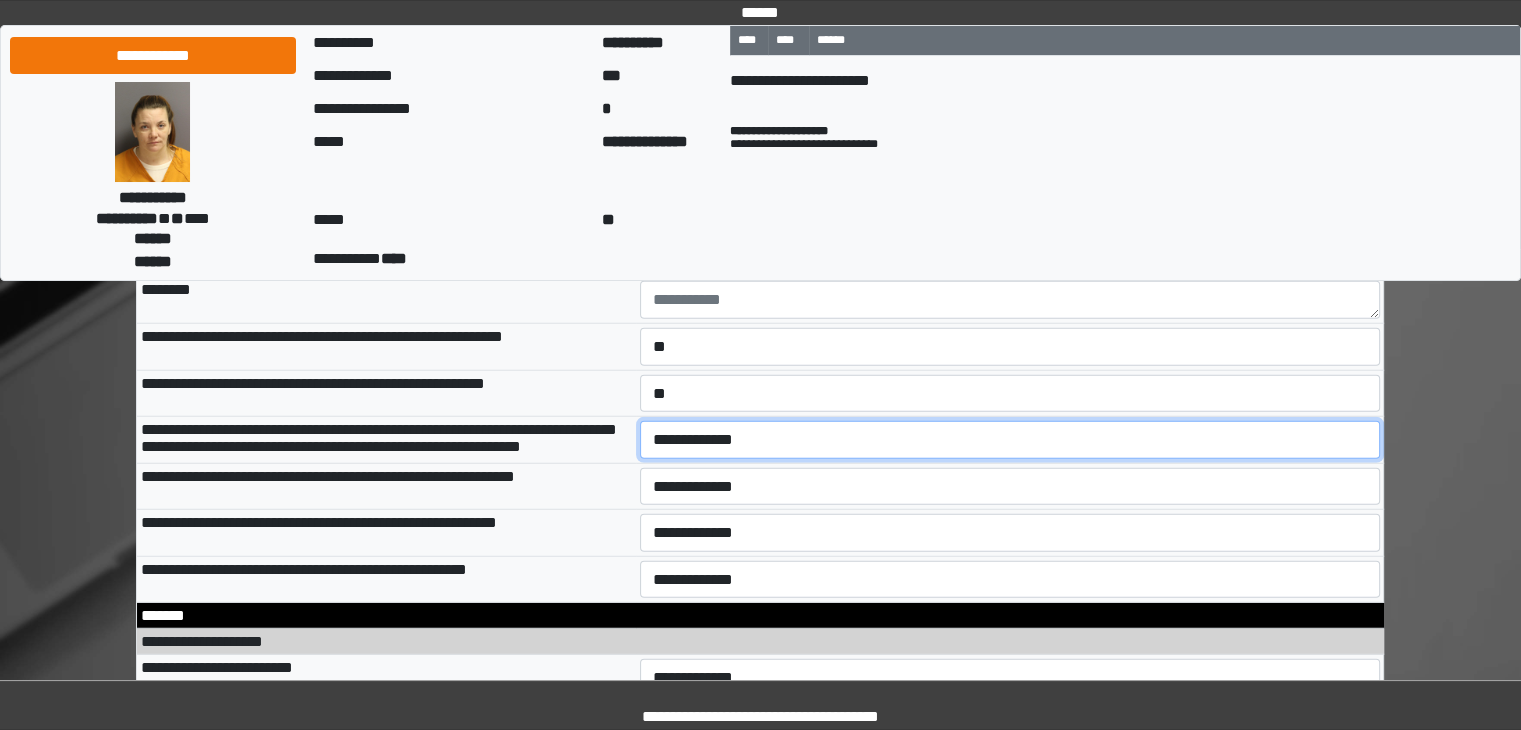 click on "**********" at bounding box center (1010, 440) 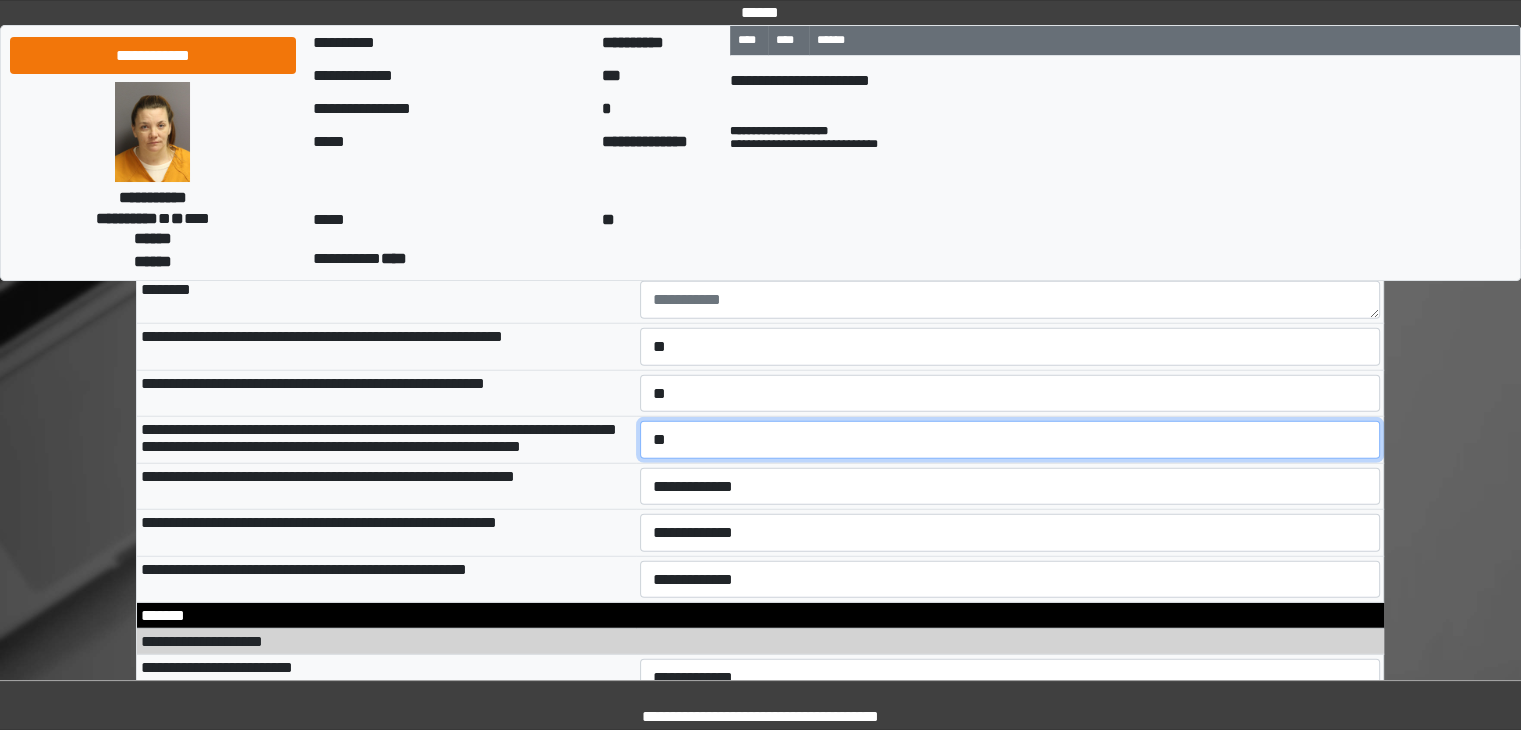 click on "**********" at bounding box center [1010, 440] 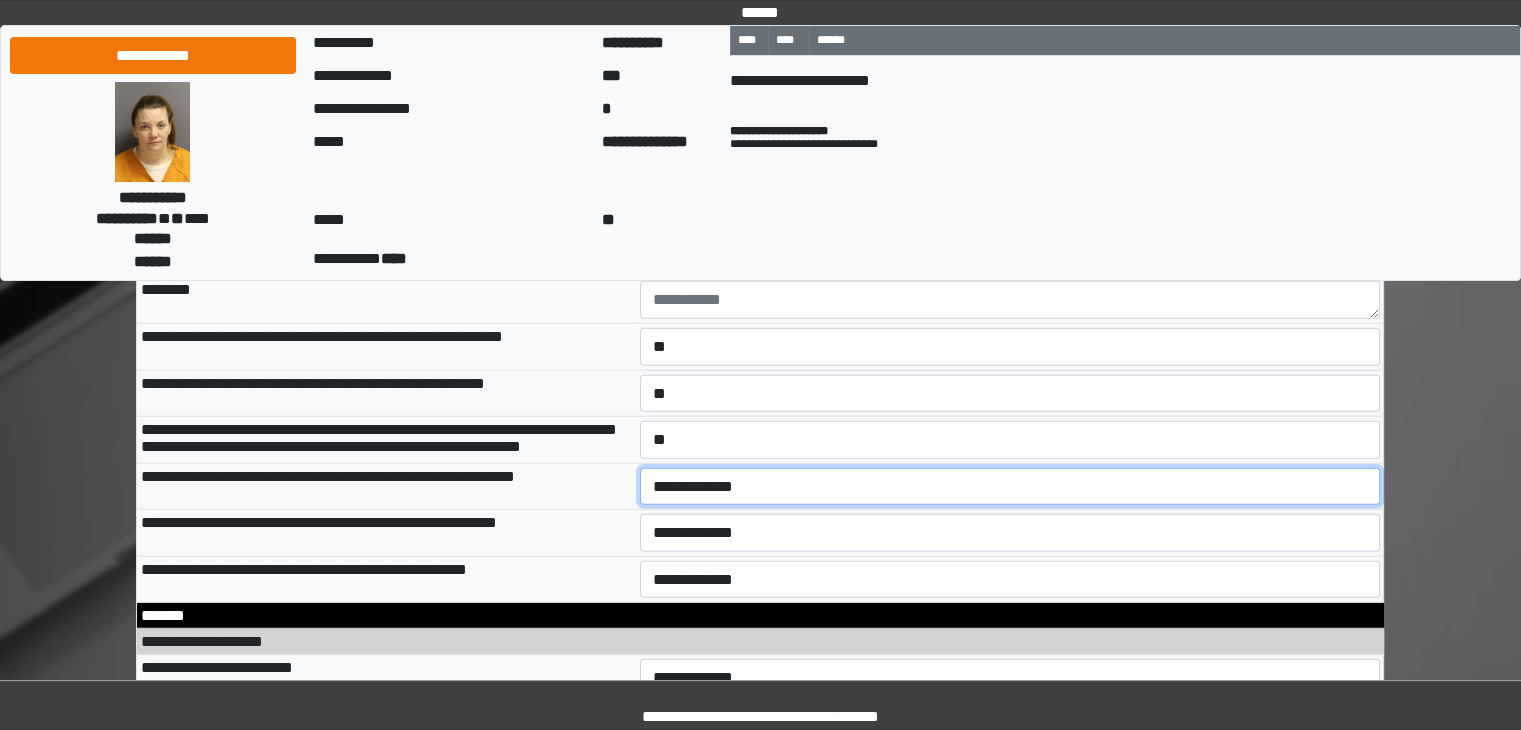 click on "**********" at bounding box center [1010, 487] 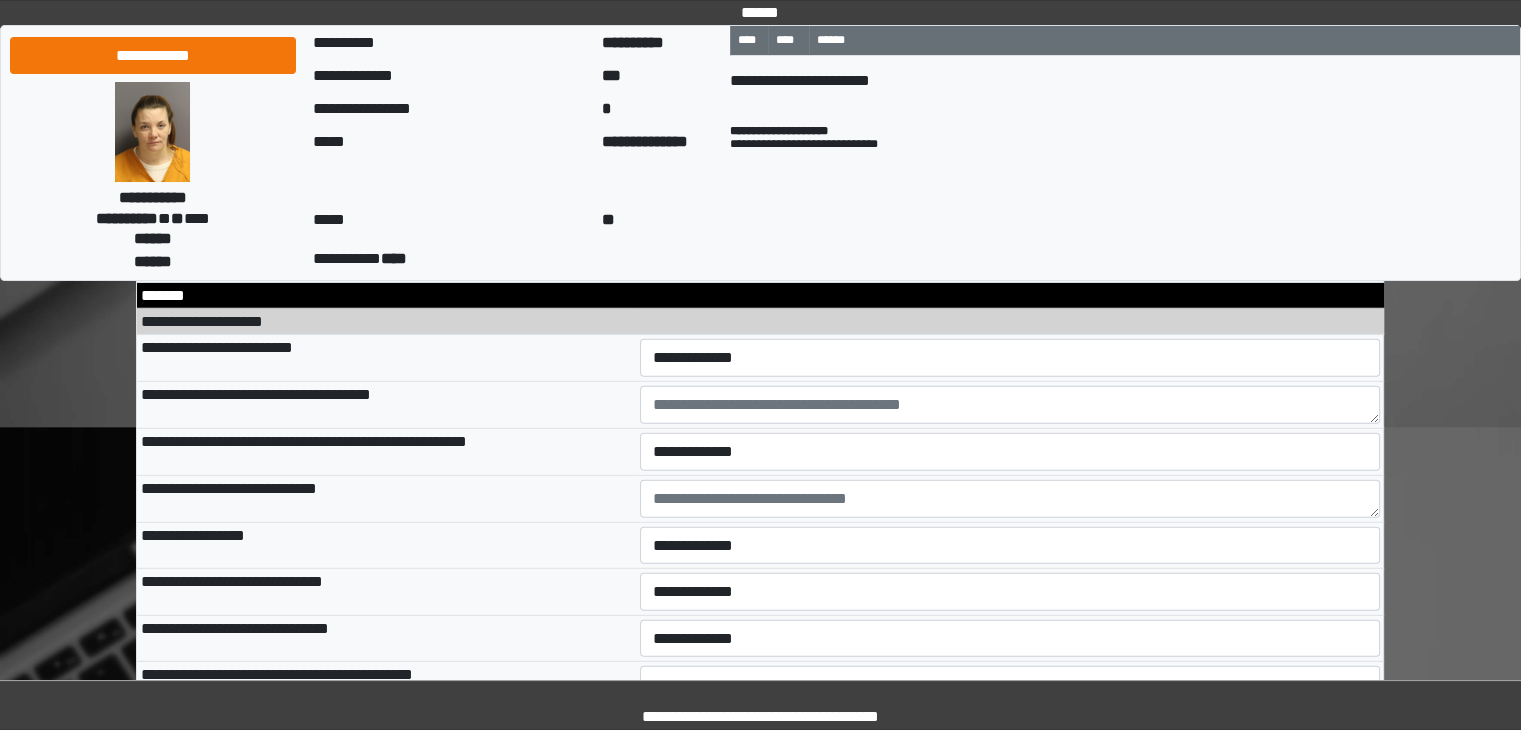 scroll, scrollTop: 13094, scrollLeft: 0, axis: vertical 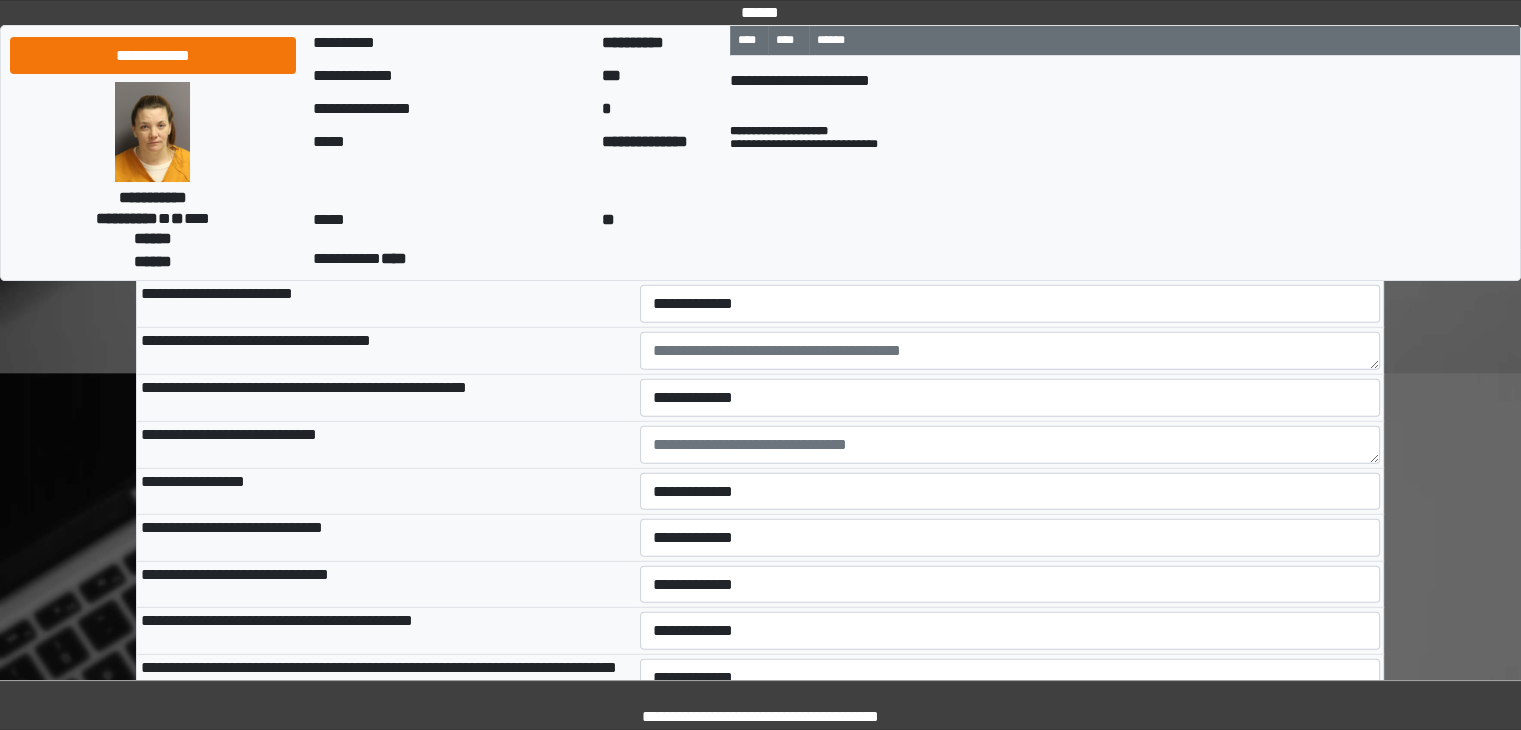 click on "**********" at bounding box center [1010, 159] 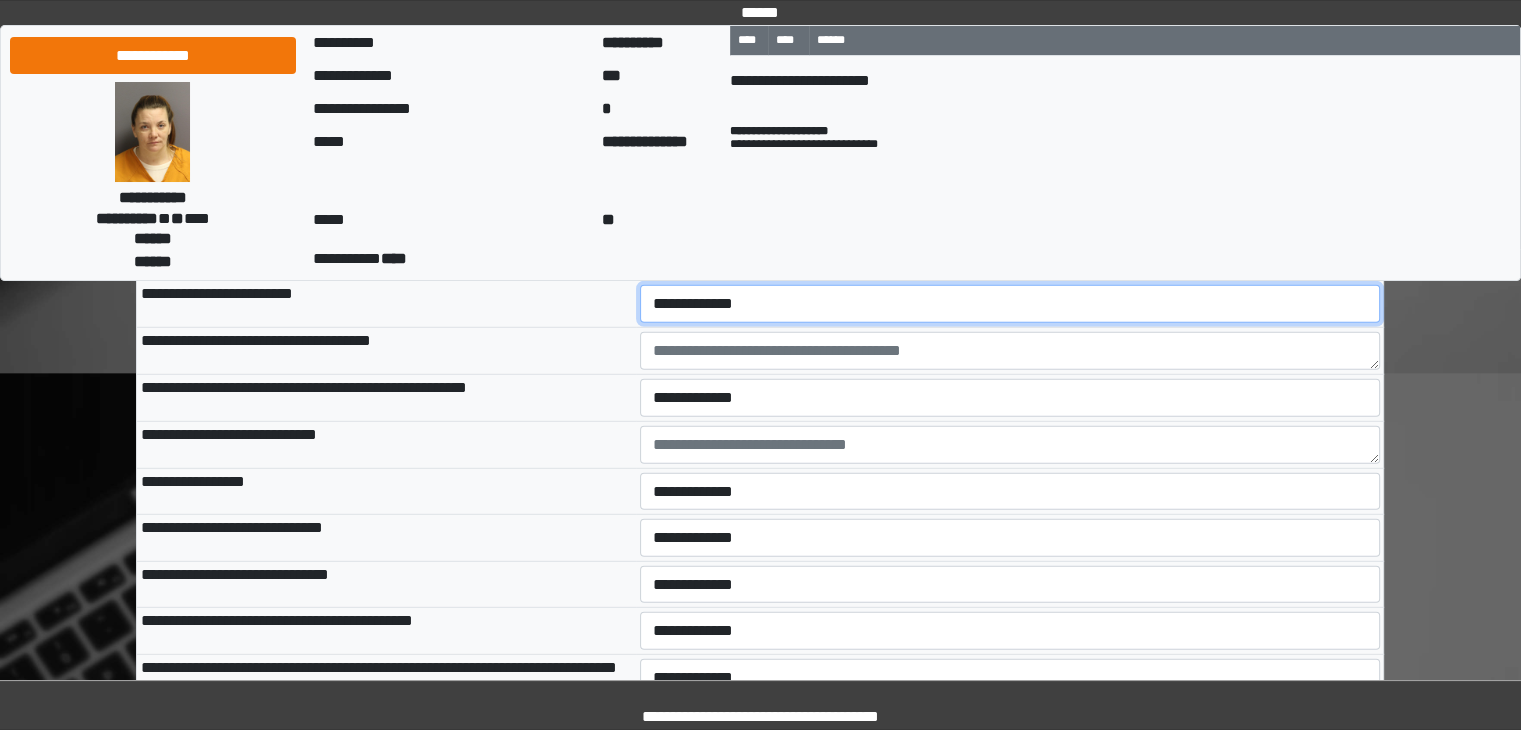 click on "**********" at bounding box center [1010, 304] 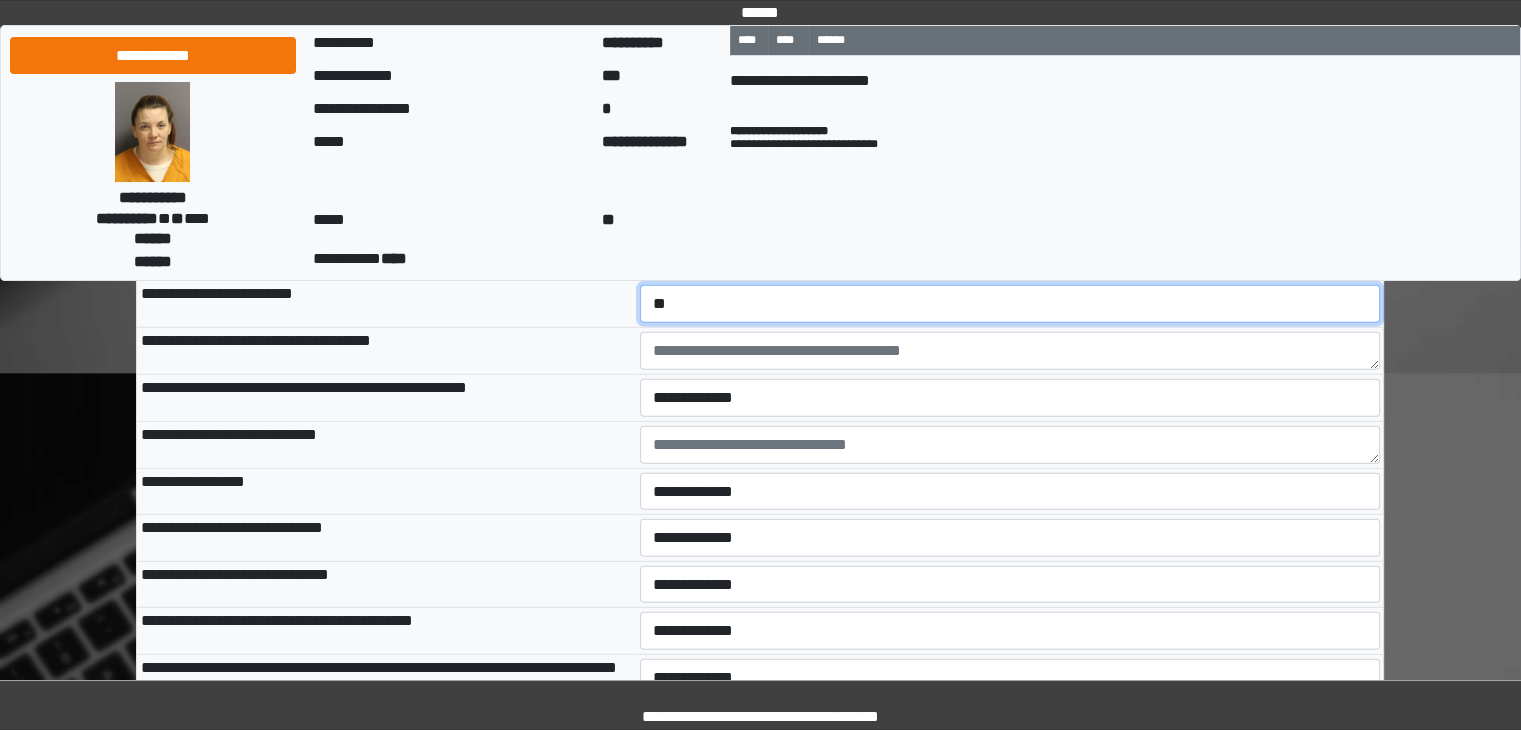 click on "**********" at bounding box center [1010, 304] 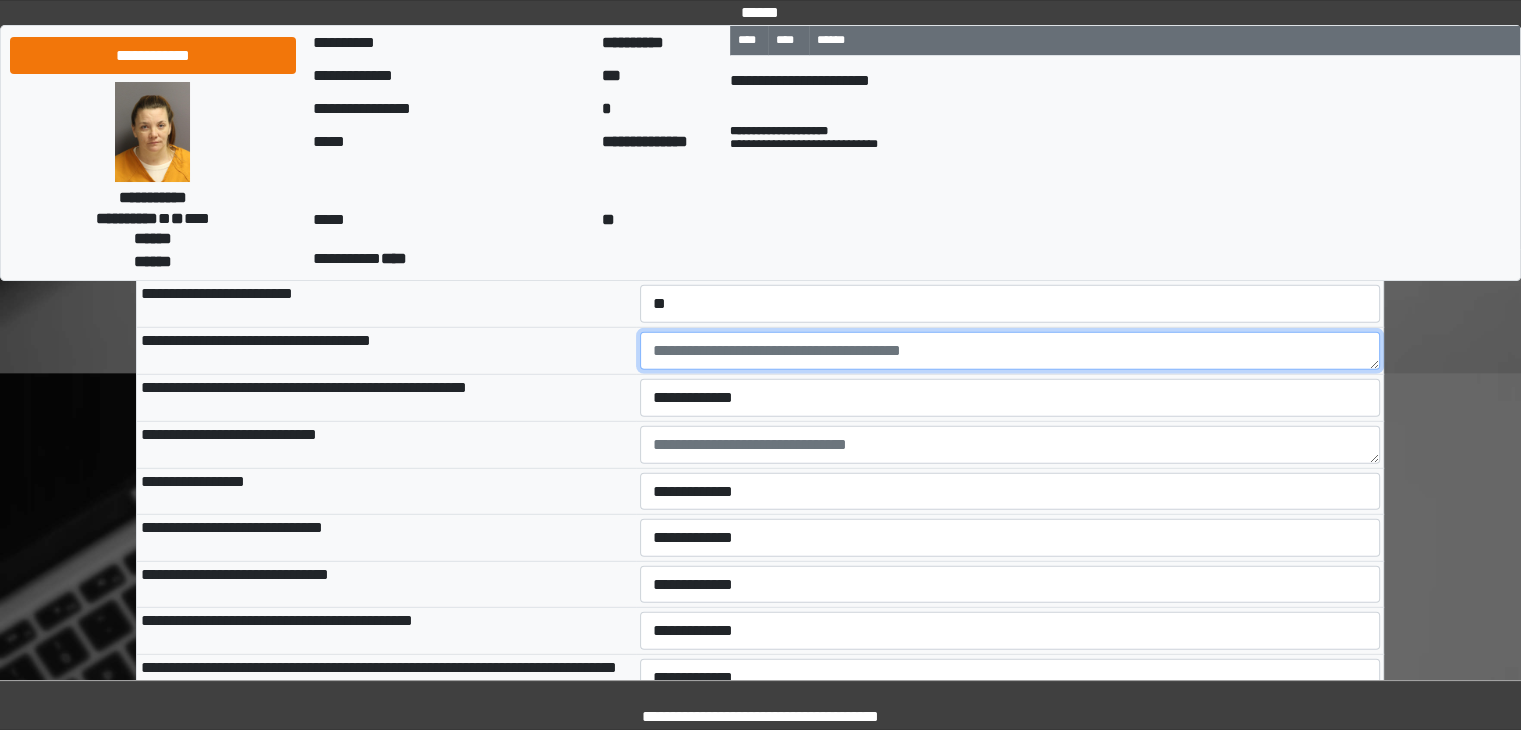 click at bounding box center (1010, 351) 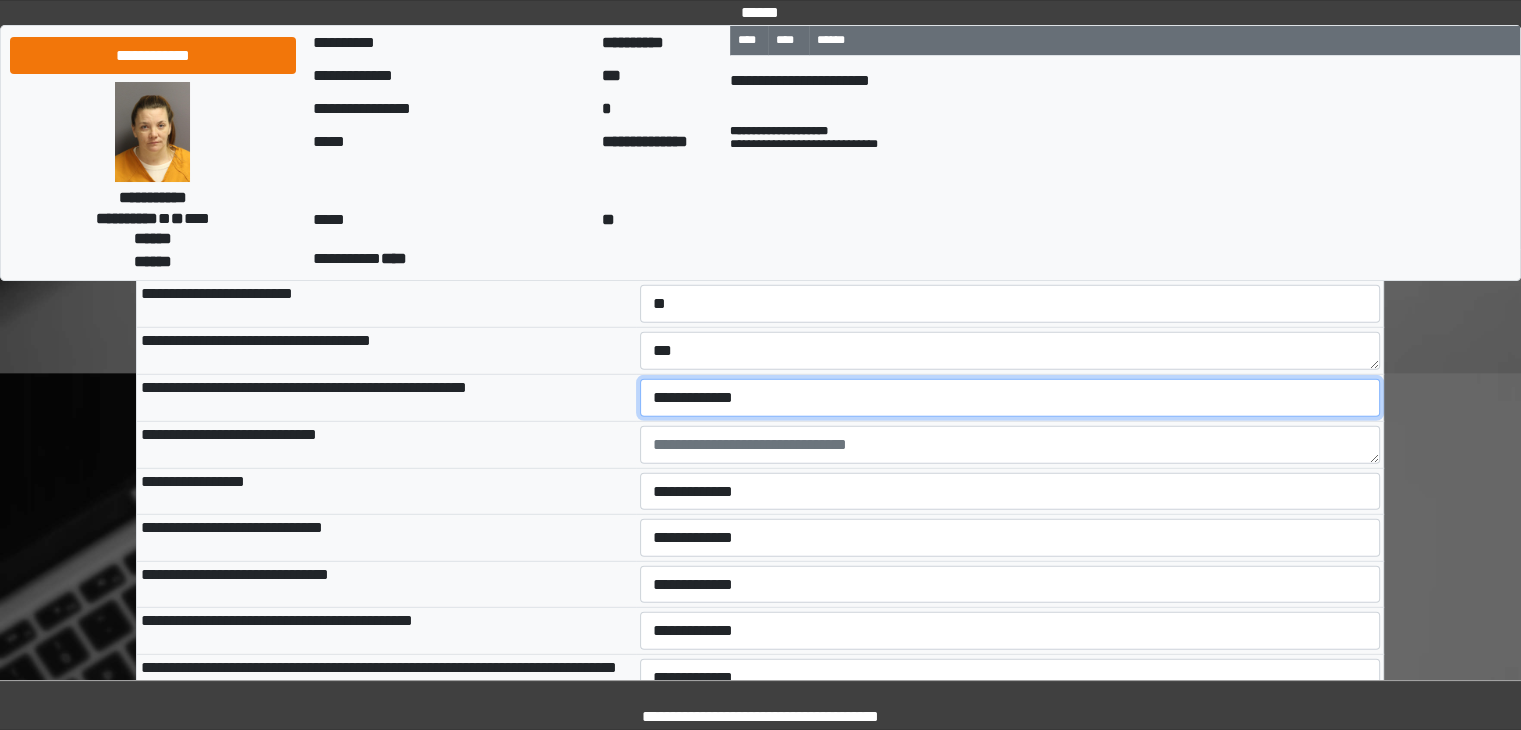 click on "**********" at bounding box center (1010, 398) 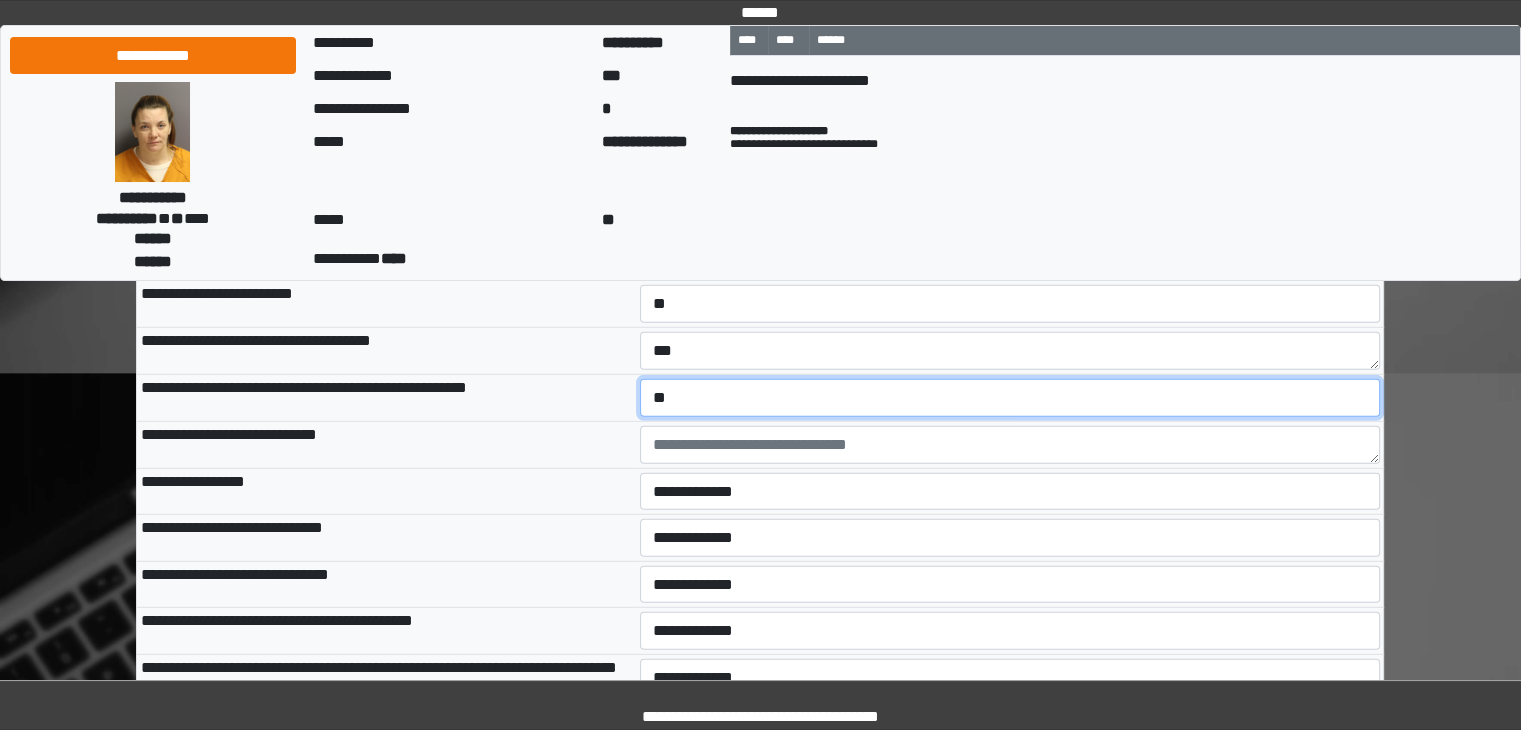 click on "**********" at bounding box center [1010, 398] 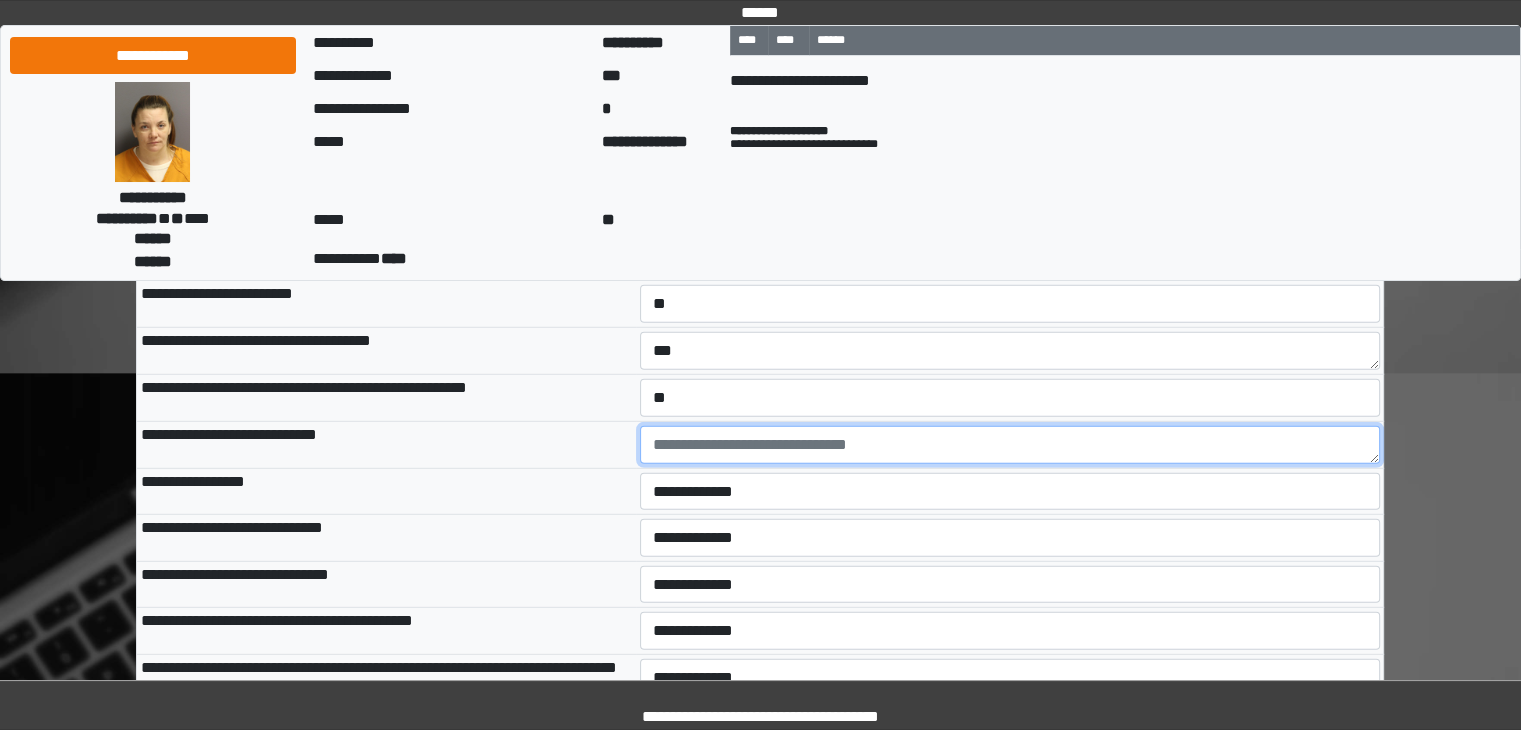 click at bounding box center [1010, 445] 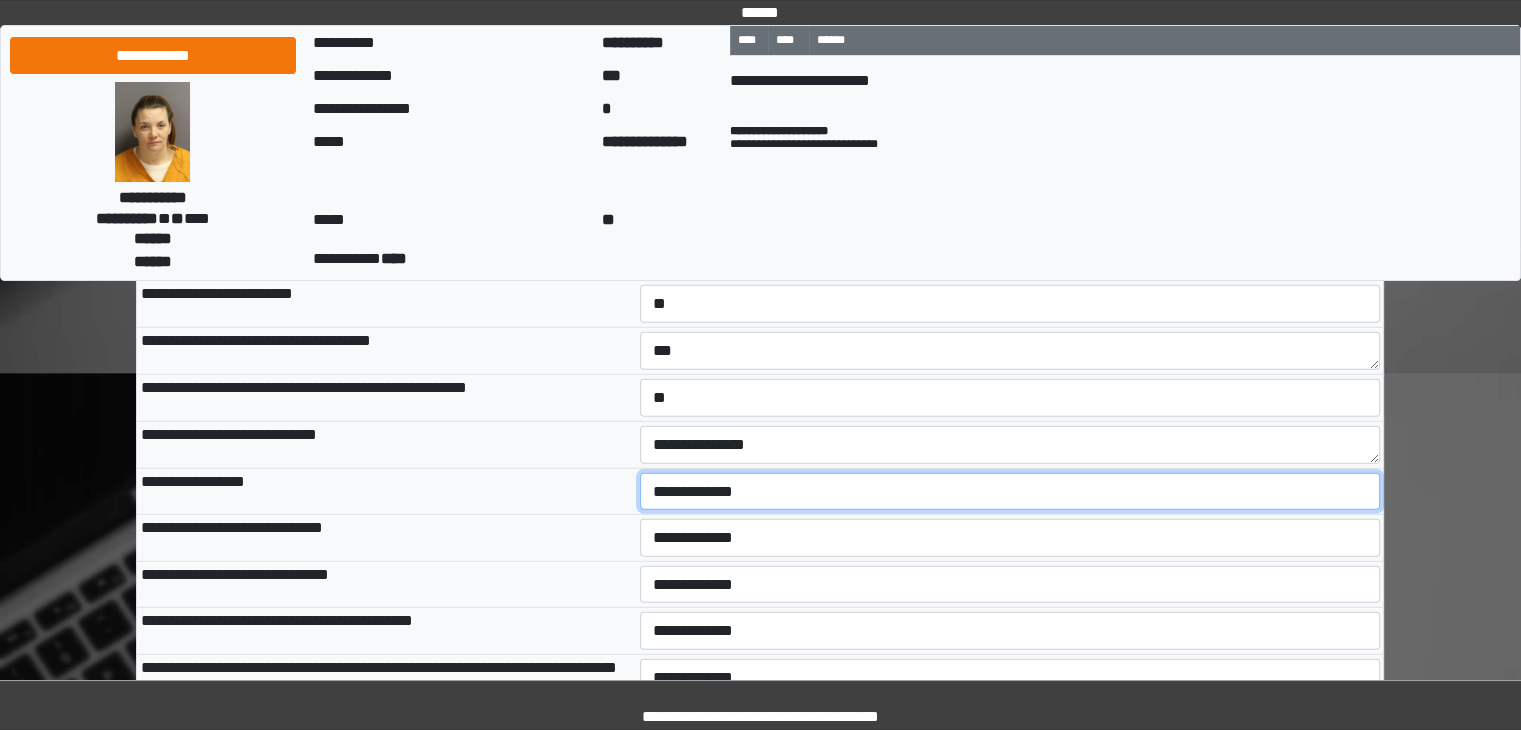 click on "**********" at bounding box center (1010, 492) 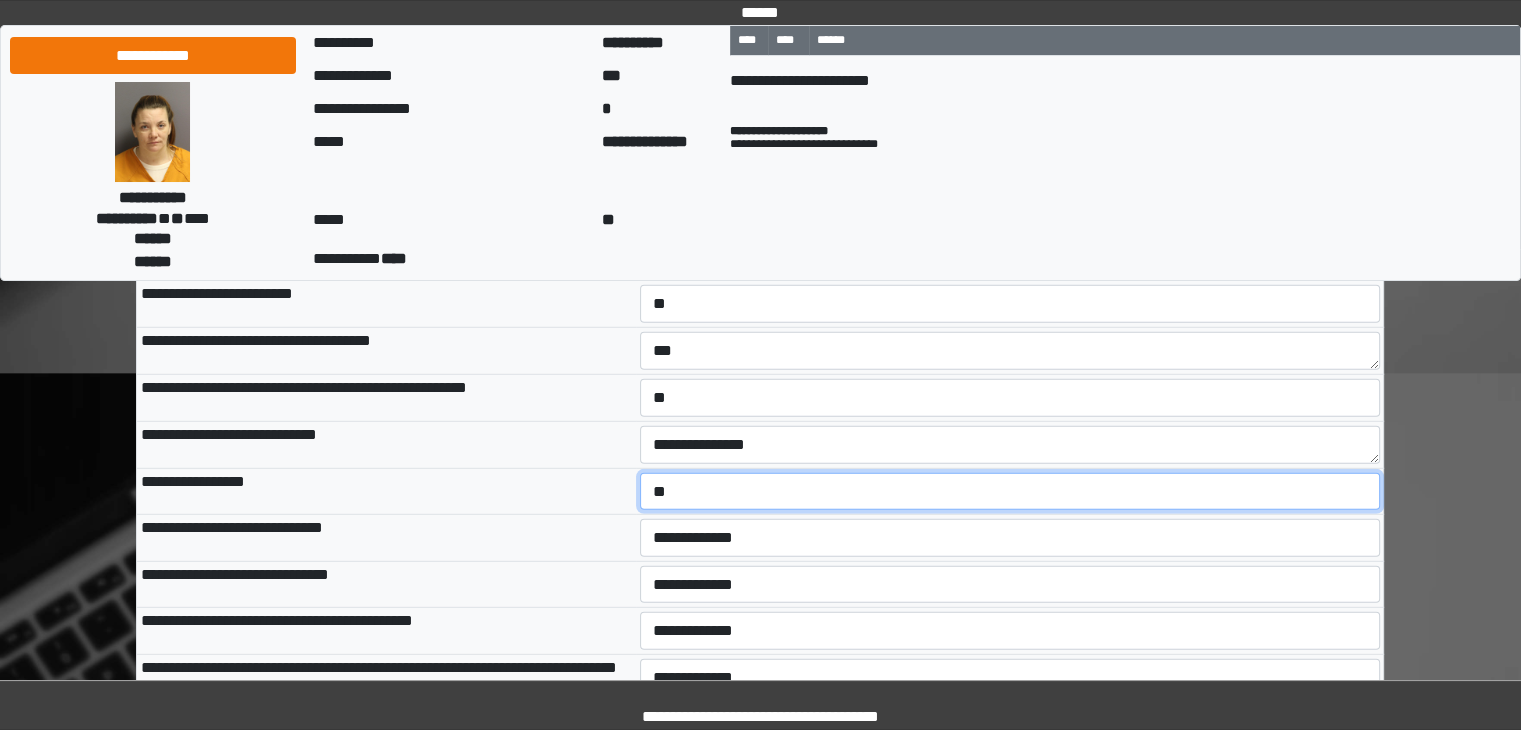 click on "**********" at bounding box center (1010, 492) 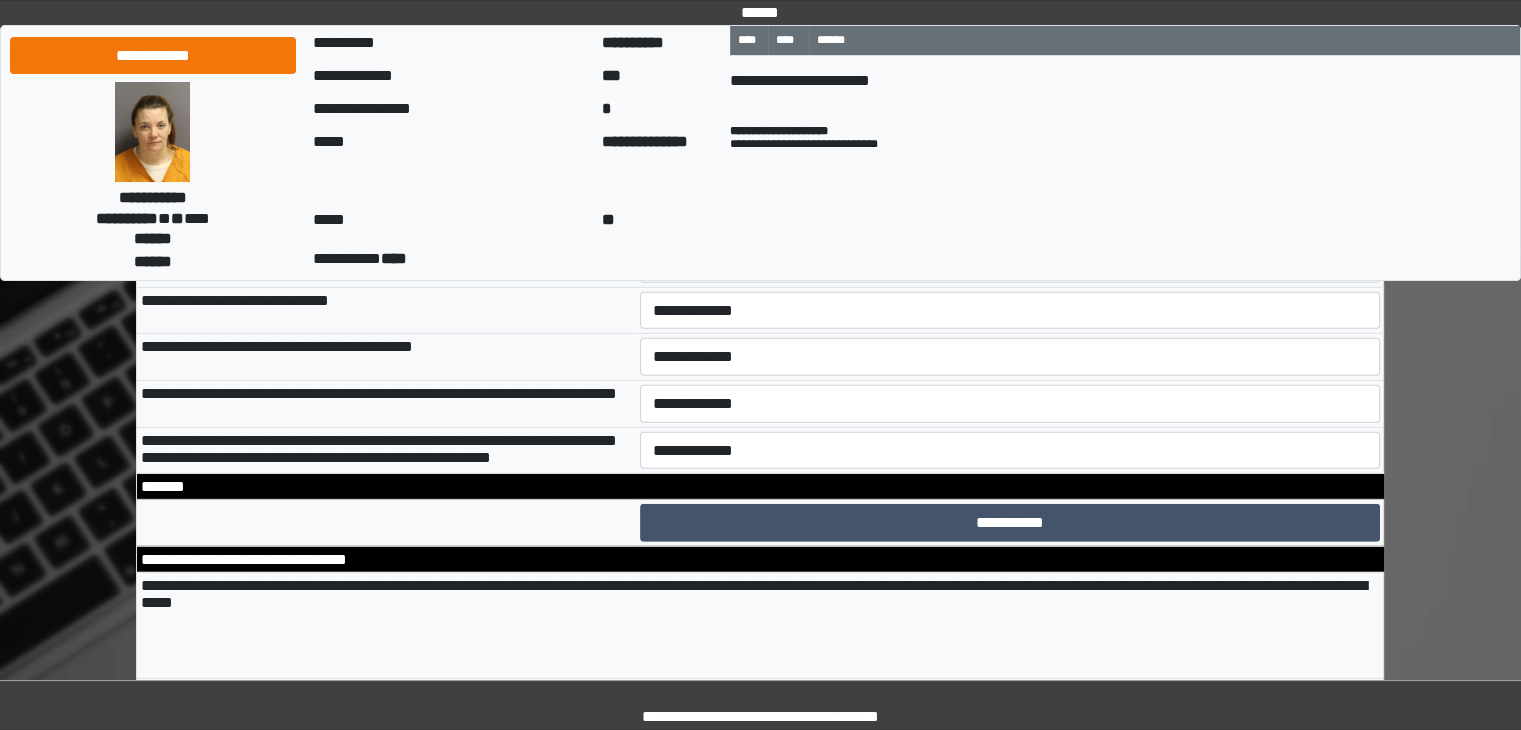 scroll, scrollTop: 13374, scrollLeft: 0, axis: vertical 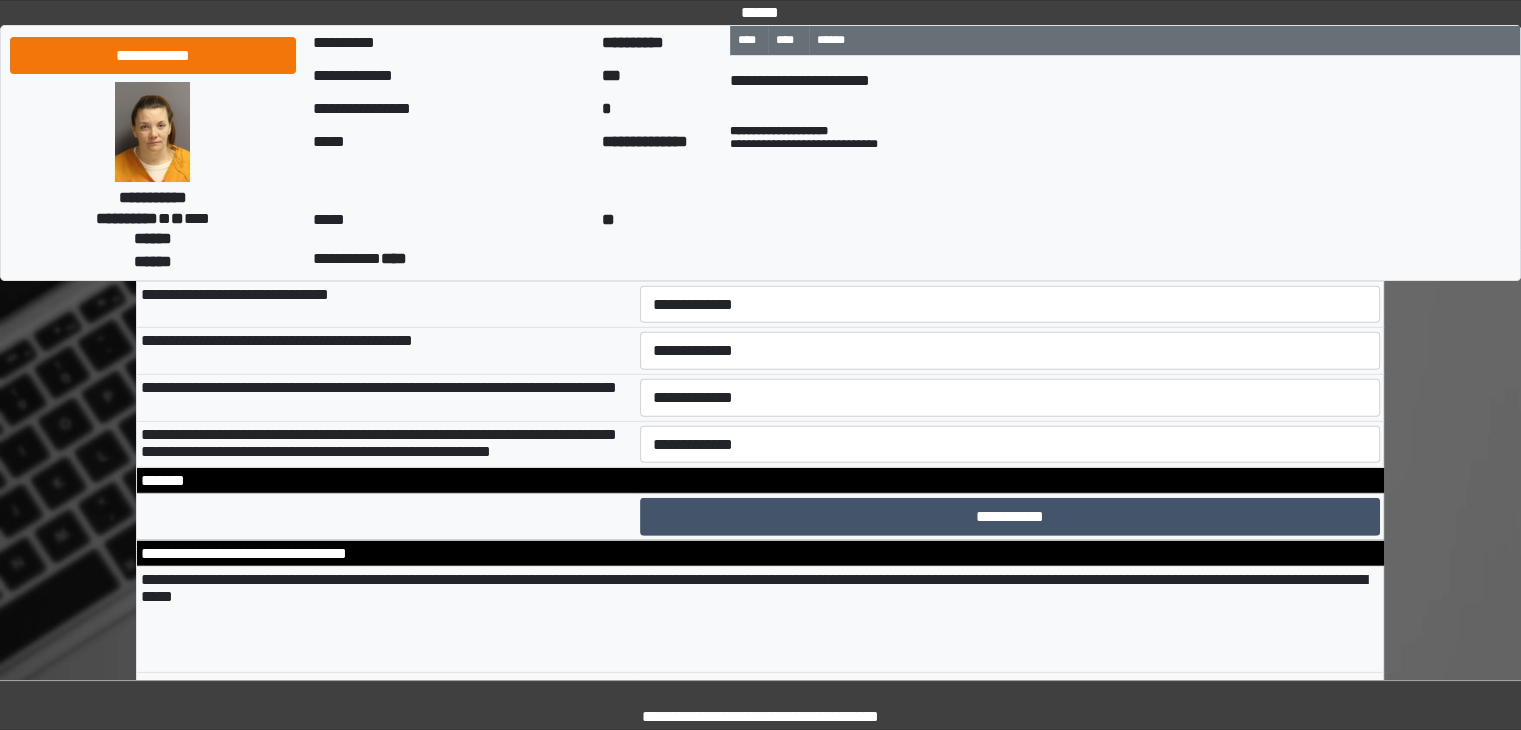 click on "**********" at bounding box center (1010, 258) 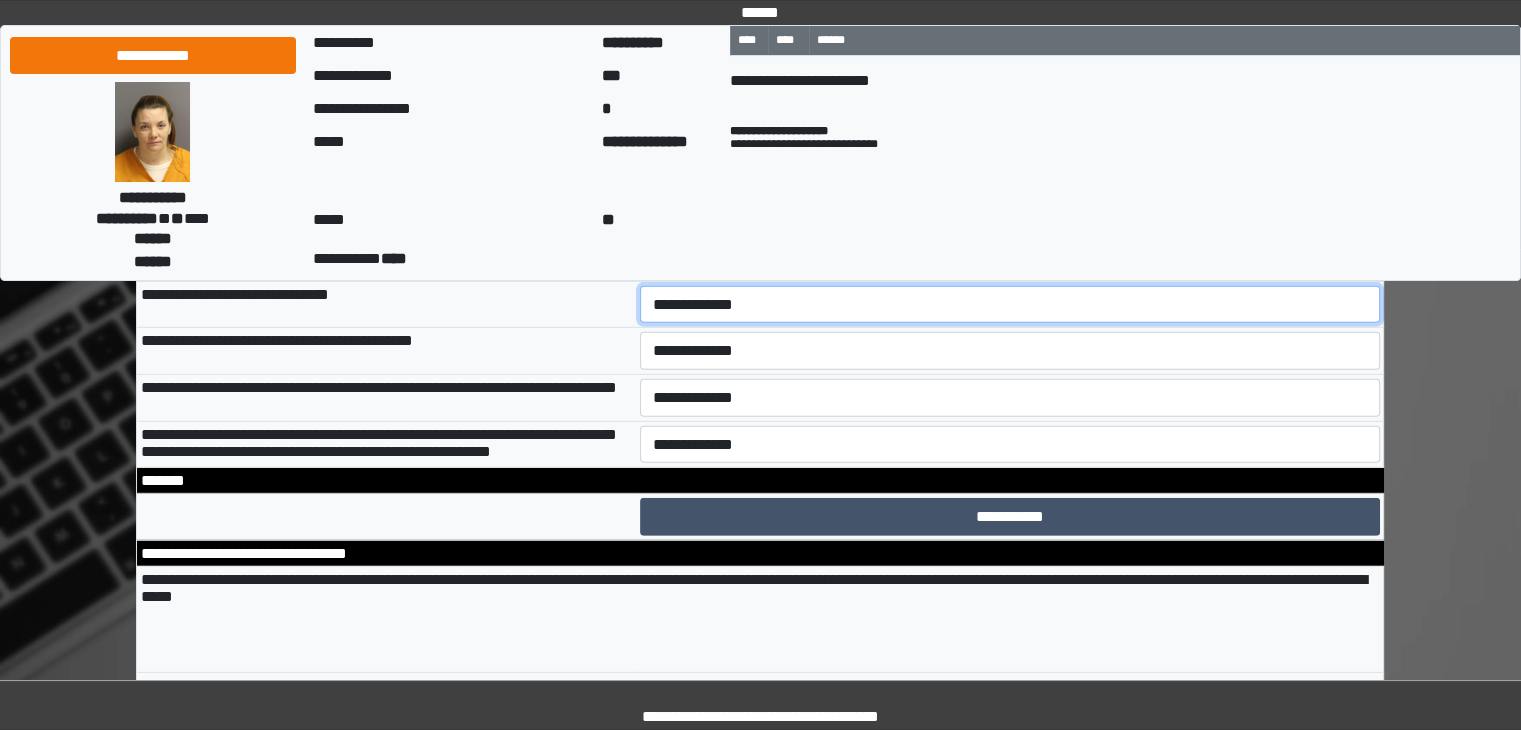 click on "**********" at bounding box center (1010, 305) 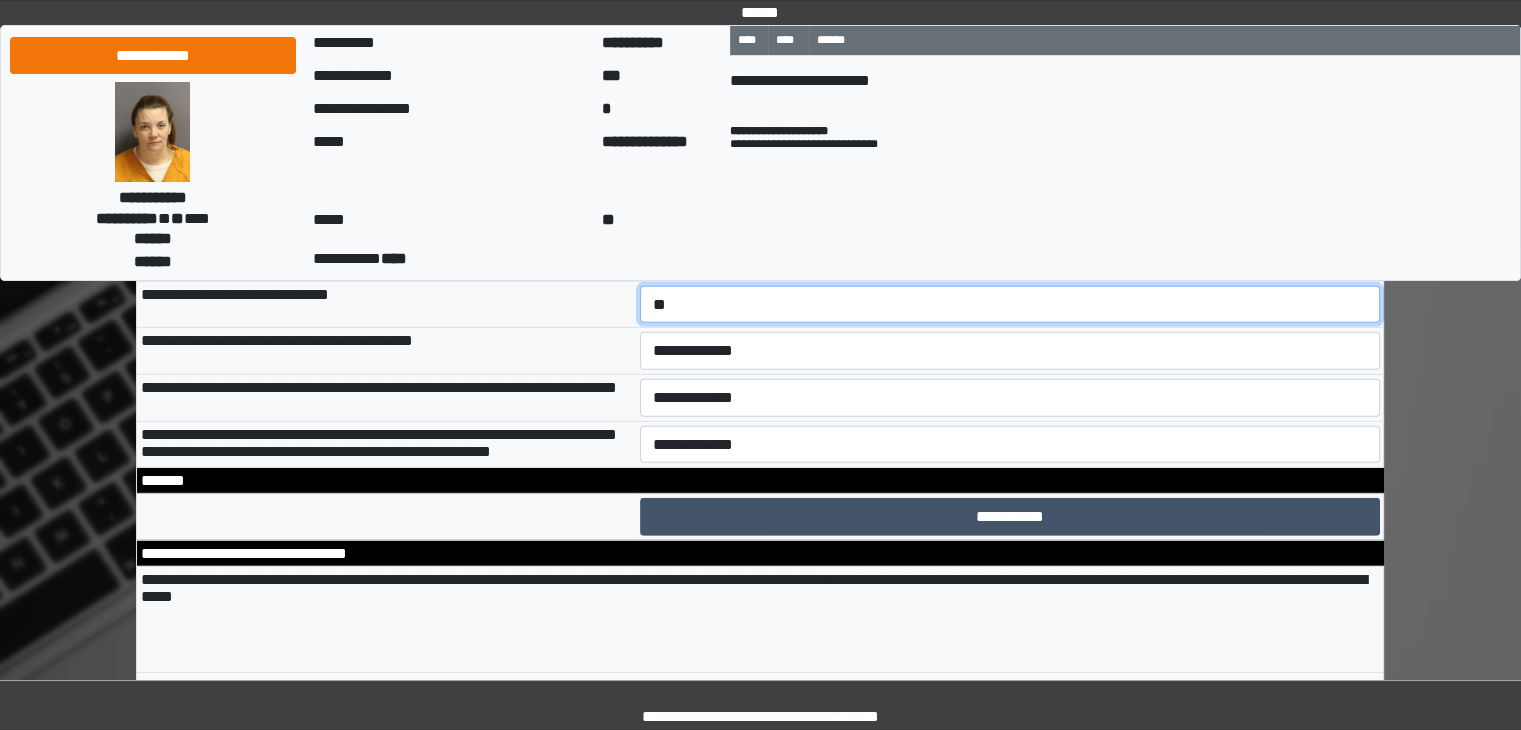 click on "**********" at bounding box center [1010, 305] 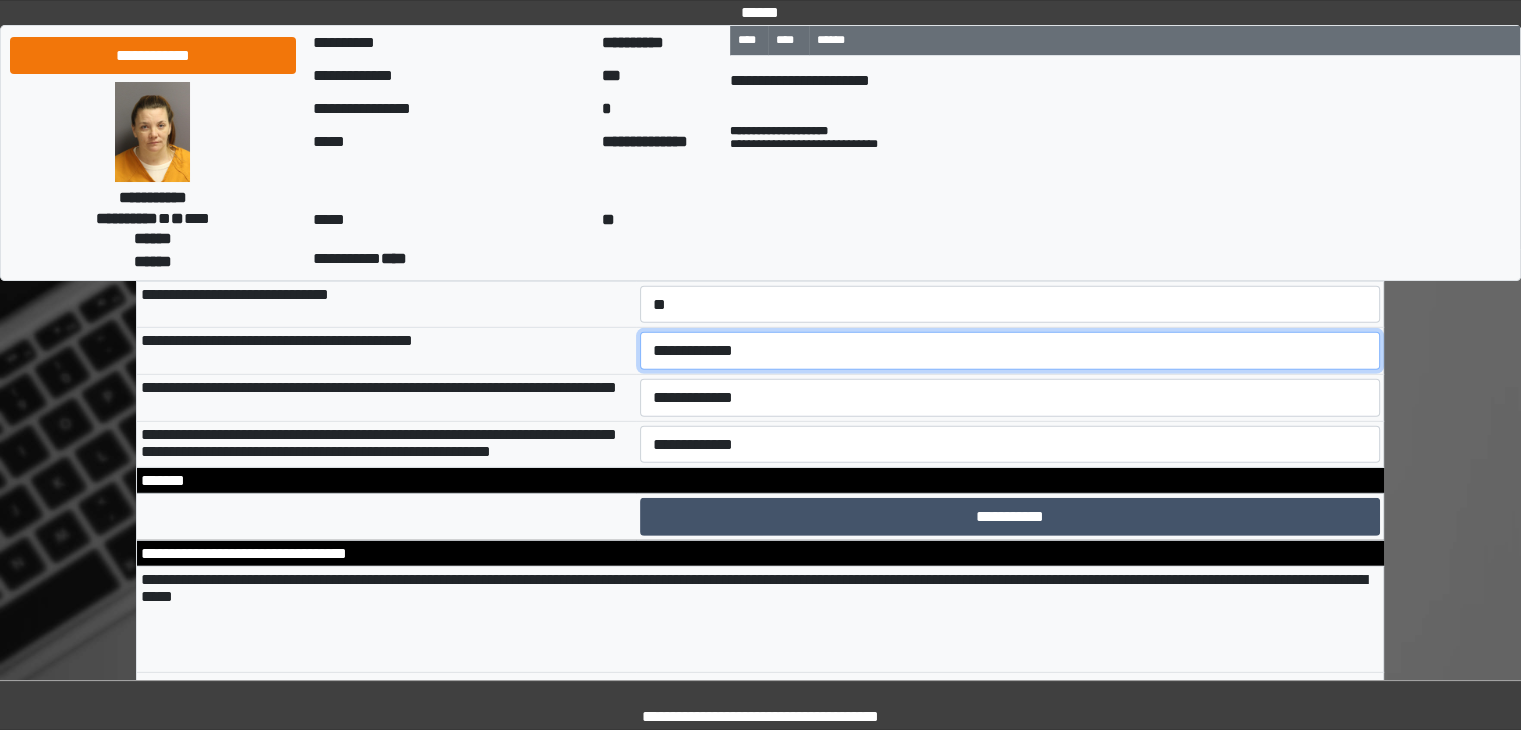 click on "**********" at bounding box center (1010, 351) 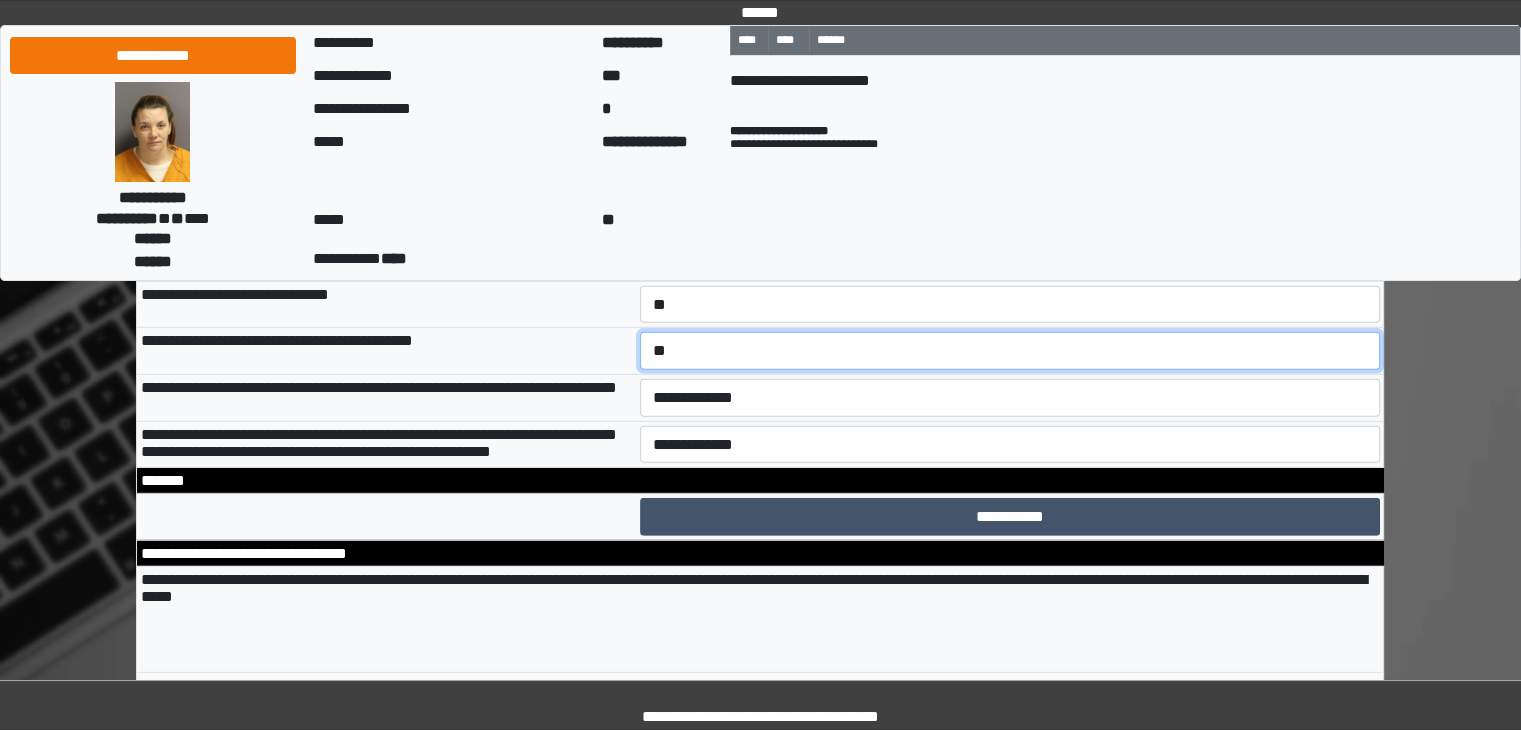 click on "**********" at bounding box center [1010, 351] 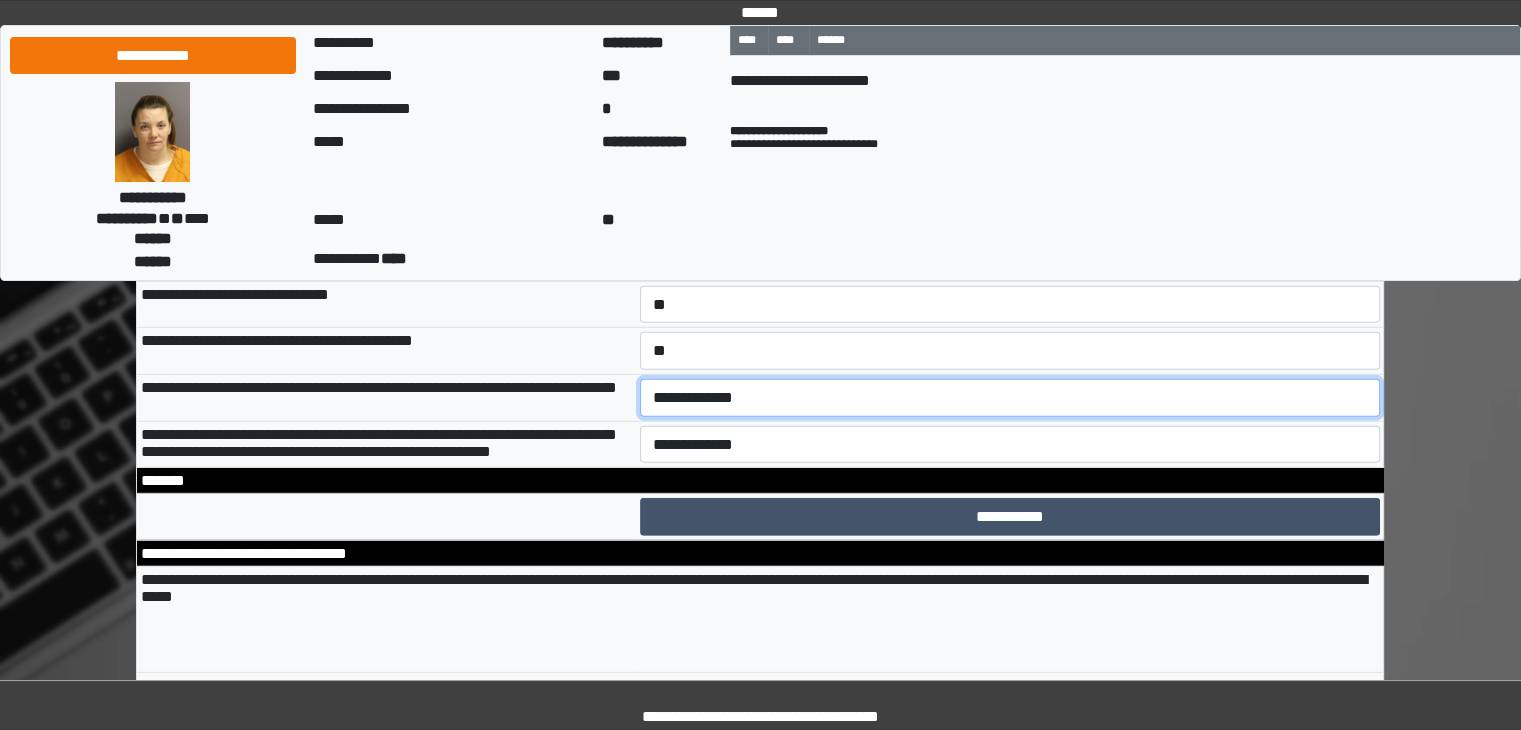click on "**********" at bounding box center [1010, 398] 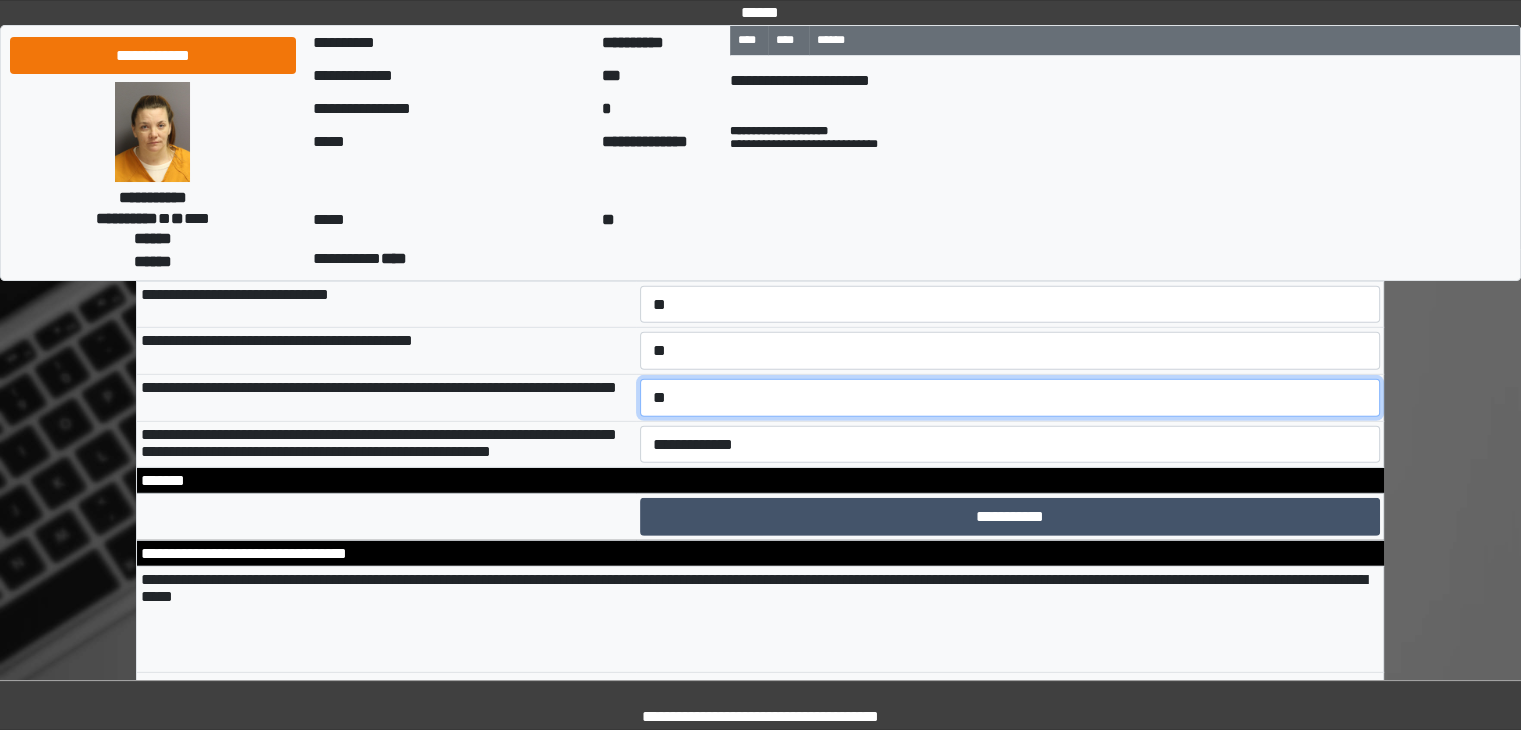 click on "**********" at bounding box center [1010, 398] 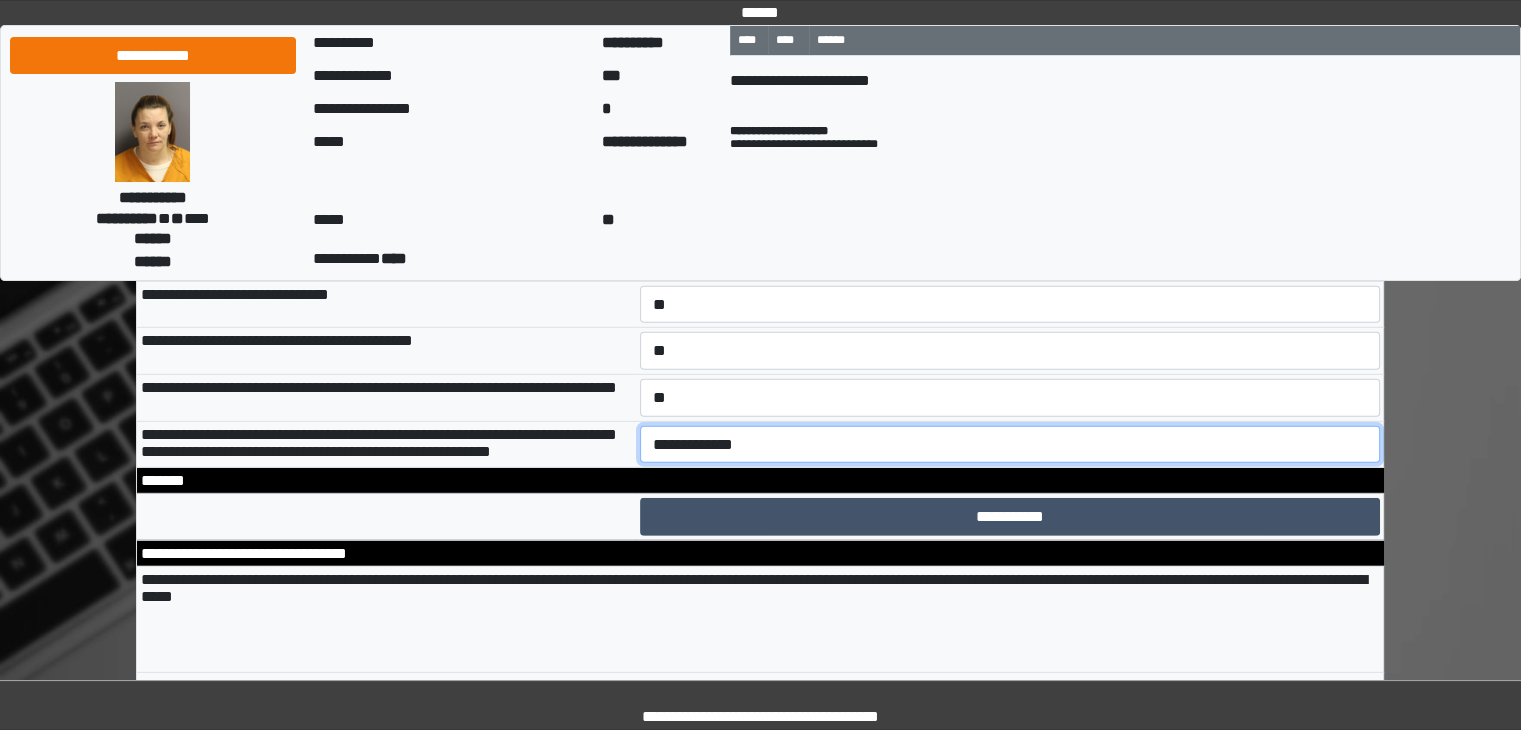 click on "**********" at bounding box center [1010, 445] 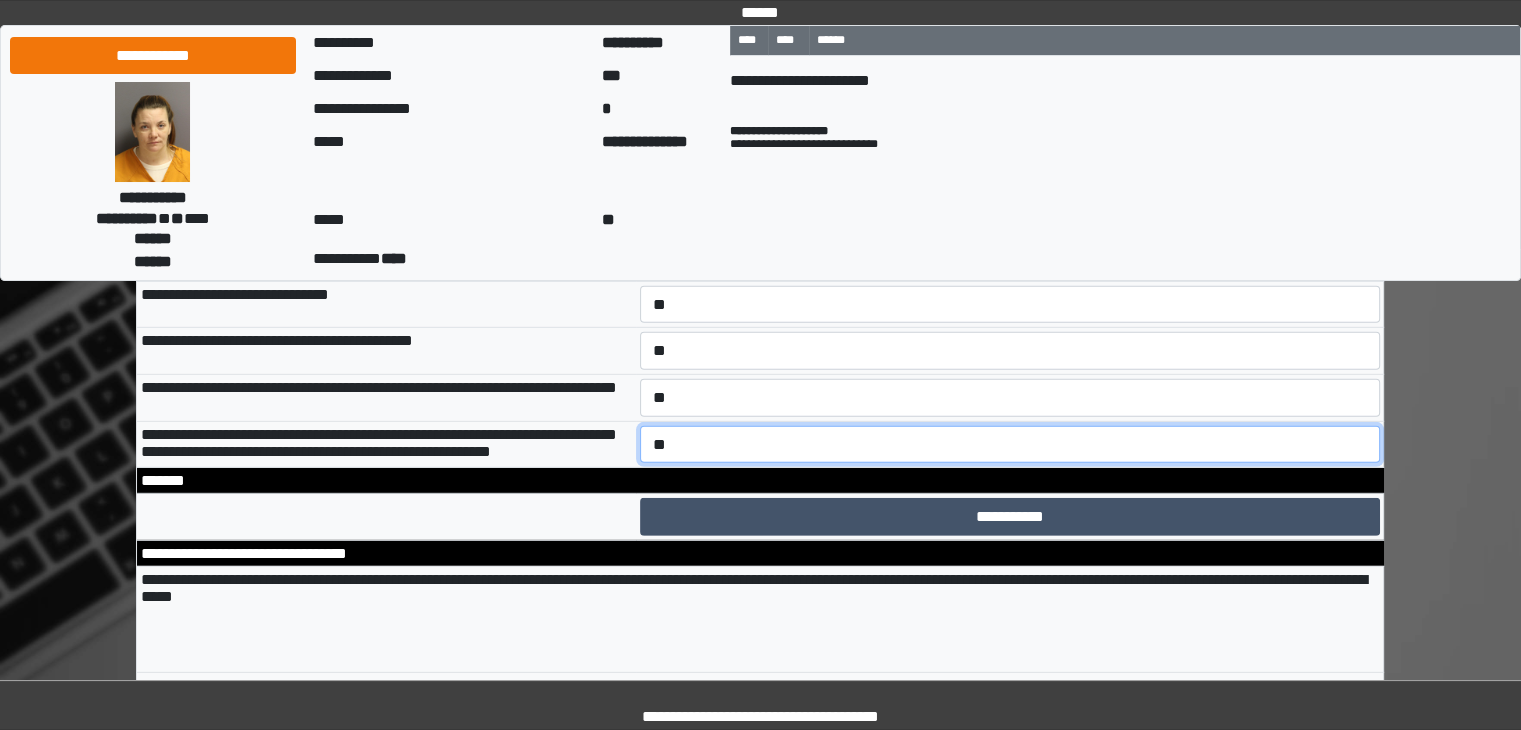 click on "**********" at bounding box center [1010, 445] 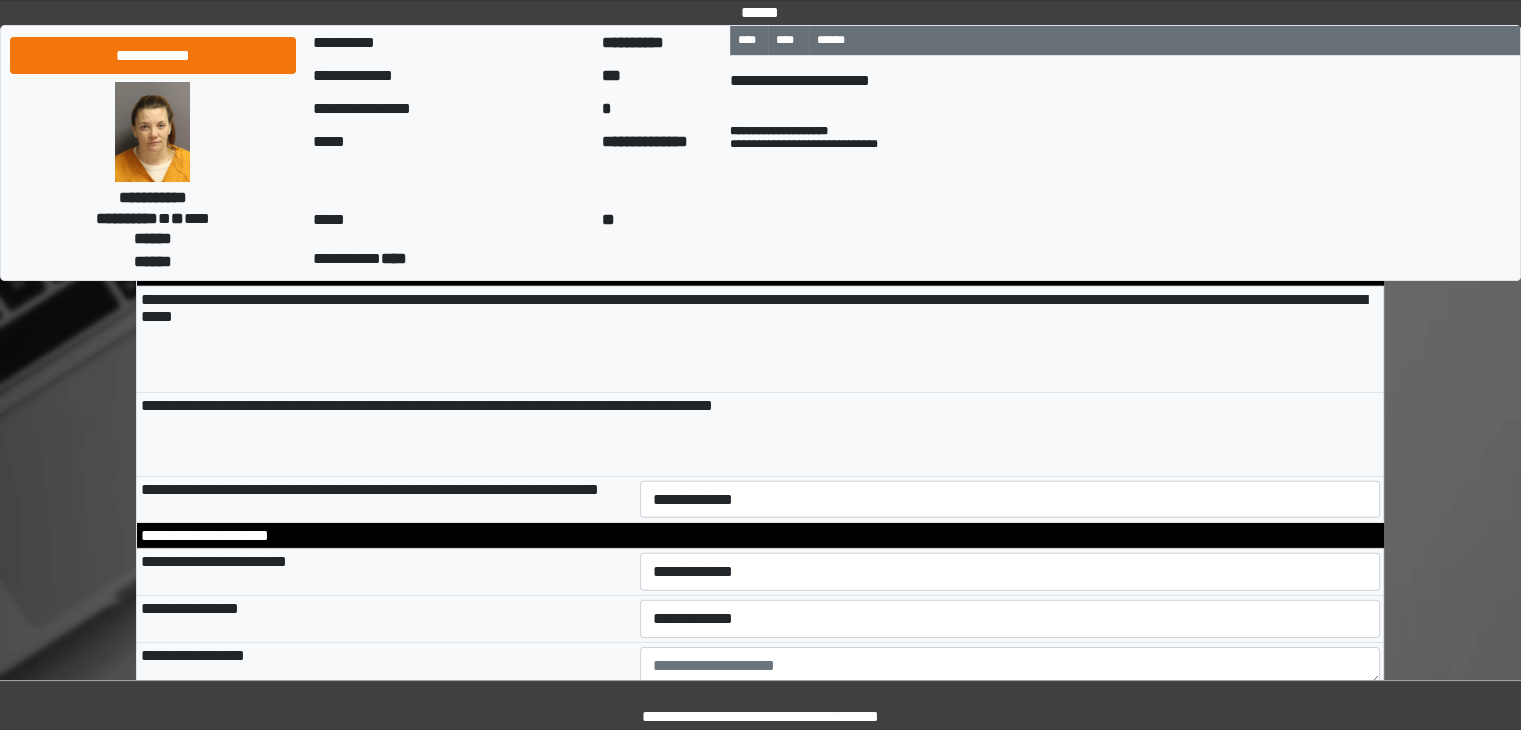 scroll, scrollTop: 13680, scrollLeft: 0, axis: vertical 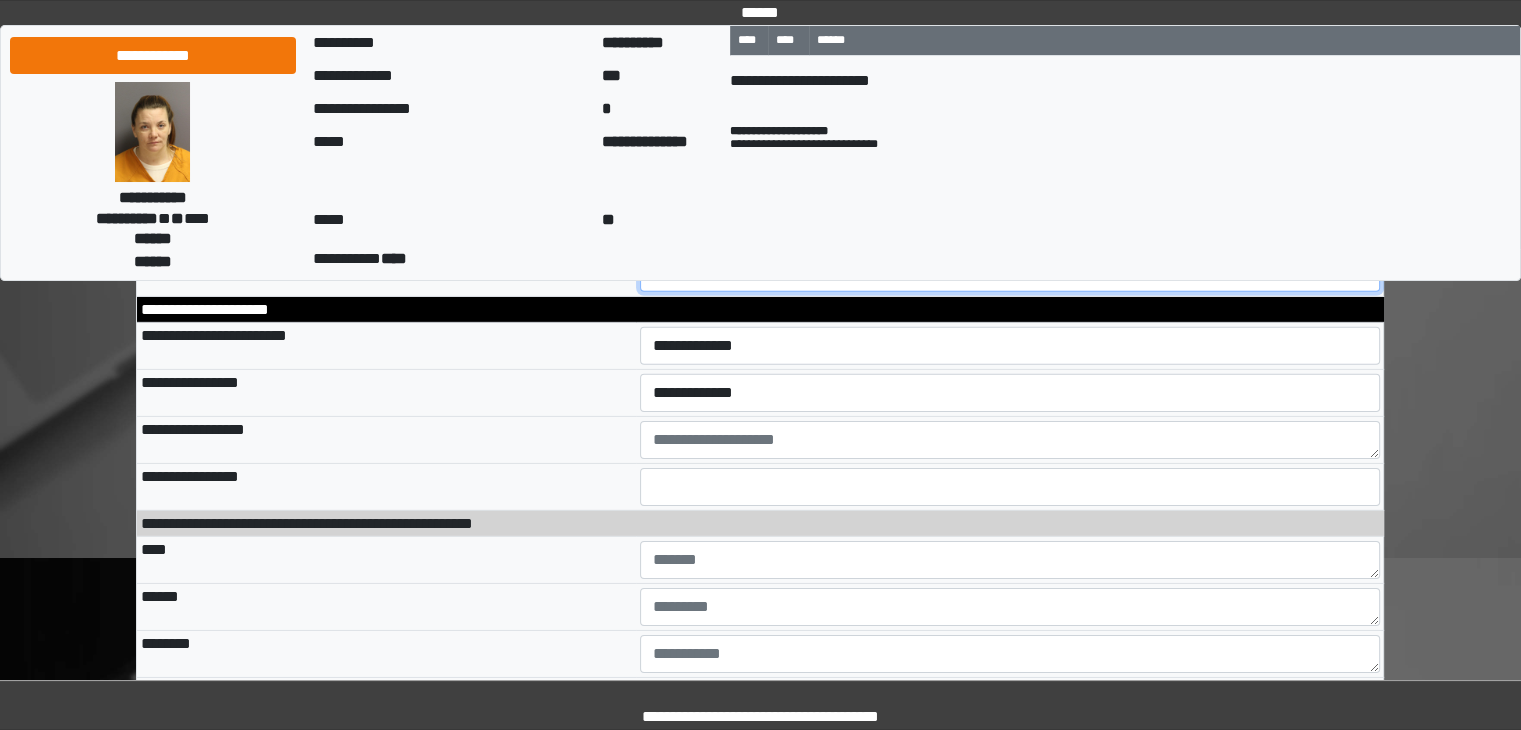 click on "**********" at bounding box center (1010, 274) 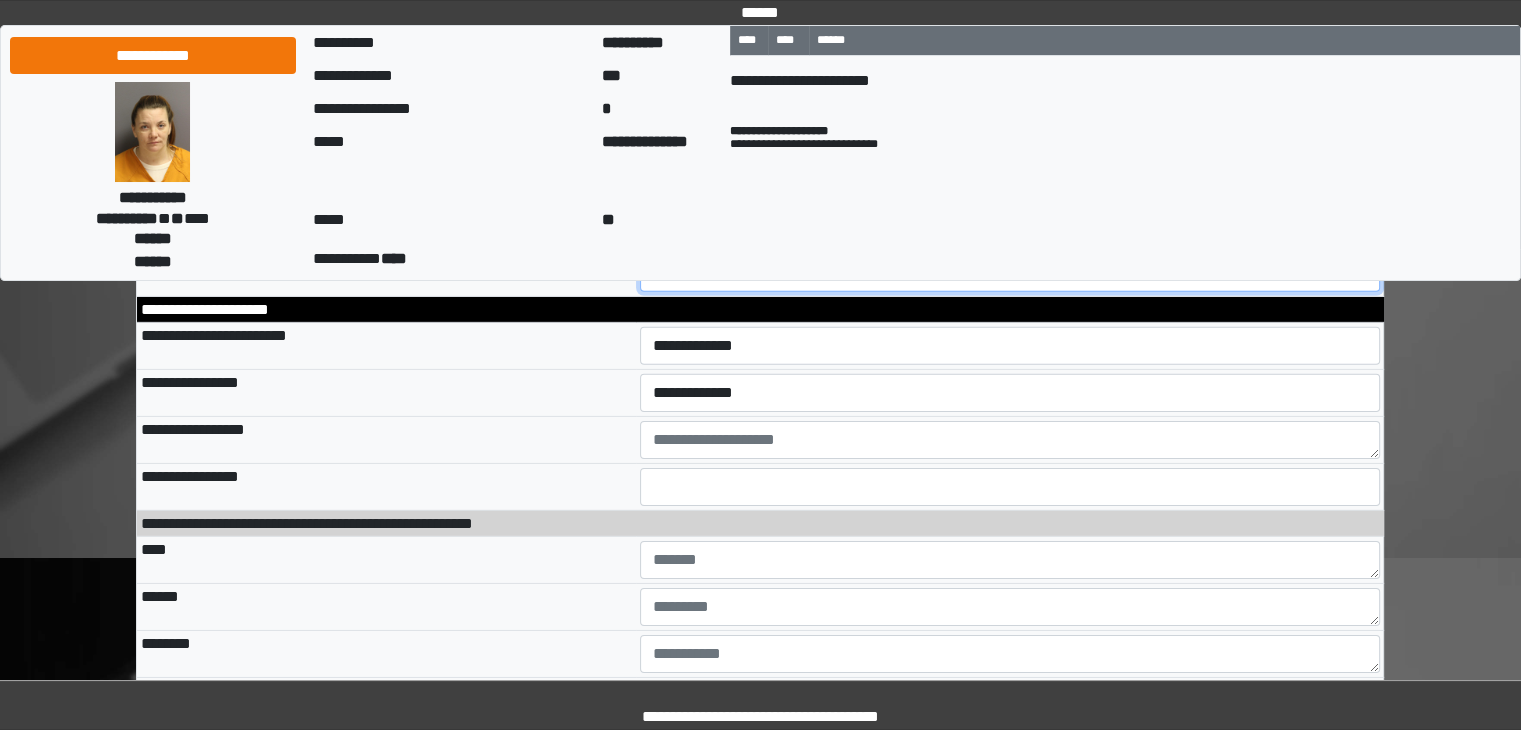click on "**********" at bounding box center (1010, 274) 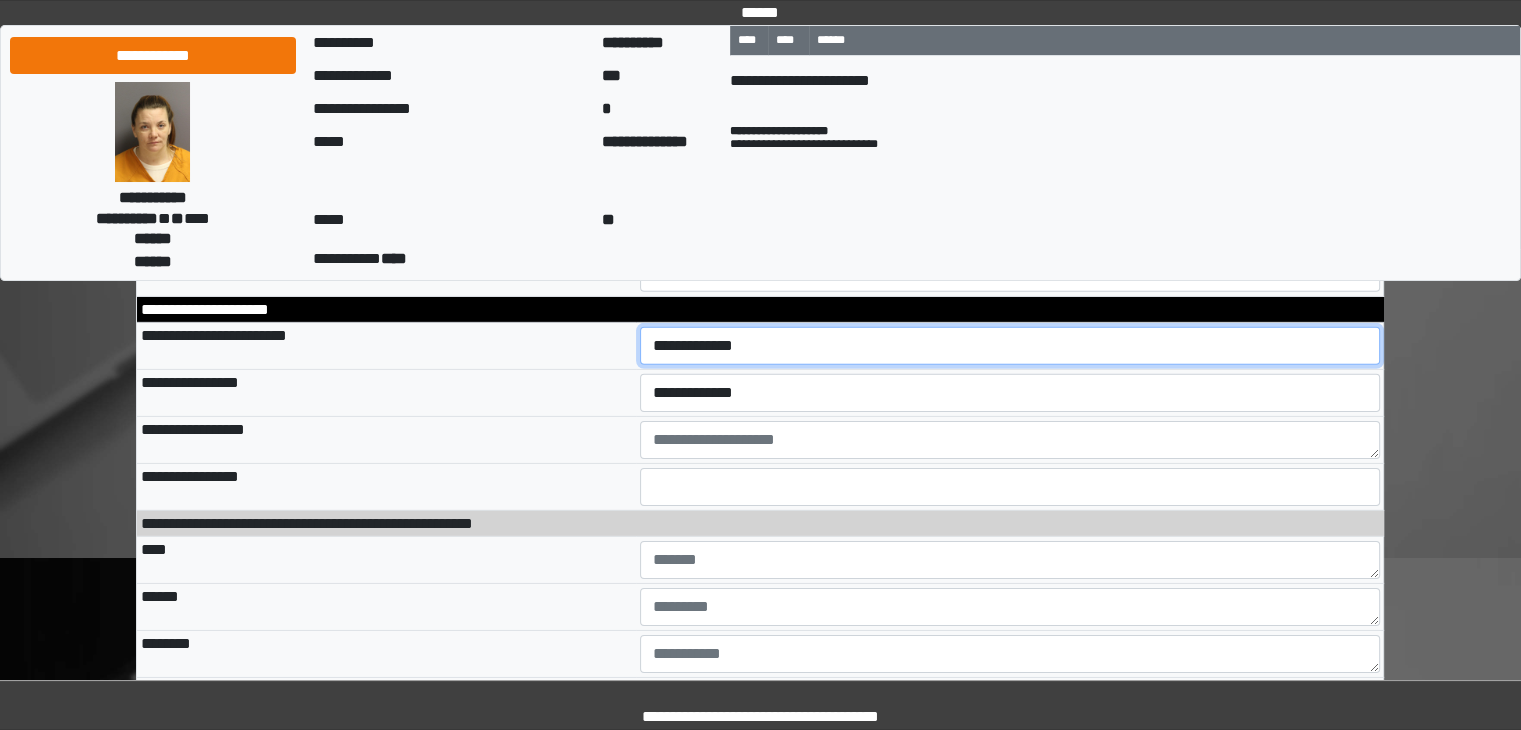 click on "**********" at bounding box center (1010, 346) 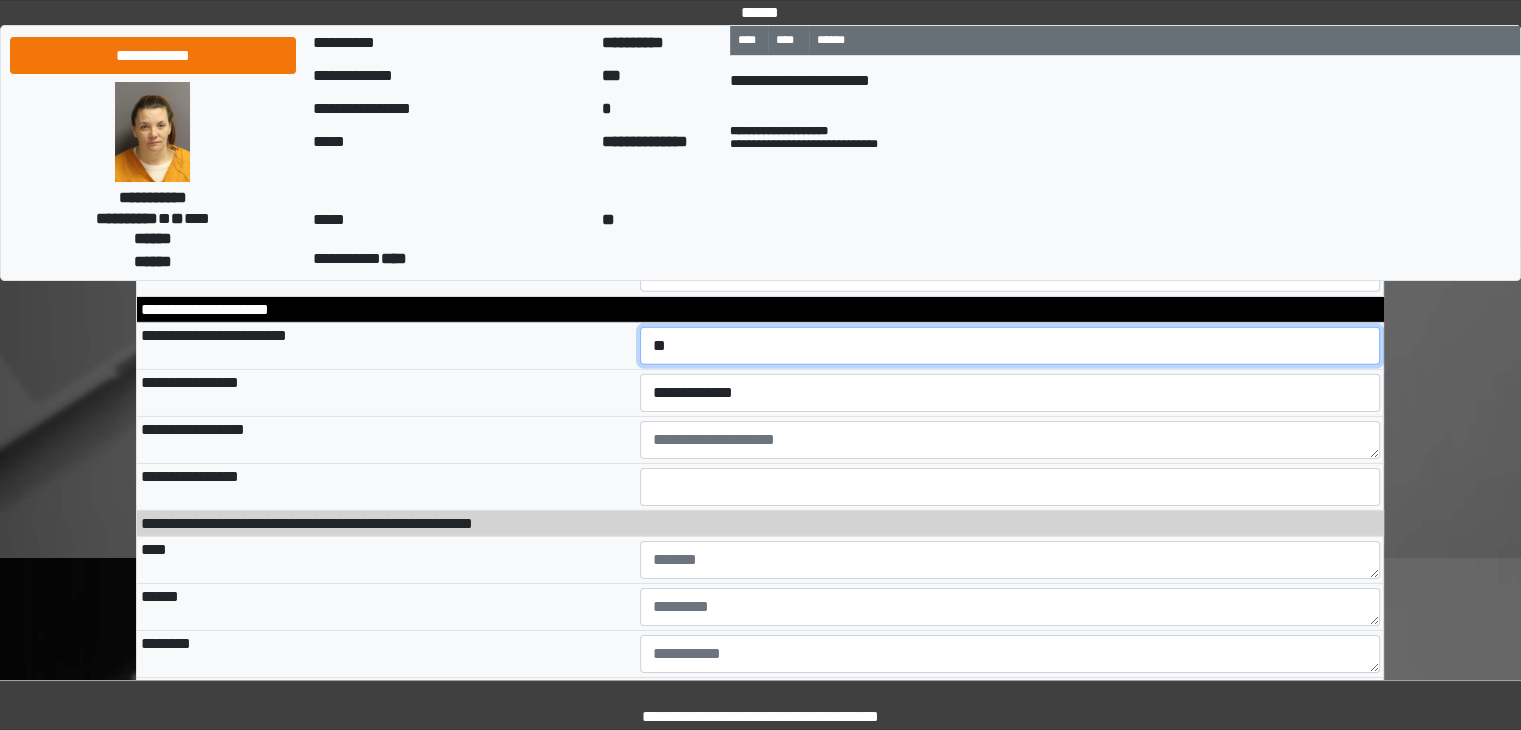 click on "**********" at bounding box center [1010, 346] 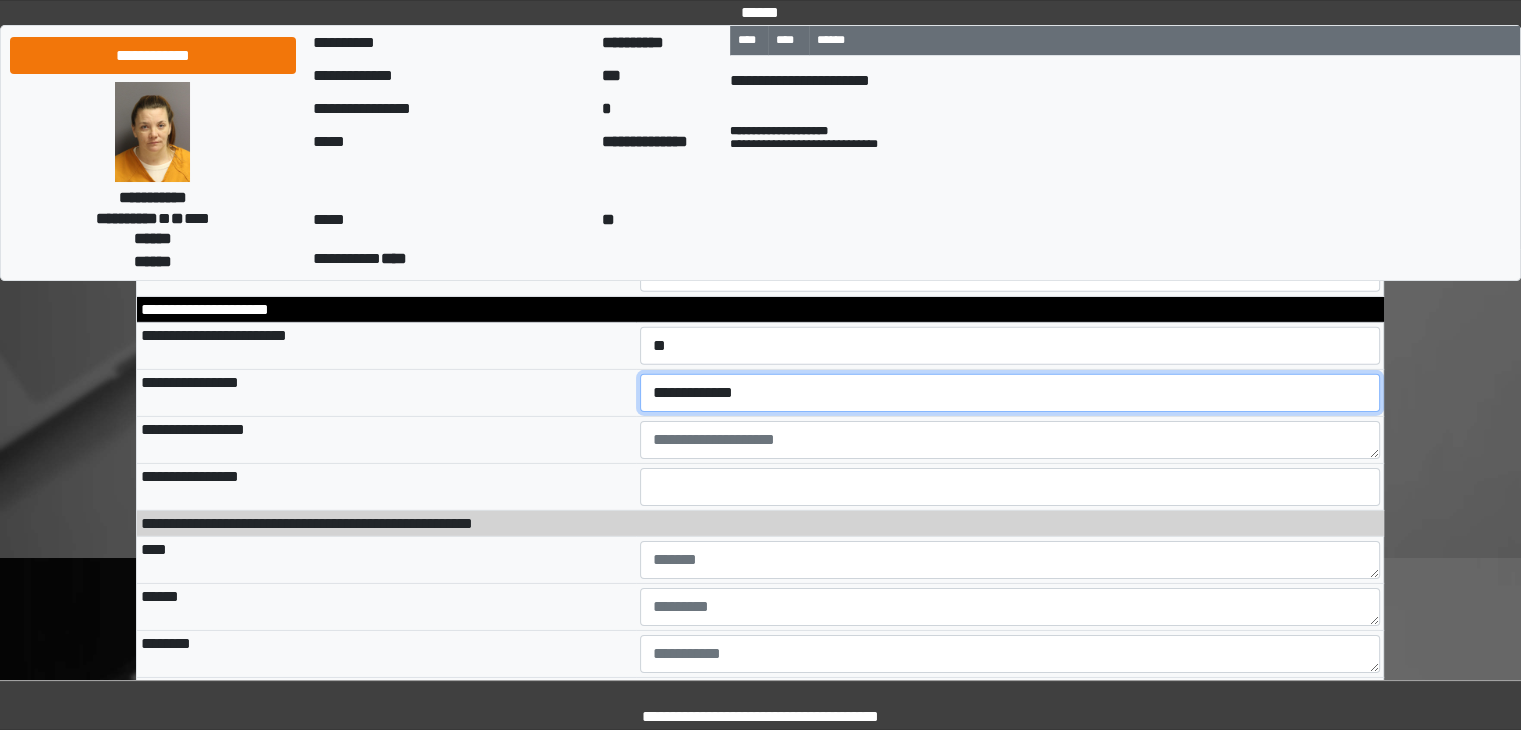 click on "**********" at bounding box center [1010, 393] 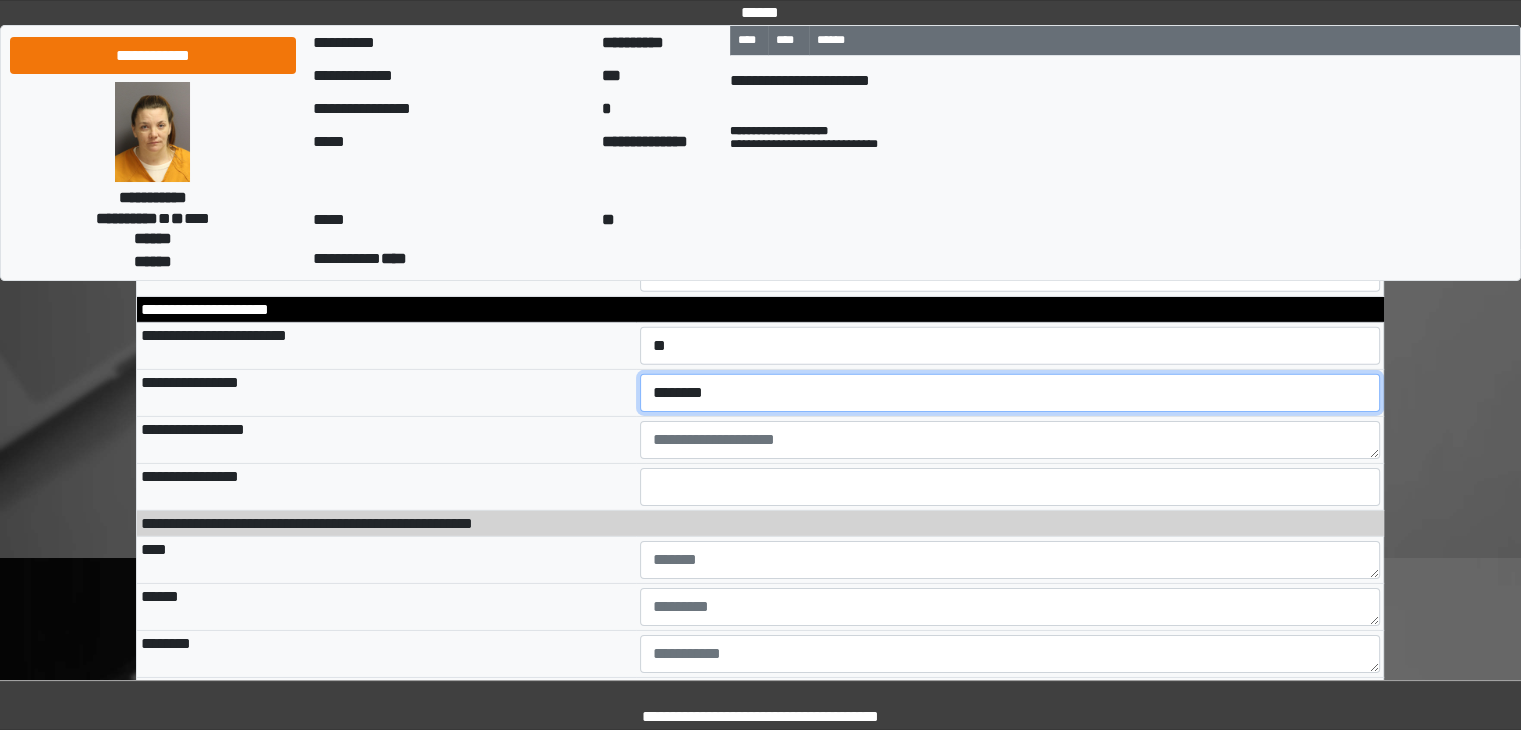 click on "**********" at bounding box center [1010, 393] 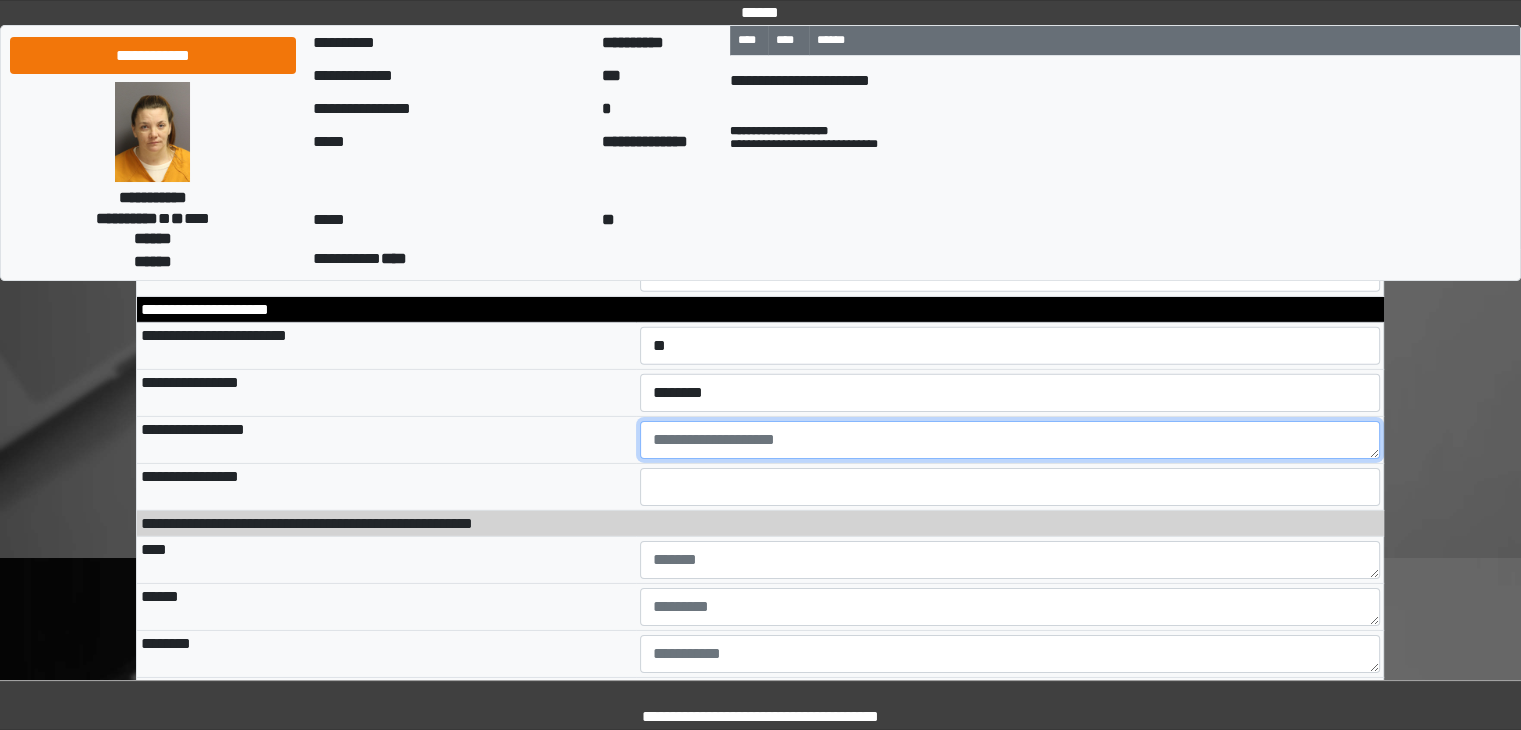 click at bounding box center [1010, 440] 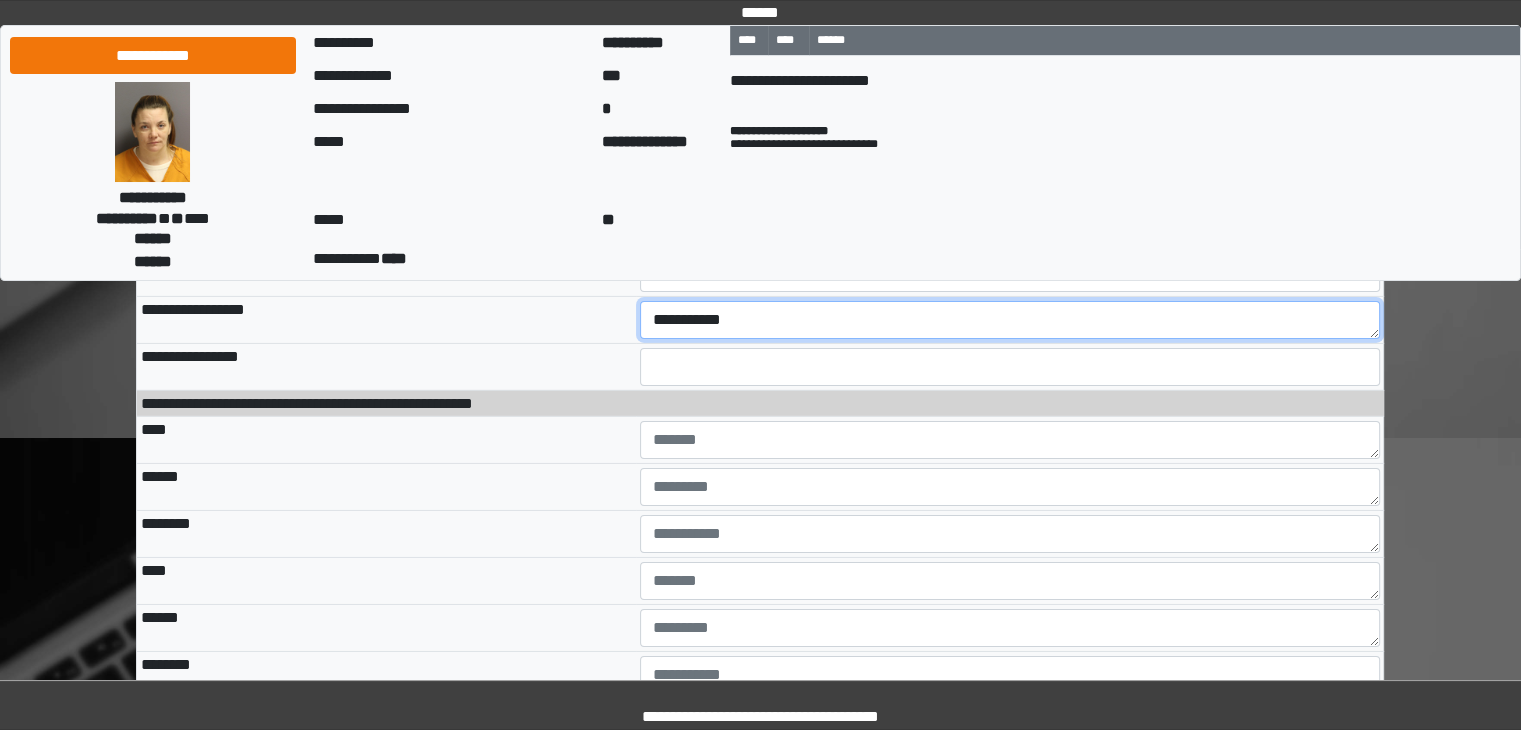 scroll, scrollTop: 14014, scrollLeft: 0, axis: vertical 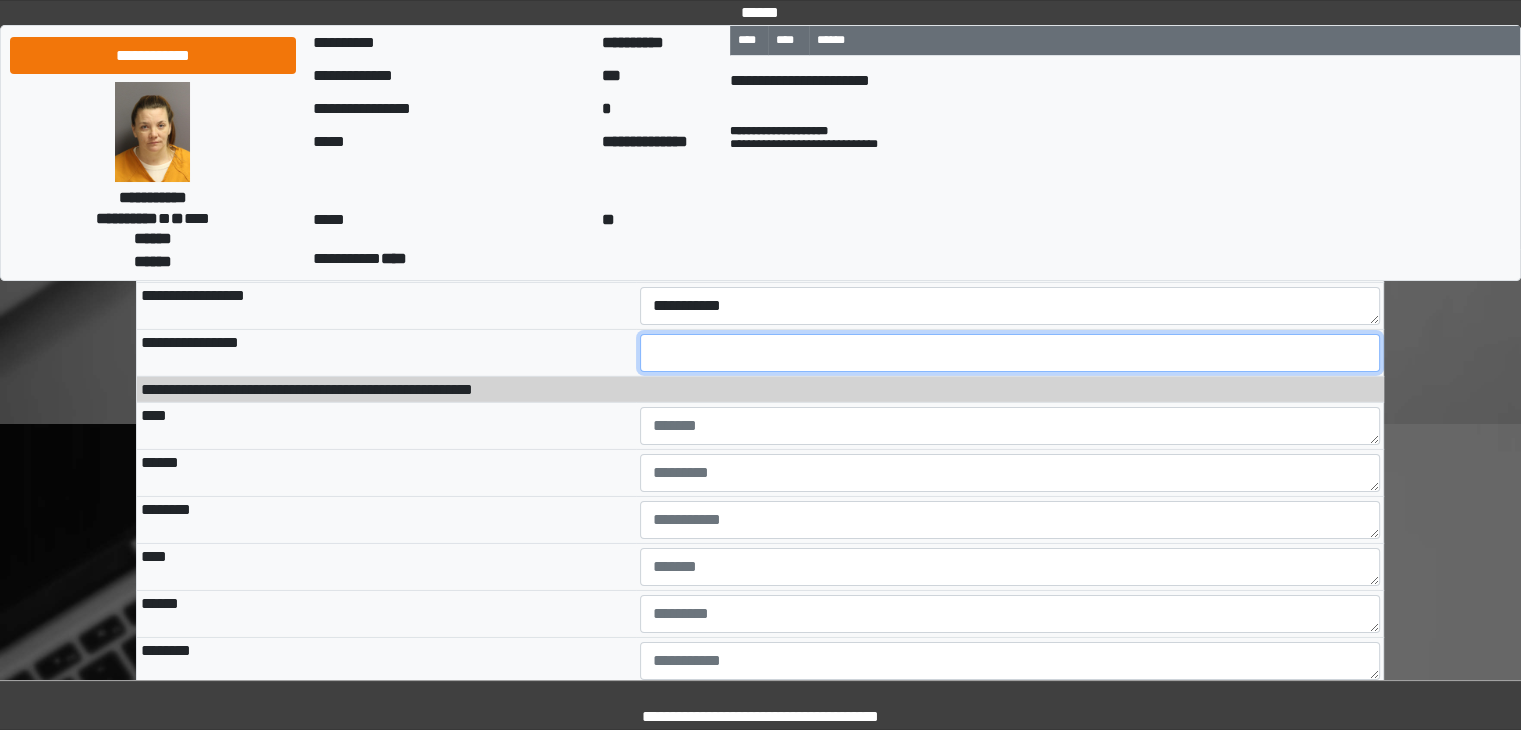 click at bounding box center [1010, 353] 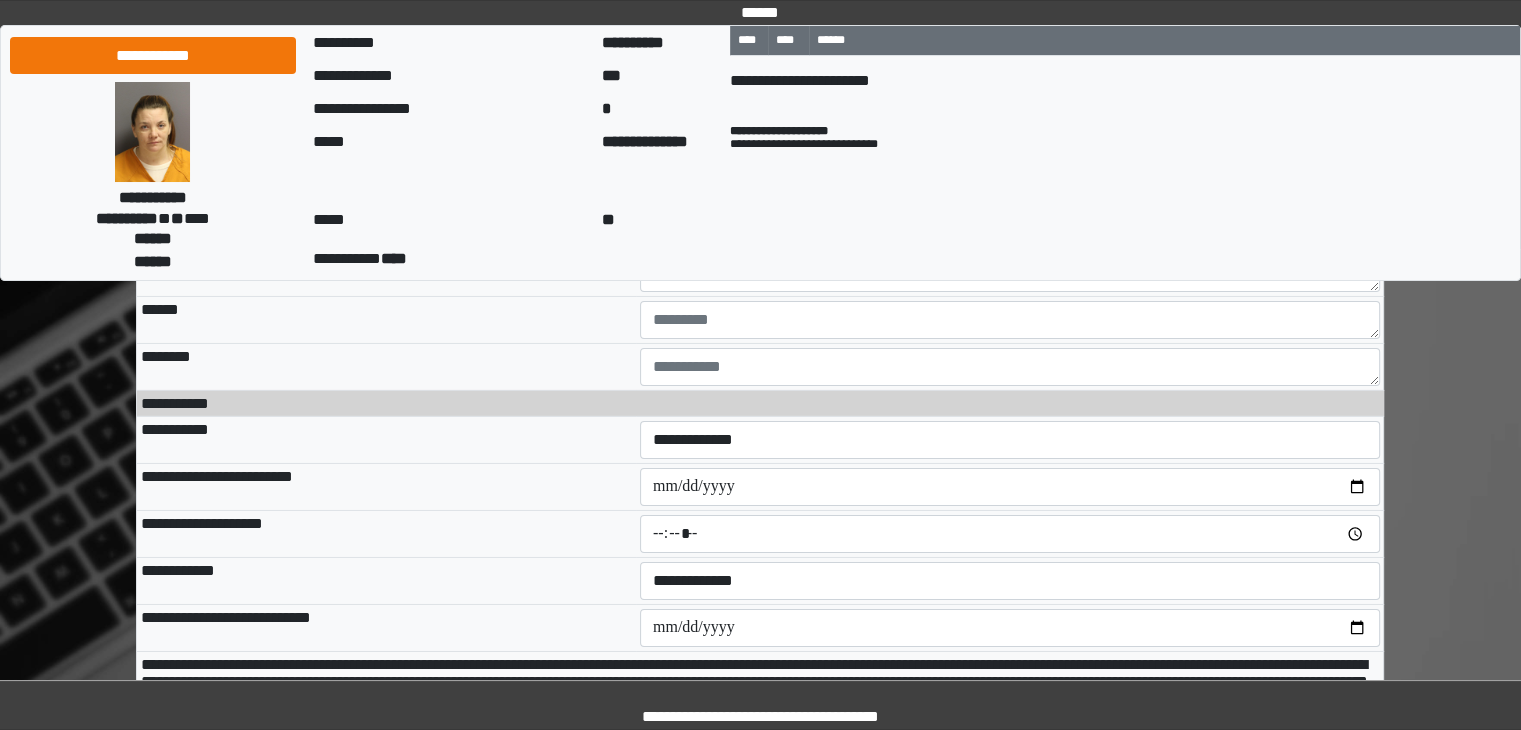 scroll, scrollTop: 14348, scrollLeft: 0, axis: vertical 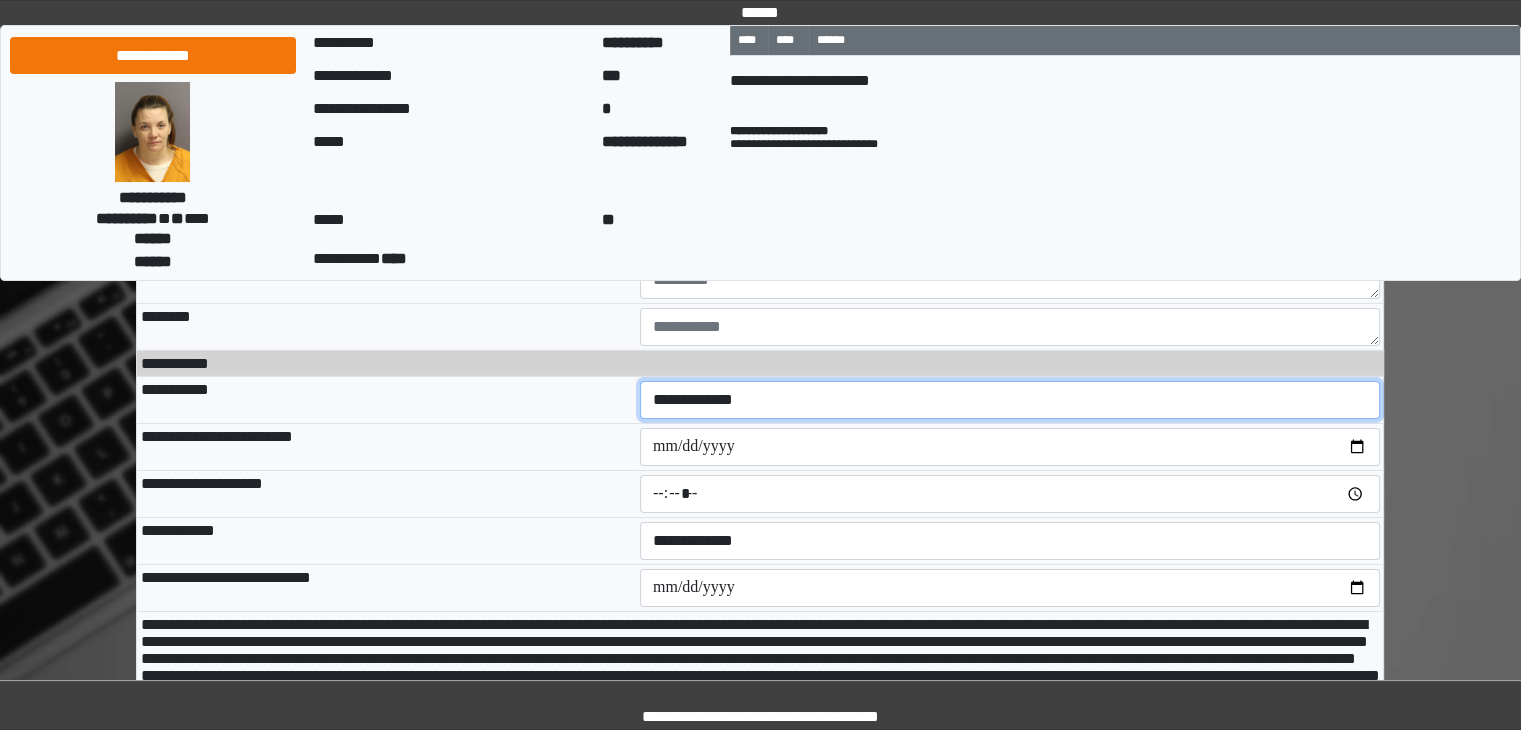 click on "**********" at bounding box center (1010, 400) 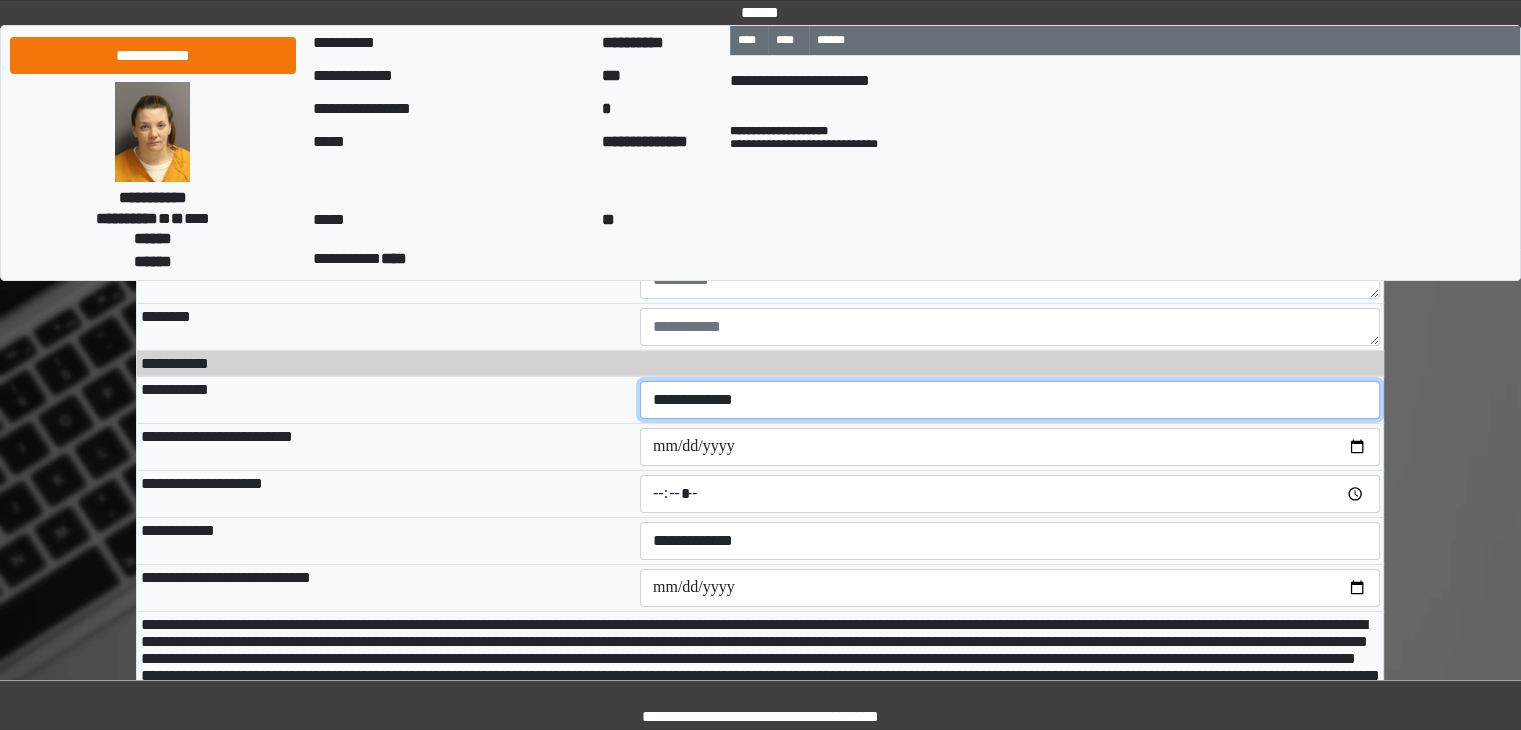 click on "**********" at bounding box center (1010, 400) 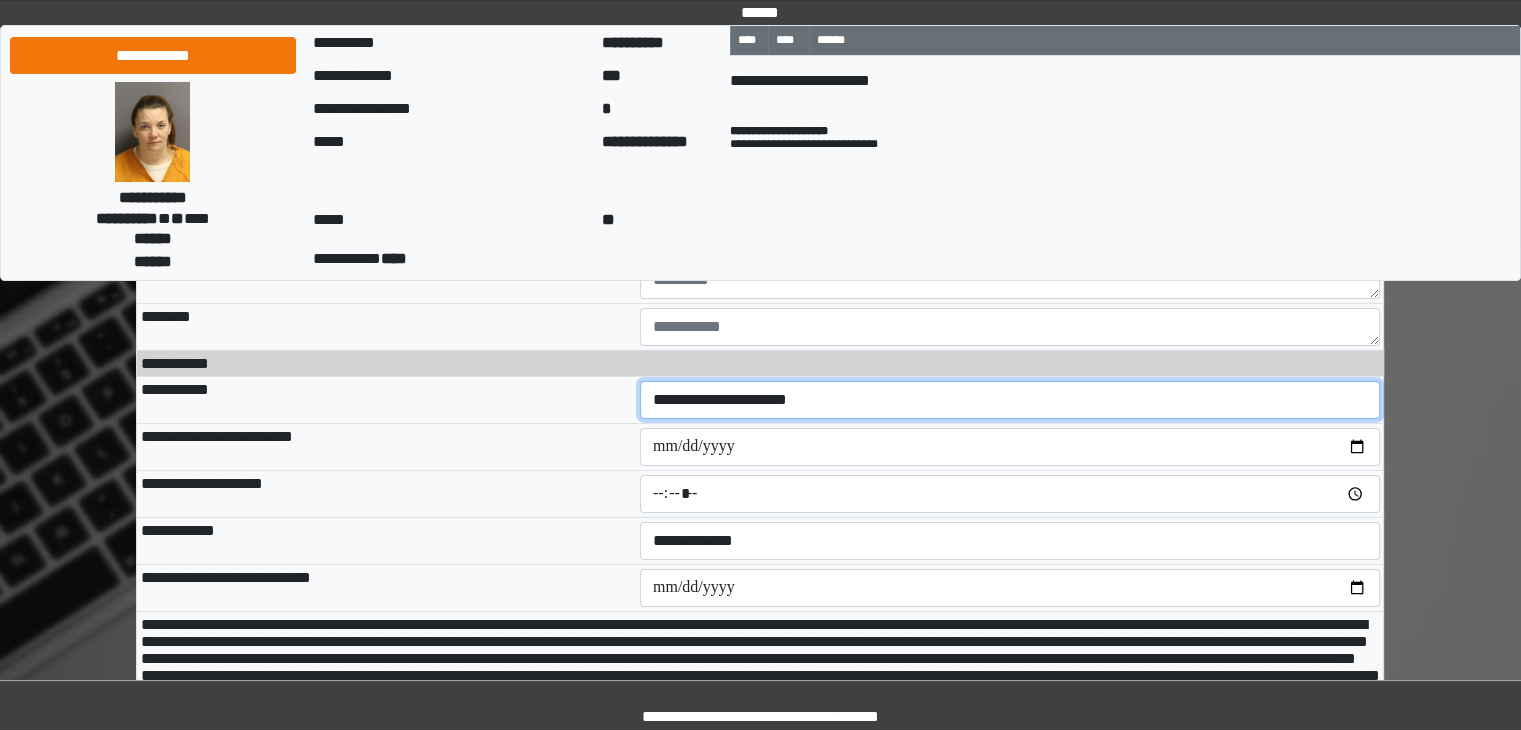 click on "**********" at bounding box center [1010, 400] 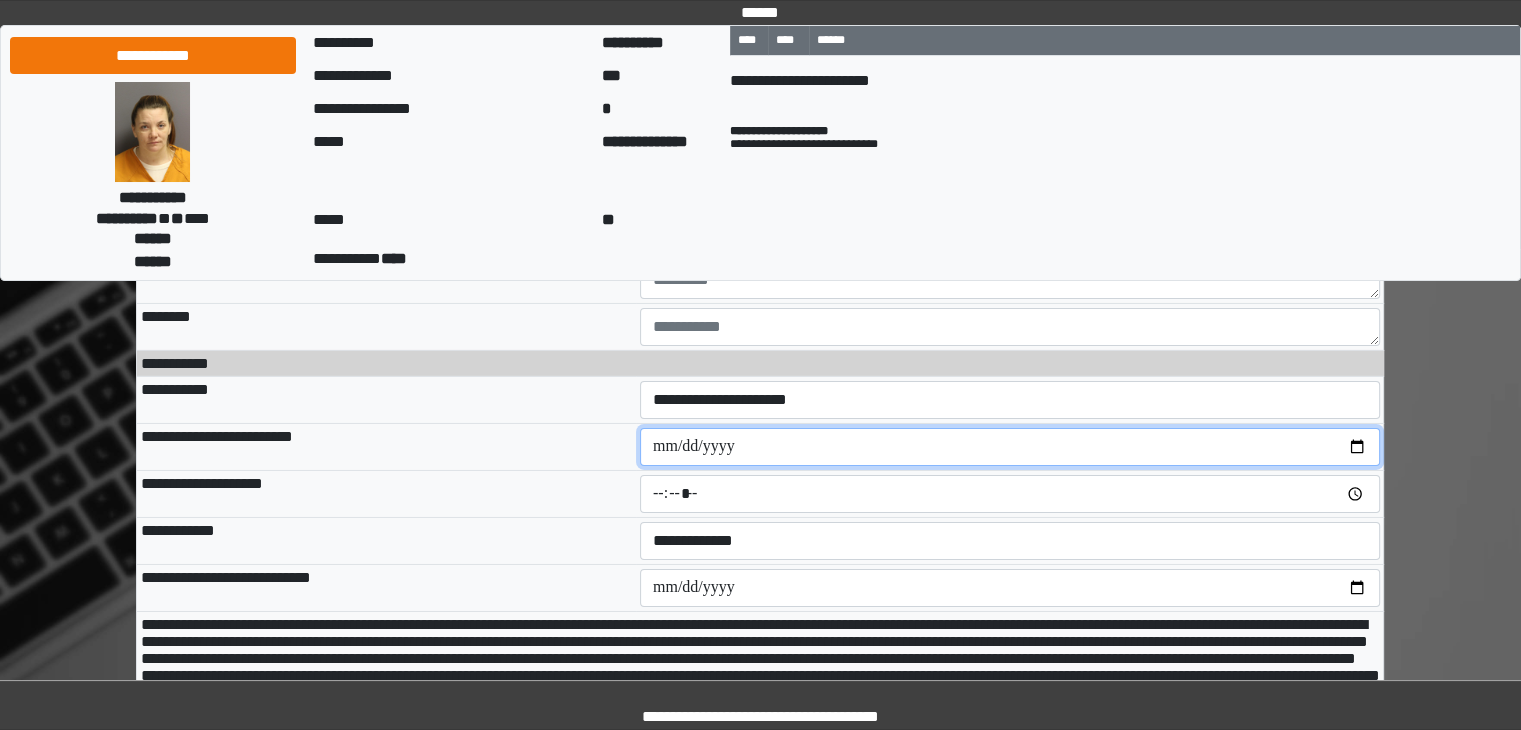 click at bounding box center (1010, 447) 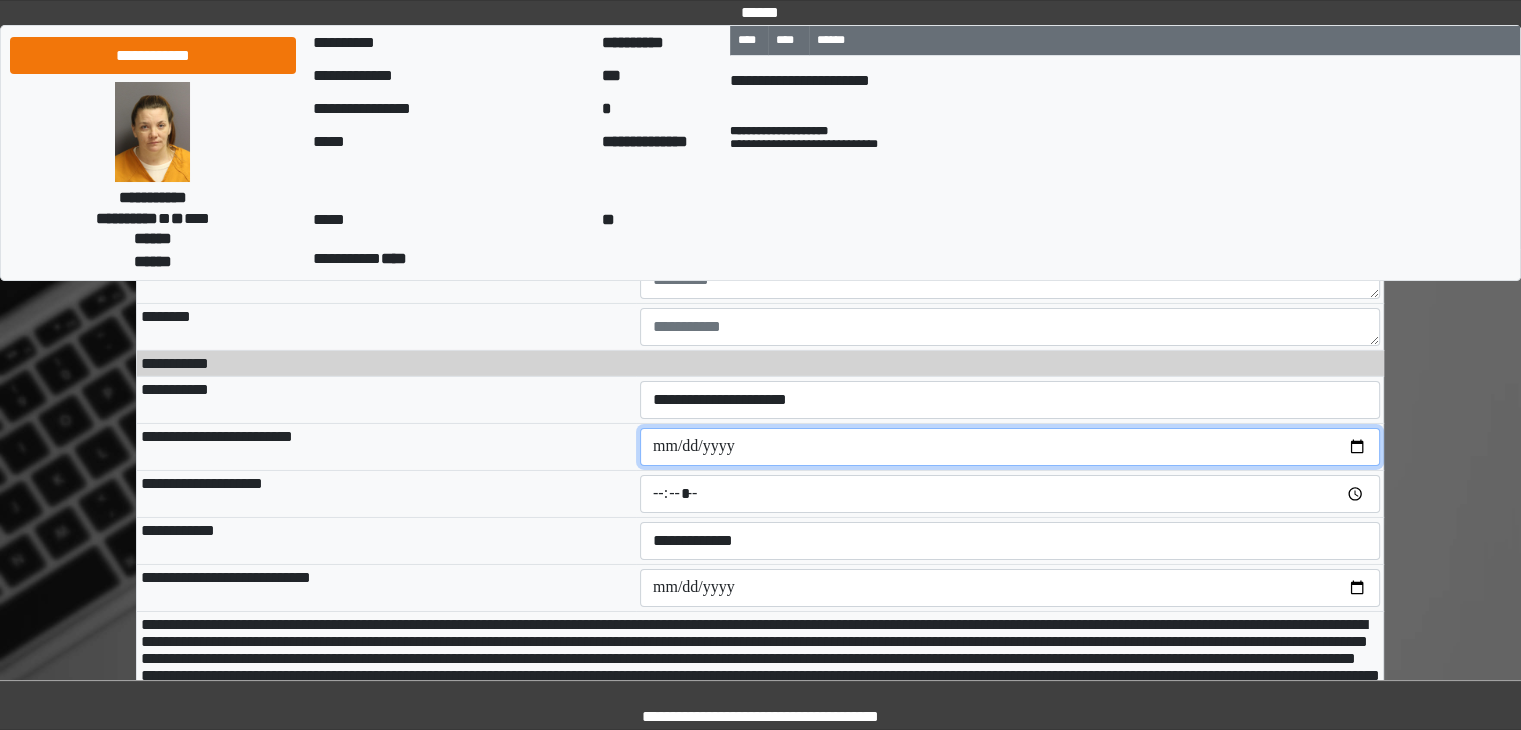 click at bounding box center (1010, 447) 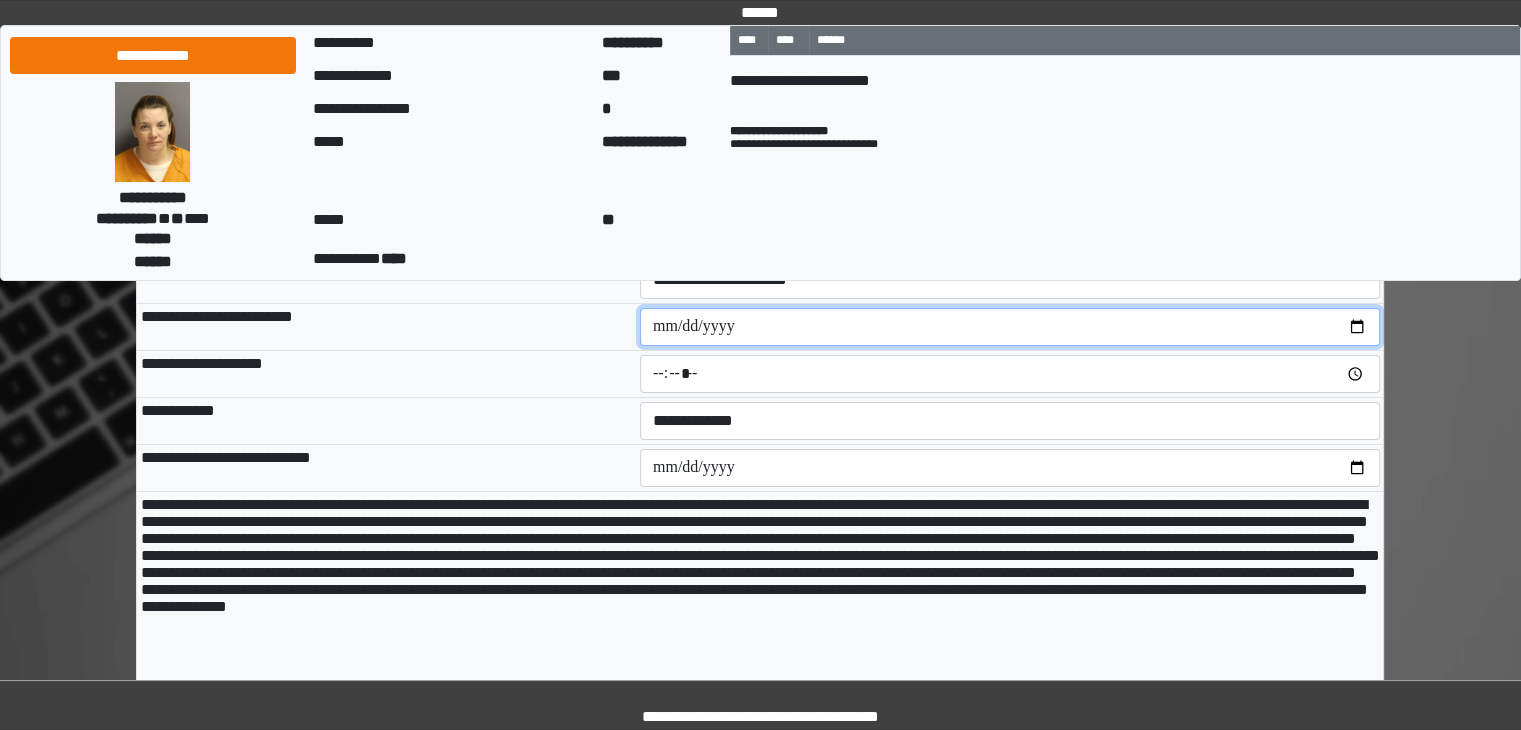 scroll, scrollTop: 14508, scrollLeft: 0, axis: vertical 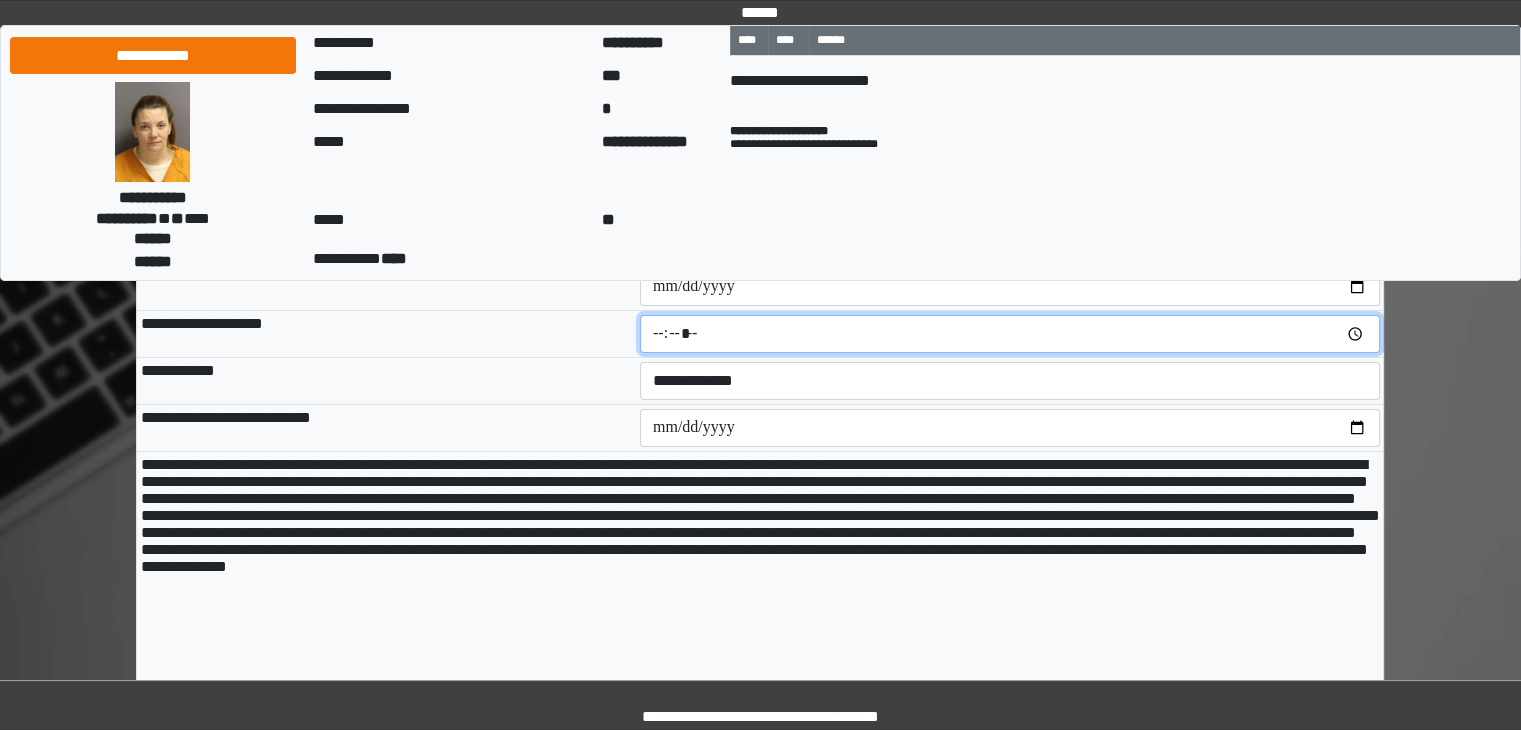 click at bounding box center (1010, 334) 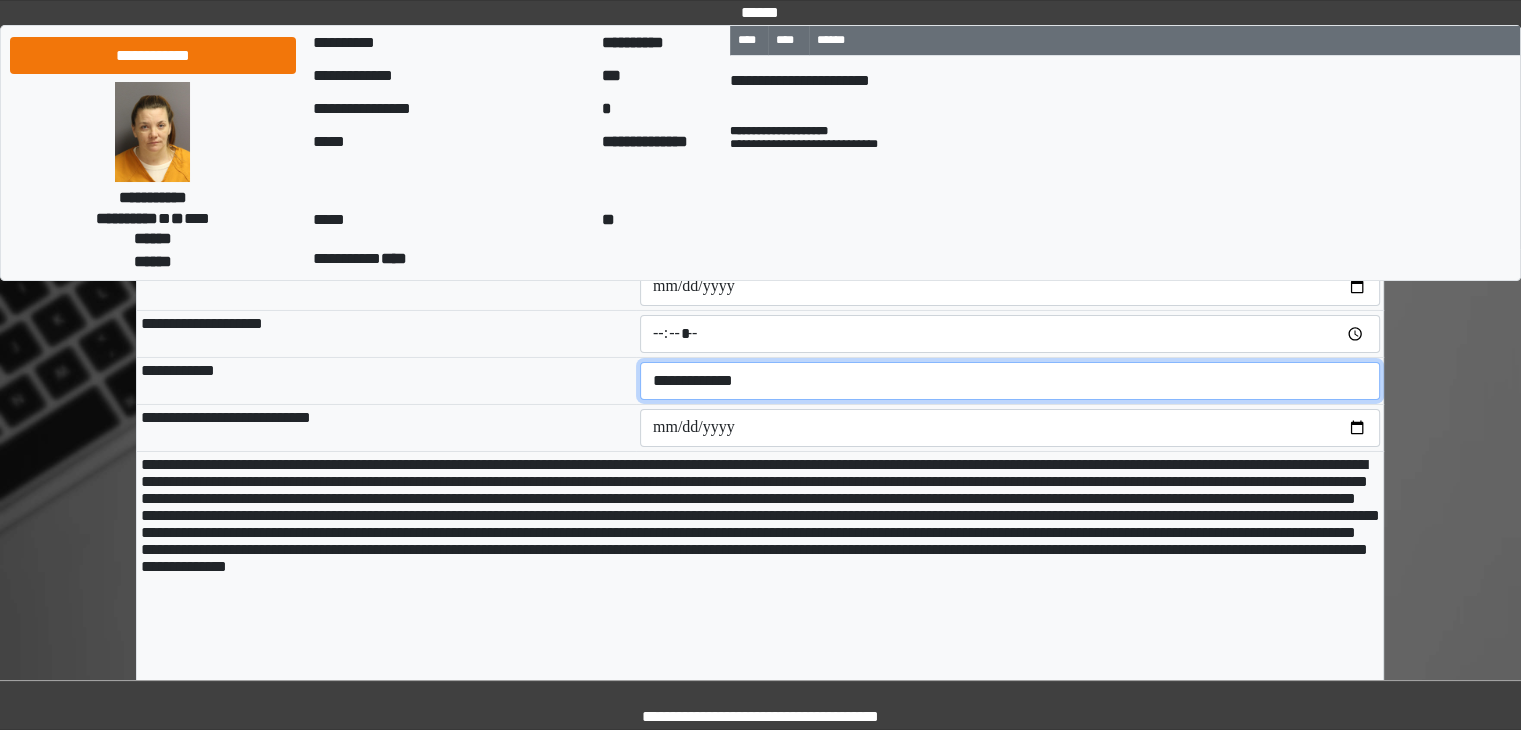click on "**********" at bounding box center (1010, 381) 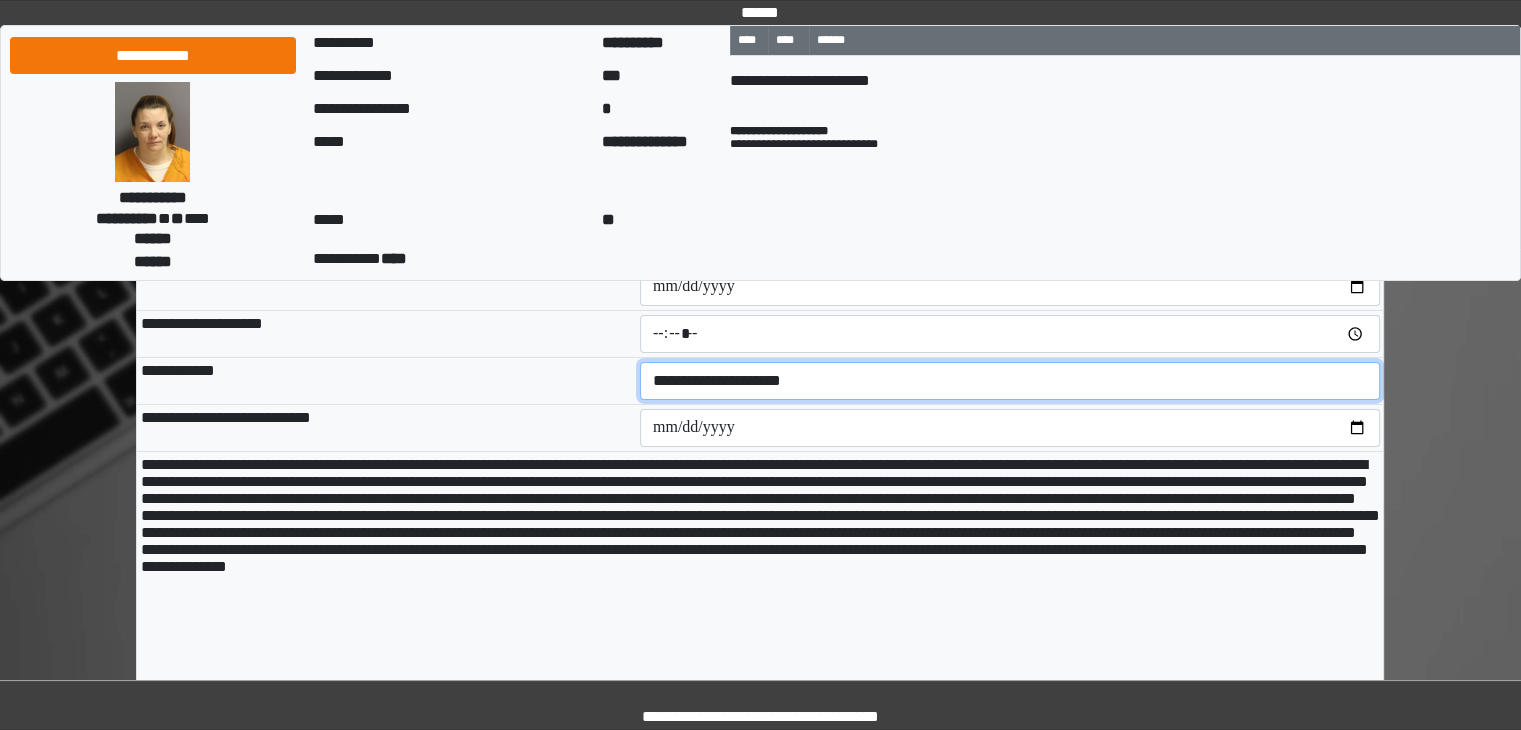 click on "**********" at bounding box center (1010, 381) 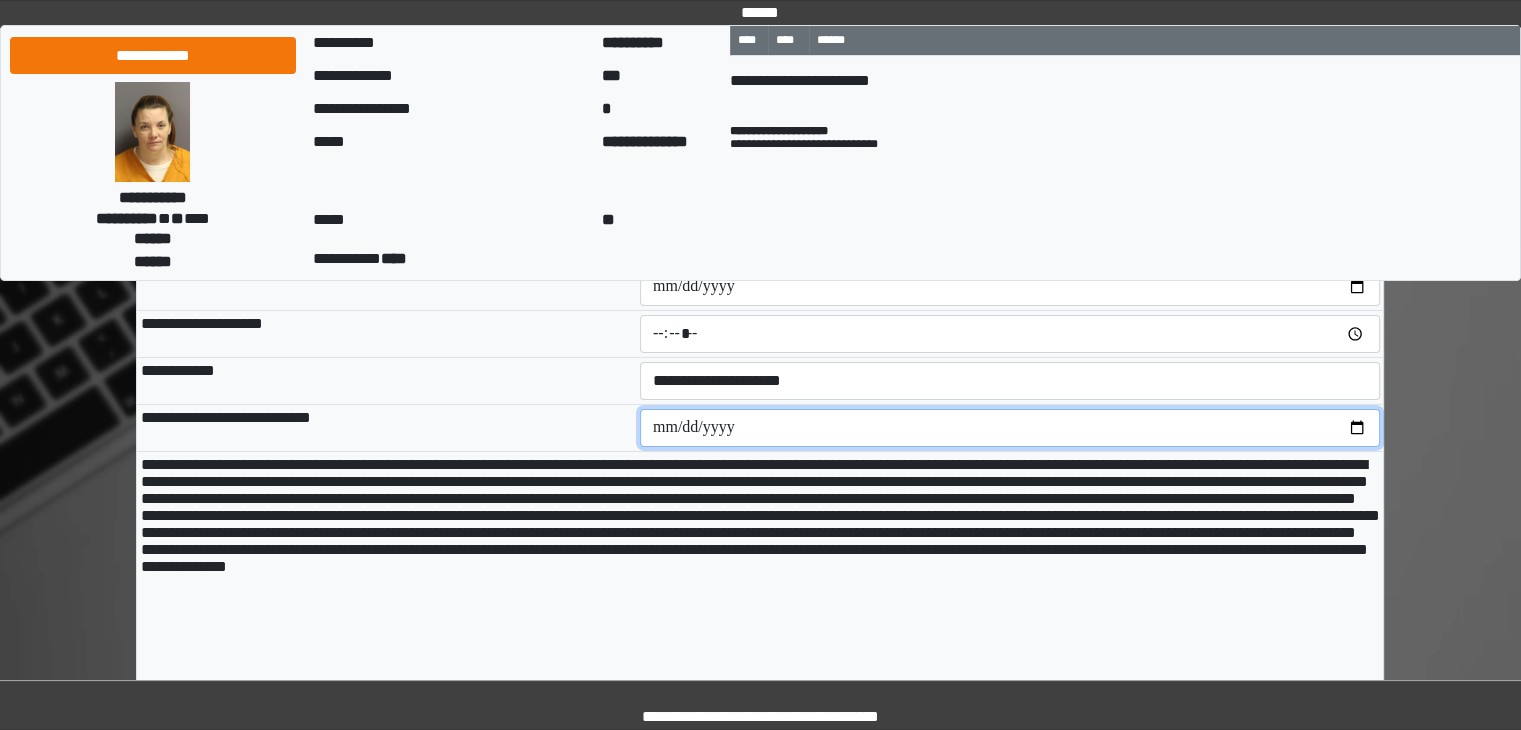 click at bounding box center (1010, 428) 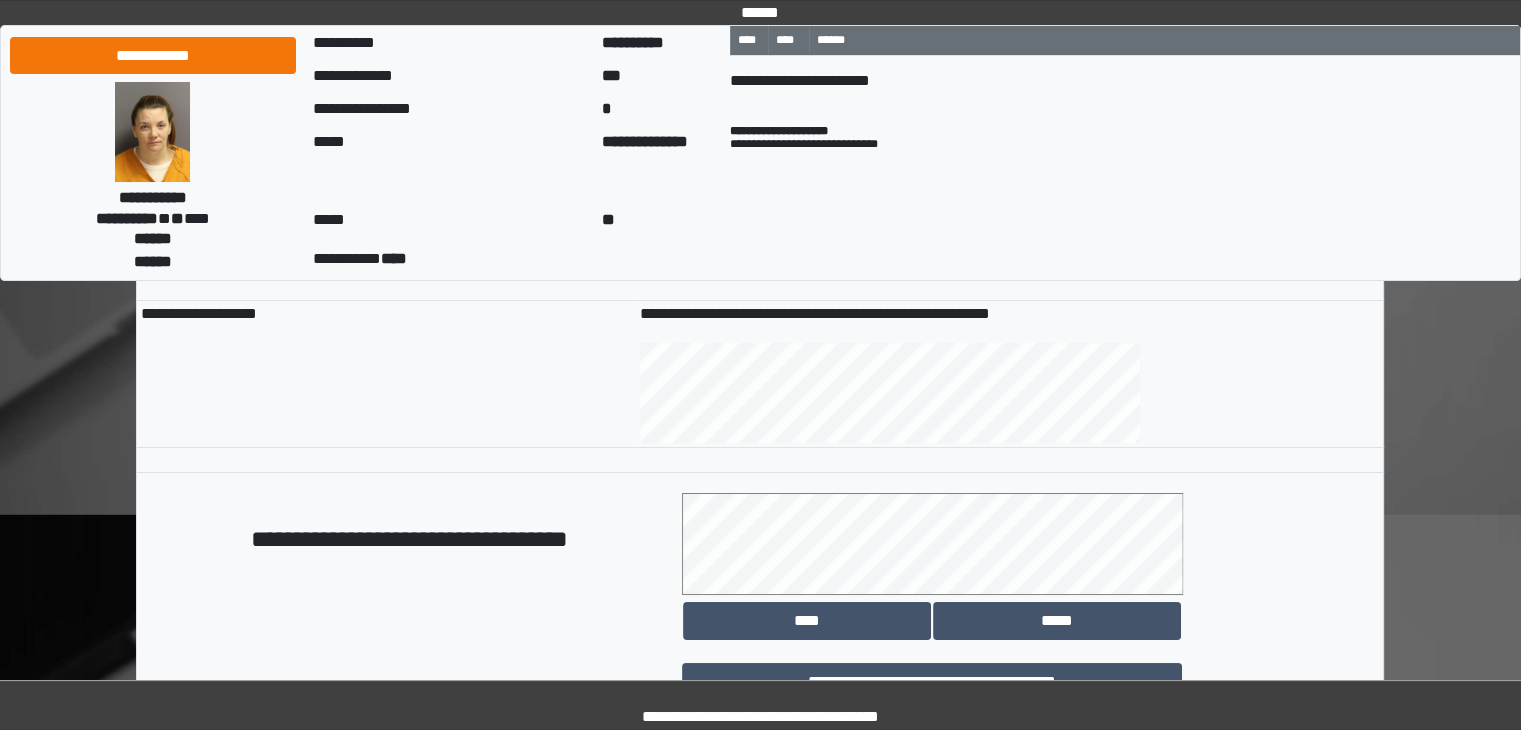 scroll, scrollTop: 14960, scrollLeft: 0, axis: vertical 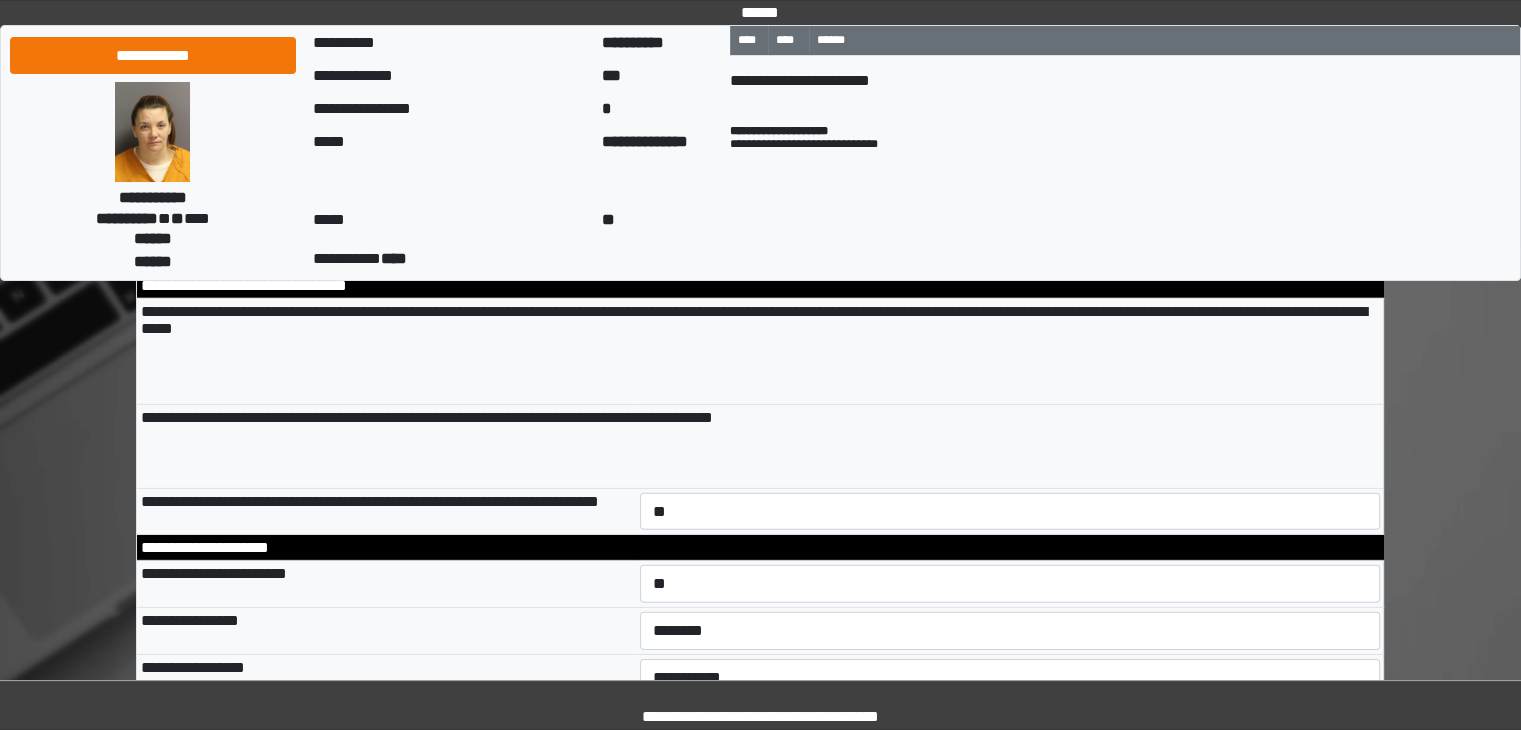 click on "**********" at bounding box center [1010, 249] 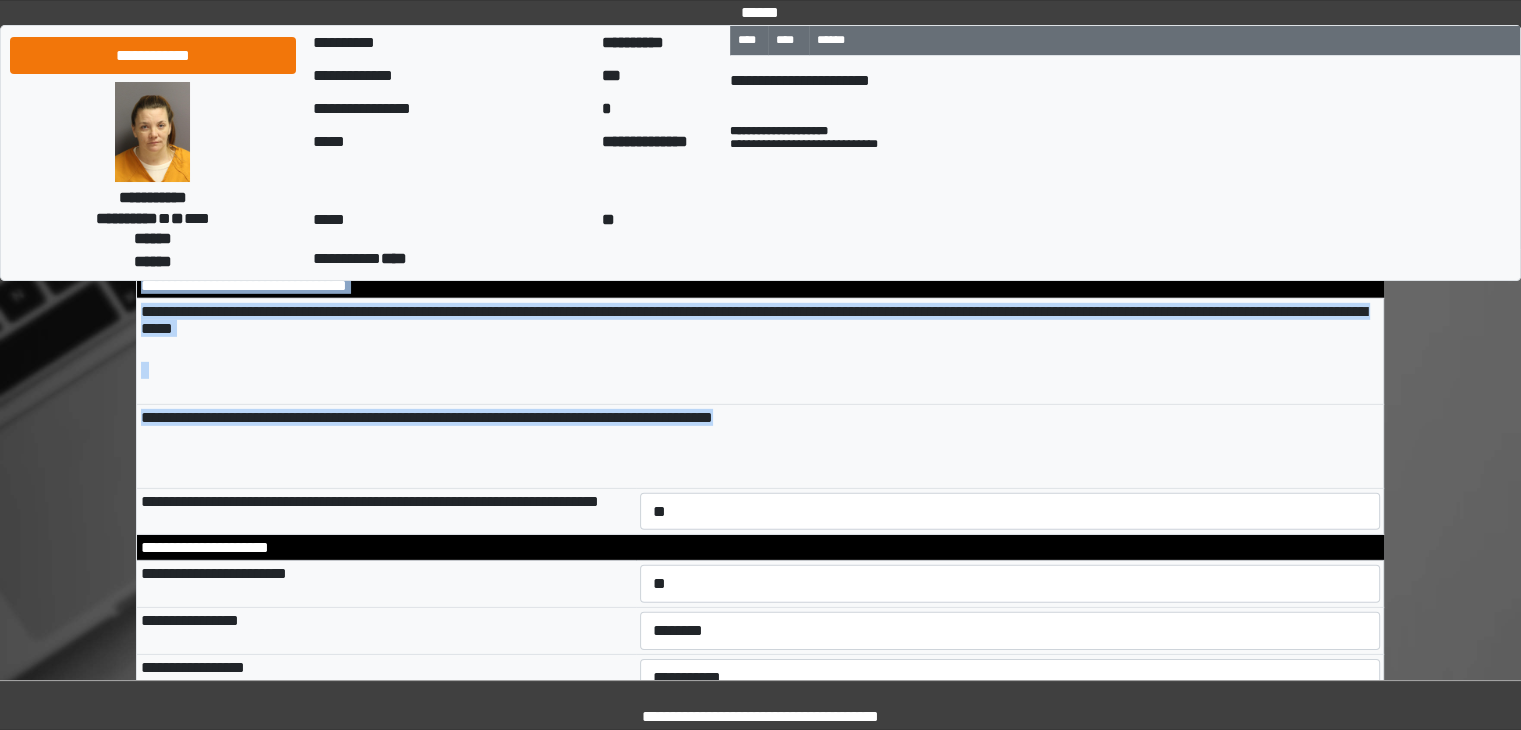drag, startPoint x: 1421, startPoint y: 657, endPoint x: 1342, endPoint y: 613, distance: 90.426765 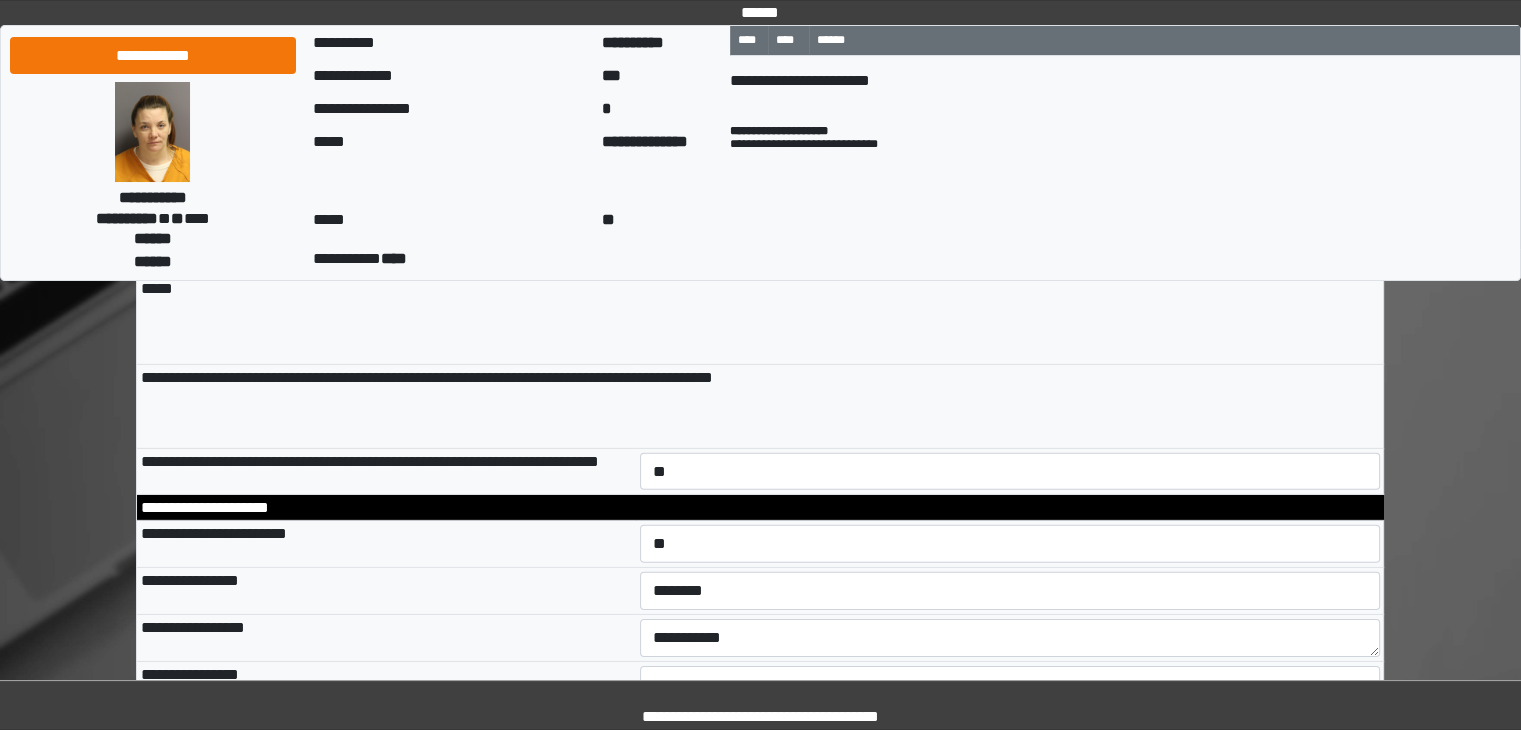 click on "*" at bounding box center [662, 108] 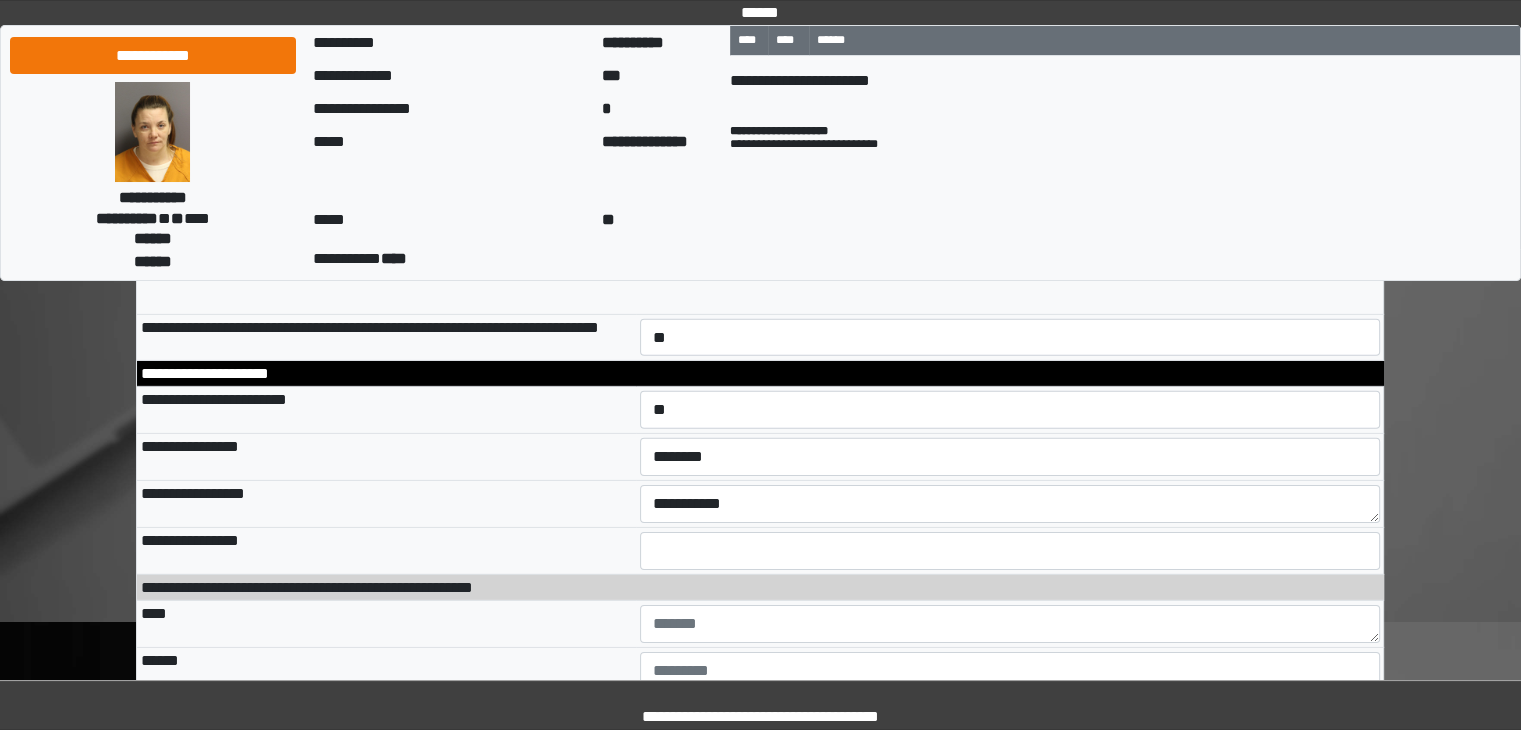 scroll, scrollTop: 13908, scrollLeft: 0, axis: vertical 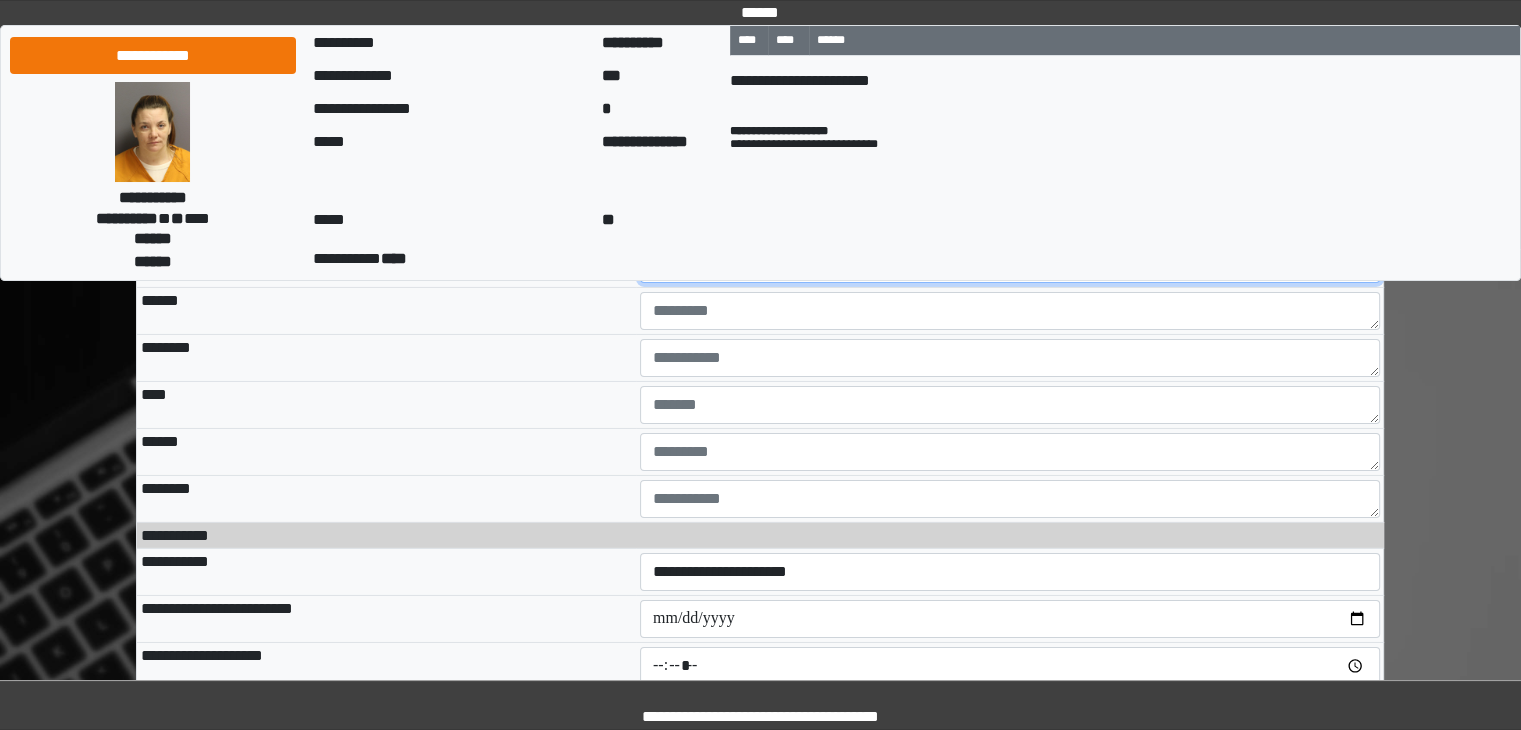 click at bounding box center [1010, 264] 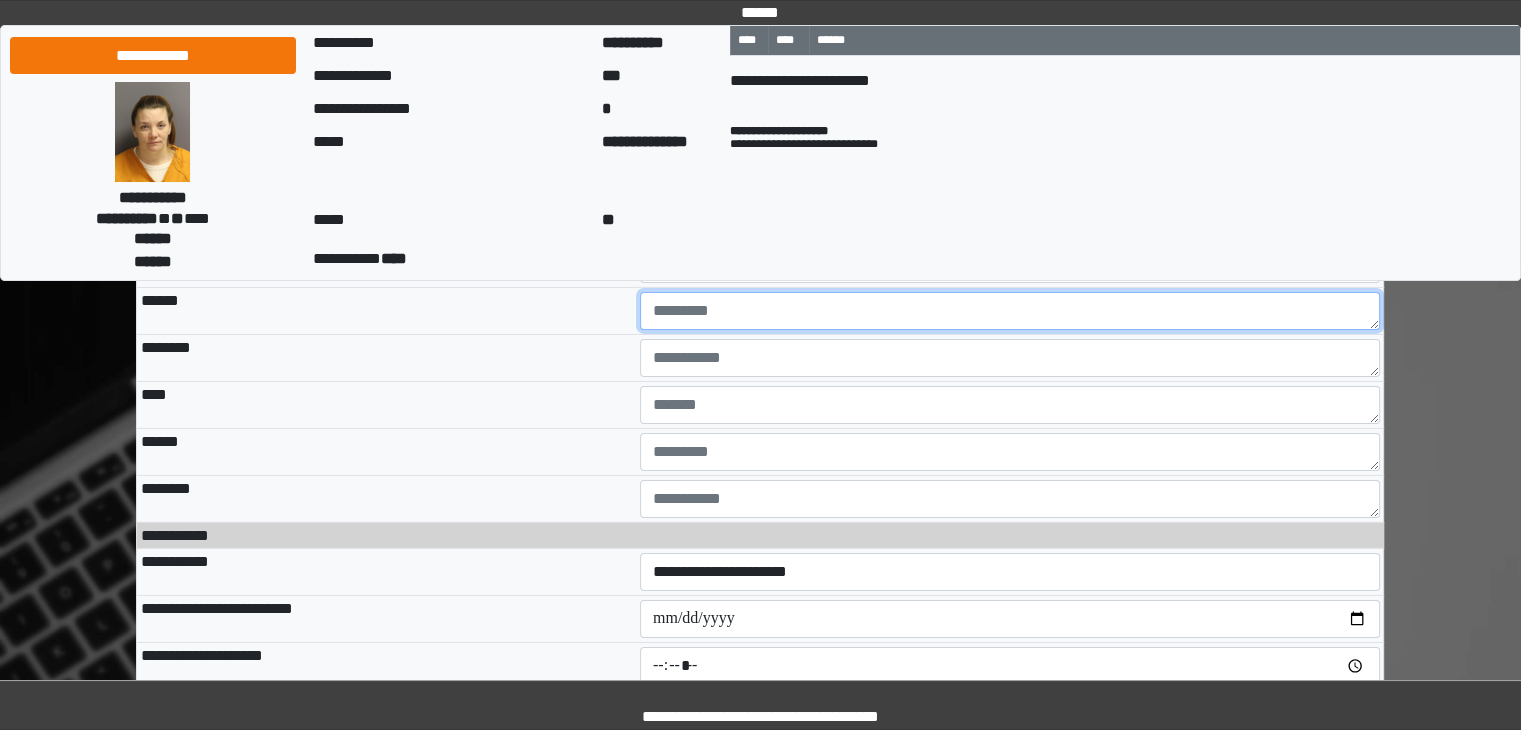 click at bounding box center [1010, 311] 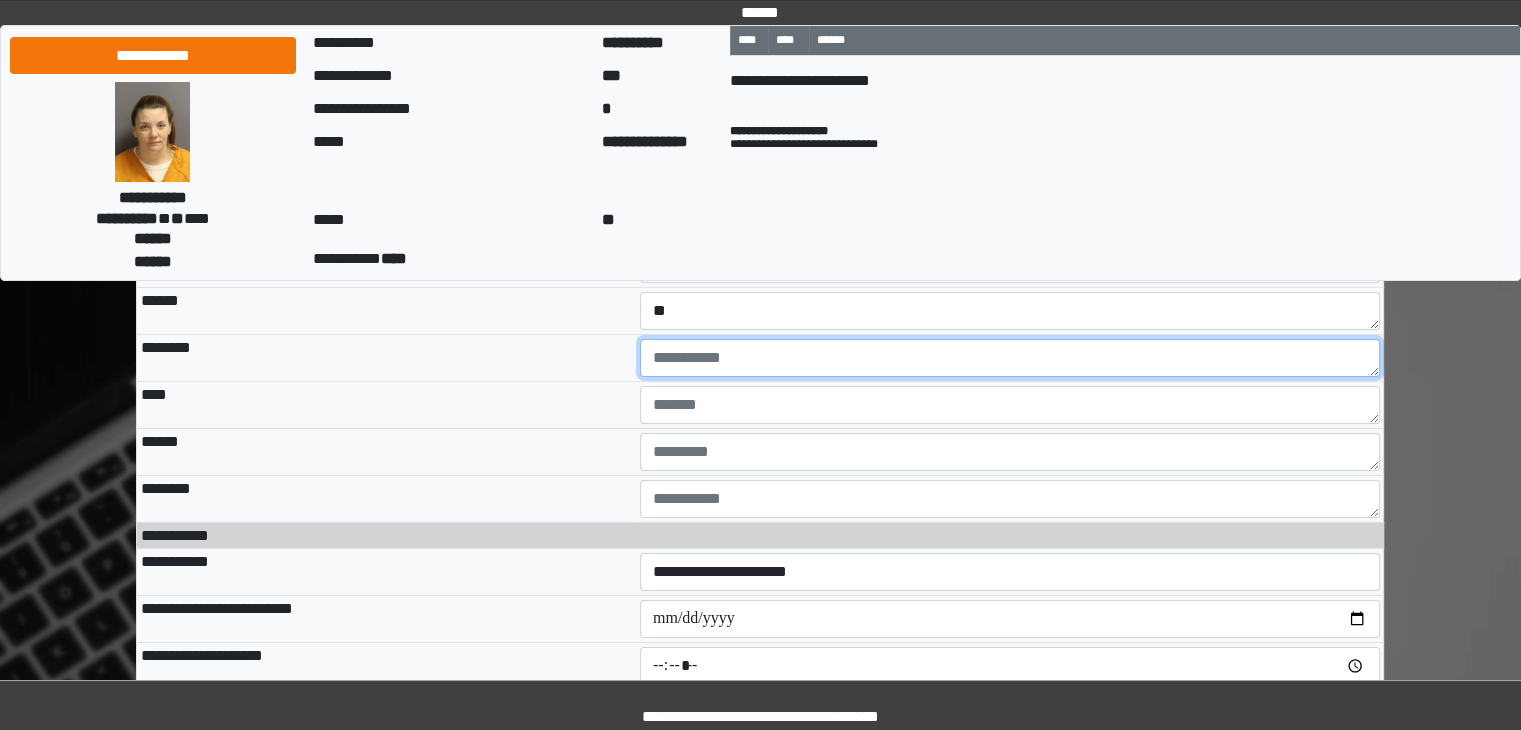 click at bounding box center [1010, 358] 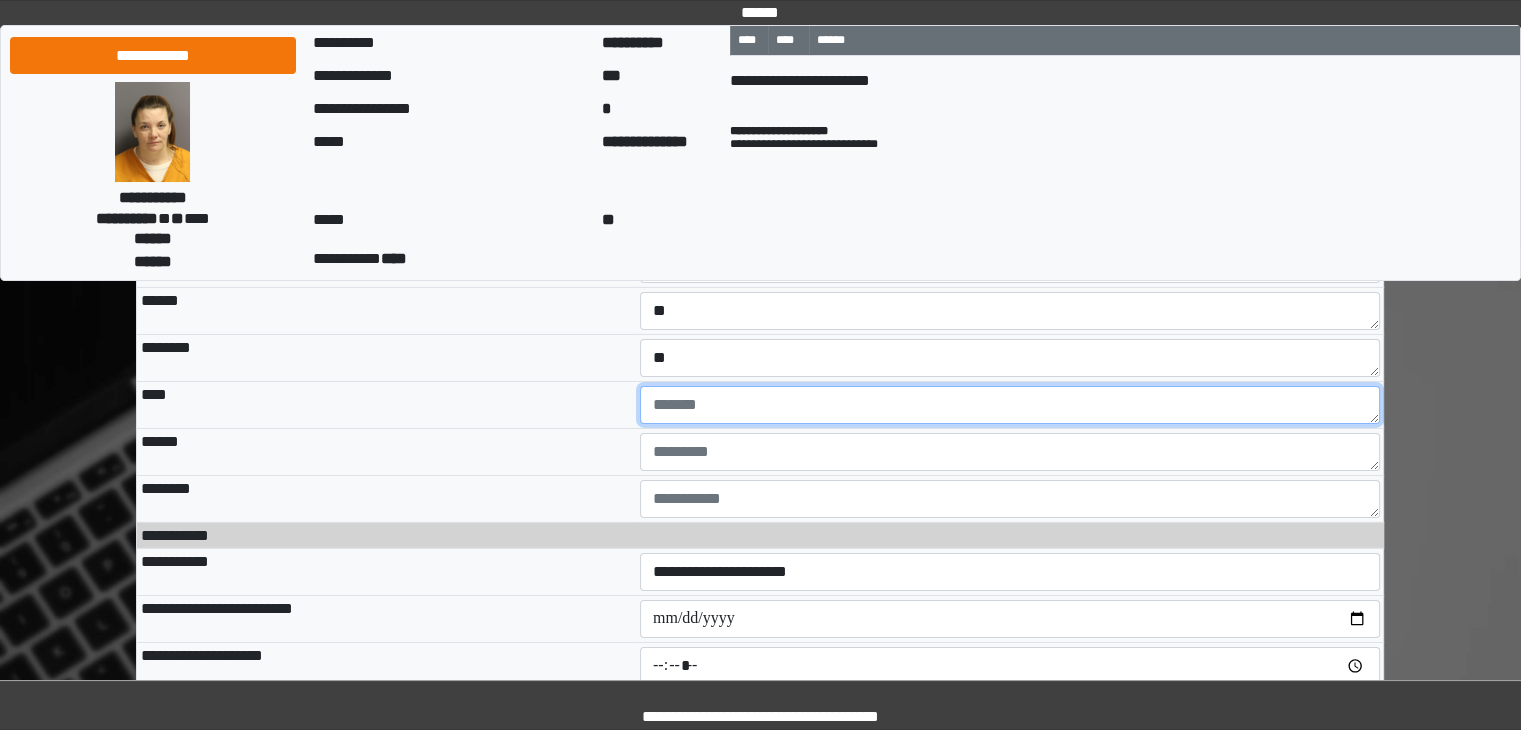 click at bounding box center [1010, 405] 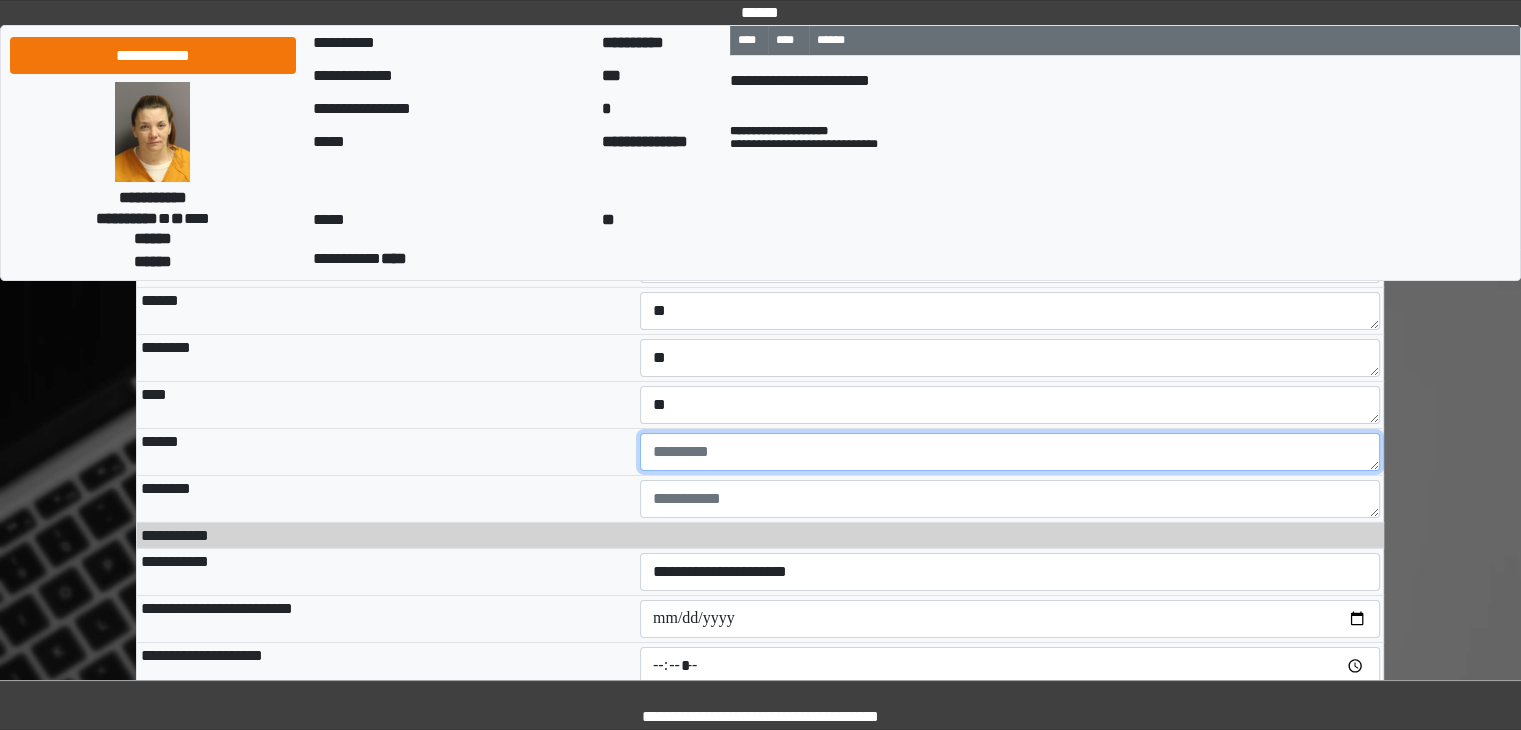 click at bounding box center (1010, 452) 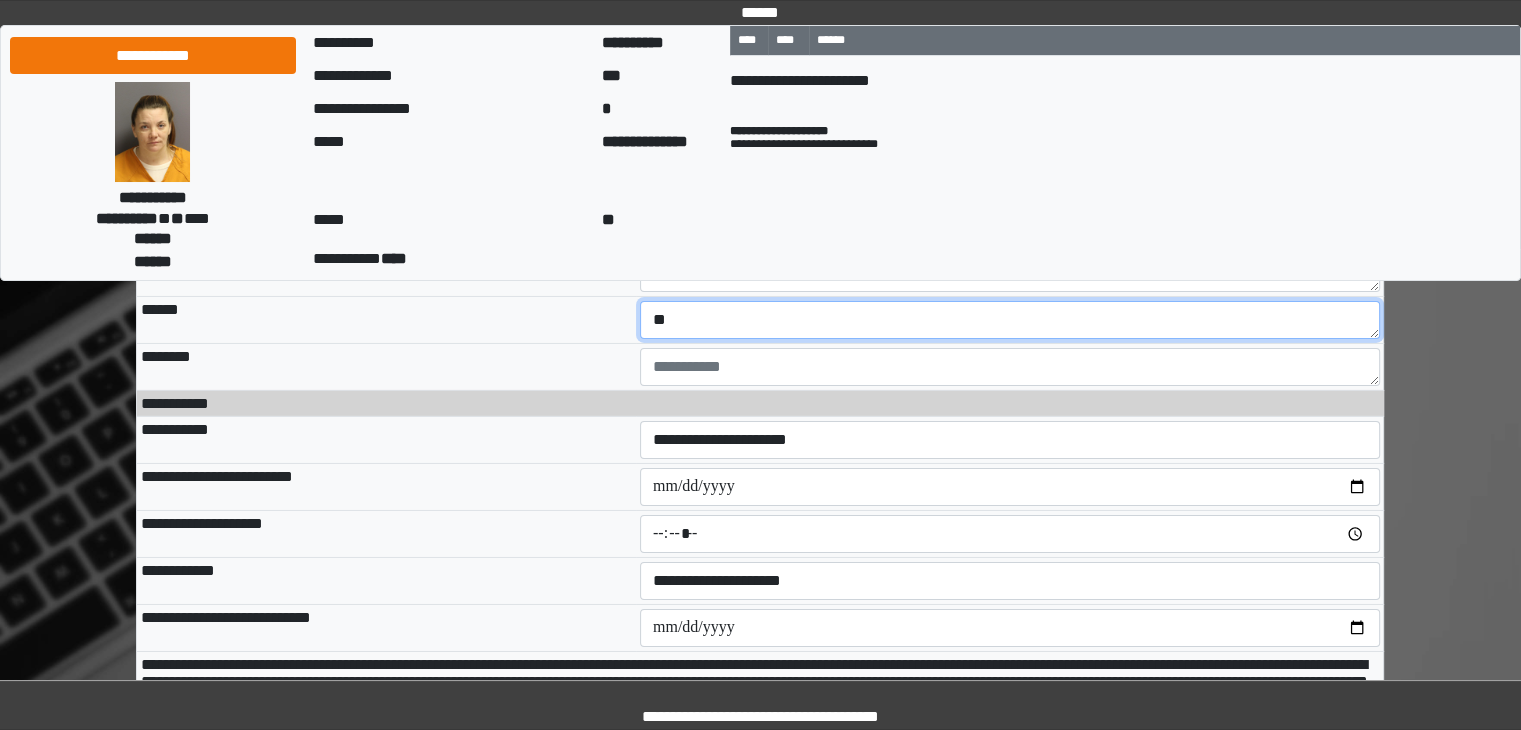 scroll, scrollTop: 14335, scrollLeft: 0, axis: vertical 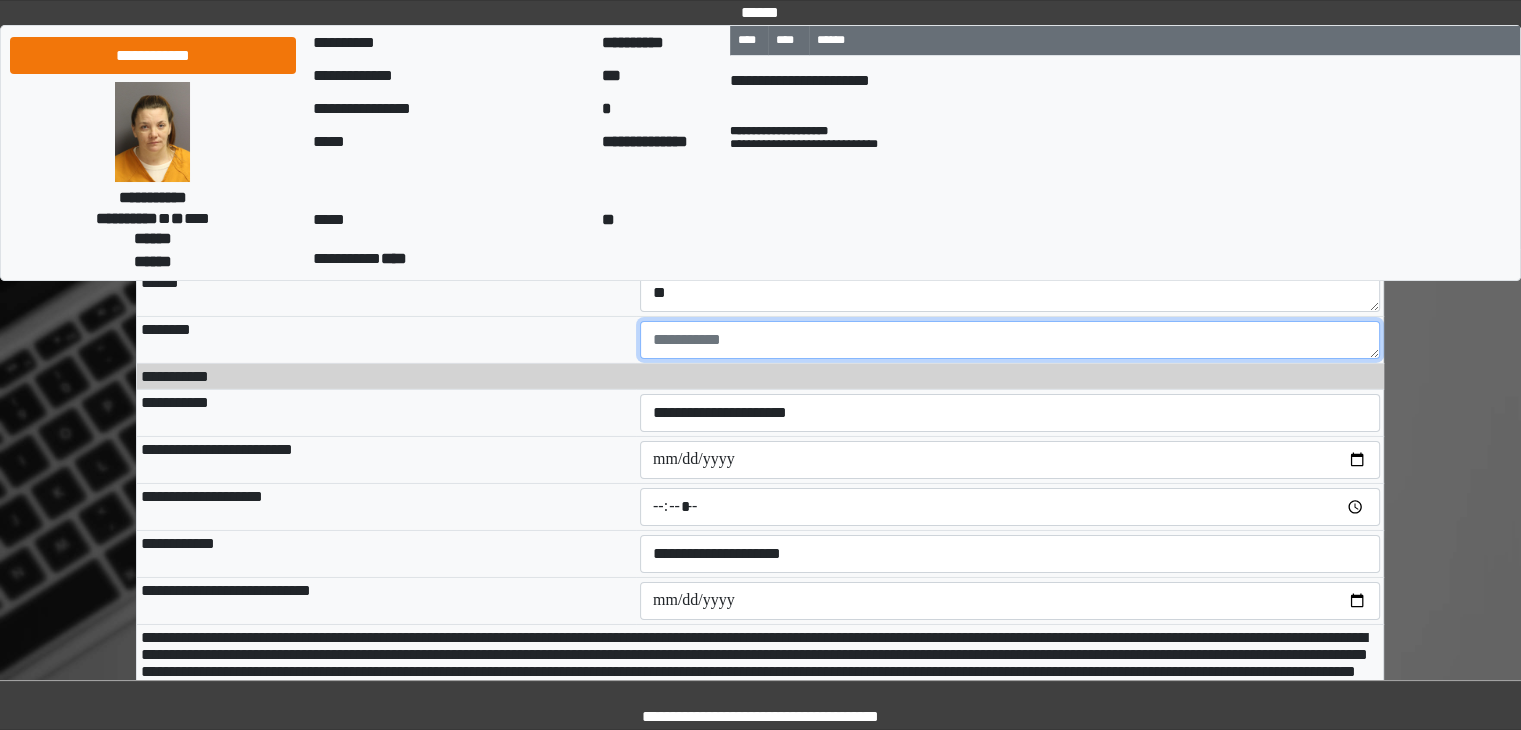 click at bounding box center [1010, 340] 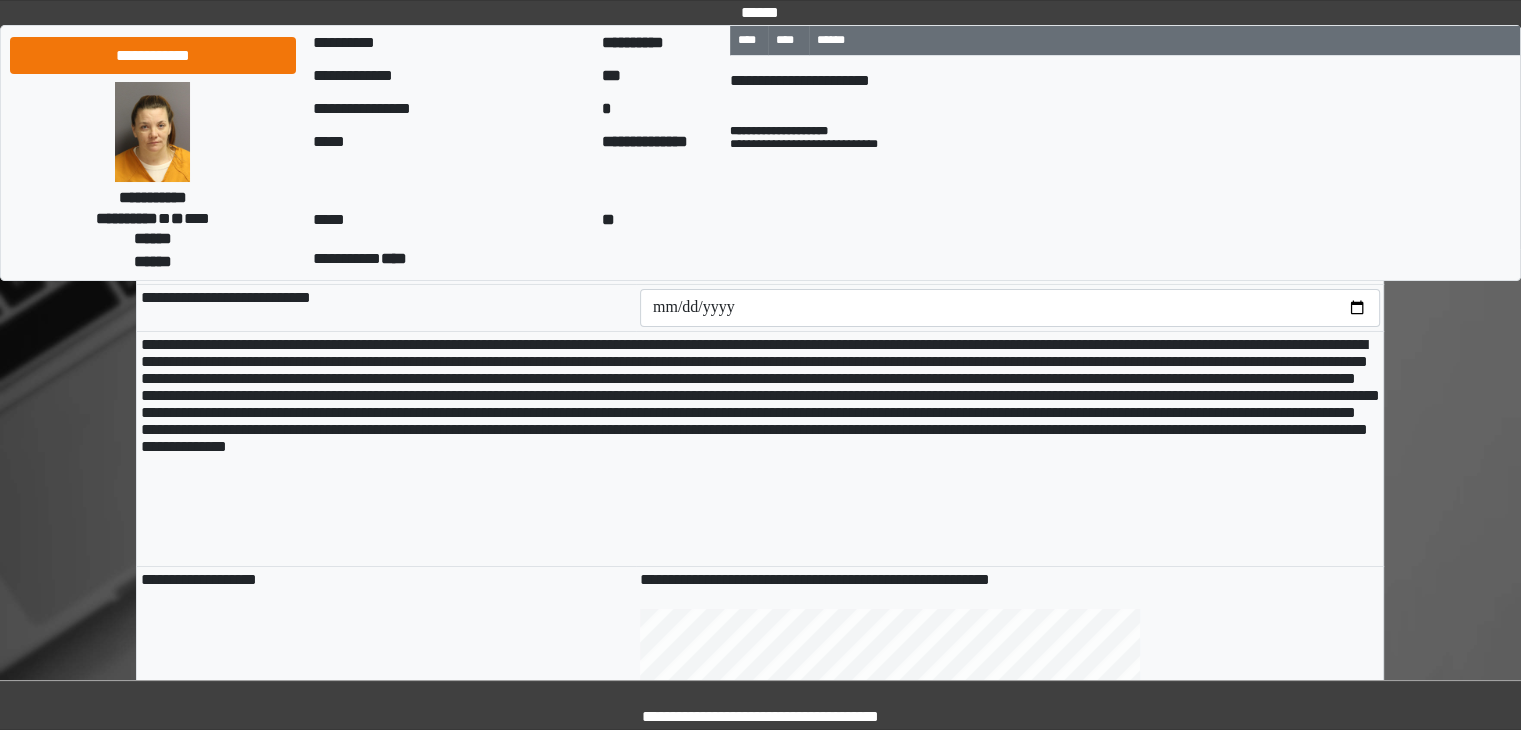 scroll, scrollTop: 14642, scrollLeft: 0, axis: vertical 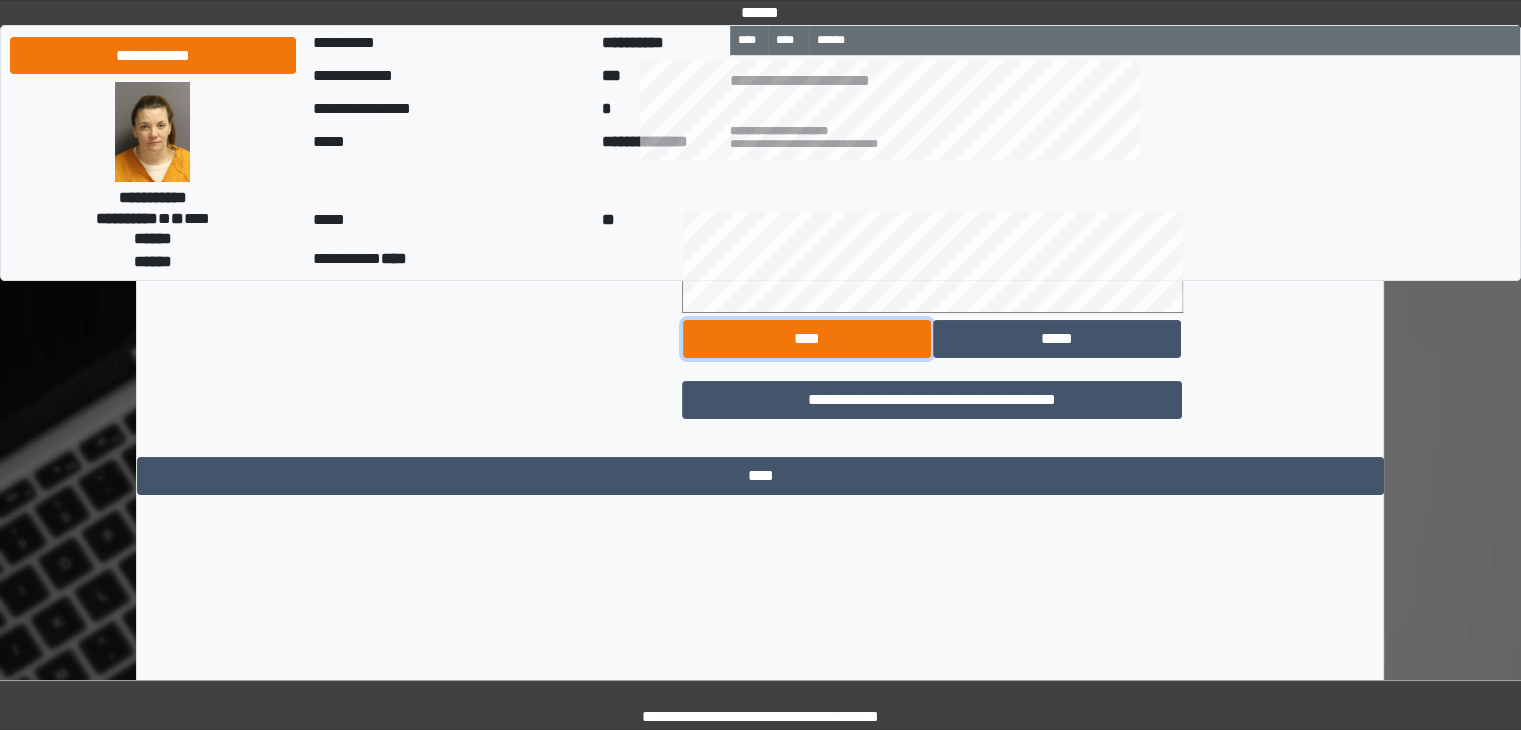 click on "****" at bounding box center (807, 339) 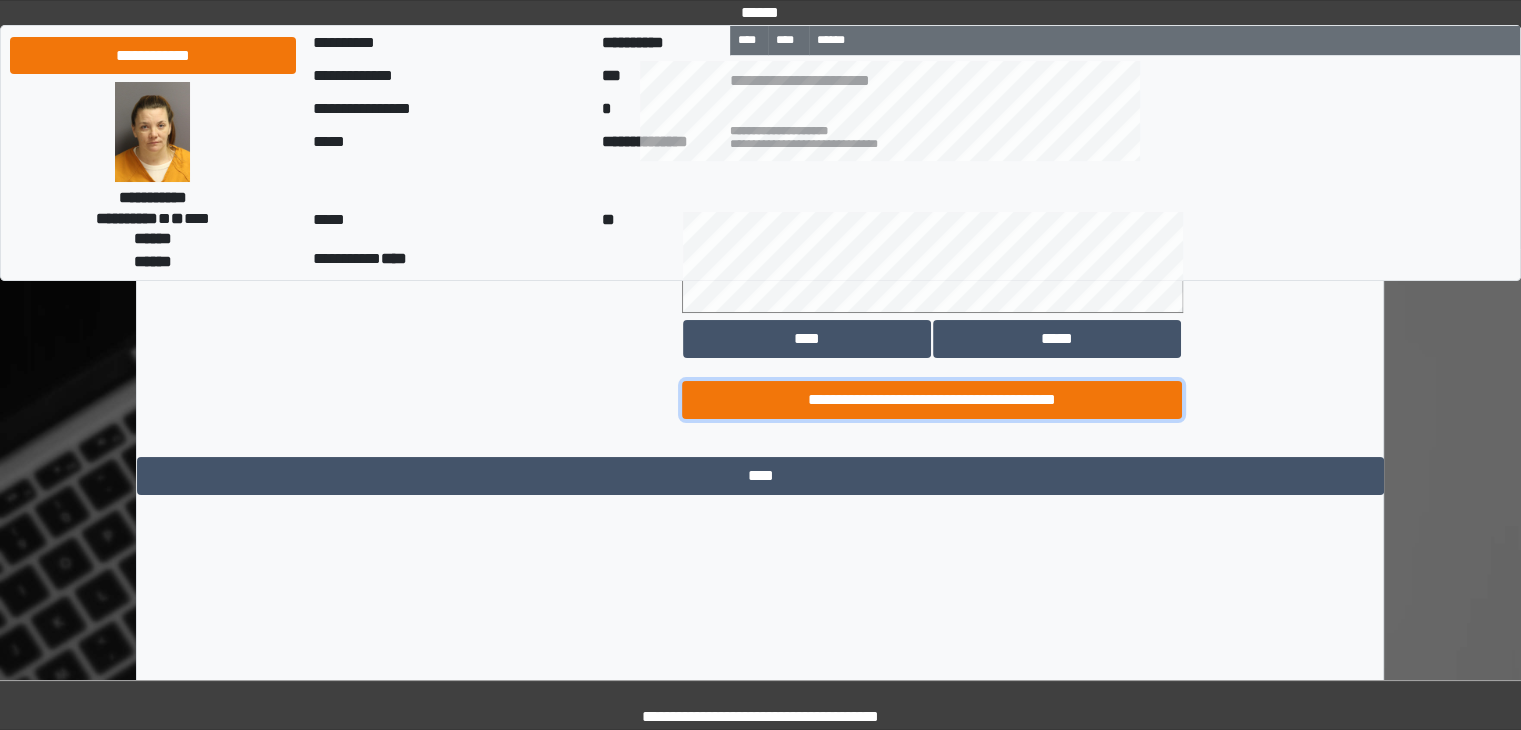 click on "**********" at bounding box center (932, 400) 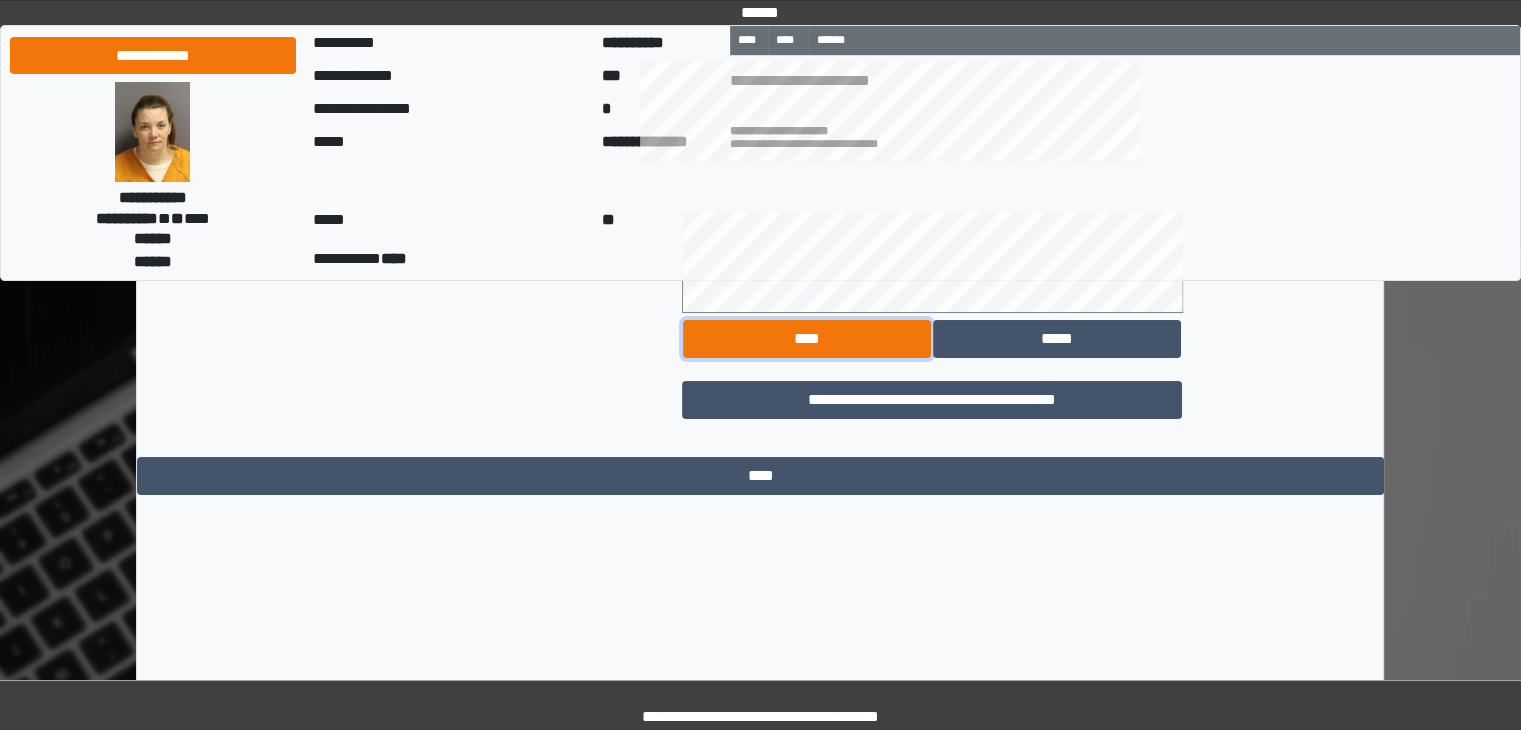 click on "****" at bounding box center [807, 339] 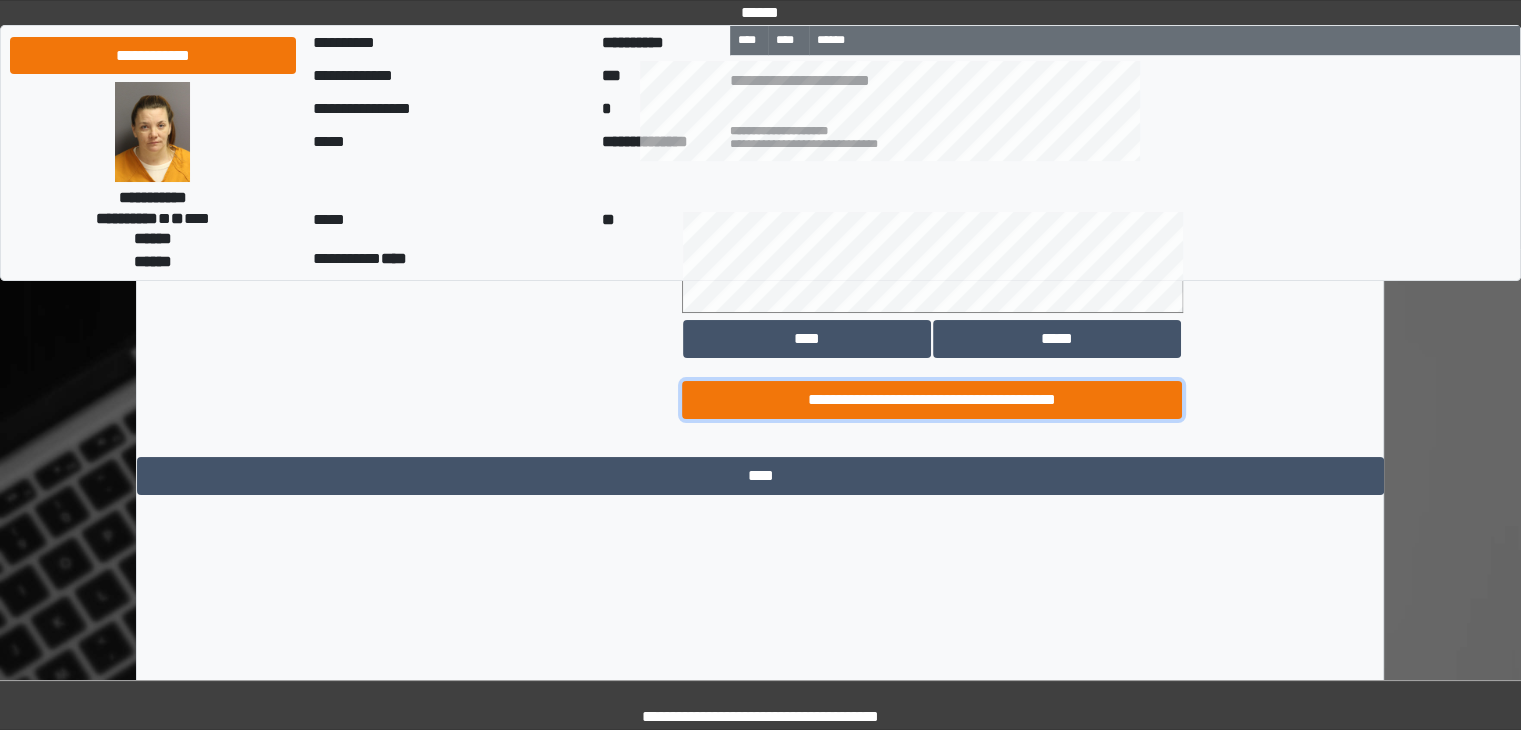 click on "**********" at bounding box center [932, 400] 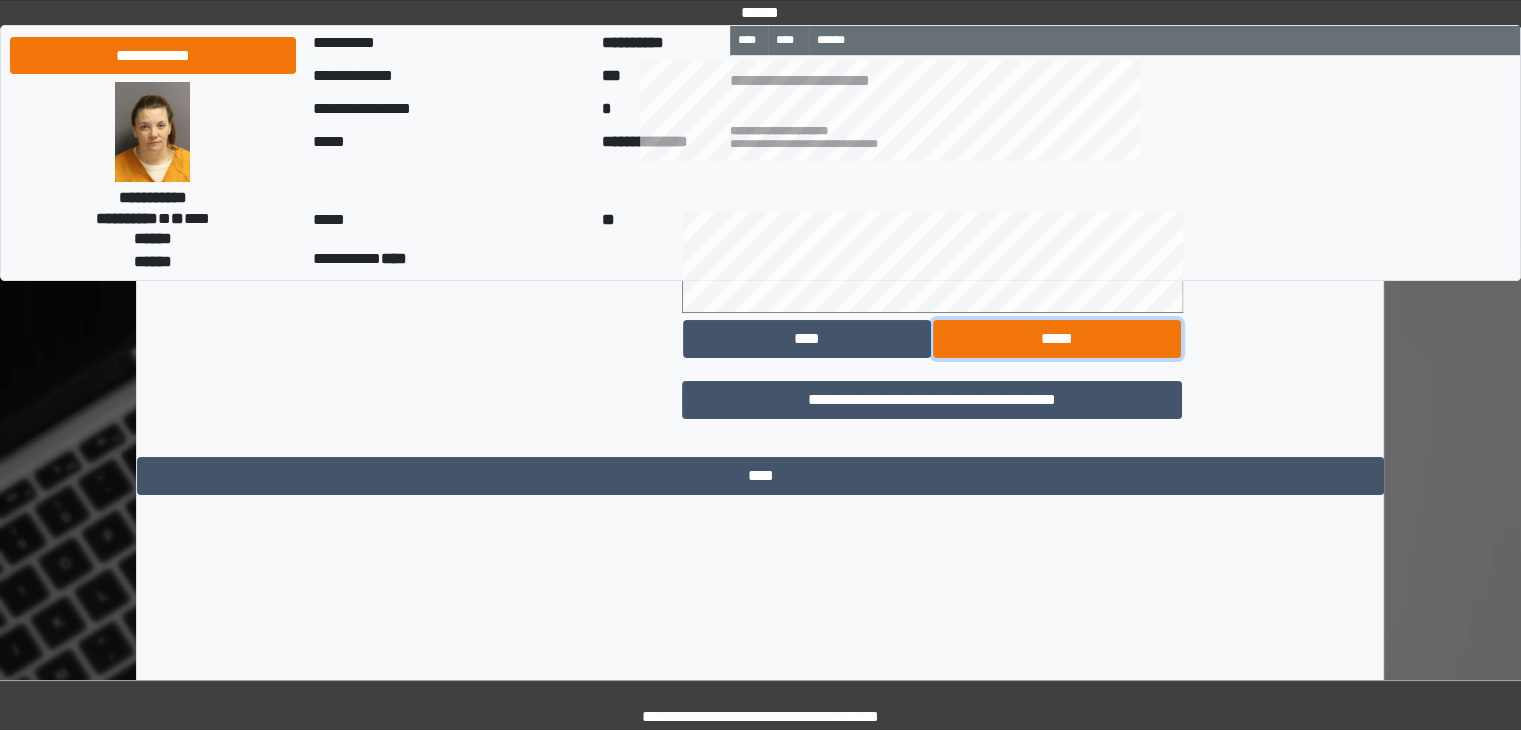 click on "*****" at bounding box center (1057, 339) 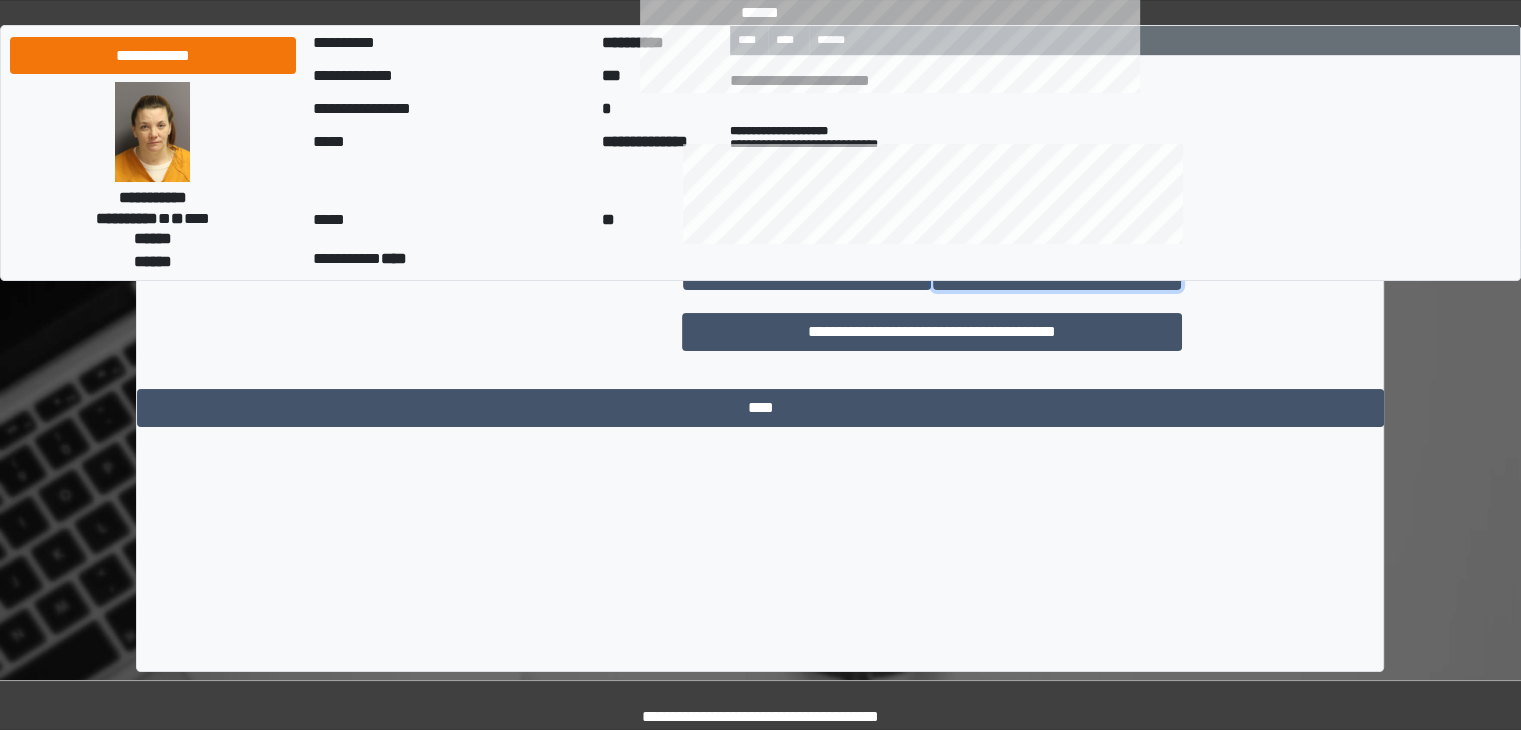 scroll, scrollTop: 15250, scrollLeft: 0, axis: vertical 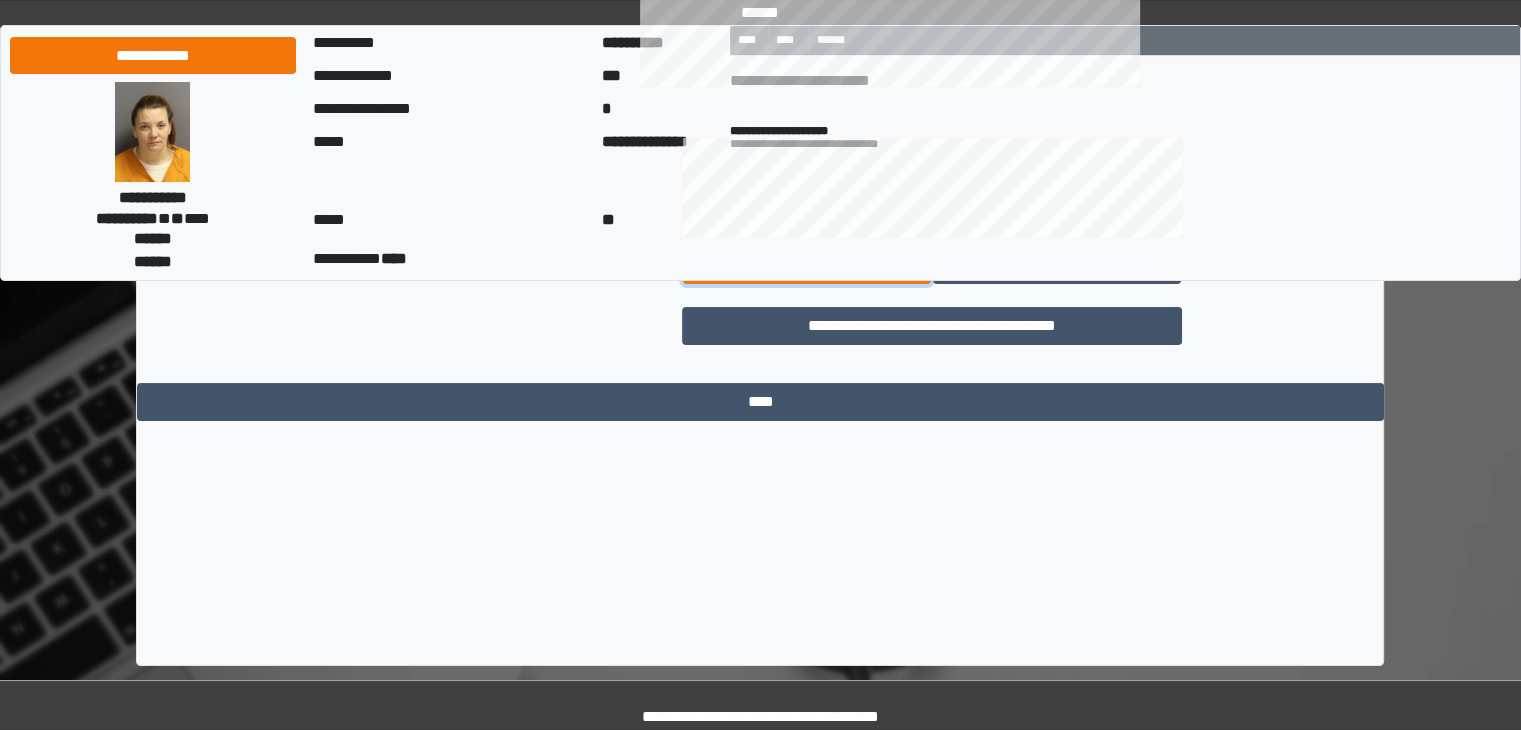 click on "****" at bounding box center [807, 265] 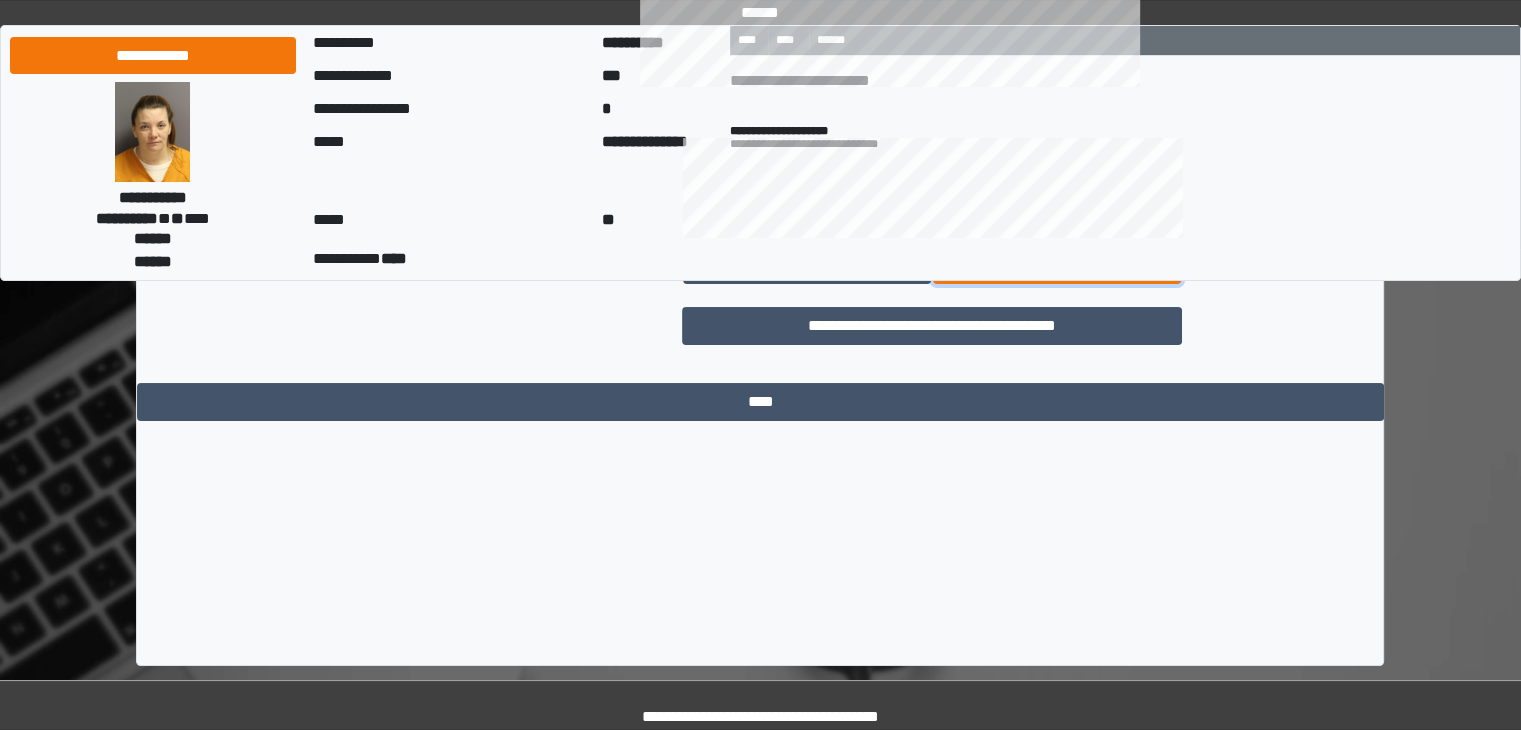 click on "*****" at bounding box center (1057, 265) 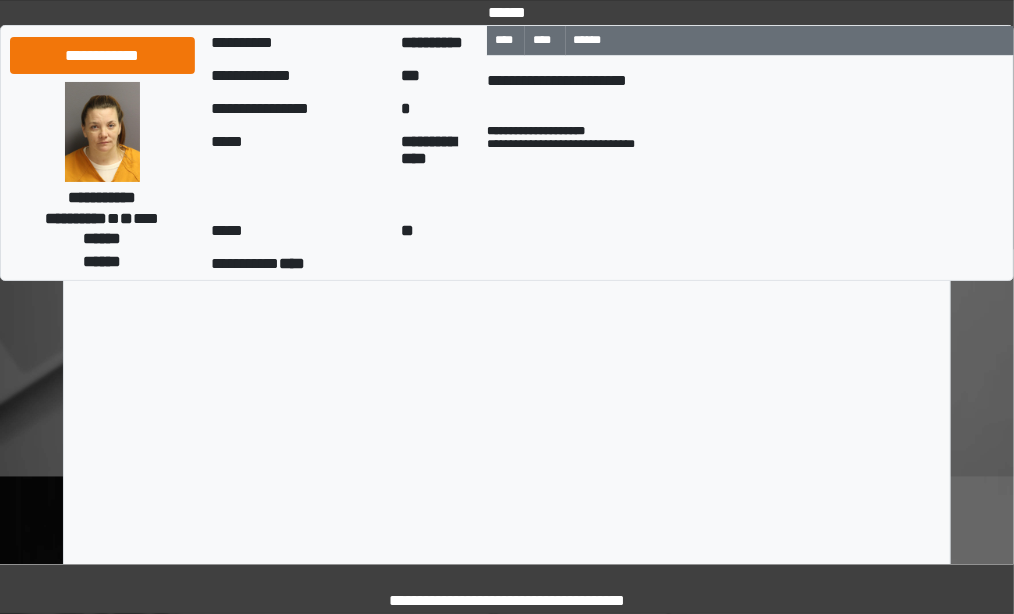 scroll, scrollTop: 15723, scrollLeft: 0, axis: vertical 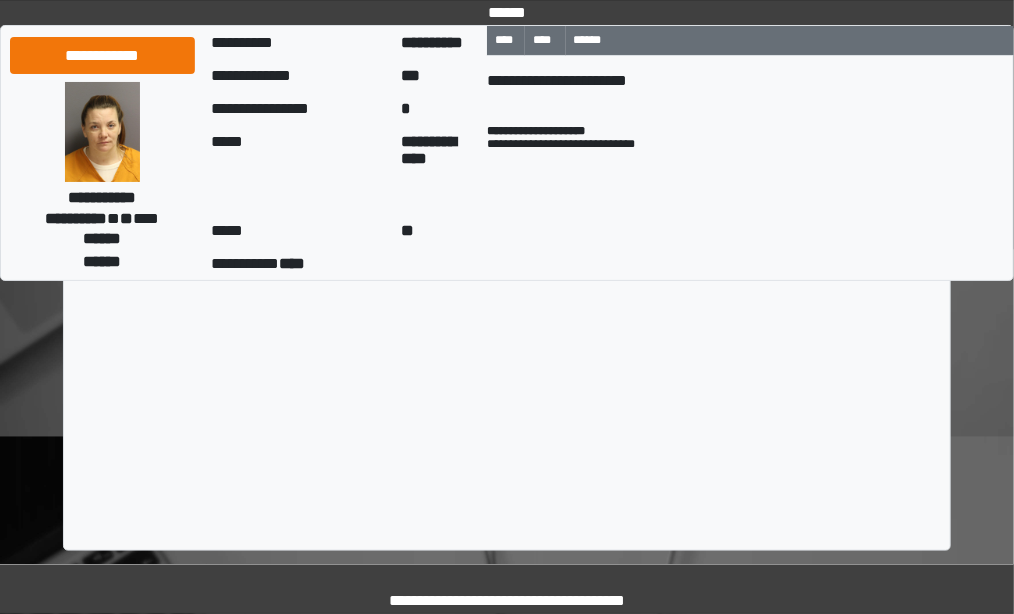 click on "****" at bounding box center [507, 61] 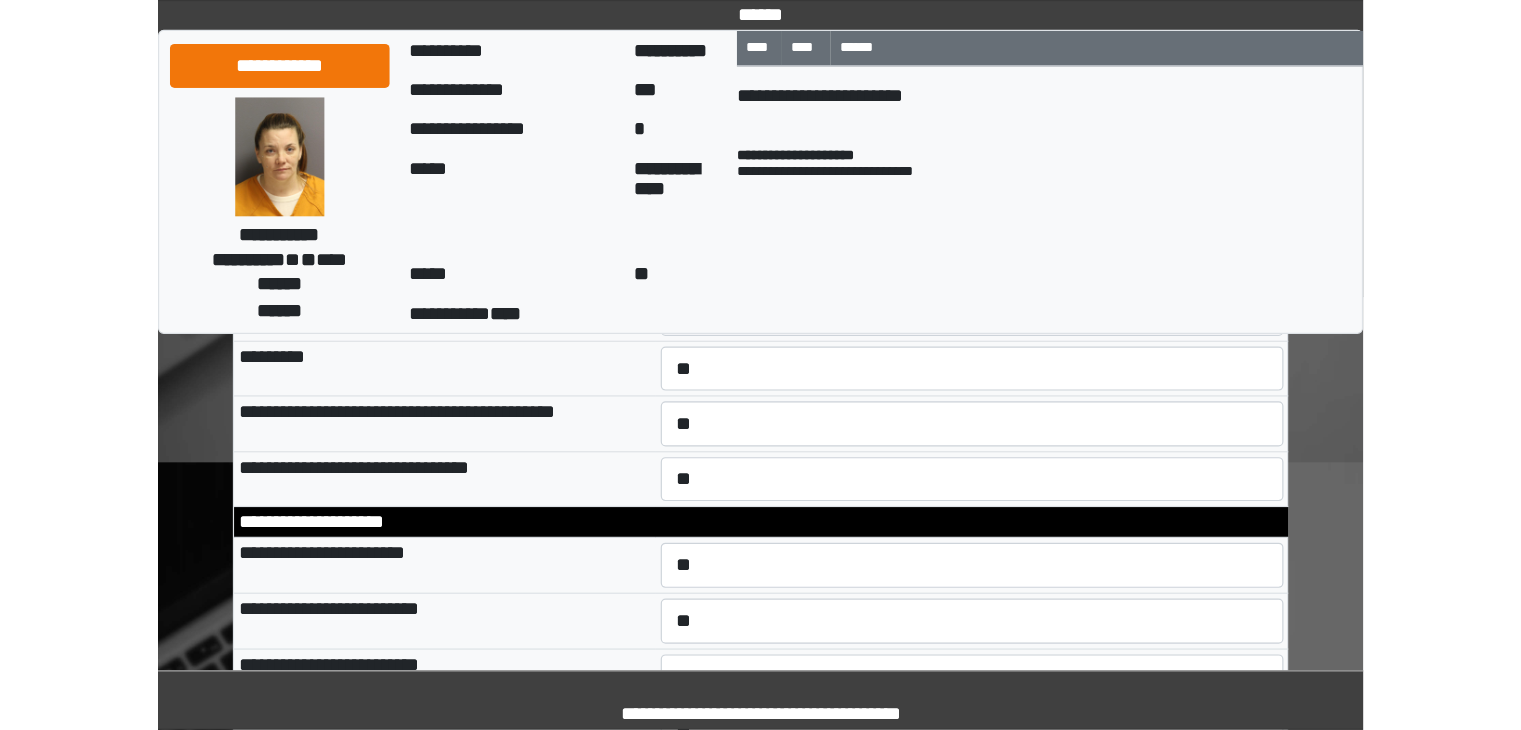 scroll, scrollTop: 9940, scrollLeft: 0, axis: vertical 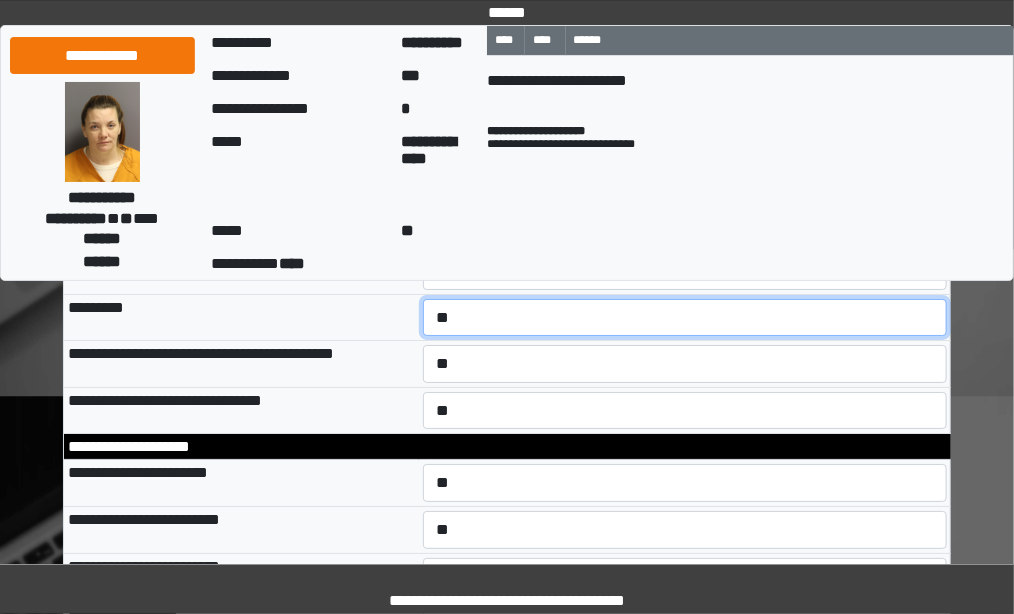 click on "**********" at bounding box center [685, 318] 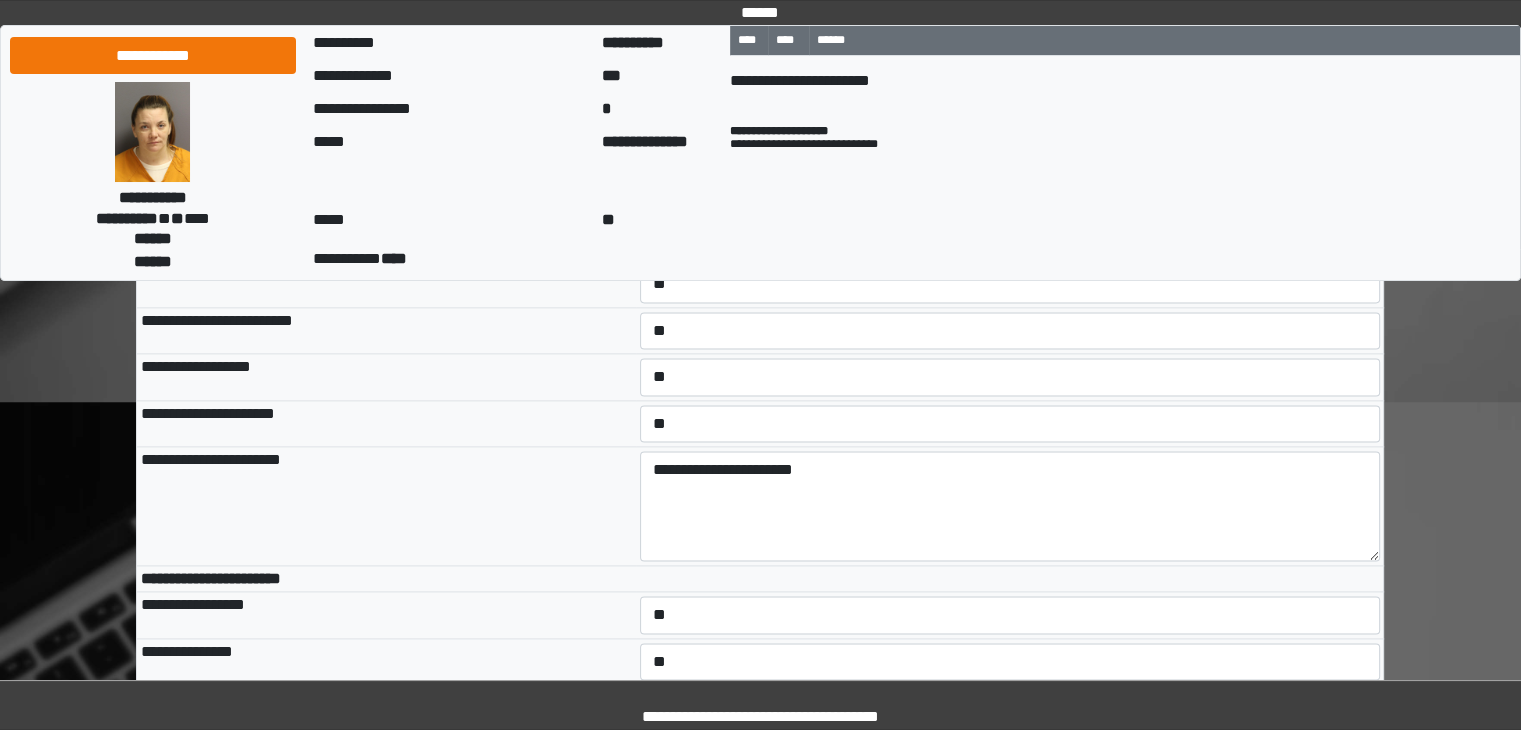 scroll, scrollTop: 10288, scrollLeft: 0, axis: vertical 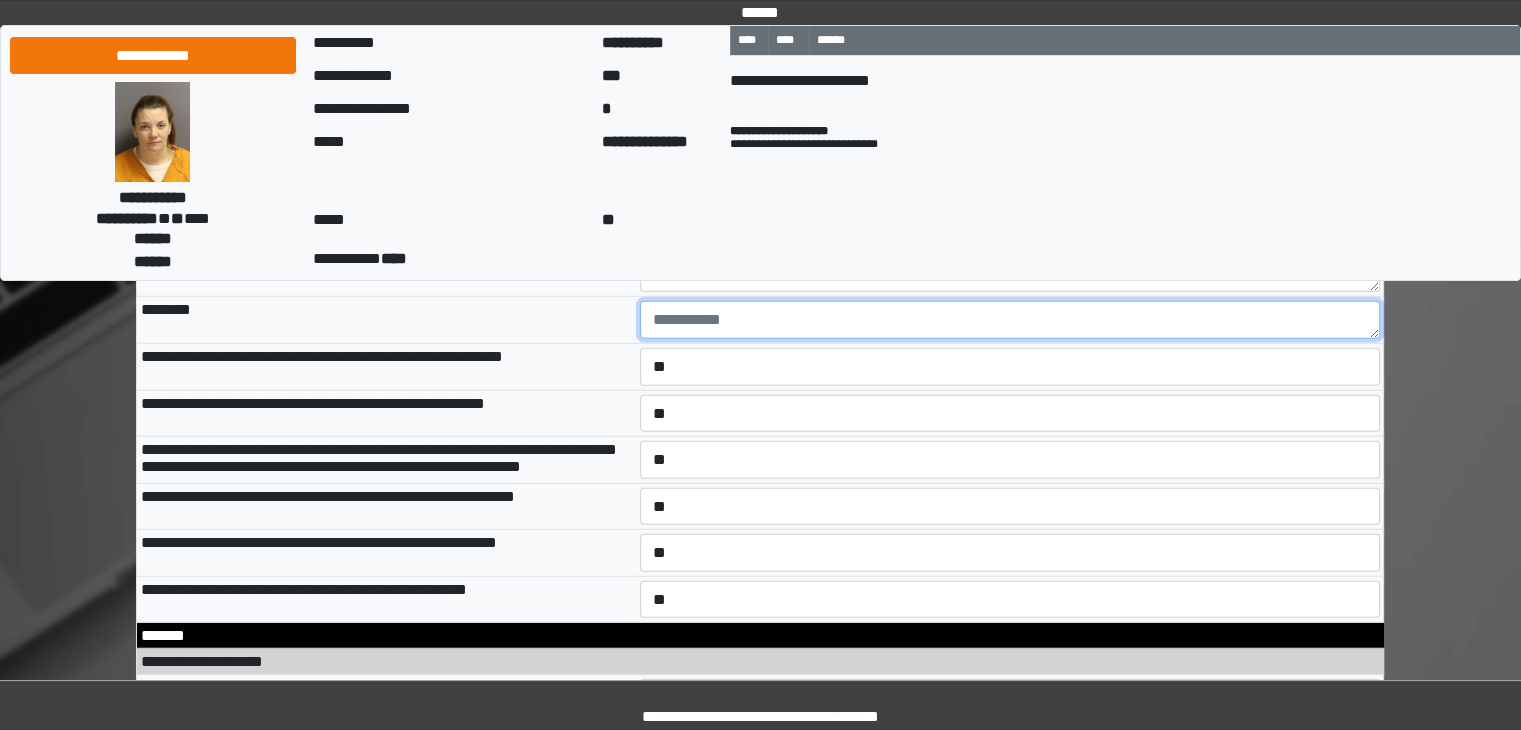 click at bounding box center [1010, 320] 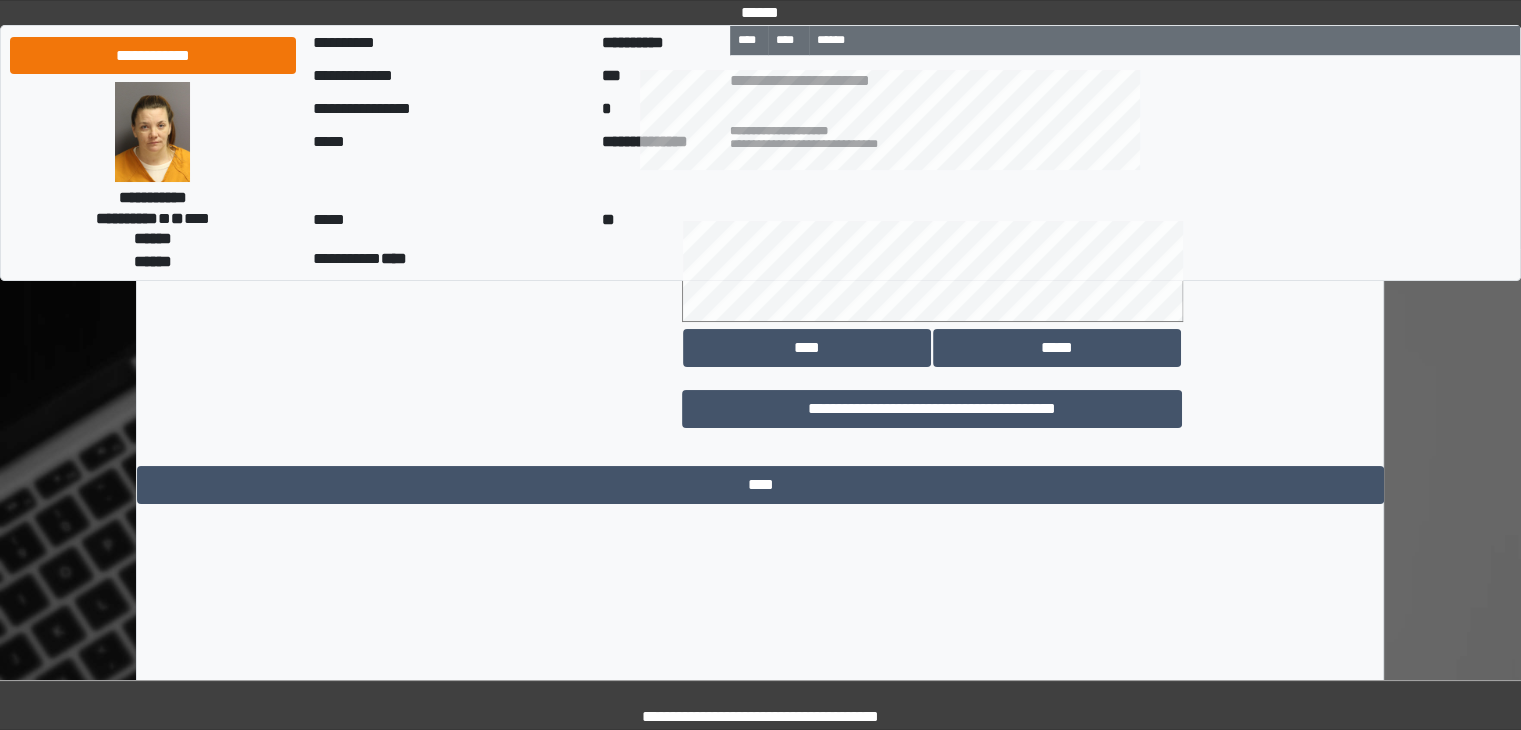 scroll, scrollTop: 15250, scrollLeft: 0, axis: vertical 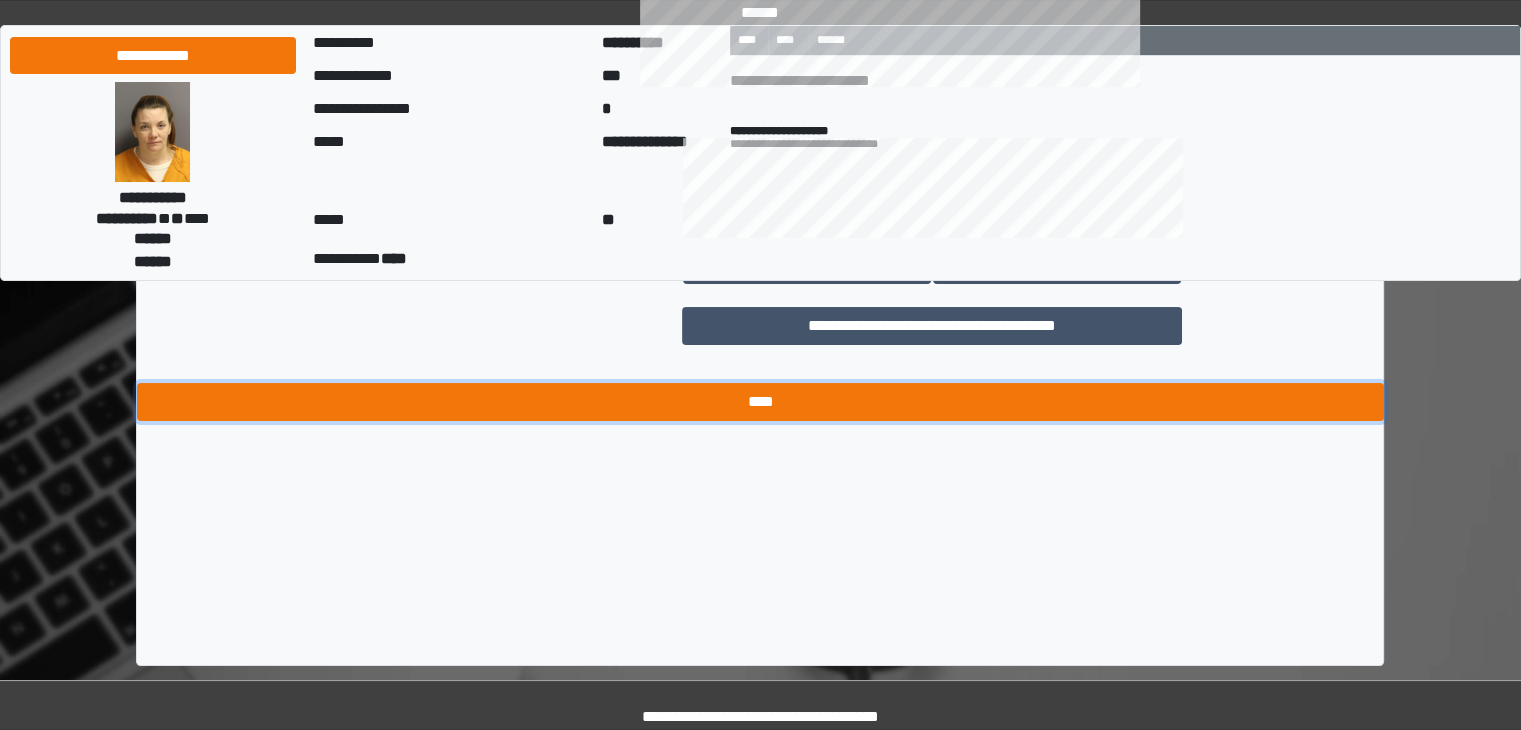 click on "****" at bounding box center (760, 402) 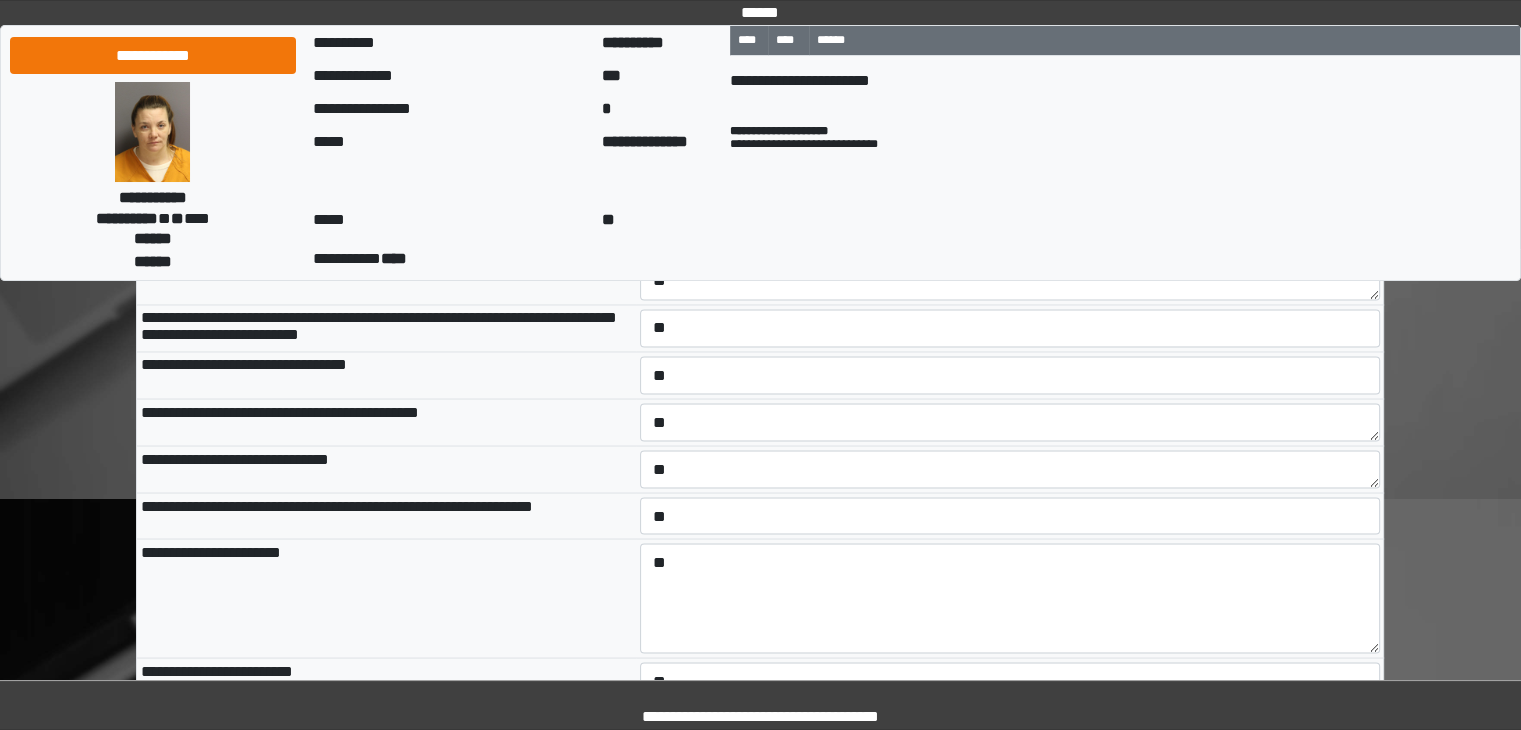 scroll, scrollTop: 9755, scrollLeft: 0, axis: vertical 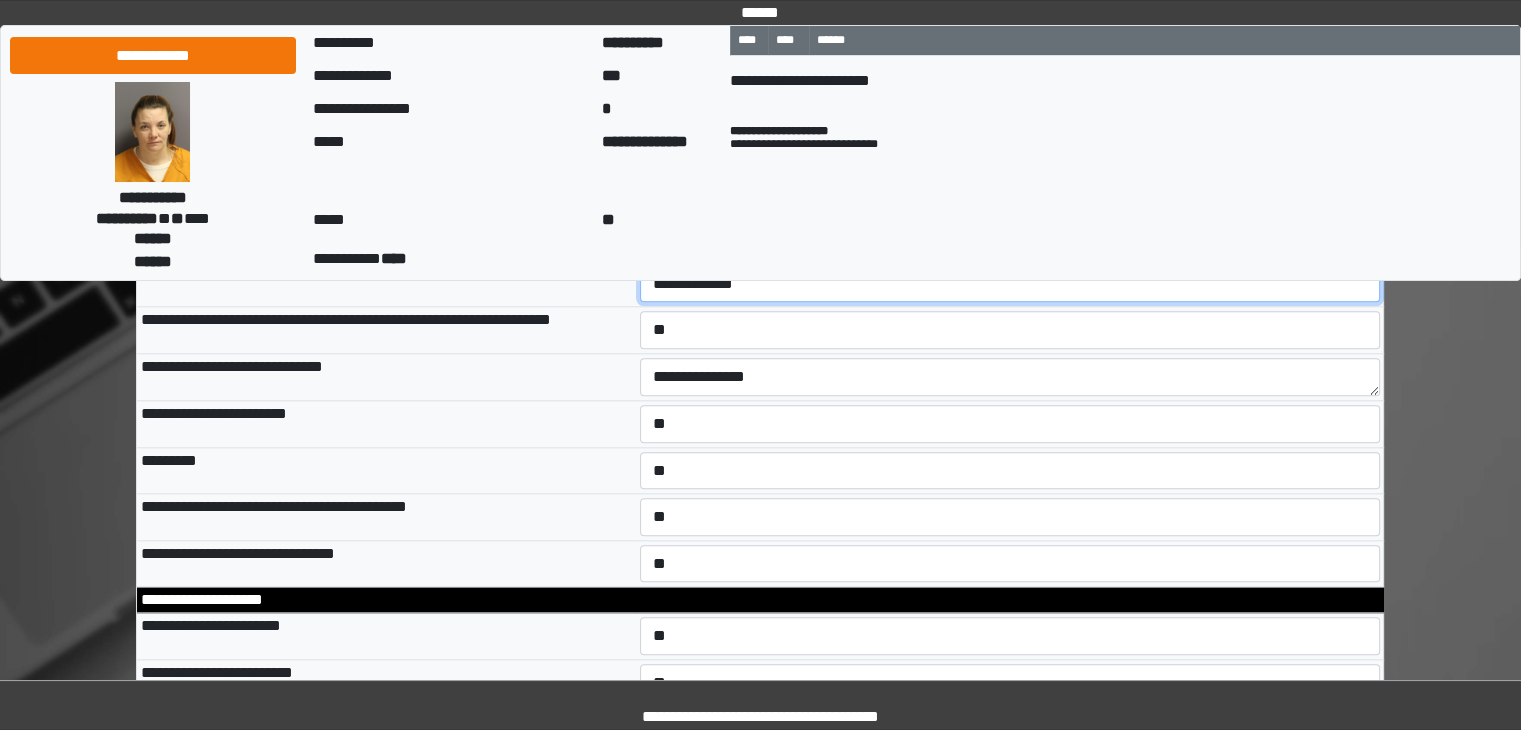 click on "**********" at bounding box center [1010, 284] 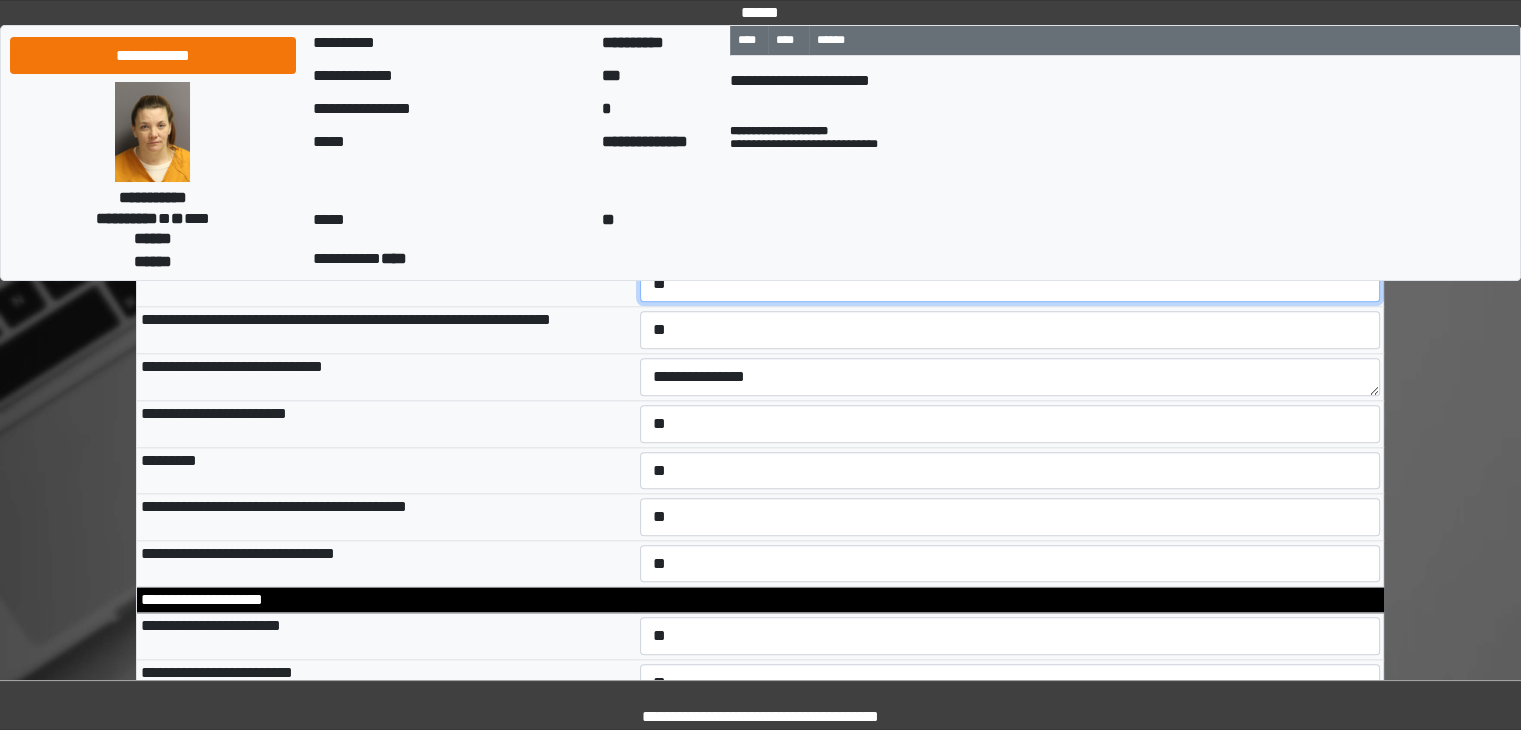 click on "**********" at bounding box center [1010, 284] 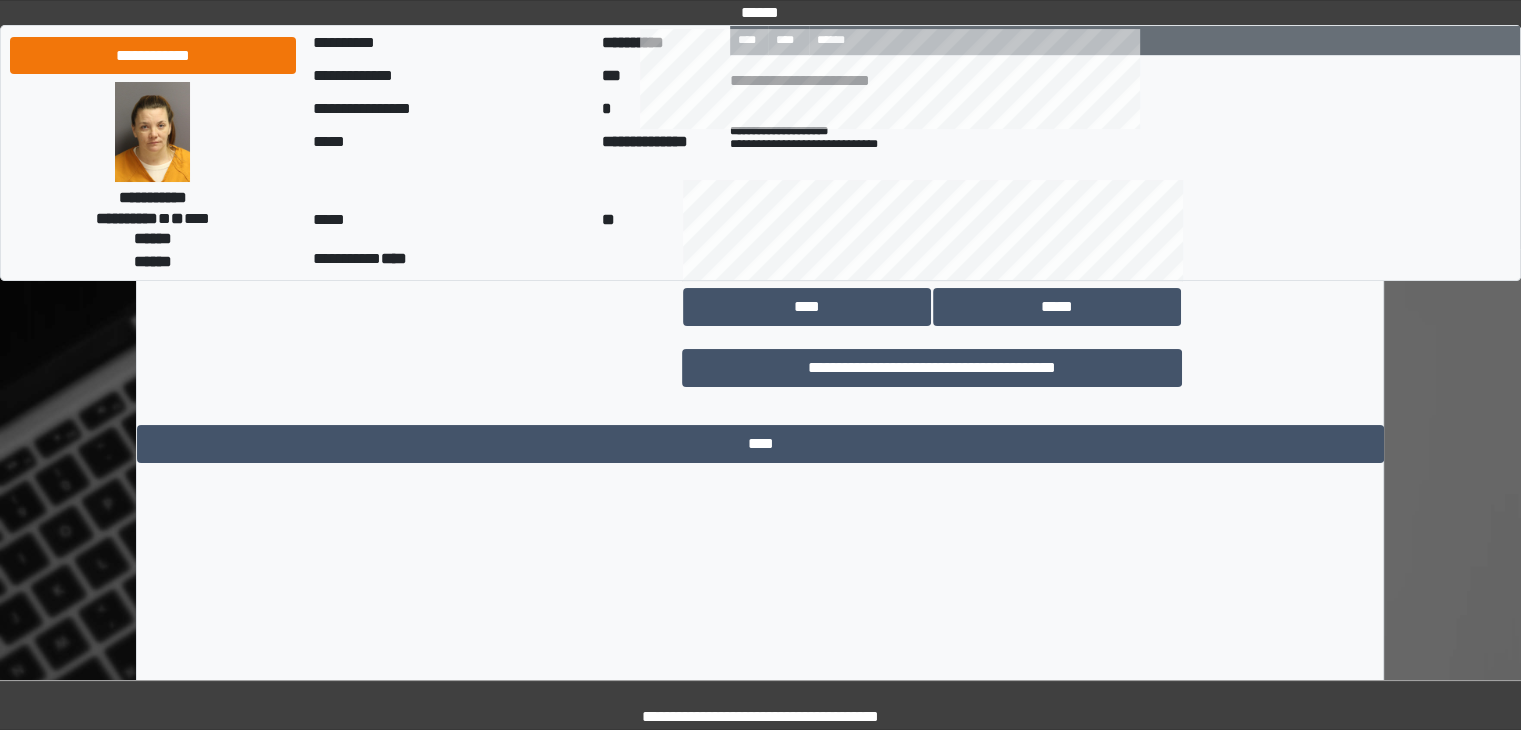 scroll, scrollTop: 15250, scrollLeft: 0, axis: vertical 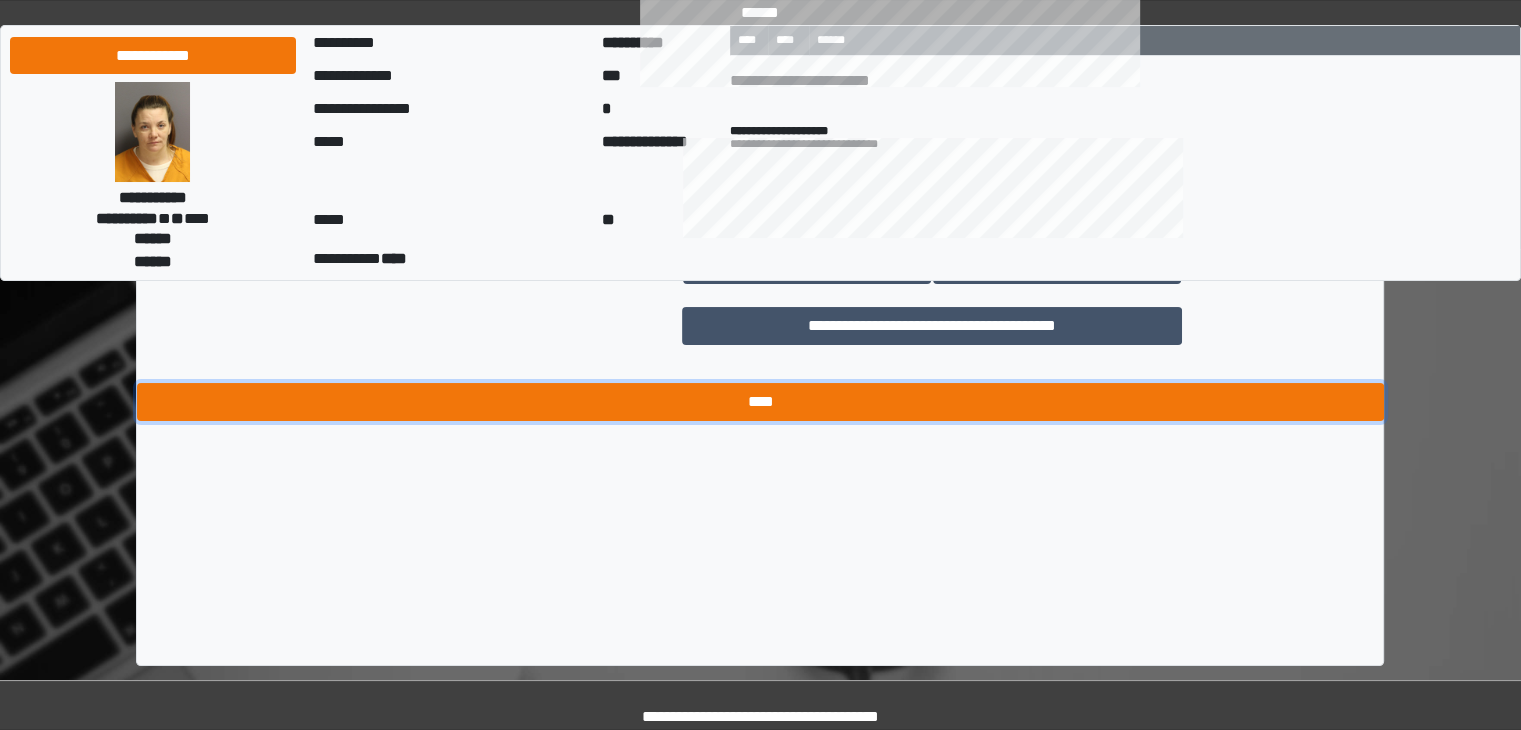click on "****" at bounding box center [760, 402] 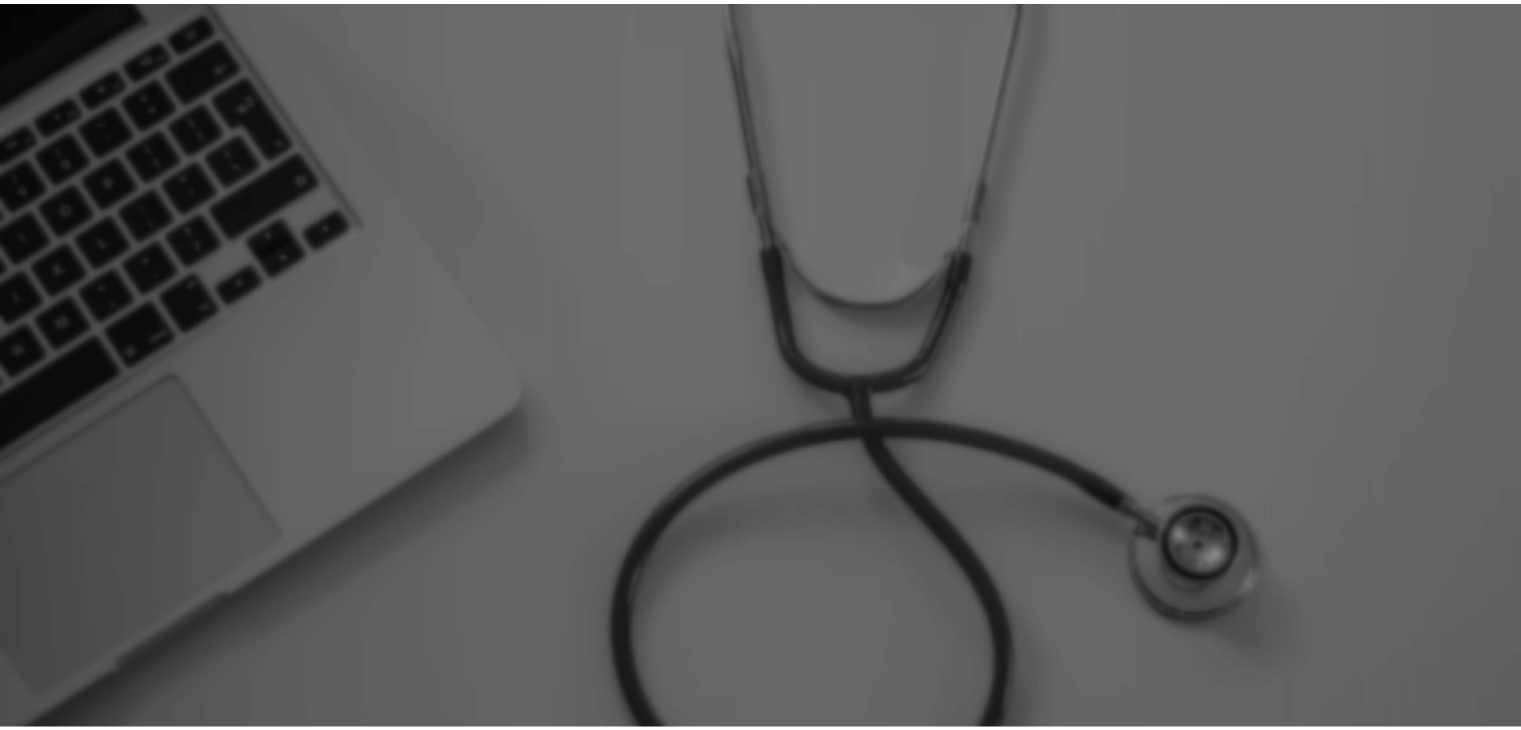 scroll, scrollTop: 0, scrollLeft: 0, axis: both 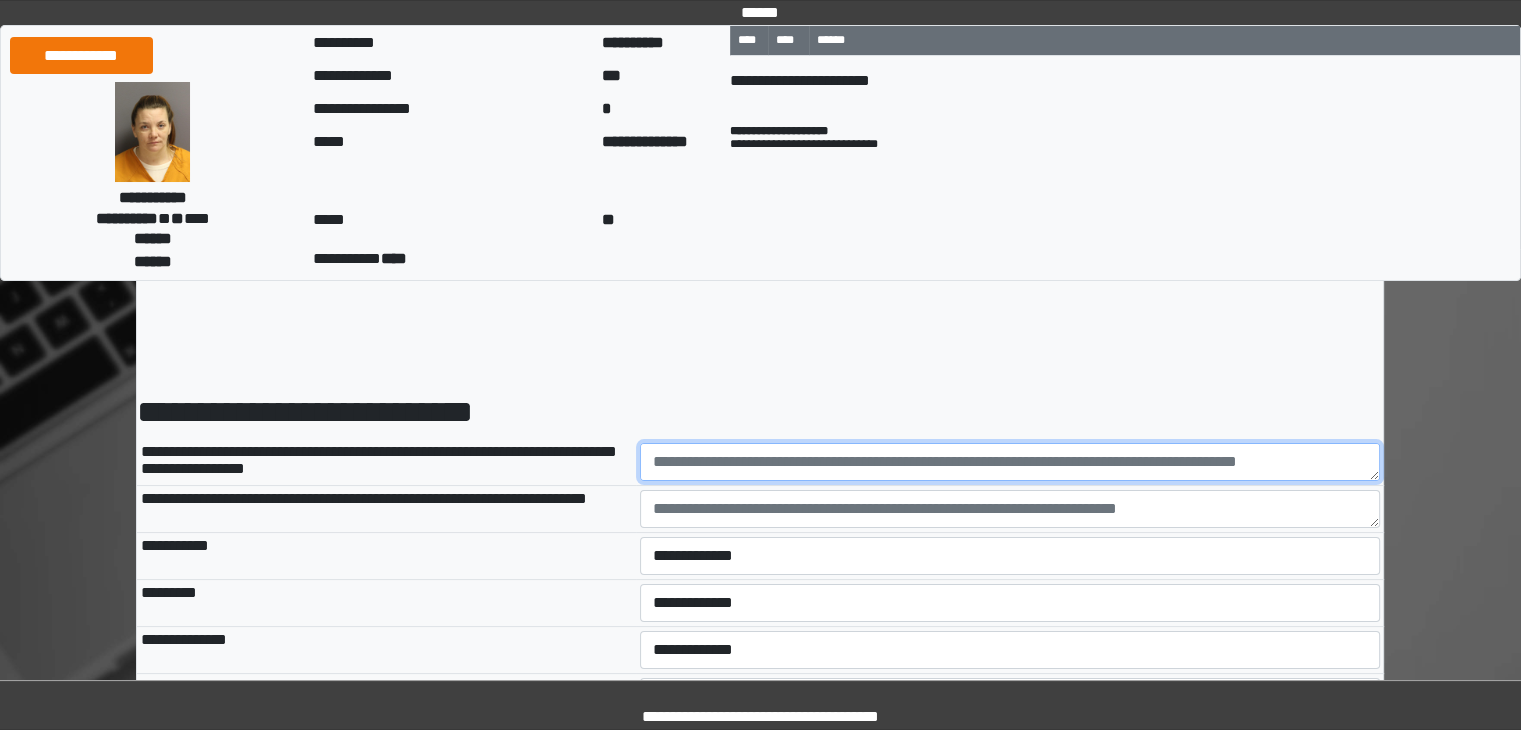 click at bounding box center (1010, 462) 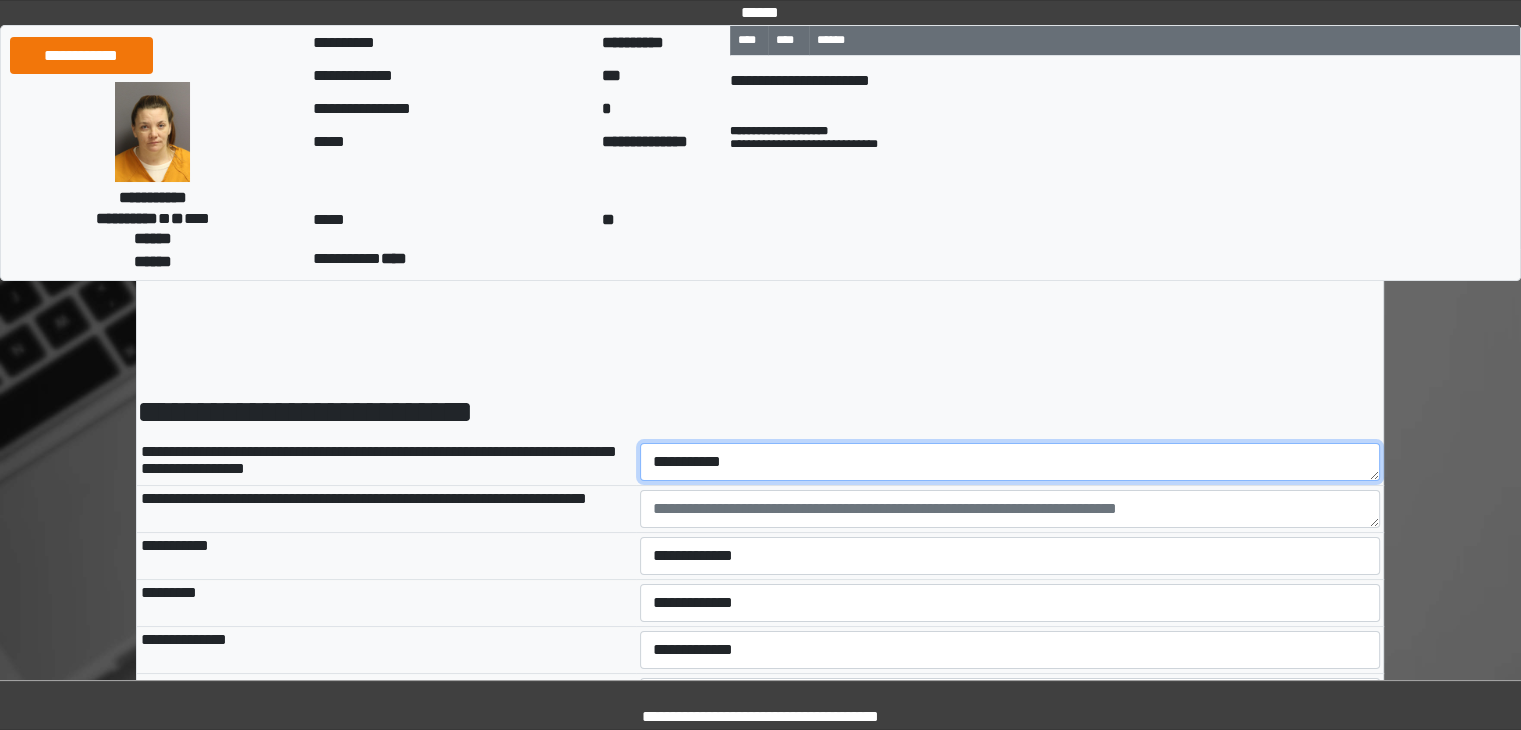 type on "**********" 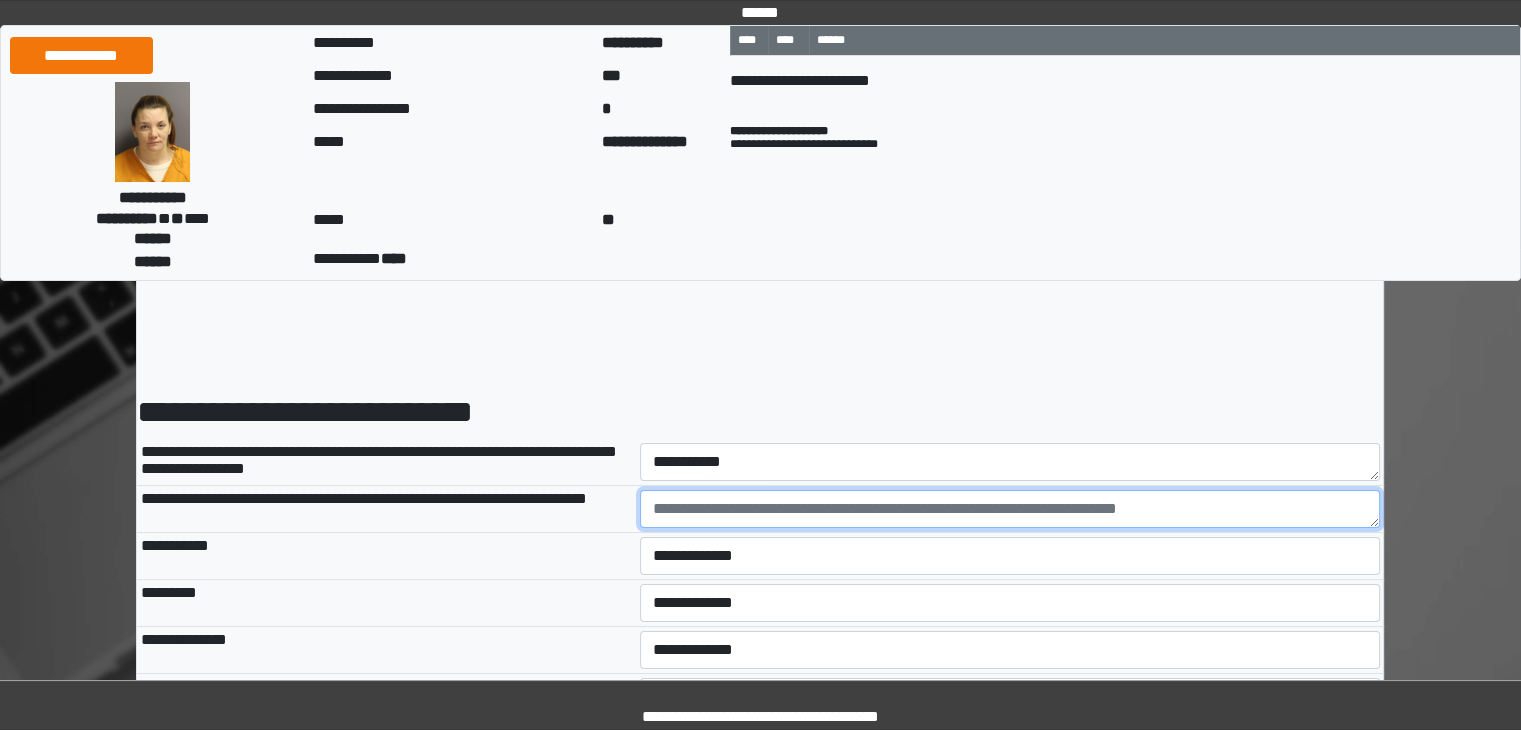 click at bounding box center (1010, 509) 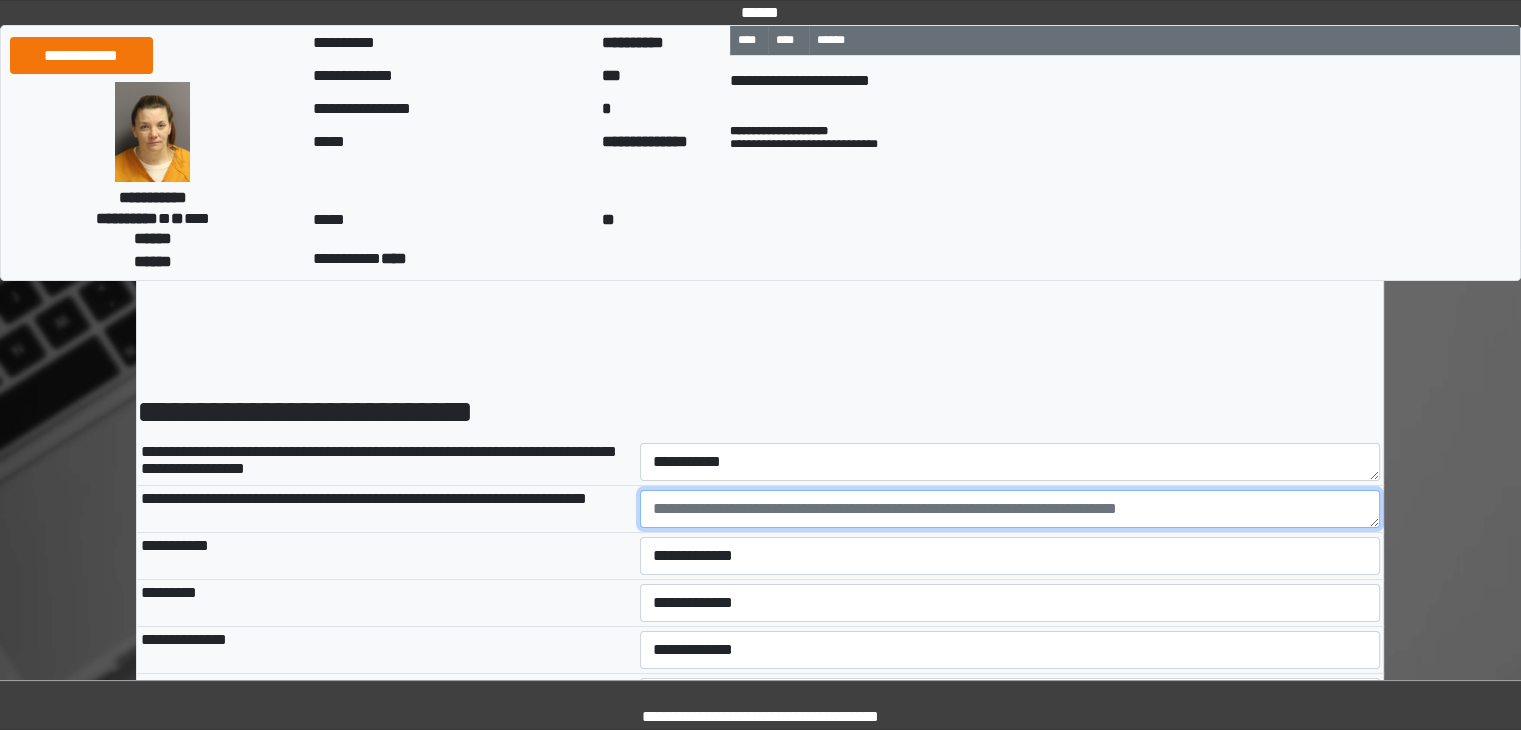 click at bounding box center [1010, 509] 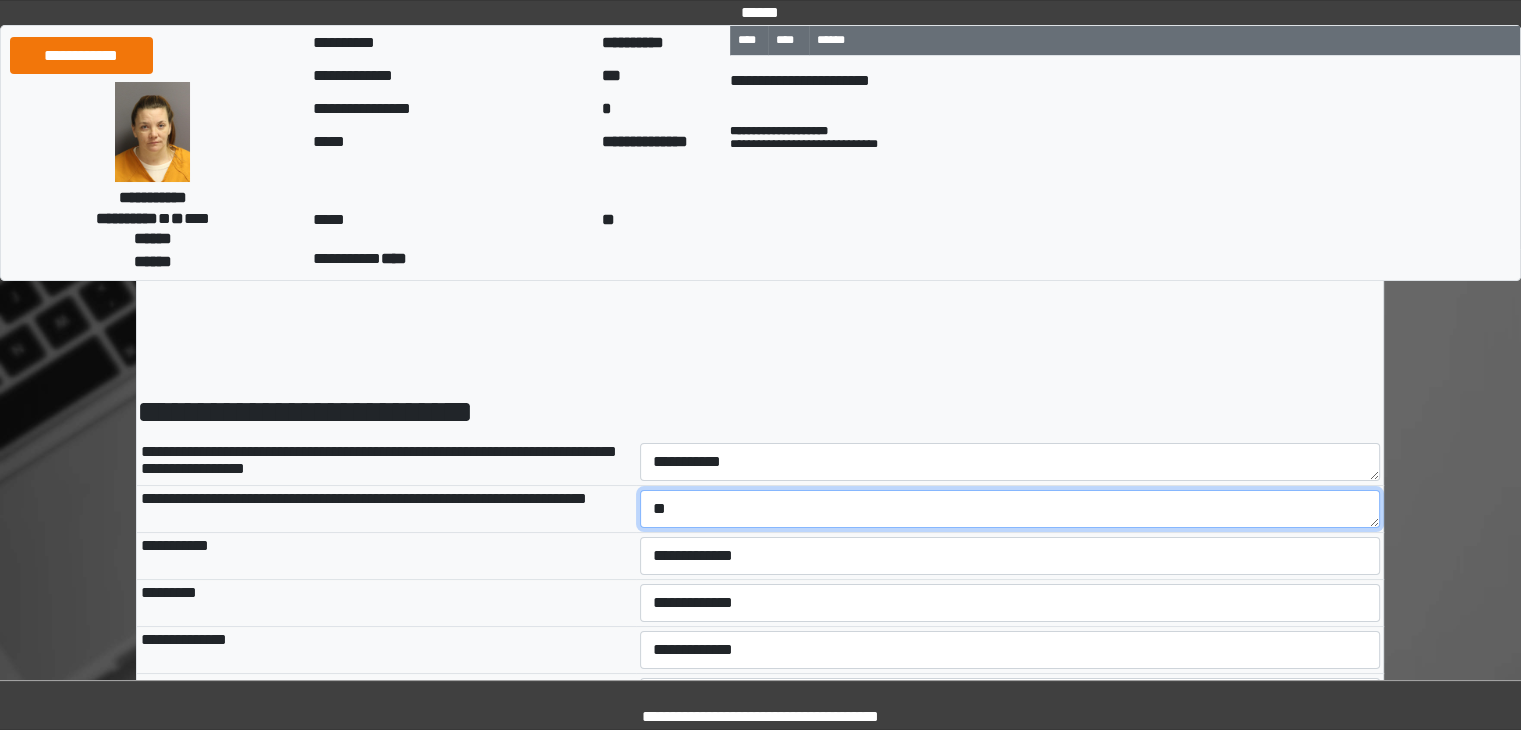 type on "*" 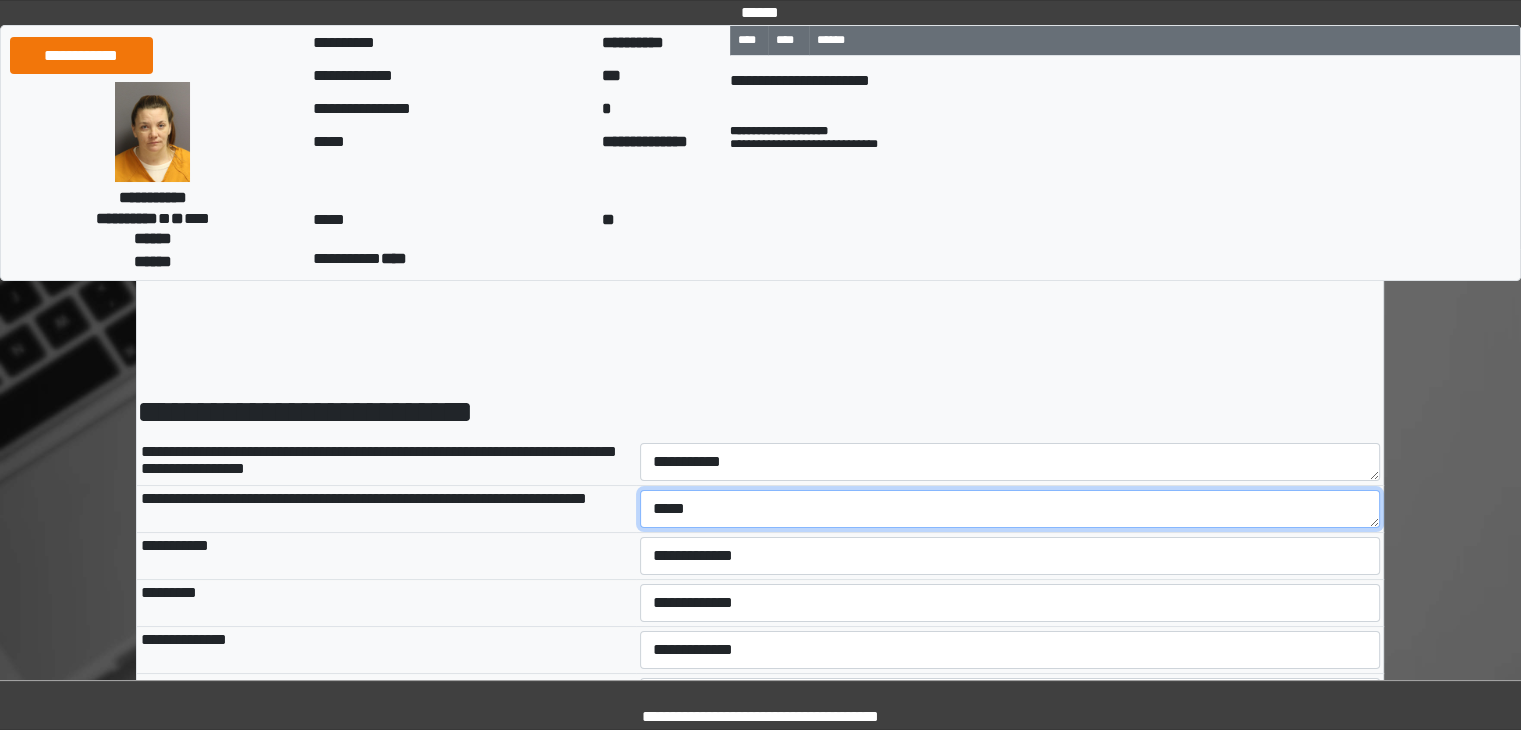type on "*****" 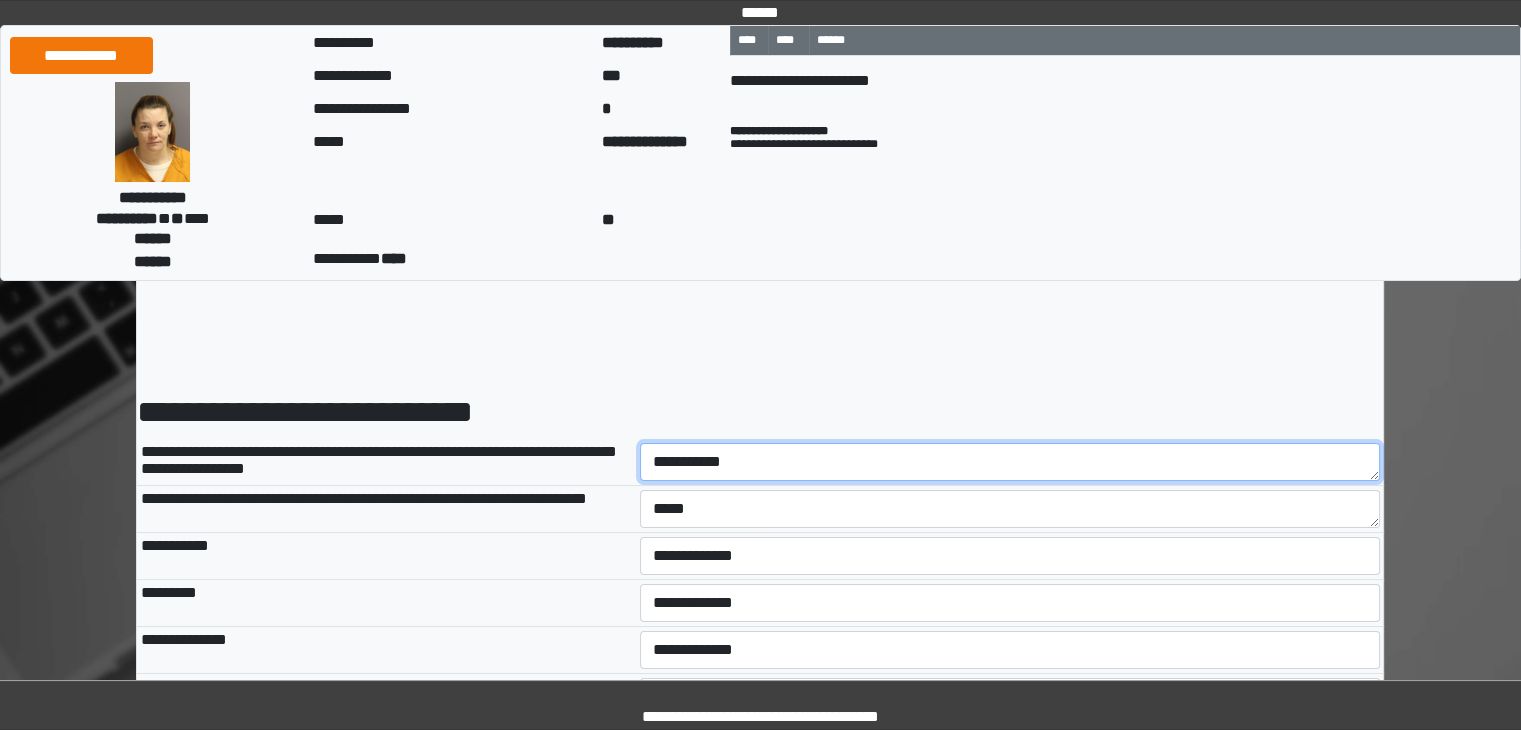 click on "**********" at bounding box center (1010, 462) 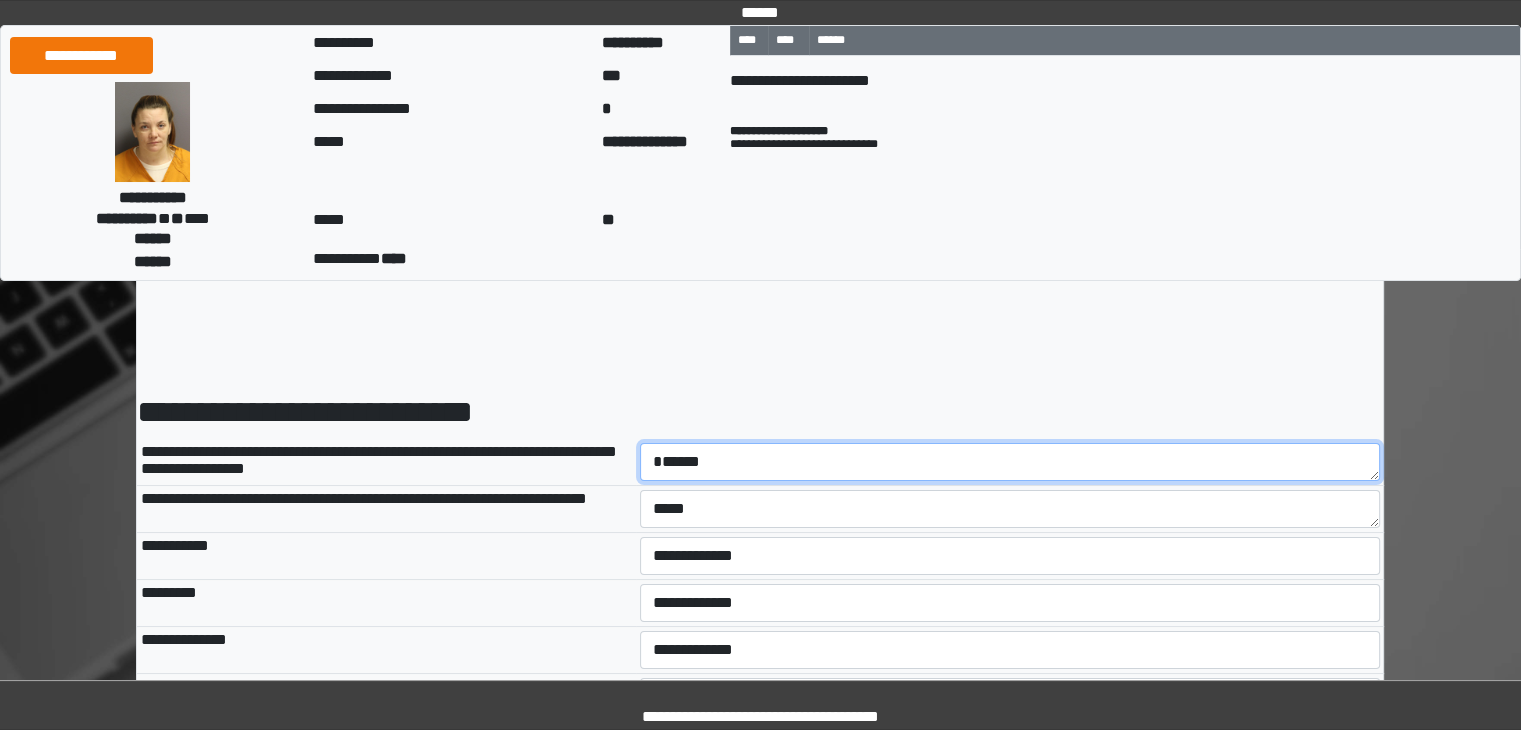 type on "******" 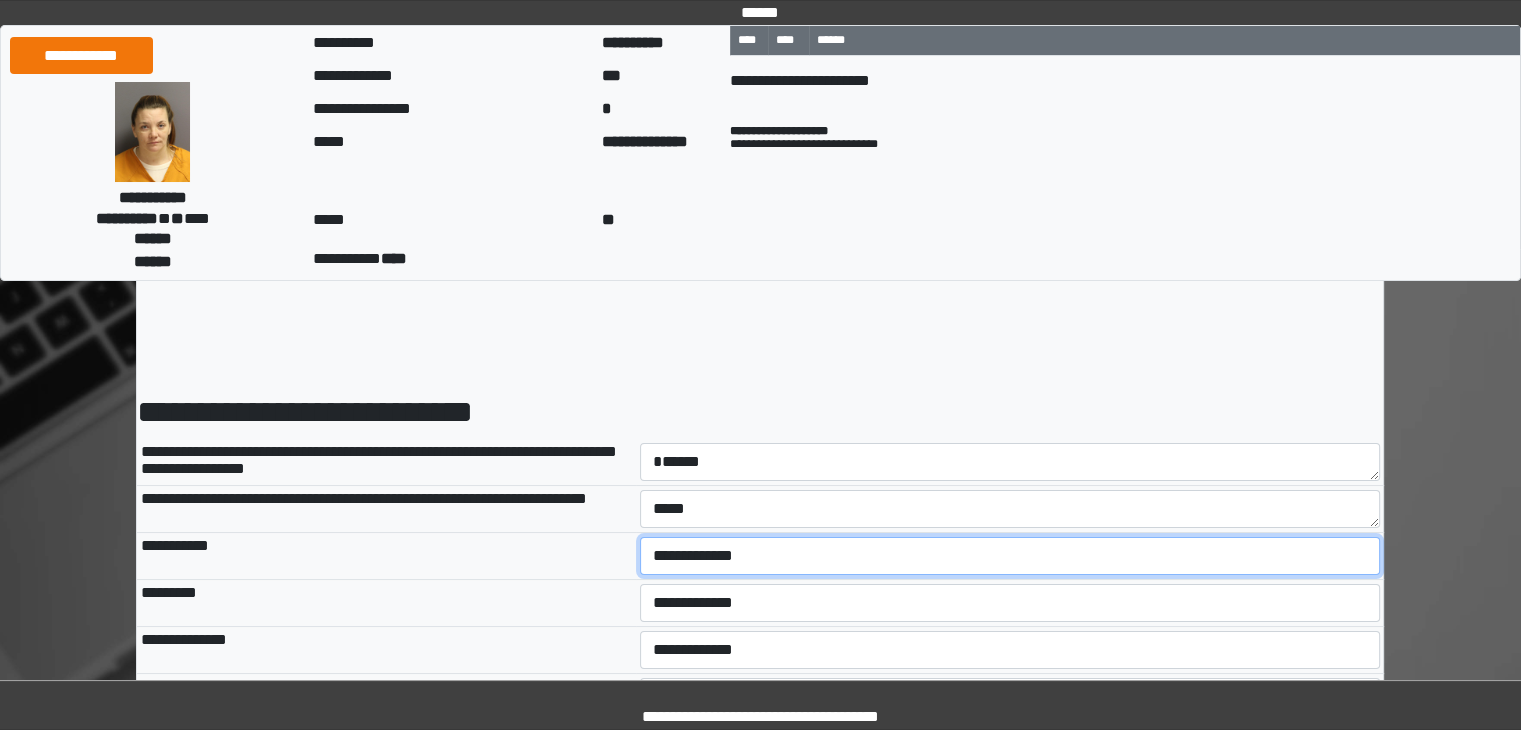 click on "**********" at bounding box center [1010, 556] 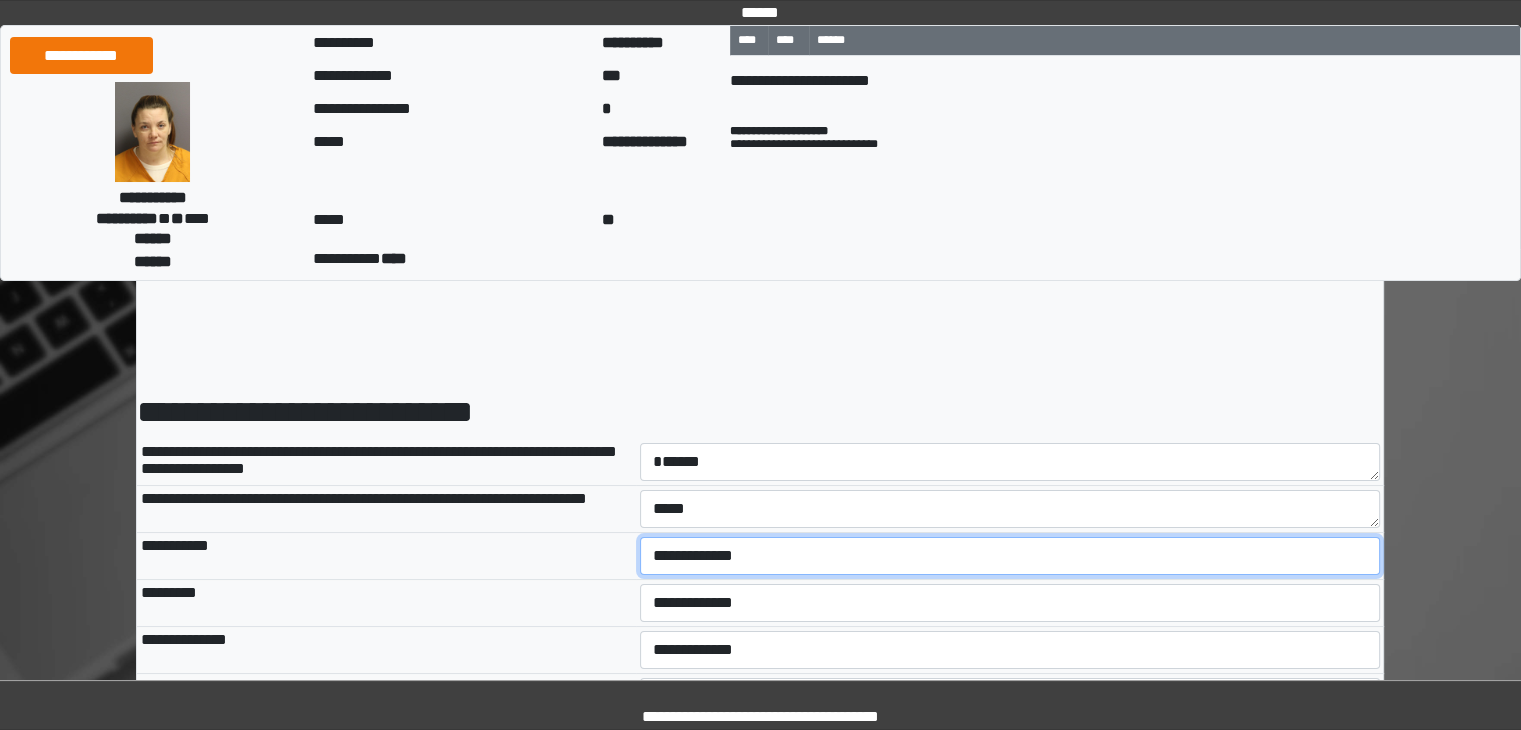 select on "***" 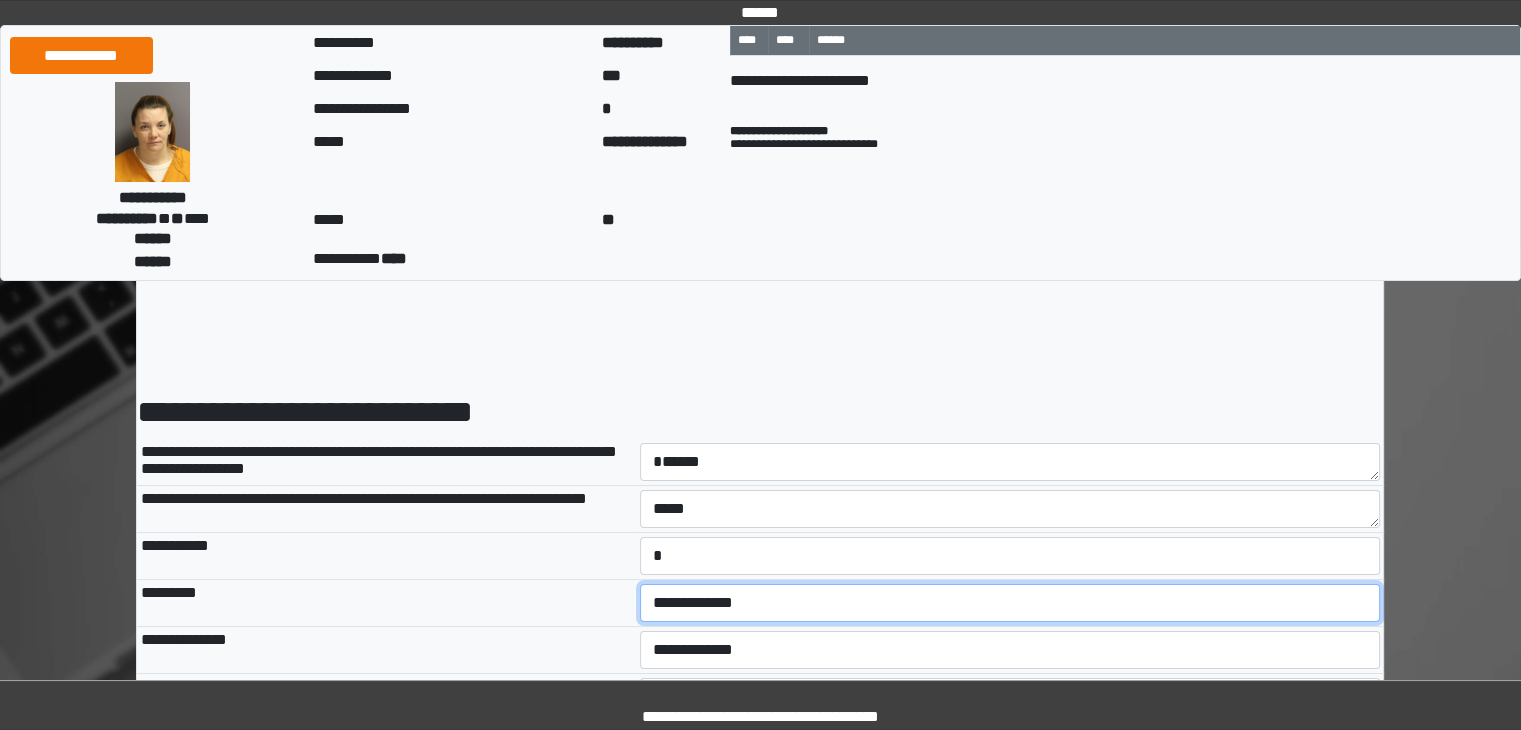 click on "**********" at bounding box center [1010, 603] 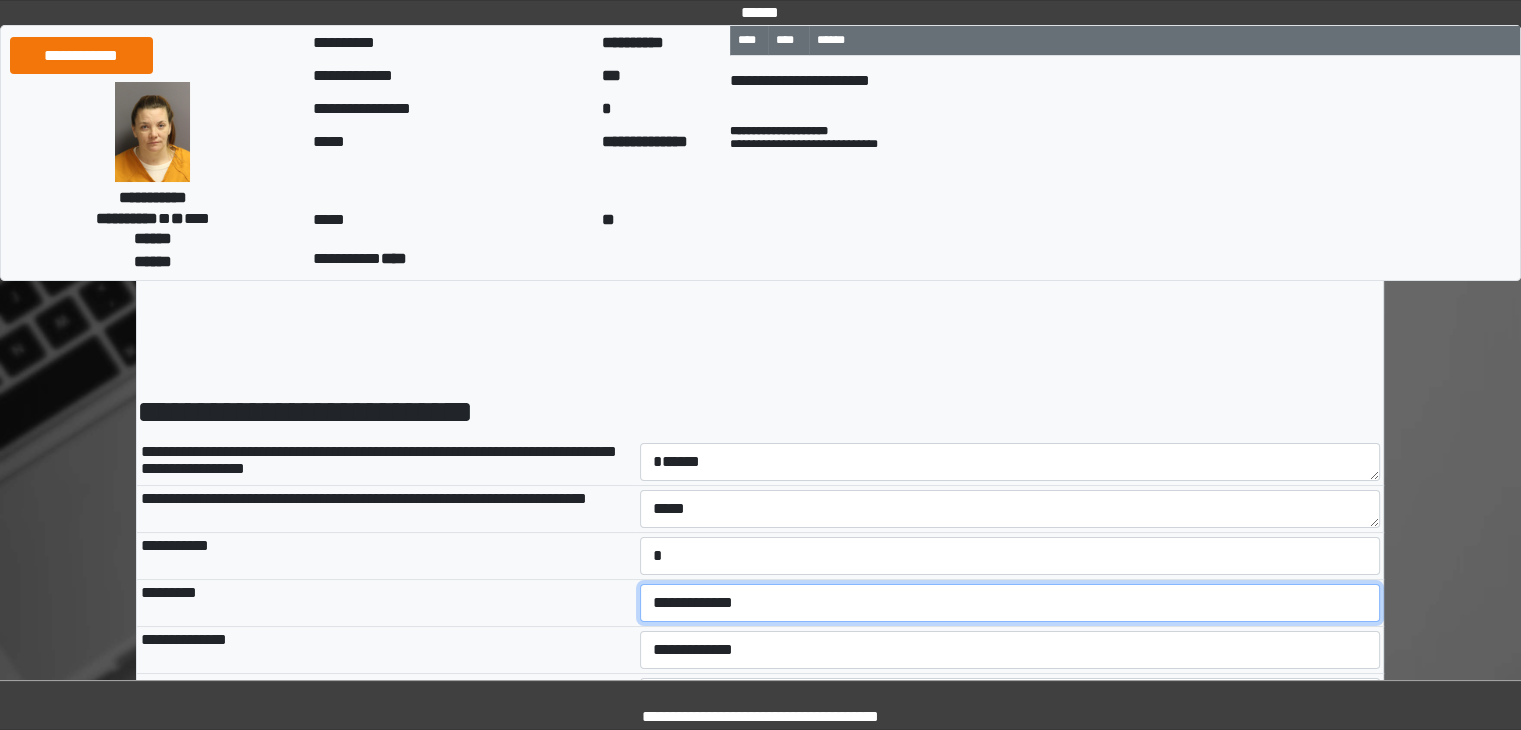 select on "*" 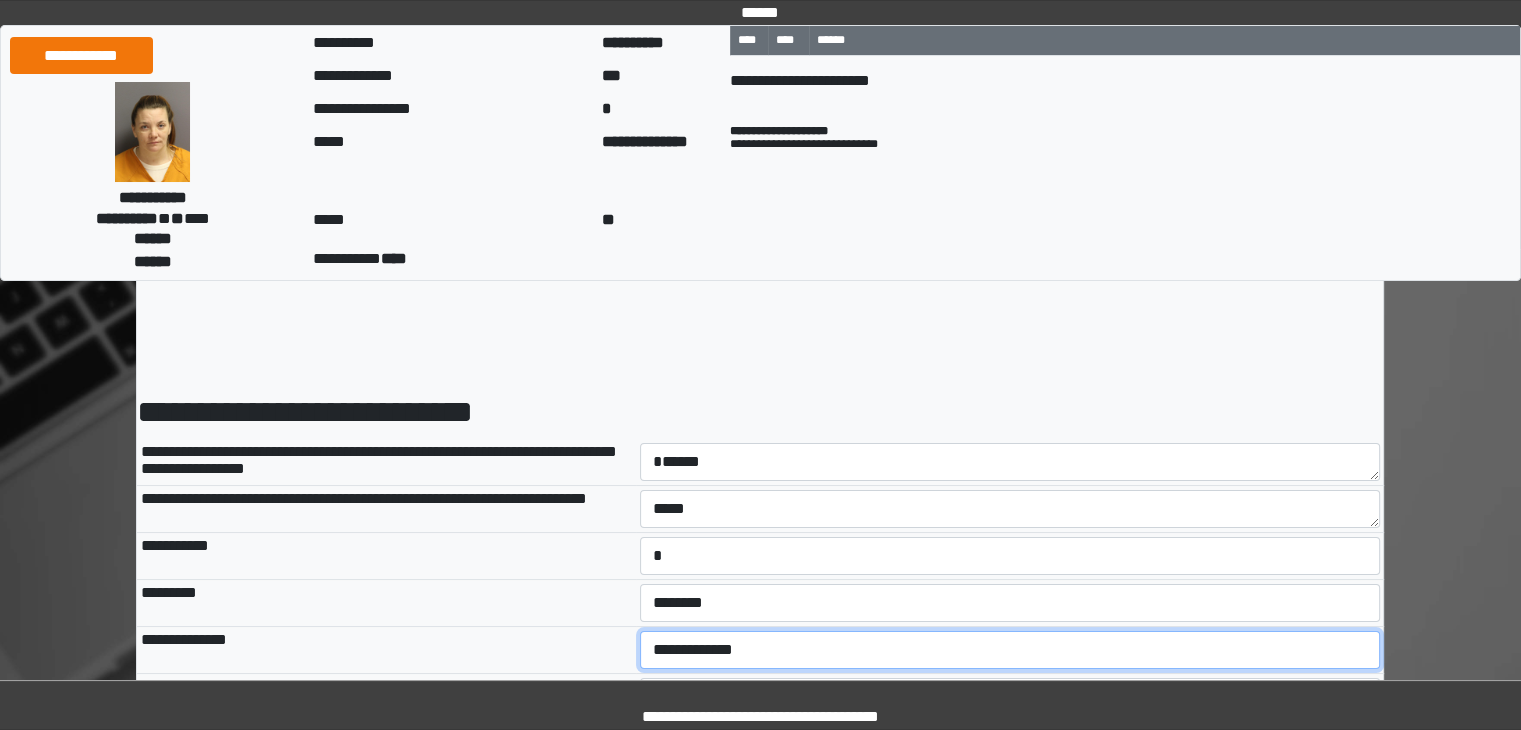 click on "**********" at bounding box center [1010, 650] 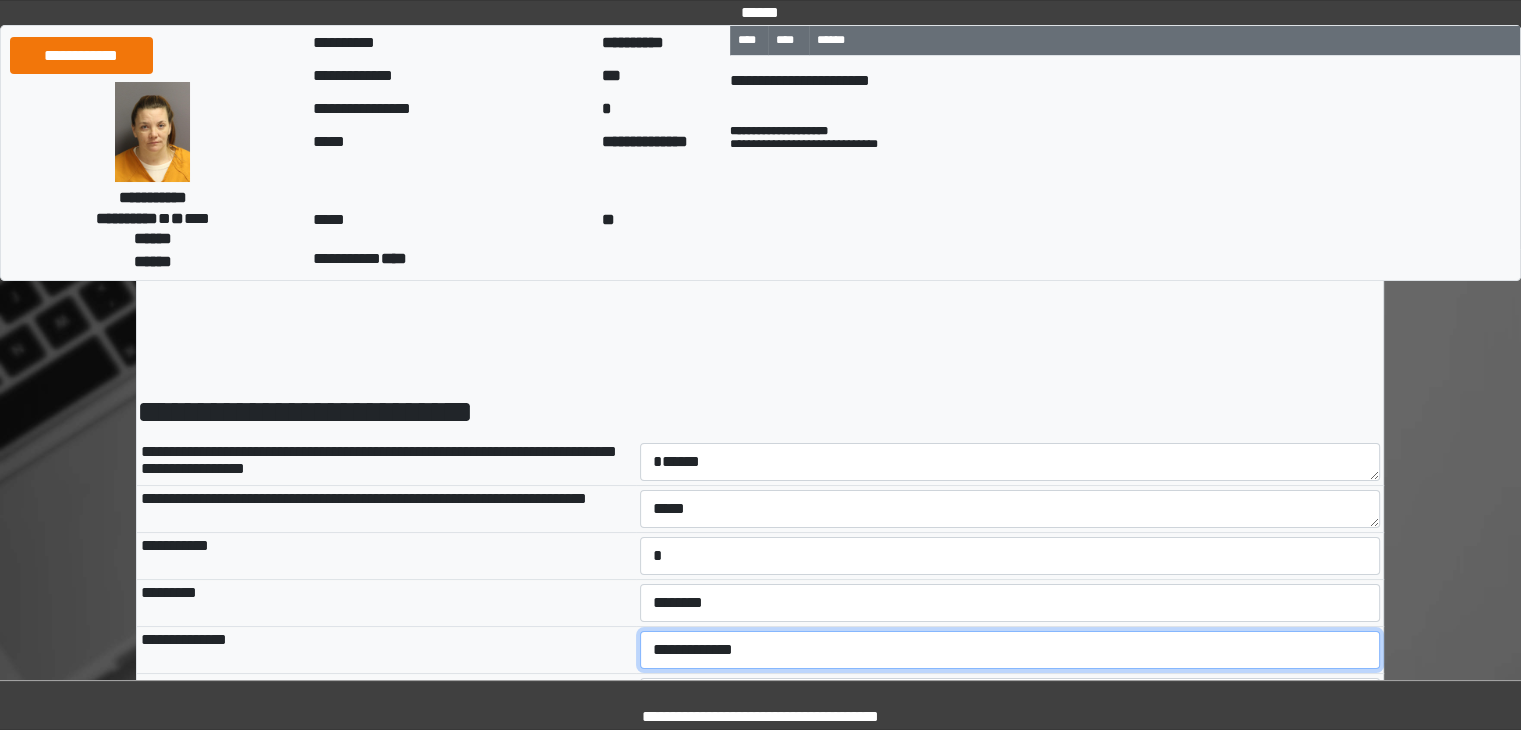 select on "***" 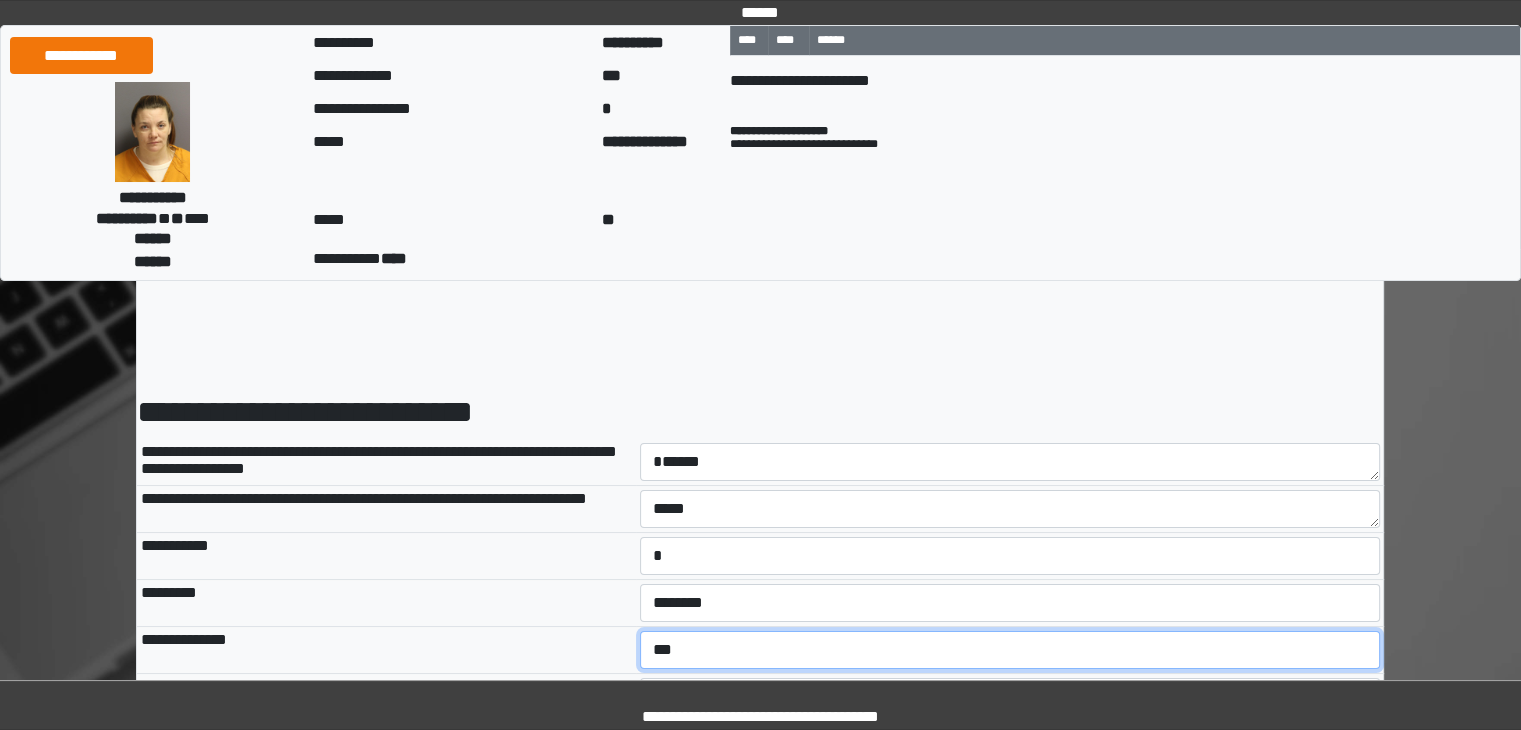 click on "**********" at bounding box center (1010, 650) 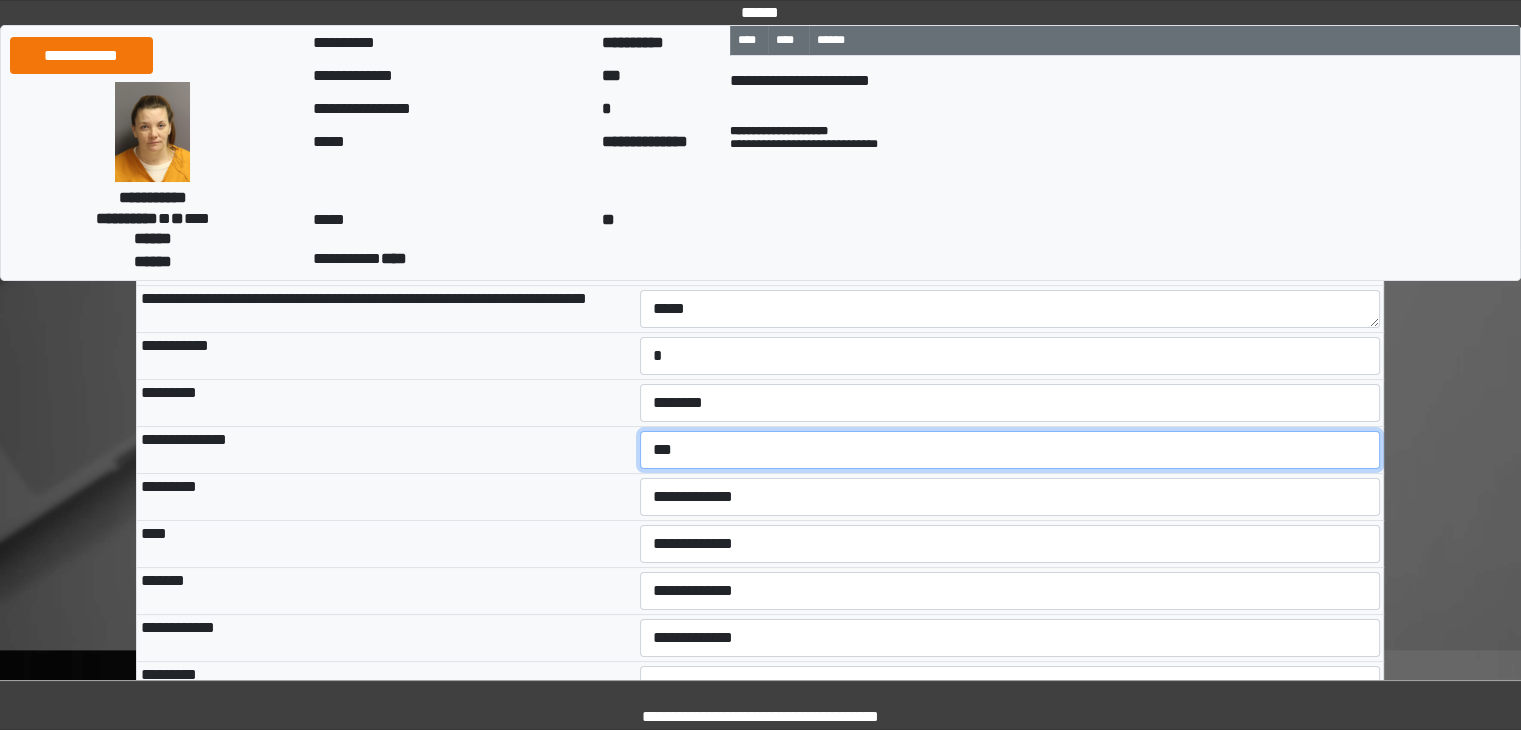 scroll, scrollTop: 386, scrollLeft: 0, axis: vertical 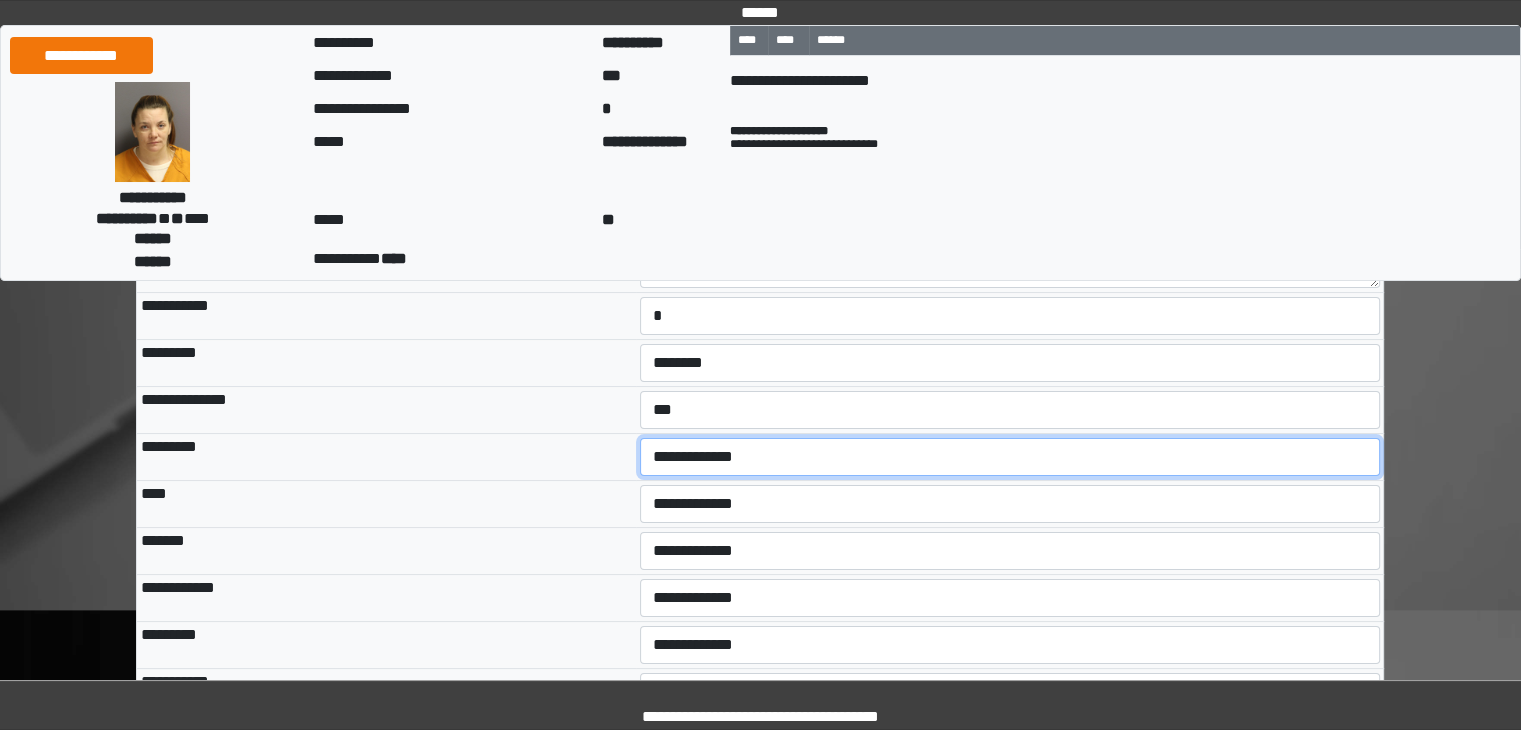 click on "**********" at bounding box center (1010, 457) 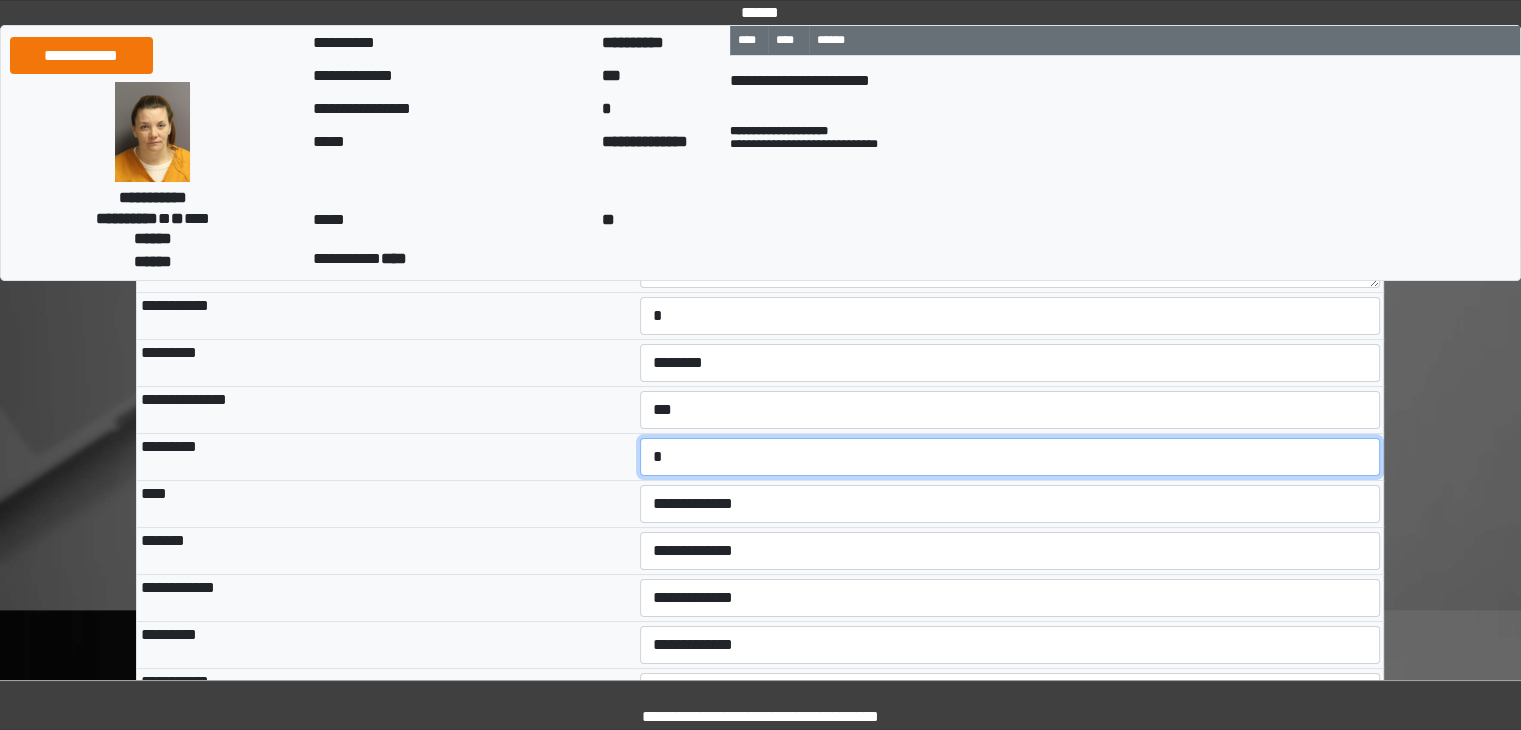 click on "**********" at bounding box center (1010, 457) 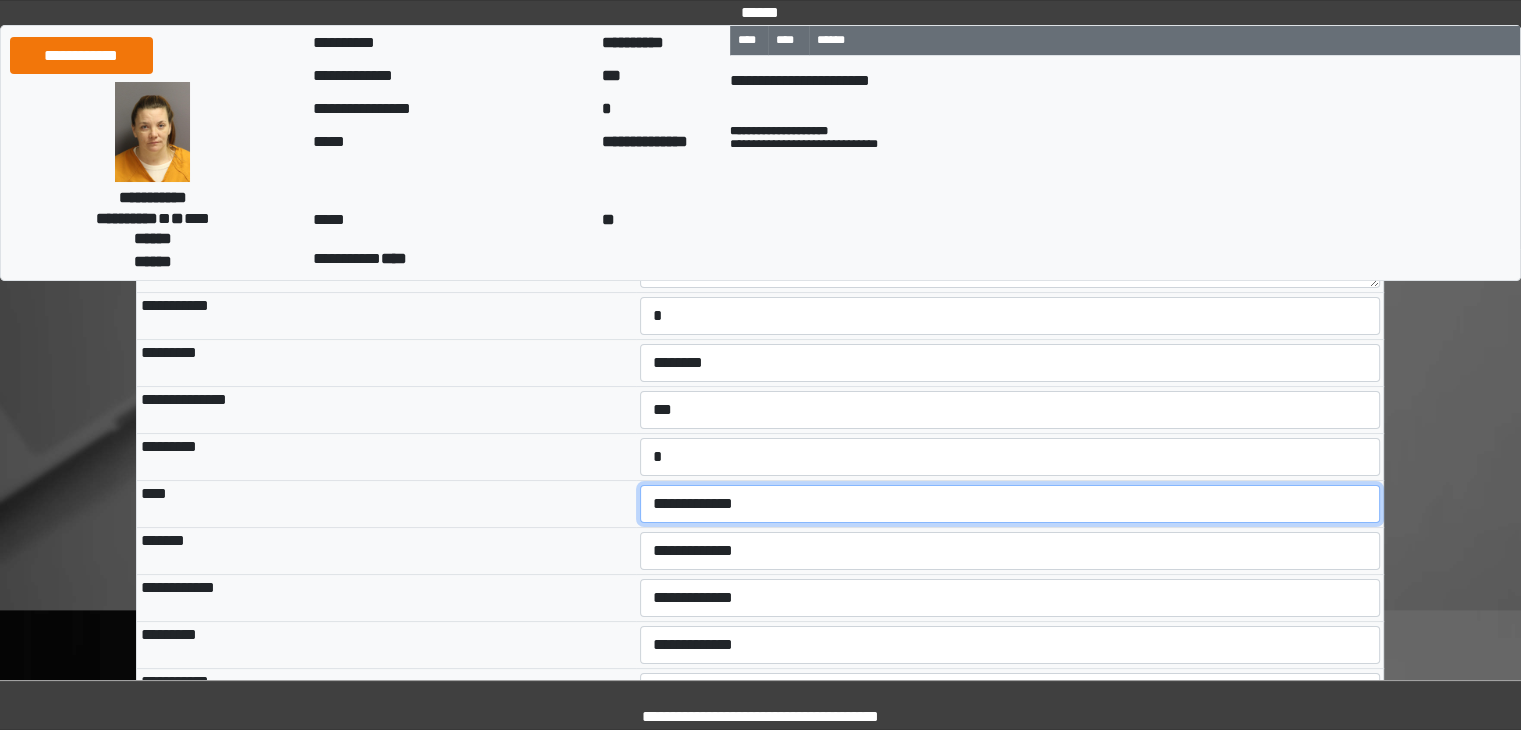 click on "**********" at bounding box center (1010, 504) 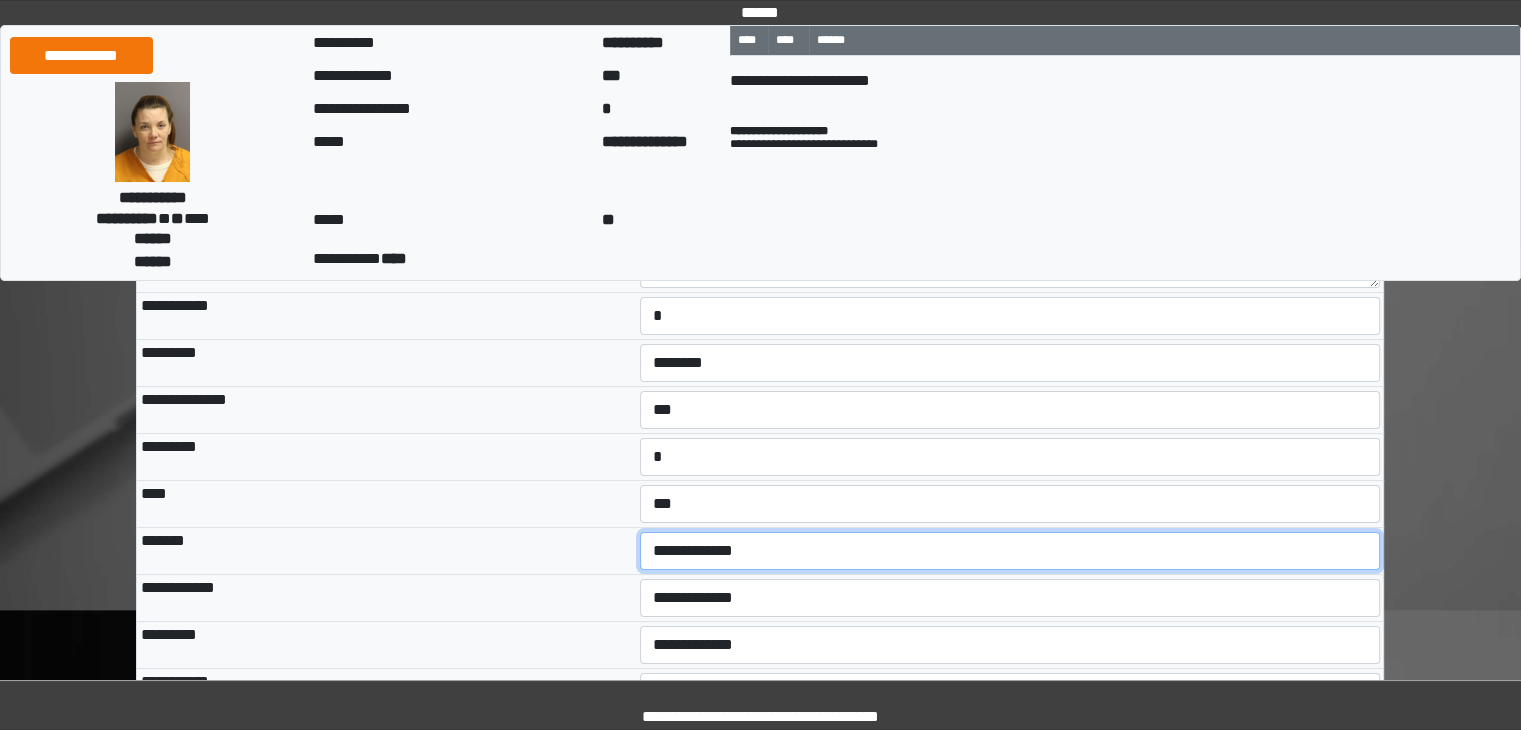 click on "**********" at bounding box center (1010, 551) 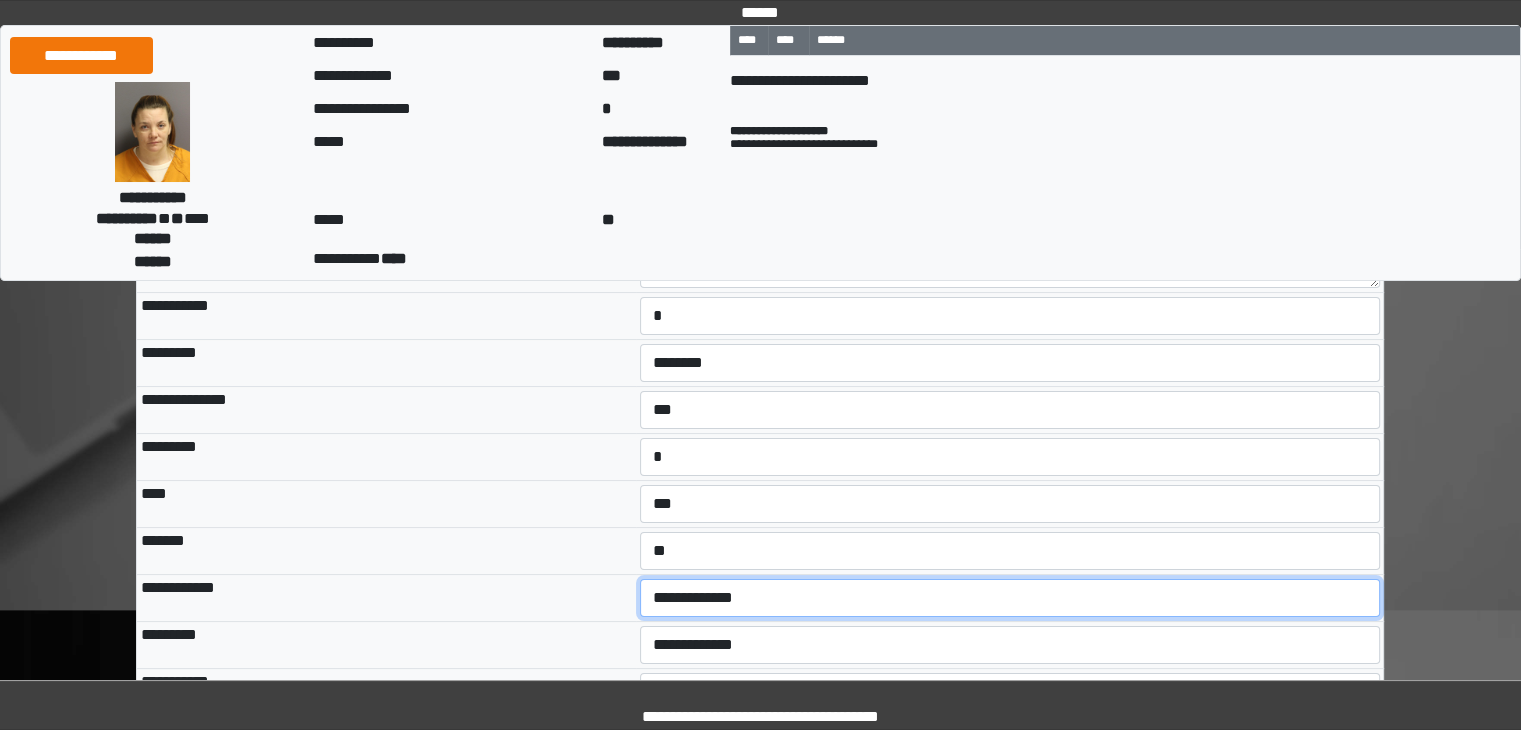 click on "**********" at bounding box center (1010, 598) 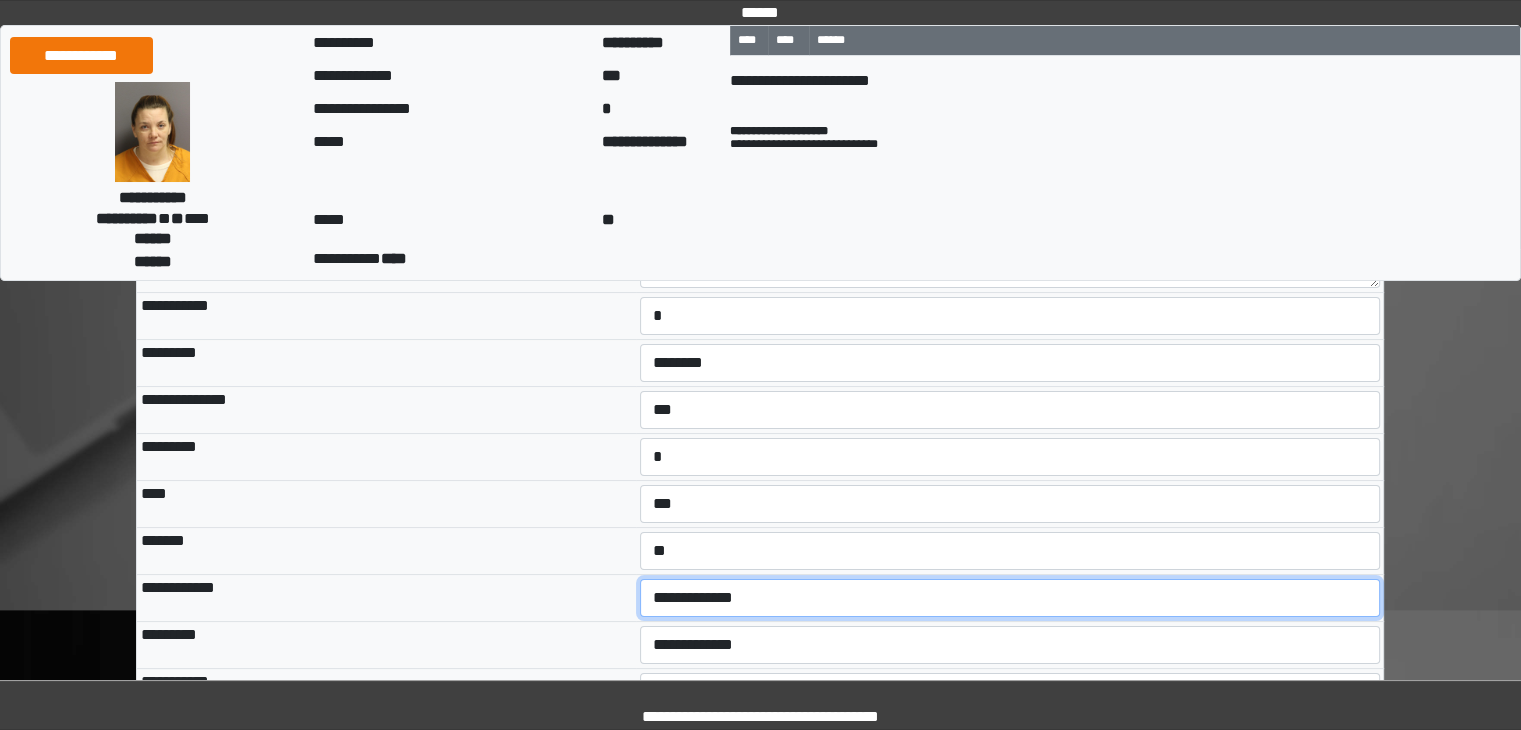 select on "***" 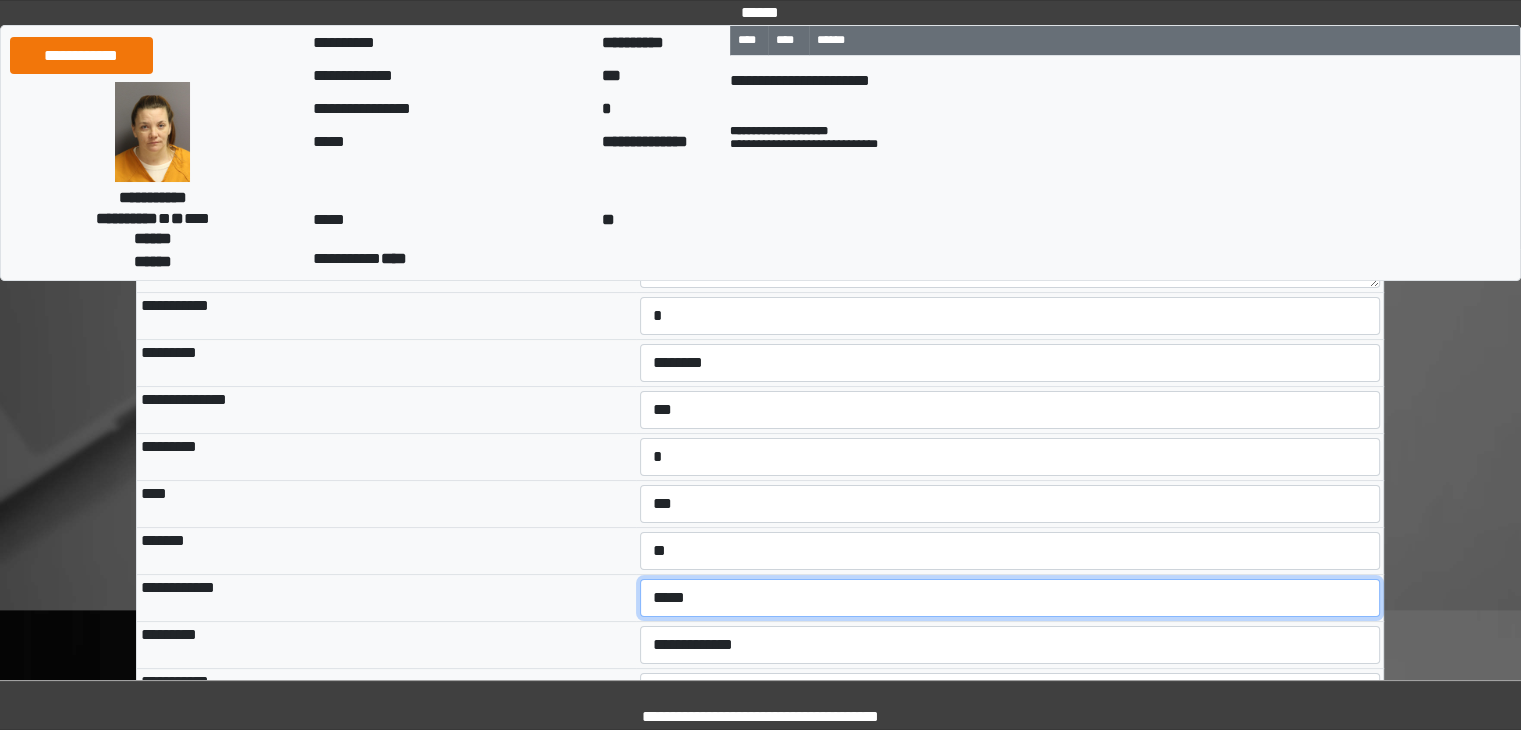 click on "**********" at bounding box center [1010, 598] 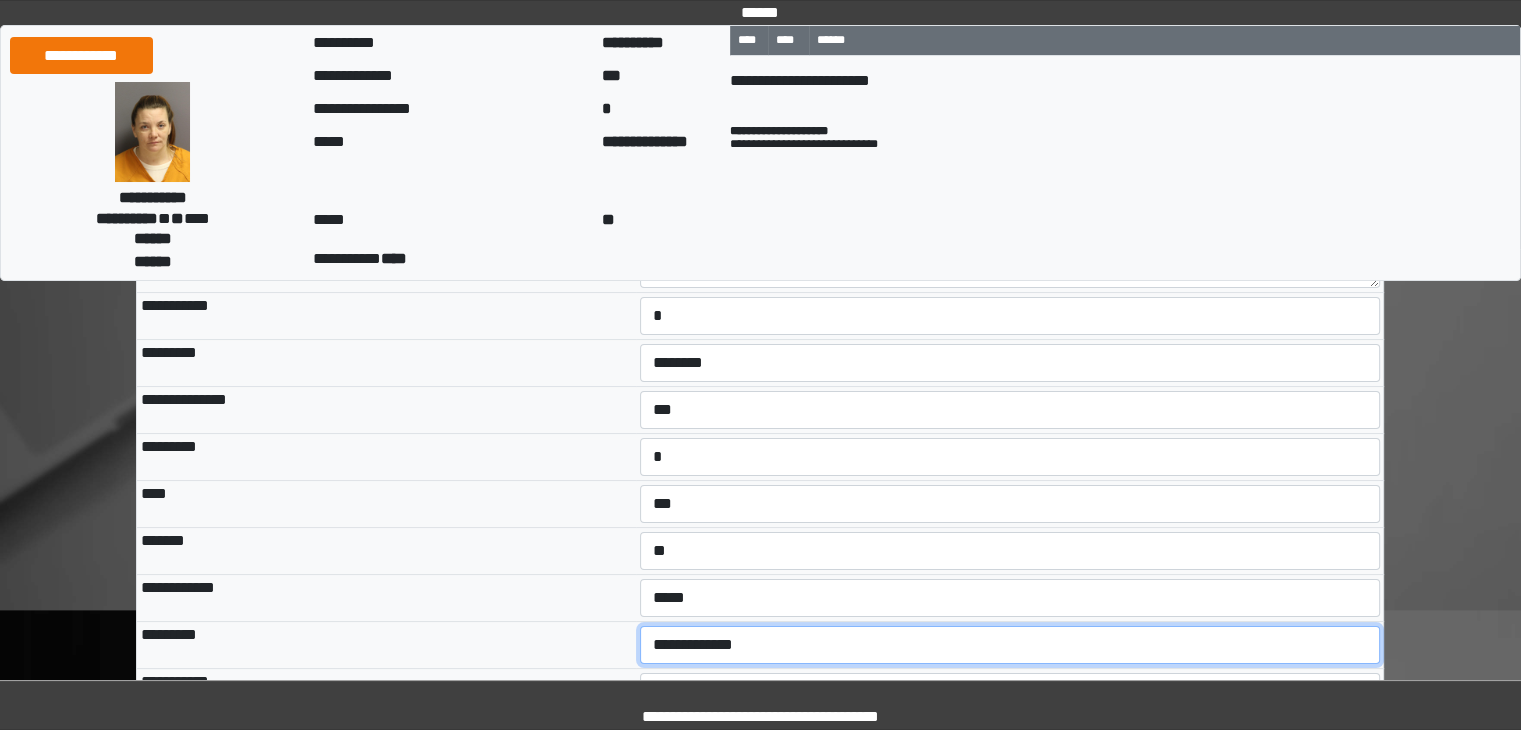 click on "**********" at bounding box center (1010, 645) 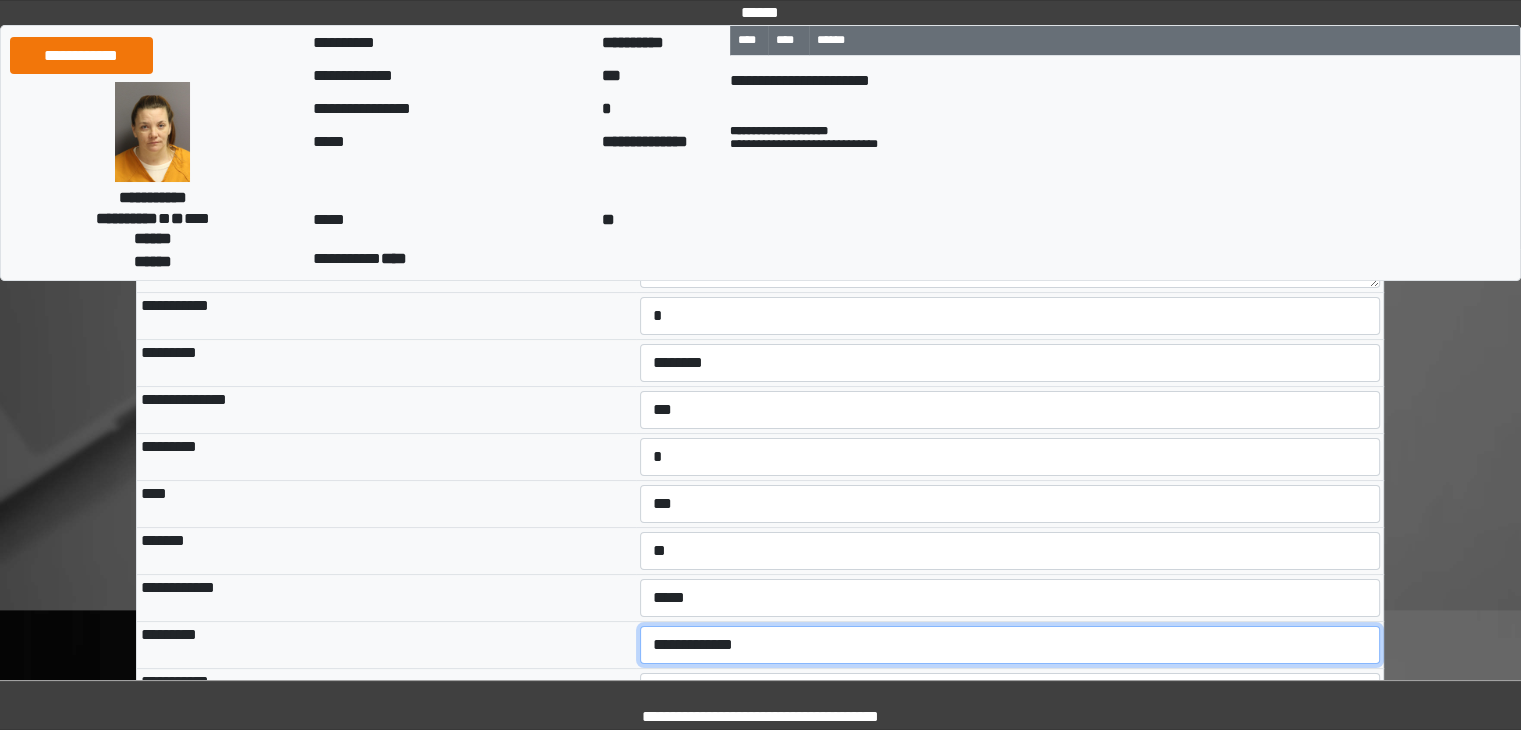 select on "***" 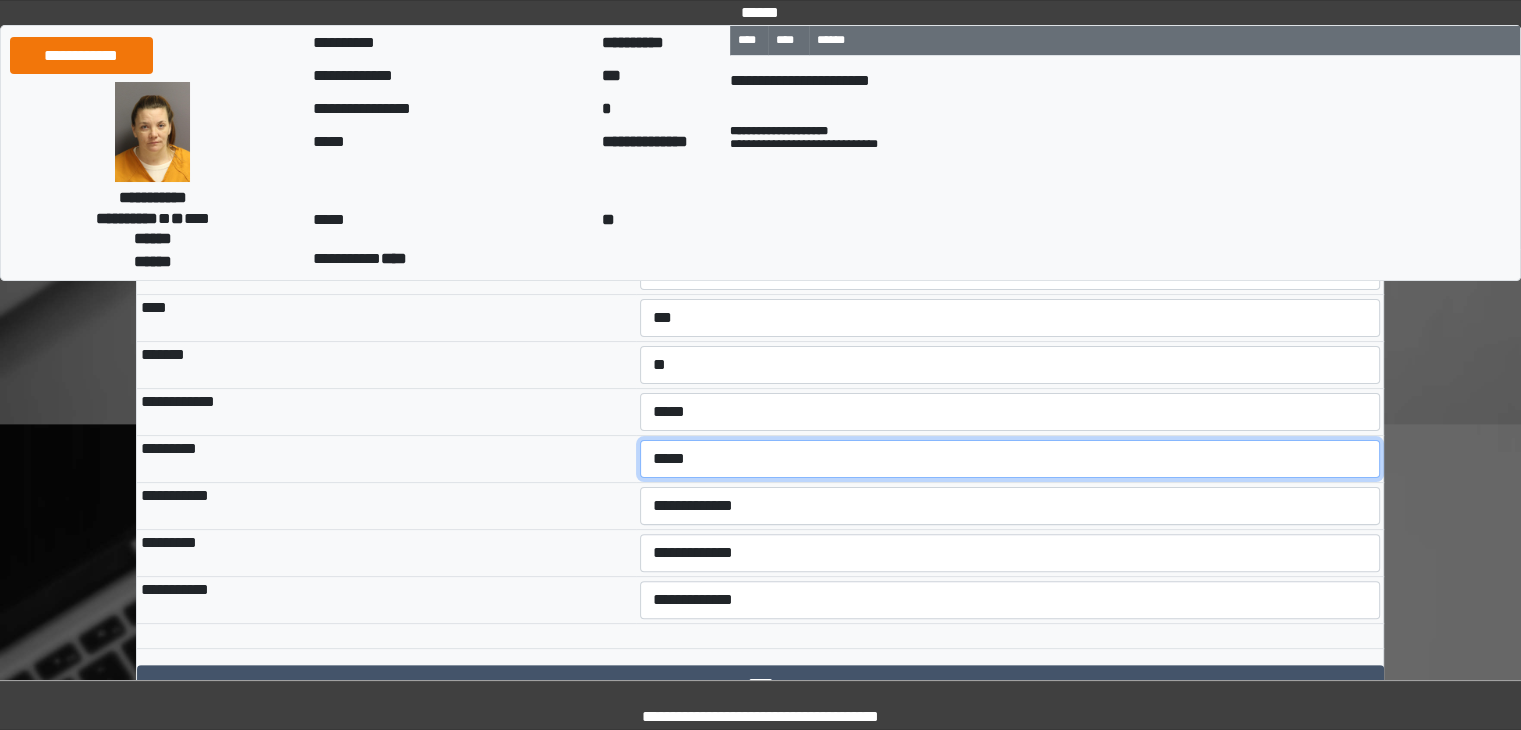 scroll, scrollTop: 531, scrollLeft: 0, axis: vertical 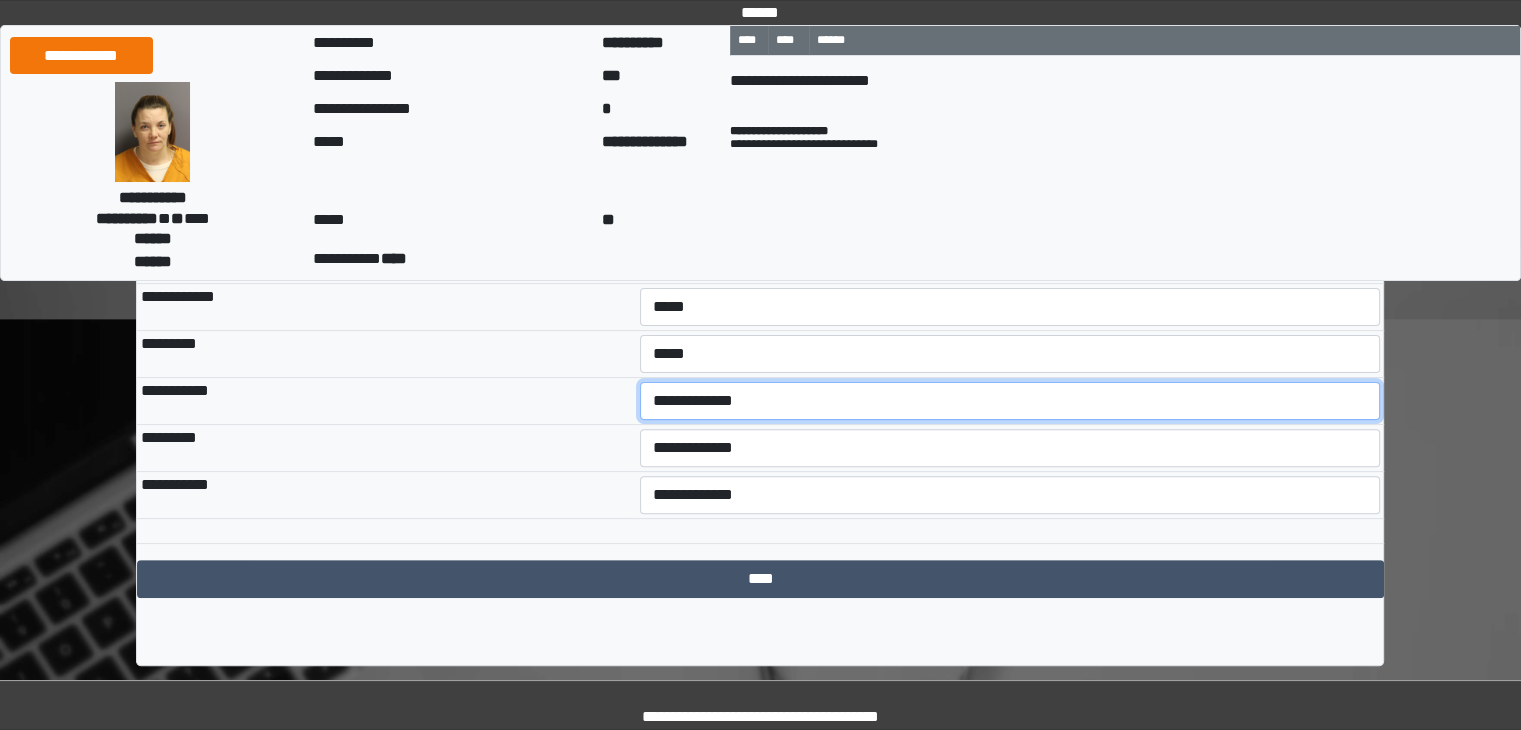 click on "**********" at bounding box center (1010, 401) 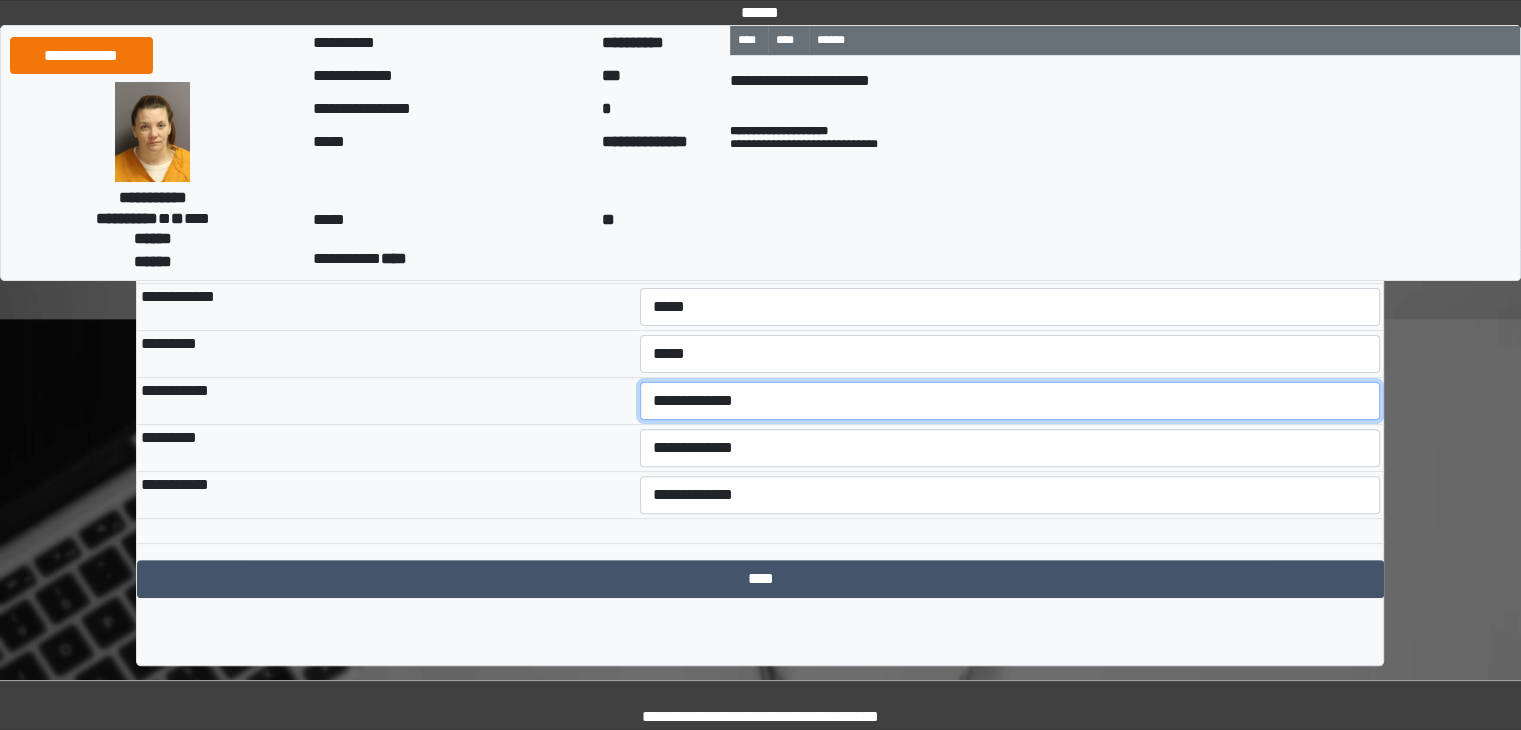 select on "***" 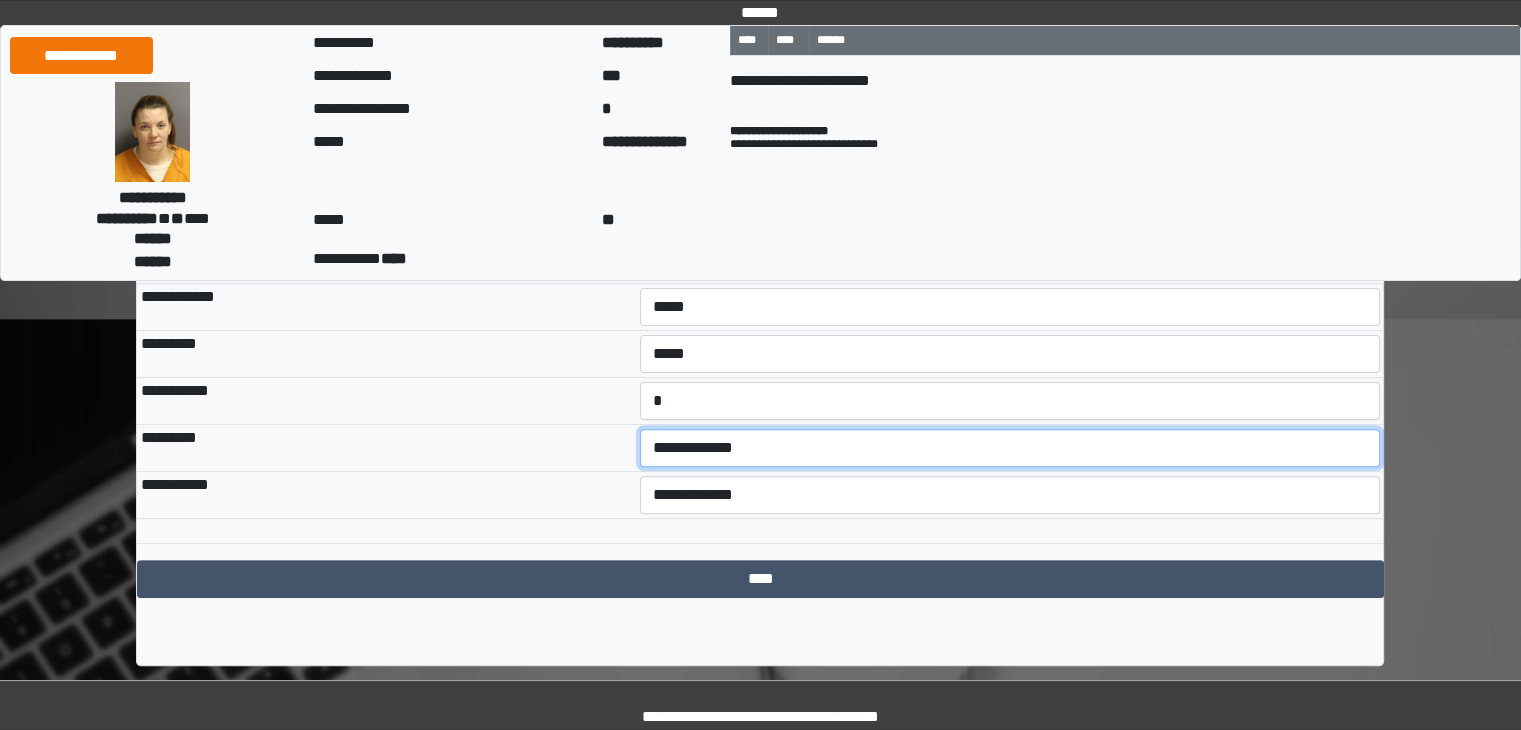 click on "**********" at bounding box center [1010, 448] 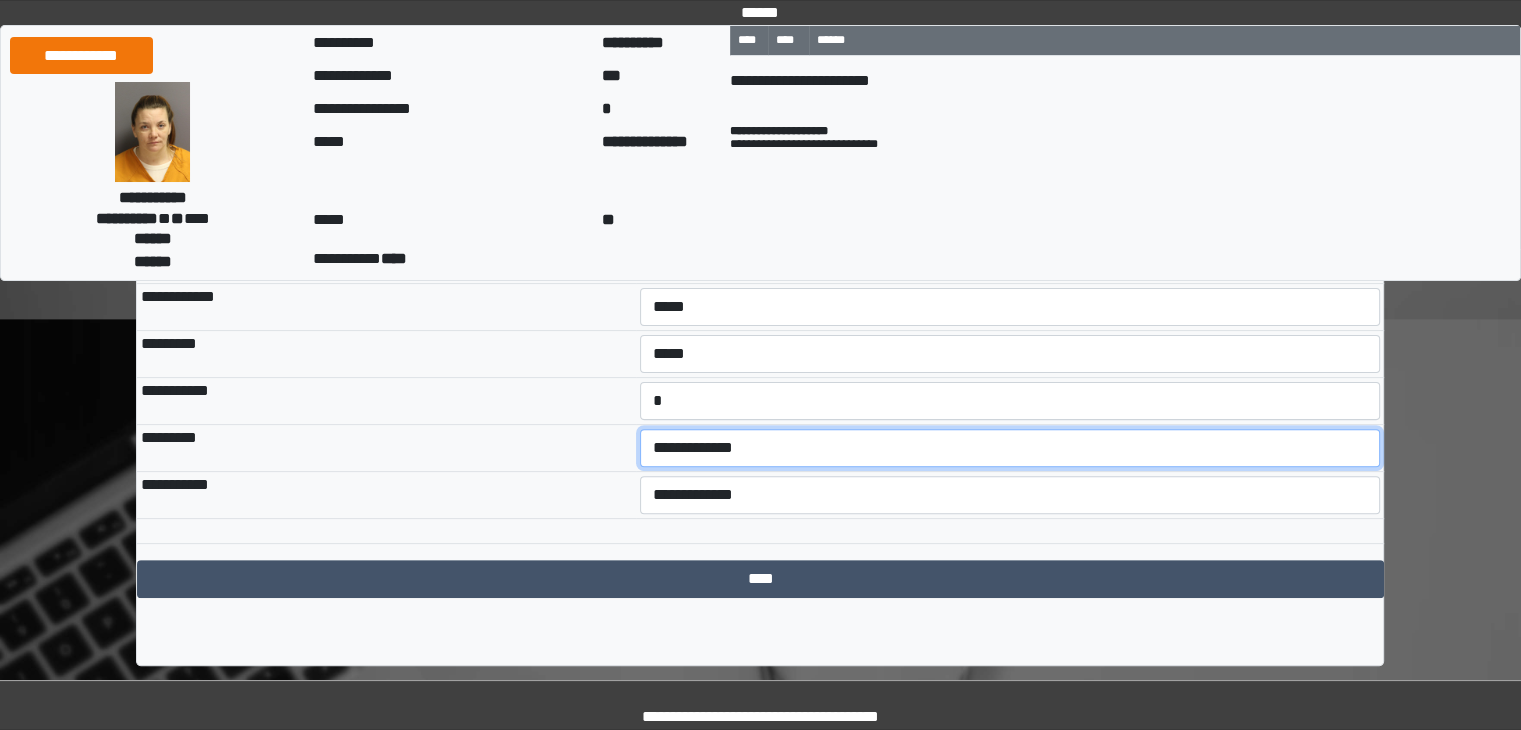 select on "***" 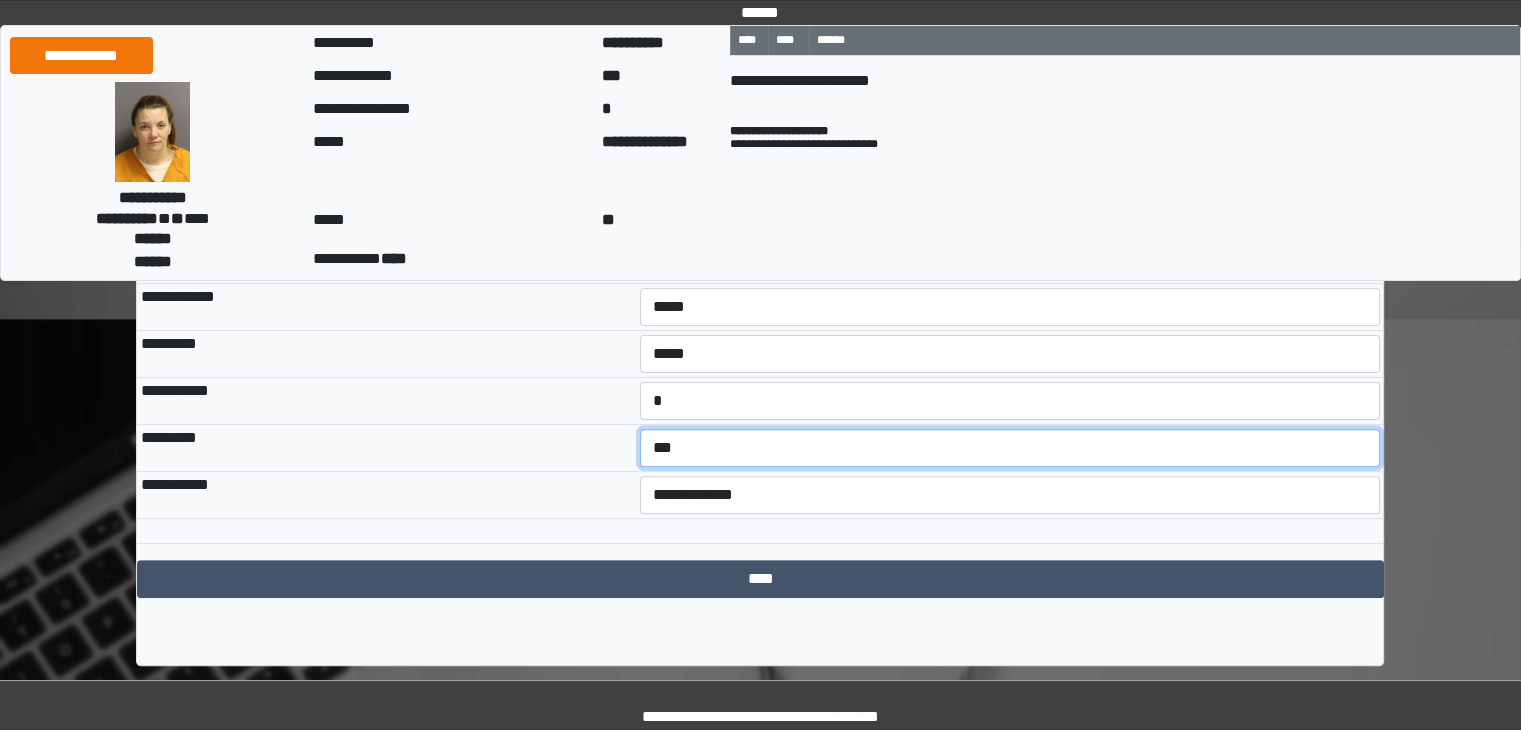 click on "**********" at bounding box center (1010, 448) 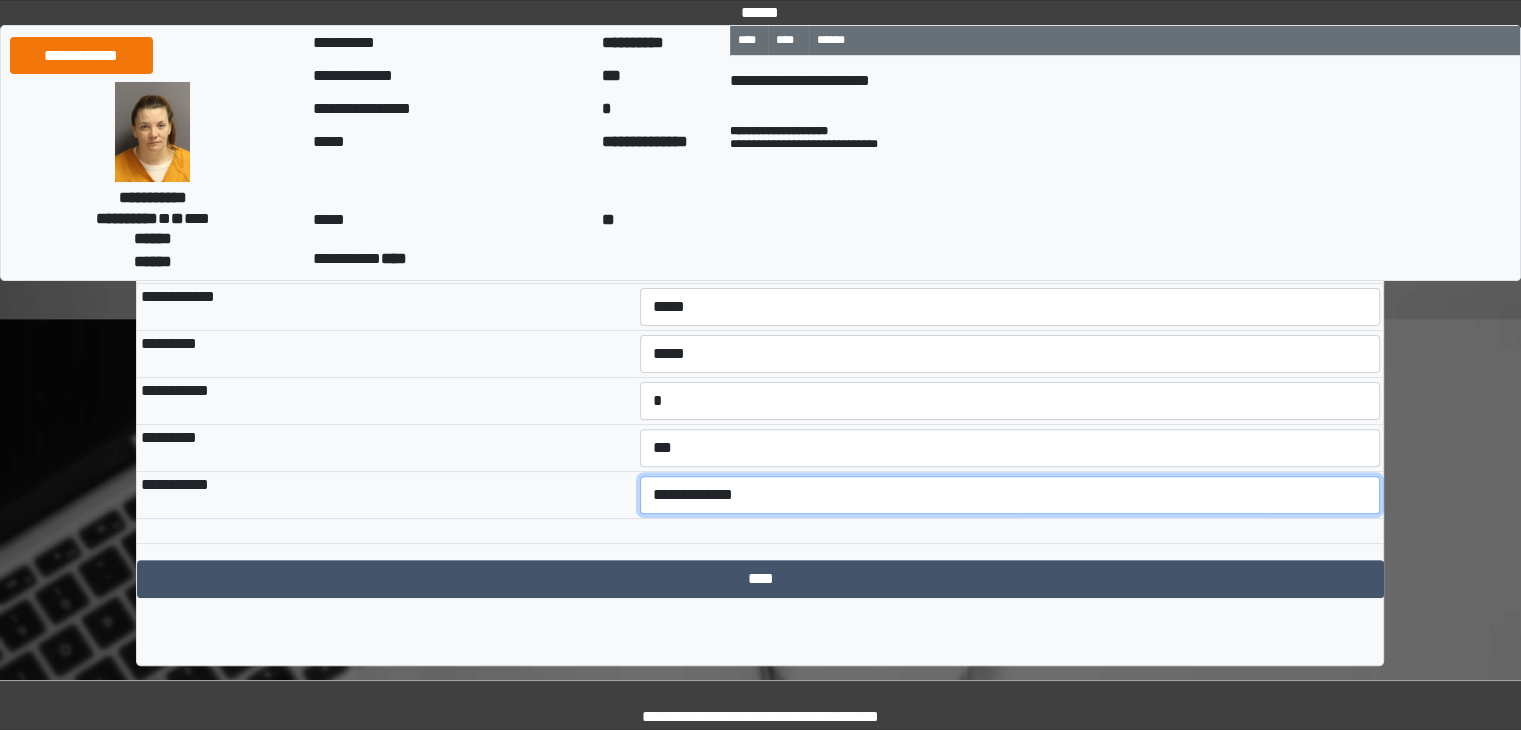 click on "**********" at bounding box center (1010, 495) 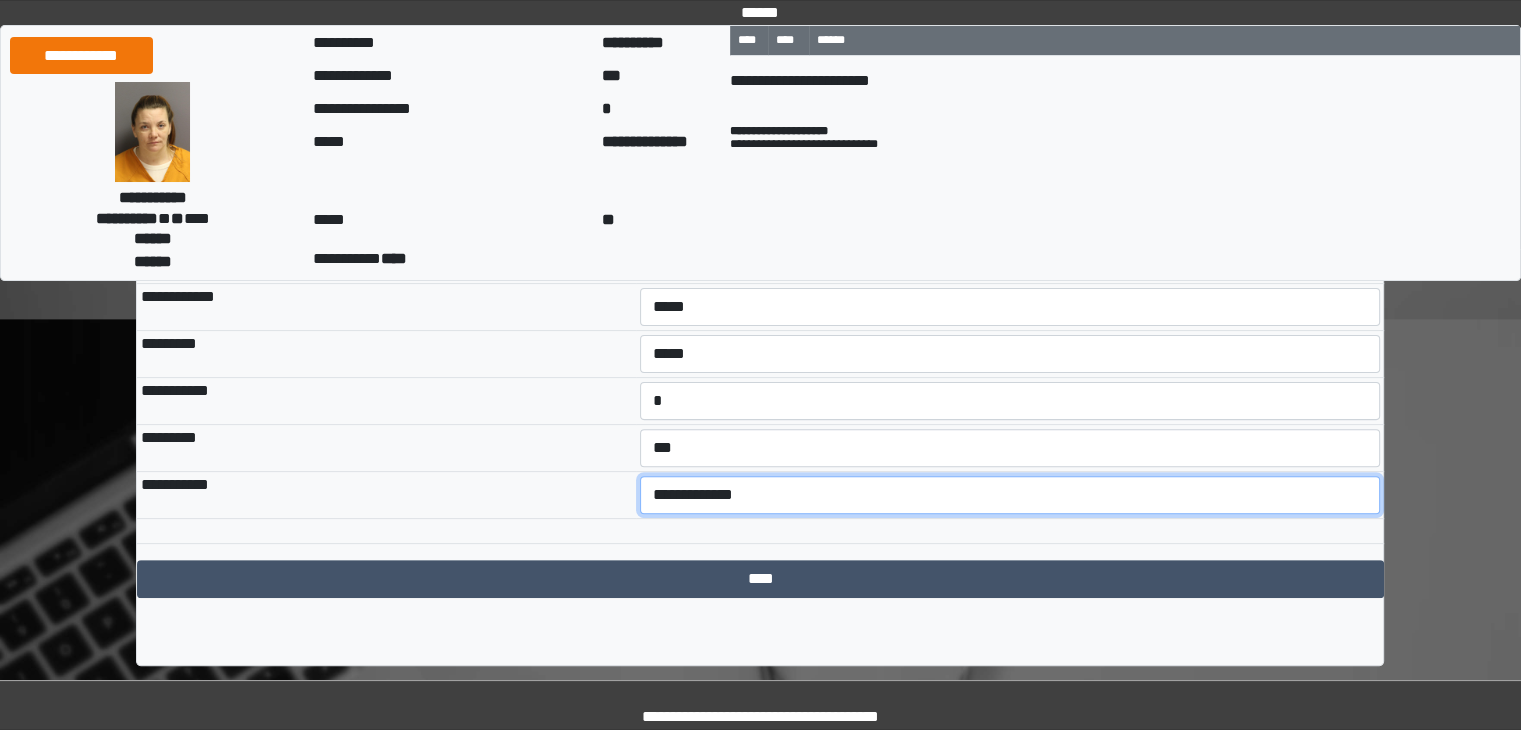 select on "*" 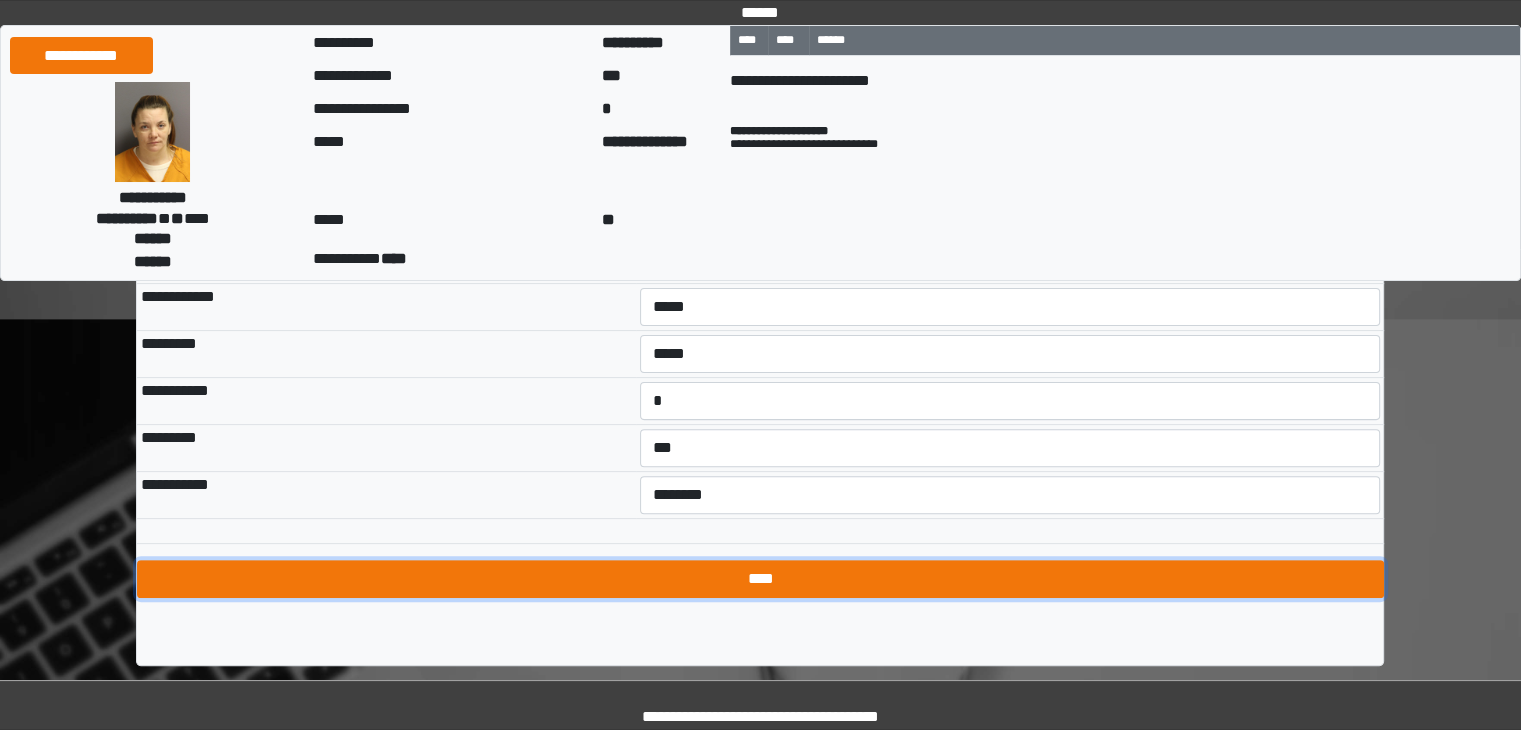 click on "****" at bounding box center [760, 579] 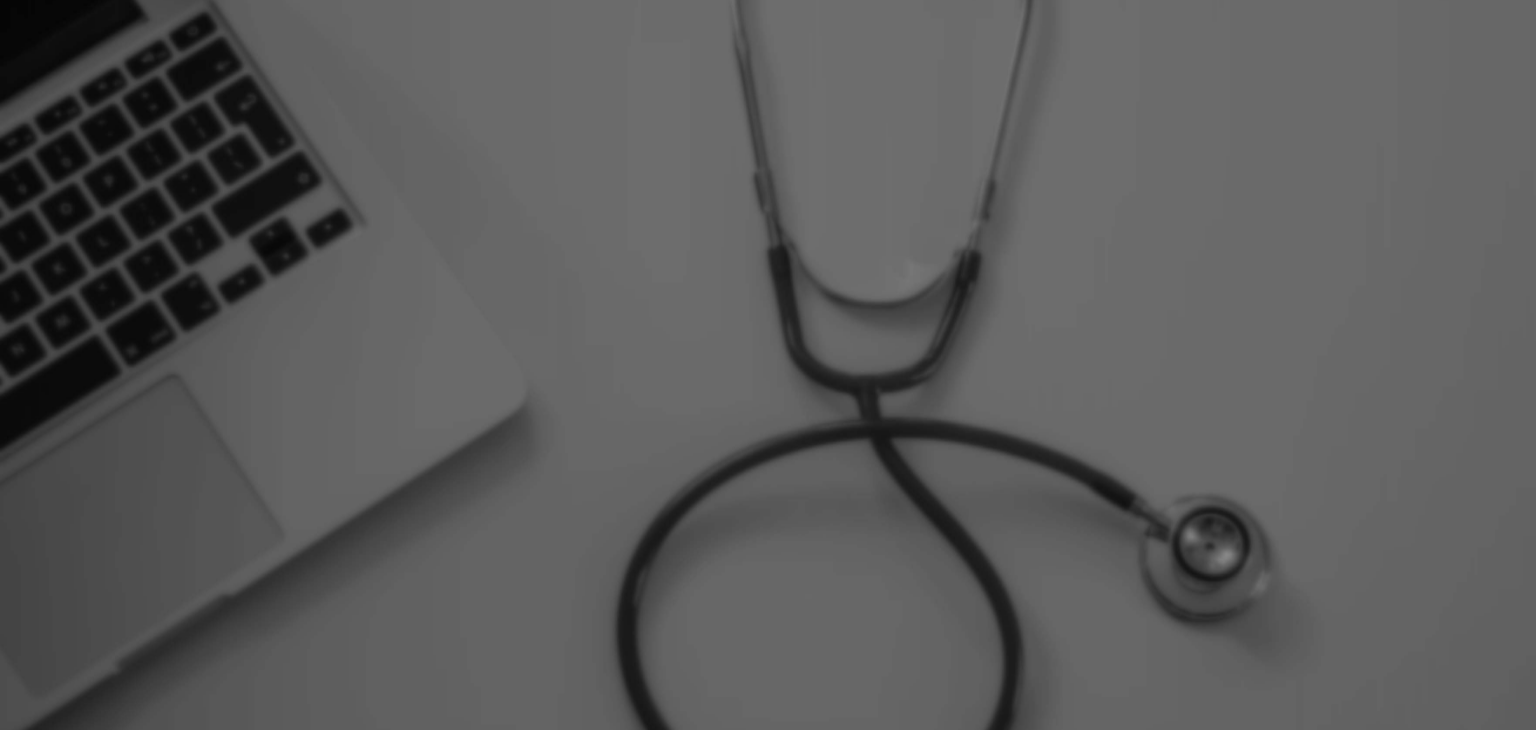 scroll, scrollTop: 0, scrollLeft: 0, axis: both 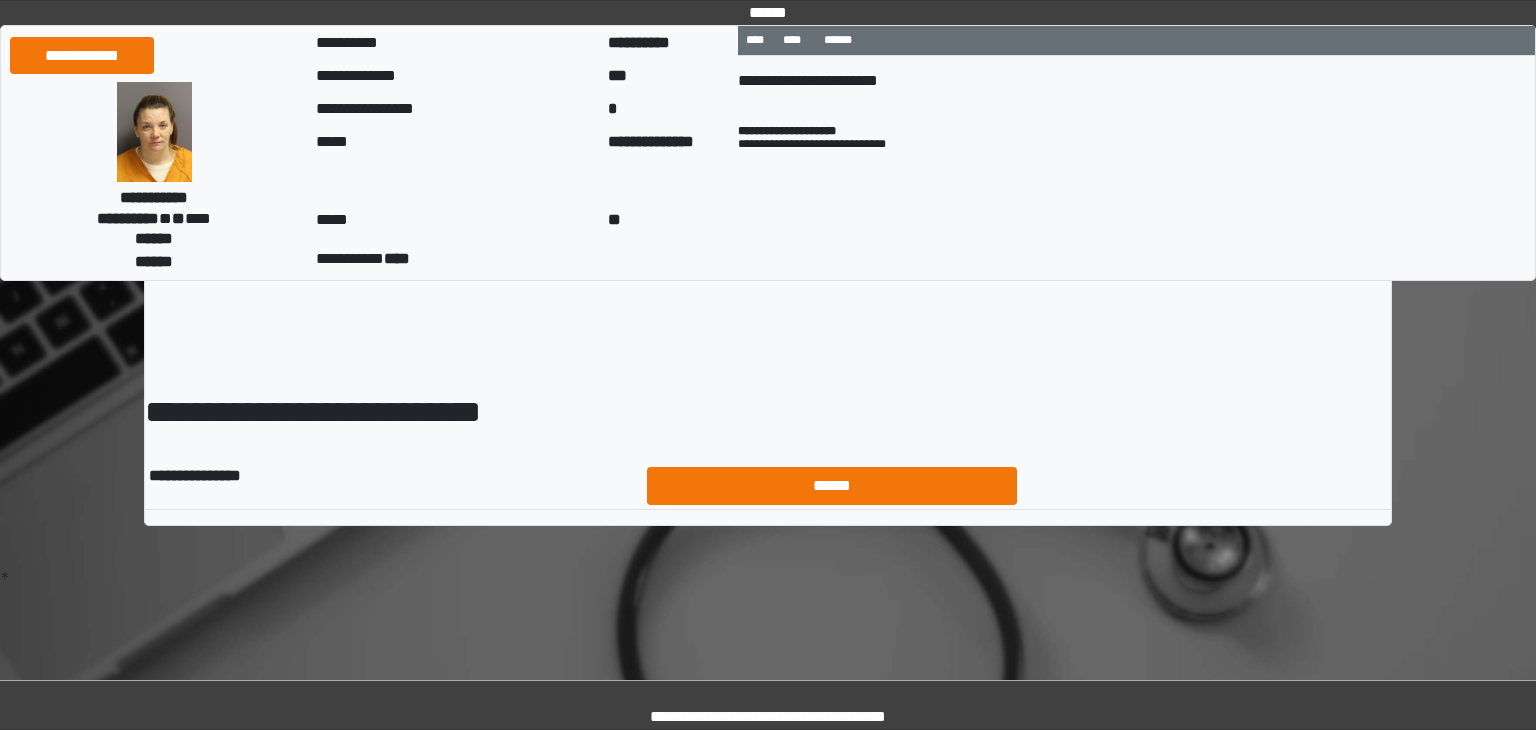 click on "******" at bounding box center [832, 486] 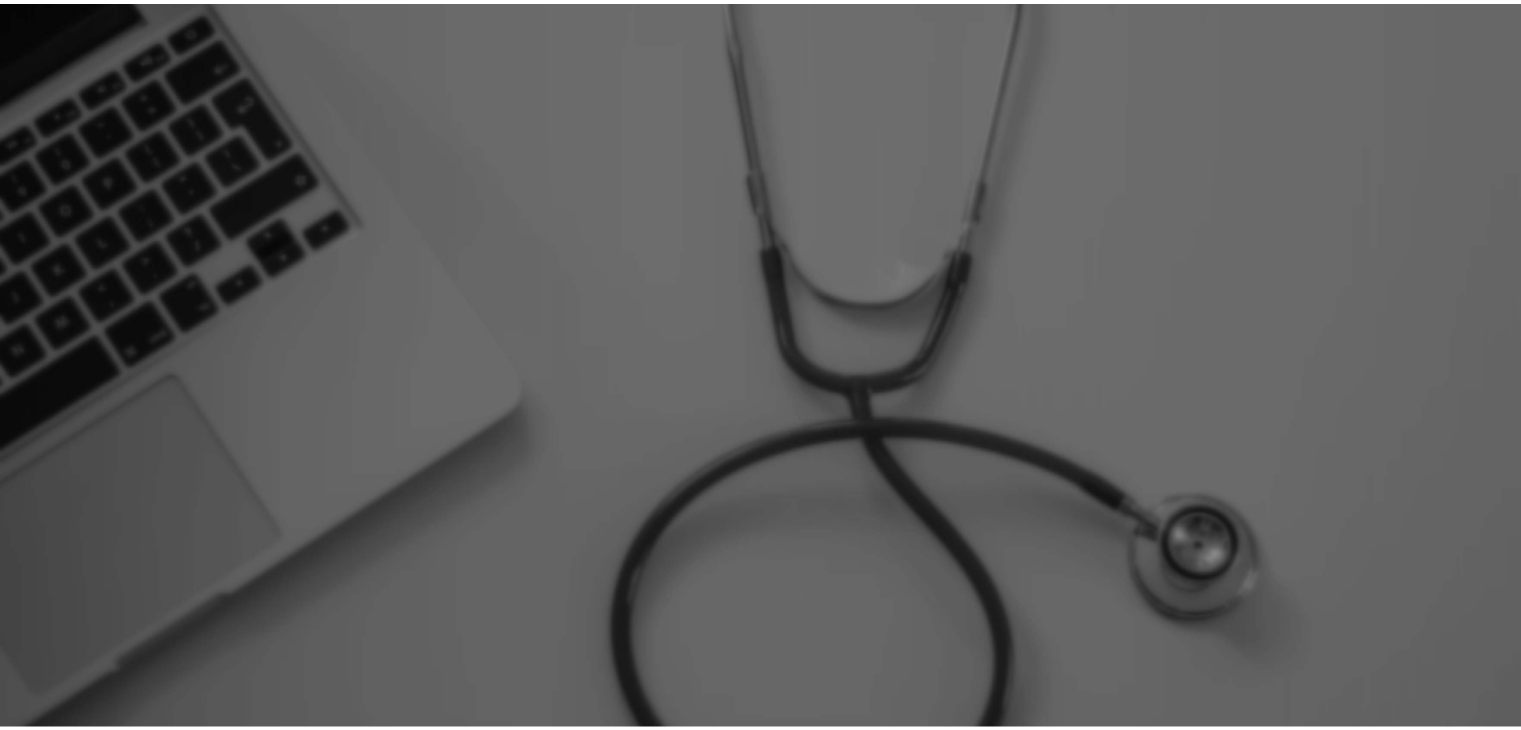 scroll, scrollTop: 0, scrollLeft: 0, axis: both 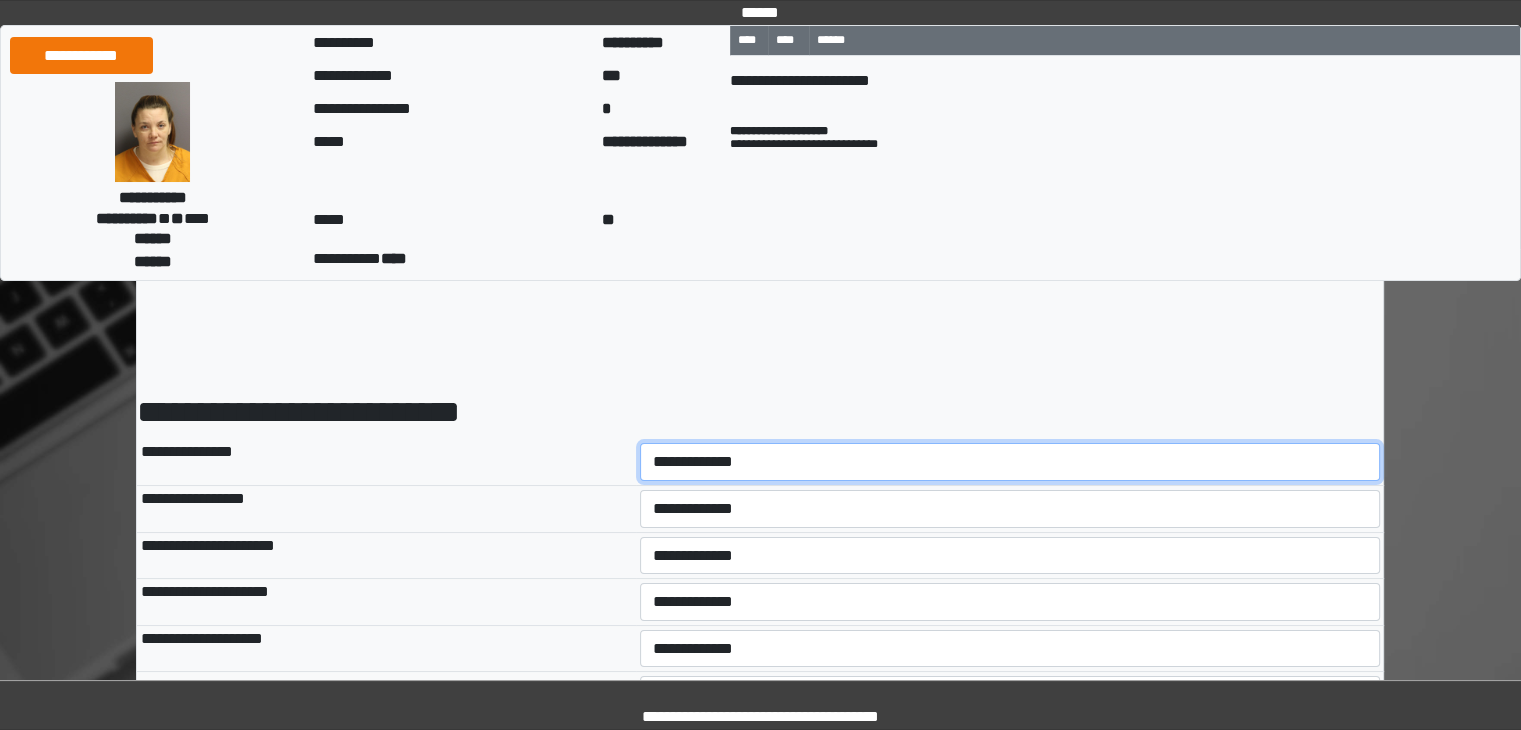 click on "**********" at bounding box center [1010, 462] 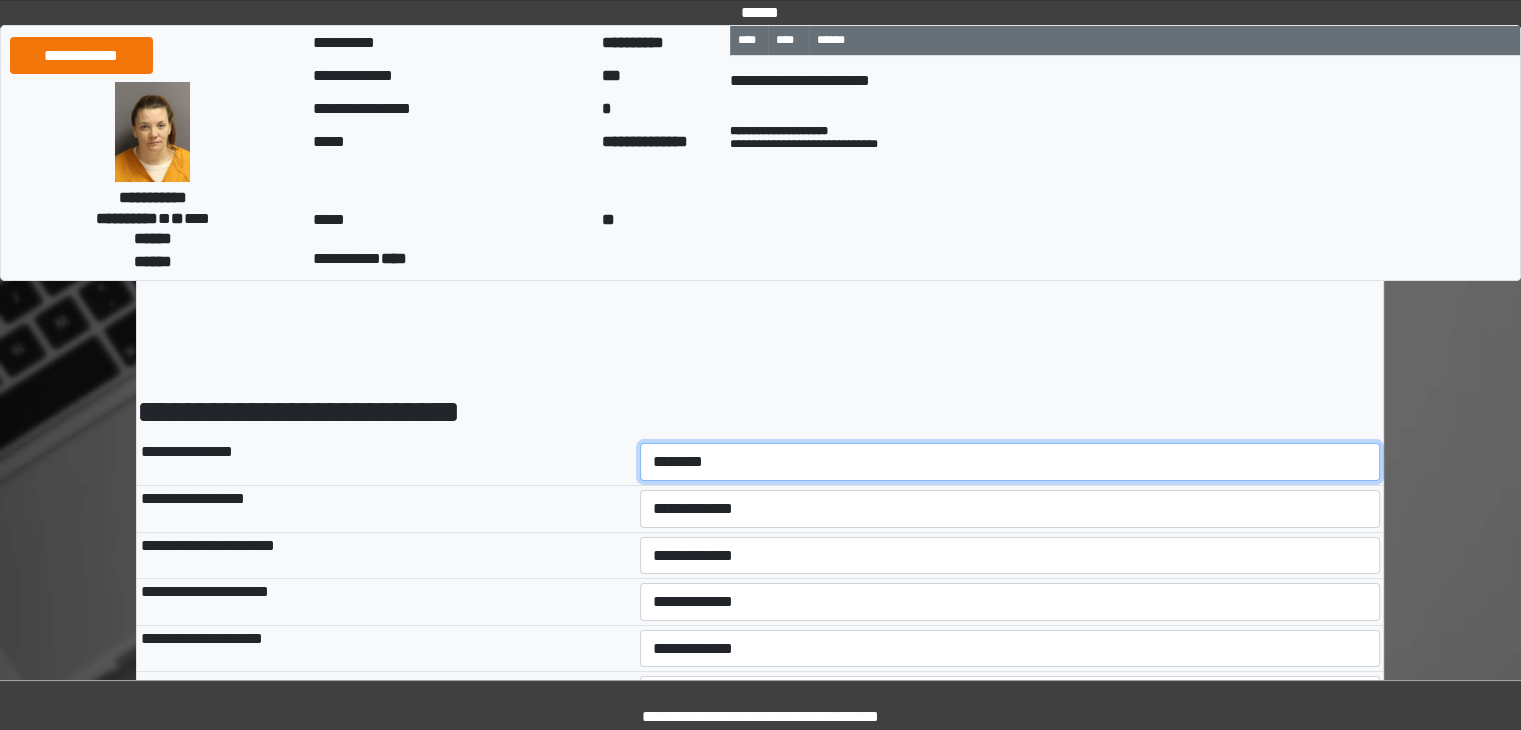 click on "**********" at bounding box center (1010, 462) 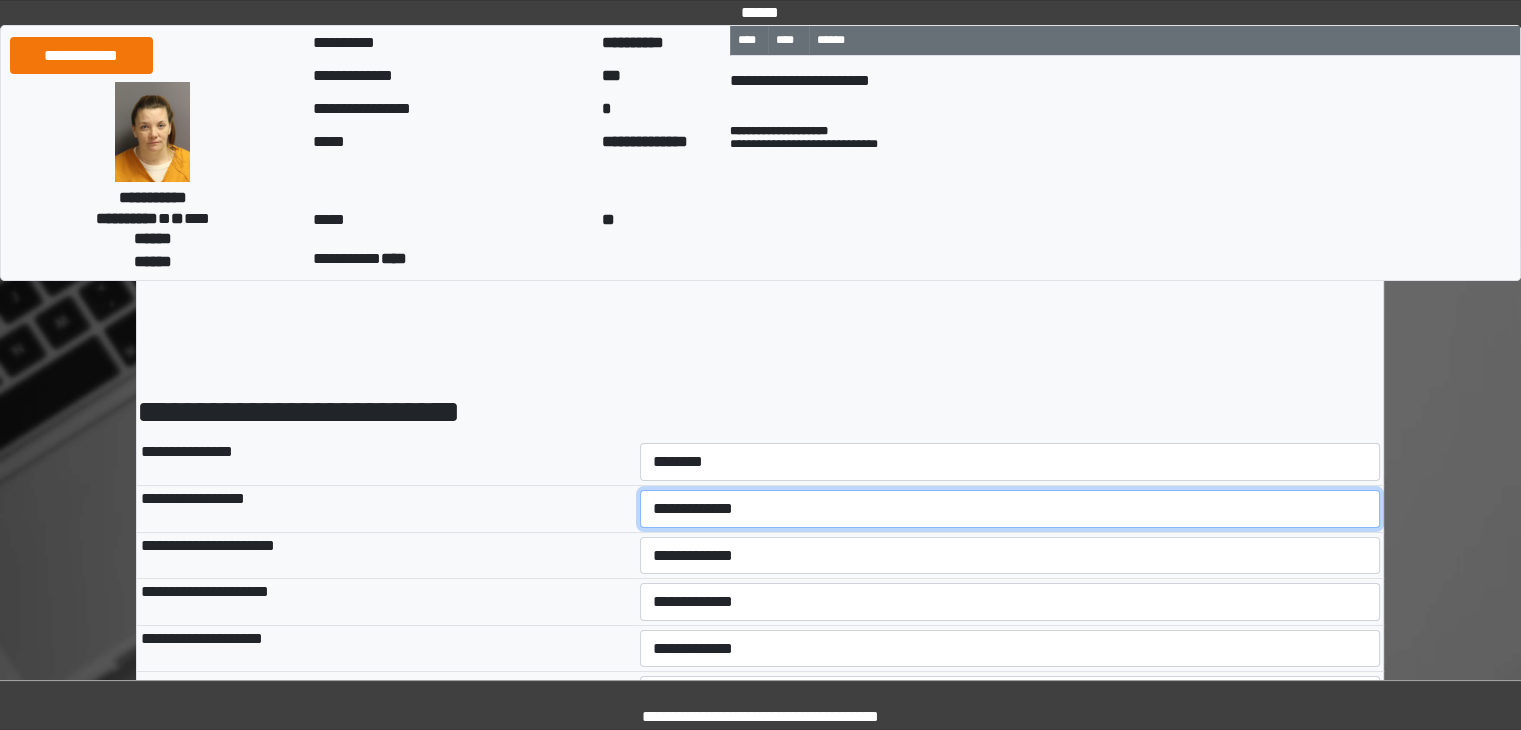click on "**********" at bounding box center (1010, 509) 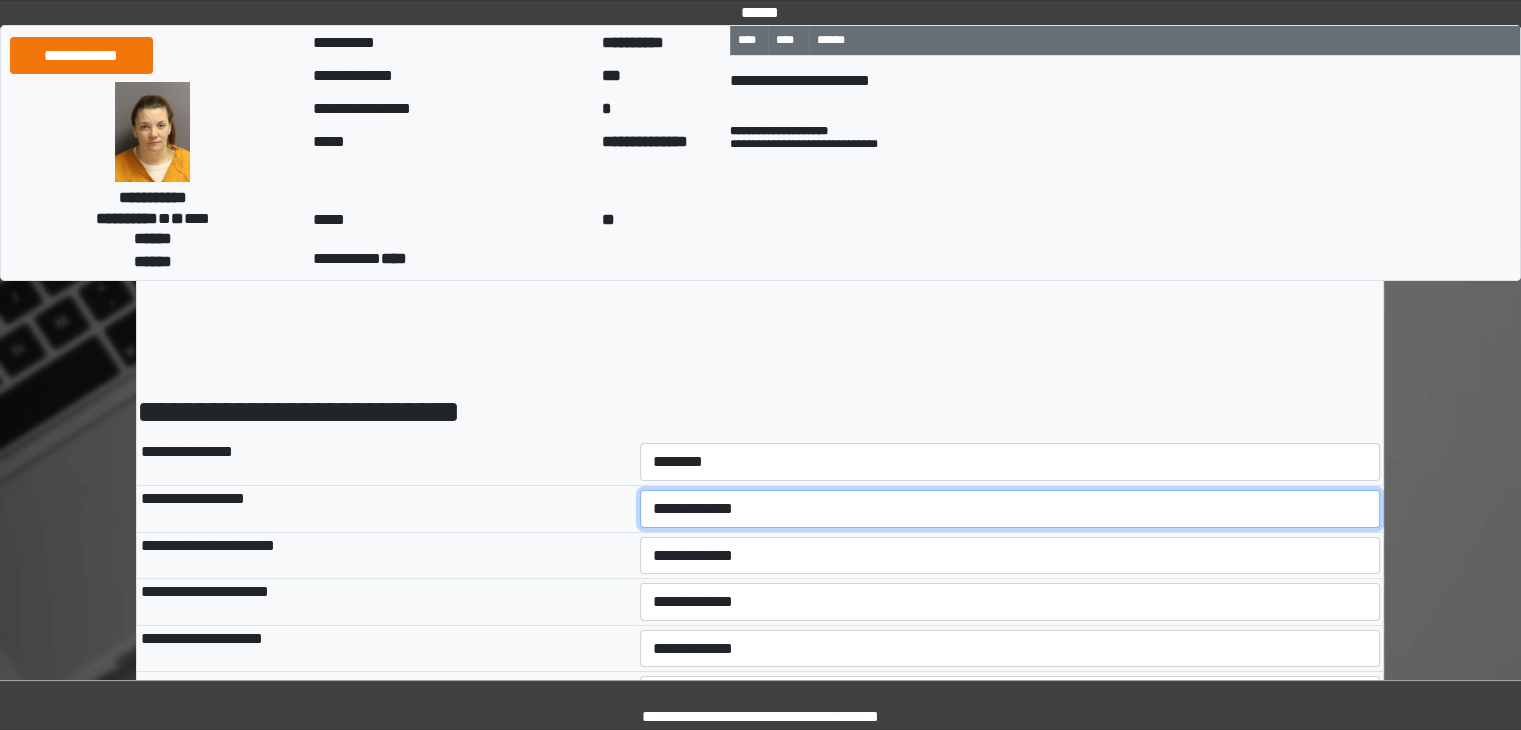 select on "*" 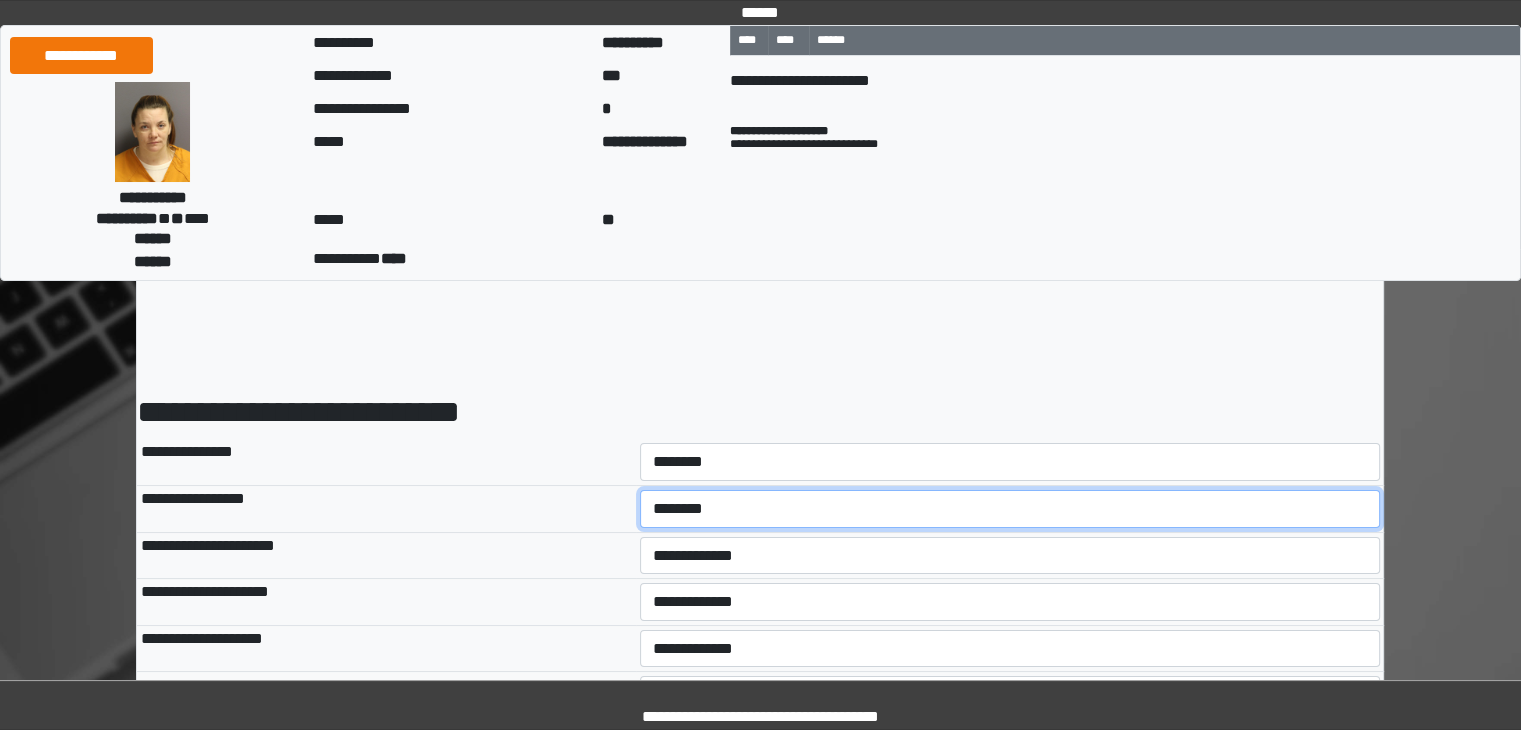 click on "**********" at bounding box center [1010, 509] 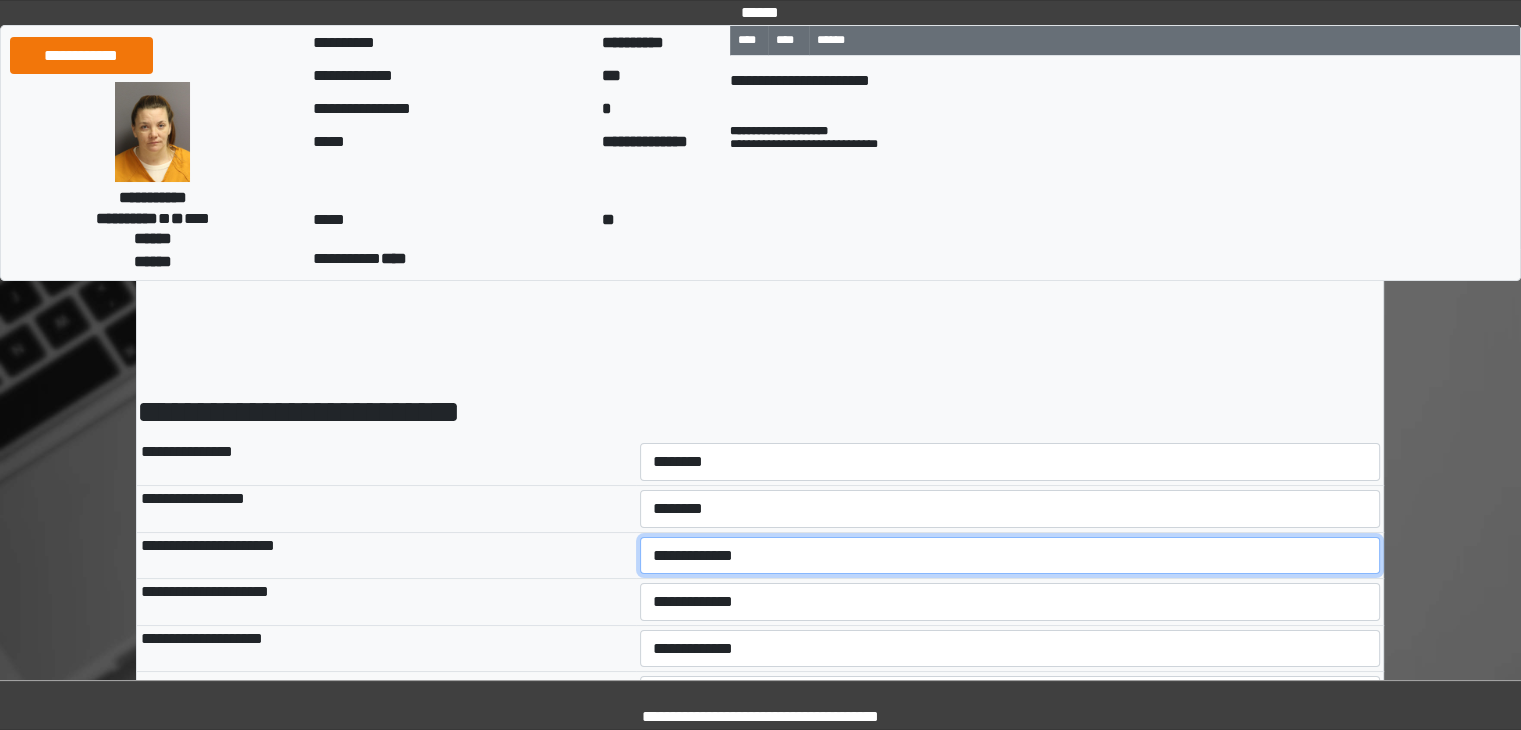 click on "**********" at bounding box center (1010, 556) 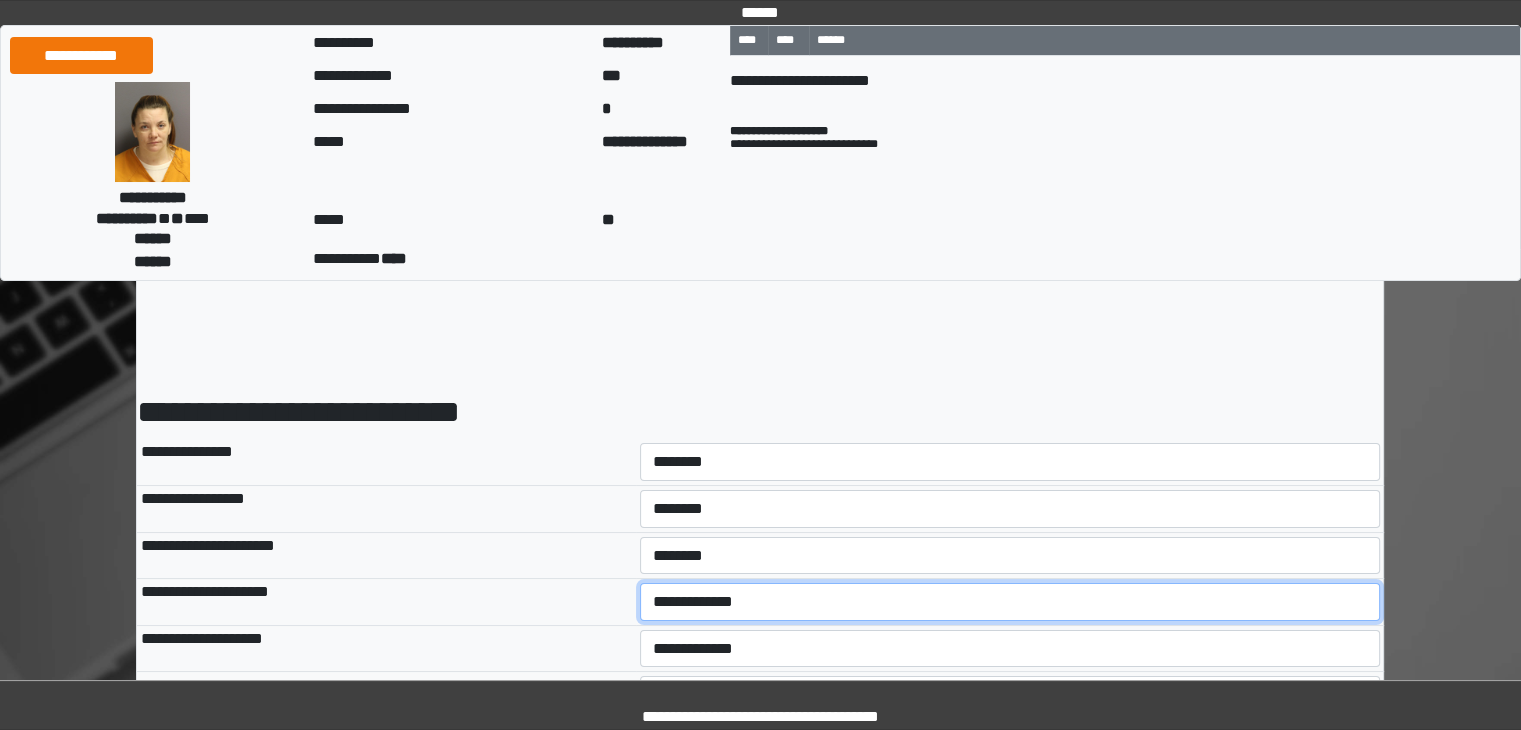 click on "**********" at bounding box center (1010, 602) 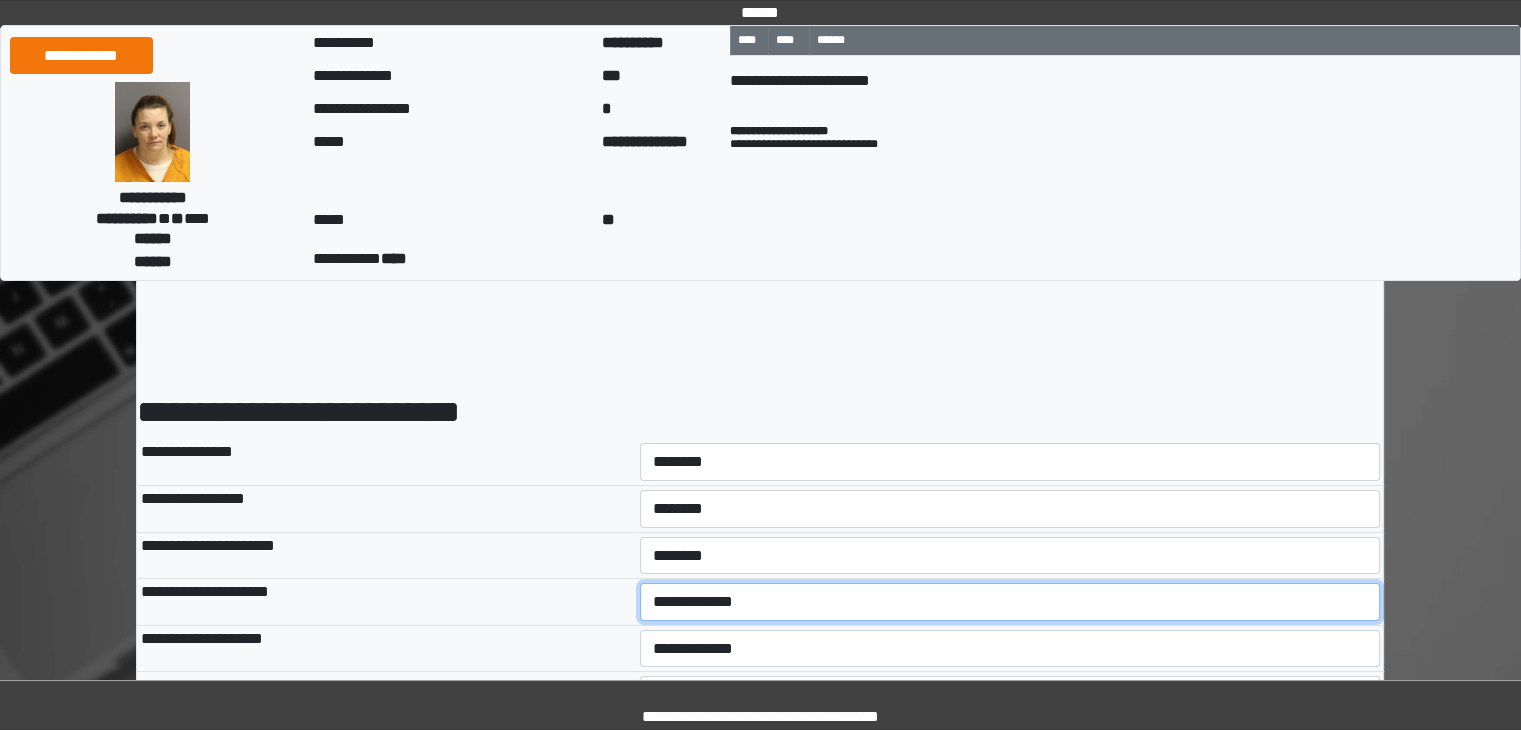 select on "*" 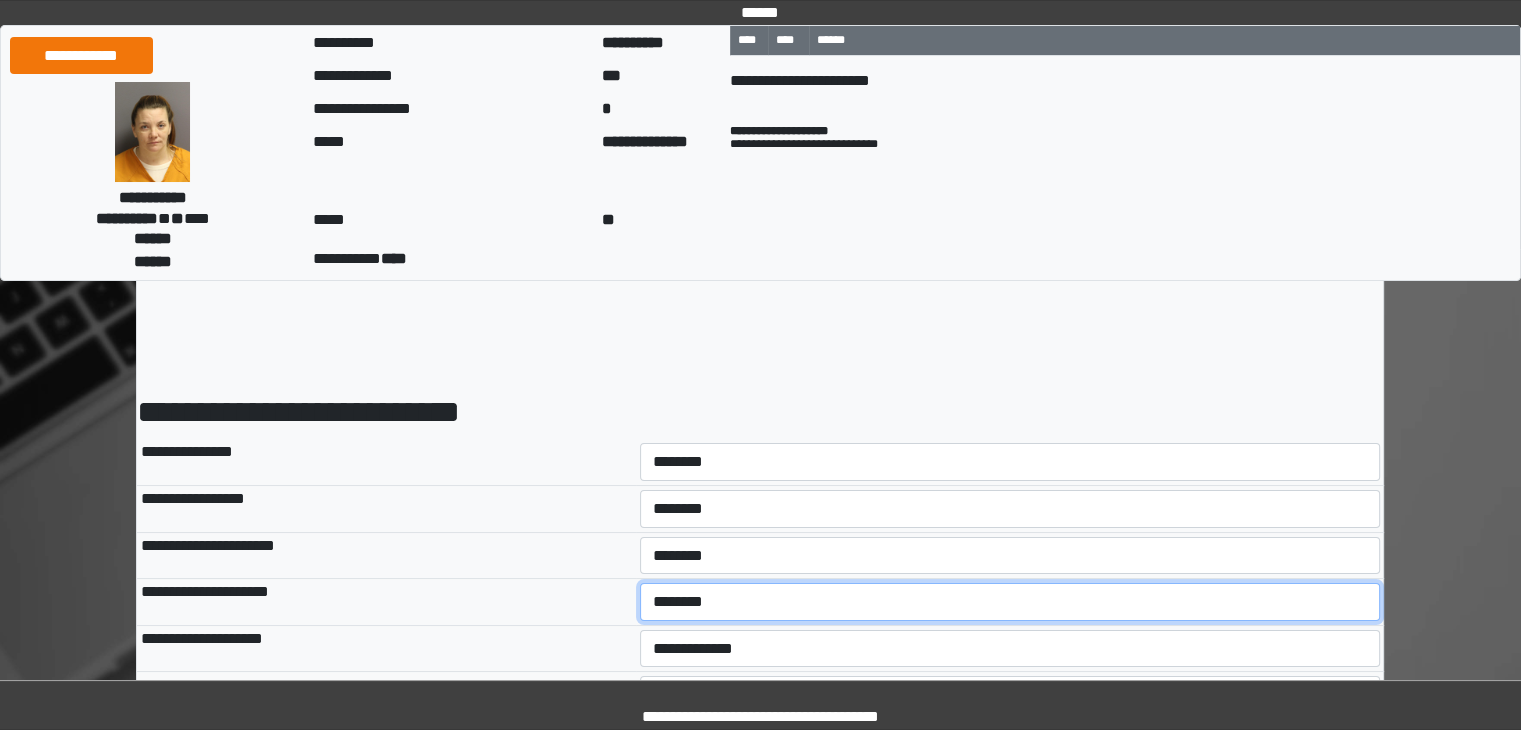 click on "**********" at bounding box center [1010, 602] 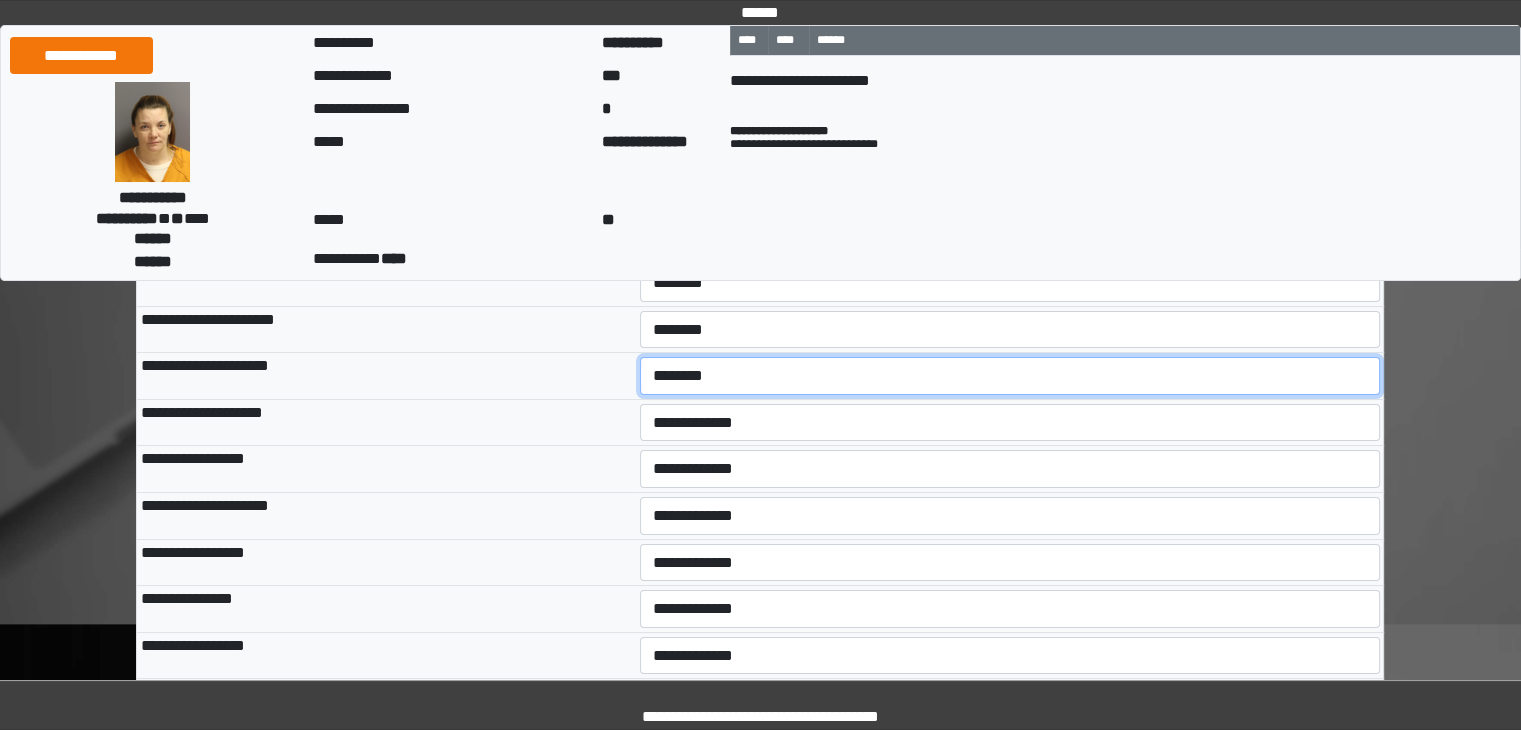 scroll, scrollTop: 266, scrollLeft: 0, axis: vertical 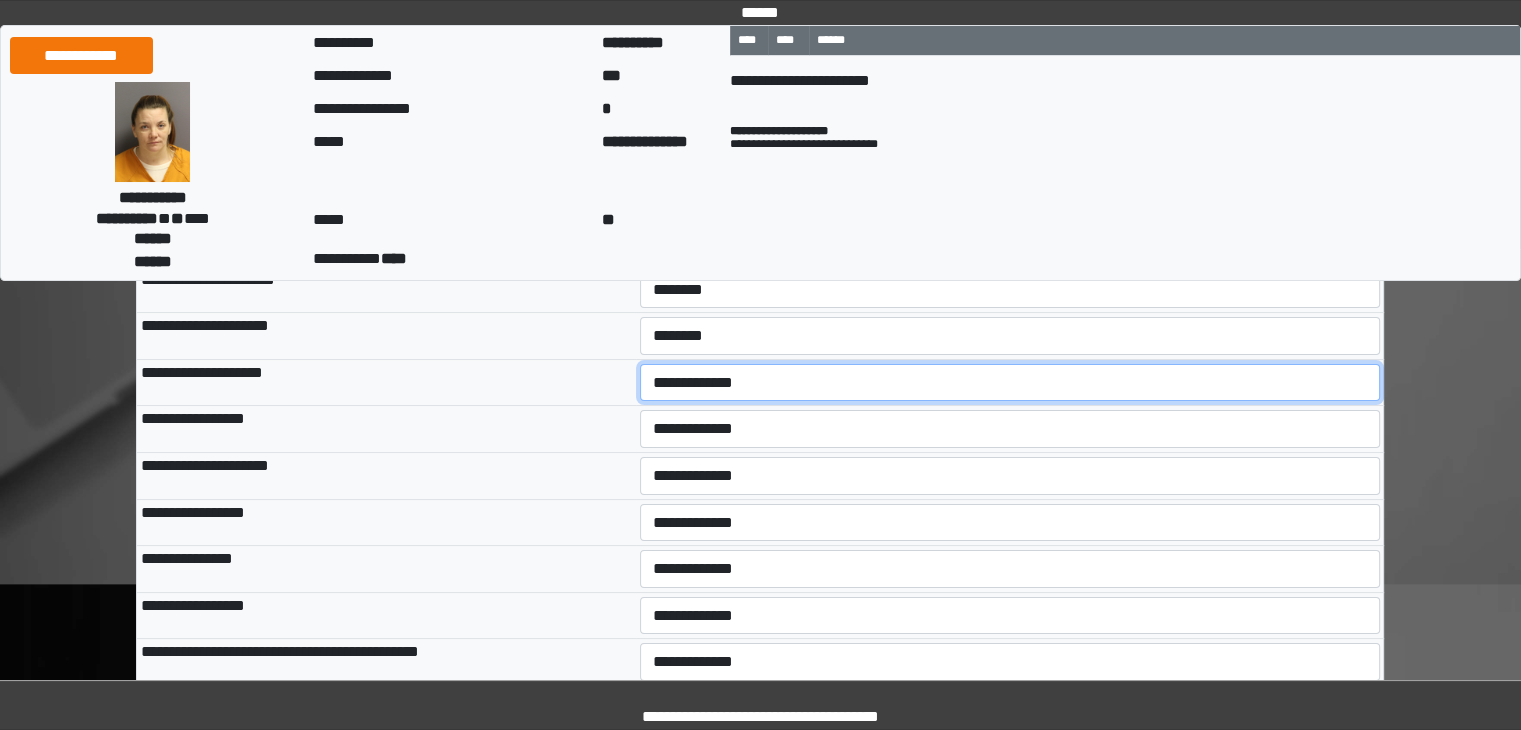 click on "**********" at bounding box center (1010, 383) 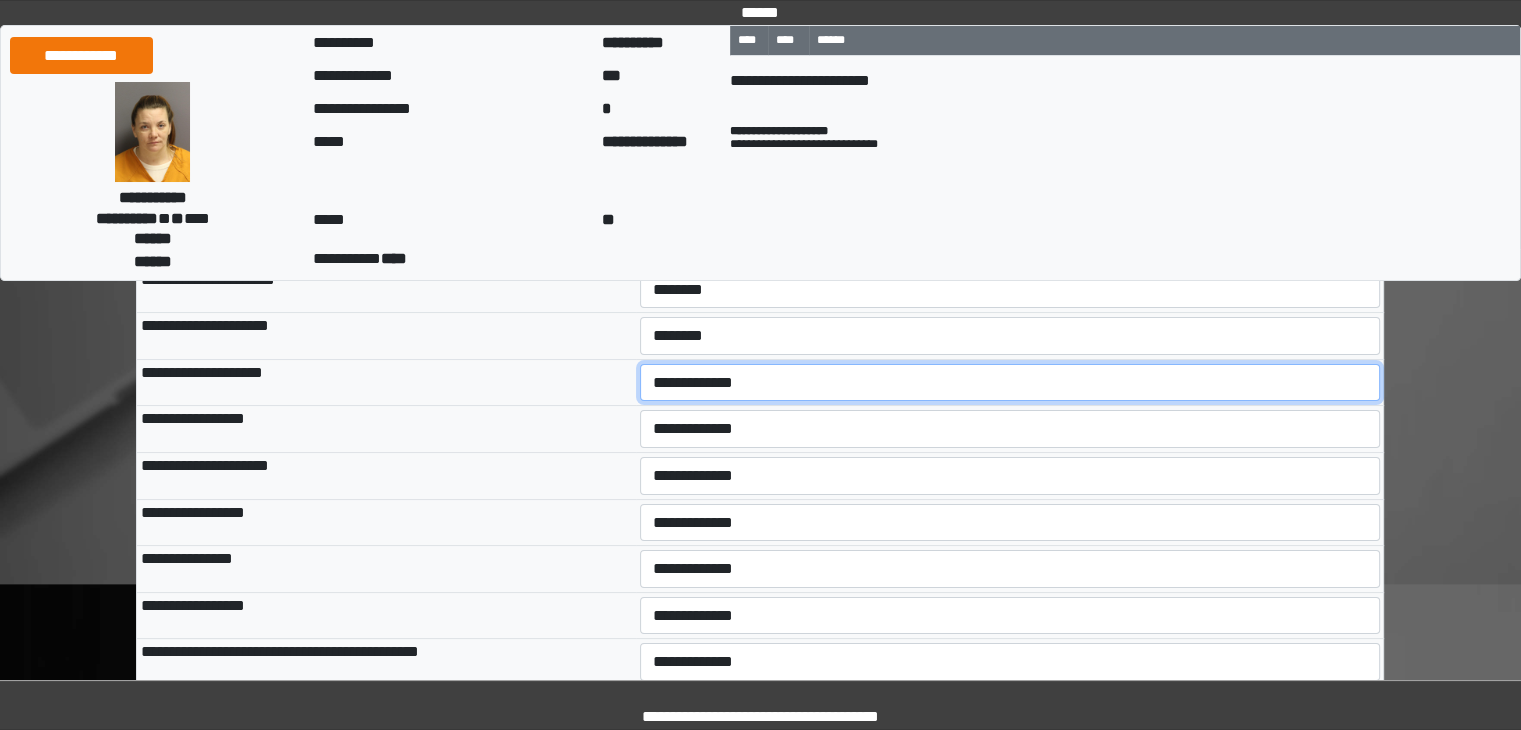select on "*" 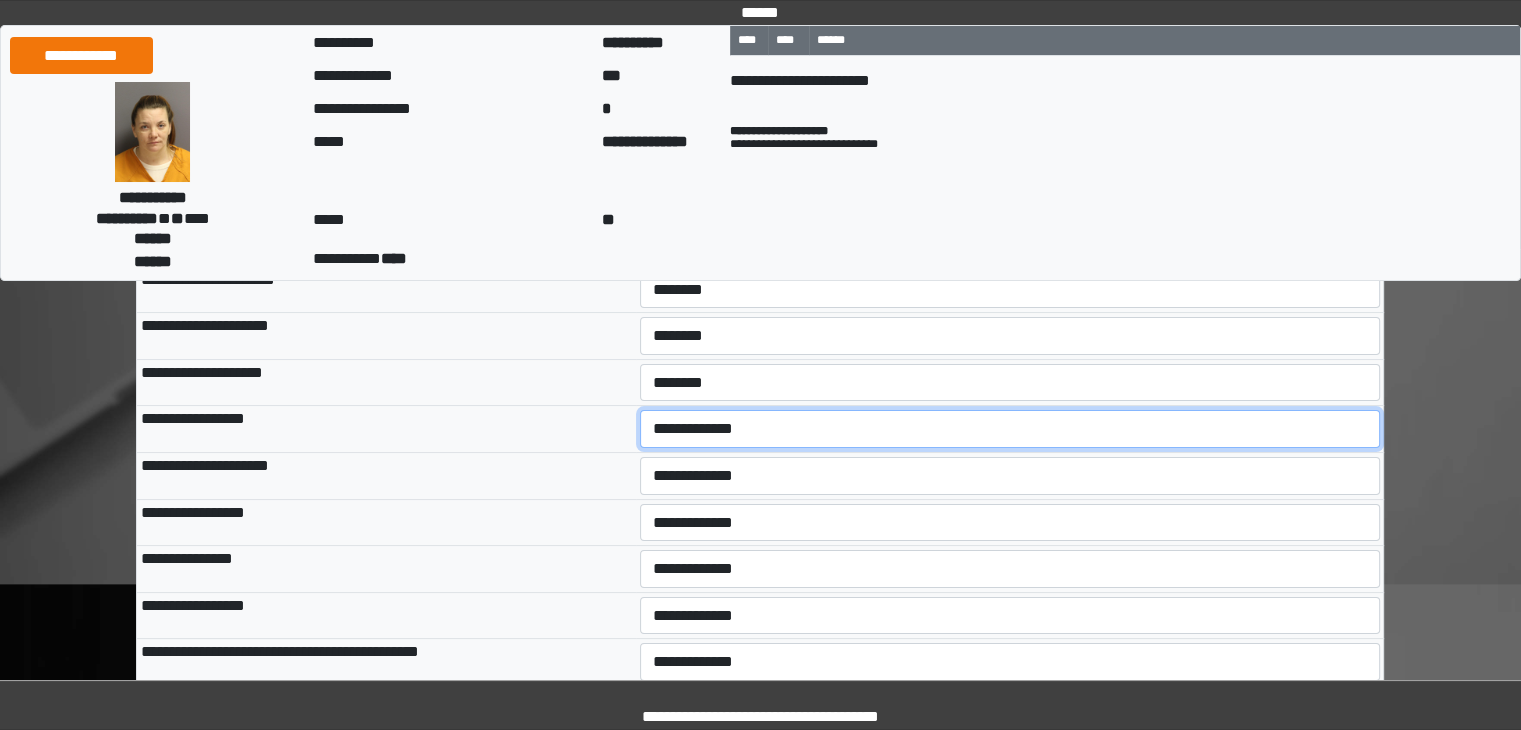 click on "**********" at bounding box center [1010, 429] 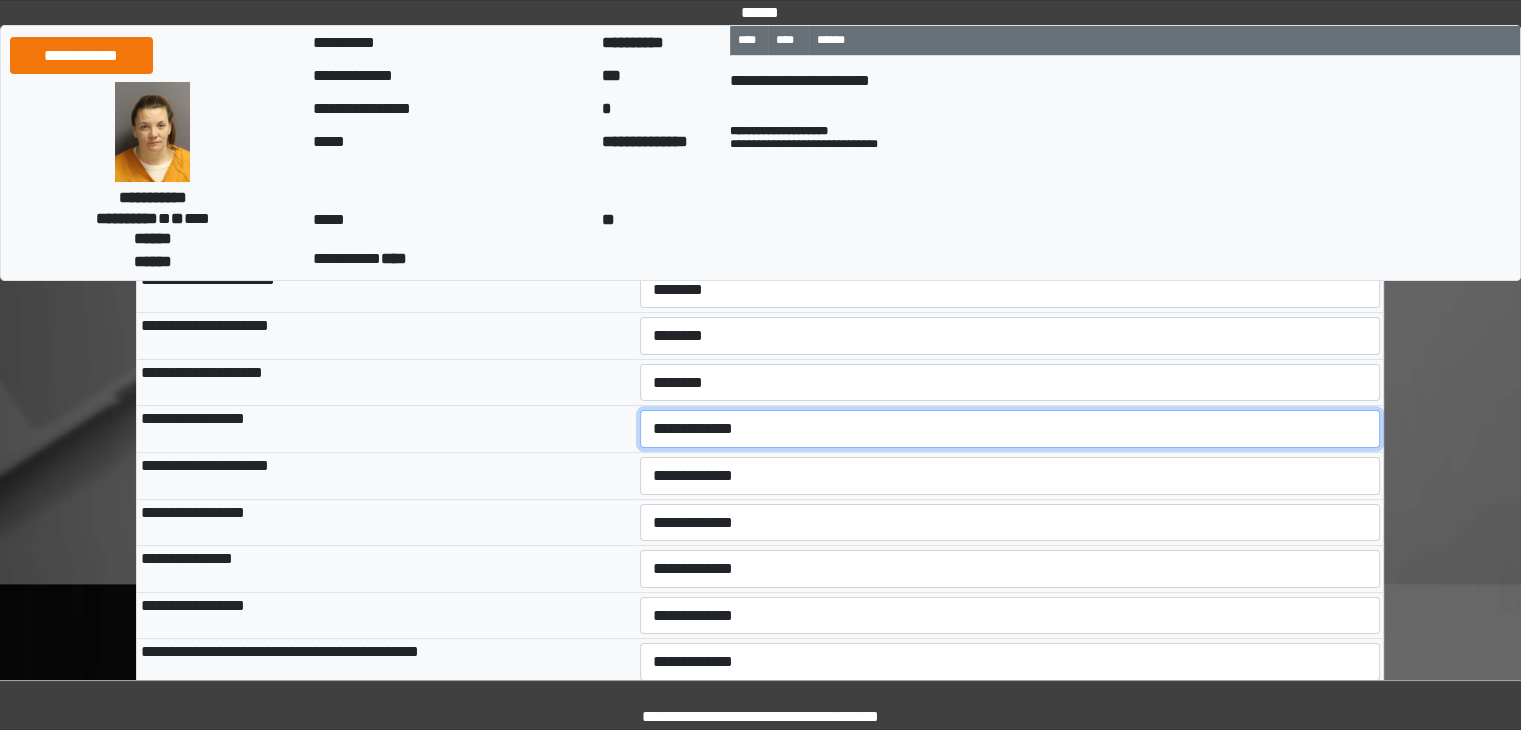 select on "*" 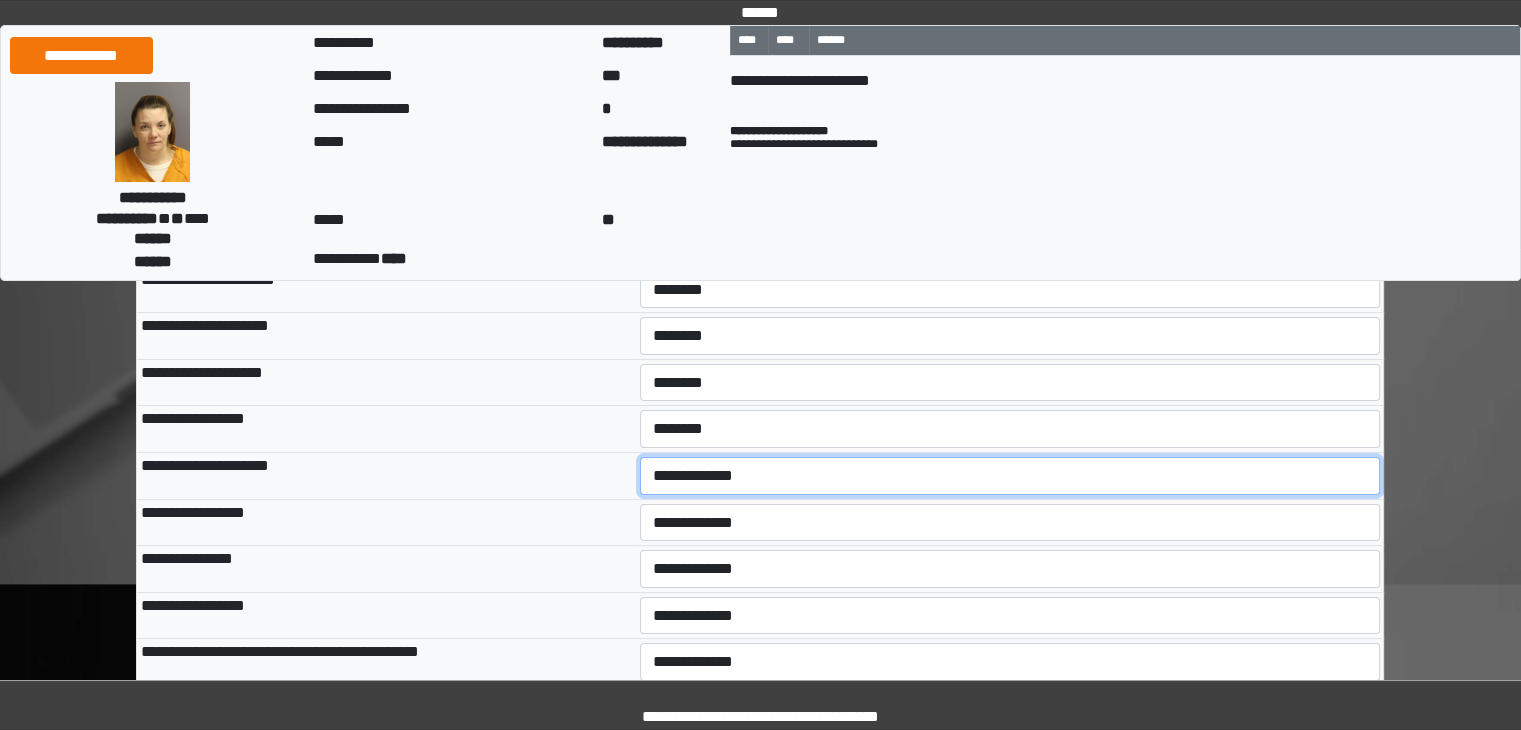 click on "**********" at bounding box center [1010, 476] 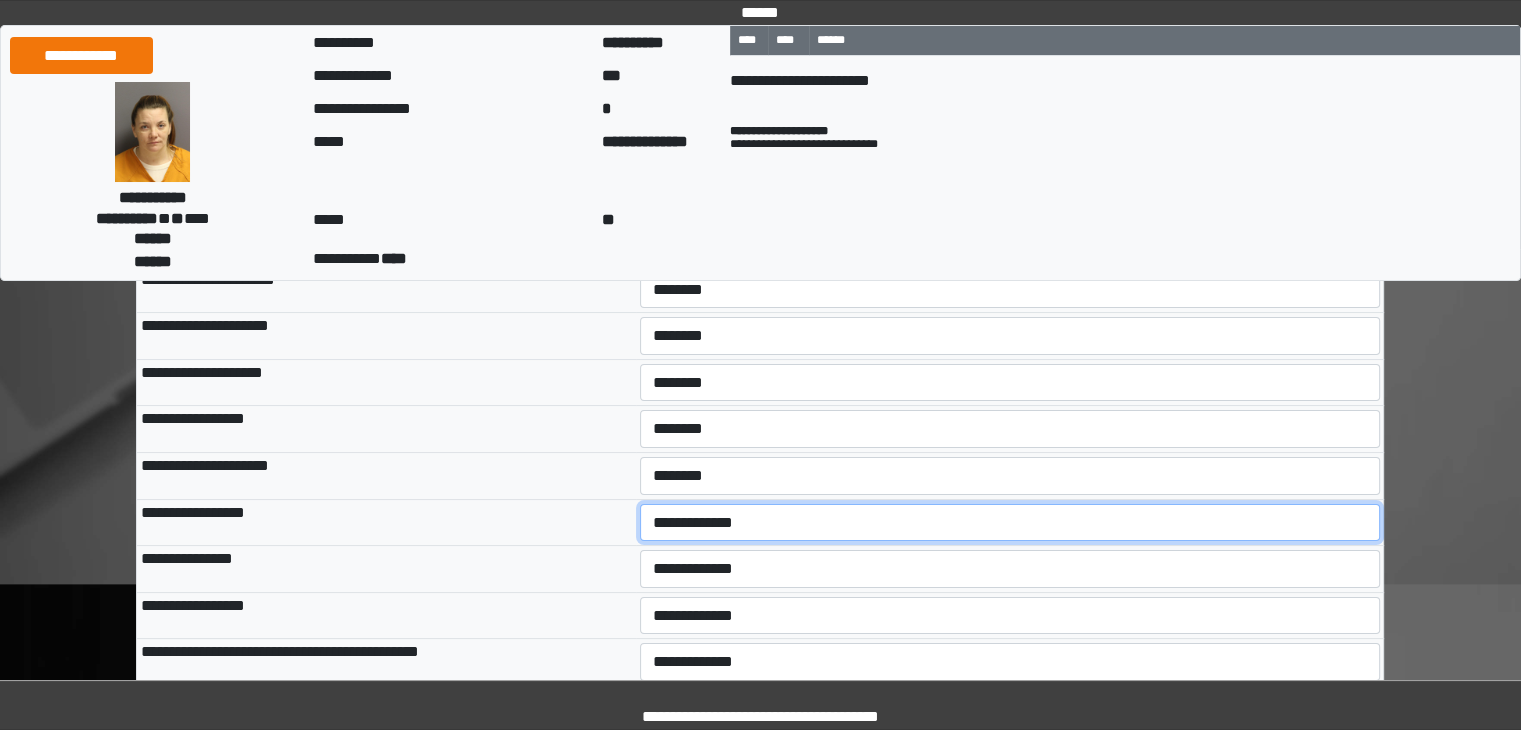 click on "**********" at bounding box center (1010, 523) 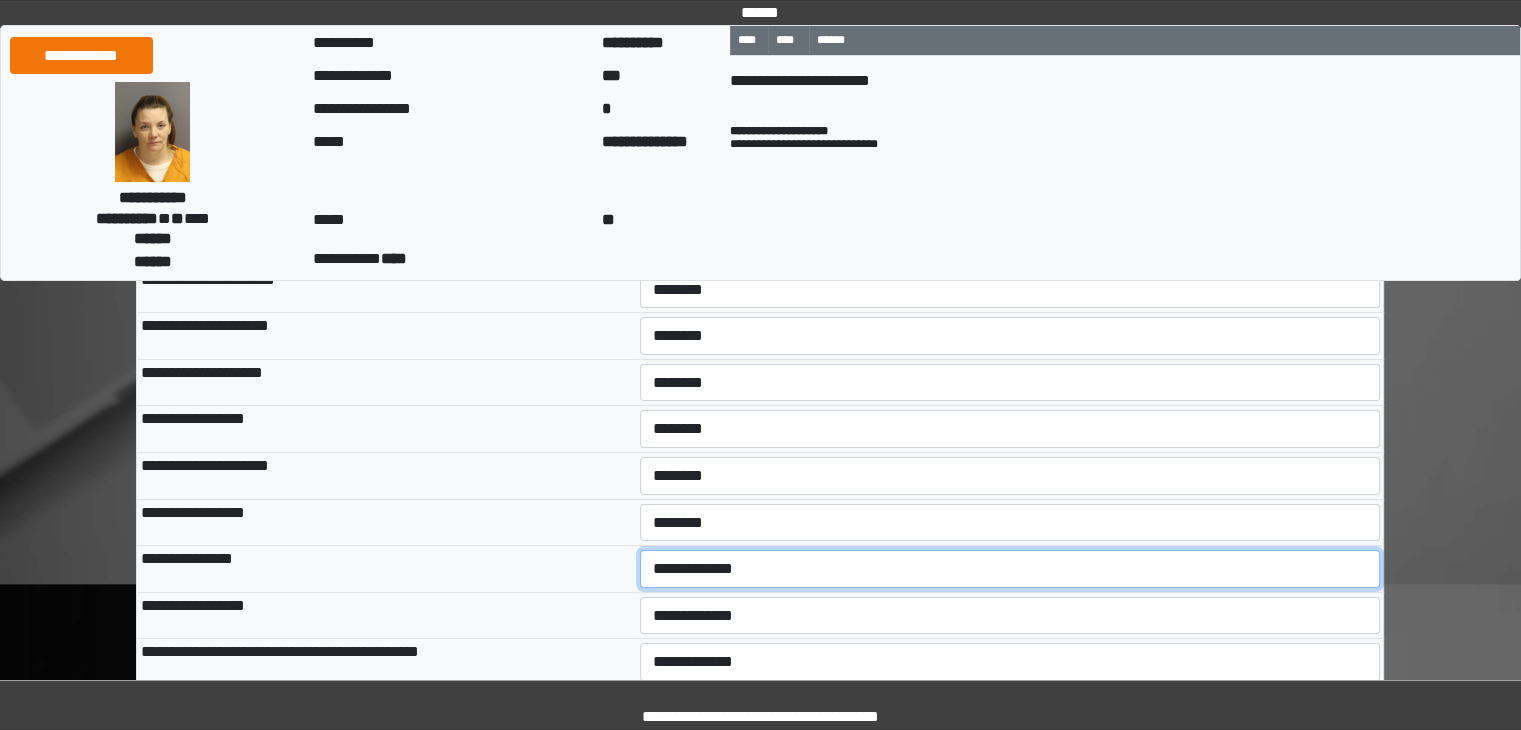 click on "**********" at bounding box center [1010, 569] 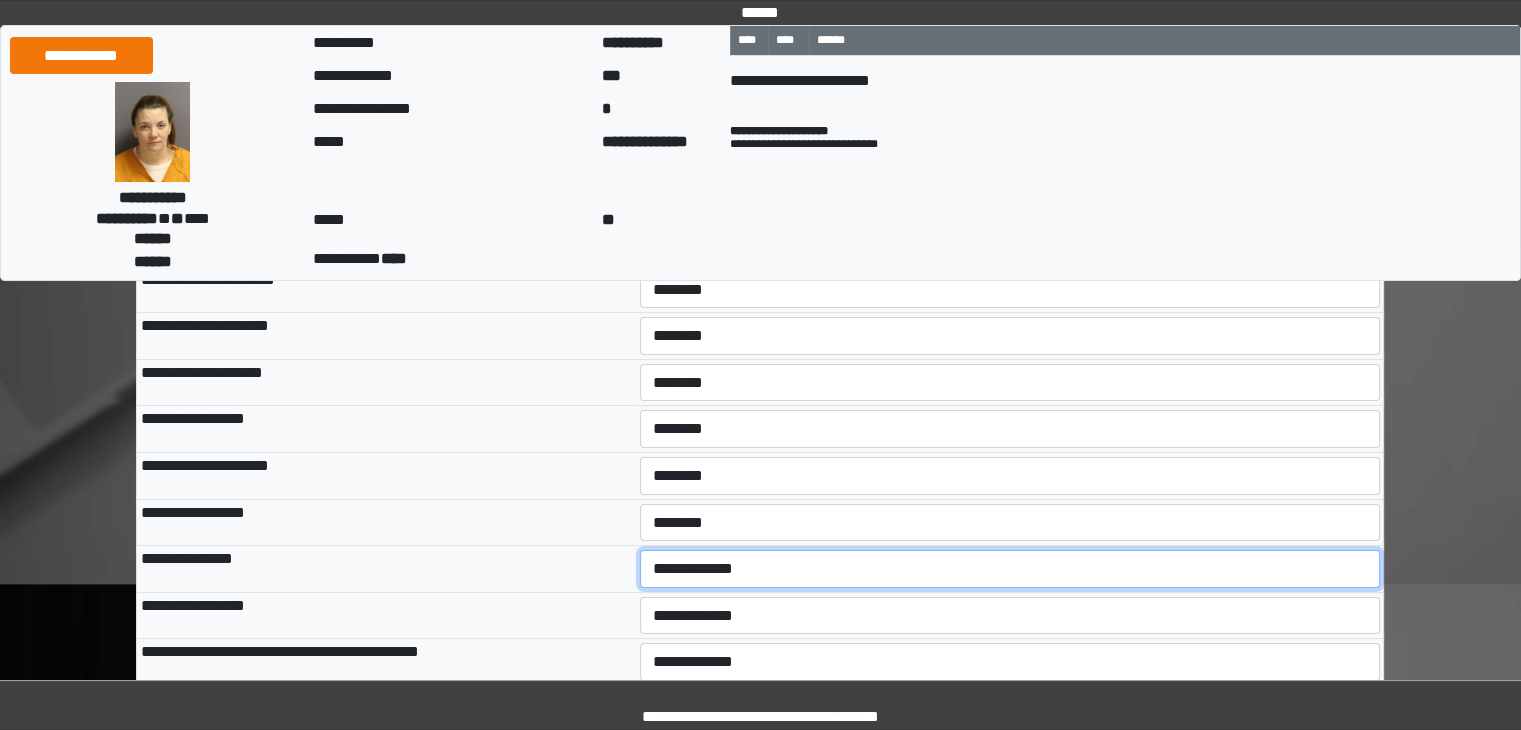 select on "*" 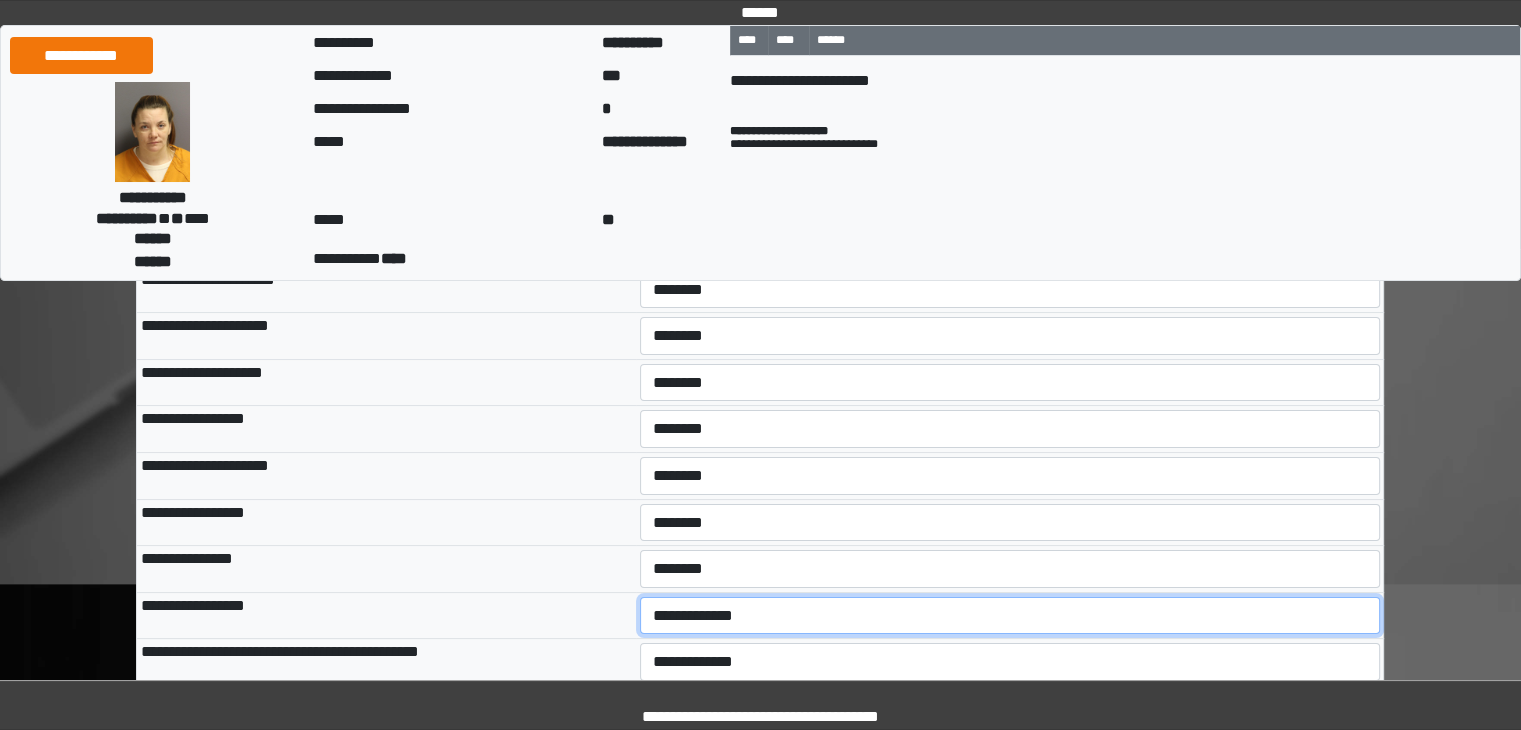 click on "**********" at bounding box center (1010, 616) 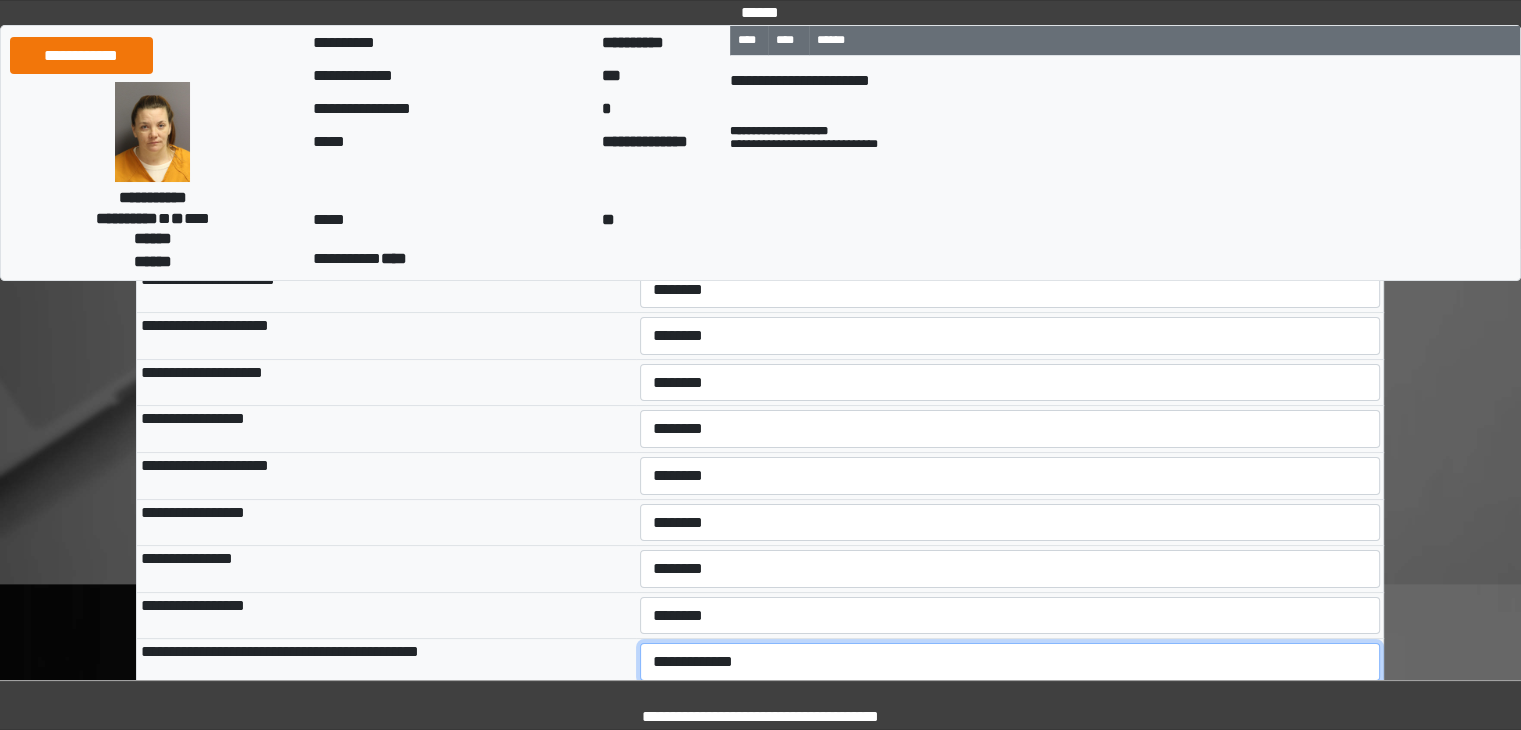 click on "**********" at bounding box center (1010, 662) 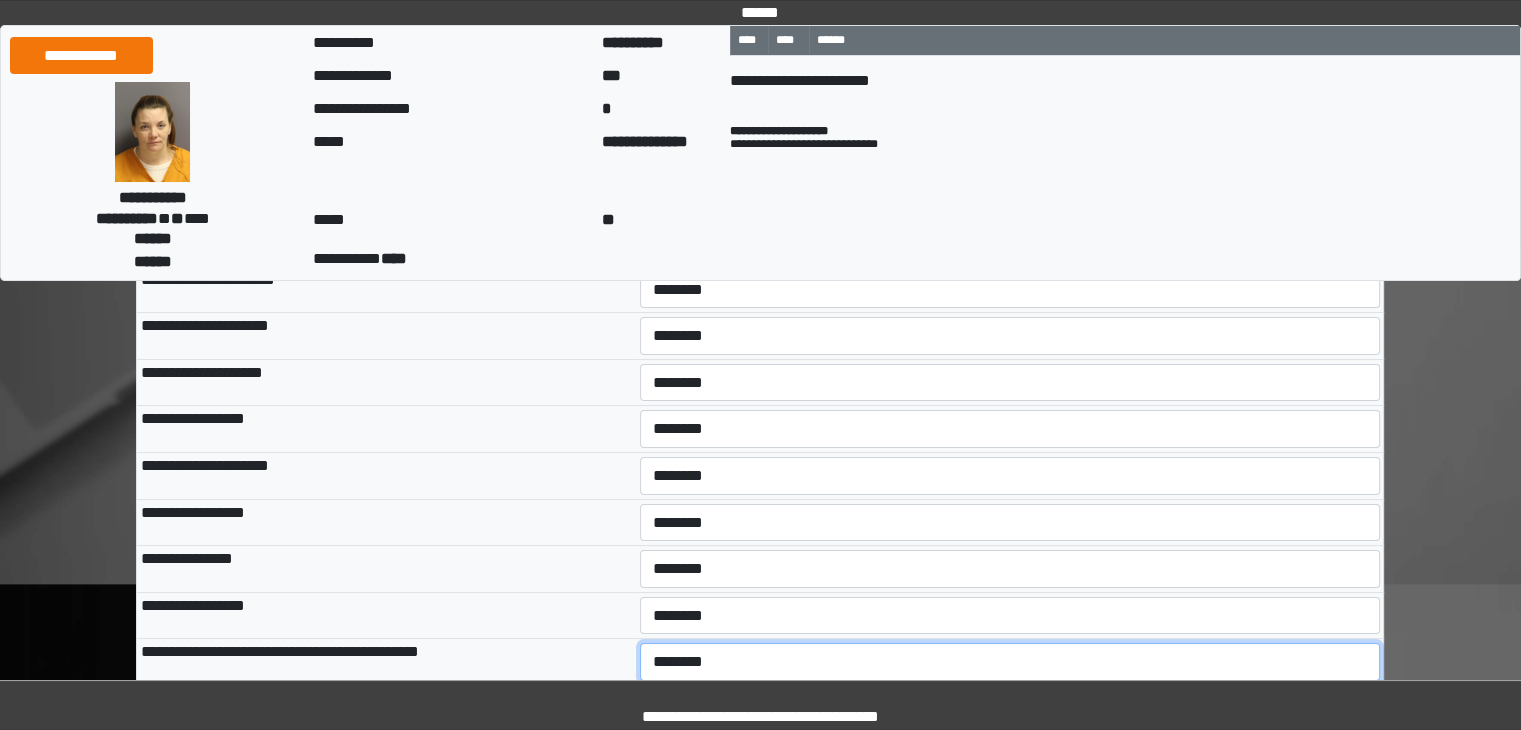 click on "**********" at bounding box center (1010, 662) 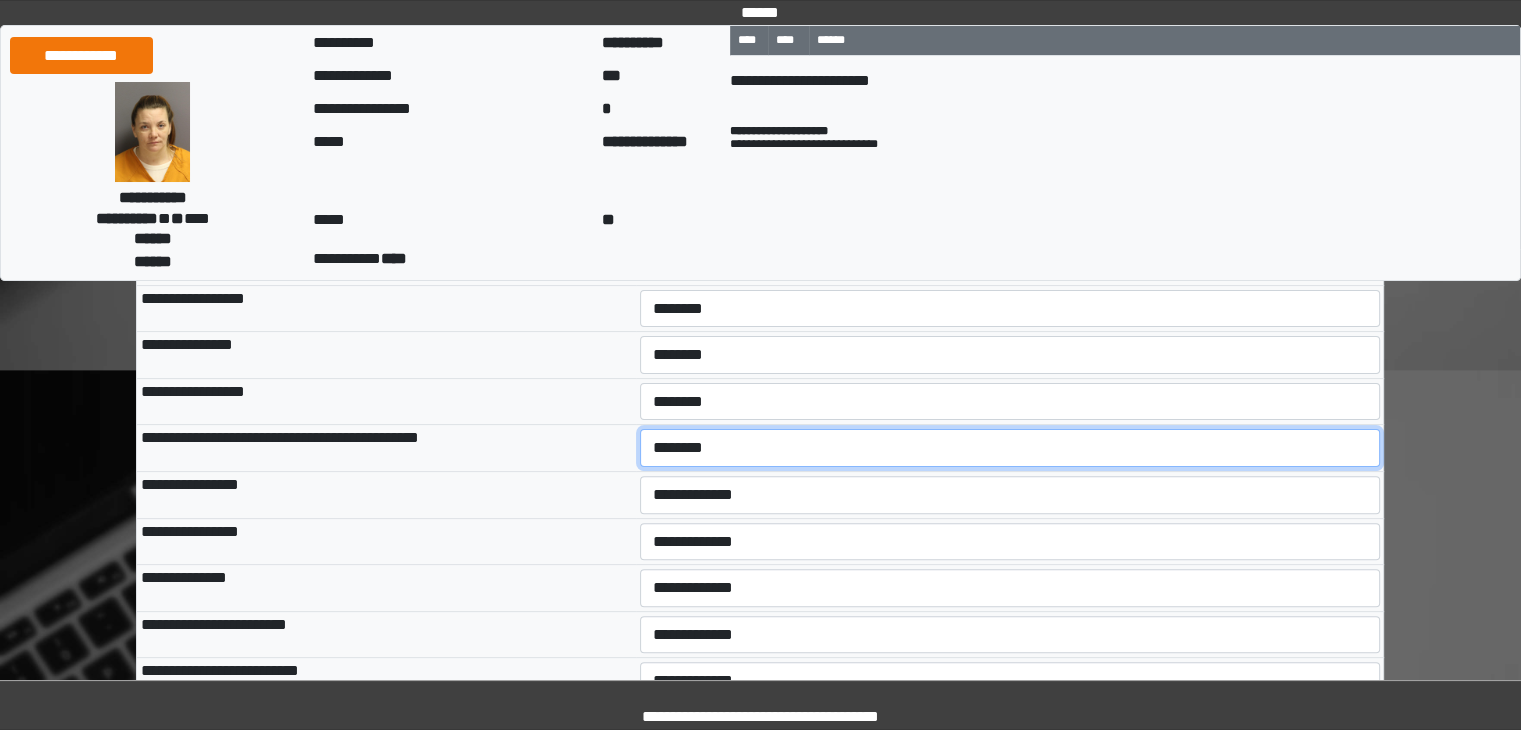 scroll, scrollTop: 520, scrollLeft: 0, axis: vertical 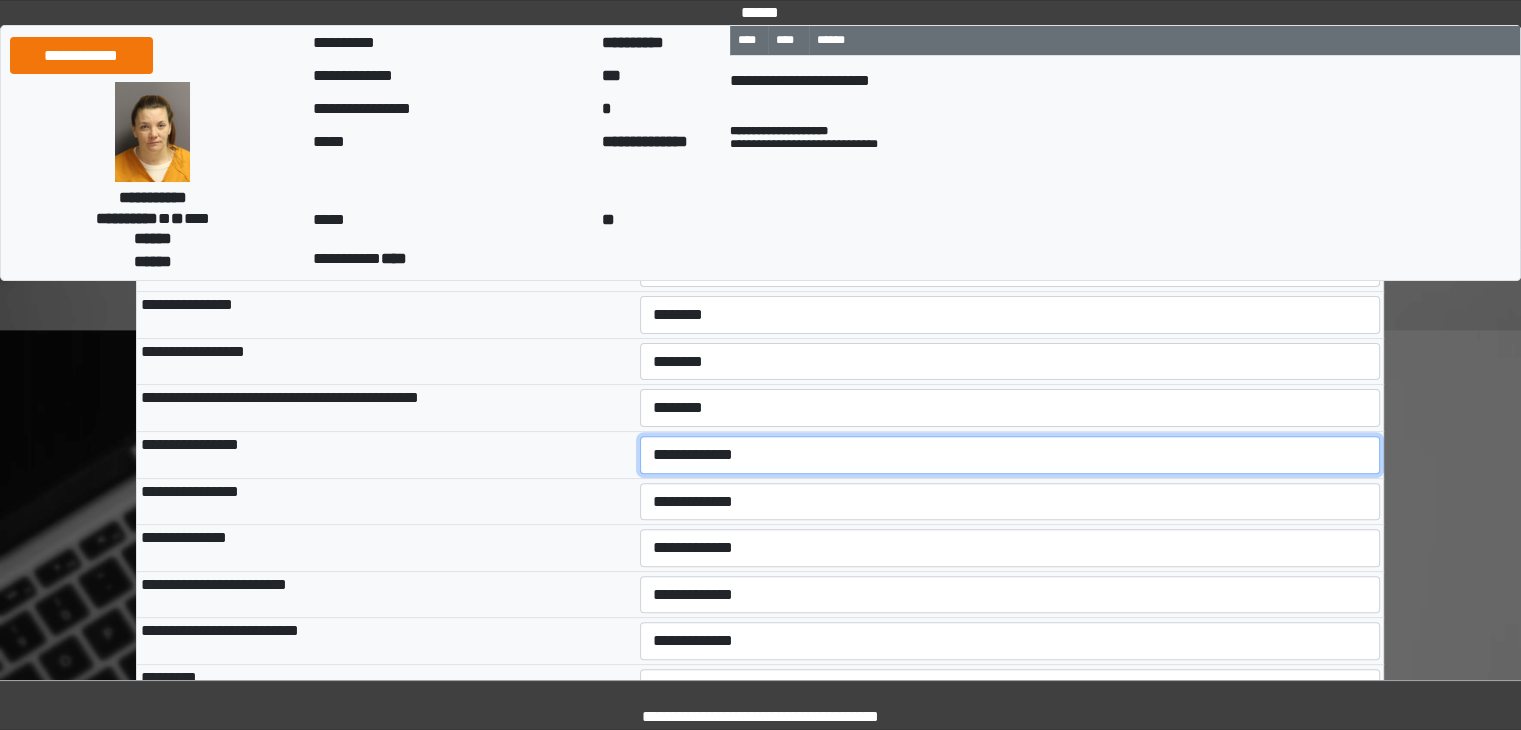 click on "**********" at bounding box center [1010, 455] 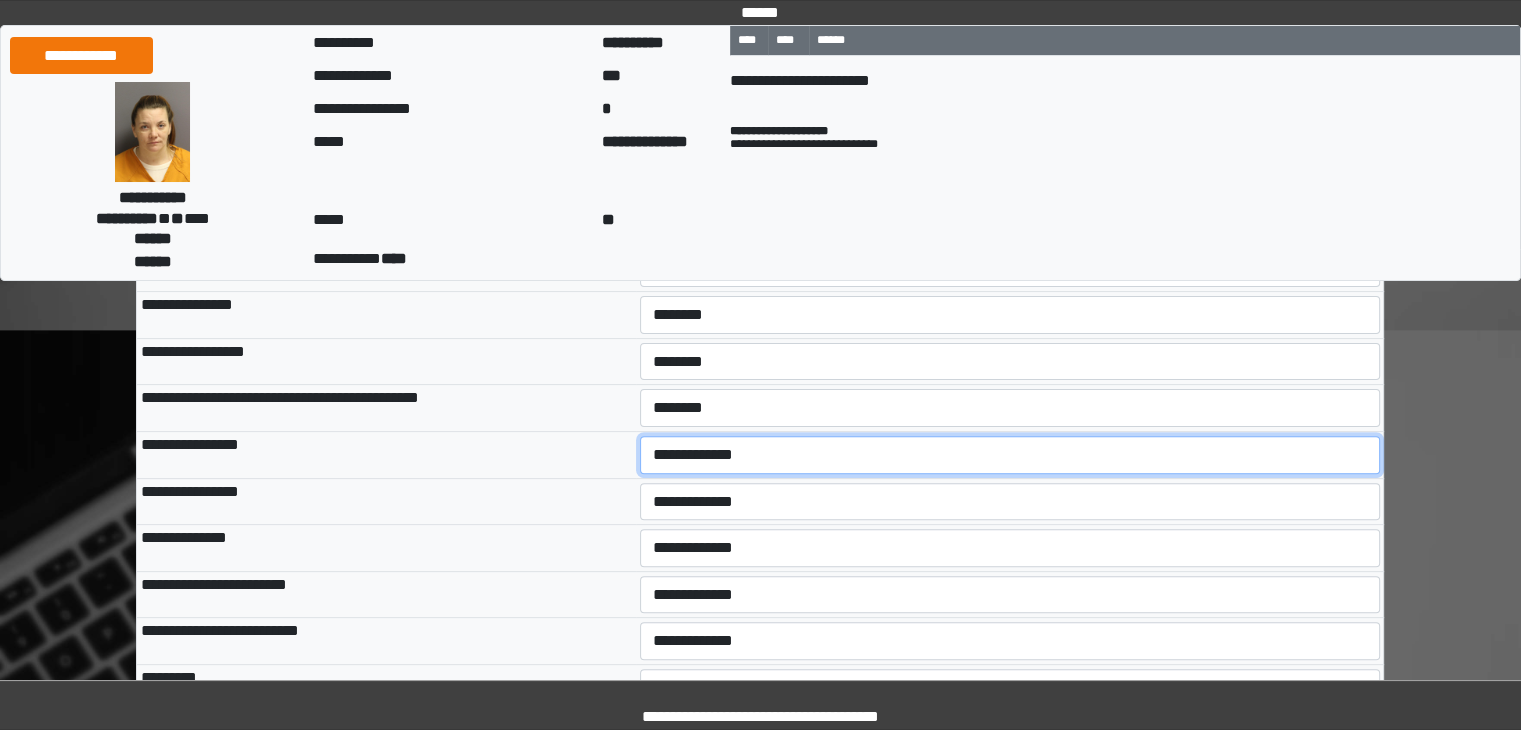 select on "*" 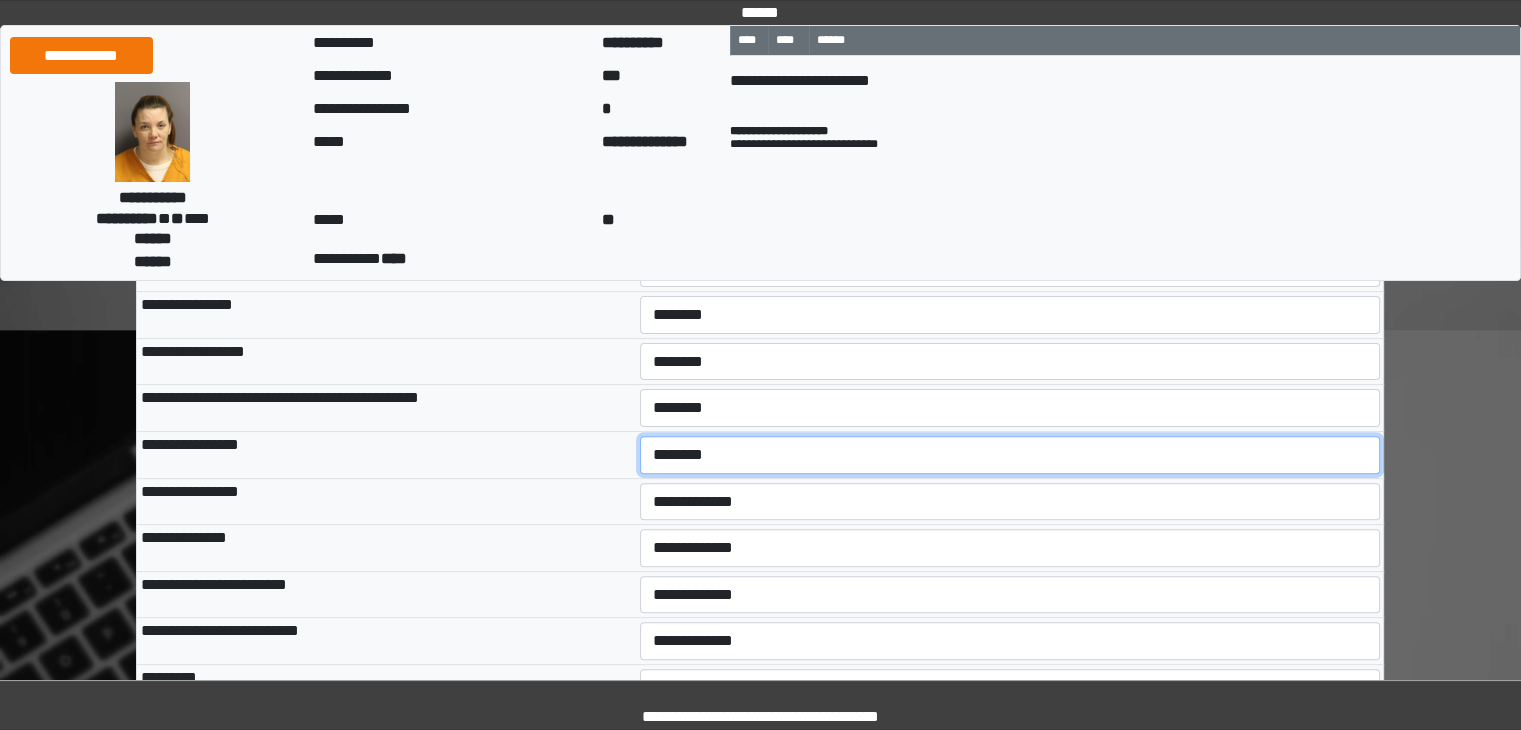 click on "**********" at bounding box center (1010, 455) 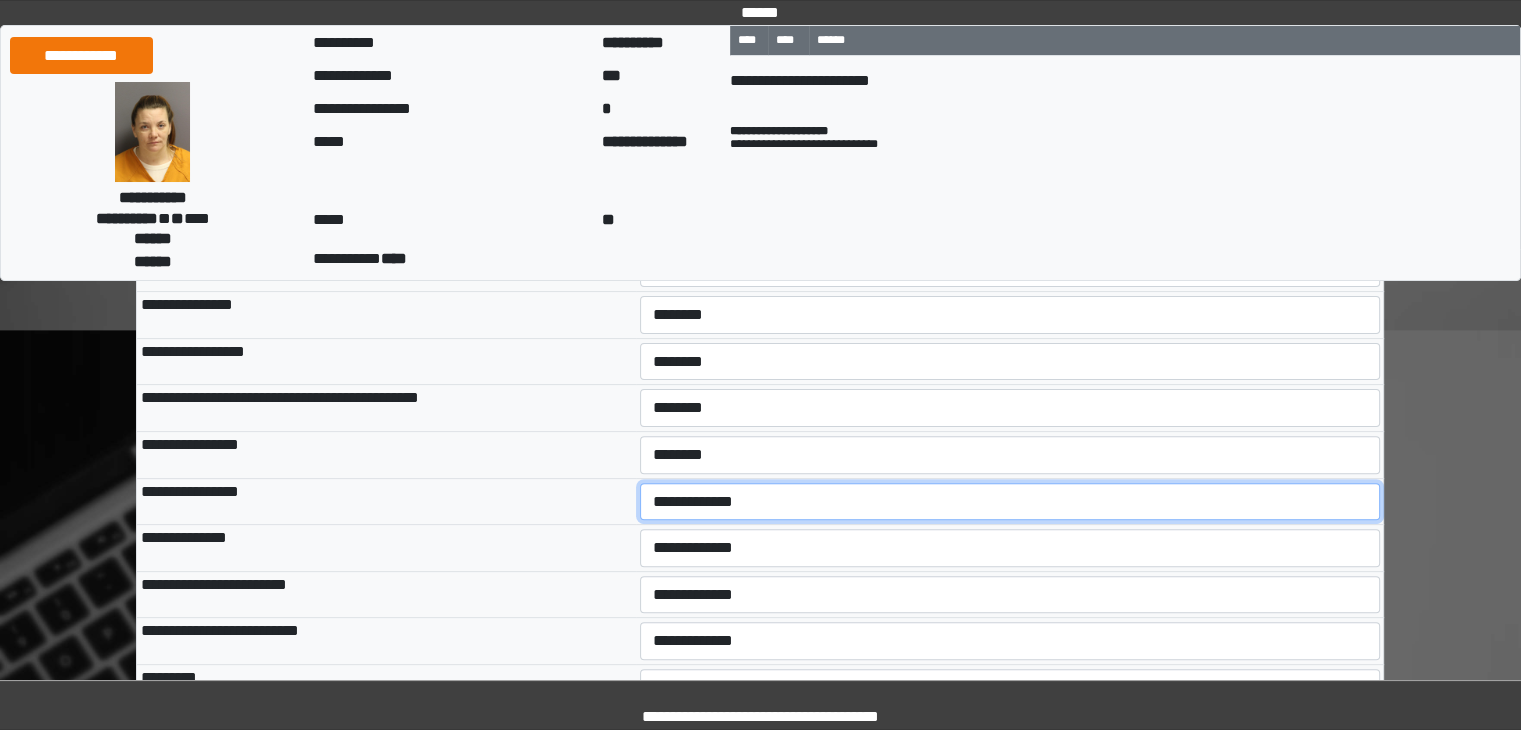 click on "**********" at bounding box center [1010, 502] 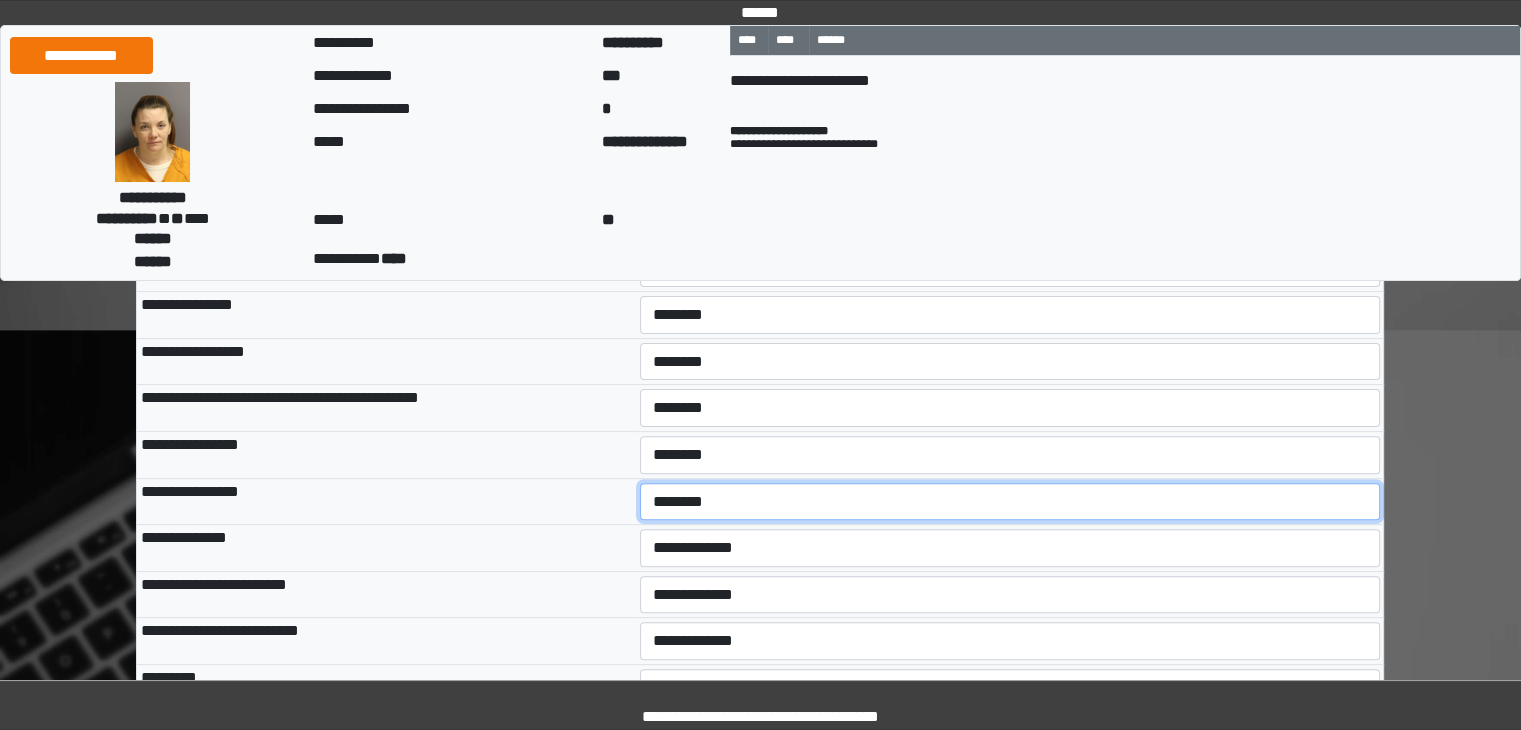 click on "**********" at bounding box center (1010, 502) 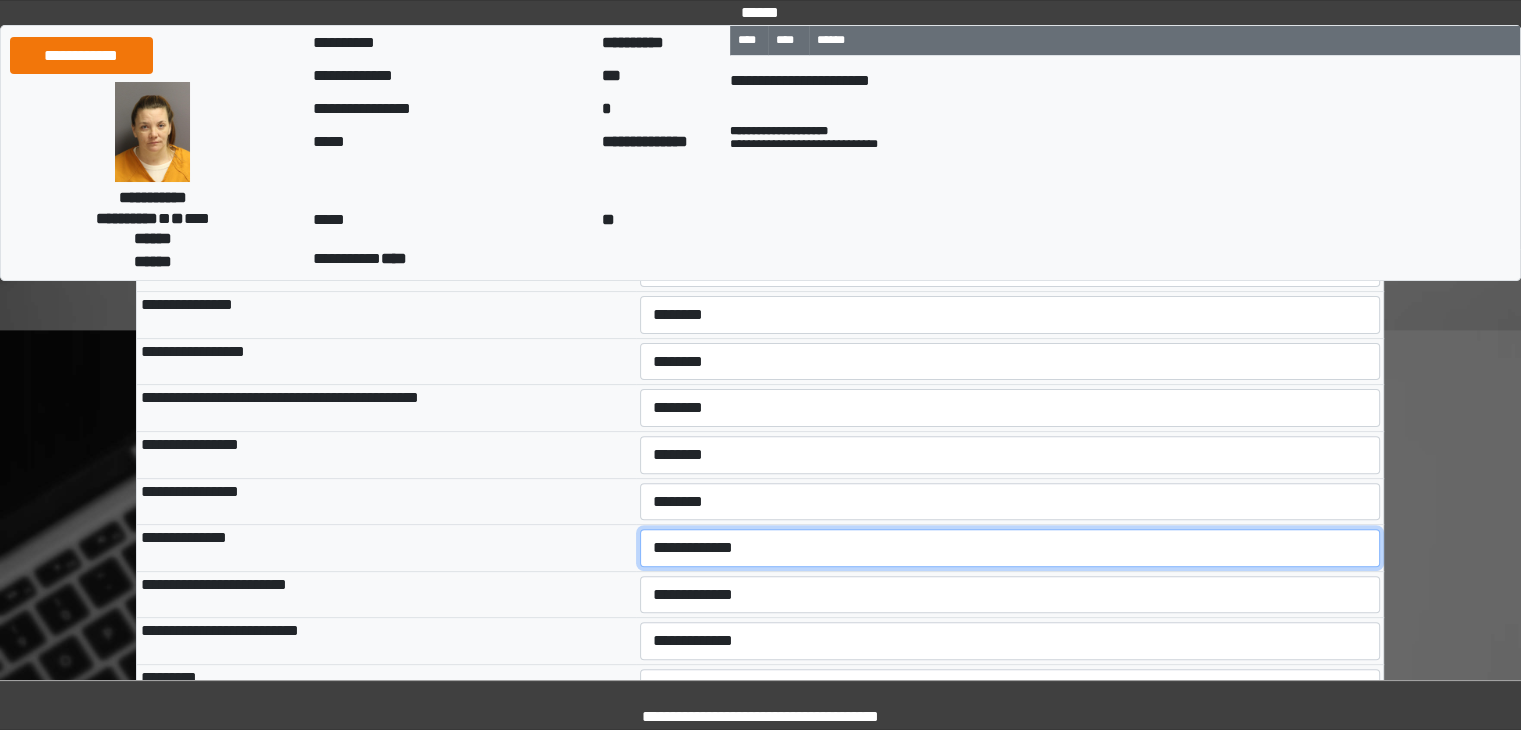 click on "**********" at bounding box center (1010, 548) 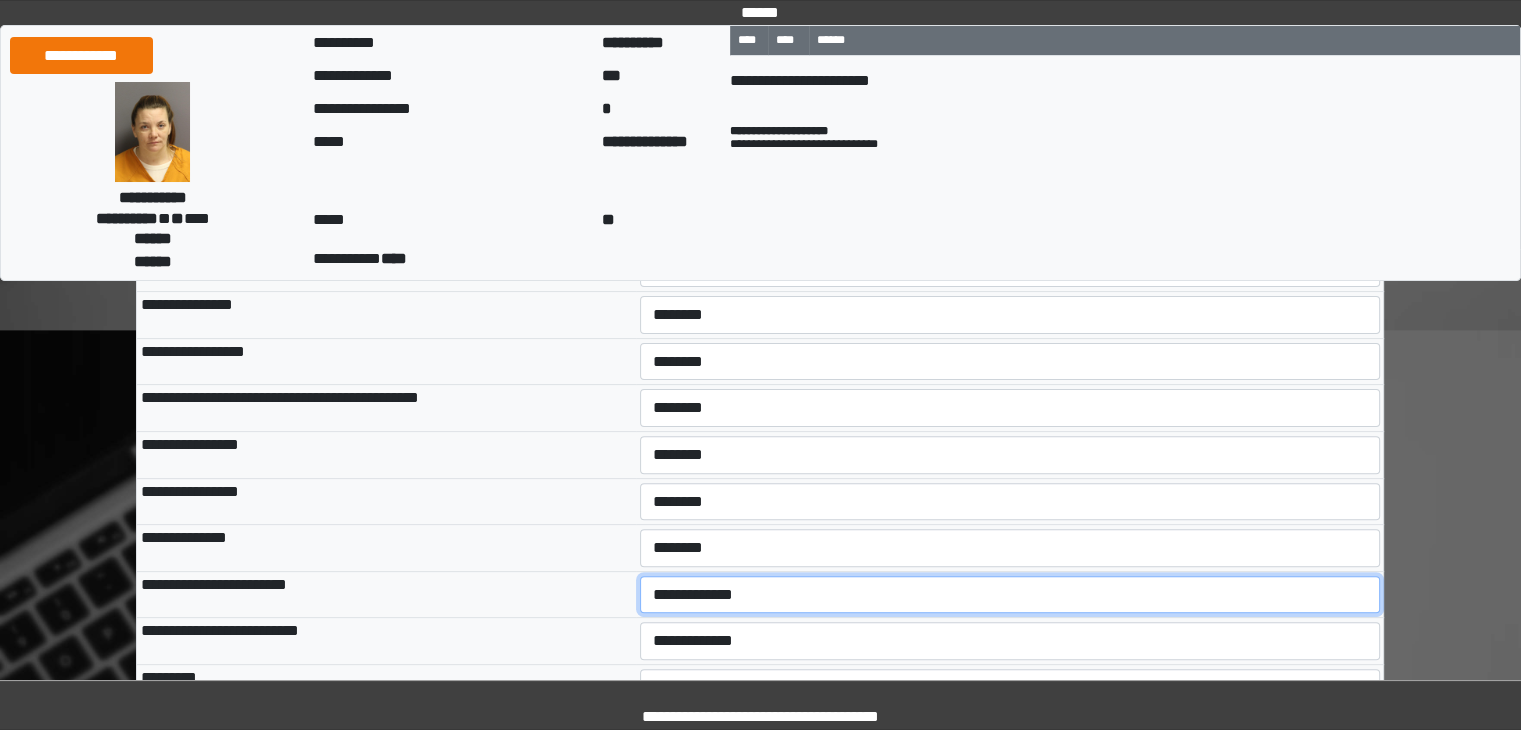 click on "**********" at bounding box center [1010, 595] 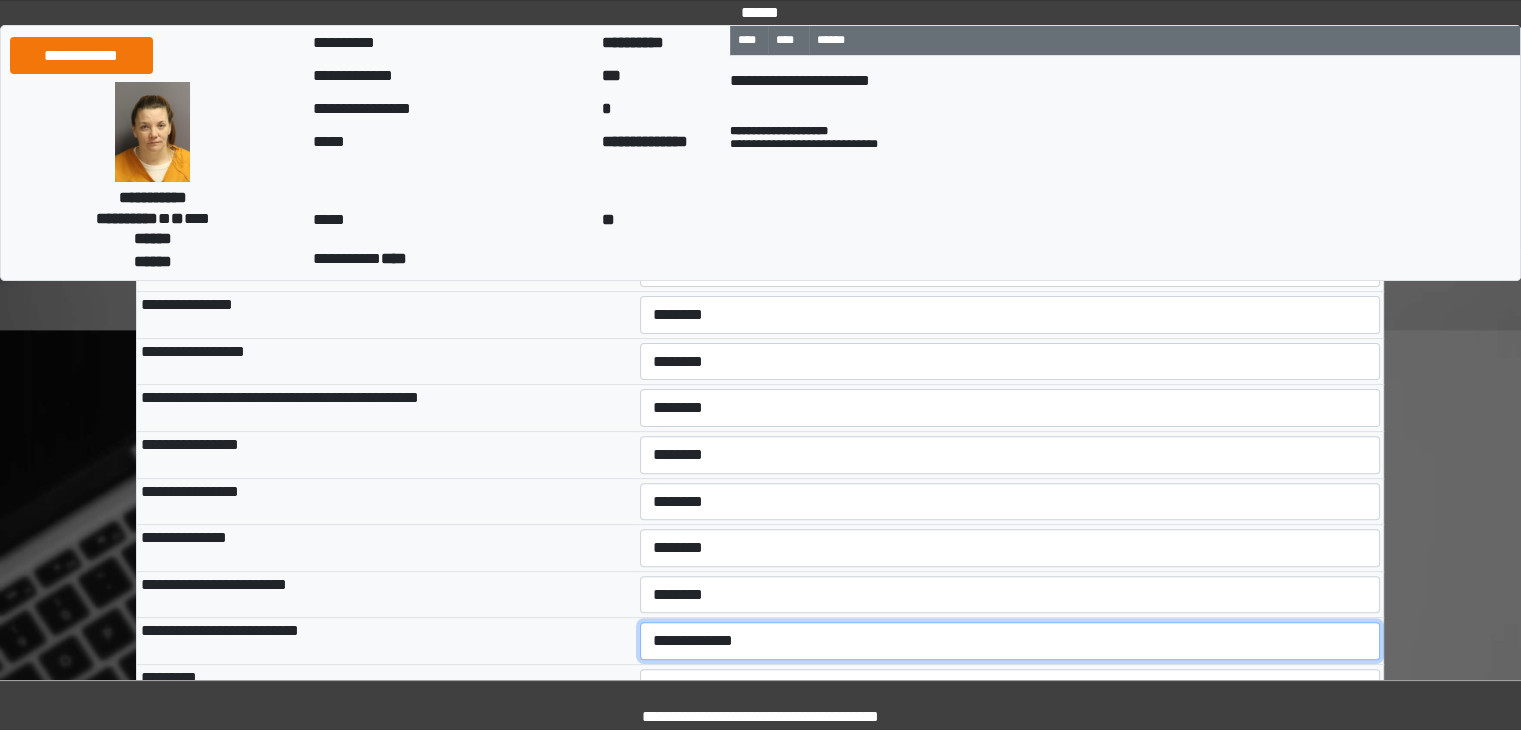 click on "**********" at bounding box center [1010, 641] 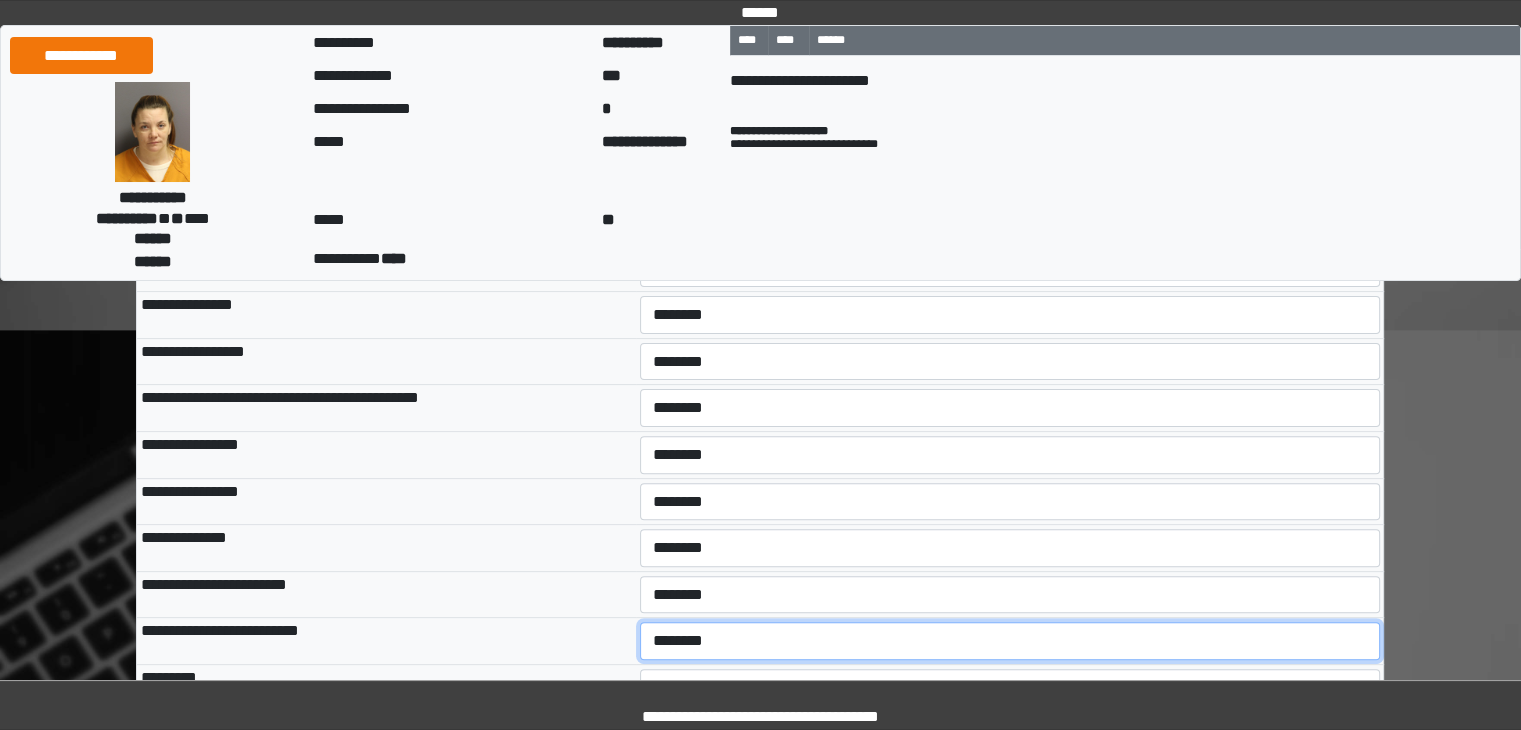 click on "**********" at bounding box center [1010, 641] 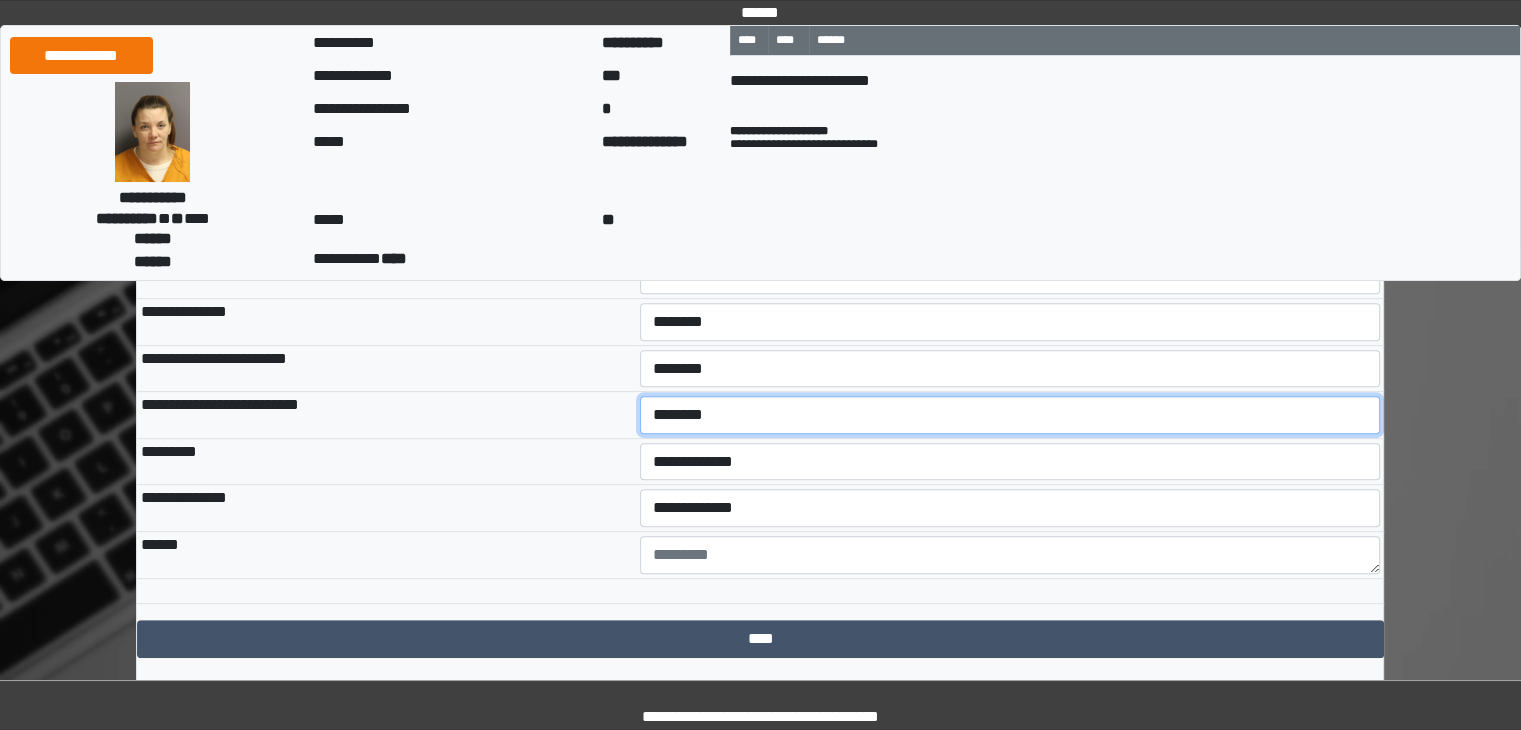 scroll, scrollTop: 799, scrollLeft: 0, axis: vertical 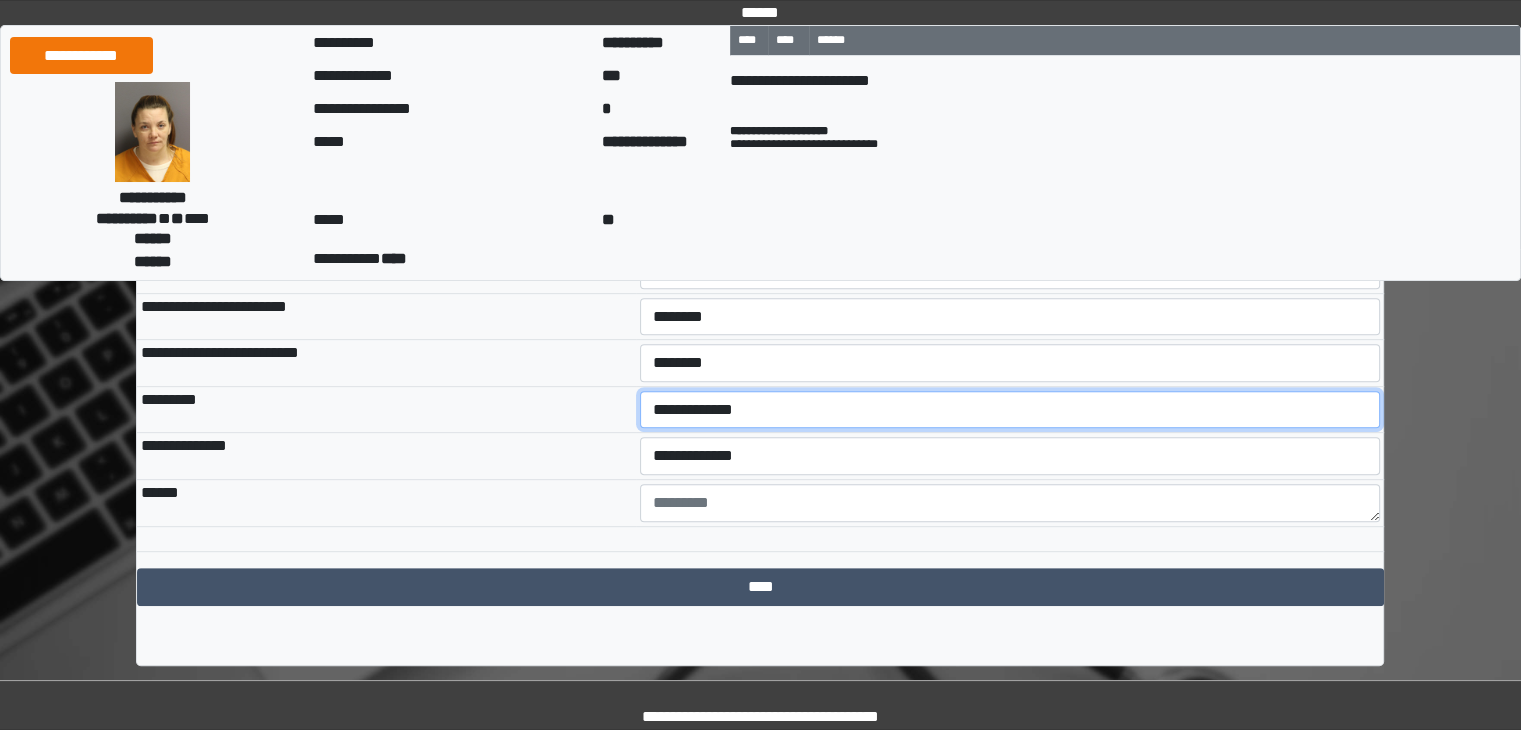 click on "**********" at bounding box center [1010, 410] 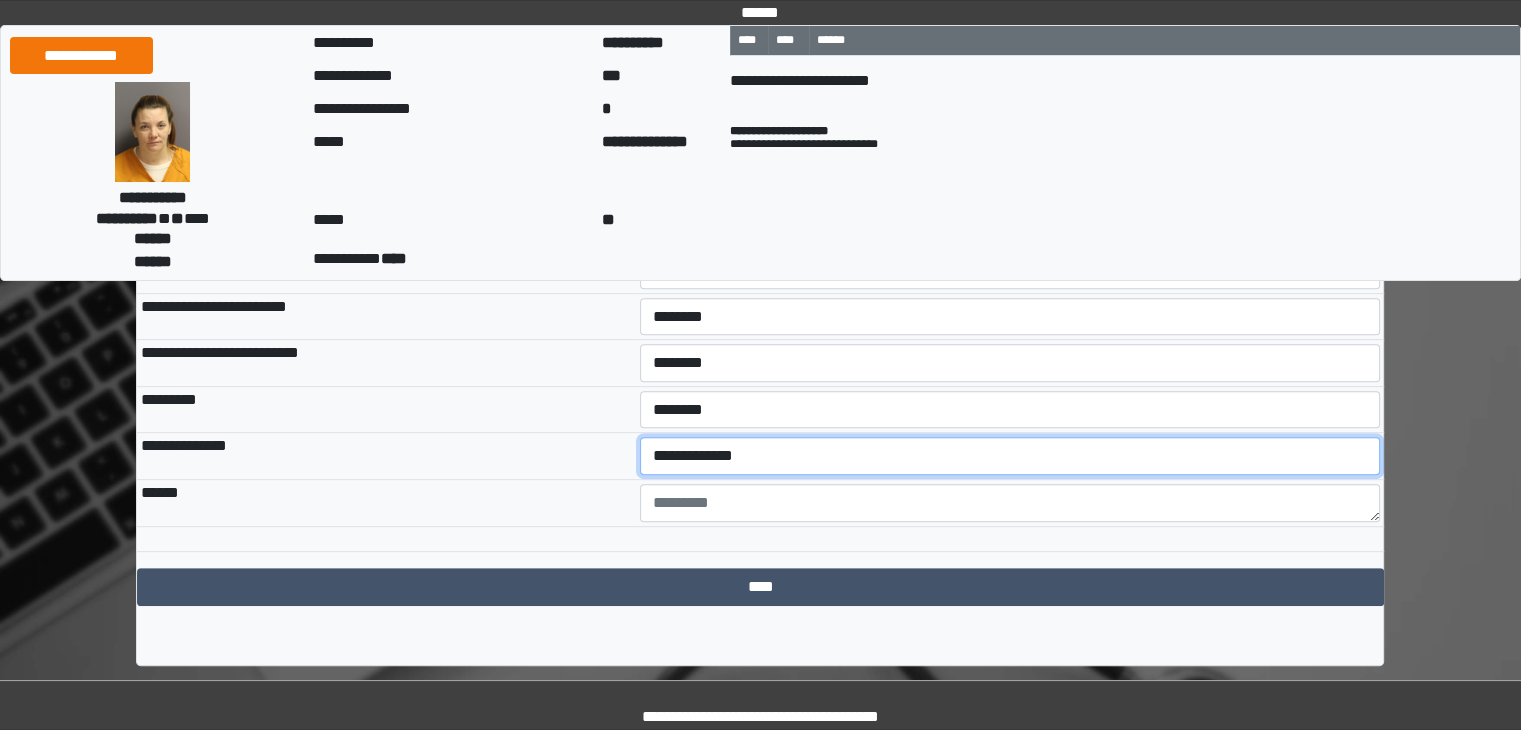 click on "**********" at bounding box center [1010, 456] 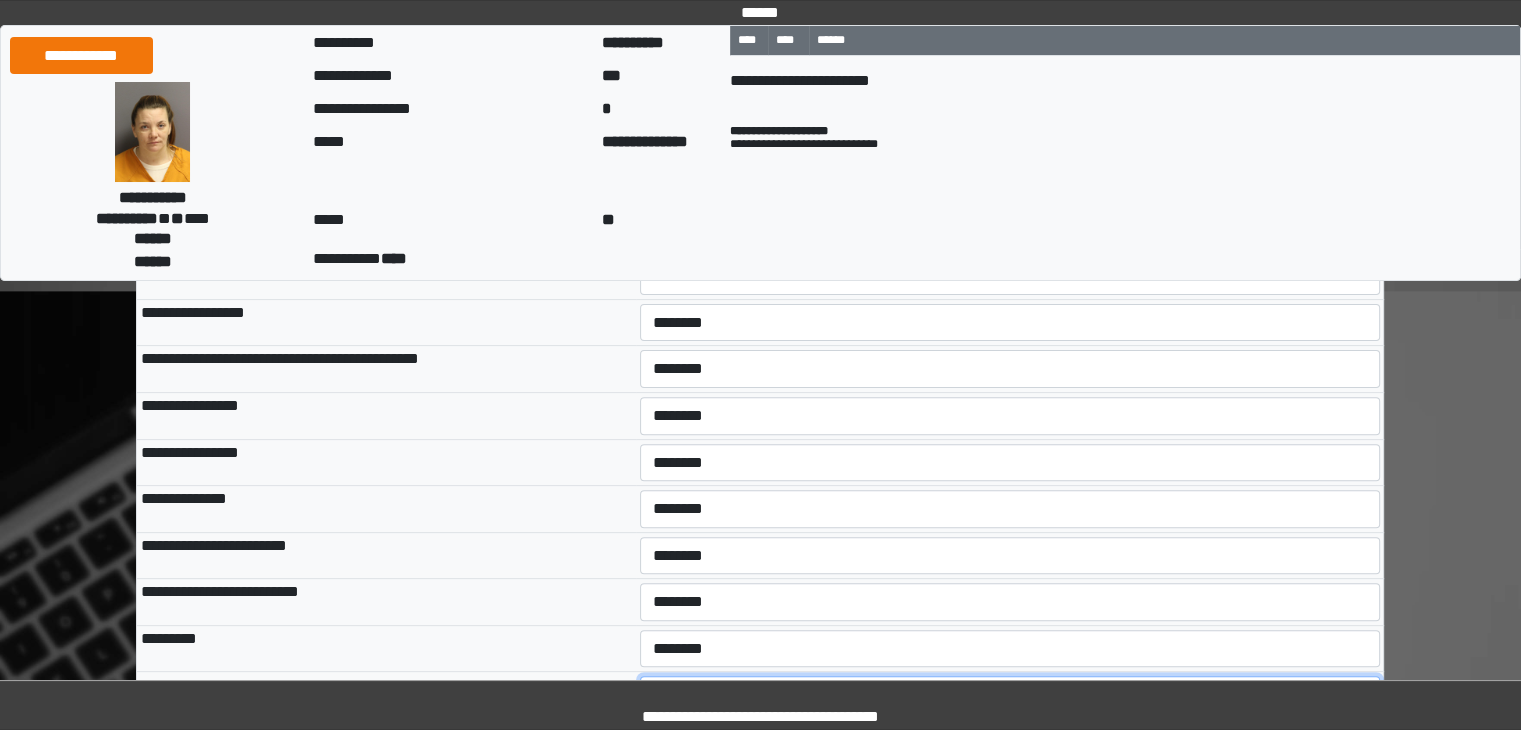 scroll, scrollTop: 519, scrollLeft: 0, axis: vertical 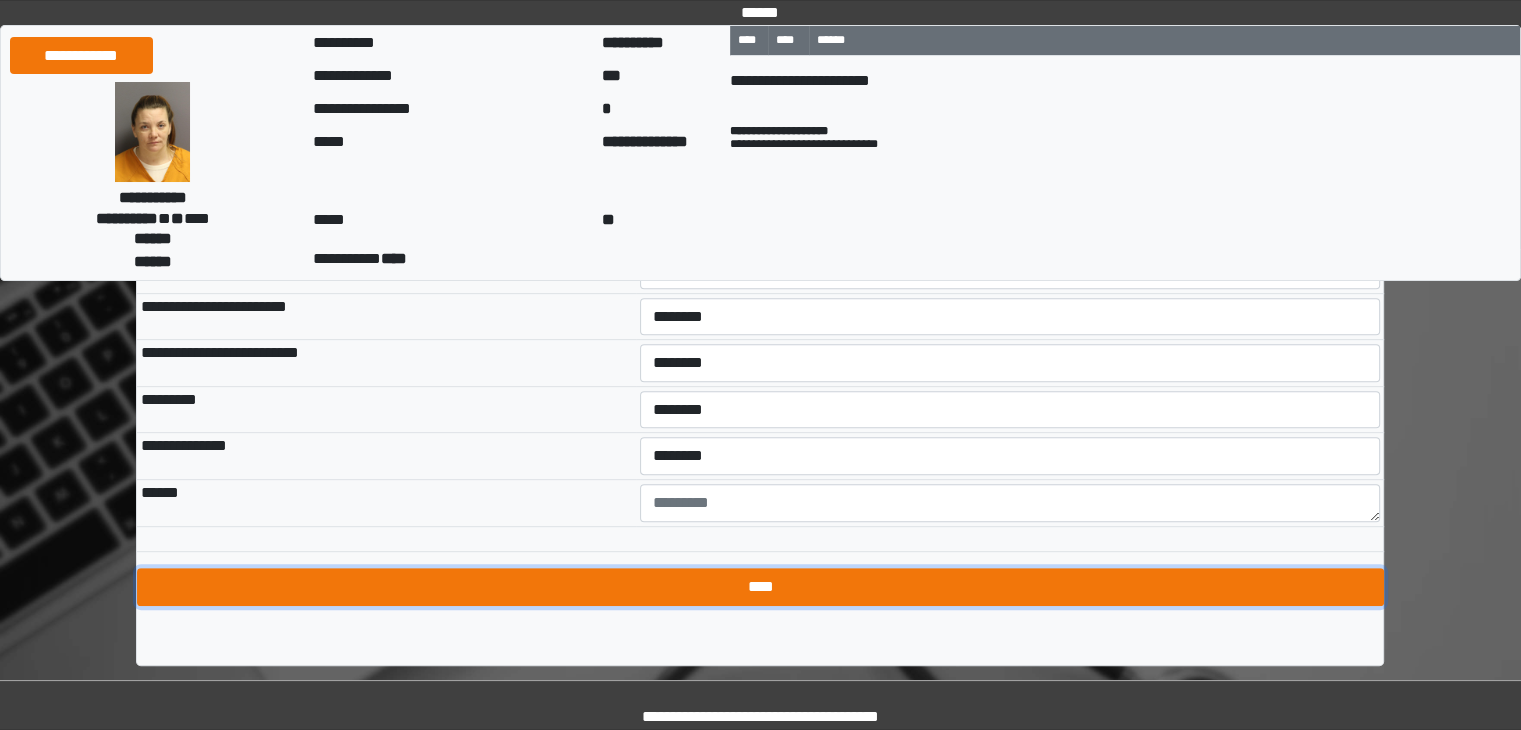 click on "****" at bounding box center (760, 587) 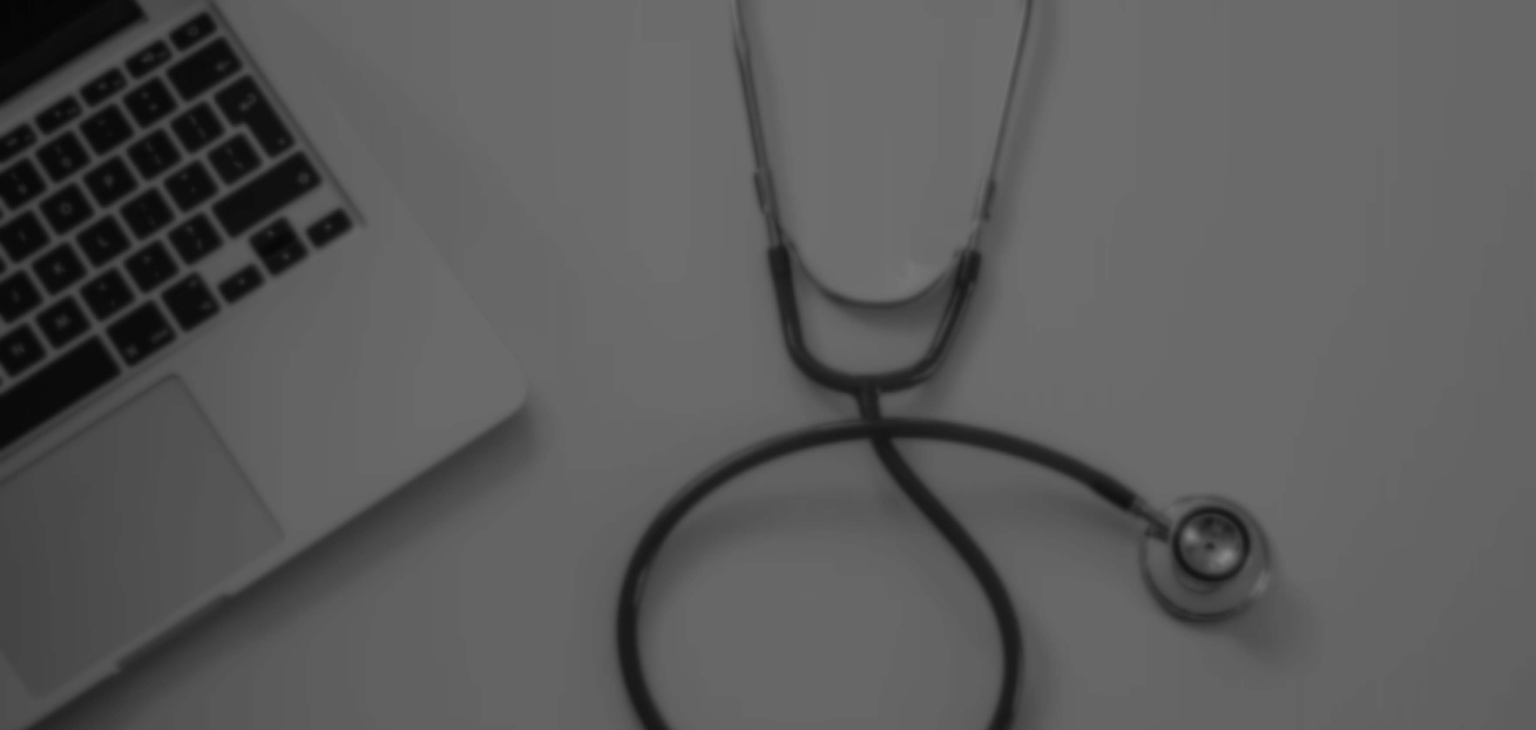 scroll, scrollTop: 0, scrollLeft: 0, axis: both 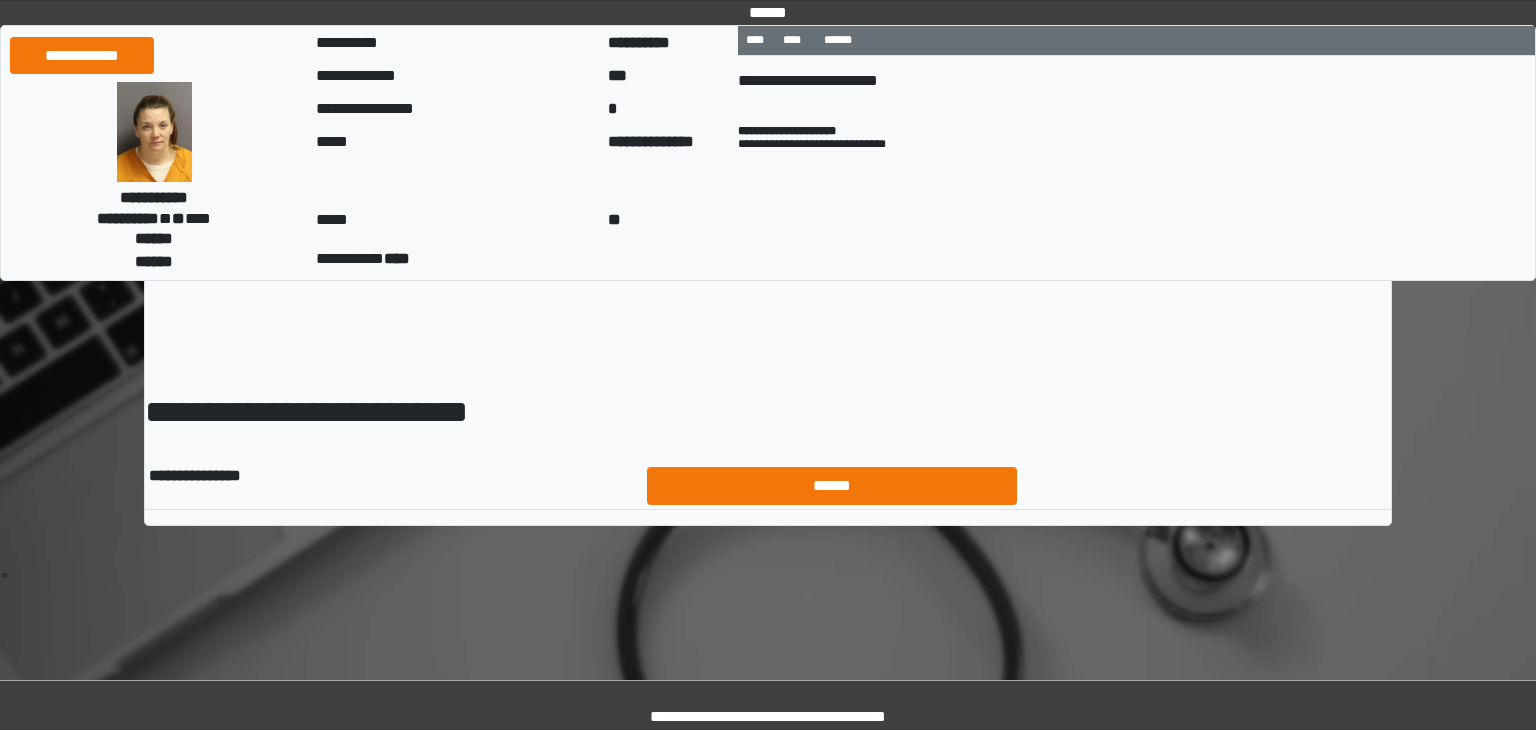 click on "******" at bounding box center (832, 486) 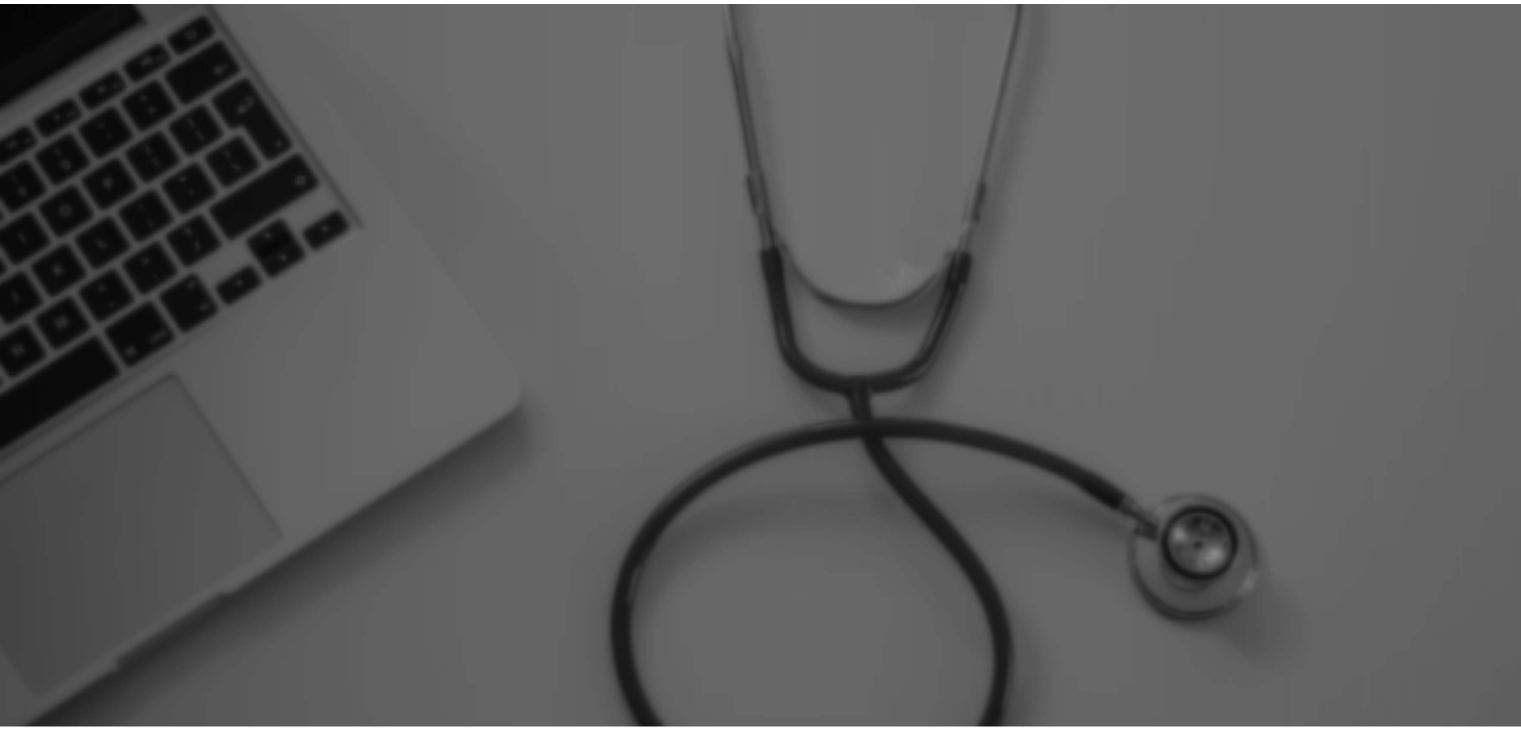 scroll, scrollTop: 0, scrollLeft: 0, axis: both 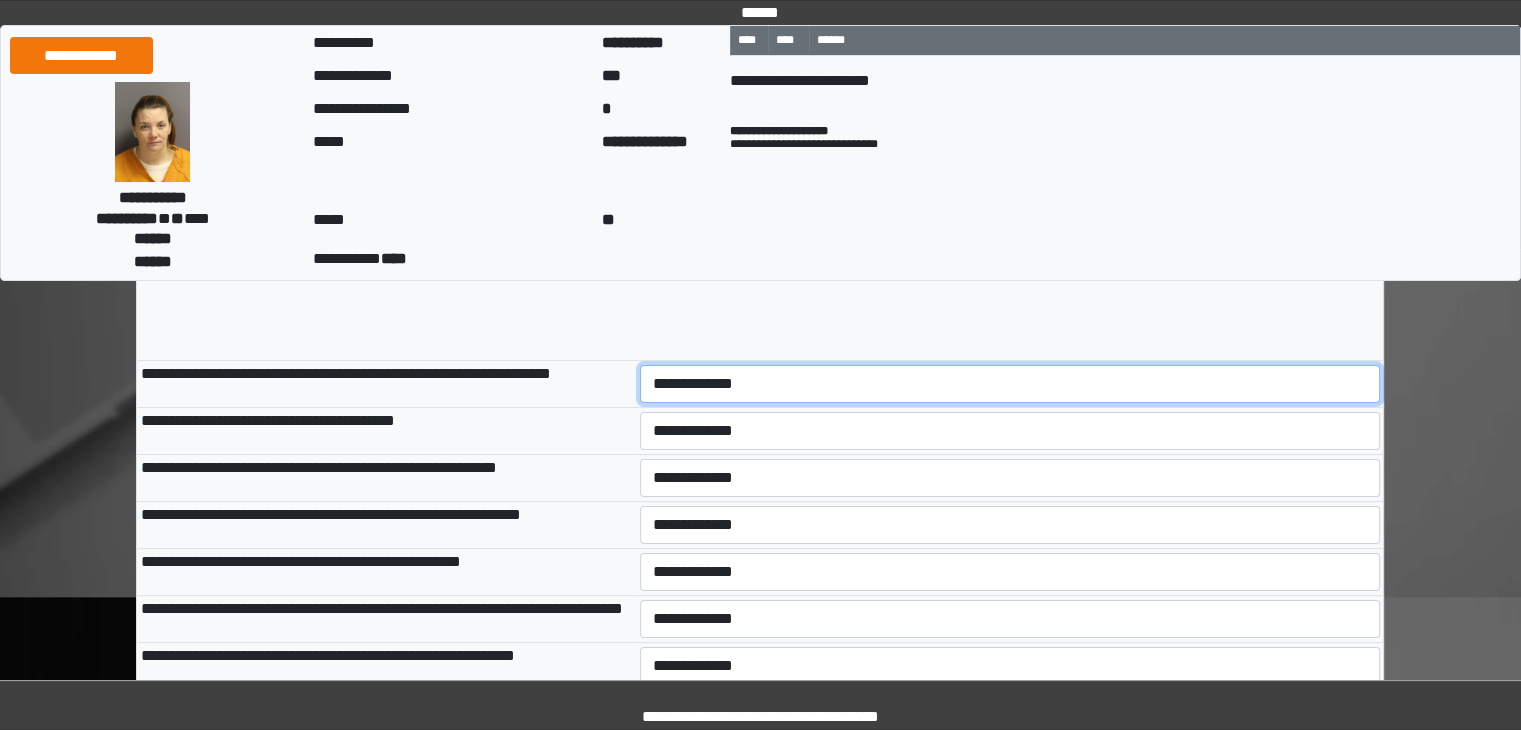 click on "**********" at bounding box center (1010, 384) 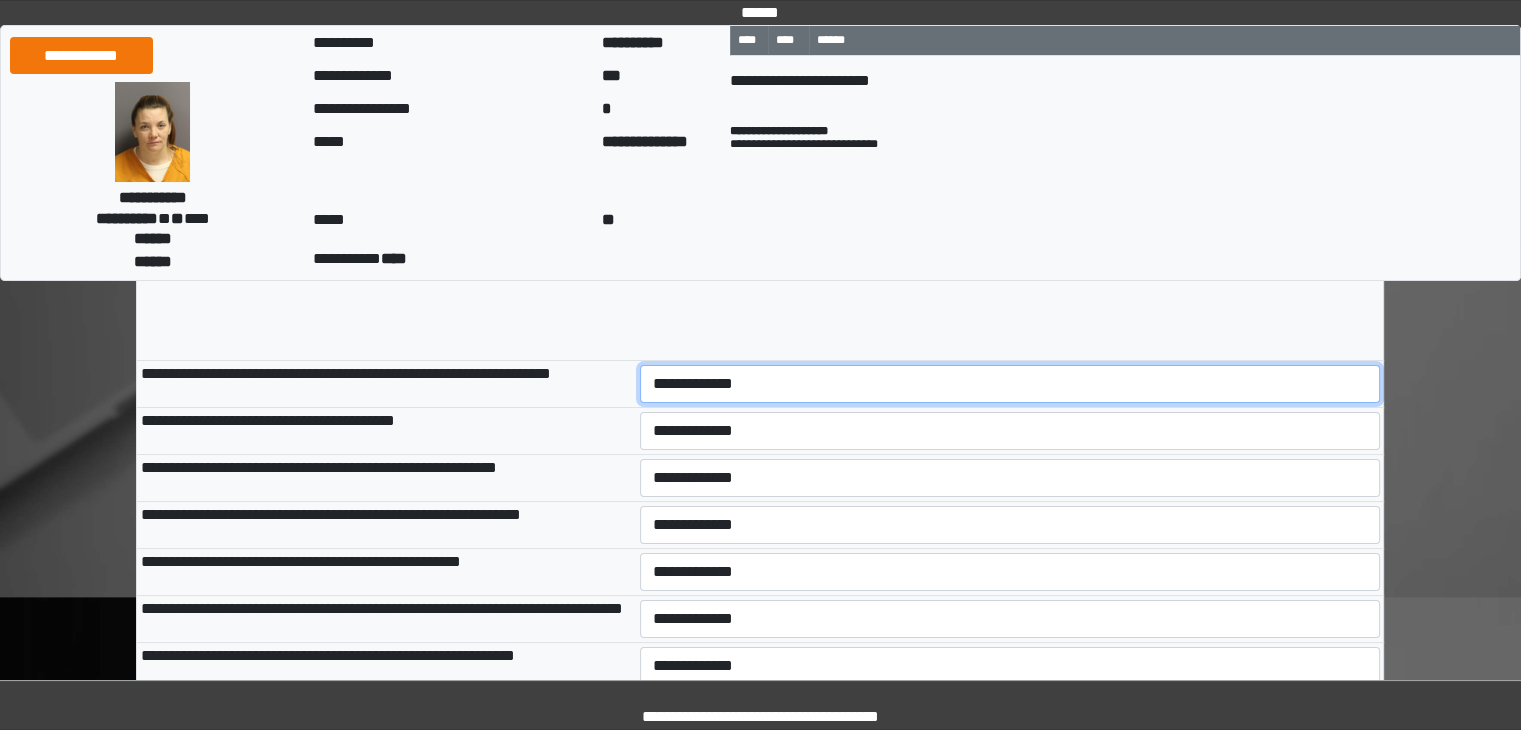 select on "***" 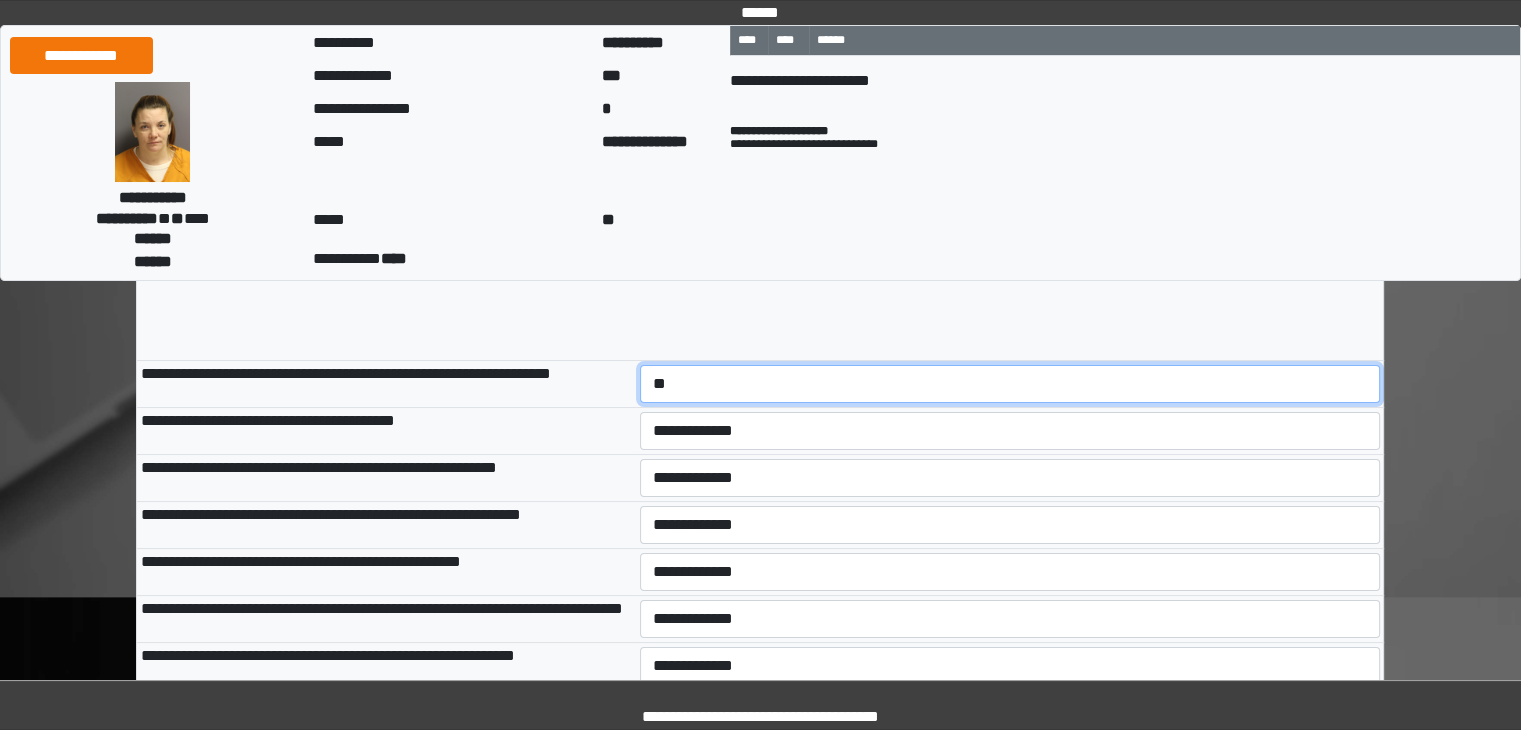 click on "**********" at bounding box center (1010, 384) 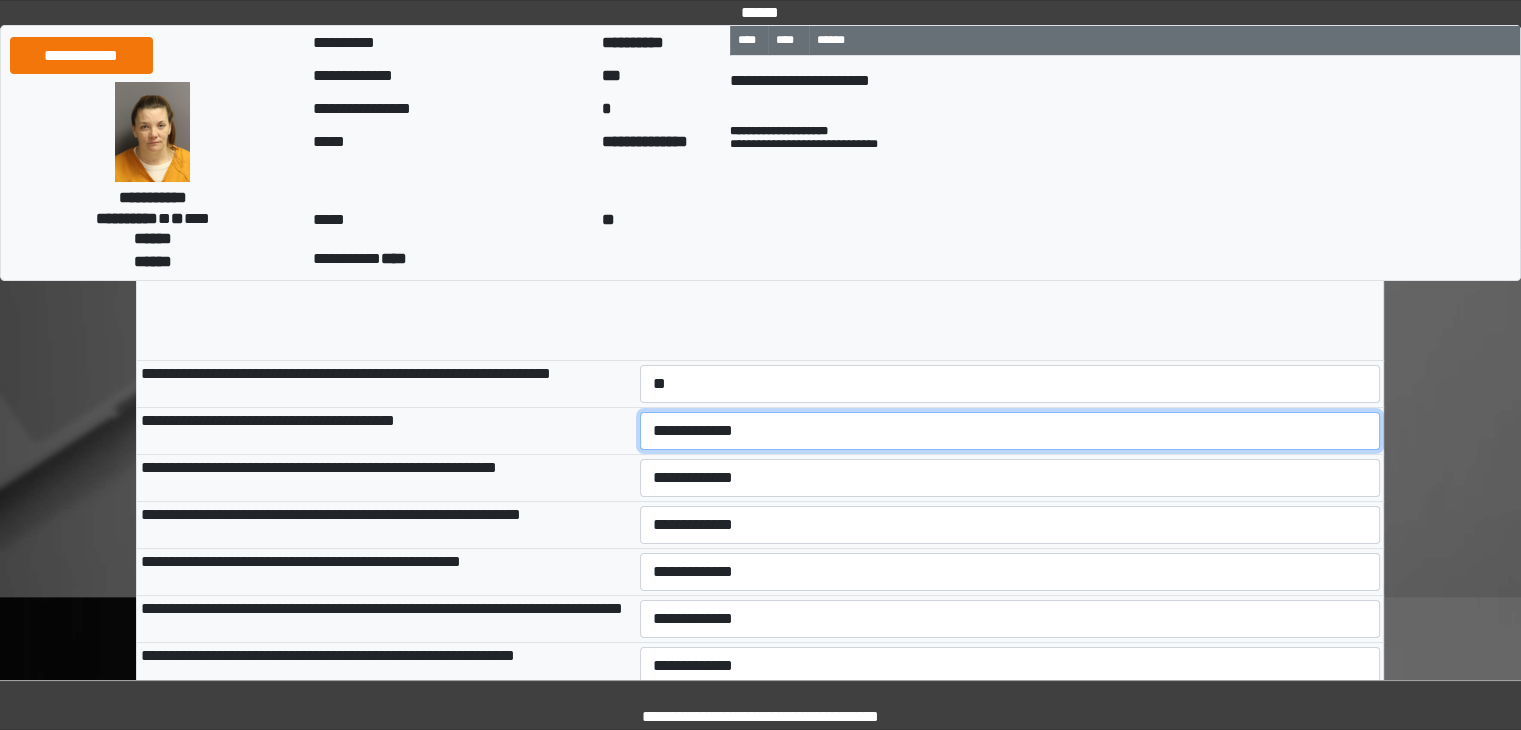 click on "**********" at bounding box center (1010, 431) 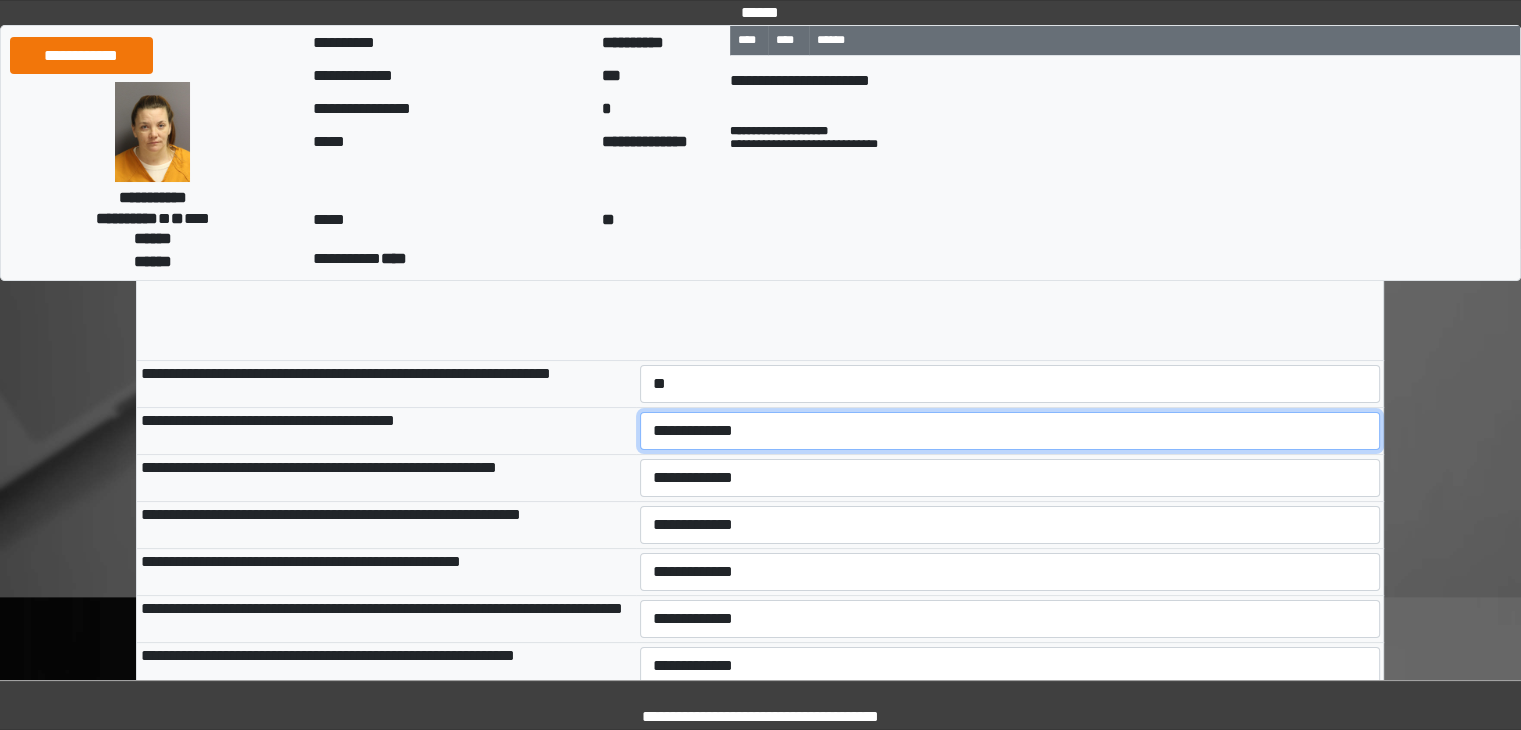 select on "***" 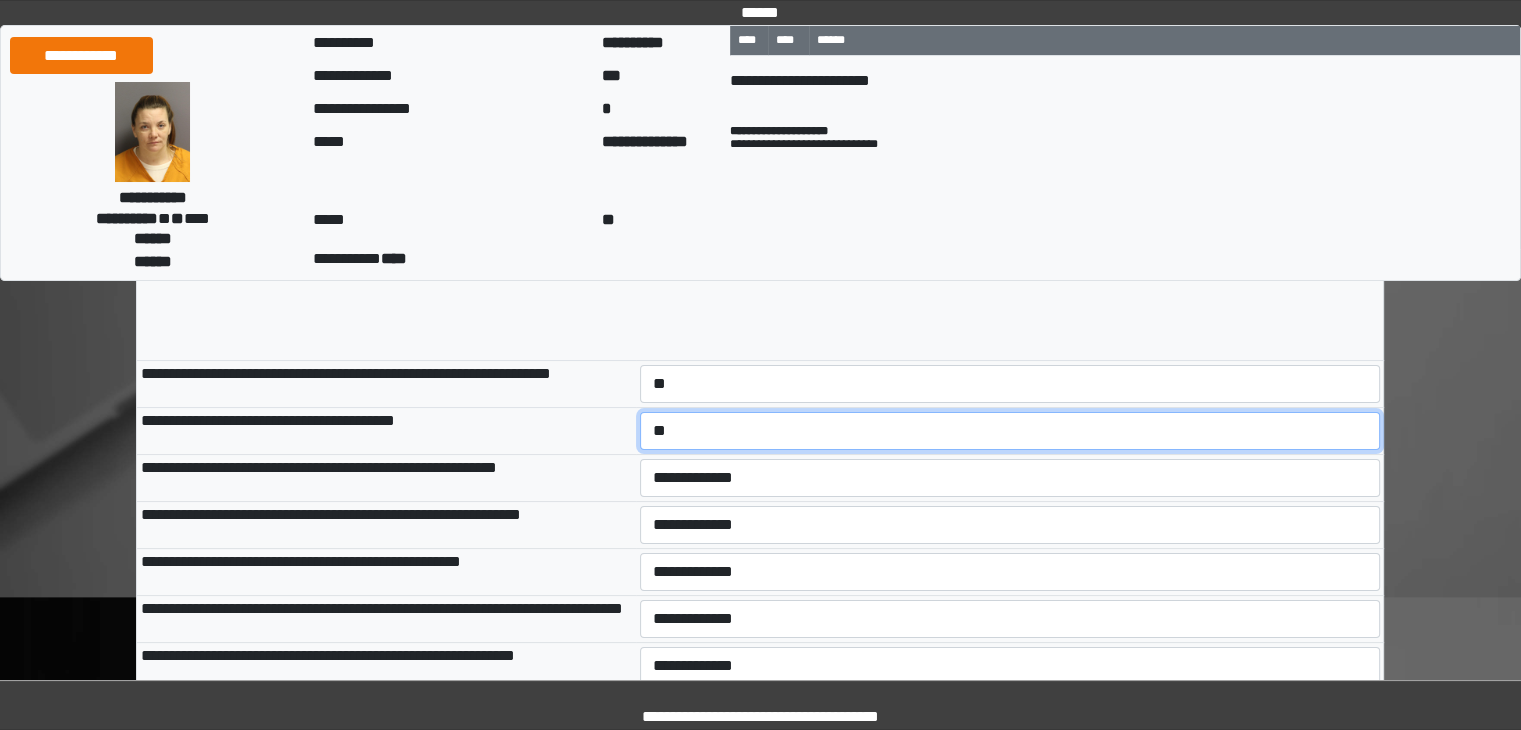 click on "**********" at bounding box center (1010, 431) 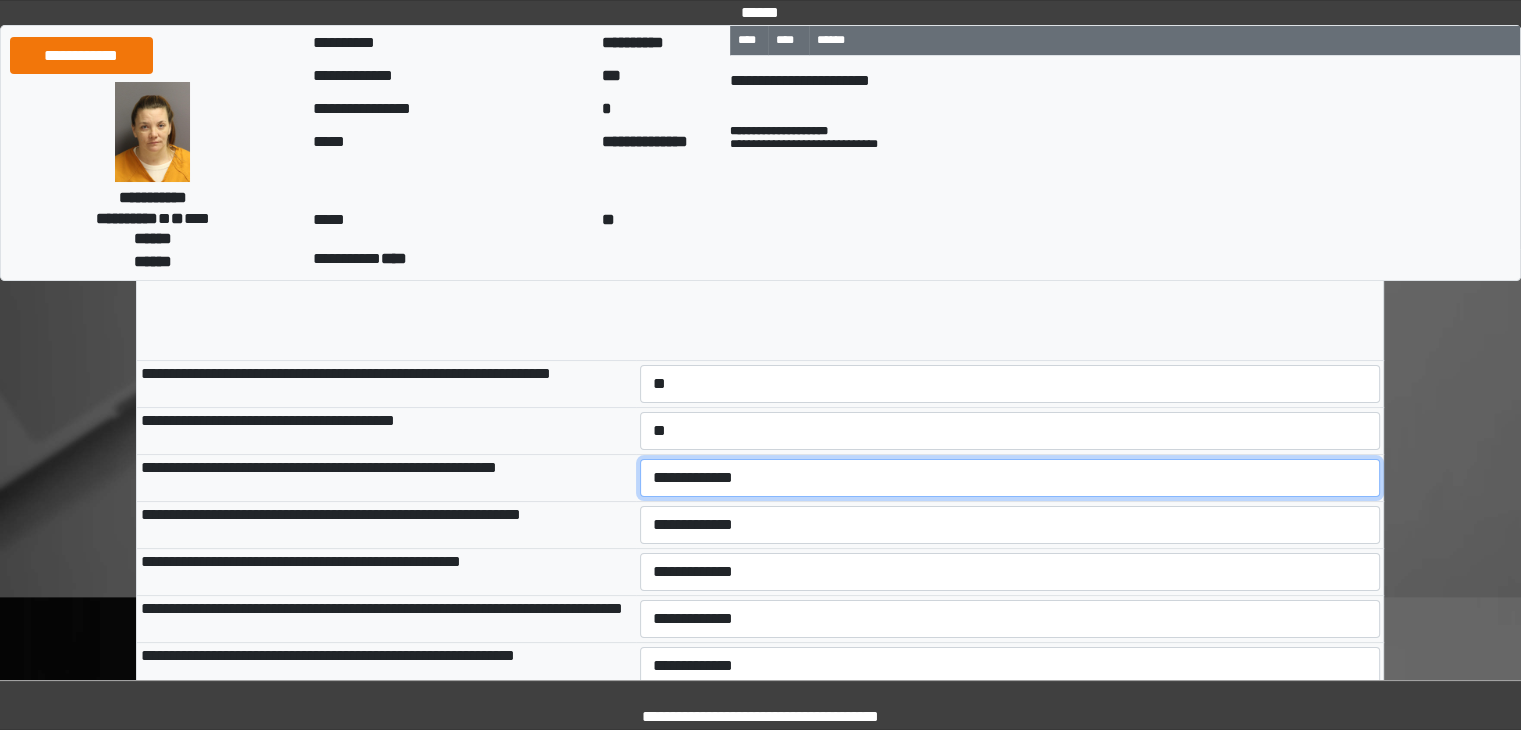 click on "**********" at bounding box center (1010, 478) 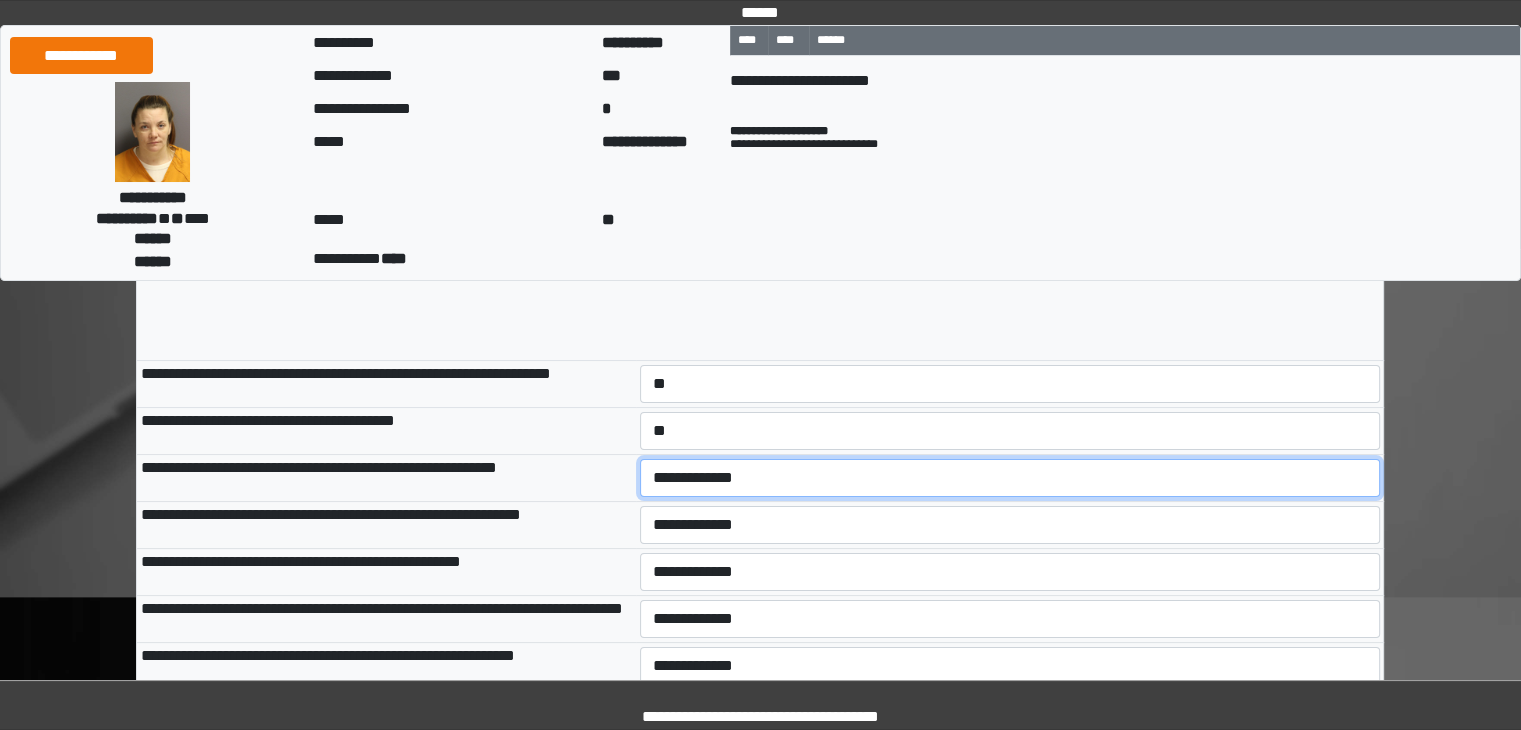 select on "***" 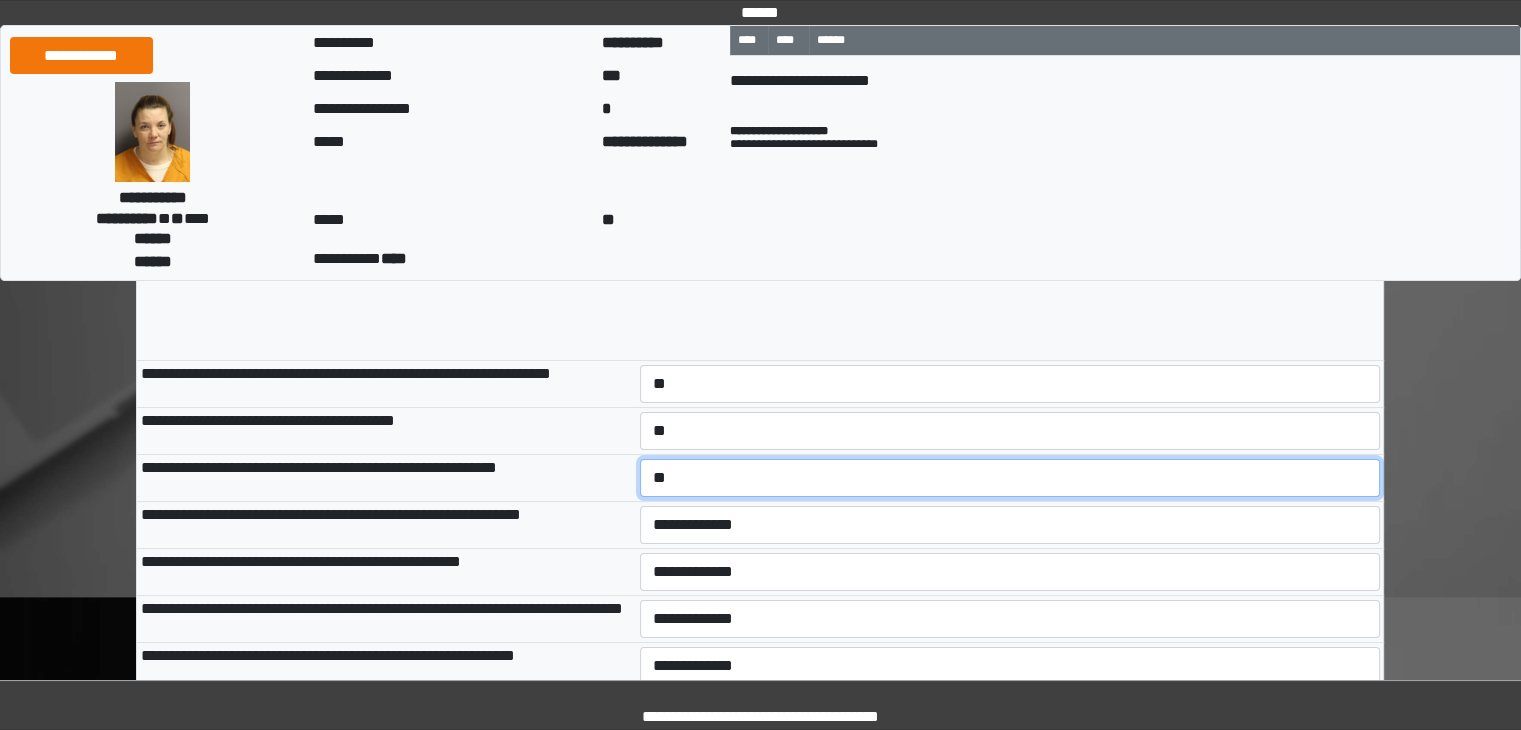 click on "**********" at bounding box center (1010, 478) 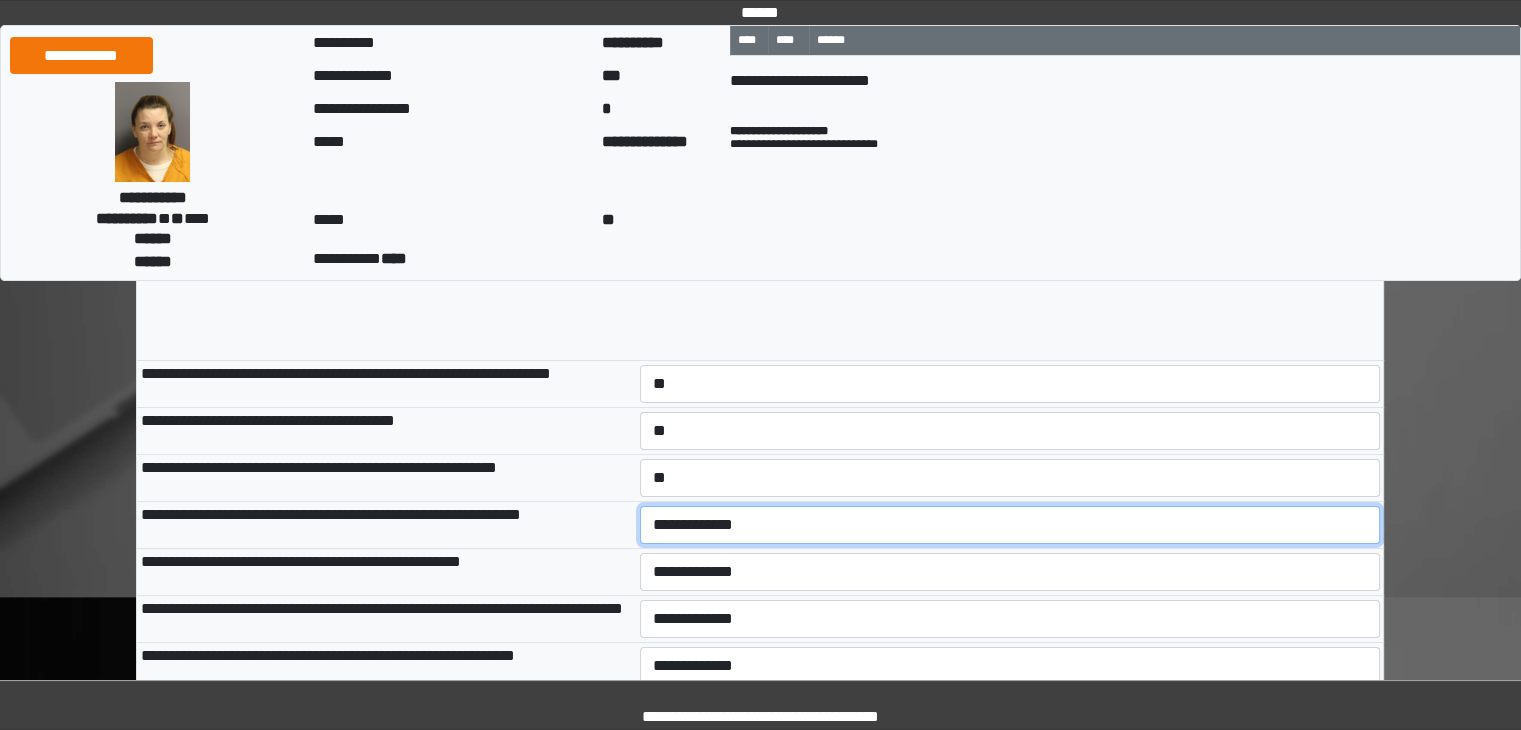 click on "**********" at bounding box center [1010, 525] 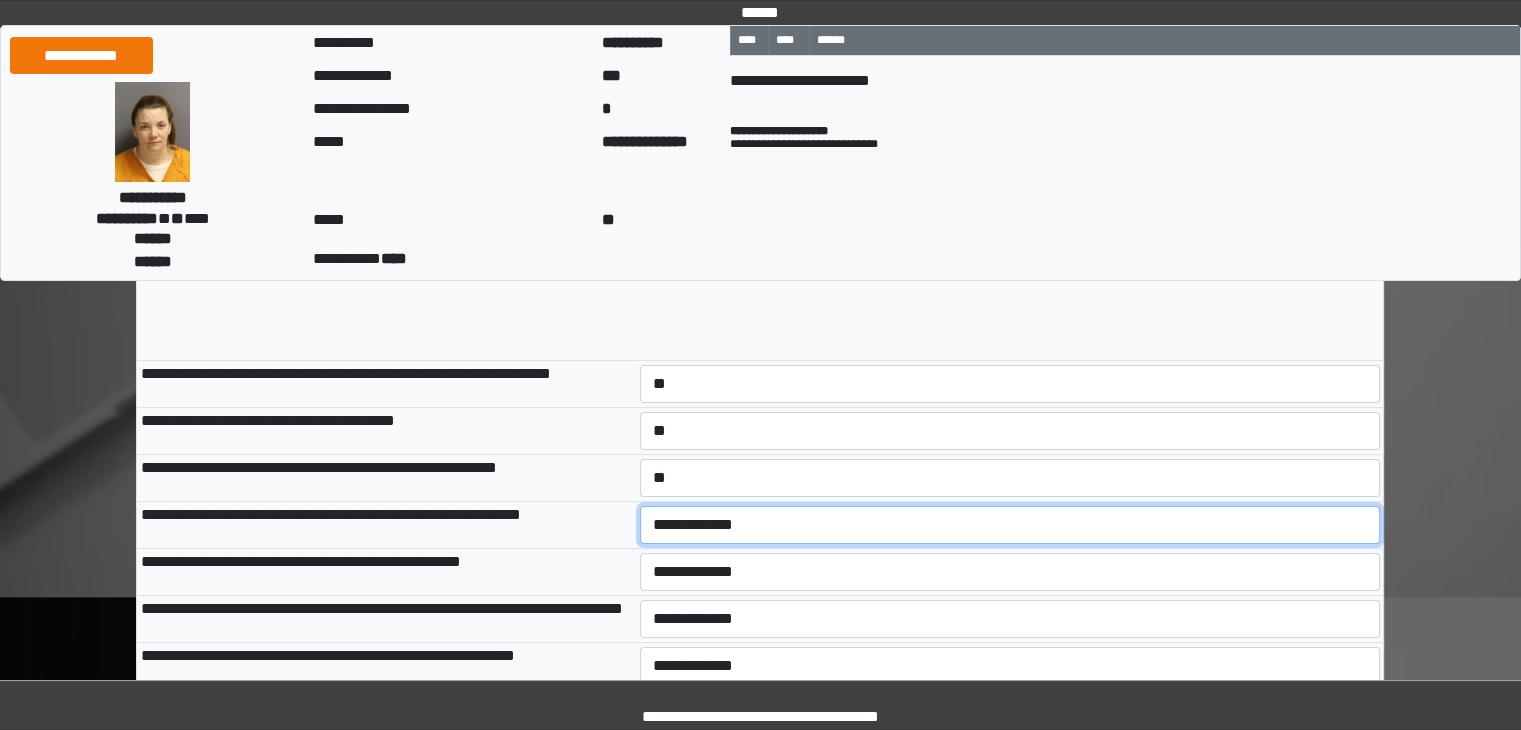 select on "***" 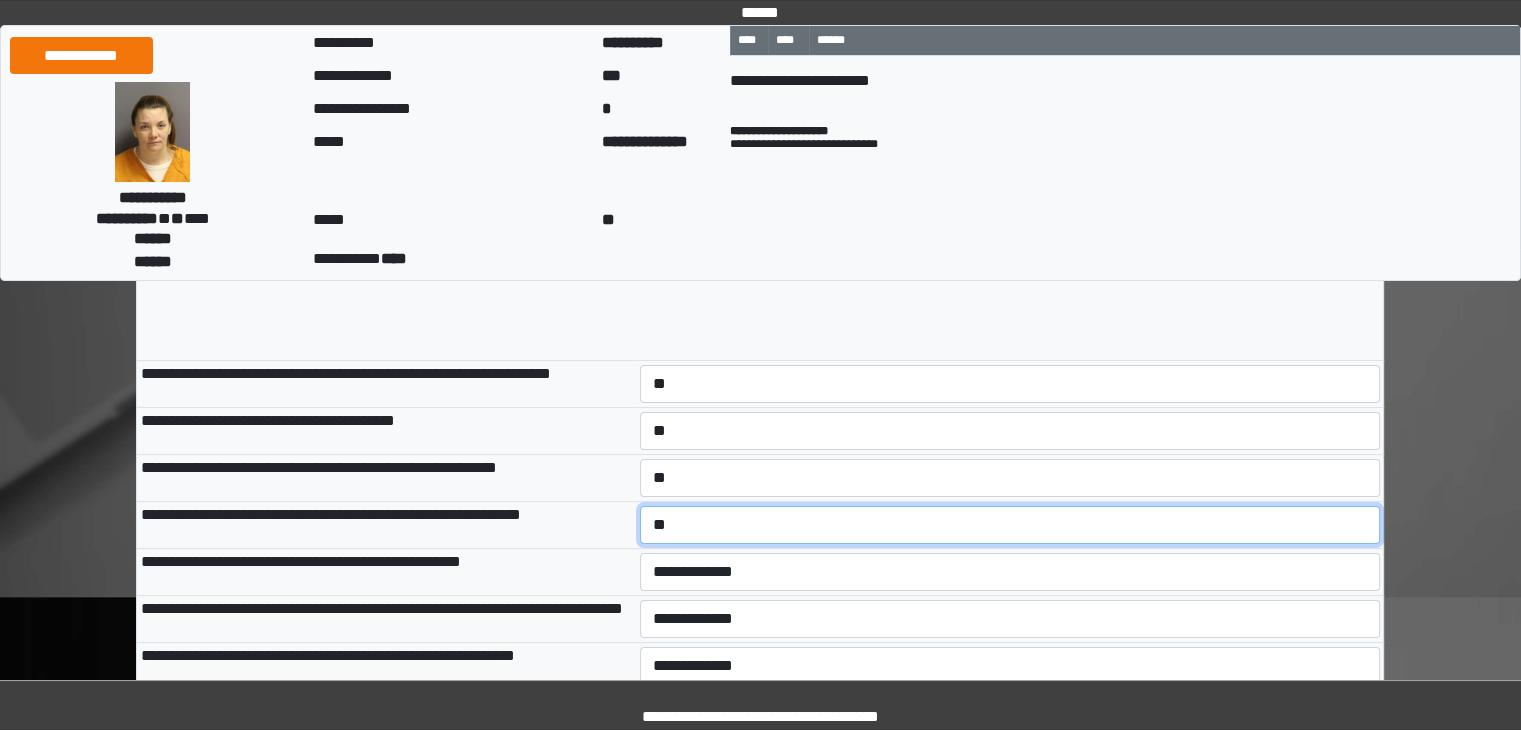 click on "**********" at bounding box center [1010, 525] 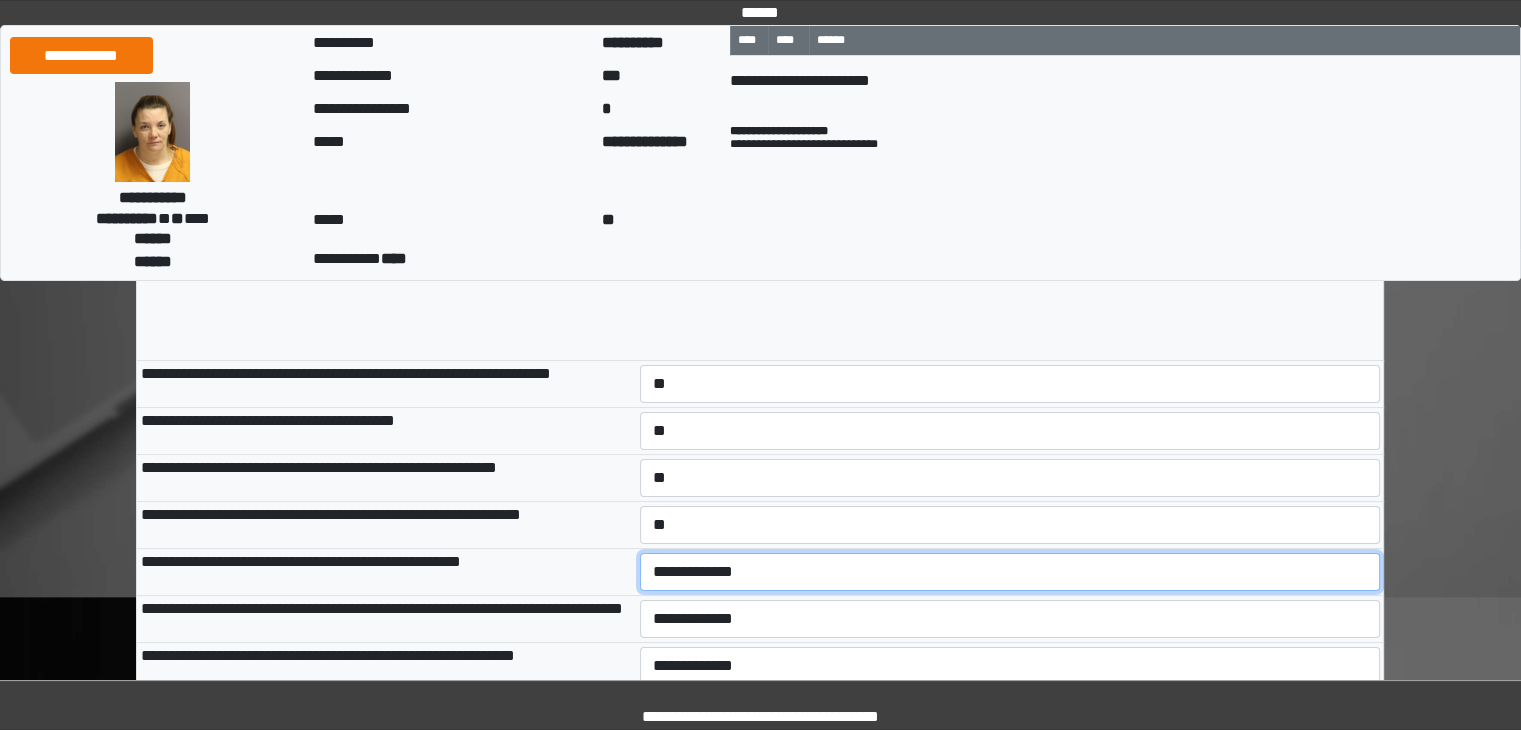 click on "**********" at bounding box center [1010, 572] 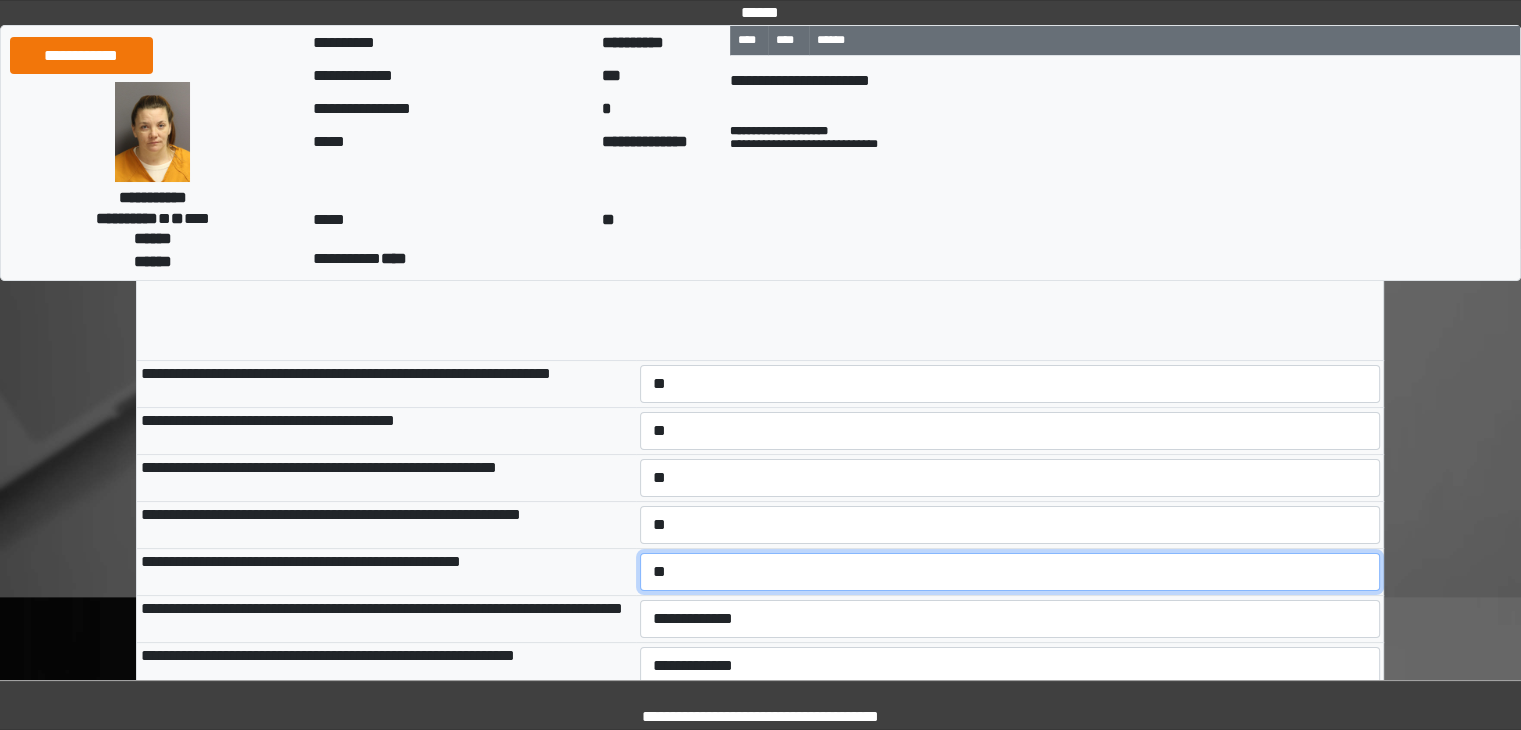 click on "**********" at bounding box center (1010, 572) 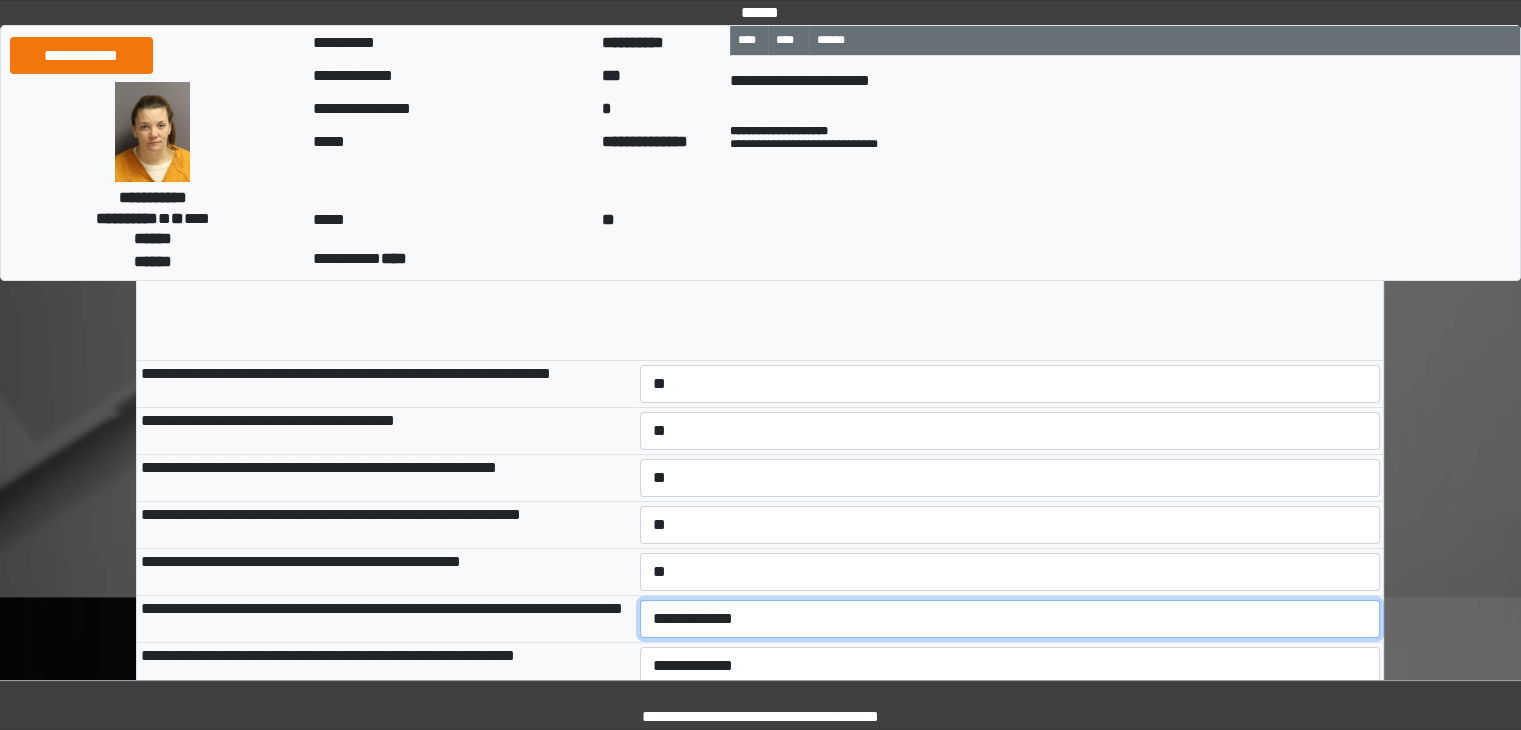 click on "**********" at bounding box center [1010, 619] 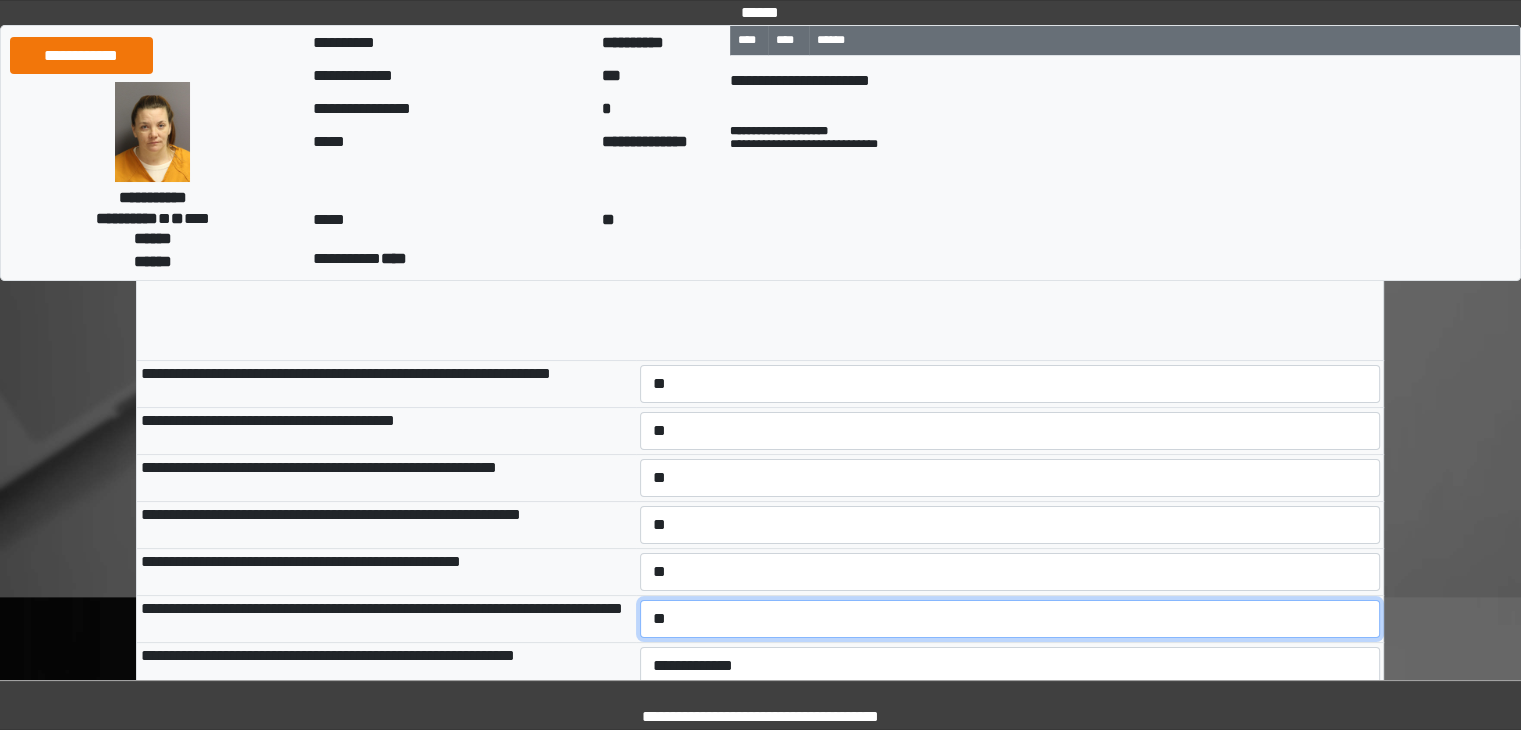 click on "**********" at bounding box center [1010, 619] 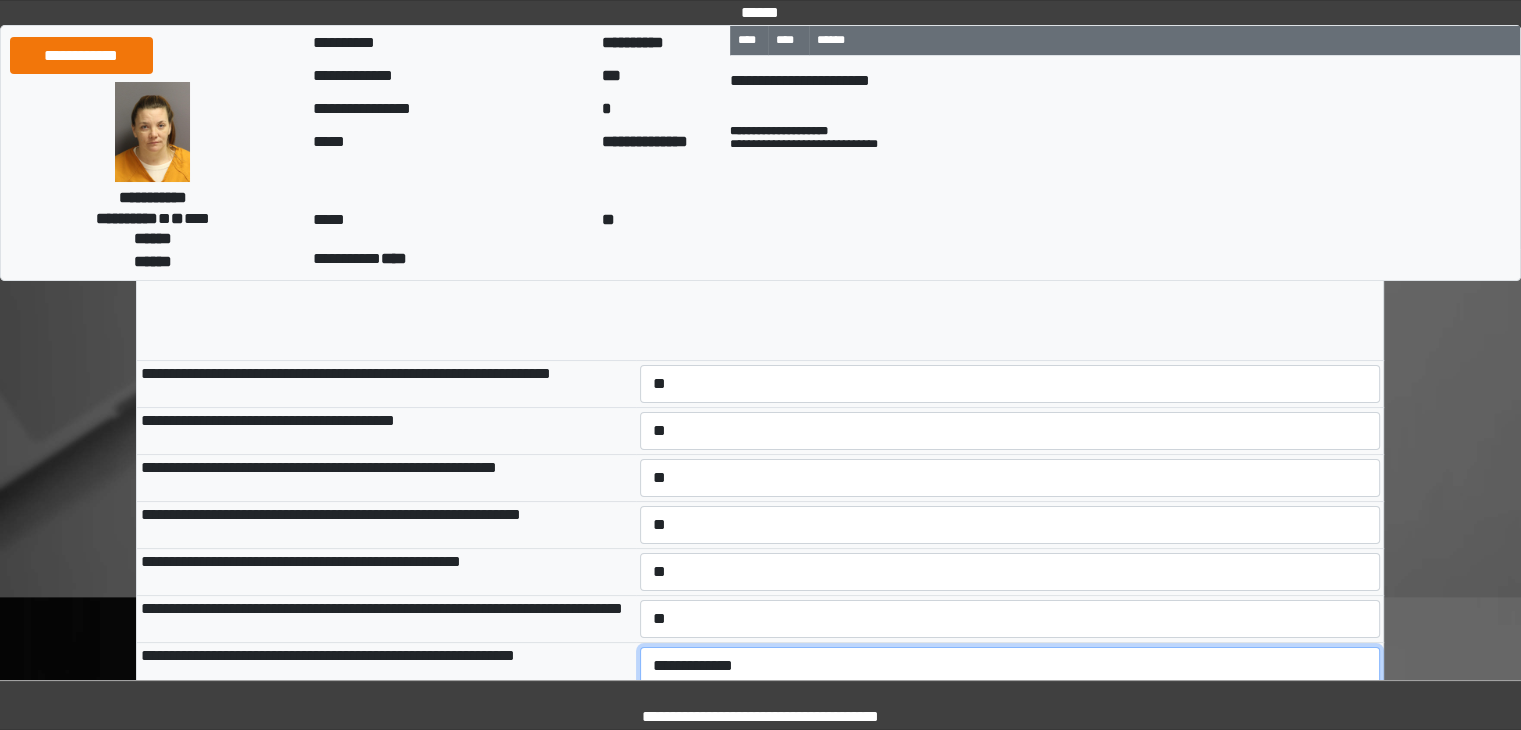 click on "**********" at bounding box center [1010, 666] 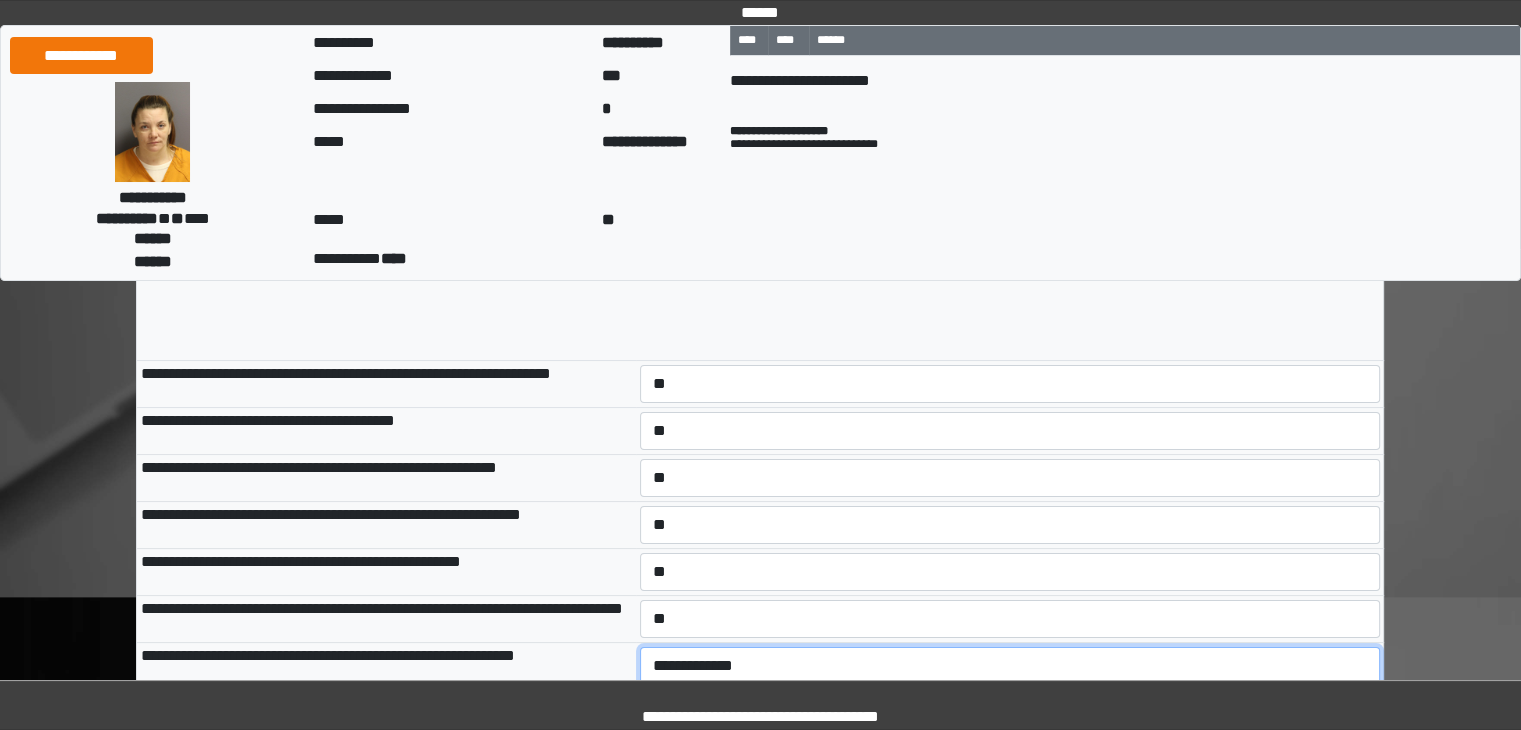 select on "***" 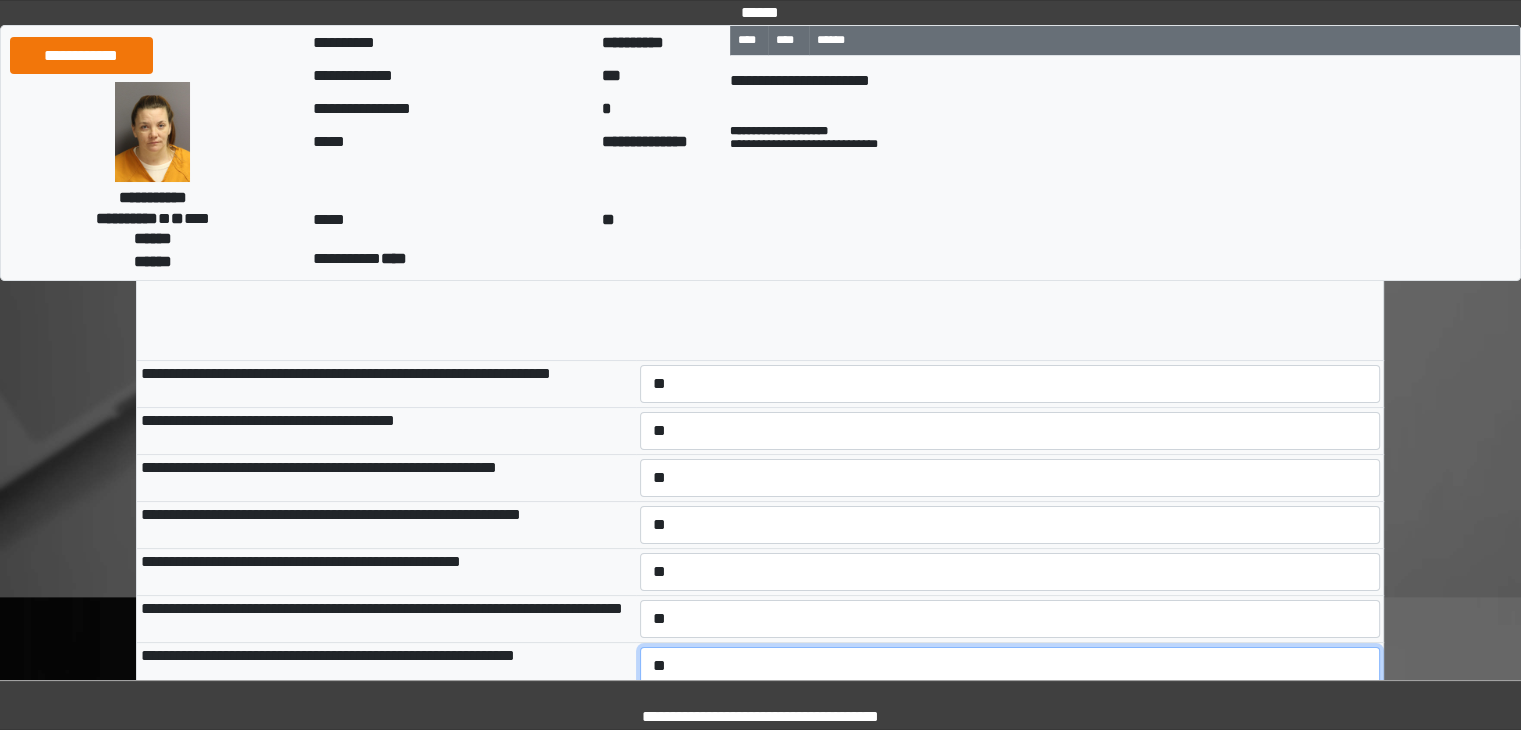 click on "**********" at bounding box center [1010, 666] 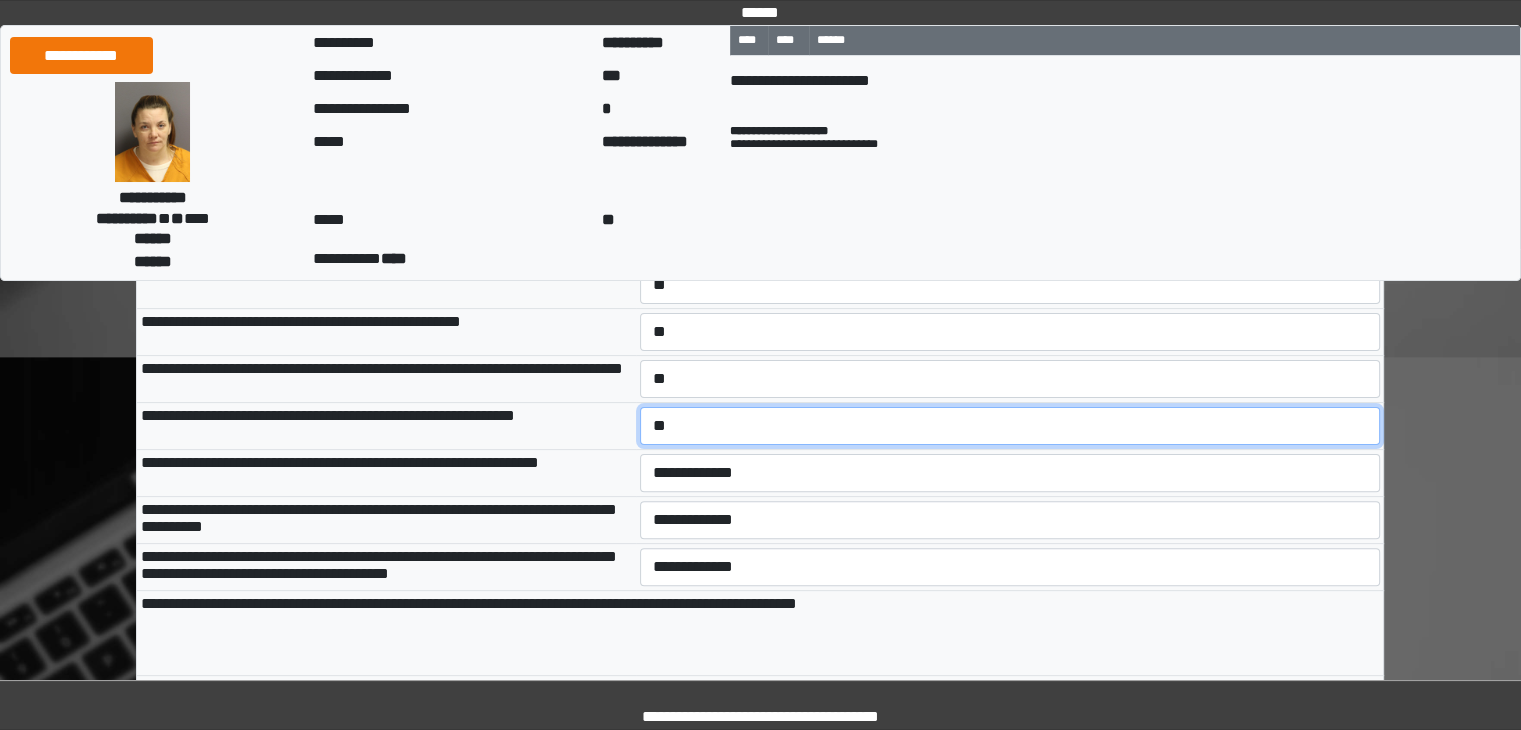 scroll, scrollTop: 546, scrollLeft: 0, axis: vertical 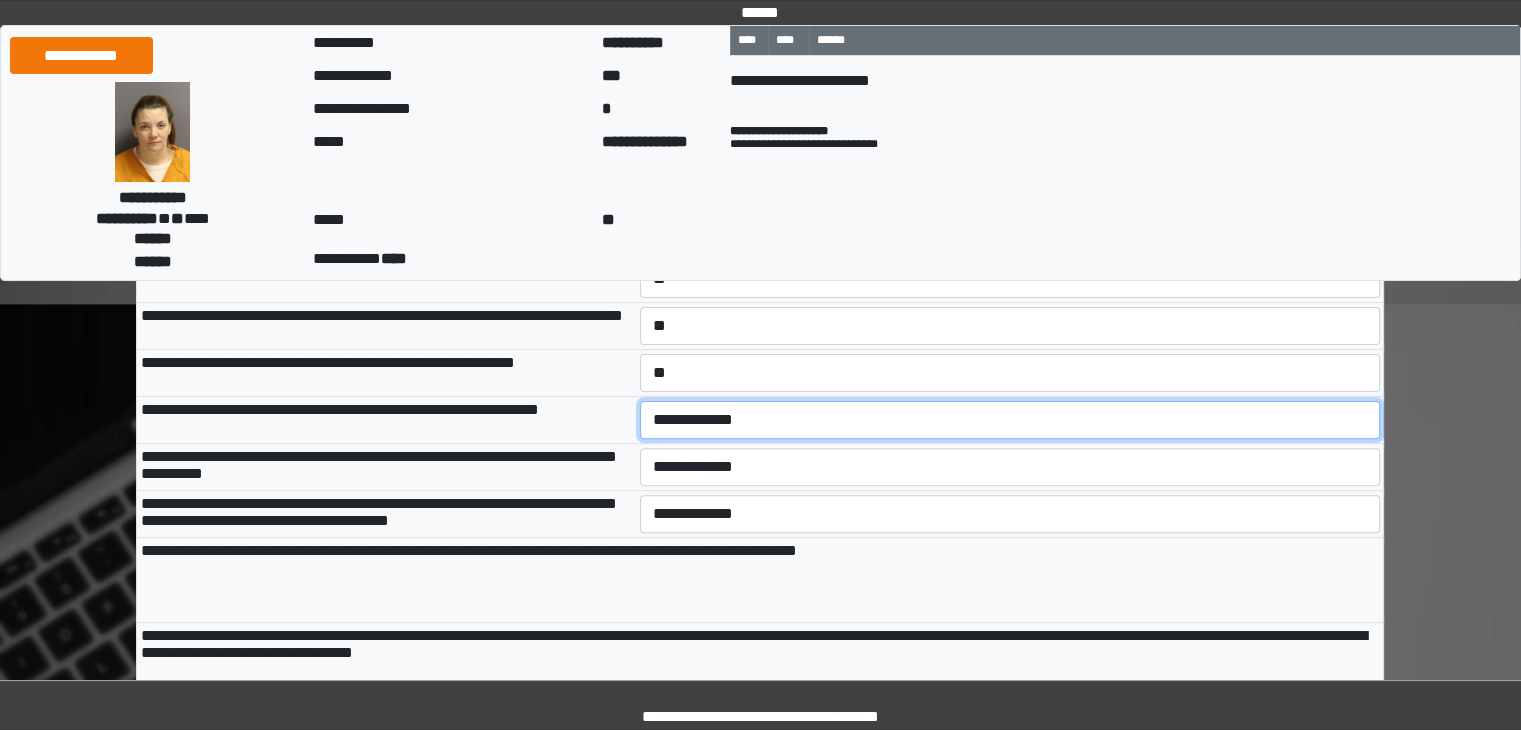 click on "**********" at bounding box center [1010, 420] 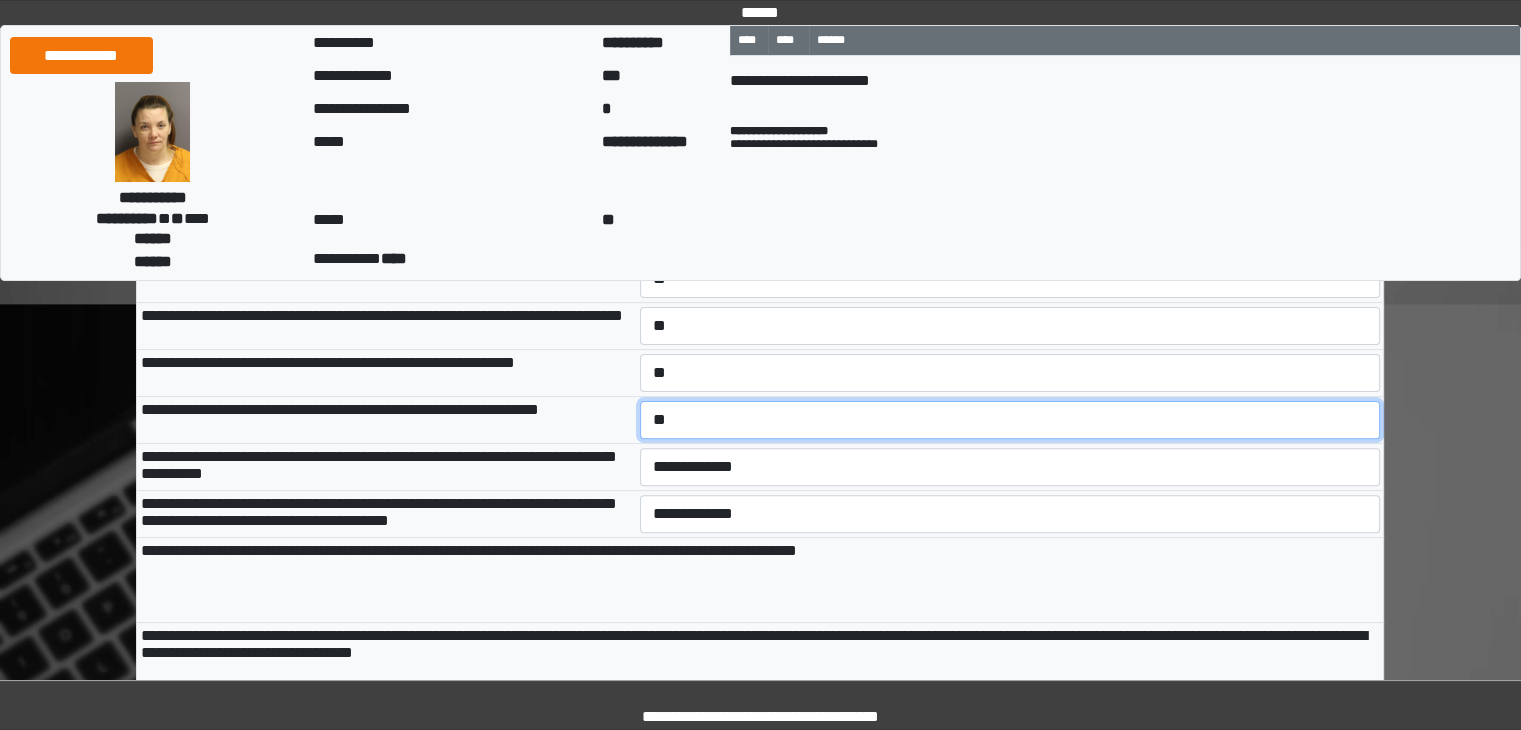 click on "**********" at bounding box center [1010, 420] 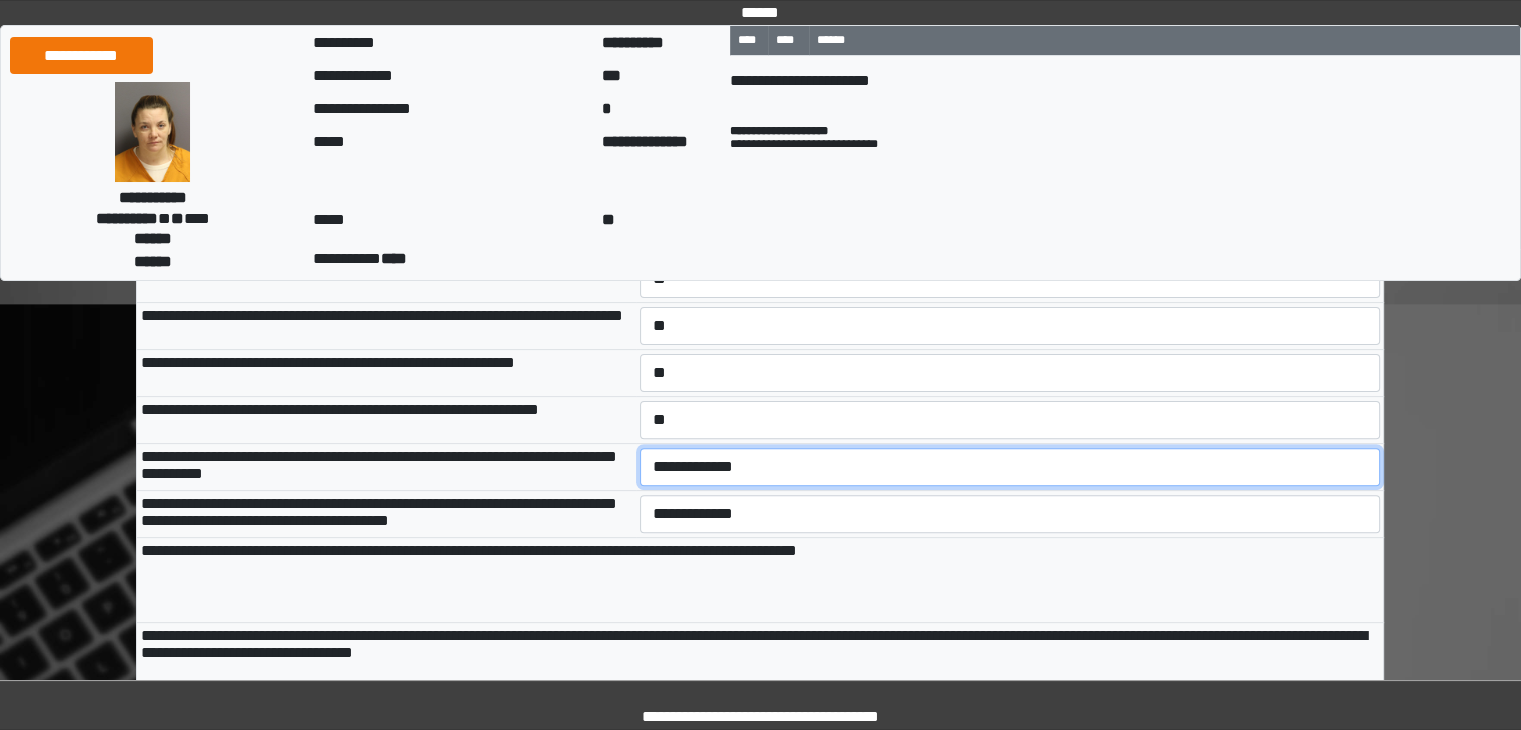 click on "**********" at bounding box center (1010, 467) 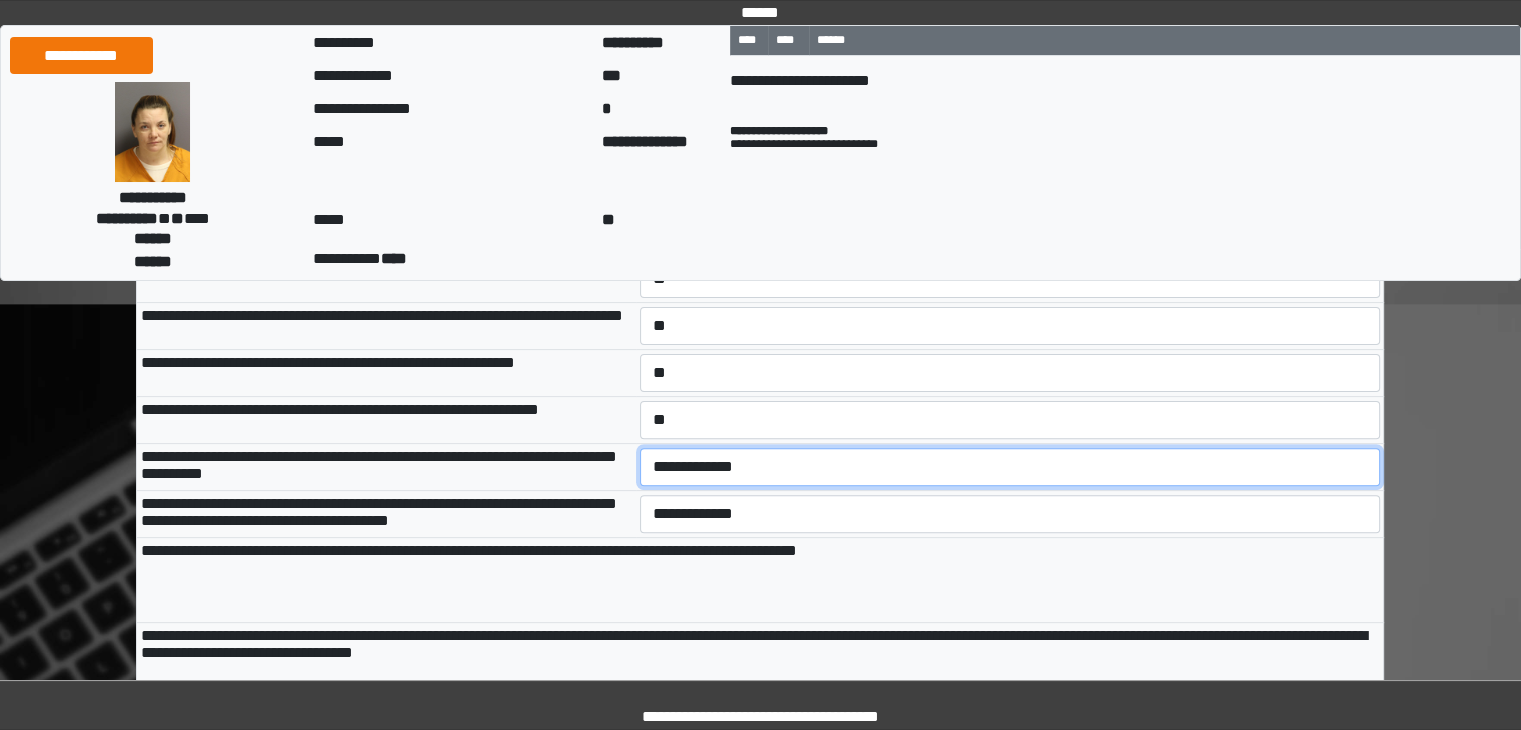 select on "***" 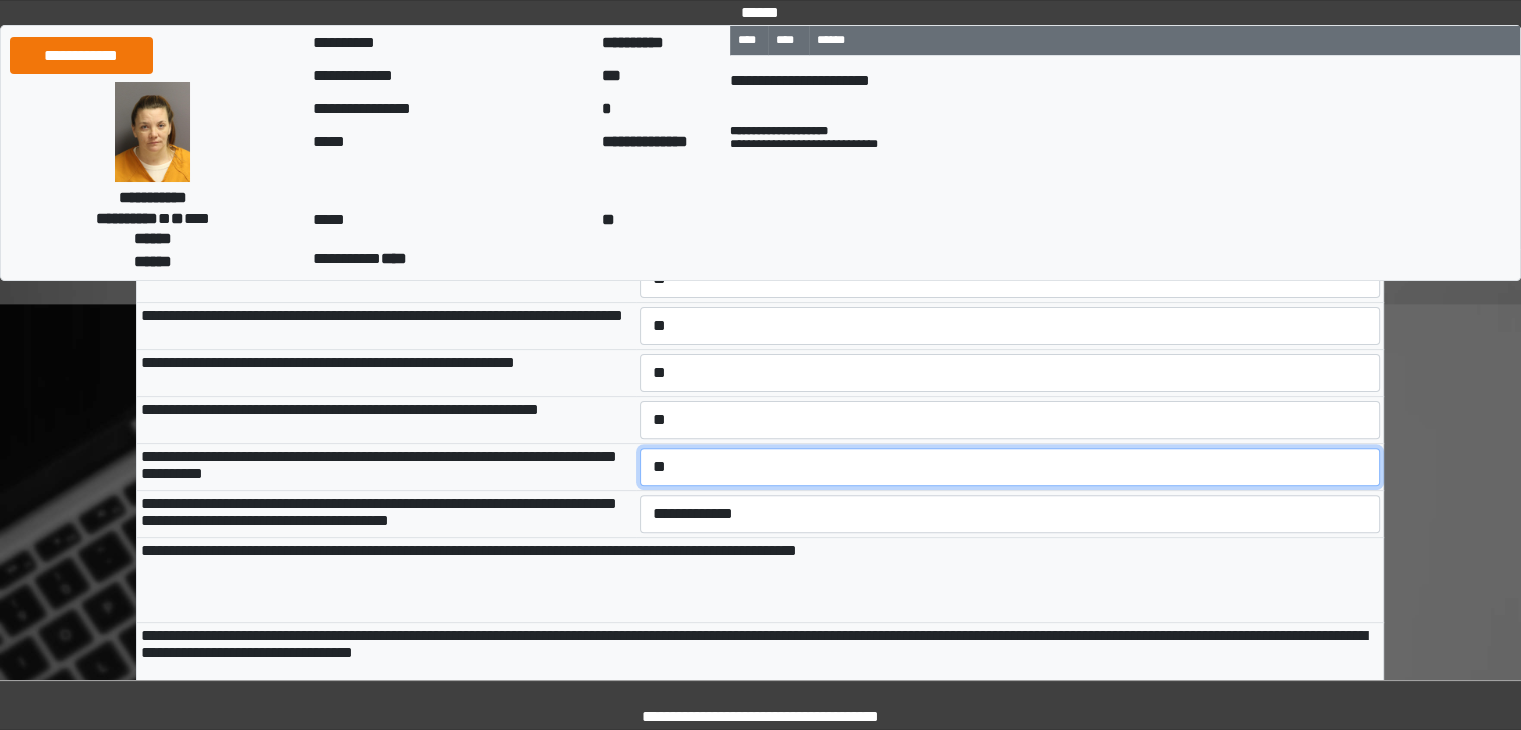 click on "**********" at bounding box center [1010, 467] 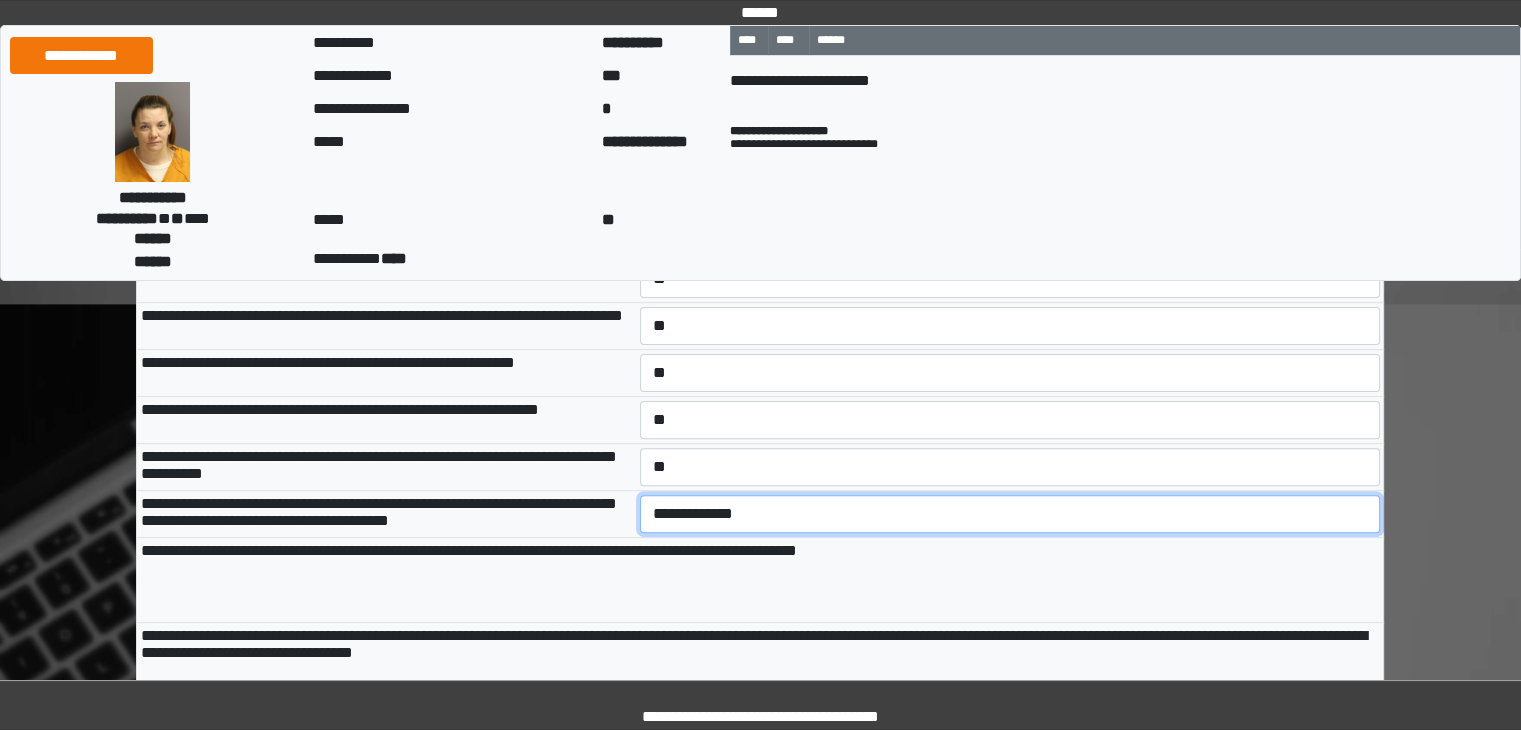 click on "**********" at bounding box center [1010, 514] 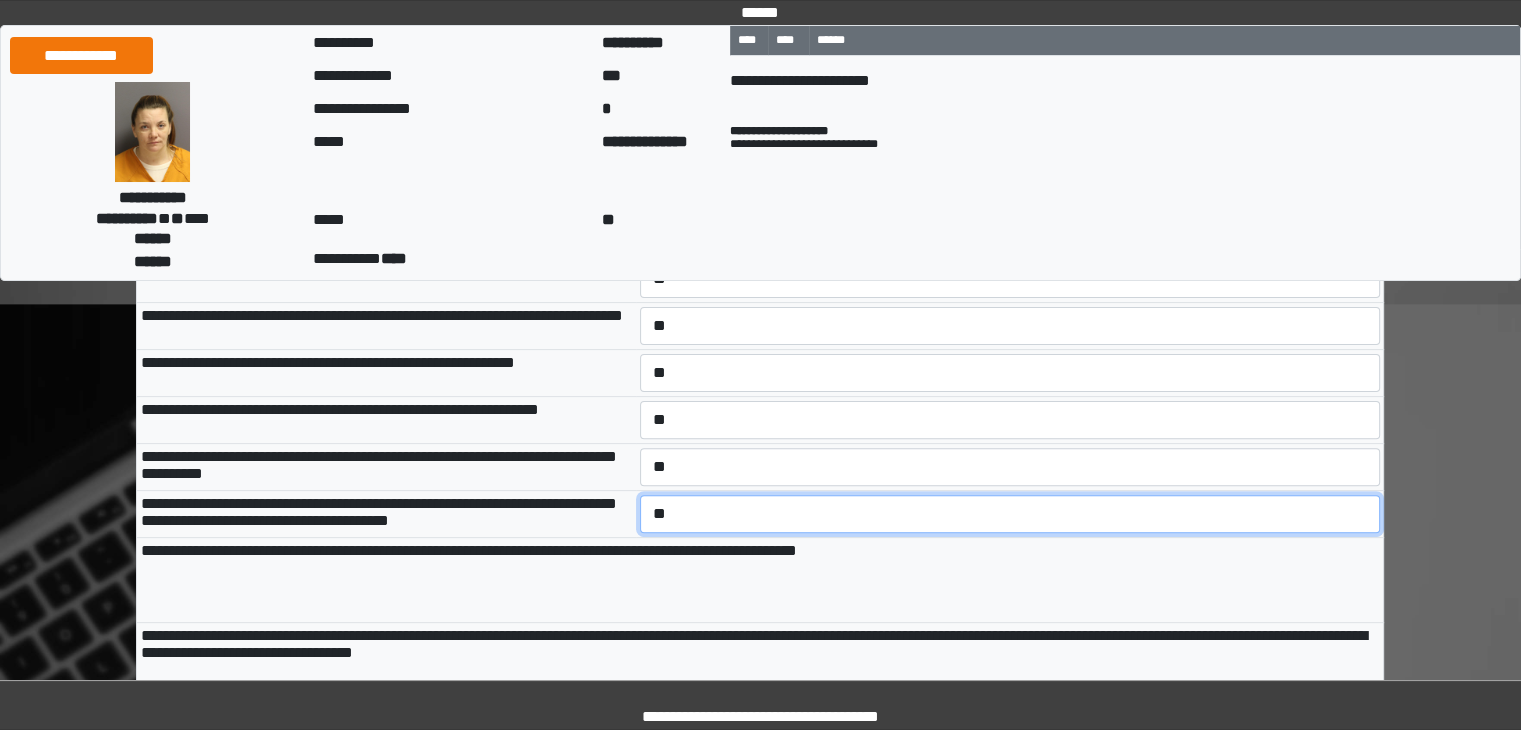click on "**********" at bounding box center [1010, 514] 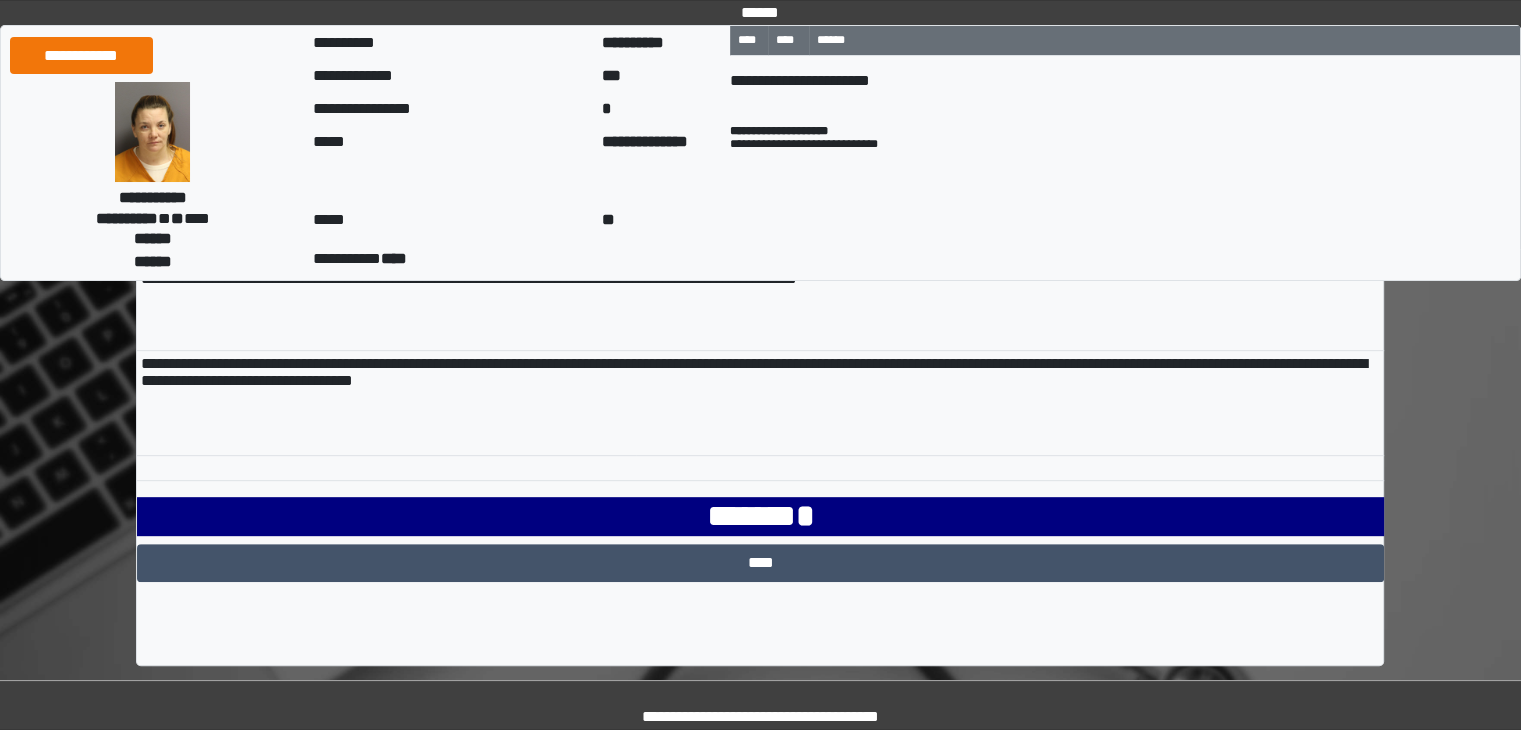 scroll, scrollTop: 180, scrollLeft: 0, axis: vertical 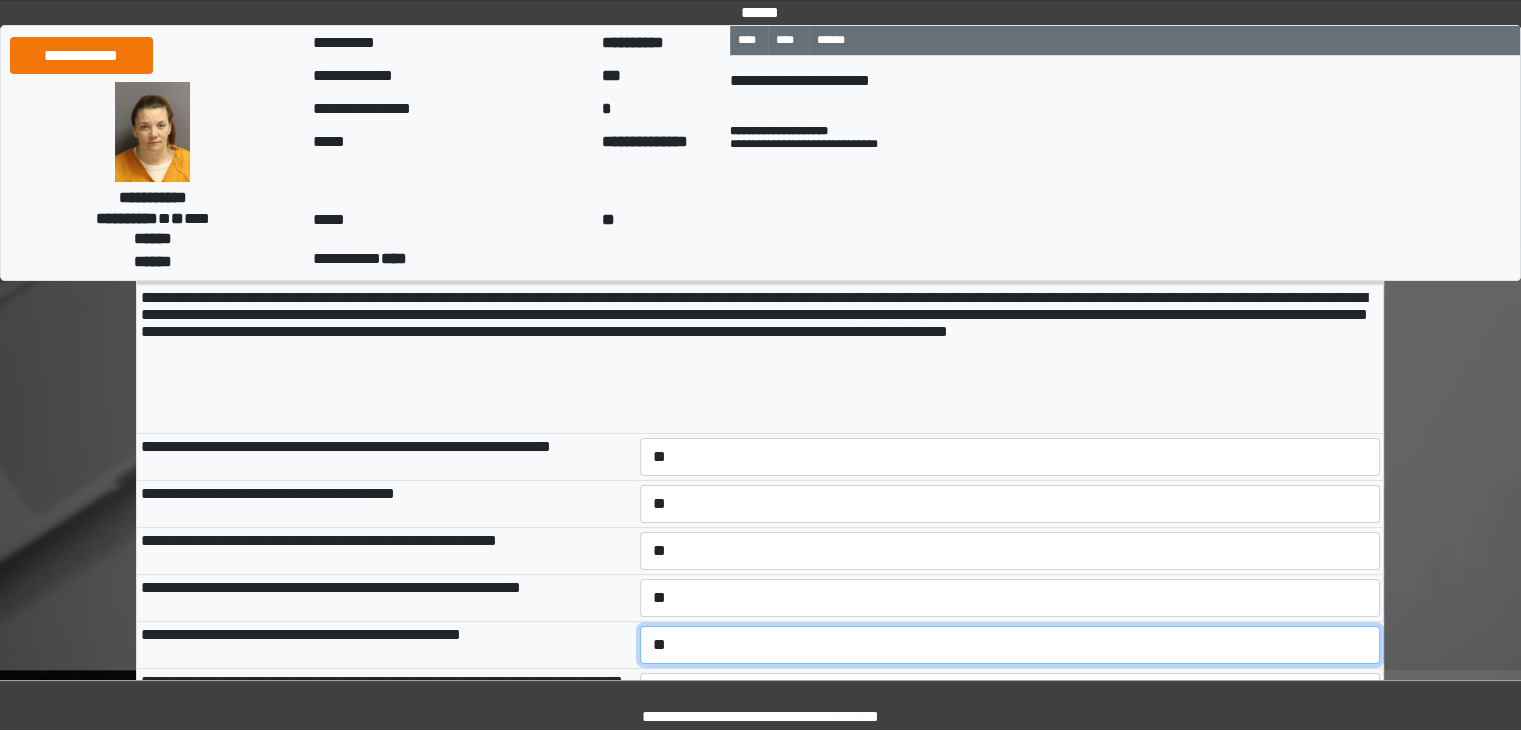 click on "**********" at bounding box center (1010, 645) 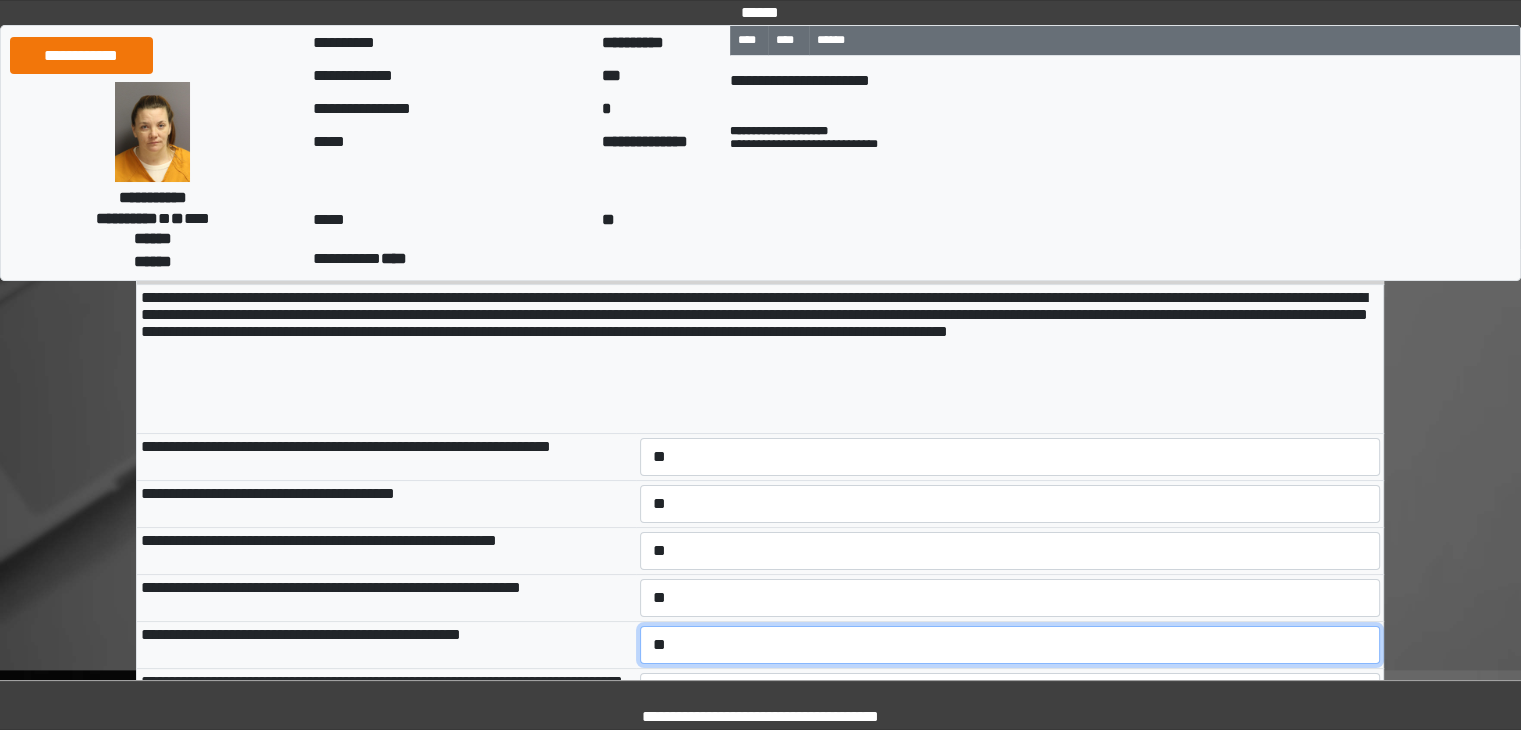 select on "***" 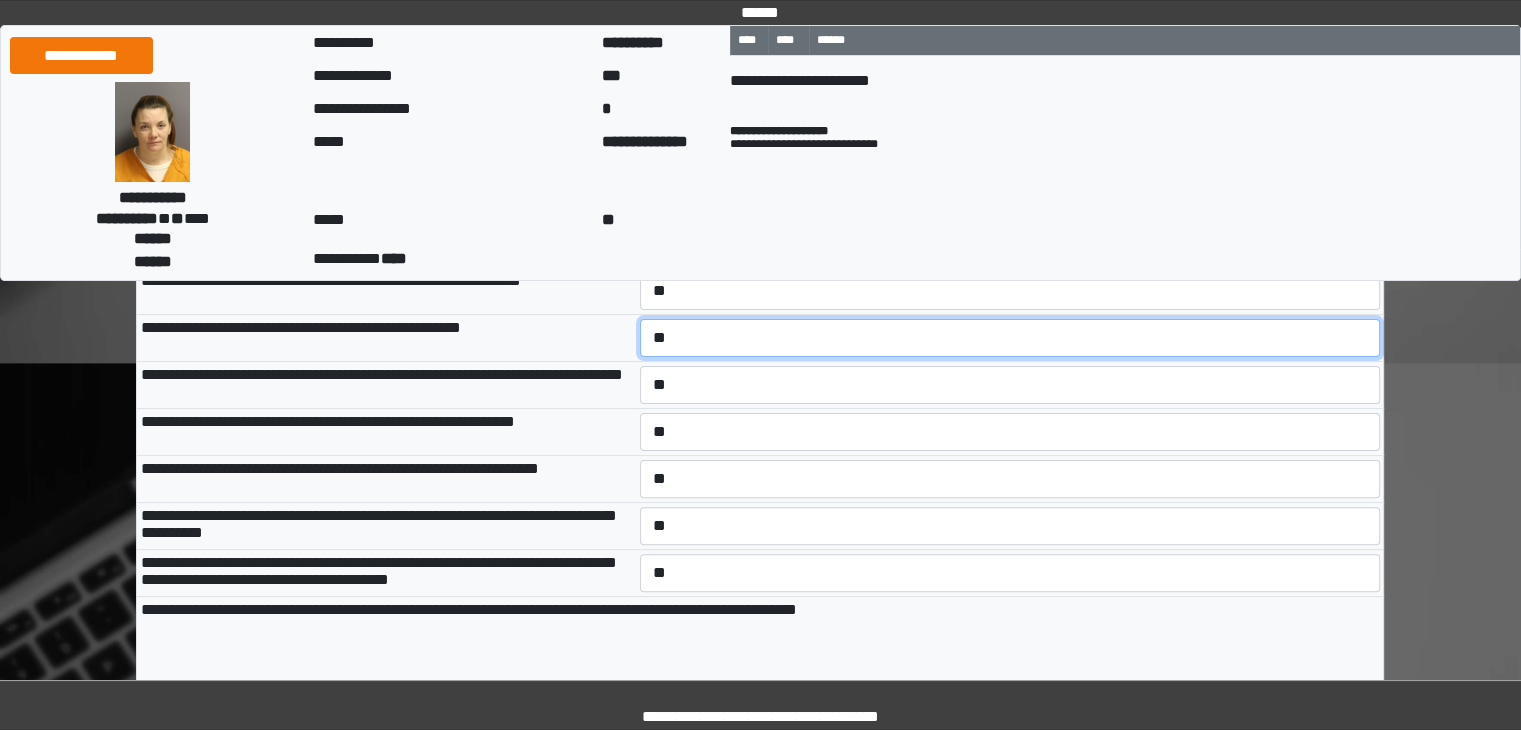scroll, scrollTop: 501, scrollLeft: 0, axis: vertical 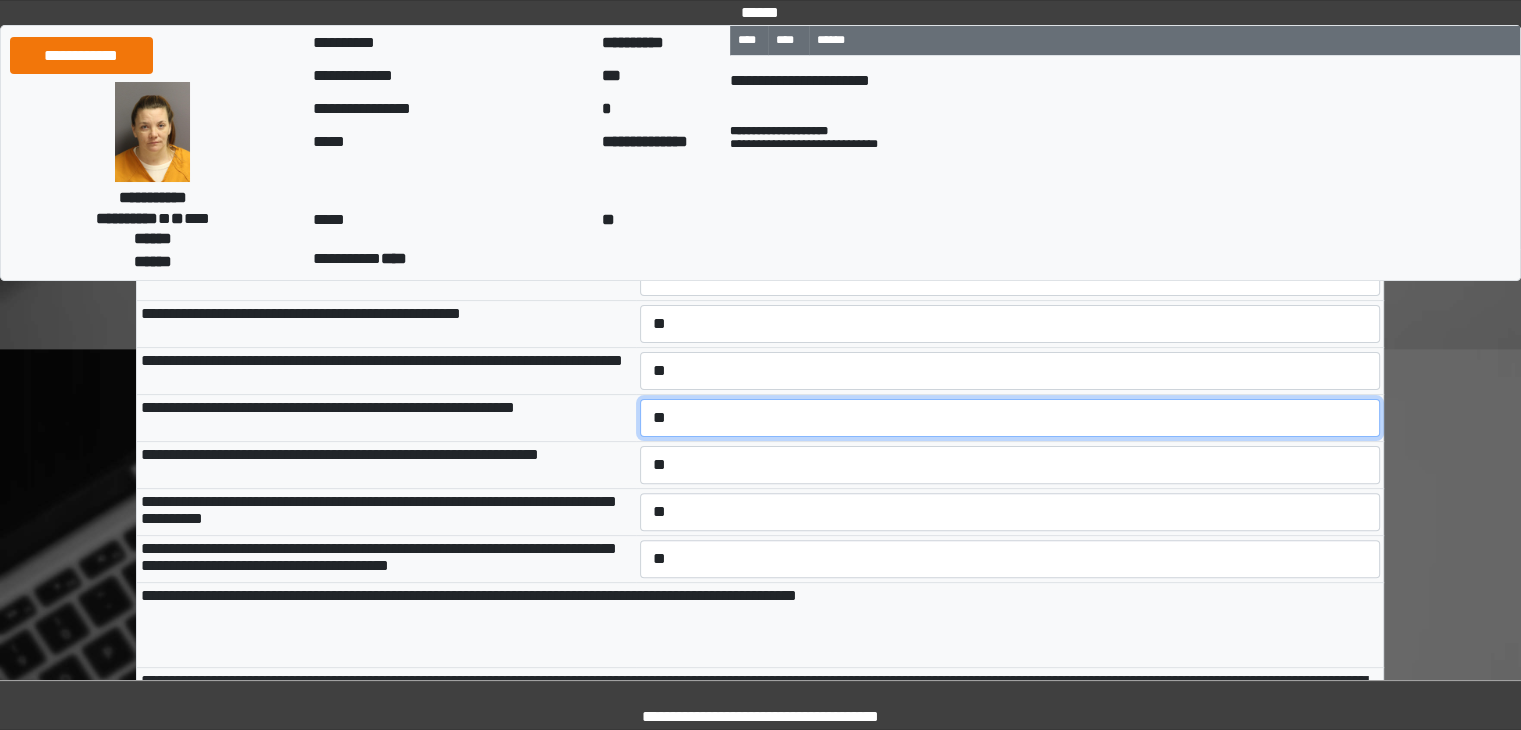 click on "**********" at bounding box center (1010, 418) 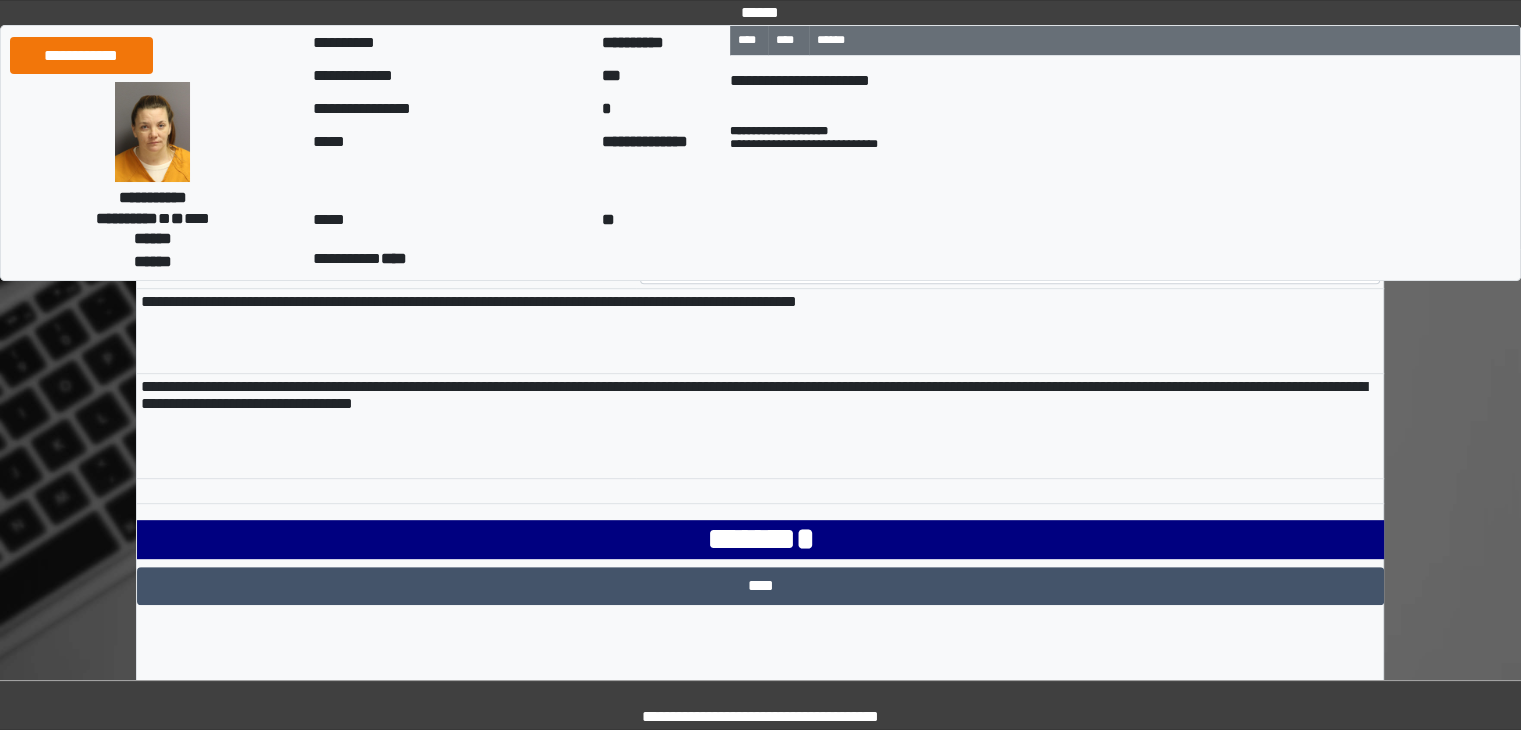 scroll, scrollTop: 818, scrollLeft: 0, axis: vertical 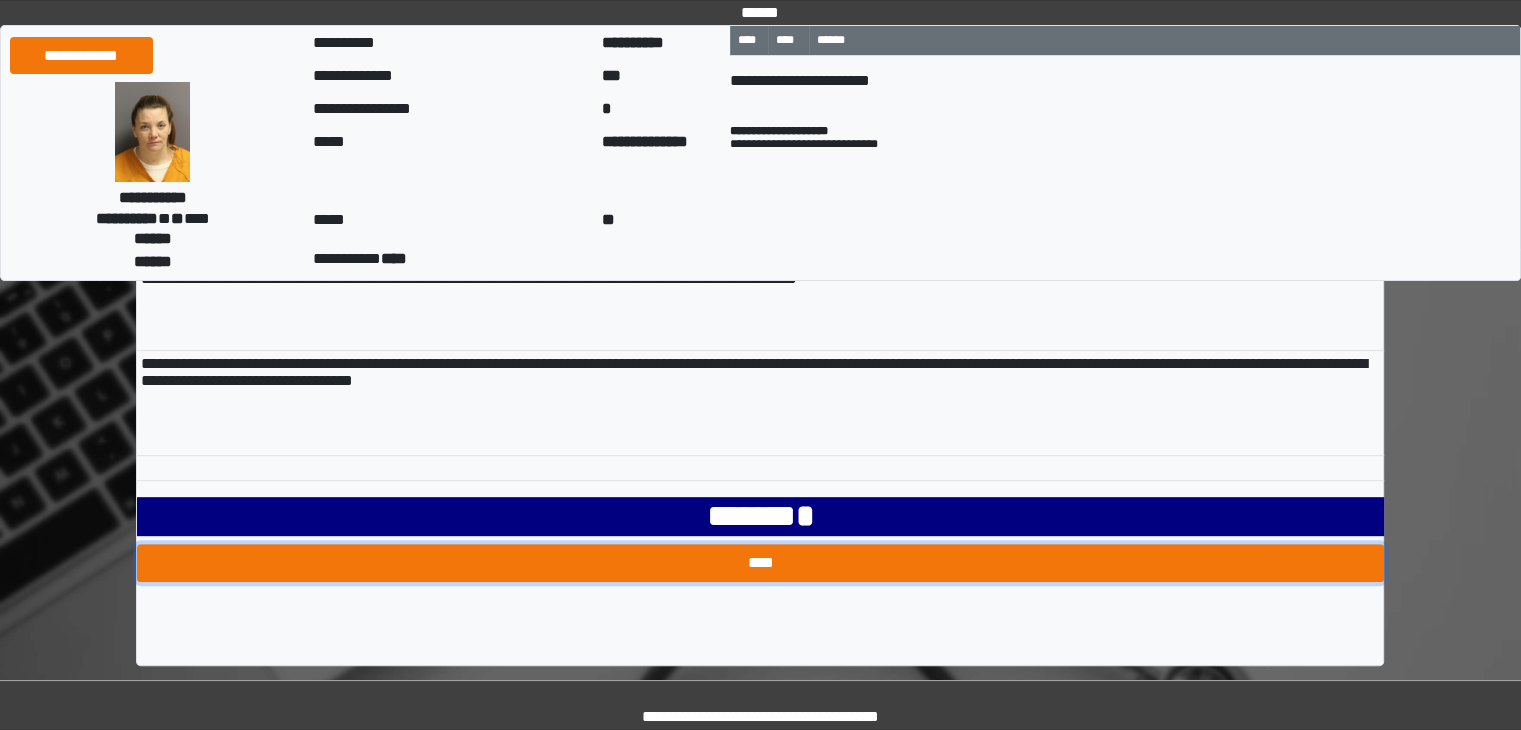 click on "****" at bounding box center [760, 563] 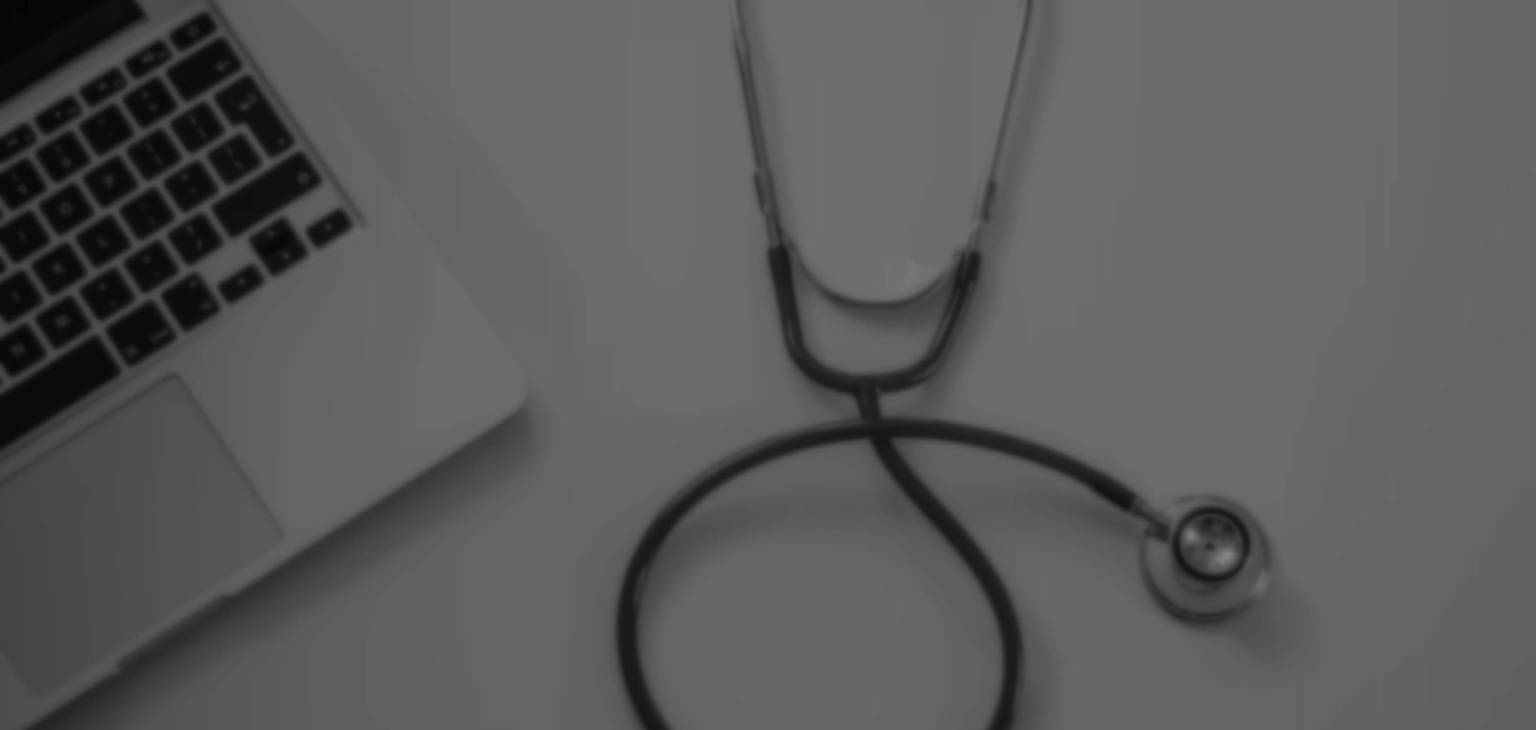 scroll, scrollTop: 0, scrollLeft: 0, axis: both 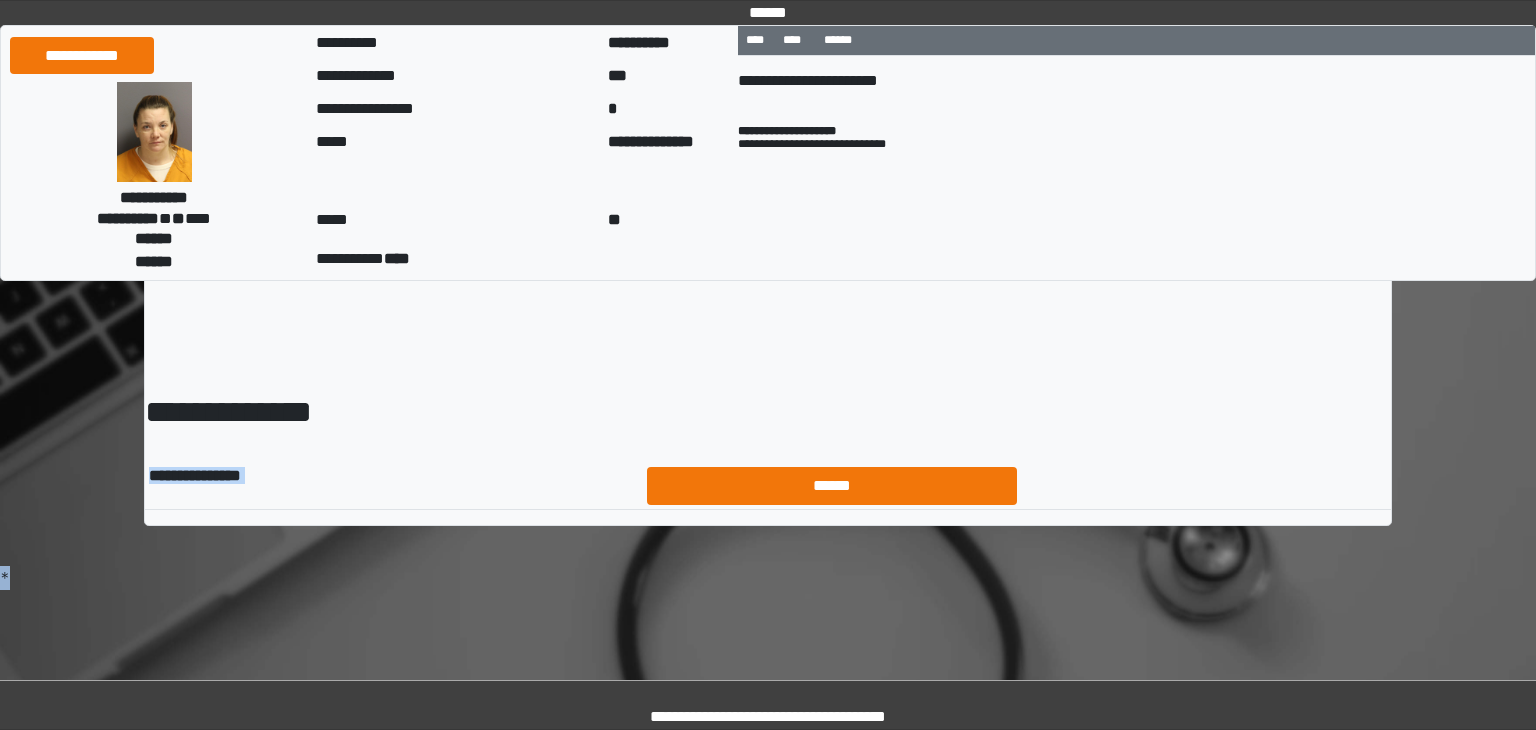 drag, startPoint x: 0, startPoint y: 0, endPoint x: 956, endPoint y: 483, distance: 1071.0859 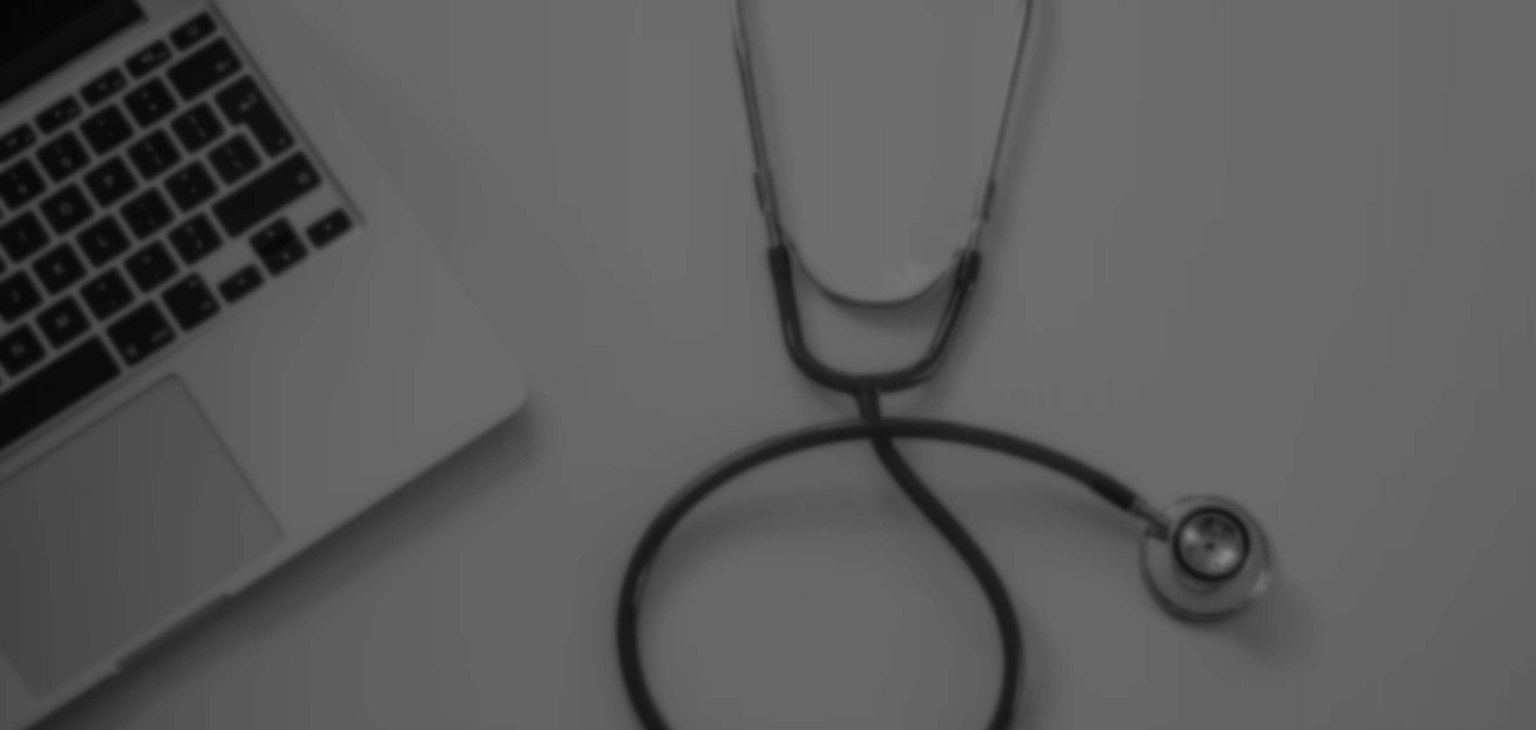scroll, scrollTop: 0, scrollLeft: 0, axis: both 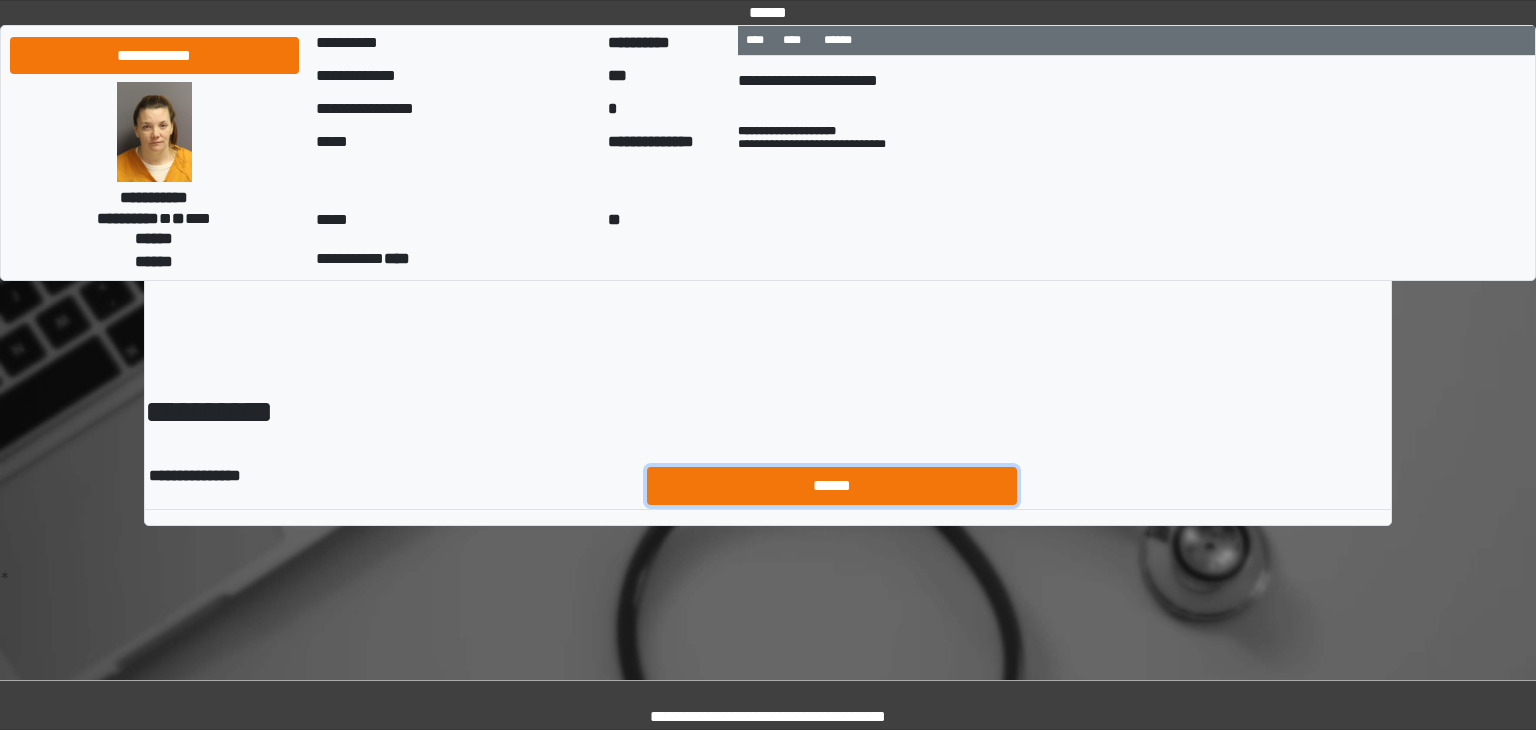 click on "******" at bounding box center [832, 486] 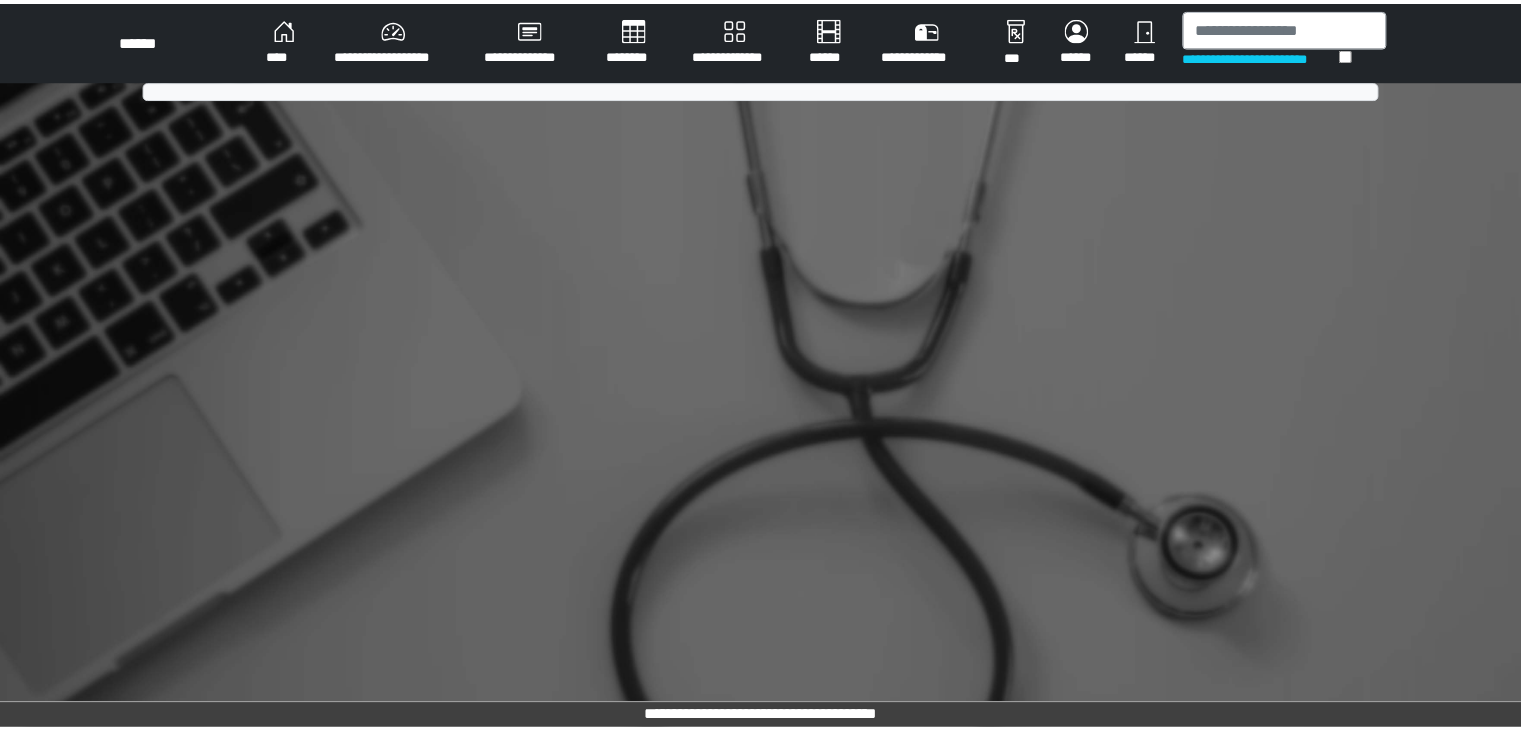 scroll, scrollTop: 0, scrollLeft: 0, axis: both 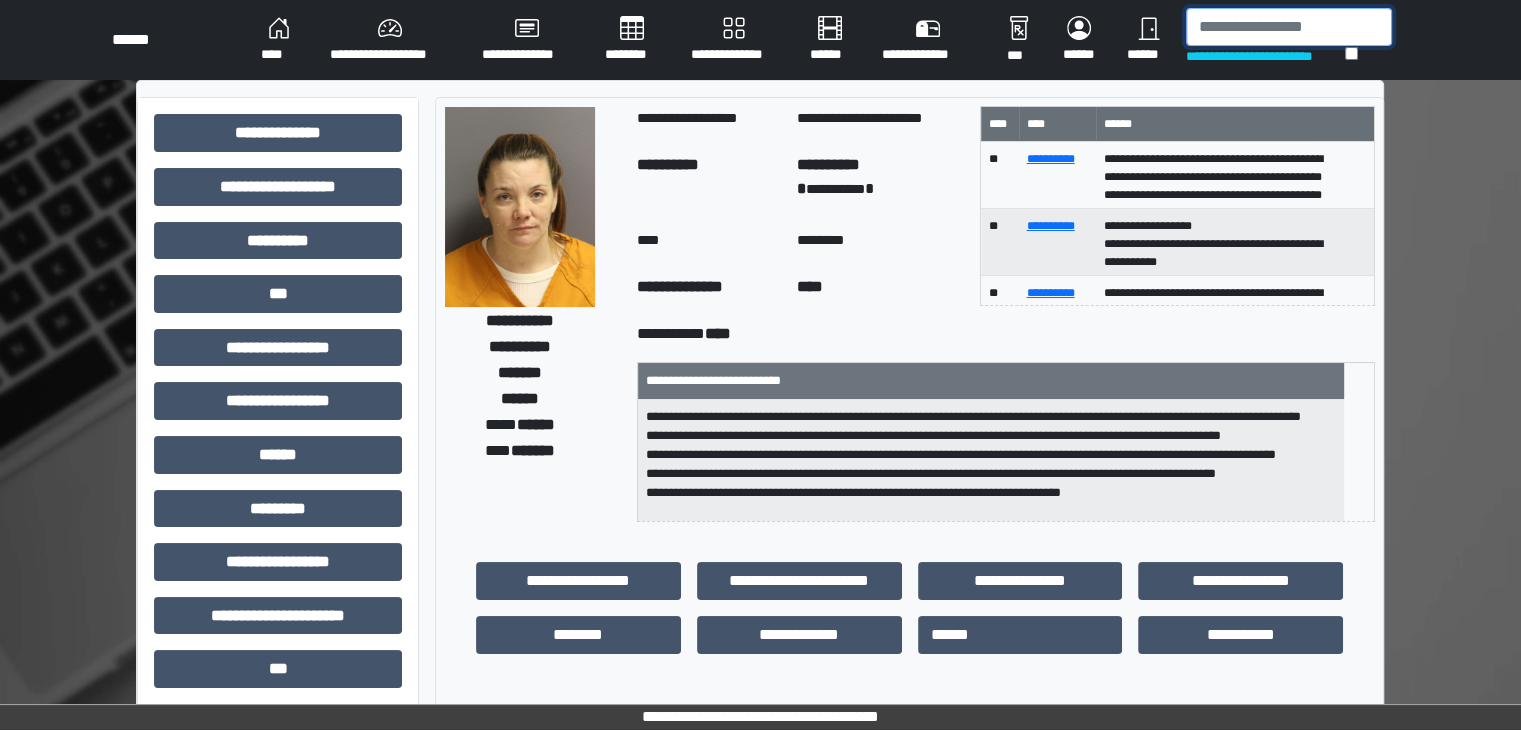 click at bounding box center [1289, 27] 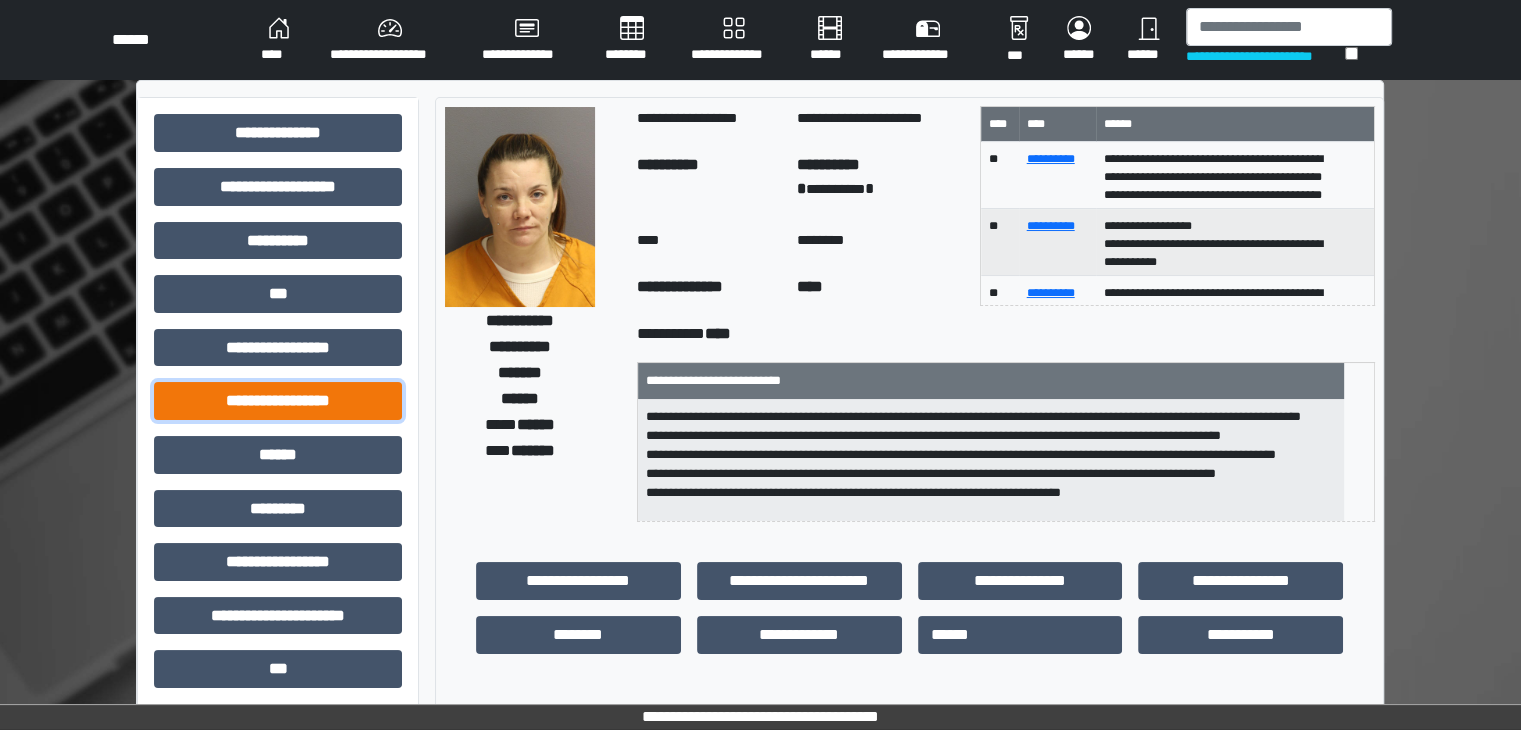 click on "**********" at bounding box center (278, 401) 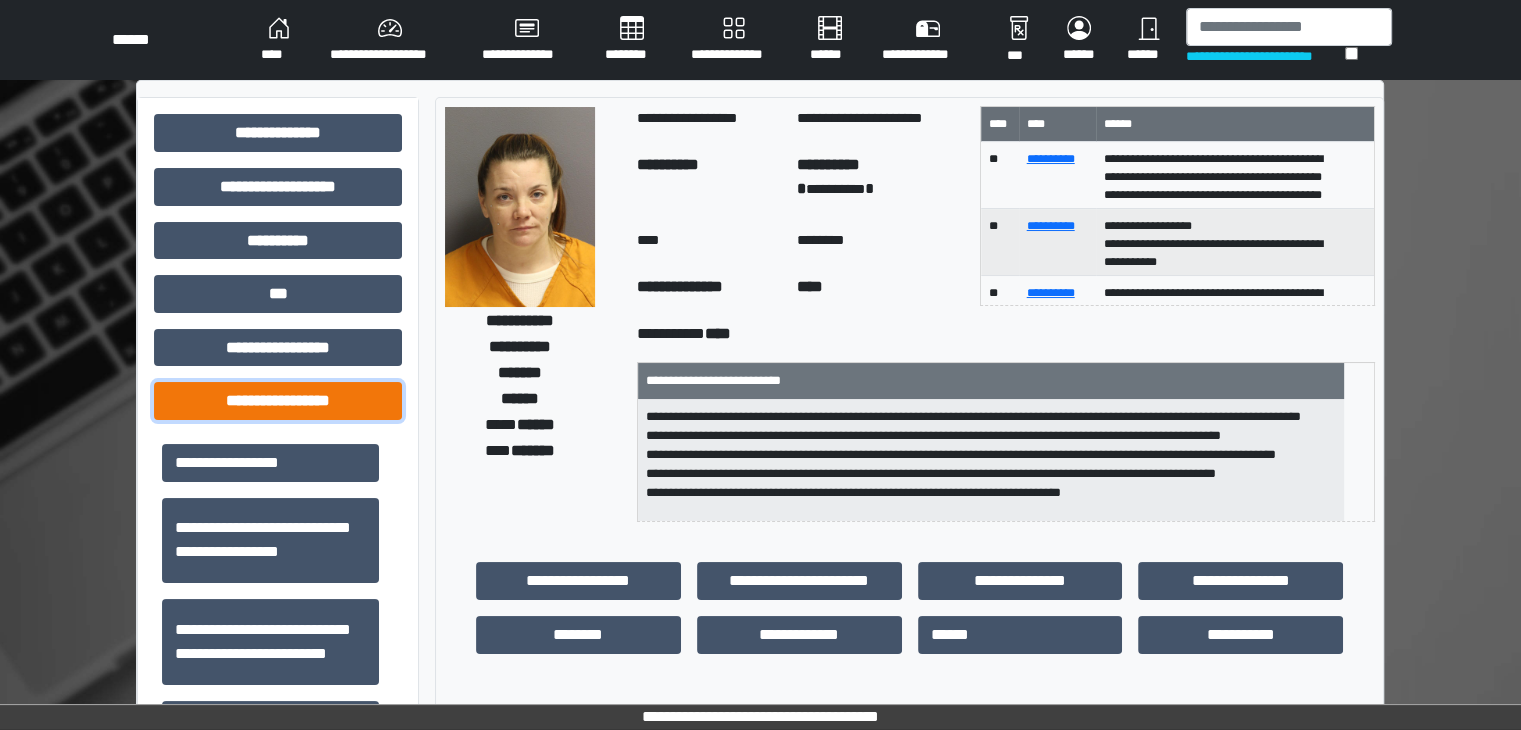 click on "**********" at bounding box center (278, 401) 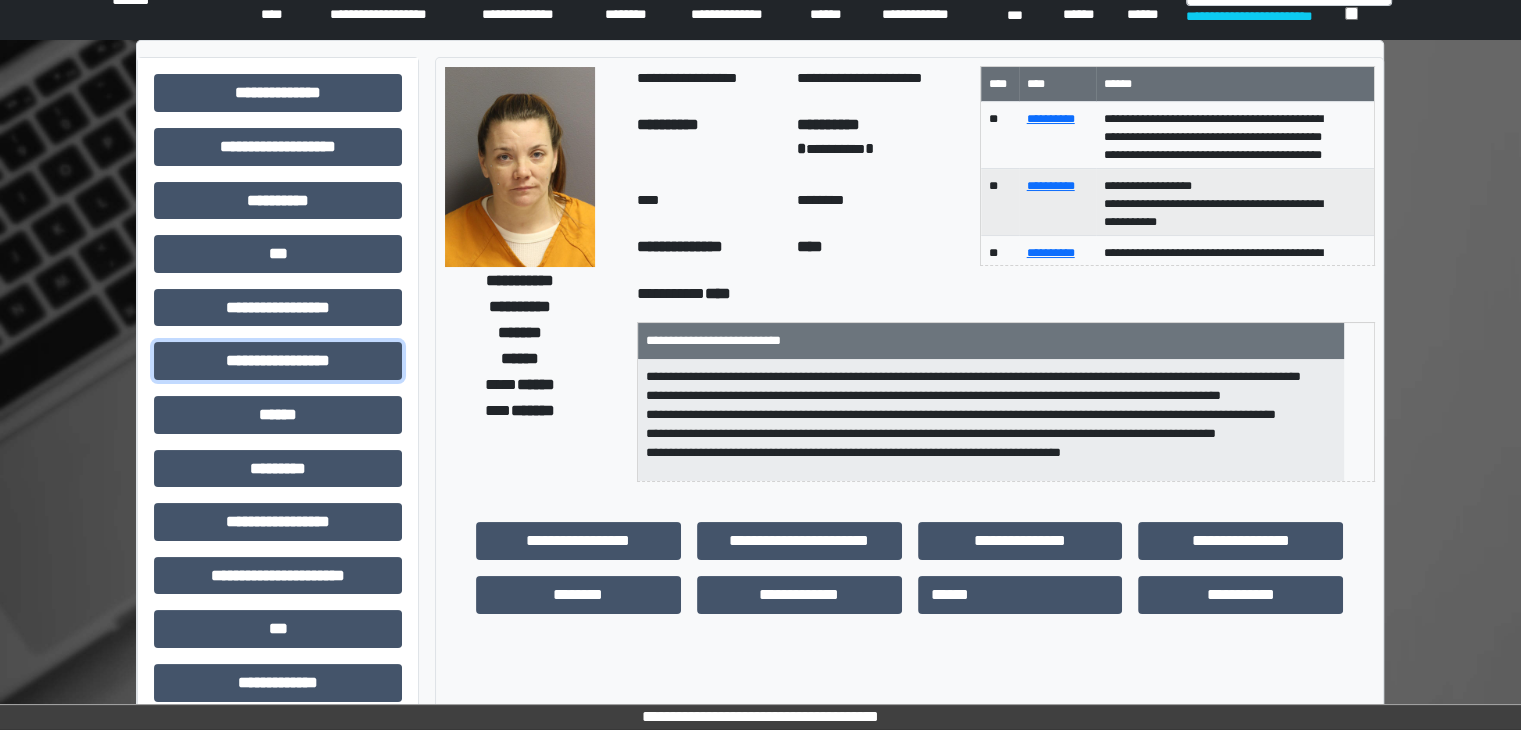 scroll, scrollTop: 106, scrollLeft: 0, axis: vertical 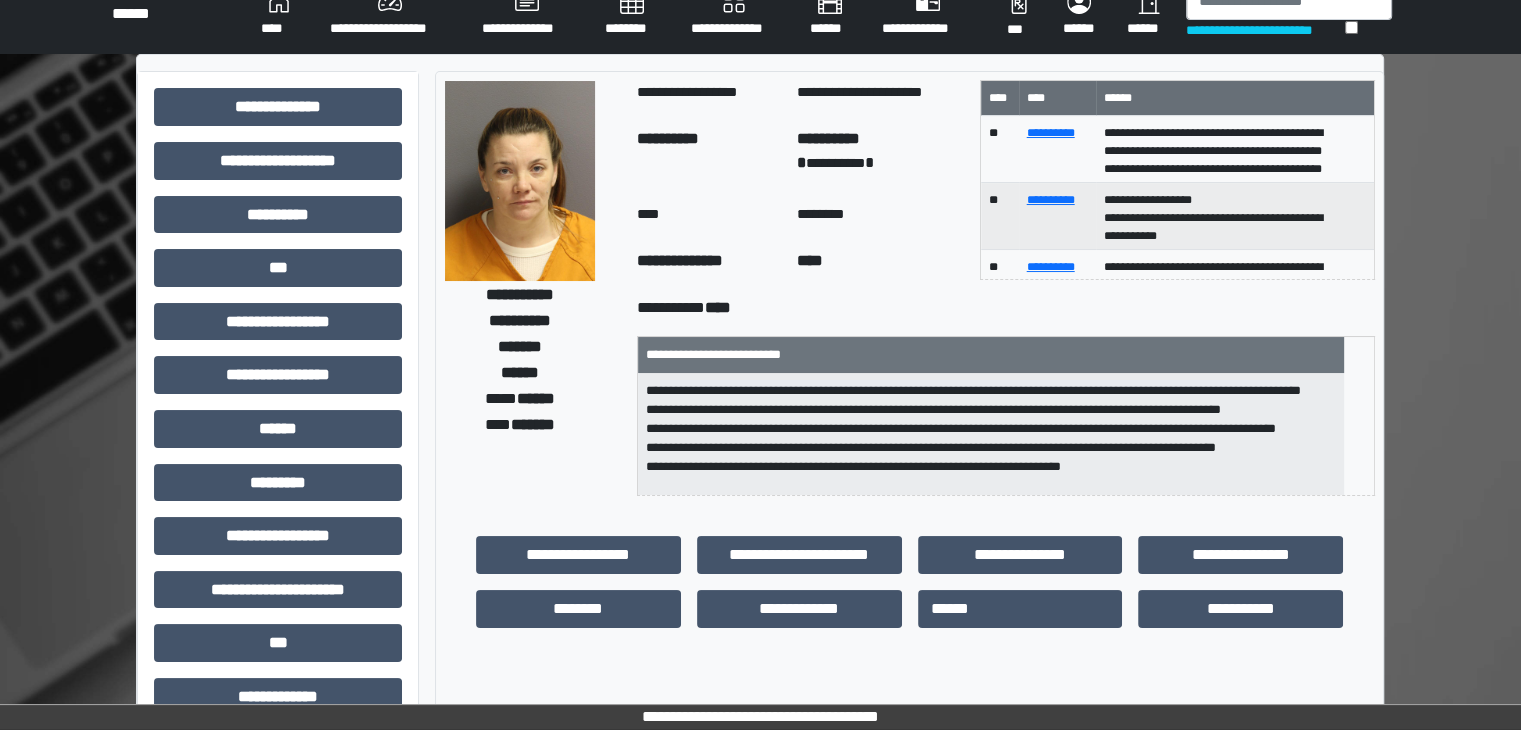 click on "**********" at bounding box center [1221, 149] 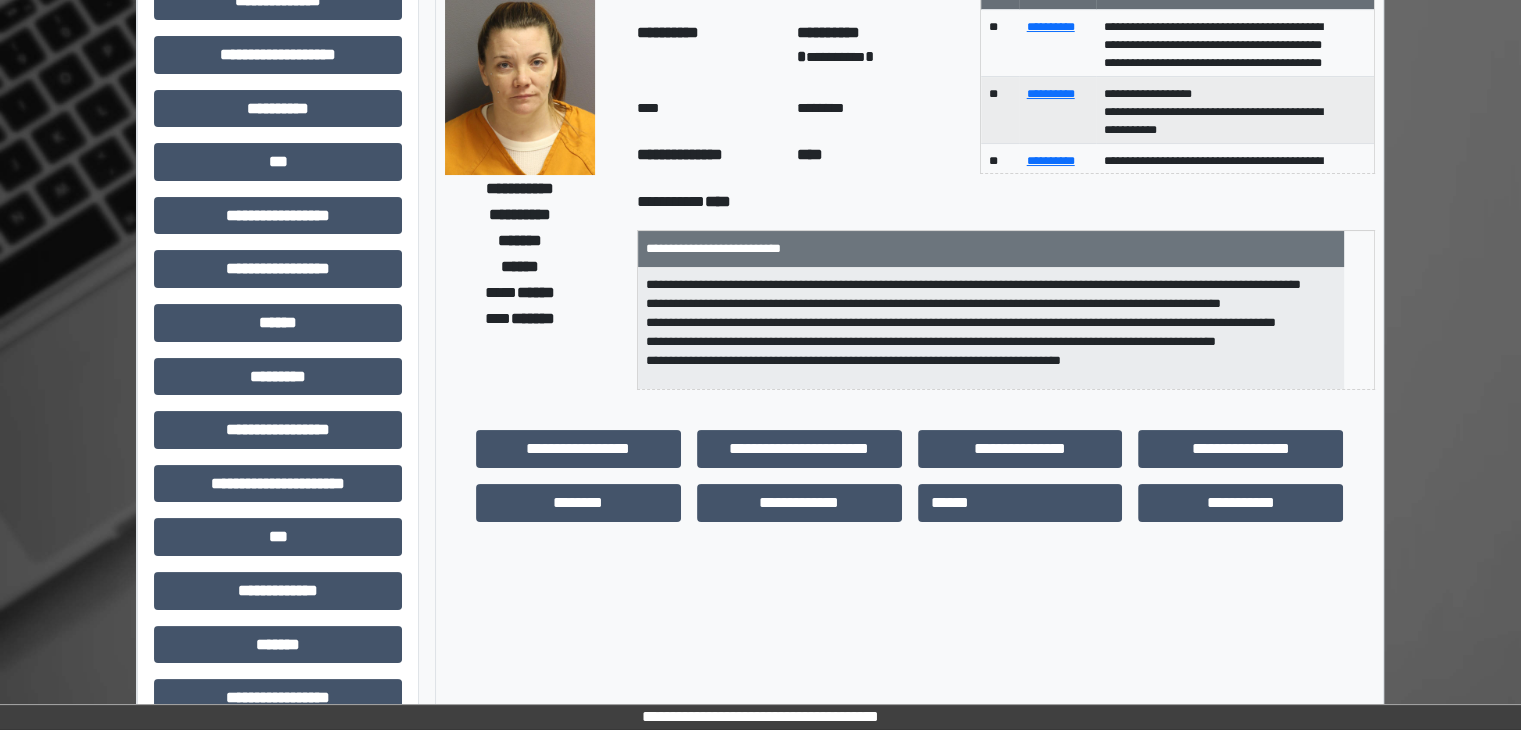 scroll, scrollTop: 146, scrollLeft: 0, axis: vertical 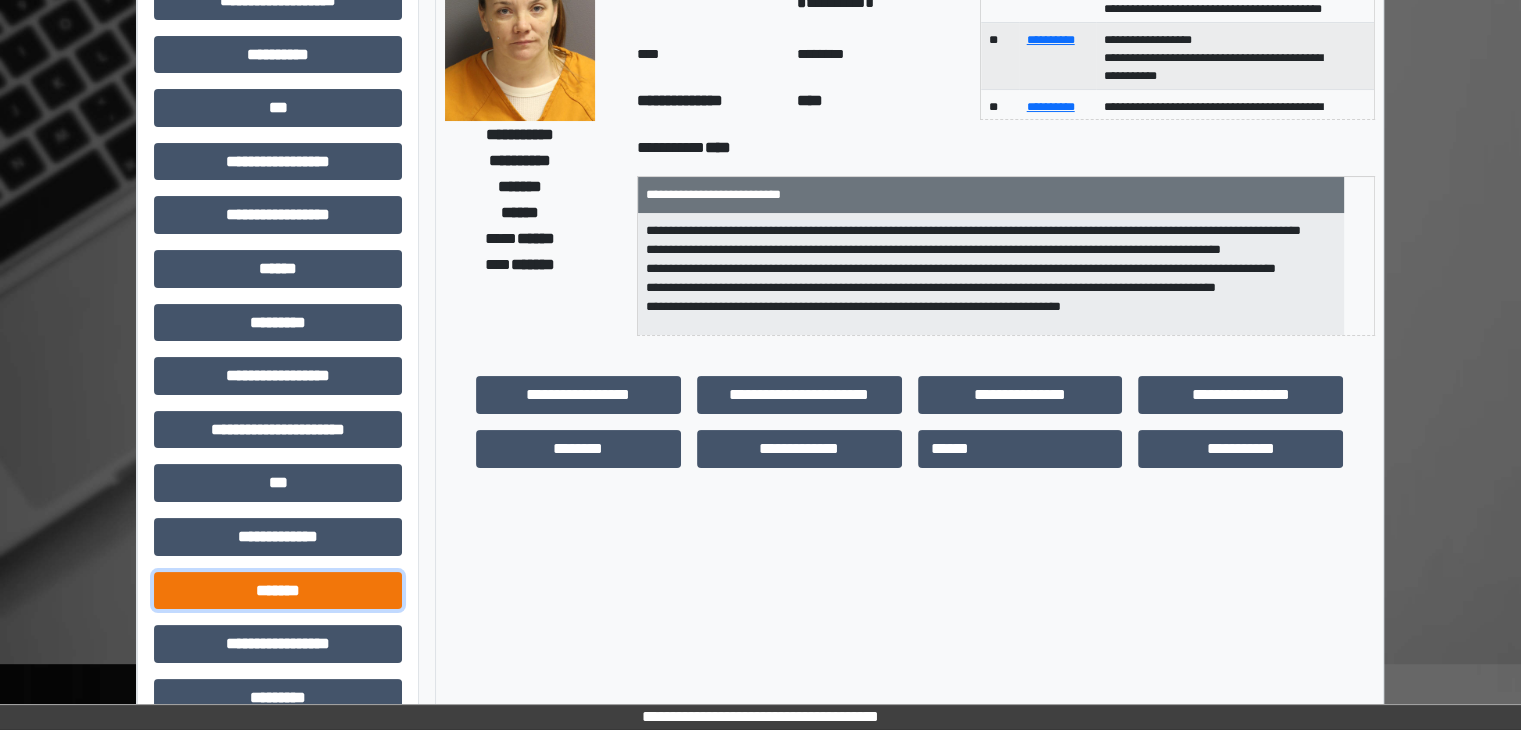 click on "*******" at bounding box center [278, 591] 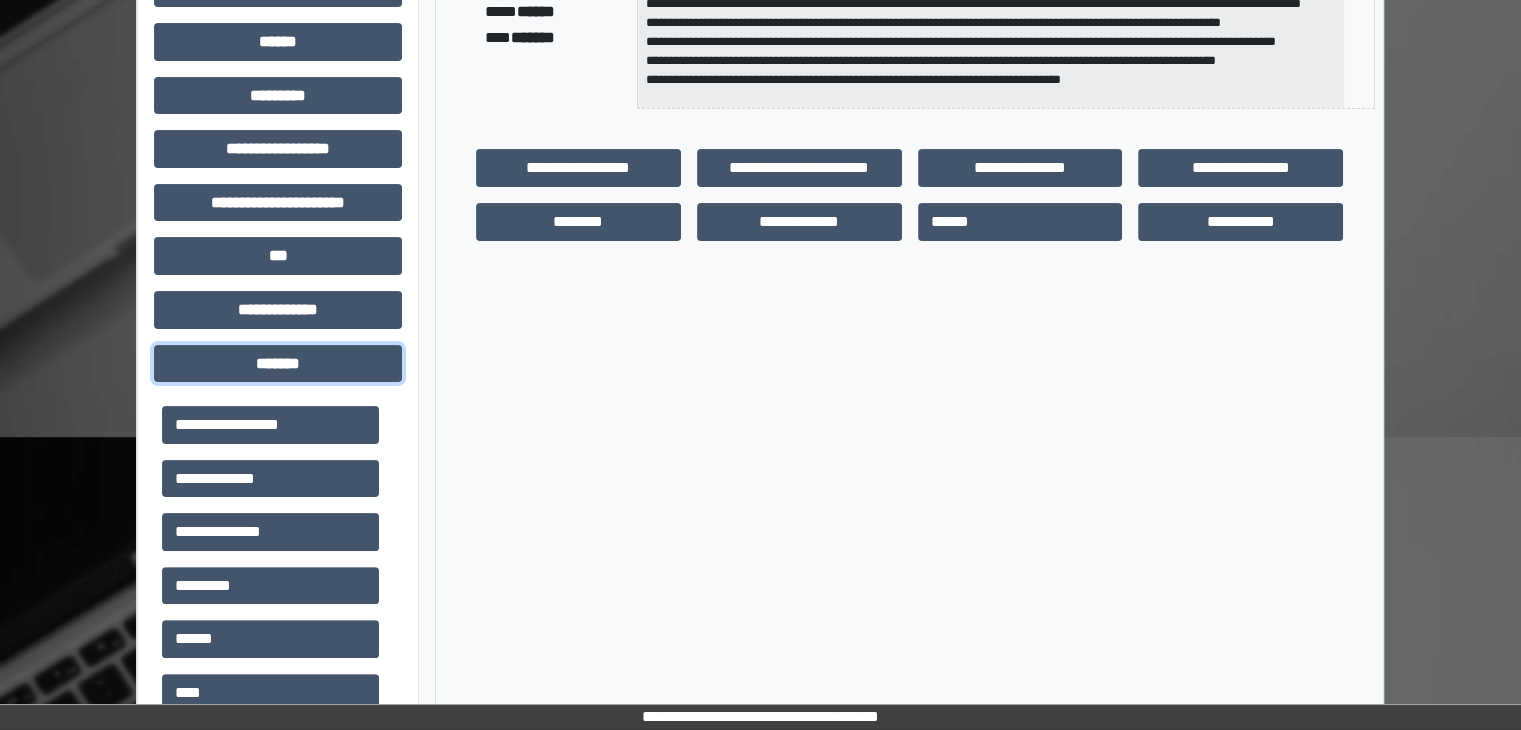 scroll, scrollTop: 426, scrollLeft: 0, axis: vertical 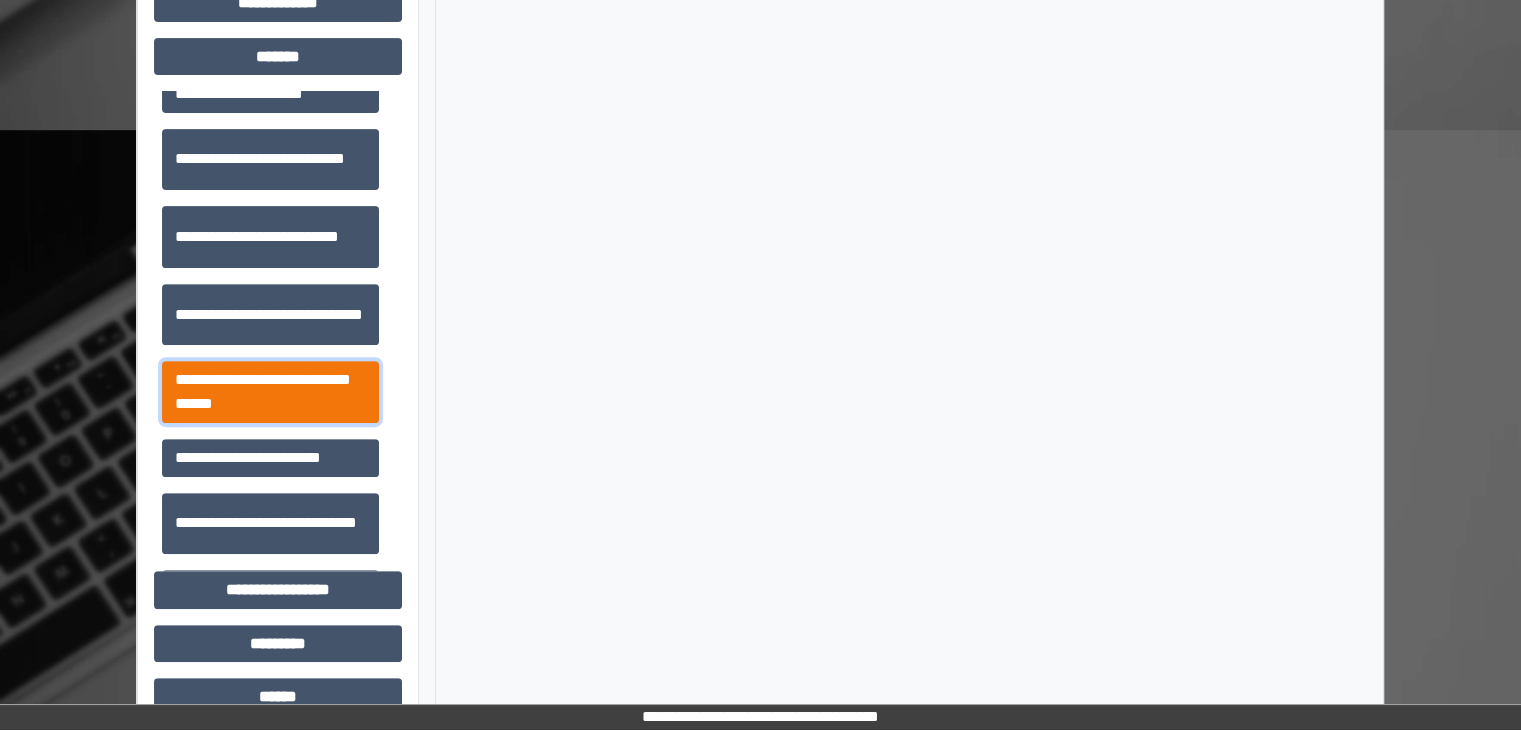 click on "**********" at bounding box center [270, 392] 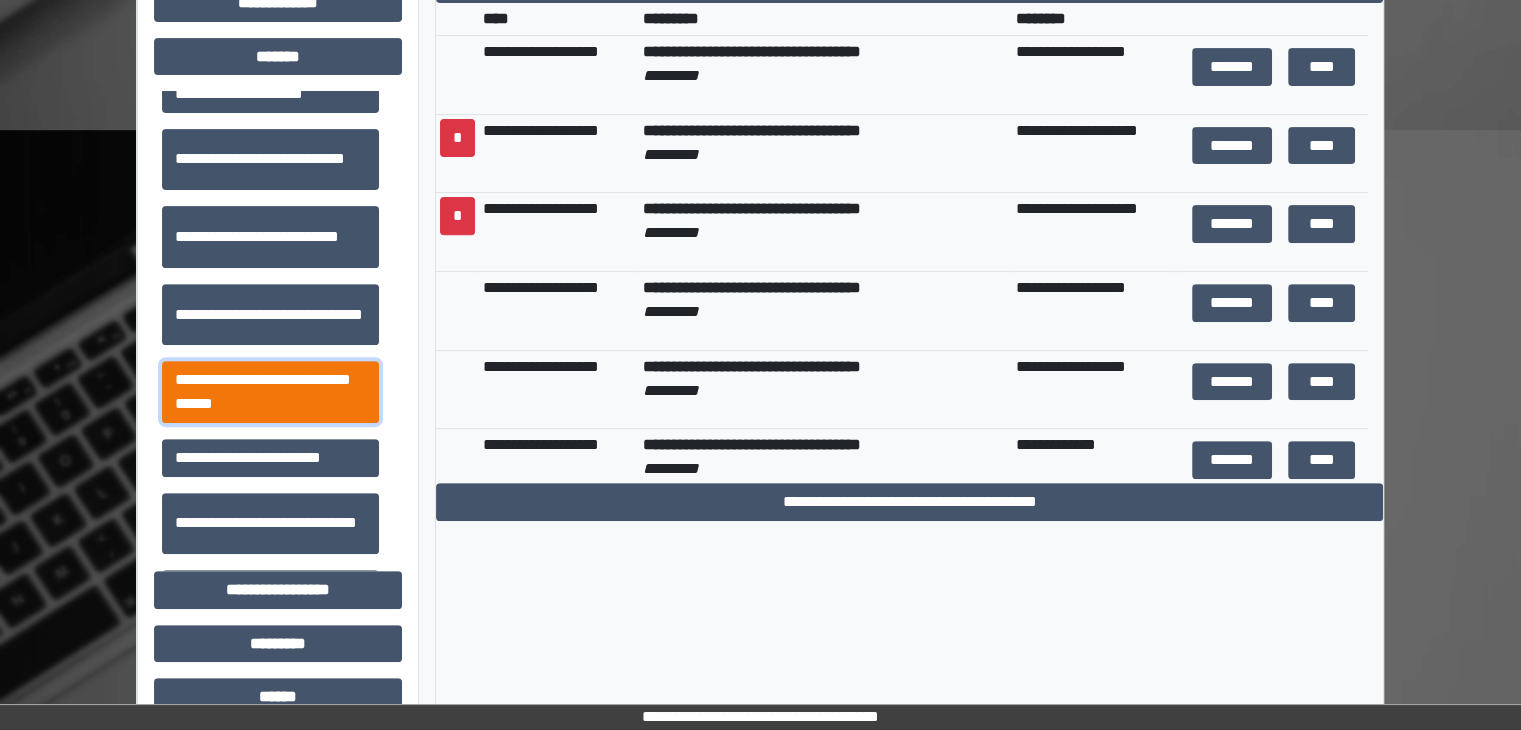 click on "**********" at bounding box center [270, 392] 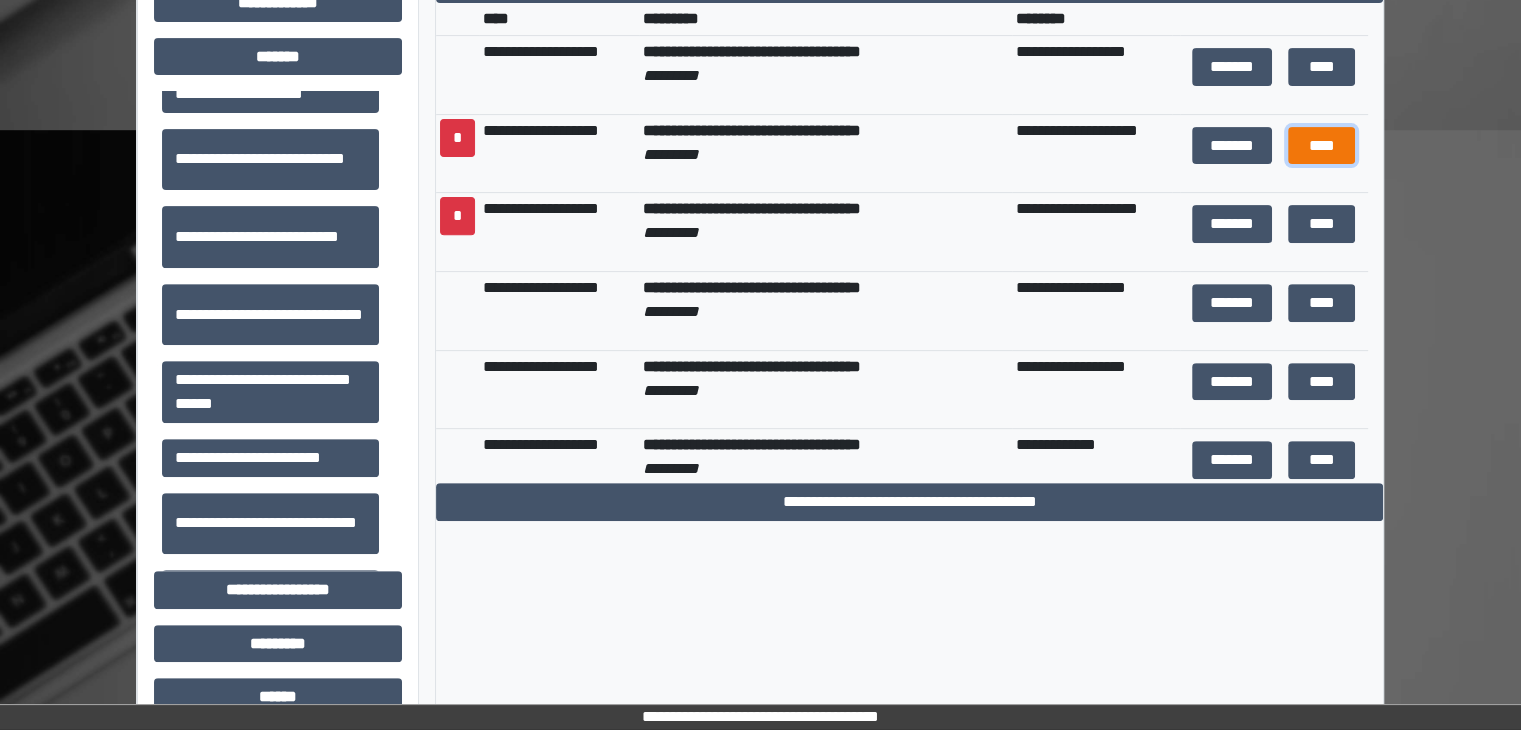 click on "****" at bounding box center (1321, 146) 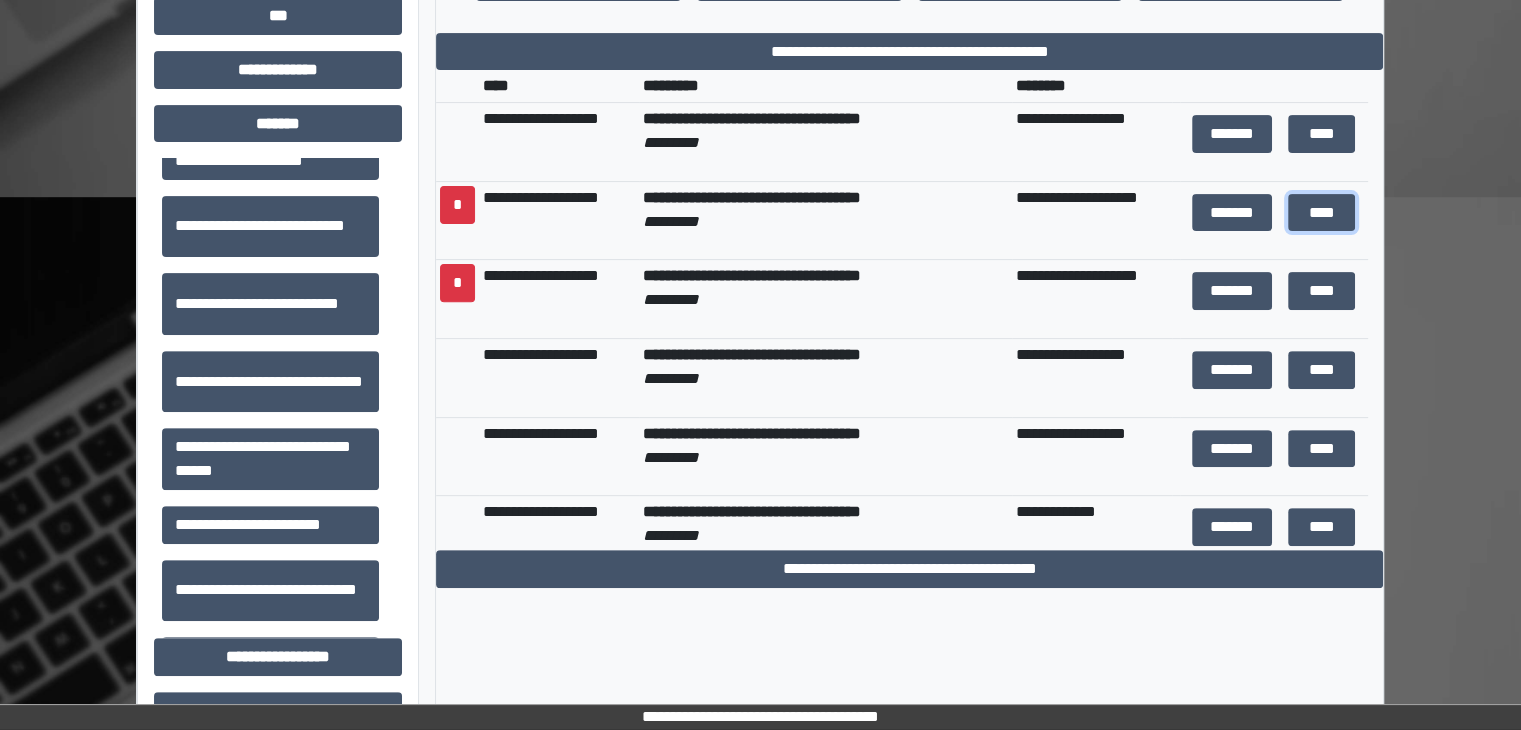 scroll, scrollTop: 640, scrollLeft: 0, axis: vertical 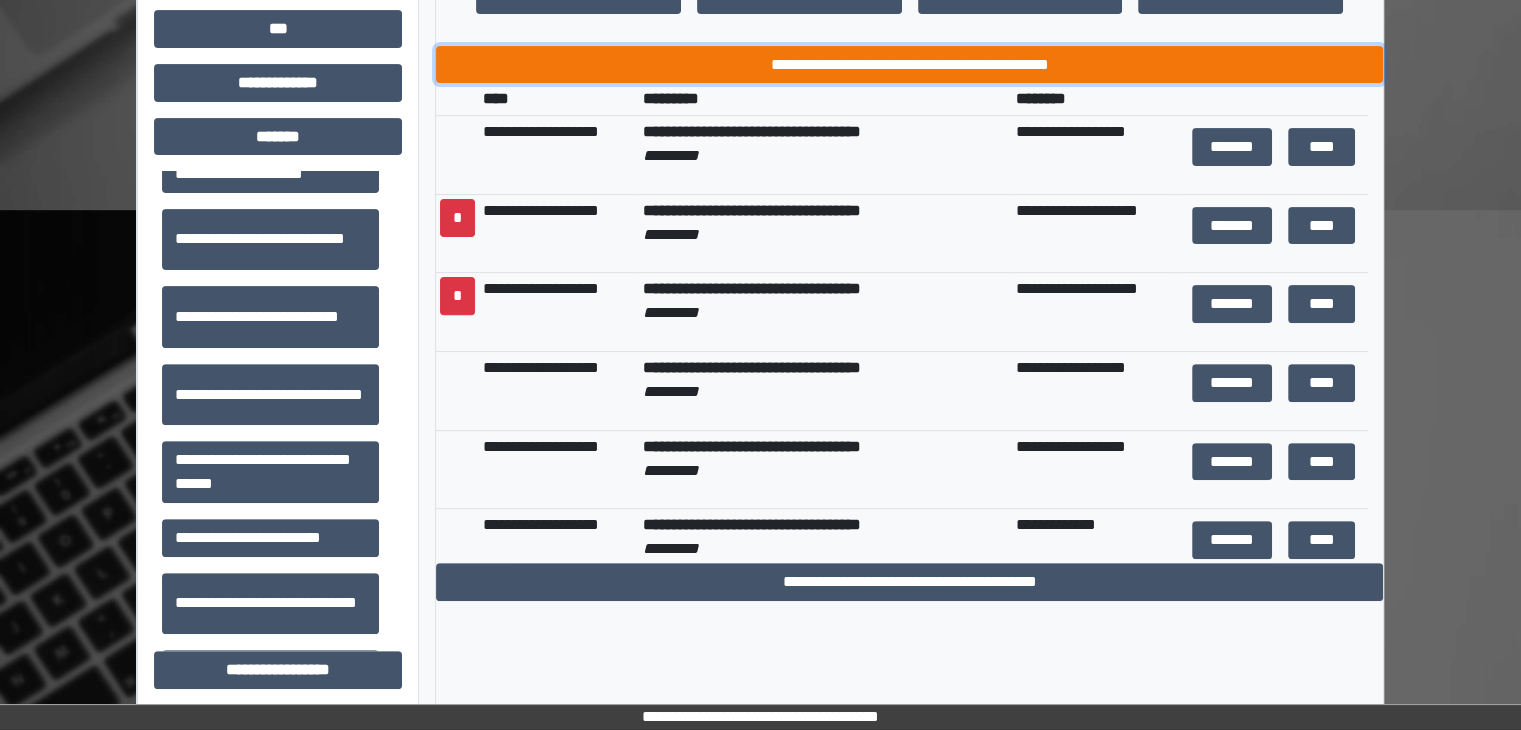 click on "**********" at bounding box center (909, 65) 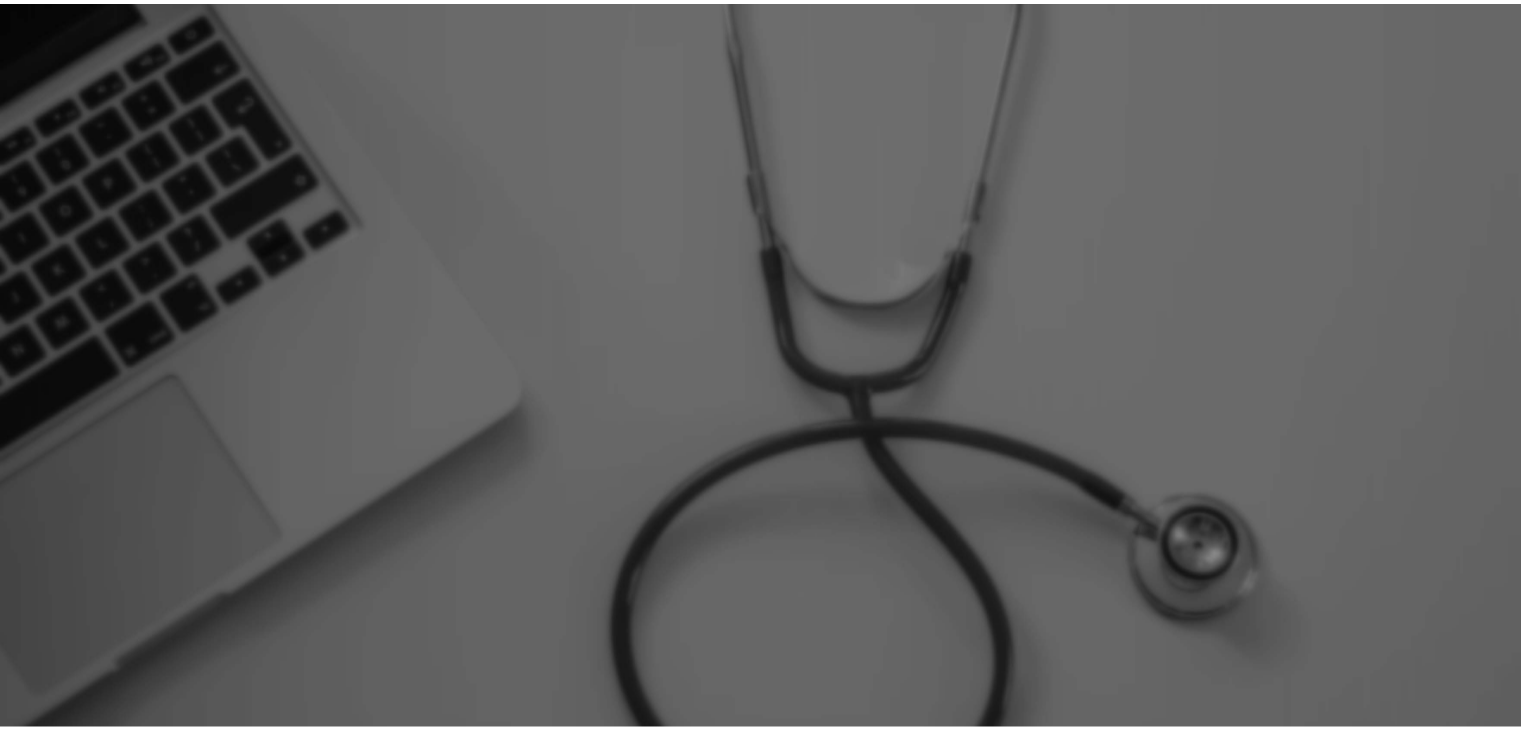 scroll, scrollTop: 0, scrollLeft: 0, axis: both 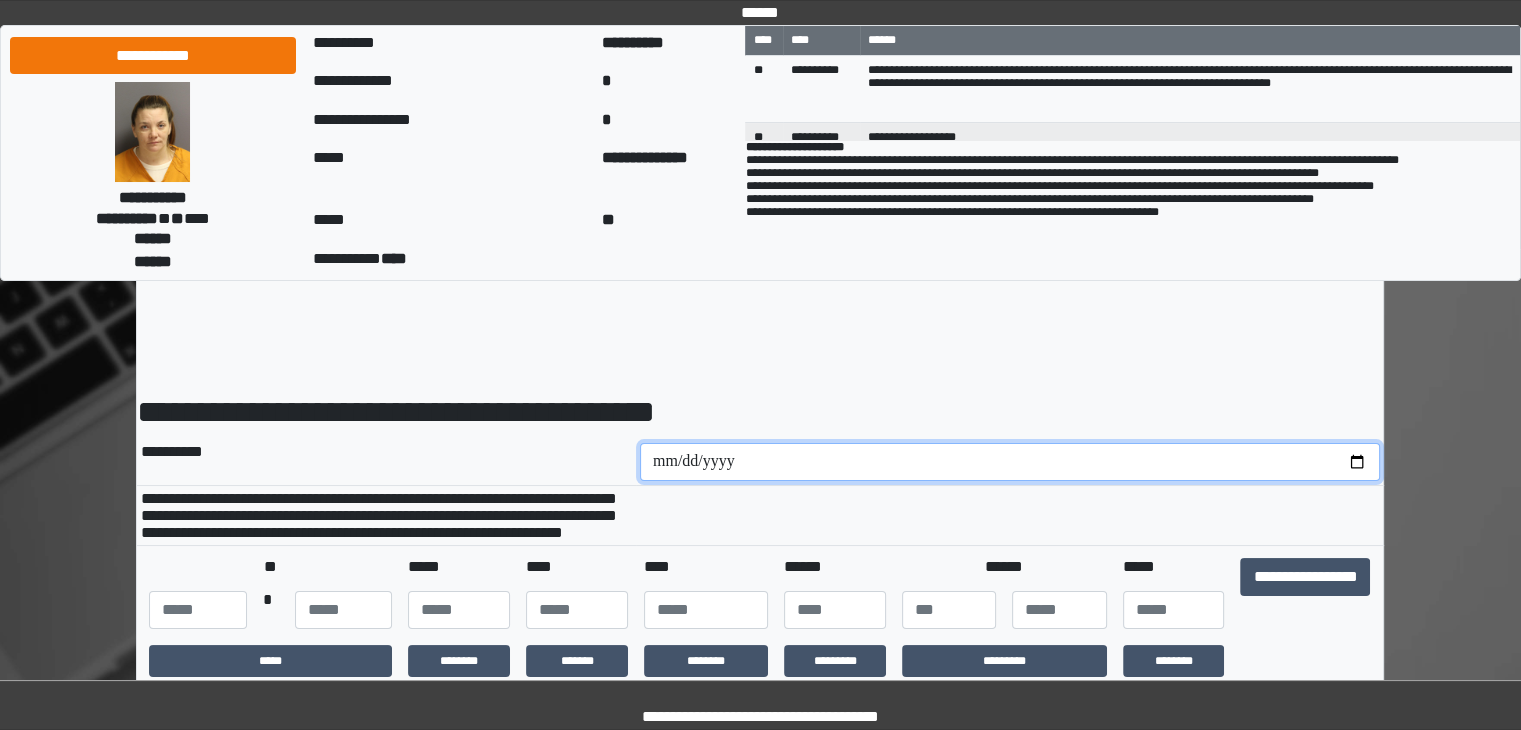 click at bounding box center [1010, 462] 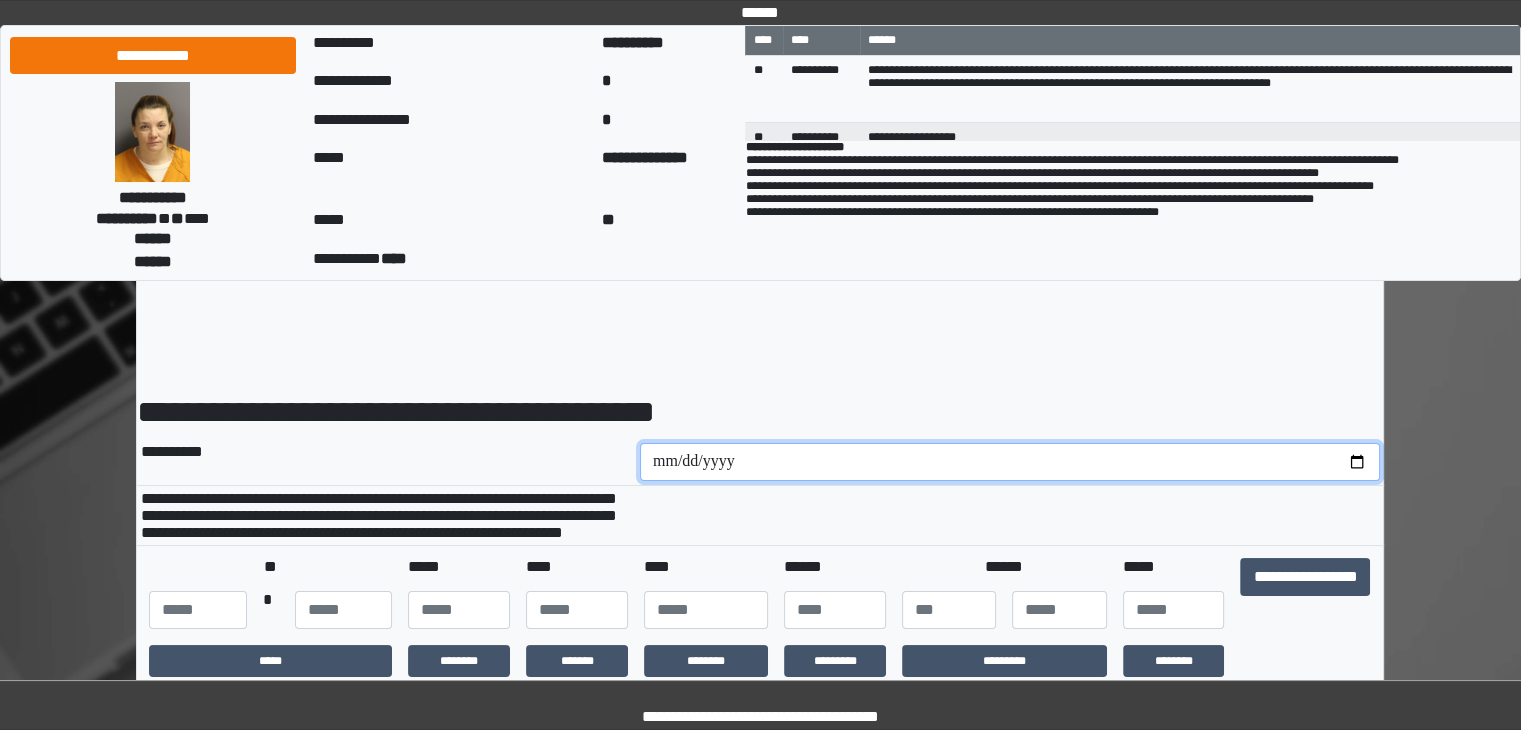 type on "**********" 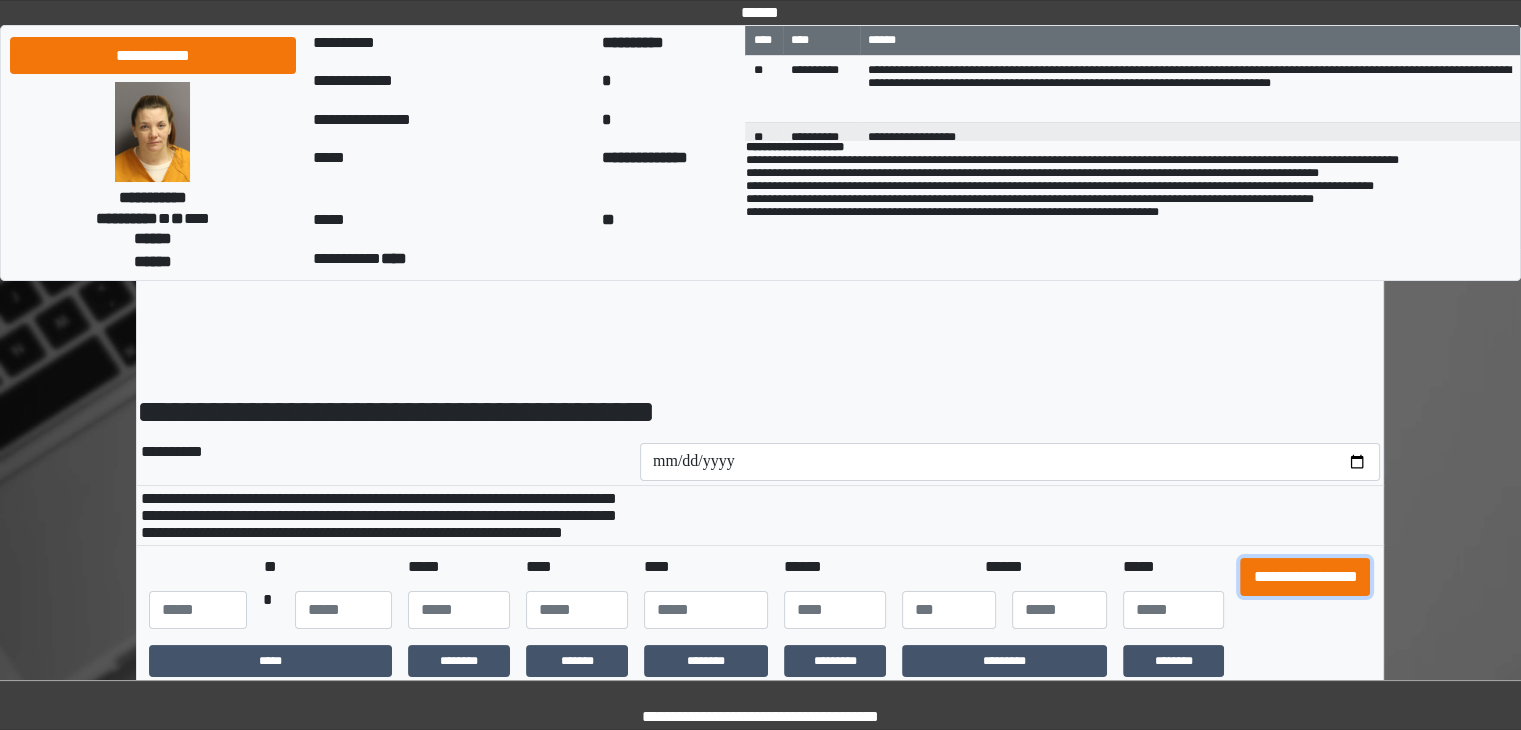 click on "**********" at bounding box center [1305, 577] 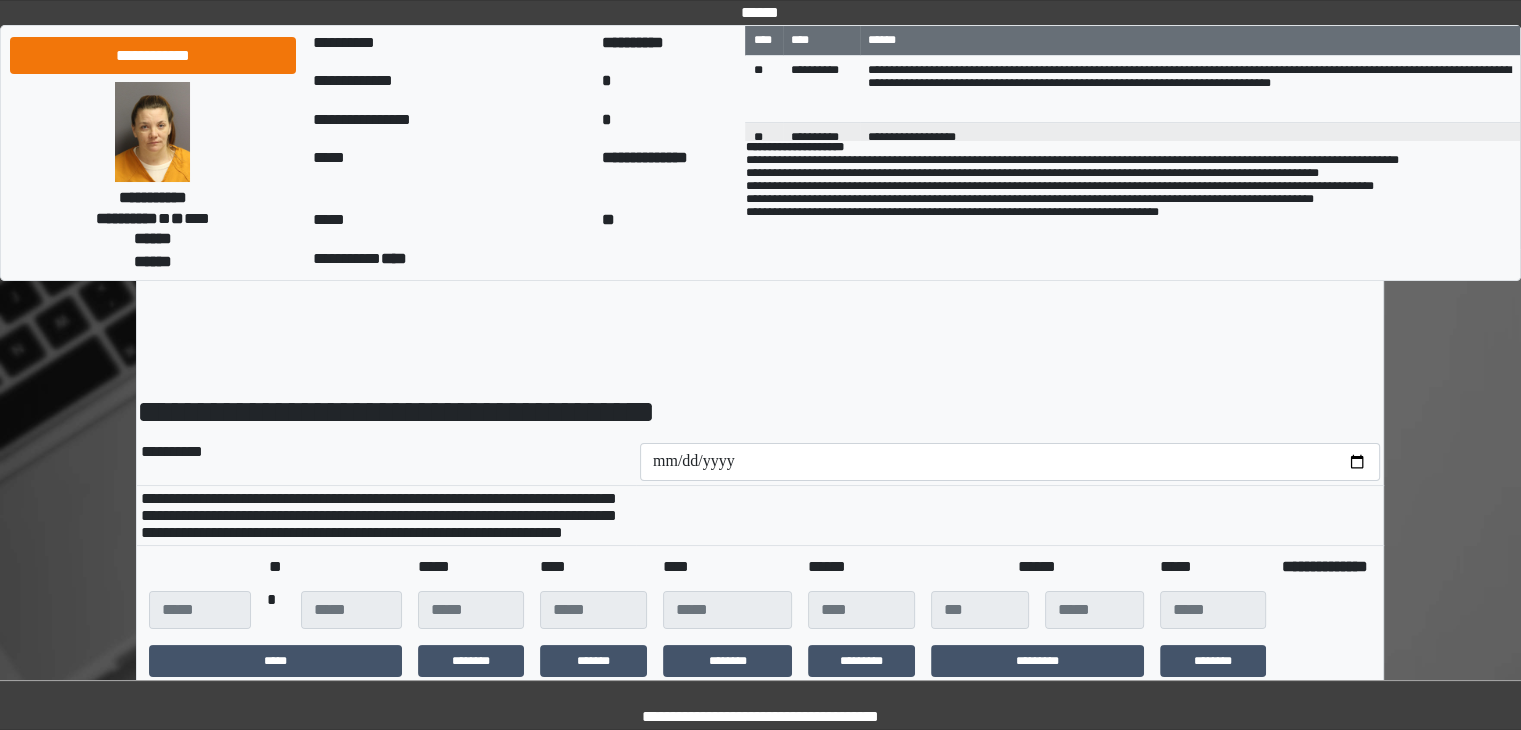 scroll, scrollTop: 638, scrollLeft: 0, axis: vertical 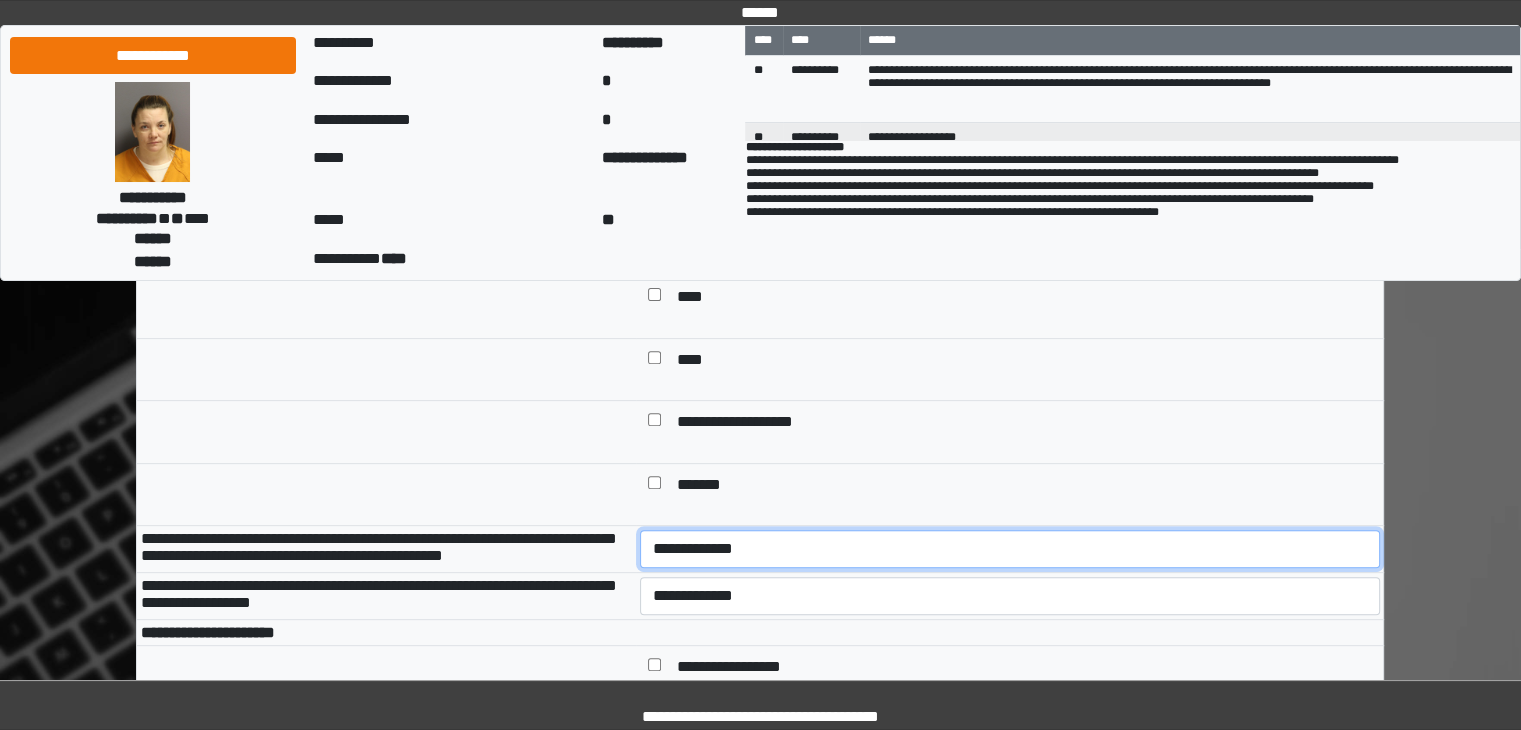 click on "**********" at bounding box center (1010, 549) 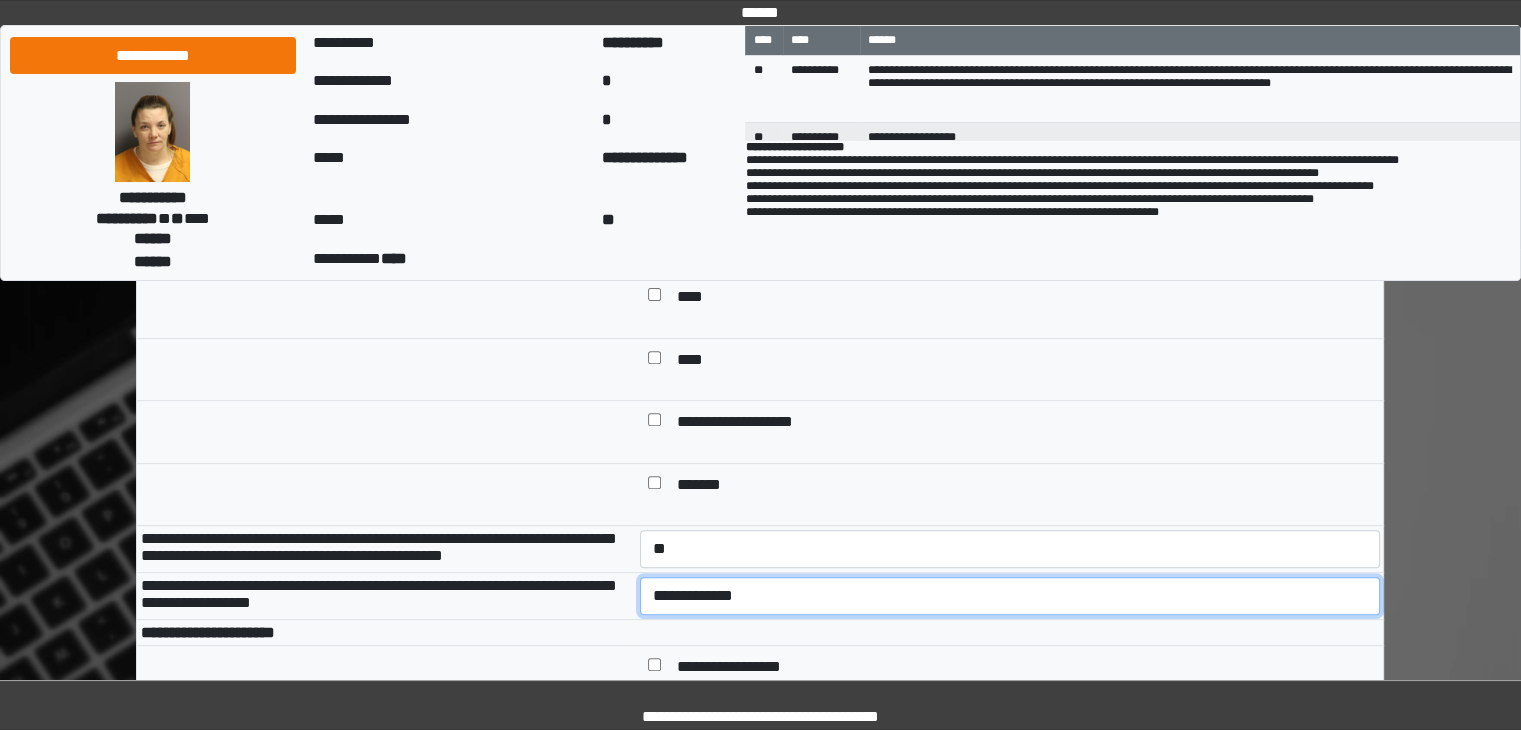 click on "**********" at bounding box center (1010, 596) 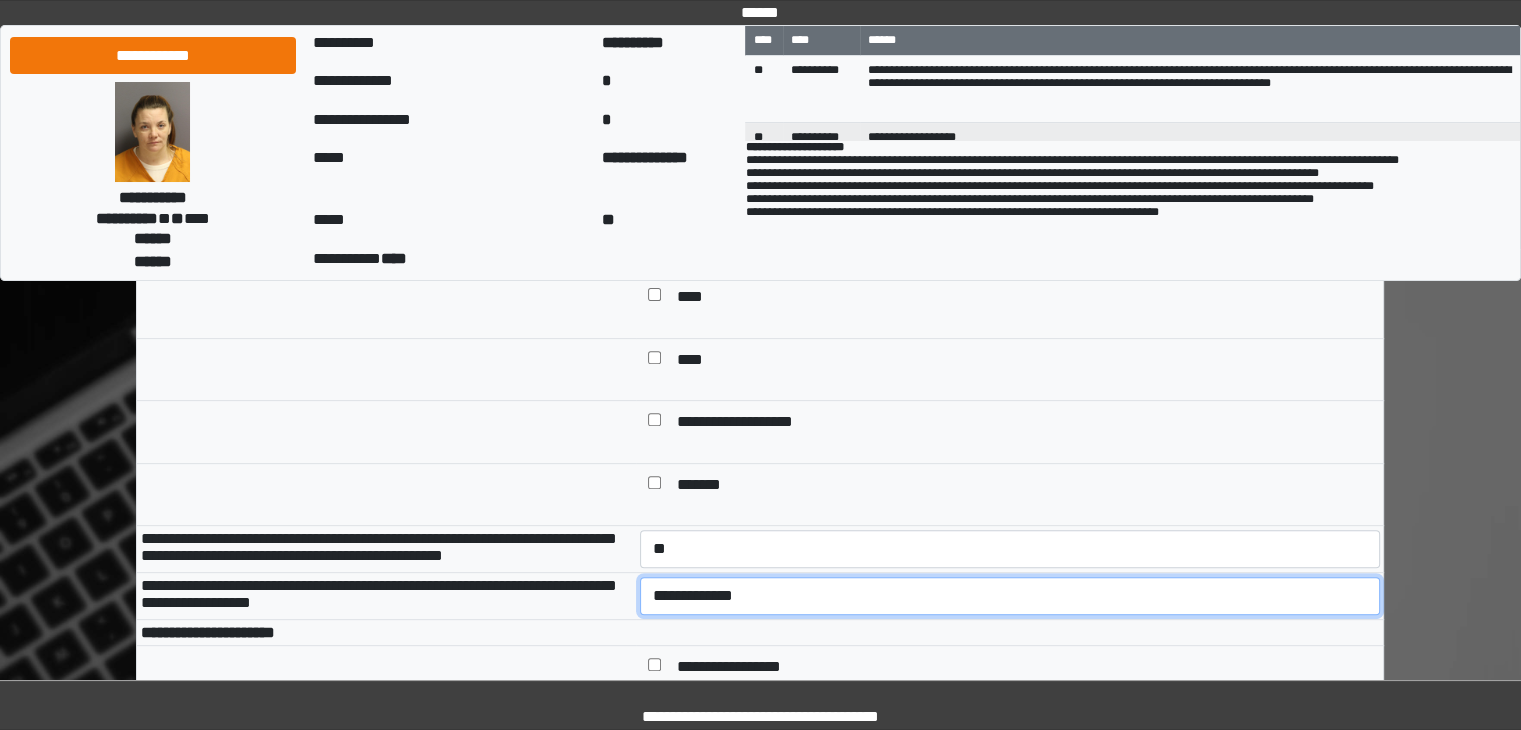 select on "*" 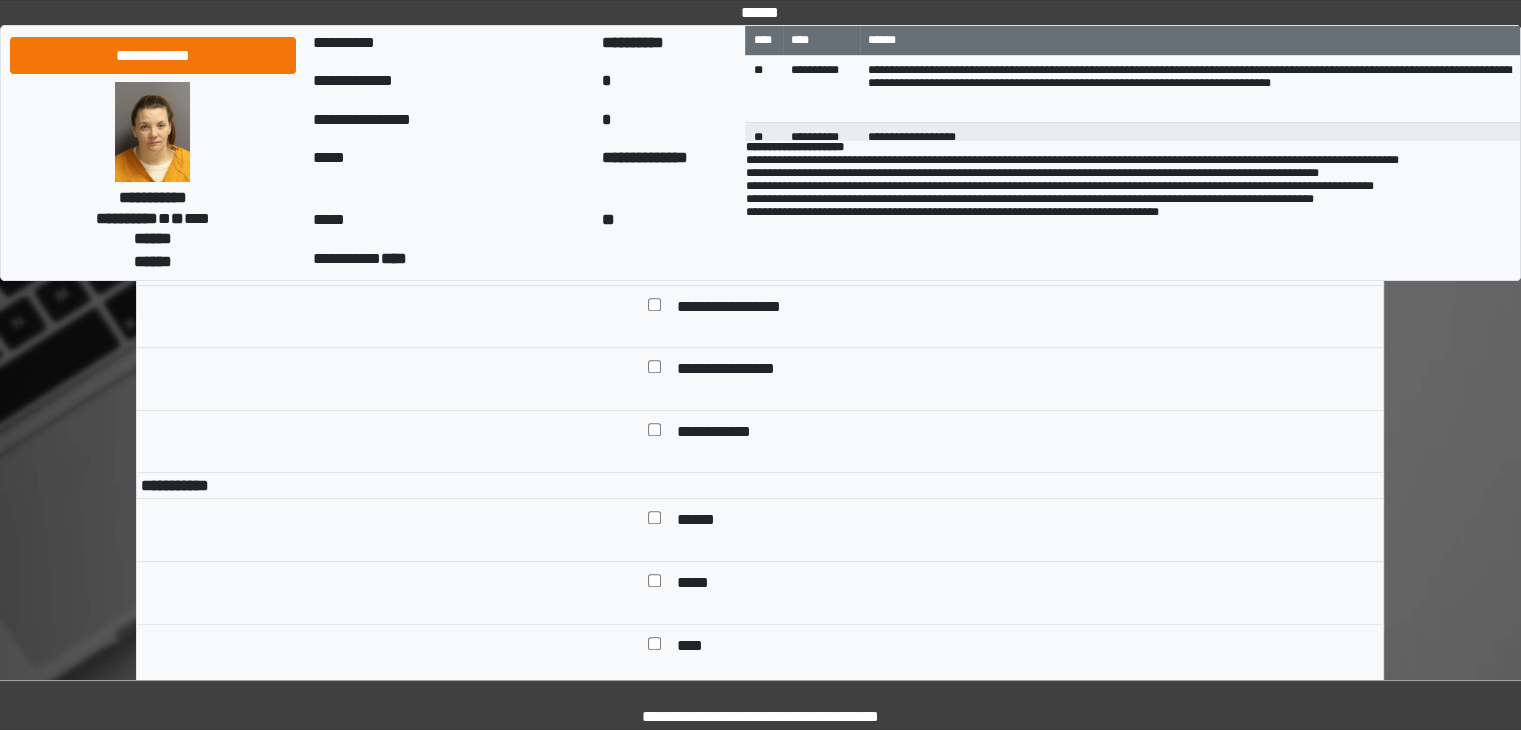 scroll, scrollTop: 1038, scrollLeft: 0, axis: vertical 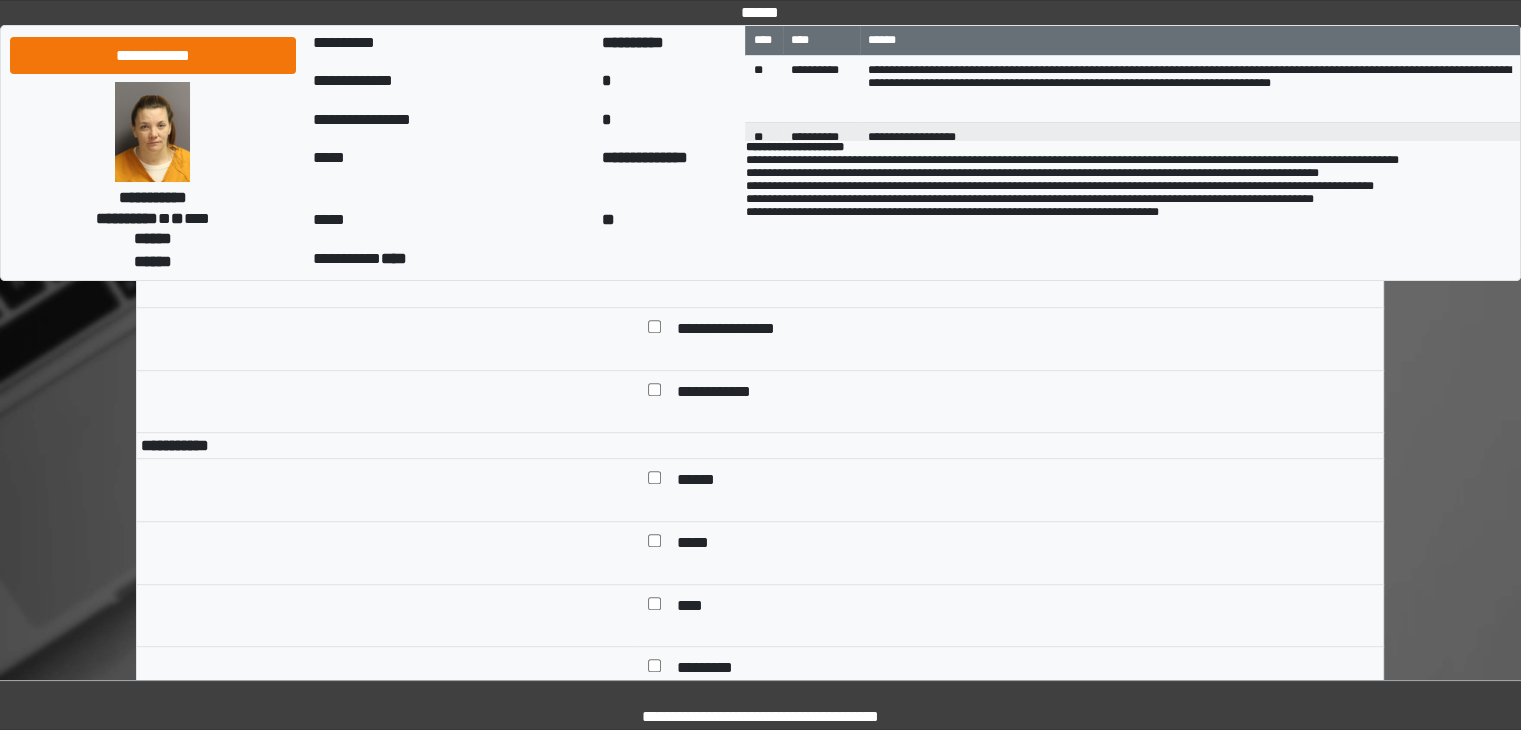 click at bounding box center (654, 482) 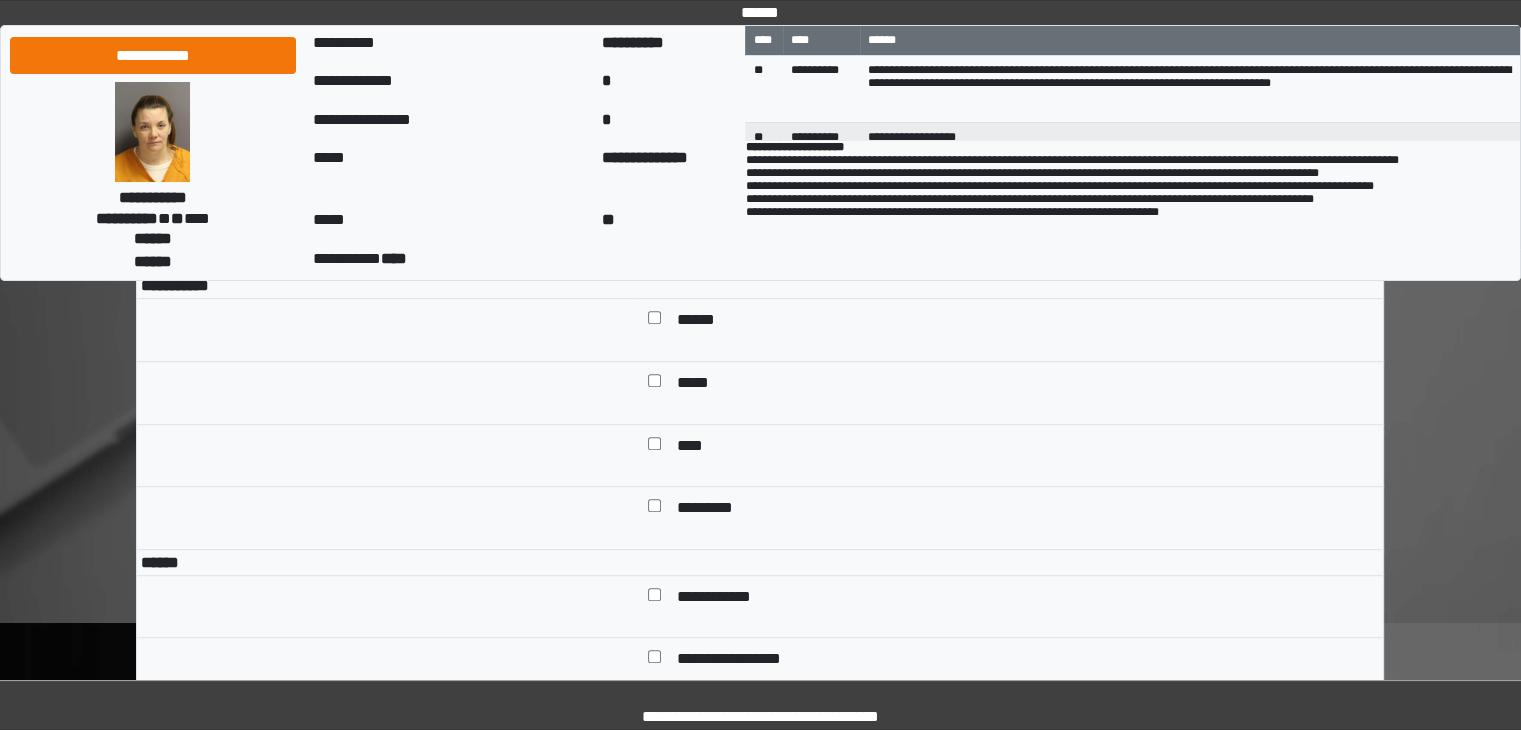 scroll, scrollTop: 1238, scrollLeft: 0, axis: vertical 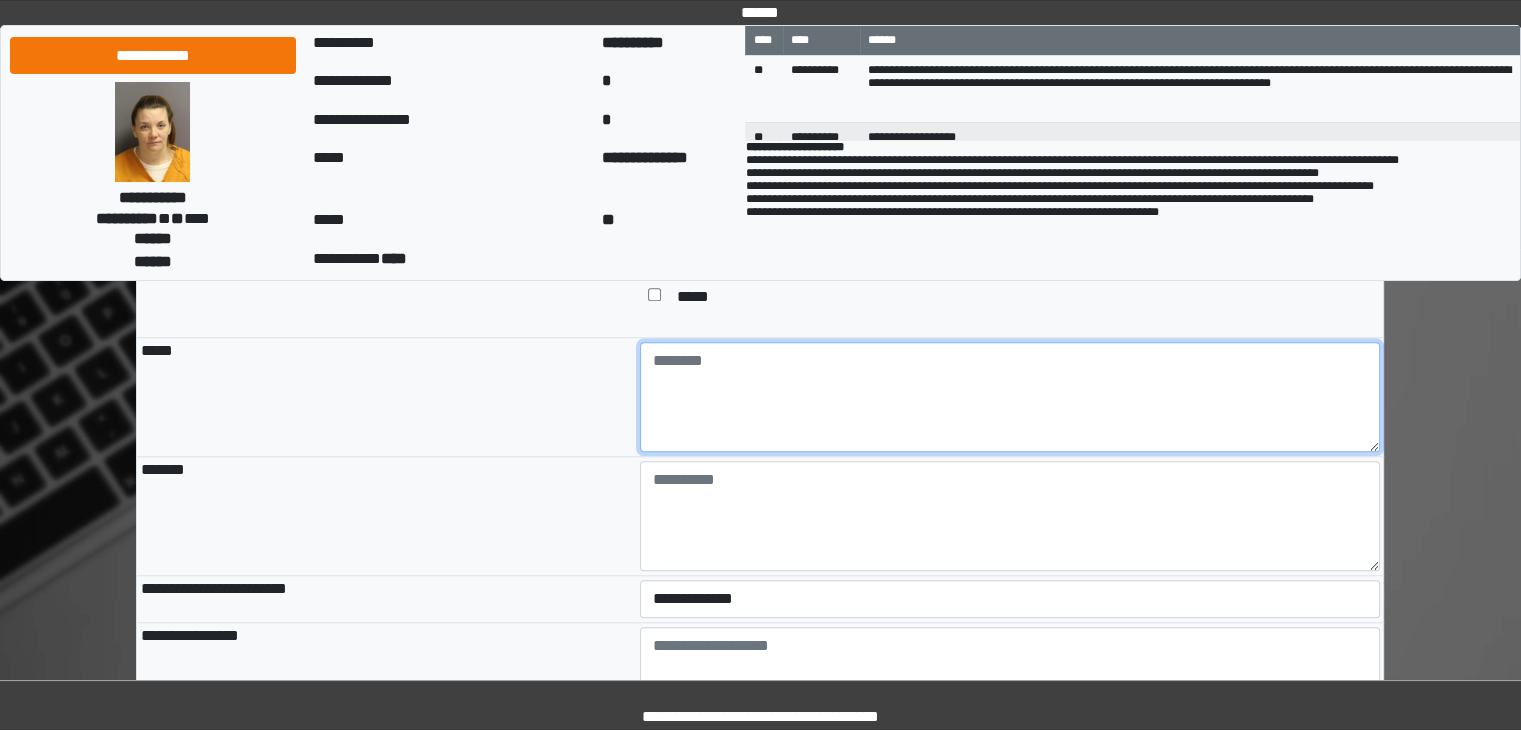 click at bounding box center (1010, 397) 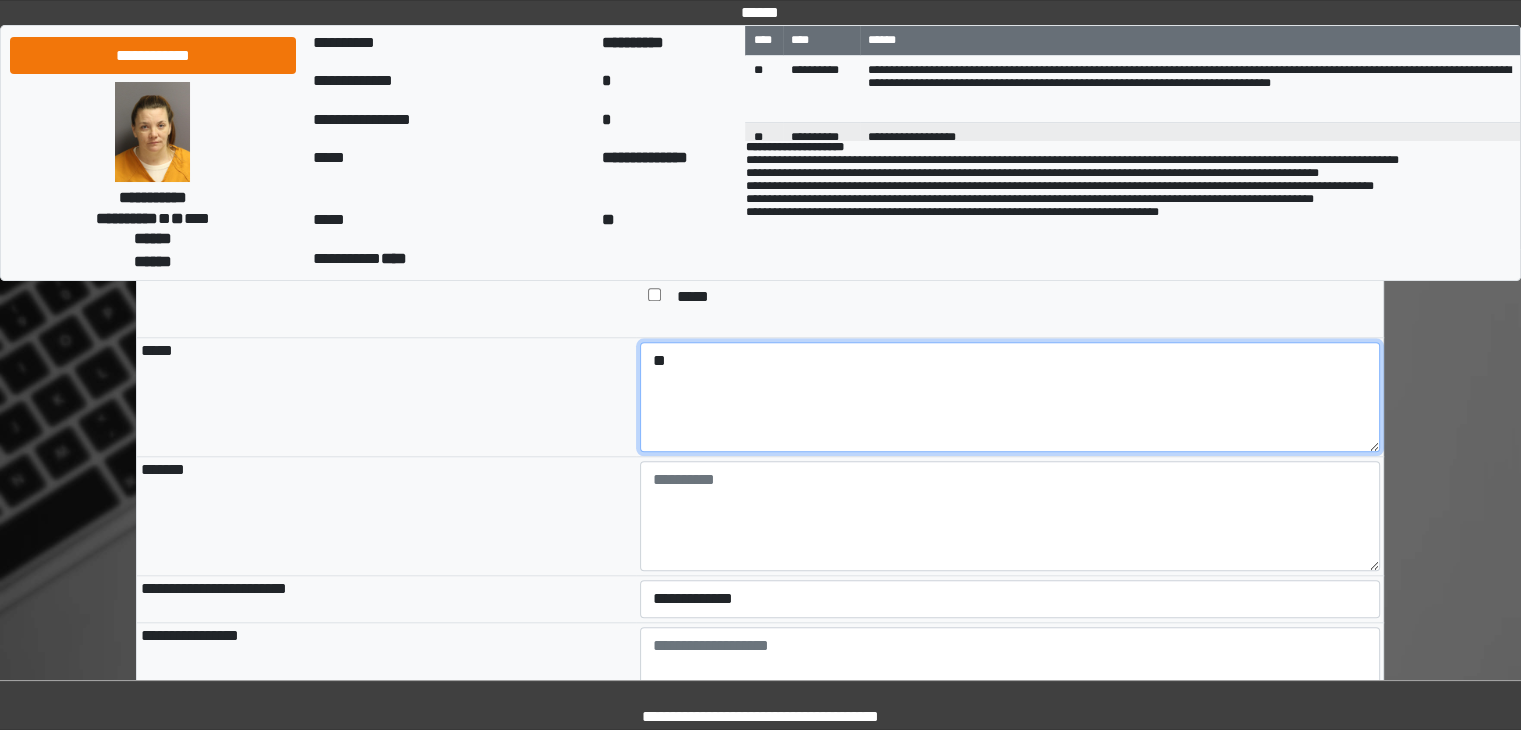 type on "**" 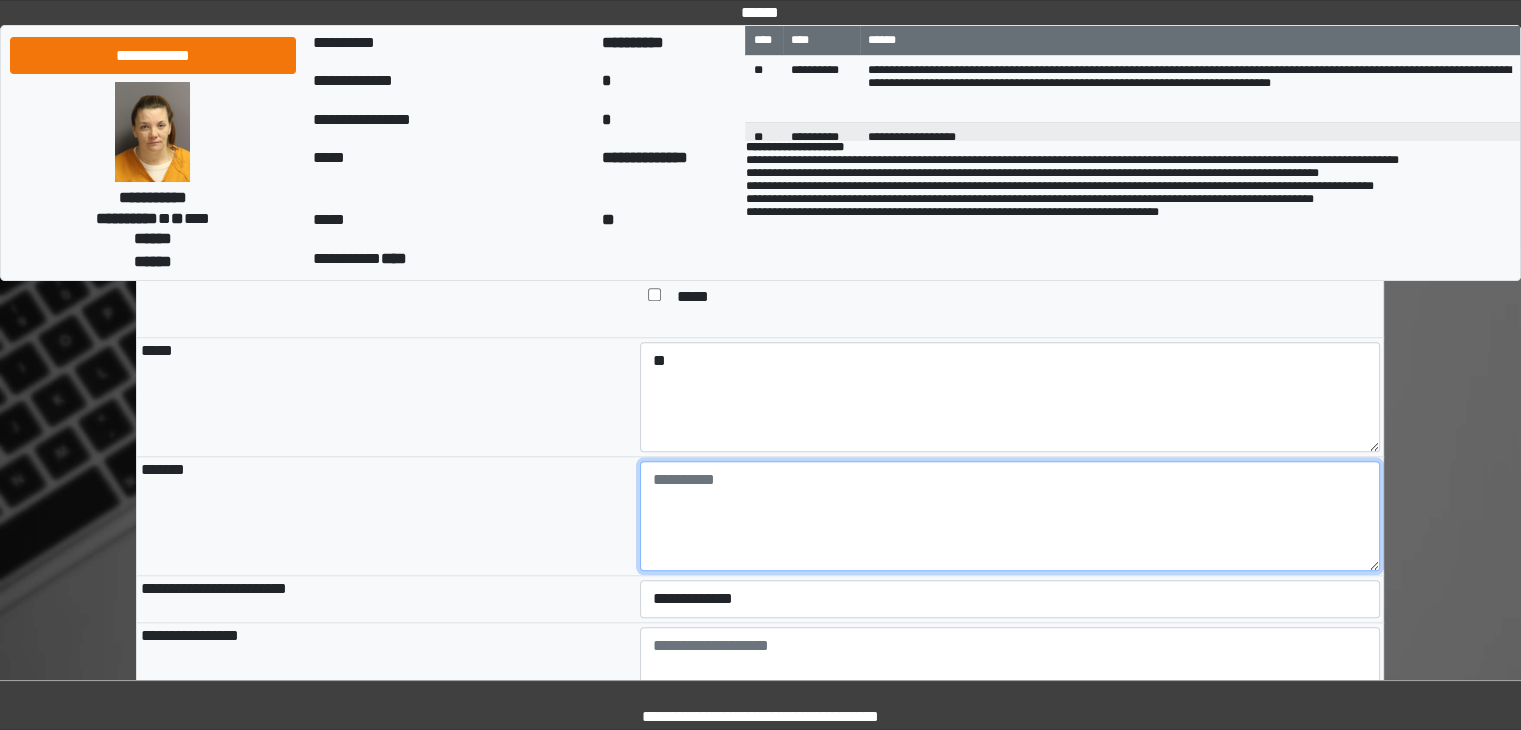 click at bounding box center [1010, 516] 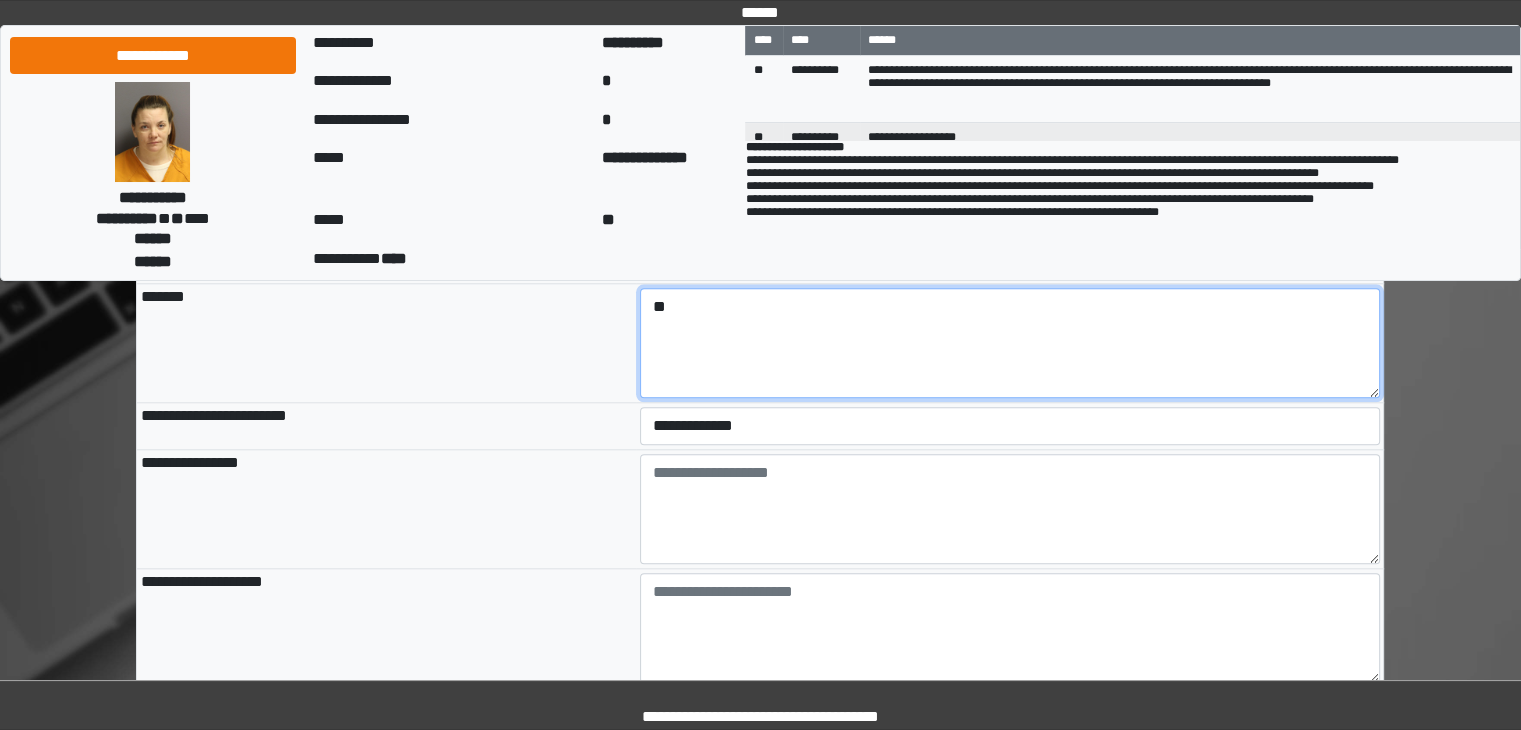 scroll, scrollTop: 2051, scrollLeft: 0, axis: vertical 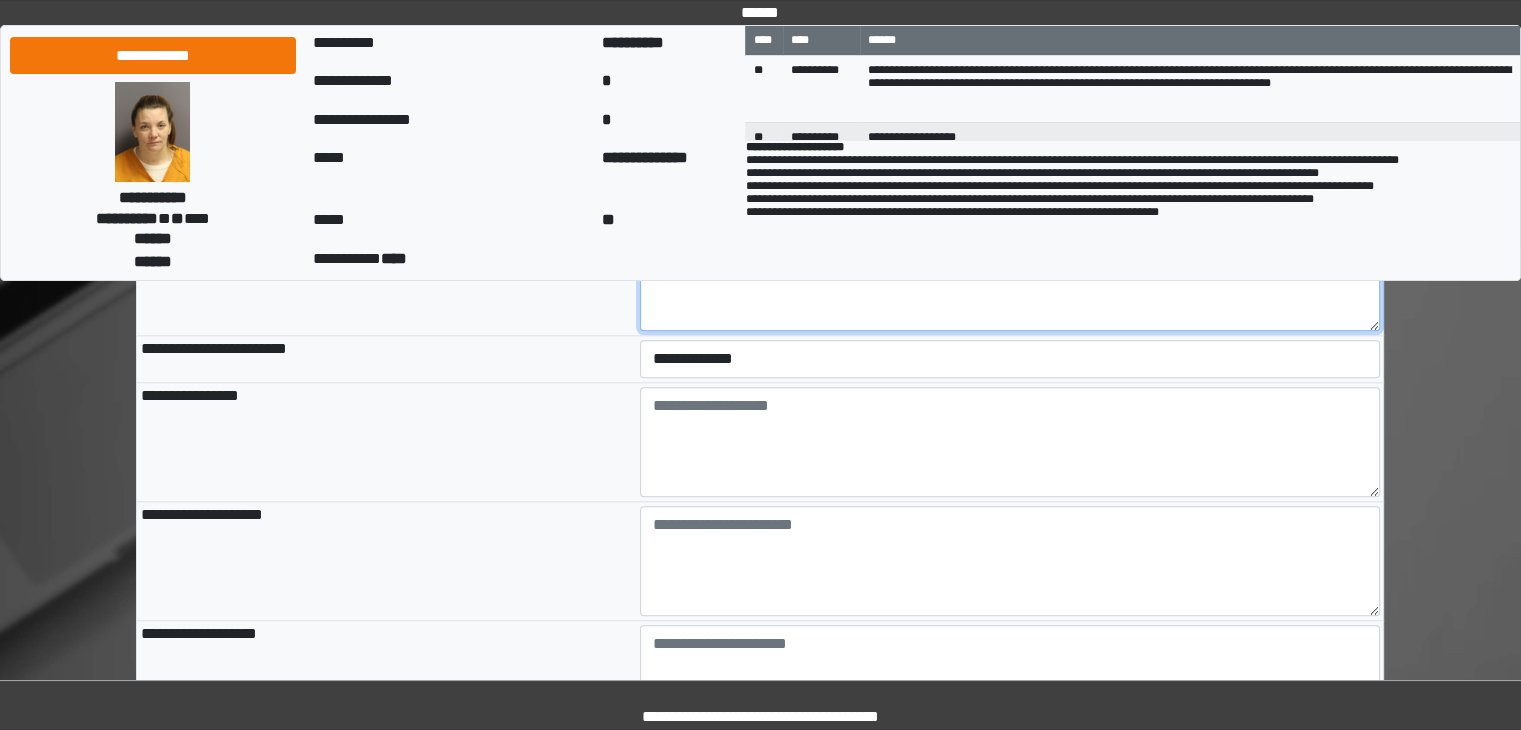 type on "**" 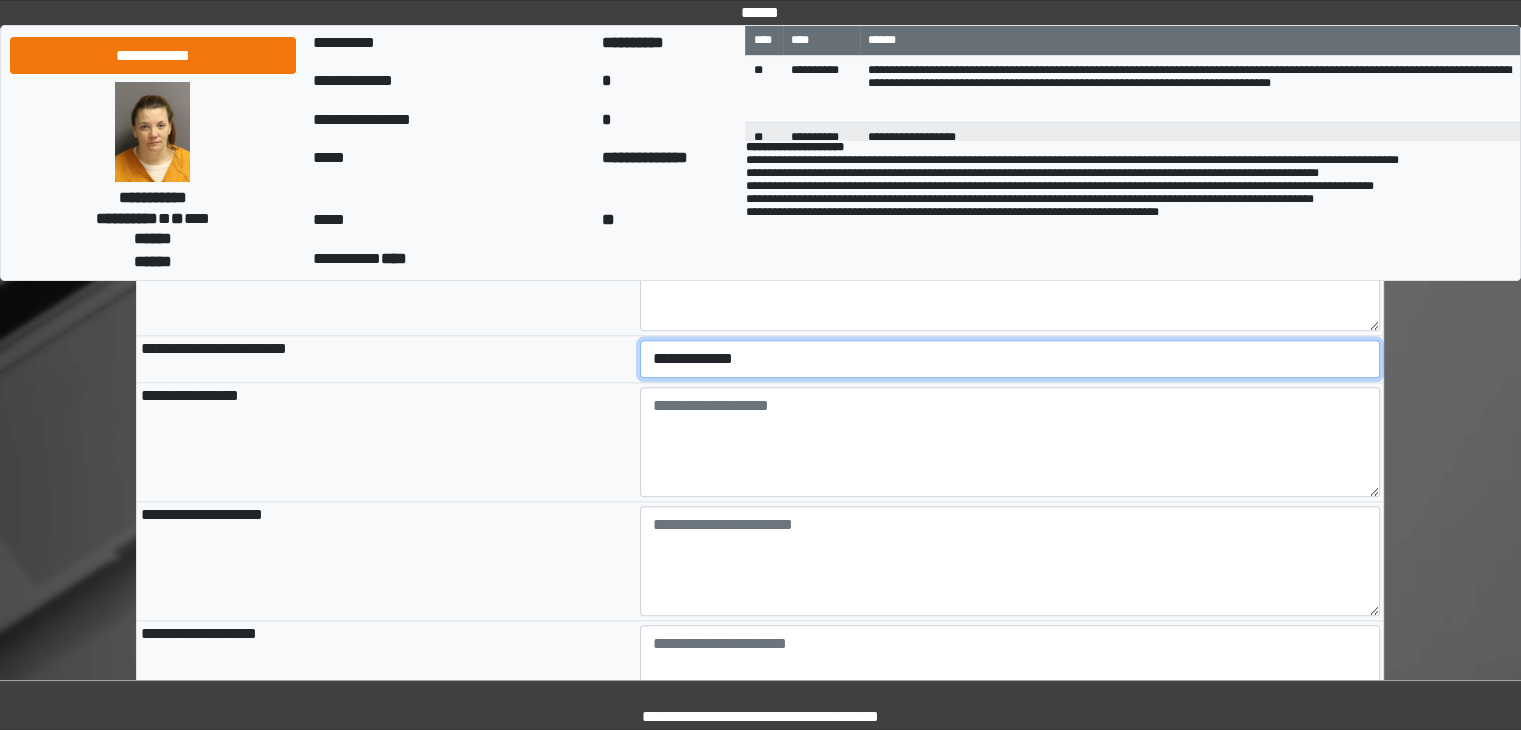 click on "**********" at bounding box center (1010, 359) 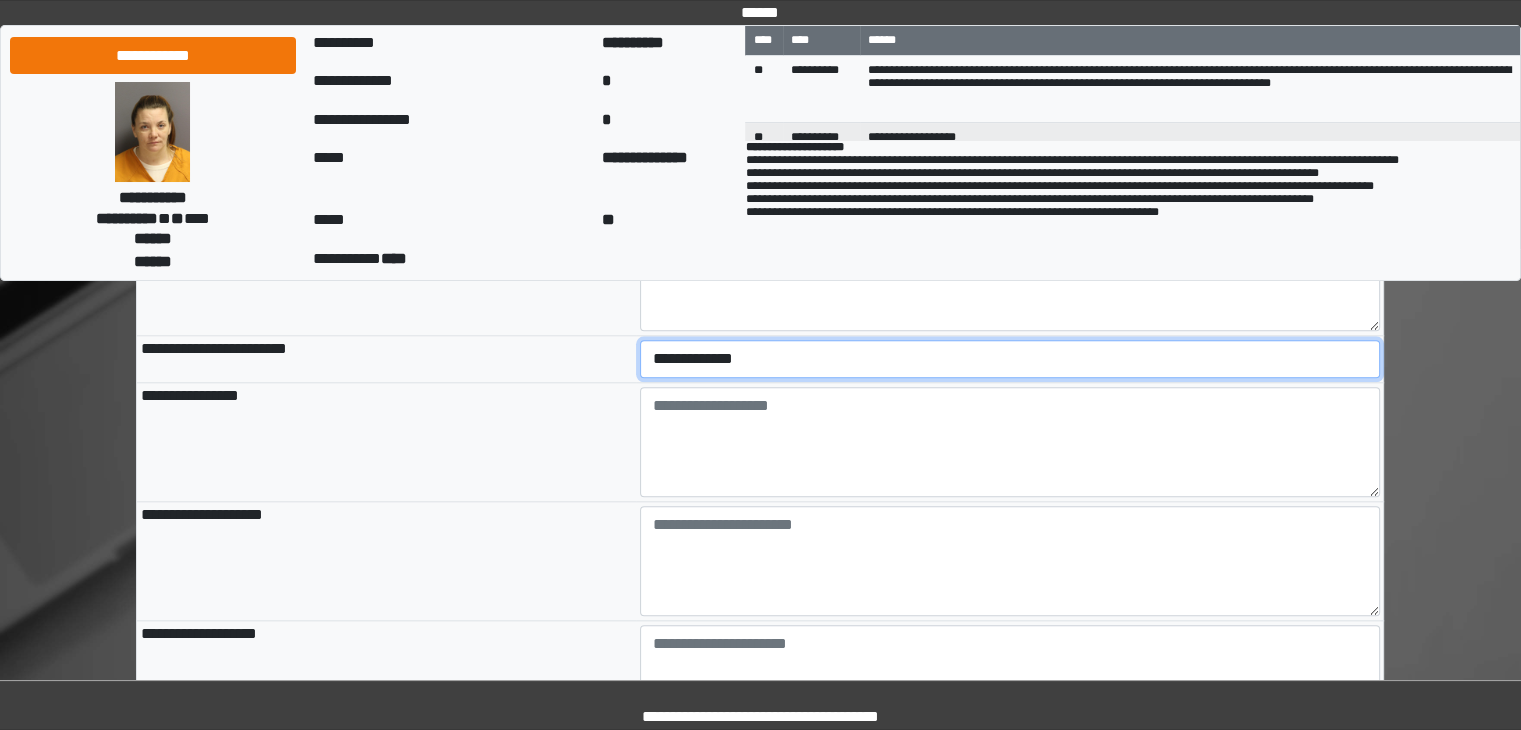 select on "*" 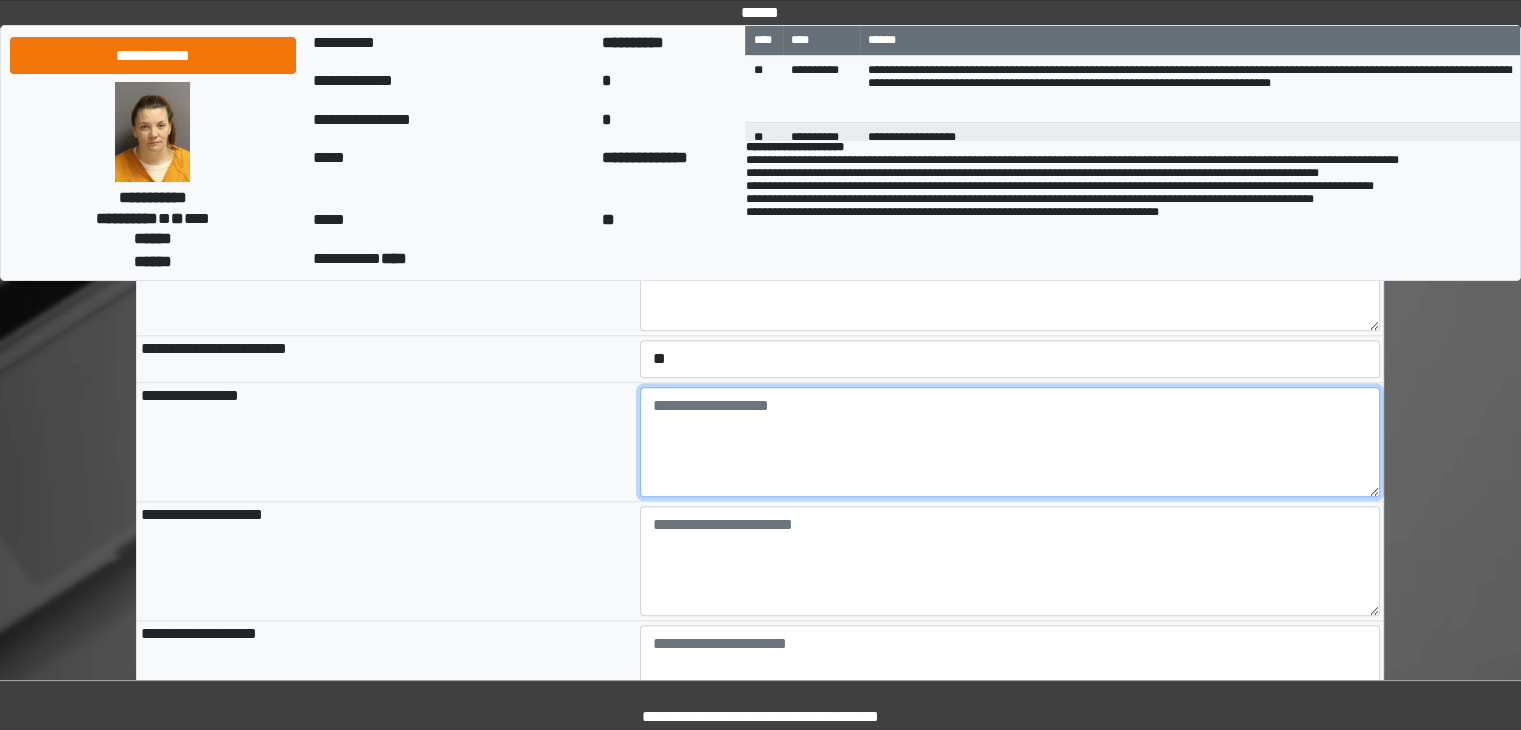 click at bounding box center [1010, 442] 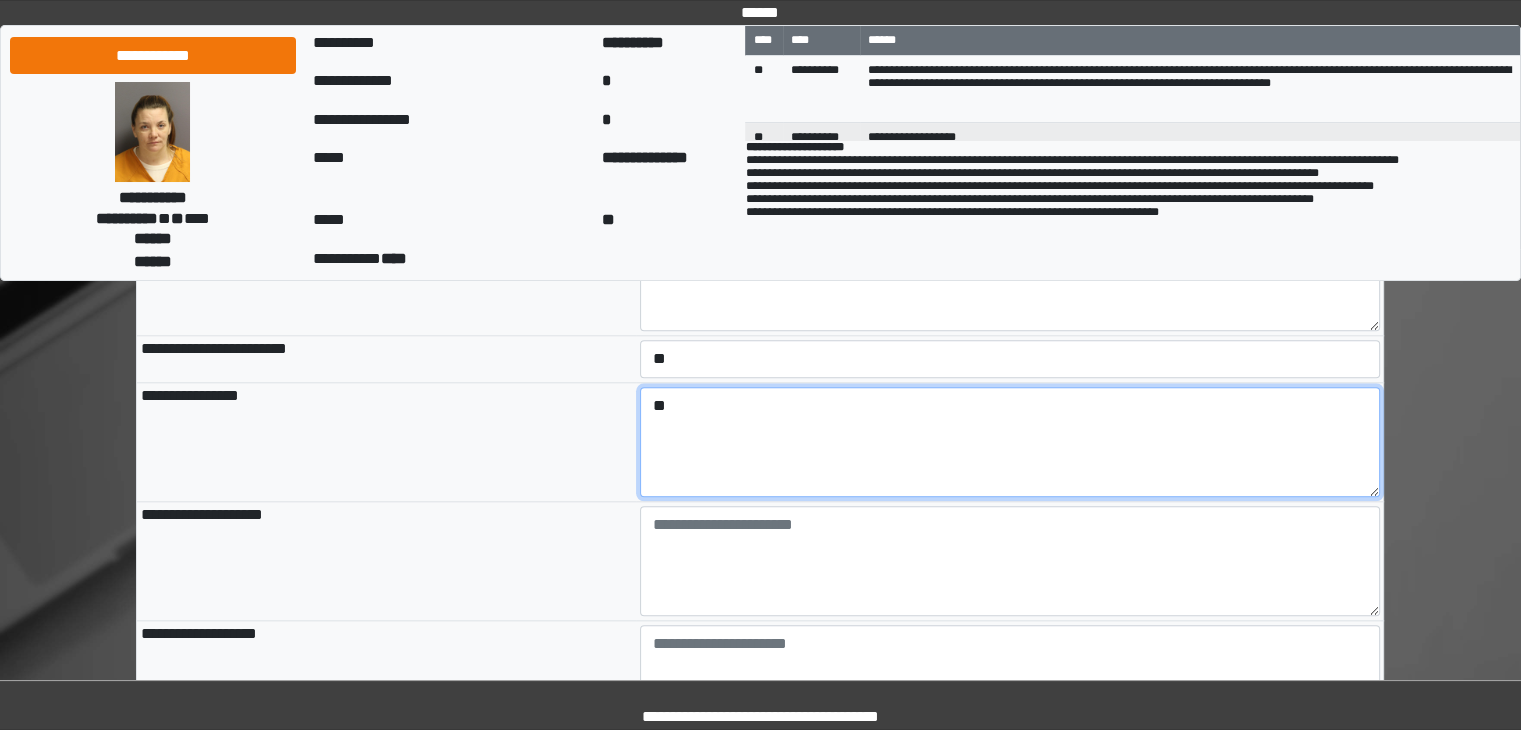 type on "**" 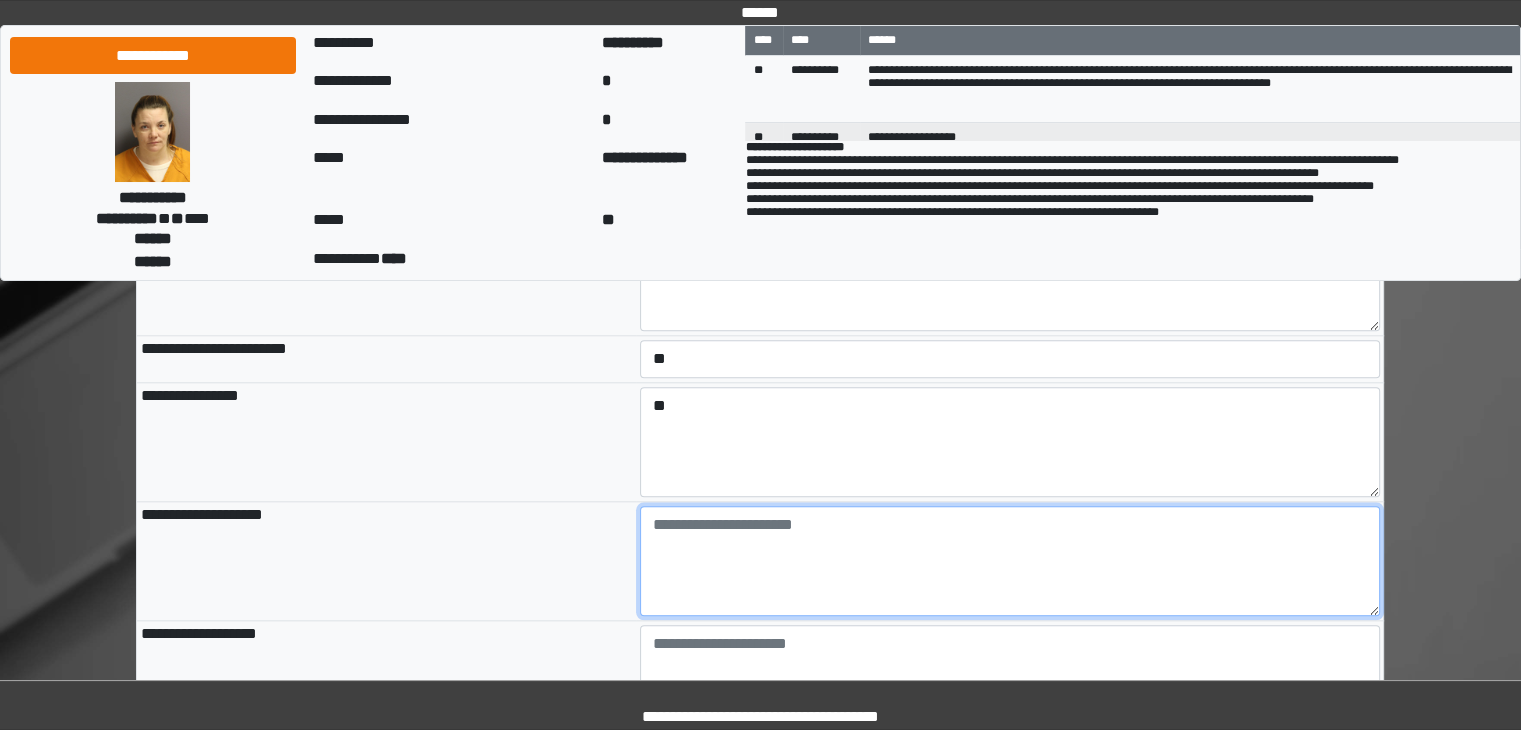 click at bounding box center (1010, 561) 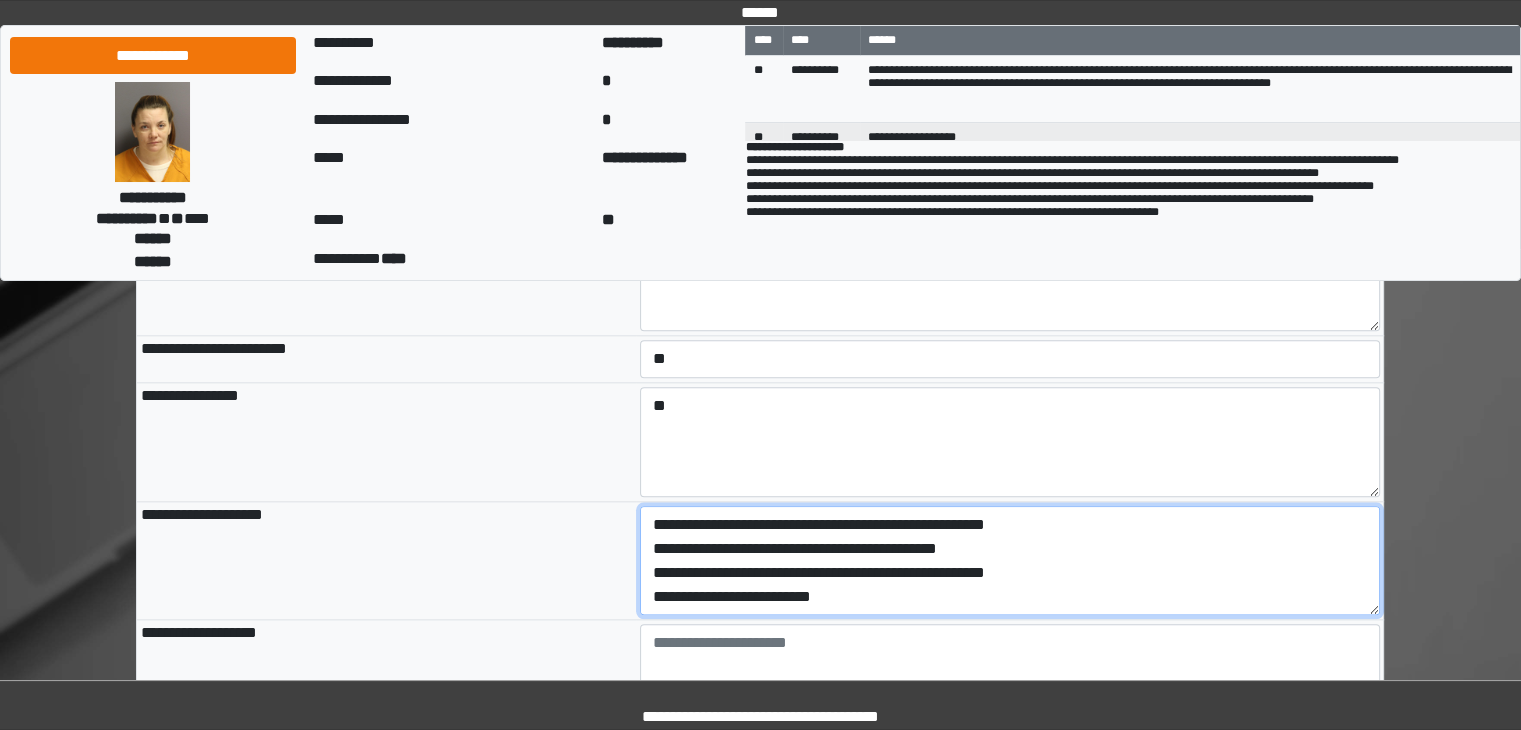 scroll, scrollTop: 0, scrollLeft: 0, axis: both 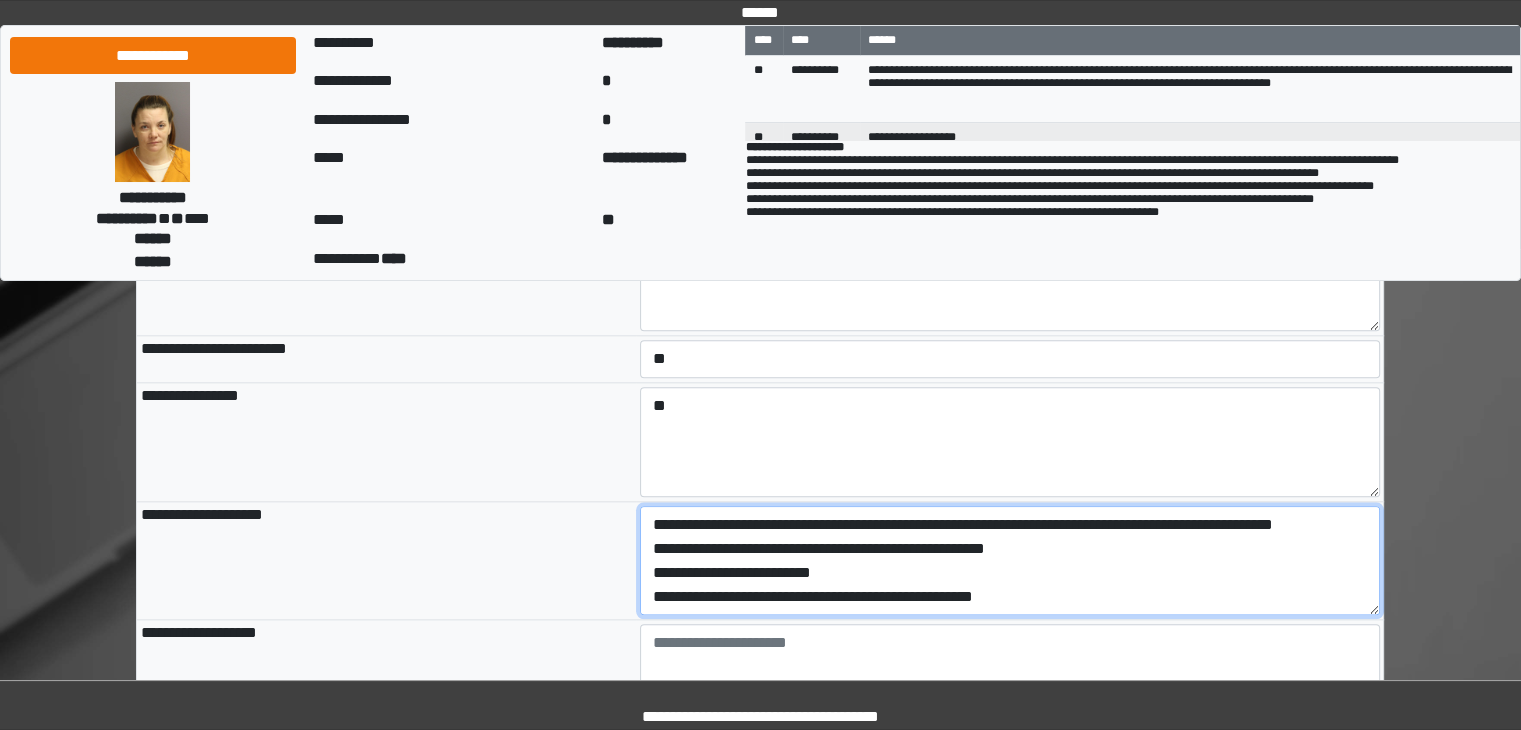 click on "**********" at bounding box center [1010, 561] 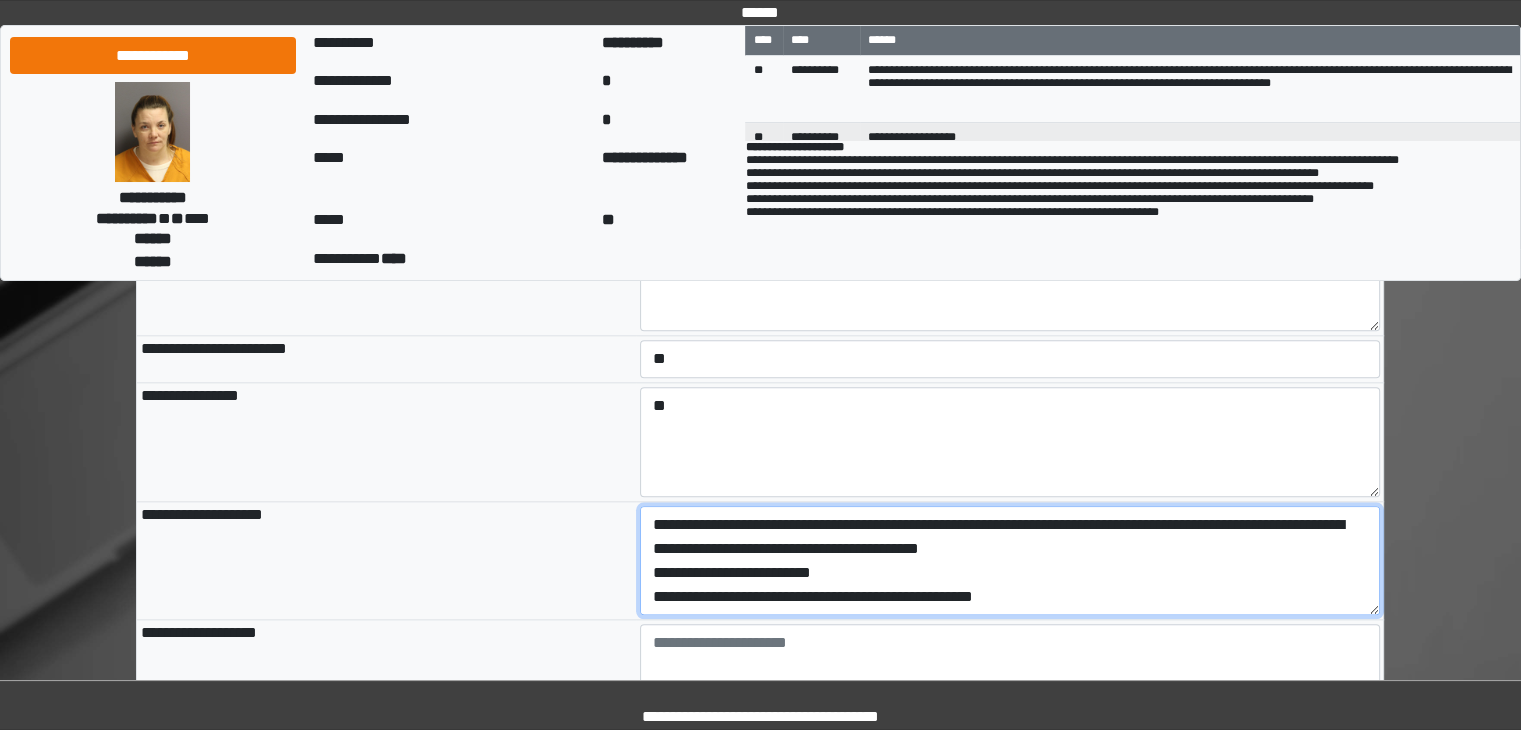 click on "**********" at bounding box center (1010, 561) 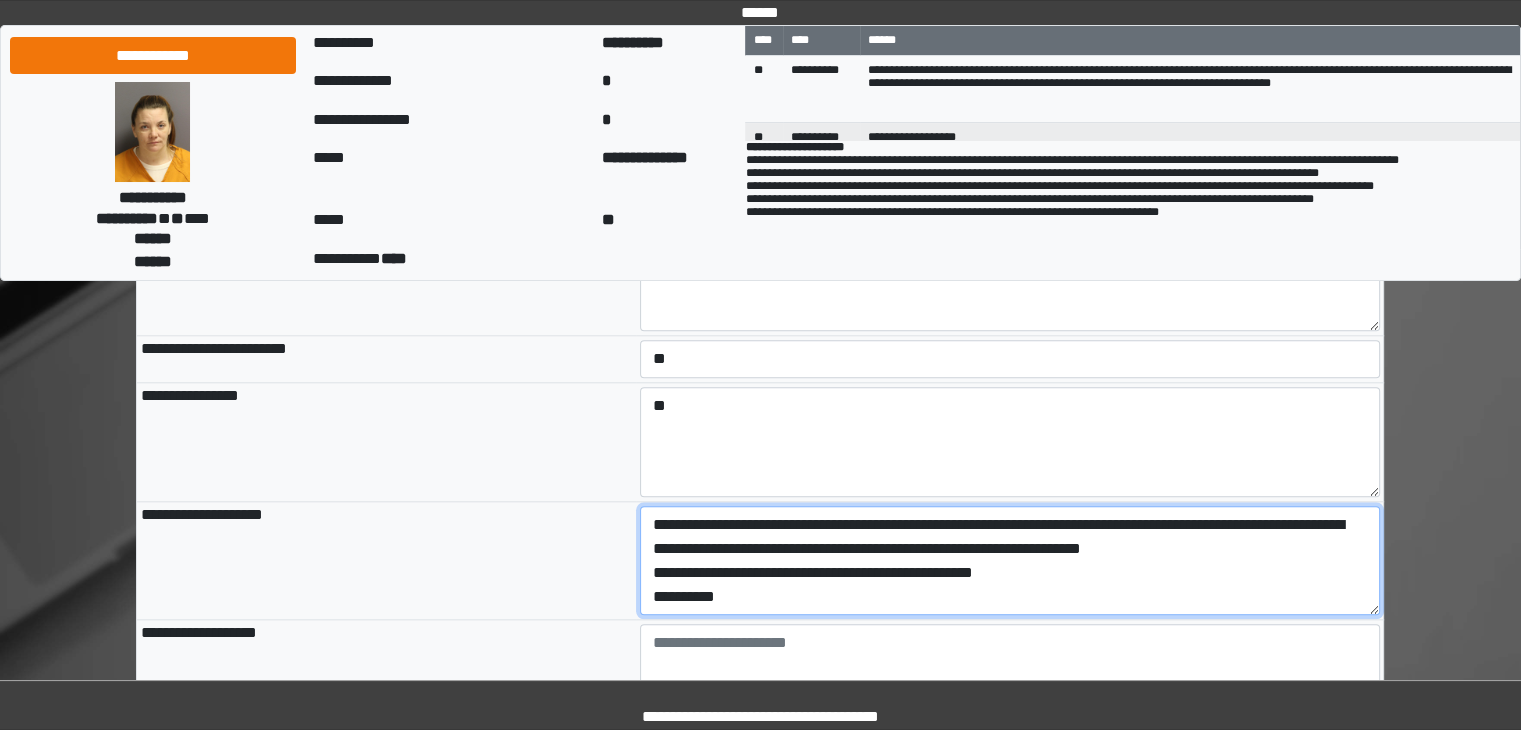 click on "**********" at bounding box center (1010, 561) 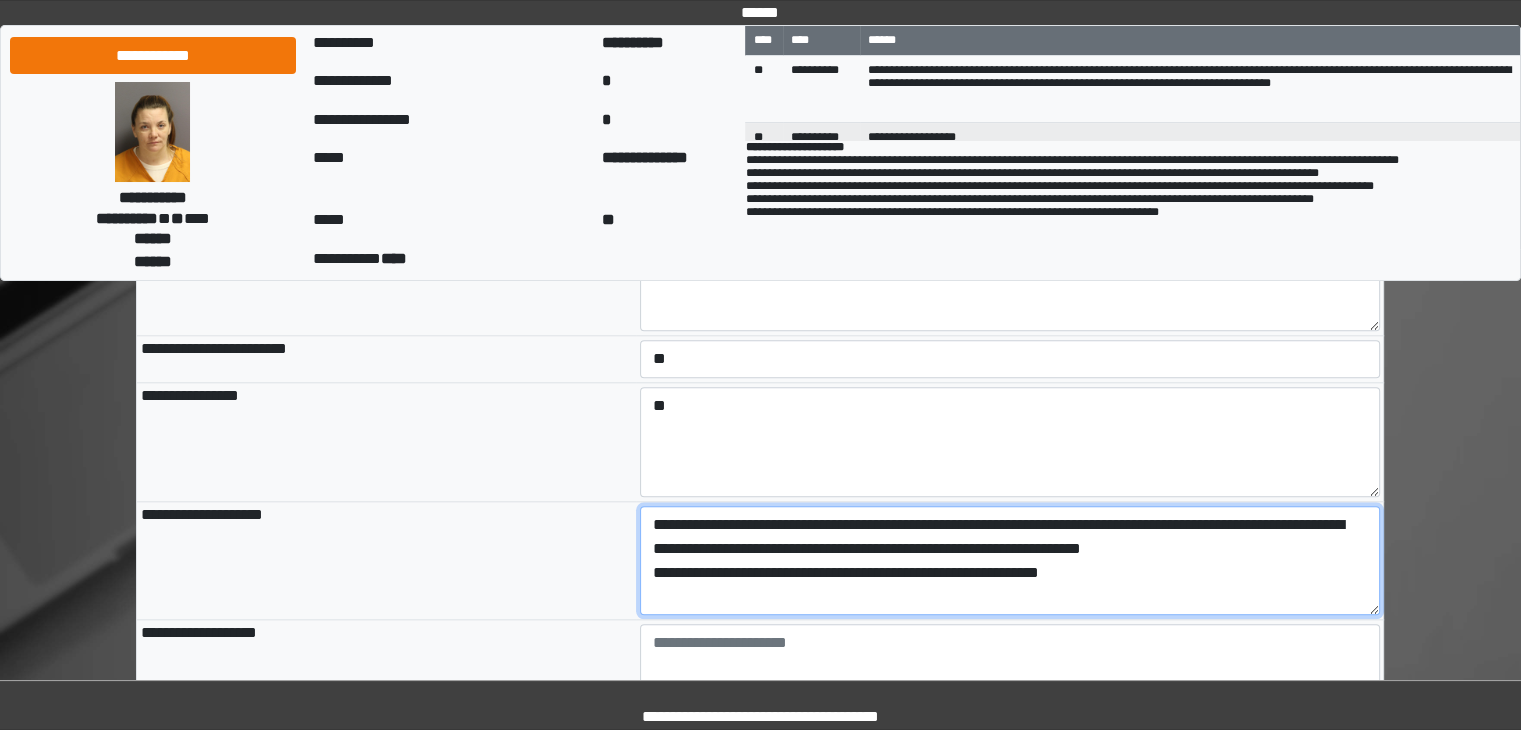 click on "**********" at bounding box center (1010, 561) 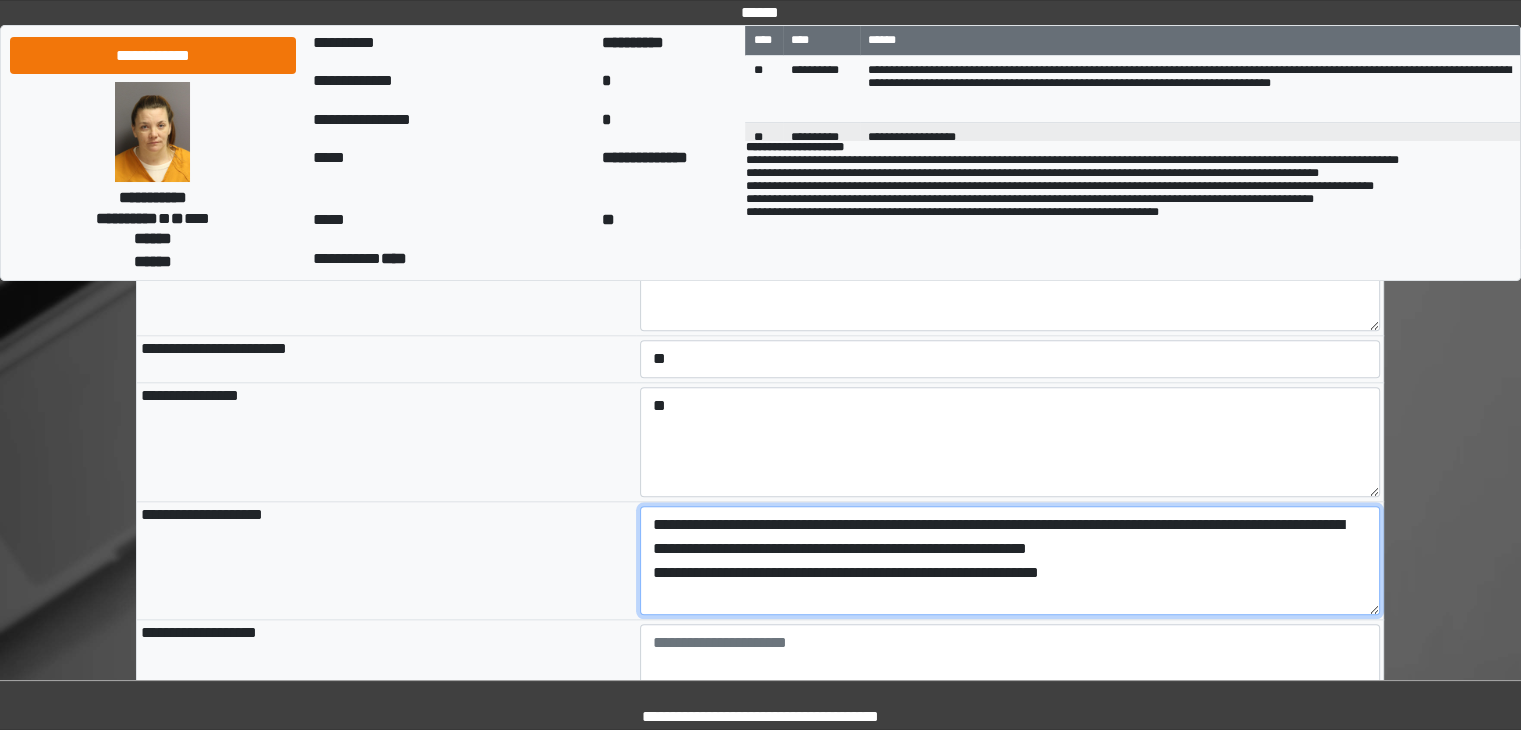 click on "**********" at bounding box center [1010, 561] 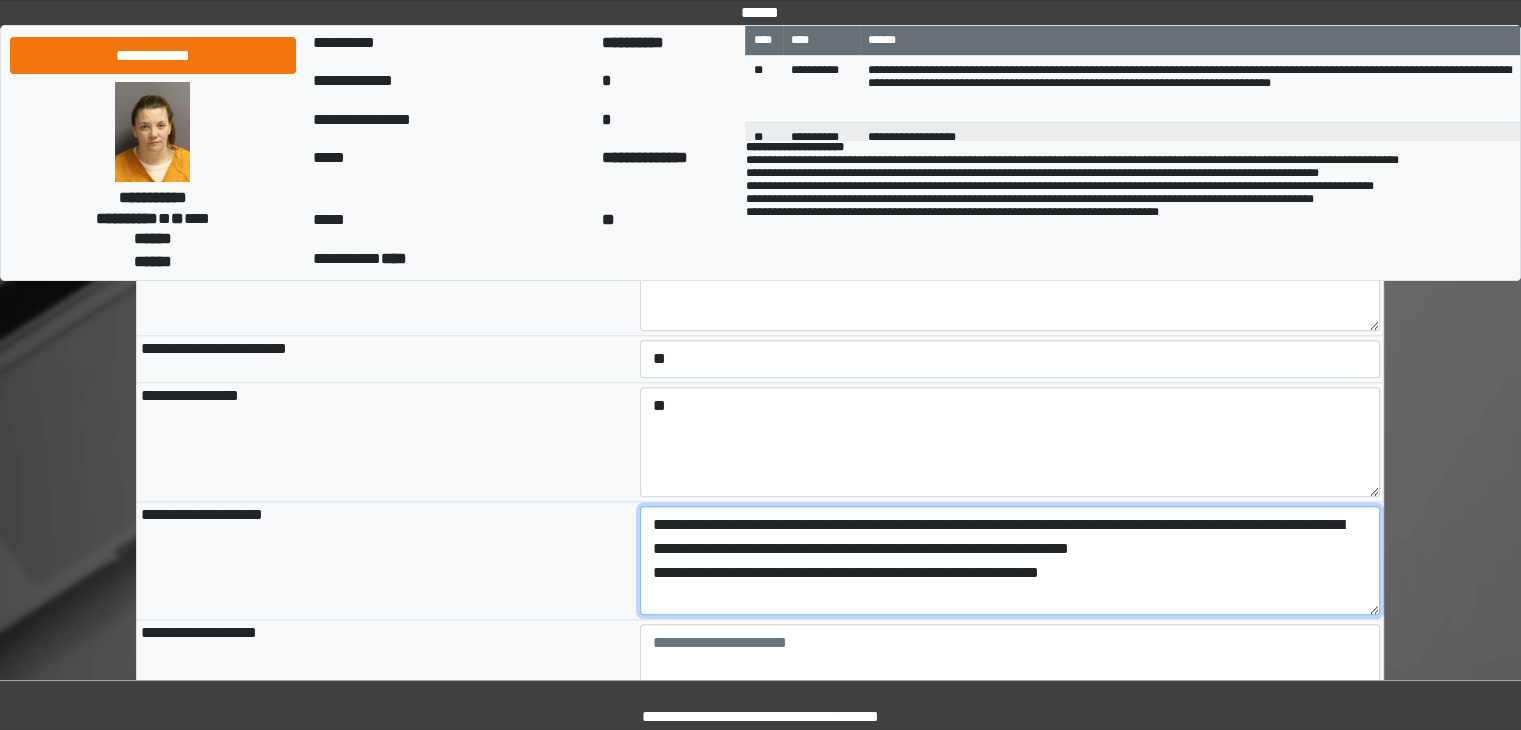 click on "**********" at bounding box center (1010, 561) 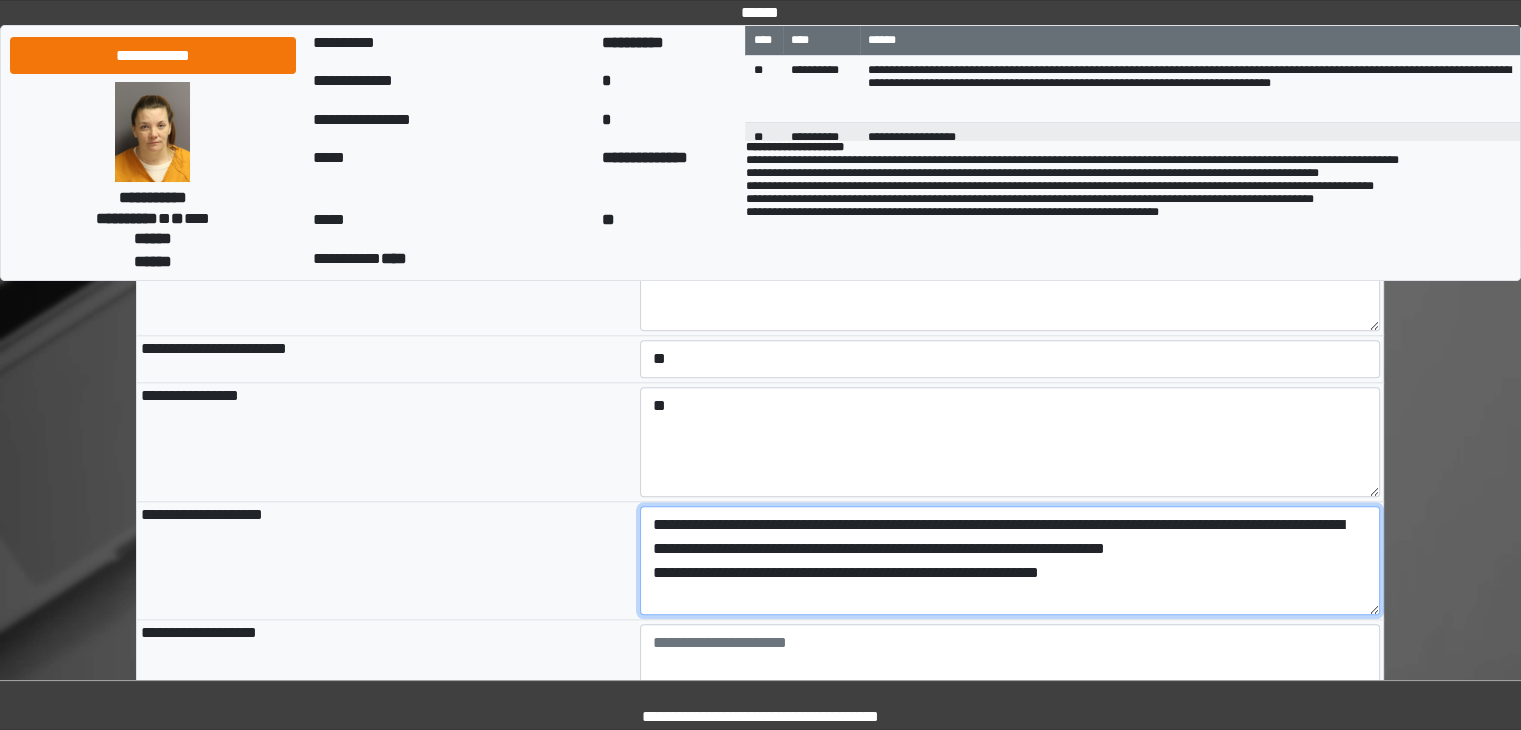 click on "**********" at bounding box center [1010, 561] 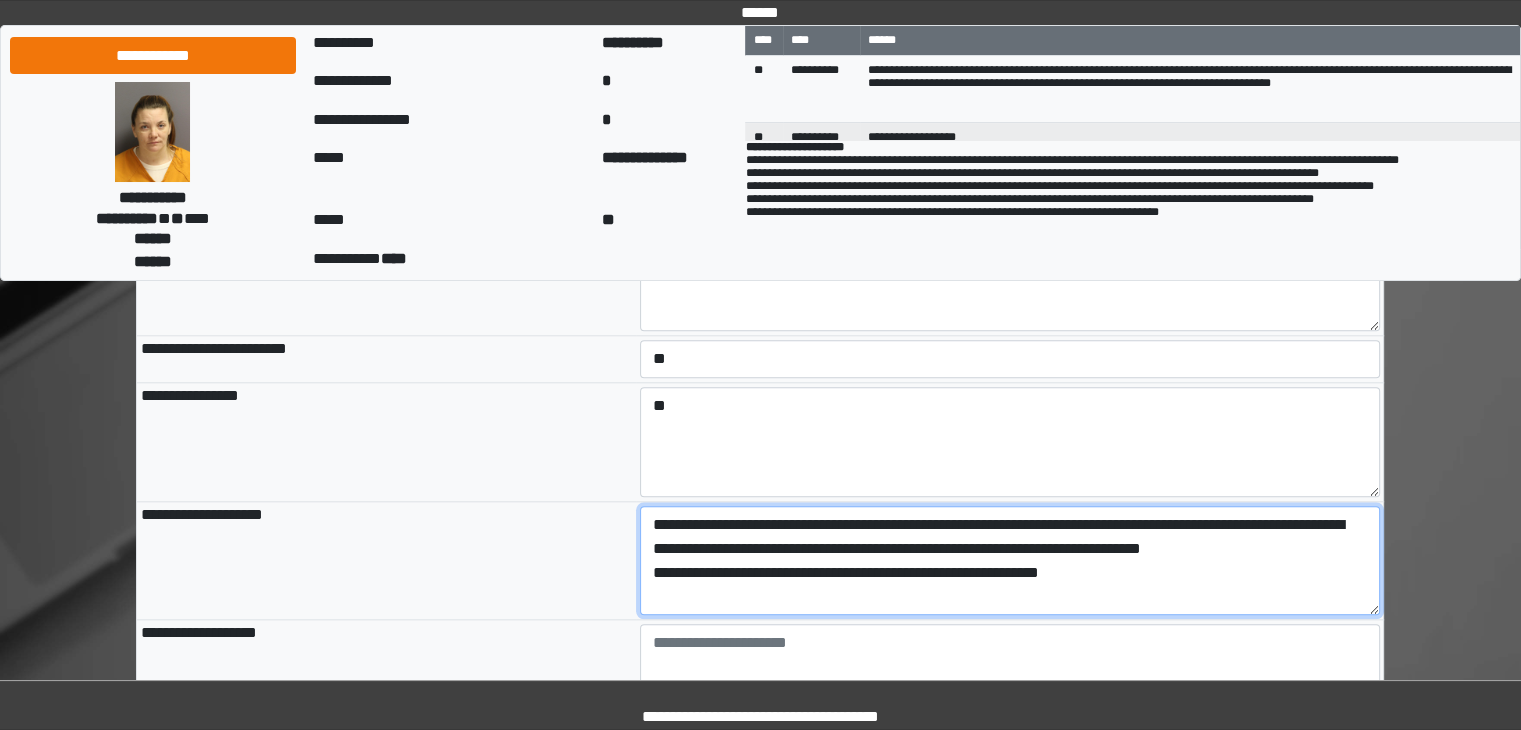 click on "**********" at bounding box center (1010, 561) 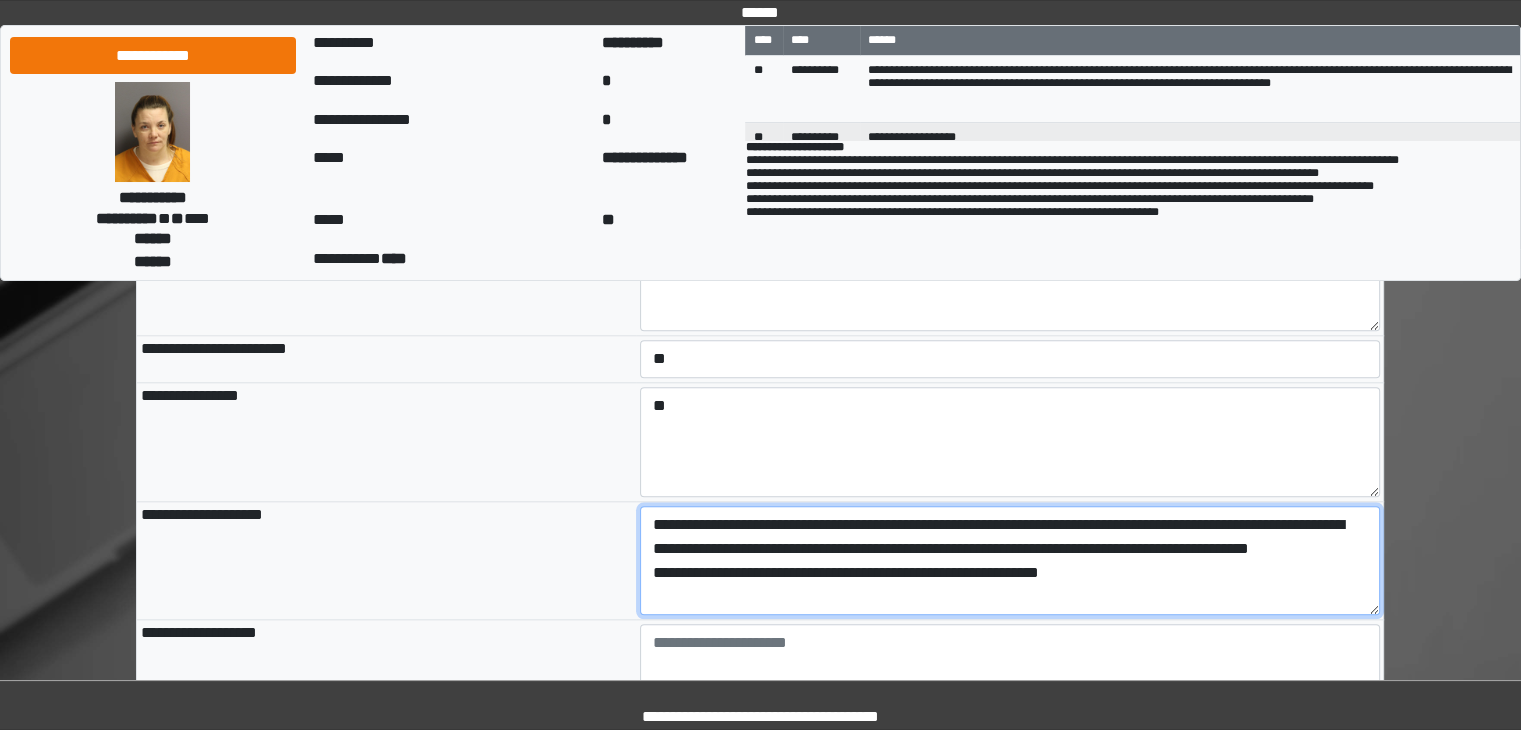 click on "**********" at bounding box center [1010, 561] 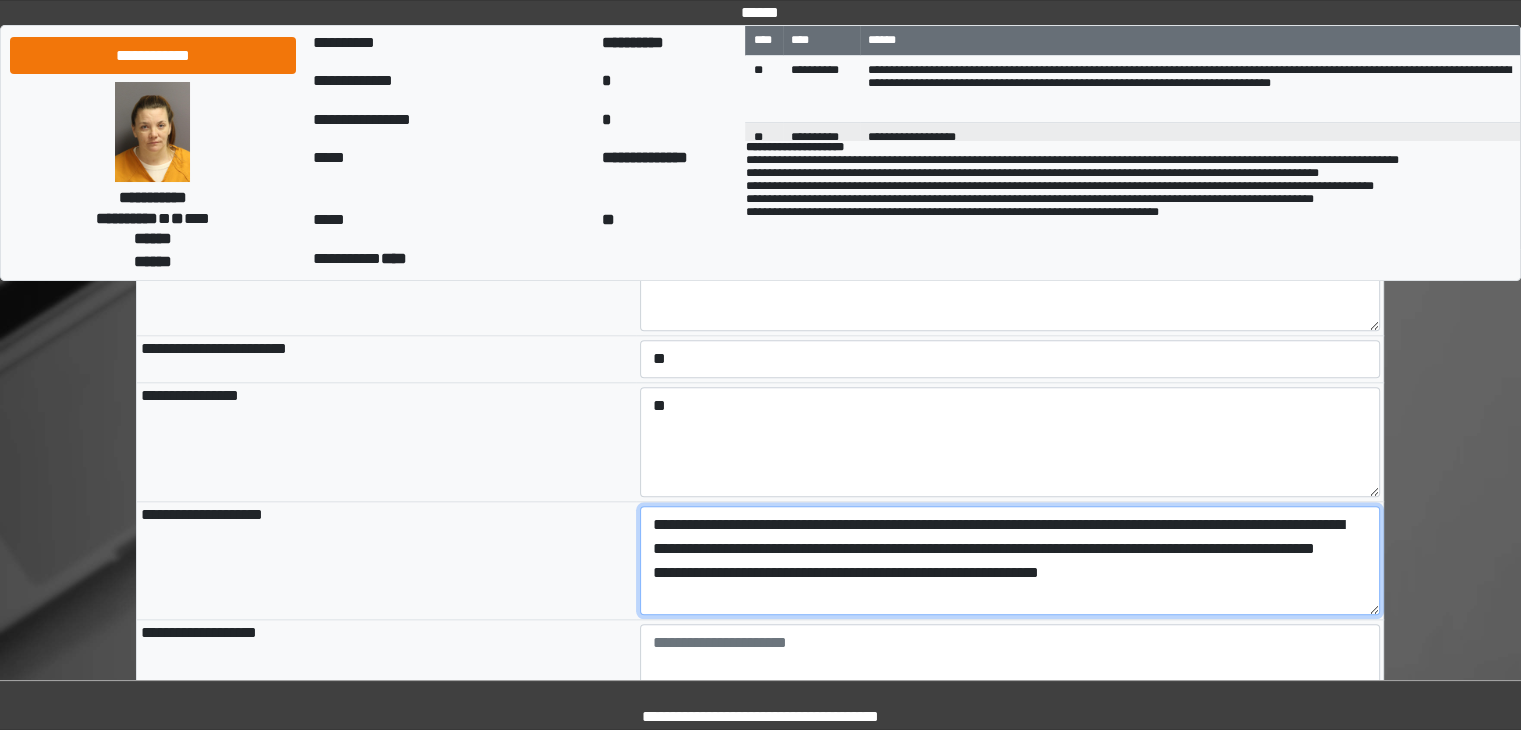 click on "**********" 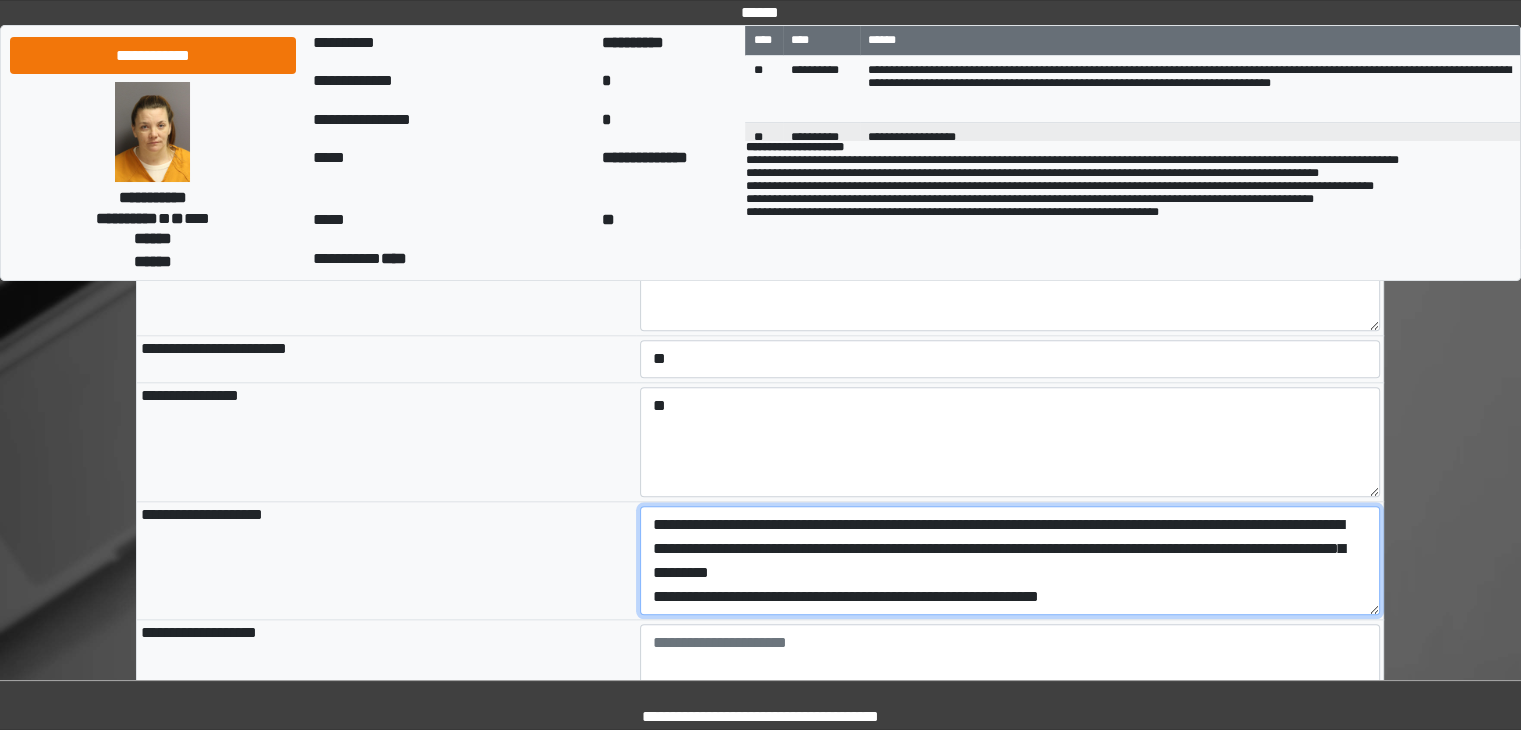 click on "**********" 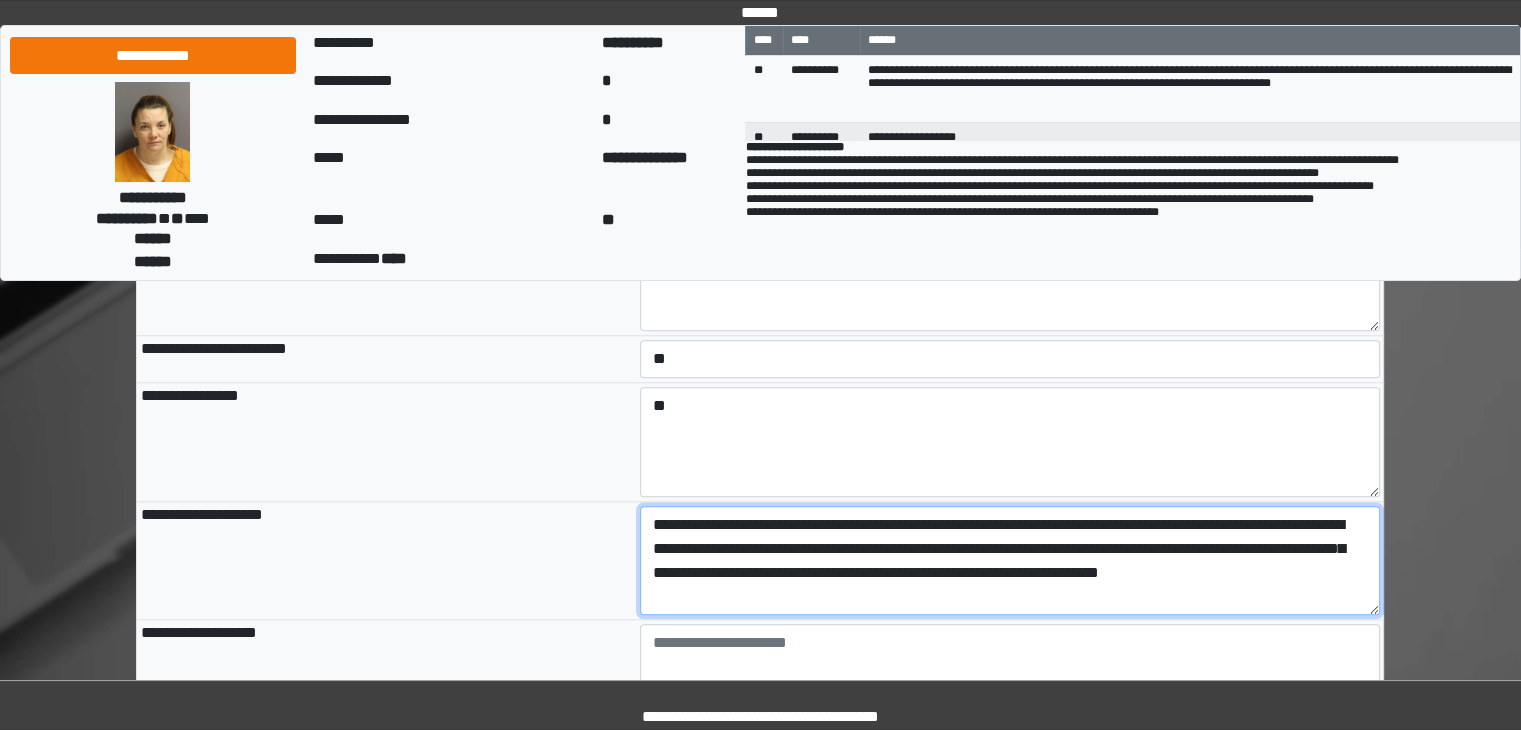 click on "**********" 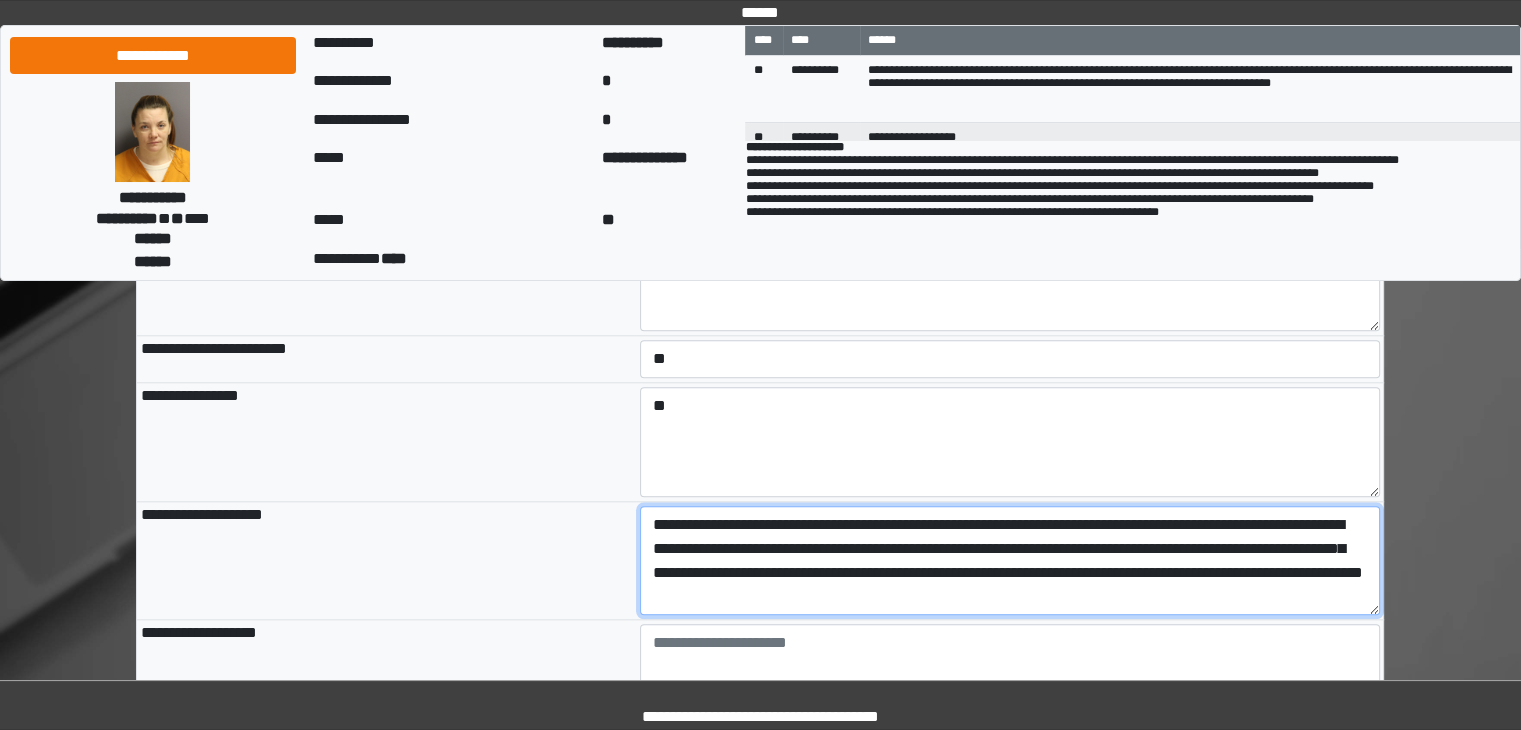 click on "**********" 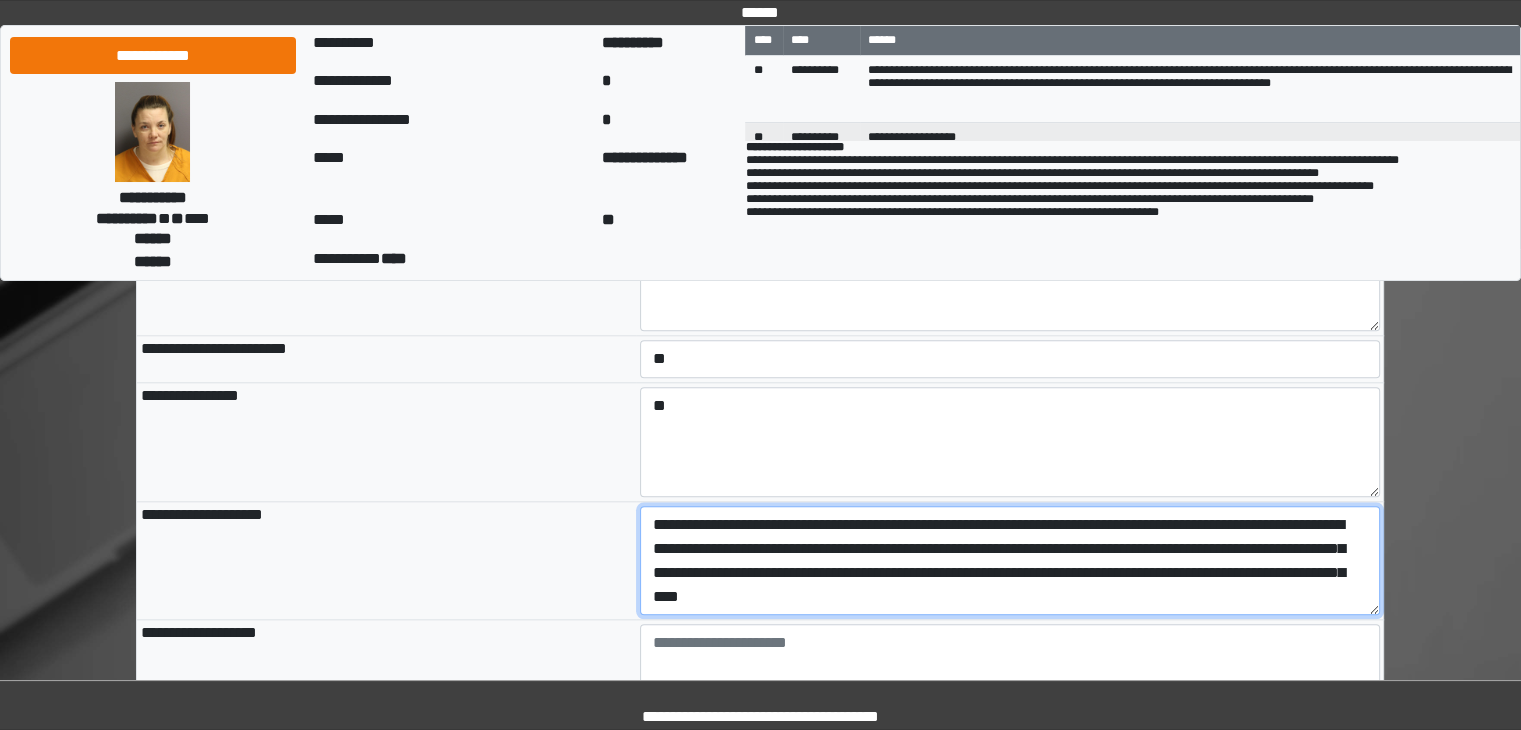 click on "**********" 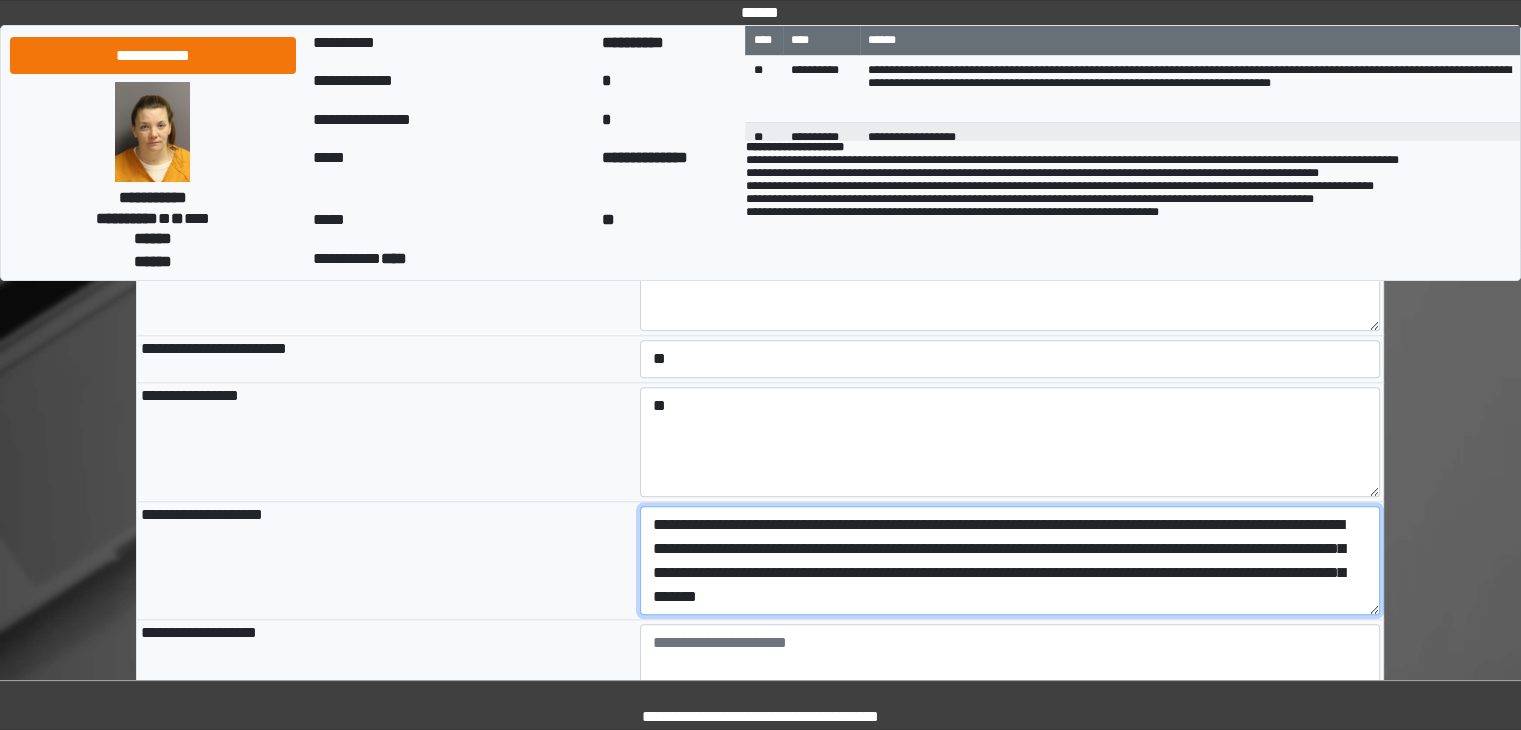 click on "**********" 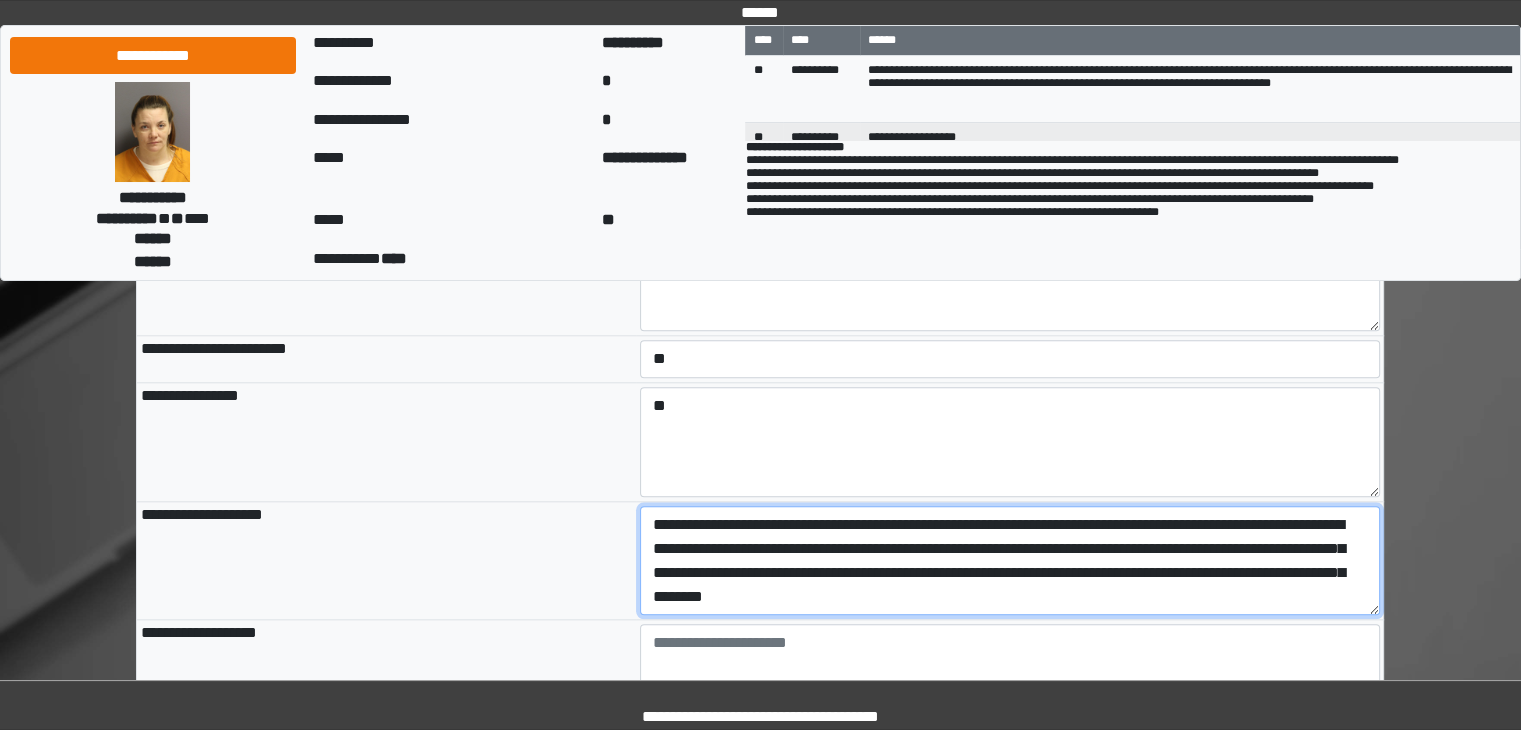 click on "**********" 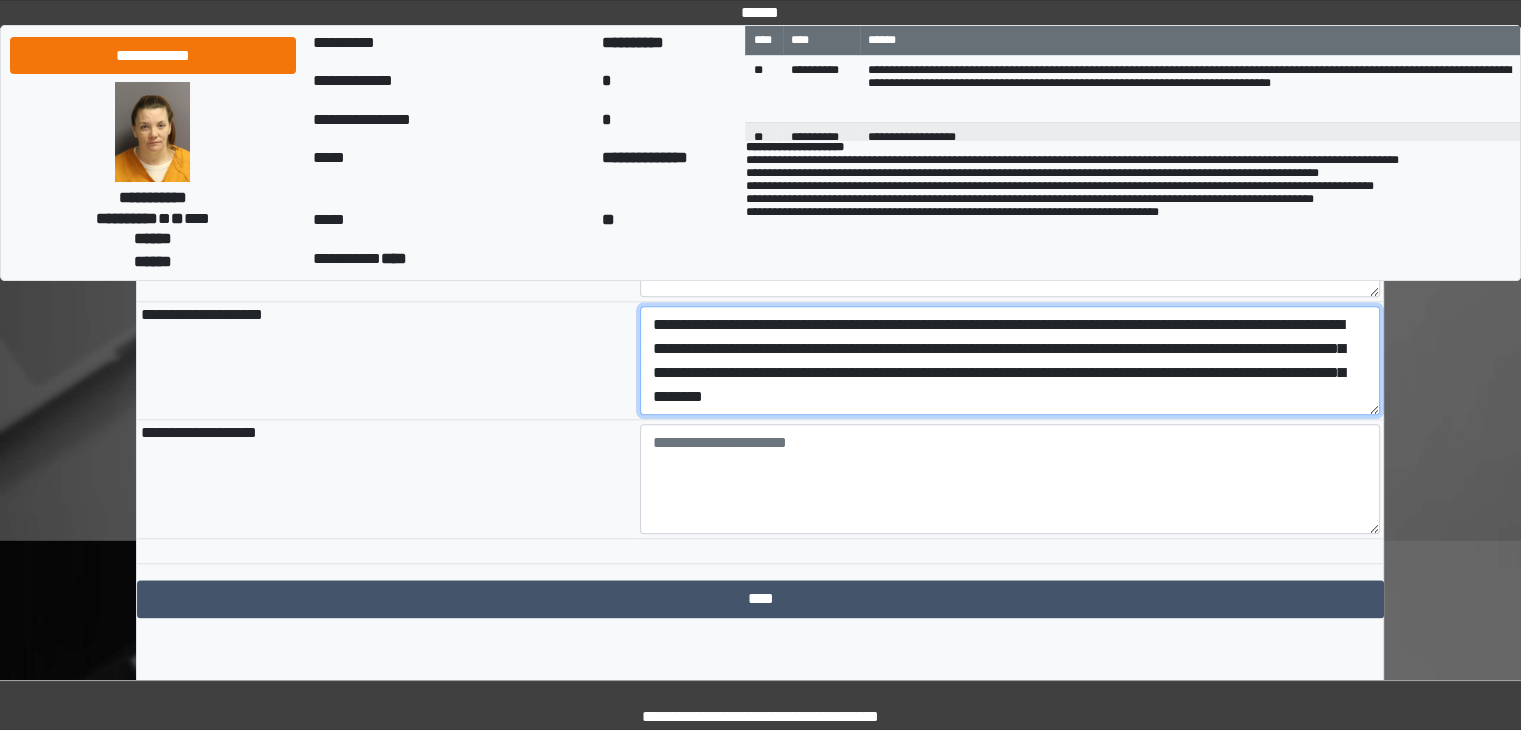 scroll, scrollTop: 2291, scrollLeft: 0, axis: vertical 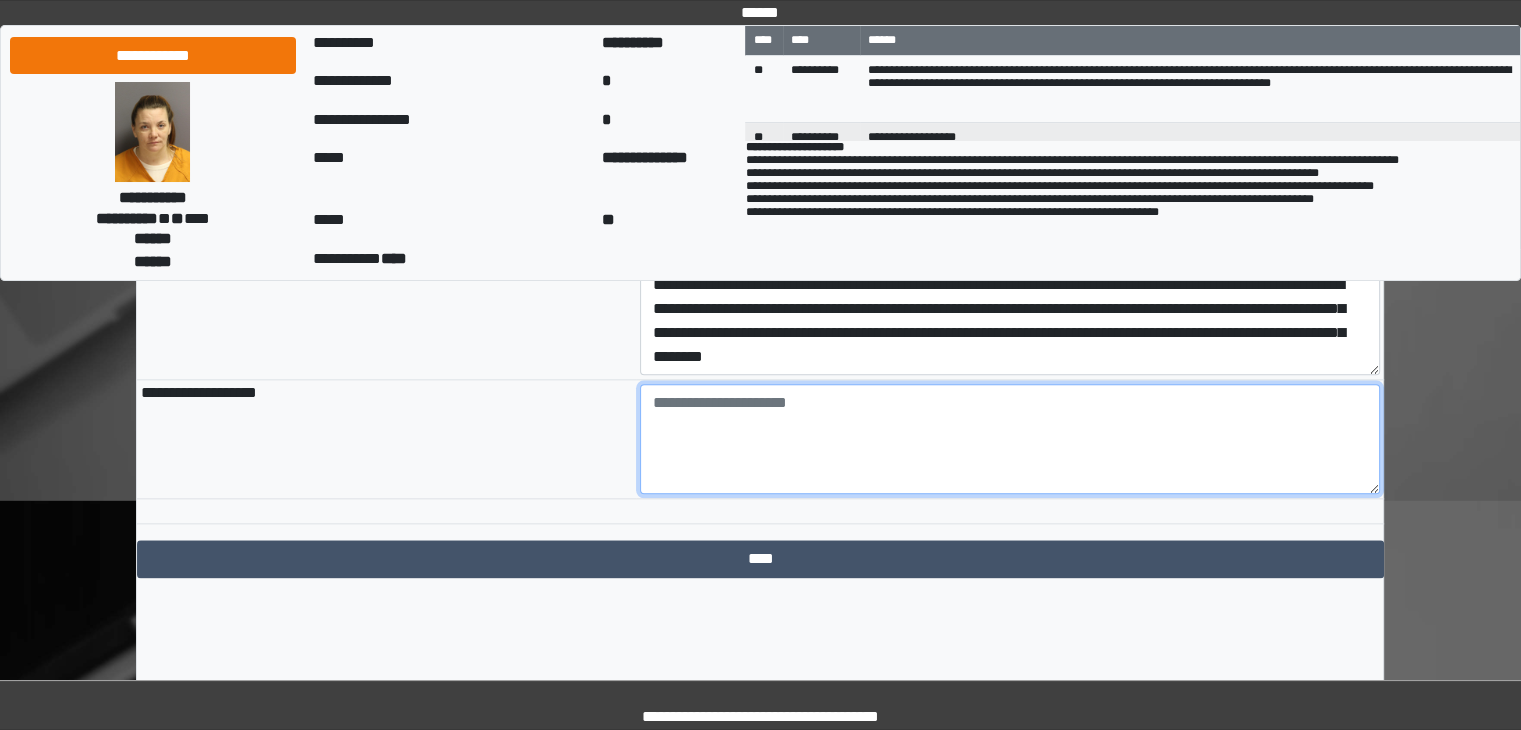 click 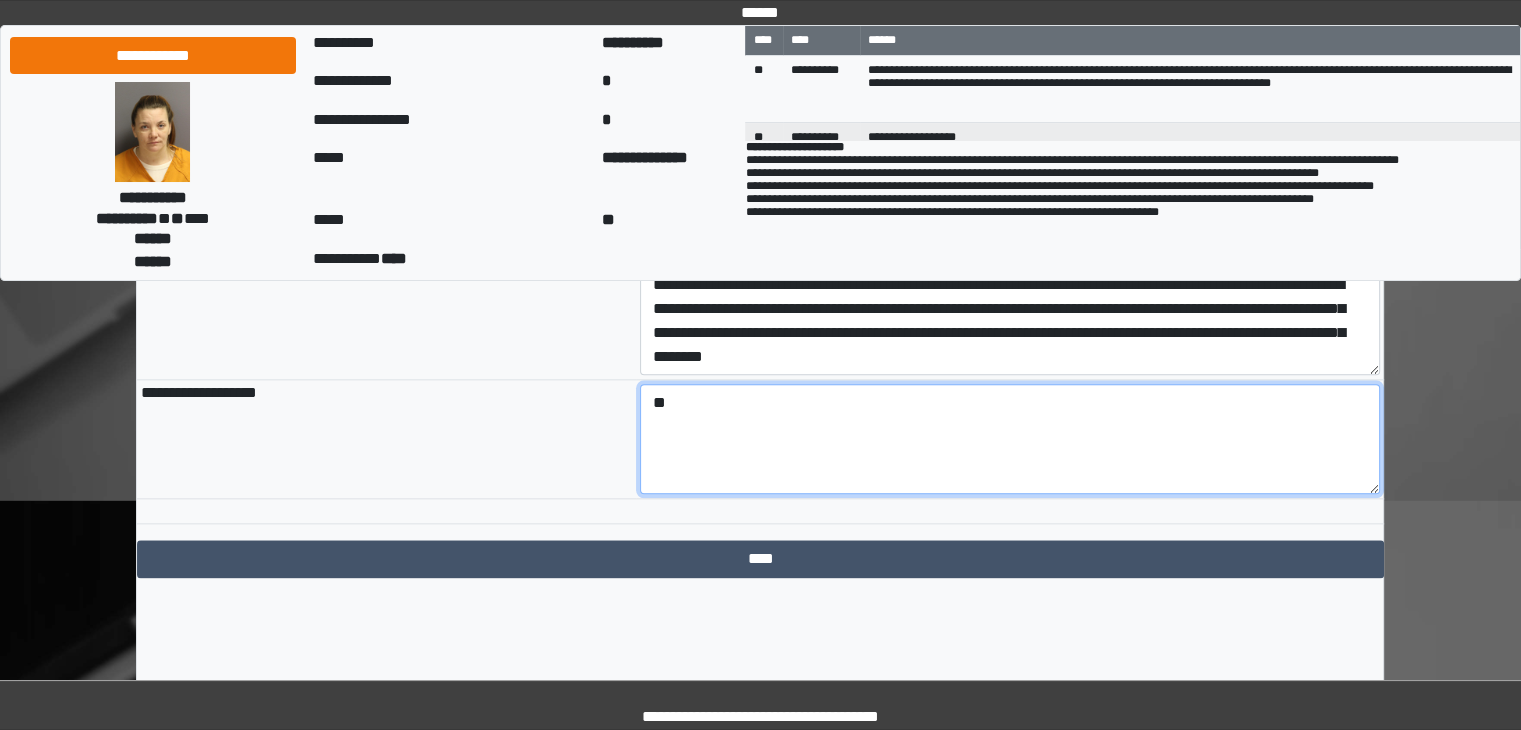 type on "**" 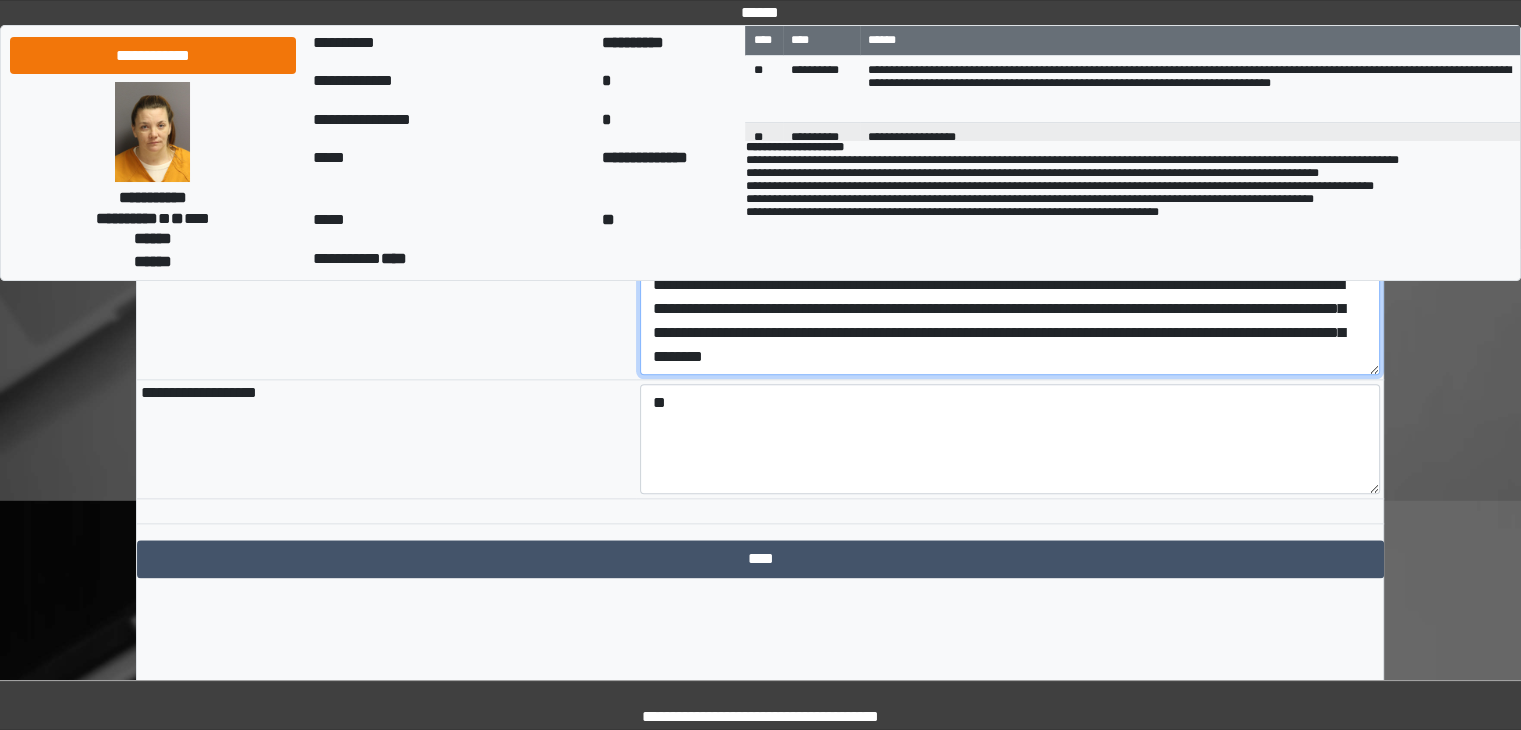 click on "**********" 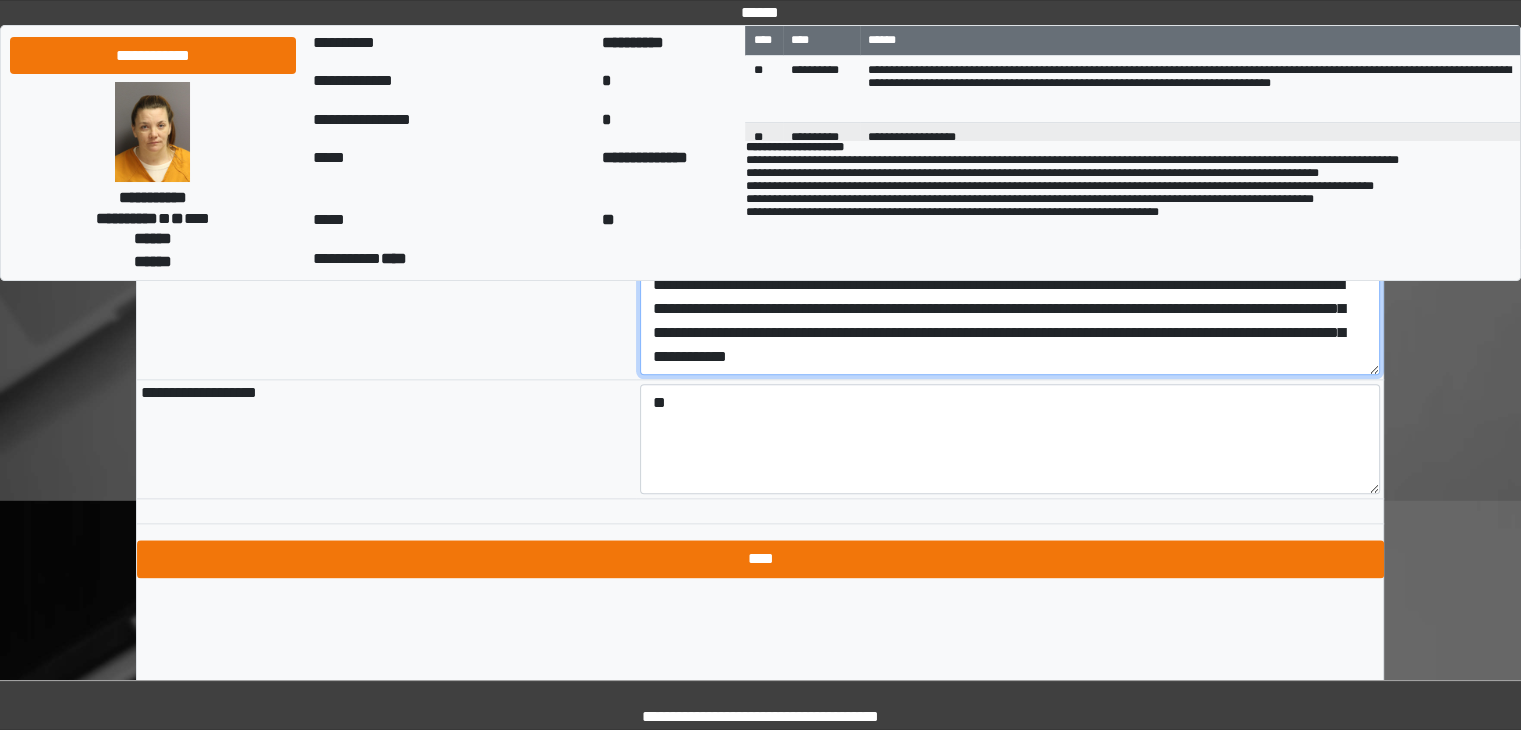 type on "**********" 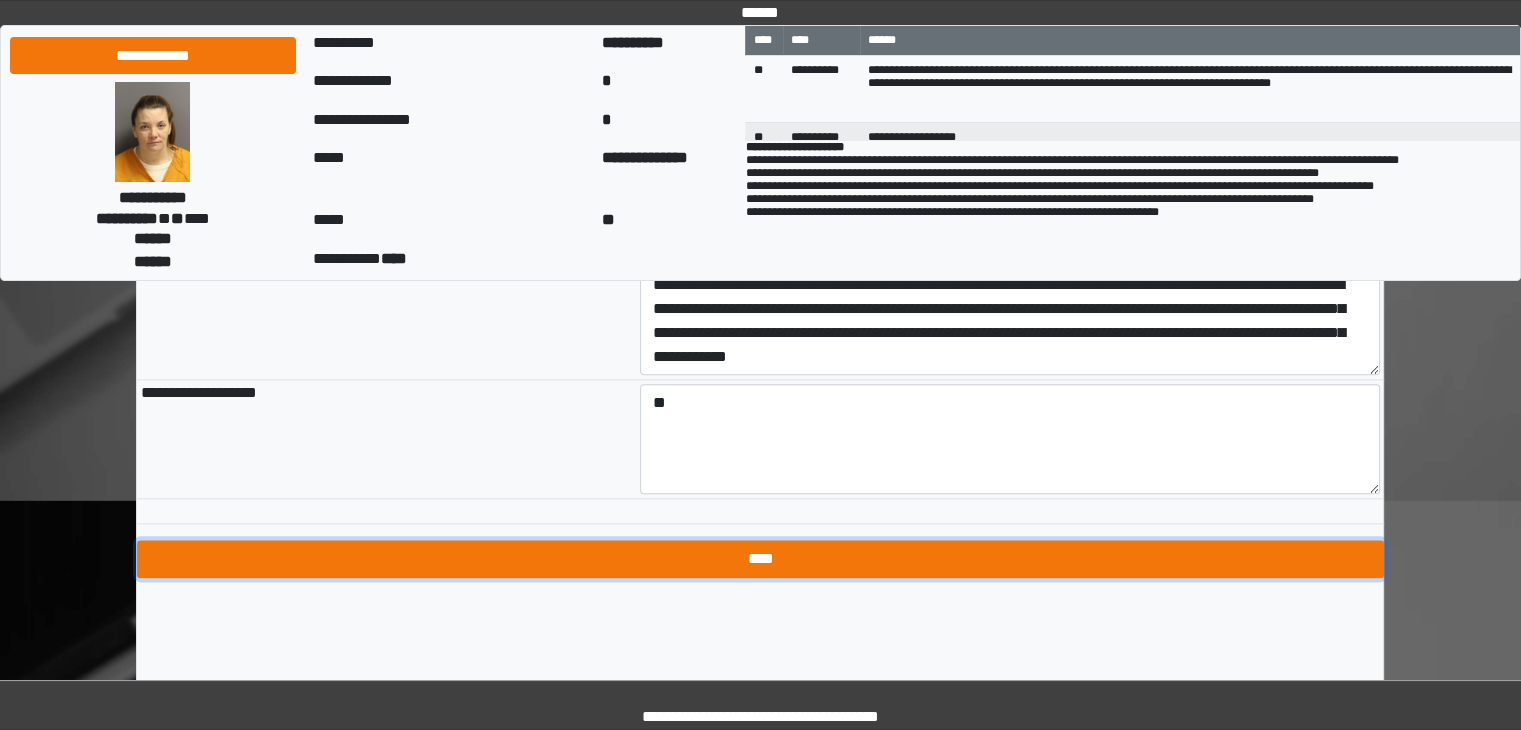click on "****" 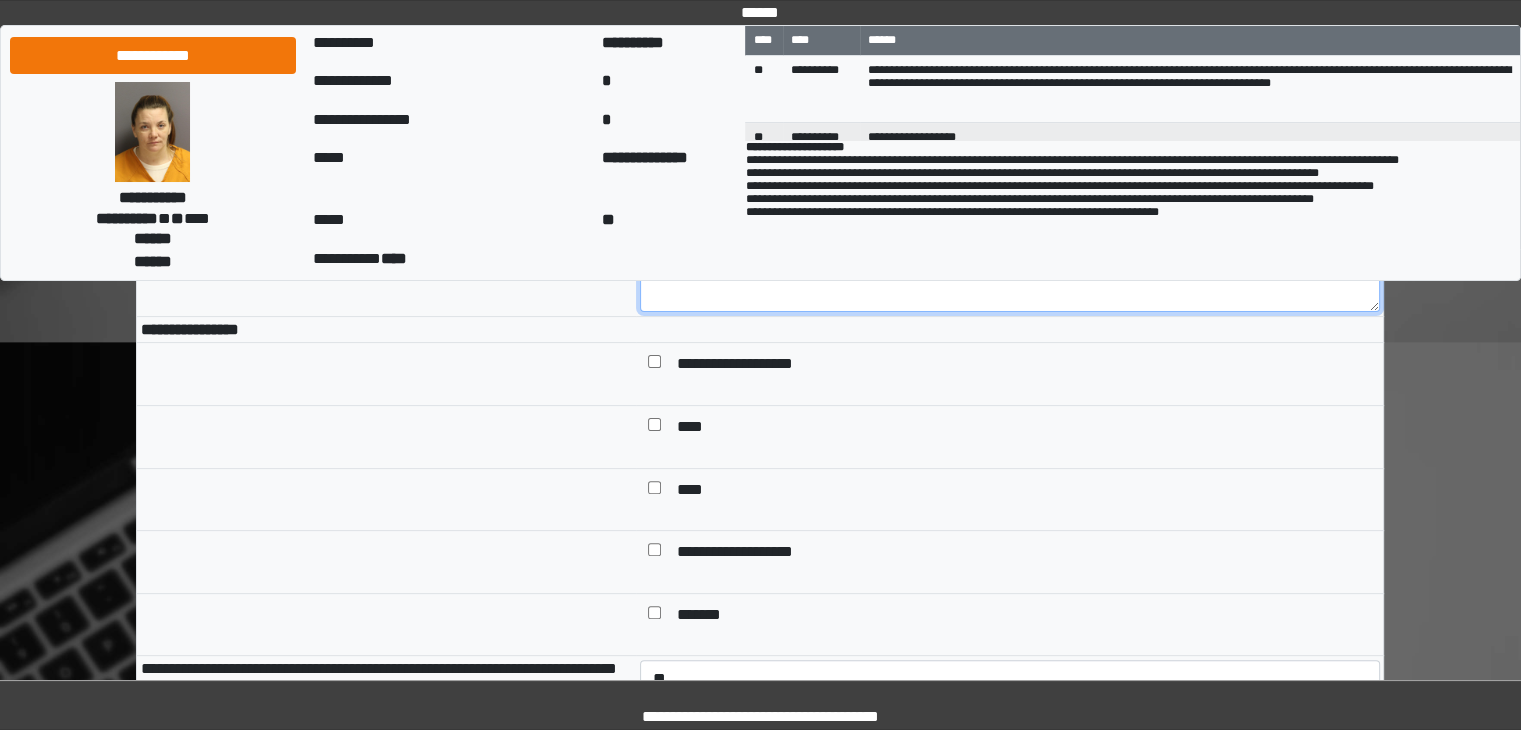 scroll, scrollTop: 402, scrollLeft: 0, axis: vertical 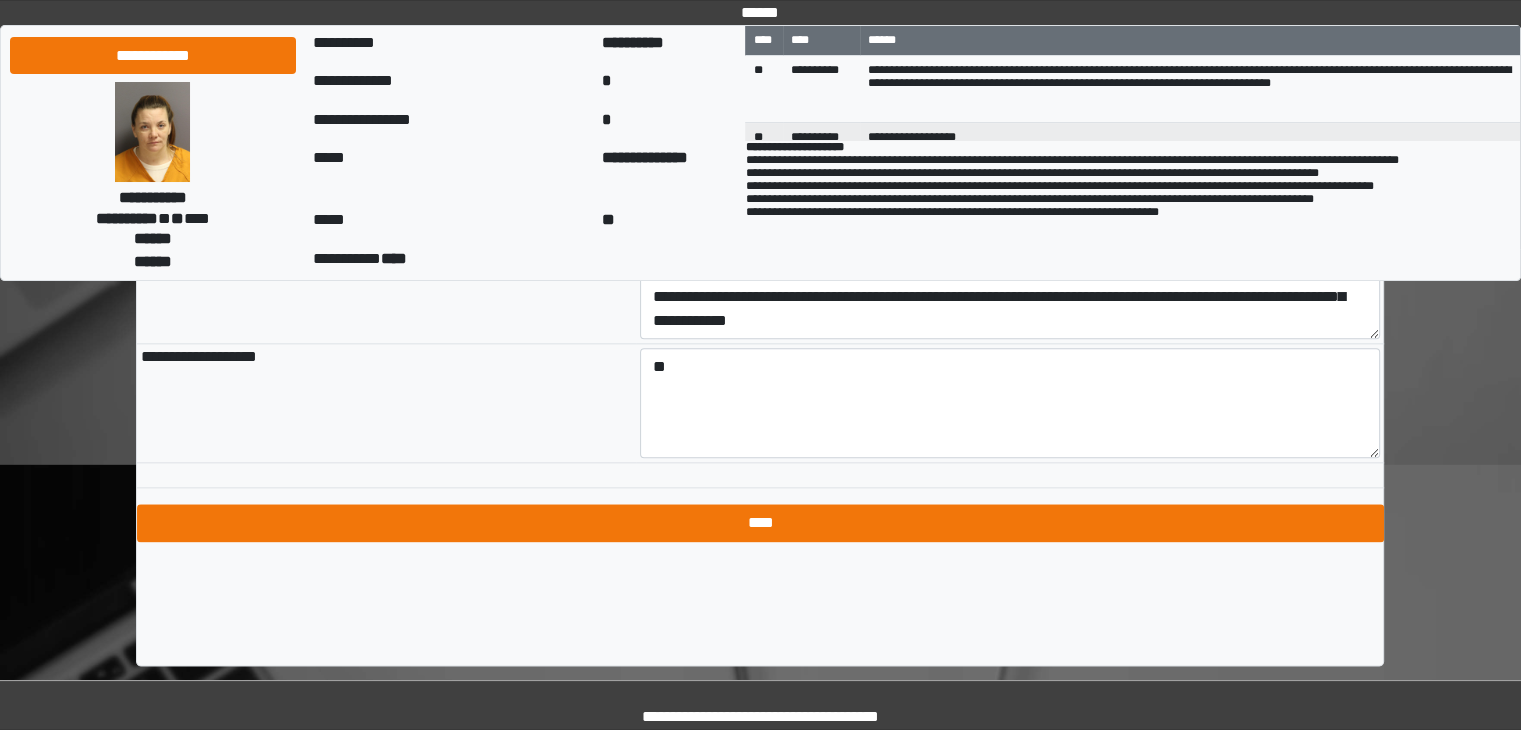 type on "**" 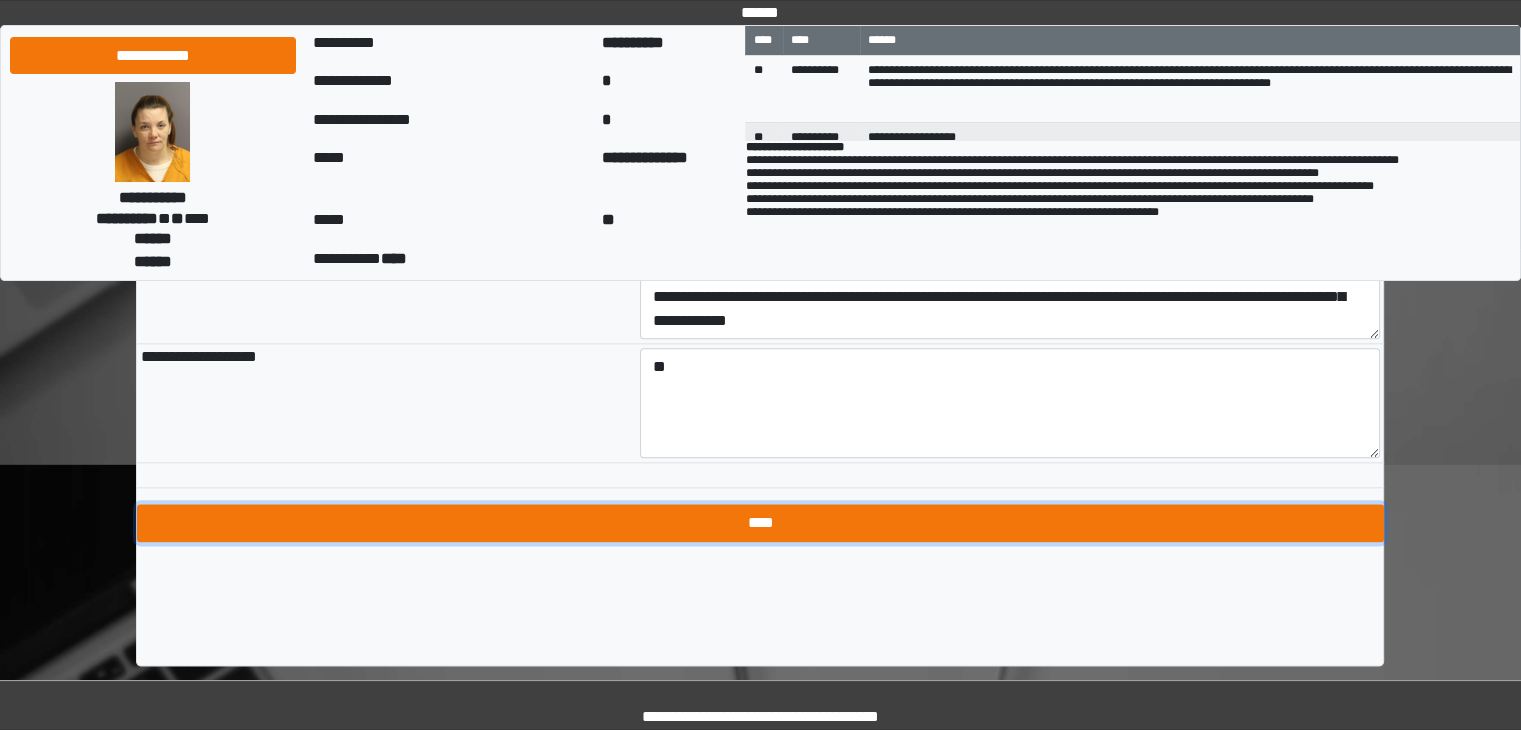 click on "****" 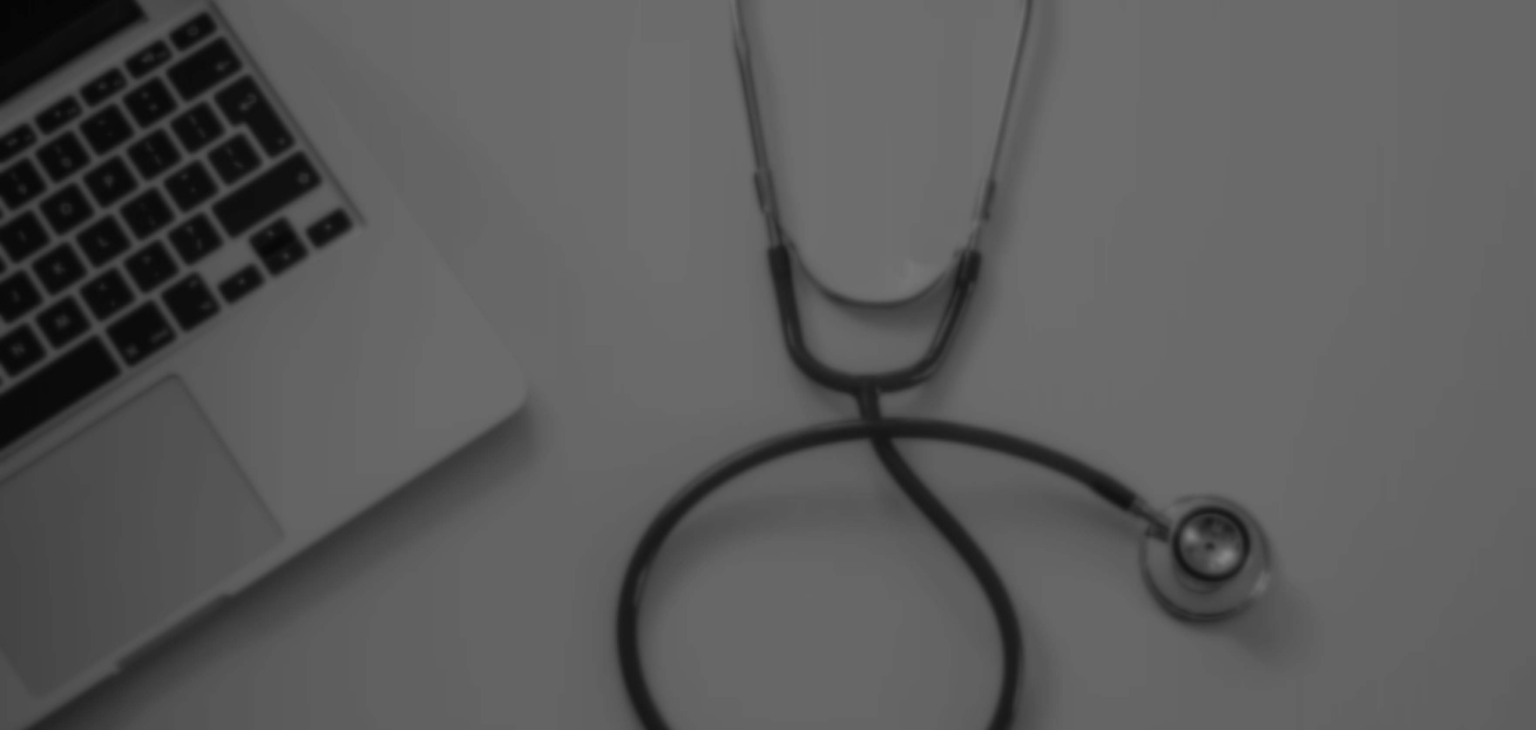 scroll, scrollTop: 0, scrollLeft: 0, axis: both 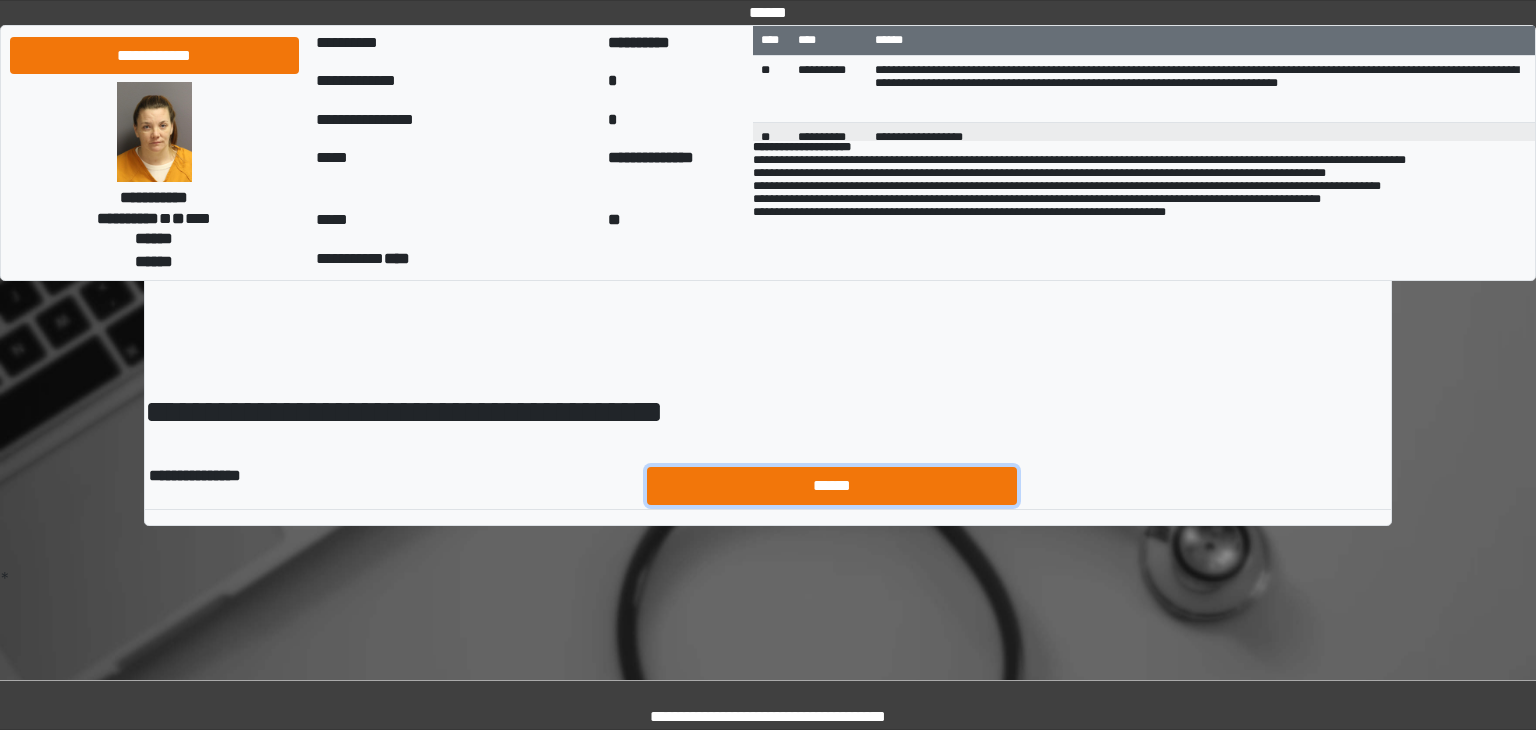 click on "******" at bounding box center (832, 486) 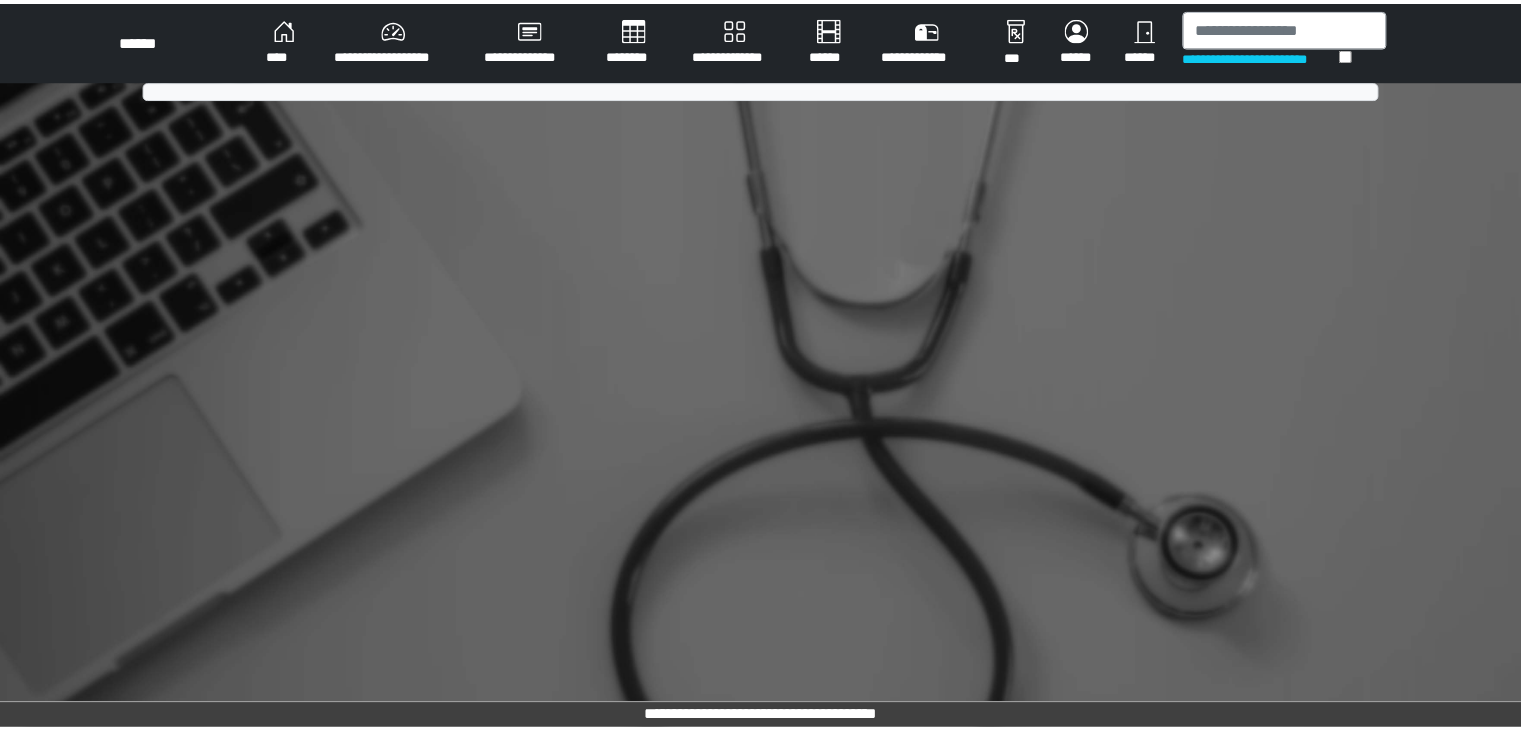 scroll, scrollTop: 0, scrollLeft: 0, axis: both 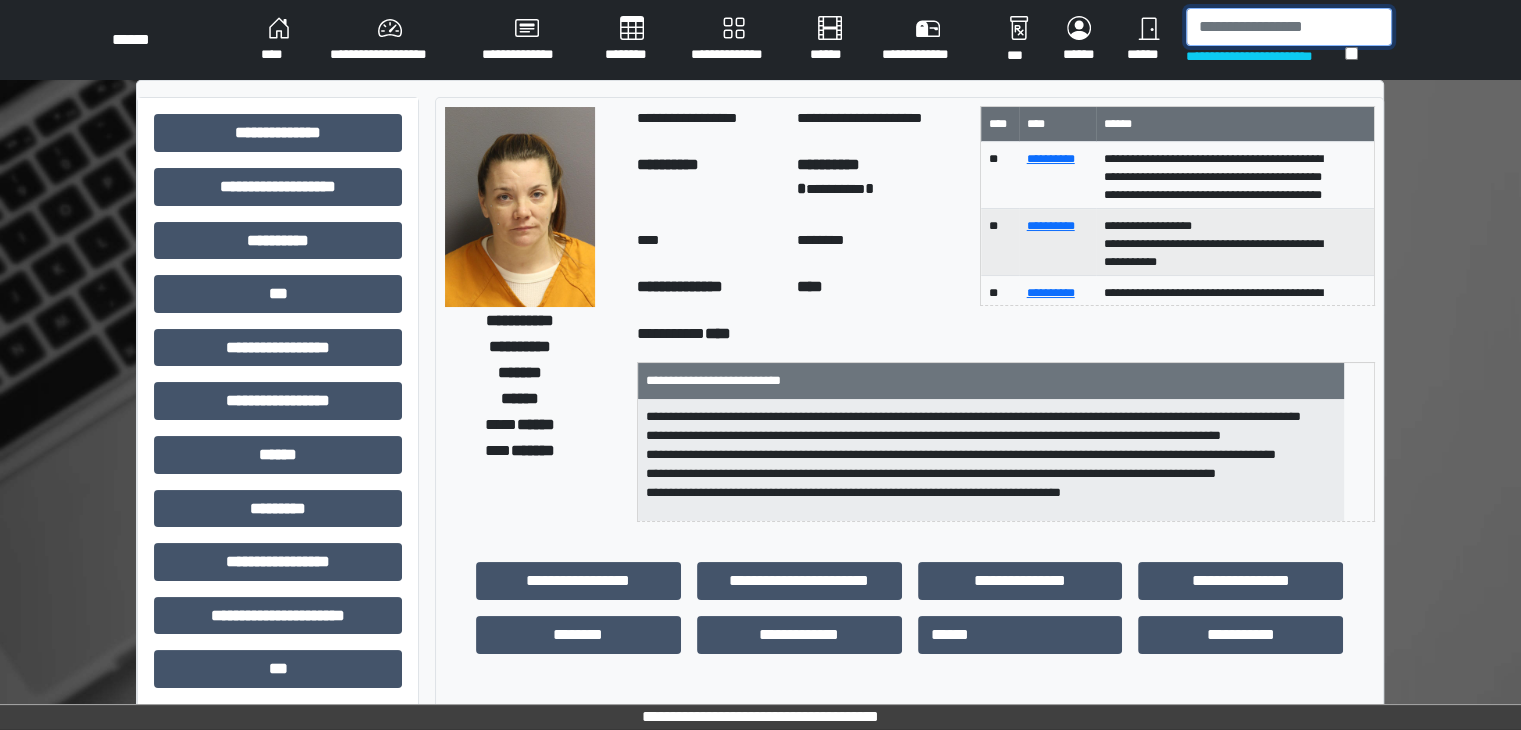 click at bounding box center (1289, 27) 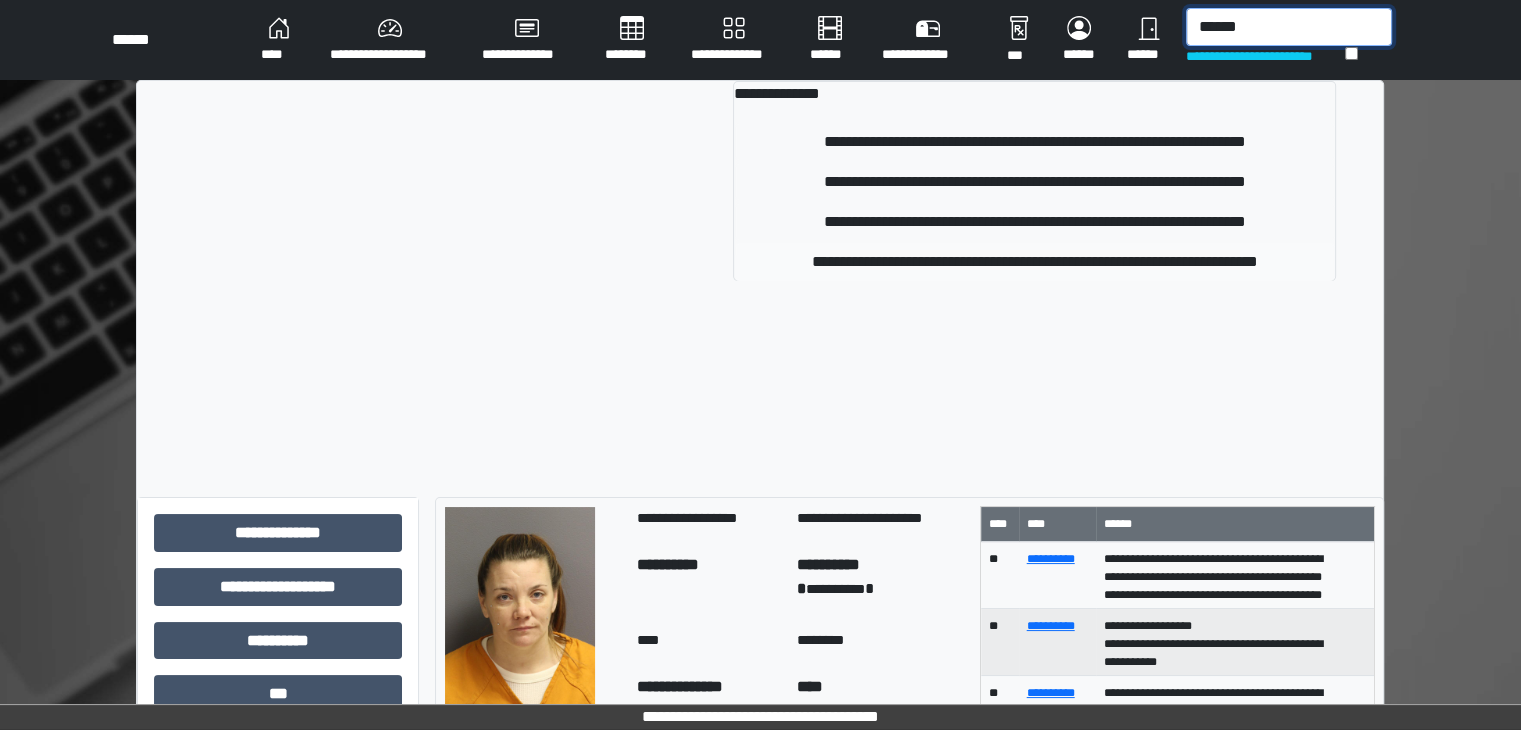 type on "******" 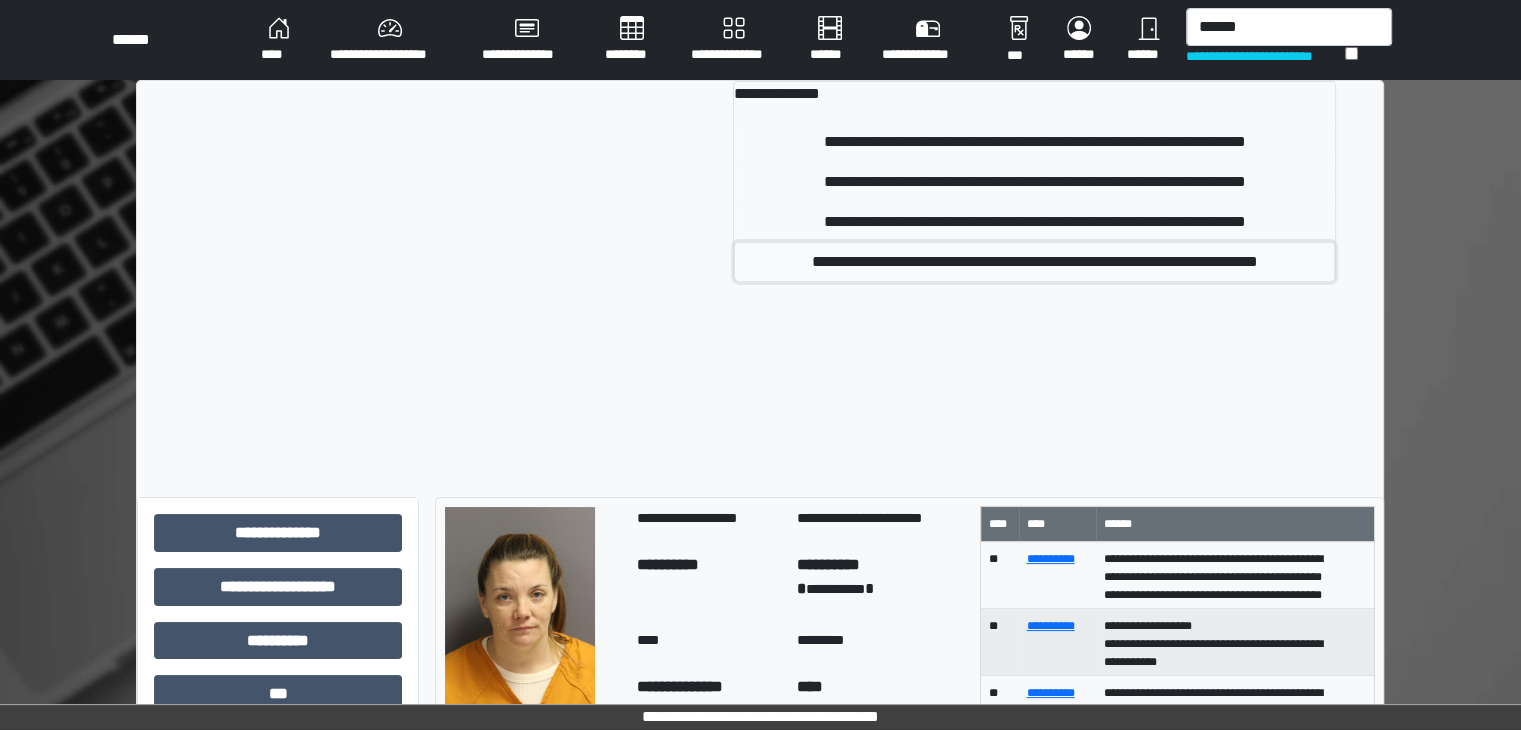 click on "**********" at bounding box center (1034, 262) 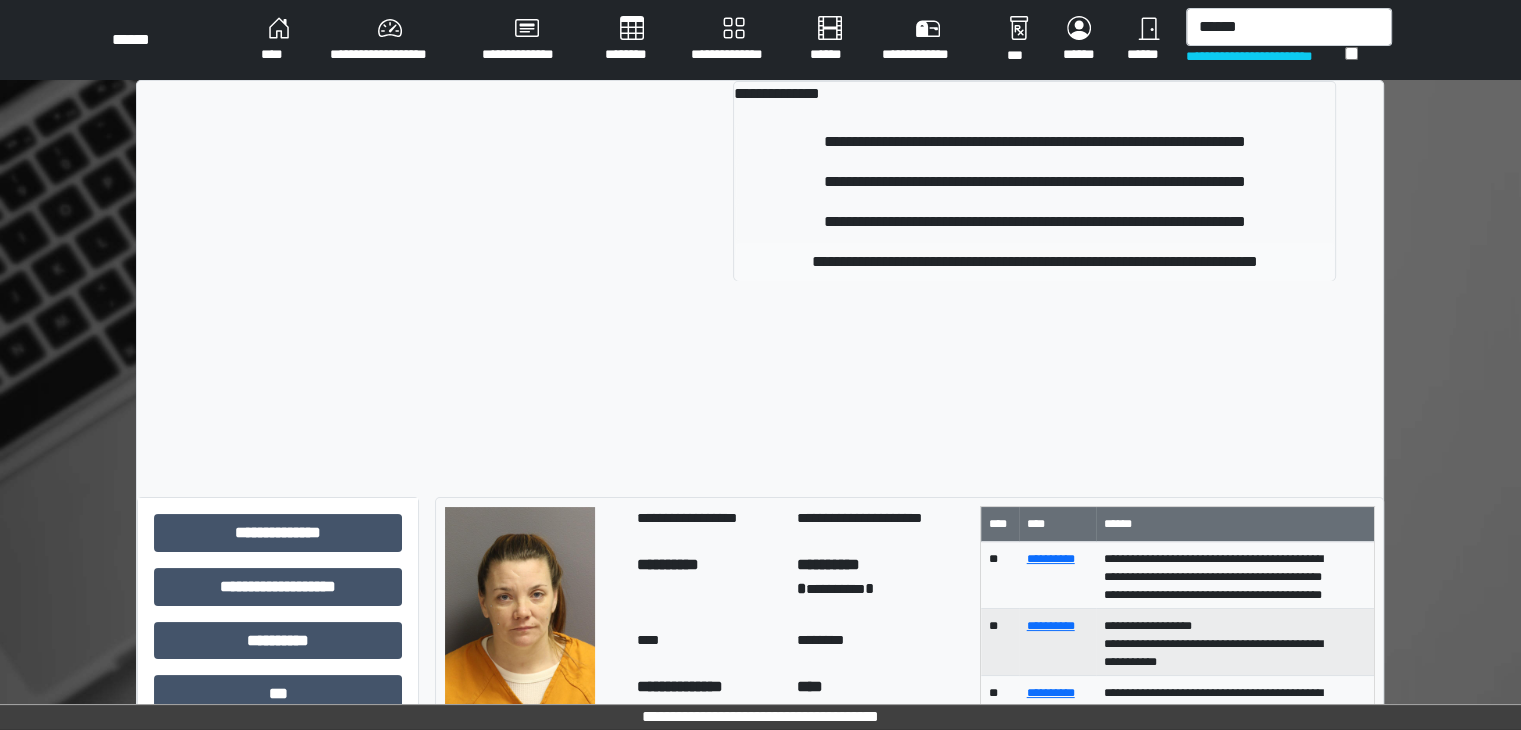 type 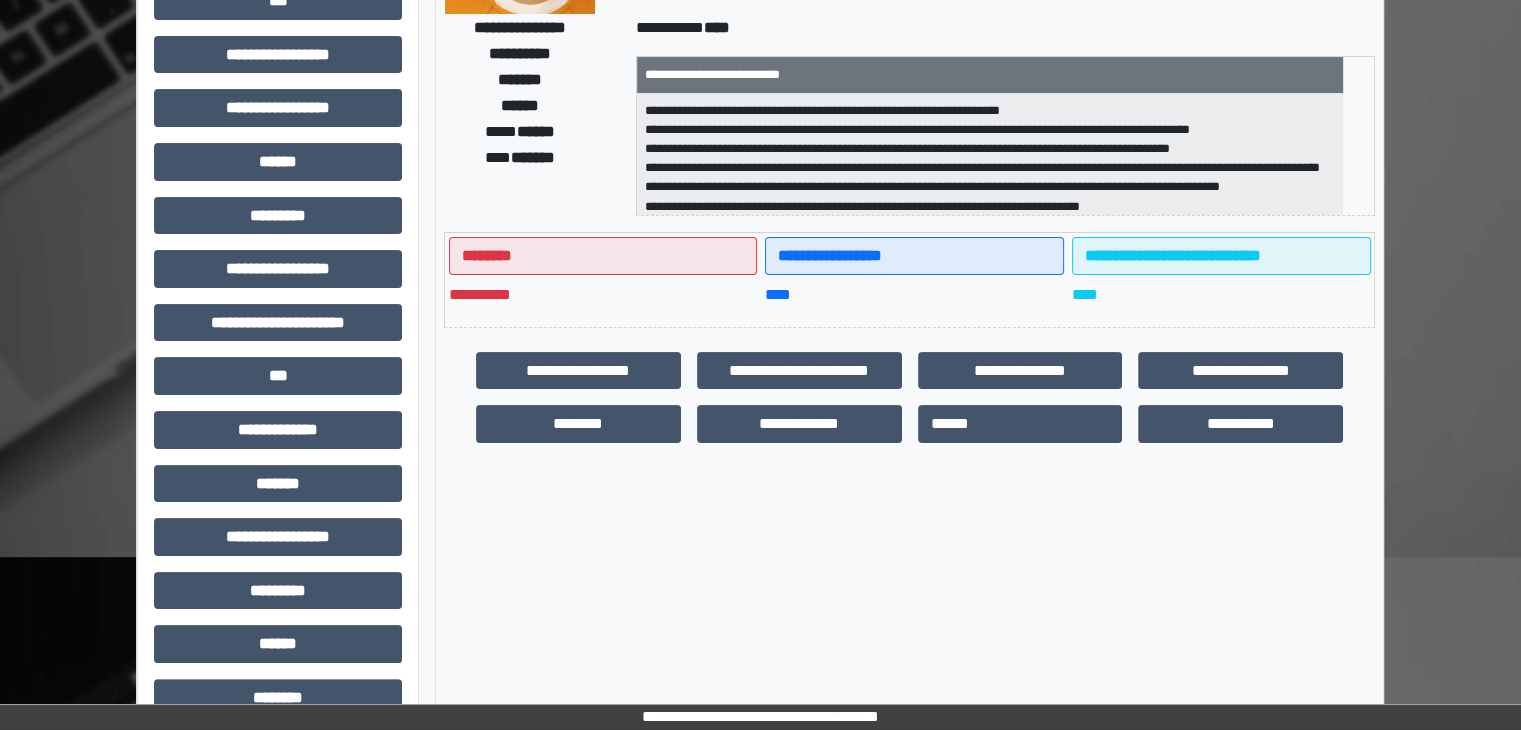 scroll, scrollTop: 400, scrollLeft: 0, axis: vertical 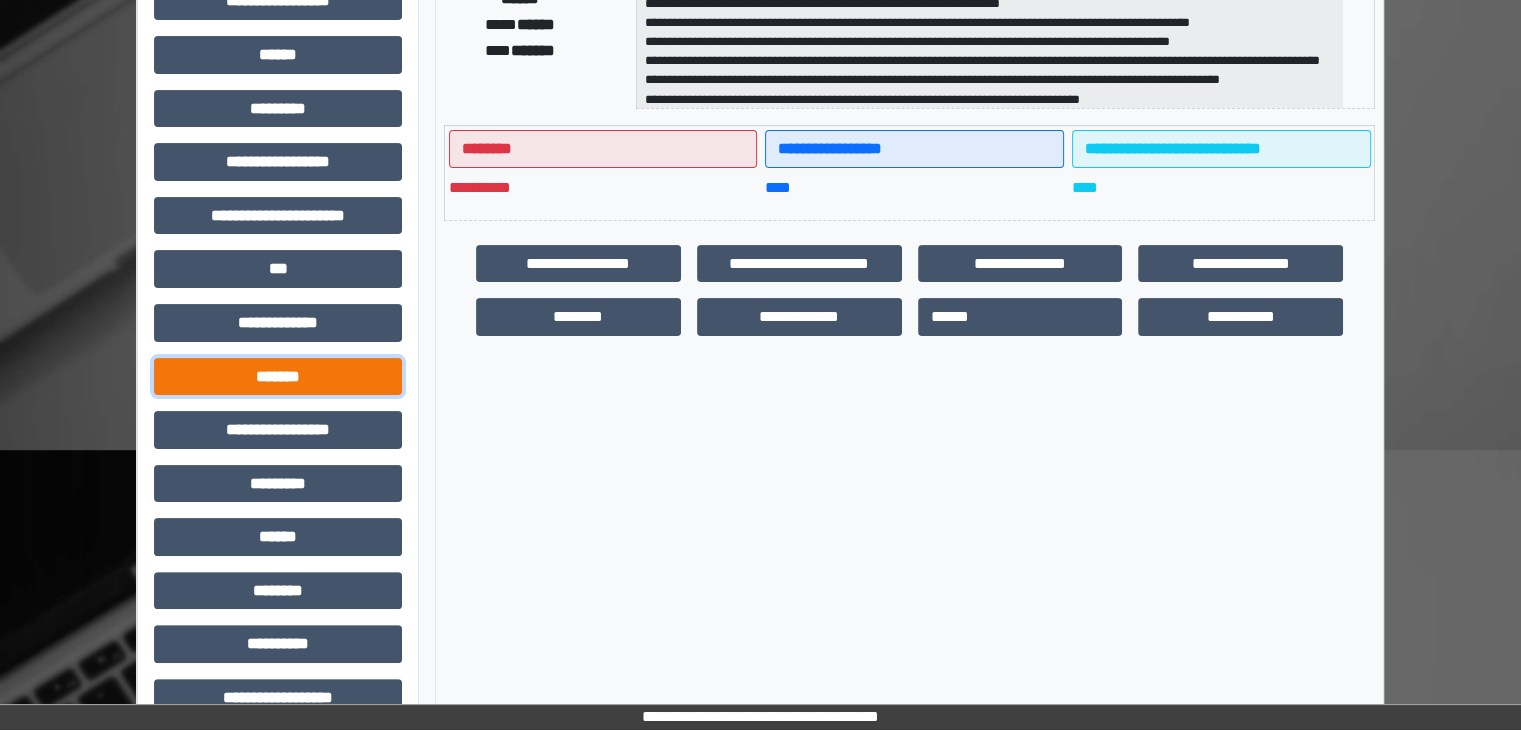 drag, startPoint x: 267, startPoint y: 360, endPoint x: 271, endPoint y: 377, distance: 17.464249 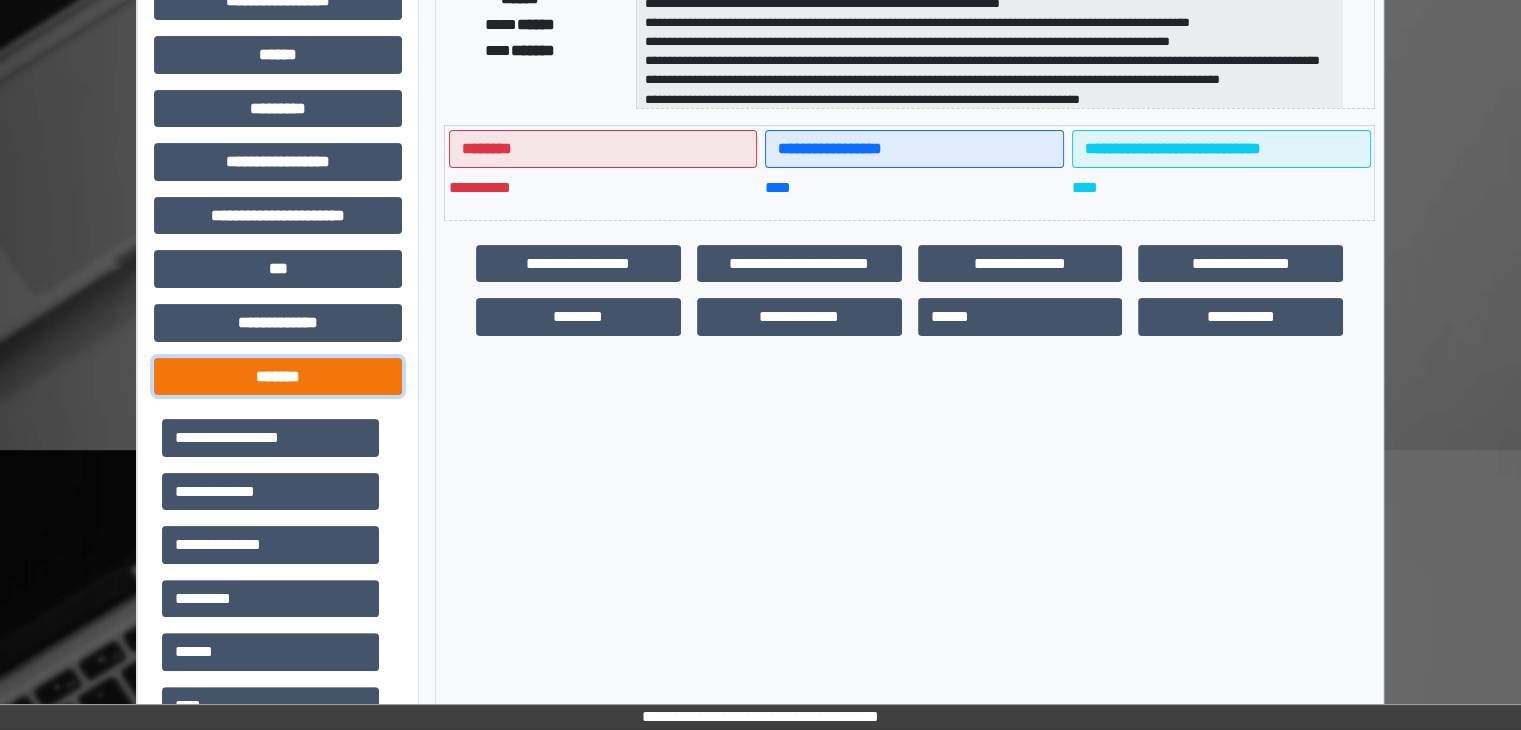 click on "*******" at bounding box center [278, 377] 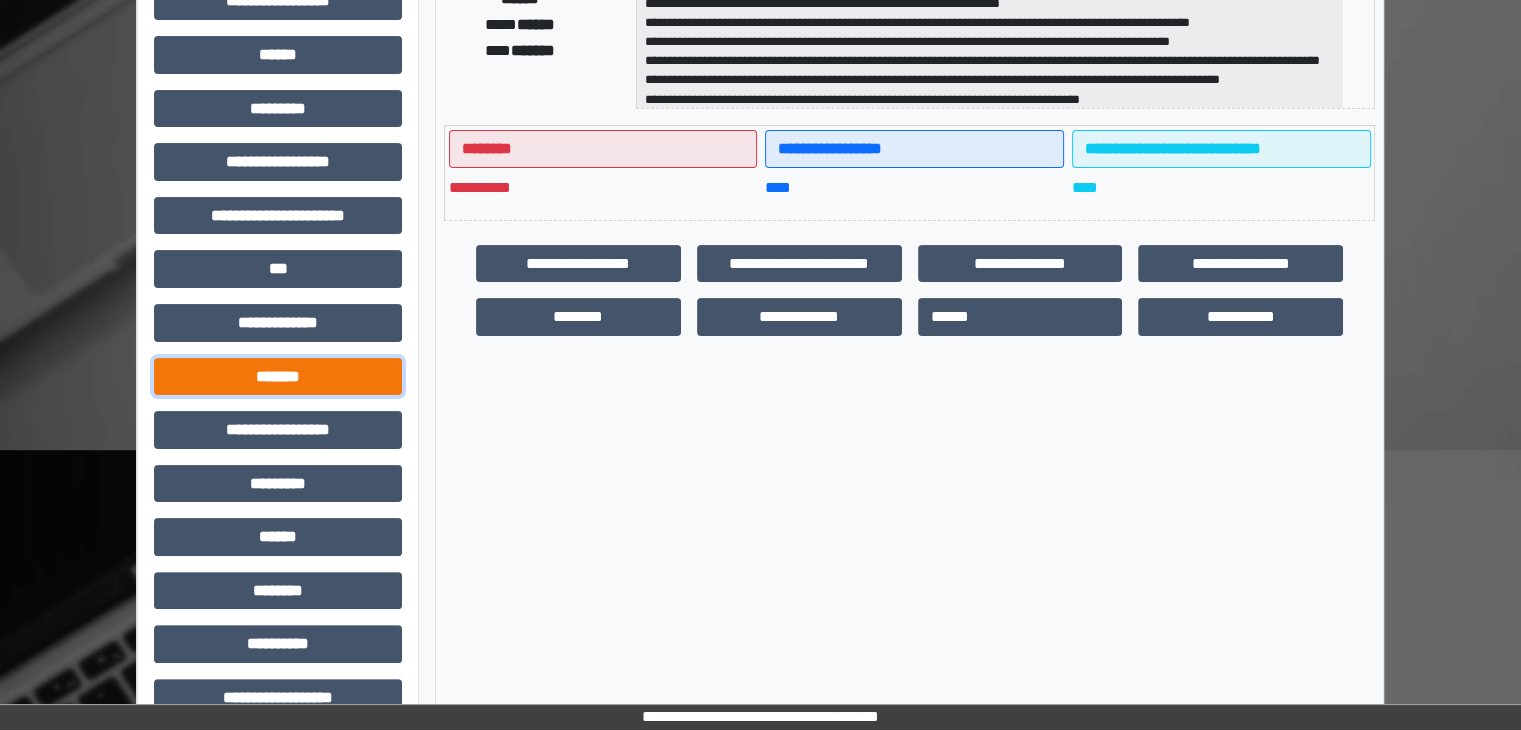 click on "*******" at bounding box center (278, 377) 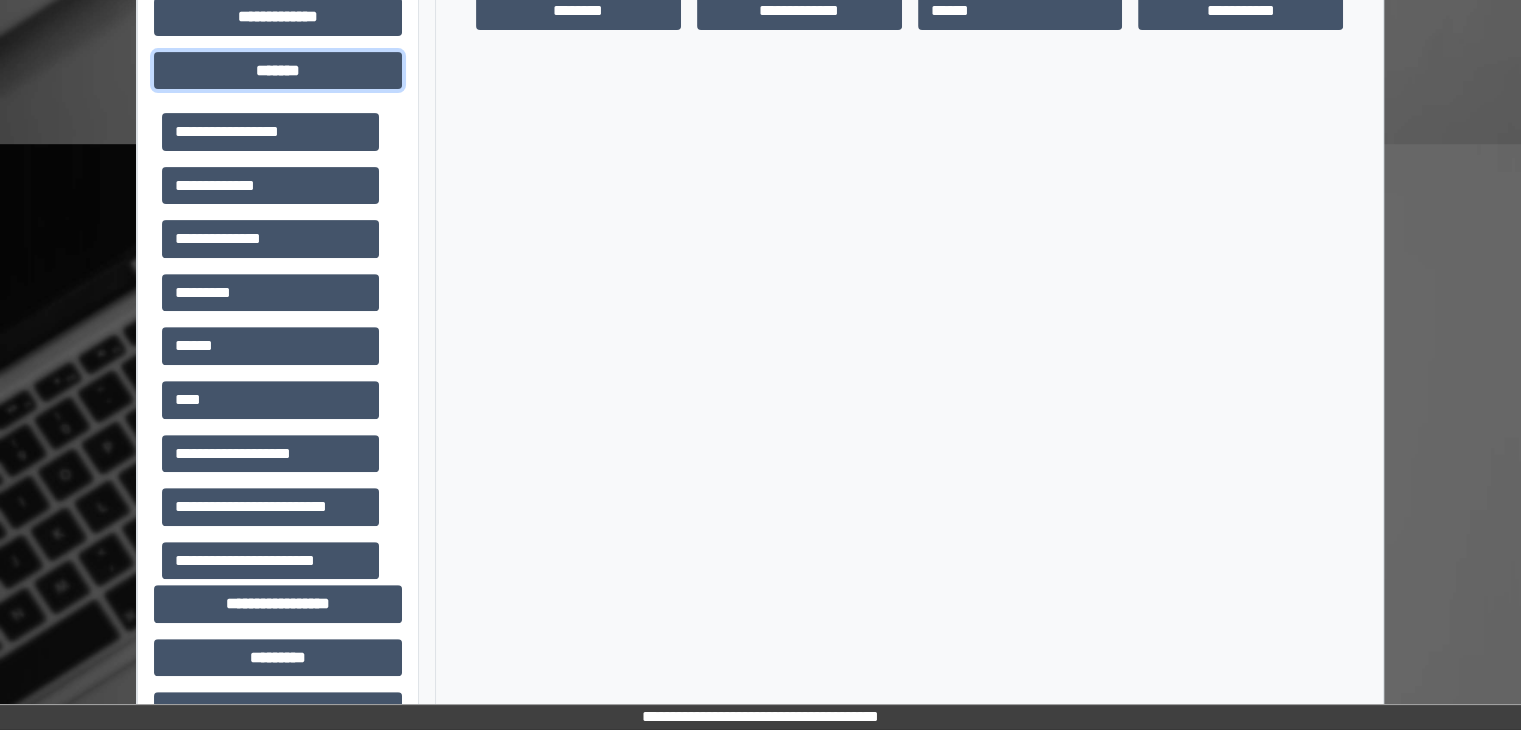 scroll, scrollTop: 773, scrollLeft: 0, axis: vertical 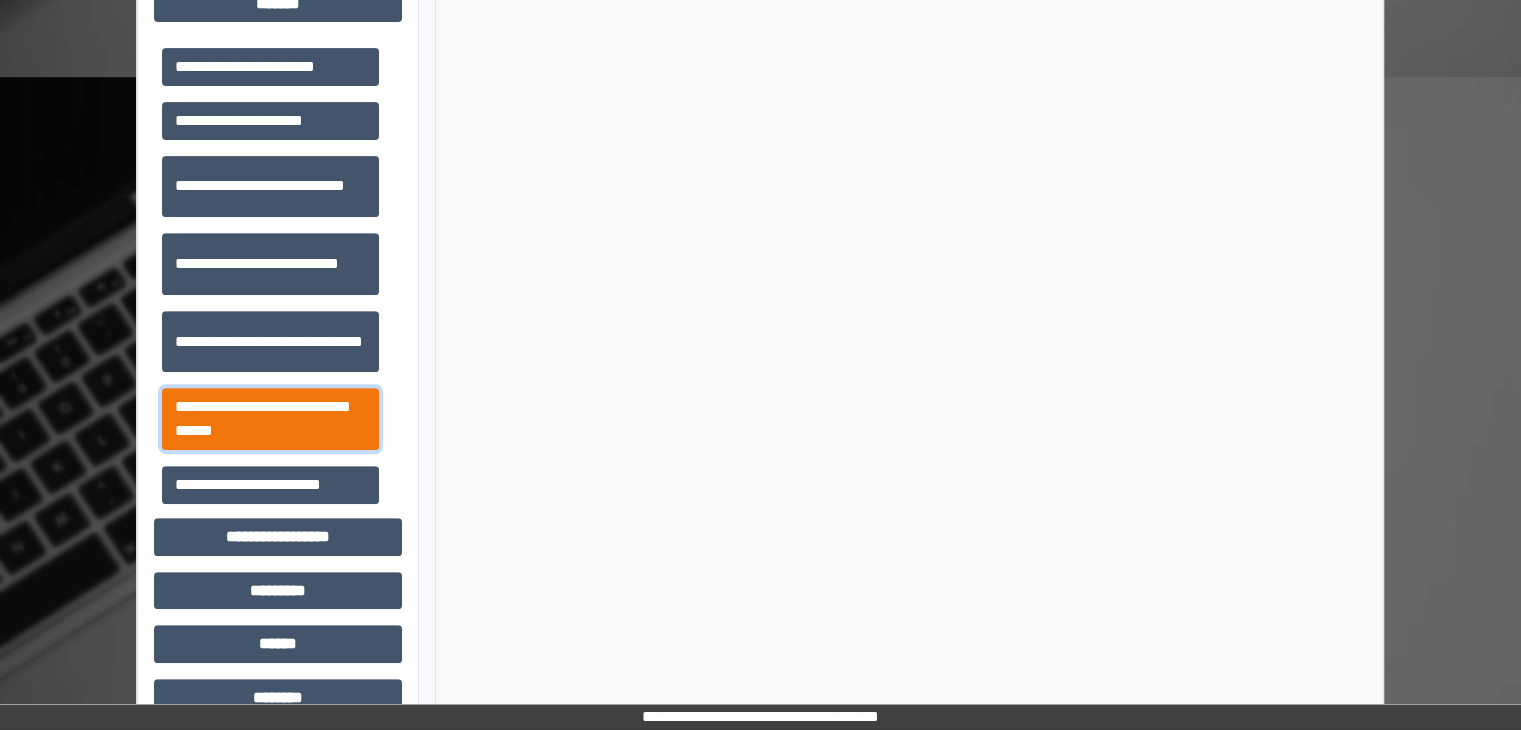 click on "**********" at bounding box center (270, 419) 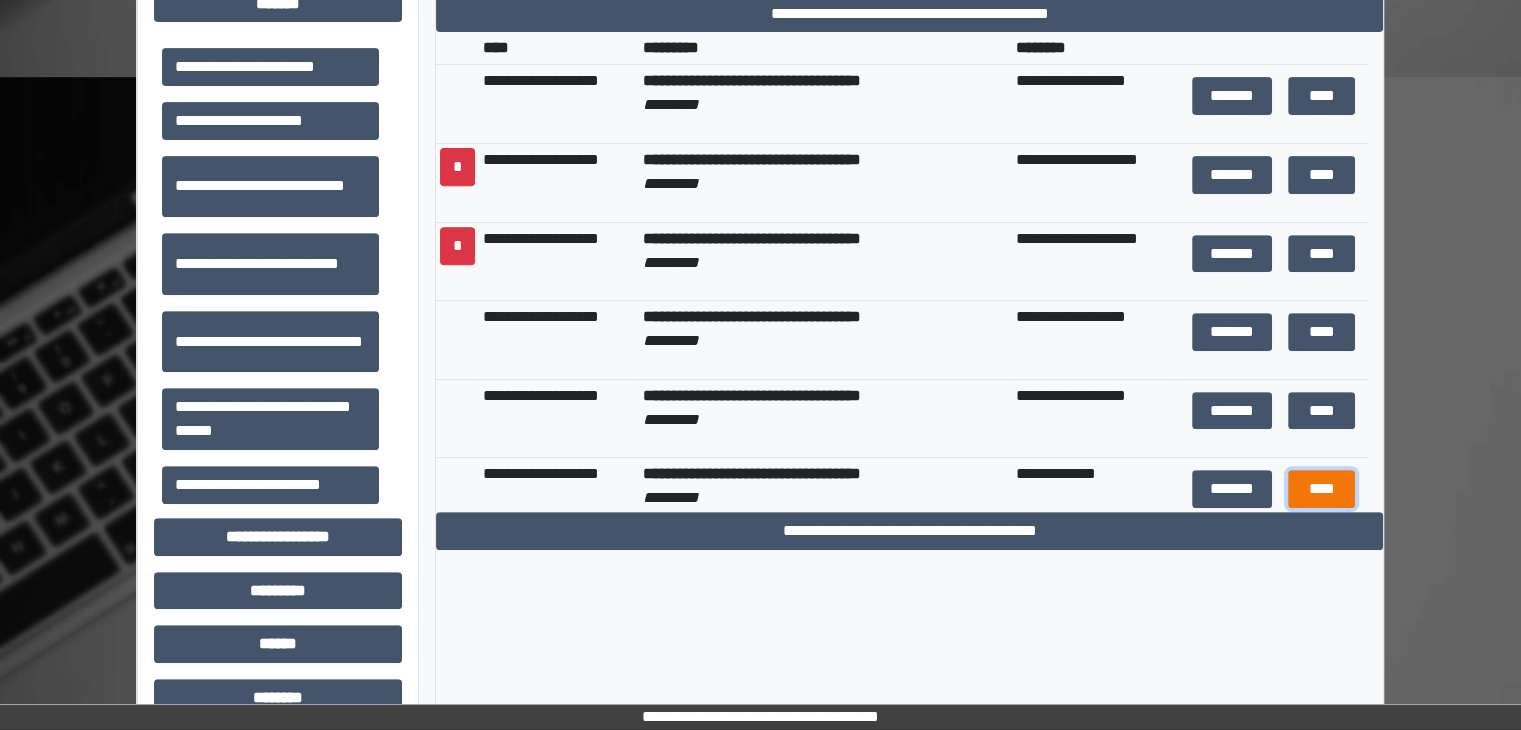 click on "****" at bounding box center (1321, 489) 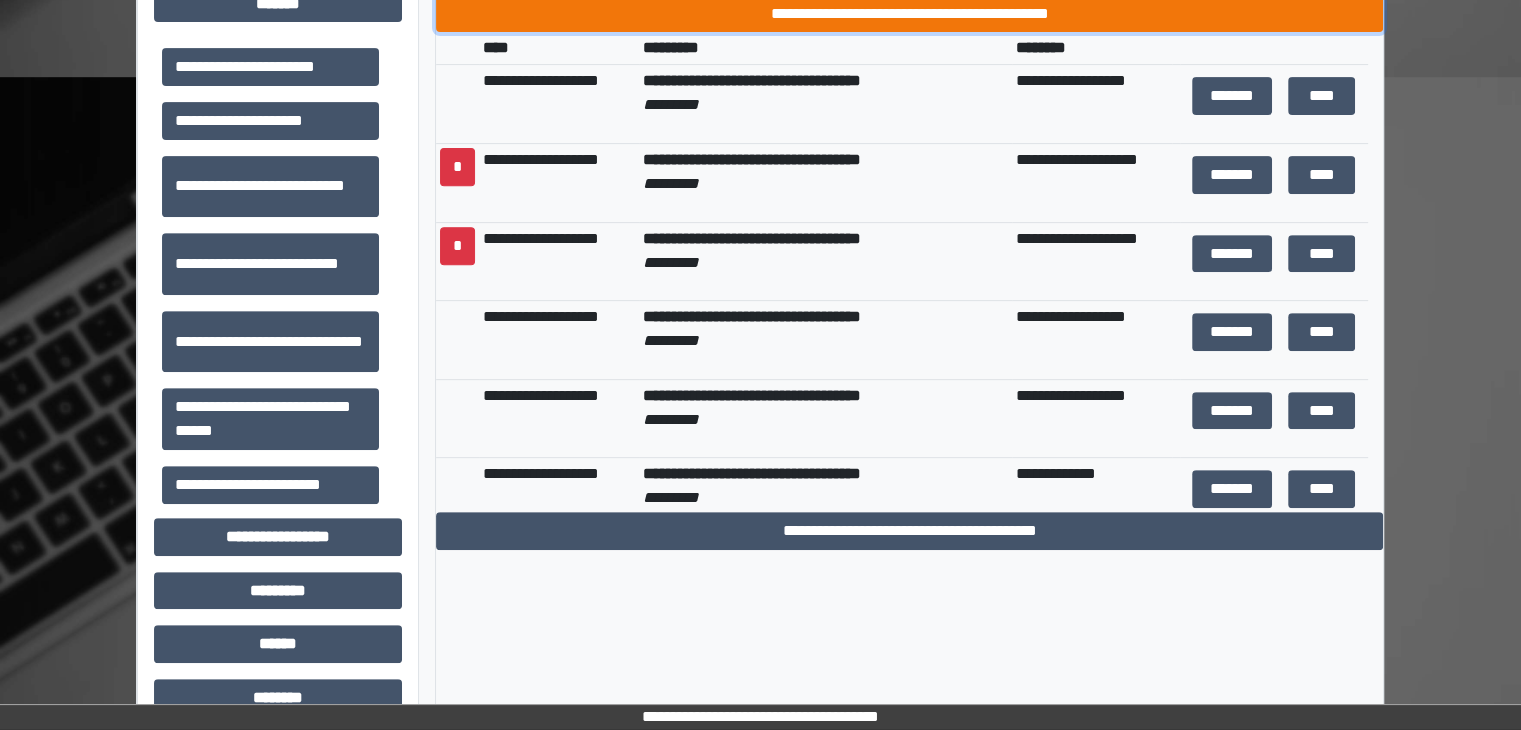 click on "**********" at bounding box center (909, 14) 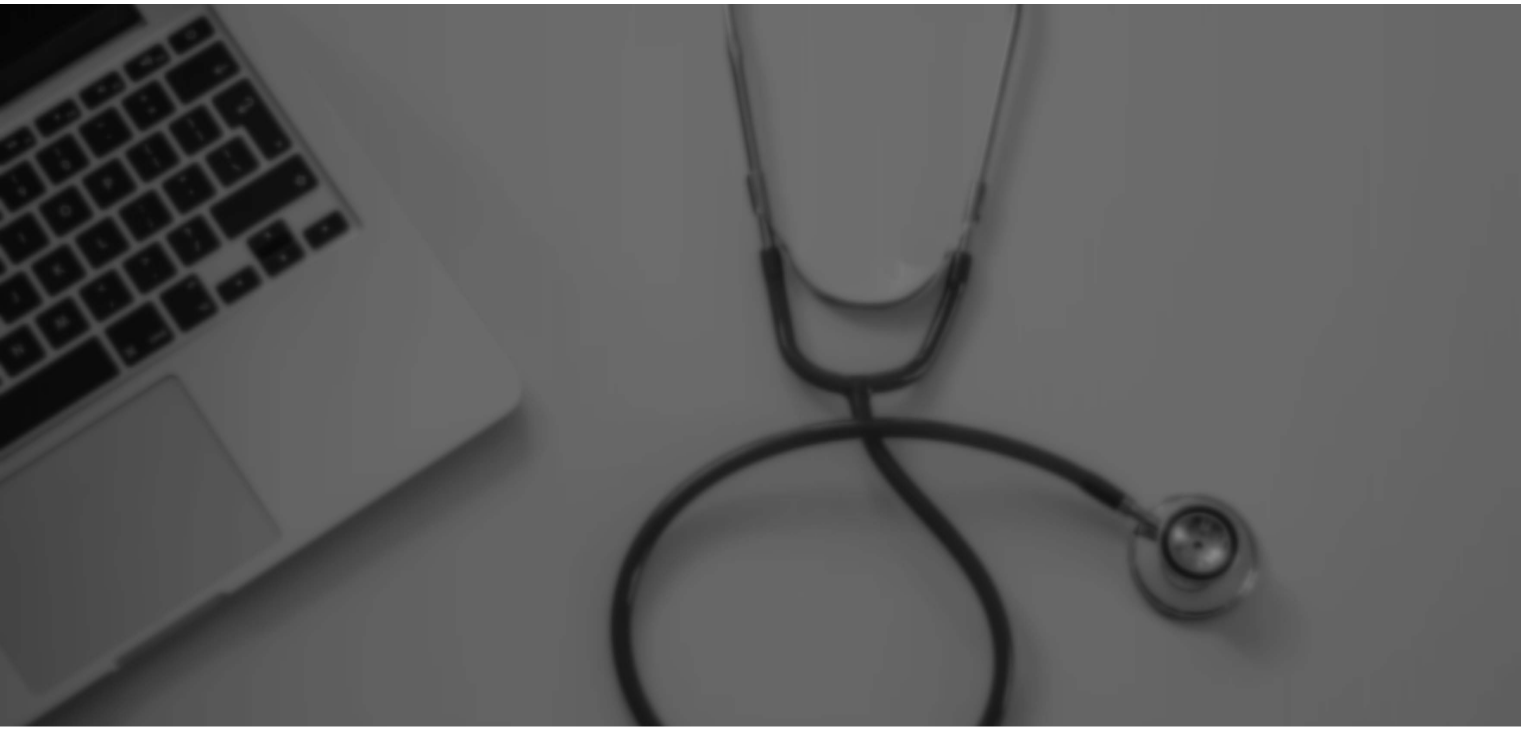scroll, scrollTop: 0, scrollLeft: 0, axis: both 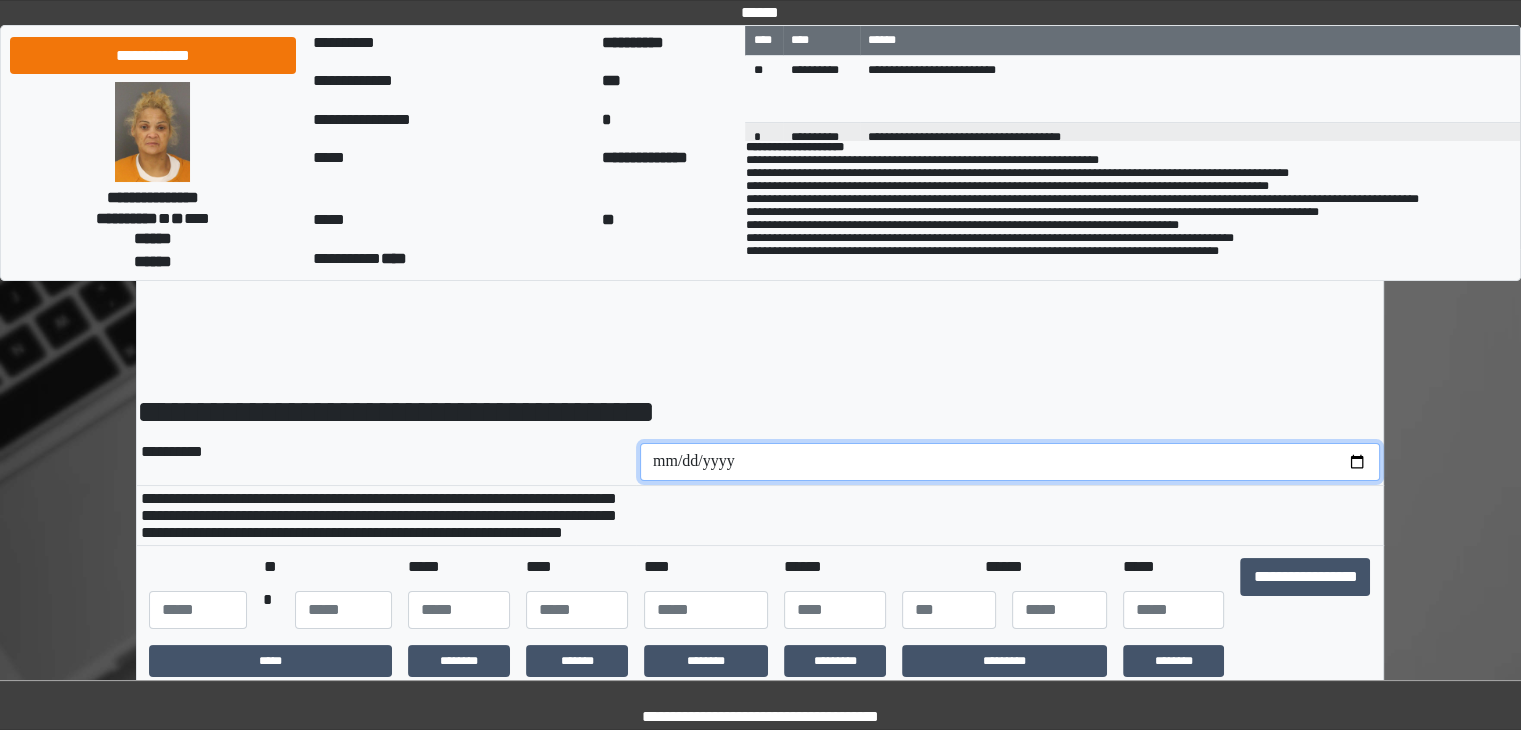 click at bounding box center (1010, 462) 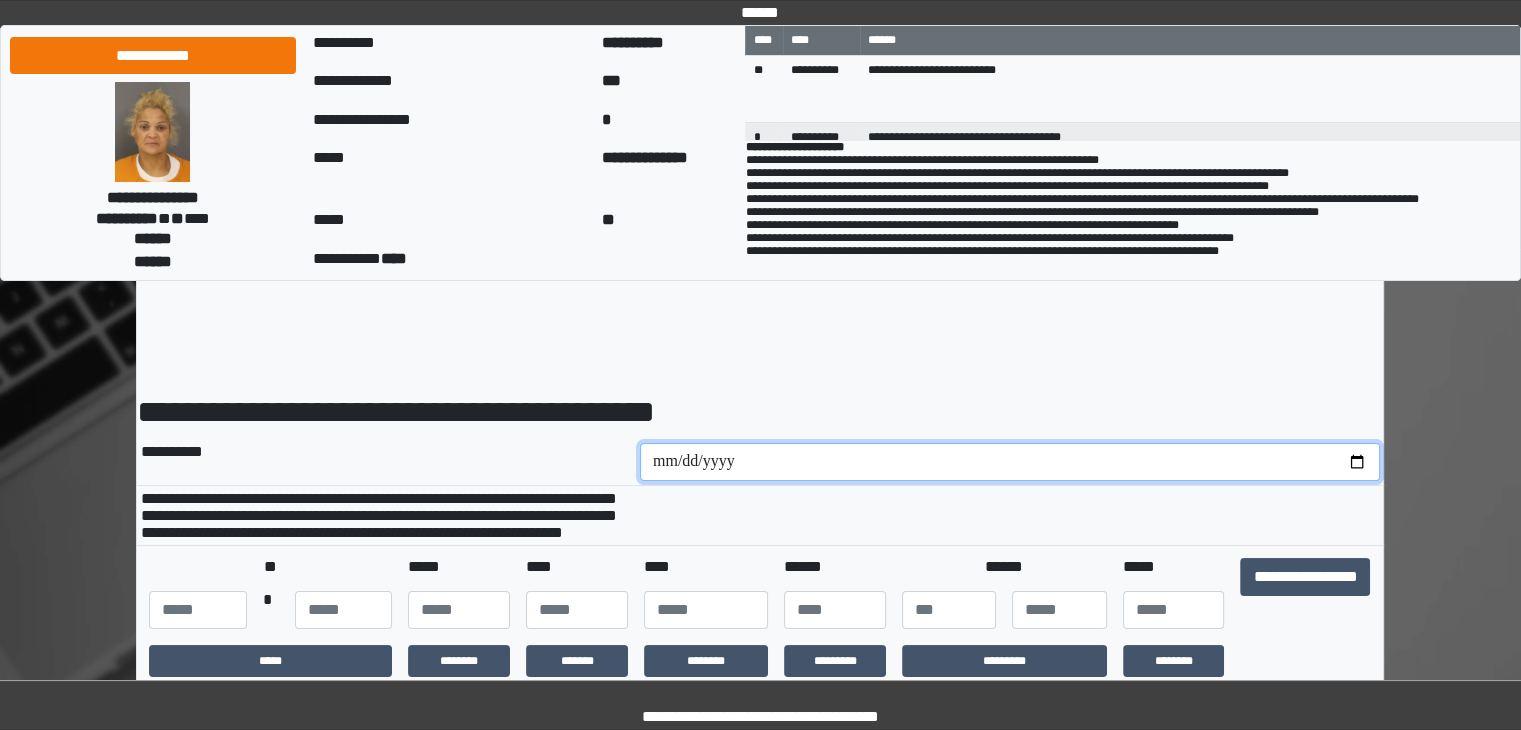 type on "**********" 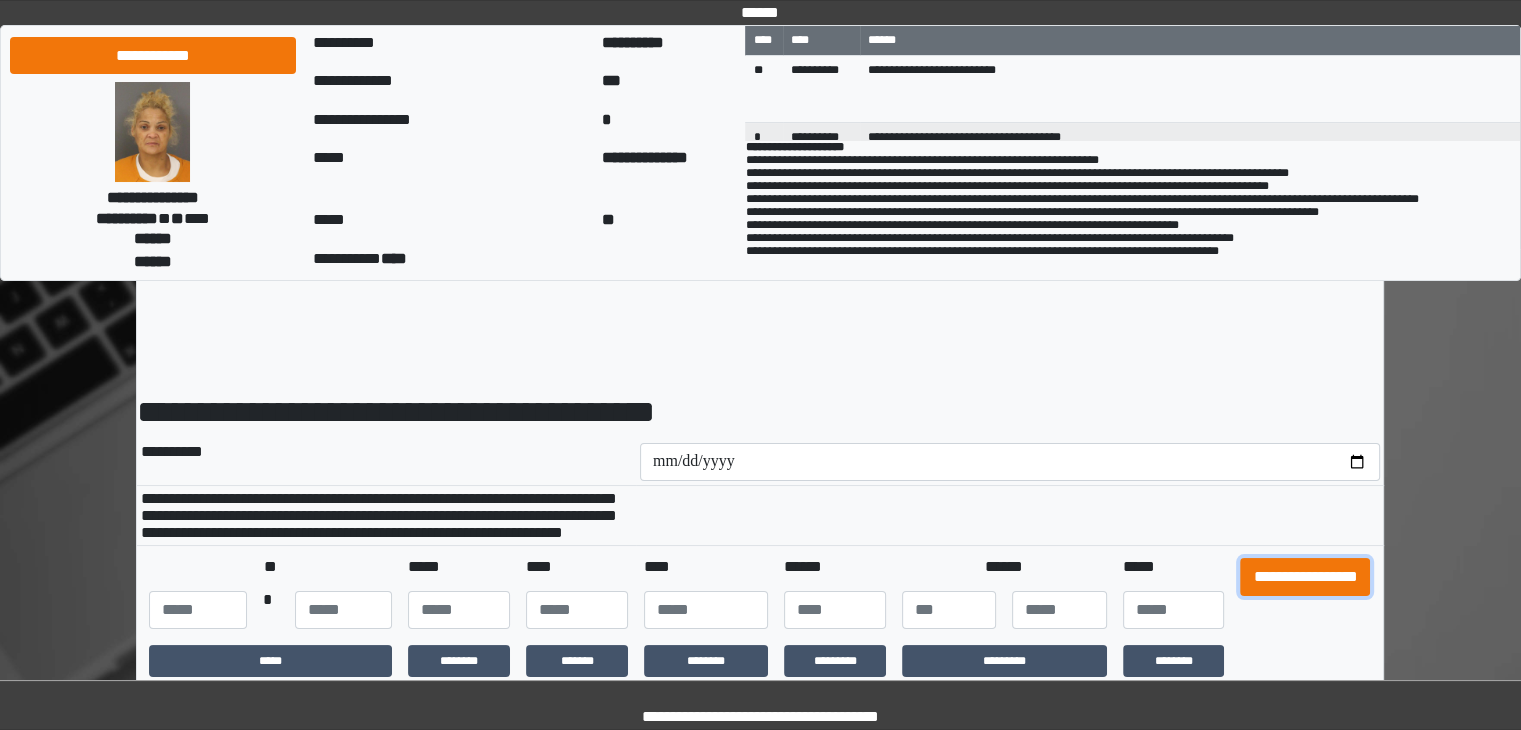 click on "**********" at bounding box center [1305, 577] 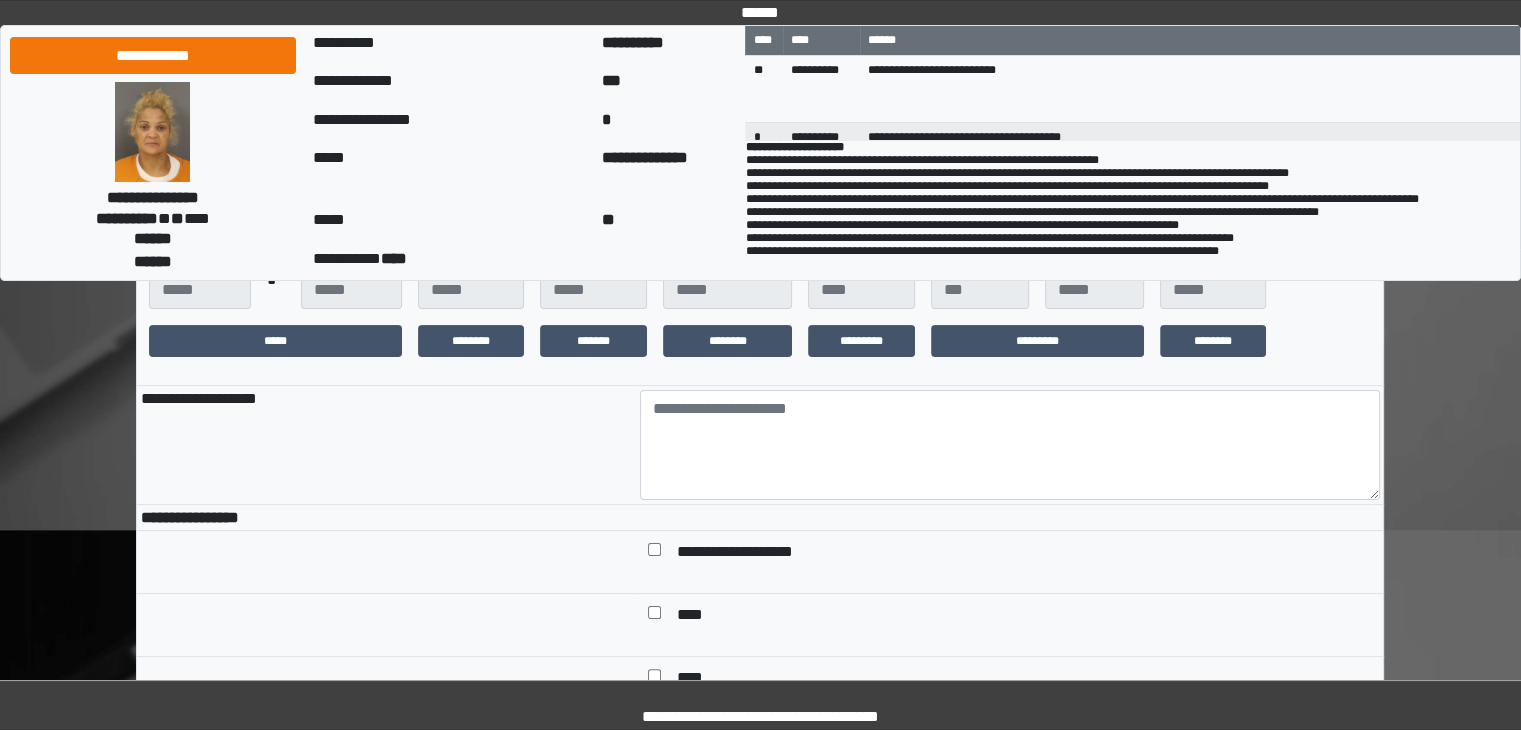scroll, scrollTop: 346, scrollLeft: 0, axis: vertical 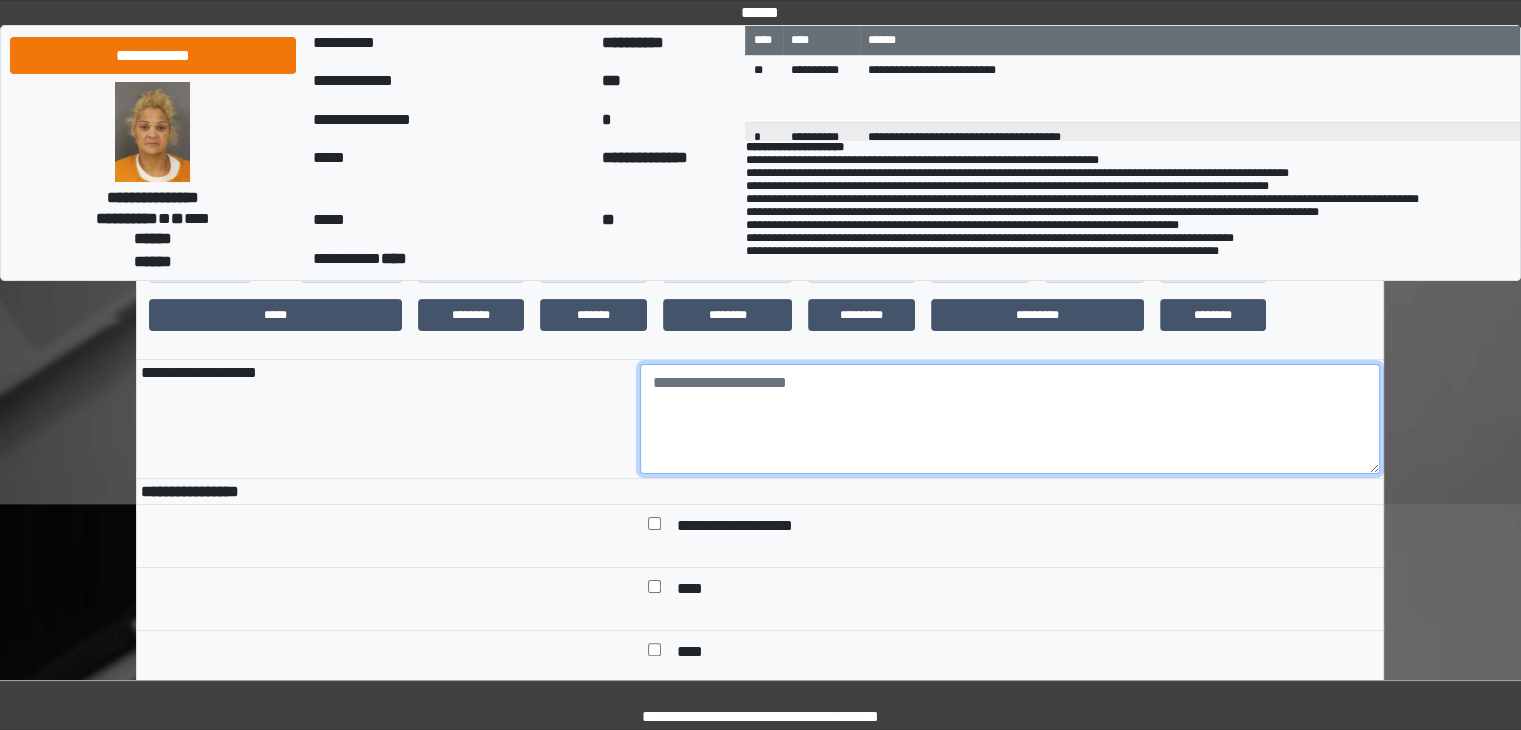 click at bounding box center [1010, 419] 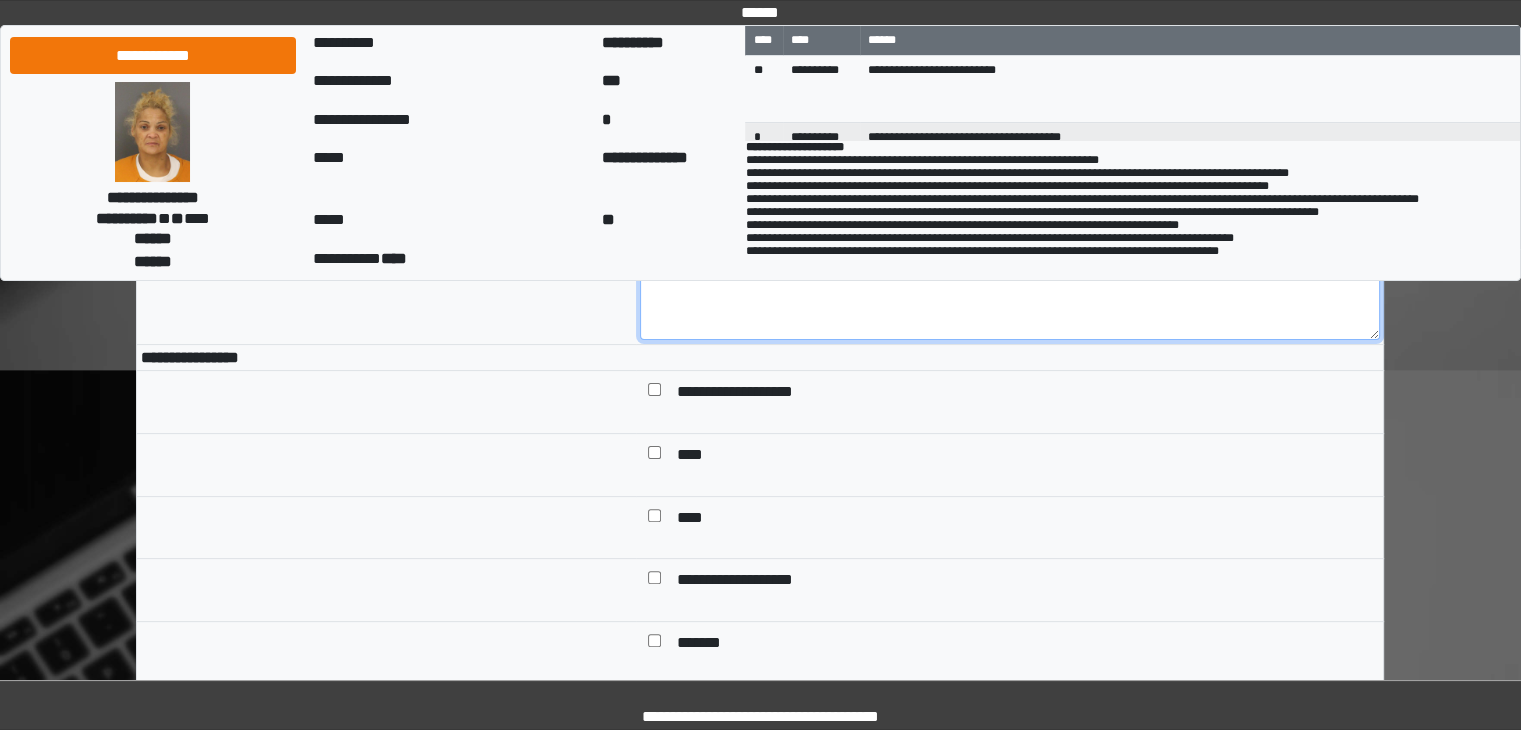 scroll, scrollTop: 573, scrollLeft: 0, axis: vertical 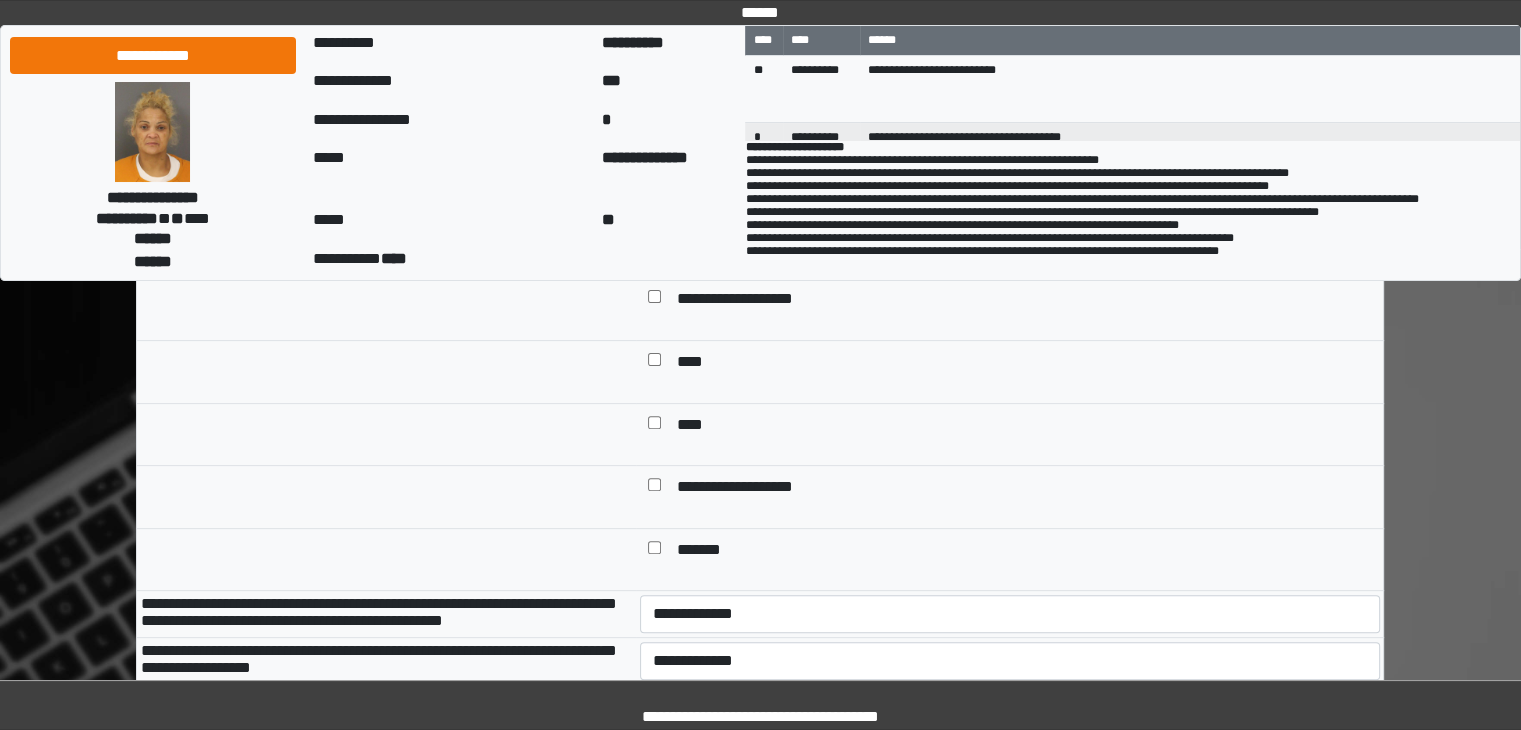 type on "**" 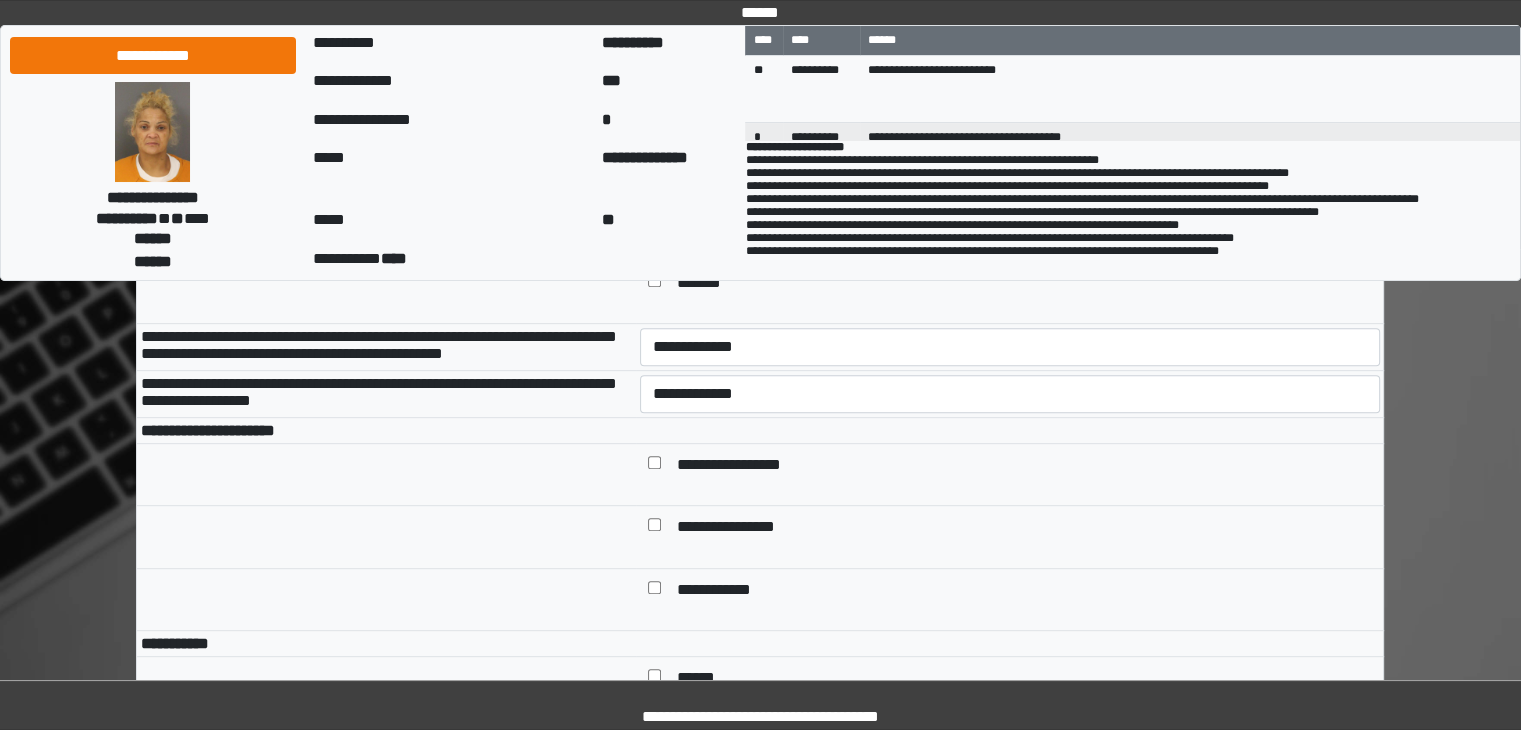 scroll, scrollTop: 893, scrollLeft: 0, axis: vertical 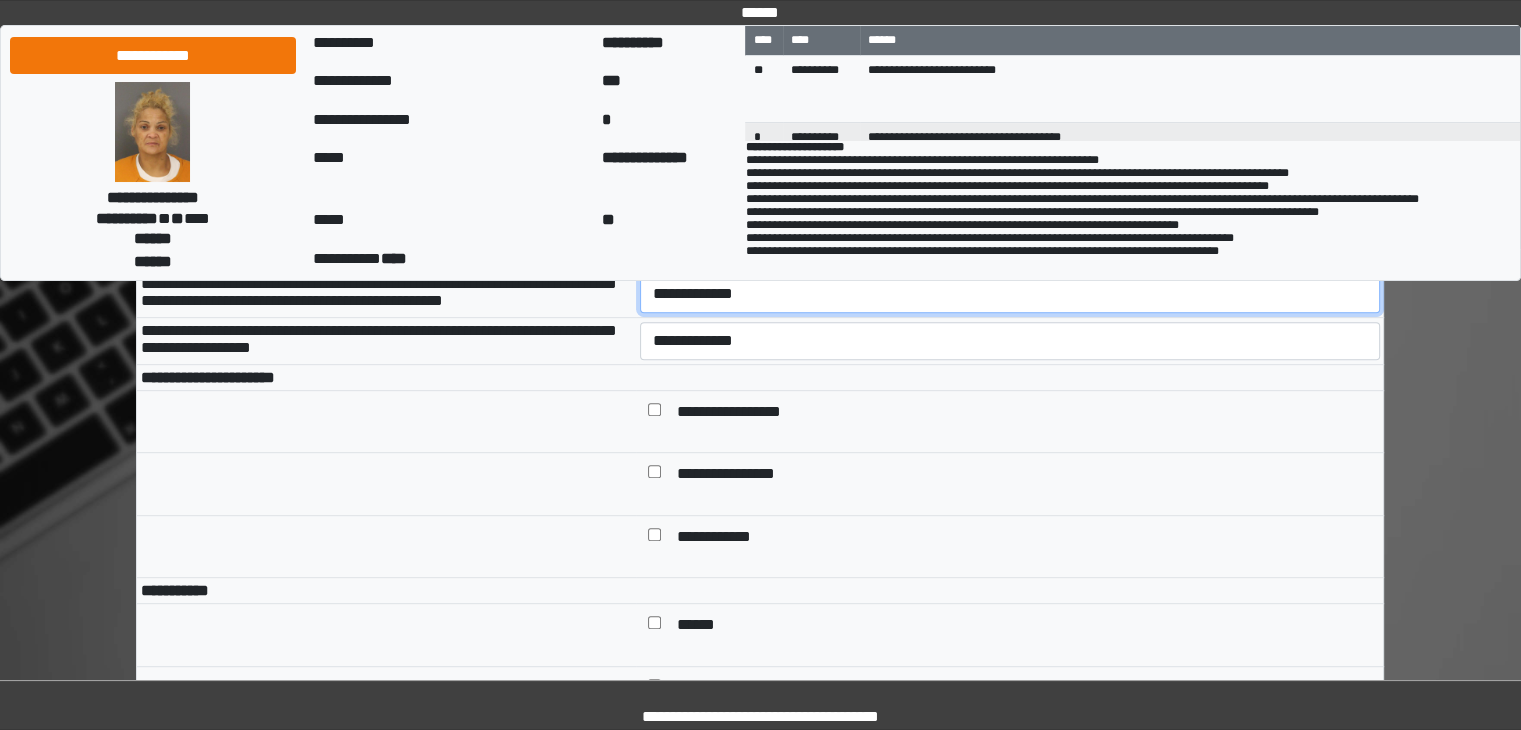 click on "**********" at bounding box center (1010, 294) 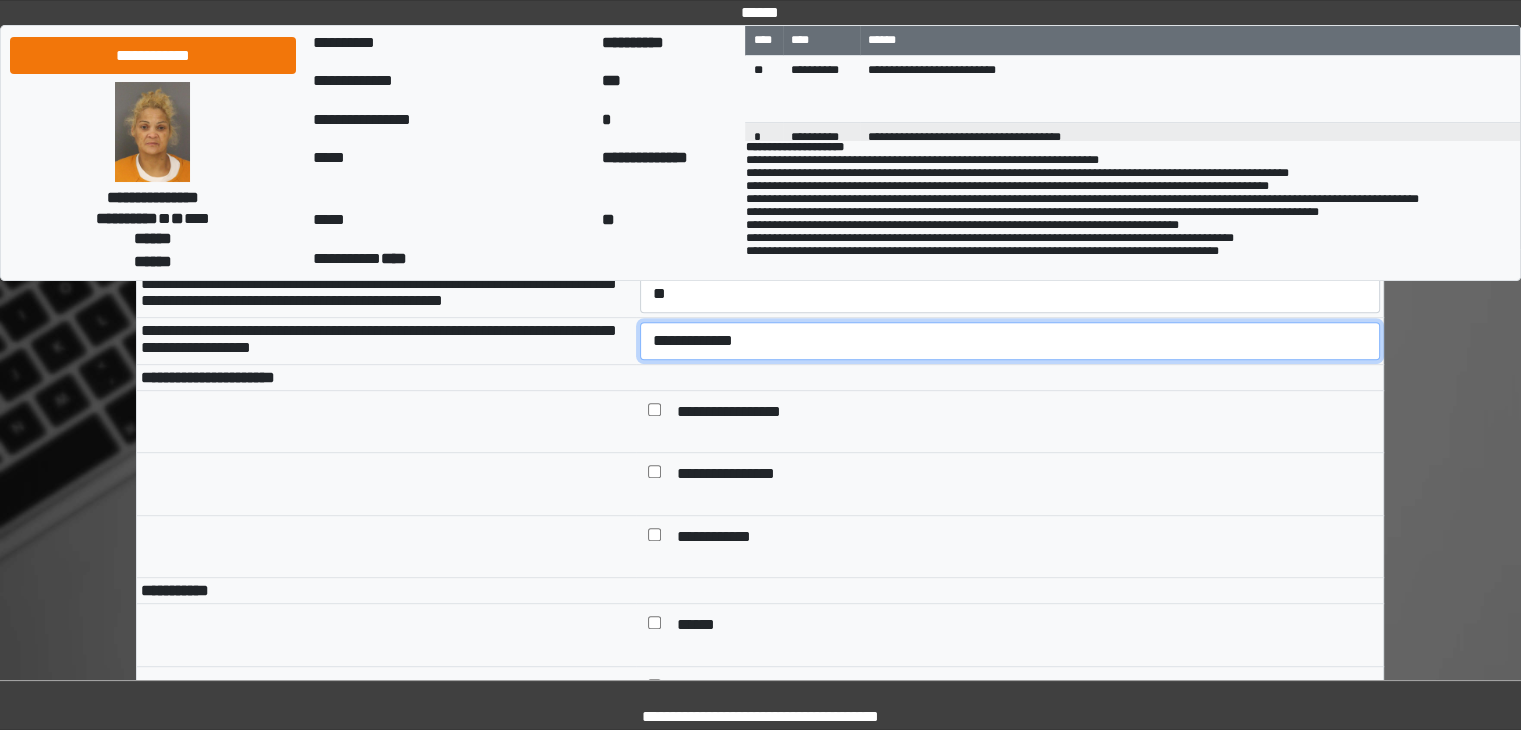 click on "**********" at bounding box center [1010, 341] 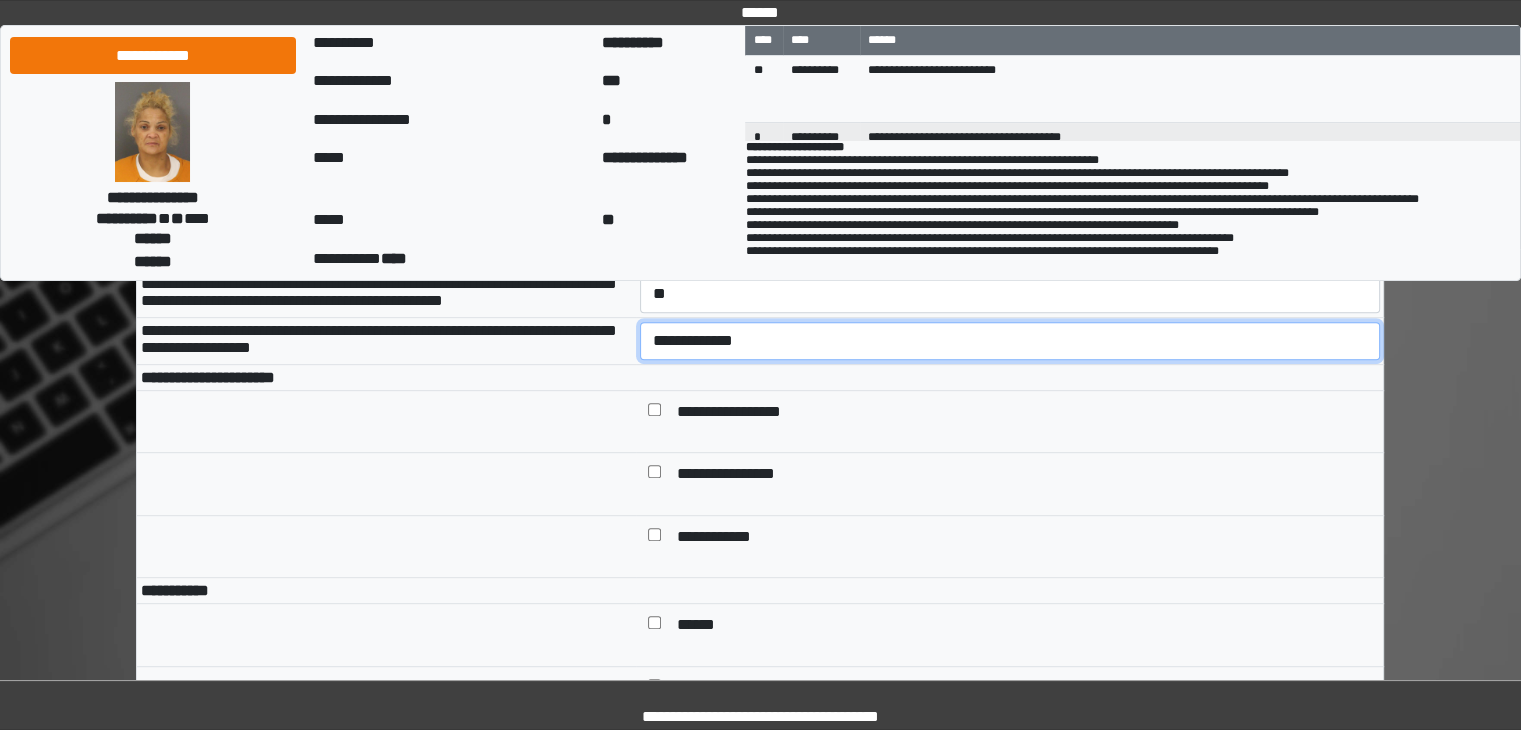 select on "*" 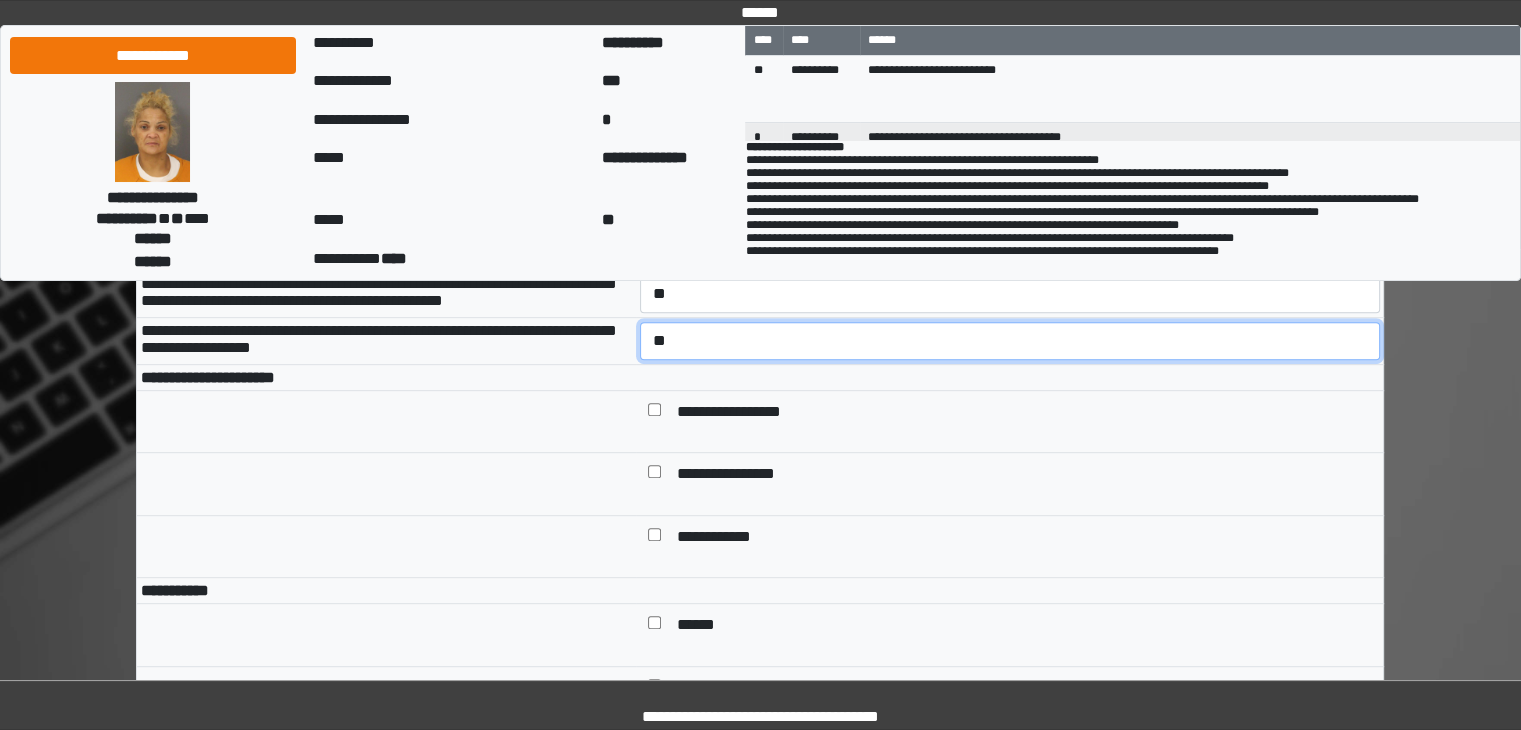 click on "**********" at bounding box center (1010, 341) 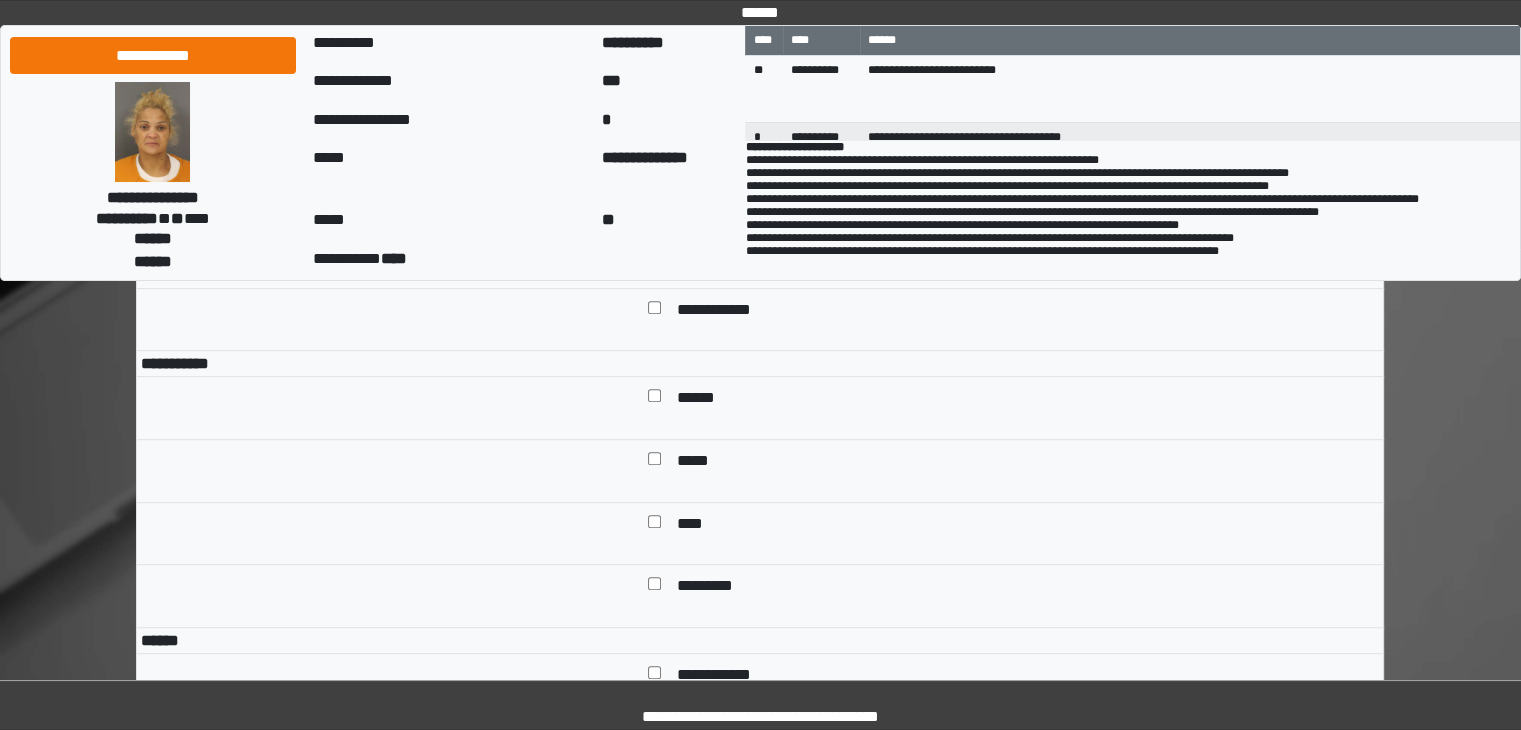 scroll, scrollTop: 1160, scrollLeft: 0, axis: vertical 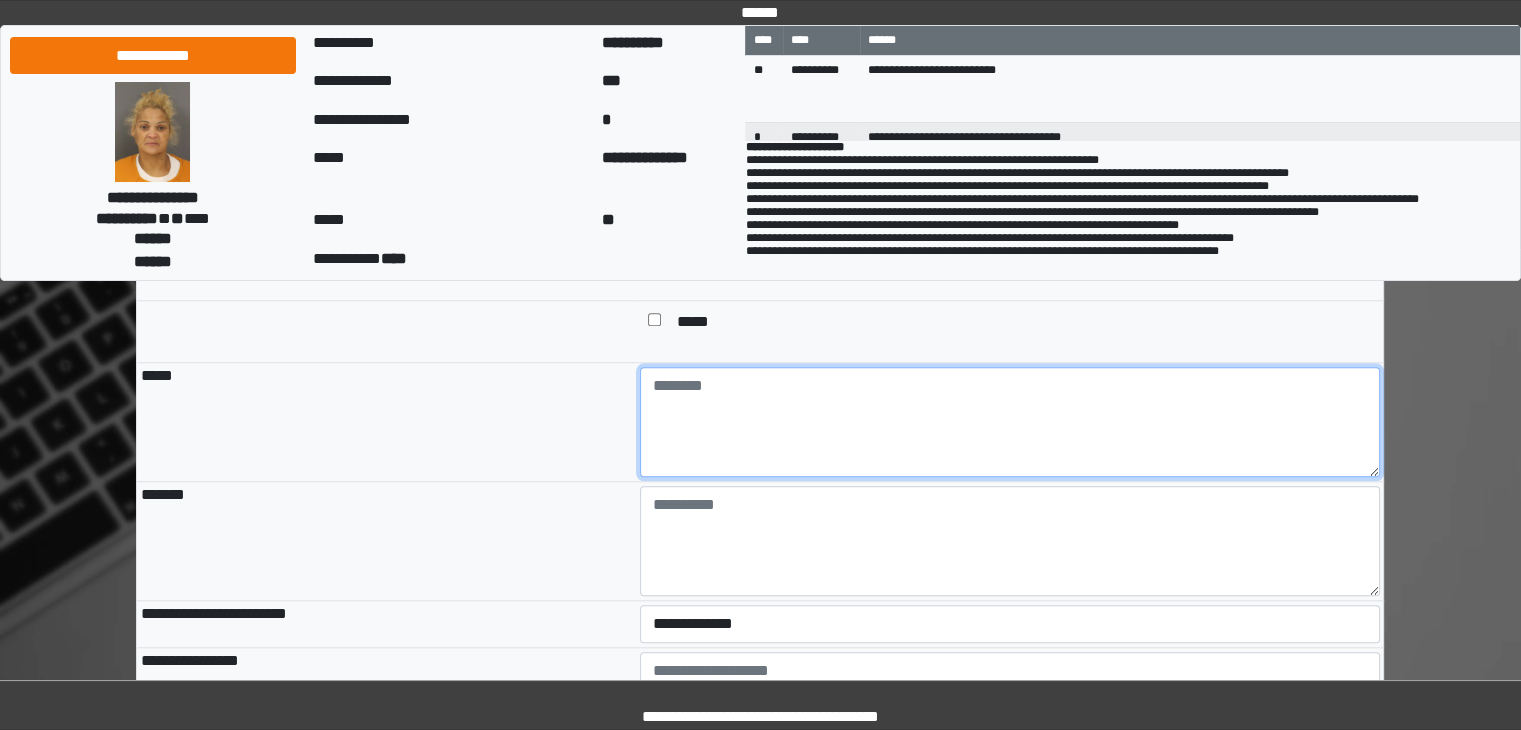 click at bounding box center [1010, 422] 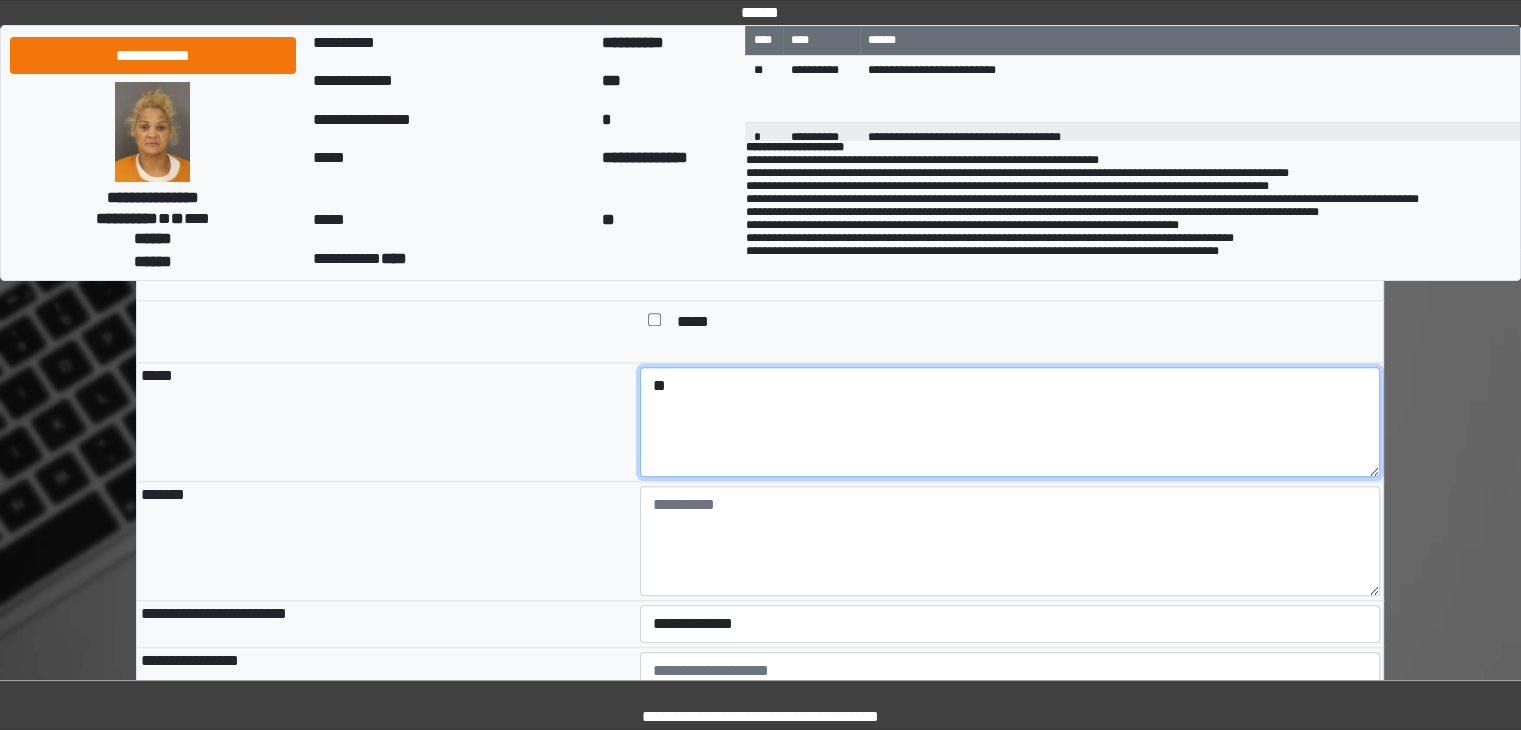 type on "**" 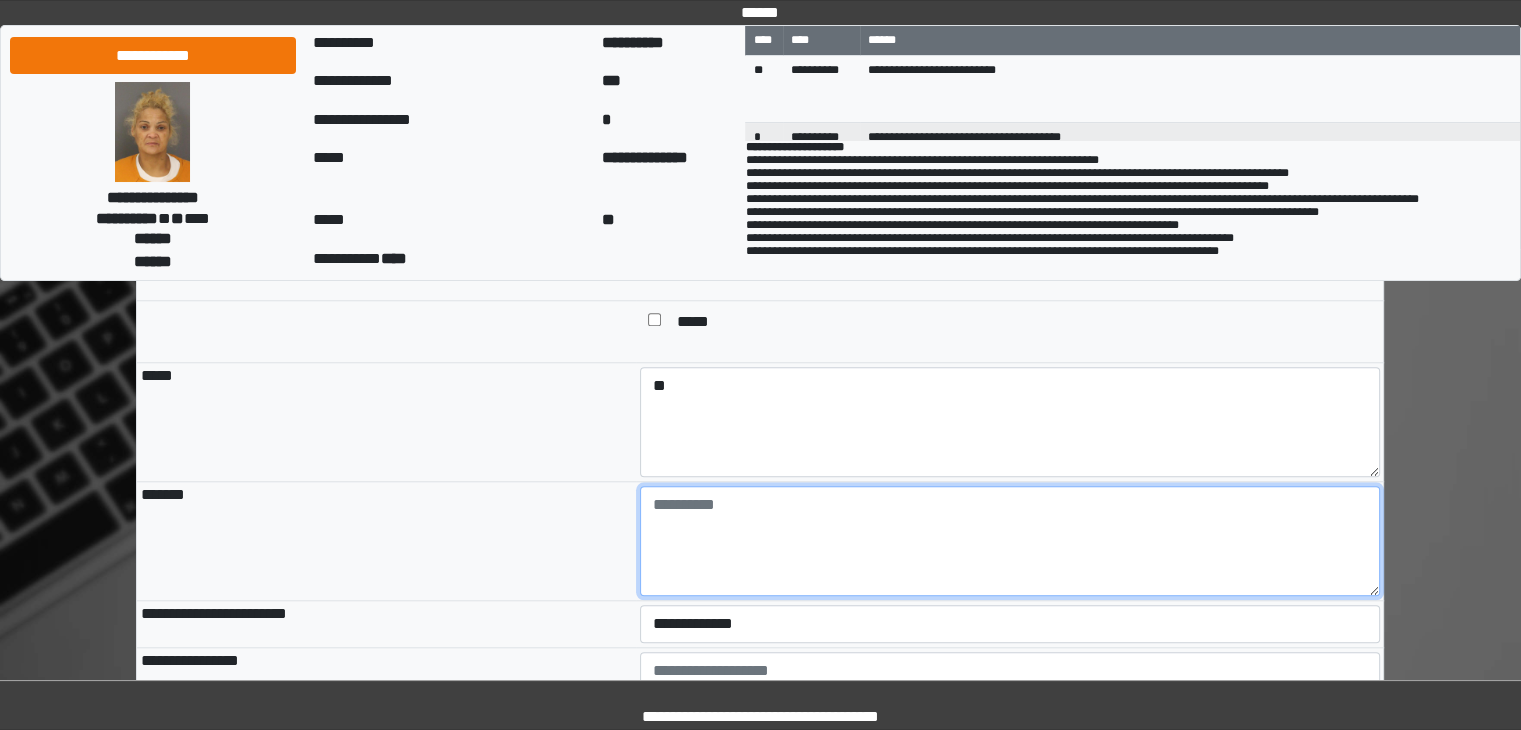 click at bounding box center (1010, 541) 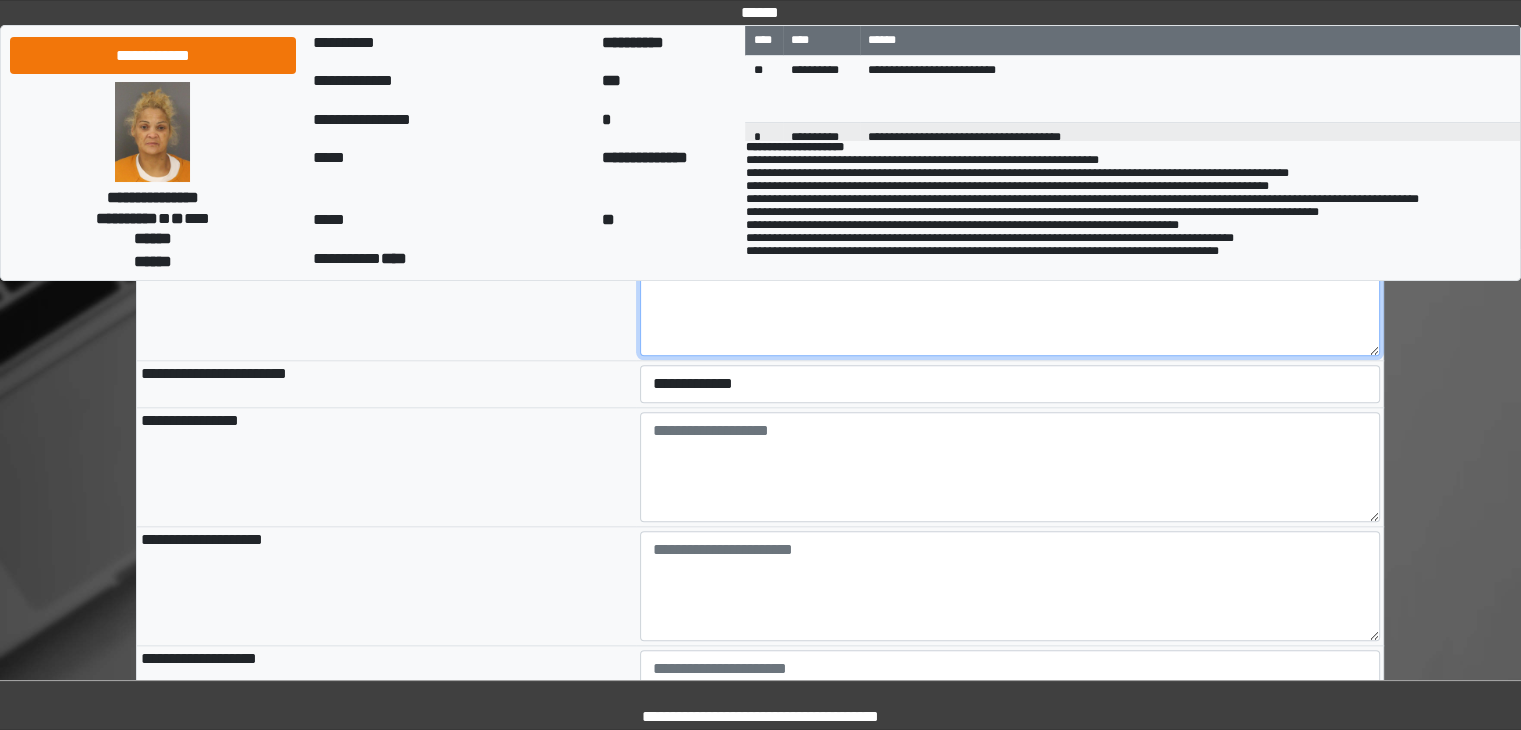 scroll, scrollTop: 2066, scrollLeft: 0, axis: vertical 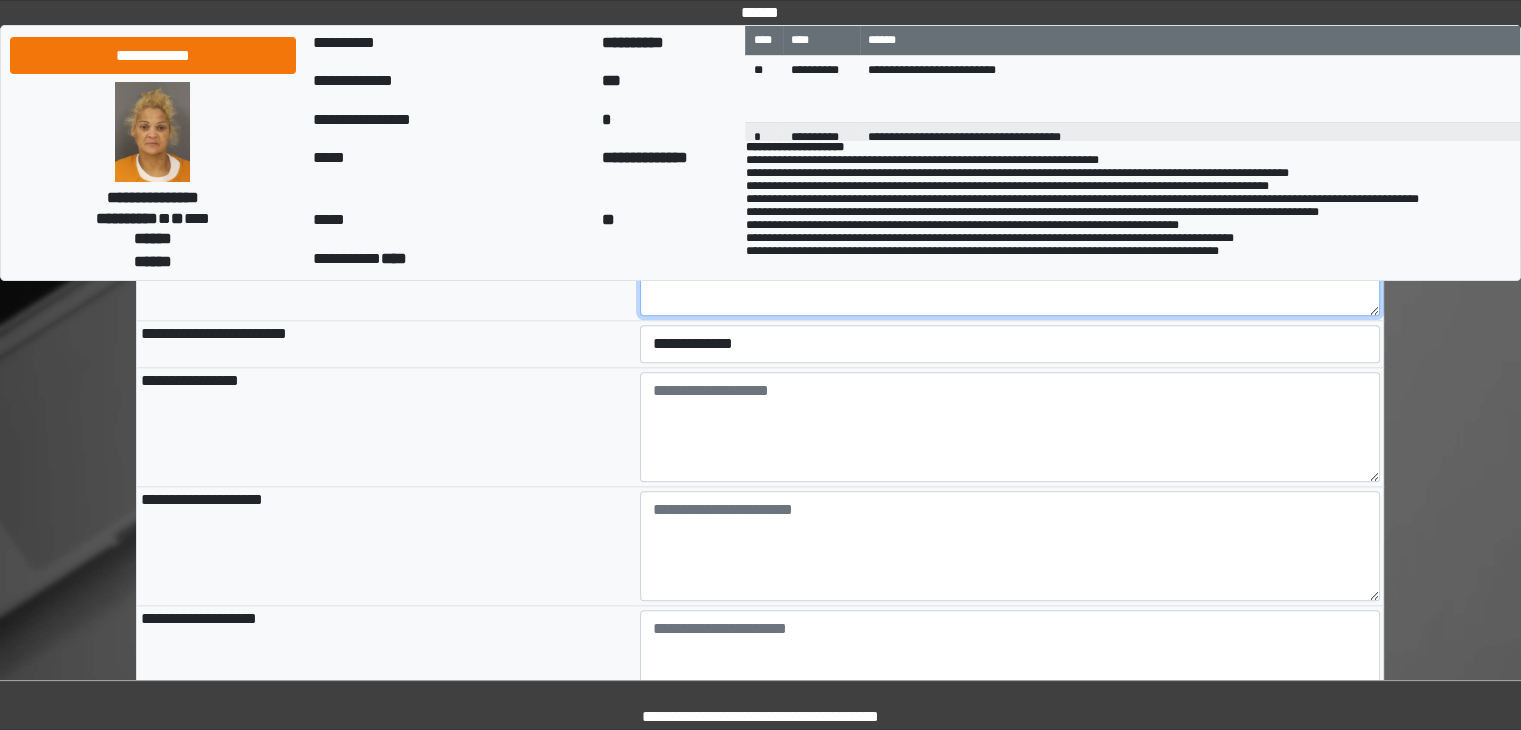 type on "**" 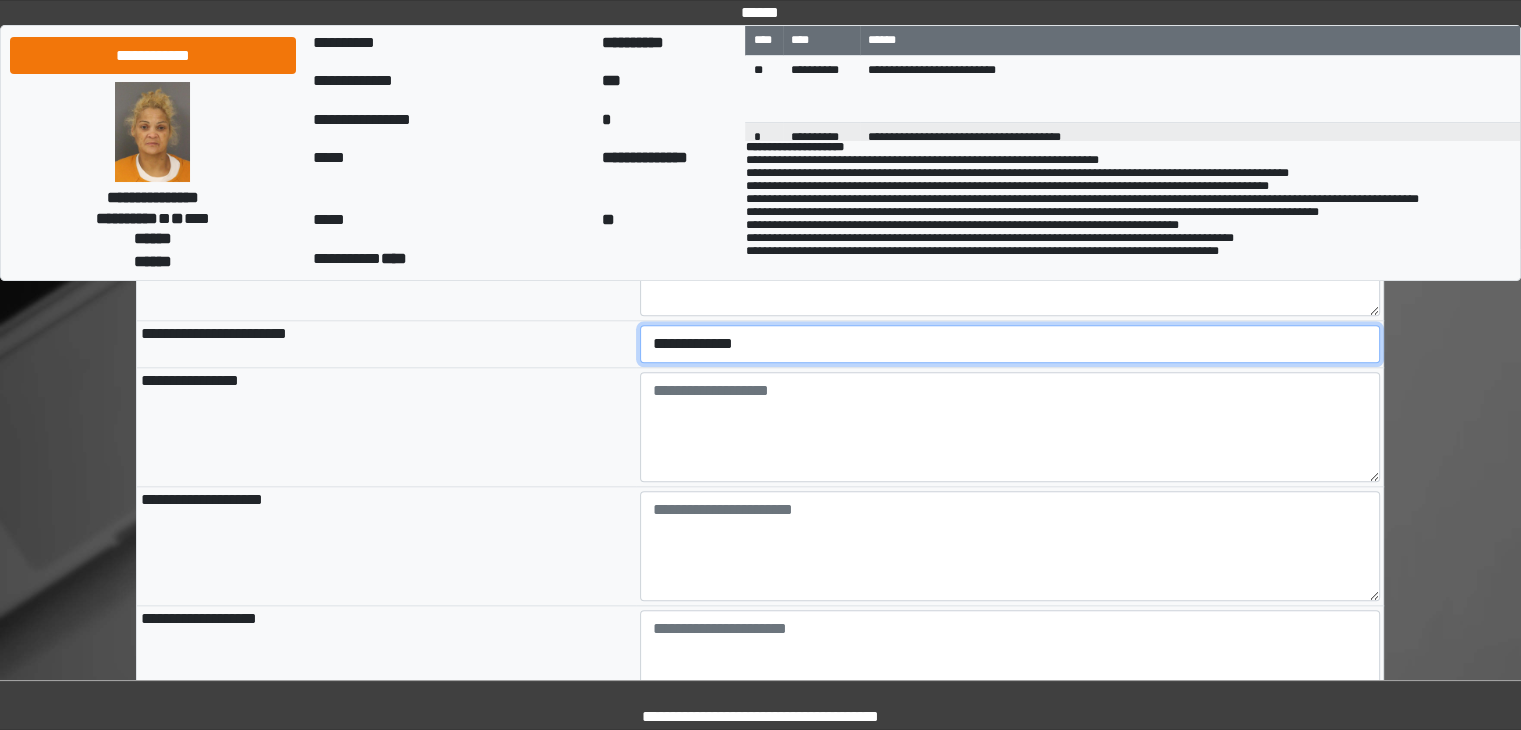 click on "**********" at bounding box center (1010, 344) 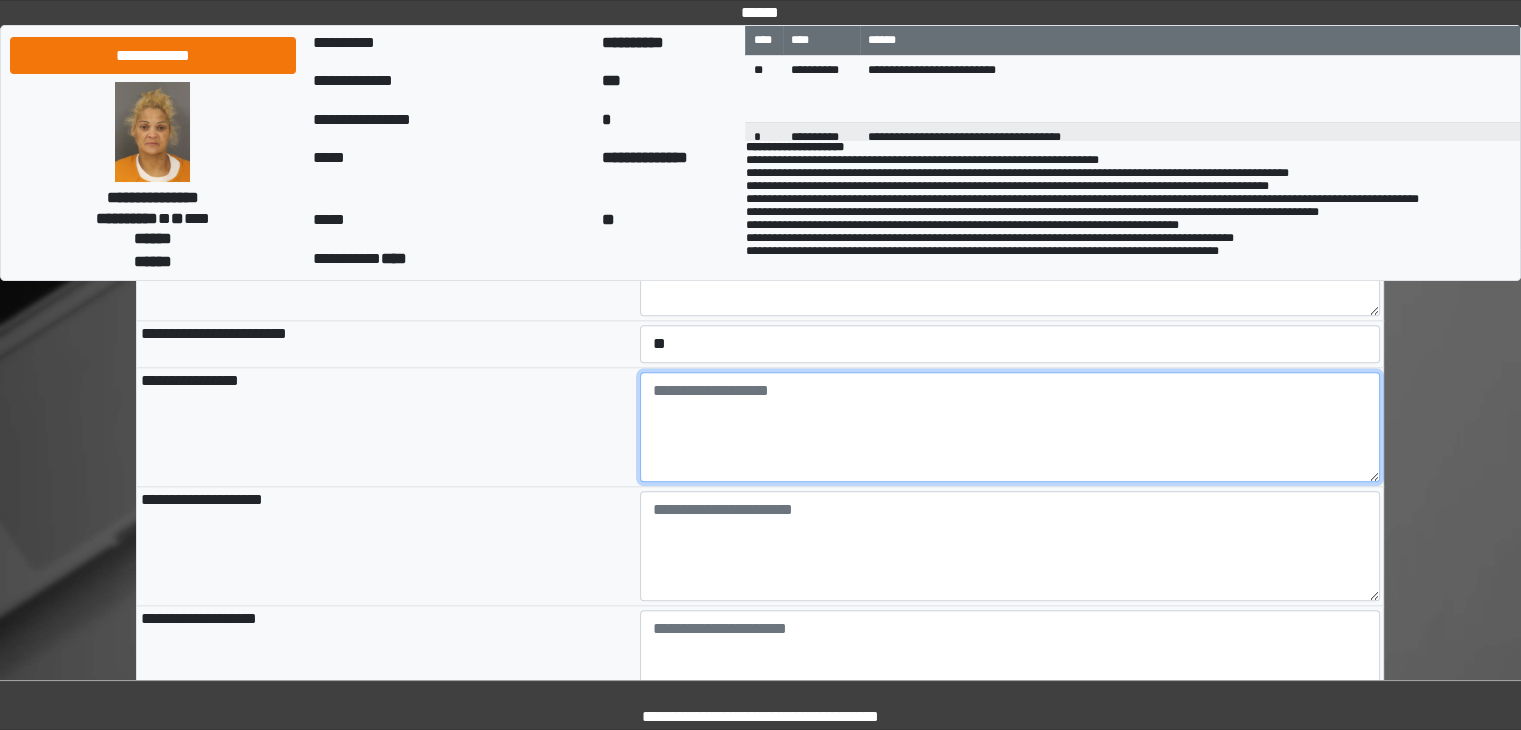 click at bounding box center (1010, 427) 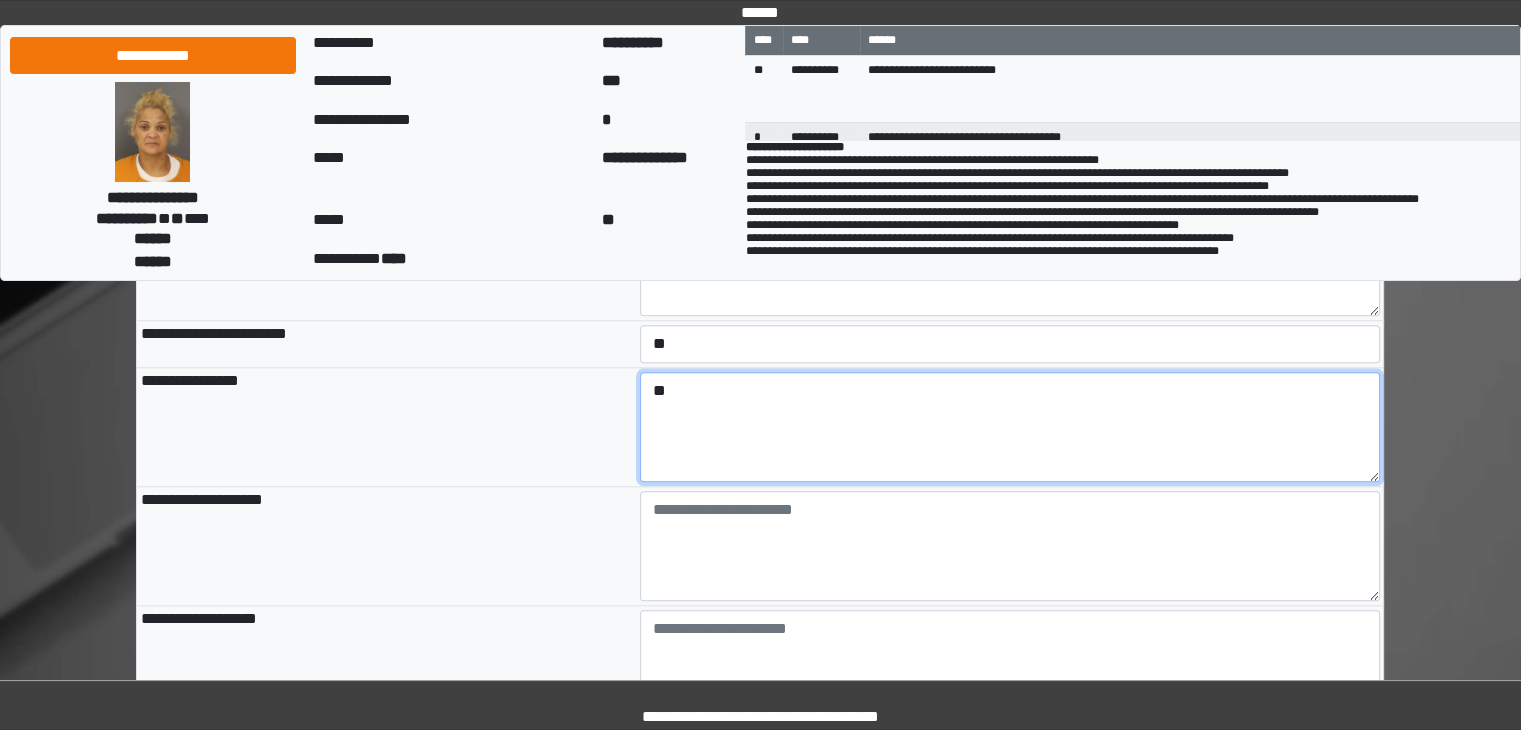 type on "**" 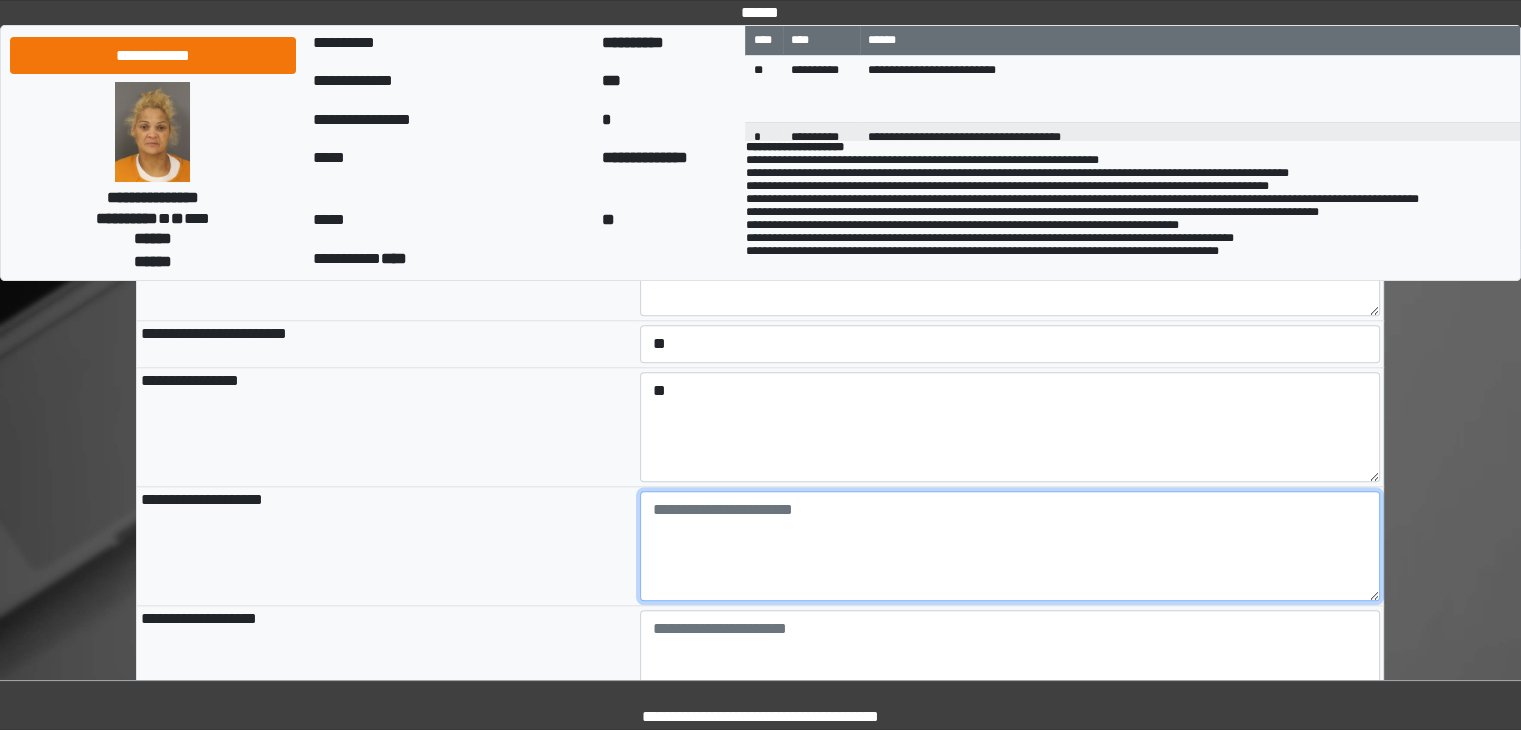 click at bounding box center [1010, 546] 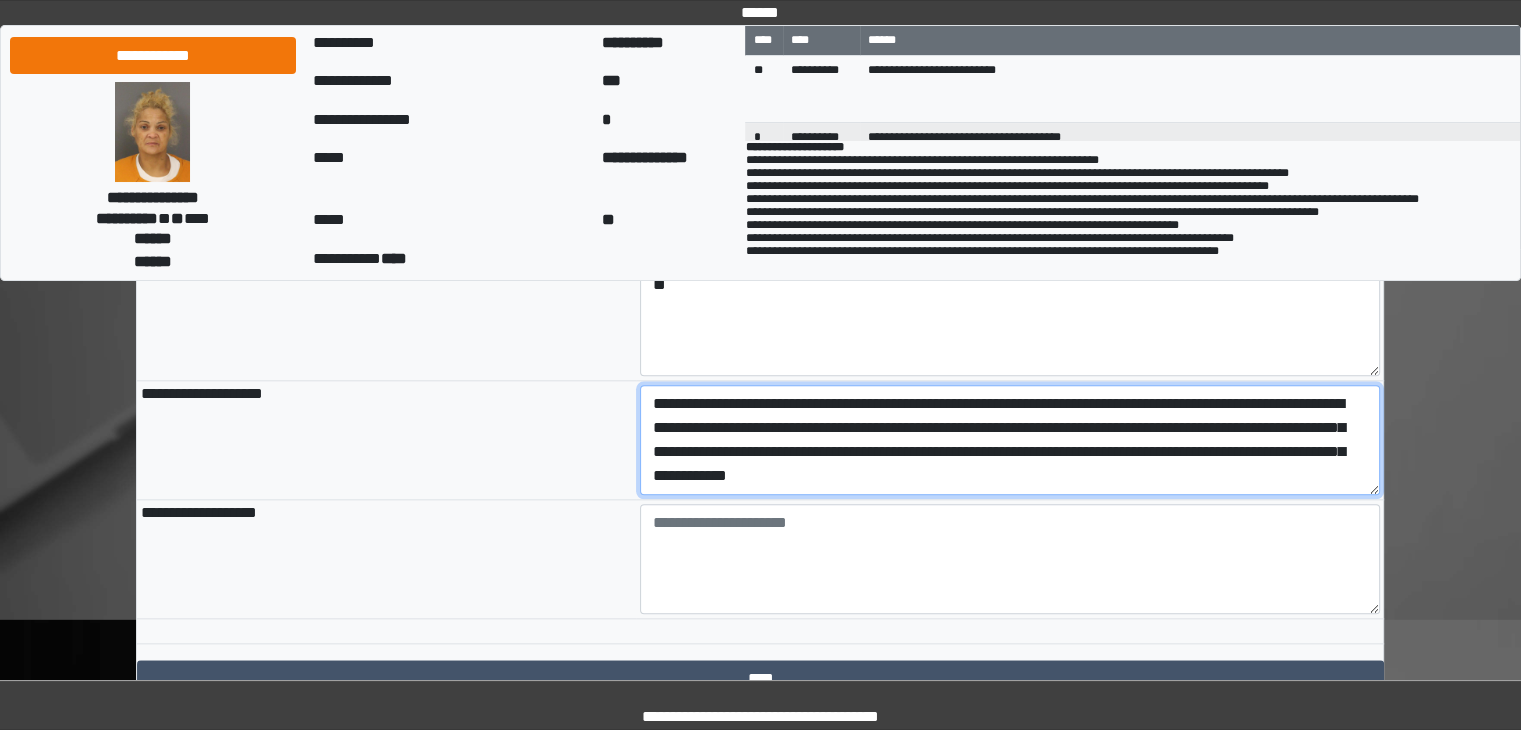 scroll, scrollTop: 2186, scrollLeft: 0, axis: vertical 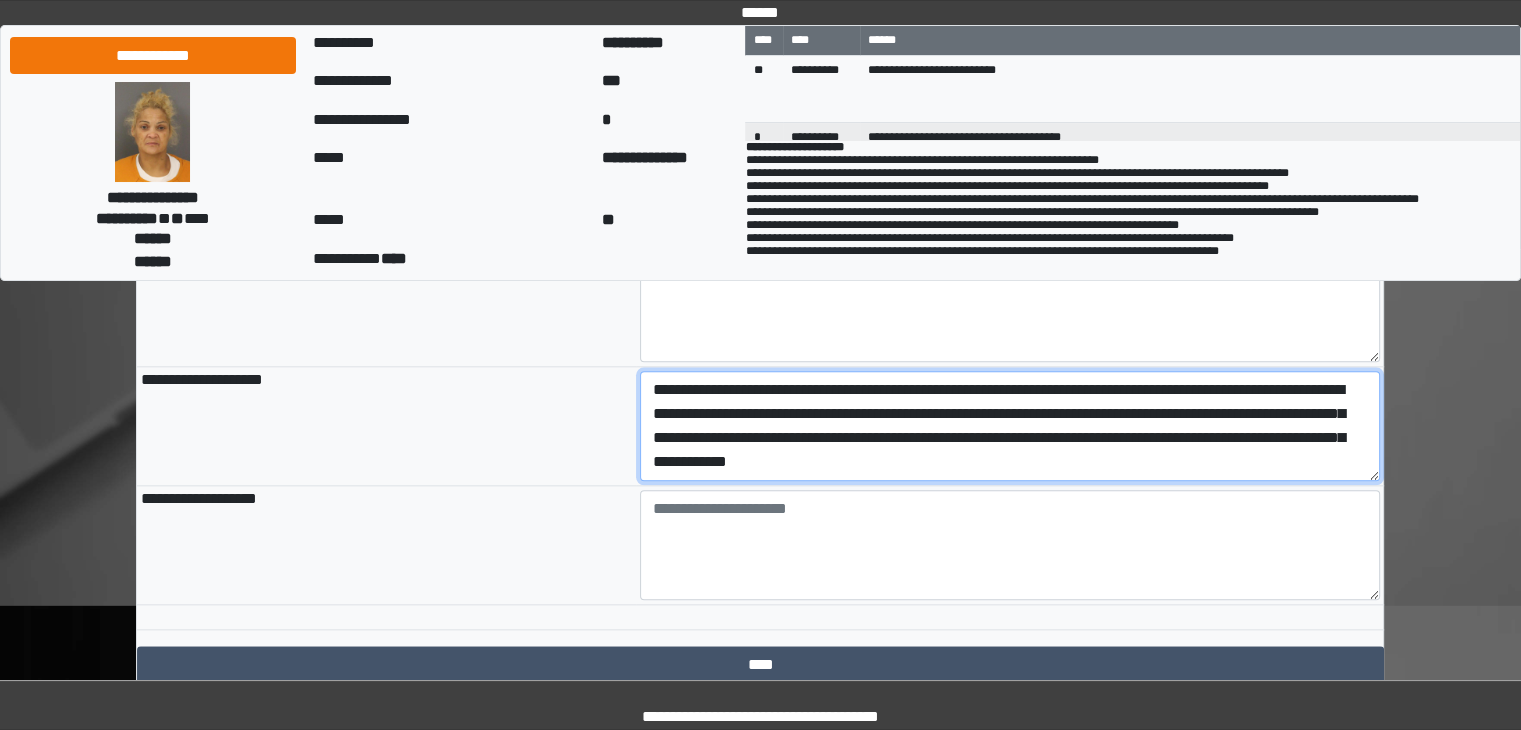 click on "**********" at bounding box center [1010, 426] 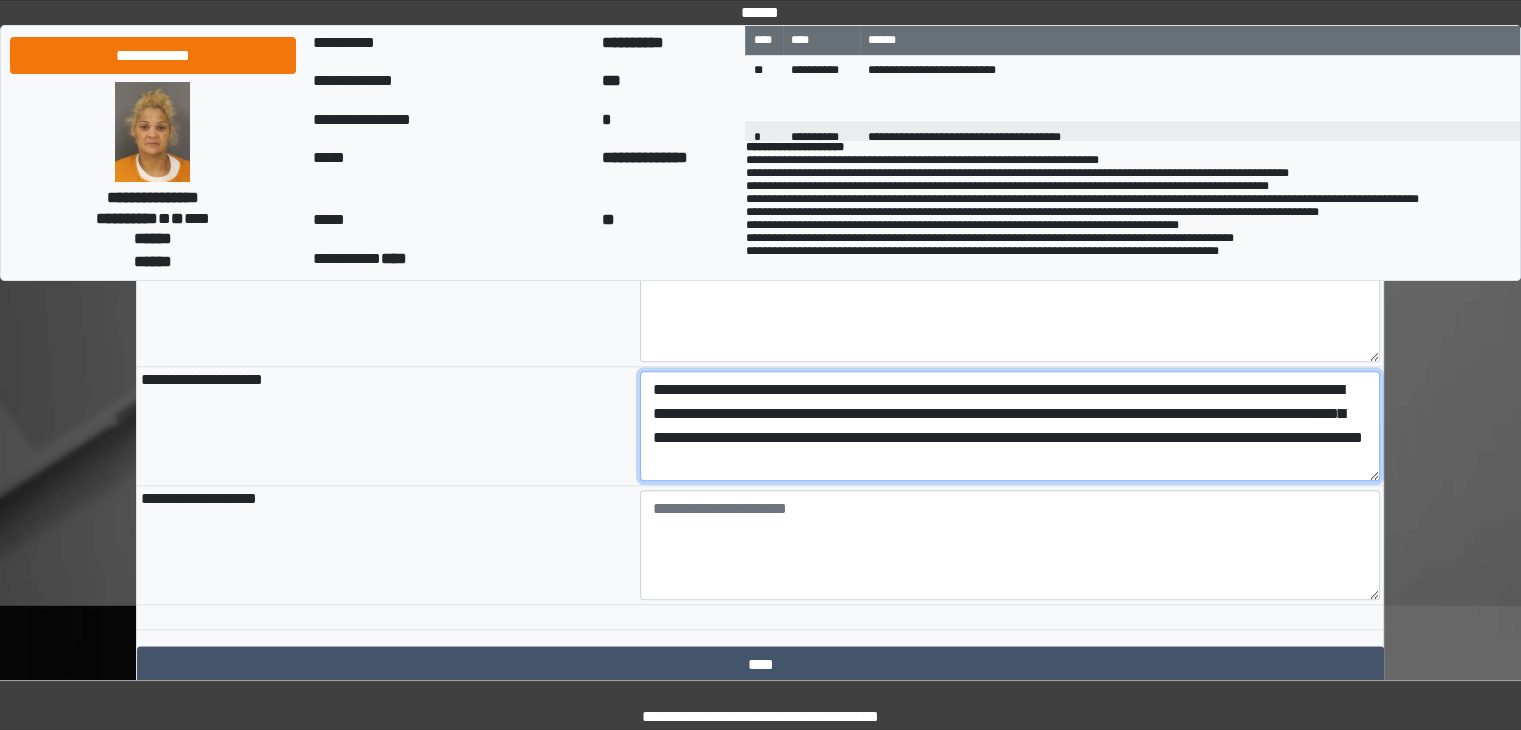 click on "**********" at bounding box center (1010, 426) 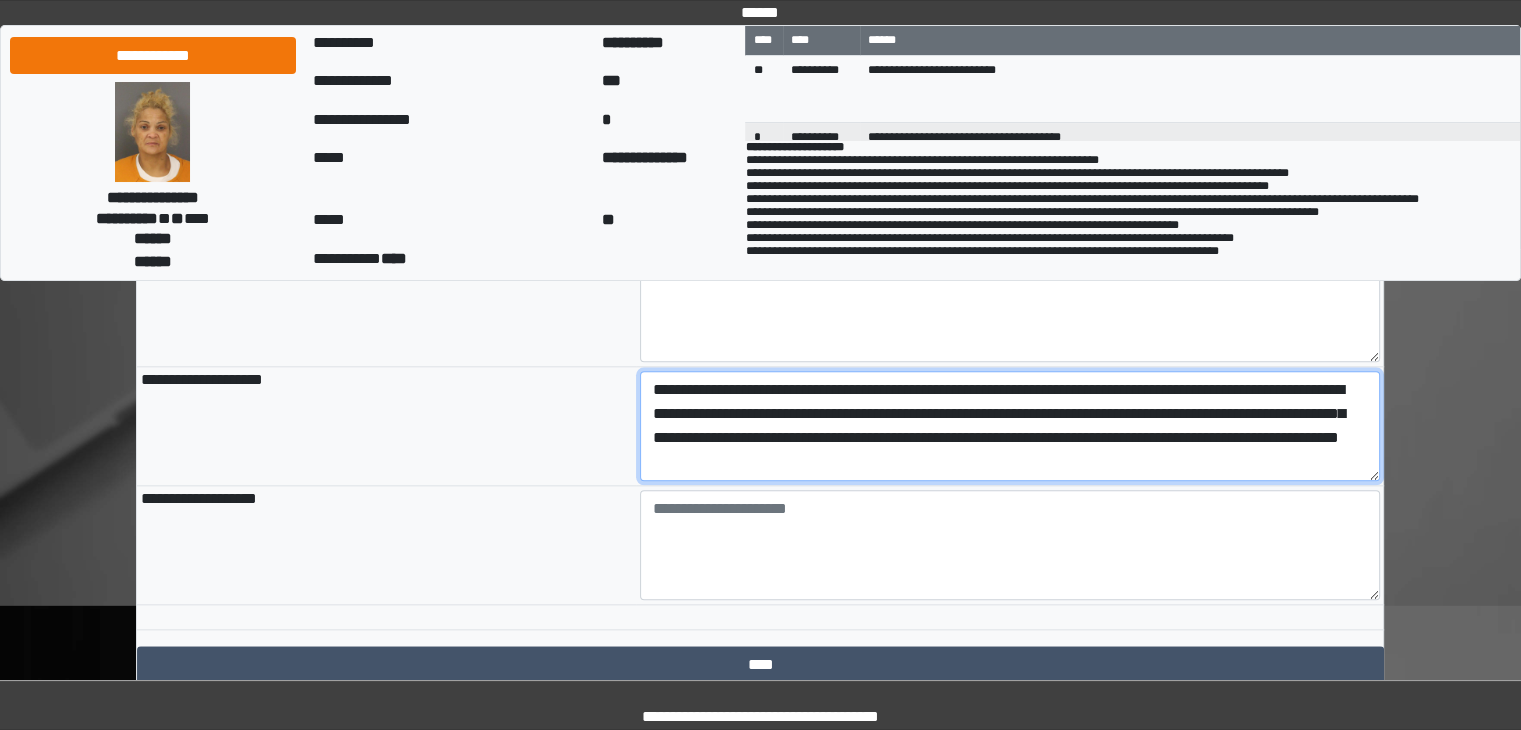 click on "**********" at bounding box center [1010, 426] 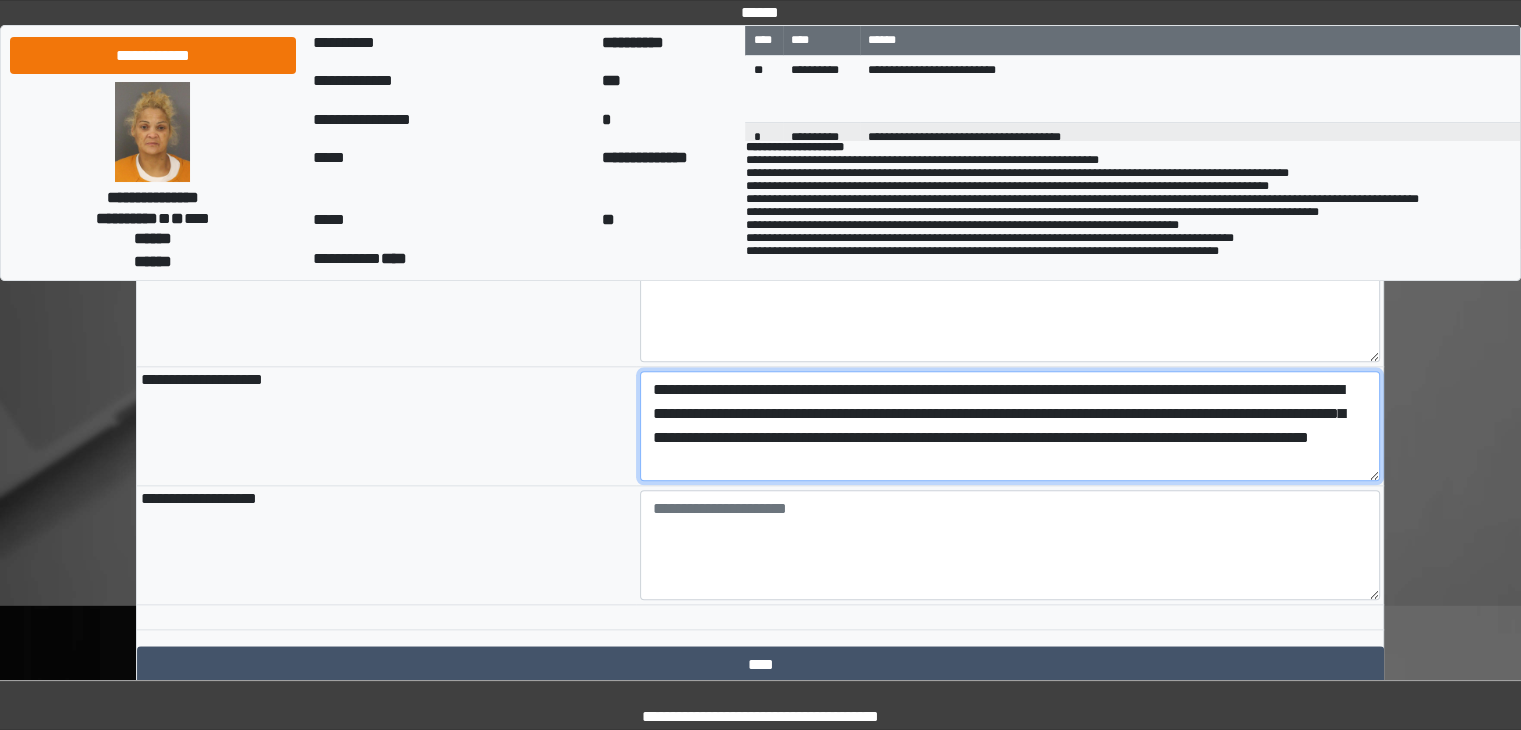 click on "**********" at bounding box center (1010, 426) 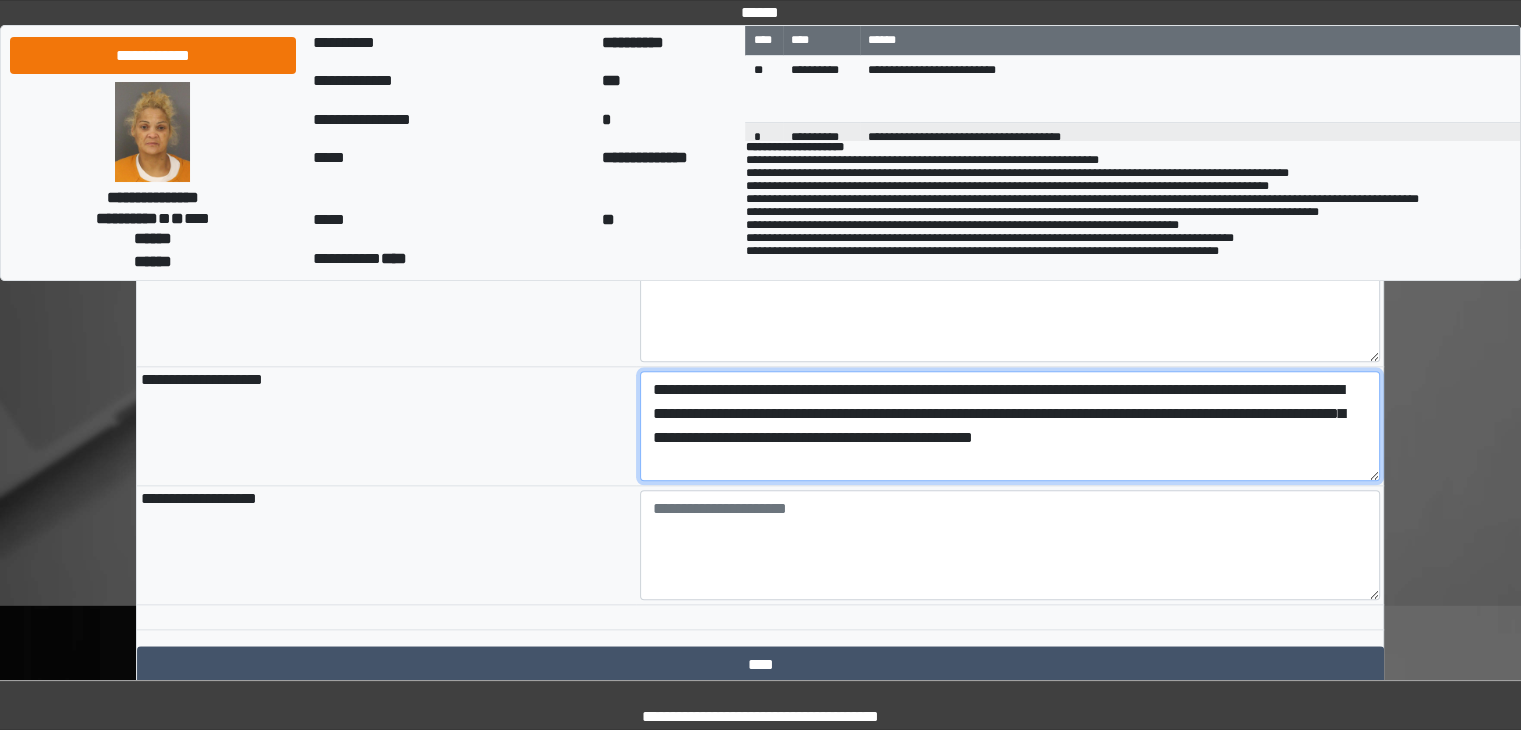 click on "**********" at bounding box center [1010, 426] 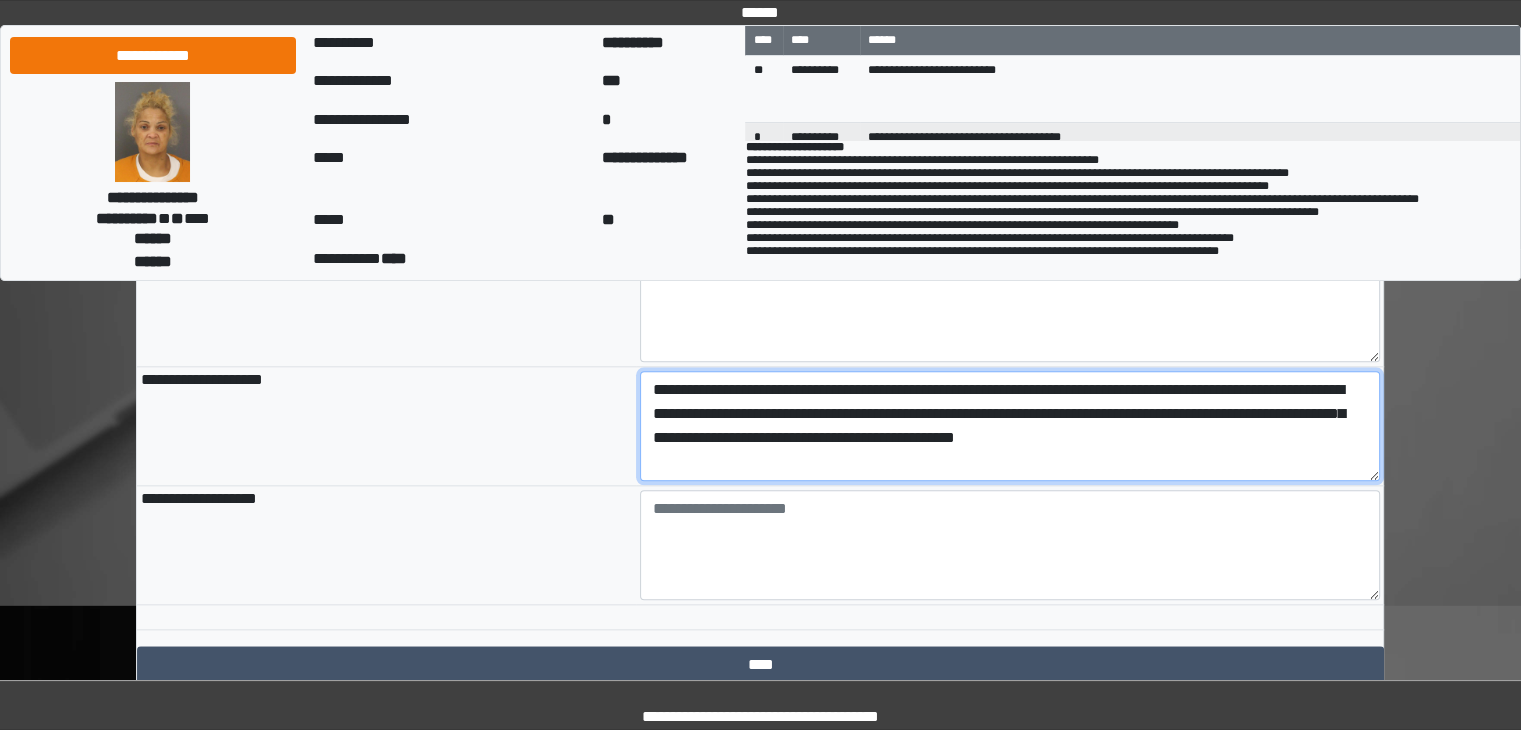 type on "**********" 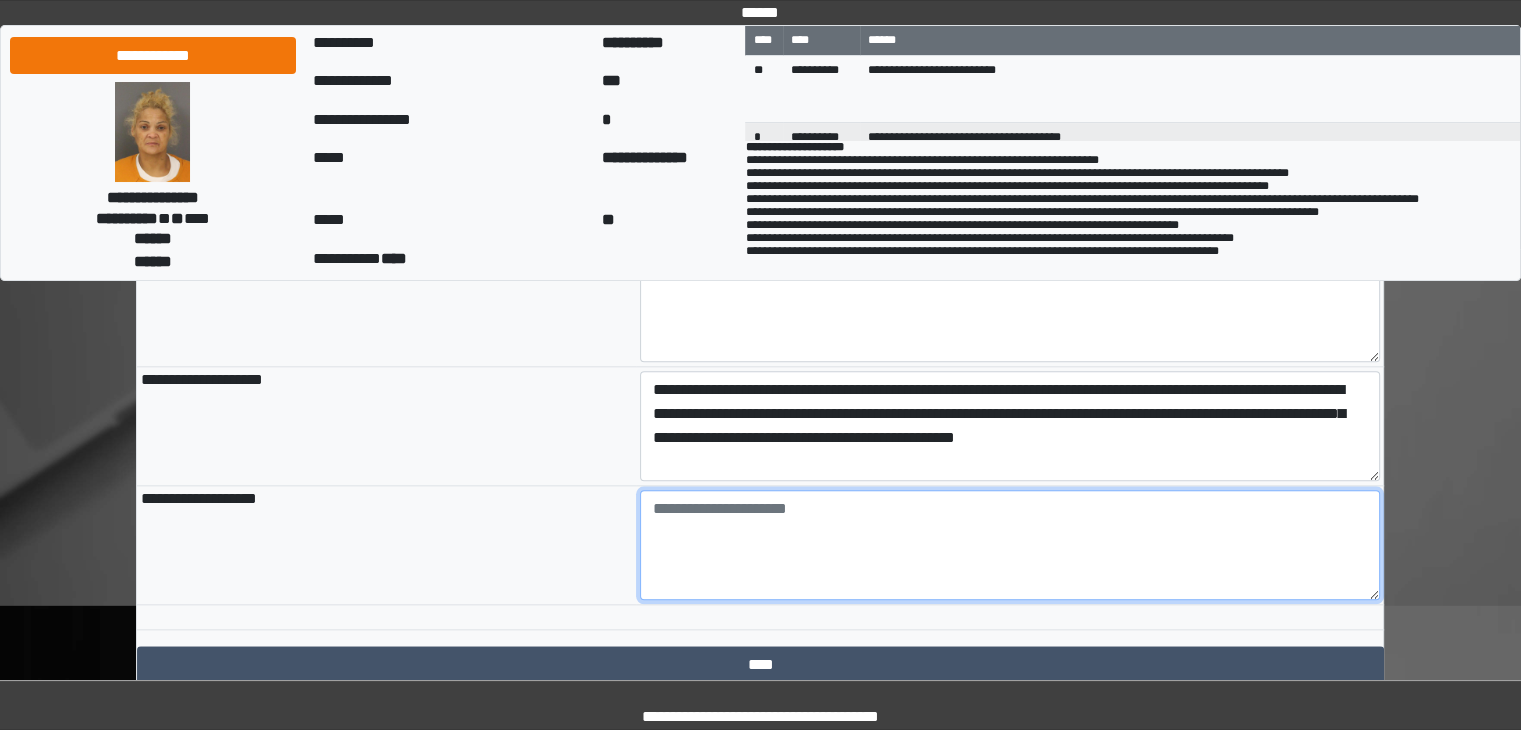 click at bounding box center [1010, 545] 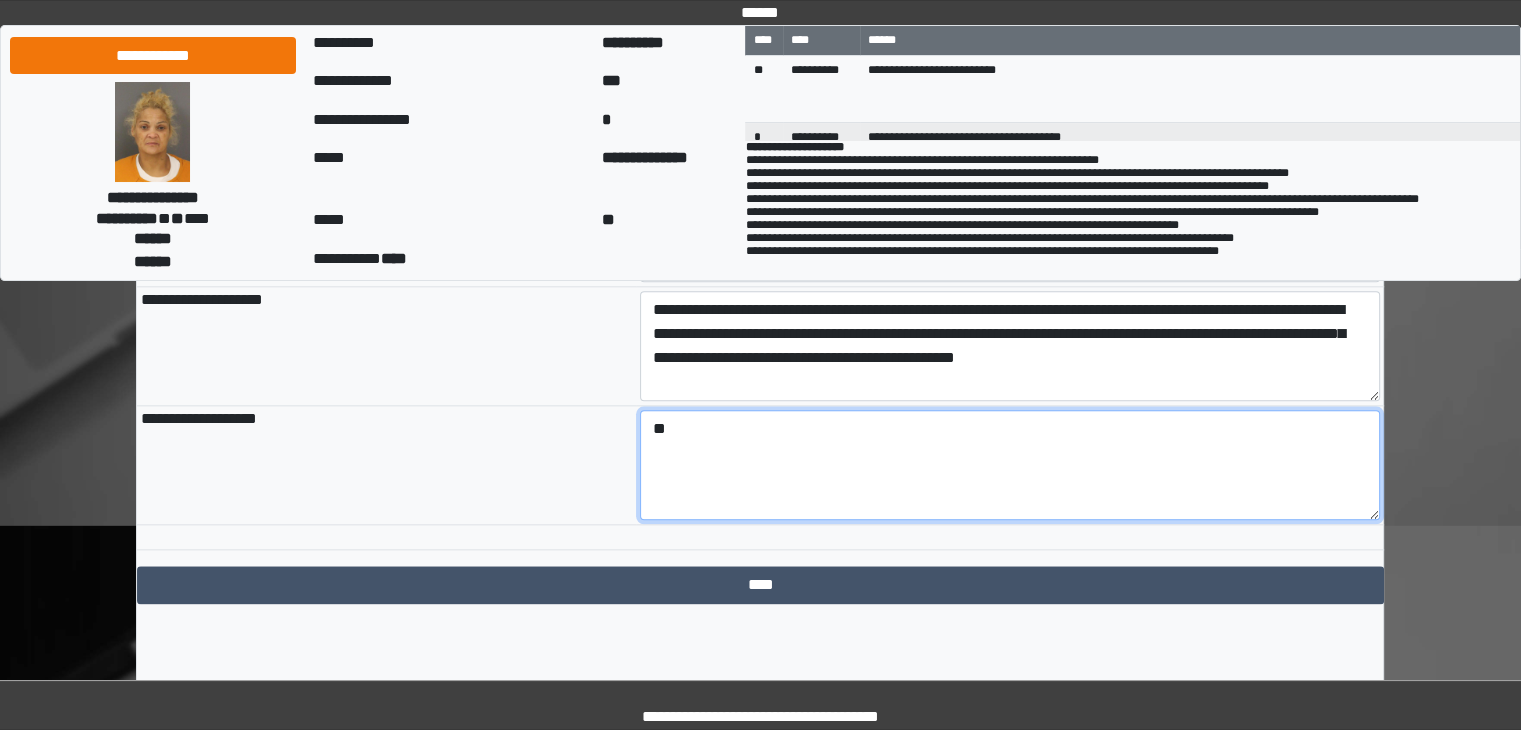 scroll, scrollTop: 2328, scrollLeft: 0, axis: vertical 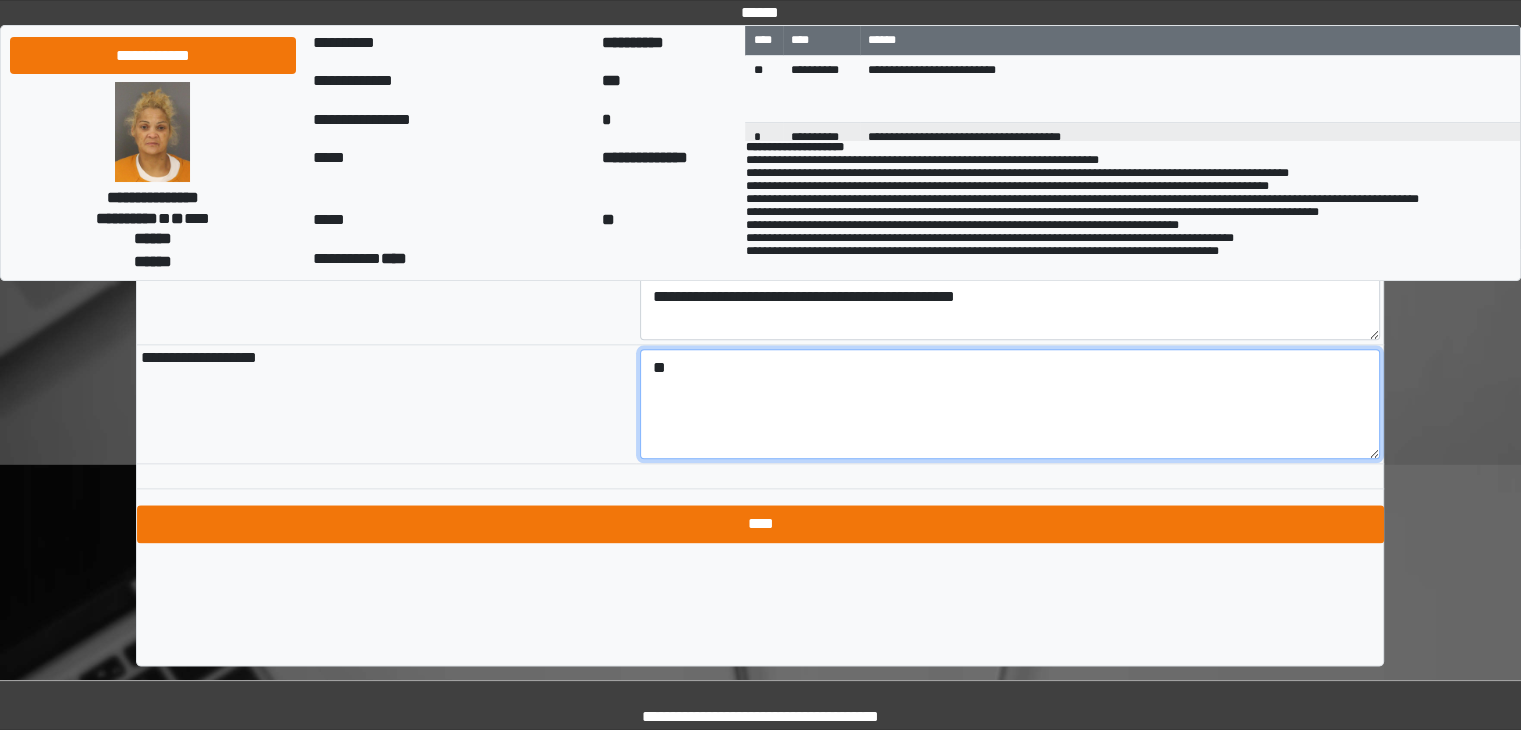 type on "**" 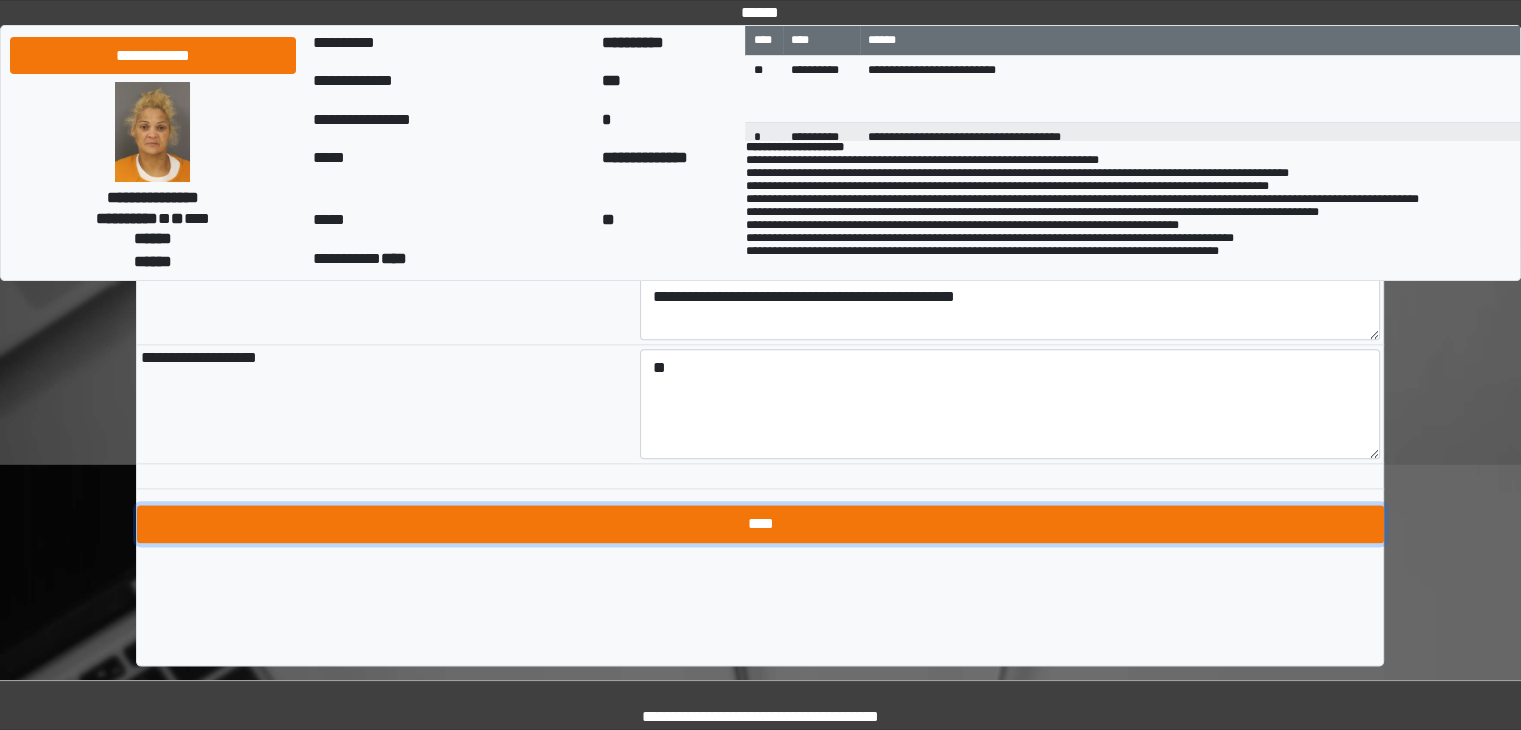 click on "****" at bounding box center (760, 524) 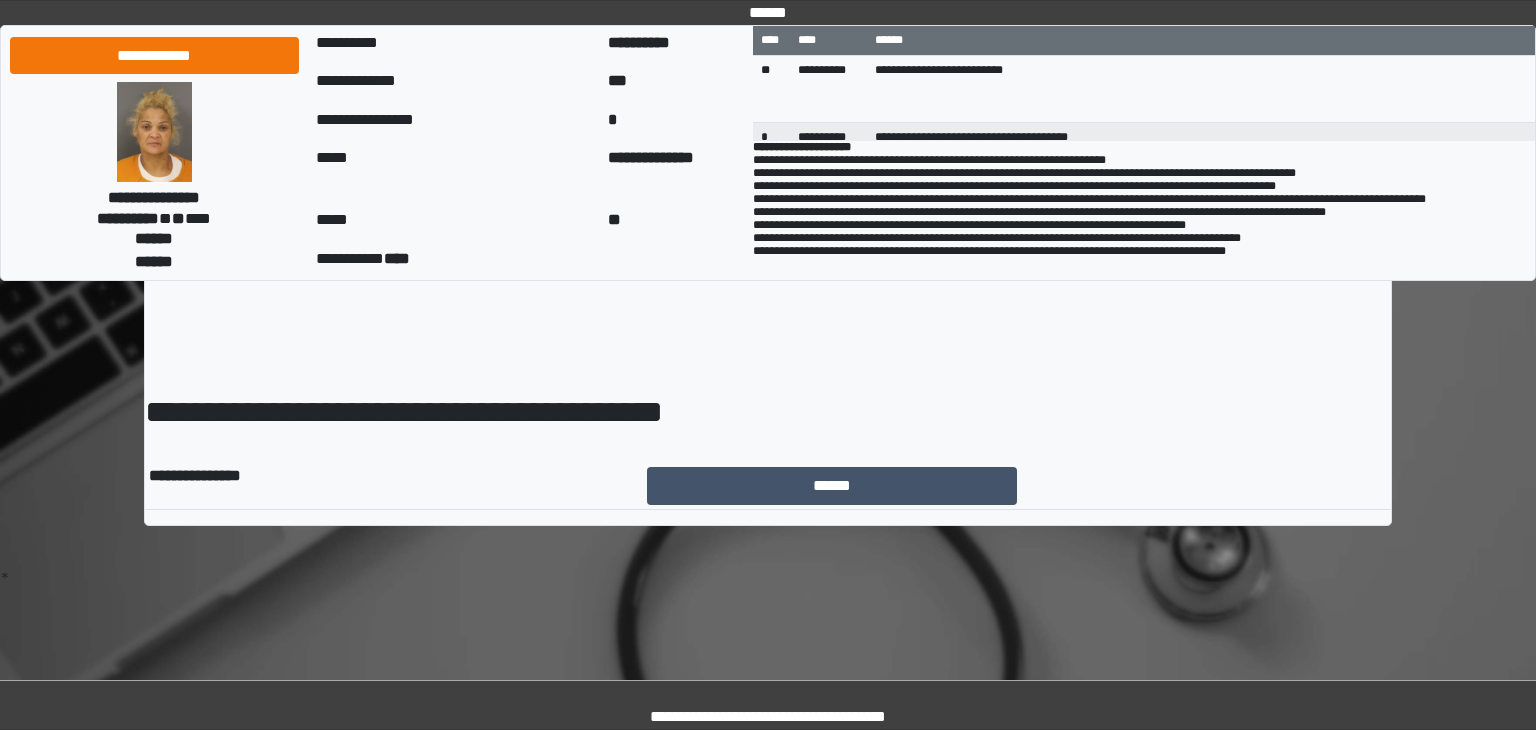 scroll, scrollTop: 0, scrollLeft: 0, axis: both 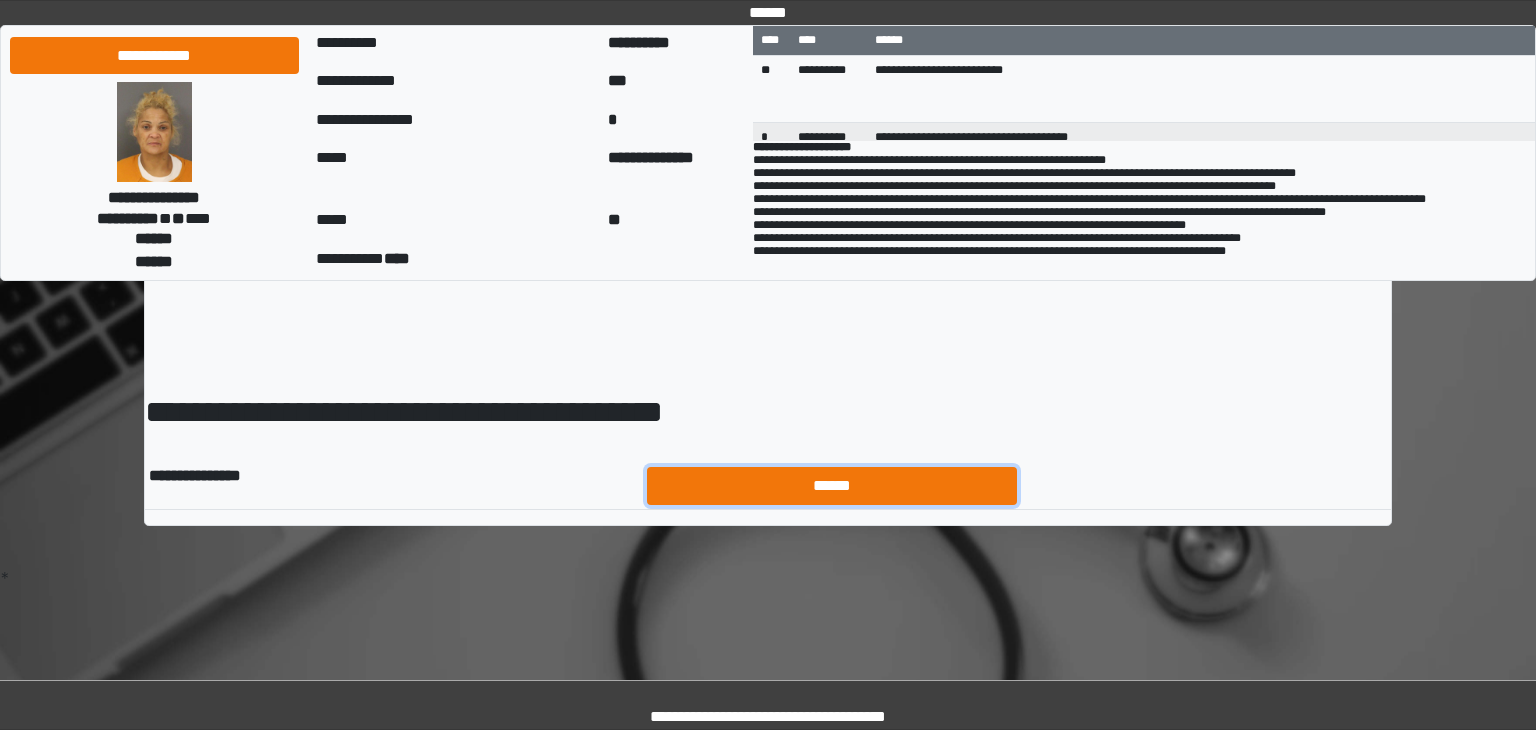 click on "******" at bounding box center (832, 486) 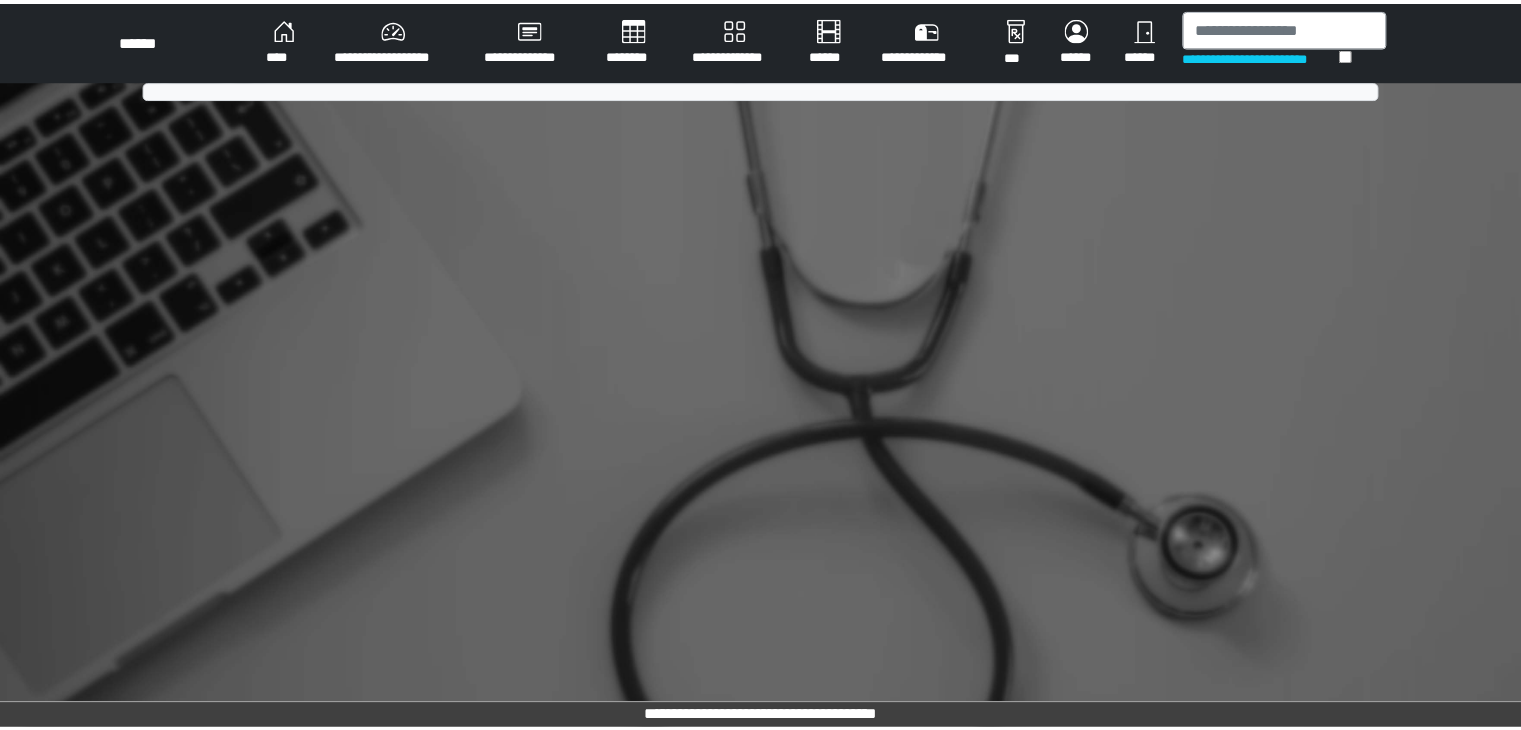 scroll, scrollTop: 0, scrollLeft: 0, axis: both 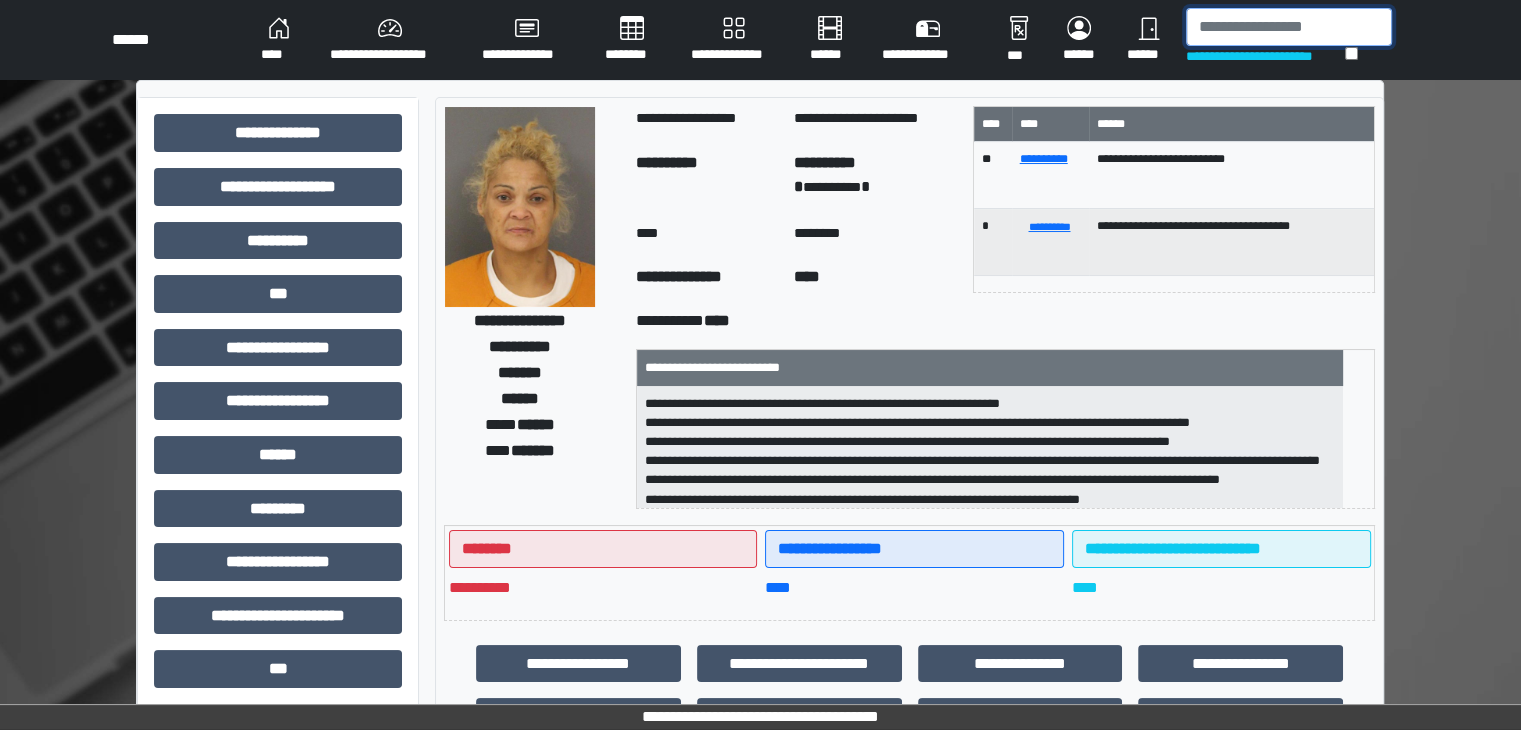 click at bounding box center [1289, 27] 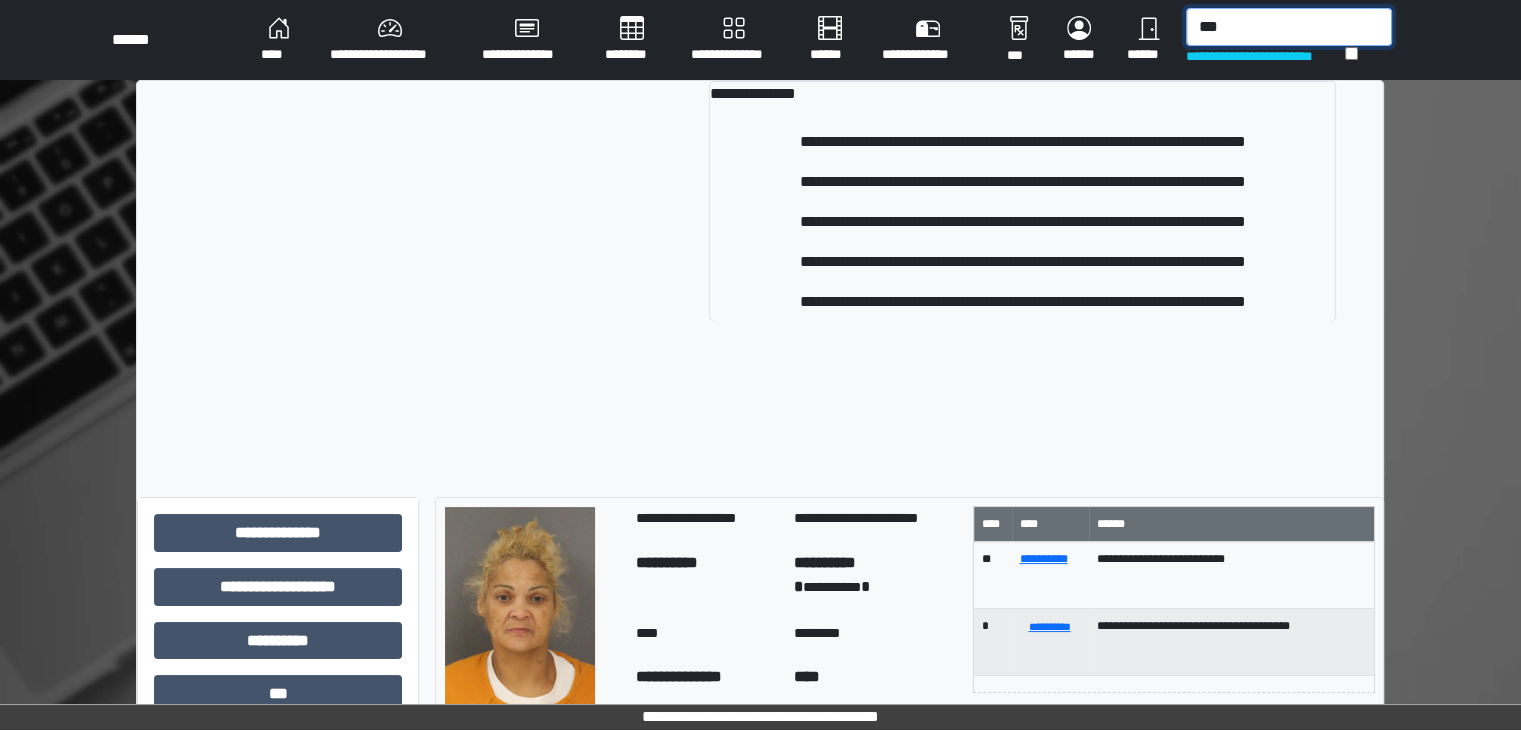 type on "***" 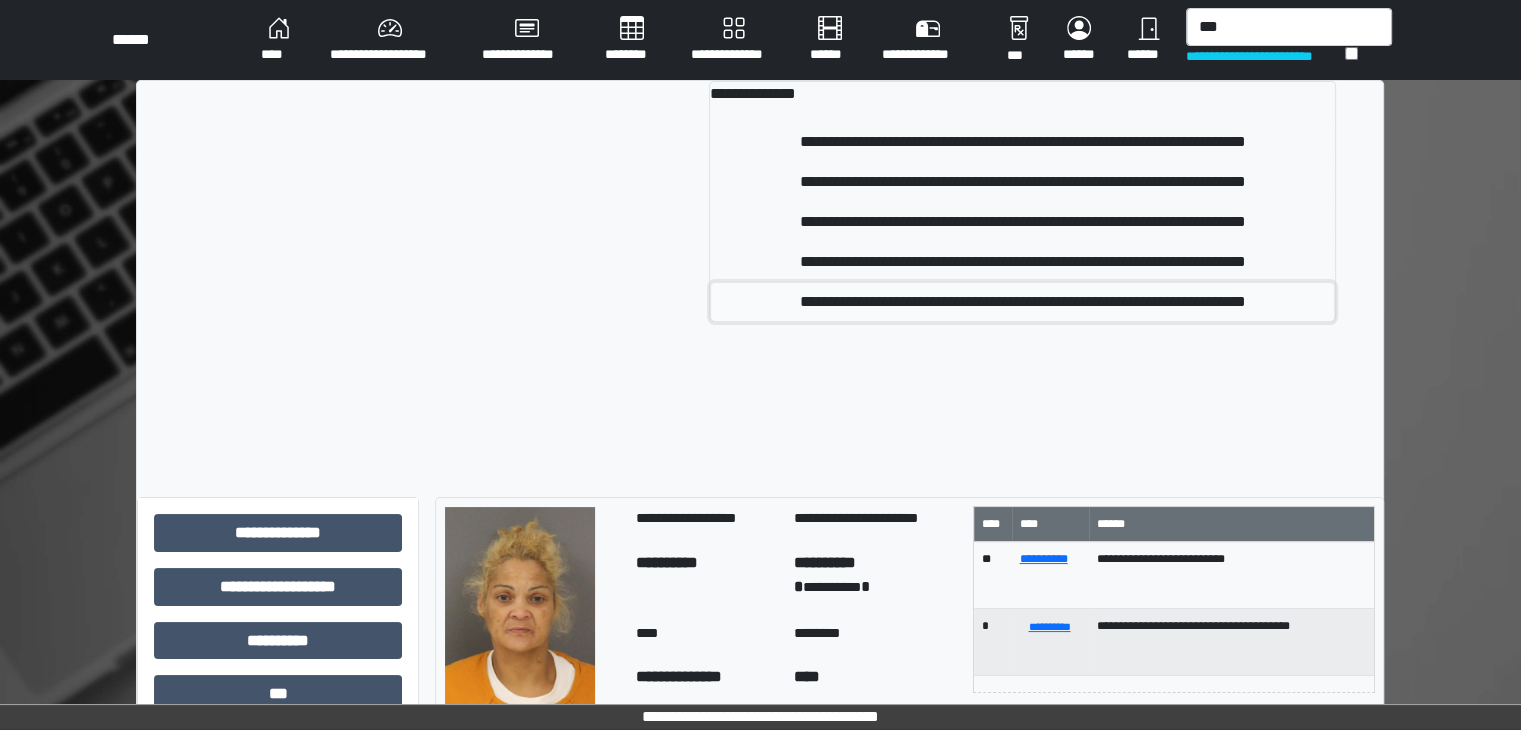 click on "**********" at bounding box center [1022, 302] 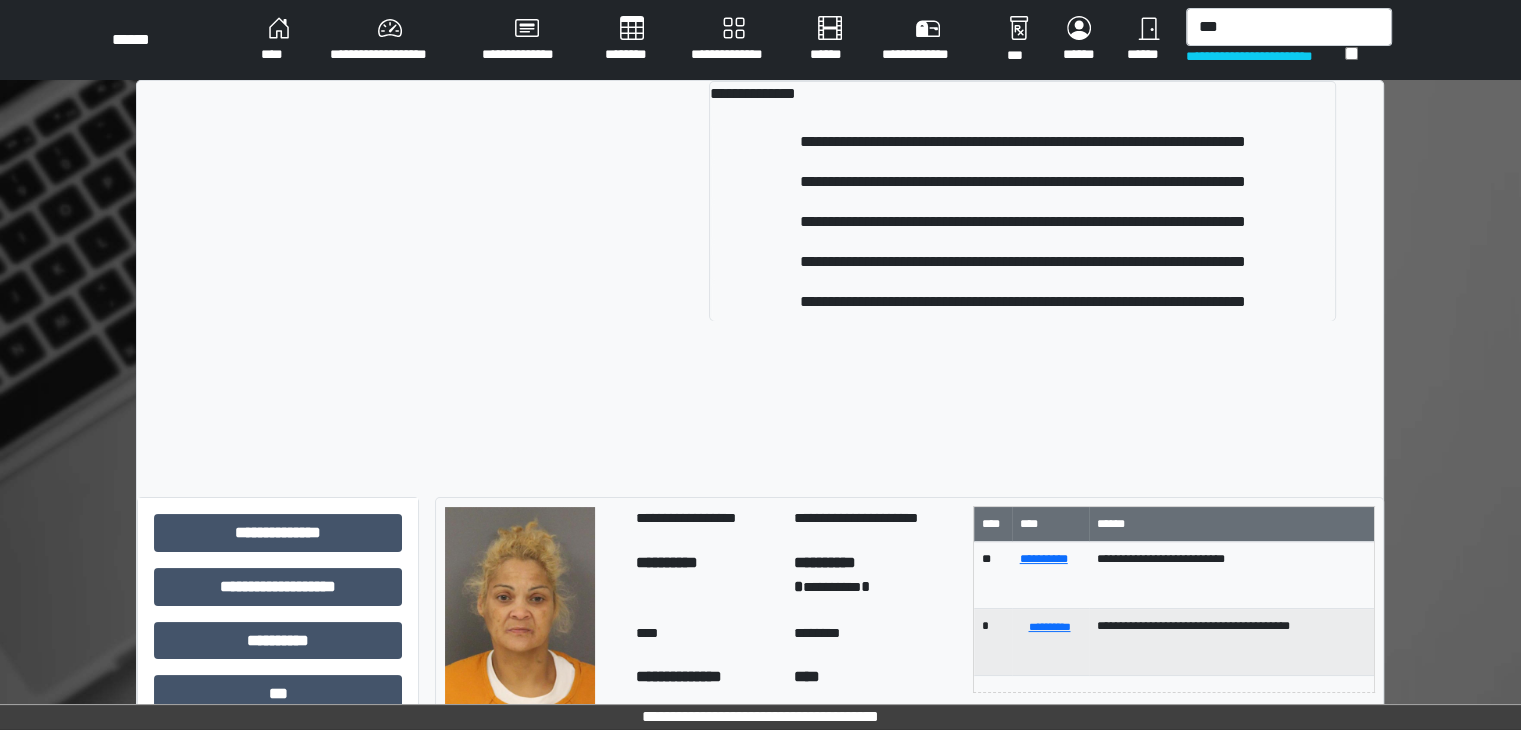 type 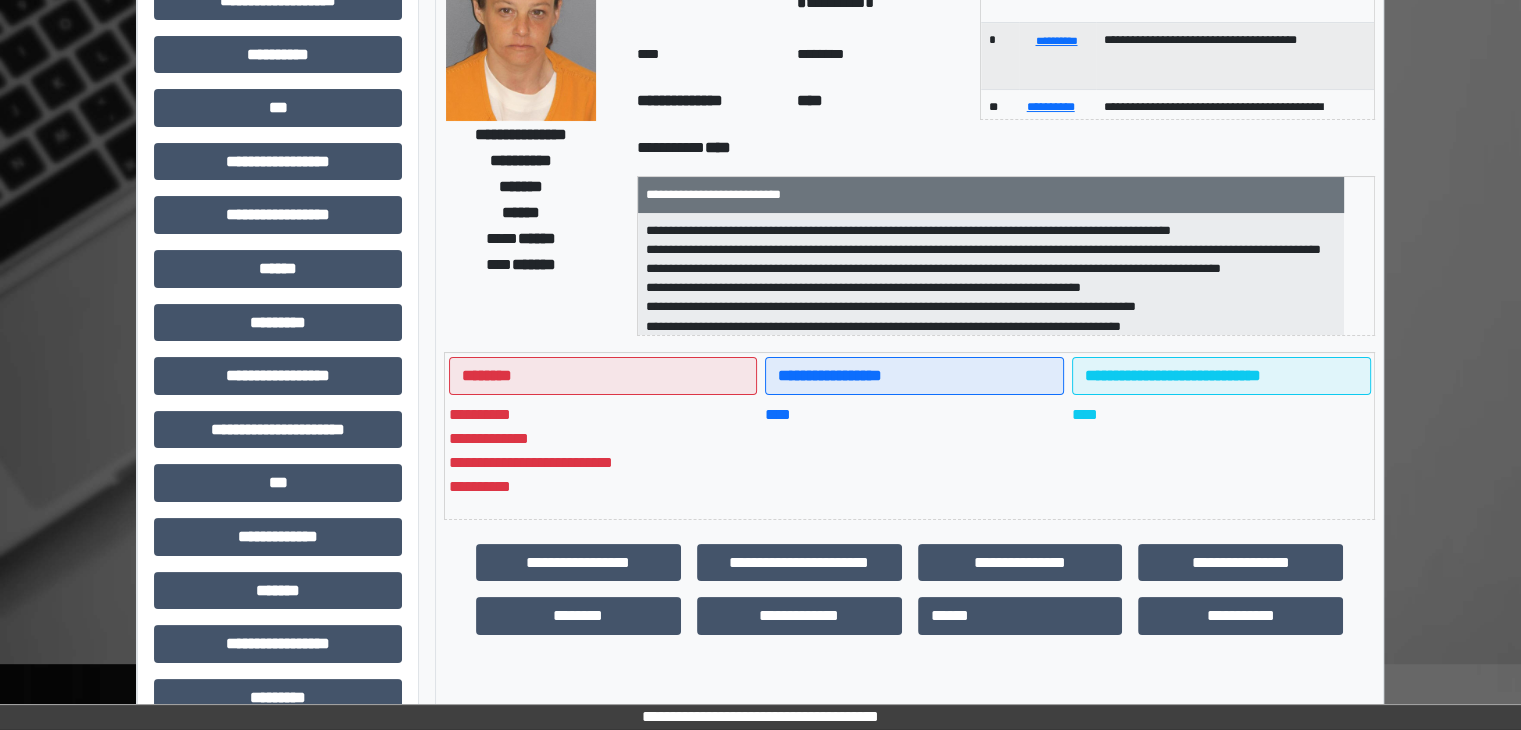 scroll, scrollTop: 320, scrollLeft: 0, axis: vertical 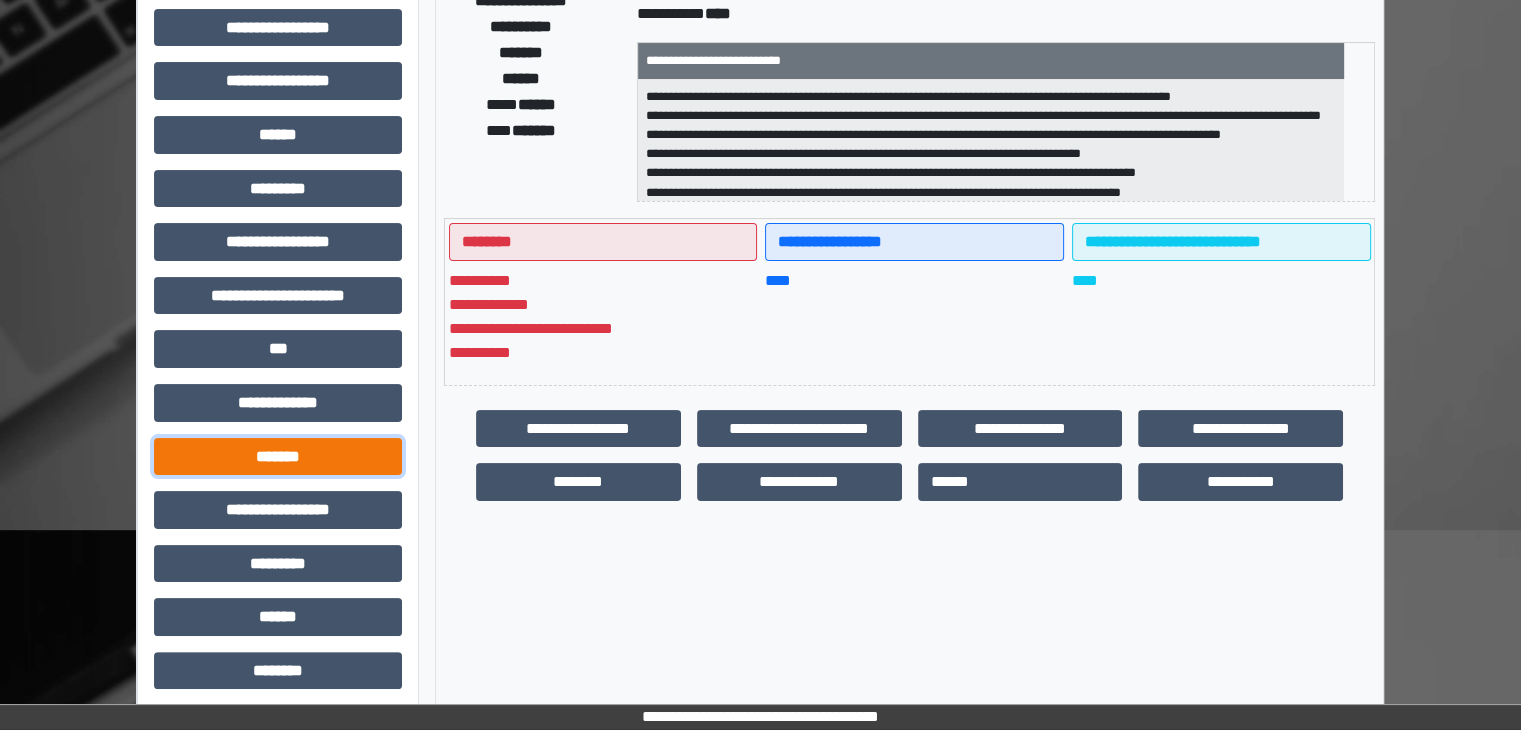 click on "*******" at bounding box center [278, 457] 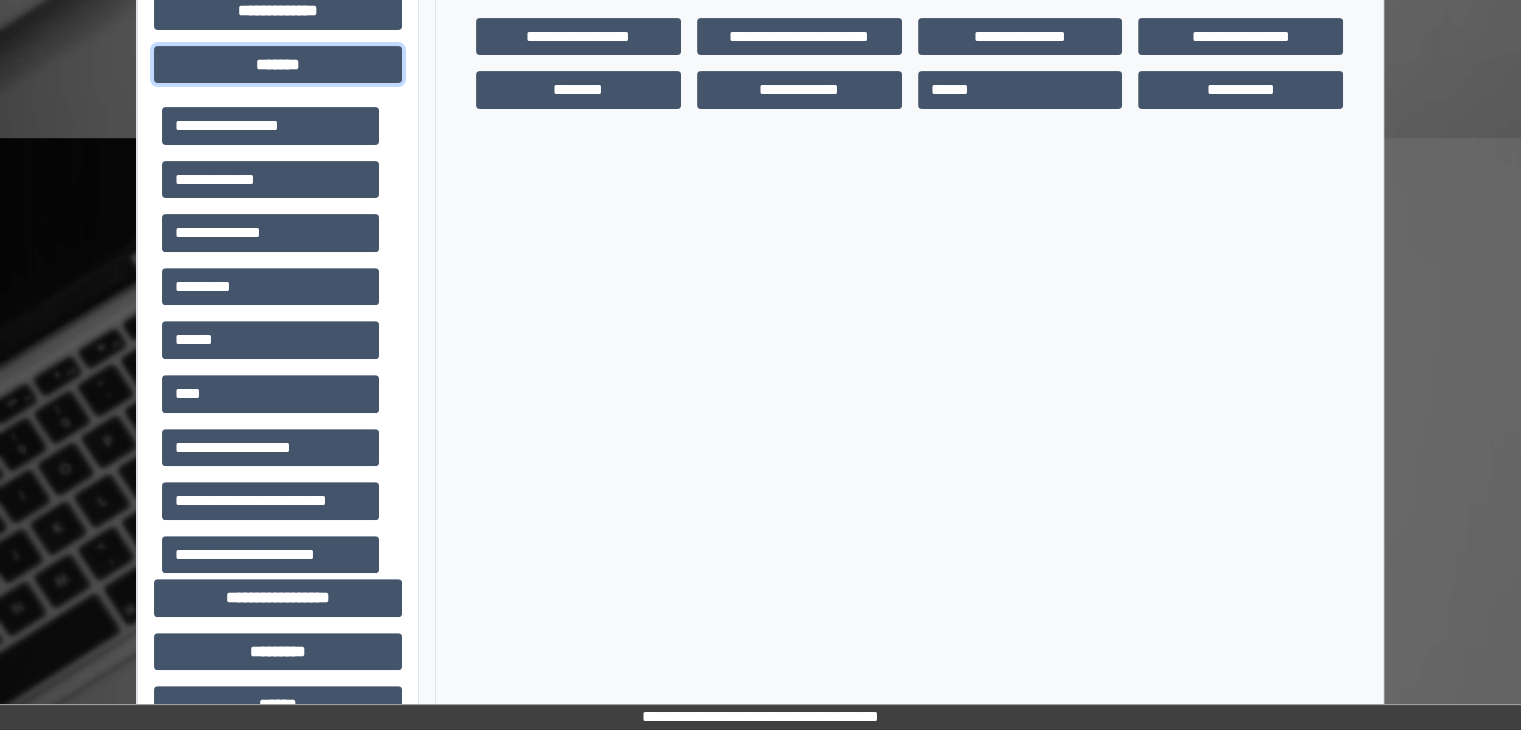 scroll, scrollTop: 720, scrollLeft: 0, axis: vertical 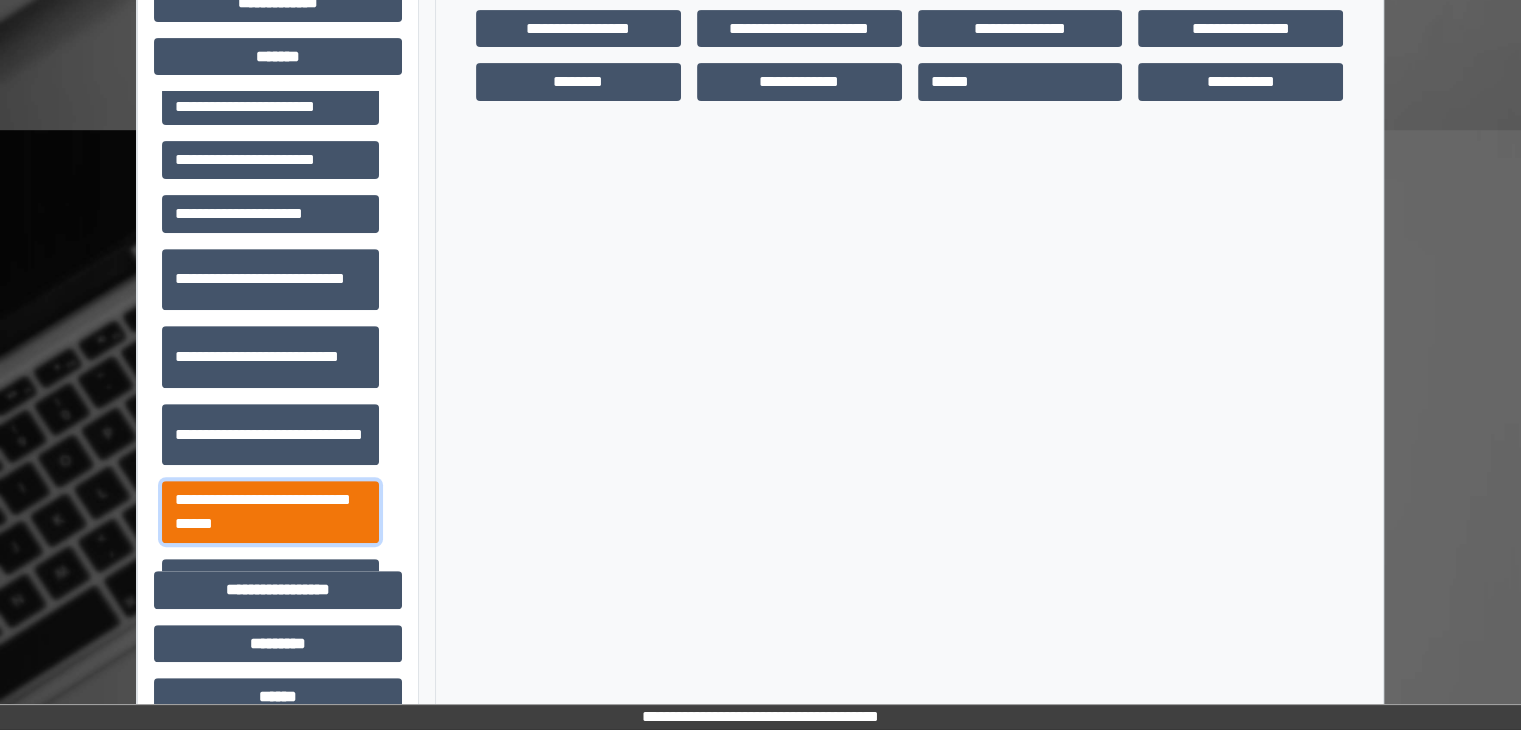 click on "**********" at bounding box center (270, 512) 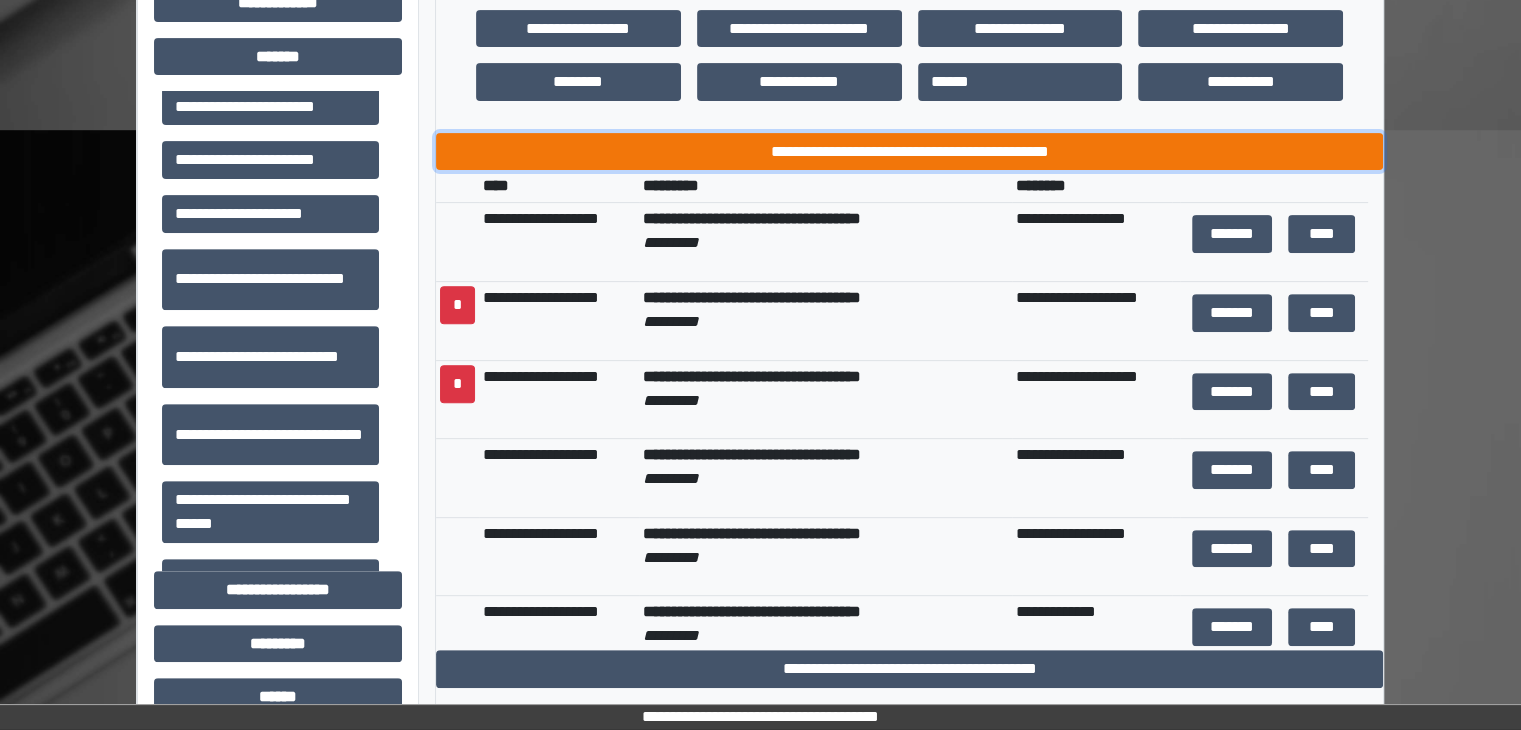 click on "**********" at bounding box center [909, 152] 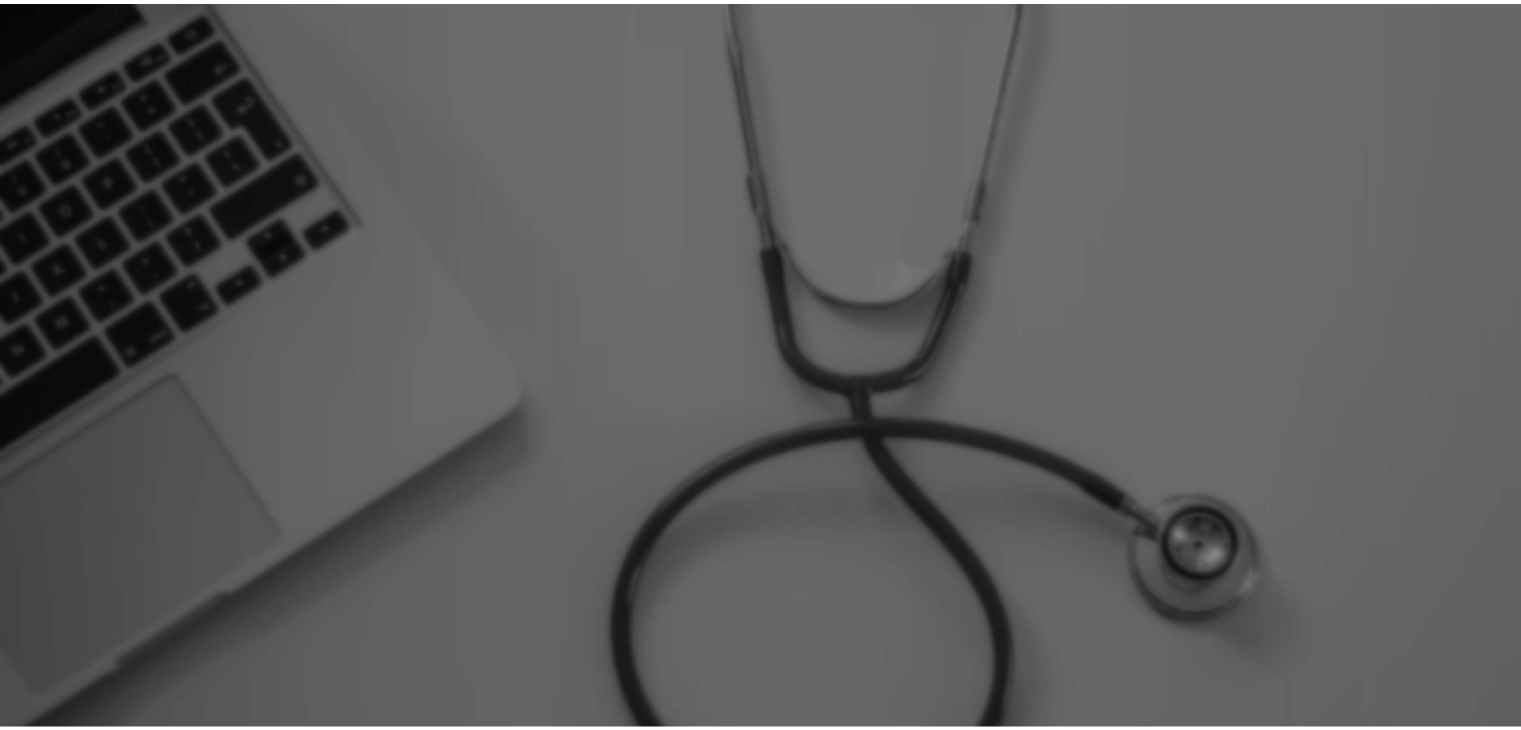 scroll, scrollTop: 0, scrollLeft: 0, axis: both 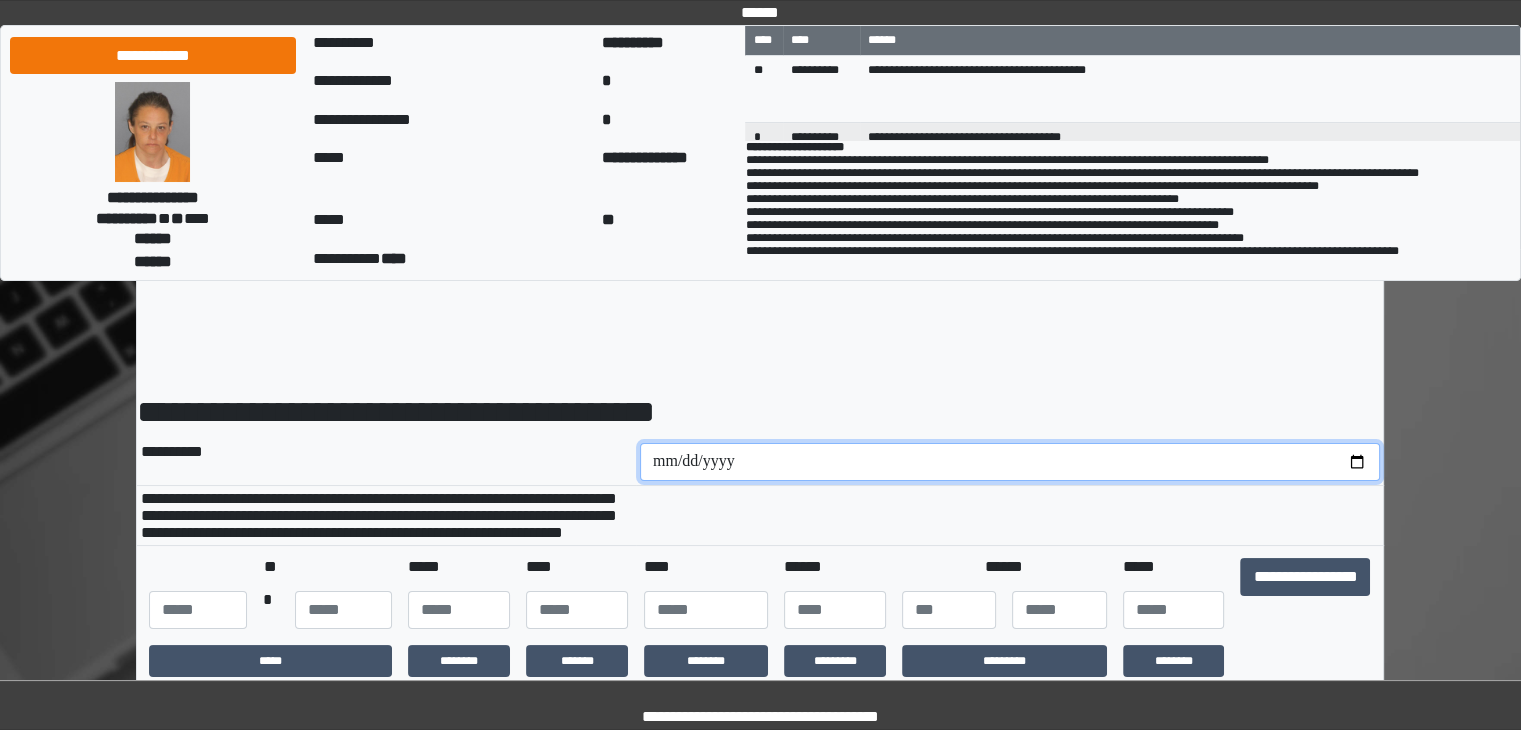 click at bounding box center (1010, 462) 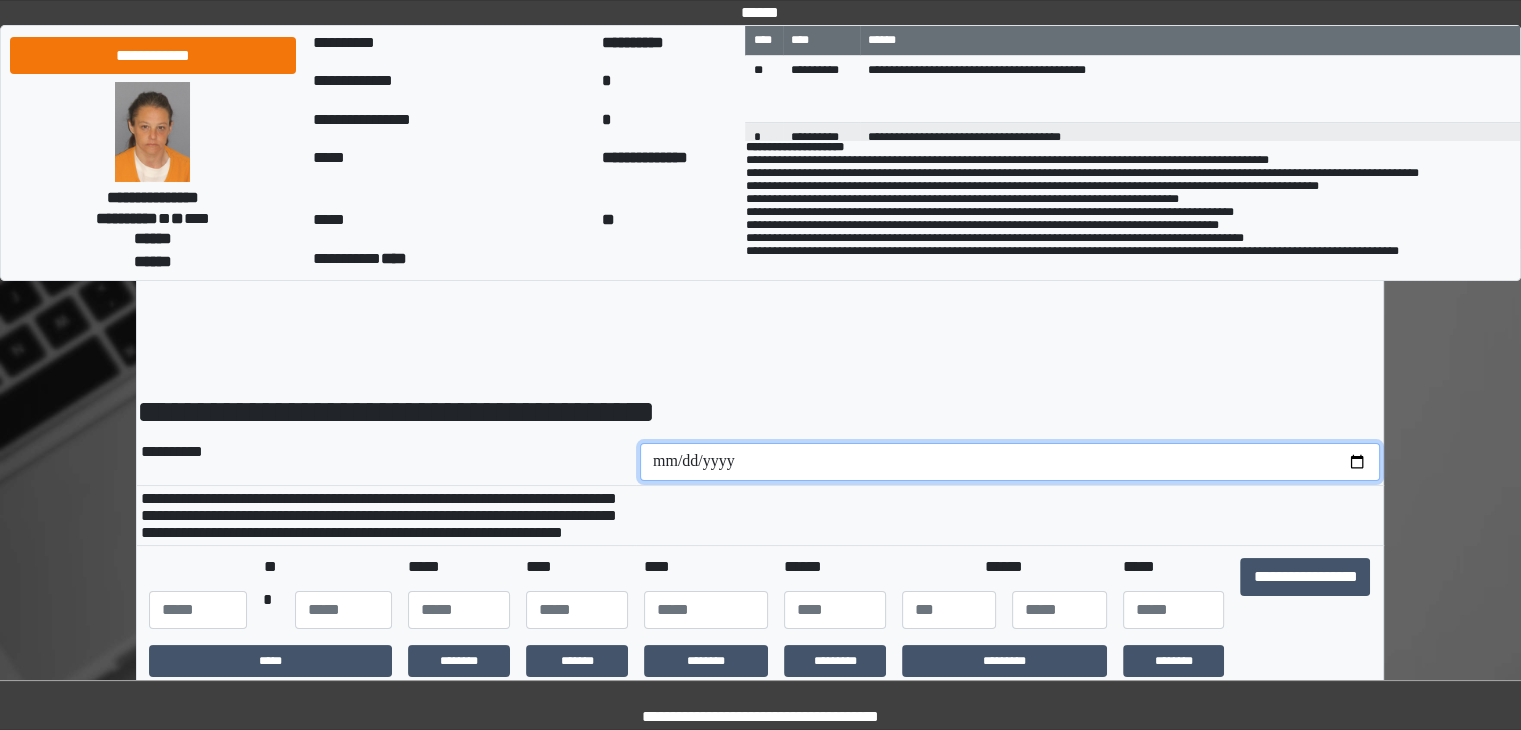 type on "**********" 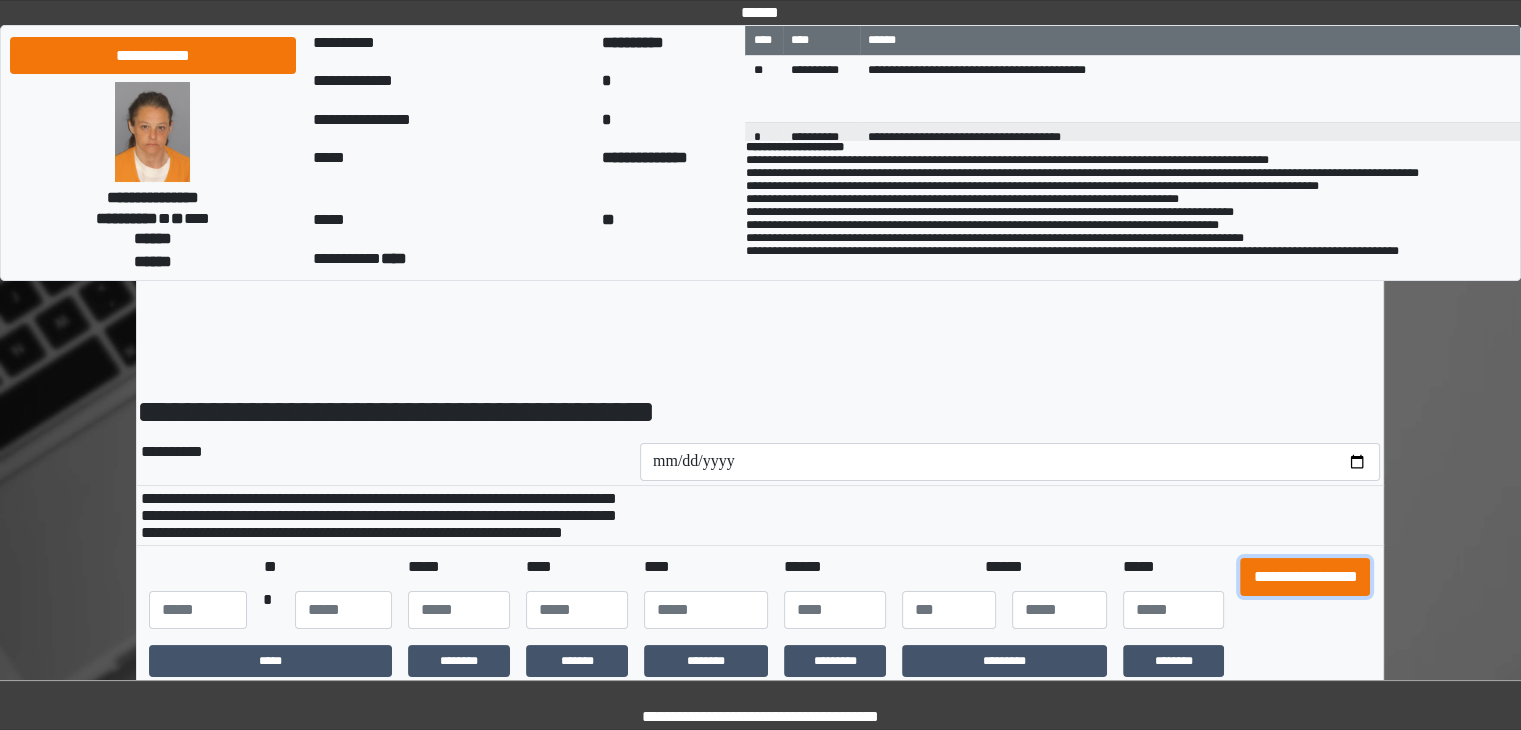 click on "**********" at bounding box center [1305, 577] 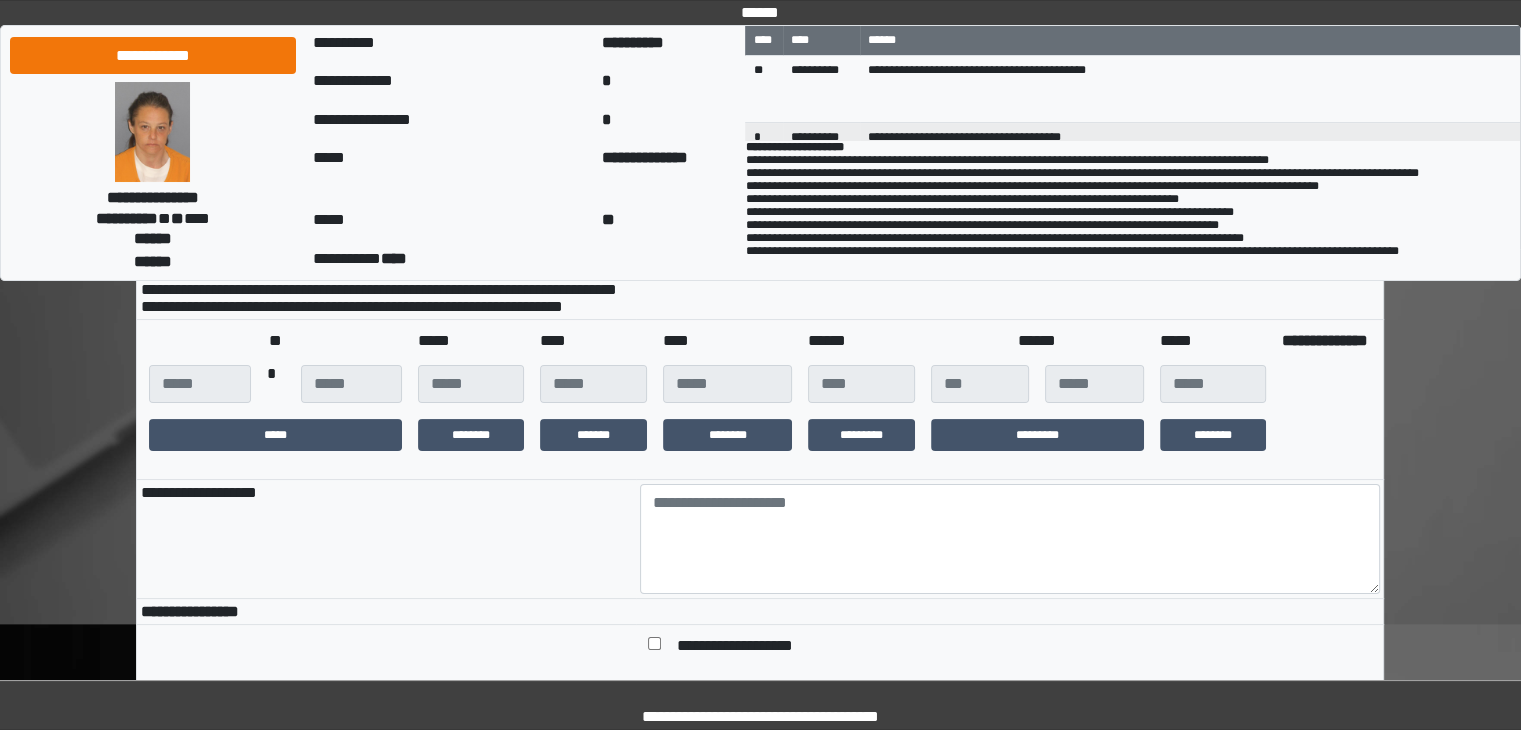 scroll, scrollTop: 266, scrollLeft: 0, axis: vertical 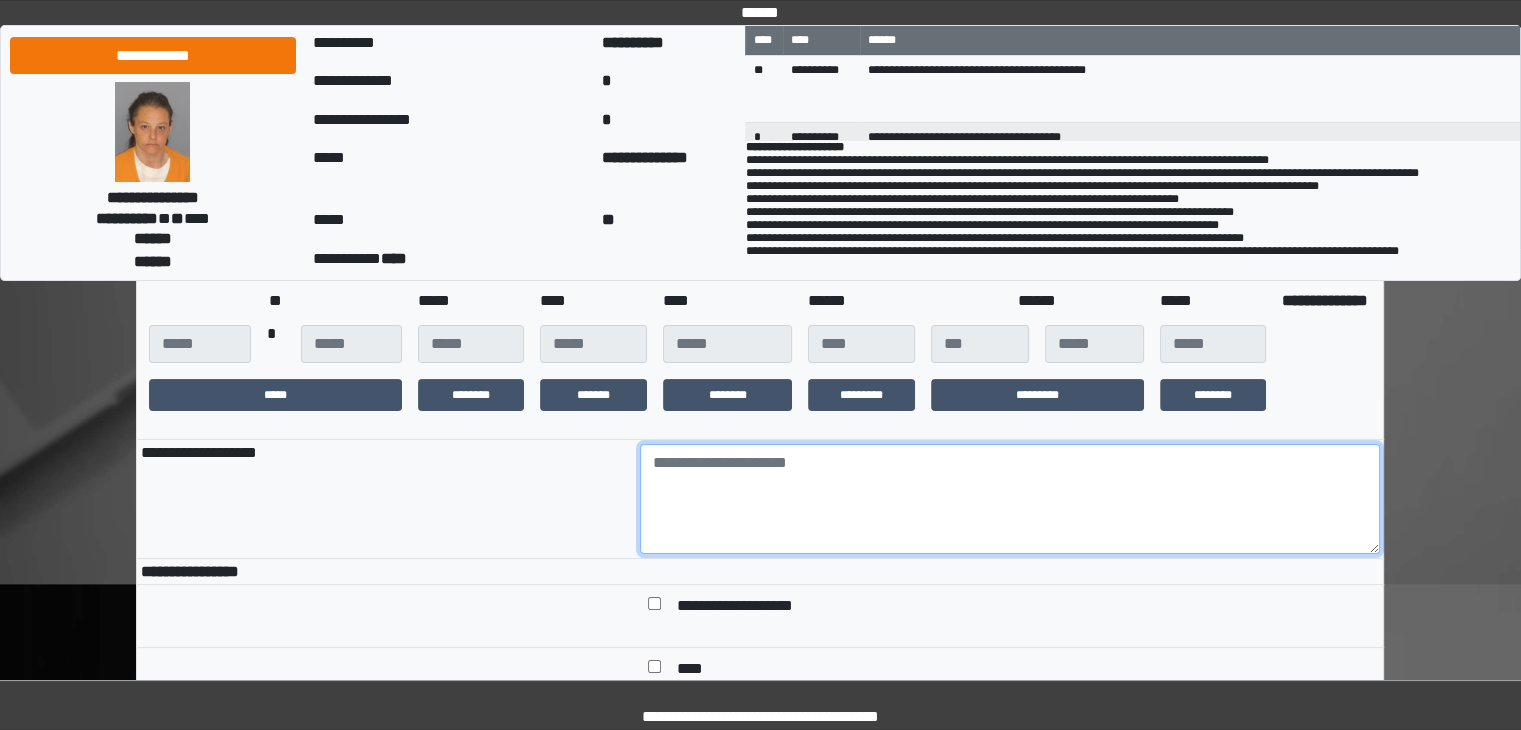 click at bounding box center (1010, 499) 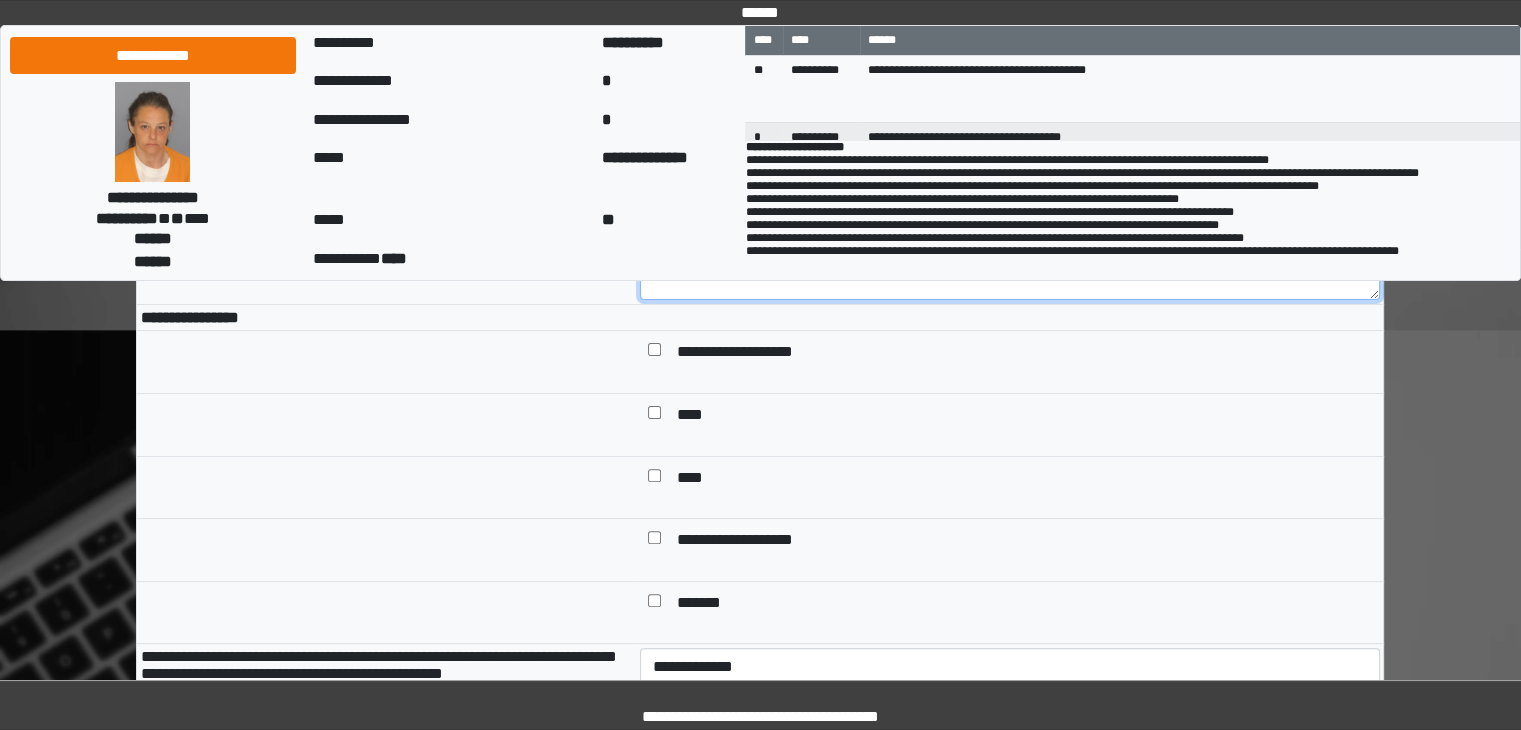scroll, scrollTop: 560, scrollLeft: 0, axis: vertical 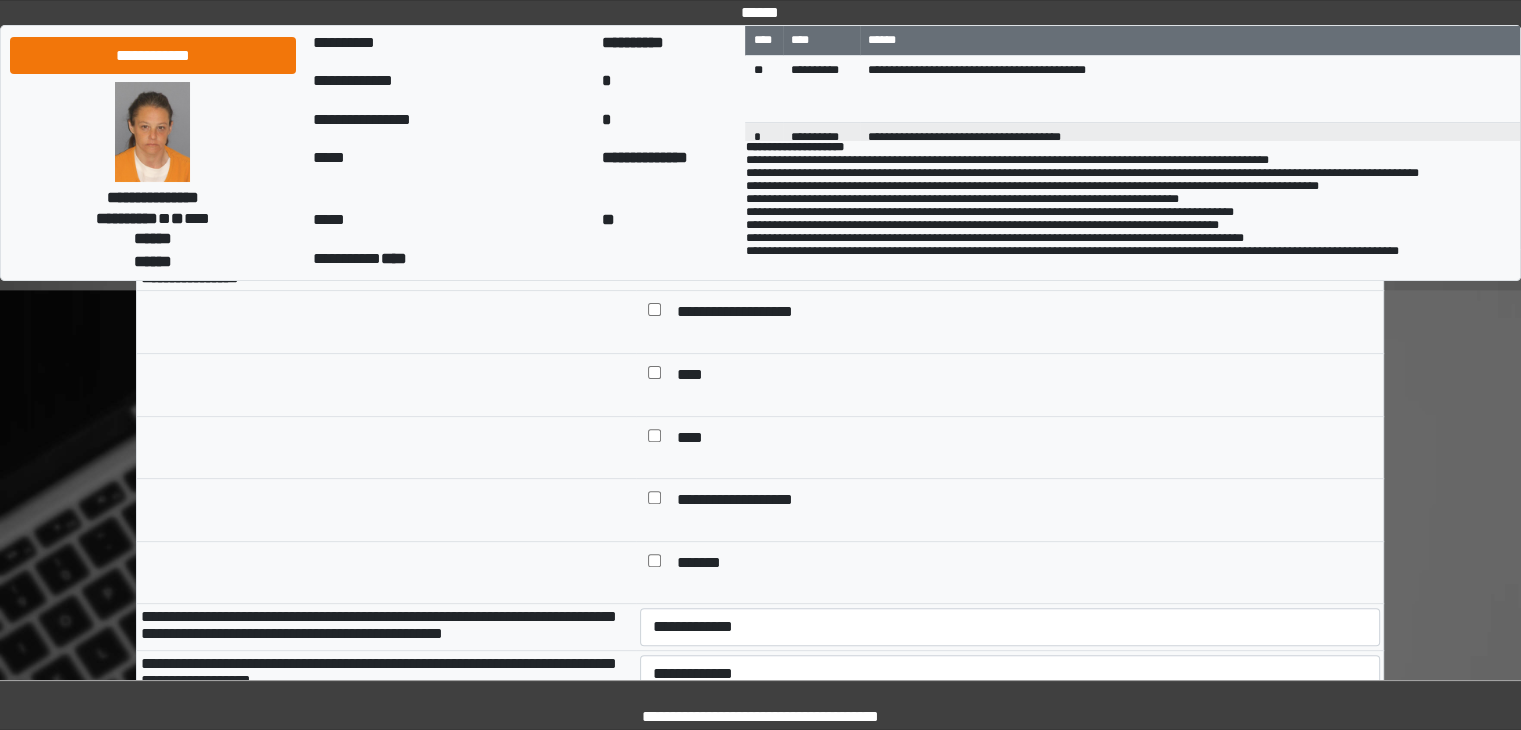 type on "**" 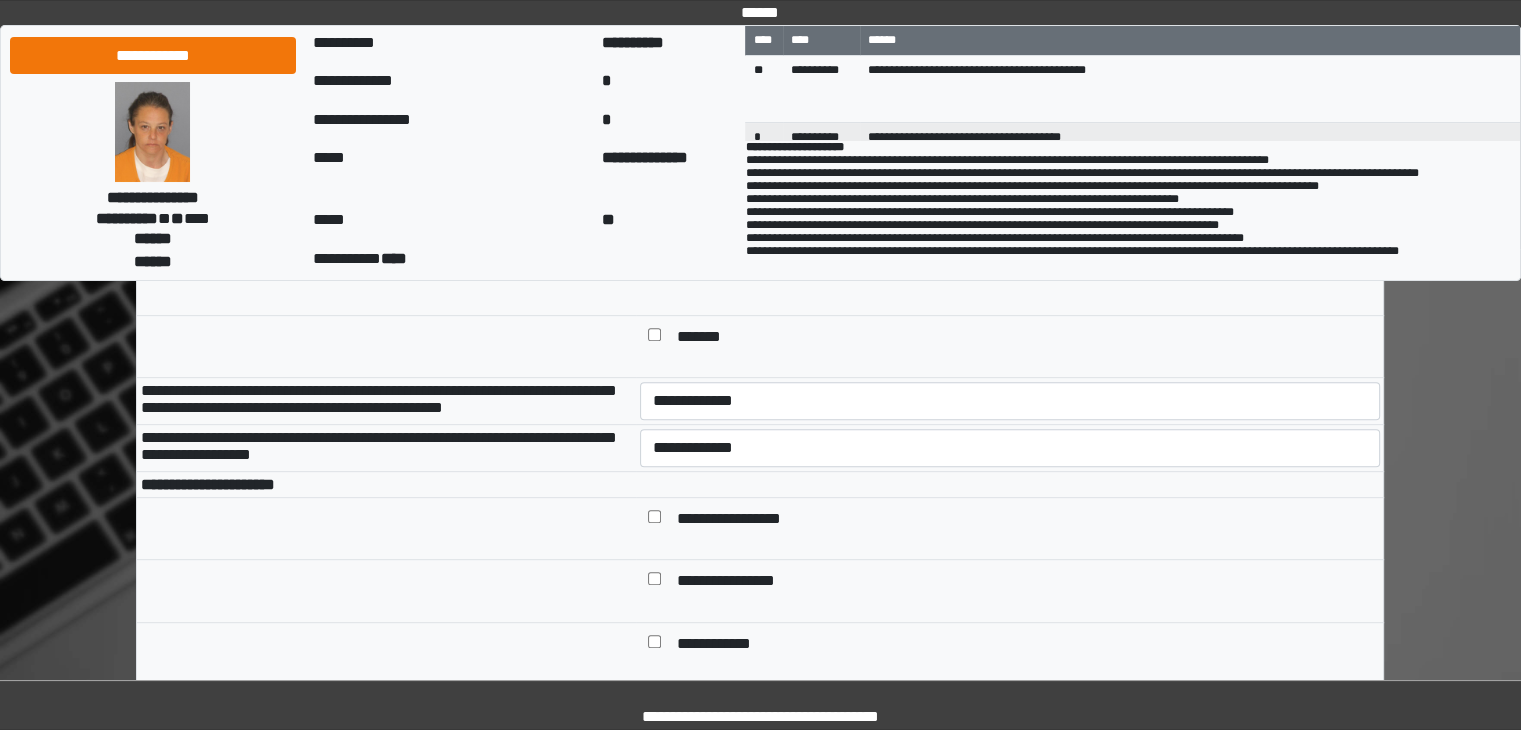 scroll, scrollTop: 852, scrollLeft: 0, axis: vertical 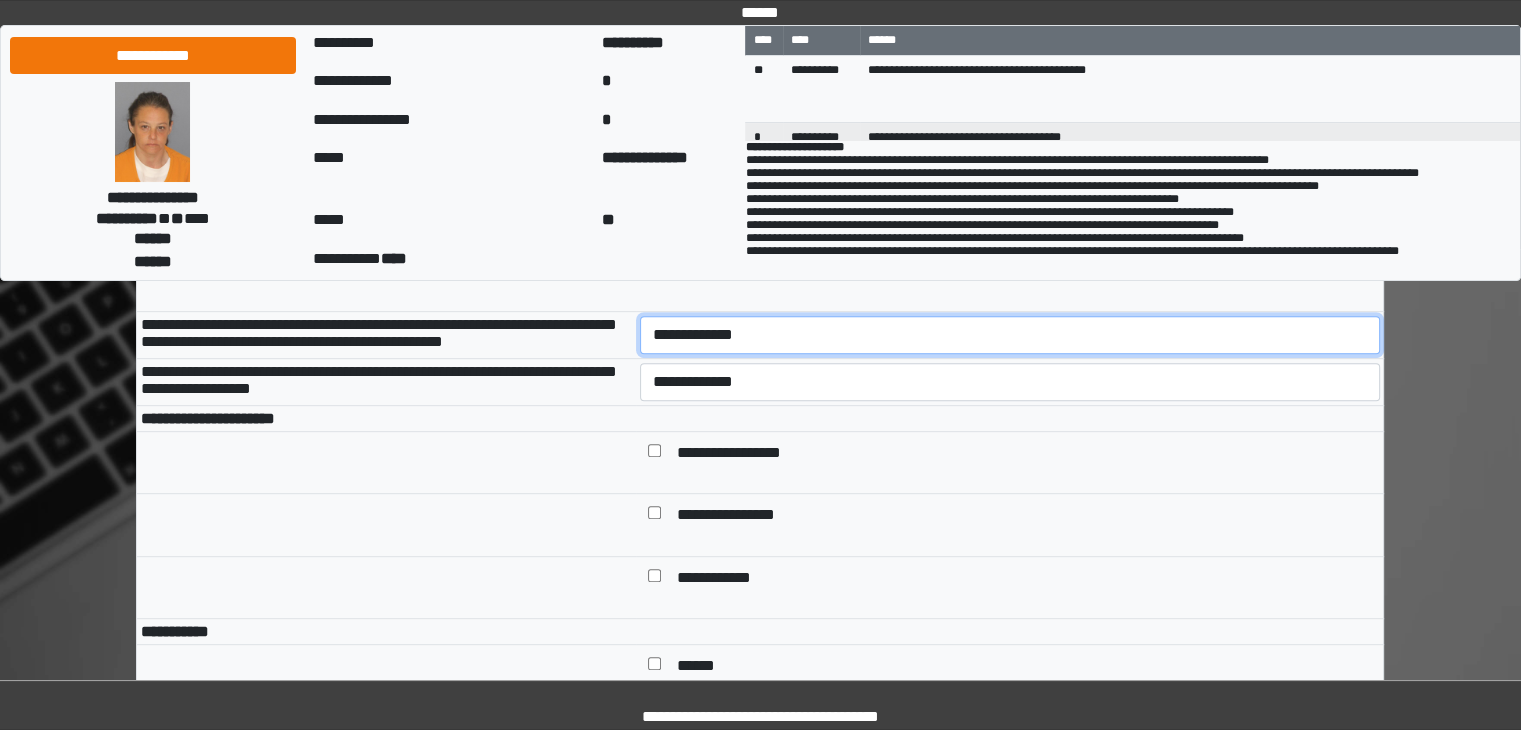 click on "**********" at bounding box center [1010, 335] 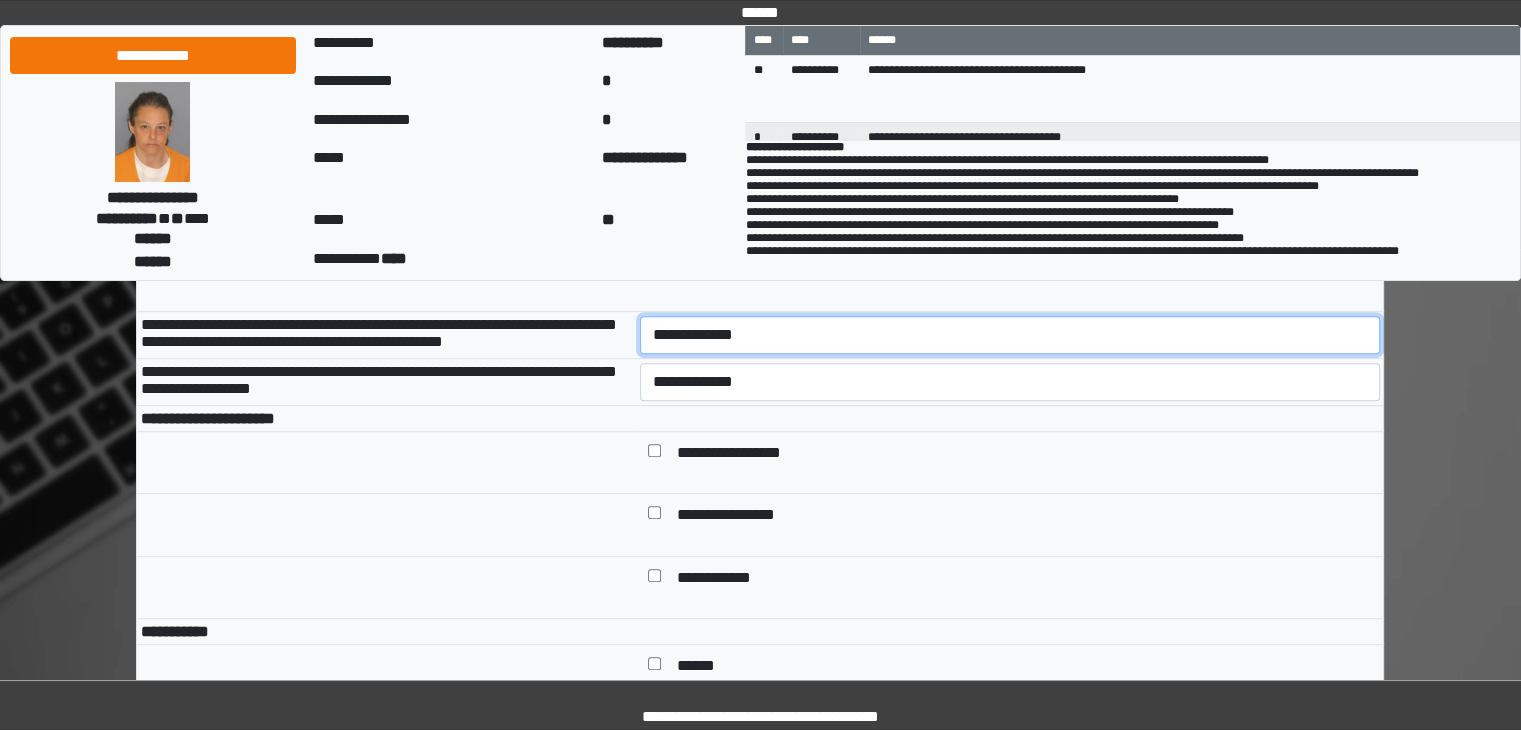 select on "*" 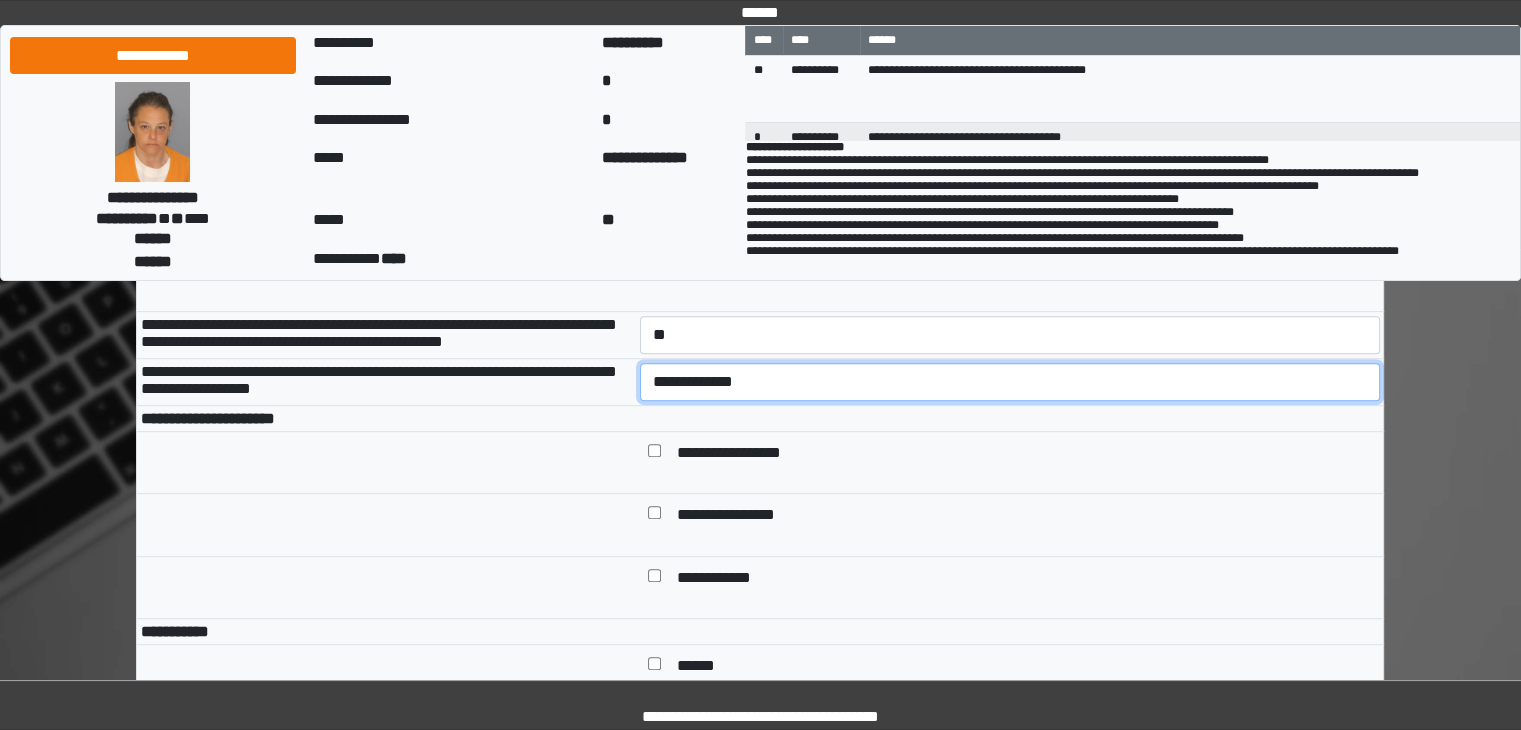 click on "**********" at bounding box center (1010, 382) 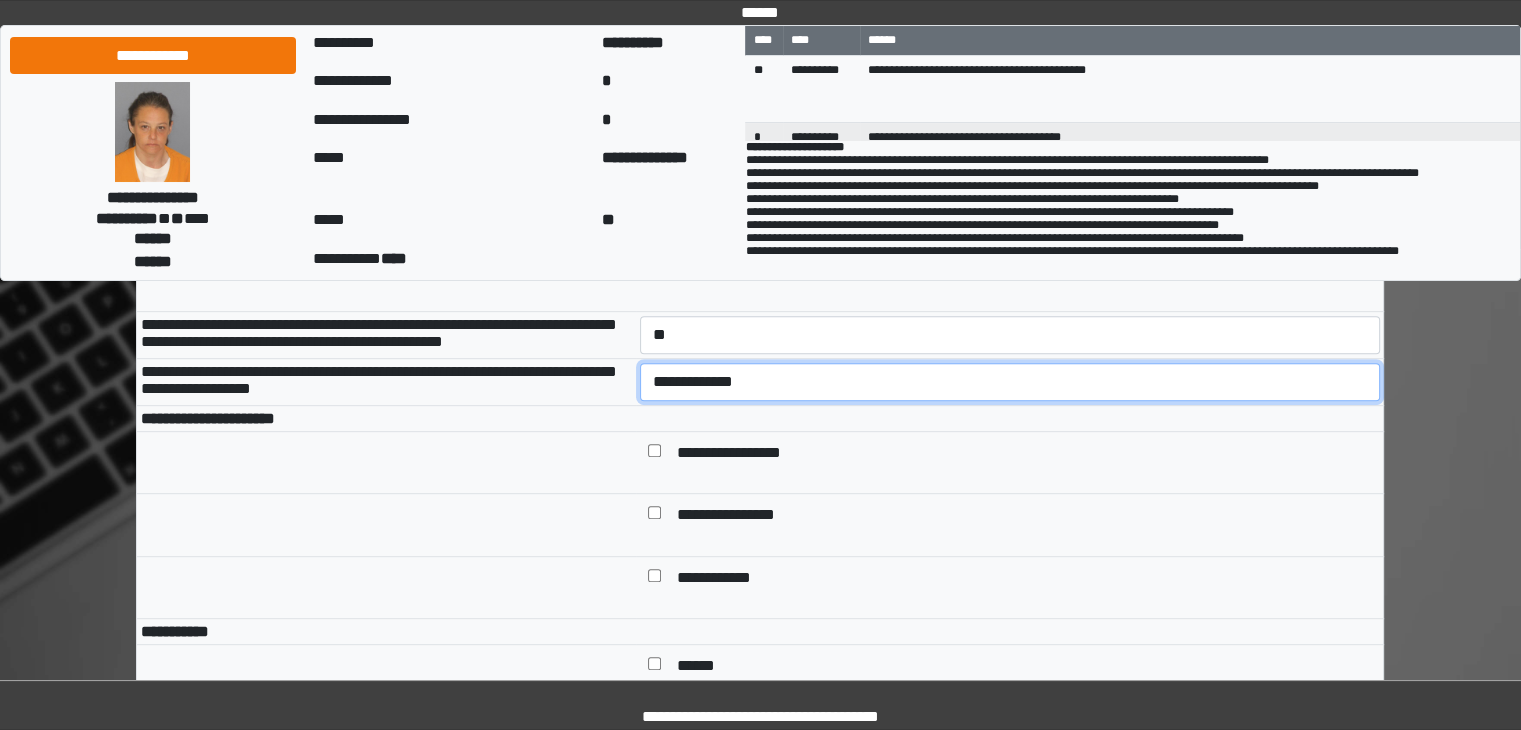 select on "*" 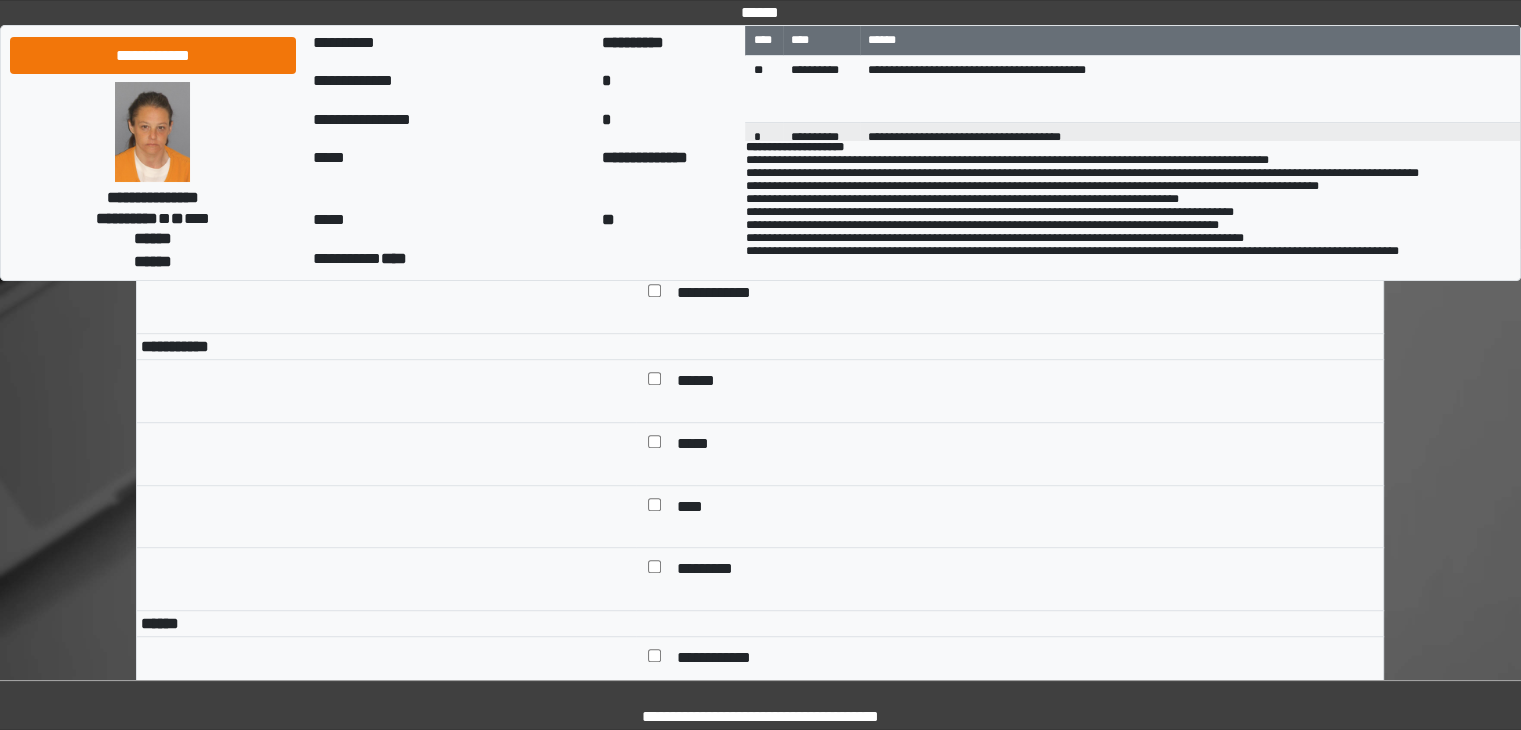 scroll, scrollTop: 1146, scrollLeft: 0, axis: vertical 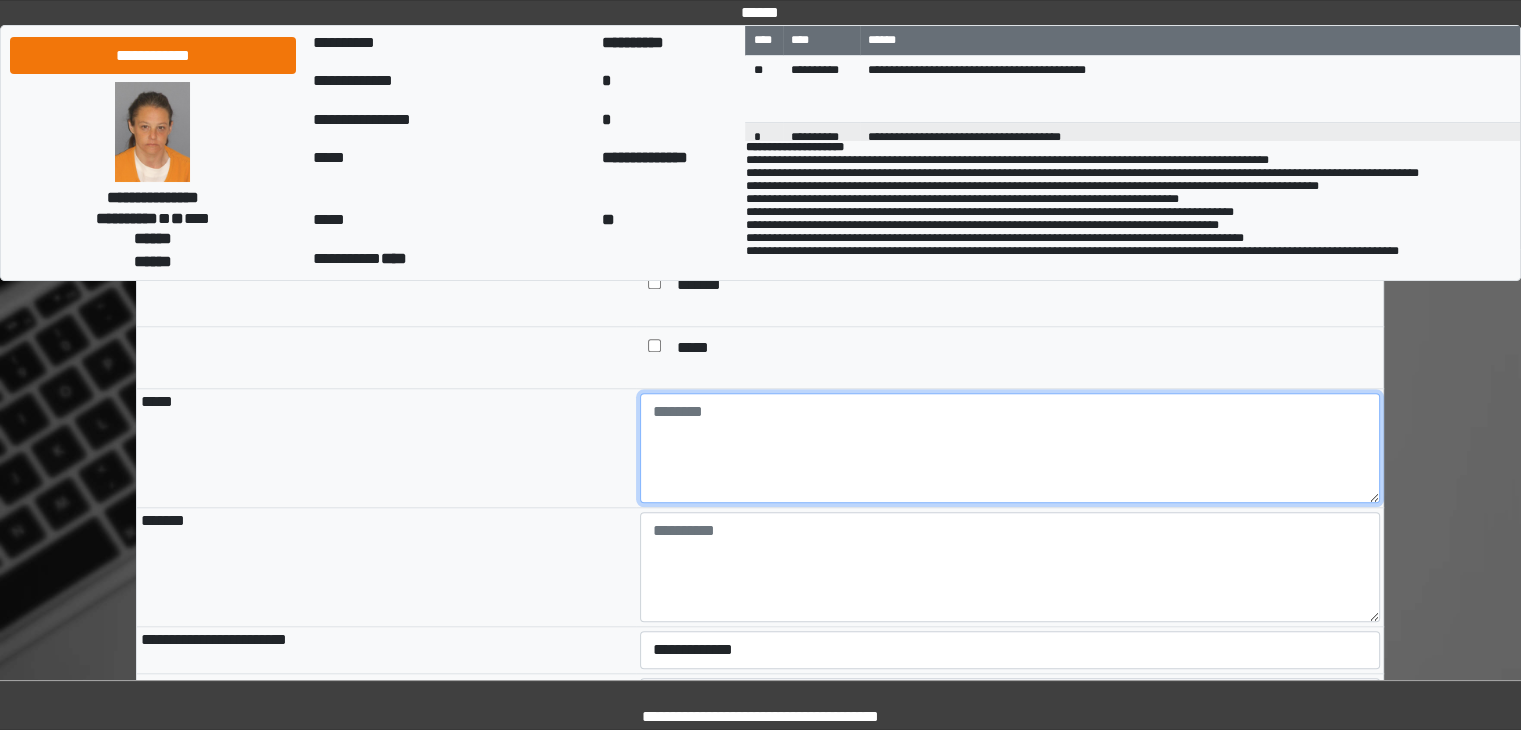 click at bounding box center [1010, 448] 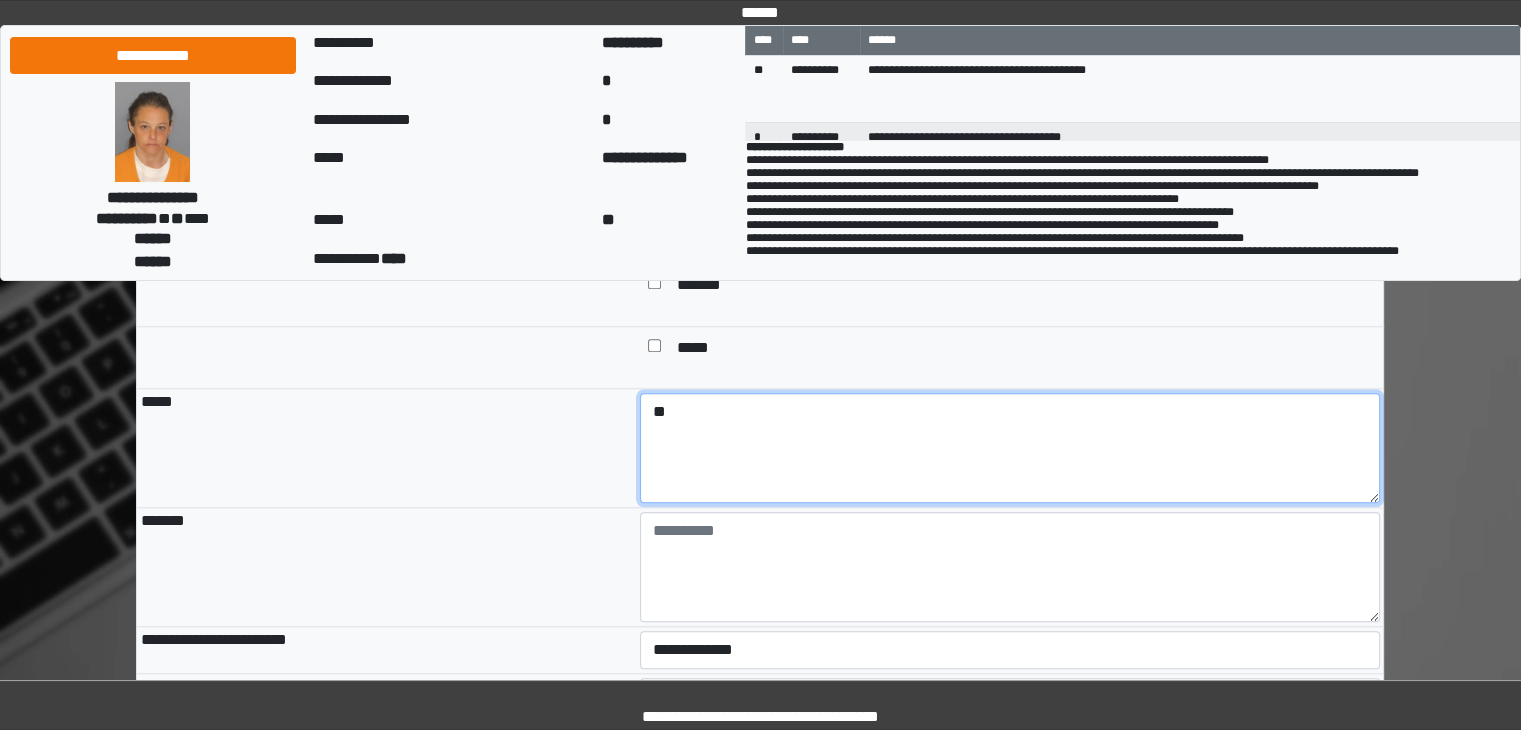 type on "**" 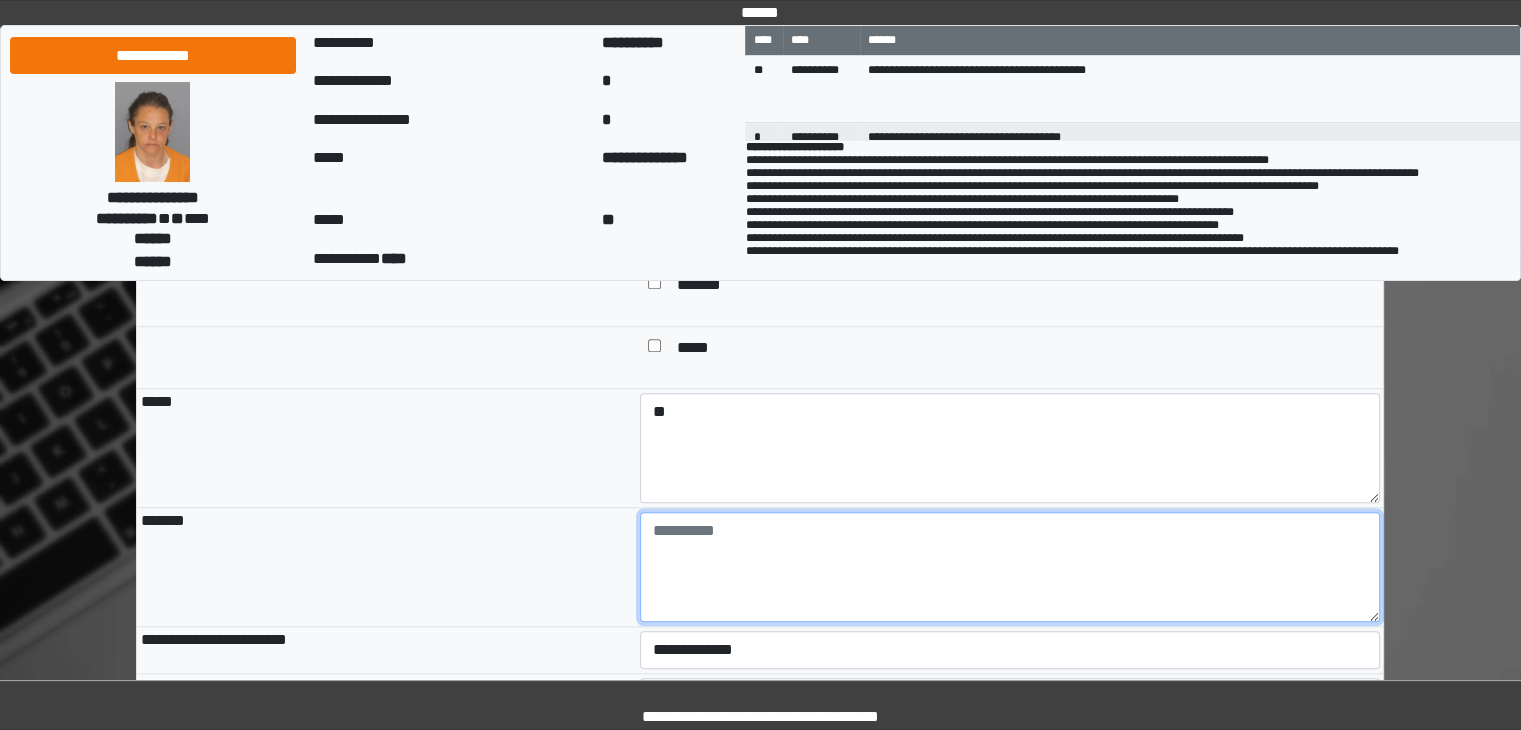 click at bounding box center (1010, 567) 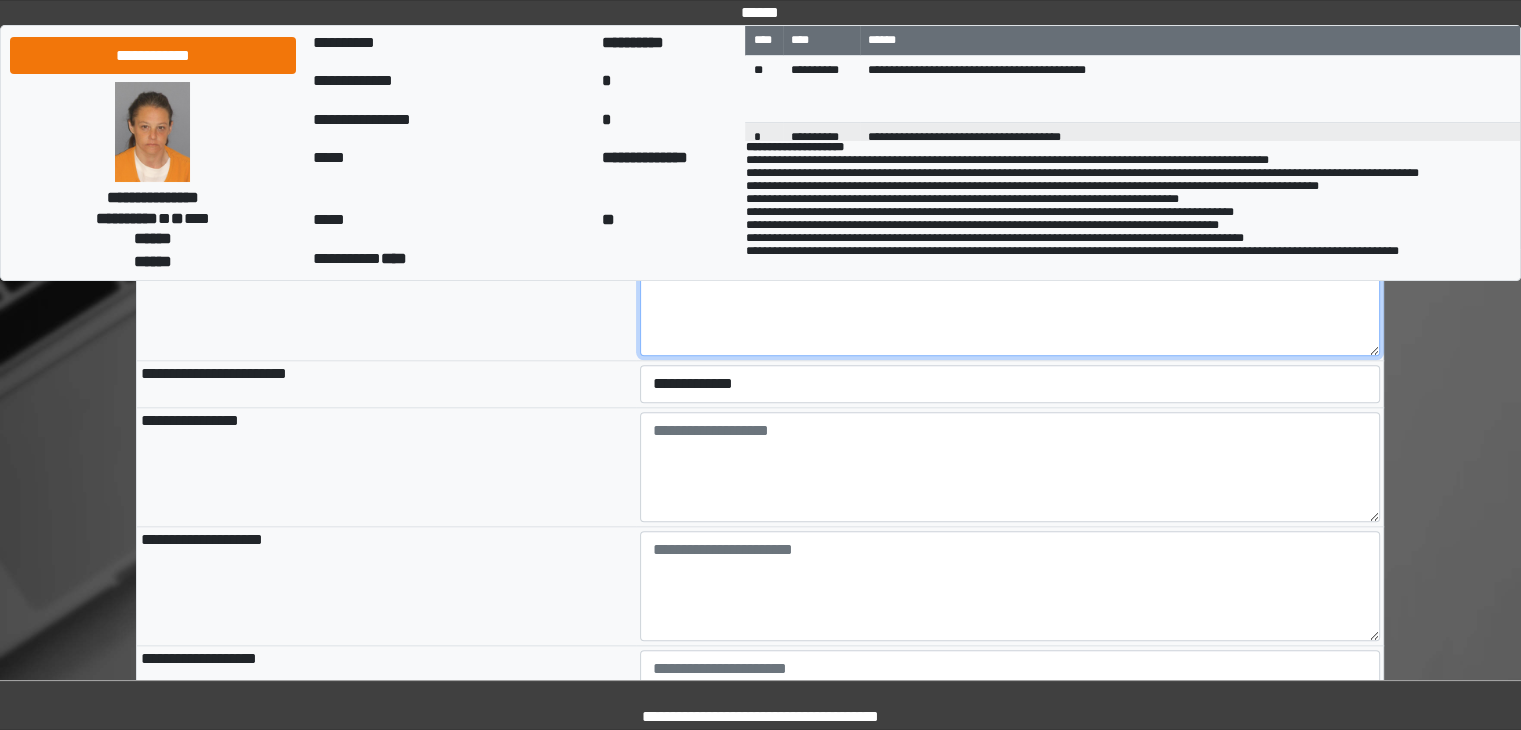 scroll, scrollTop: 2066, scrollLeft: 0, axis: vertical 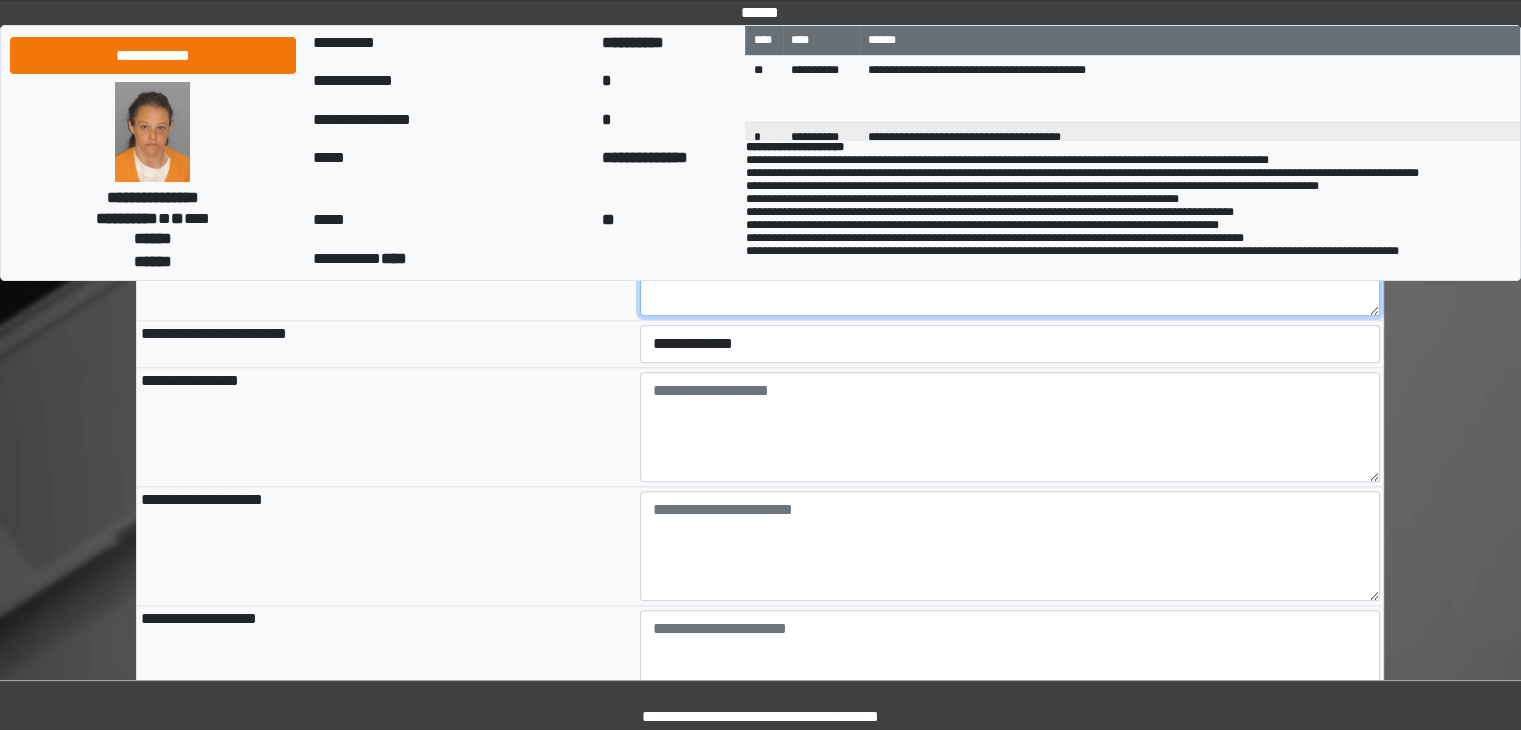type on "**" 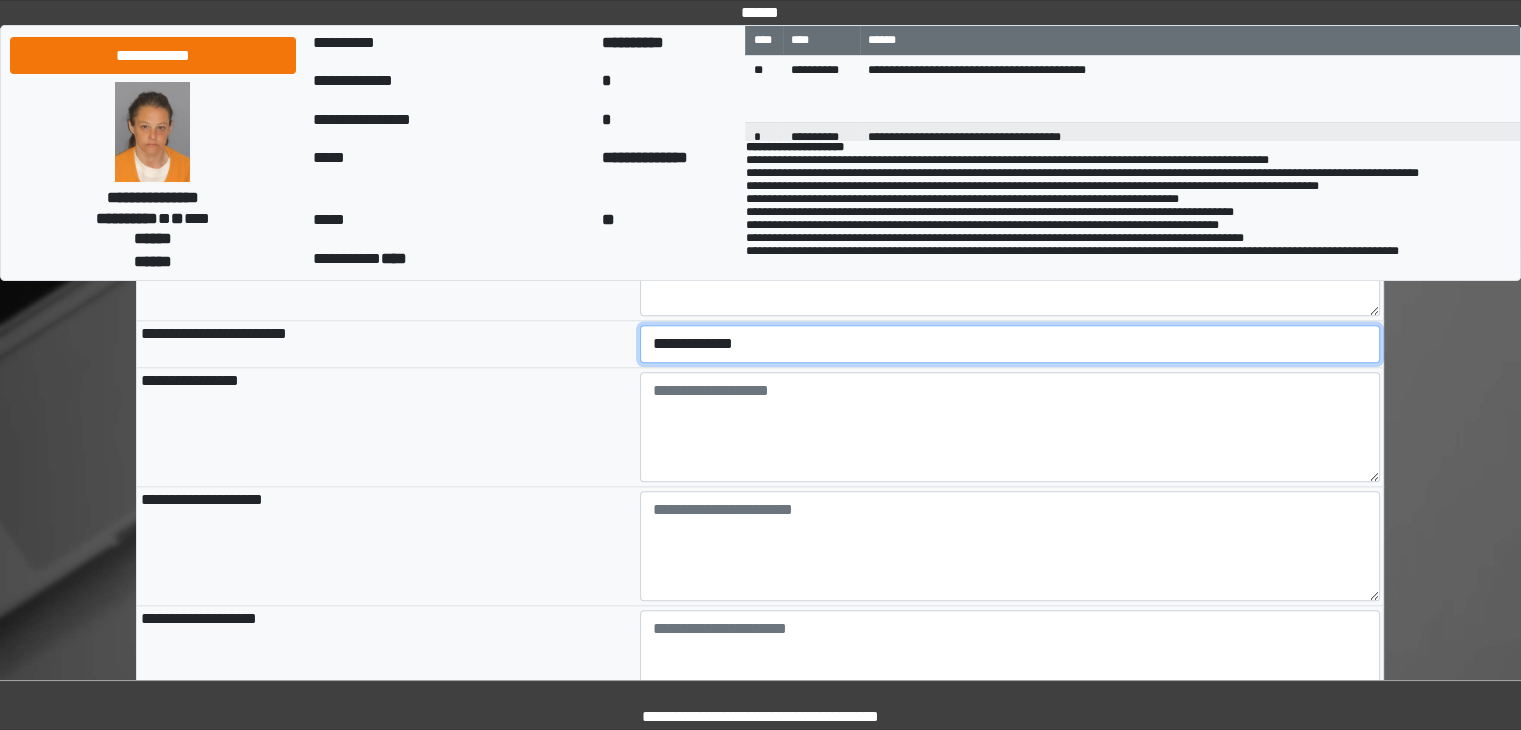click on "**********" at bounding box center [1010, 344] 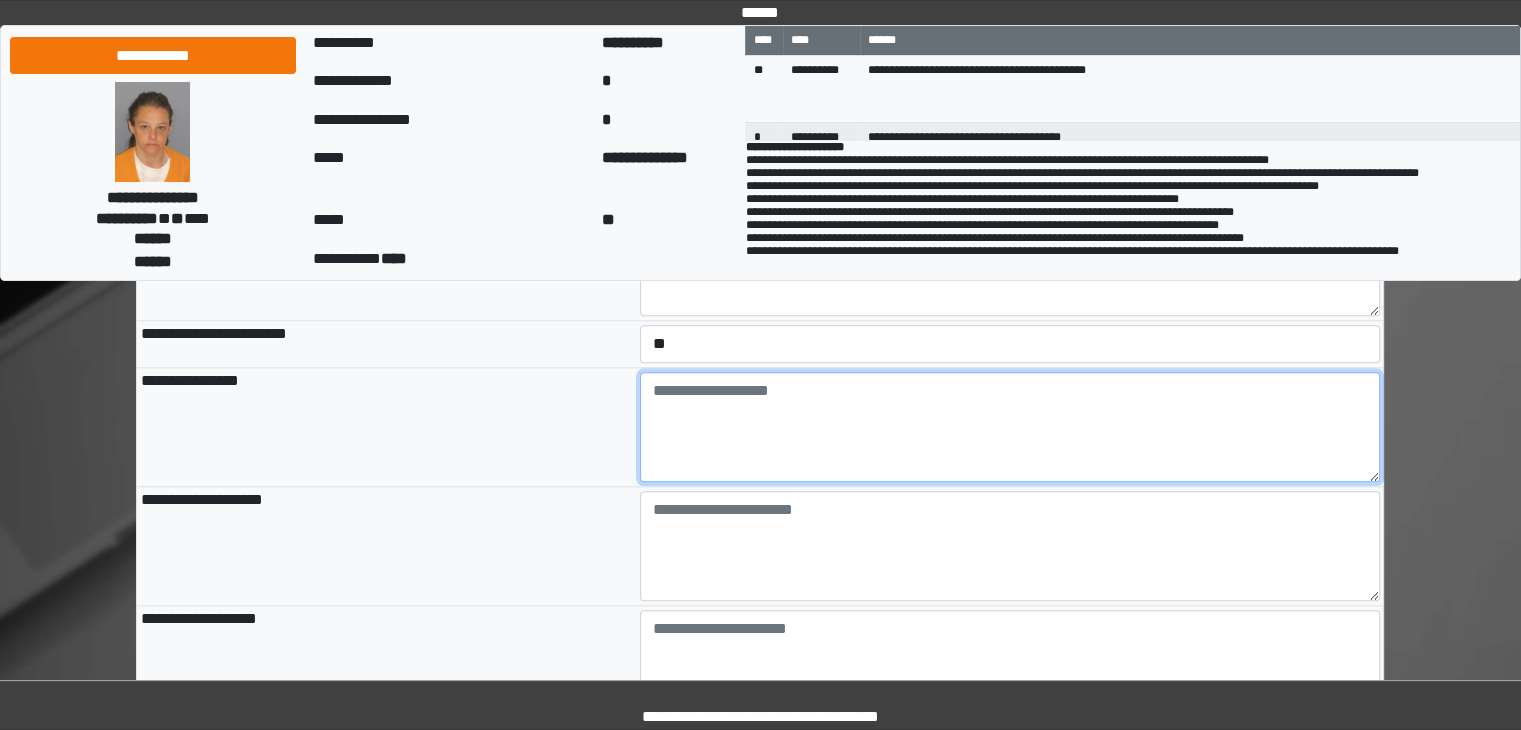 click at bounding box center [1010, 427] 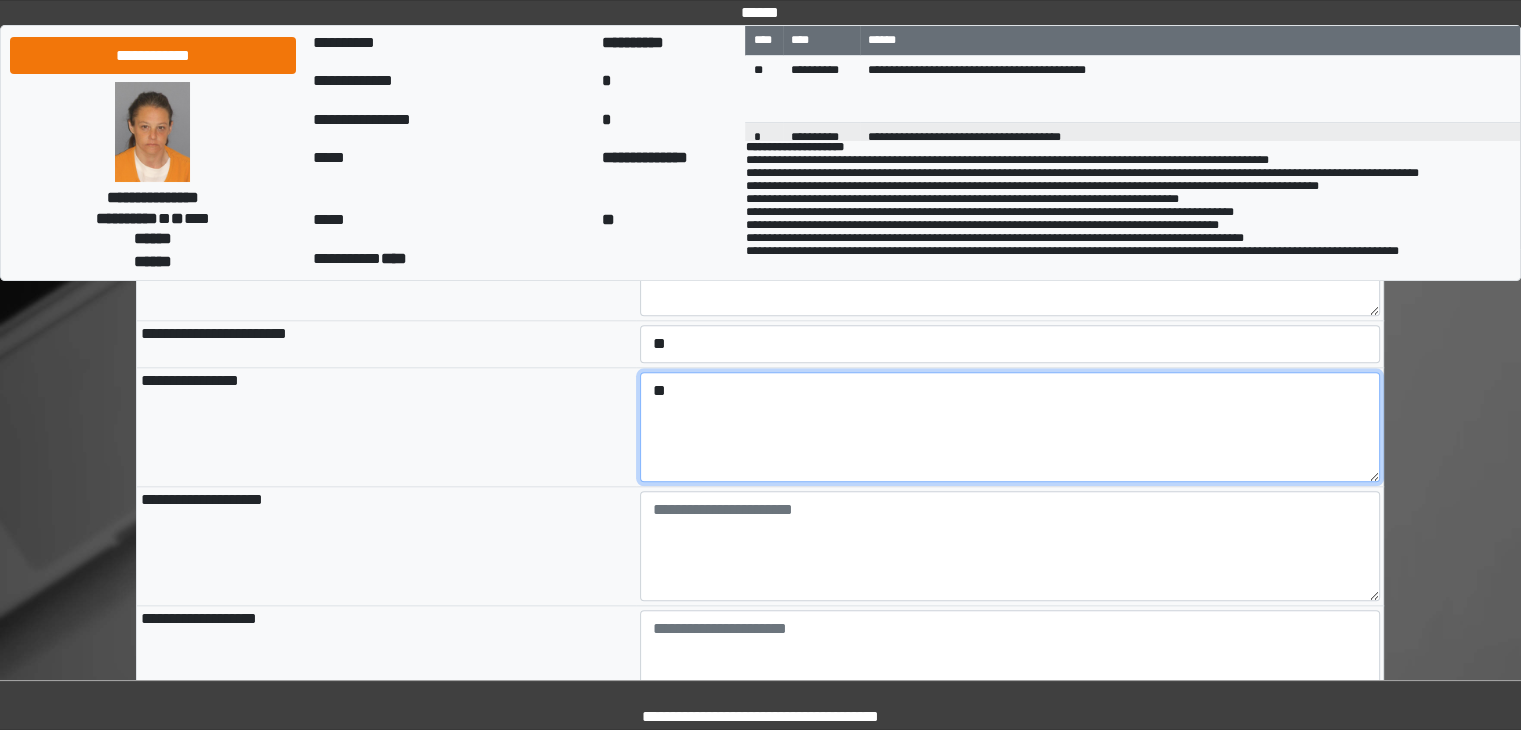 type on "**" 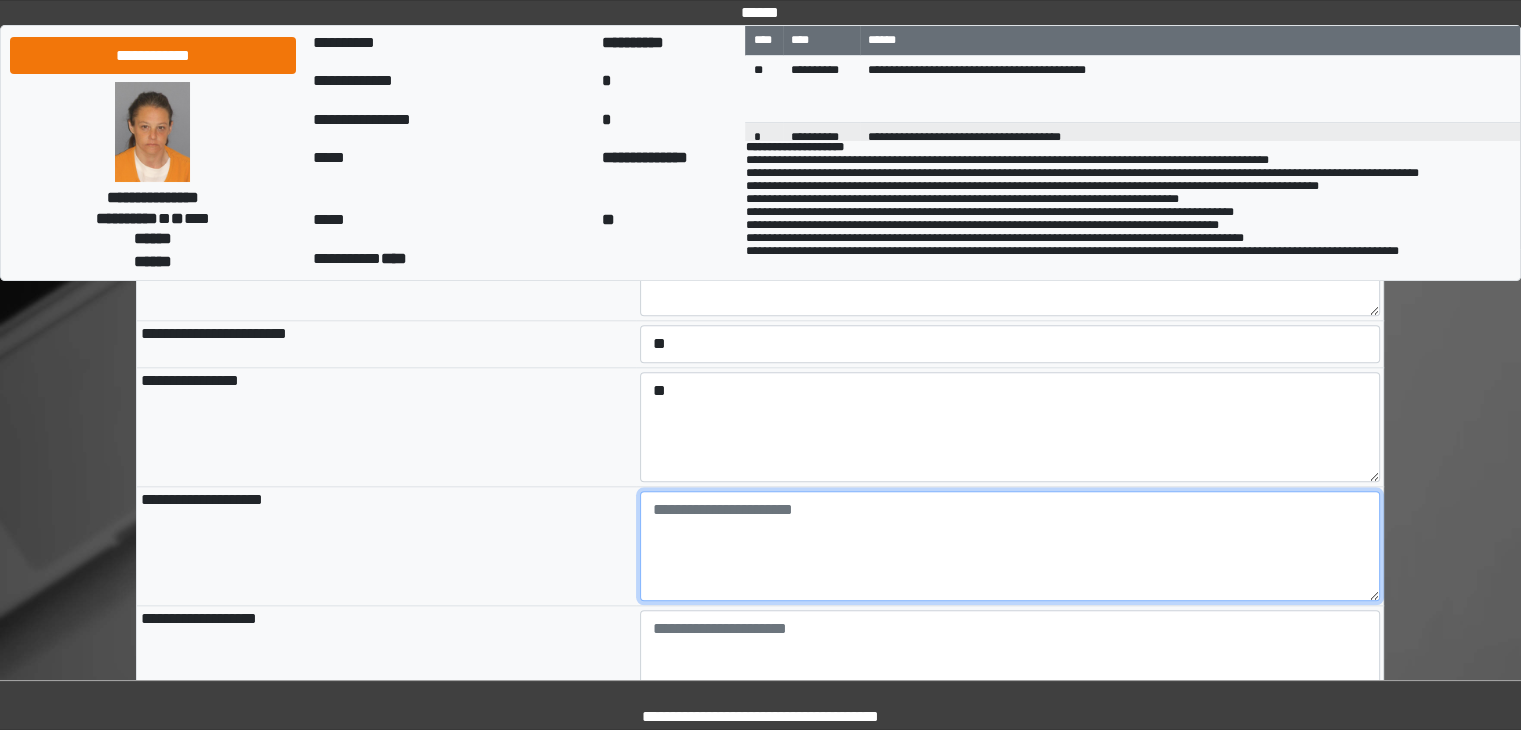 click at bounding box center (1010, 546) 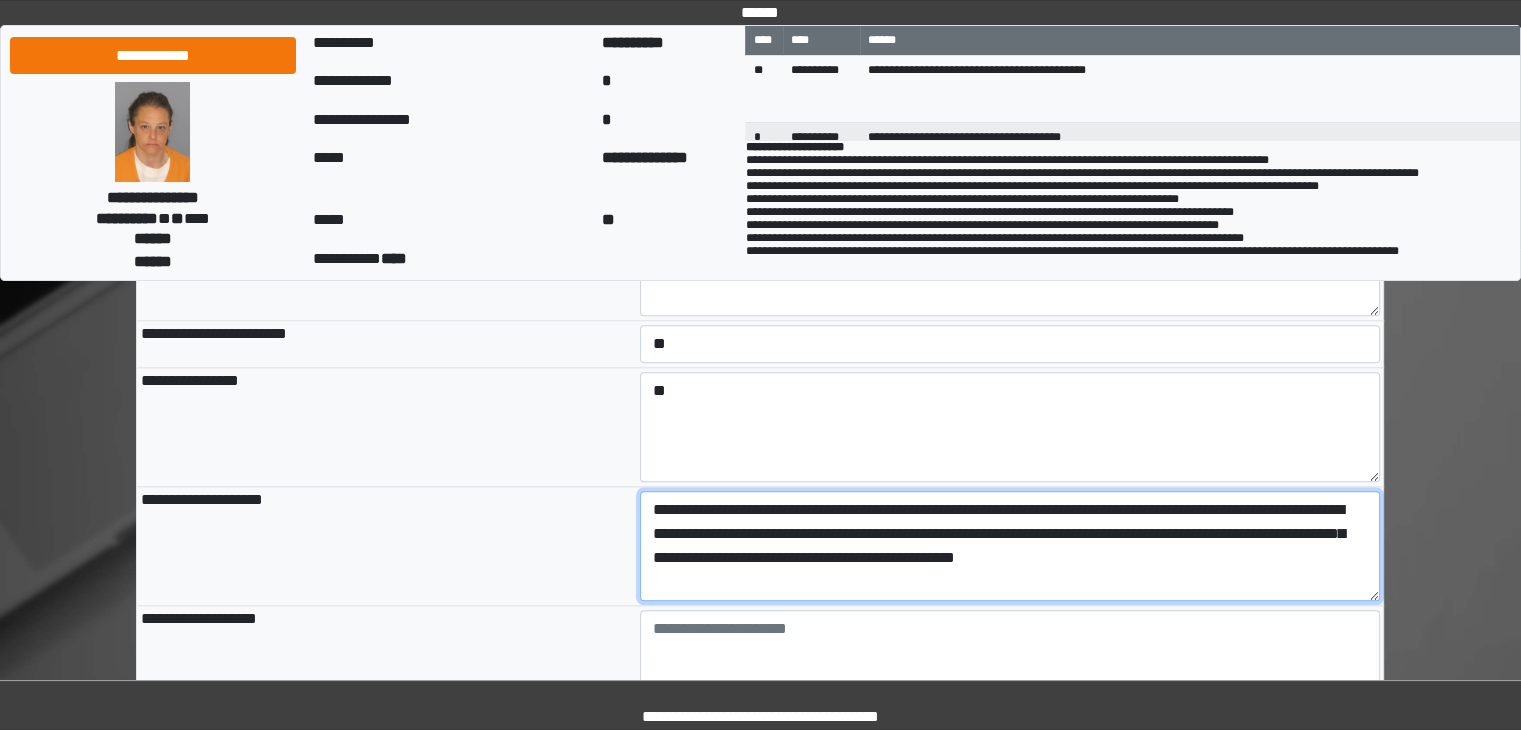 click on "**********" at bounding box center (1010, 546) 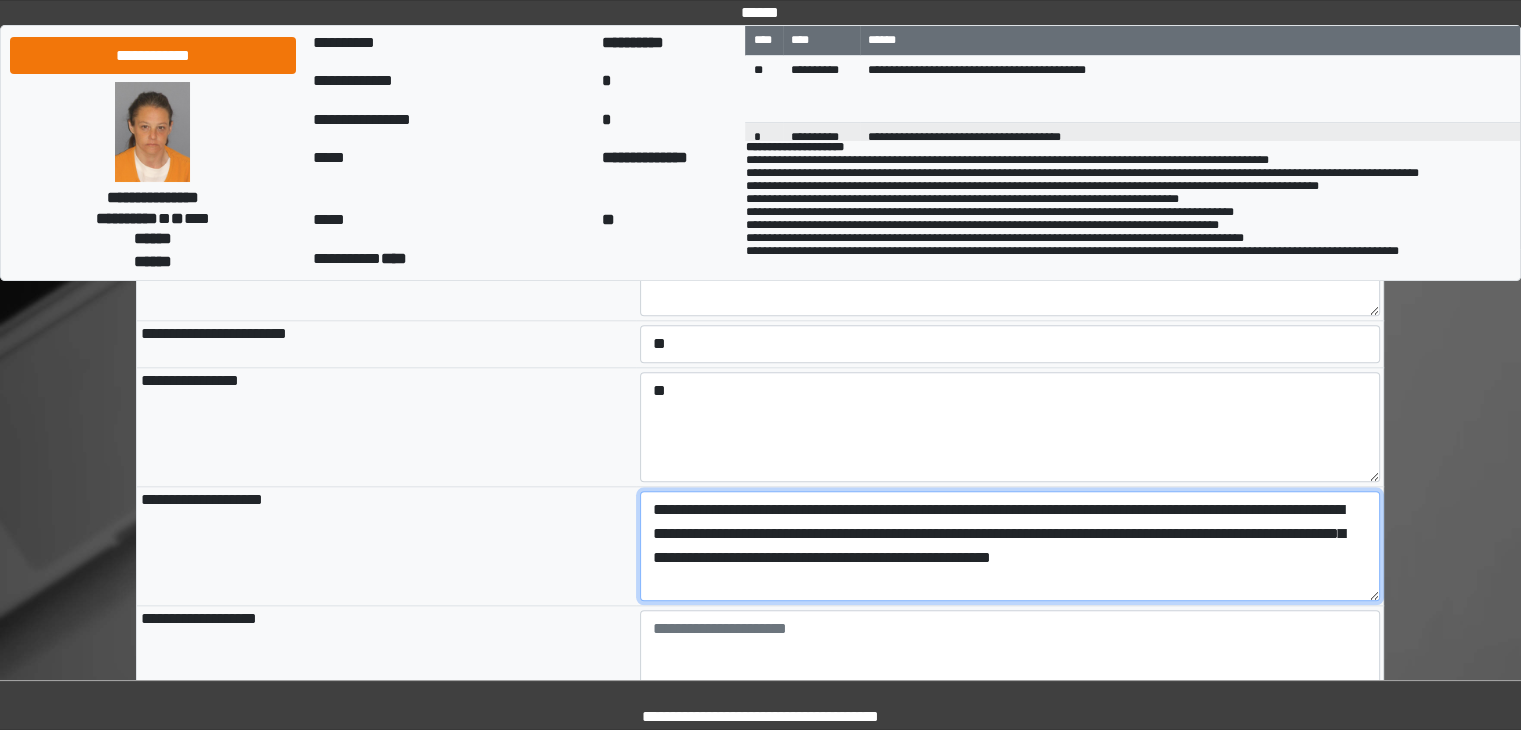 click on "**********" at bounding box center [1010, 546] 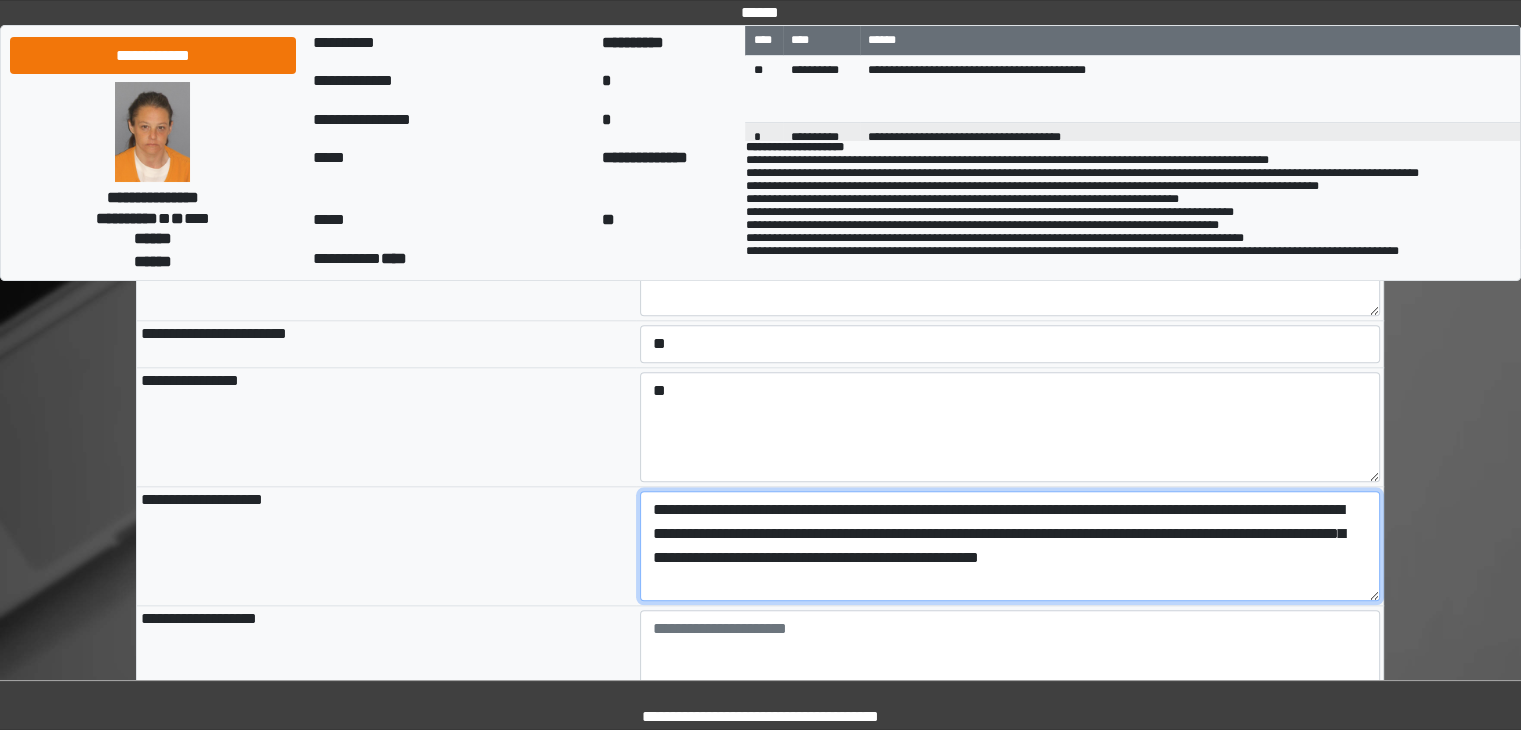 click on "**********" at bounding box center (1010, 546) 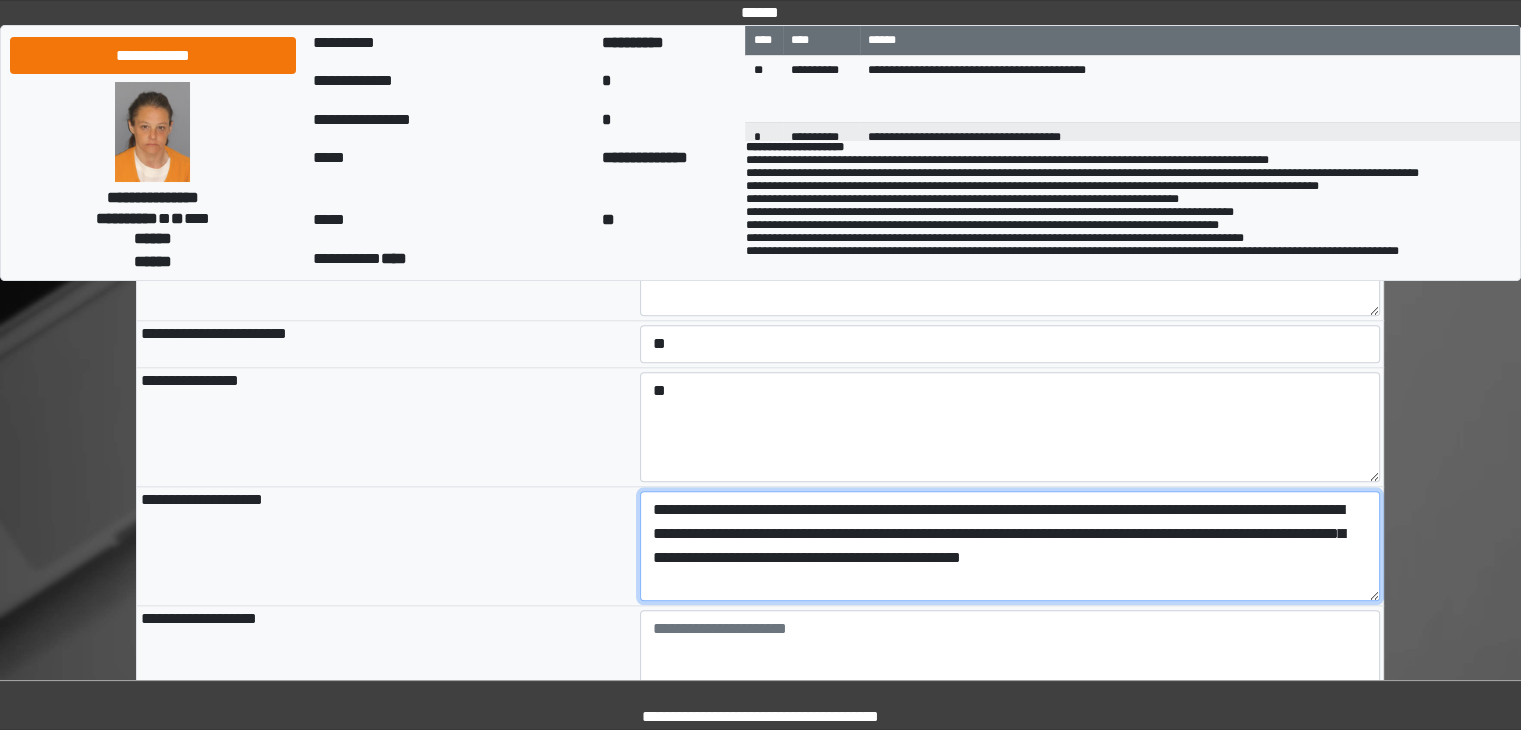 click on "**********" at bounding box center (1010, 546) 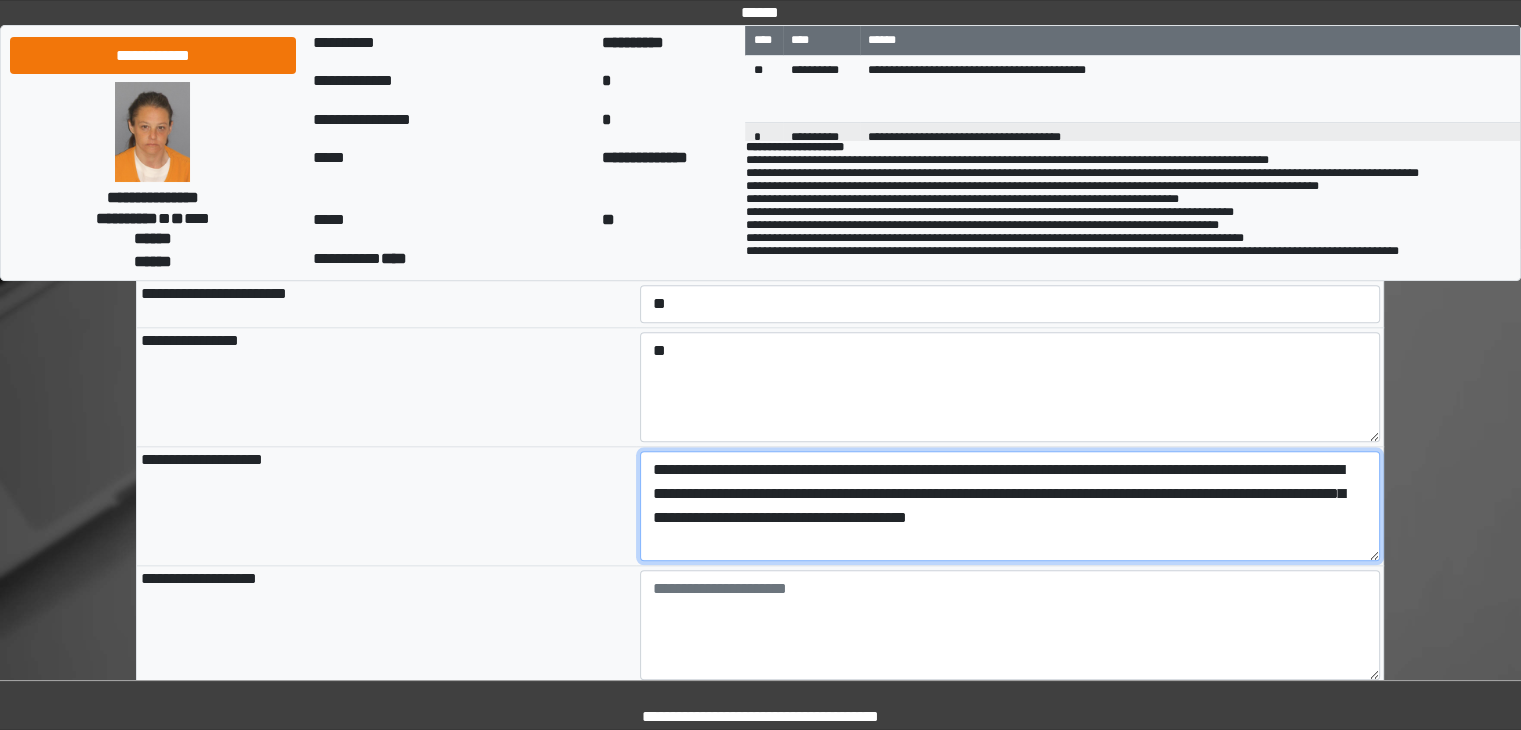 scroll, scrollTop: 2186, scrollLeft: 0, axis: vertical 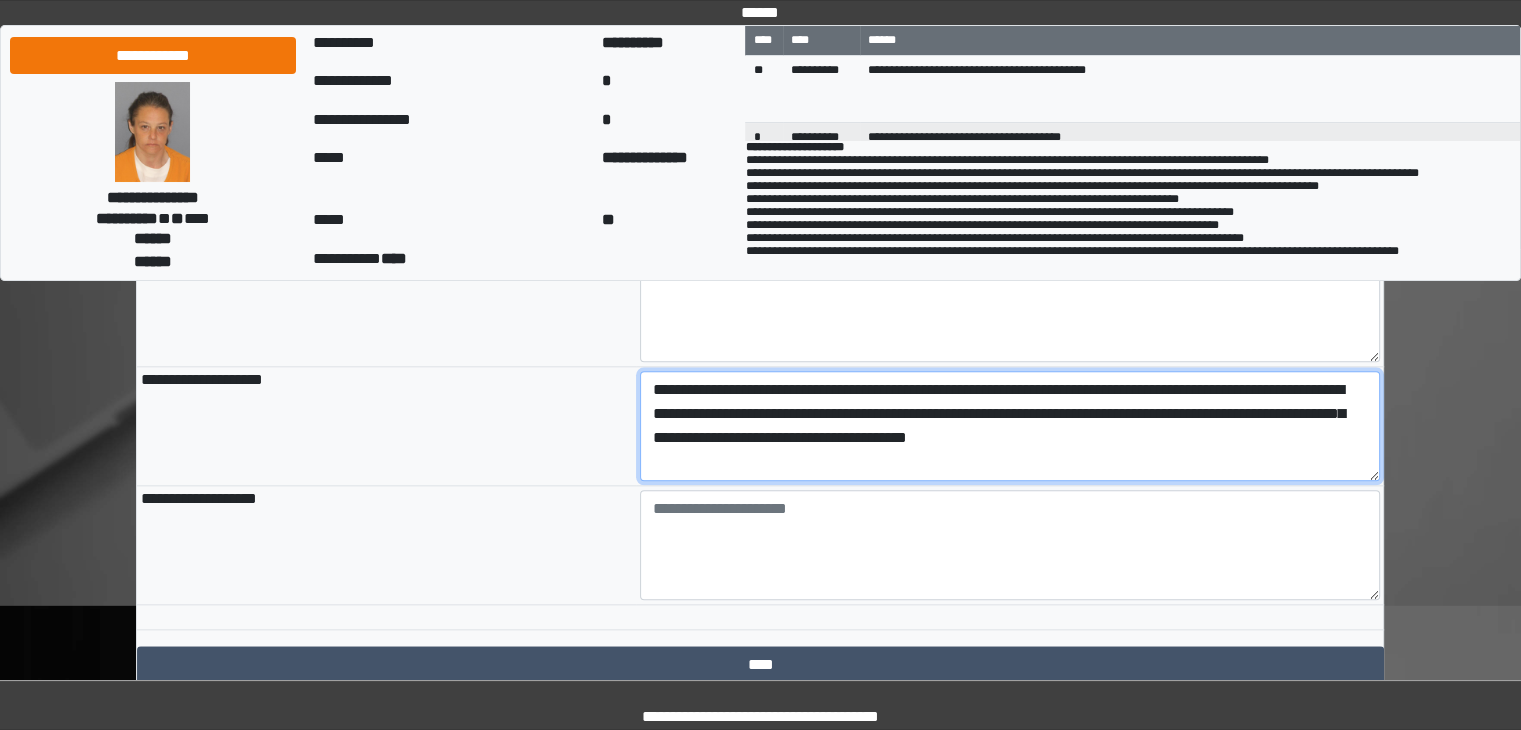 type on "**********" 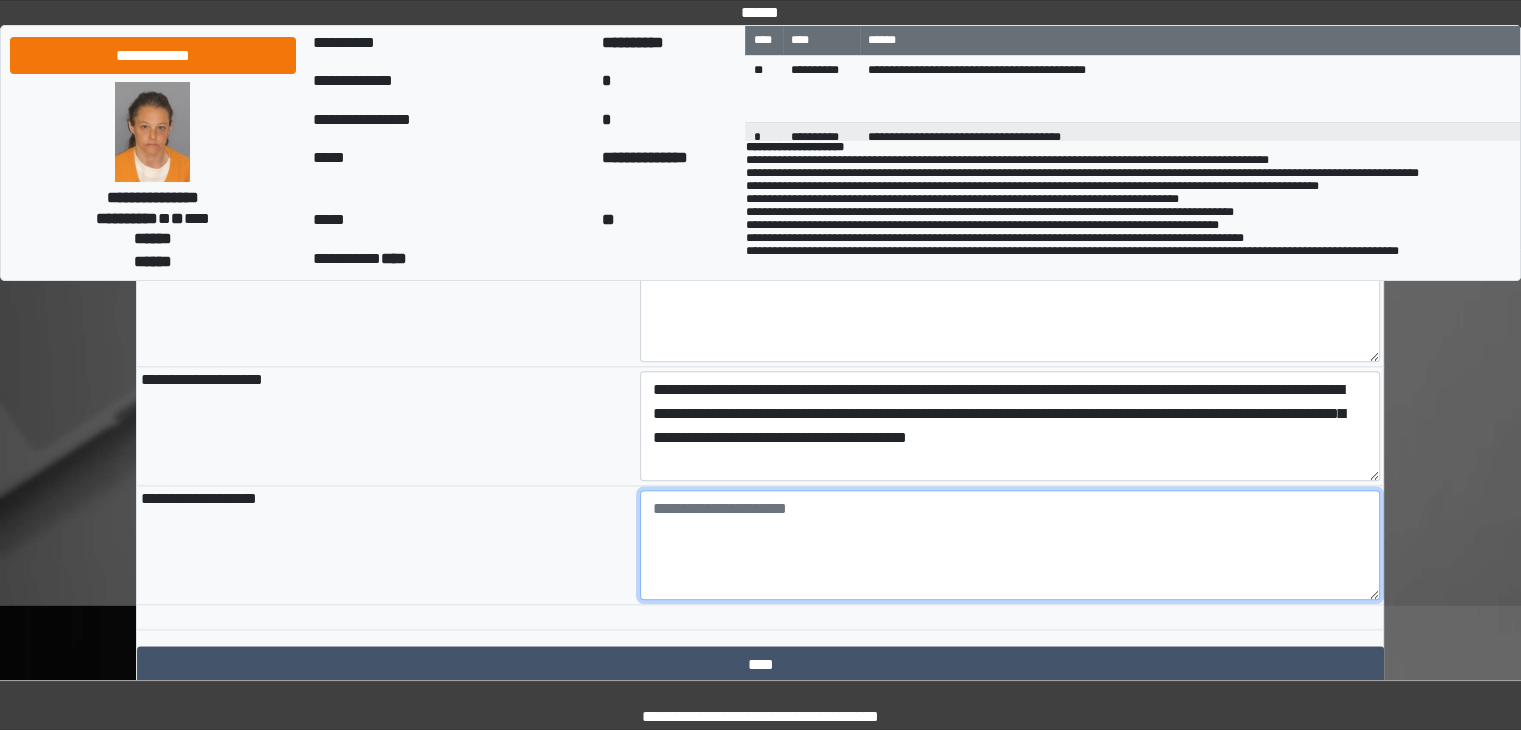 click at bounding box center [1010, 545] 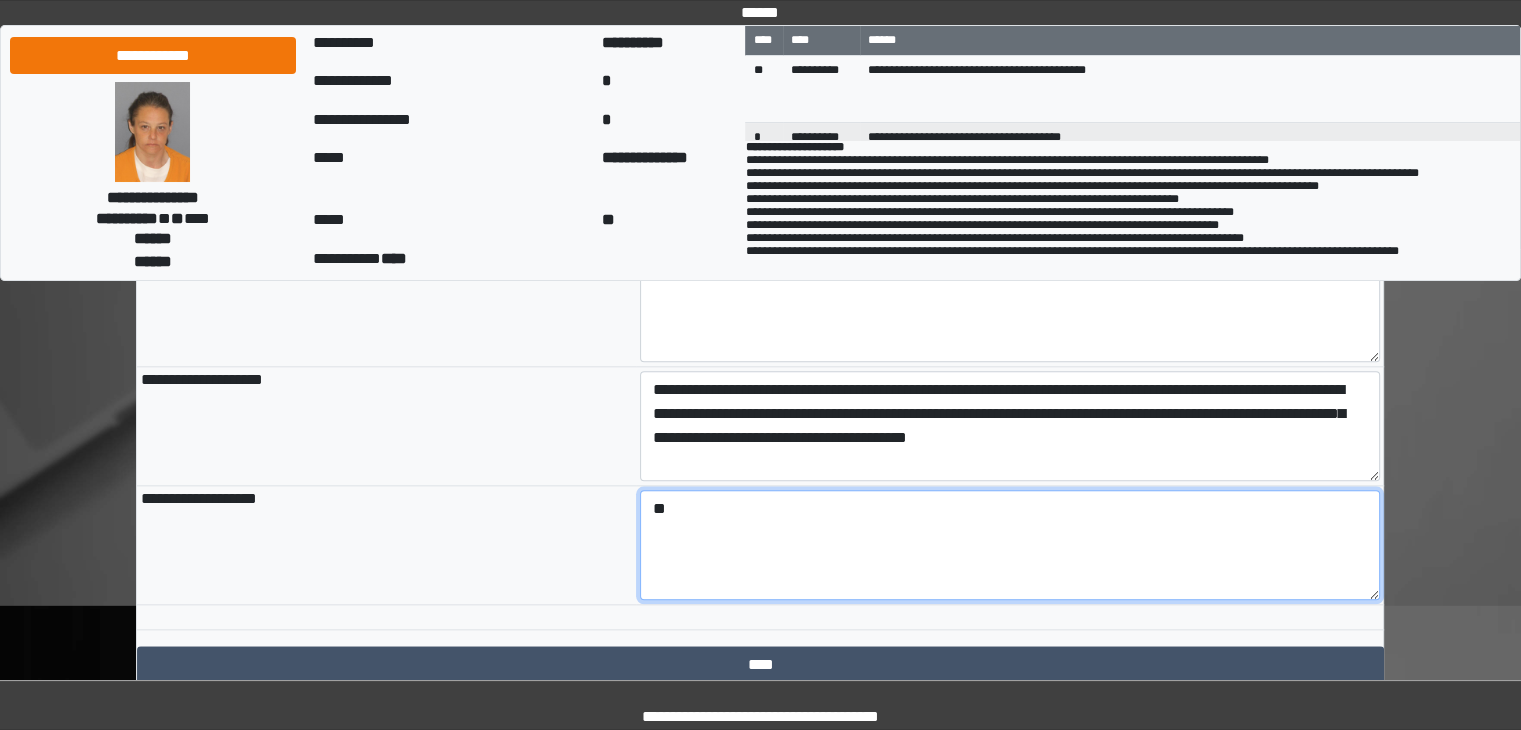 type on "*" 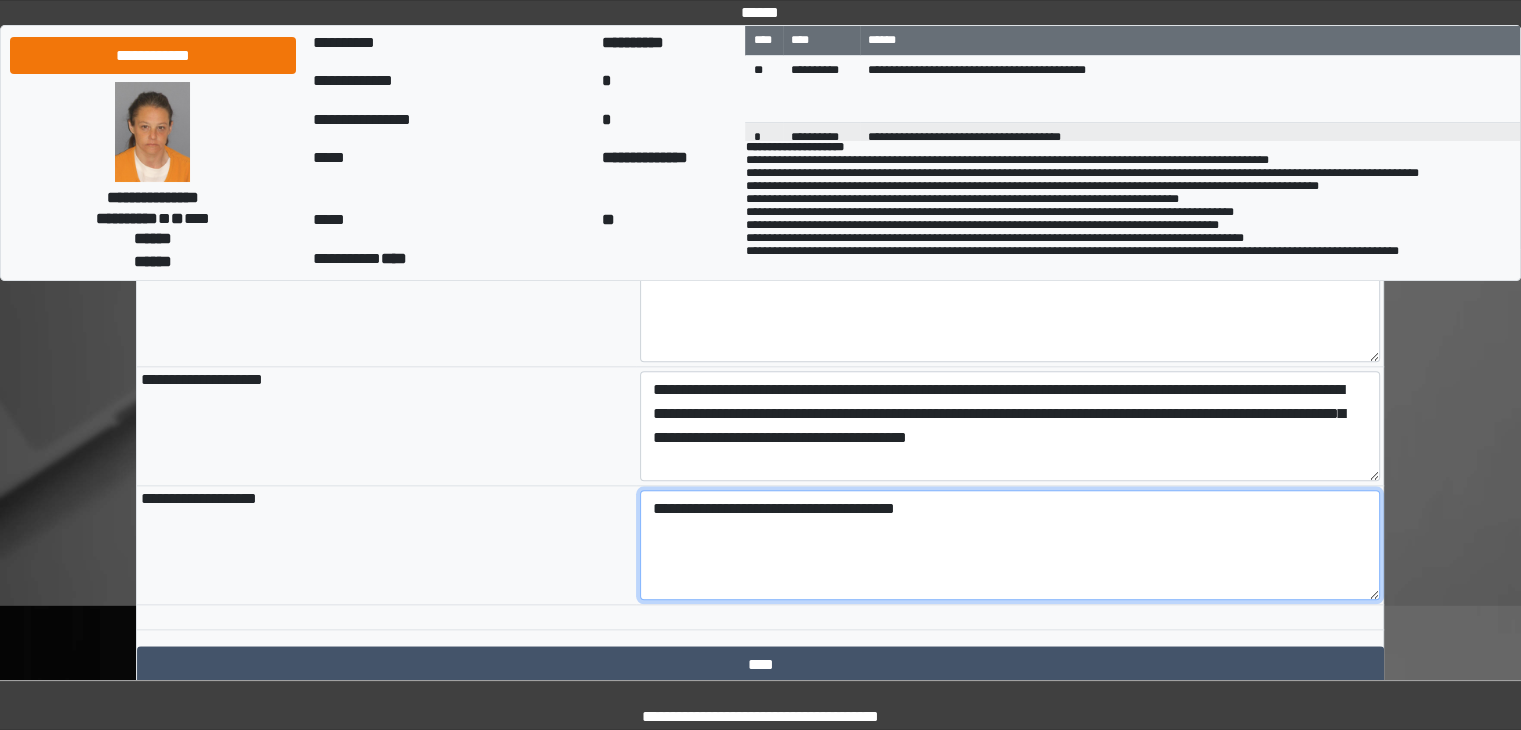 click on "**********" at bounding box center [1010, 545] 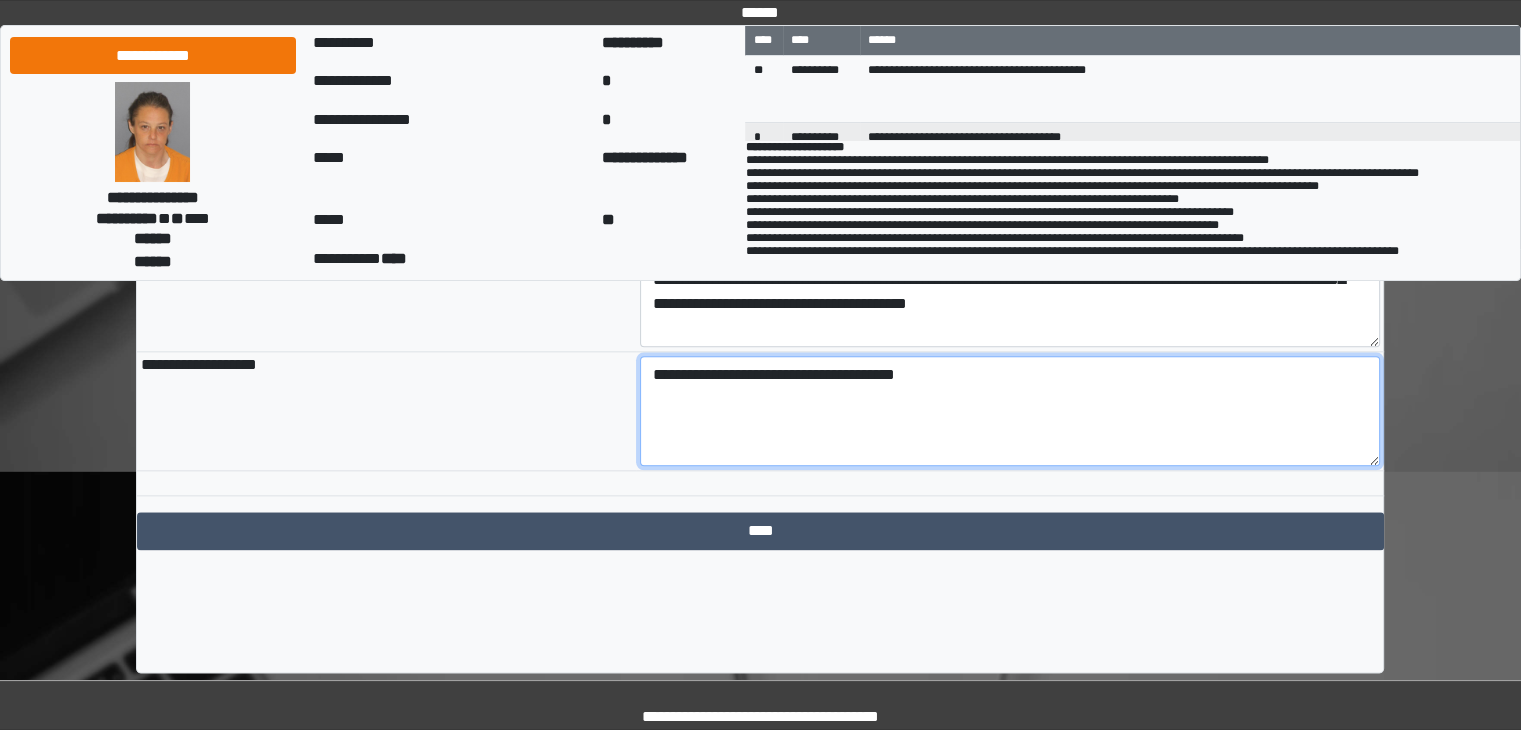 scroll, scrollTop: 2328, scrollLeft: 0, axis: vertical 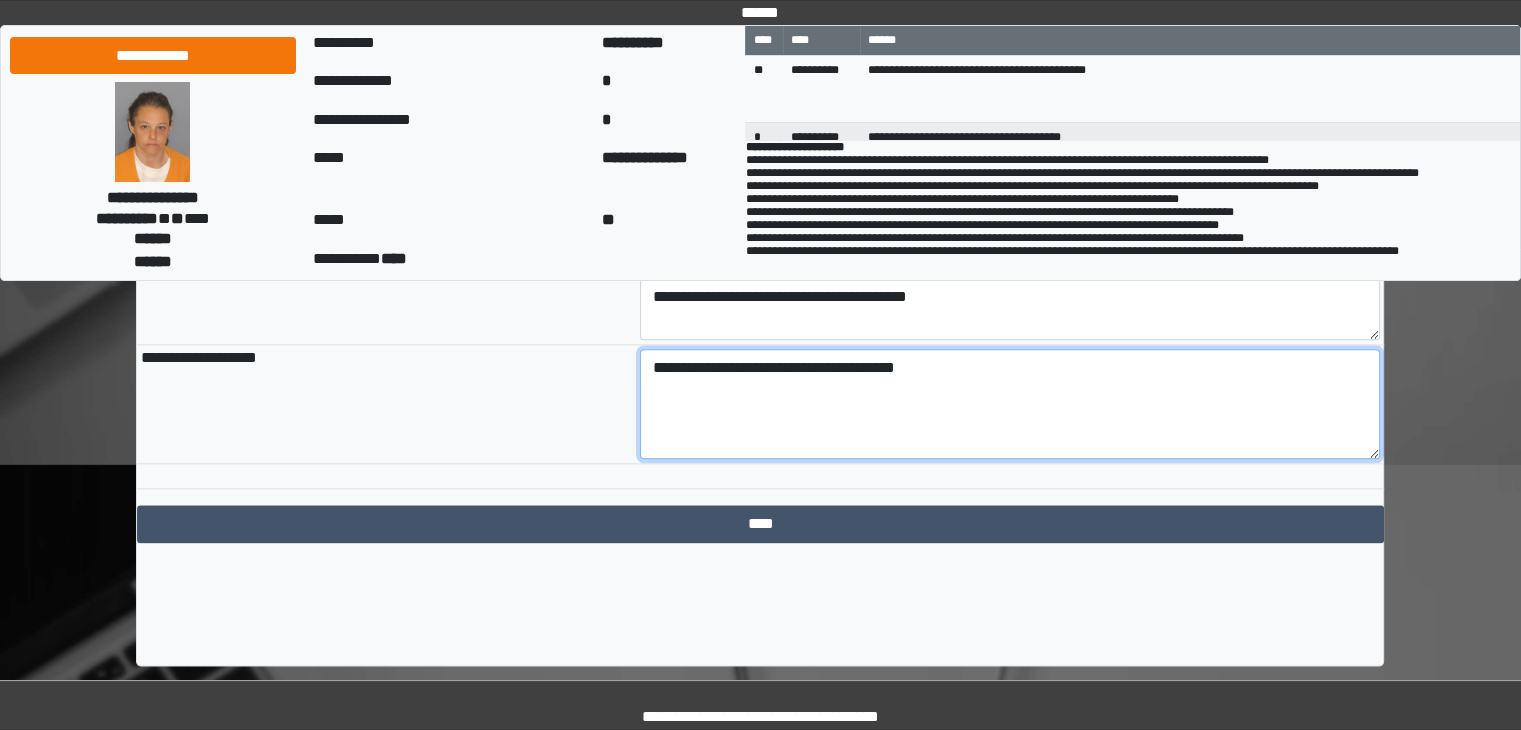 click on "**********" at bounding box center [1010, 404] 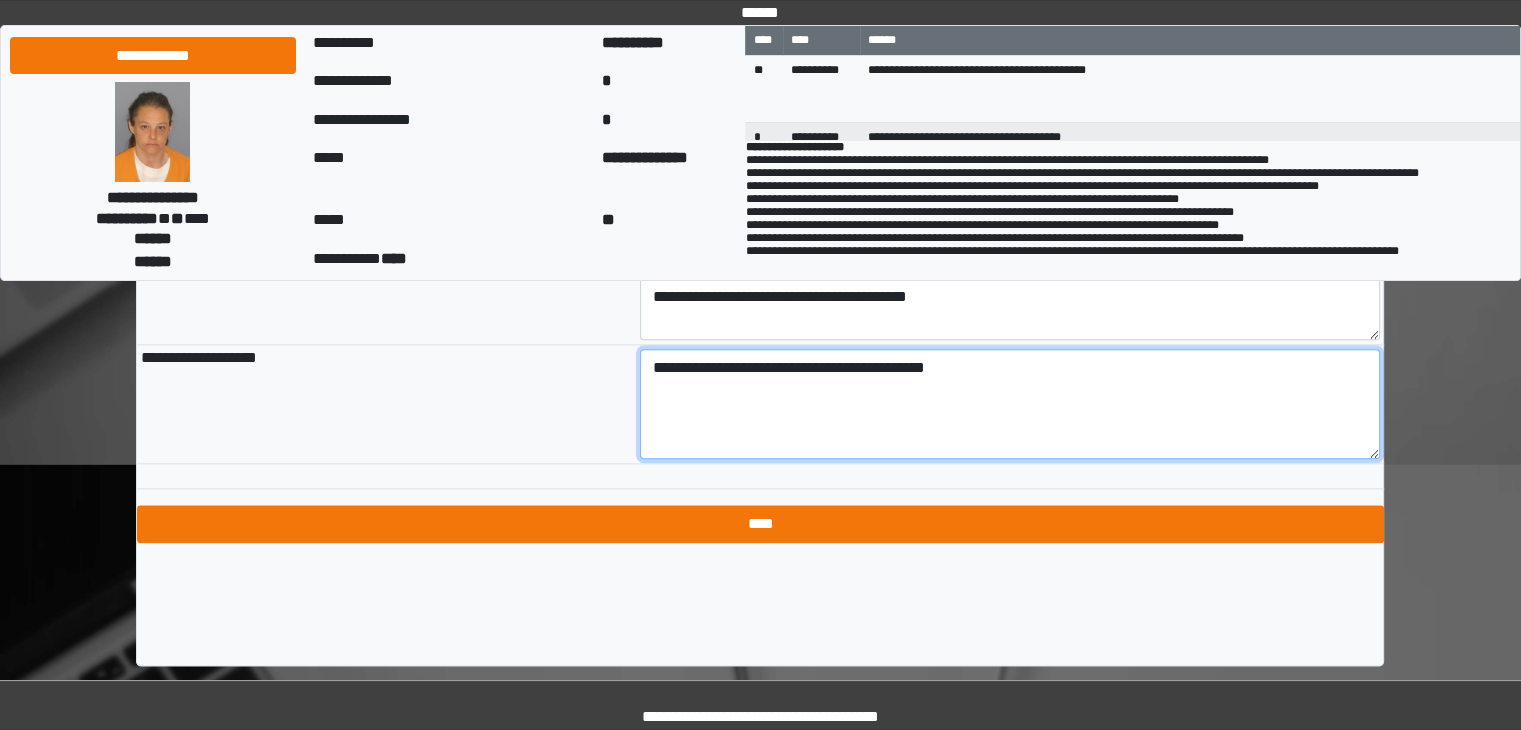 type on "**********" 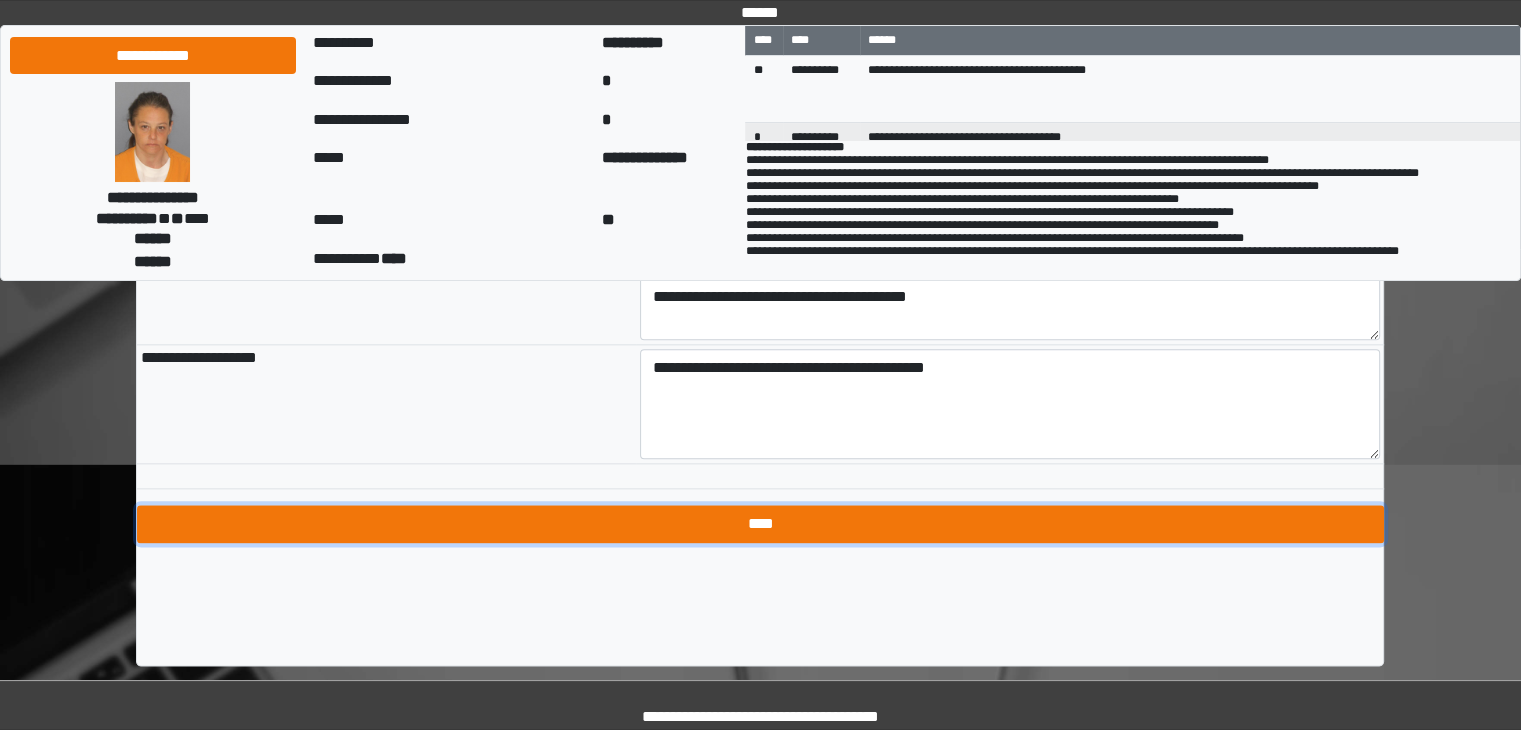 click on "****" at bounding box center [760, 524] 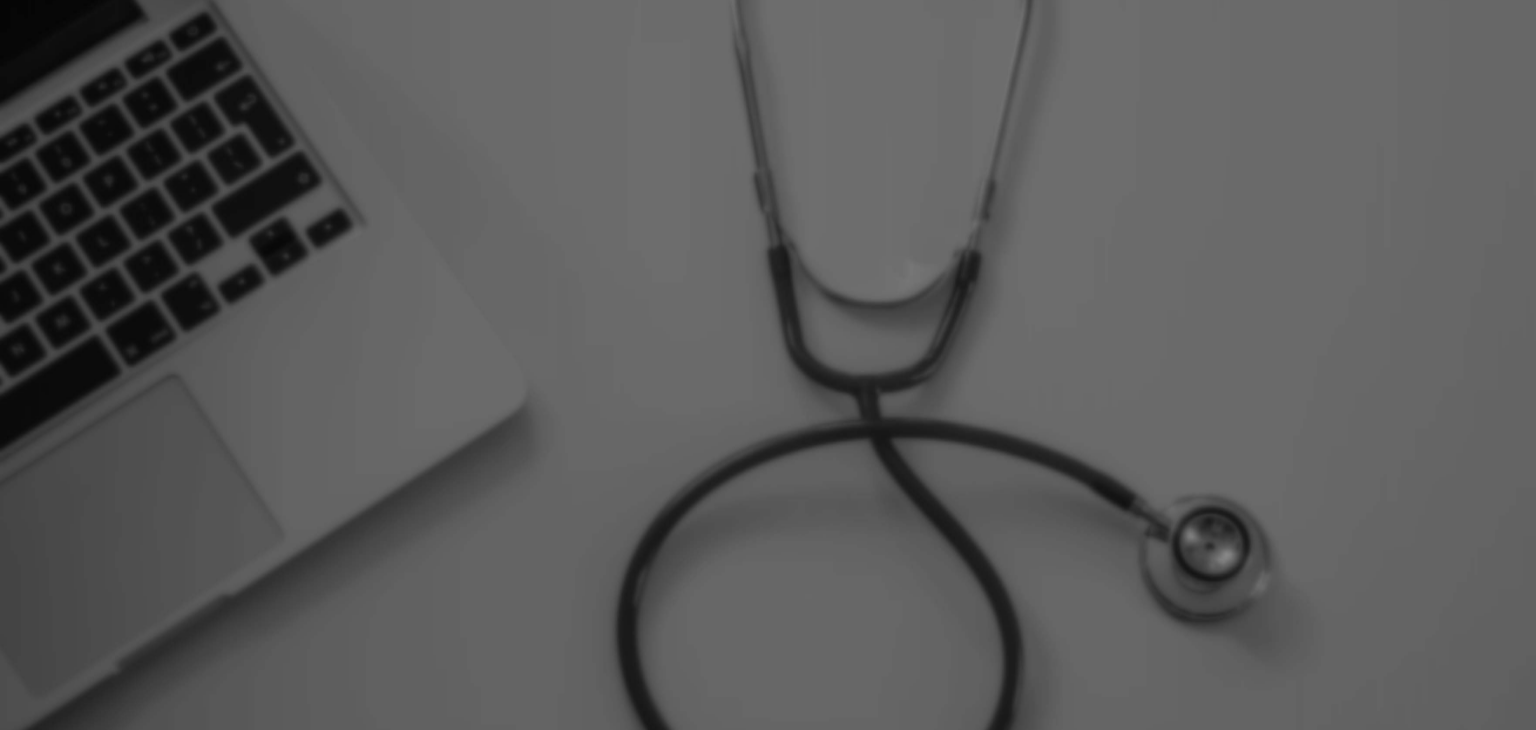 scroll, scrollTop: 0, scrollLeft: 0, axis: both 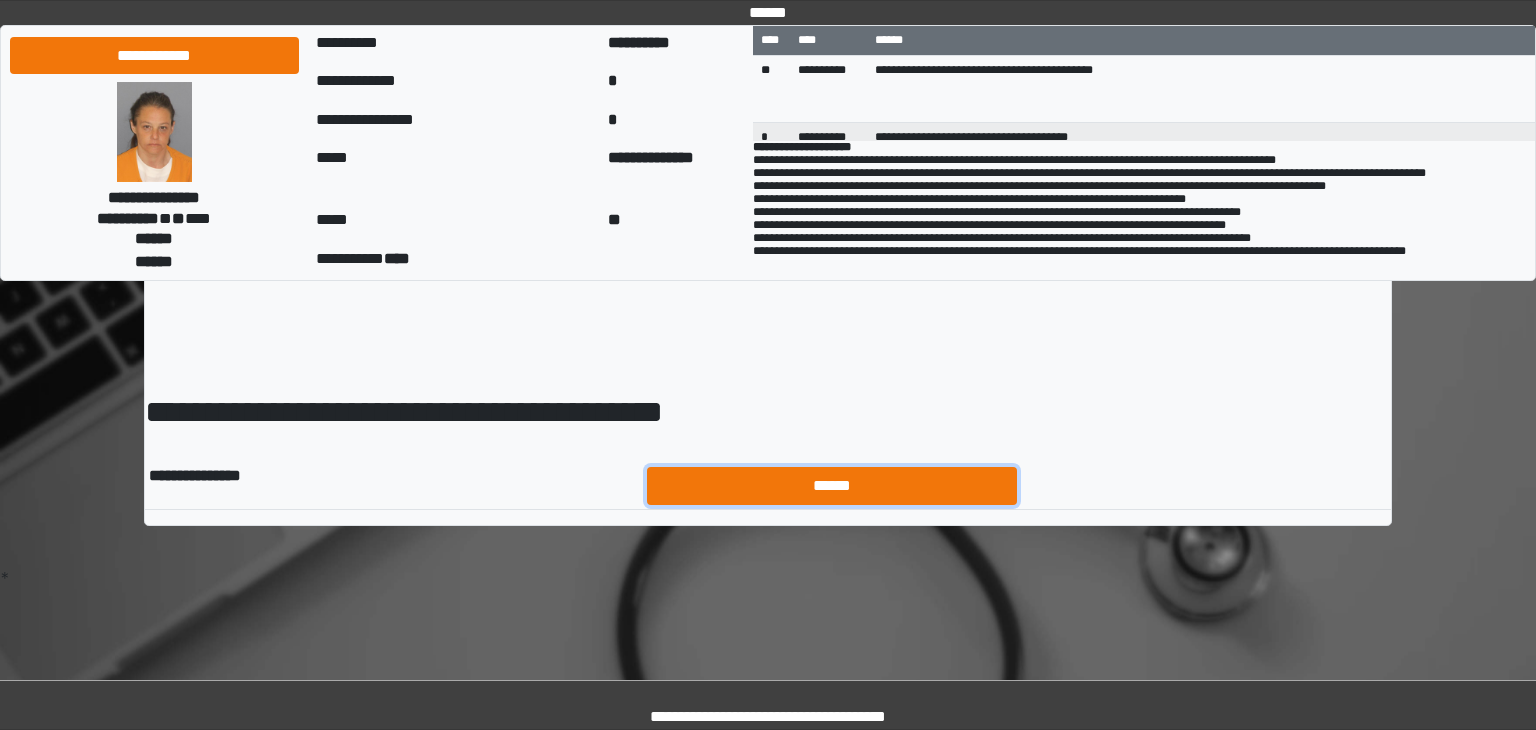 click on "******" at bounding box center (832, 486) 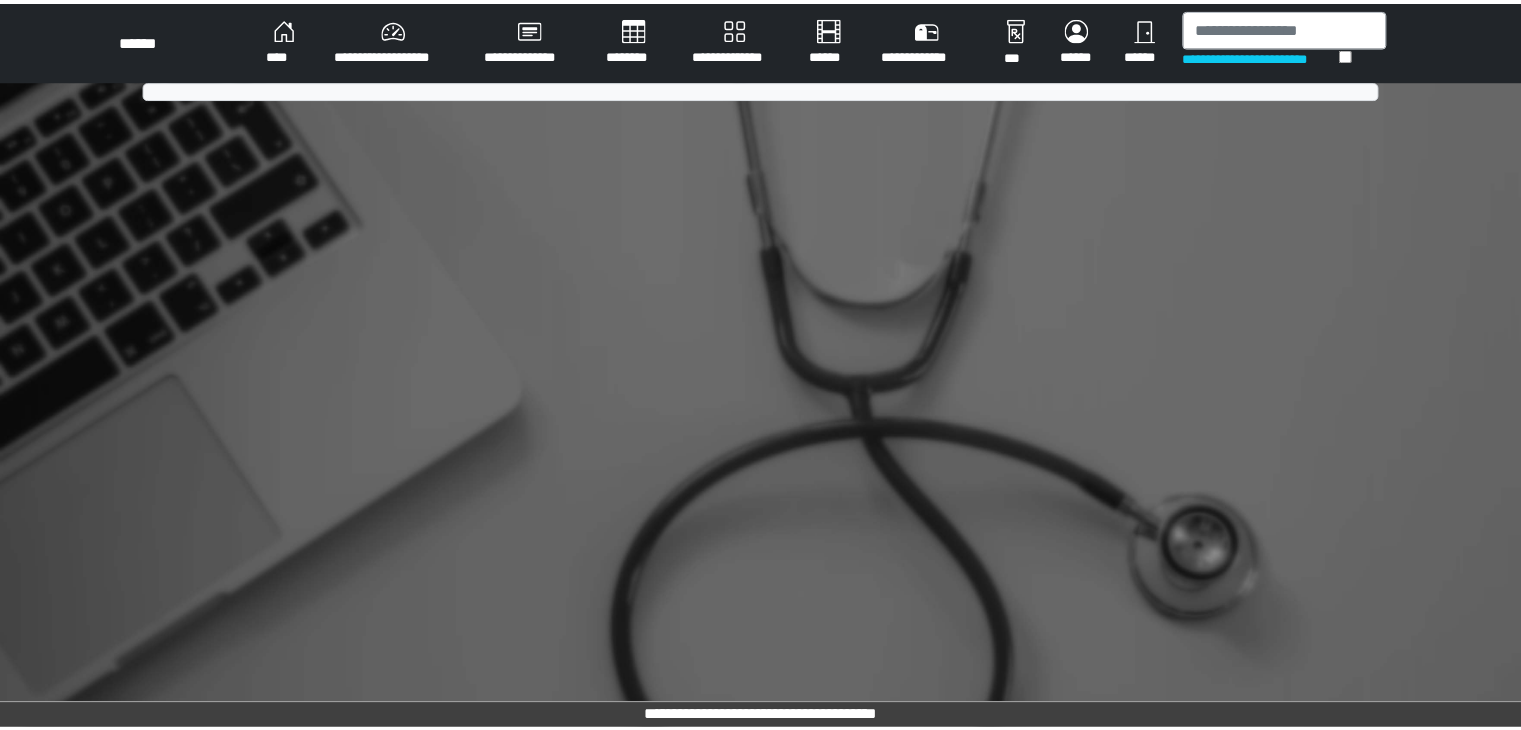 scroll, scrollTop: 0, scrollLeft: 0, axis: both 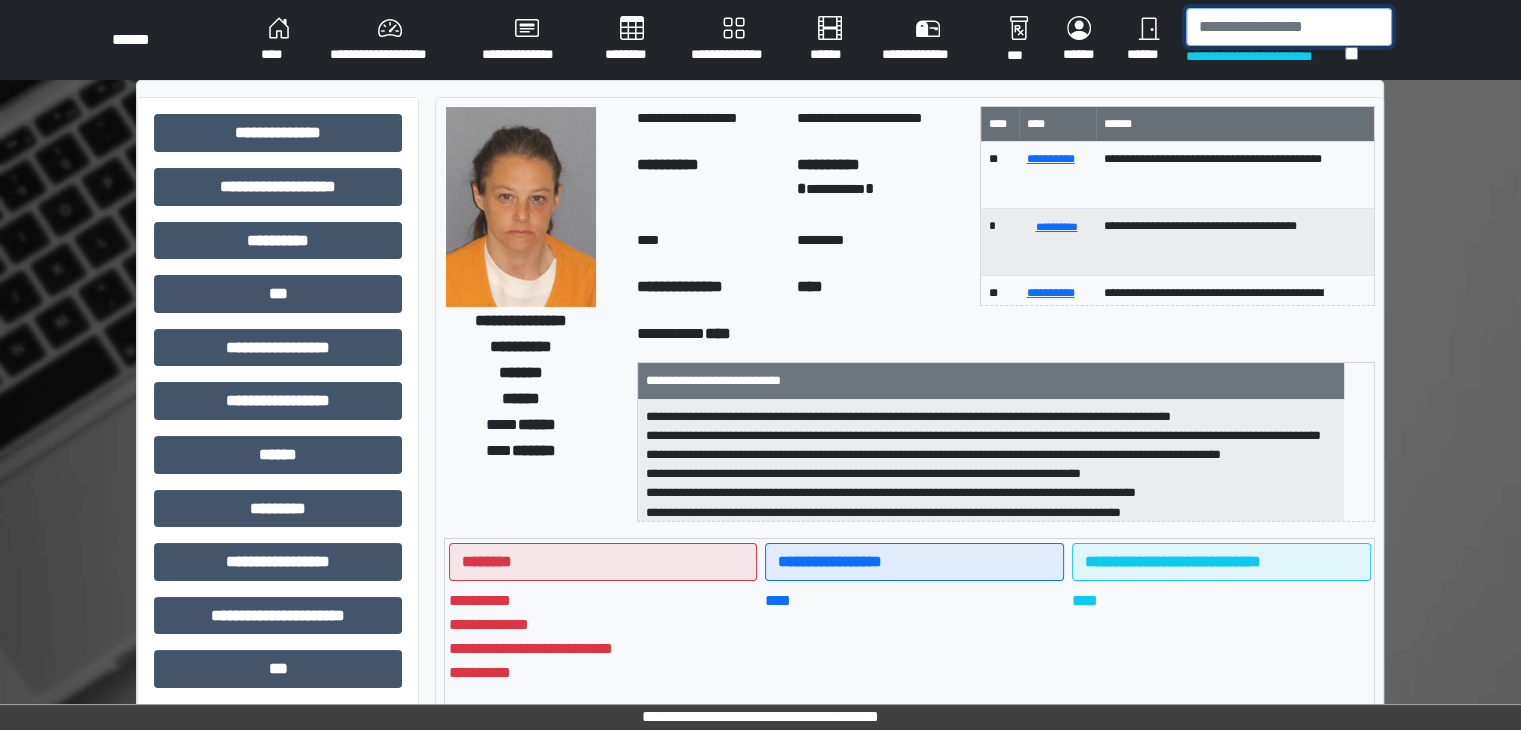 click at bounding box center (1289, 27) 